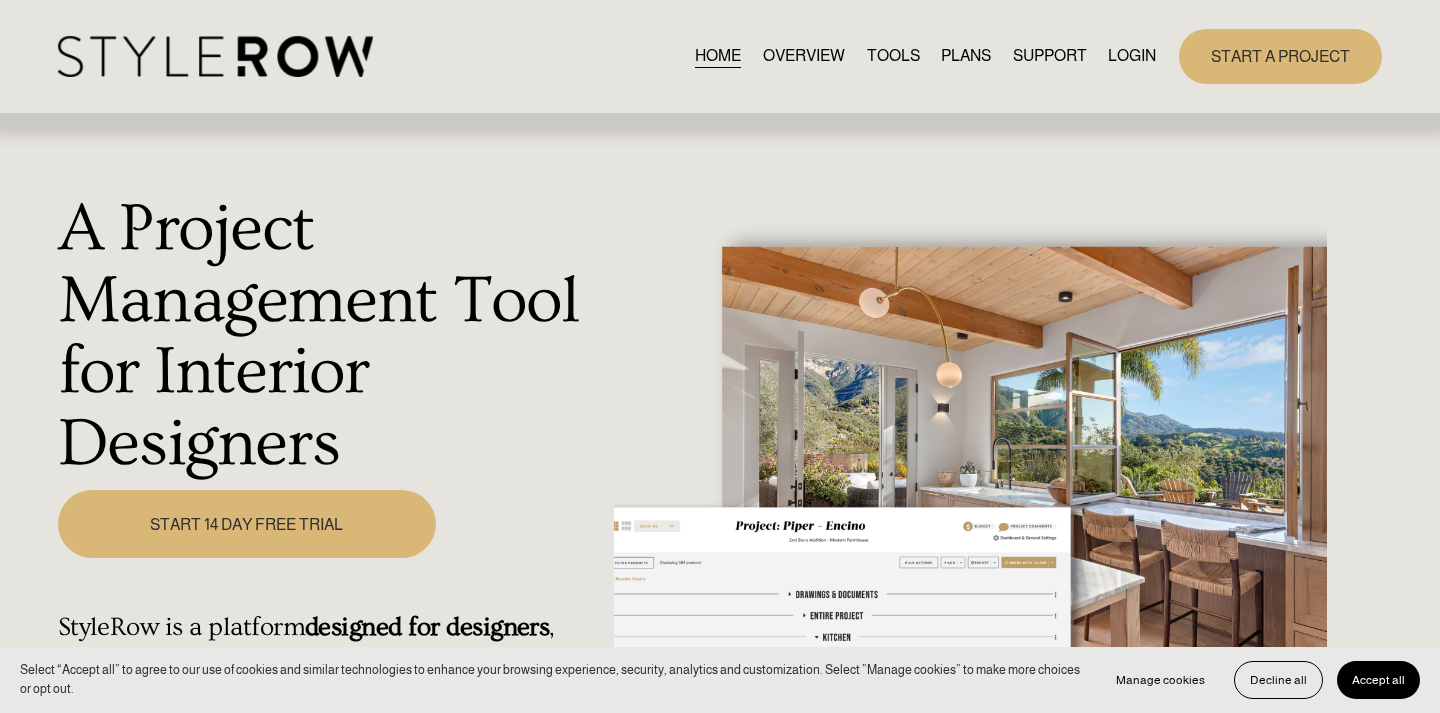 scroll, scrollTop: 0, scrollLeft: 0, axis: both 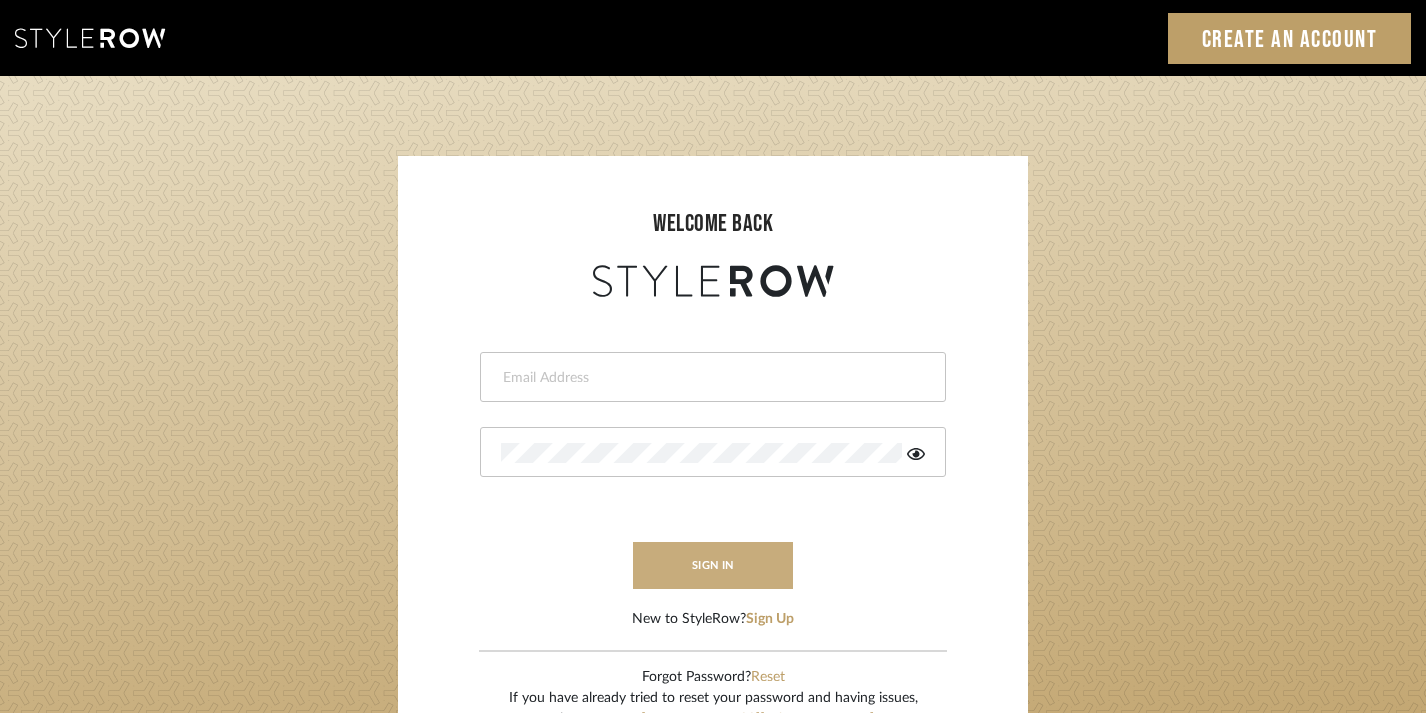 type on "[EMAIL_ADDRESS][DOMAIN_NAME]" 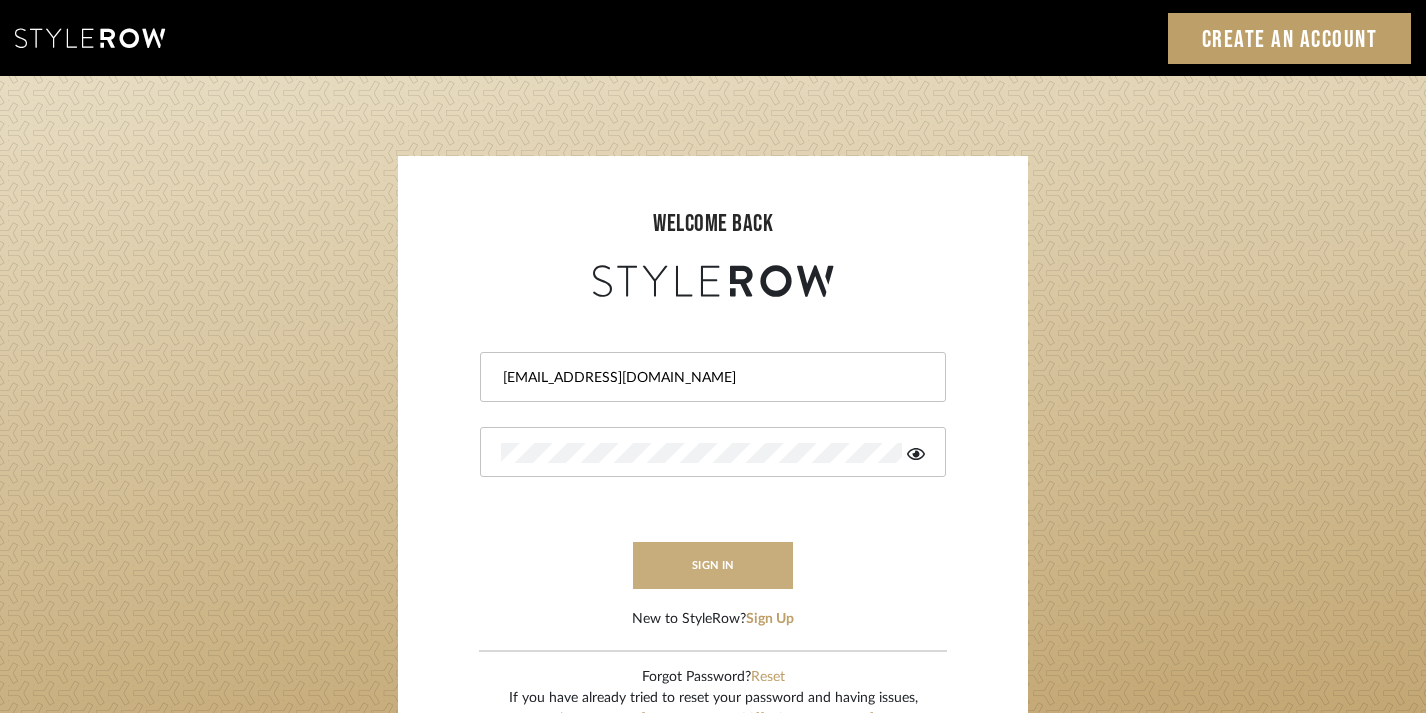 click on "sign in" at bounding box center (713, 565) 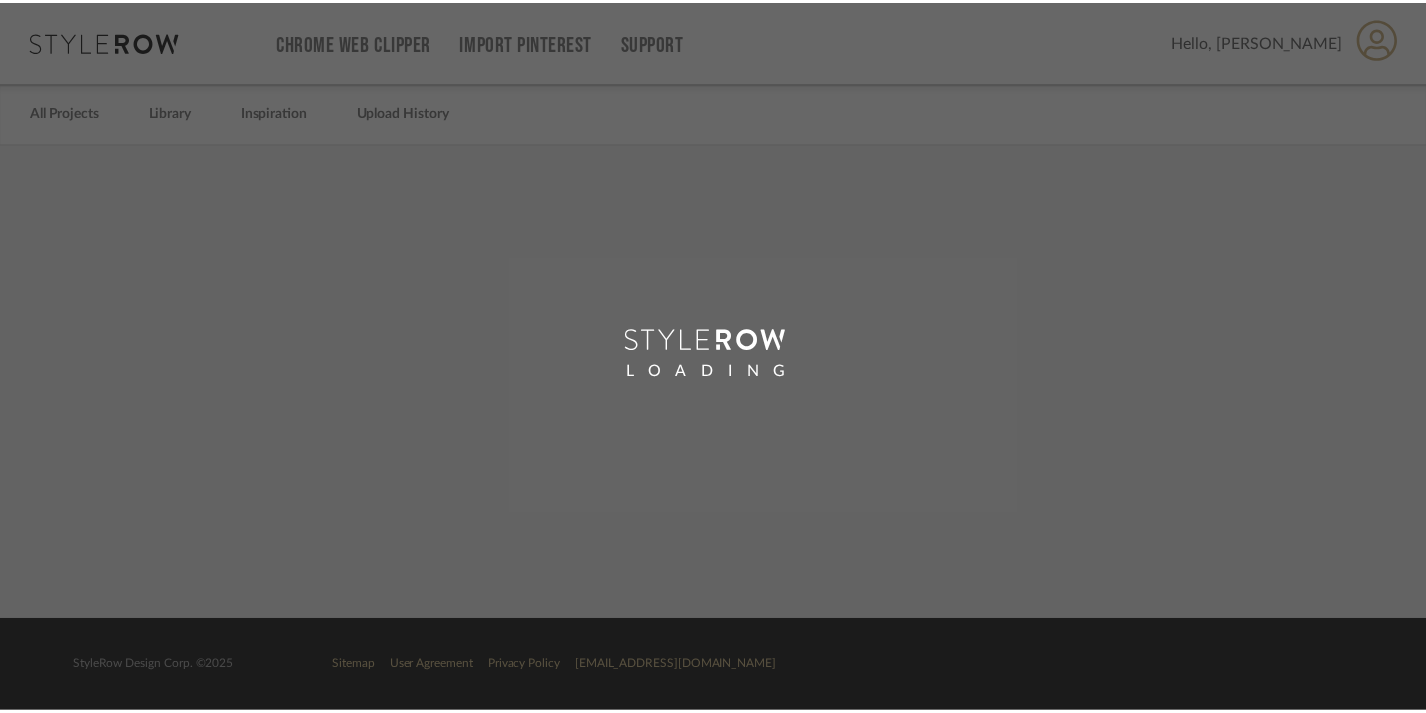 scroll, scrollTop: 0, scrollLeft: 0, axis: both 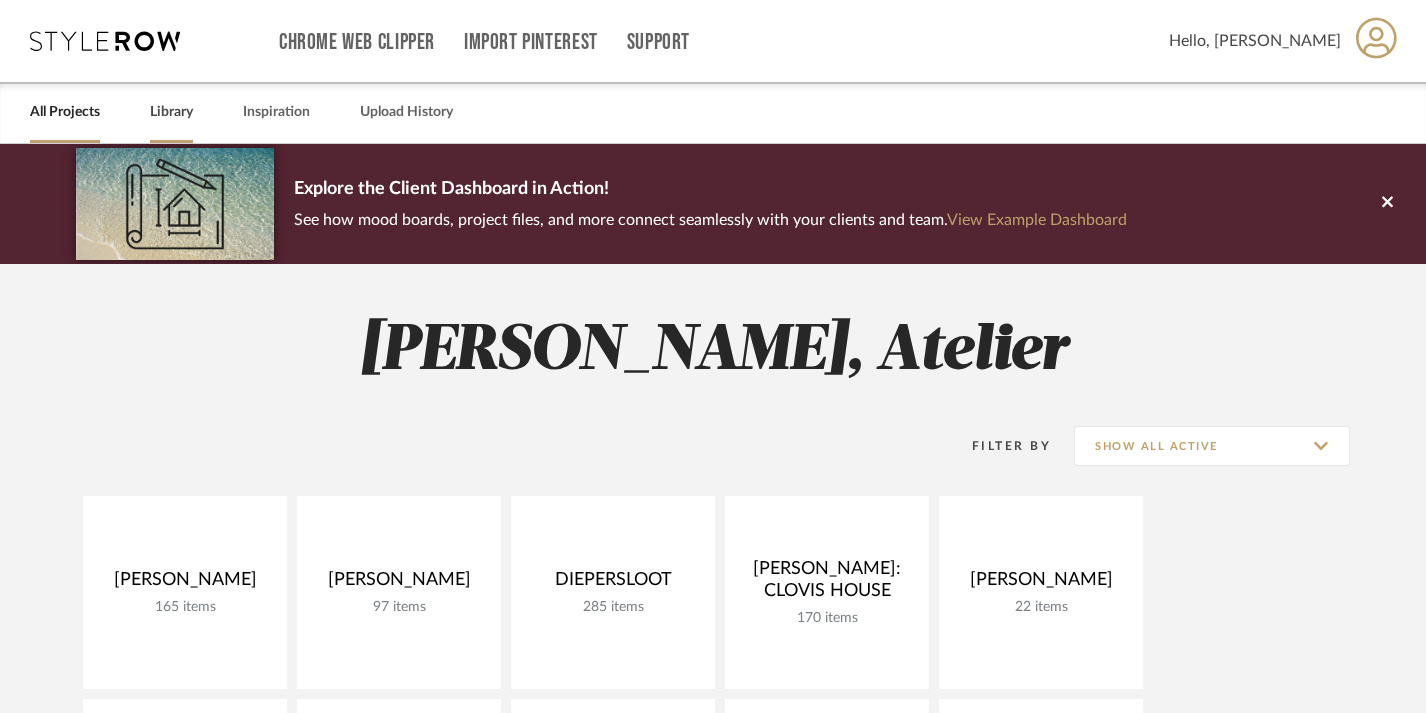 click on "Library" at bounding box center [171, 112] 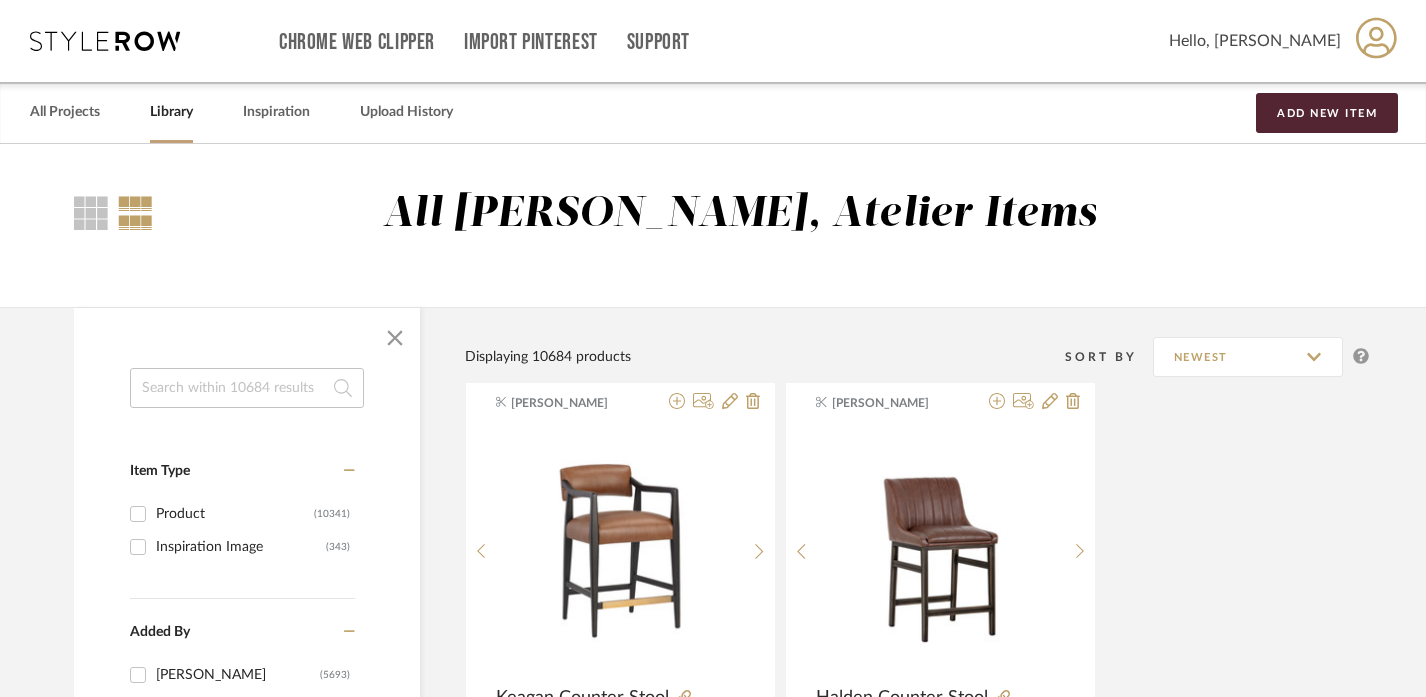 click 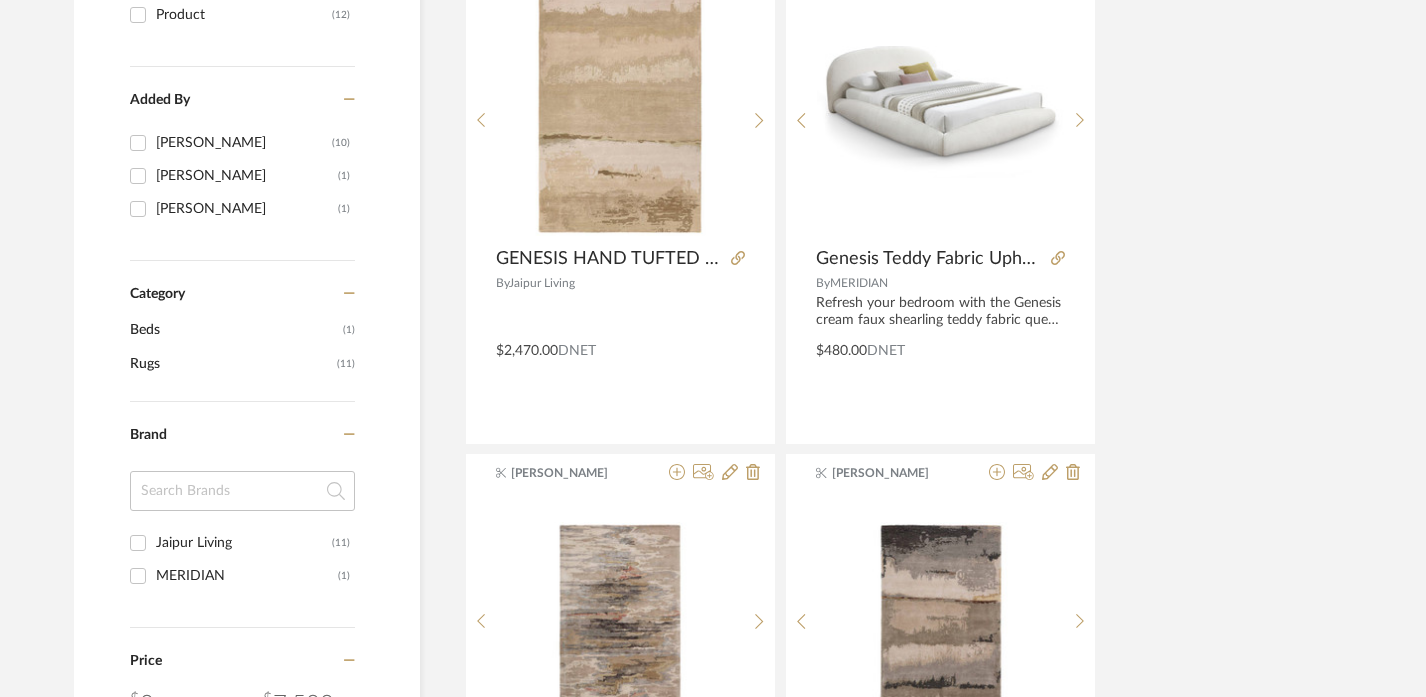 scroll, scrollTop: 0, scrollLeft: 0, axis: both 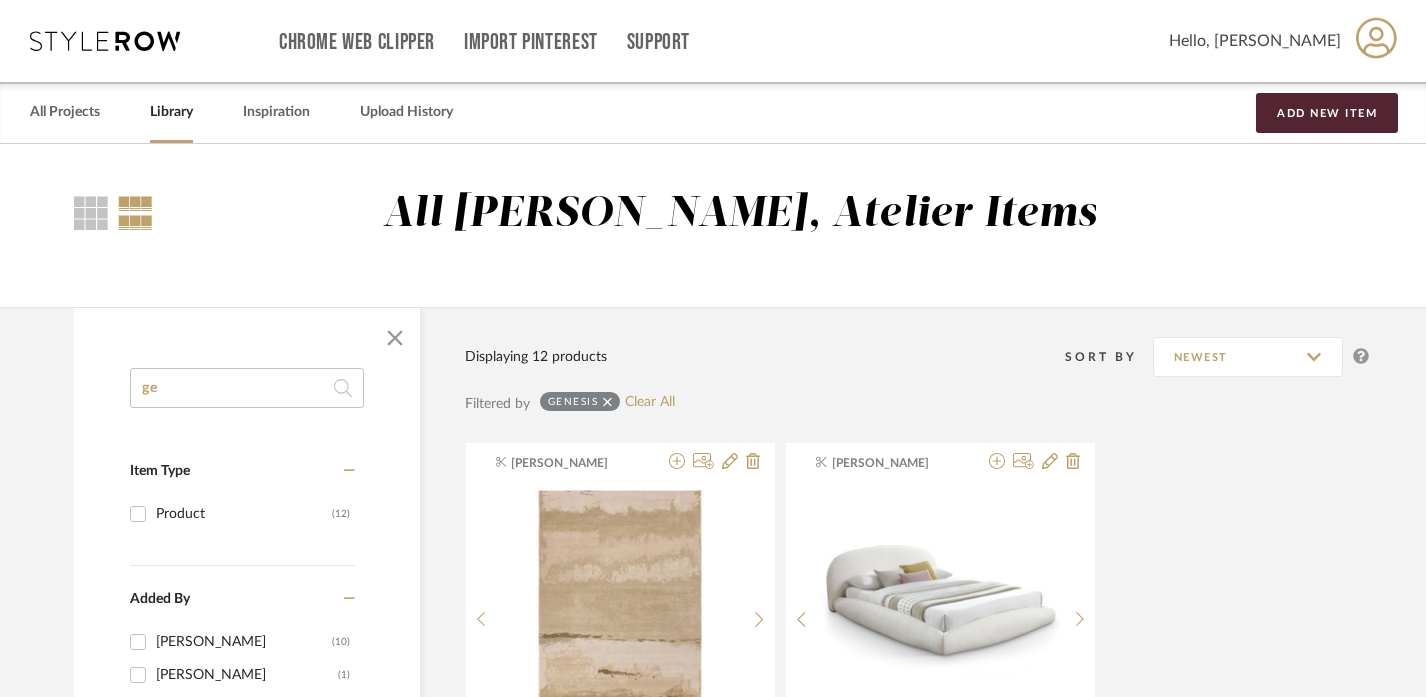 type on "g" 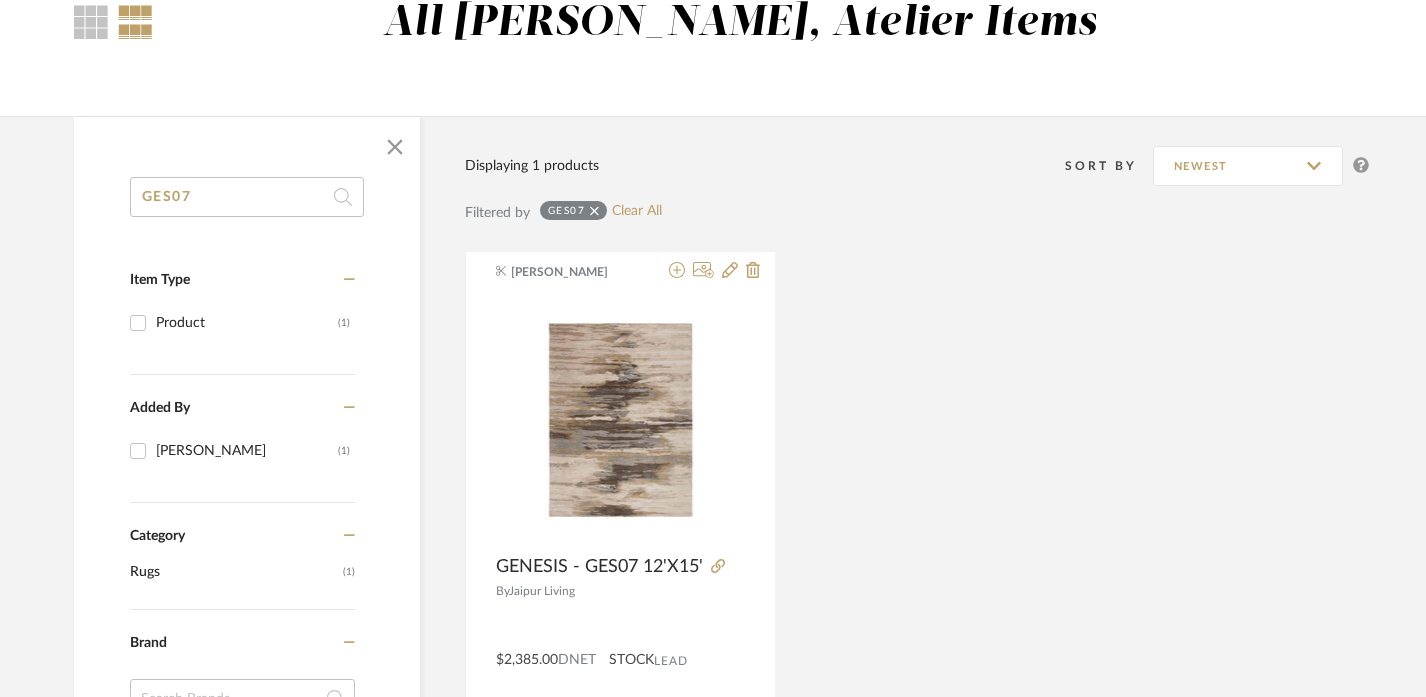 scroll, scrollTop: 201, scrollLeft: 0, axis: vertical 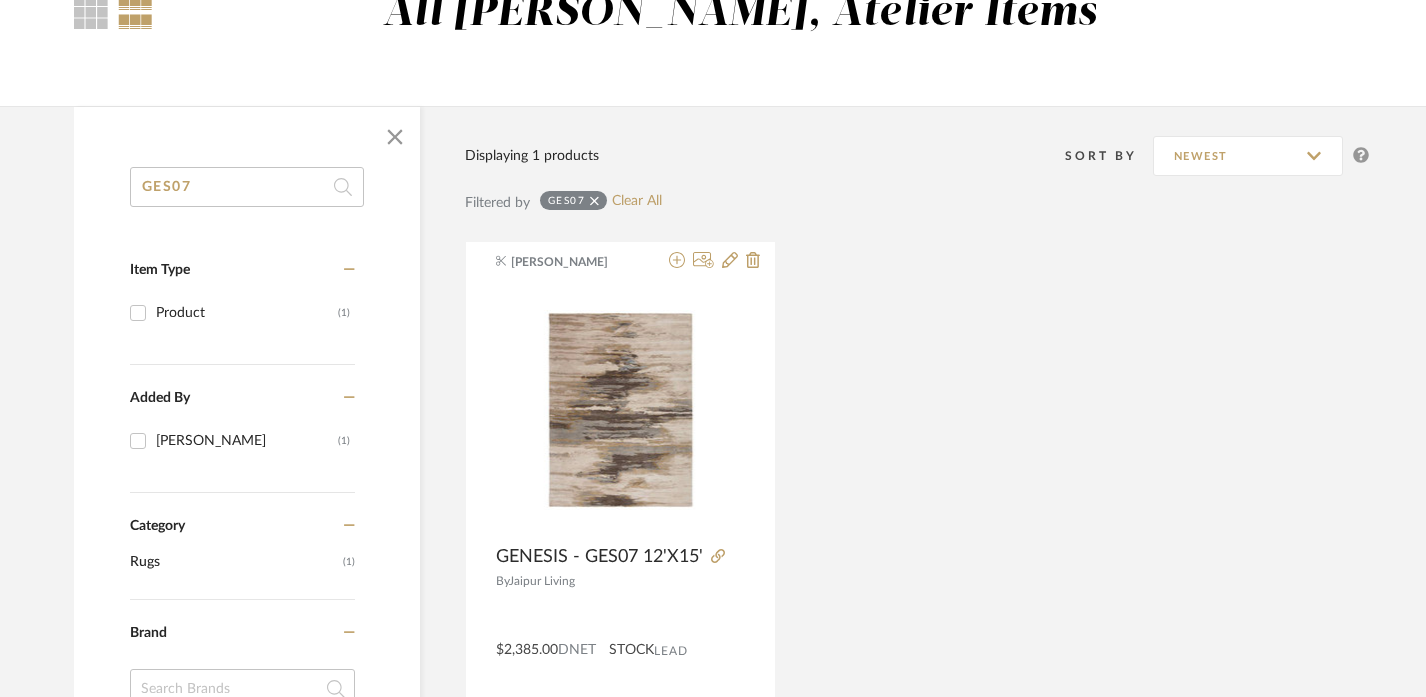 type on "GES07" 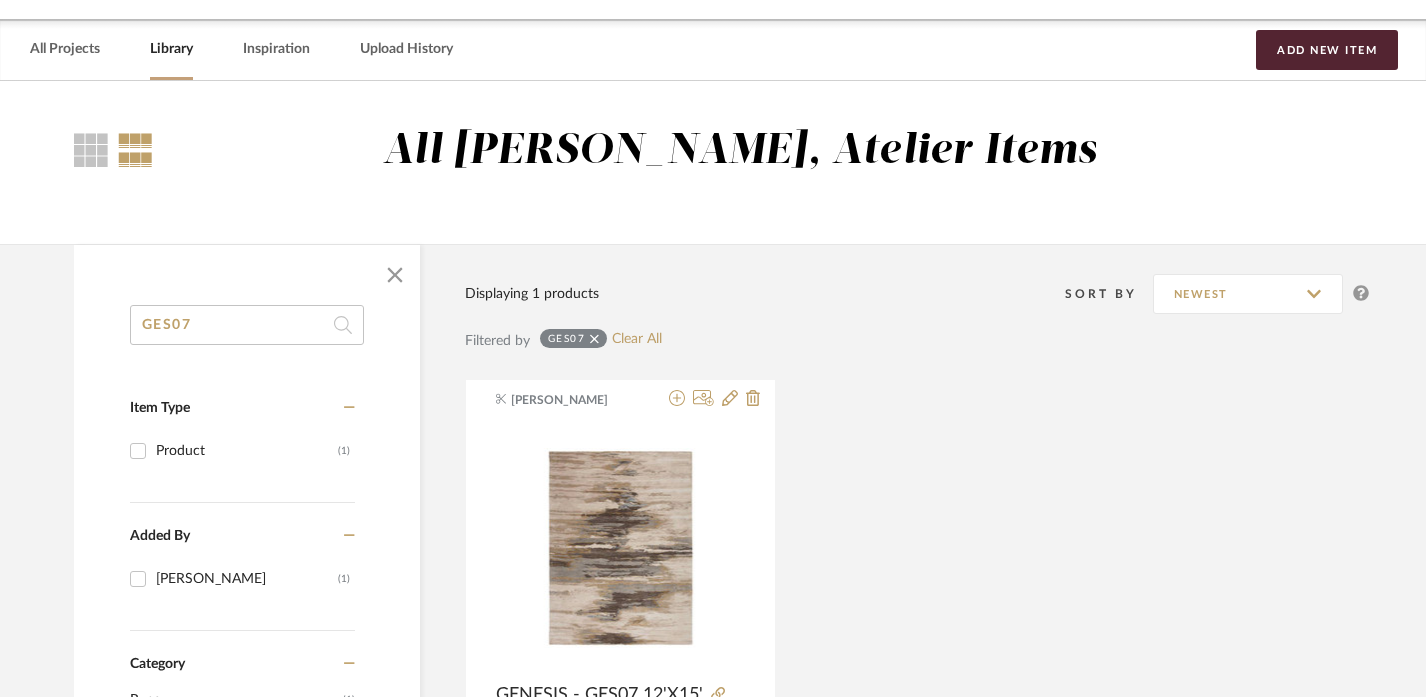 scroll, scrollTop: 63, scrollLeft: 1, axis: both 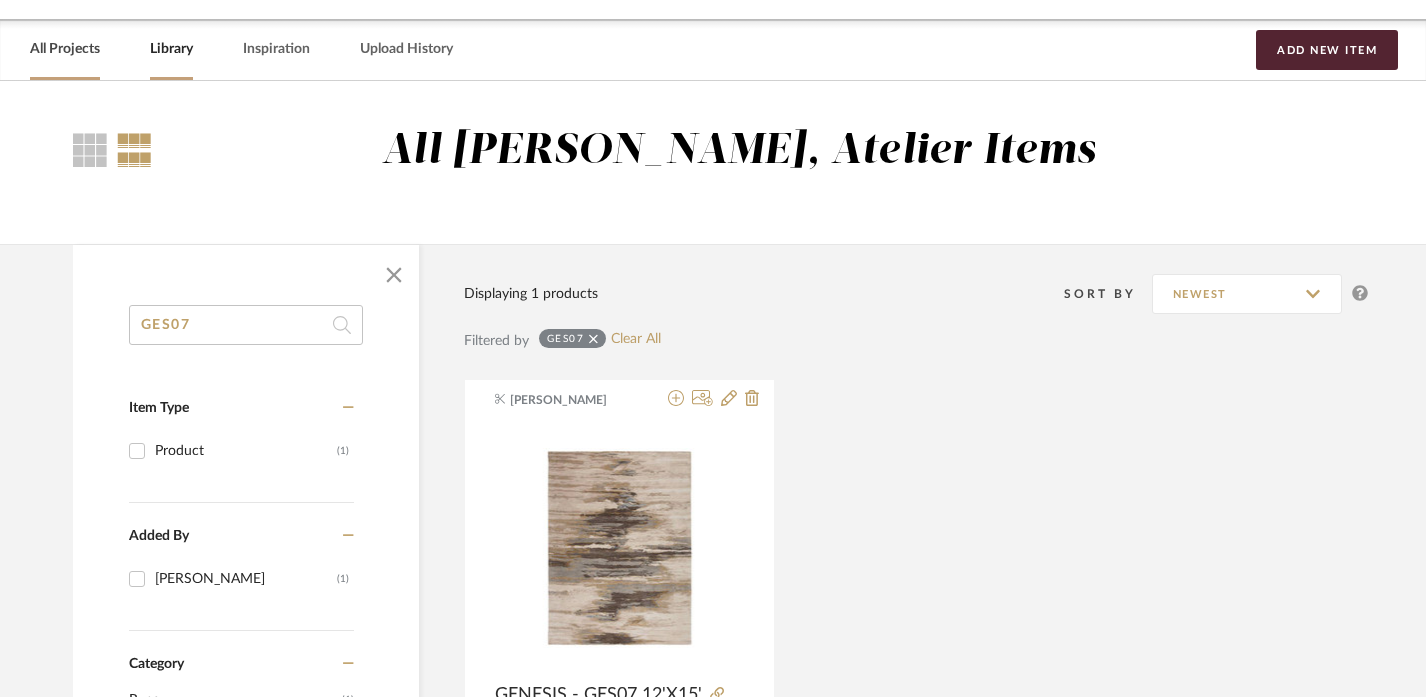 click on "All Projects" at bounding box center (65, 49) 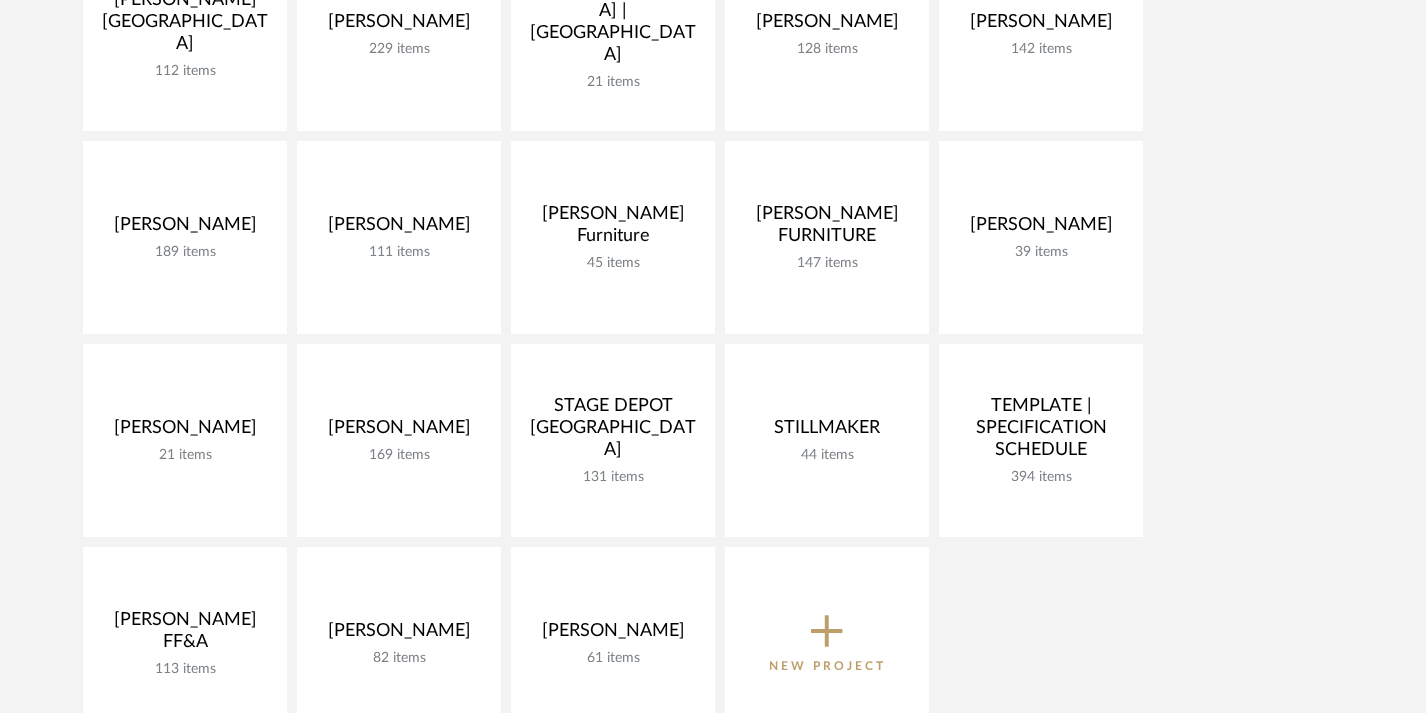scroll, scrollTop: 780, scrollLeft: 0, axis: vertical 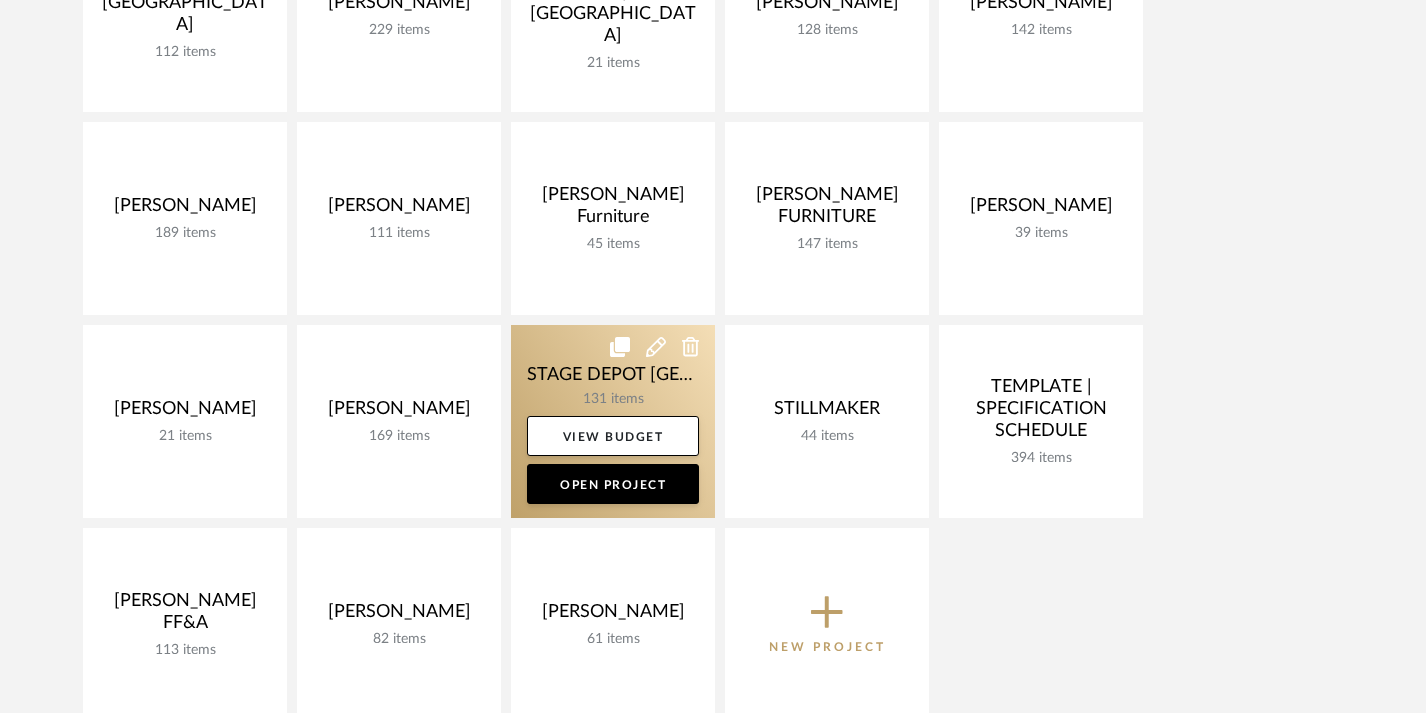 click 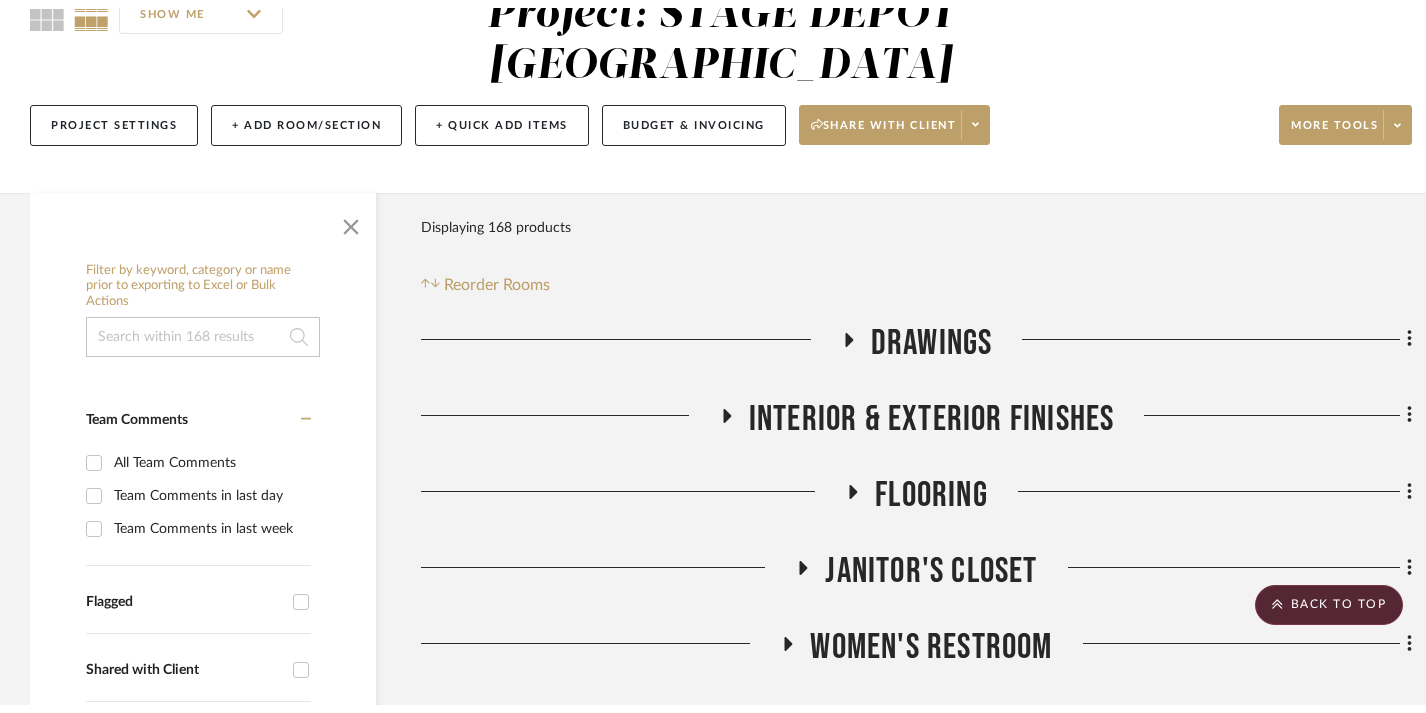 scroll, scrollTop: 109, scrollLeft: 0, axis: vertical 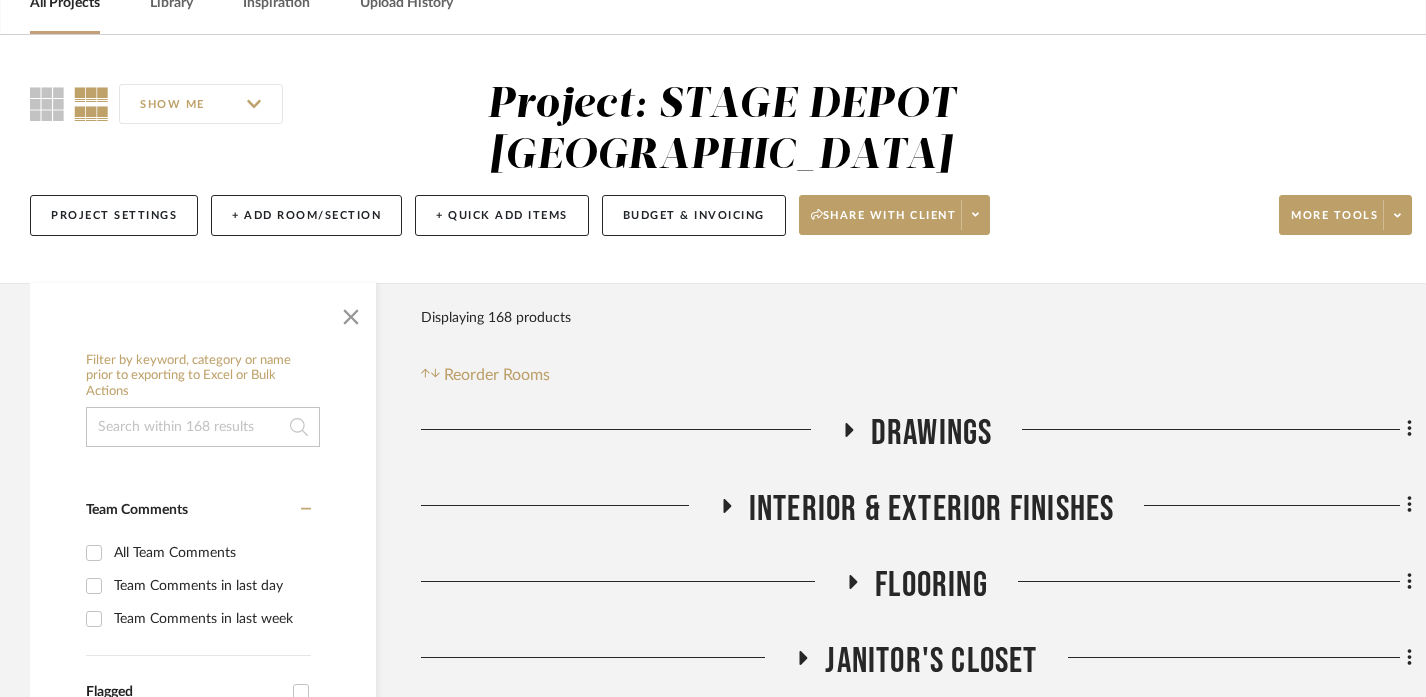 click on "All Projects" at bounding box center [65, 3] 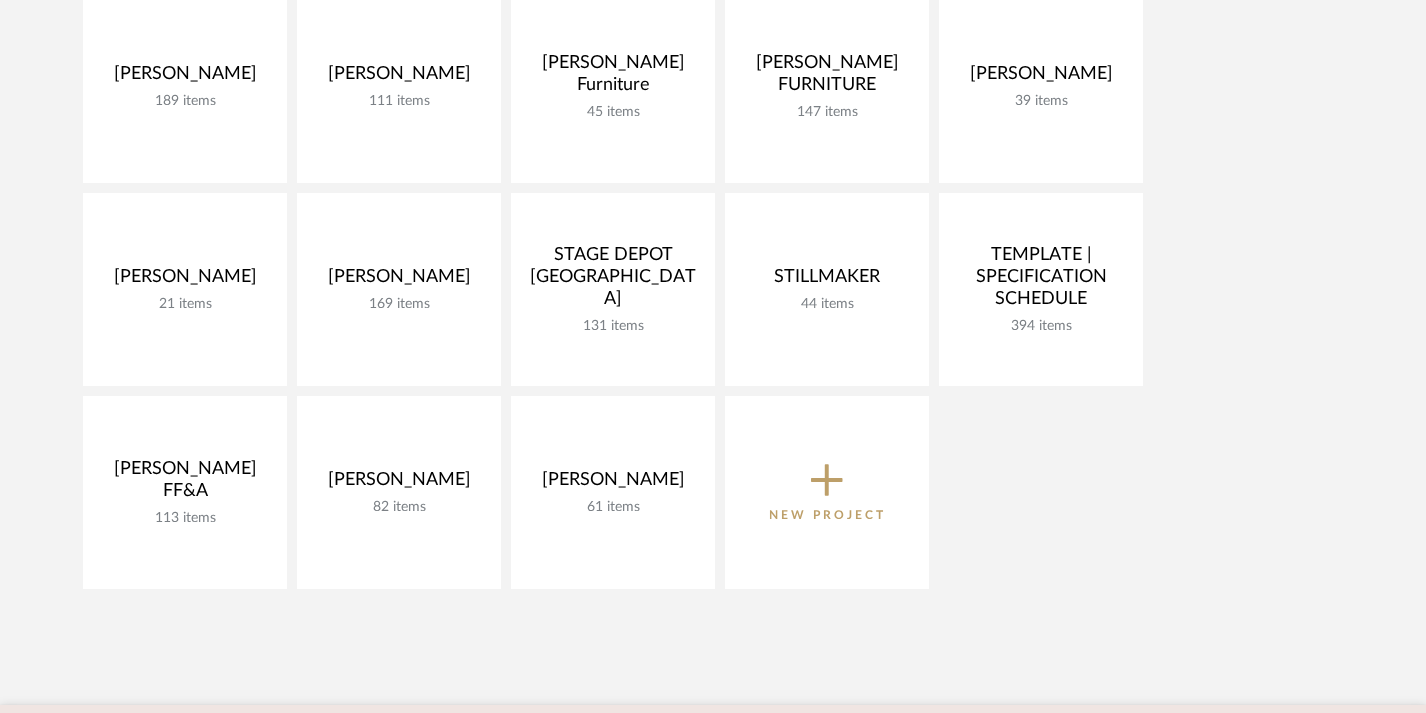 scroll, scrollTop: 915, scrollLeft: 0, axis: vertical 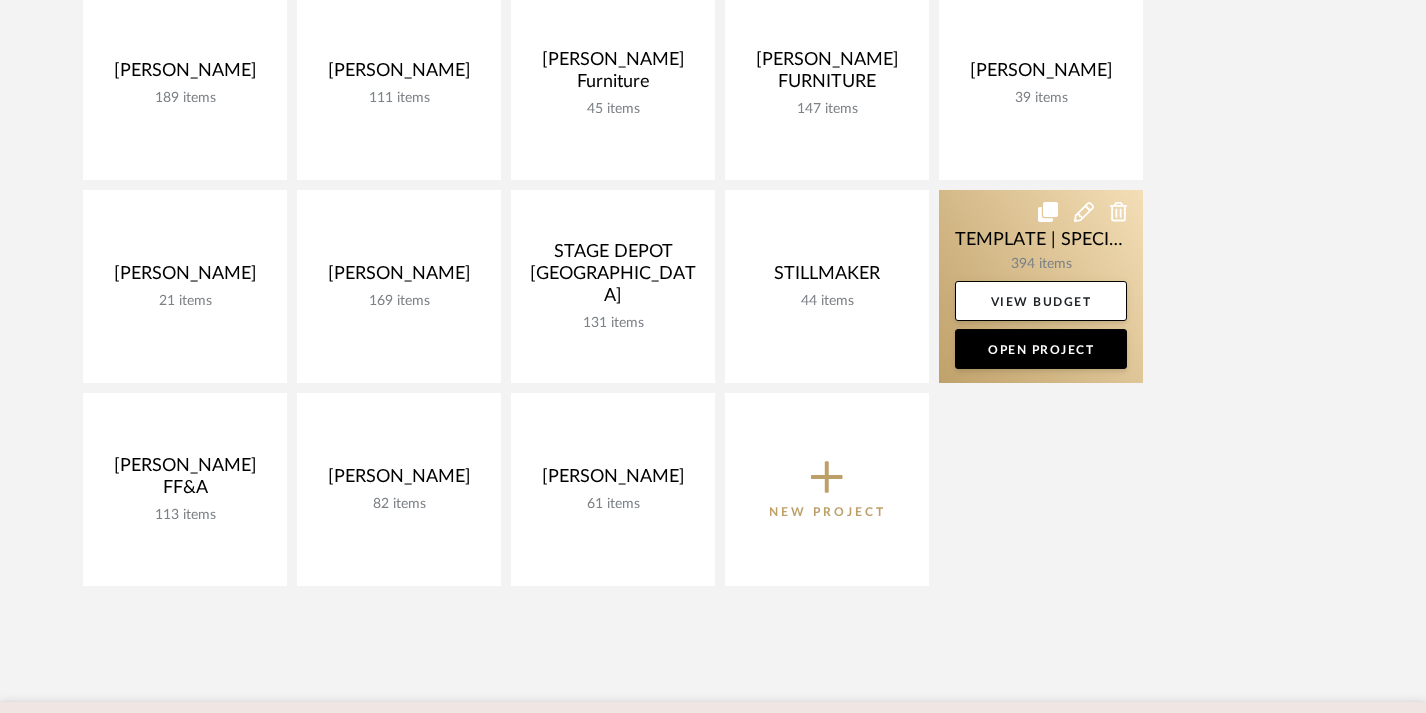 click 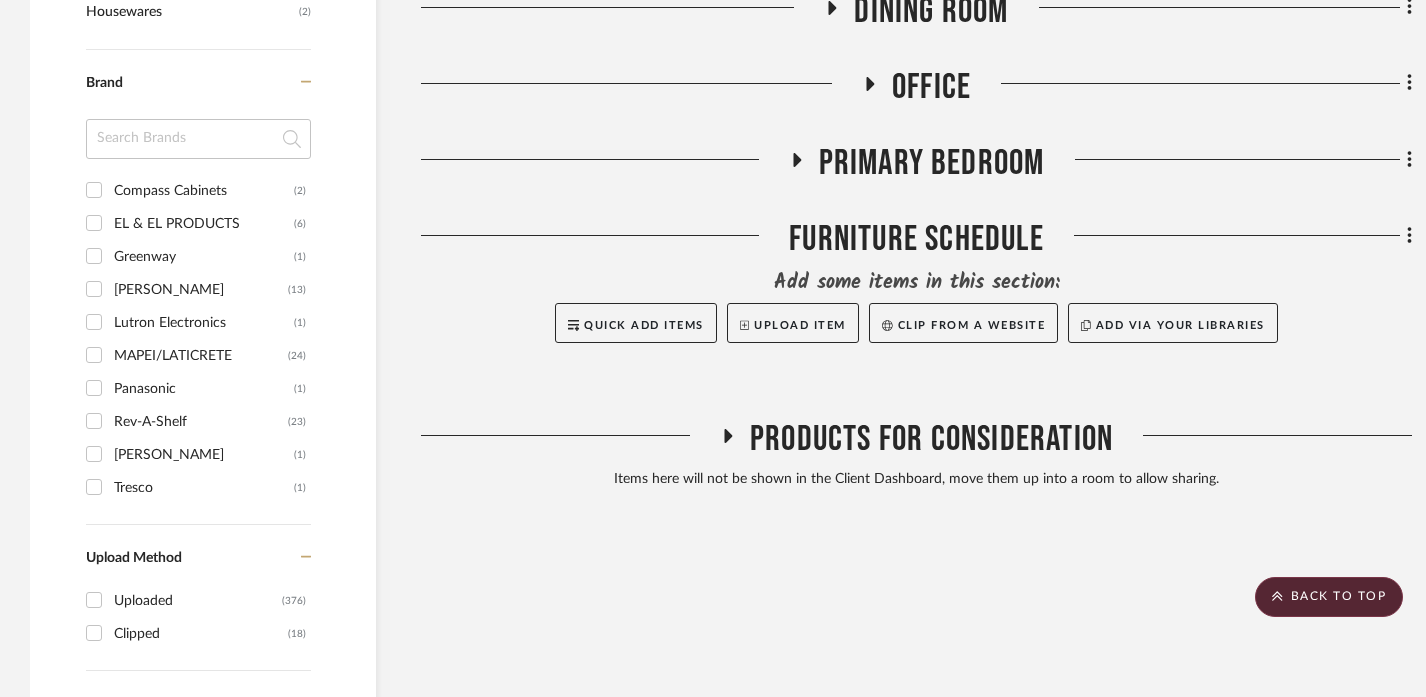 scroll, scrollTop: 1861, scrollLeft: 0, axis: vertical 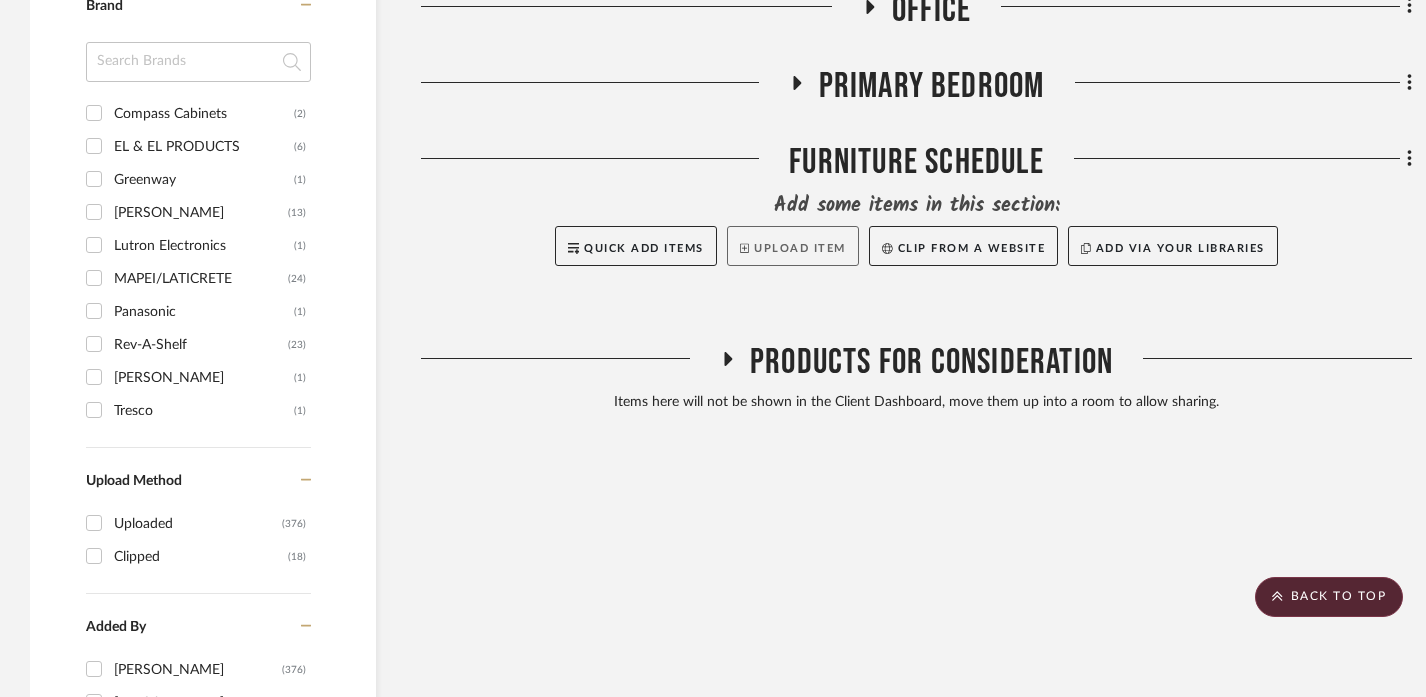 click on "Upload Item" 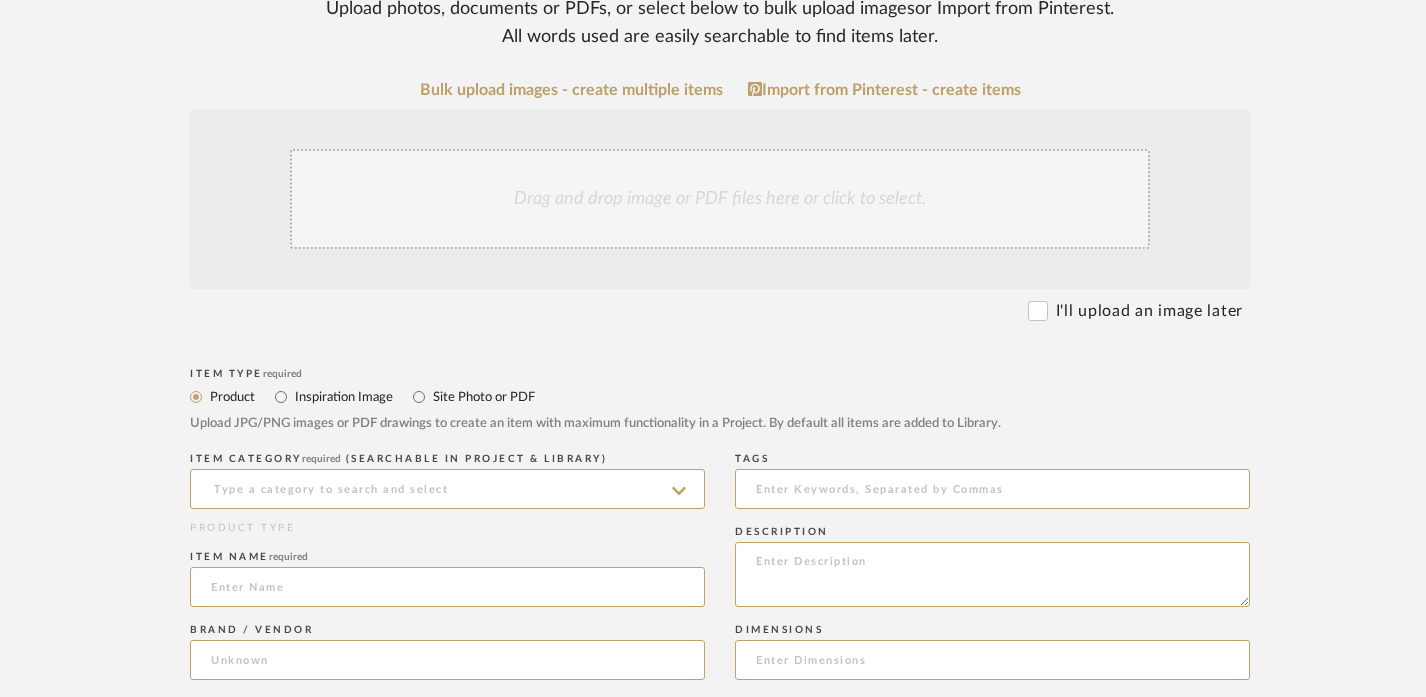 scroll, scrollTop: 445, scrollLeft: 0, axis: vertical 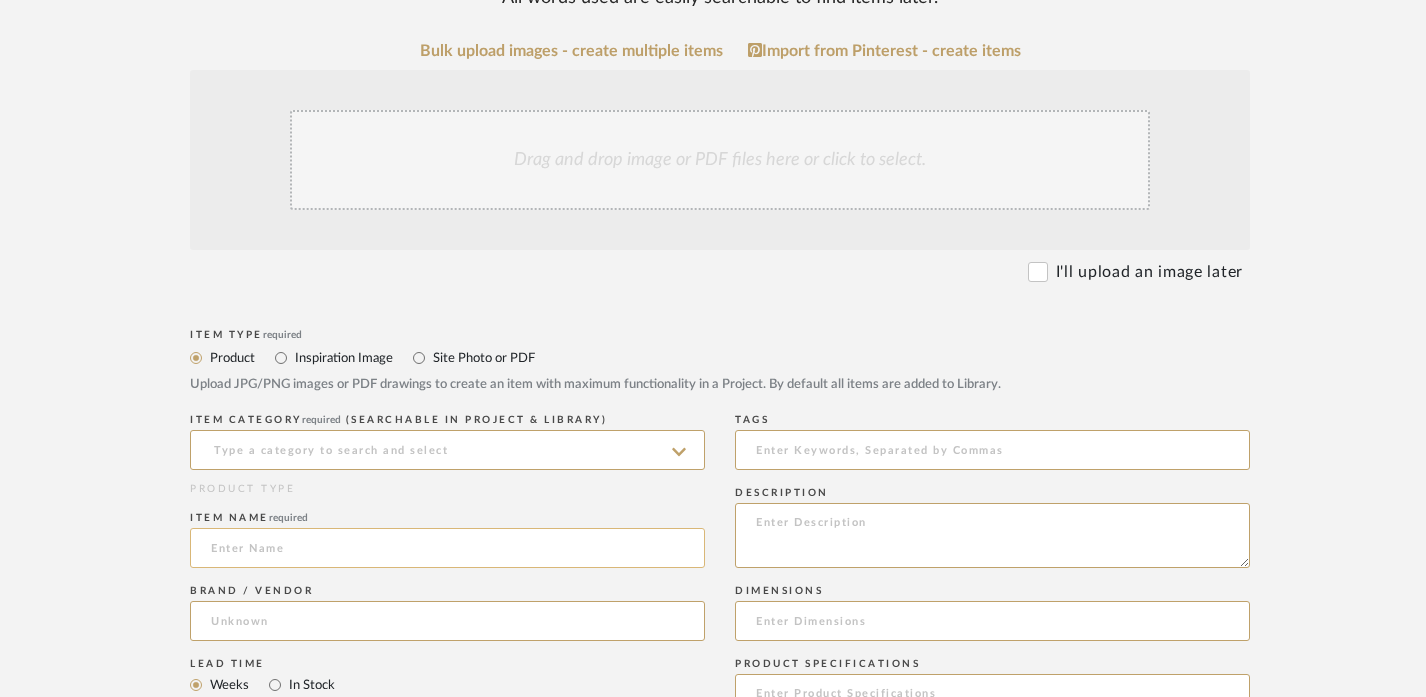 click 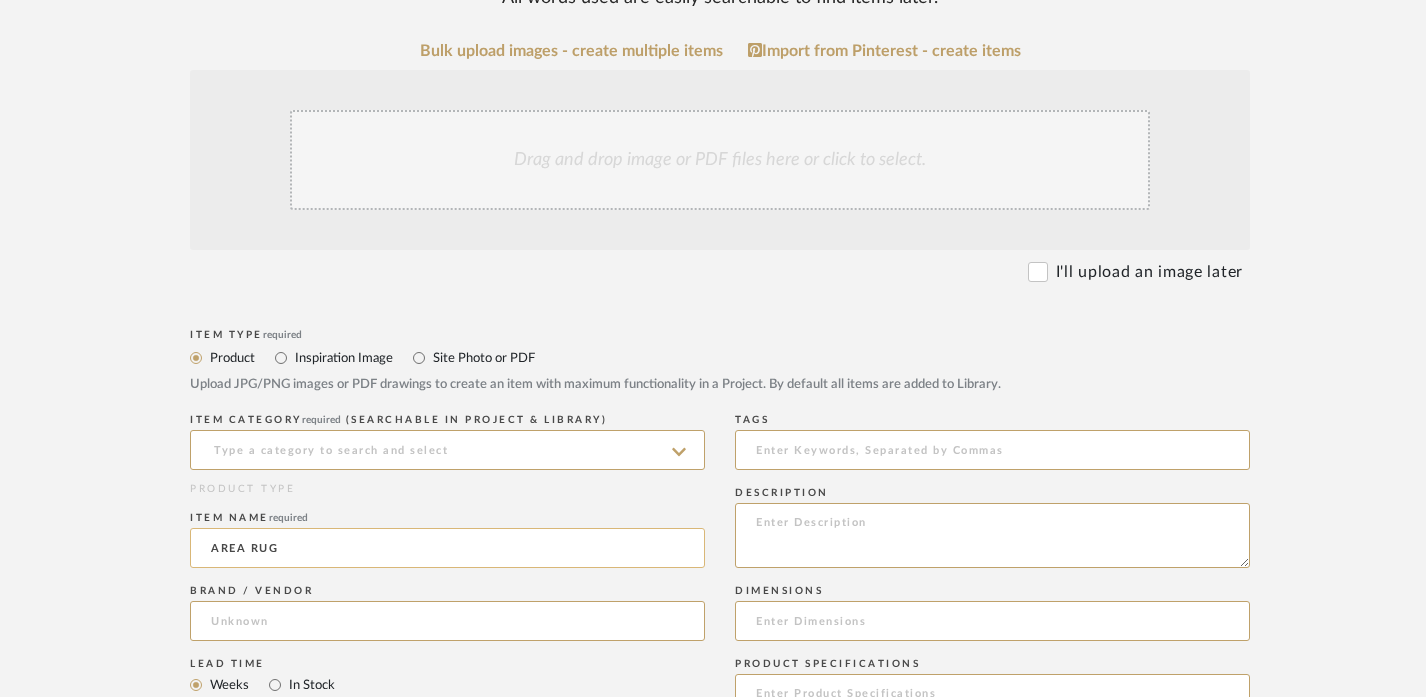 click on "AREA RUG" 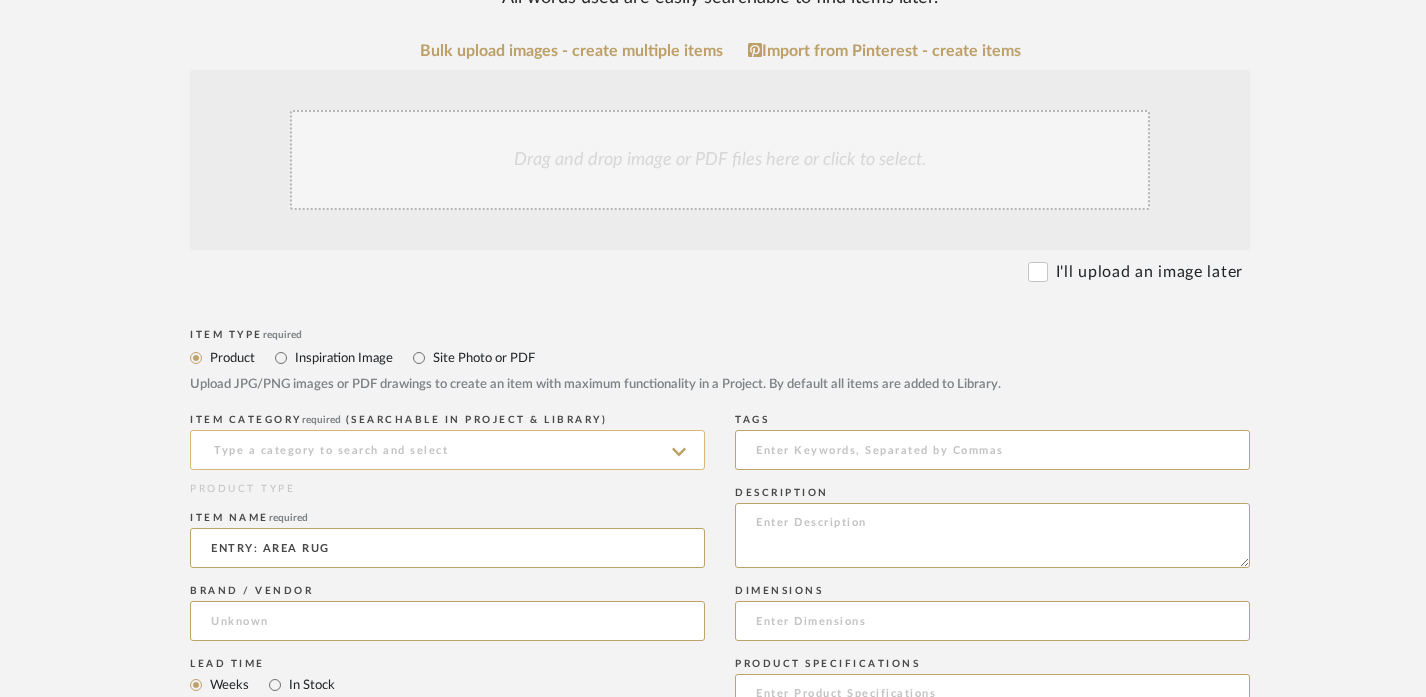 type on "ENTRY: AREA RUG" 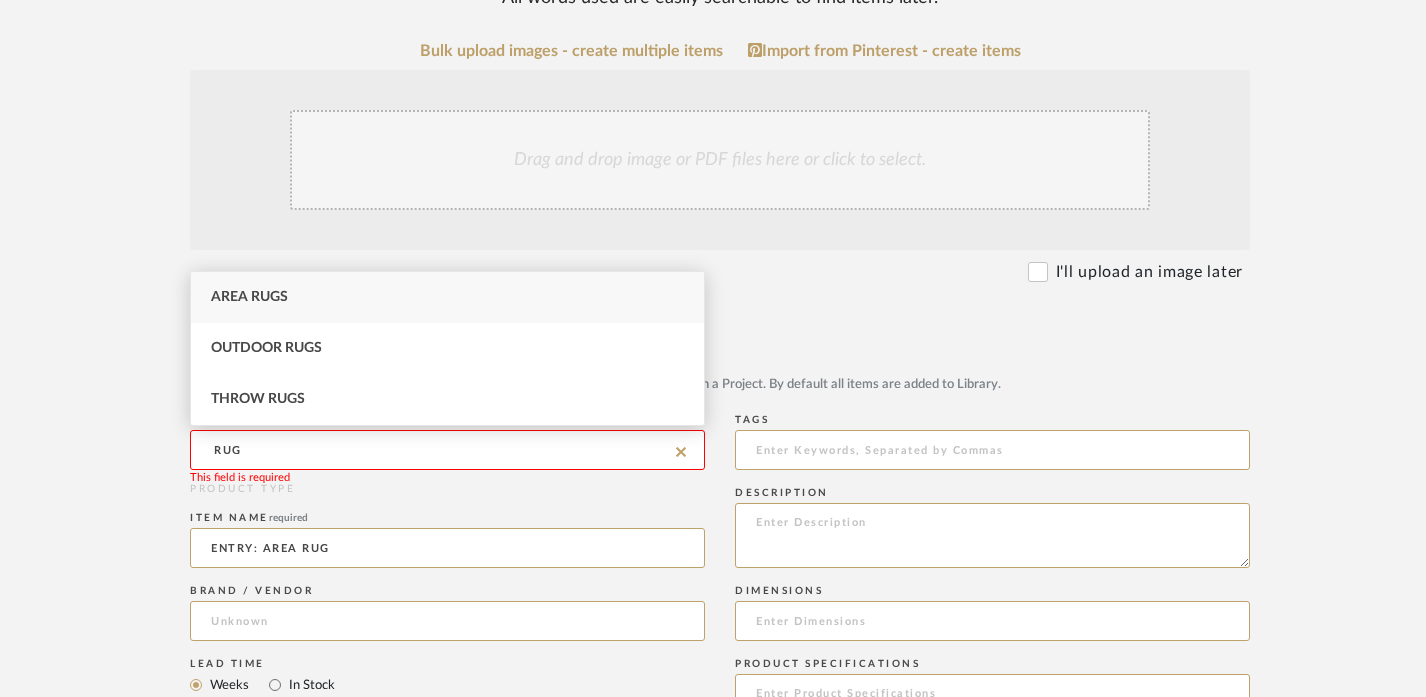 click on "Area Rugs" at bounding box center [447, 297] 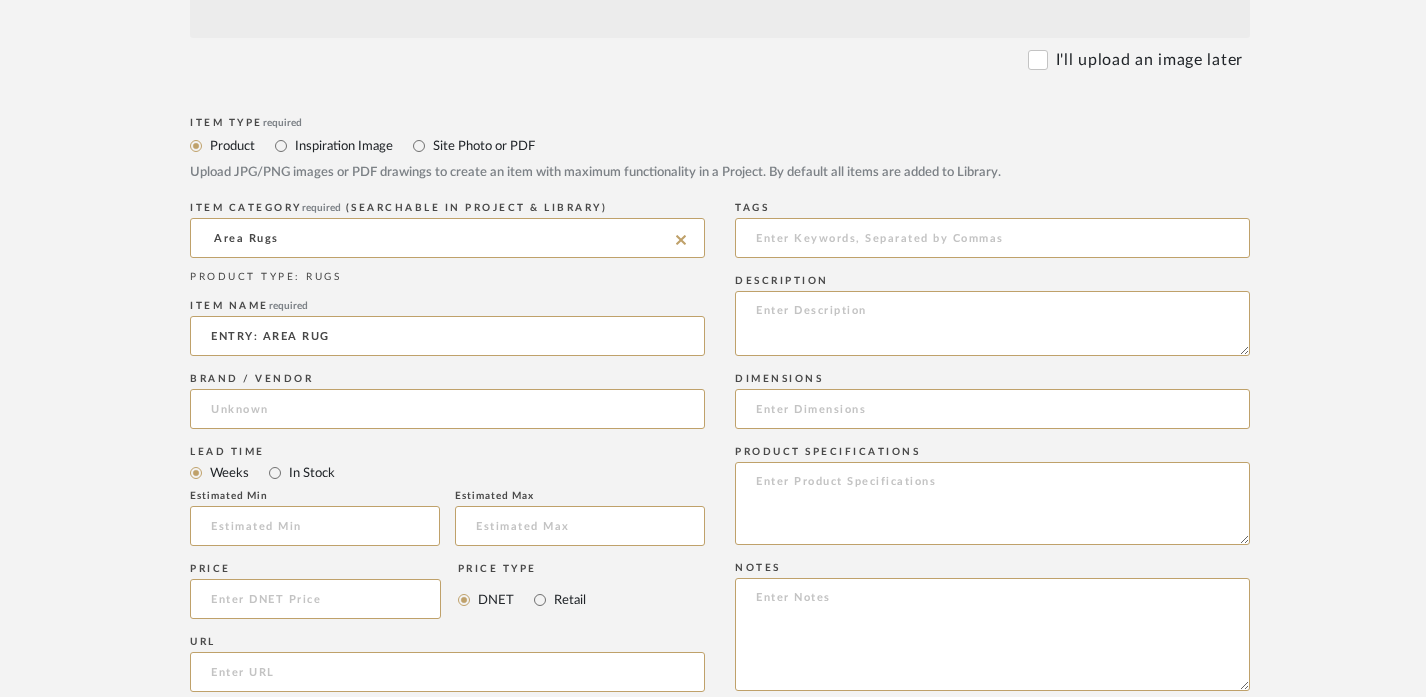 scroll, scrollTop: 658, scrollLeft: 0, axis: vertical 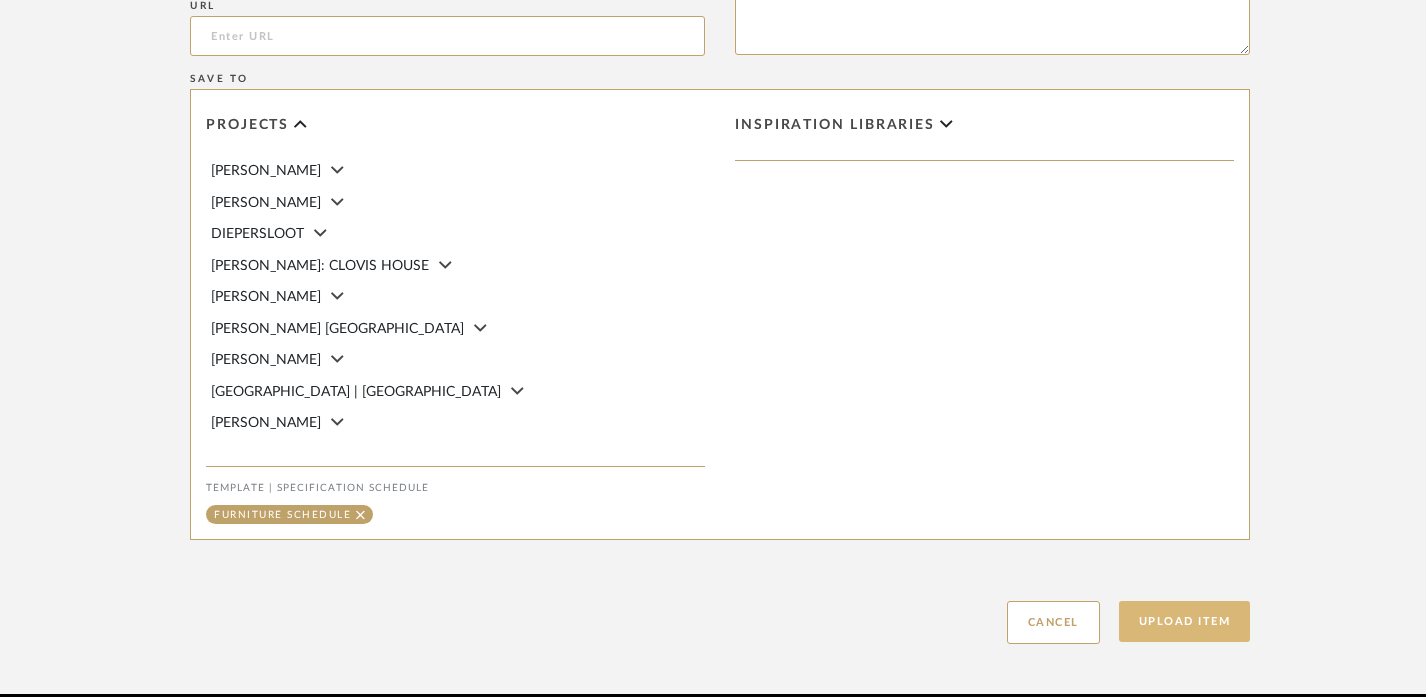 click on "Upload Item" 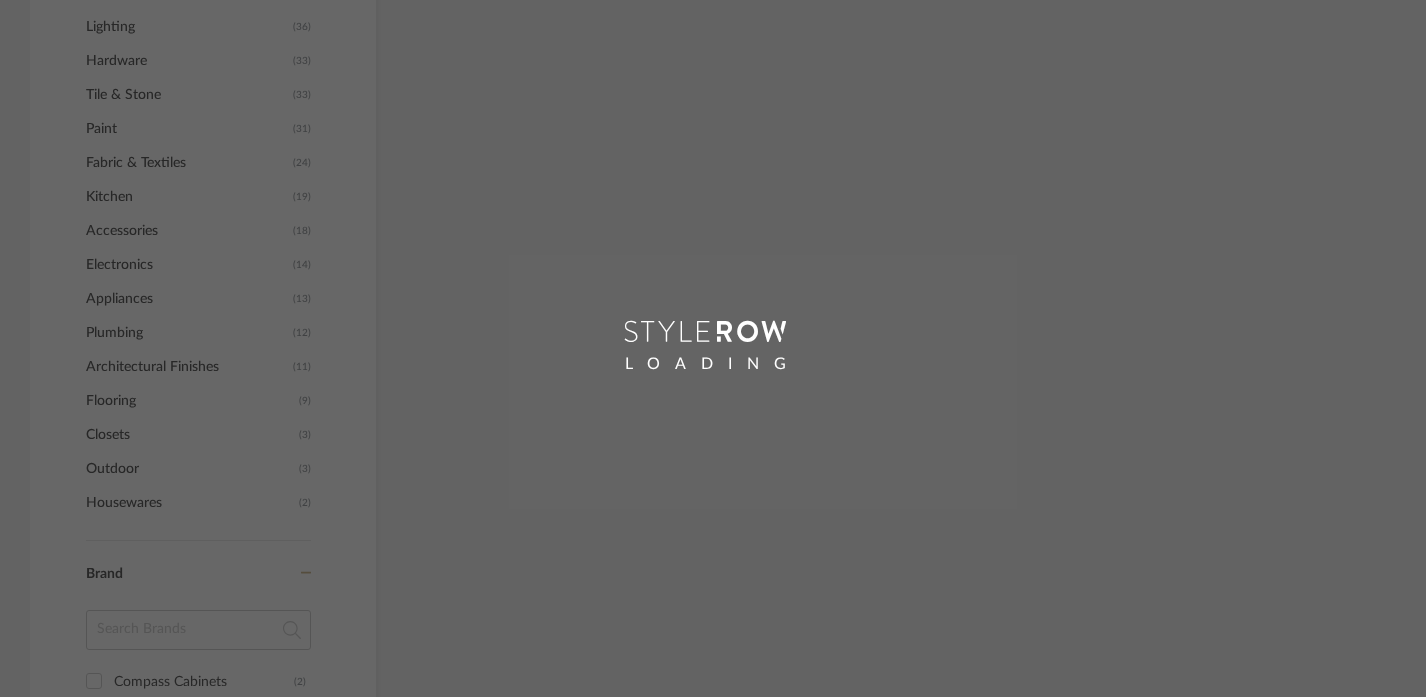 scroll, scrollTop: 804, scrollLeft: 0, axis: vertical 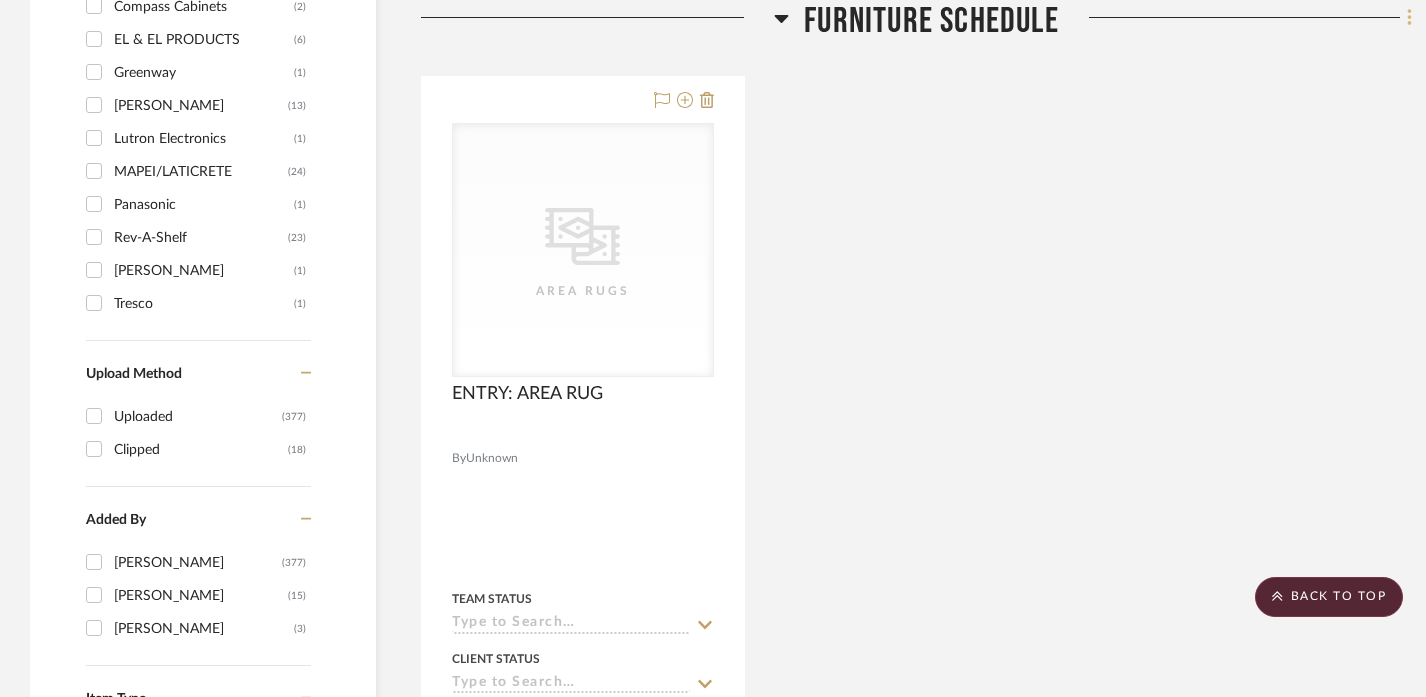 click 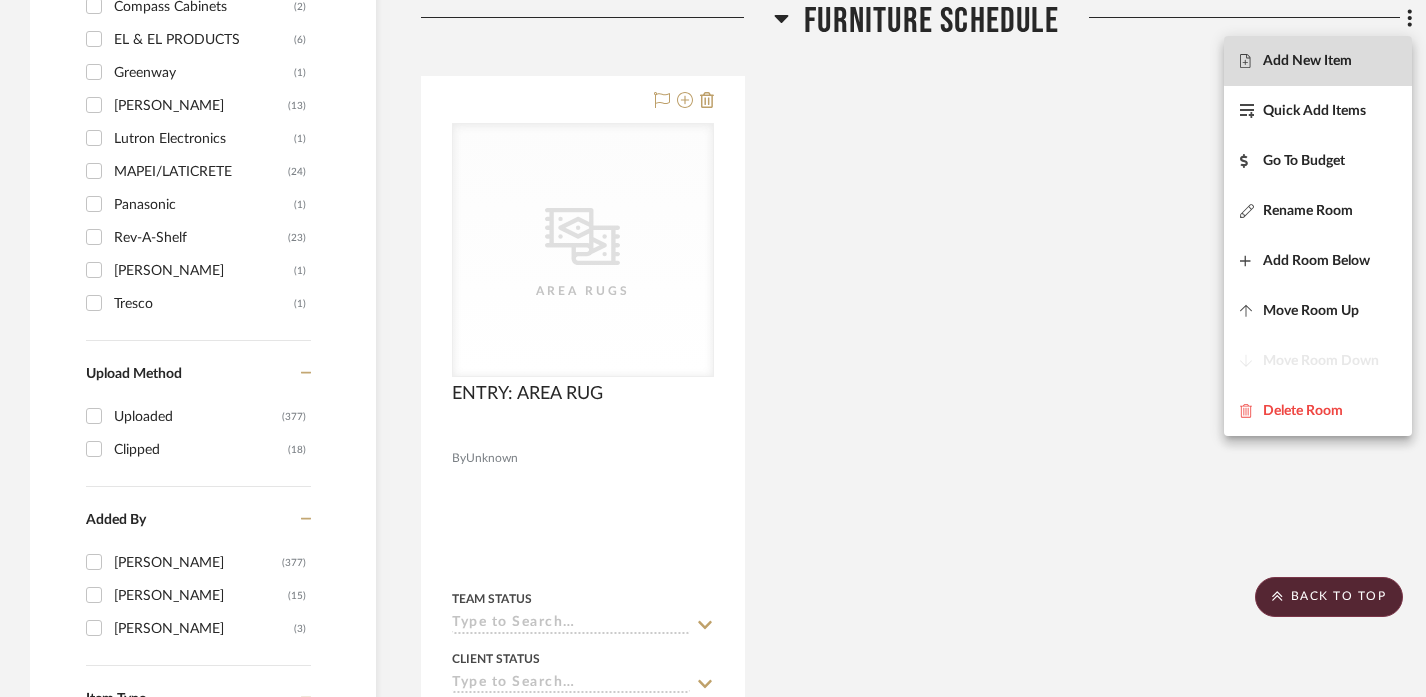 click on "Add New Item" at bounding box center [1318, 61] 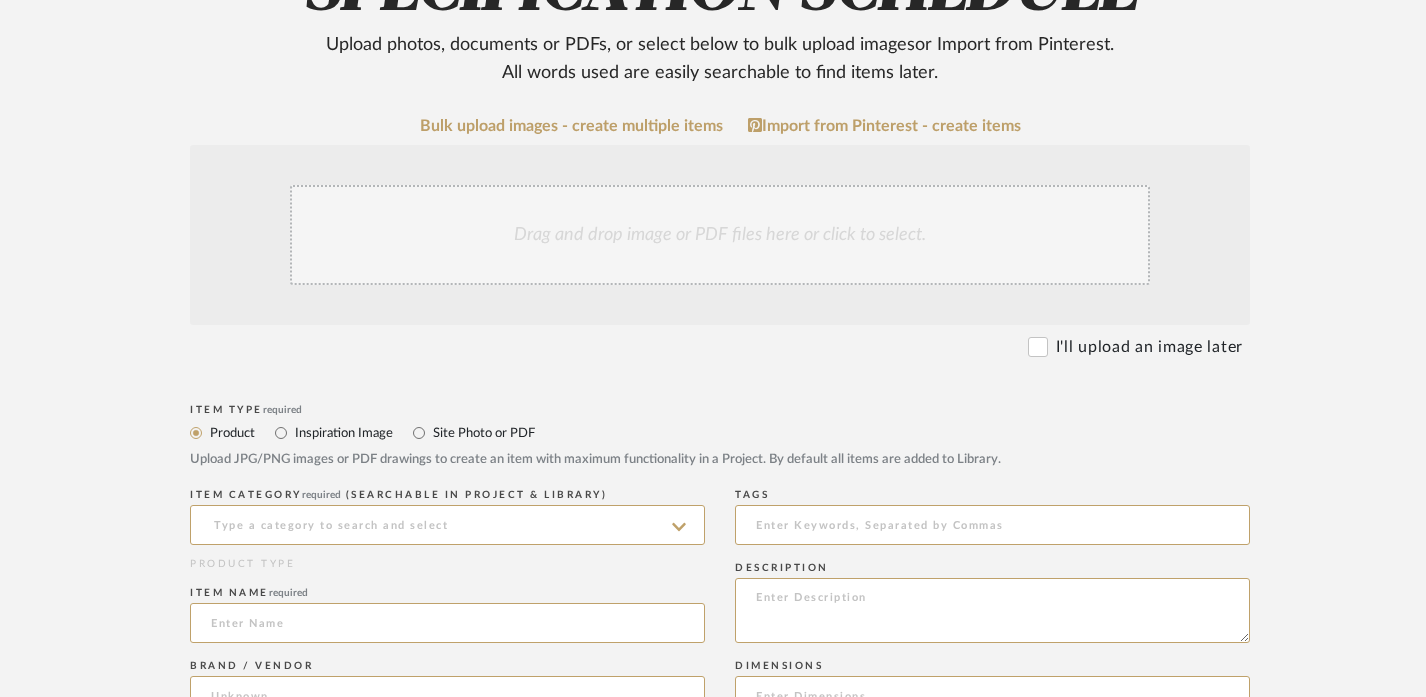 scroll, scrollTop: 377, scrollLeft: 0, axis: vertical 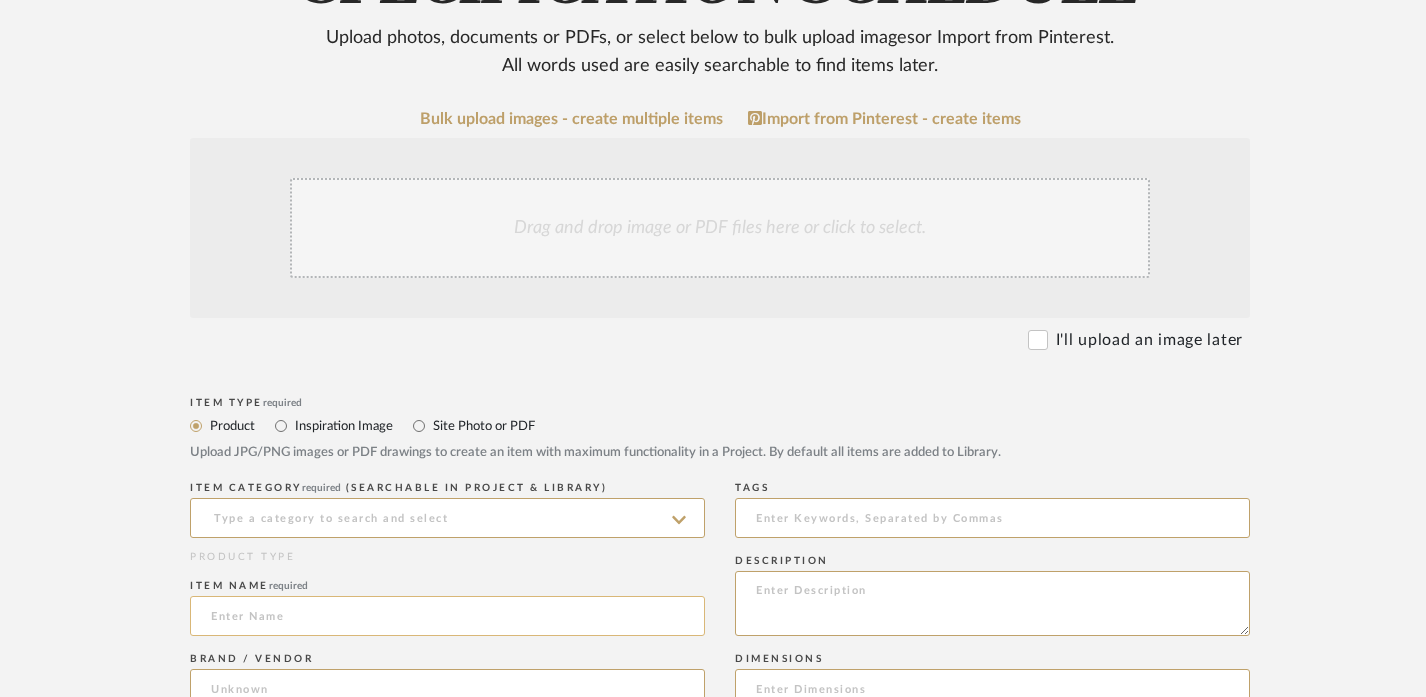 click 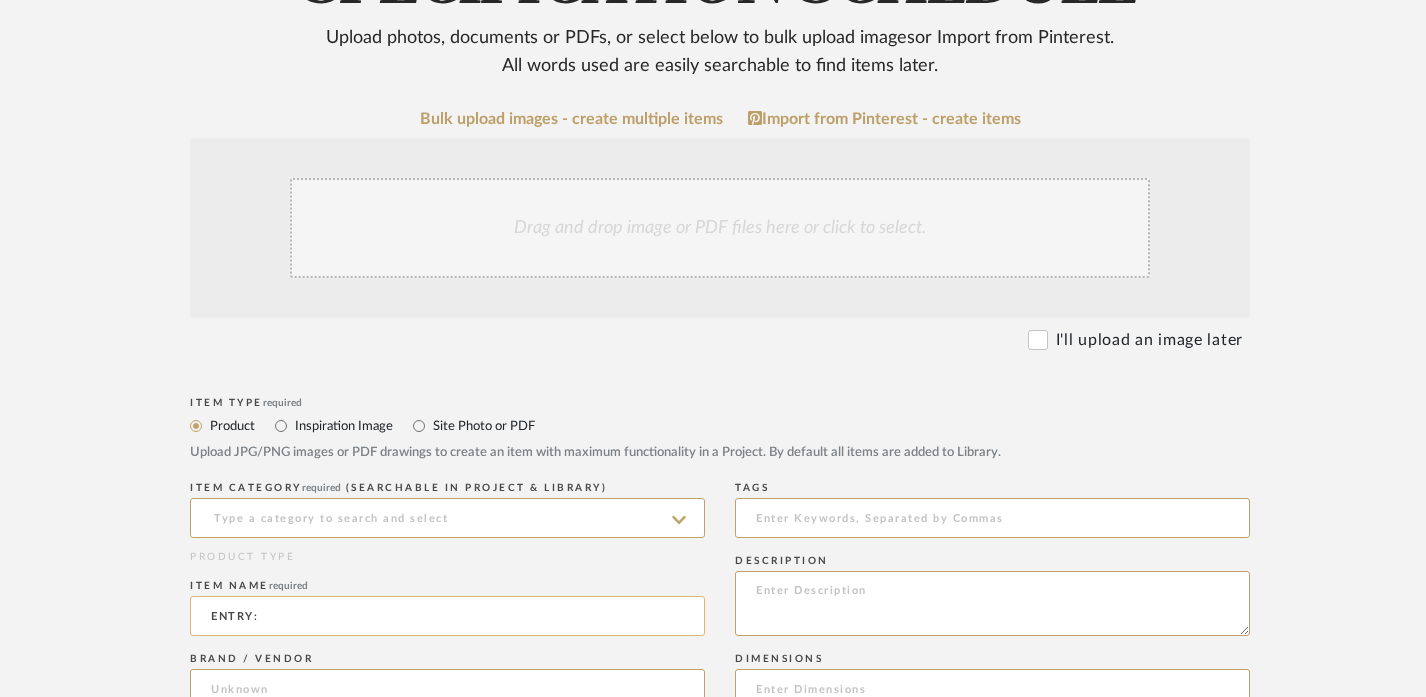paste on "RUG PAD" 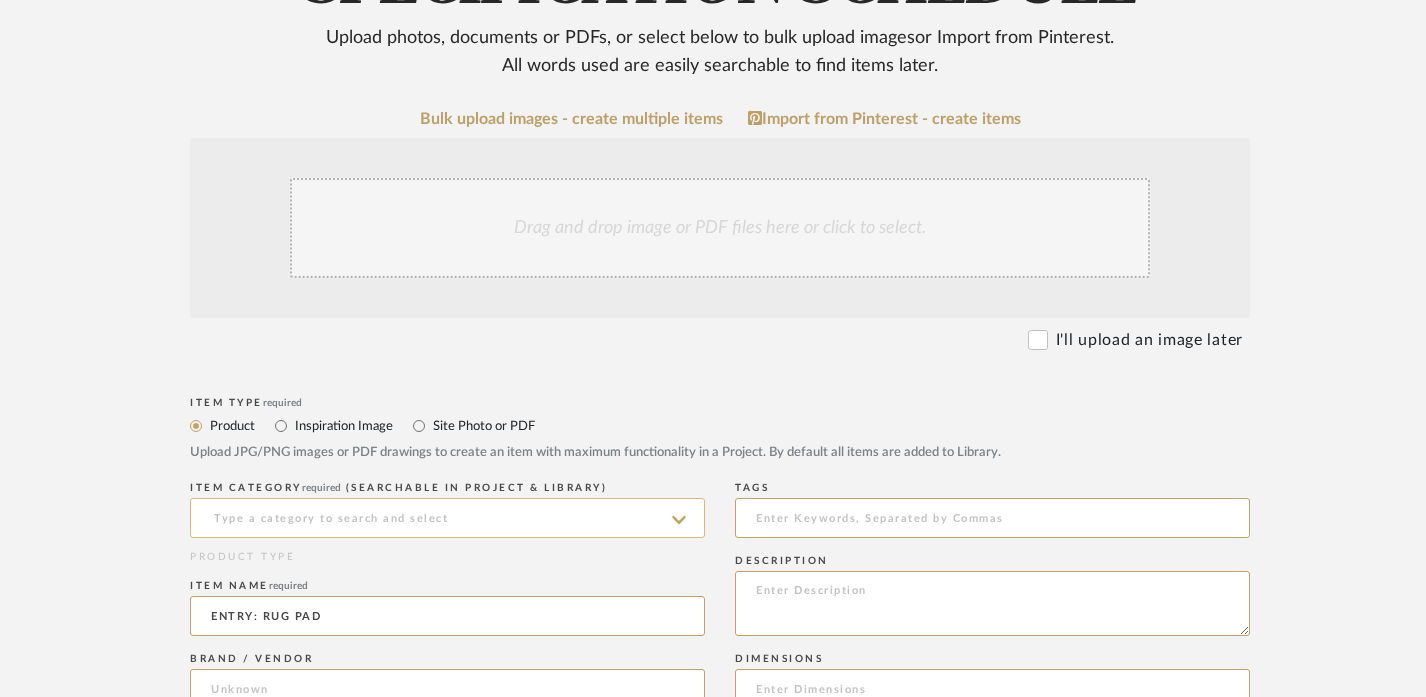 type on "ENTRY: RUG PAD" 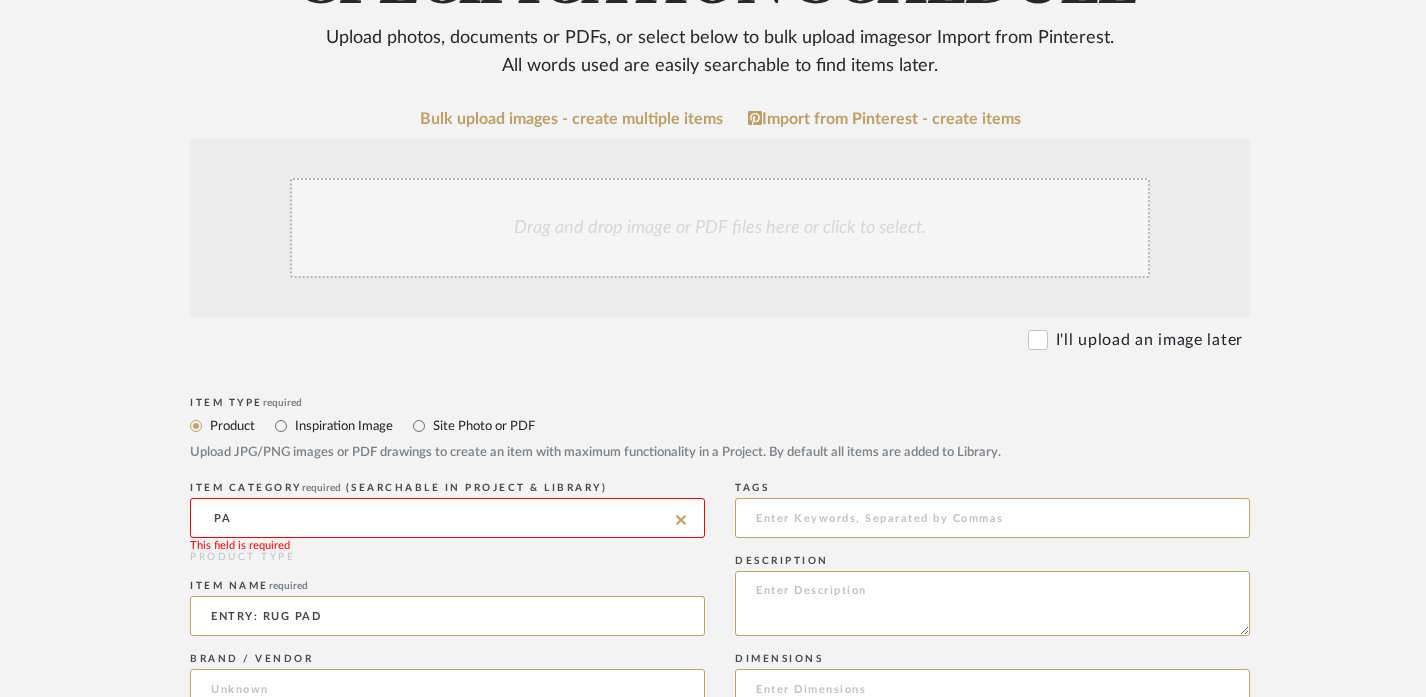 type on "P" 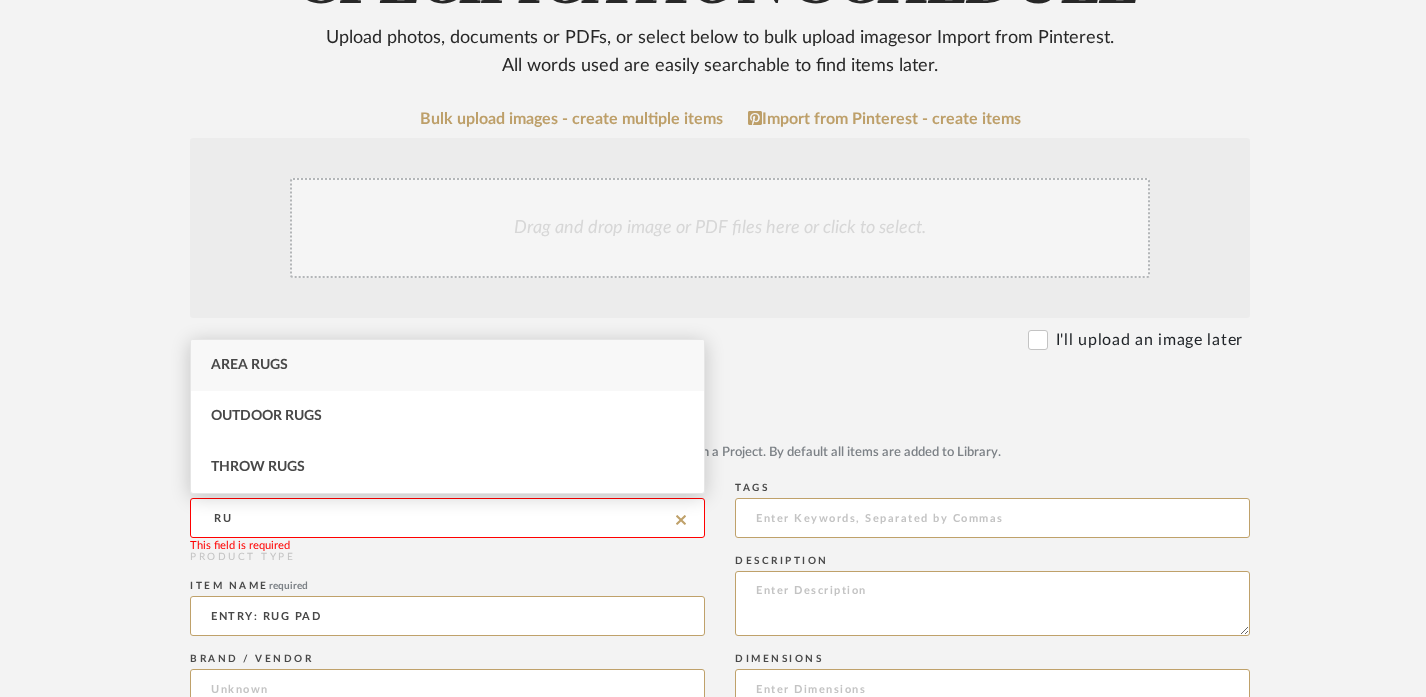 type on "R" 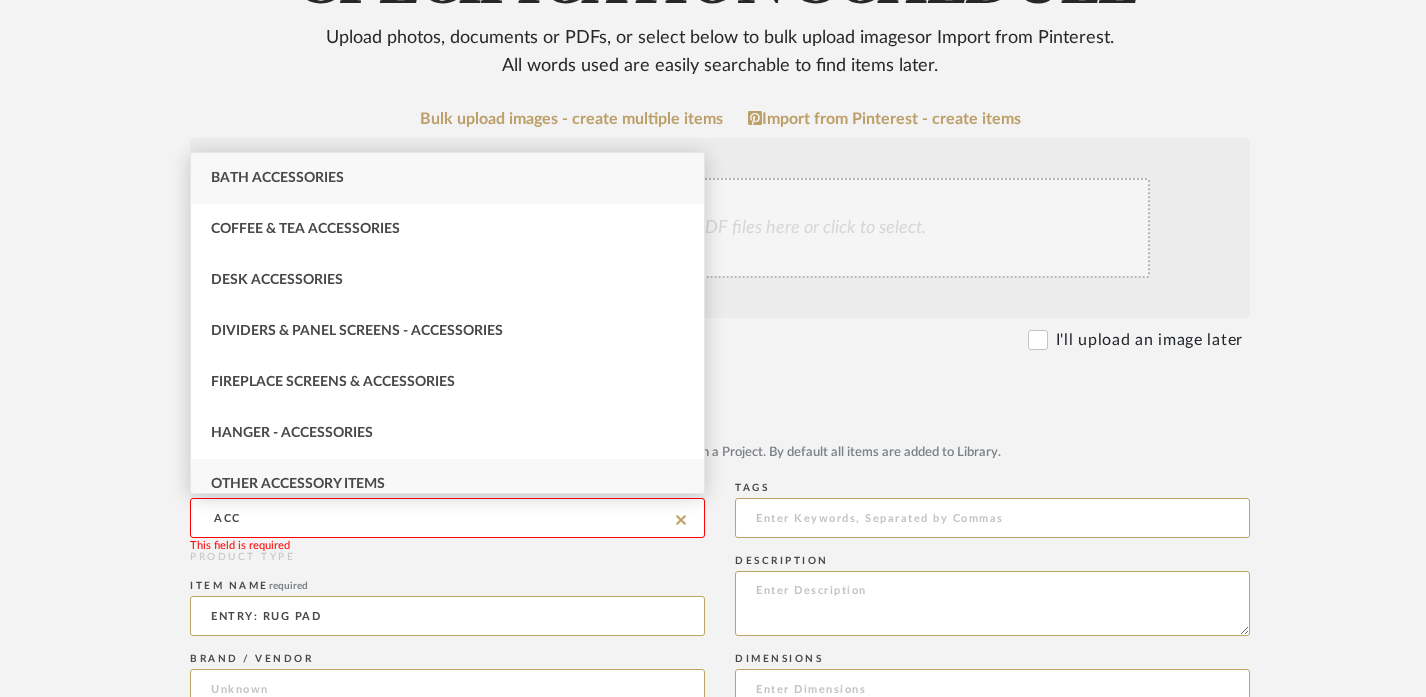 click on "Other Accessory Items" at bounding box center [447, 484] 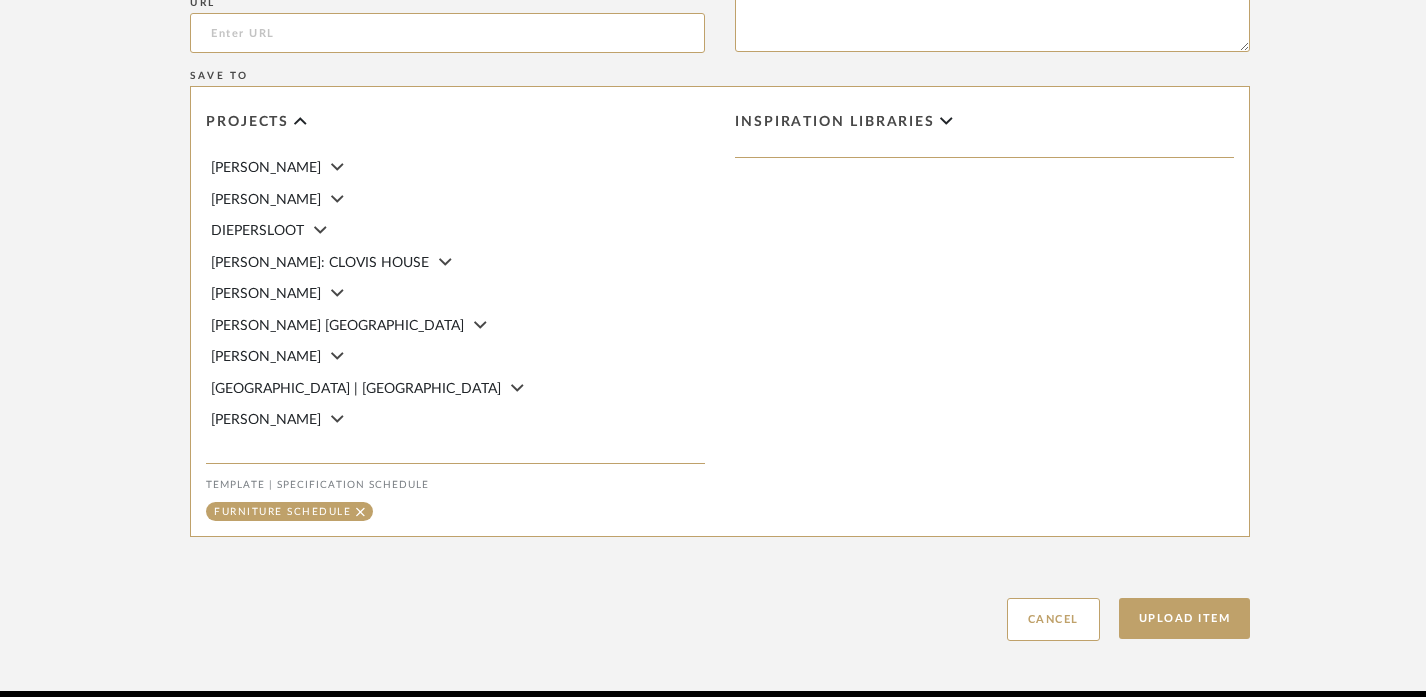 scroll, scrollTop: 1303, scrollLeft: 0, axis: vertical 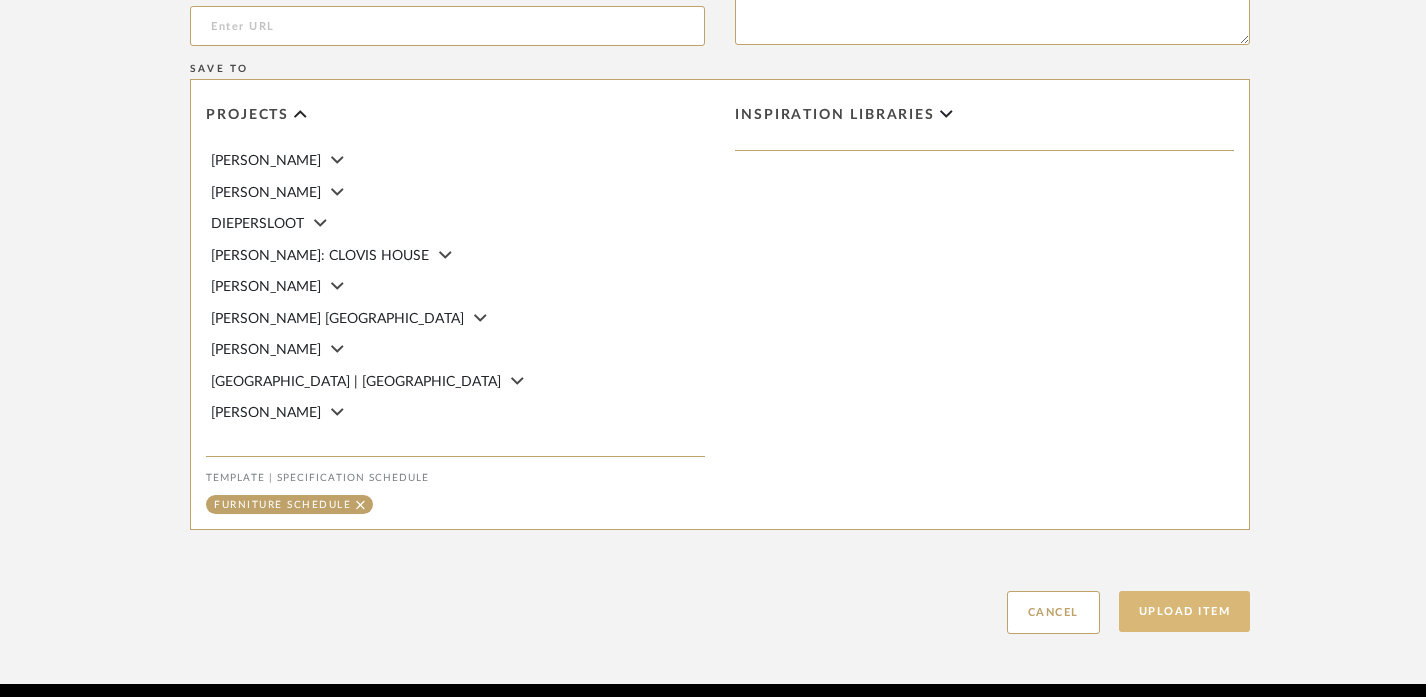 click on "Upload Item" 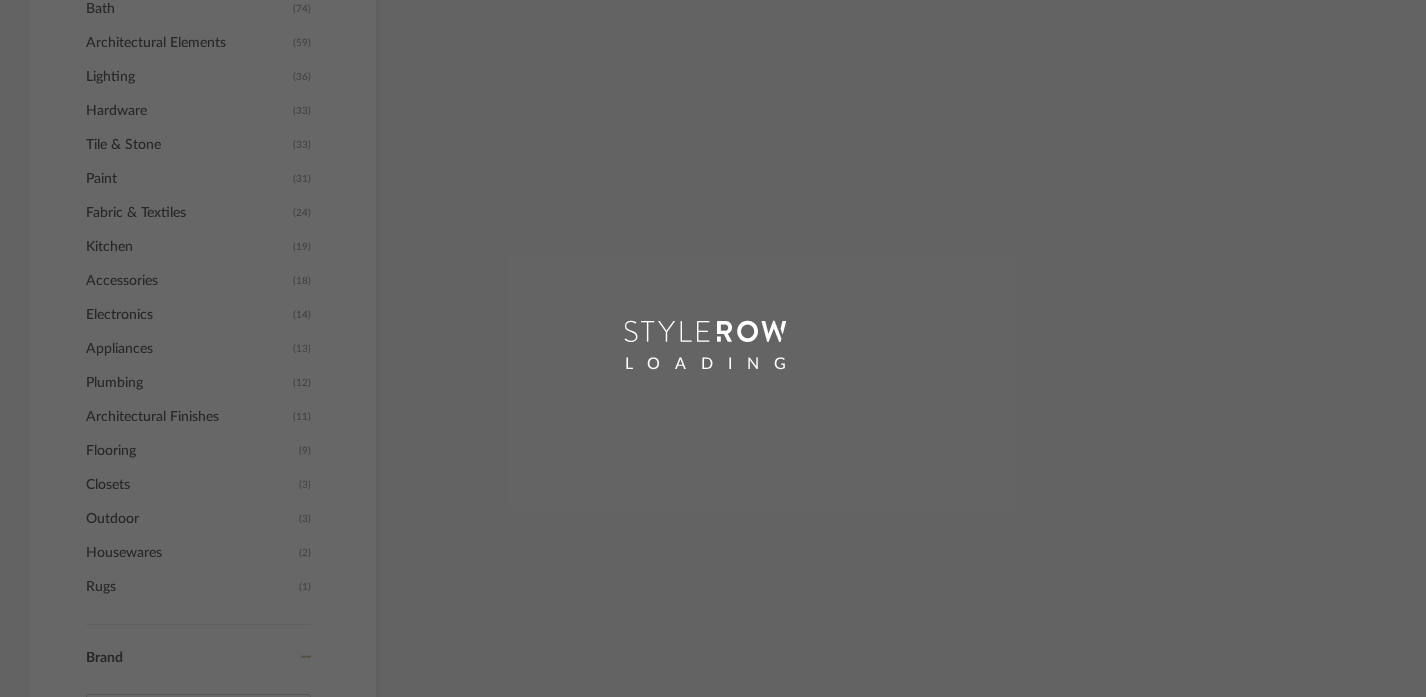 scroll, scrollTop: 0, scrollLeft: 0, axis: both 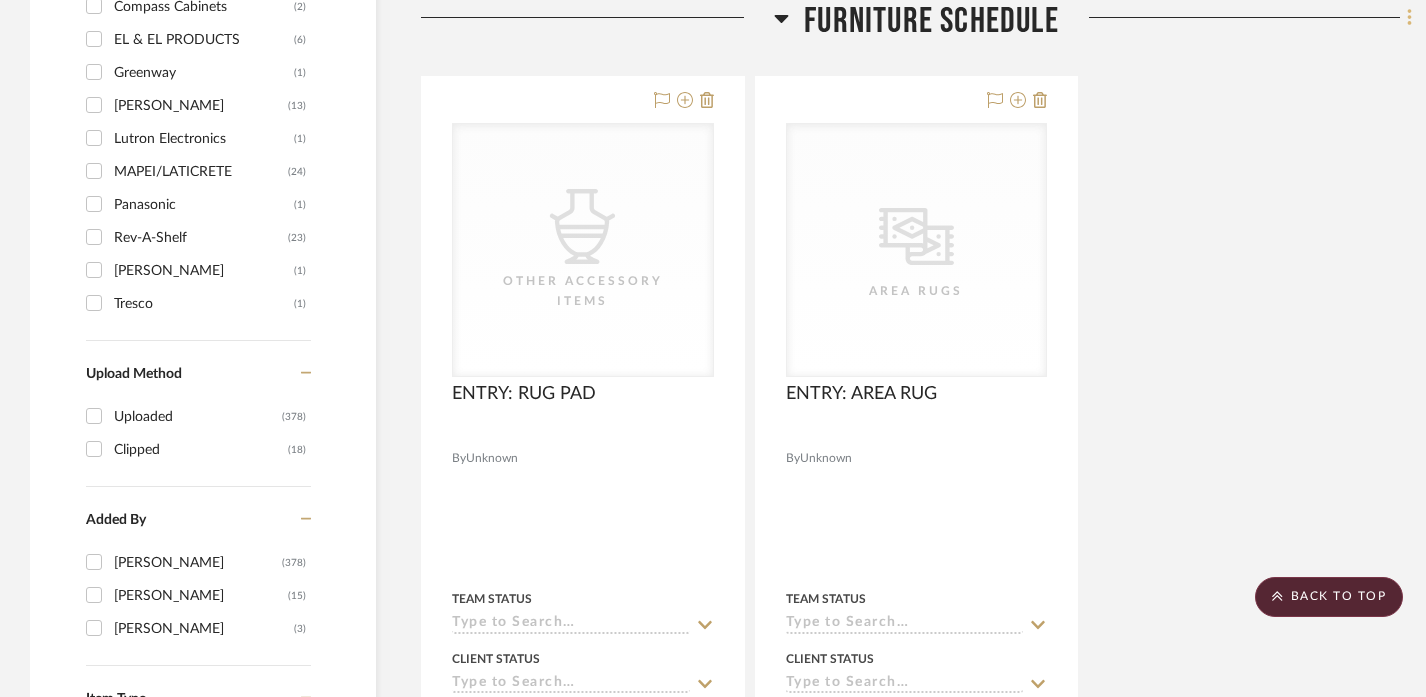 click 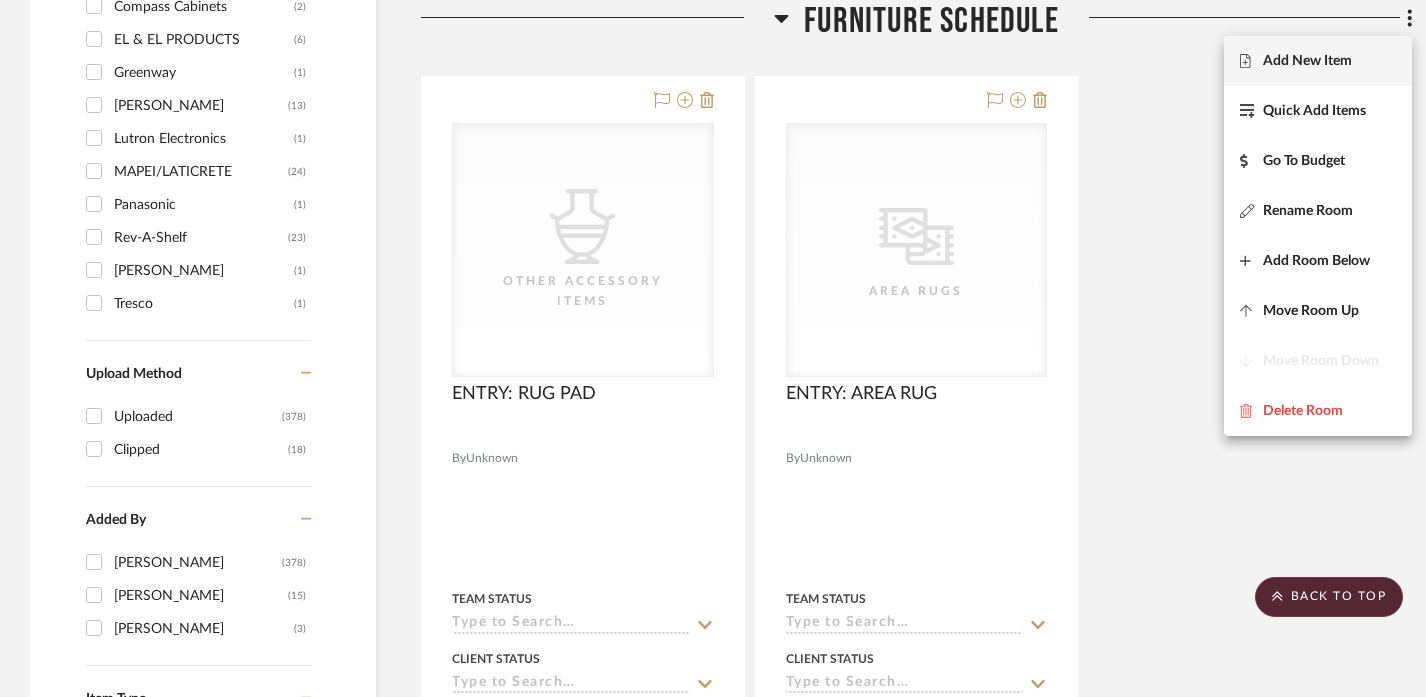 click on "Add New Item" at bounding box center (1318, 61) 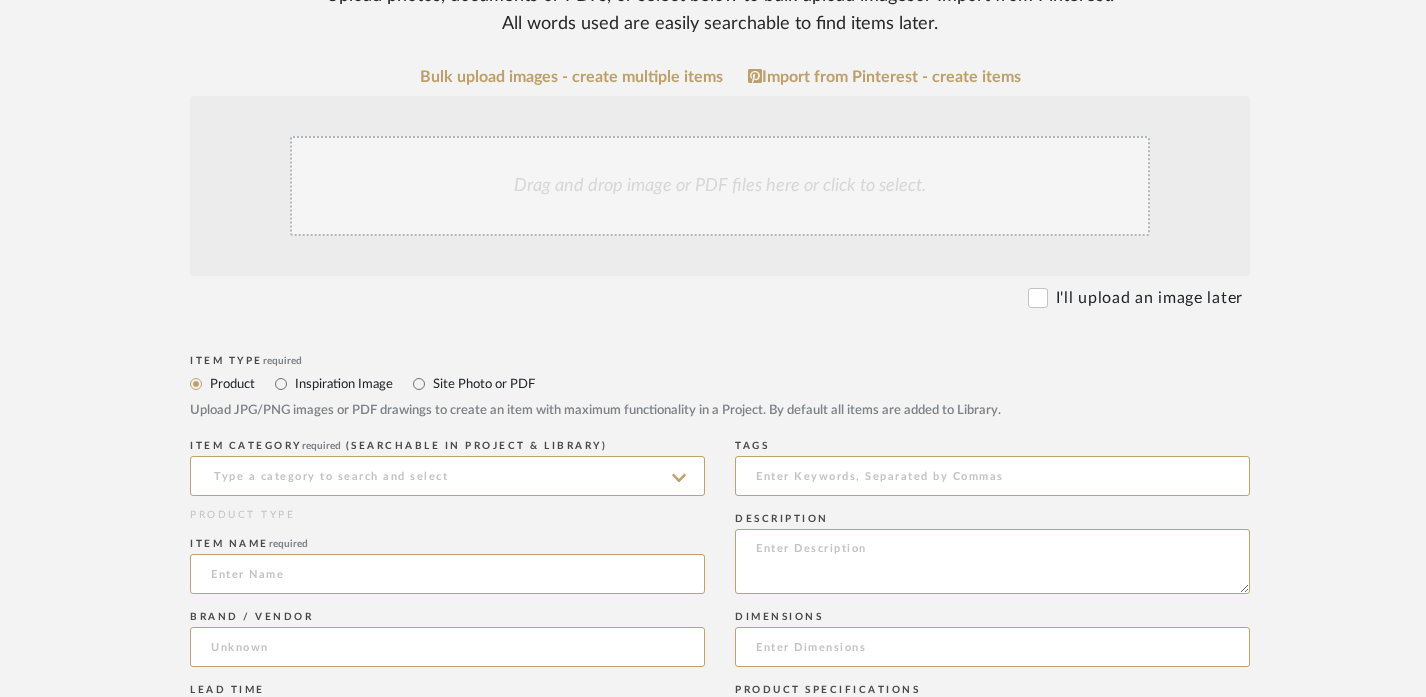 scroll, scrollTop: 470, scrollLeft: 0, axis: vertical 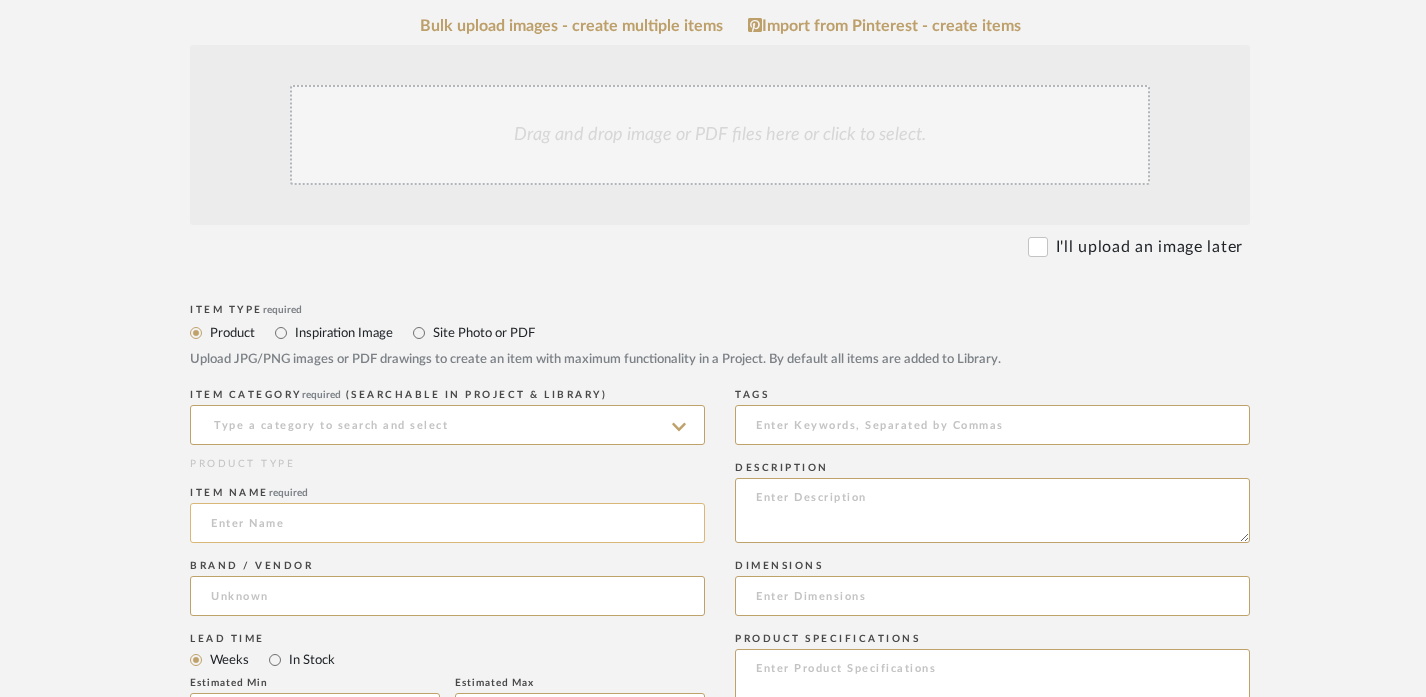 click 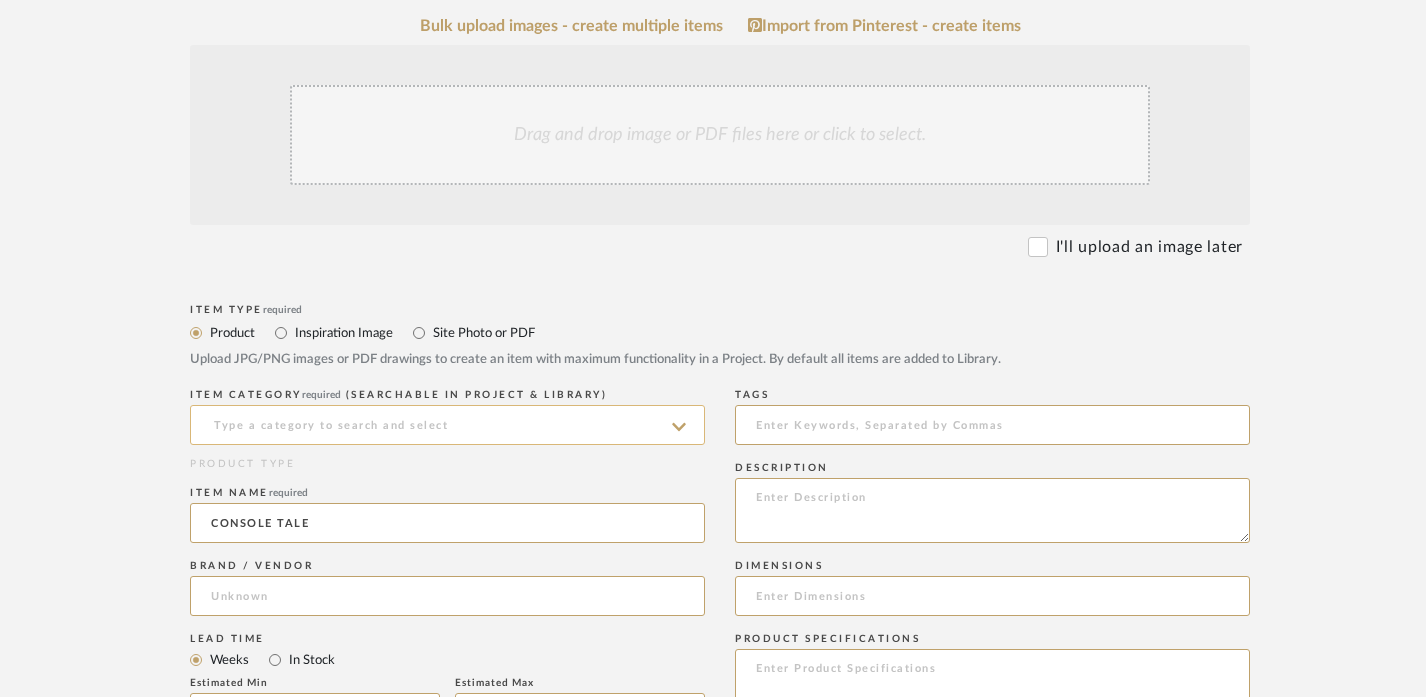 type on "CONSOLE TALE" 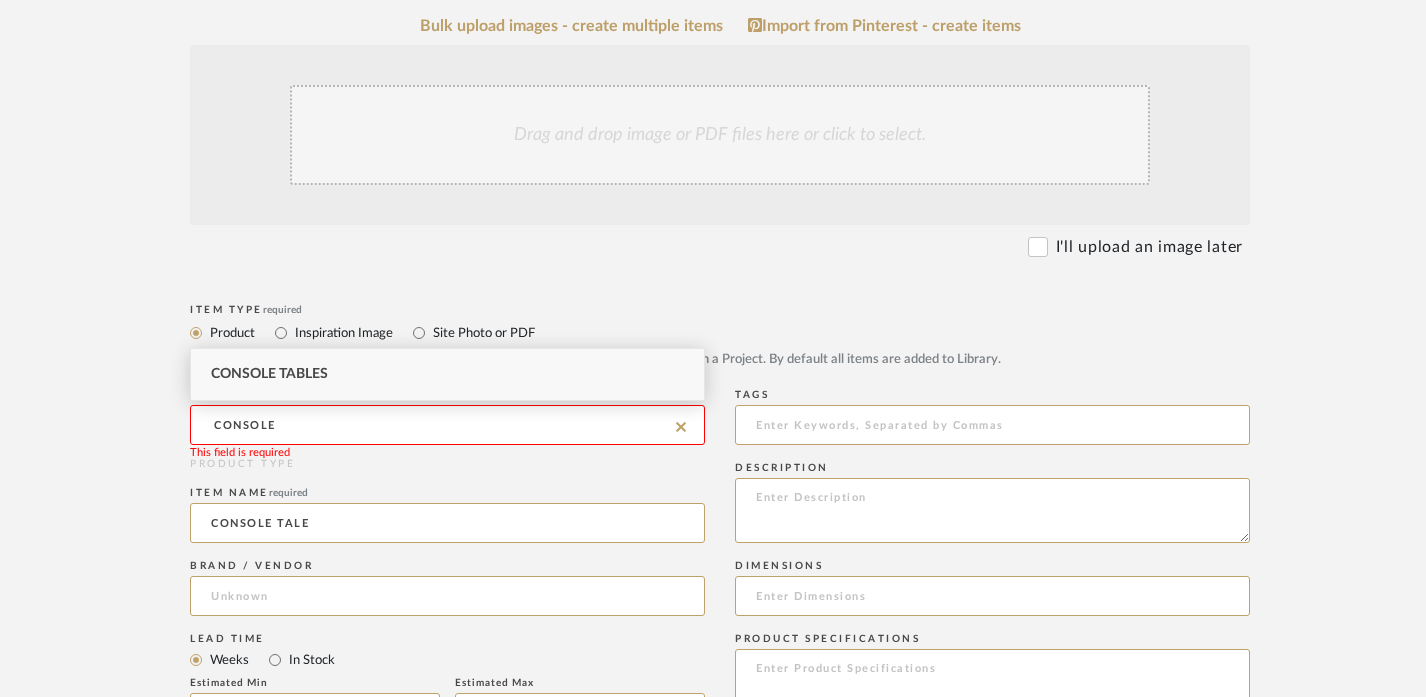 click on "Console Tables" at bounding box center [447, 374] 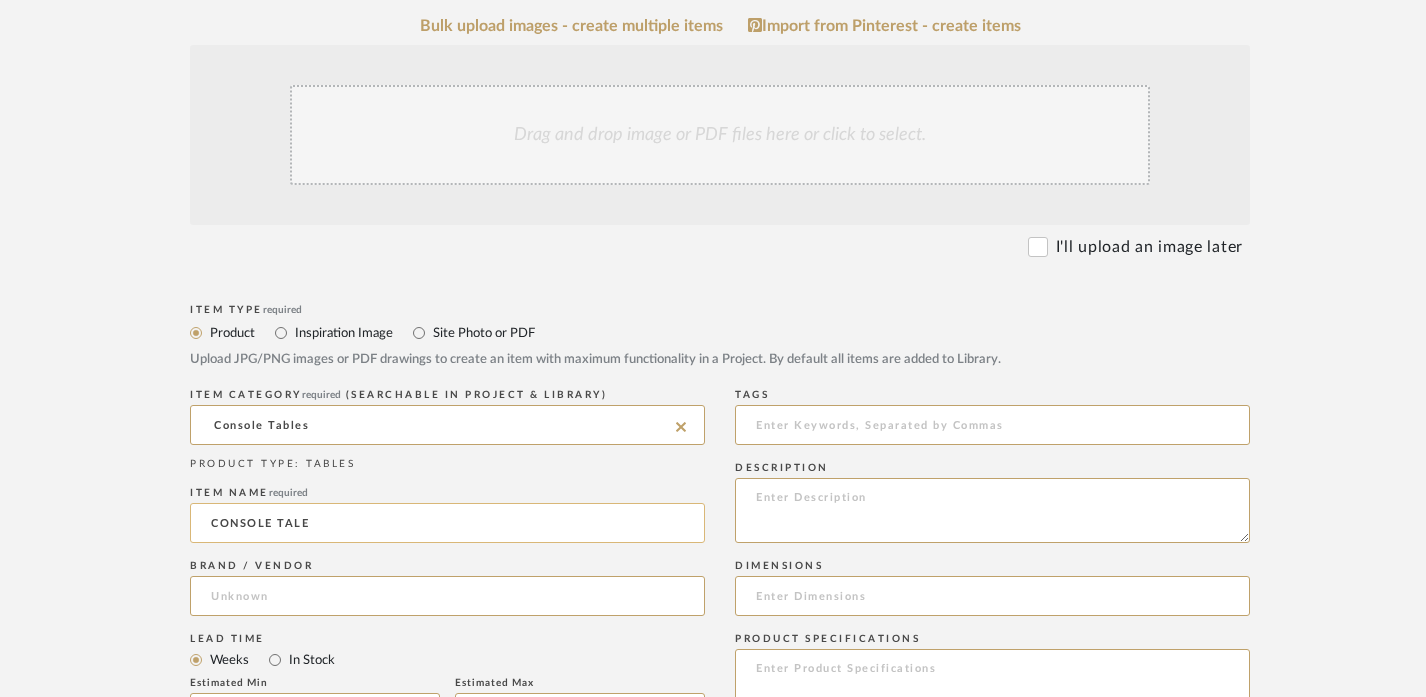click on "CONSOLE TALE" 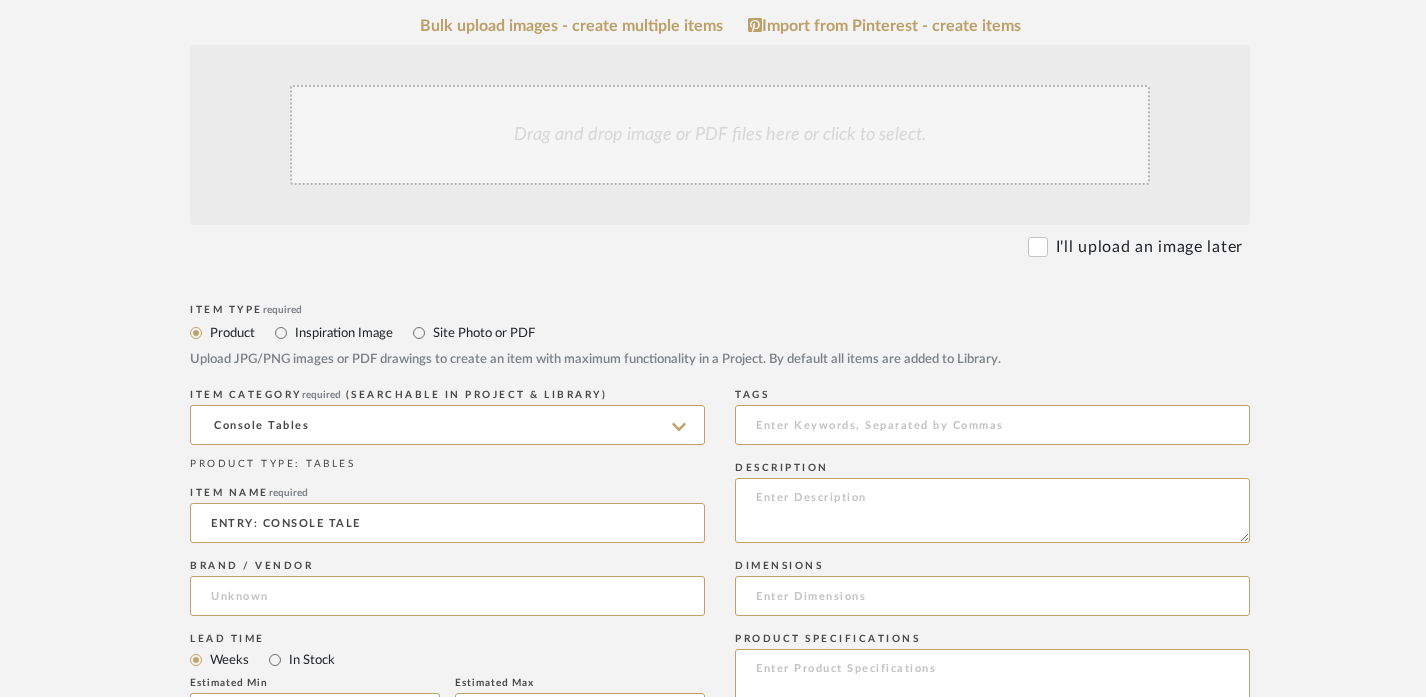 type on "ENTRY: CONSOLE TALE" 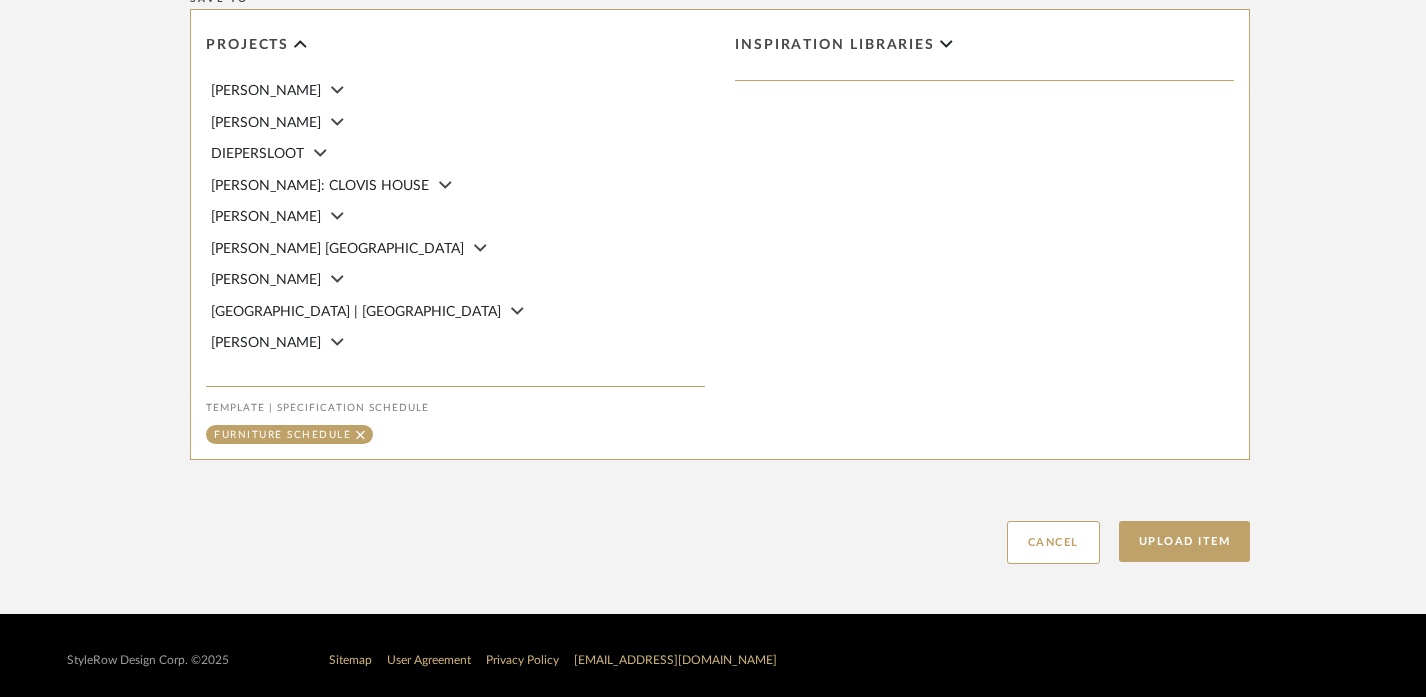 scroll, scrollTop: 1383, scrollLeft: 0, axis: vertical 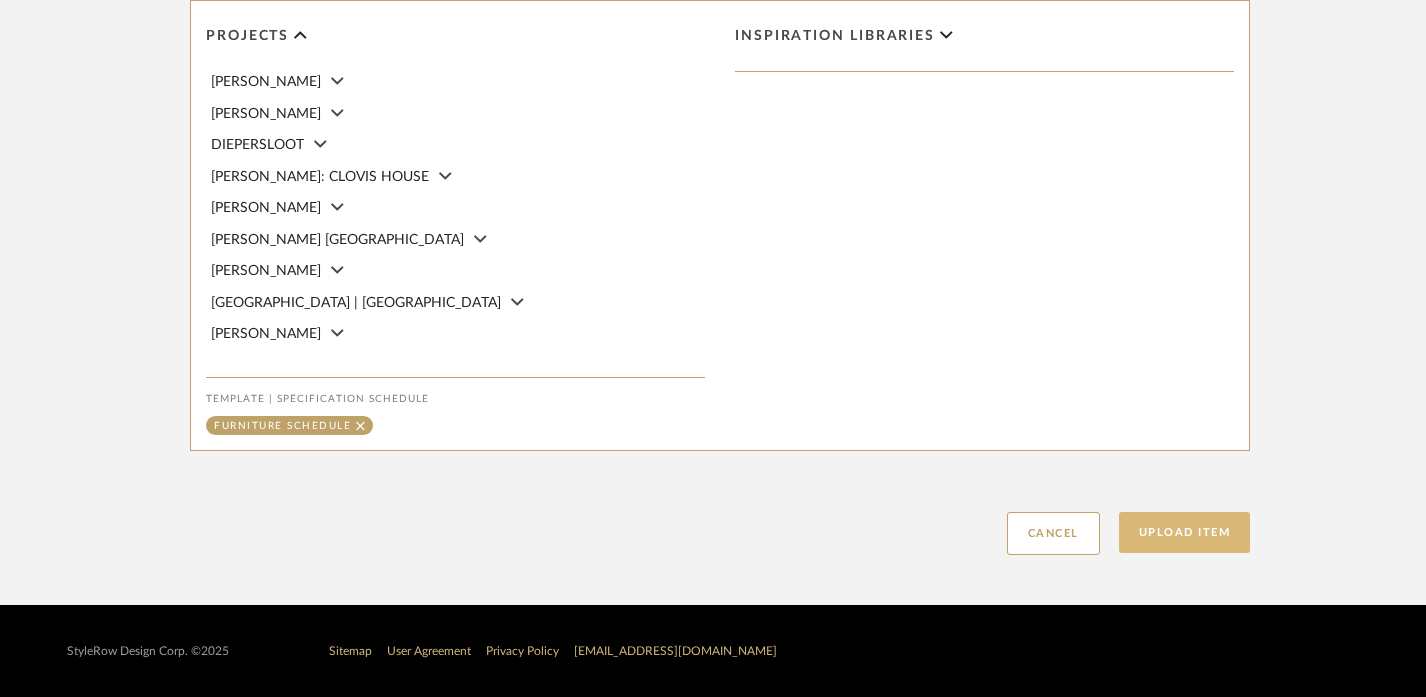 click on "Upload Item" 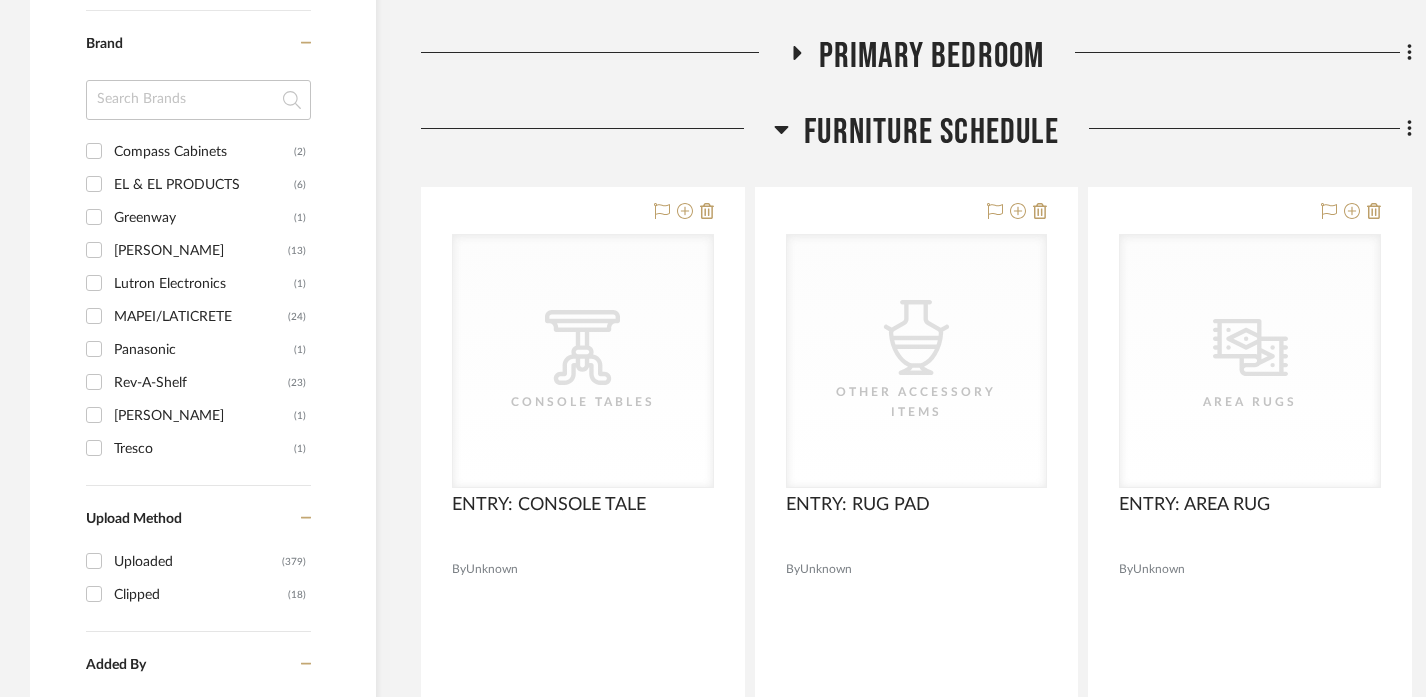 scroll, scrollTop: 2002, scrollLeft: 0, axis: vertical 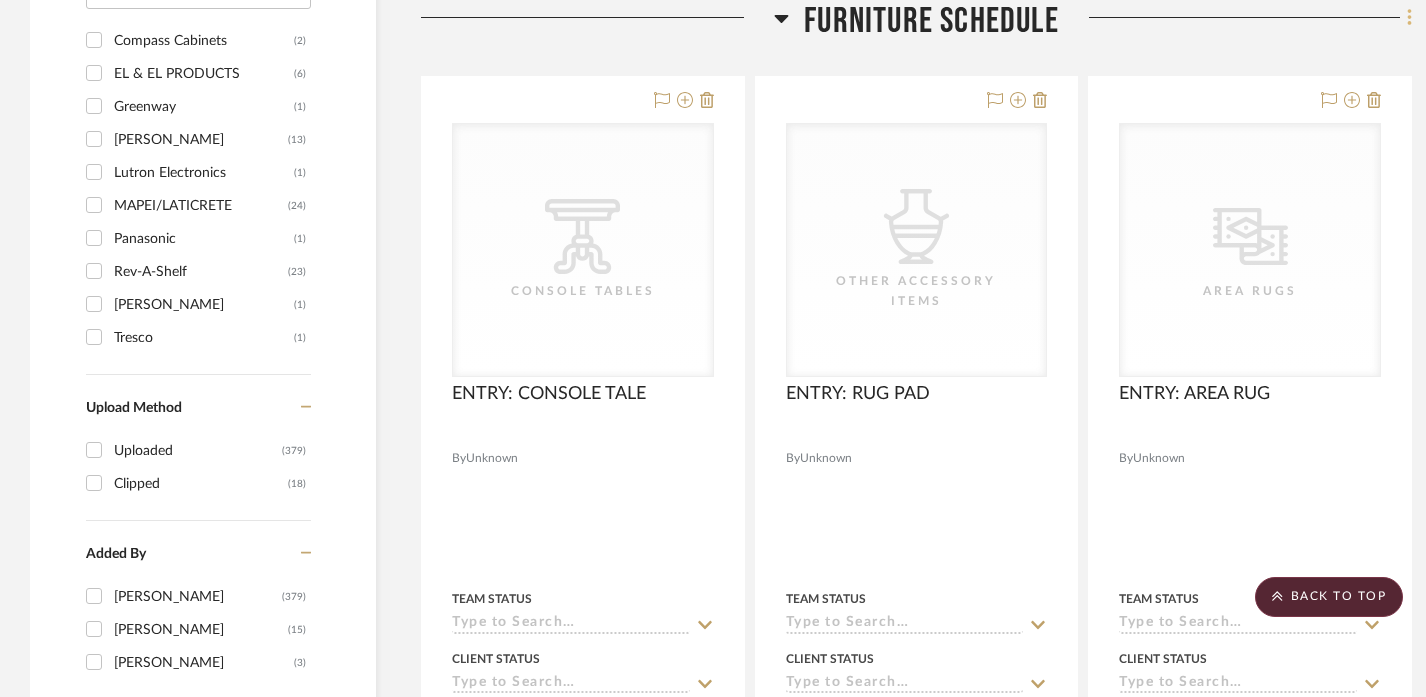 click 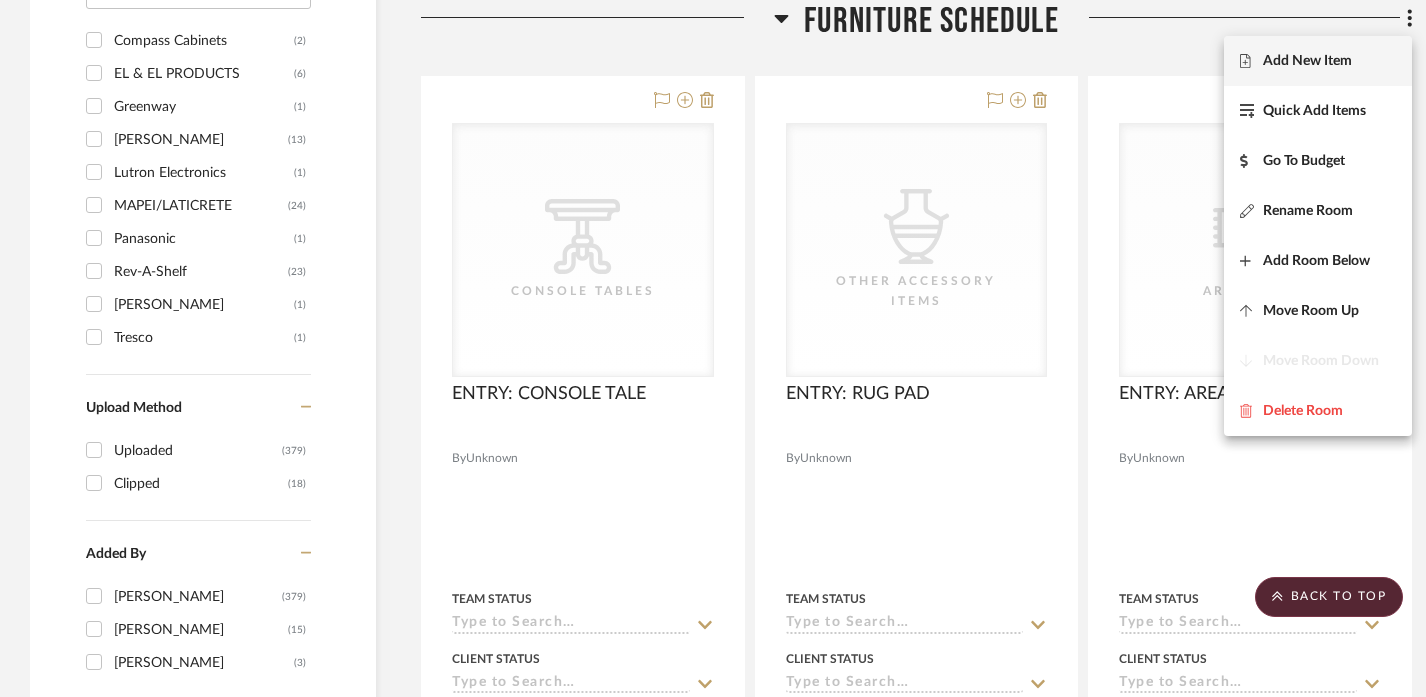 click on "Add New Item" at bounding box center [1318, 61] 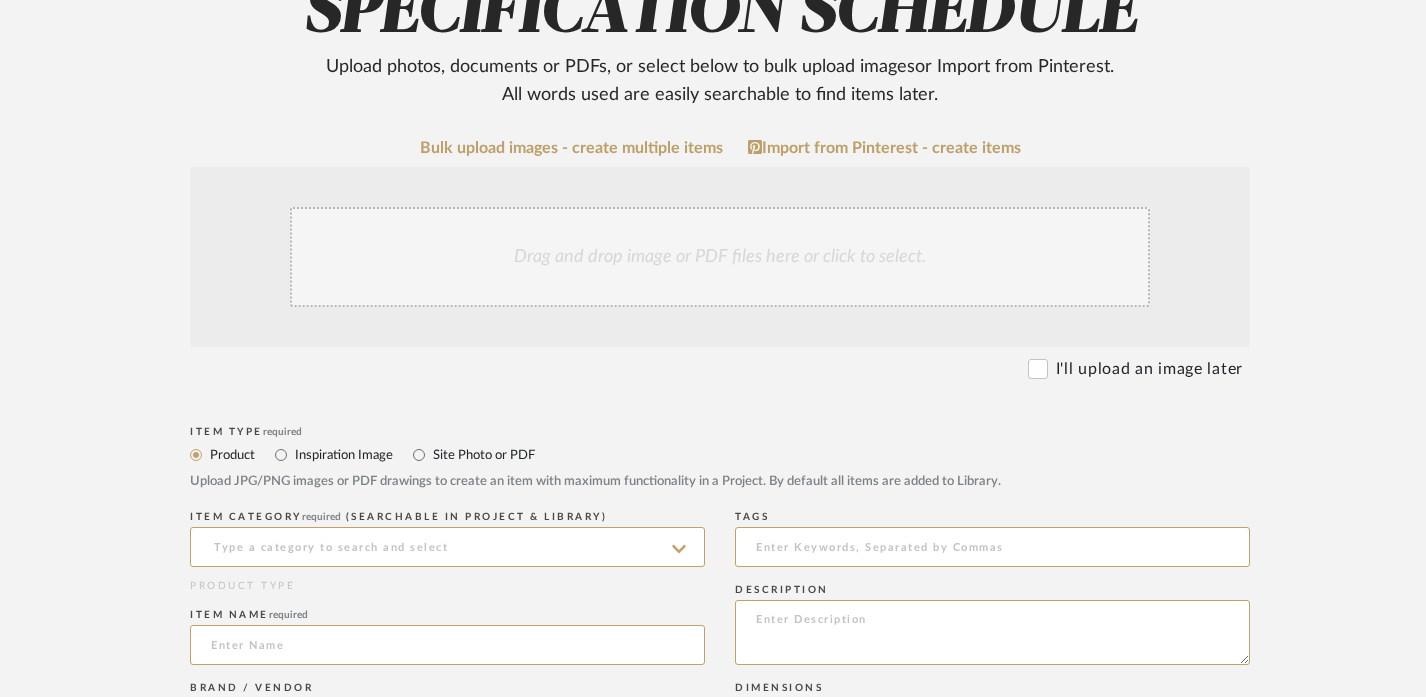 scroll, scrollTop: 466, scrollLeft: 0, axis: vertical 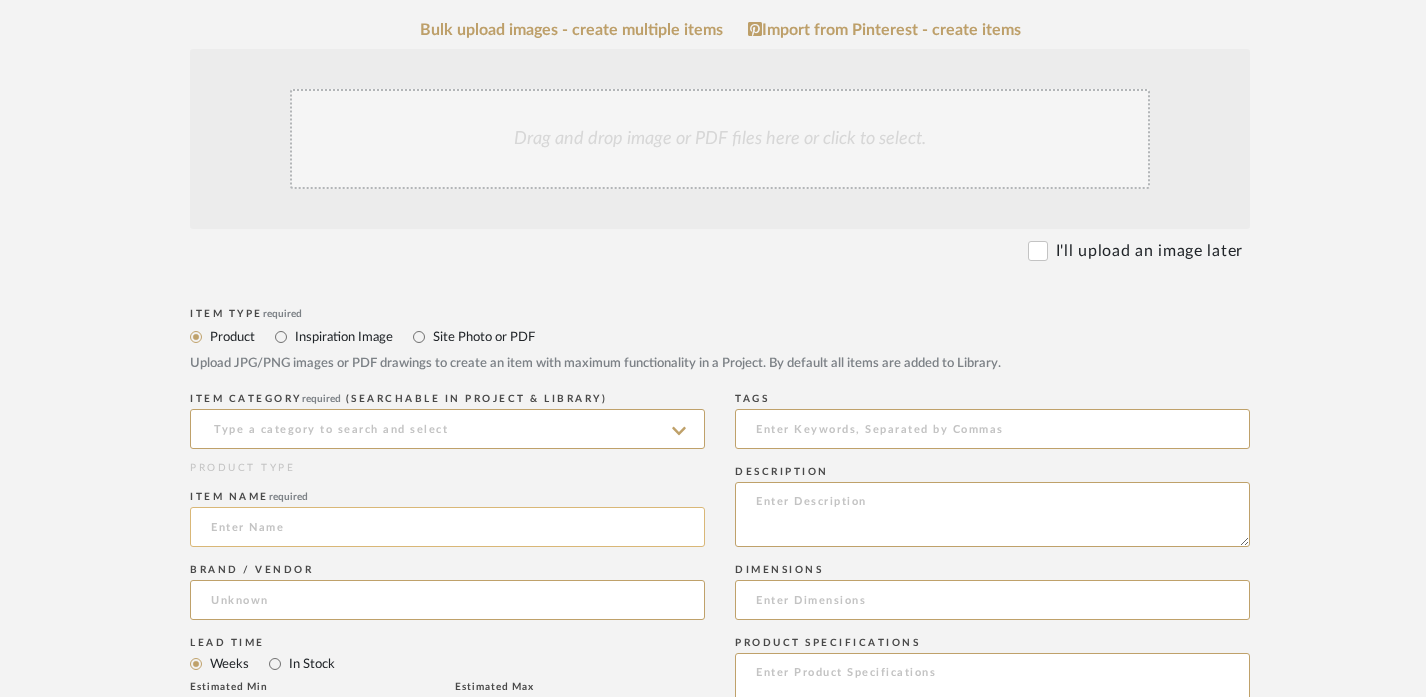 click 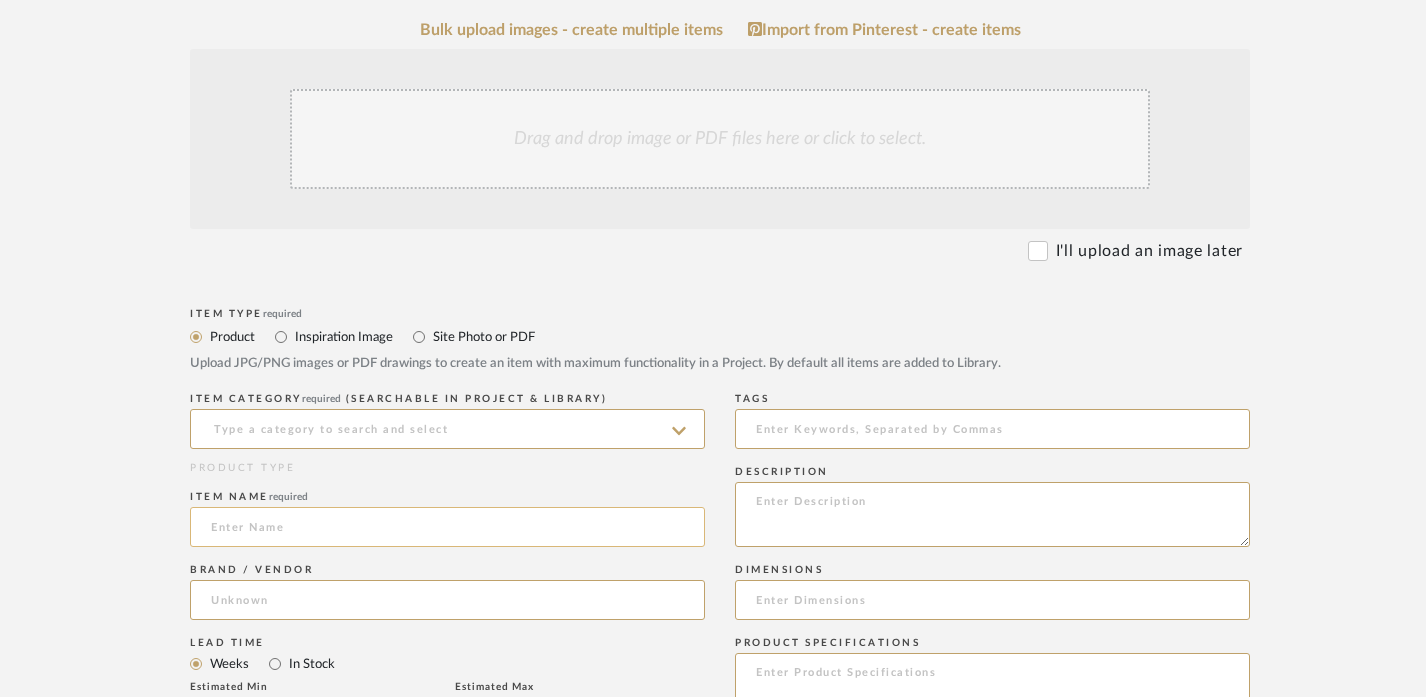 paste on "MIRROR" 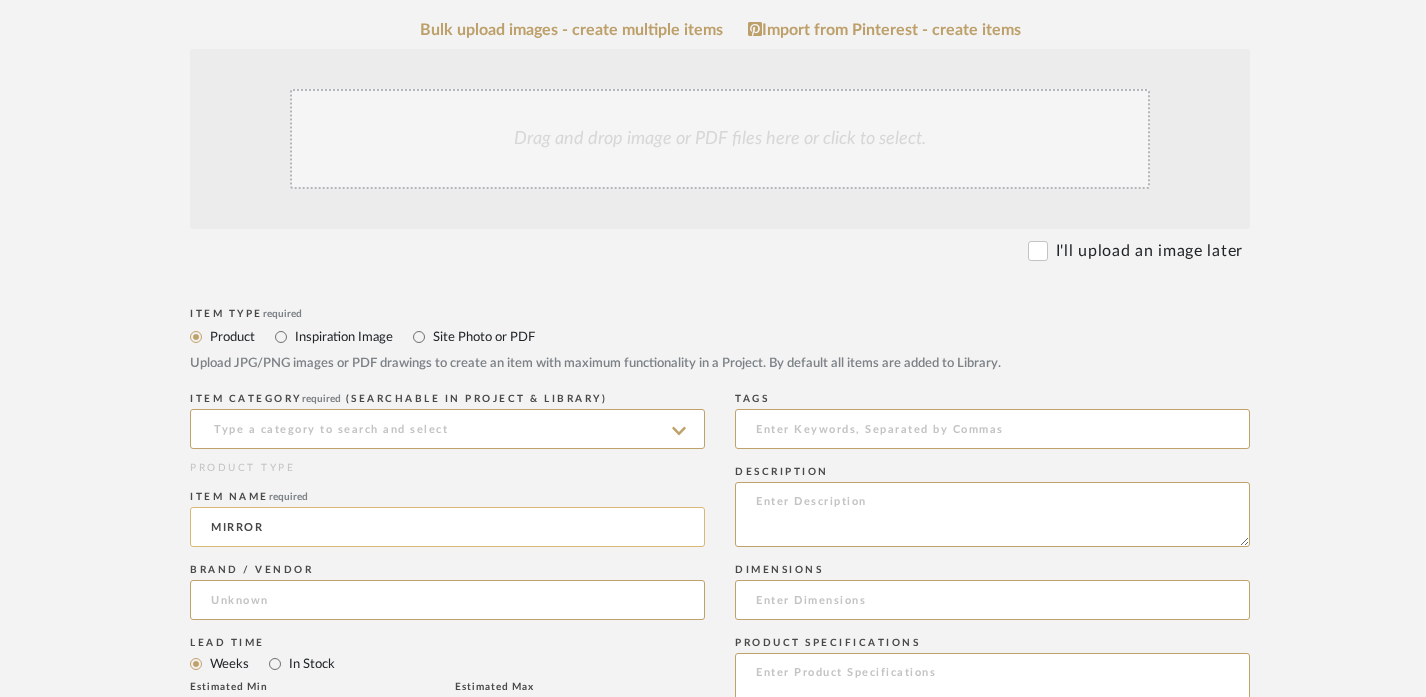 click on "MIRROR" 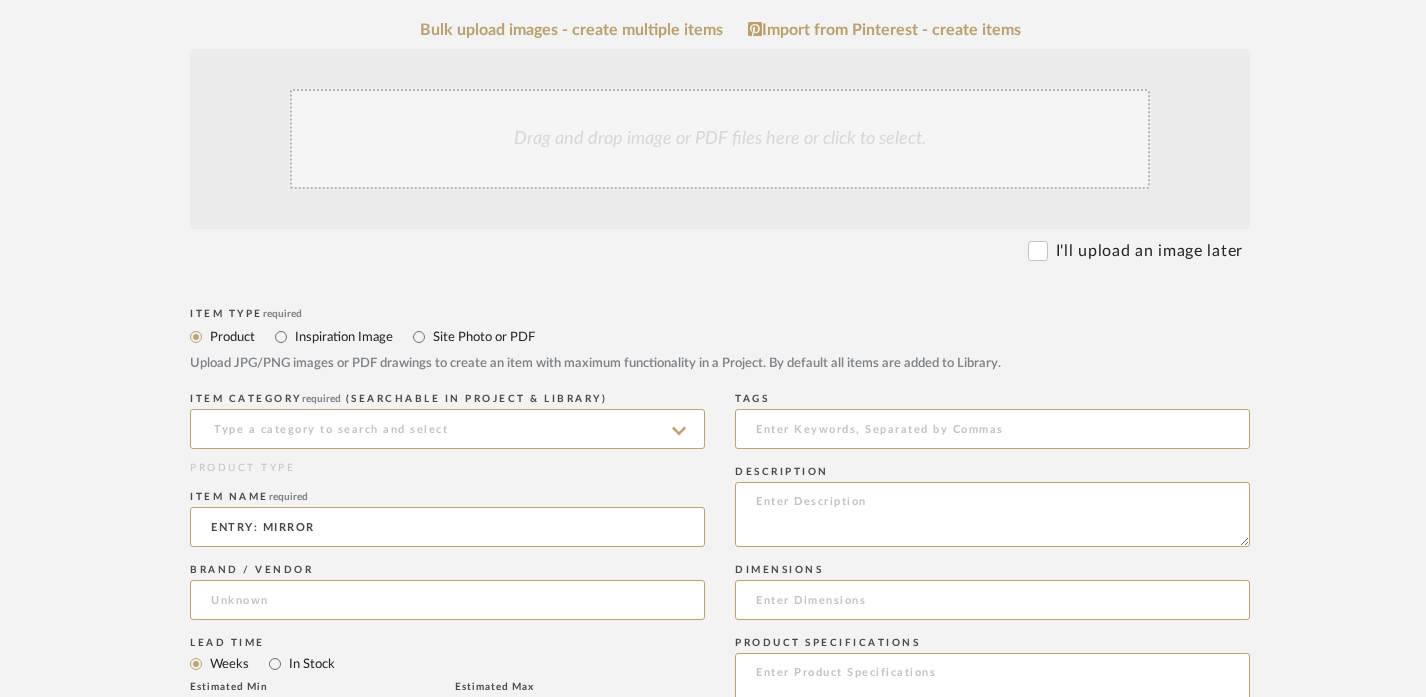 type on "ENTRY: MIRROR" 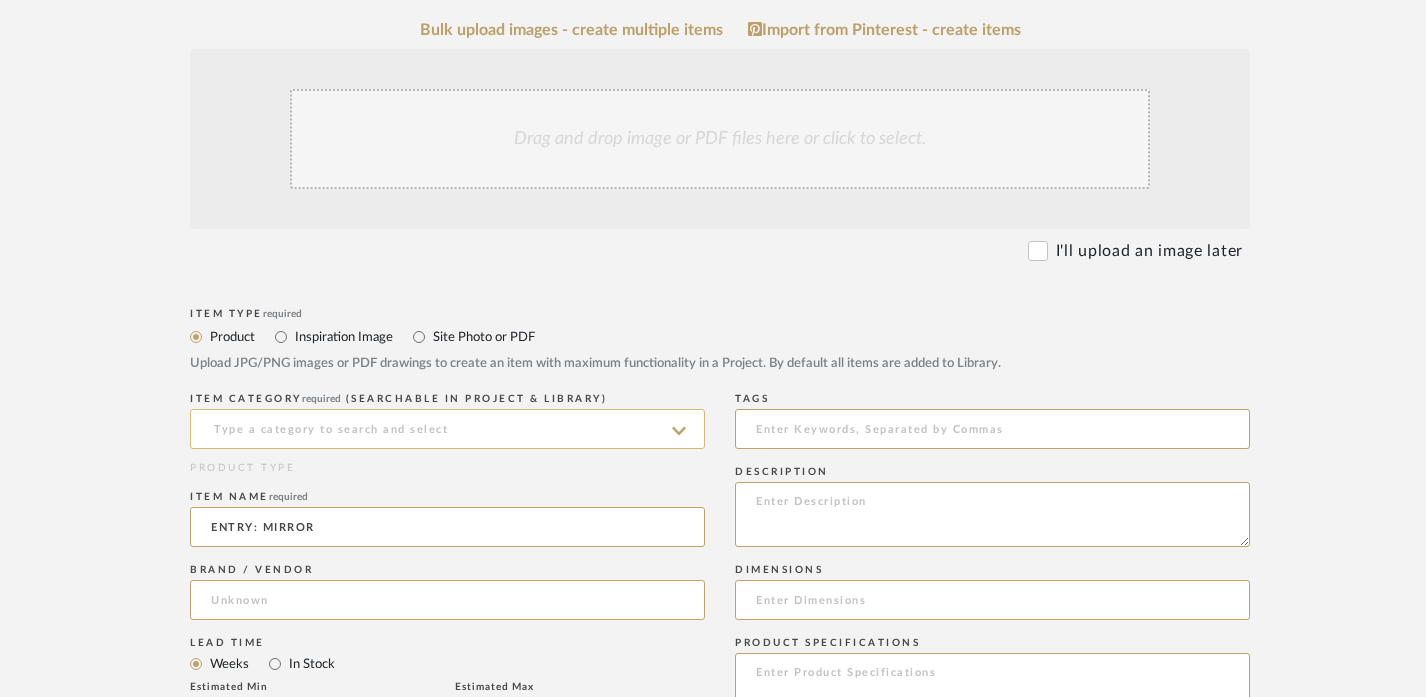 click 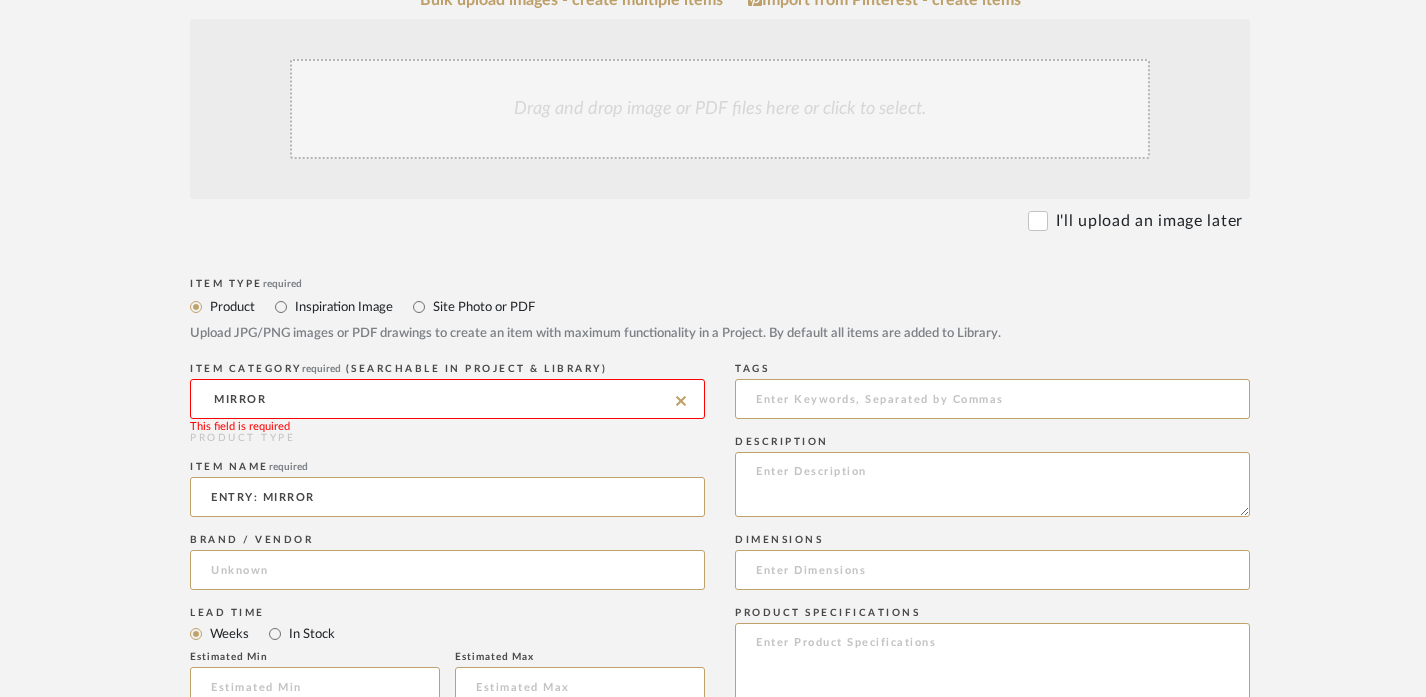 scroll, scrollTop: 489, scrollLeft: 0, axis: vertical 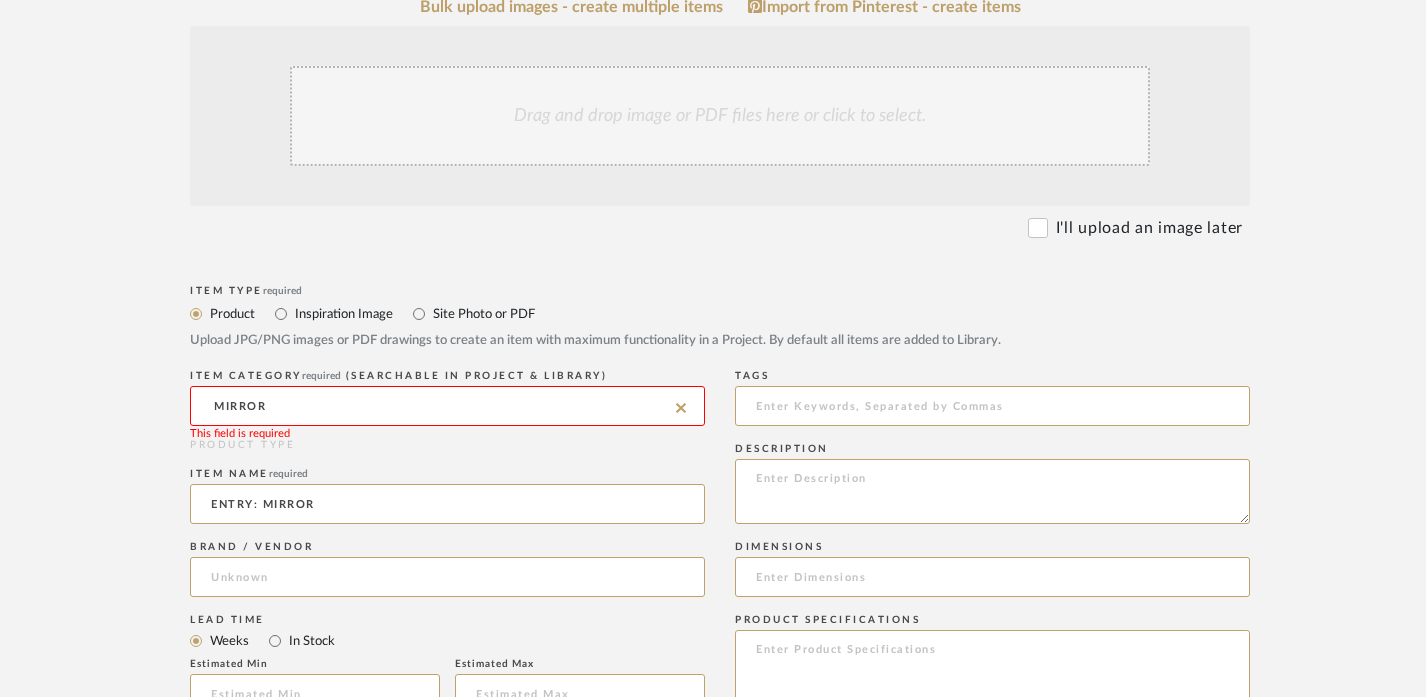 click on "MIRROR" 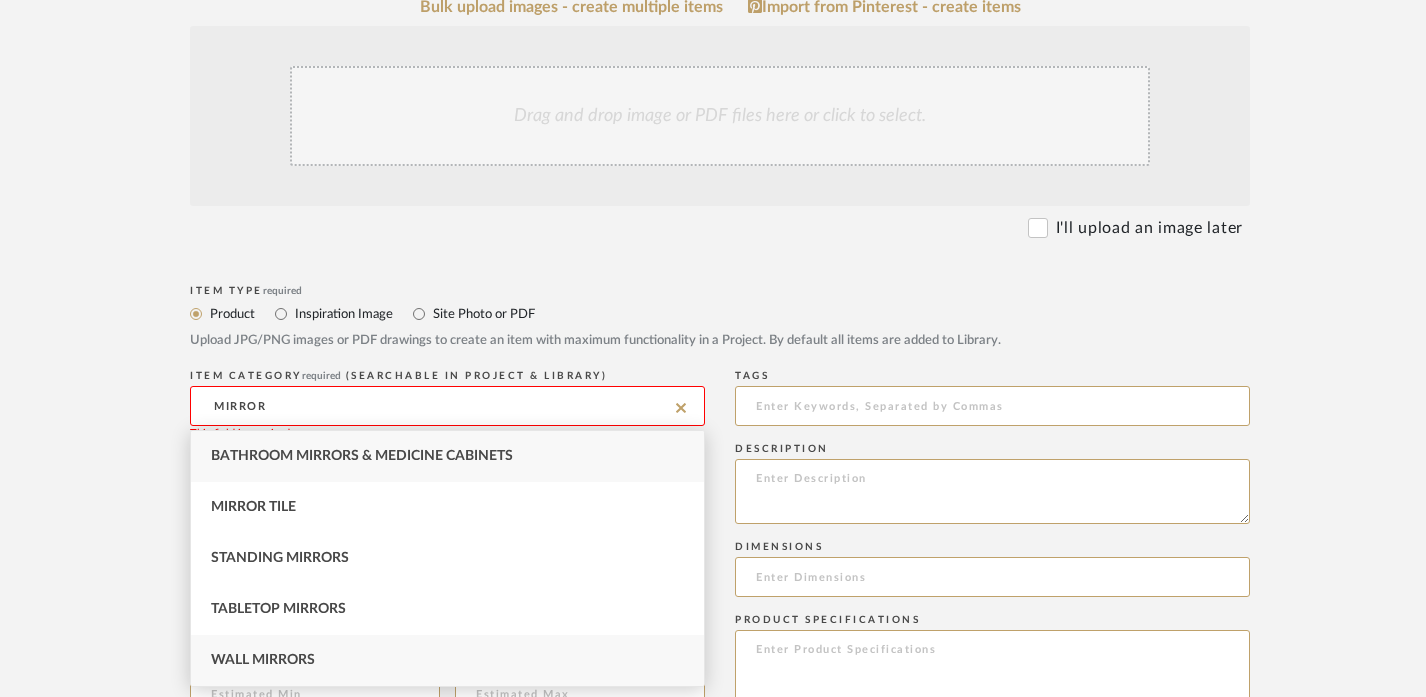 click on "Wall Mirrors" at bounding box center [447, 660] 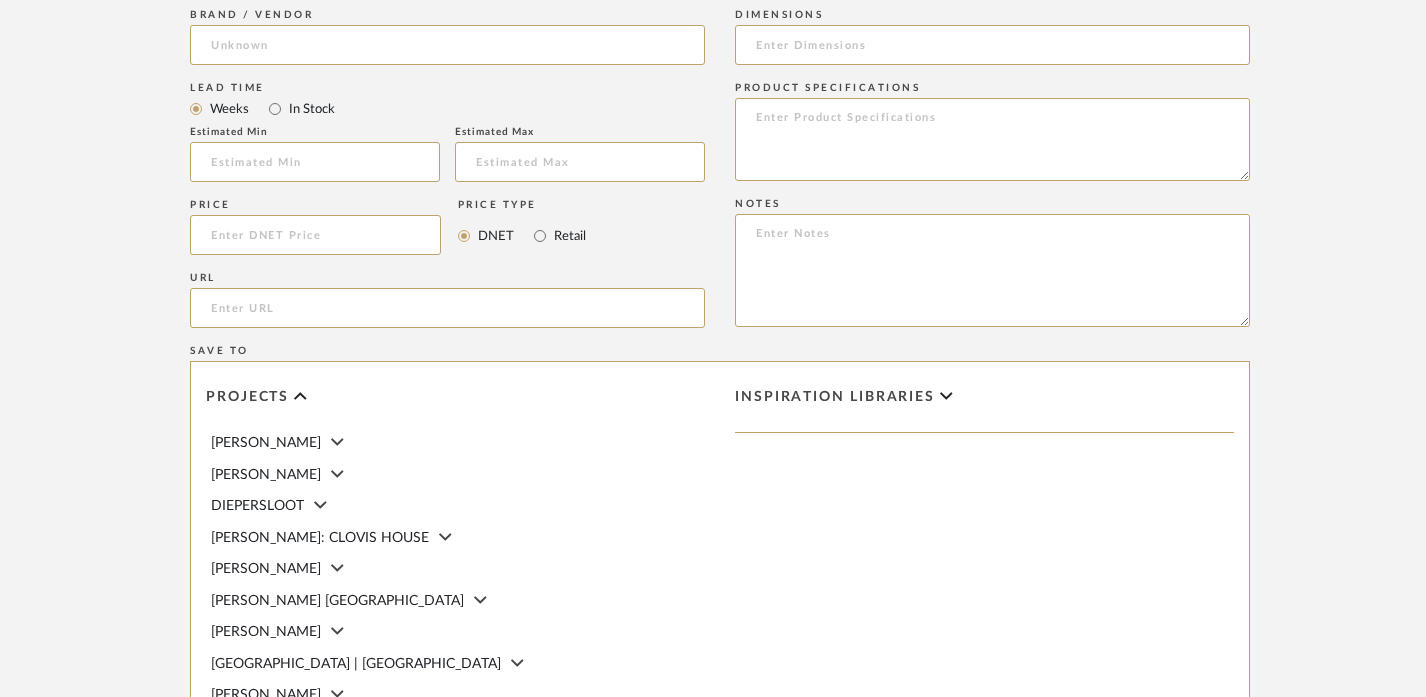 scroll, scrollTop: 1383, scrollLeft: 0, axis: vertical 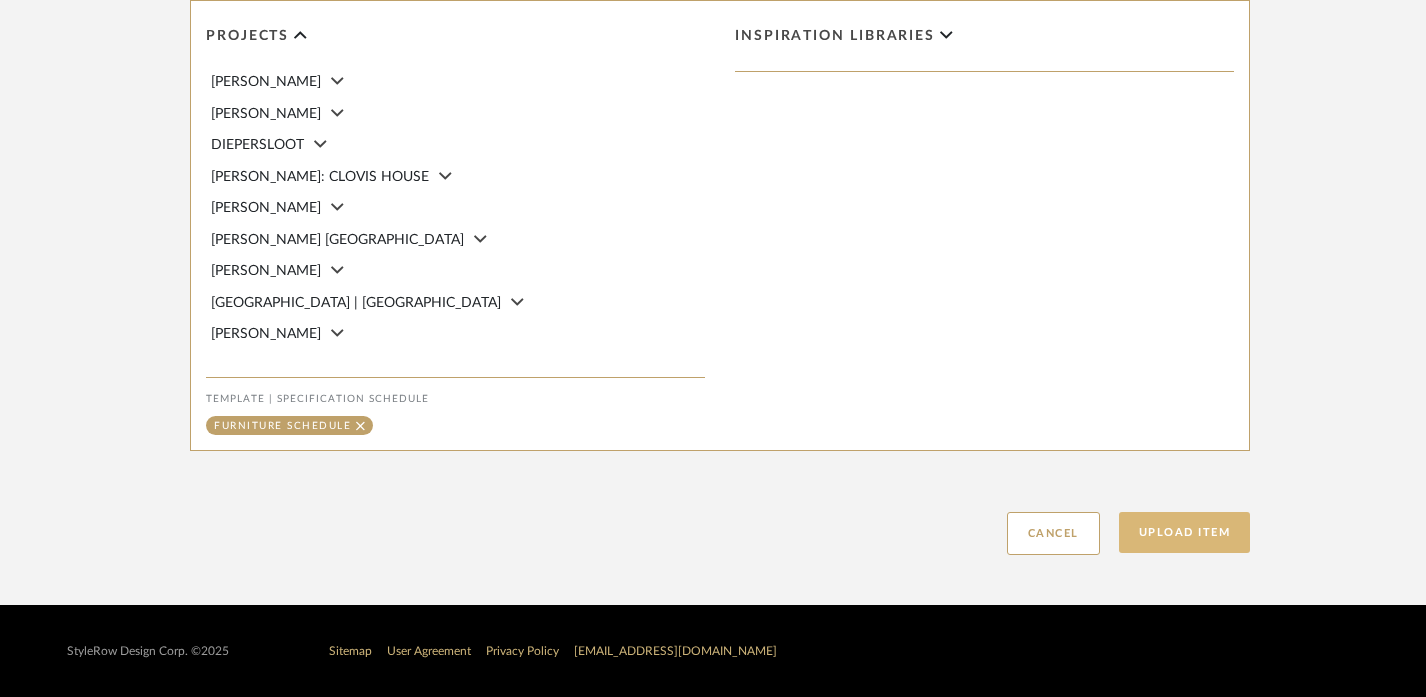 click on "Upload Item" 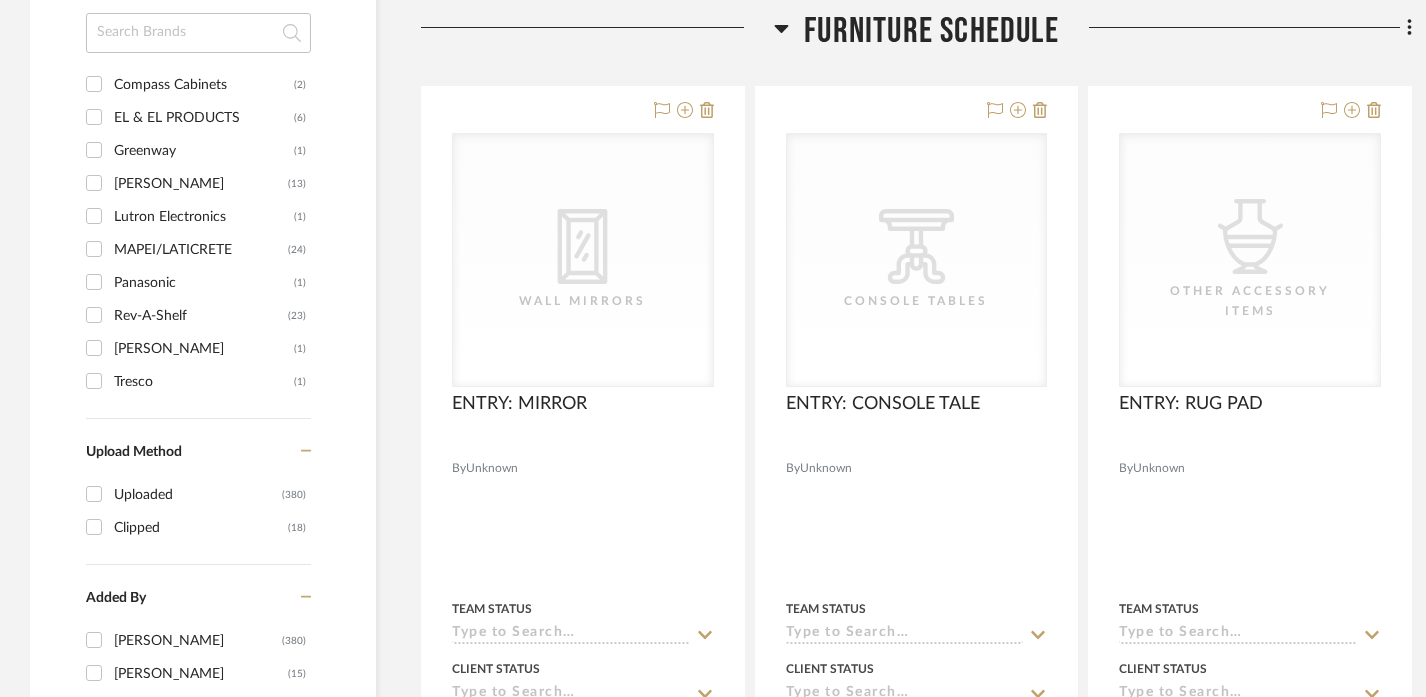 scroll, scrollTop: 2002, scrollLeft: 0, axis: vertical 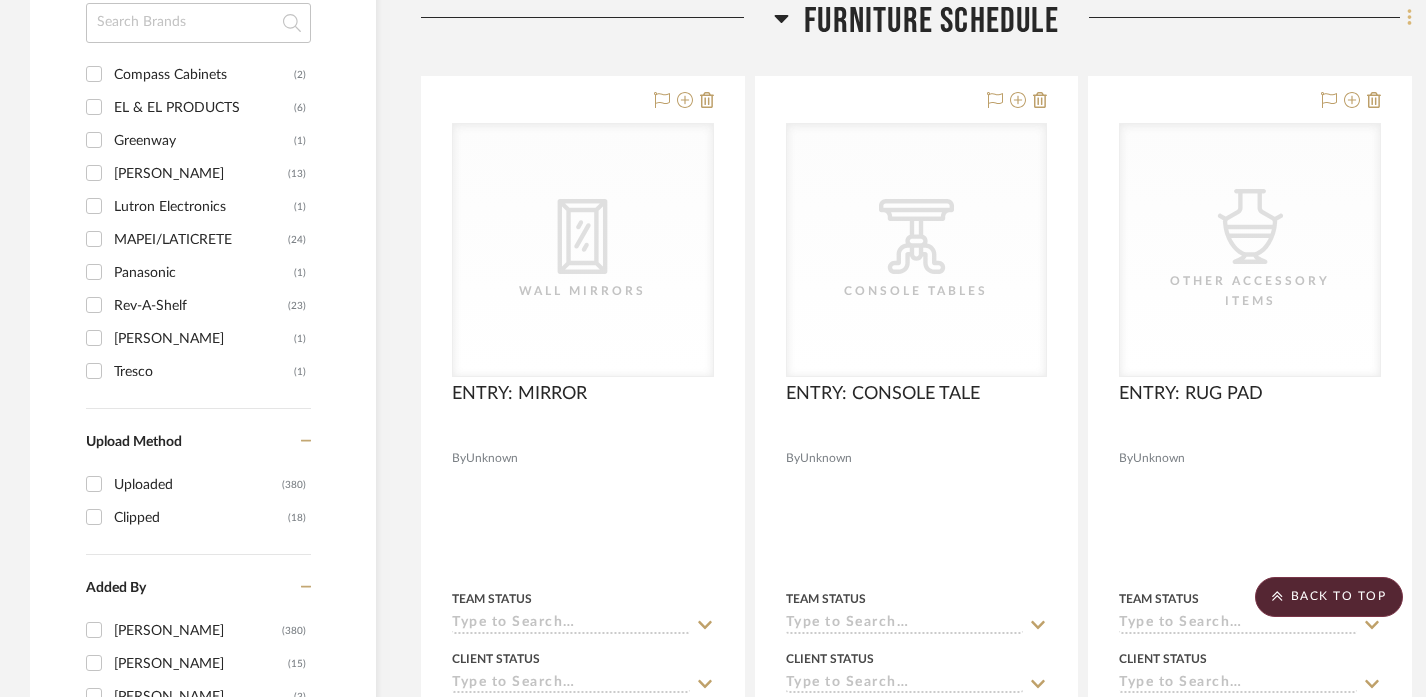 click 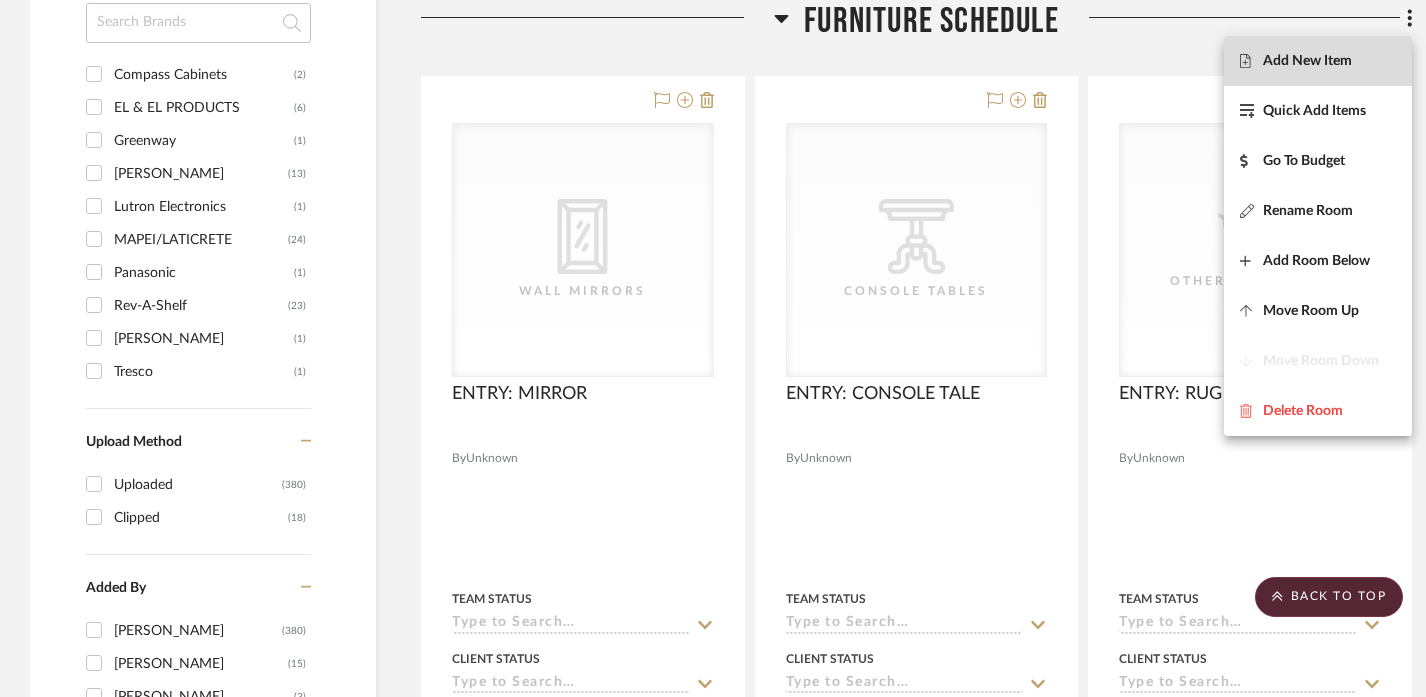 click on "Add New Item" at bounding box center (1307, 61) 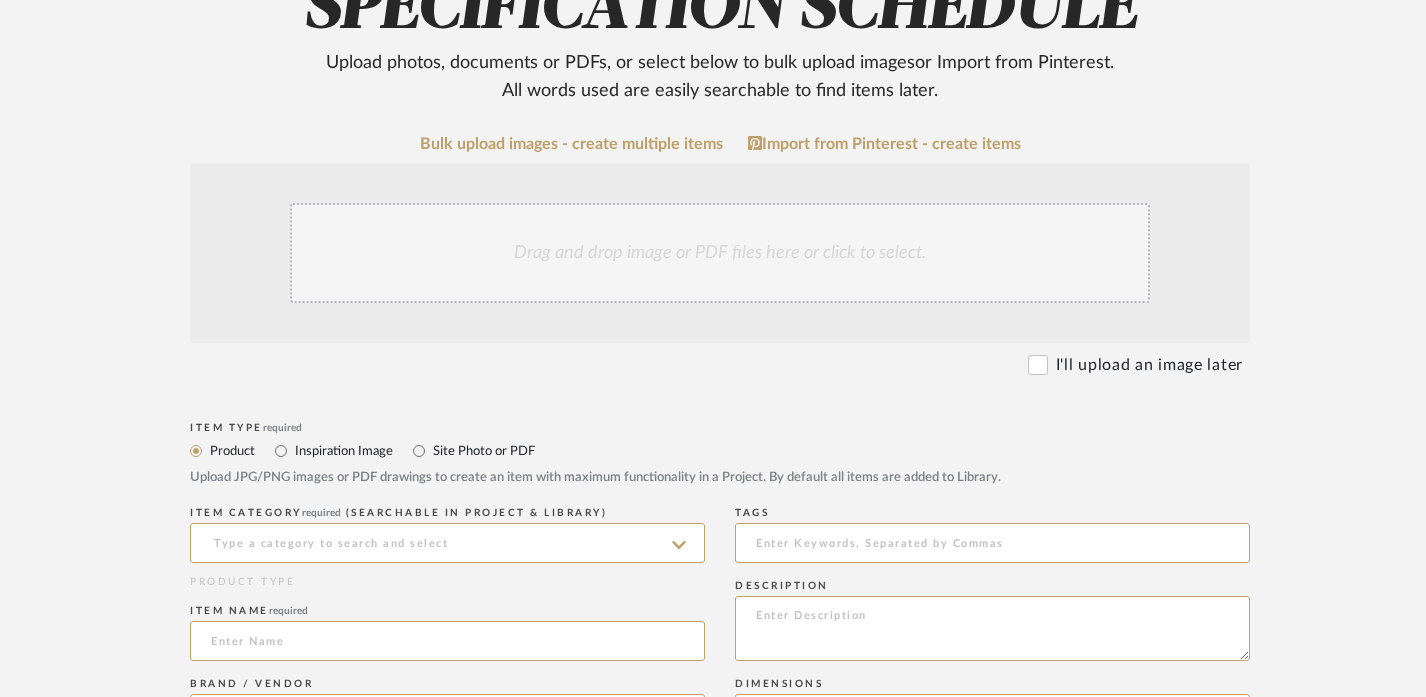 scroll, scrollTop: 365, scrollLeft: 0, axis: vertical 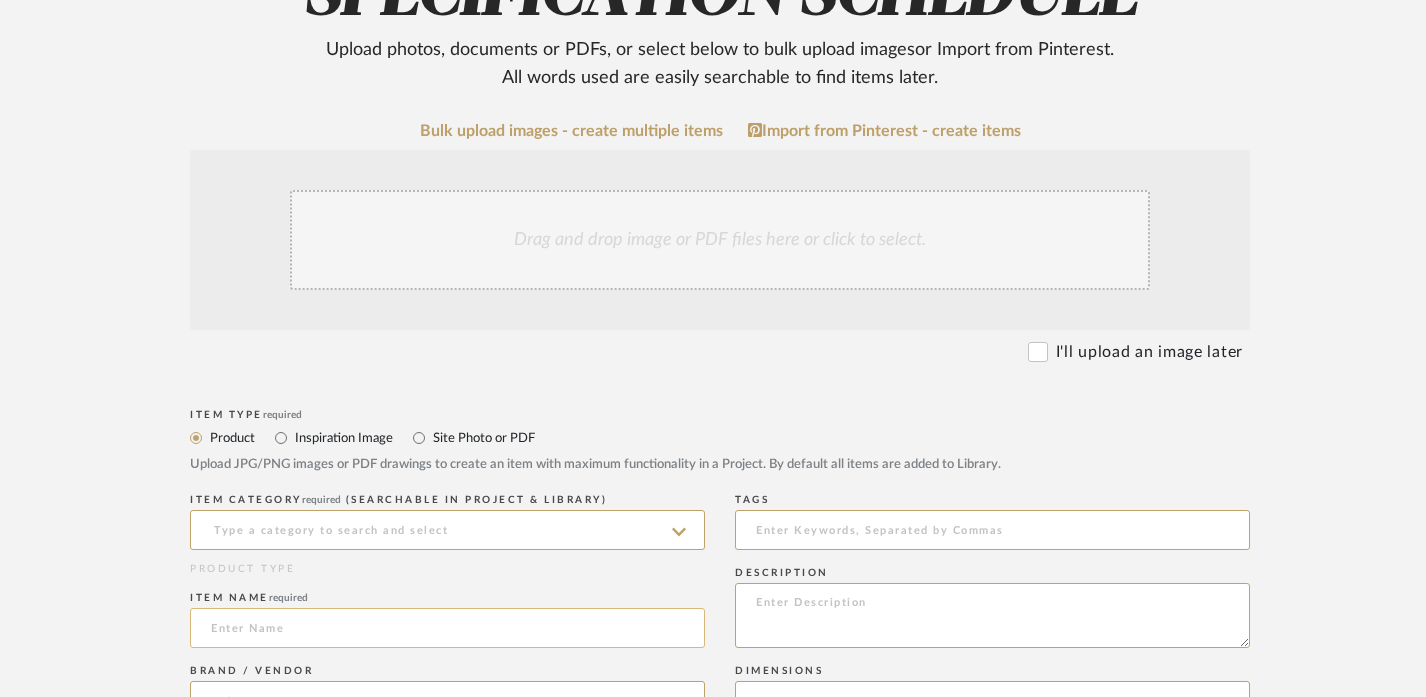 click 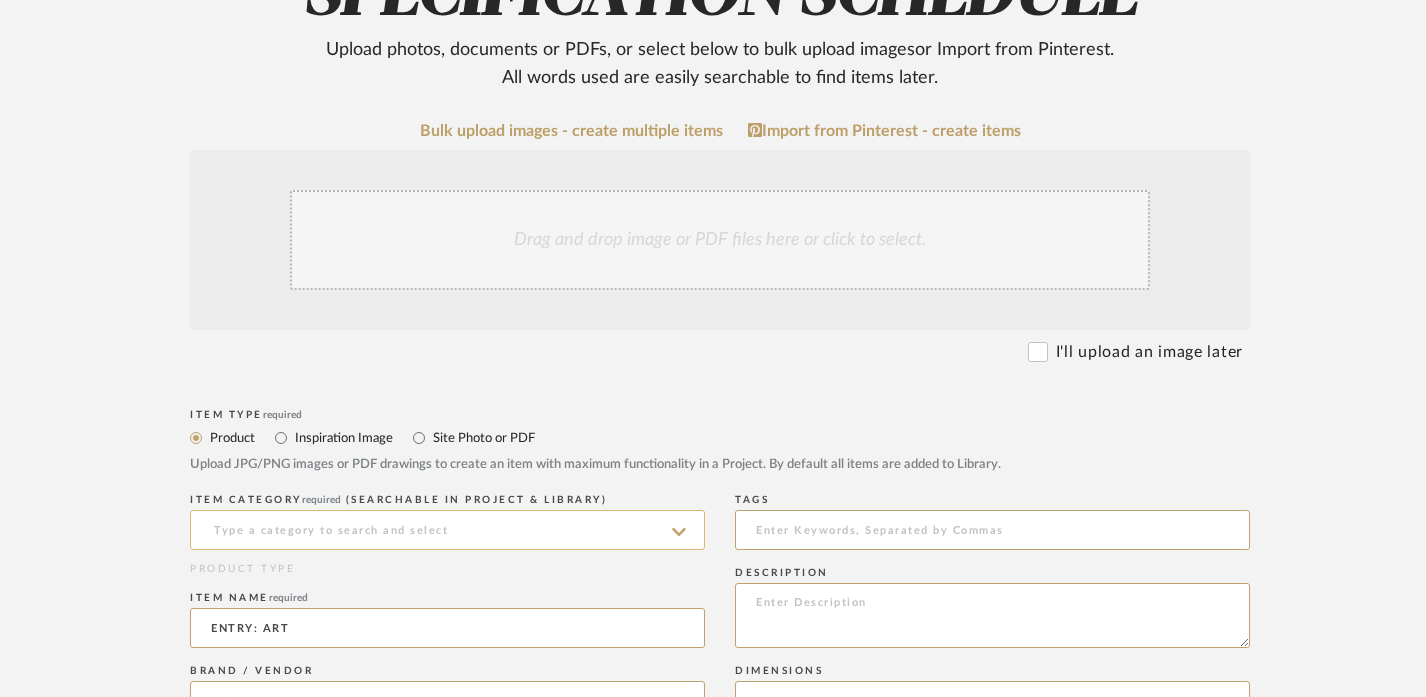 type on "ENTRY: ART" 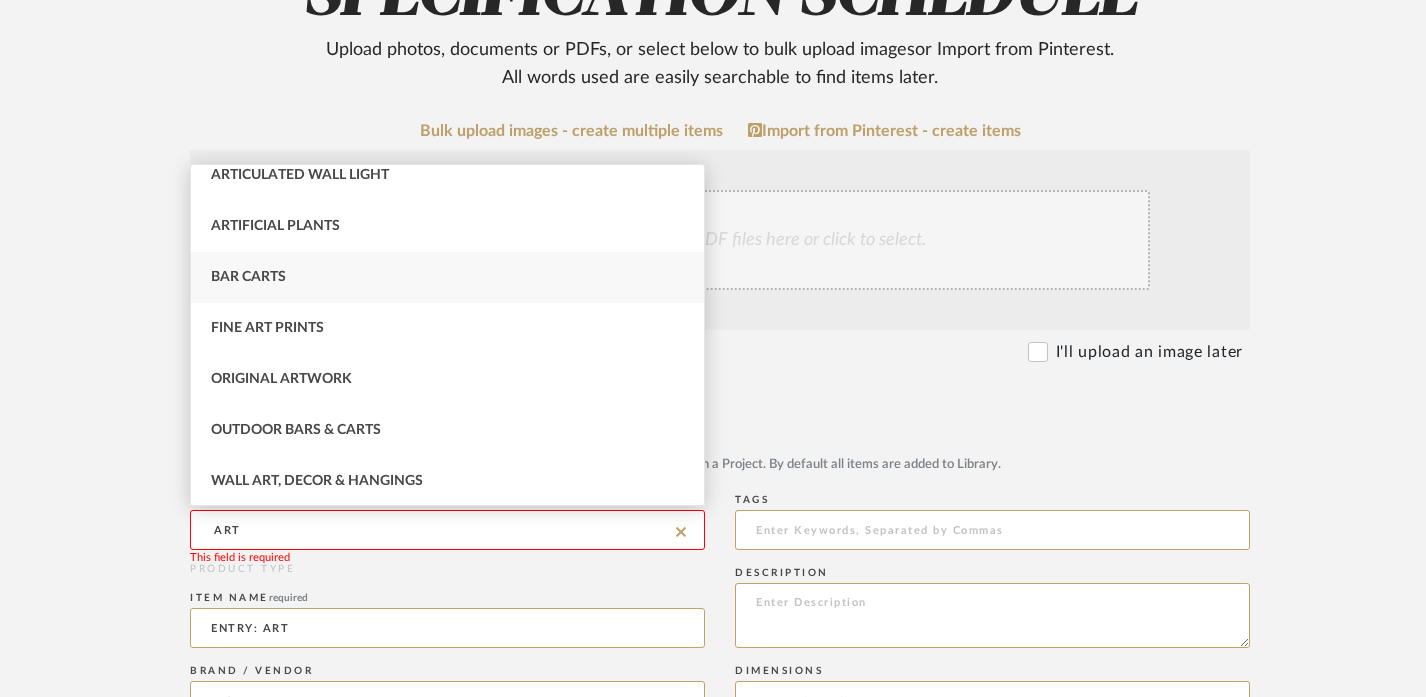 scroll, scrollTop: 119, scrollLeft: 0, axis: vertical 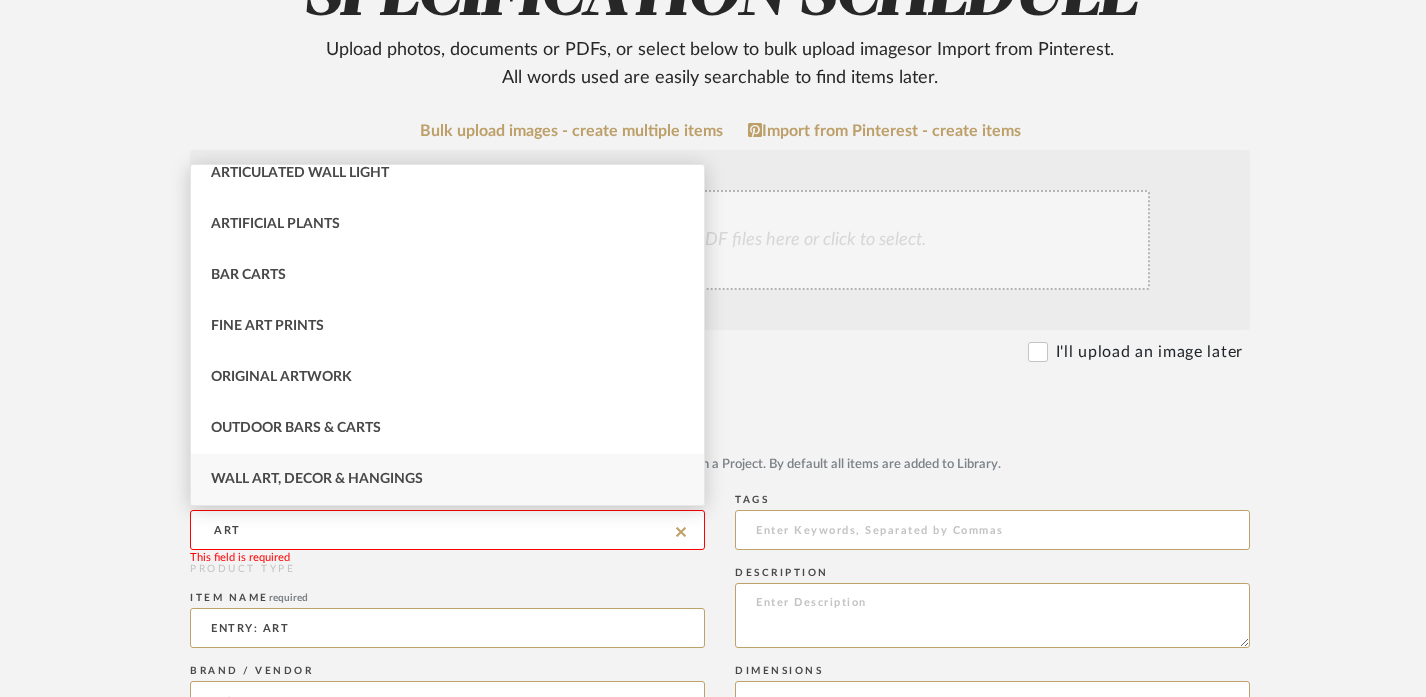 click on "Wall Art, Decor & Hangings" at bounding box center (447, 479) 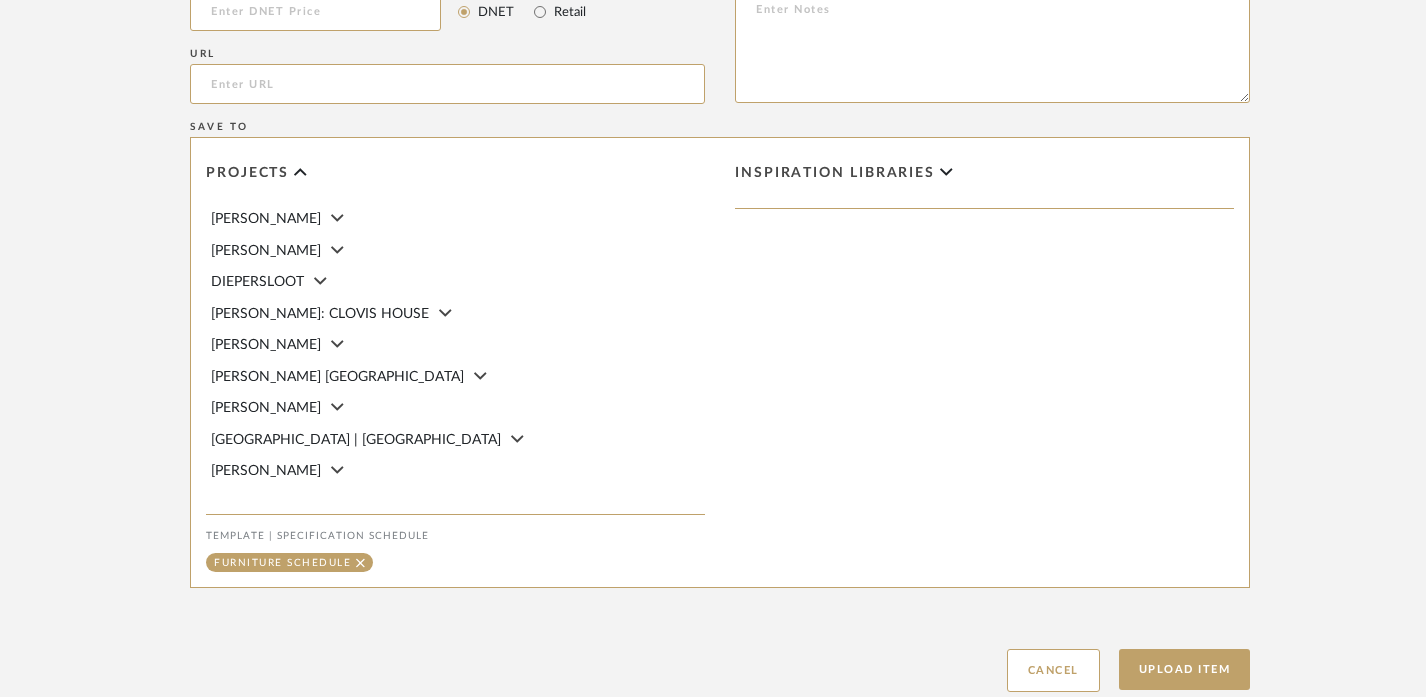 scroll, scrollTop: 1264, scrollLeft: 0, axis: vertical 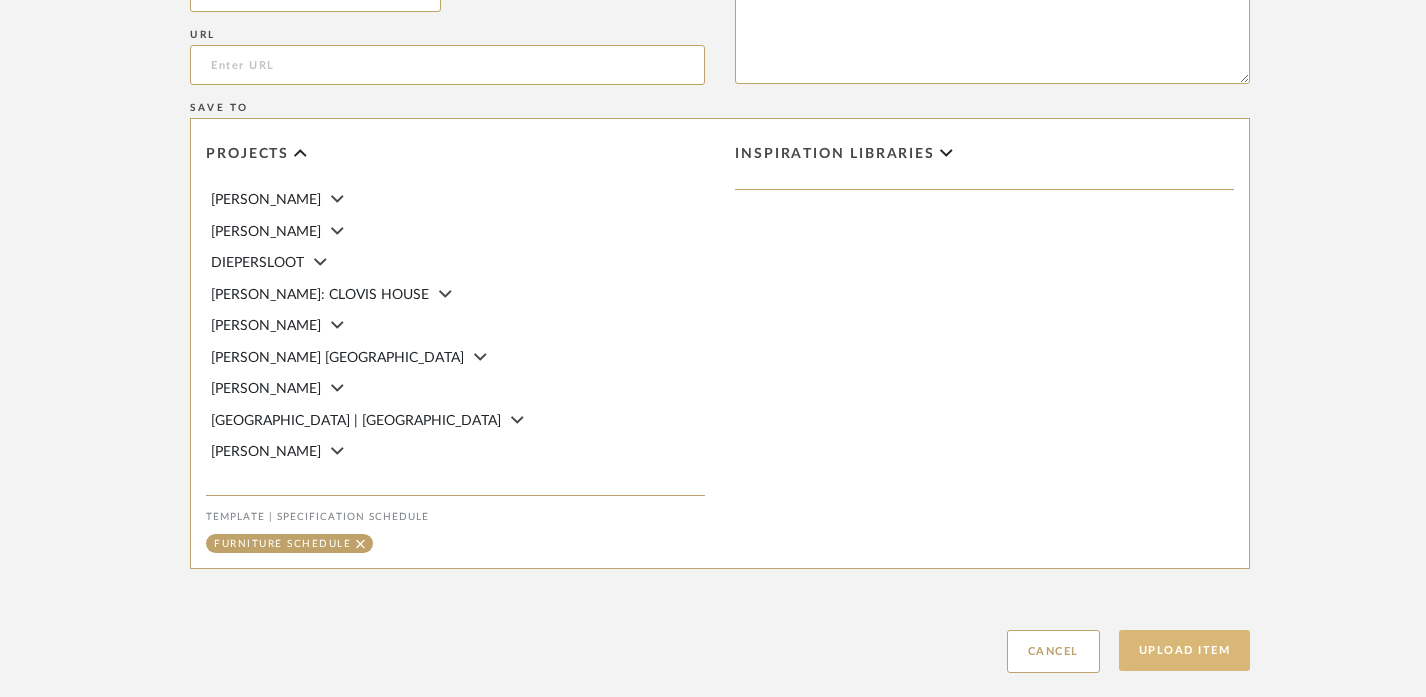 click on "Upload Item" 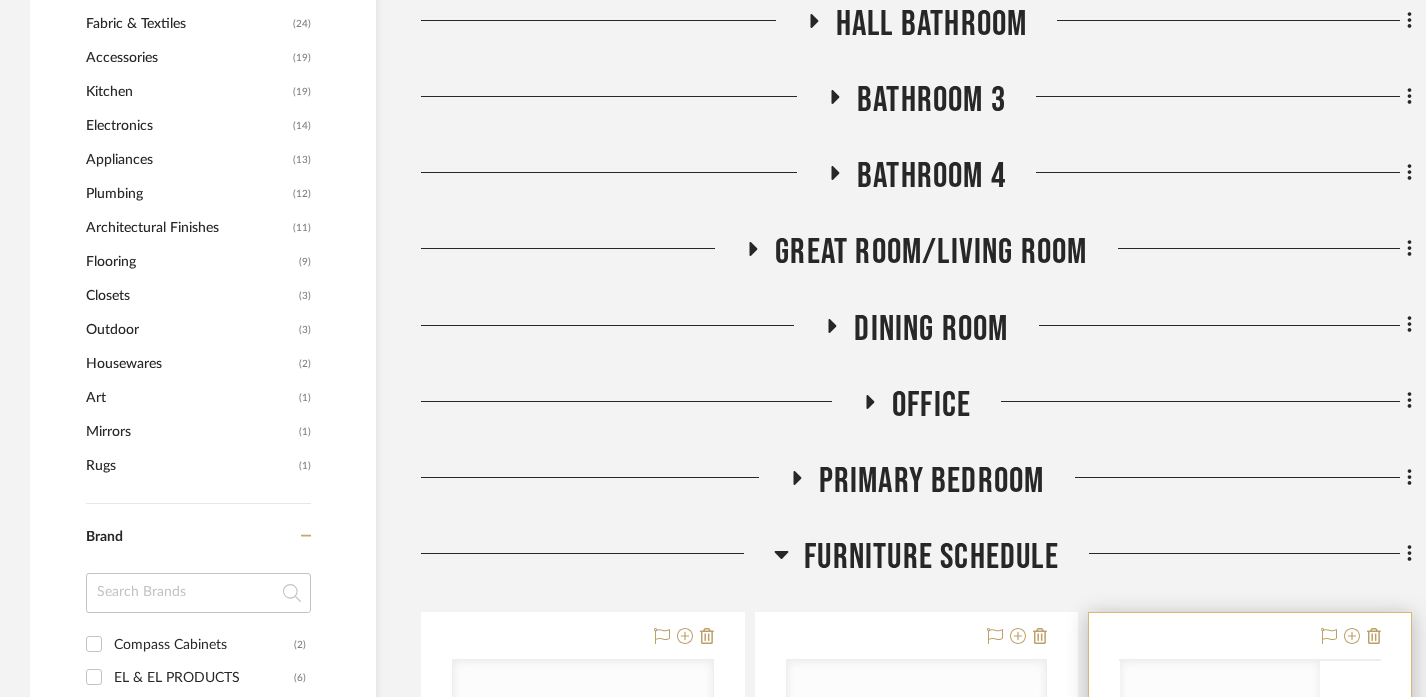 scroll, scrollTop: 2002, scrollLeft: 0, axis: vertical 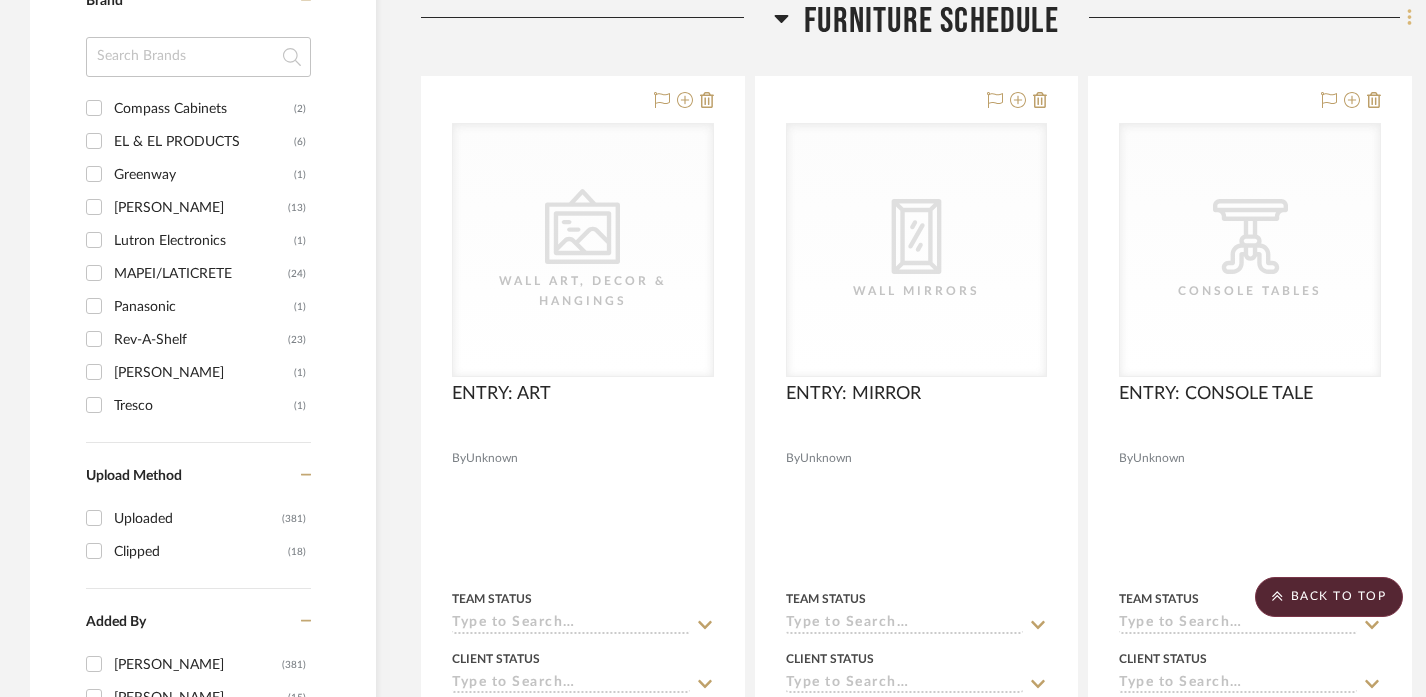 click 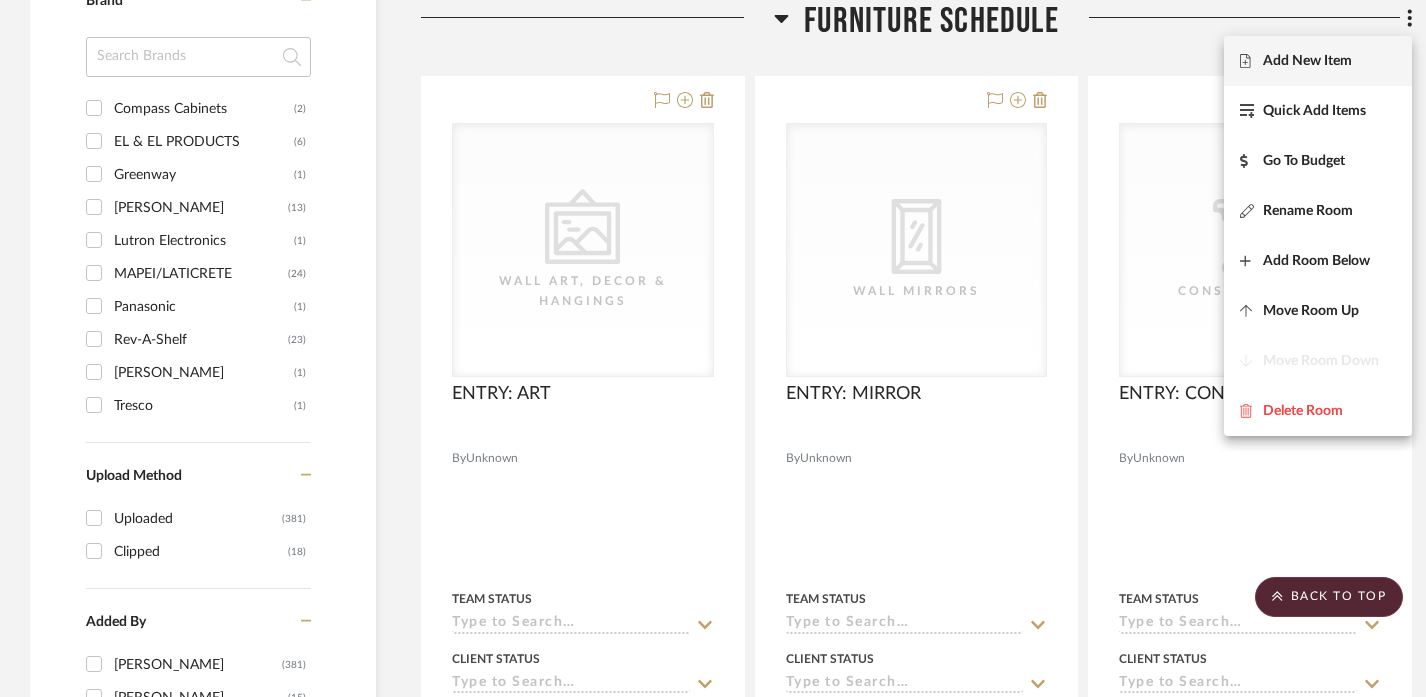 click on "Add New Item" at bounding box center (1307, 61) 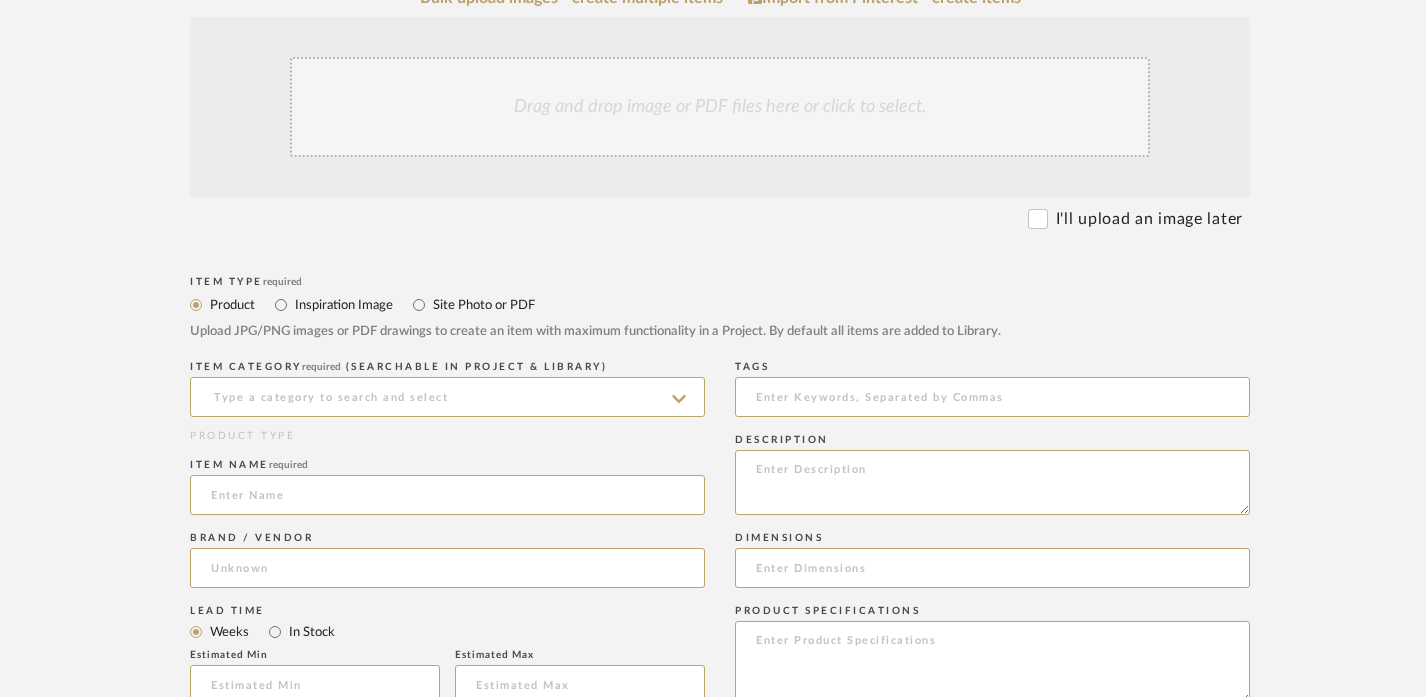scroll, scrollTop: 523, scrollLeft: 0, axis: vertical 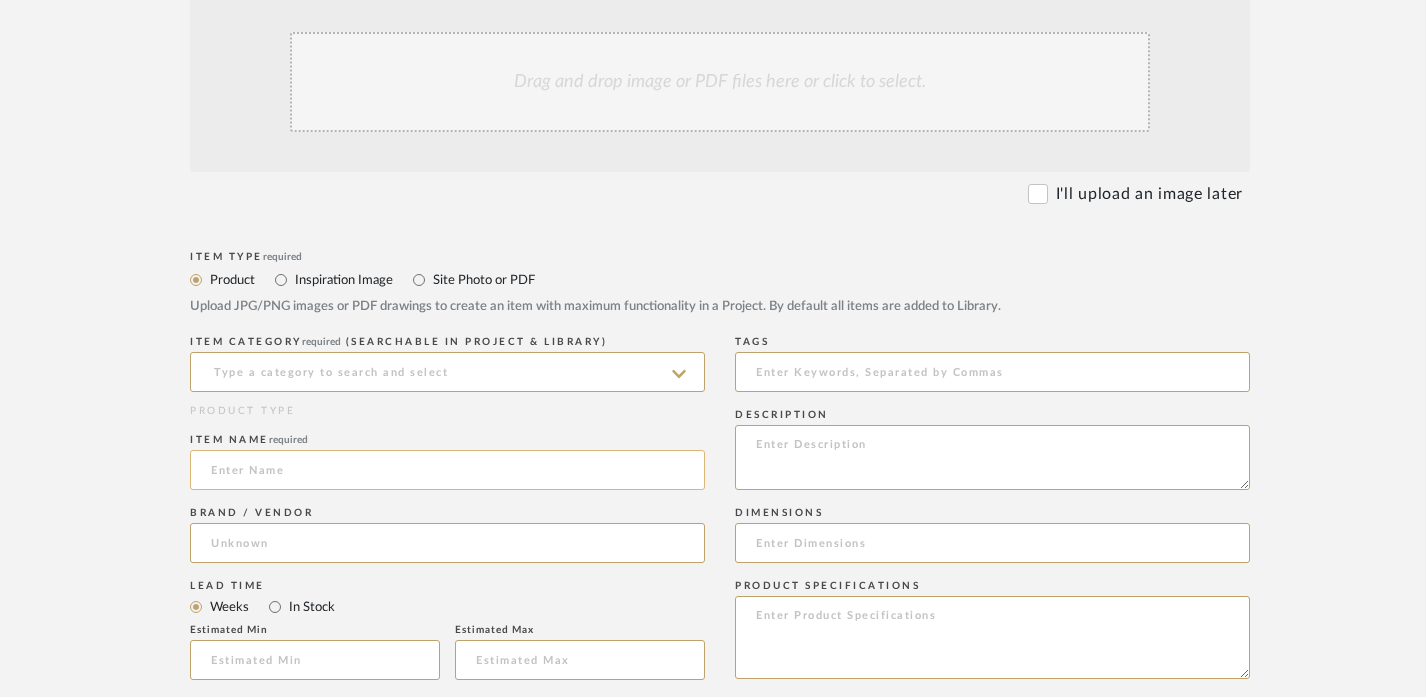 click 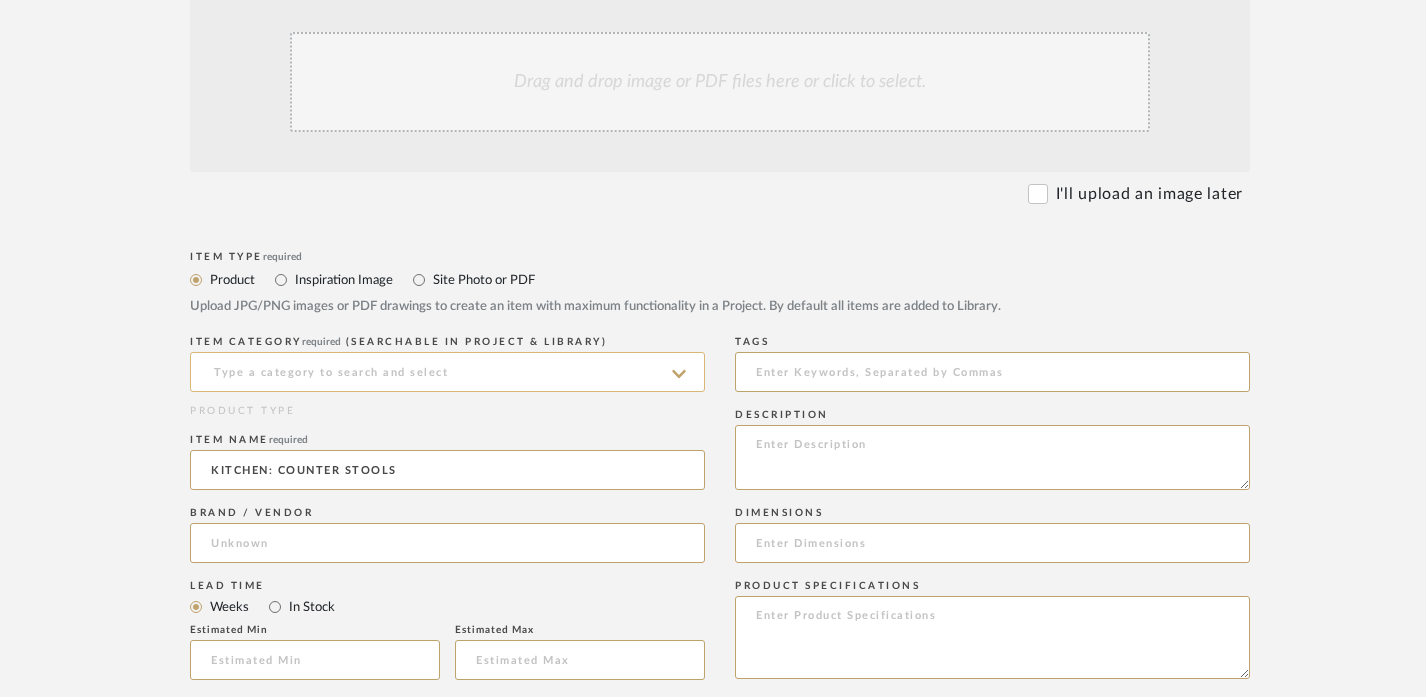 type on "KITCHEN: COUNTER STOOLS" 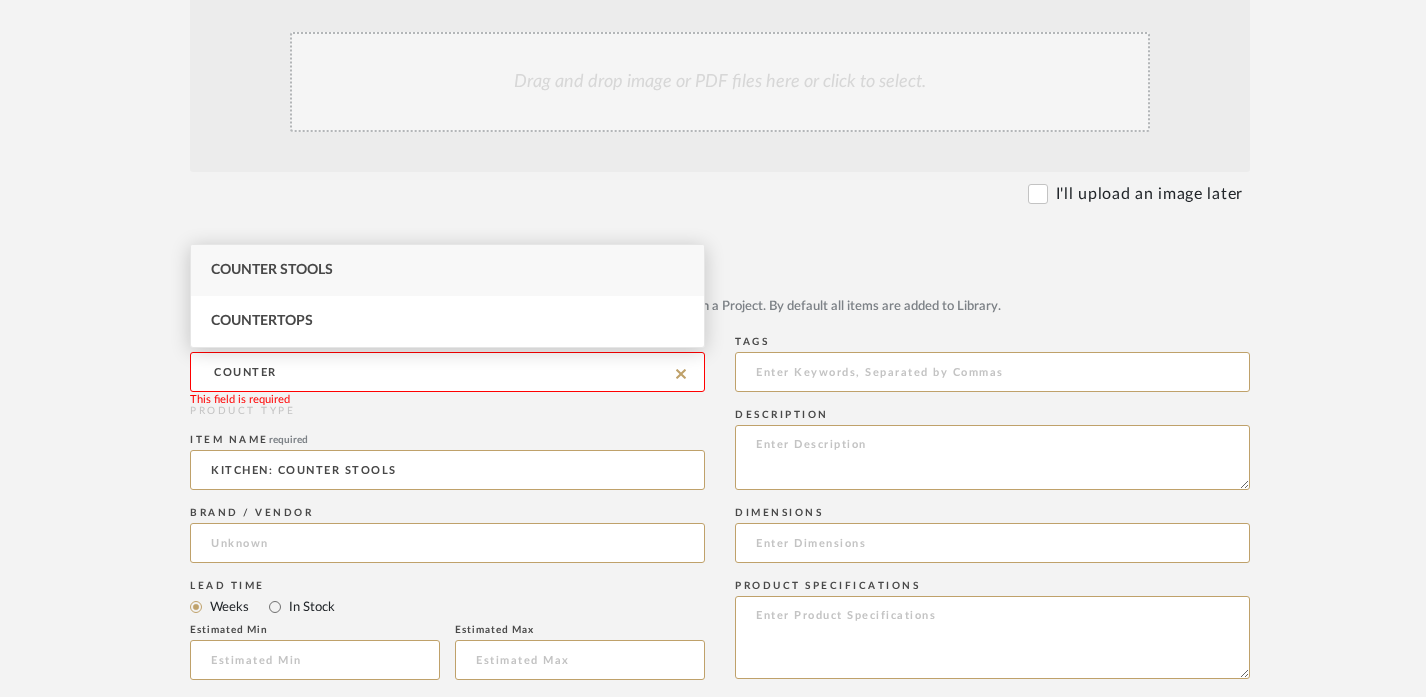 click on "Counter Stools" at bounding box center [447, 270] 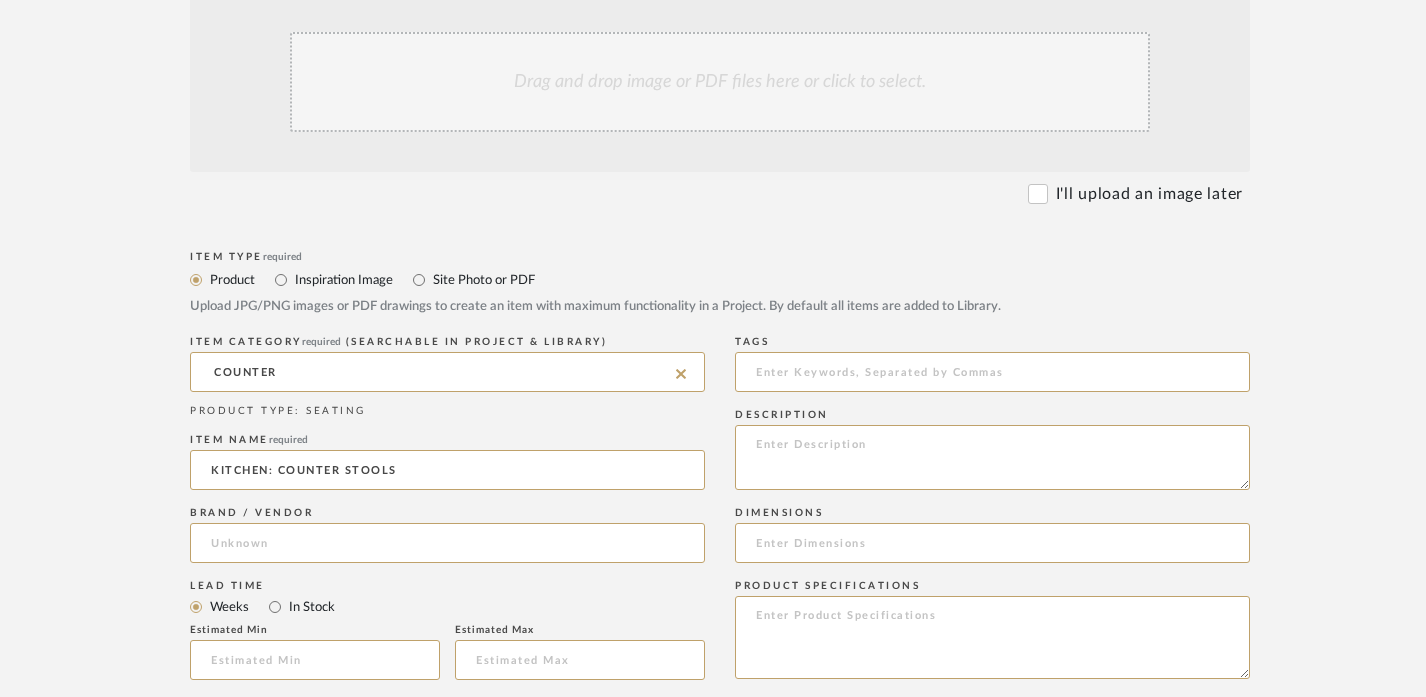 type on "Counter Stools" 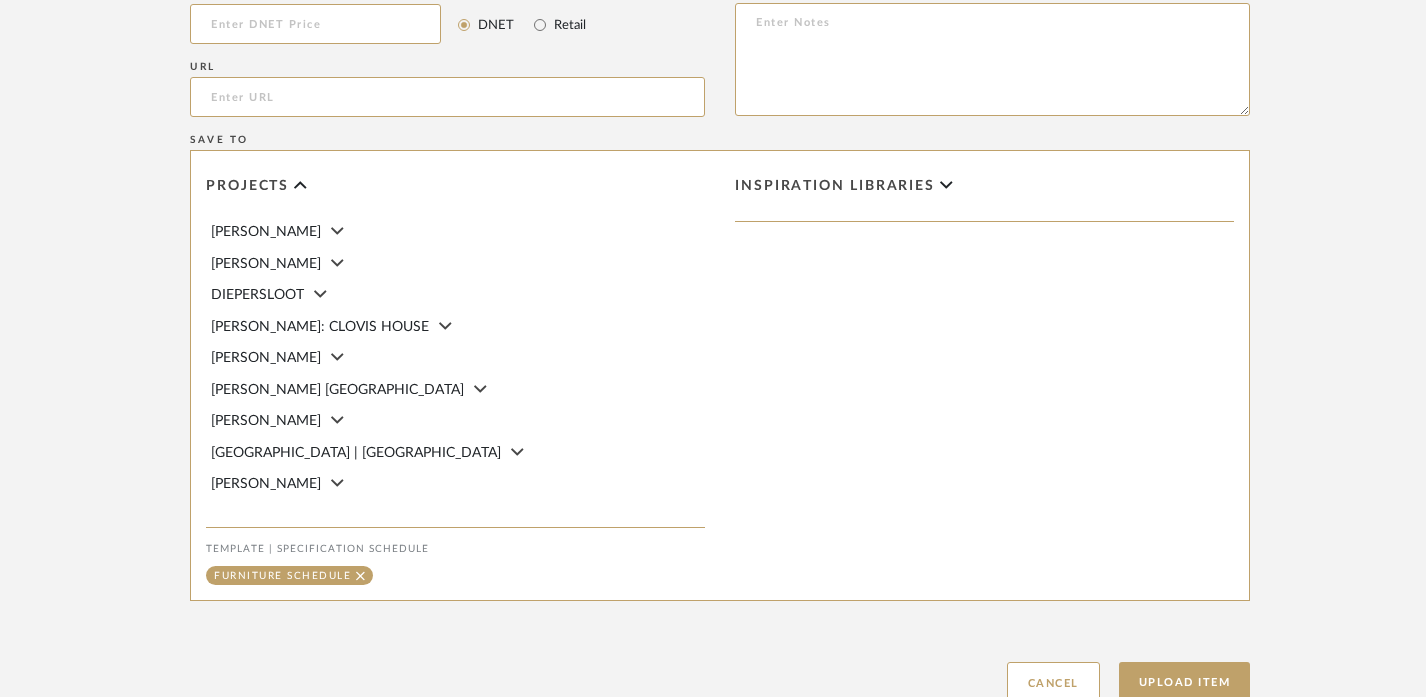 scroll, scrollTop: 1383, scrollLeft: 0, axis: vertical 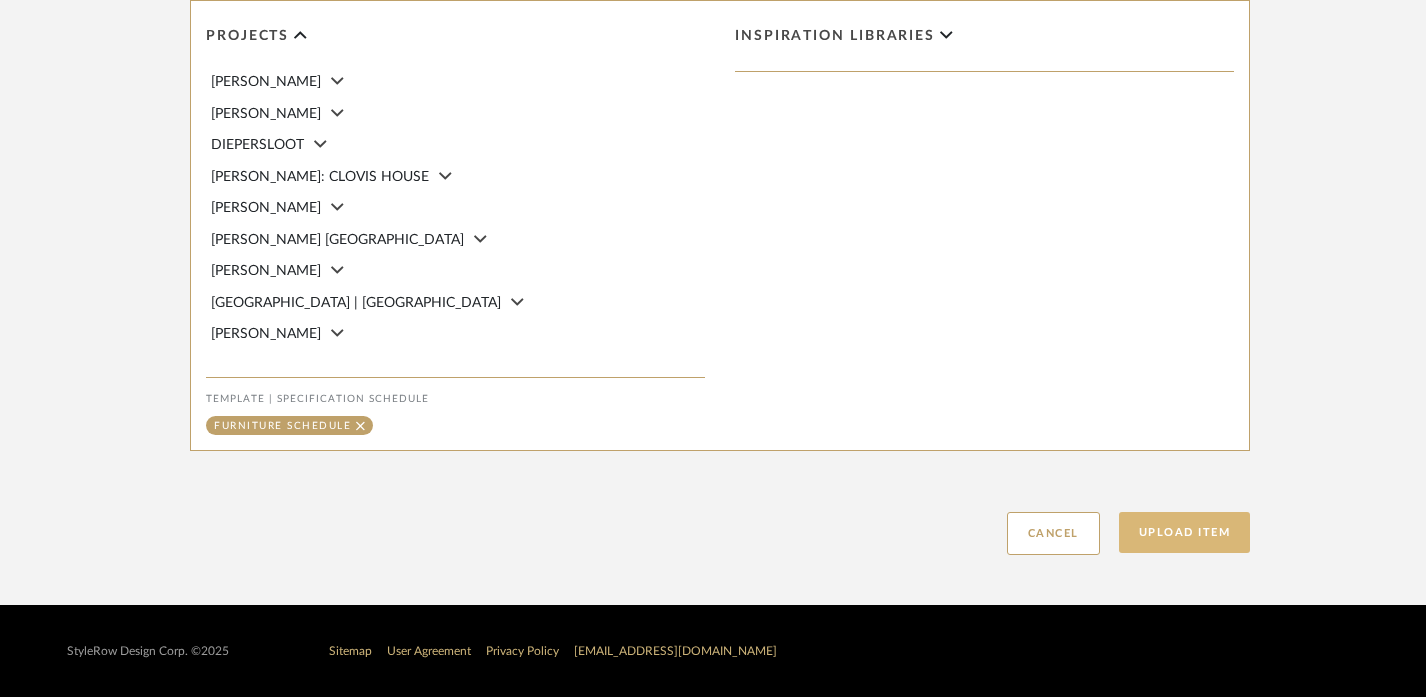 click on "Upload Item" 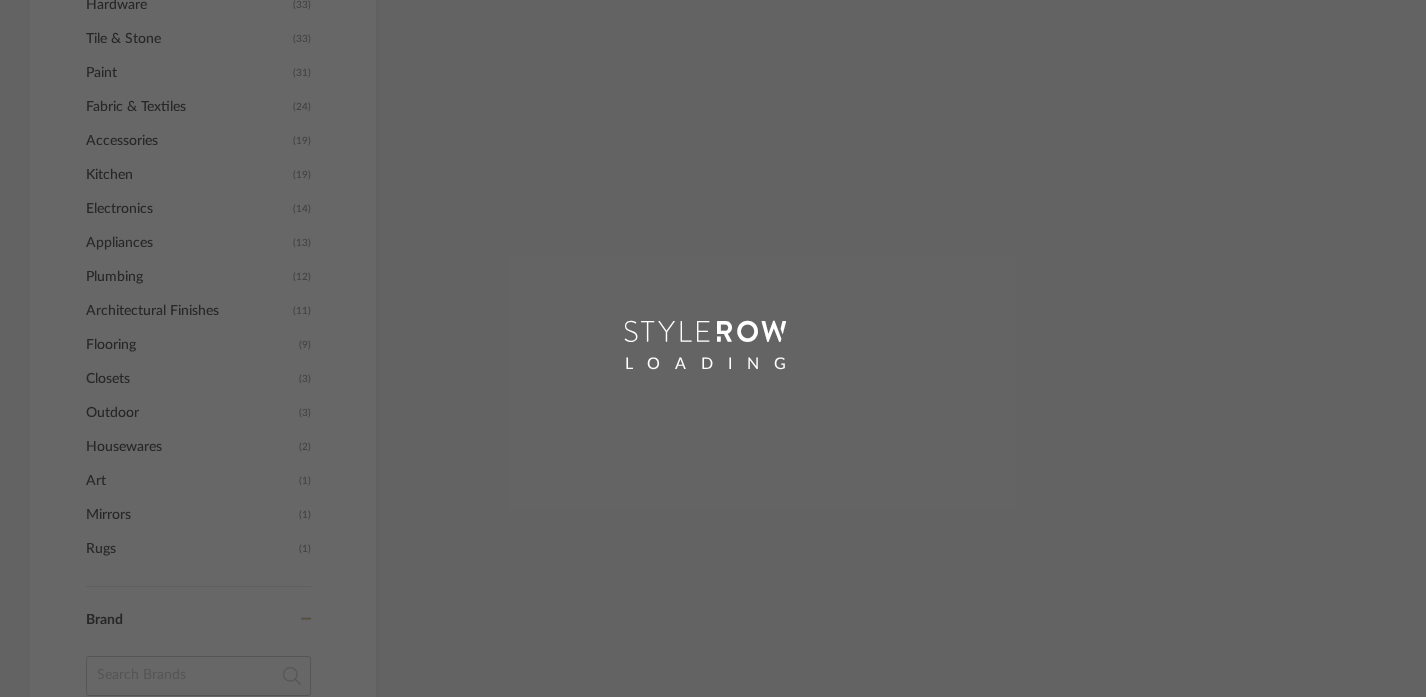 scroll, scrollTop: 1222, scrollLeft: 0, axis: vertical 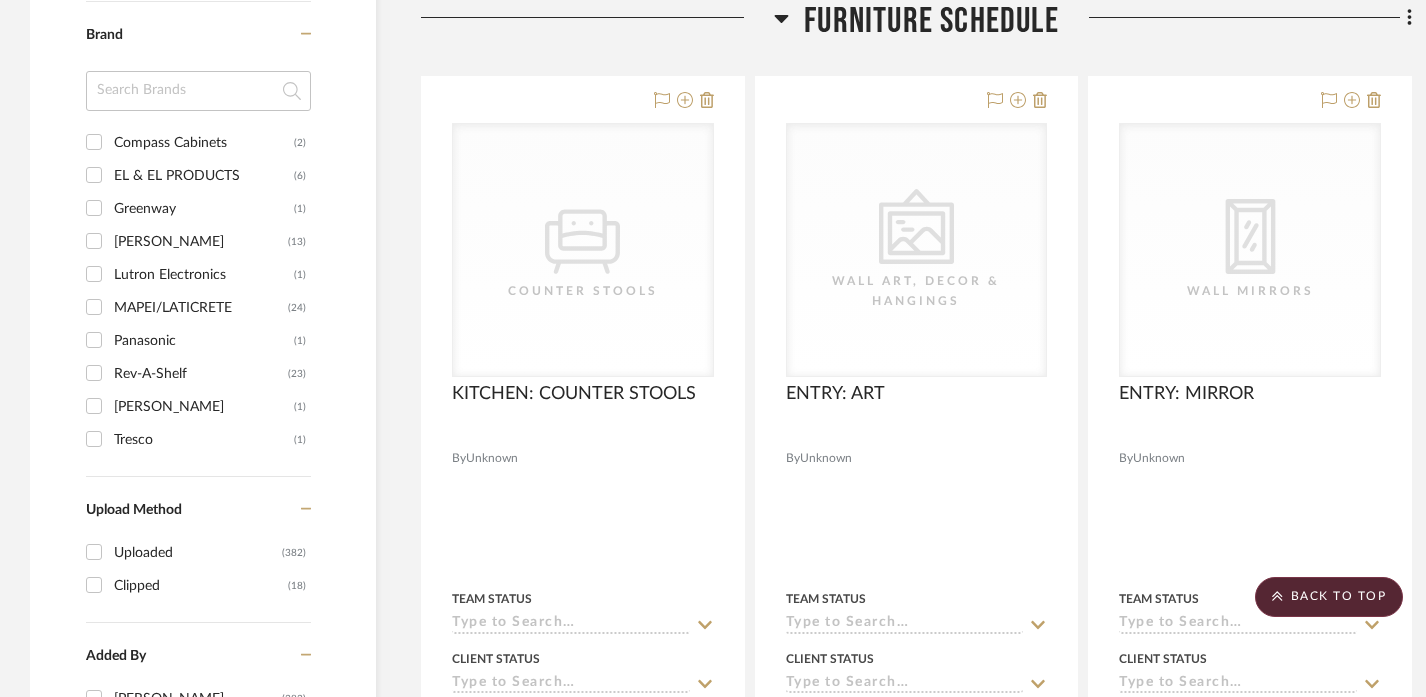 click on "Filter by keyword, category or name prior to exporting to Excel or Bulk Actions Team Comments All Team Comments Team Comments in last day Team Comments in last week Flagged Shared with Client Client Comments All Client Comments Client Comments in last day Client Comments in last week Added To PO Category  Seating   (1)   Tables   (1)   Bath   (74)   Architectural Elements   (59)   Lighting   (36)   Hardware   (33)   Tile & Stone   (33)   Paint   (31)   Fabric & Textiles   (24)   Accessories    (19)   Kitchen   (19)   Electronics   (14)   Appliances   (13)   Plumbing   (12)   Architectural Finishes   (11)   Flooring   (9)   Closets   (3)   Outdoor   (3)   Housewares   (2)   Art   (1)   Mirrors   (1)   Rugs   (1)  Brand Compass Cabinets  (2)  EL & EL PRODUCTS  (6)  Greenway  (1)  Legrand  (13)  Lutron Electronics  (1)  MAPEI/LATICRETE  (24)  Panasonic  (1)  Rev-A-Shelf  (23)  Sherwin Willams  (1)  Tresco  (1)  Upload Method Uploaded  (382)  Clipped  (18)  Added By Emma Kent  (382)  Natalie Agazarian  (15)  0 0" 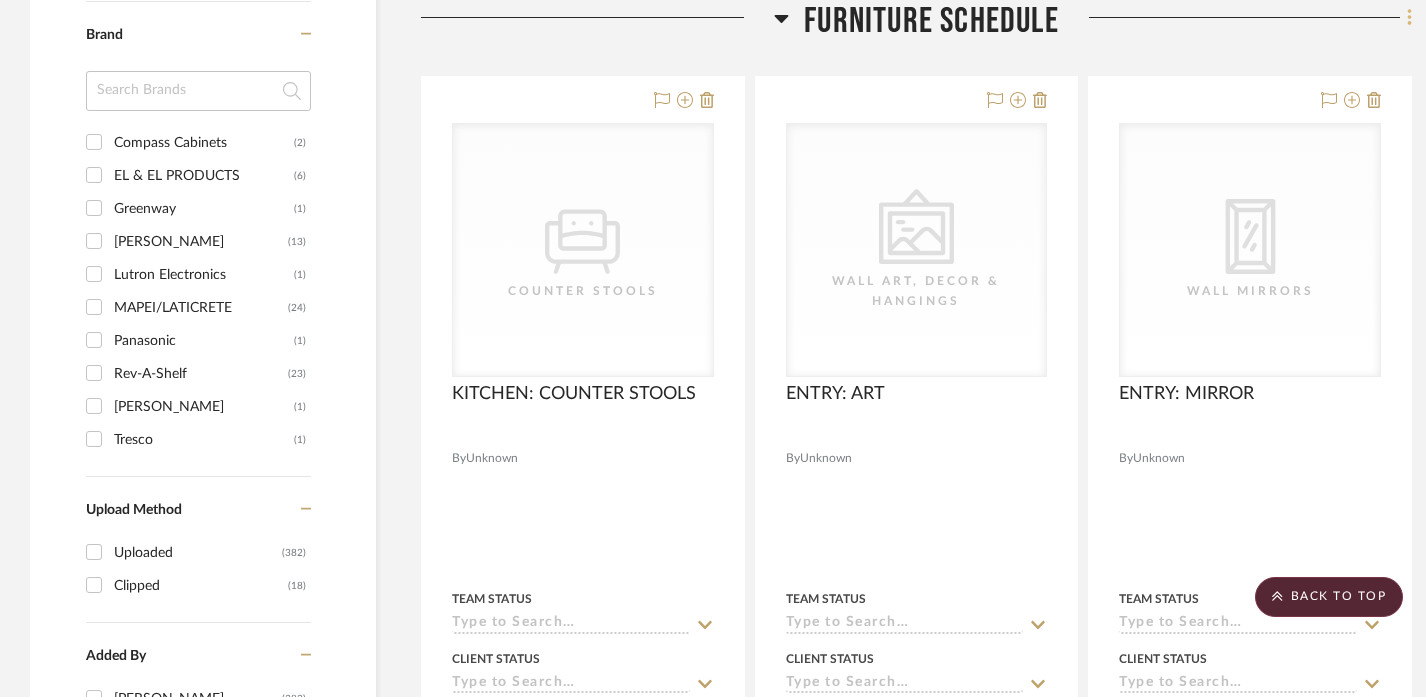 click 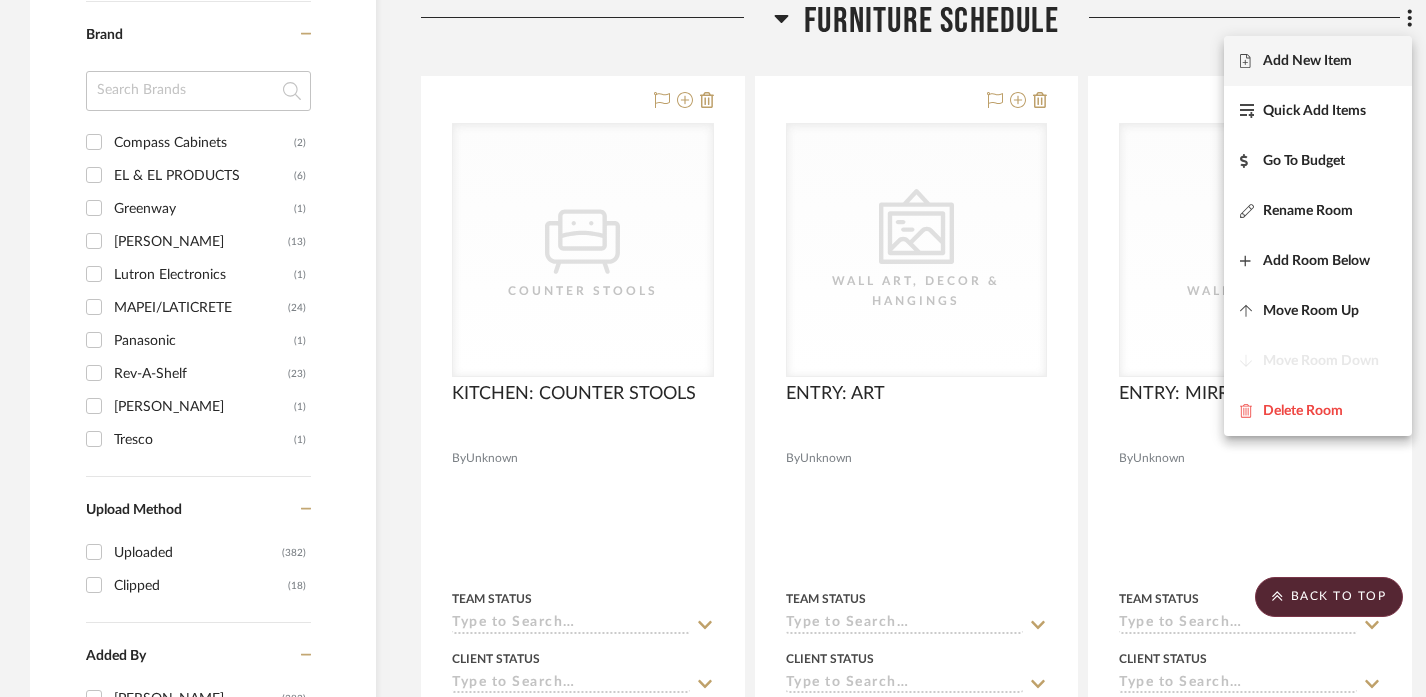 click on "Add New Item" at bounding box center [1318, 61] 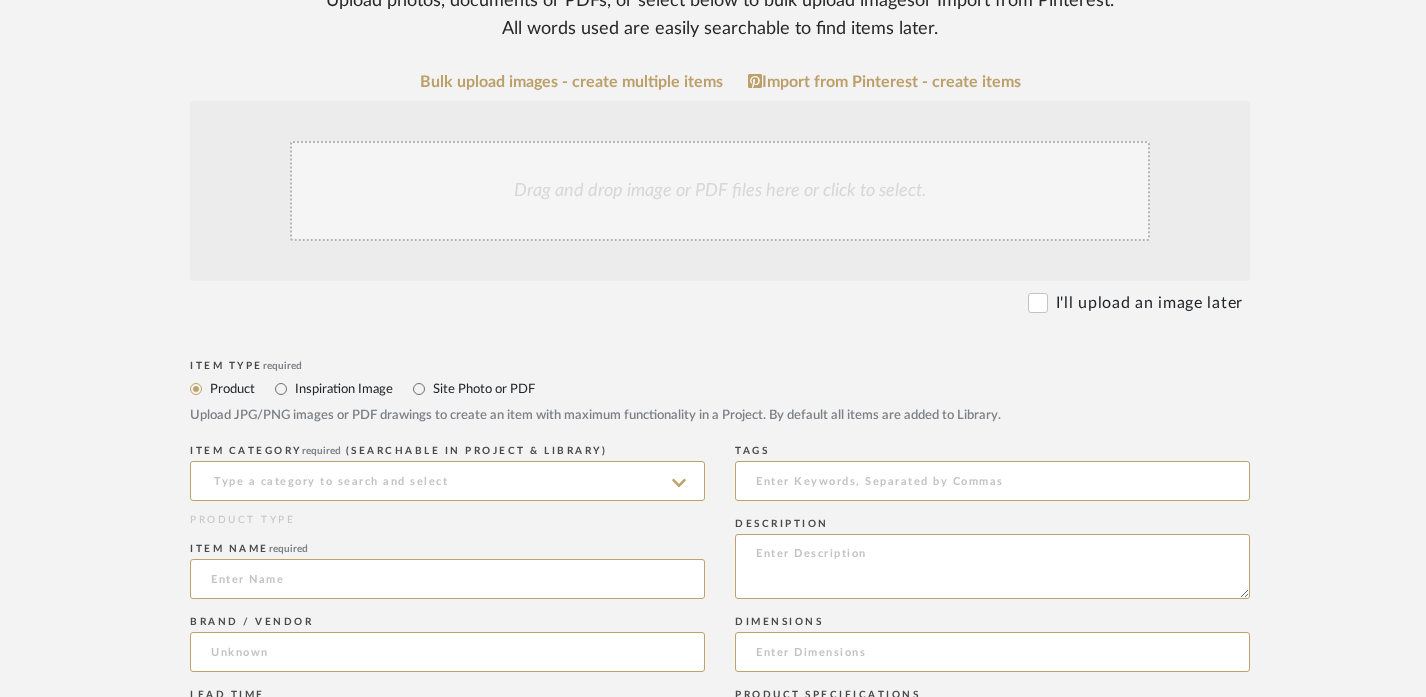 scroll, scrollTop: 416, scrollLeft: 0, axis: vertical 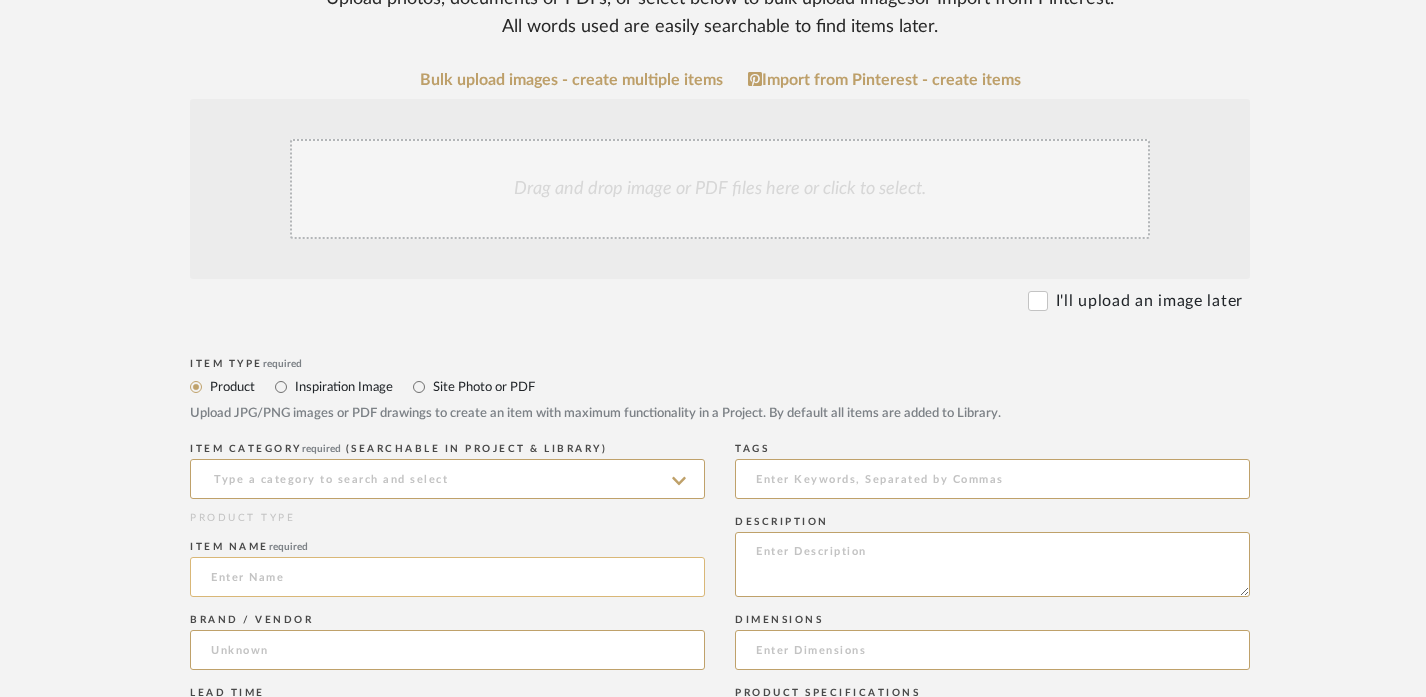 click 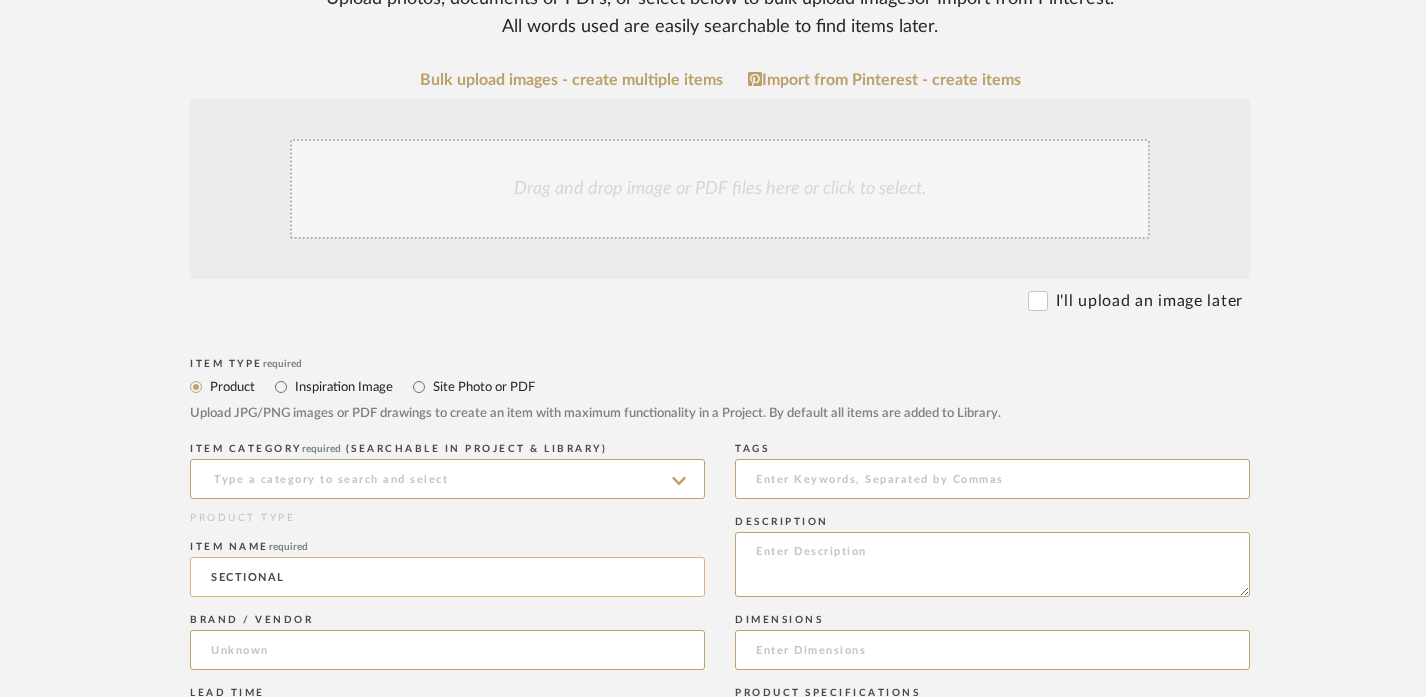 click on "SECTIONAL" 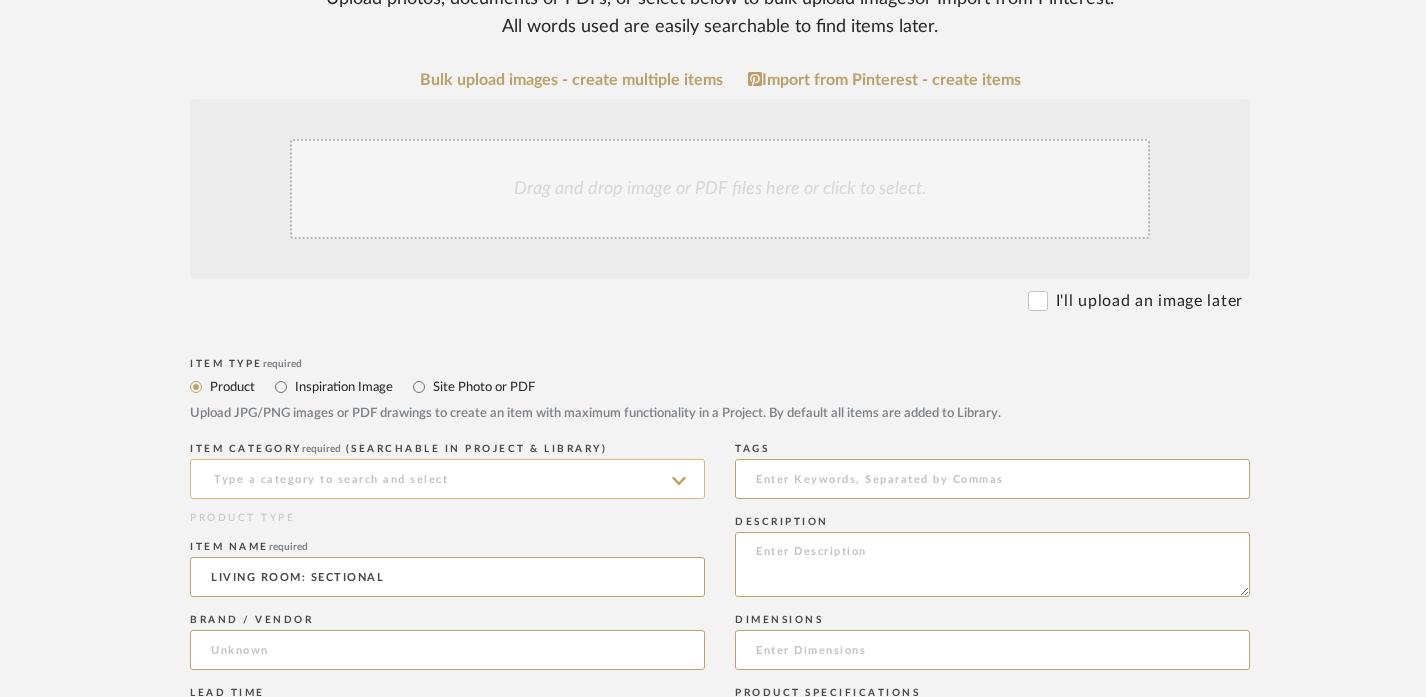 type on "LIVING ROOM: SECTIONAL" 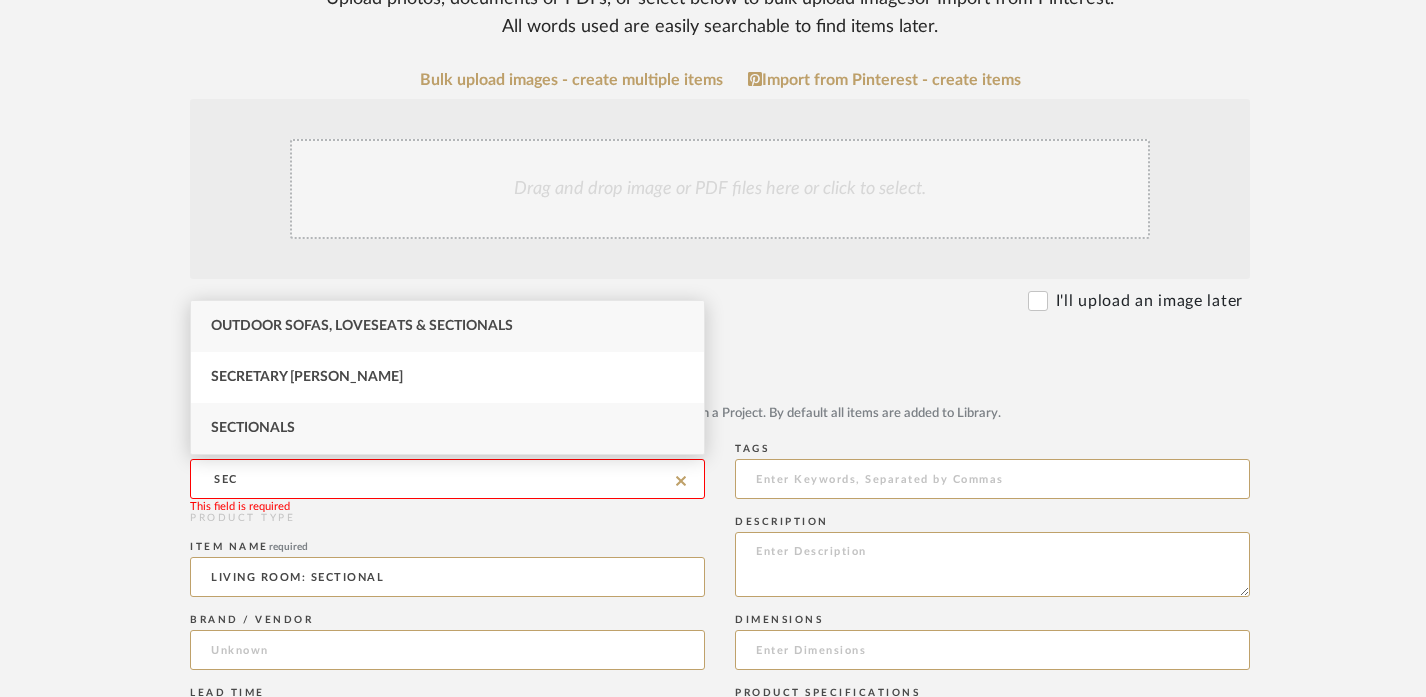 click on "Sectionals" at bounding box center [447, 428] 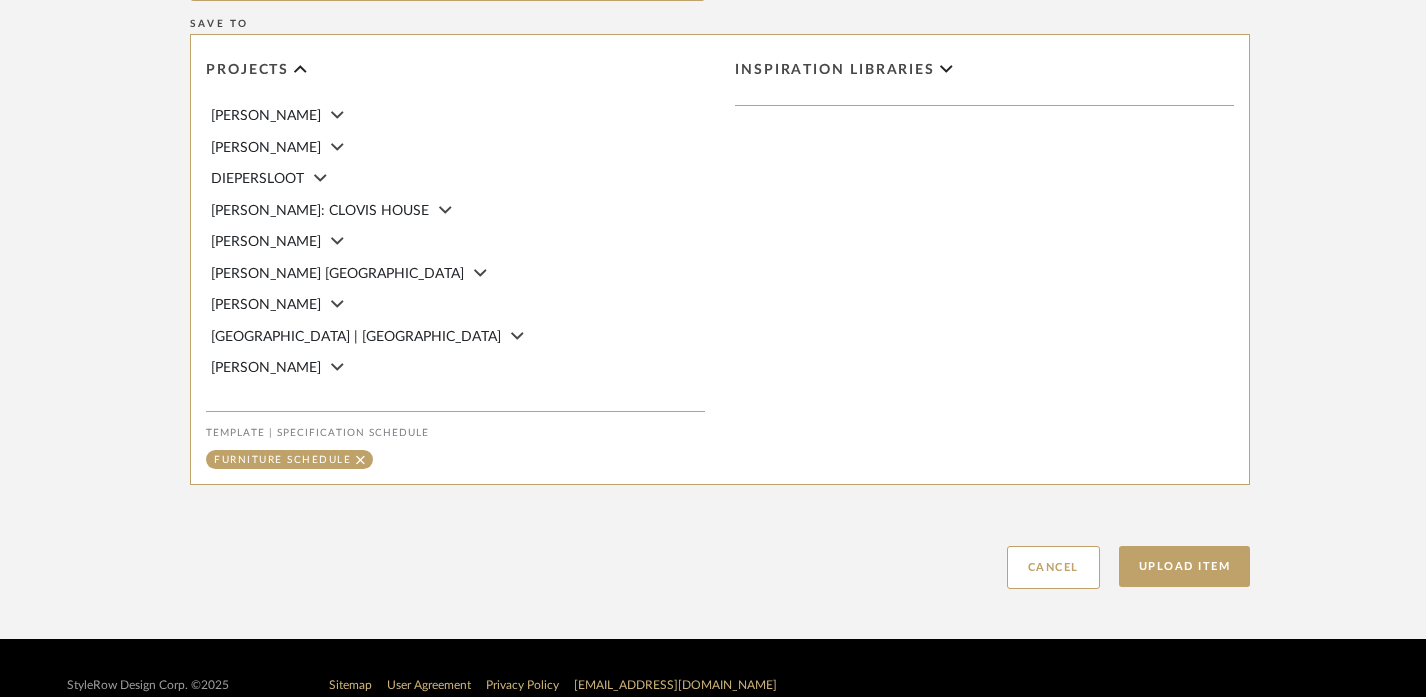 scroll, scrollTop: 1349, scrollLeft: 0, axis: vertical 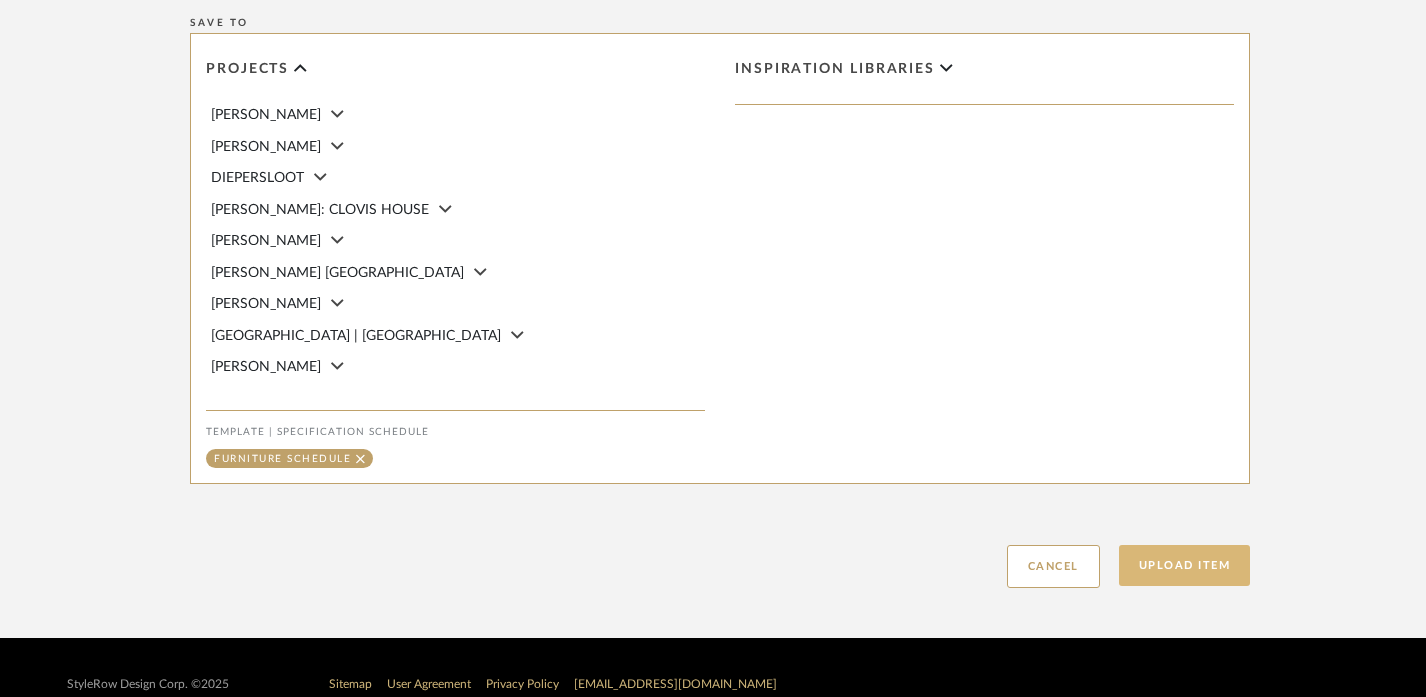 click on "Upload Item" 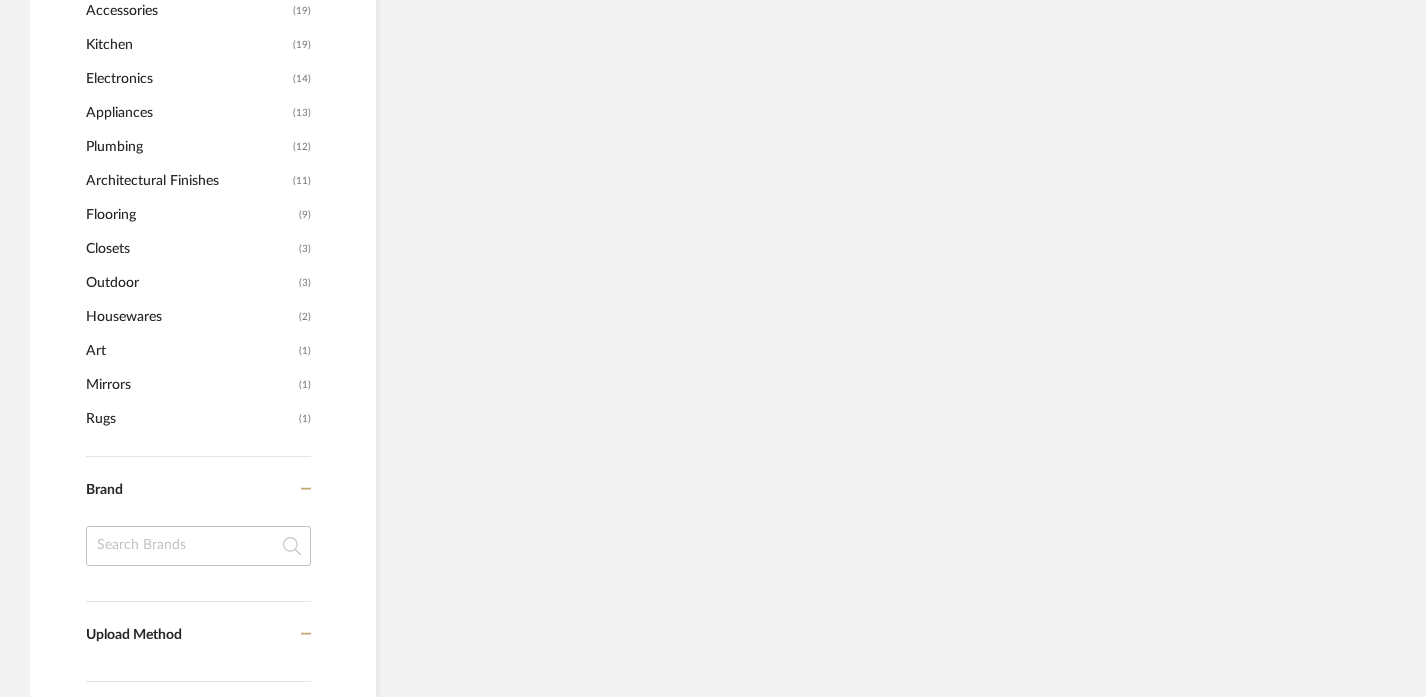scroll, scrollTop: 127, scrollLeft: 0, axis: vertical 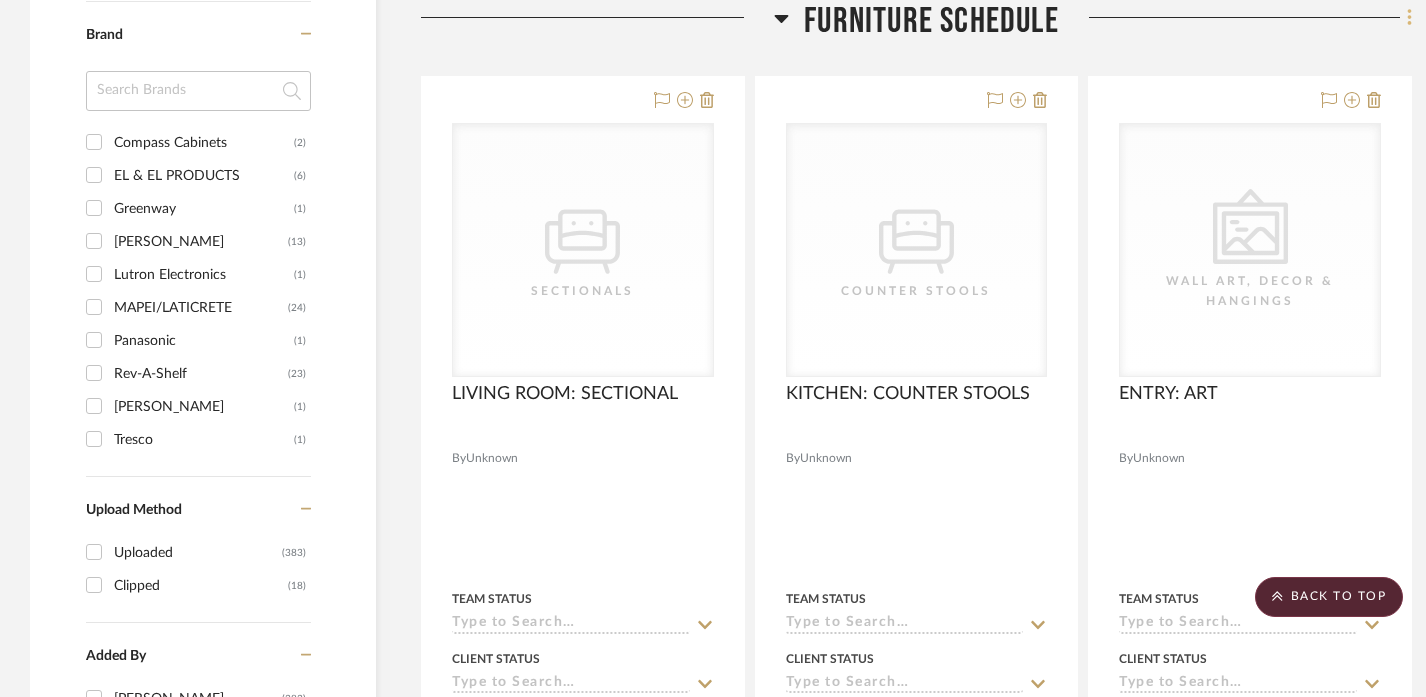 click 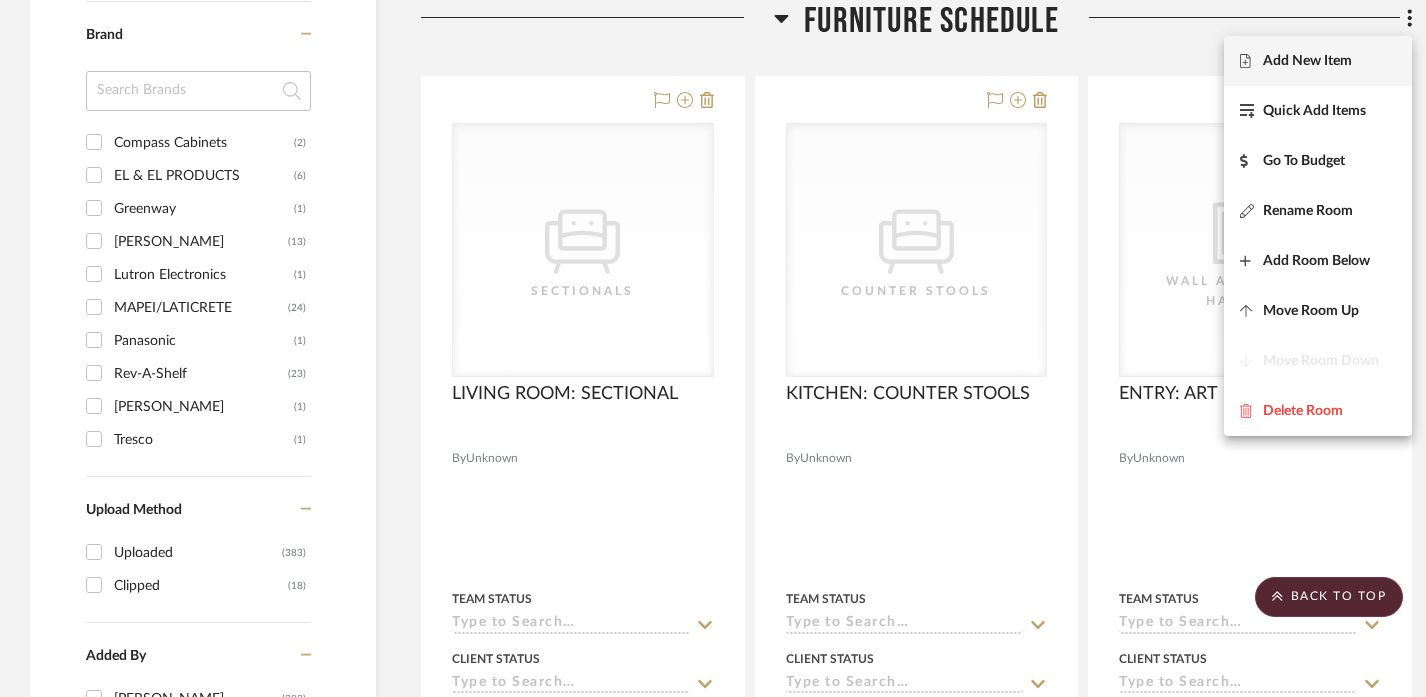 click on "Add New Item" at bounding box center [1318, 61] 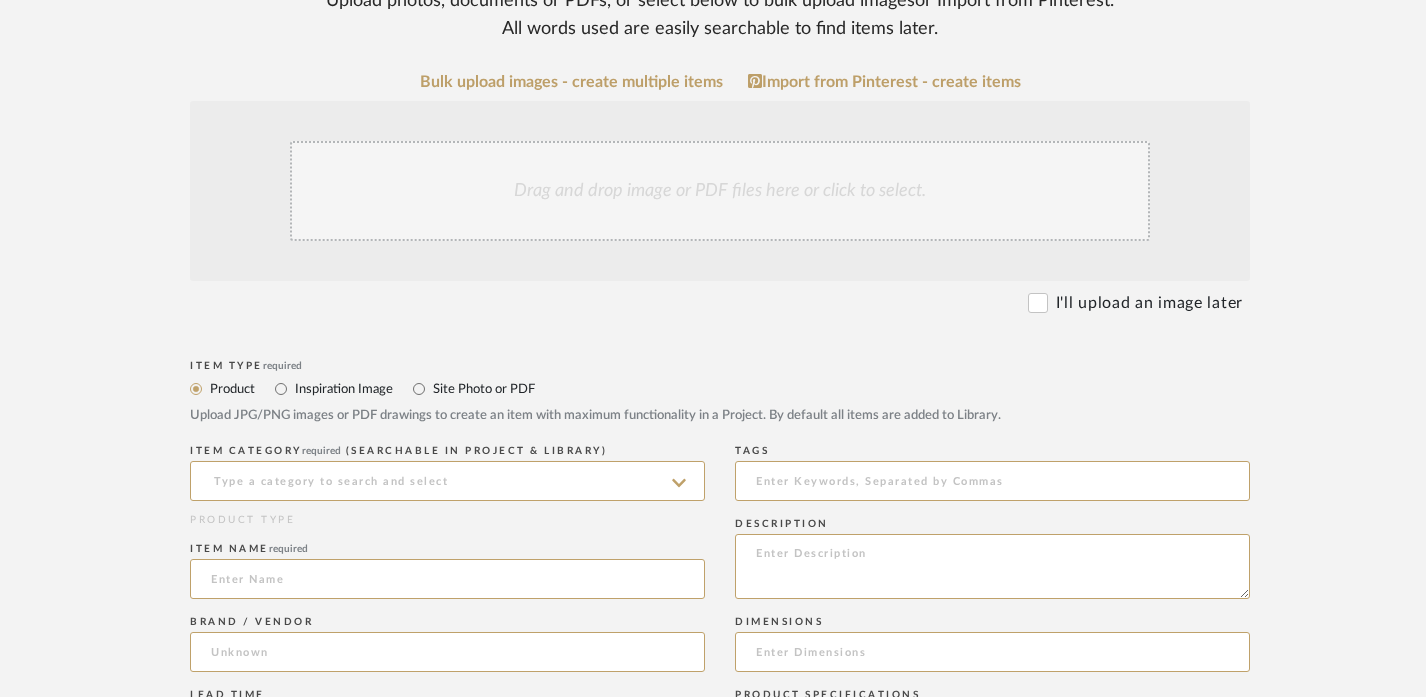 scroll, scrollTop: 417, scrollLeft: 0, axis: vertical 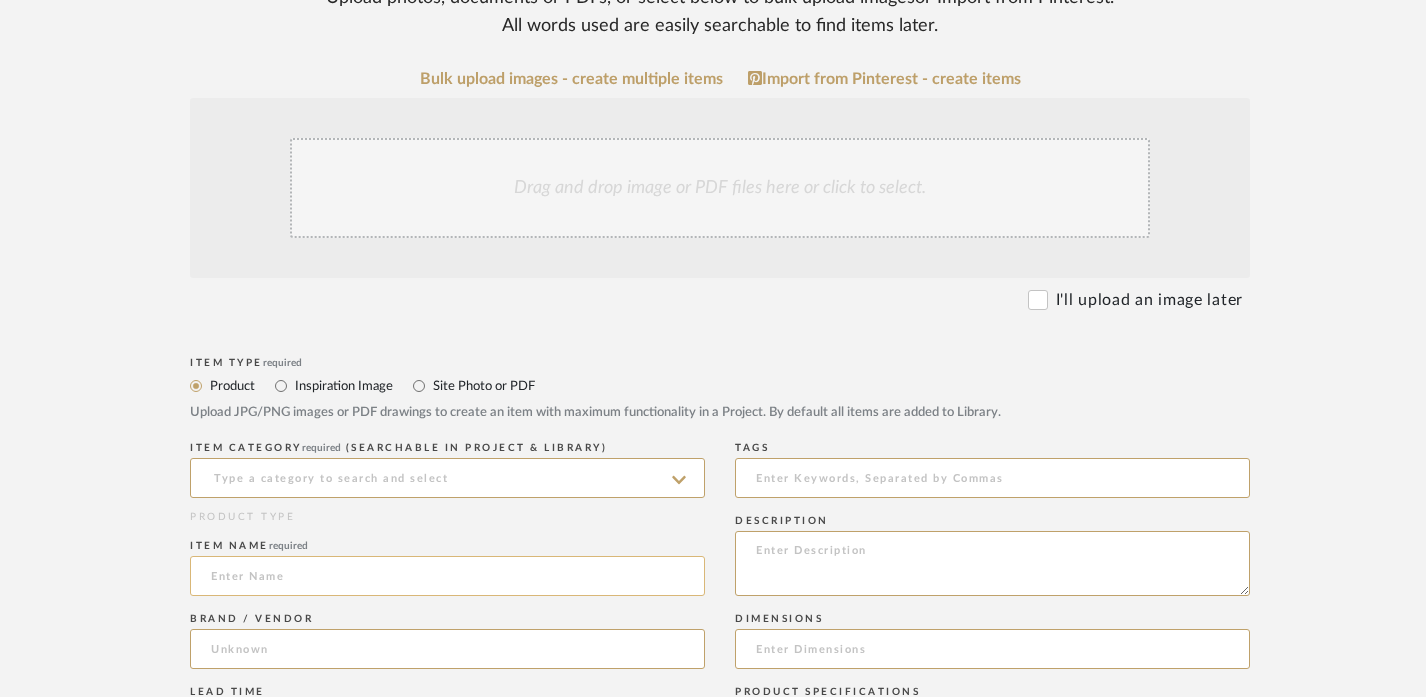 click 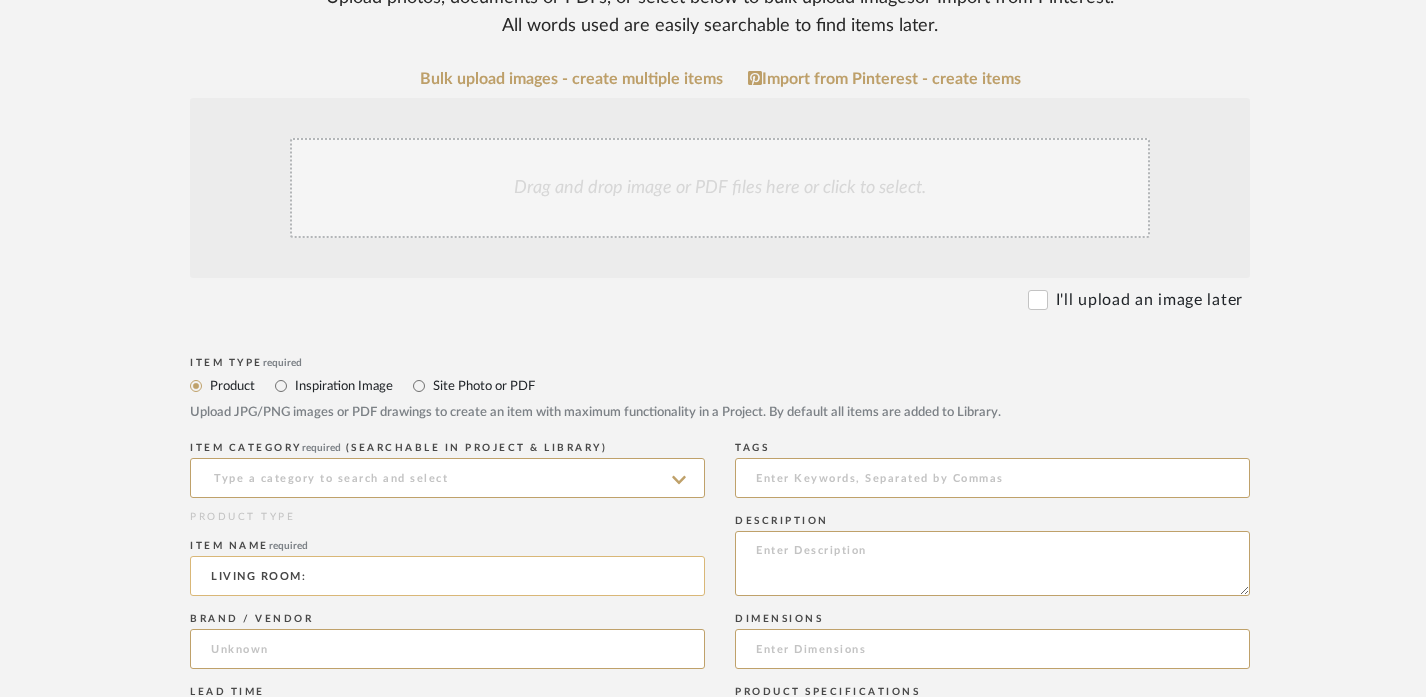 paste on "COFFEE TABLE" 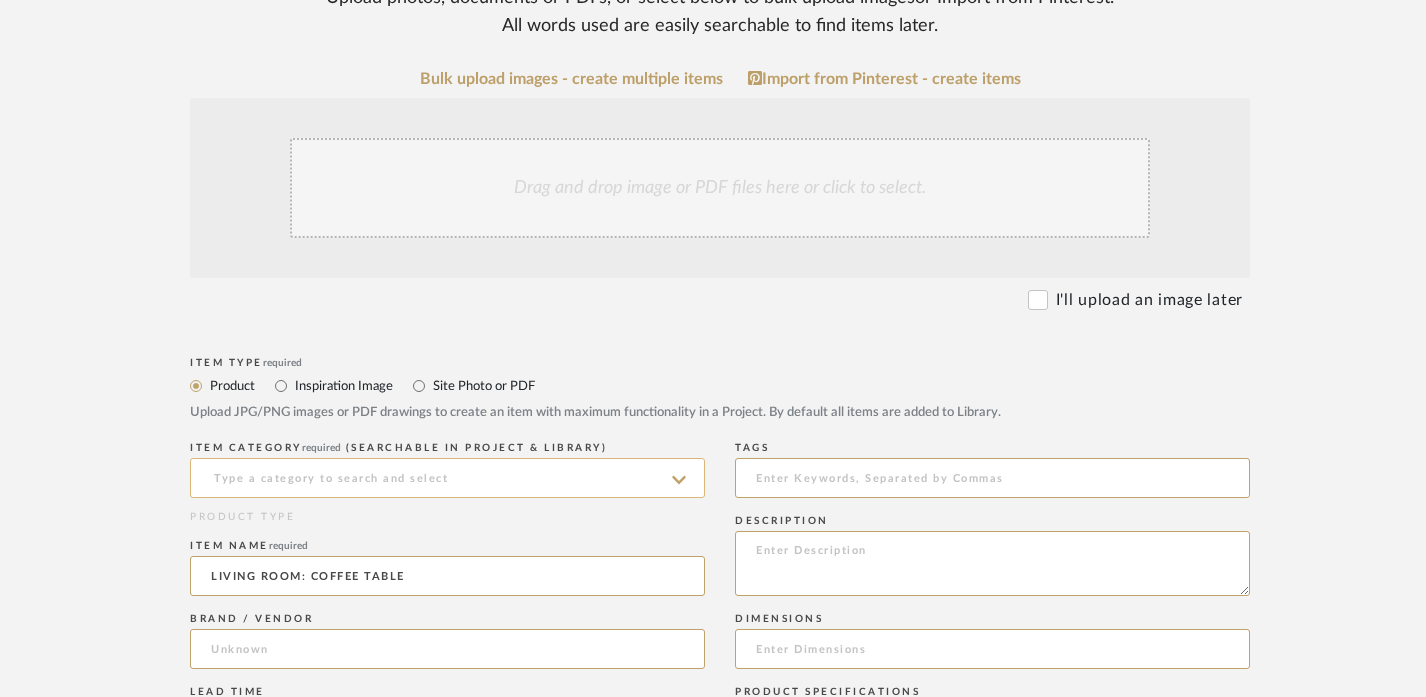 type on "LIVING ROOM: COFFEE TABLE" 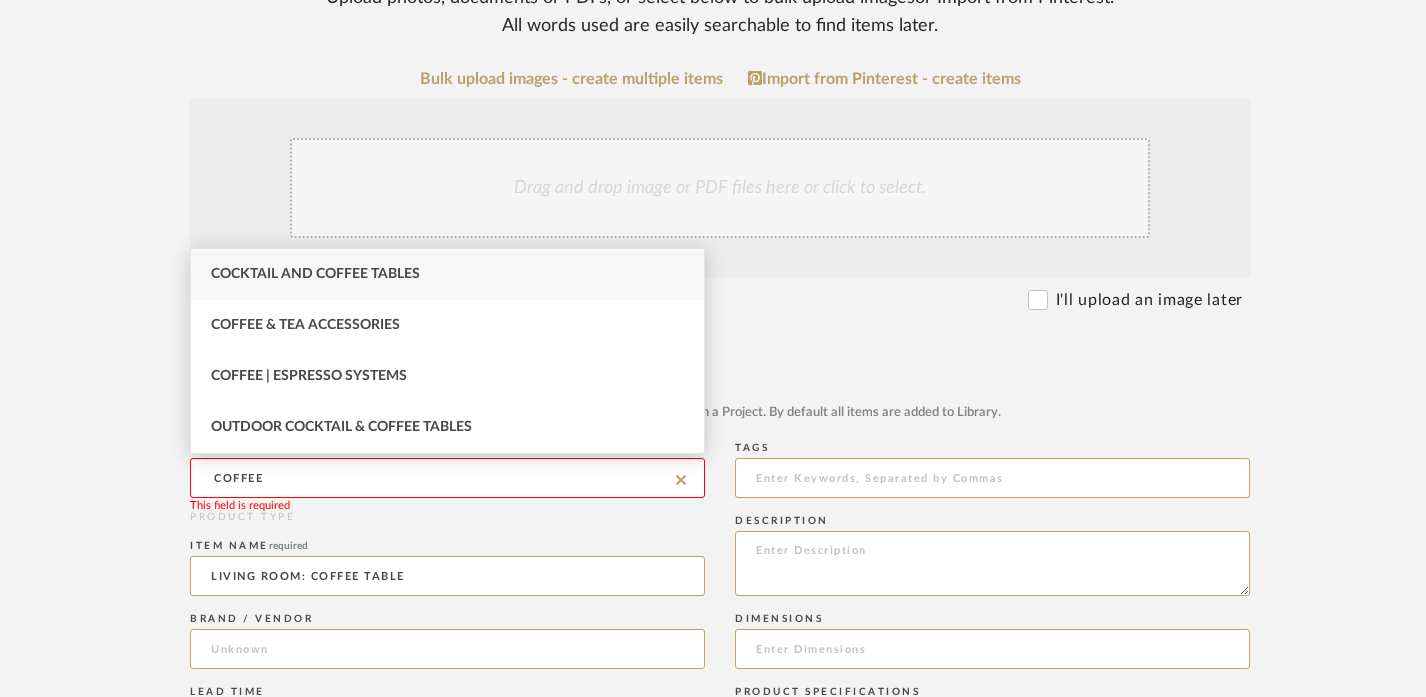 click on "Cocktail and Coffee Tables" at bounding box center (315, 274) 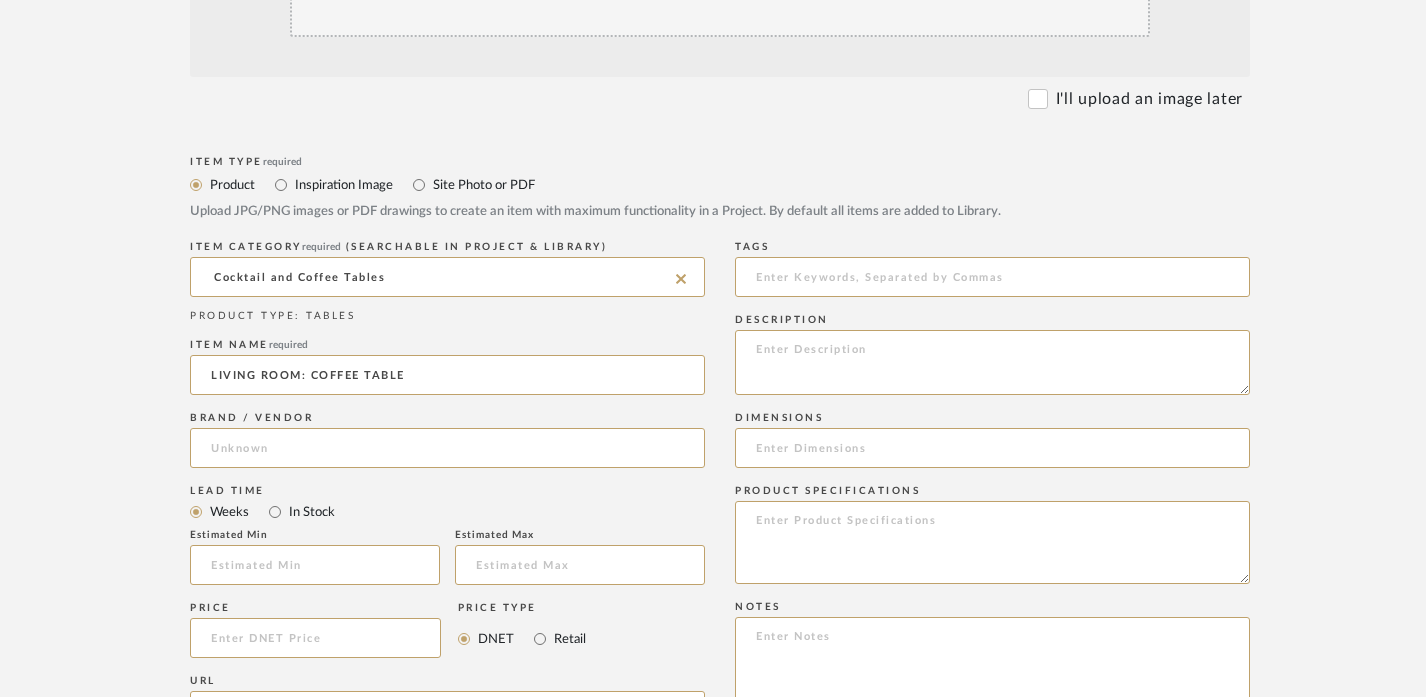 scroll, scrollTop: 620, scrollLeft: 0, axis: vertical 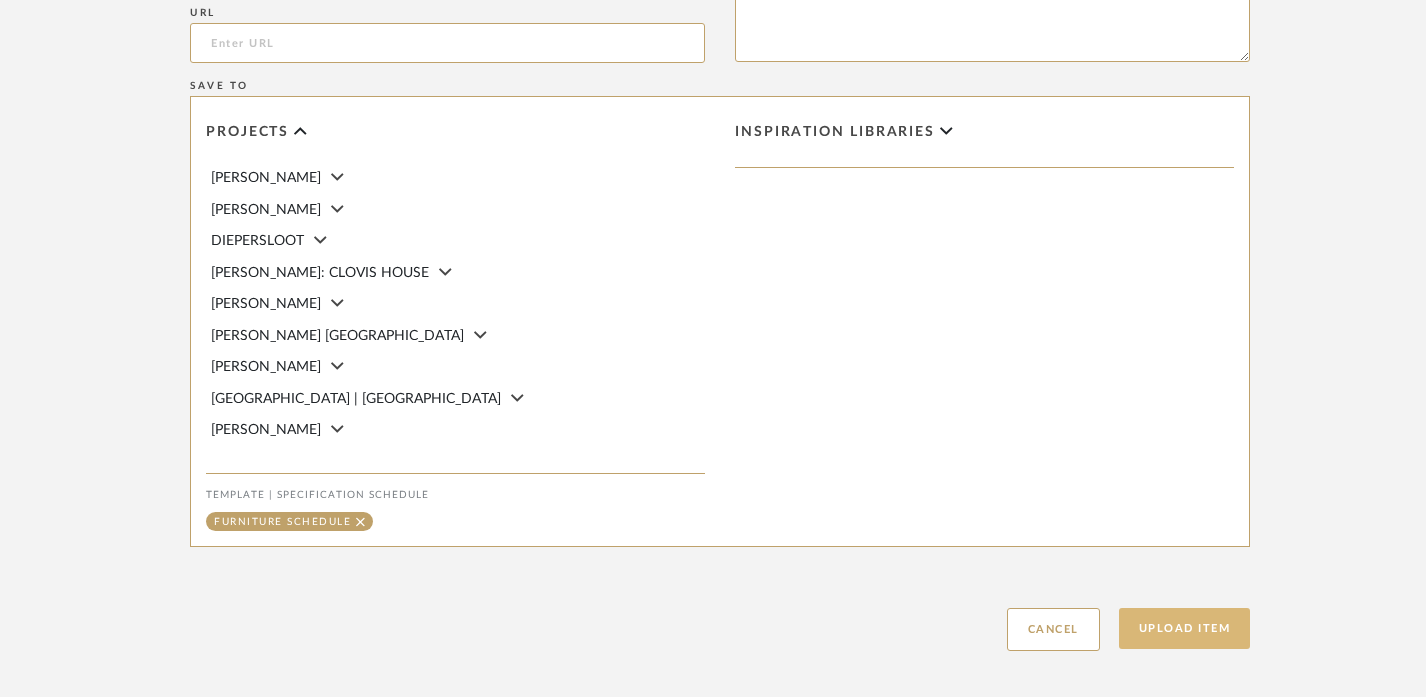 click on "Upload Item" 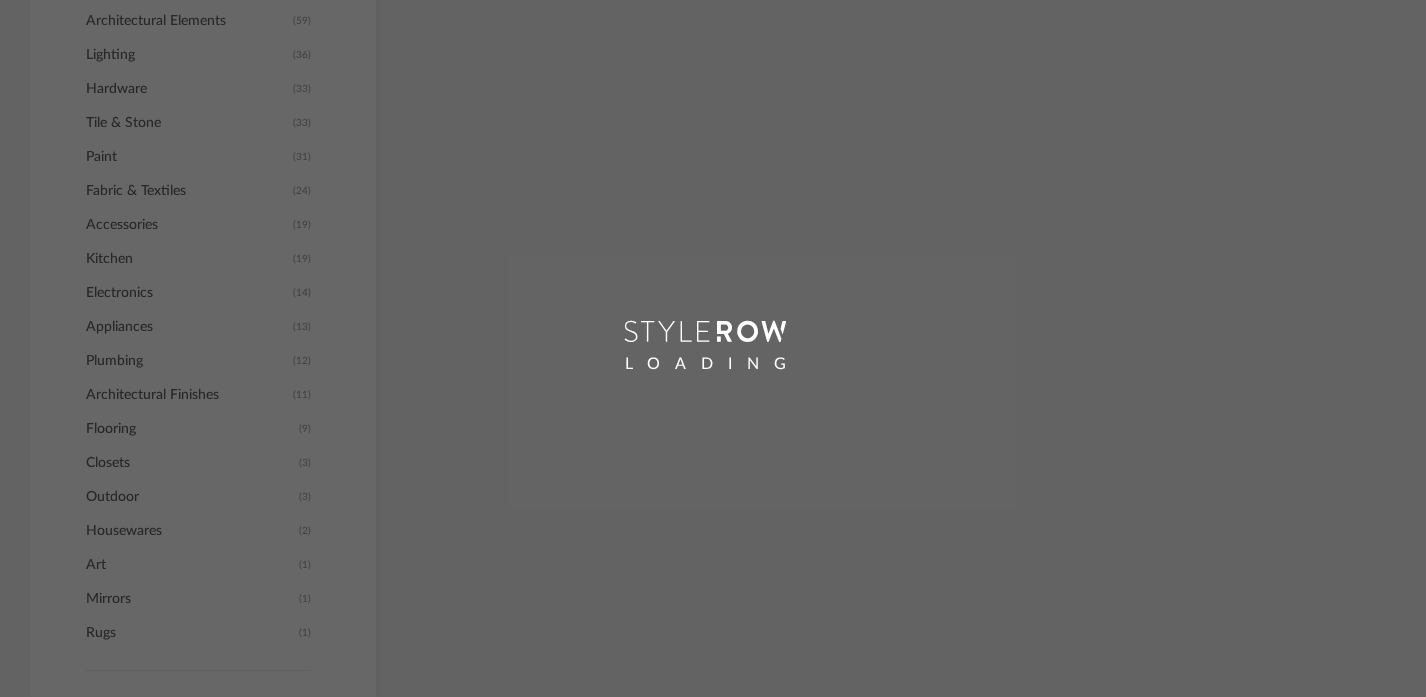 scroll, scrollTop: 487, scrollLeft: 0, axis: vertical 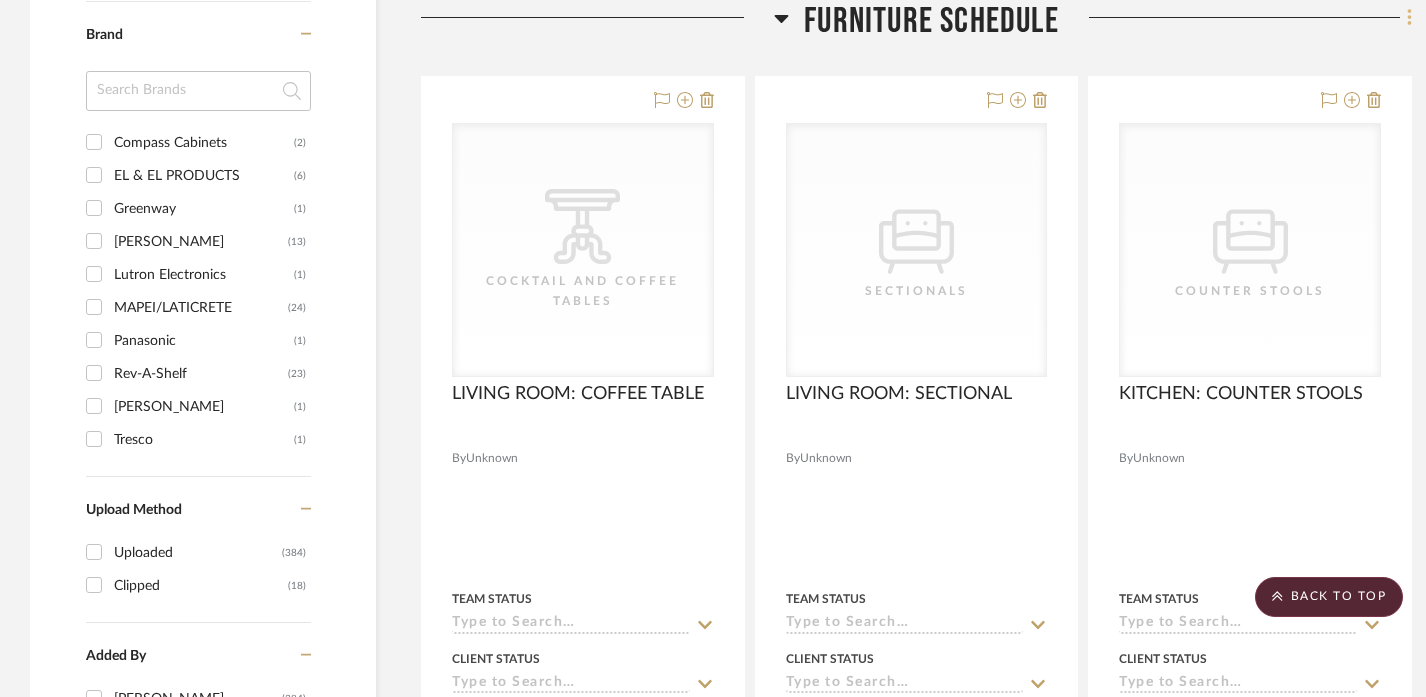 click 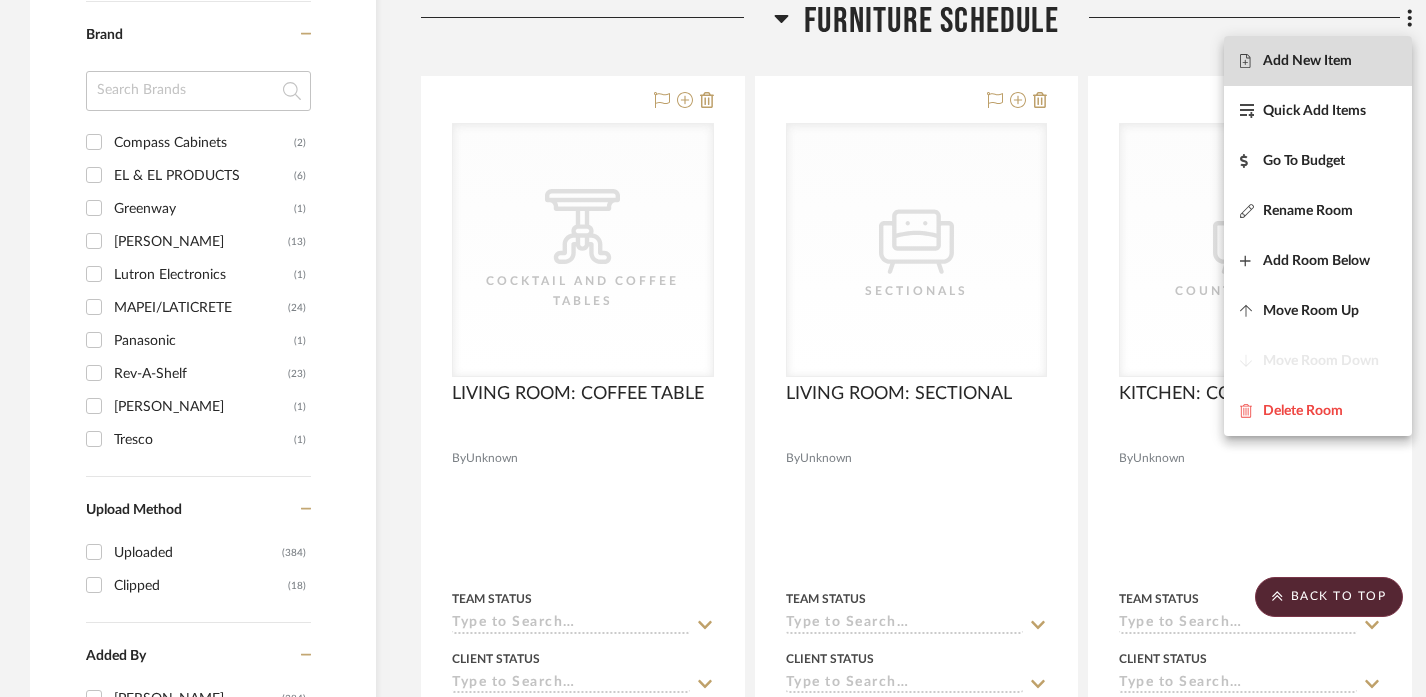 click on "Add New Item" at bounding box center (1307, 61) 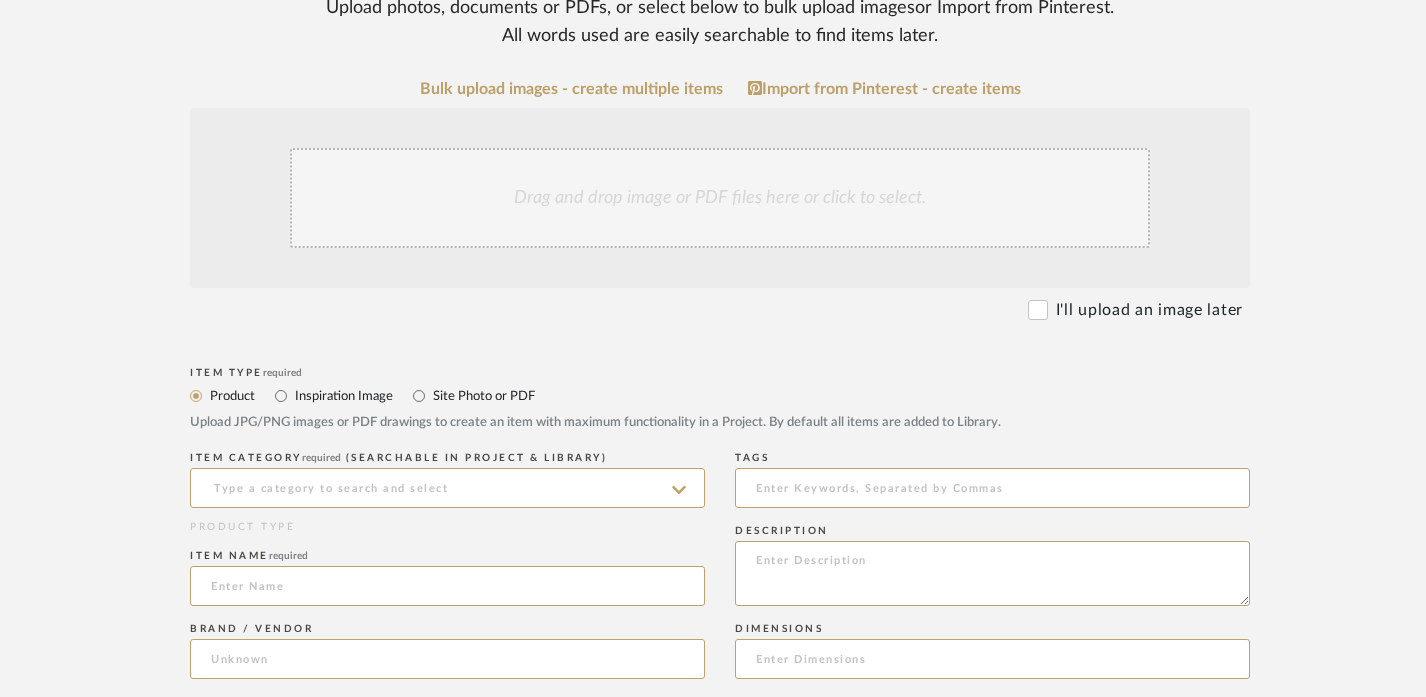 scroll, scrollTop: 408, scrollLeft: 0, axis: vertical 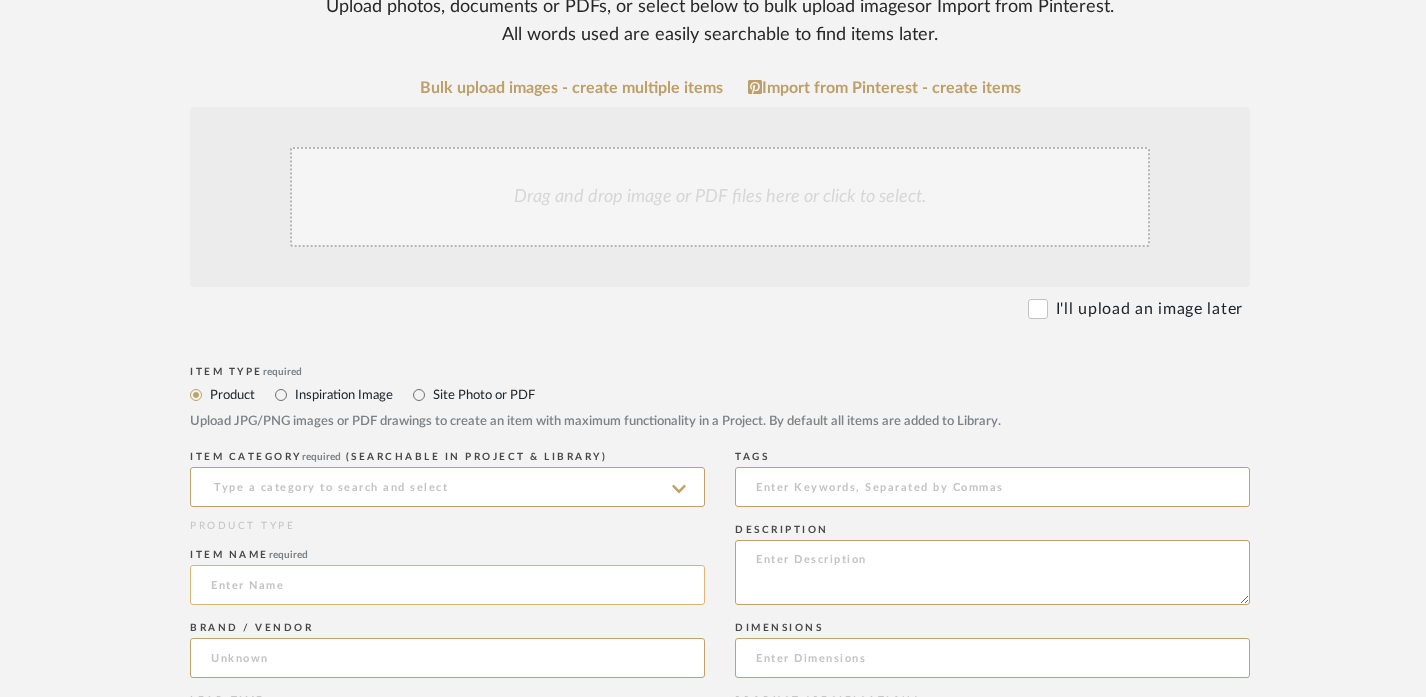 click 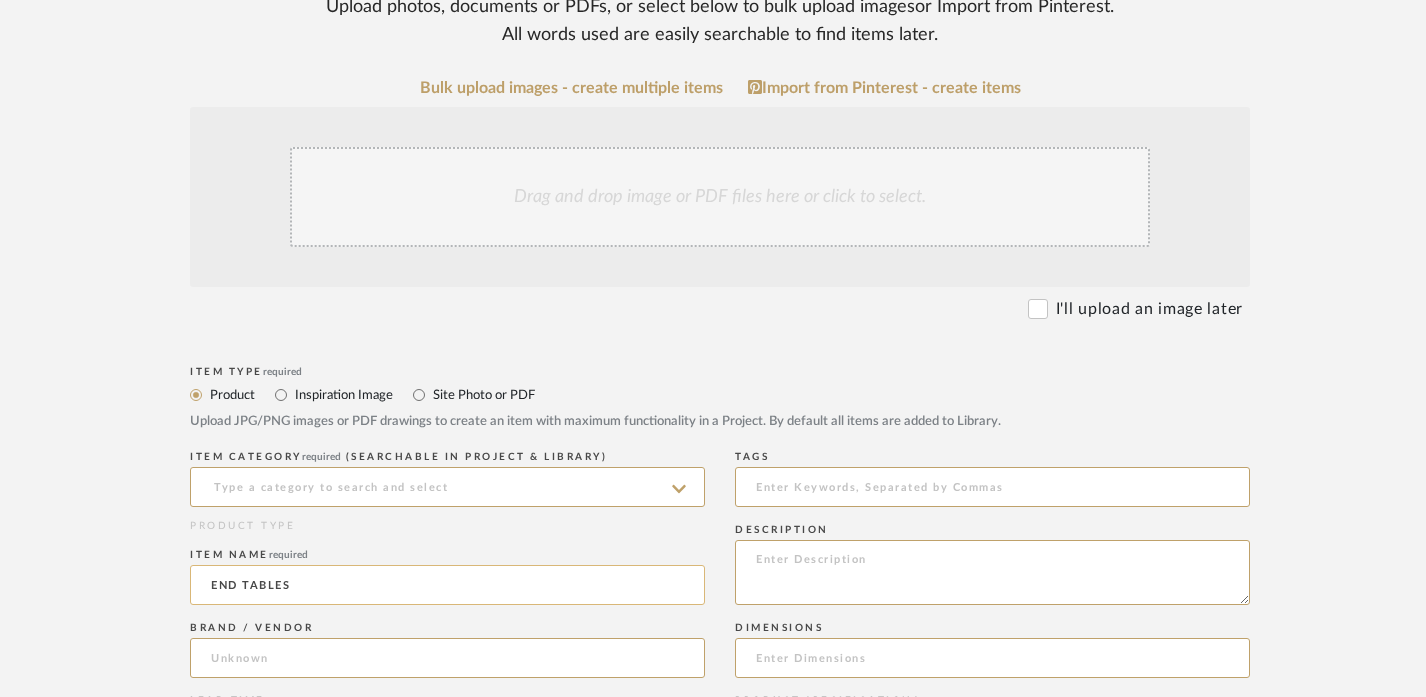 click on "END TABLES" 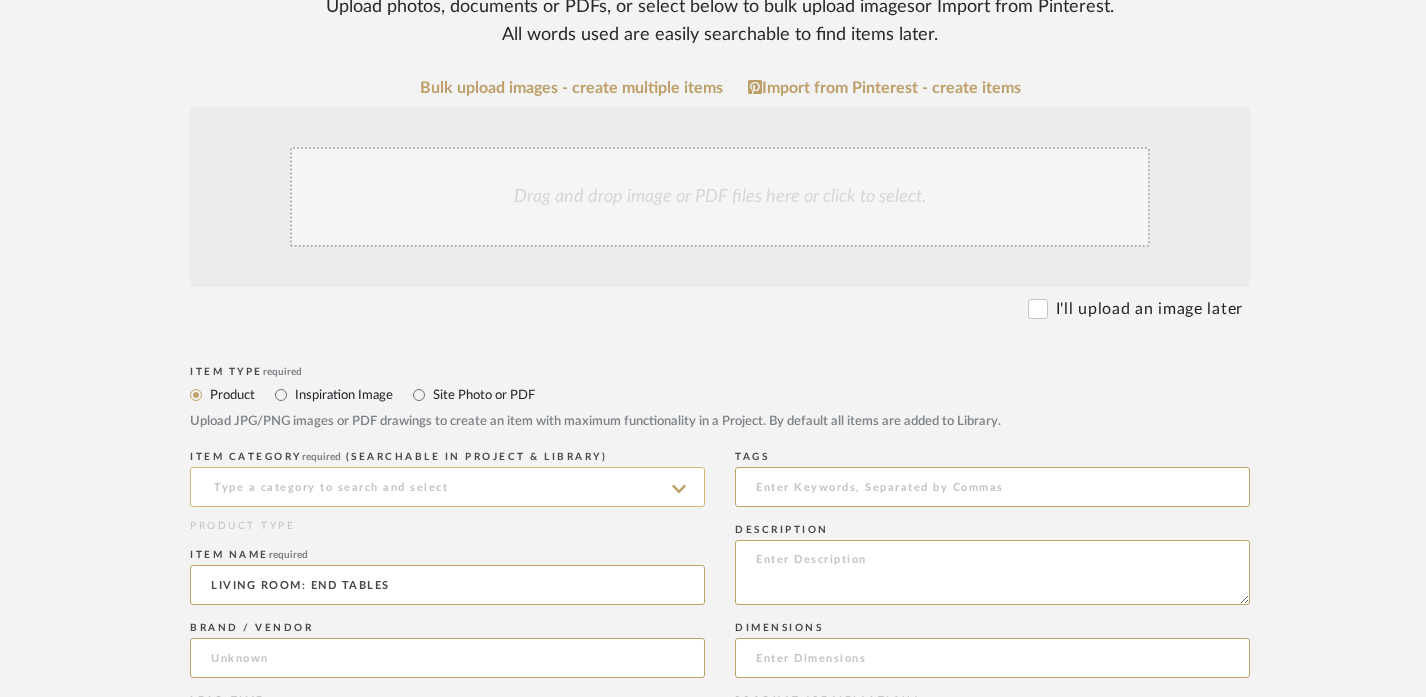 type on "LIVING ROOM: END TABLES" 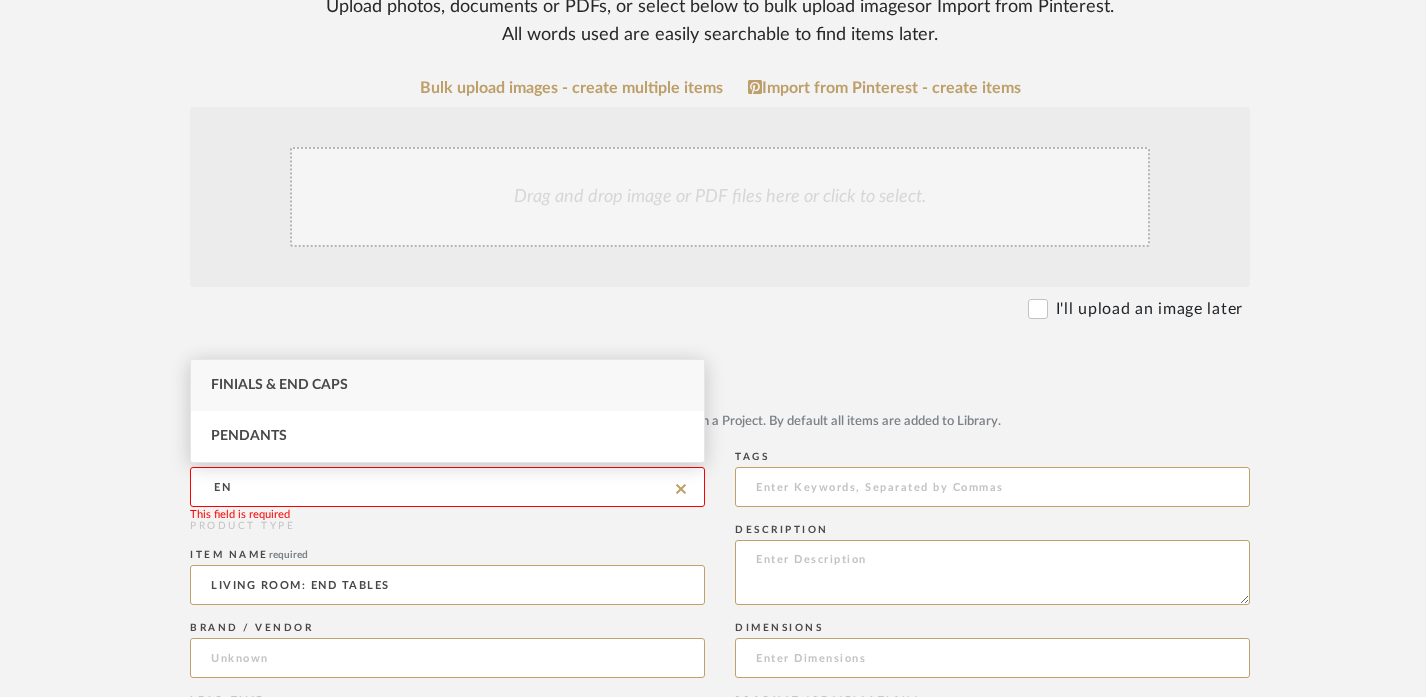 type on "E" 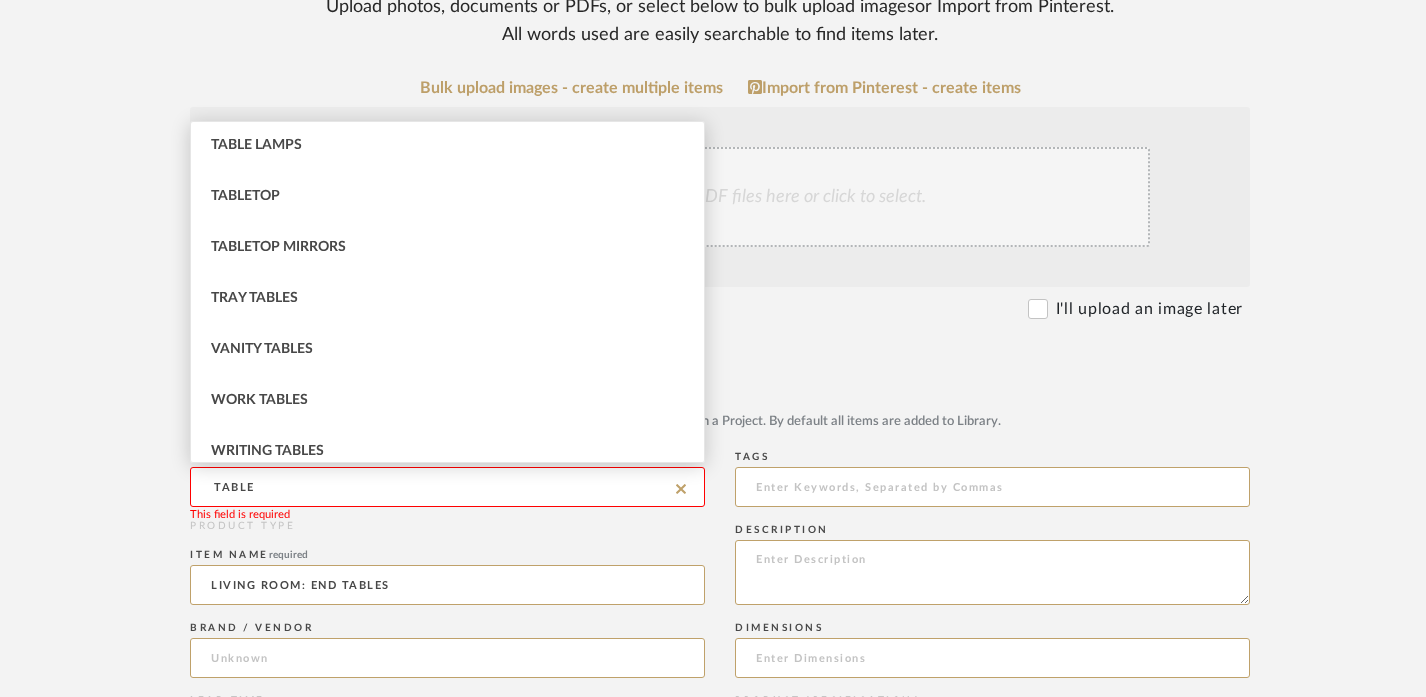 scroll, scrollTop: 935, scrollLeft: 0, axis: vertical 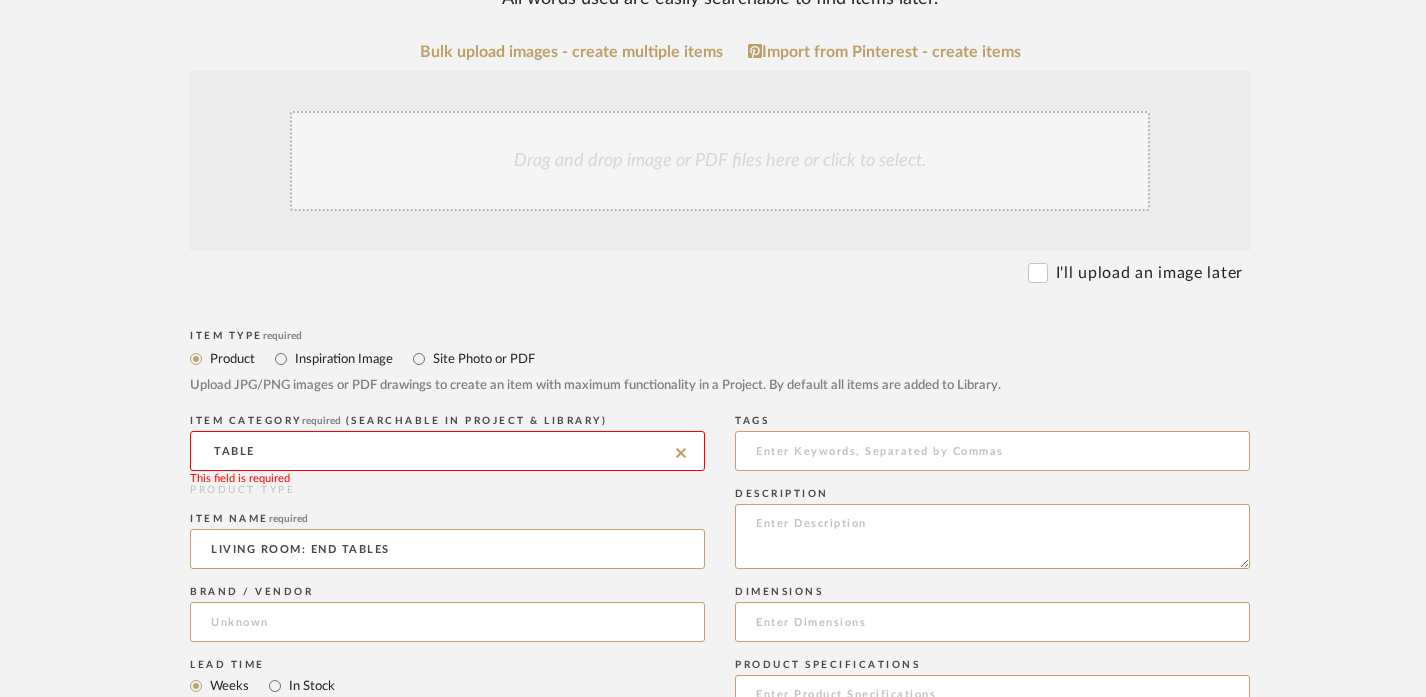 click on "TABLE" 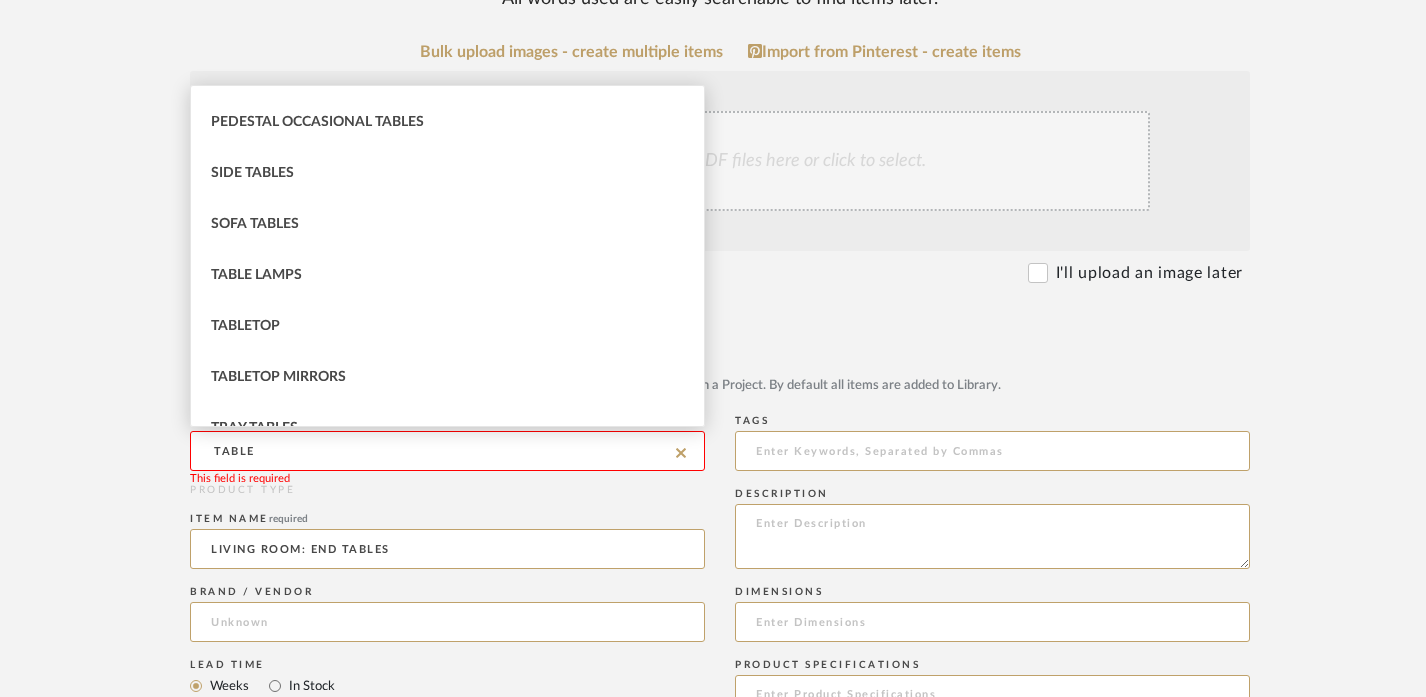 scroll, scrollTop: 744, scrollLeft: 0, axis: vertical 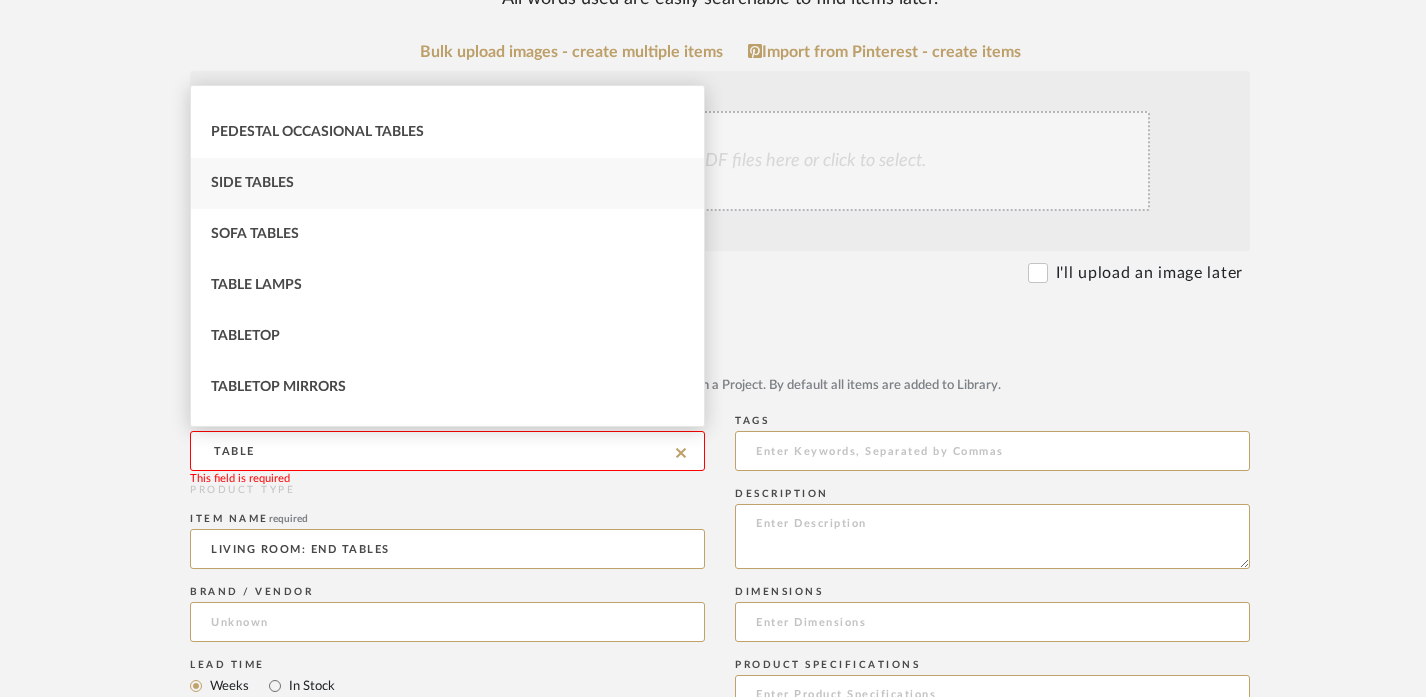click on "Side Tables" at bounding box center [447, 183] 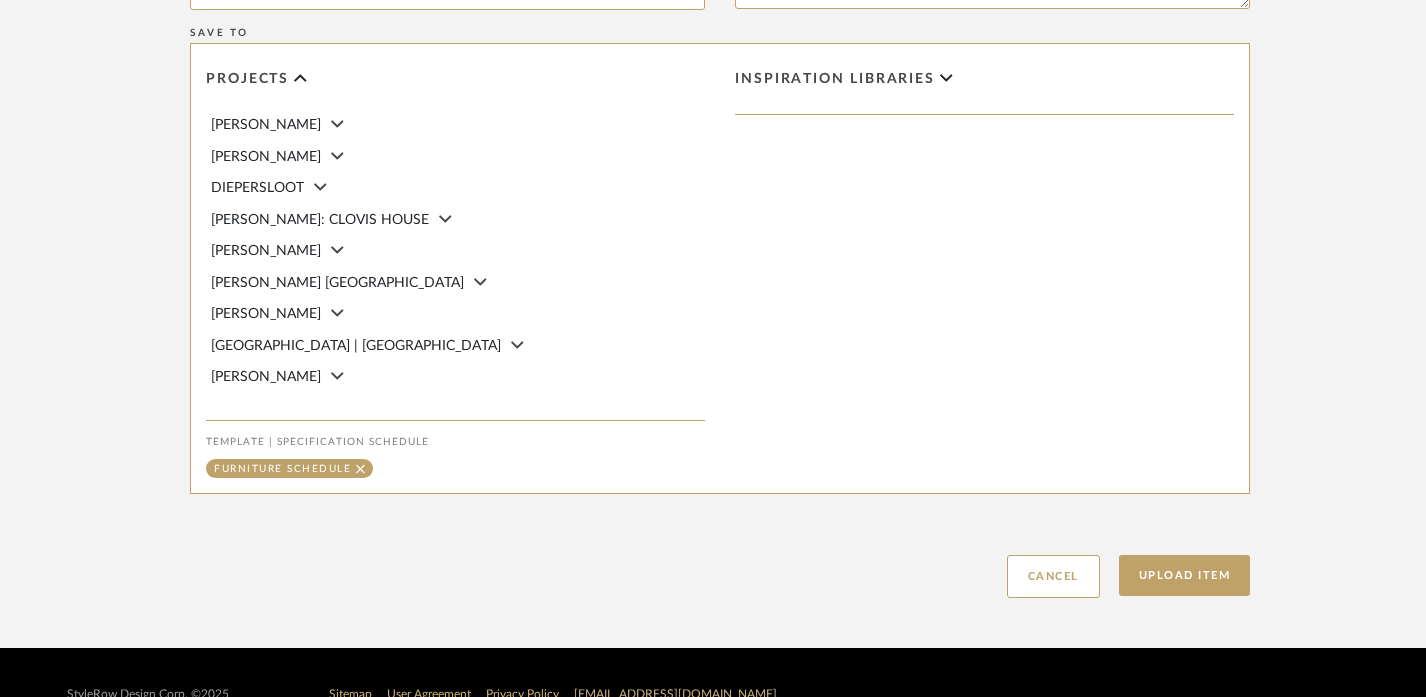 scroll, scrollTop: 1346, scrollLeft: 0, axis: vertical 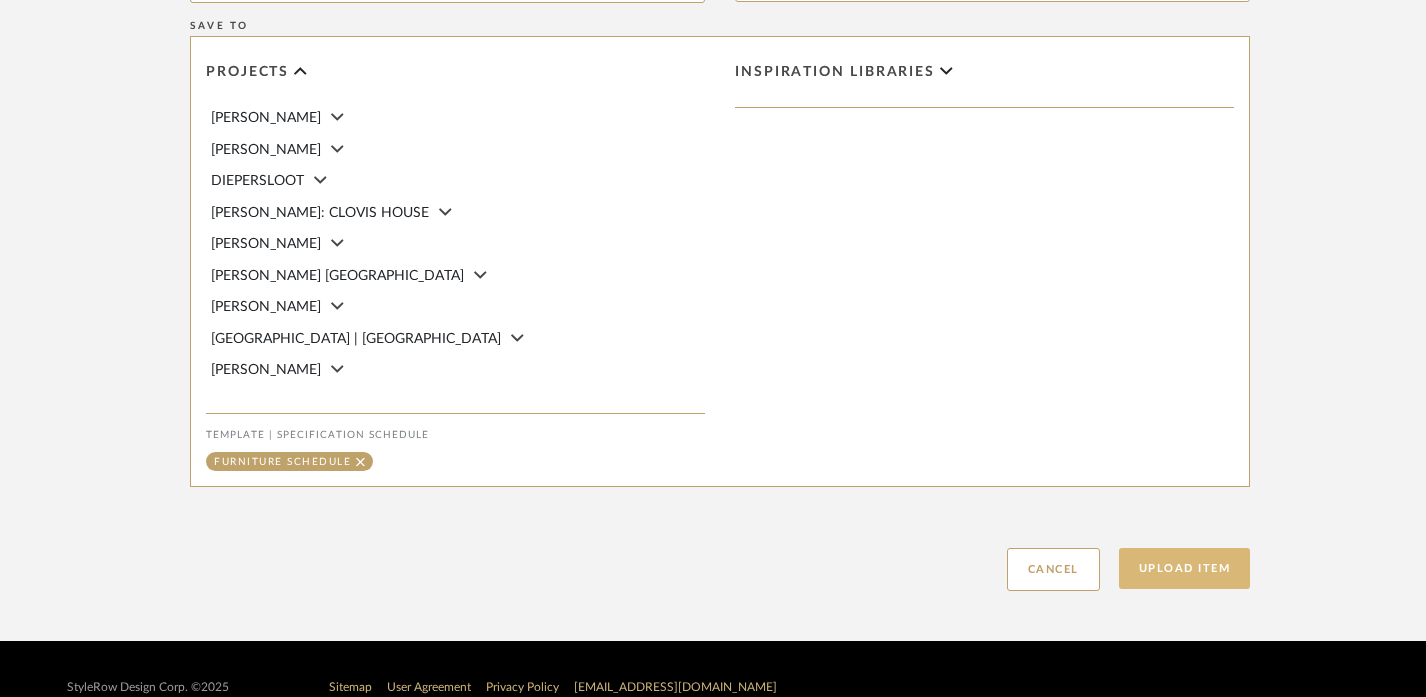 click on "Upload Item" 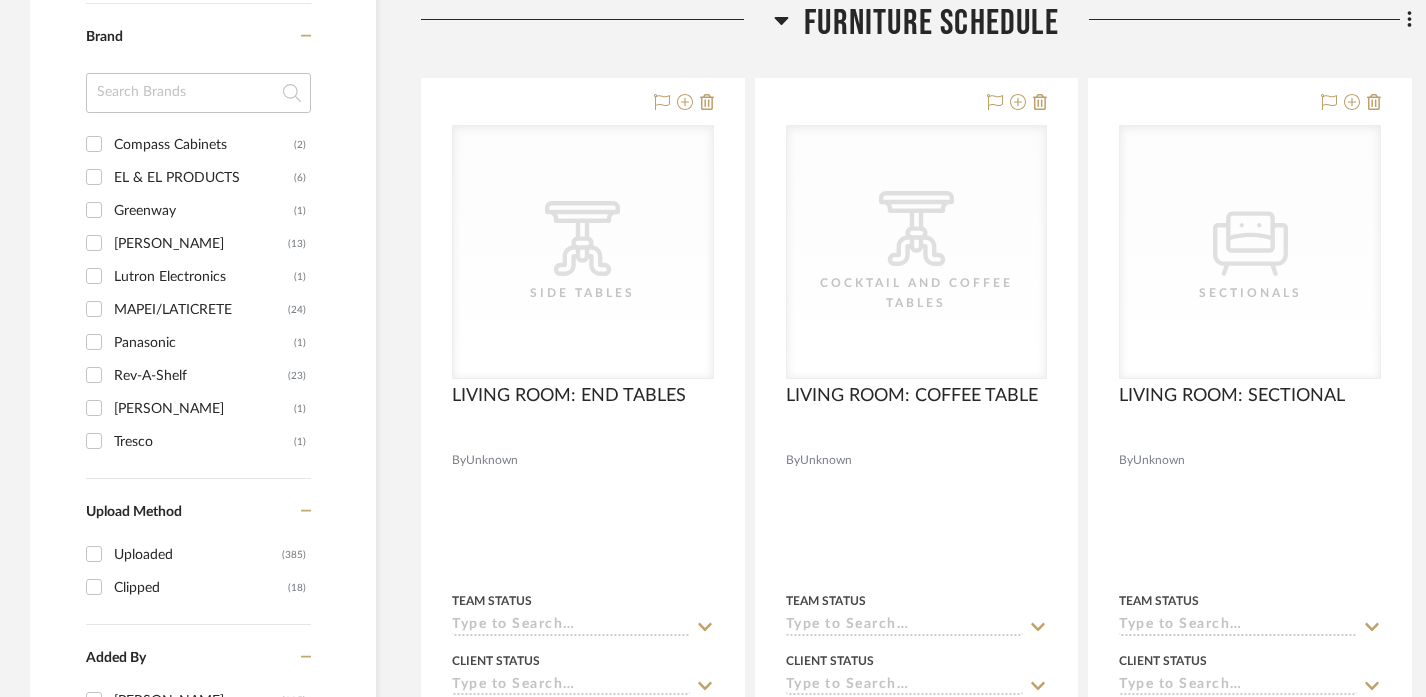 scroll, scrollTop: 2002, scrollLeft: 0, axis: vertical 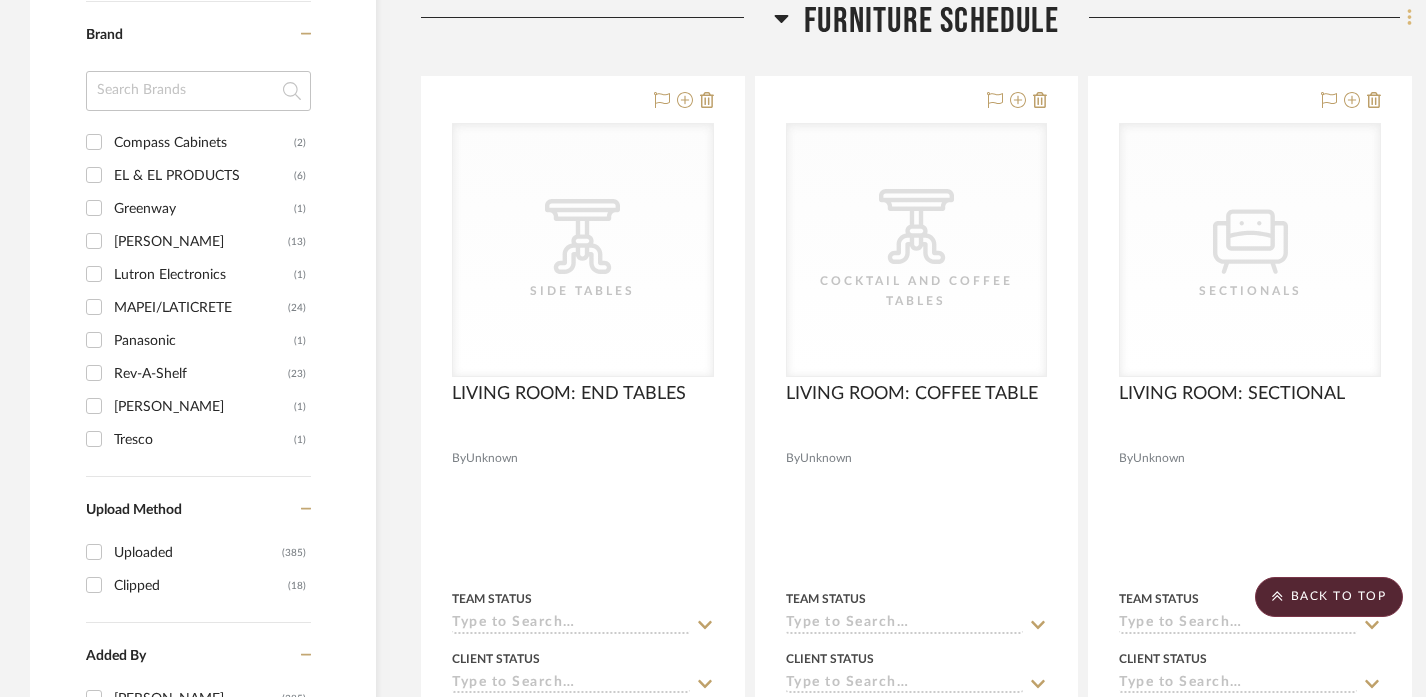 click 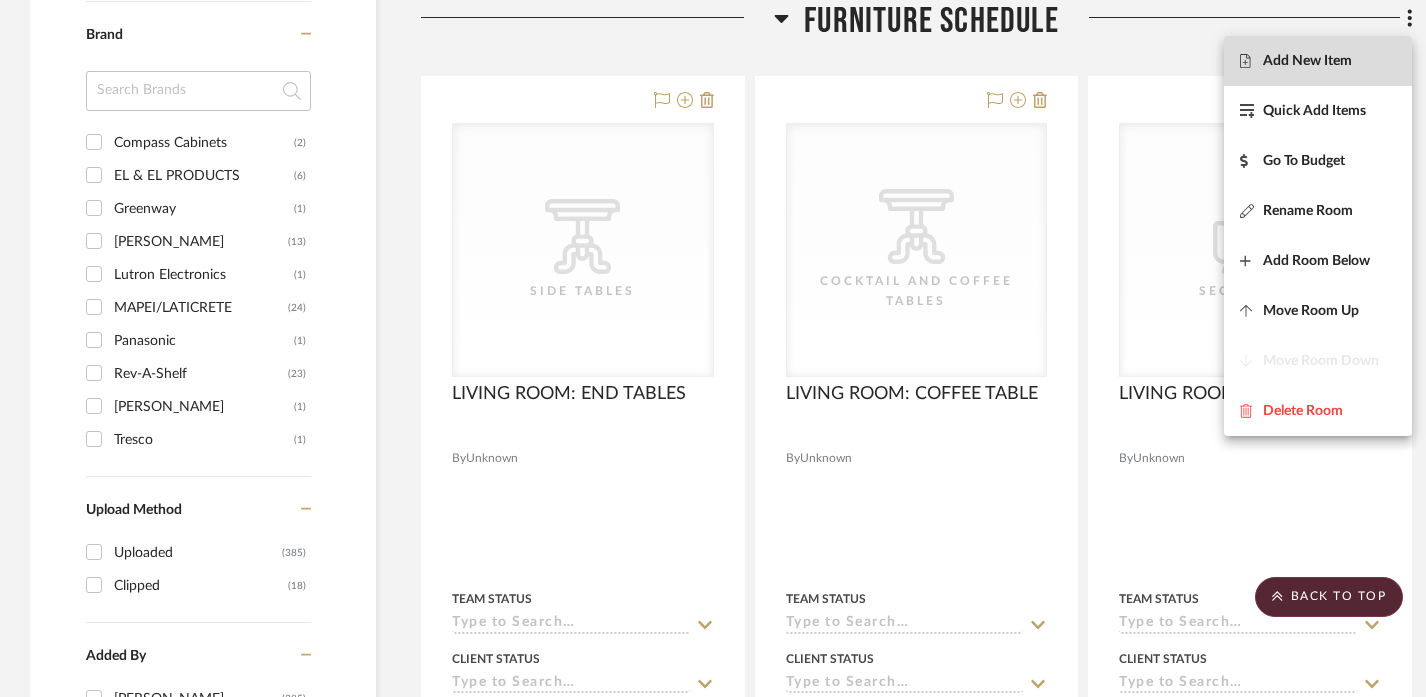 click on "Add New Item" at bounding box center (1318, 61) 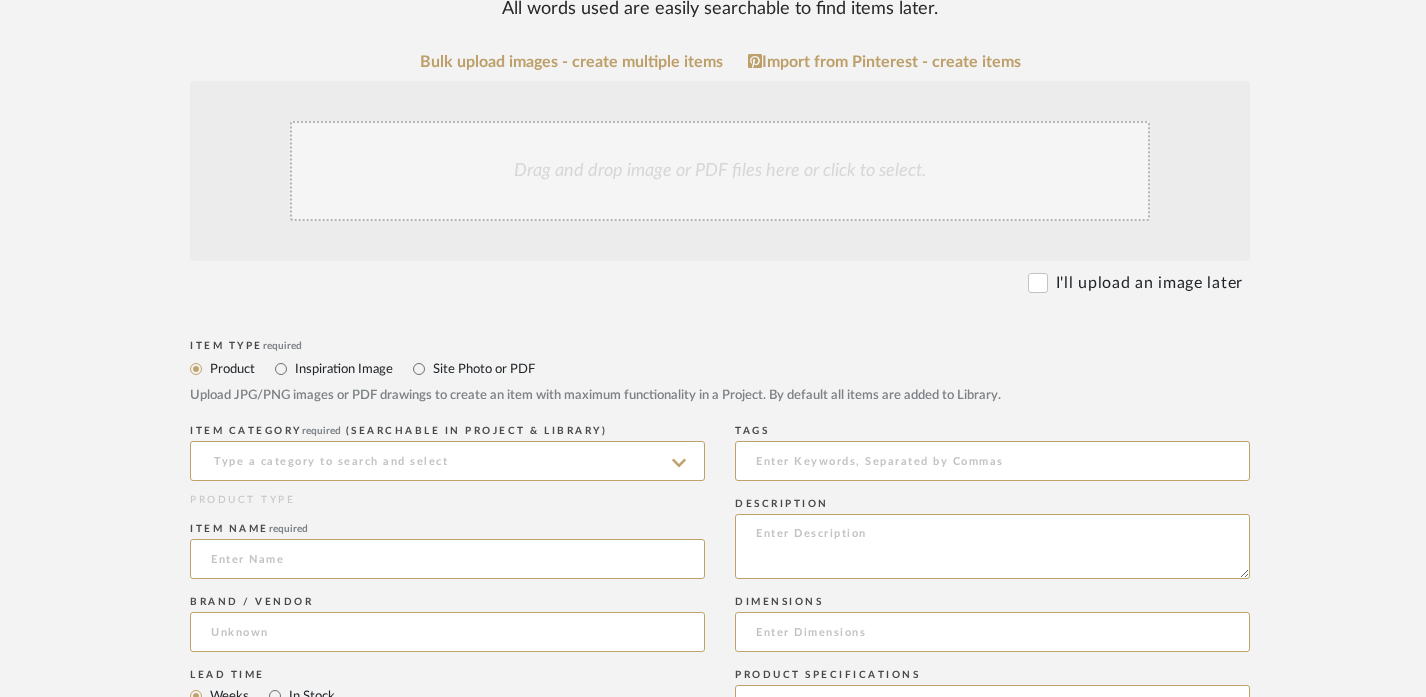 scroll, scrollTop: 435, scrollLeft: 0, axis: vertical 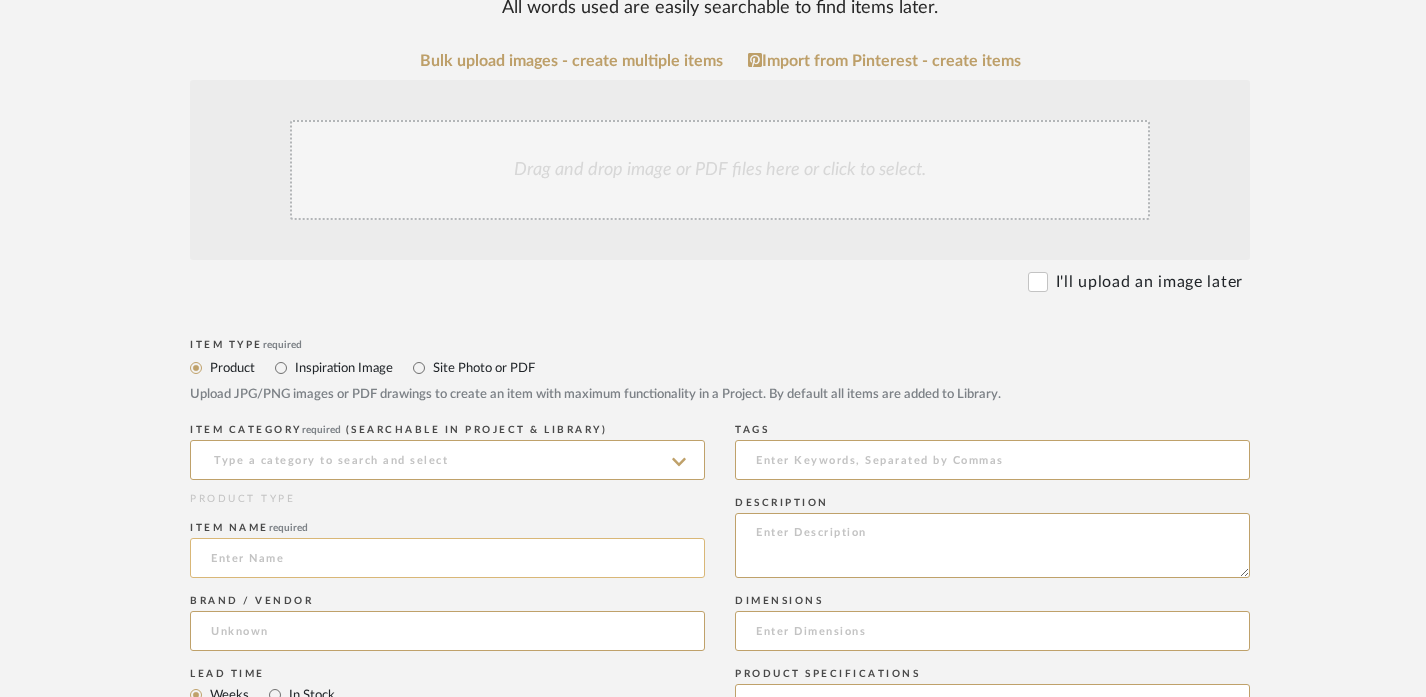 click 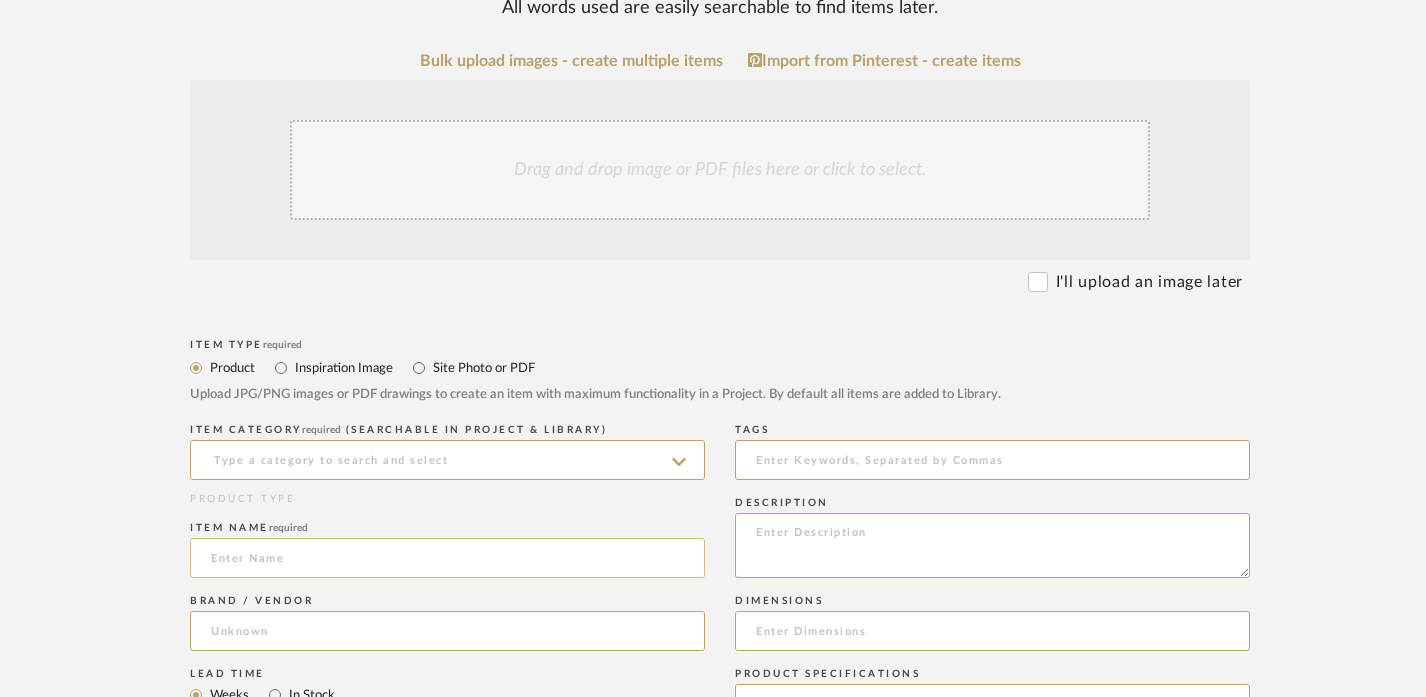 paste on "AREA RUG" 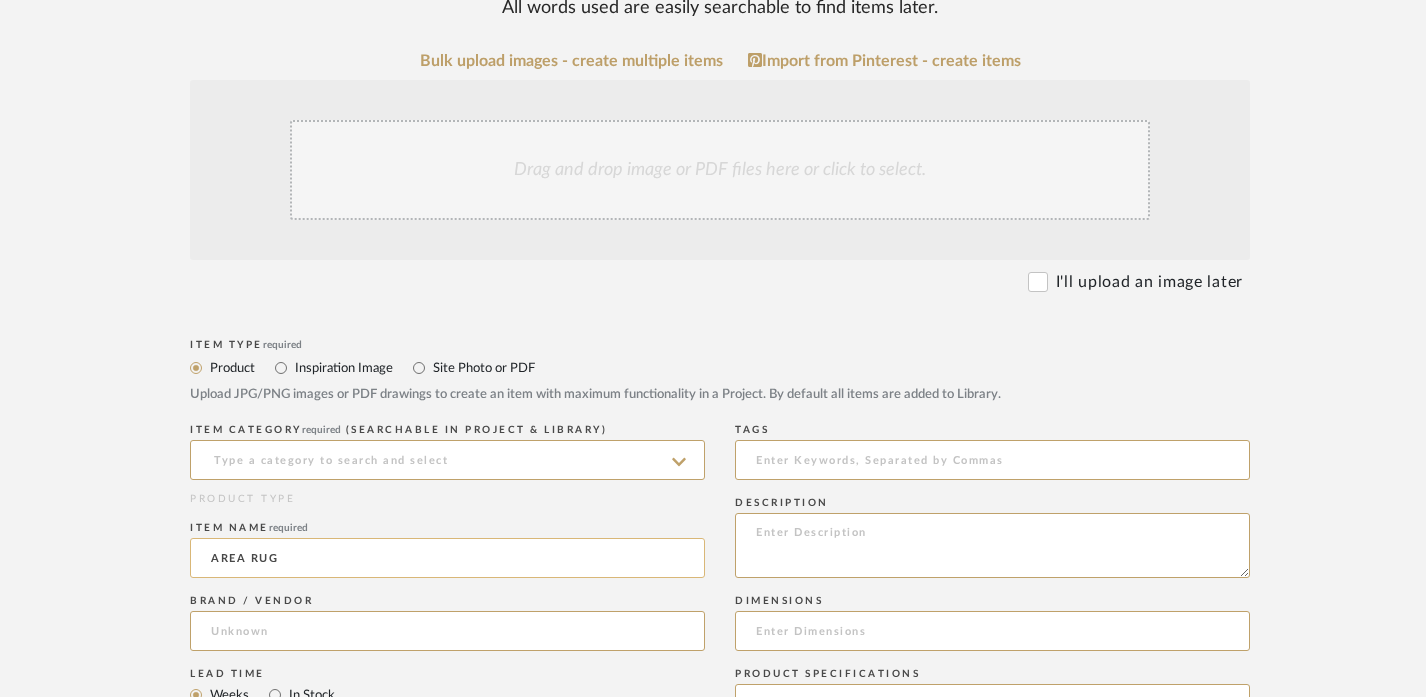 click on "AREA RUG" 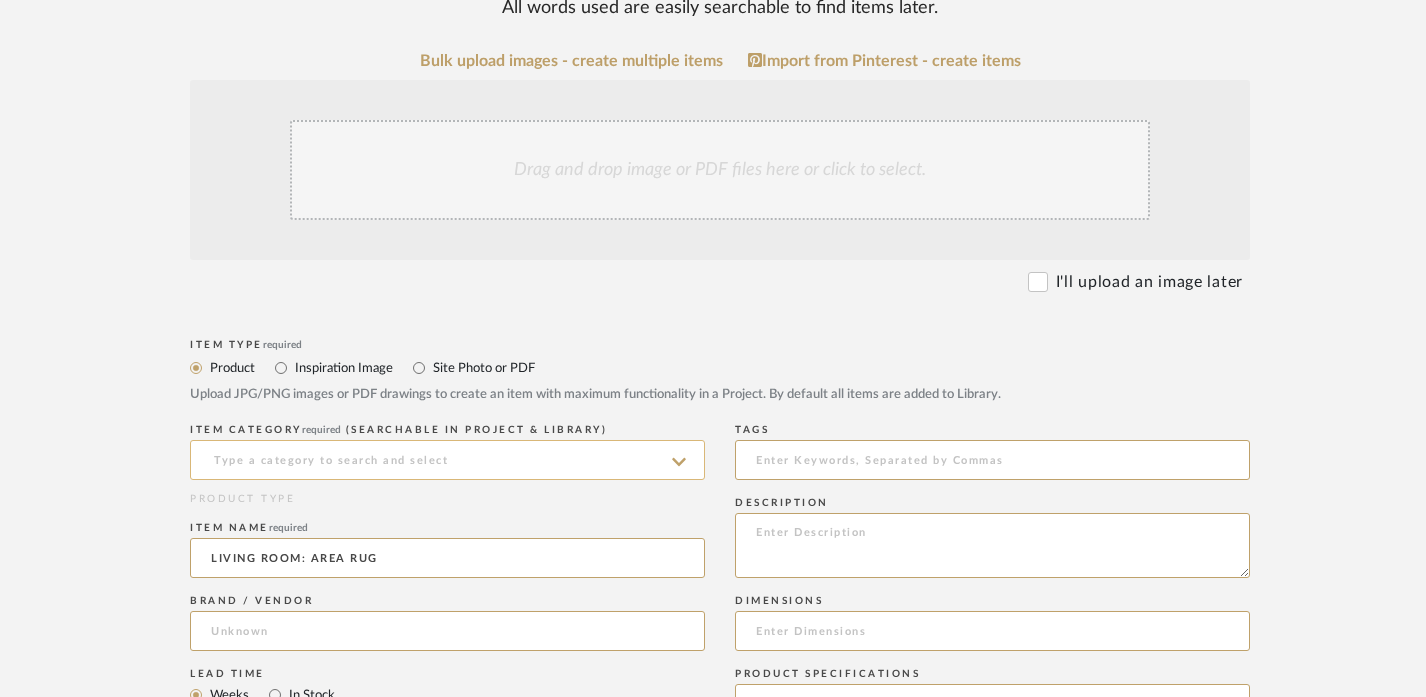 type on "LIVING ROOM: AREA RUG" 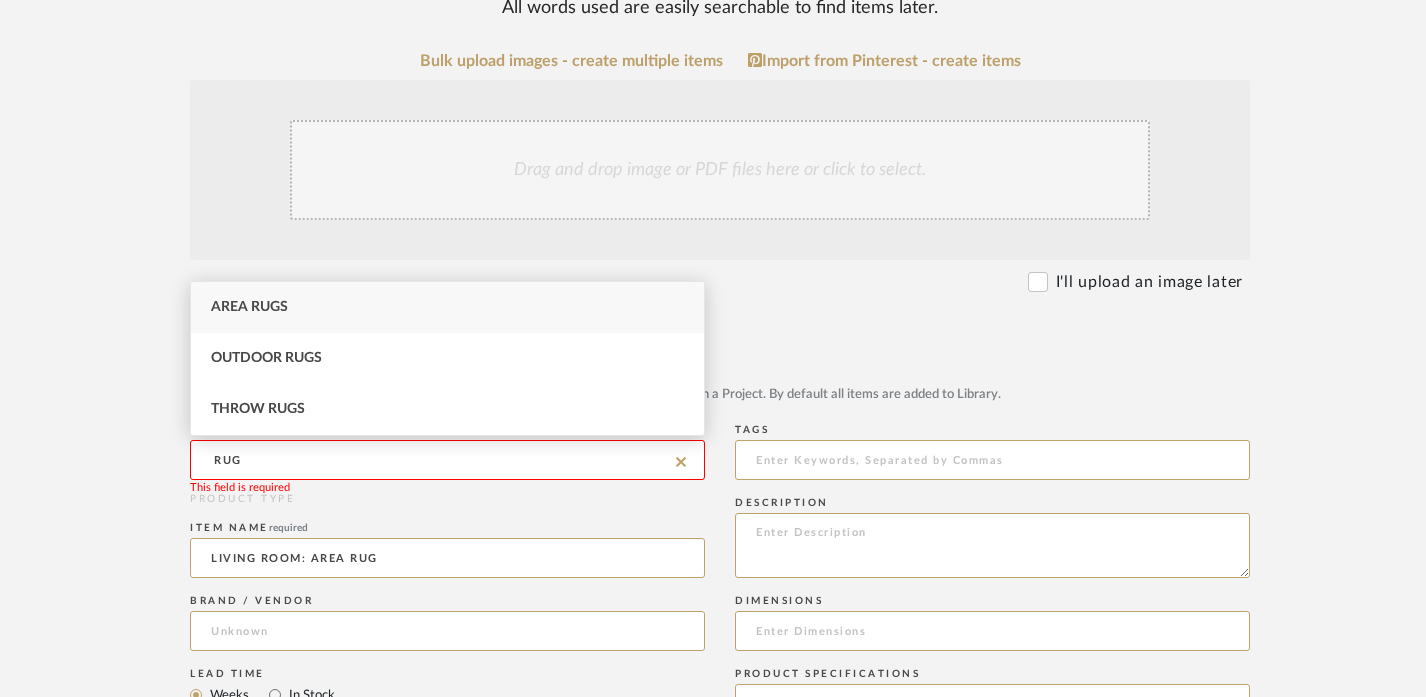 click on "Area Rugs" at bounding box center (249, 307) 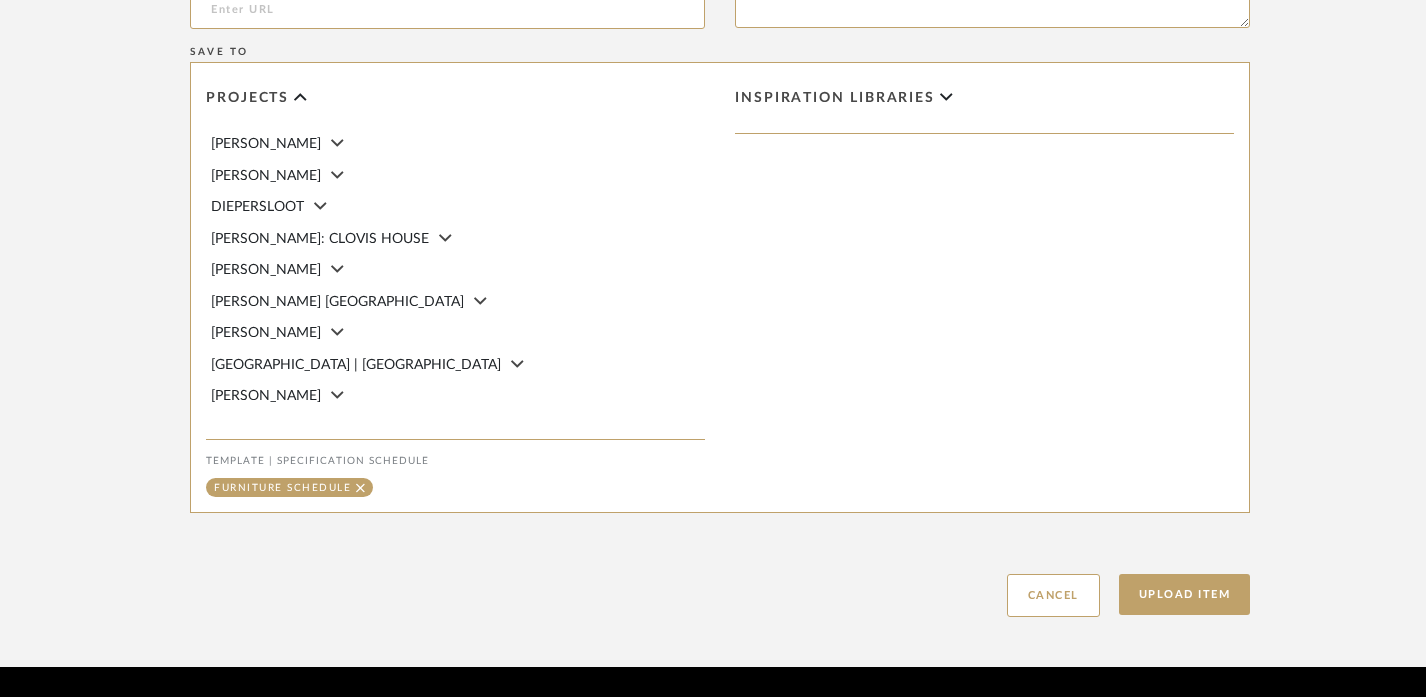 scroll, scrollTop: 1321, scrollLeft: 0, axis: vertical 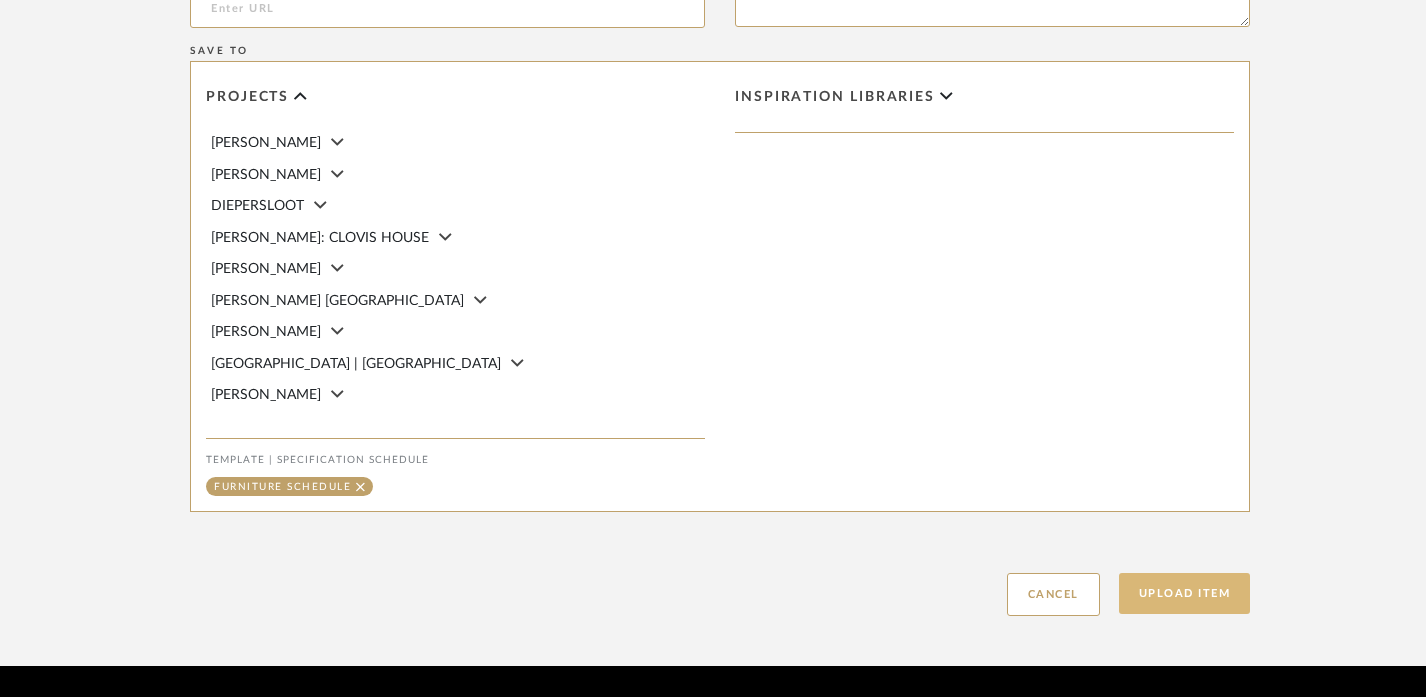 click on "Upload Item" 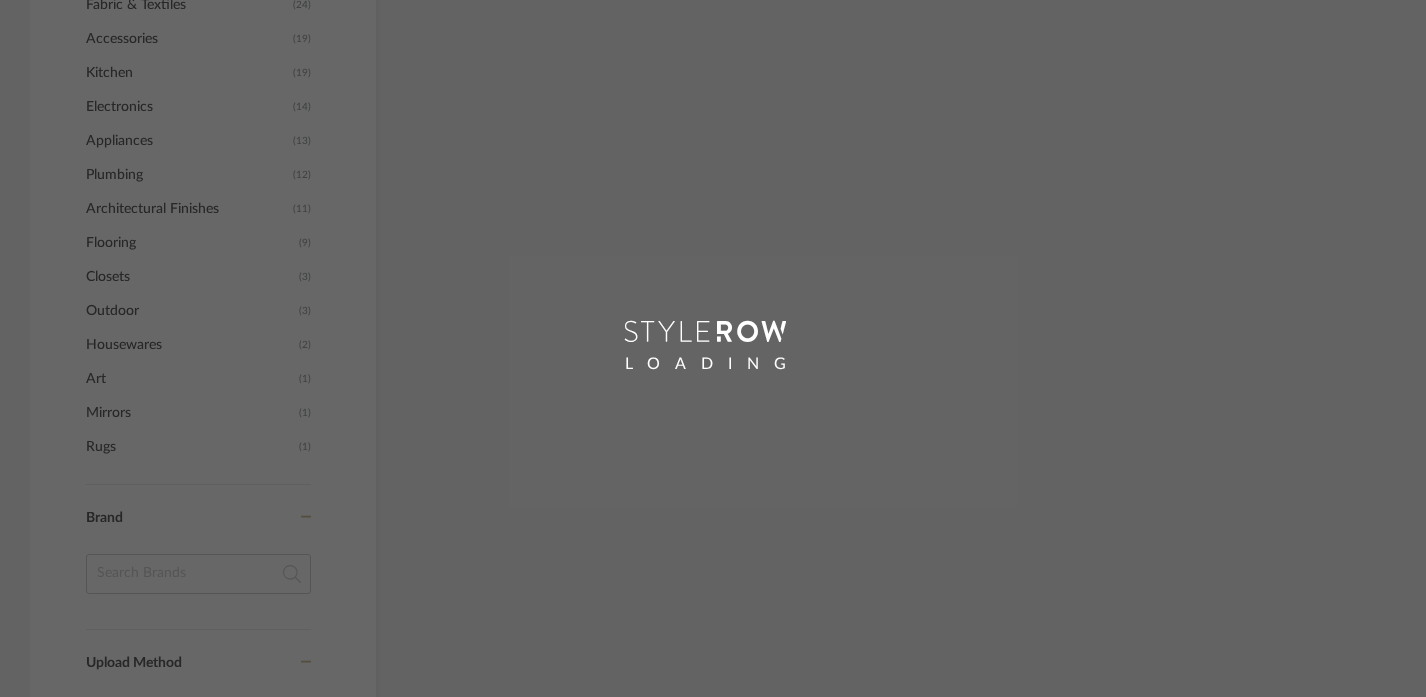 scroll, scrollTop: 1297, scrollLeft: 0, axis: vertical 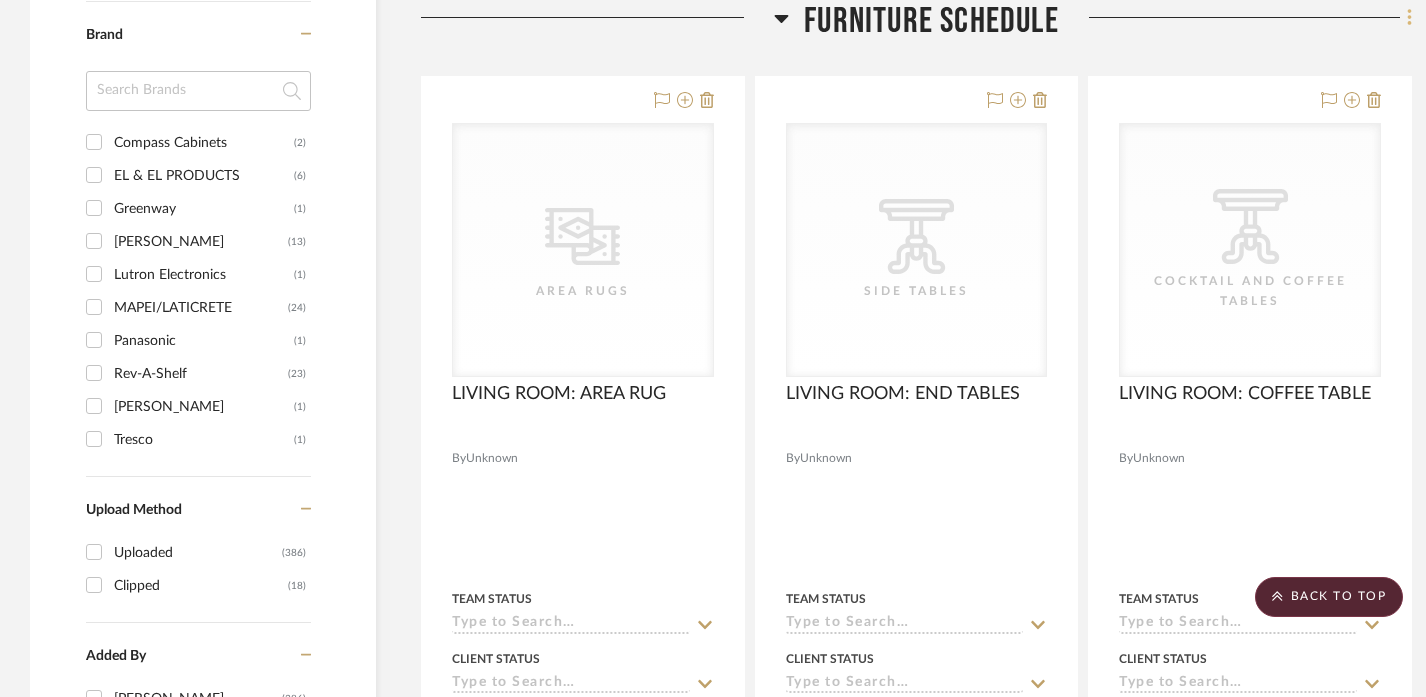 click 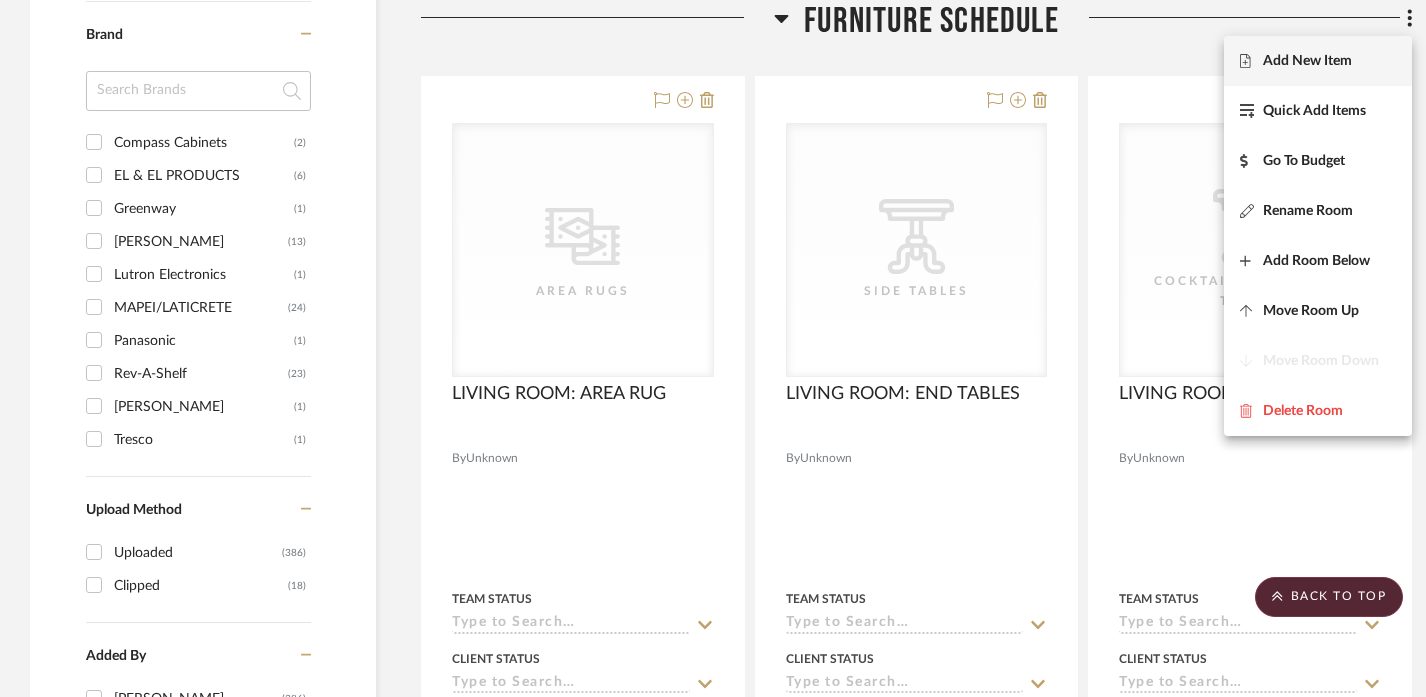 click on "Add New Item" at bounding box center [1307, 61] 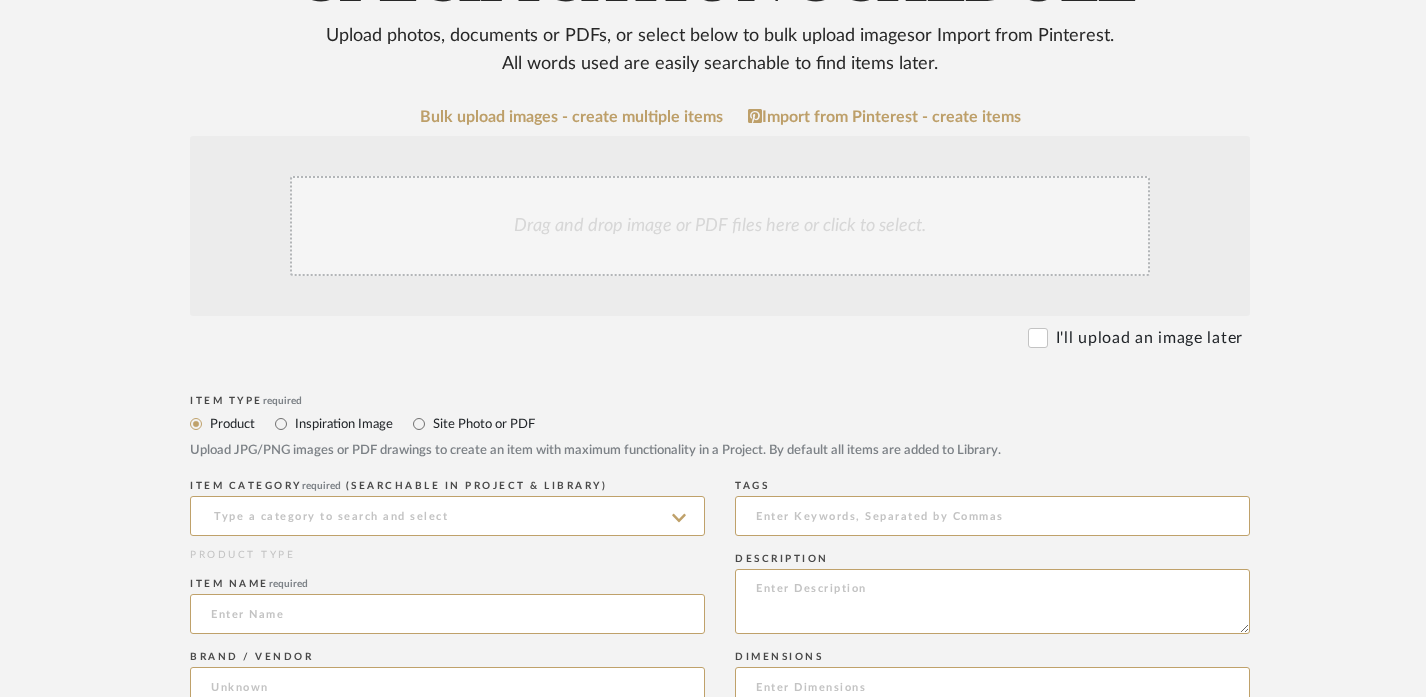 scroll, scrollTop: 389, scrollLeft: 0, axis: vertical 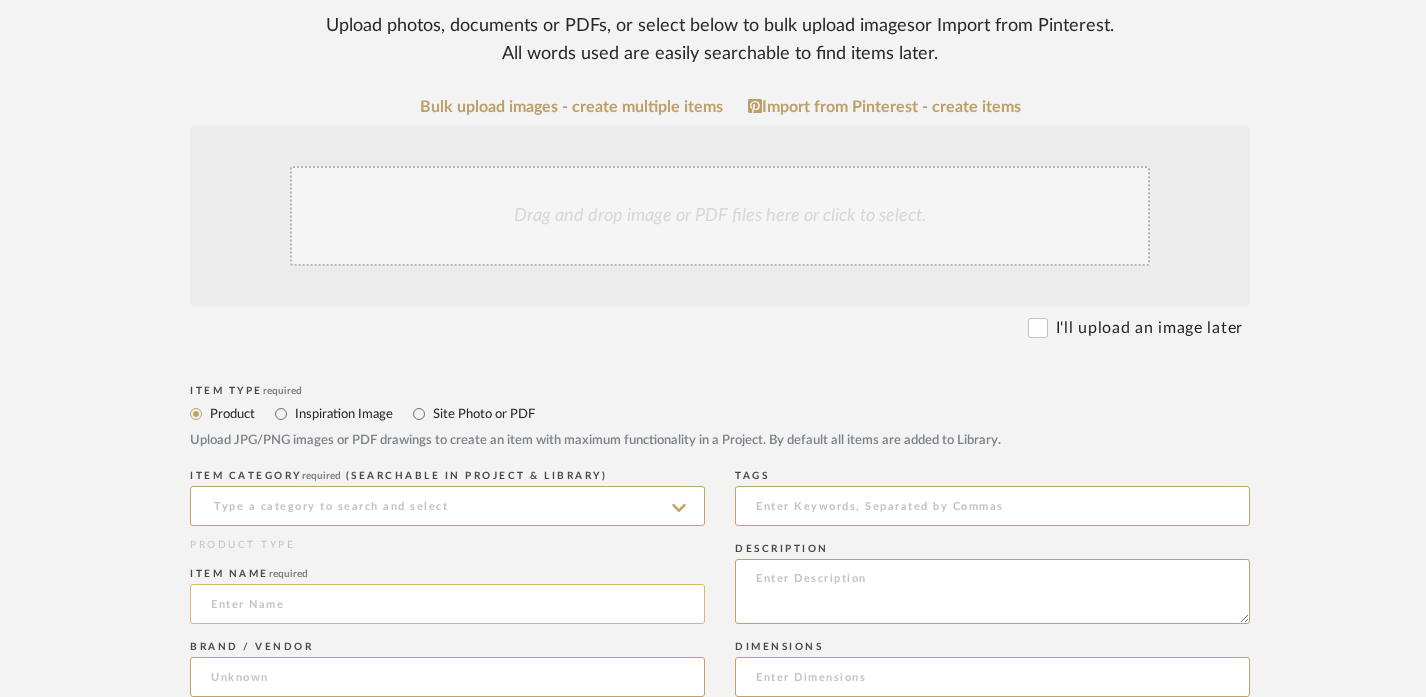 click 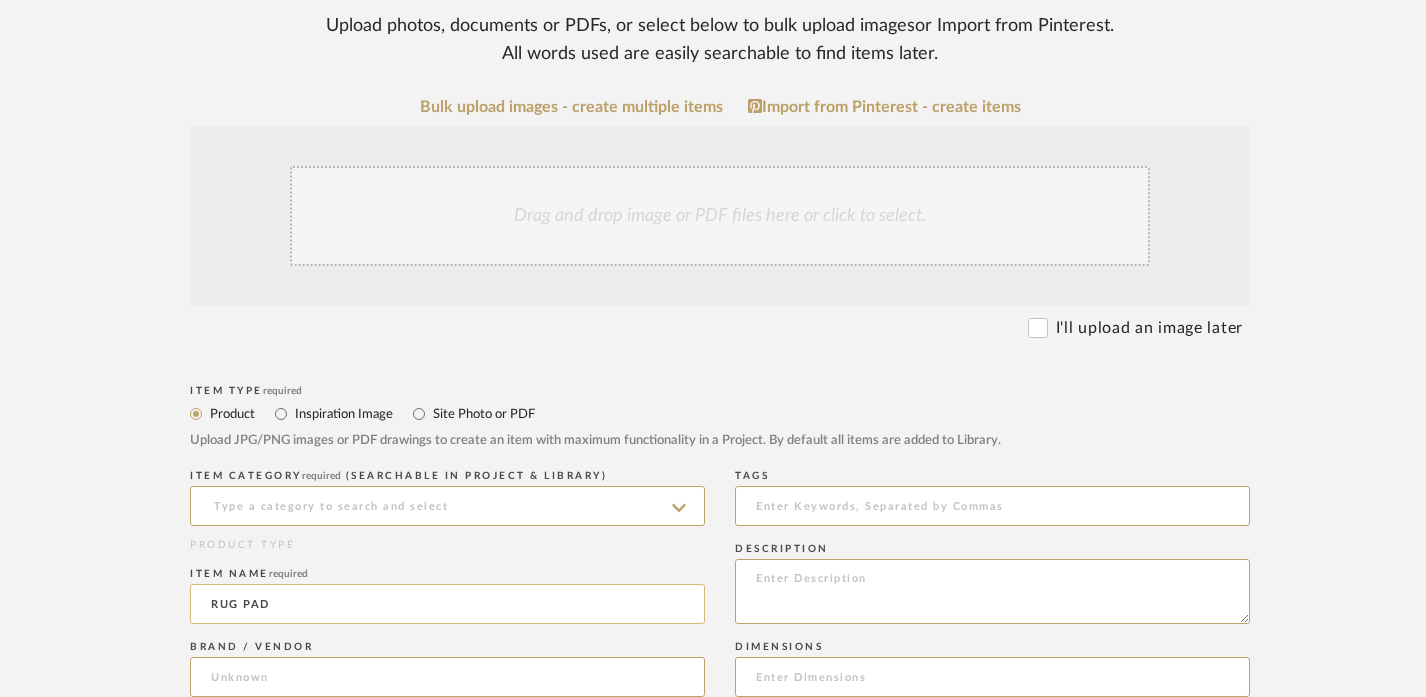 click on "RUG PAD" 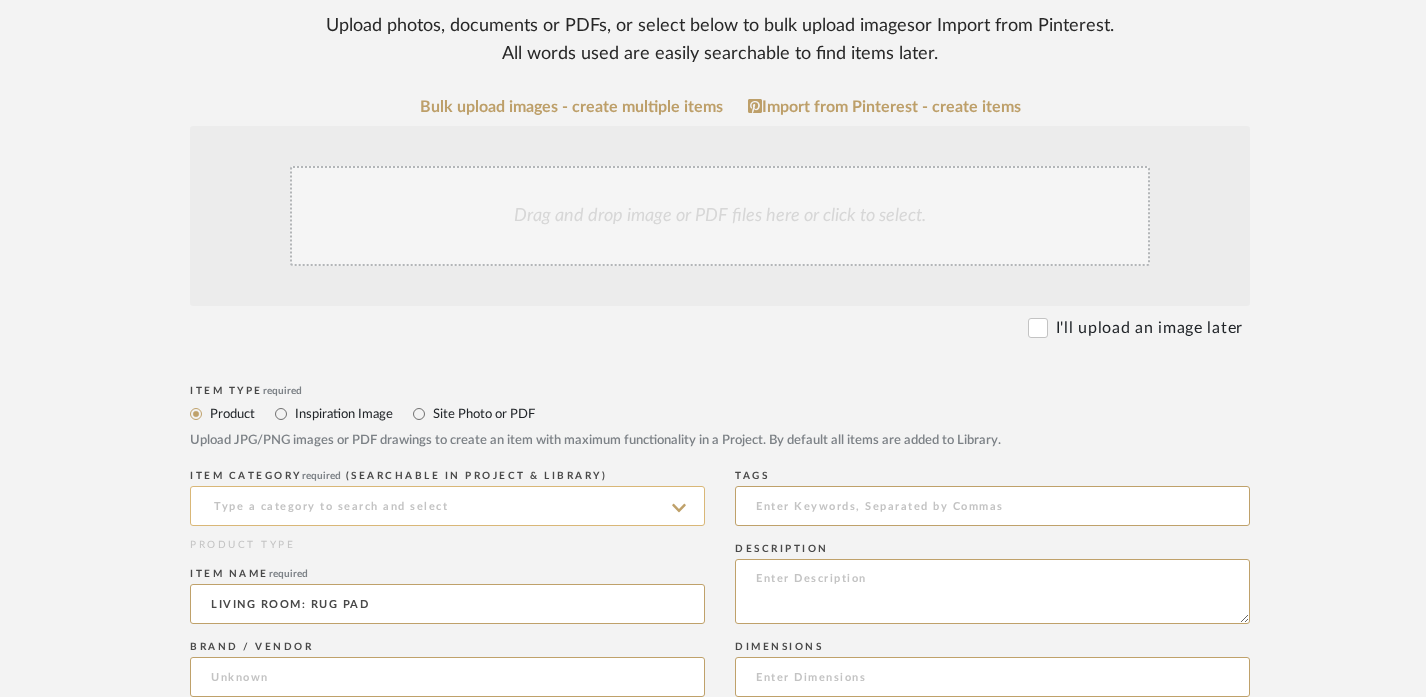 type on "LIVING ROOM: RUG PAD" 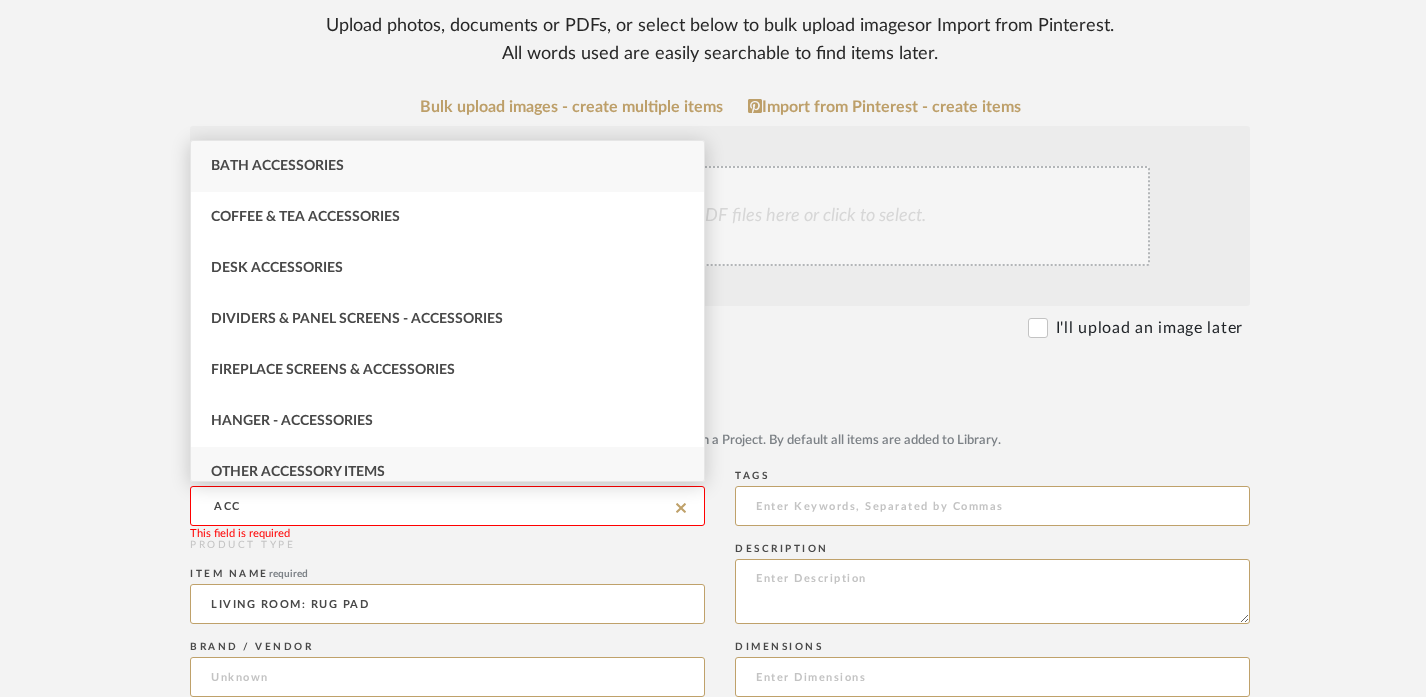 click on "Other Accessory Items" at bounding box center (298, 472) 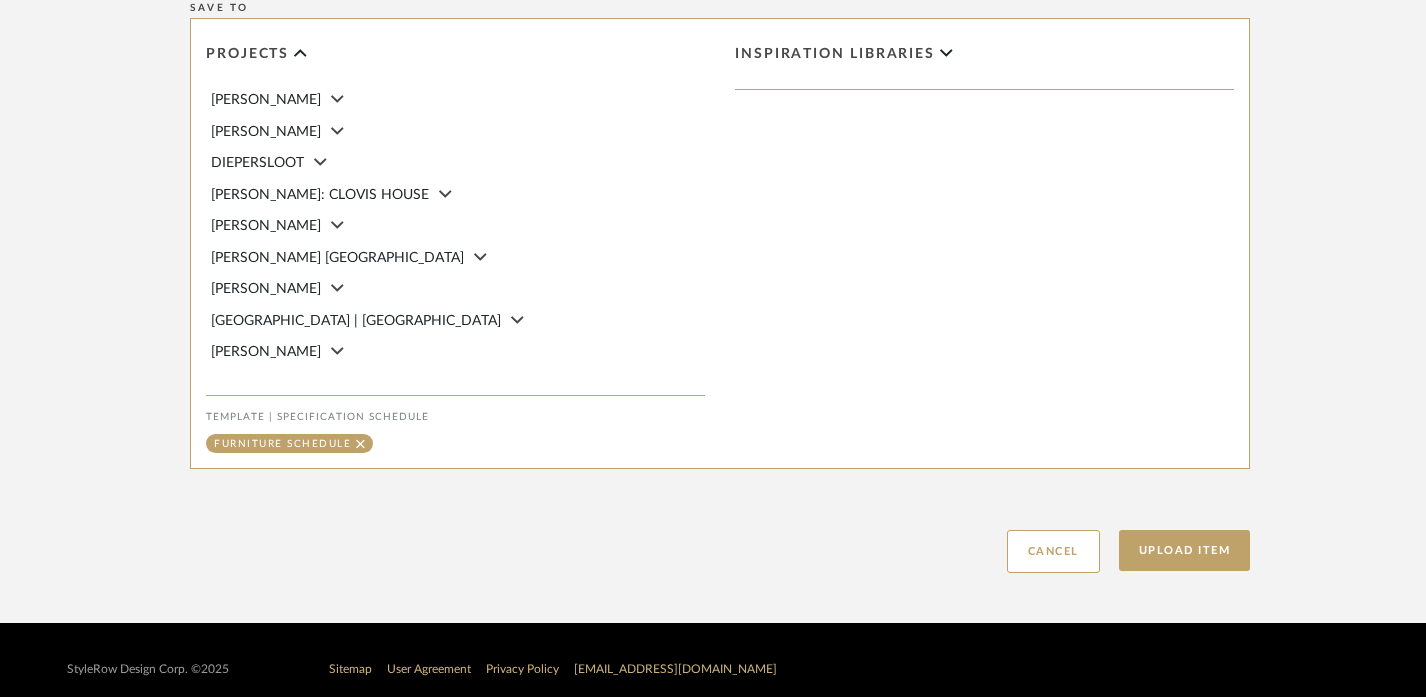 scroll, scrollTop: 1383, scrollLeft: 0, axis: vertical 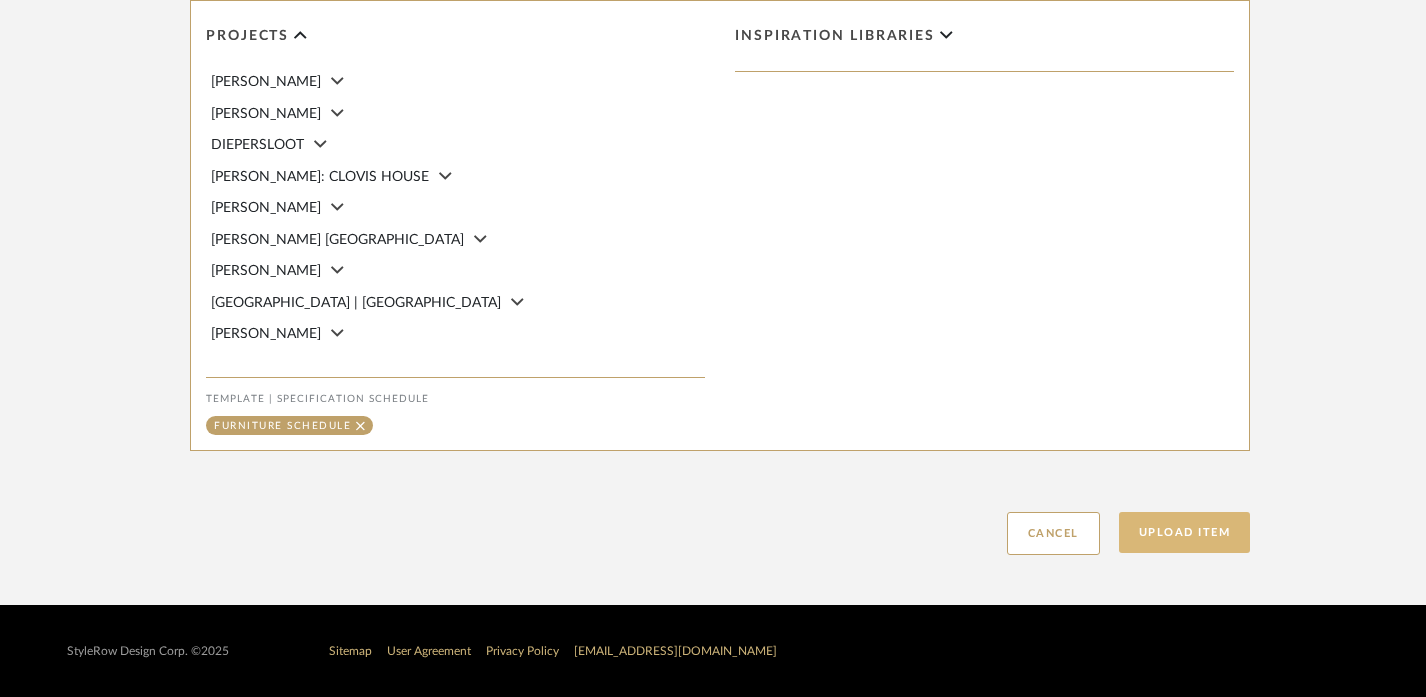 click on "Upload Item" 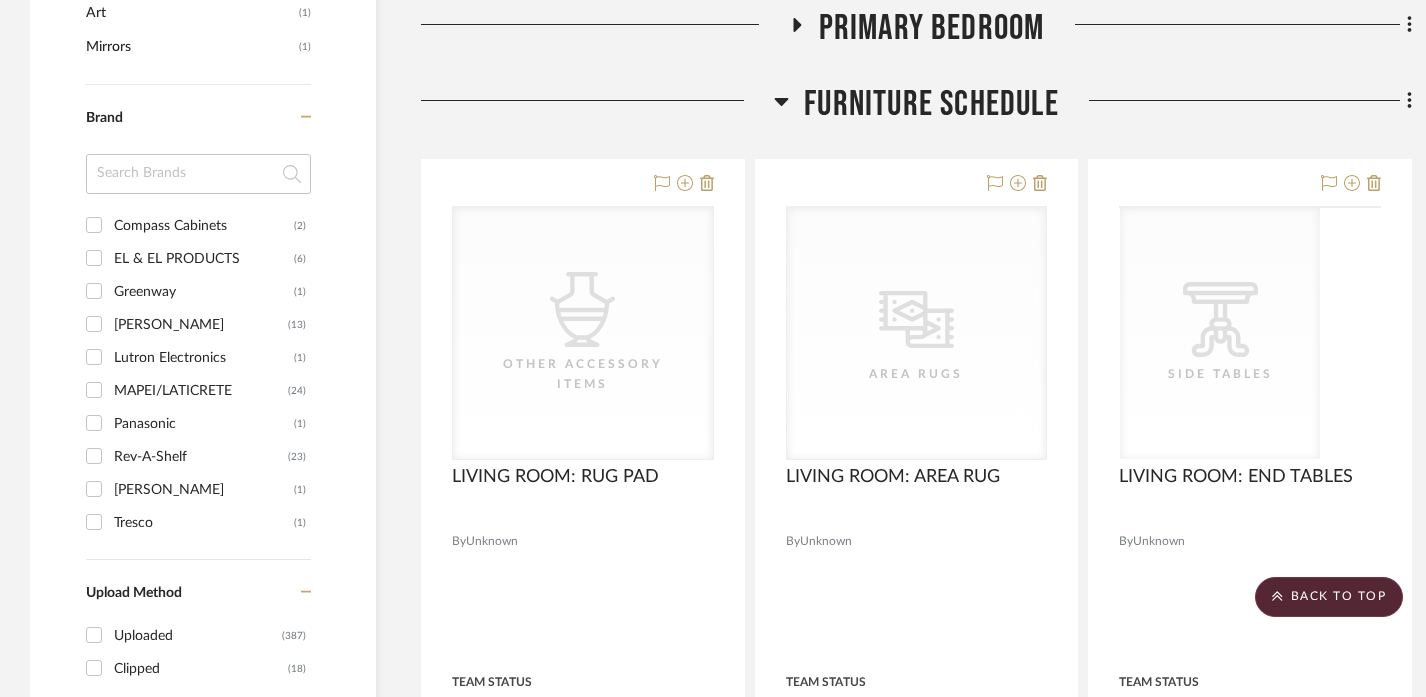 scroll, scrollTop: 2002, scrollLeft: 0, axis: vertical 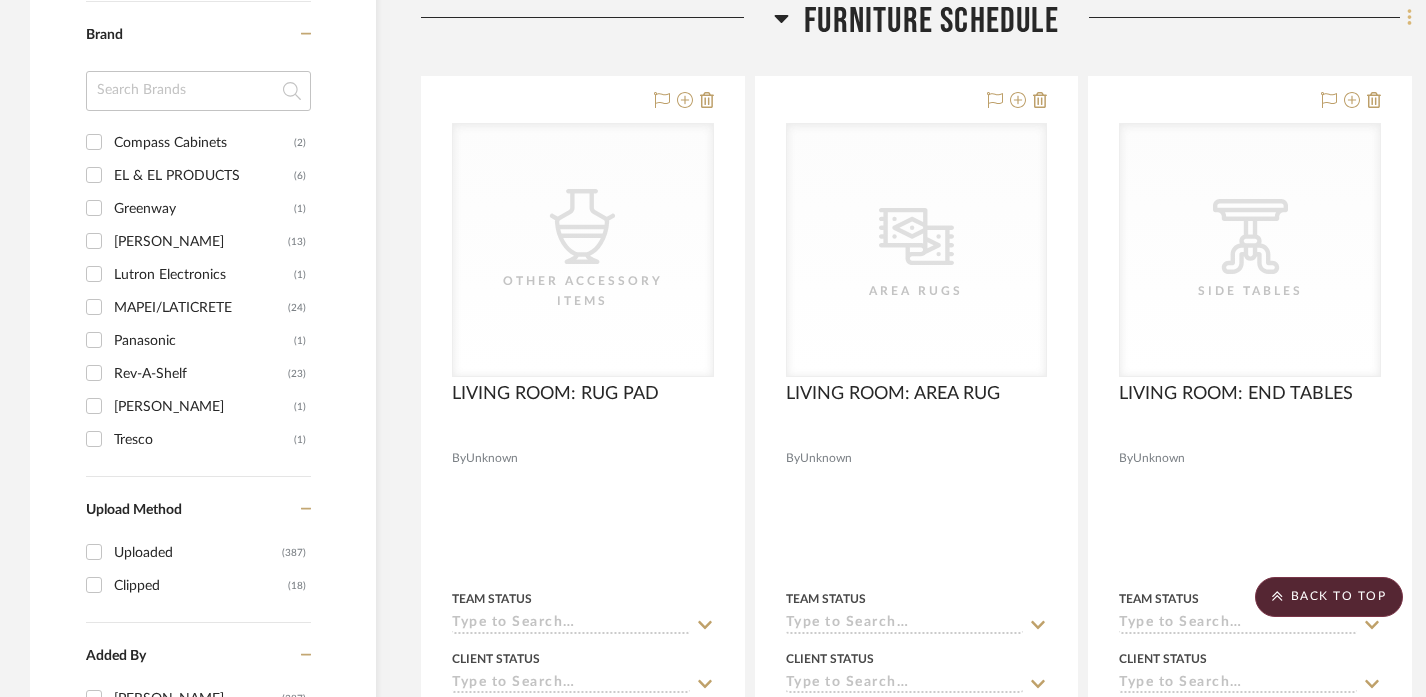 click 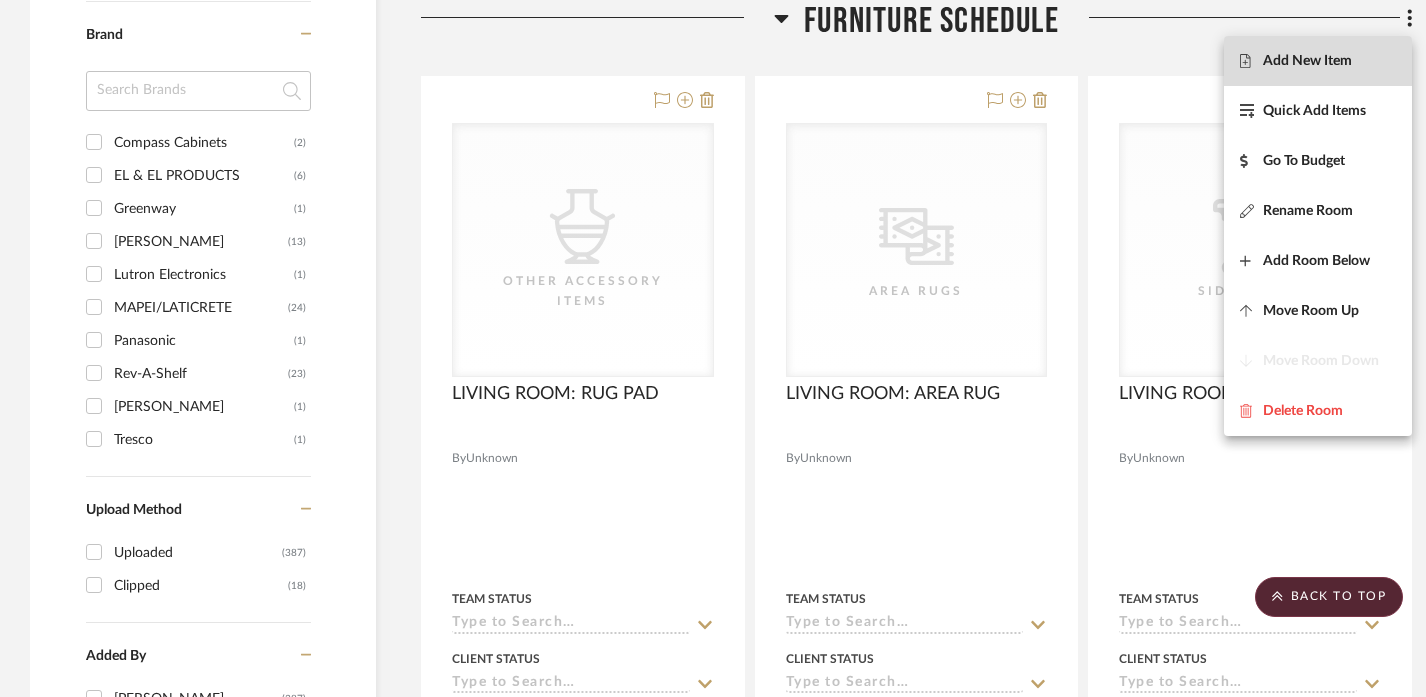 click on "Add New Item" at bounding box center [1318, 61] 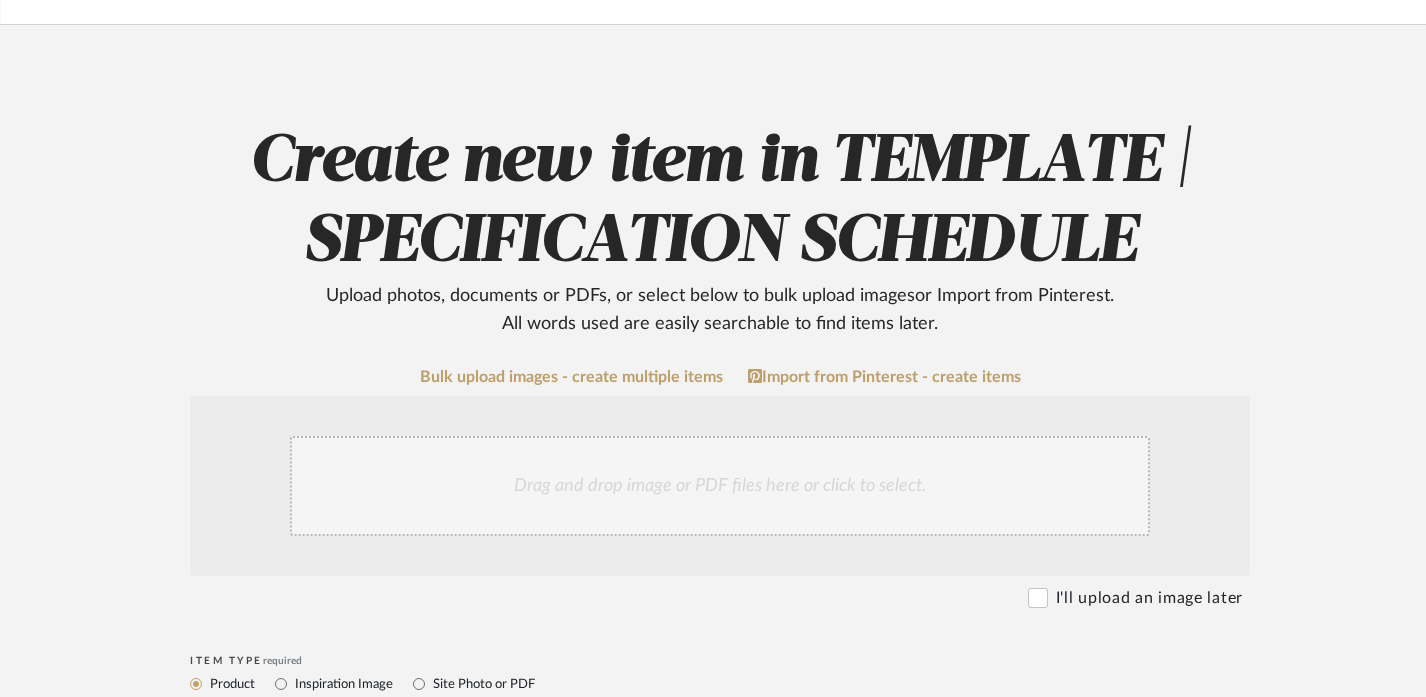 scroll, scrollTop: 435, scrollLeft: 0, axis: vertical 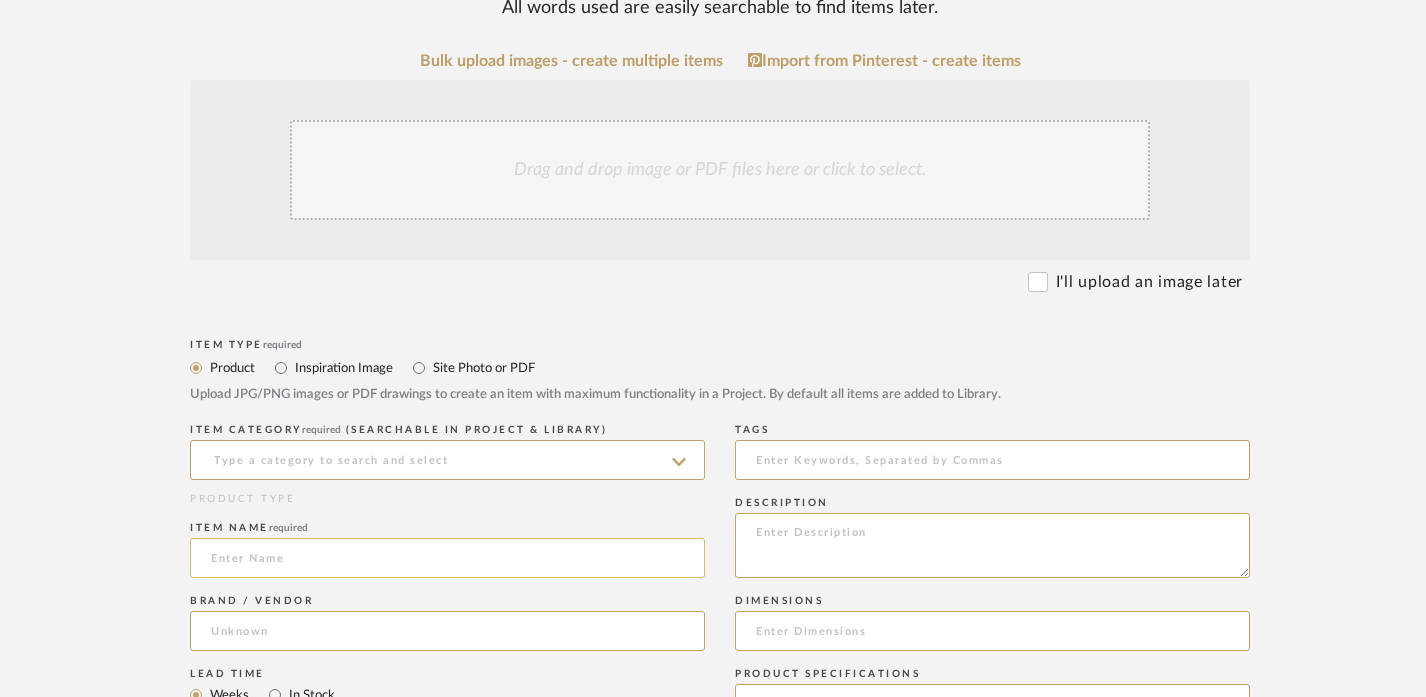 click 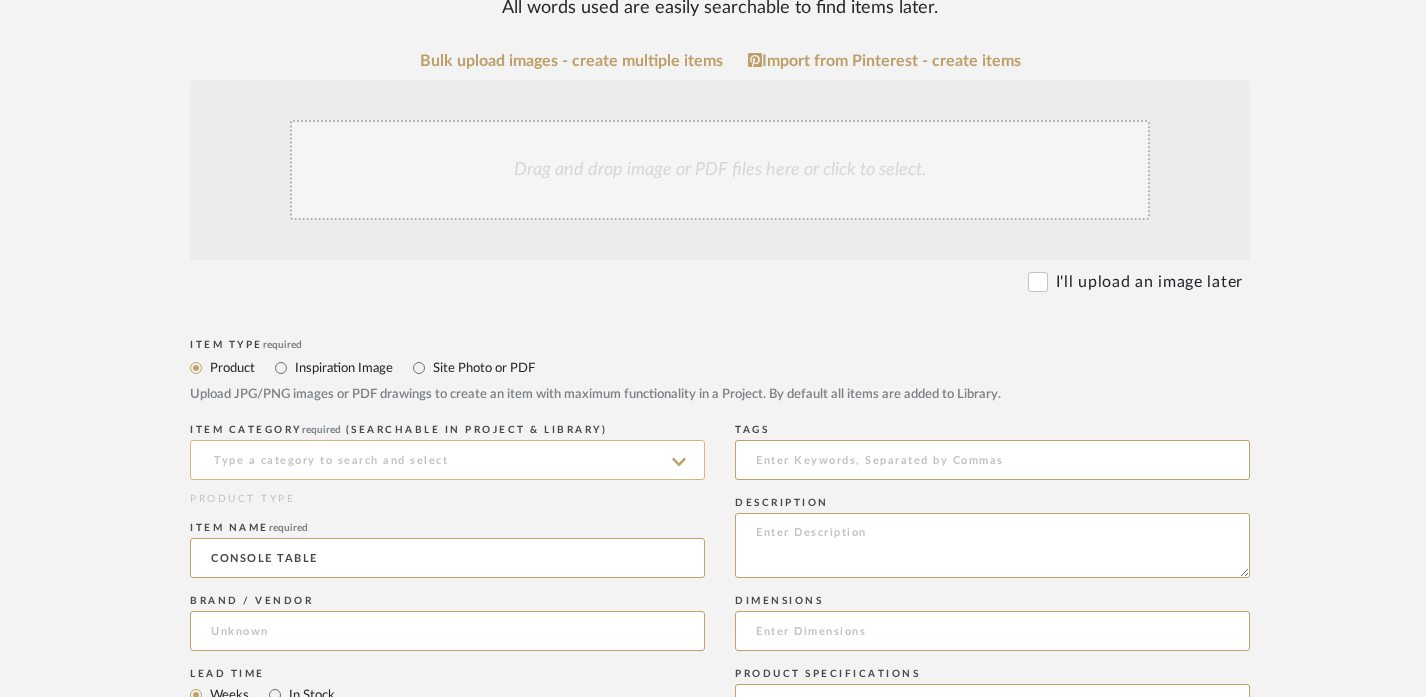 type on "CONSOLE TABLE" 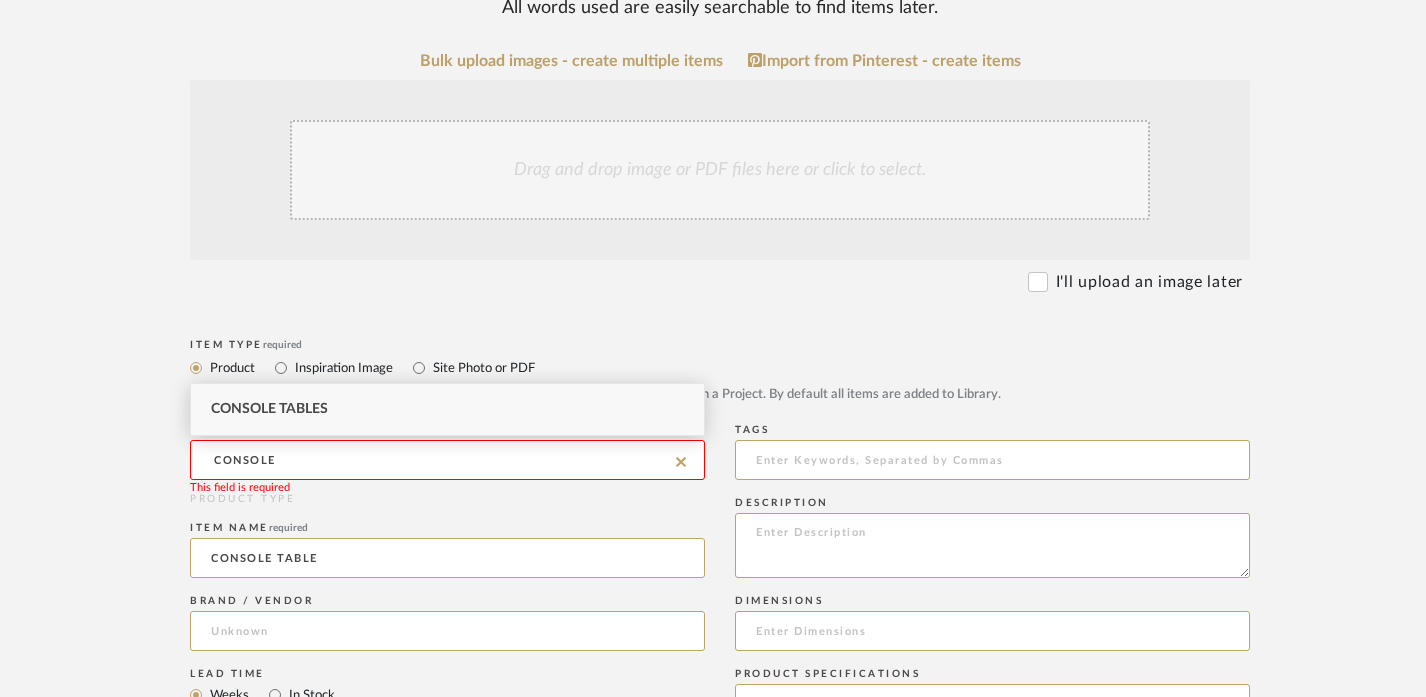 click on "Console Tables" at bounding box center [447, 409] 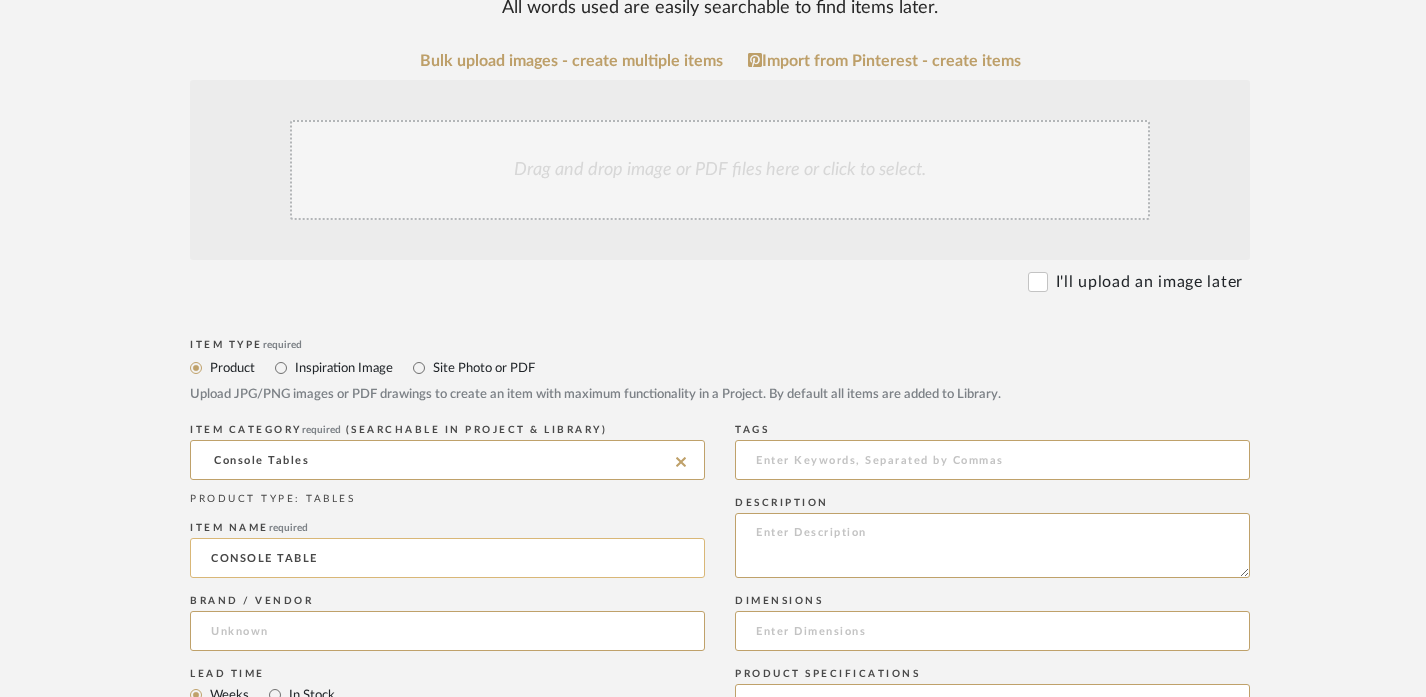 click on "CONSOLE TABLE" 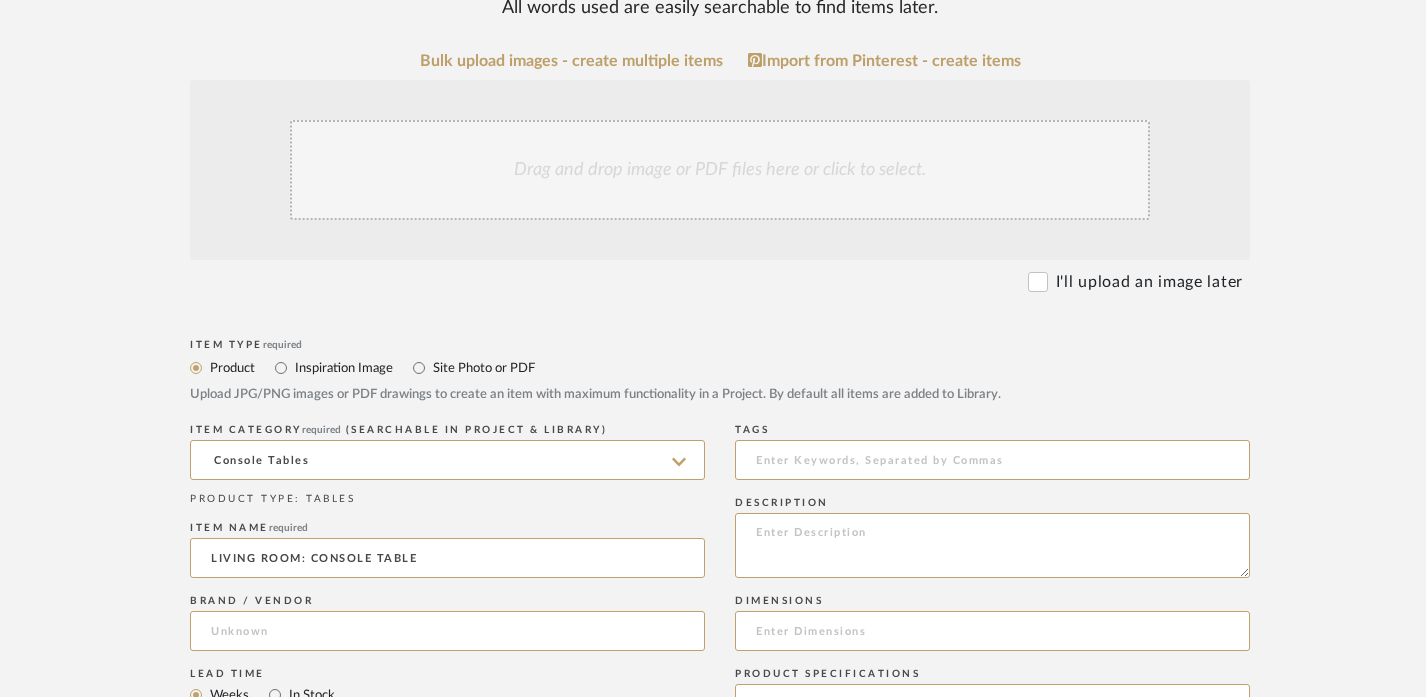 type on "LIVING ROOM: CONSOLE TABLE" 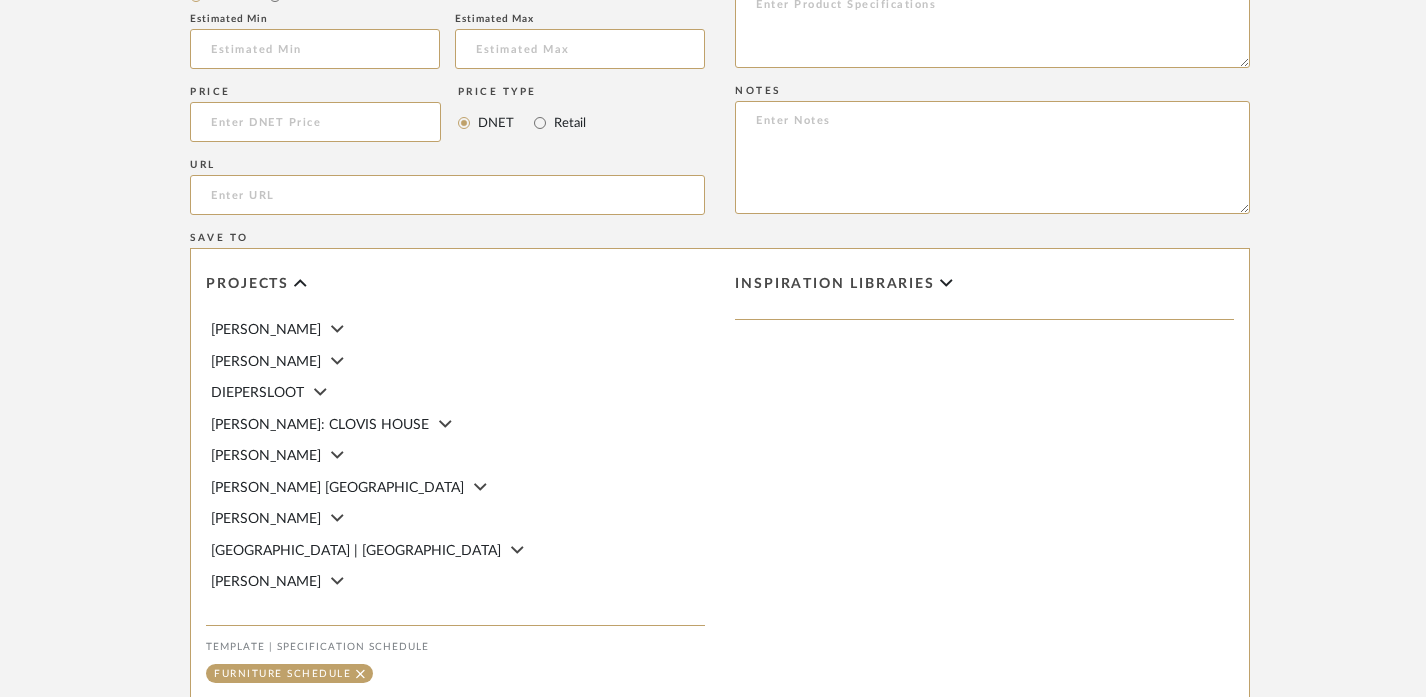 scroll, scrollTop: 1383, scrollLeft: 0, axis: vertical 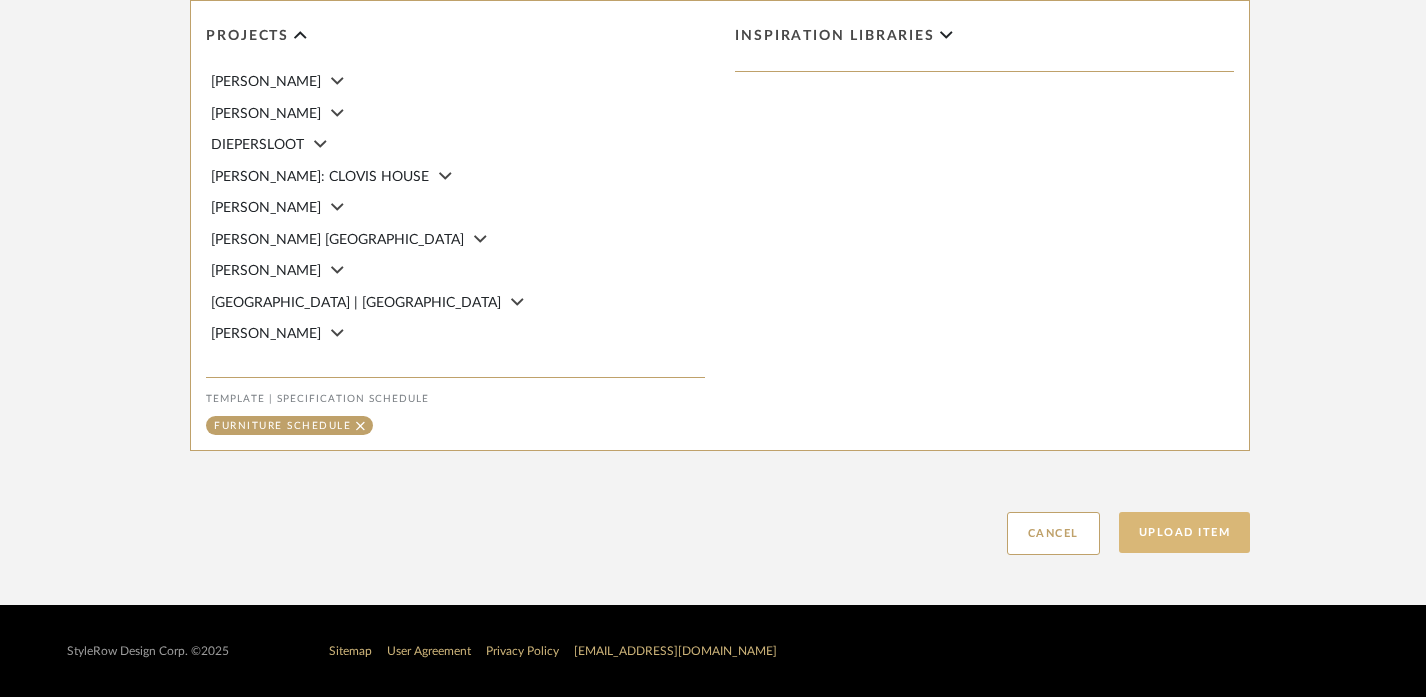 click on "Upload Item" 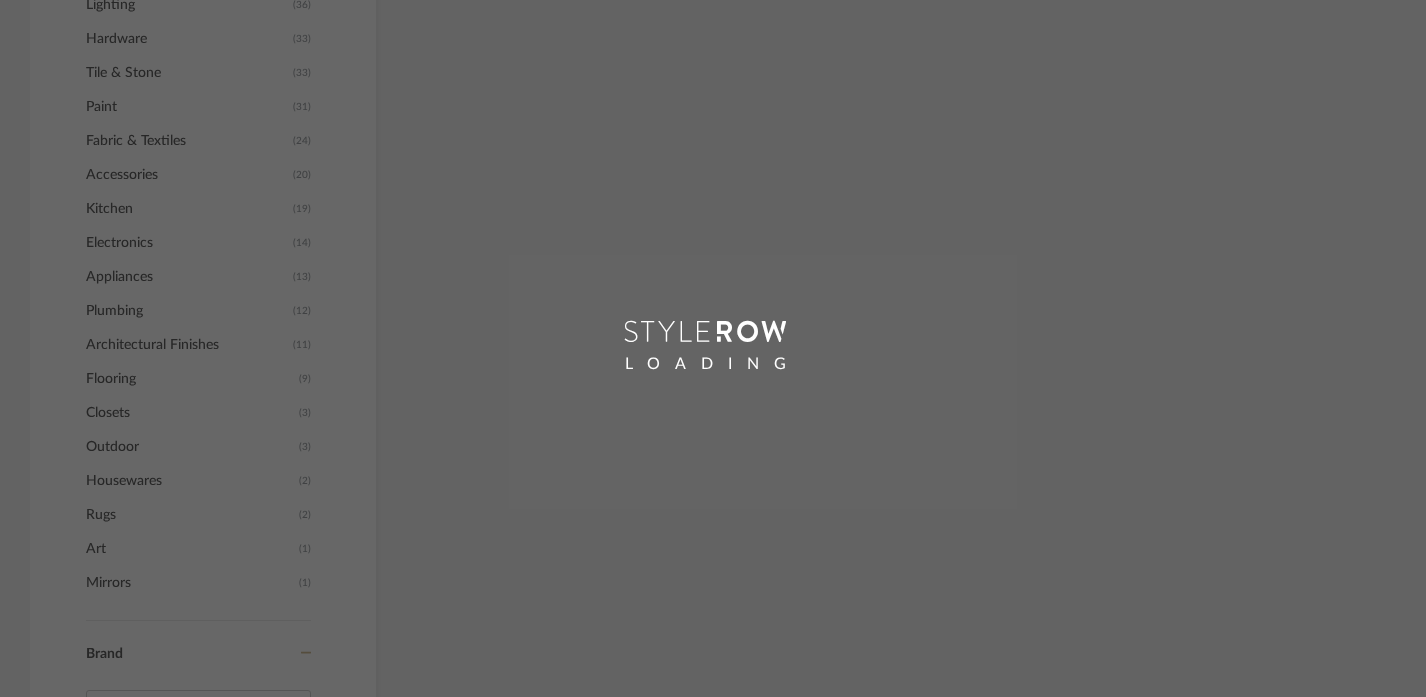 scroll, scrollTop: 1107, scrollLeft: 0, axis: vertical 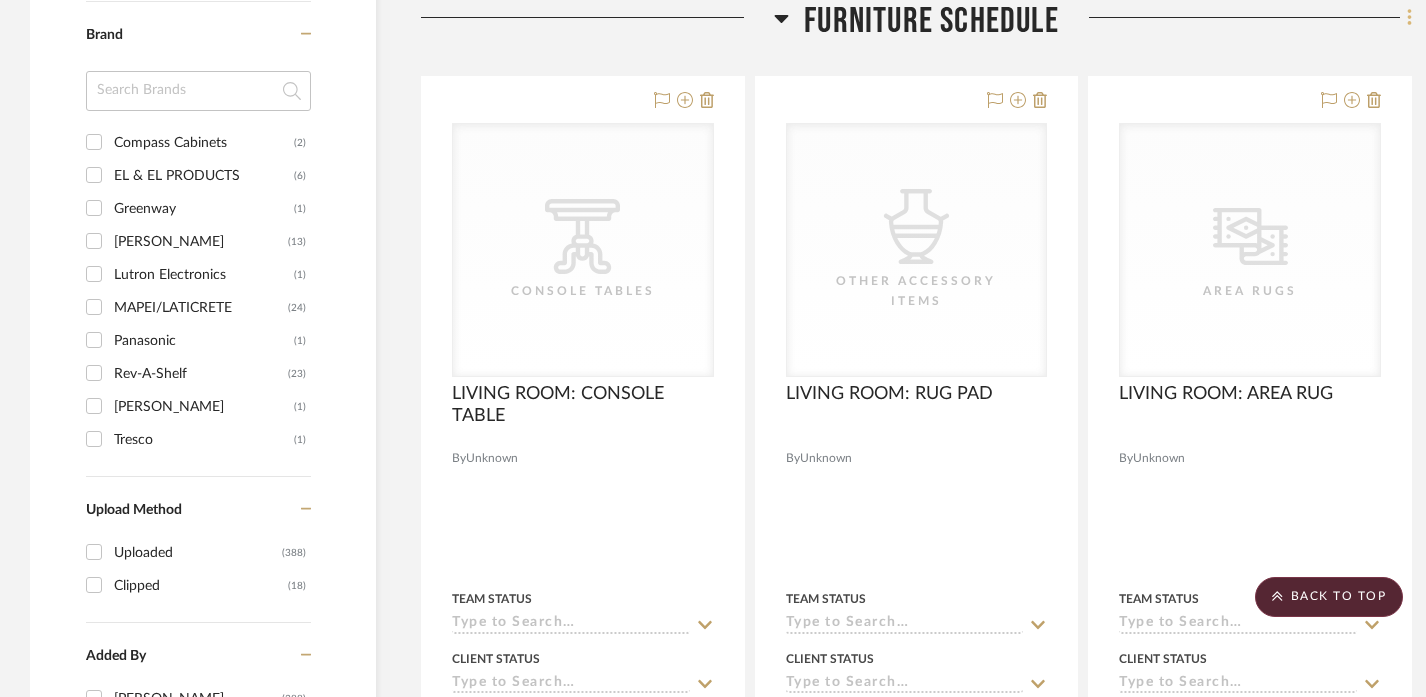 click 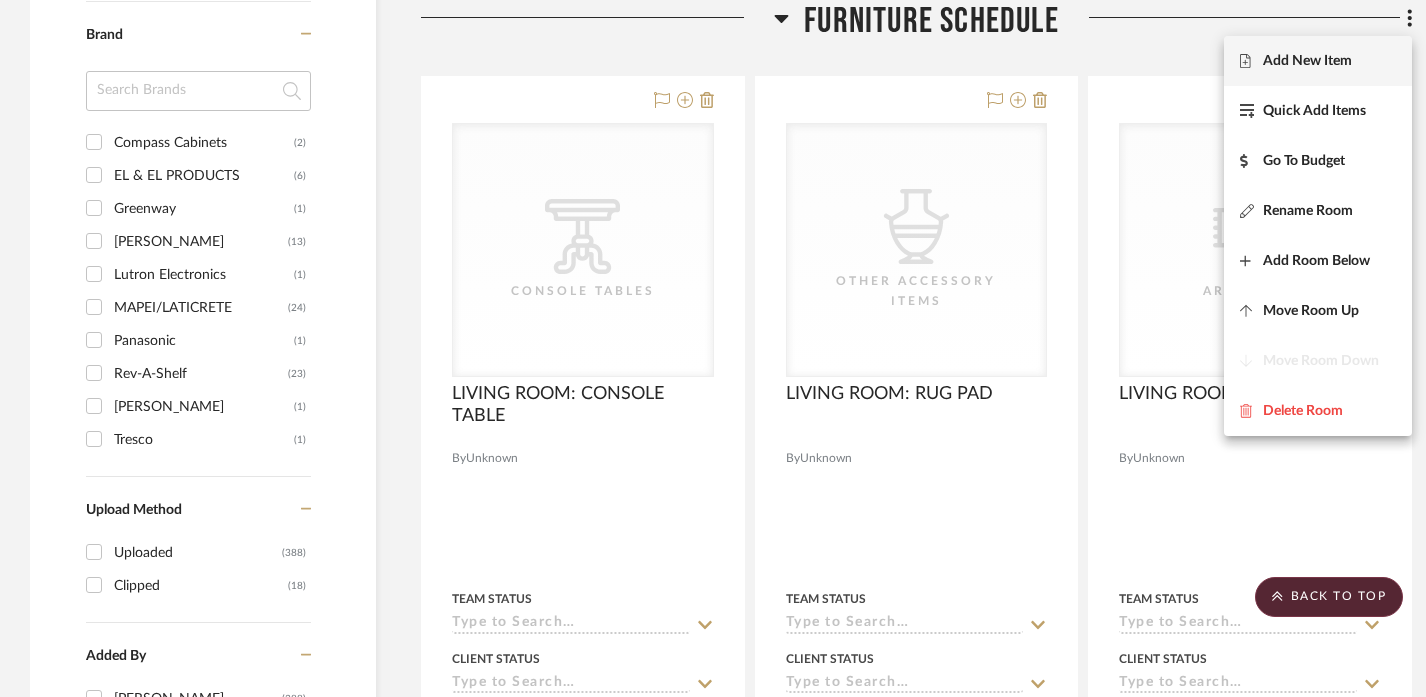 click on "Add New Item" at bounding box center (1307, 61) 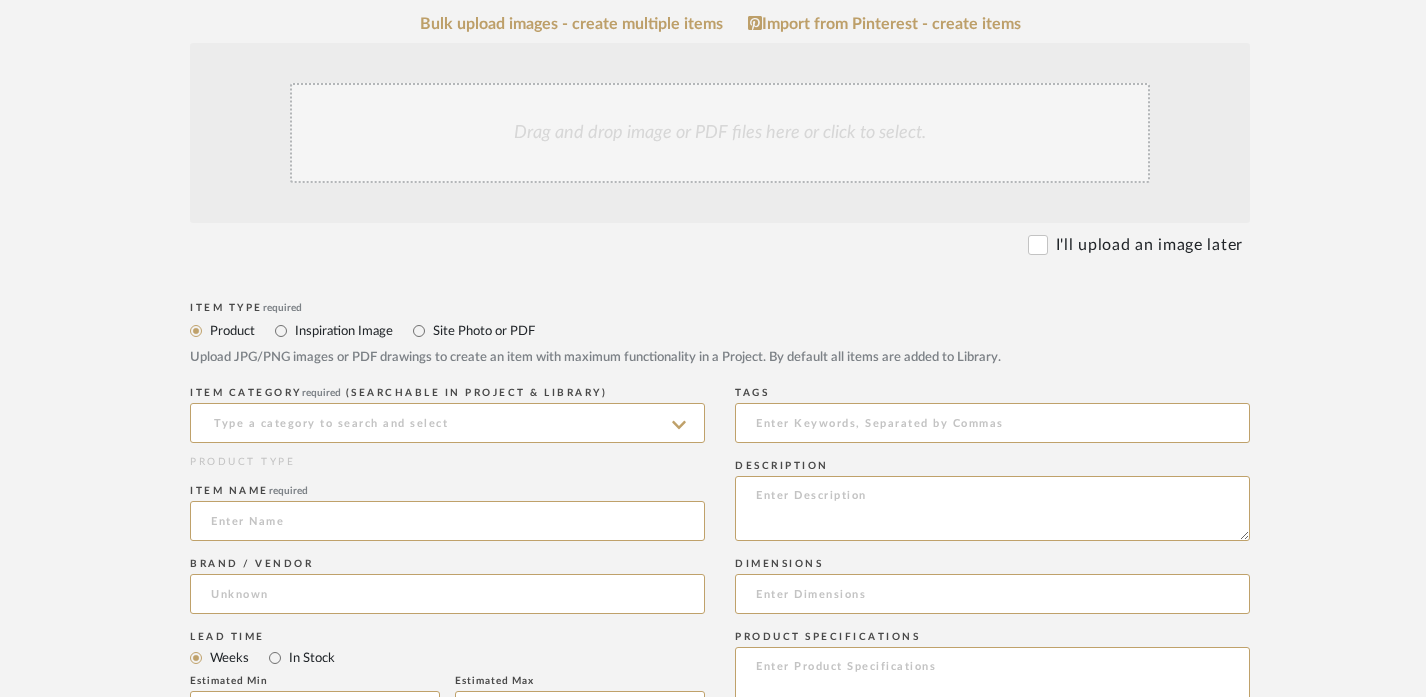 scroll, scrollTop: 488, scrollLeft: 0, axis: vertical 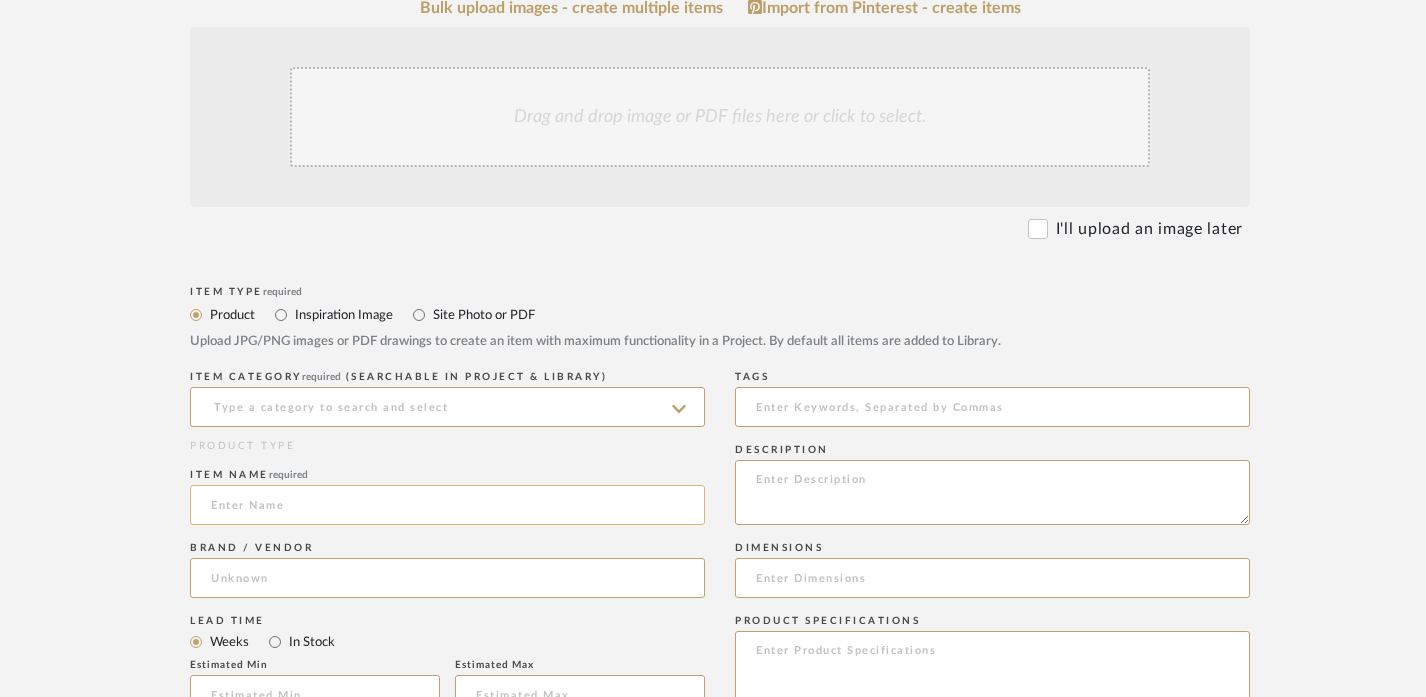click 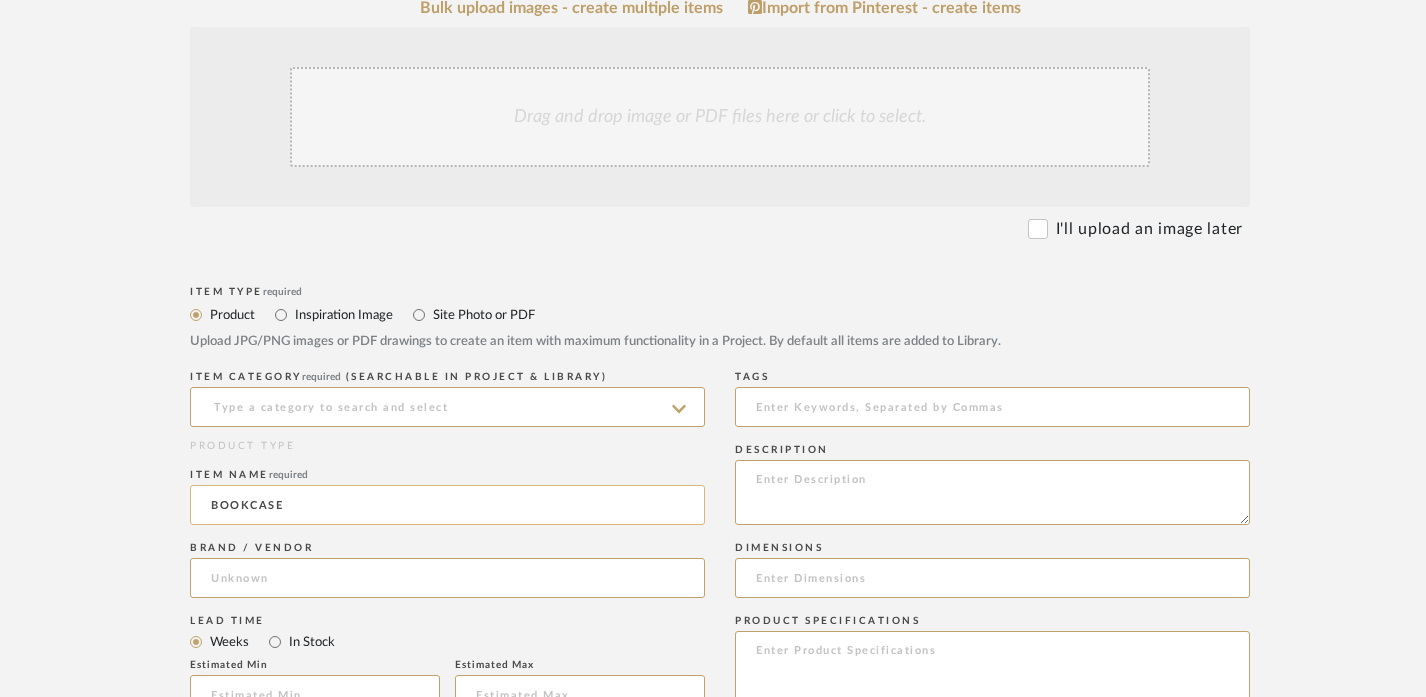 click on "BOOKCASE" 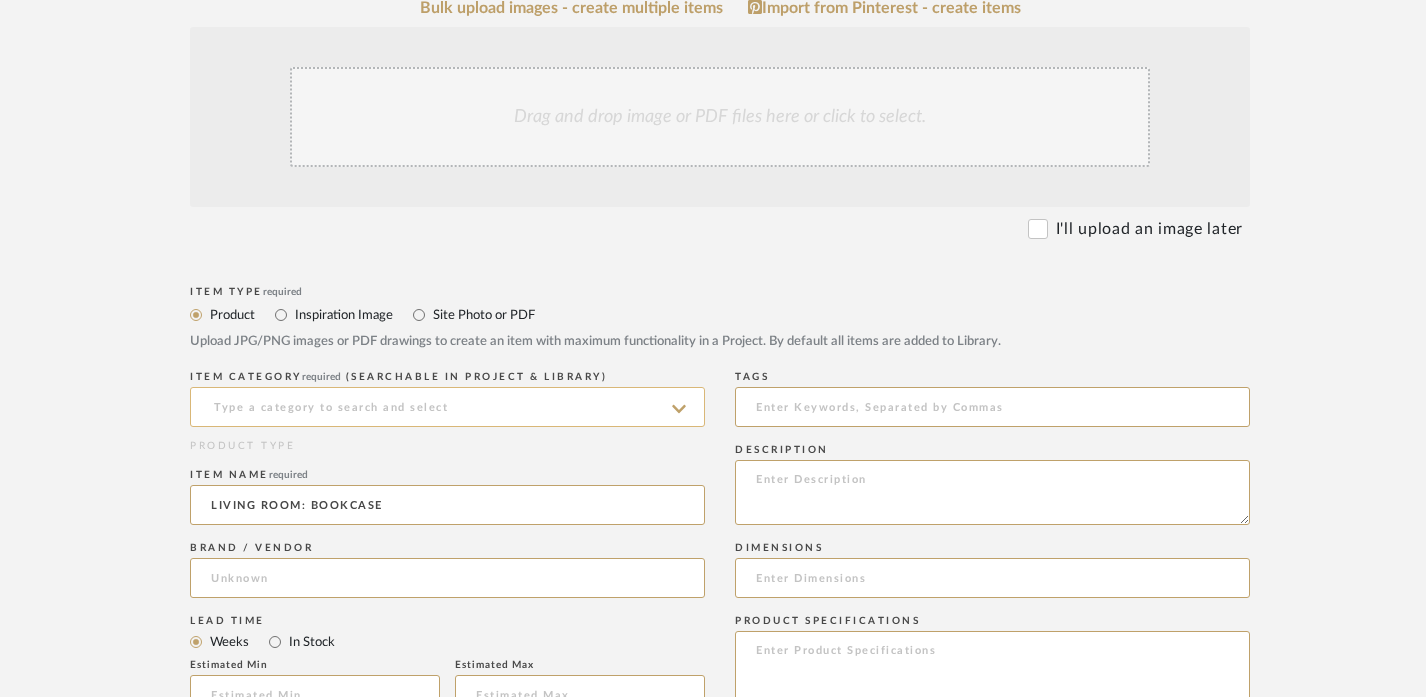 type on "LIVING ROOM: BOOKCASE" 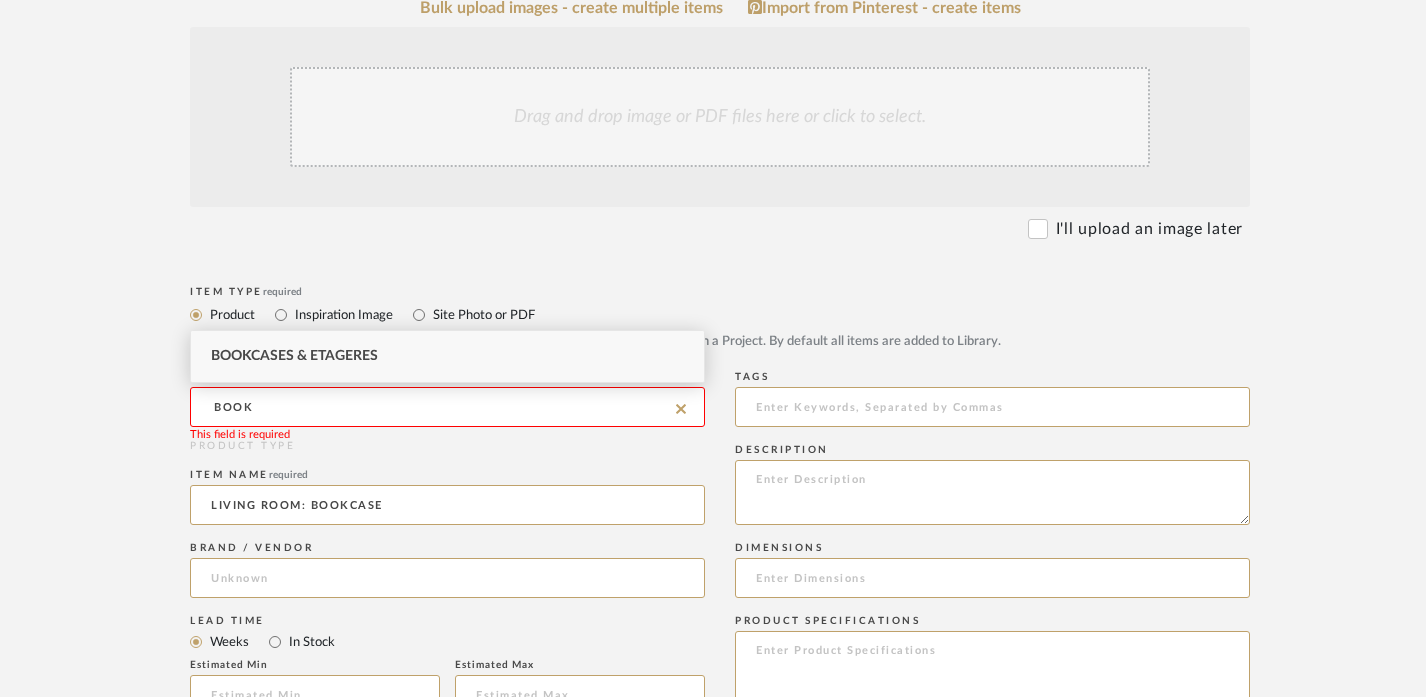 click on "Bookcases & Etageres" at bounding box center [294, 356] 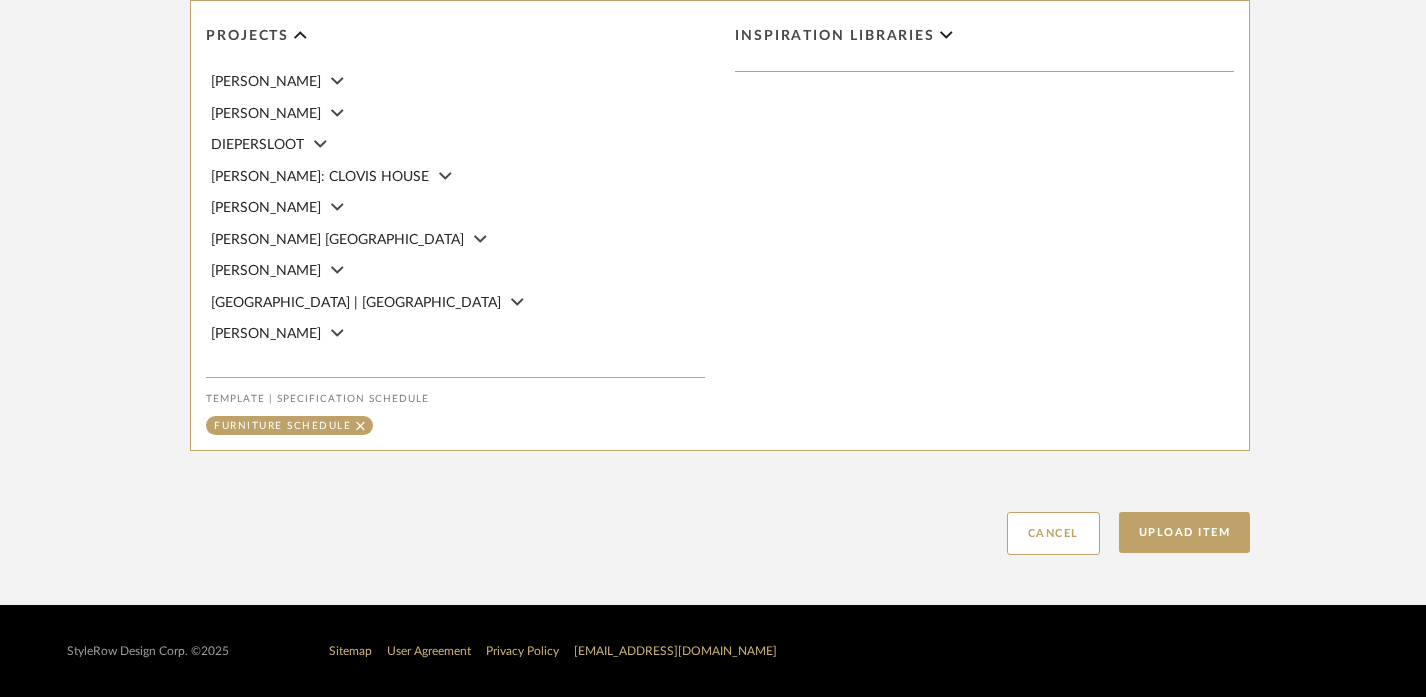 scroll, scrollTop: 1383, scrollLeft: 0, axis: vertical 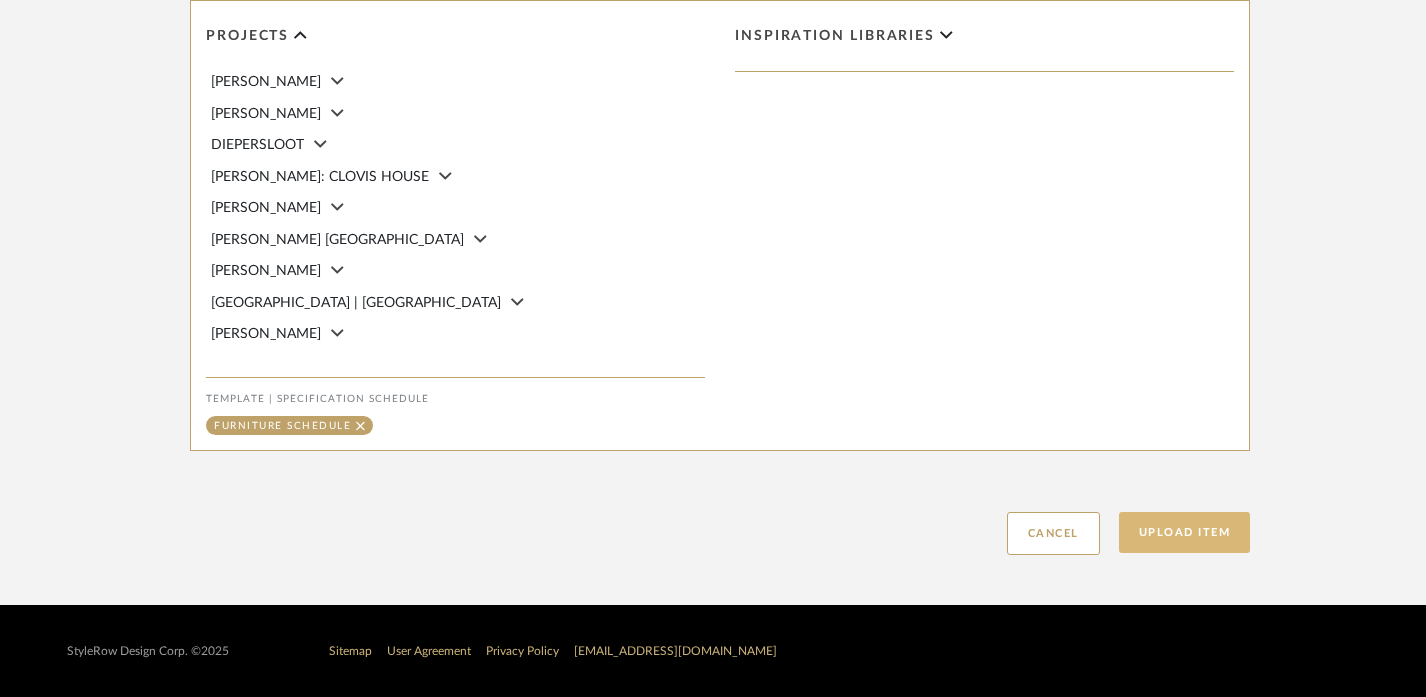 click on "Upload Item" 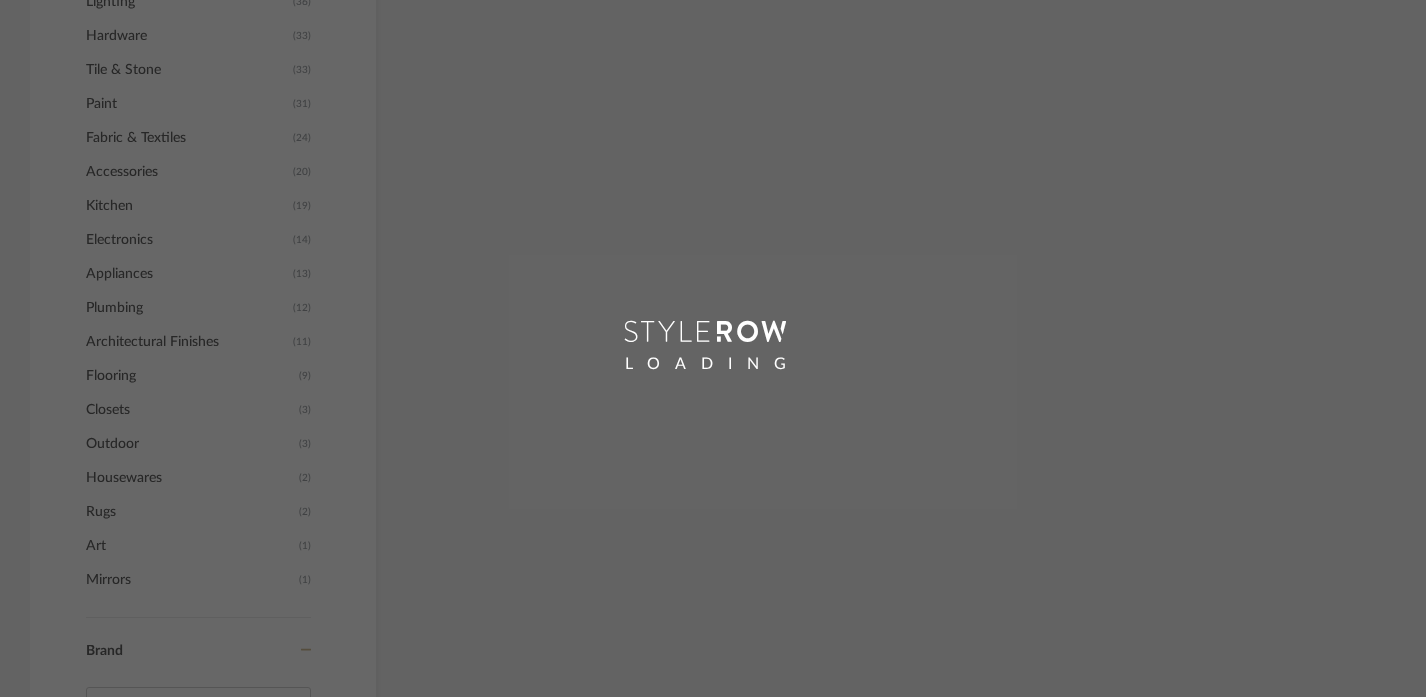 scroll, scrollTop: 39, scrollLeft: 0, axis: vertical 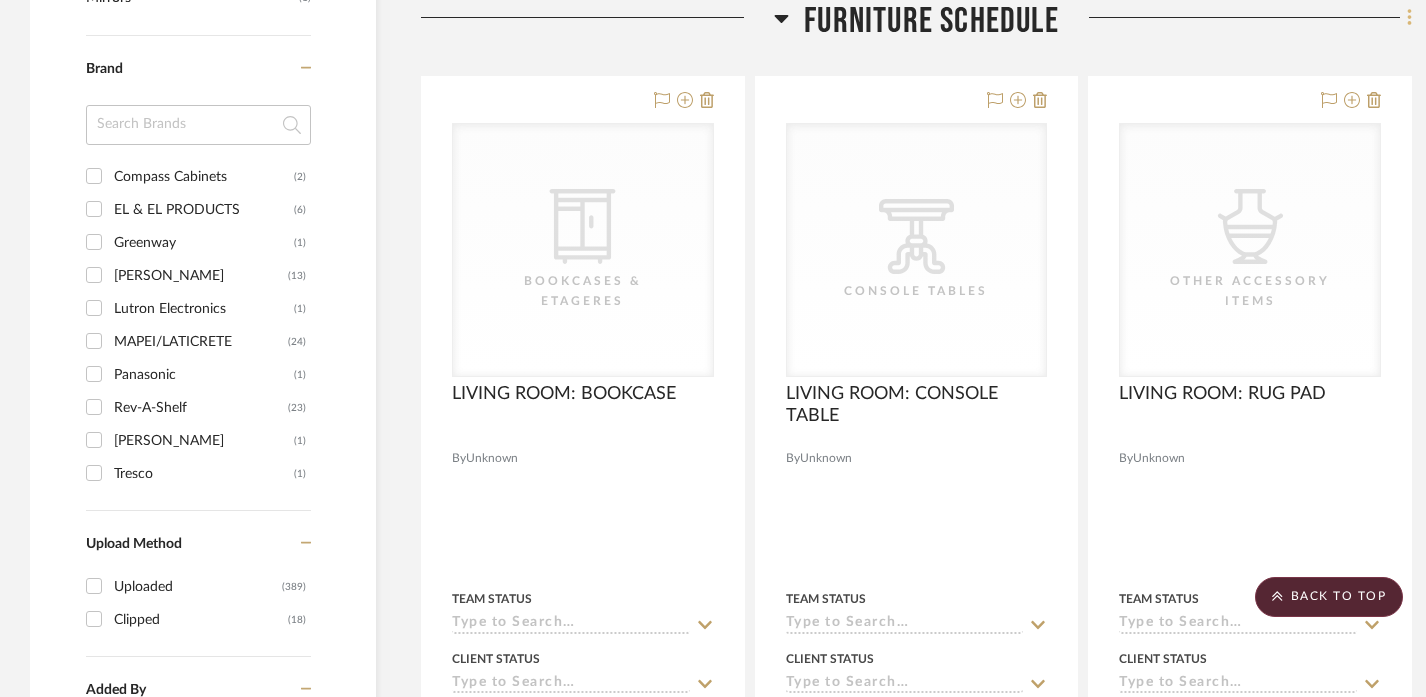 click 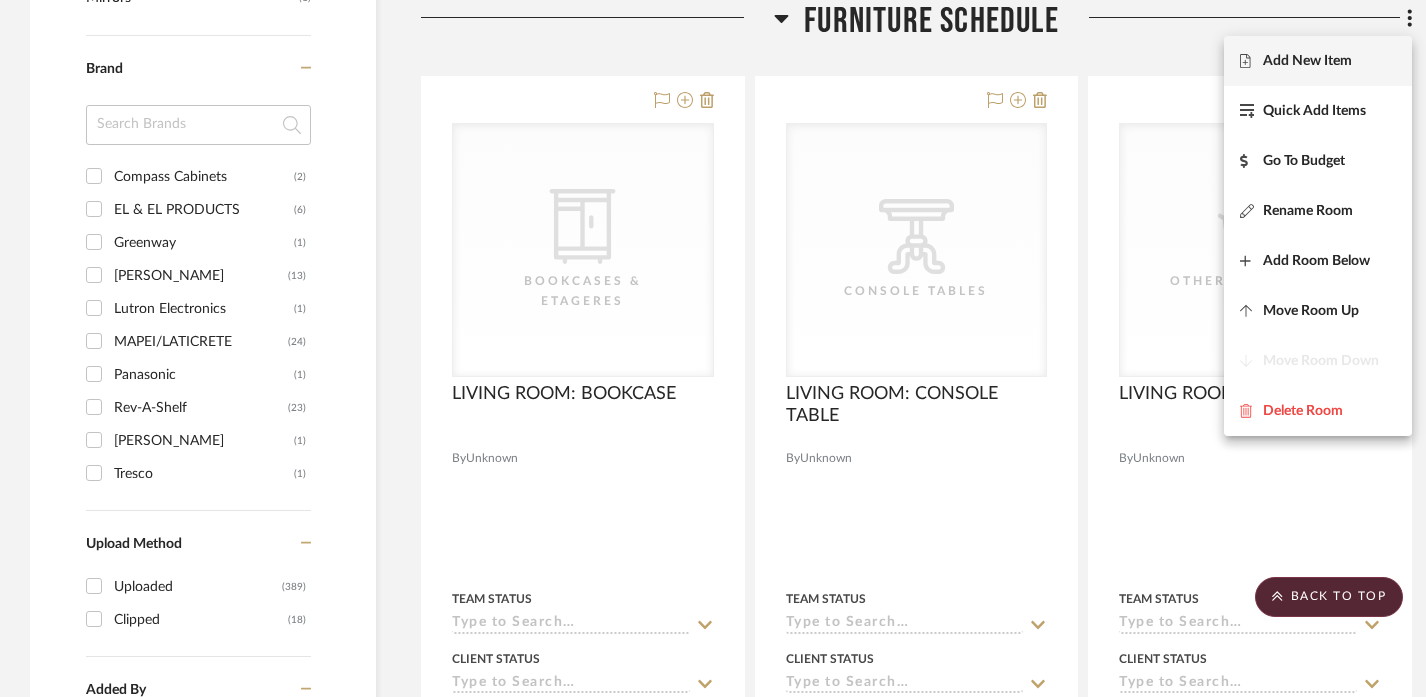 click on "Add New Item" at bounding box center (1318, 61) 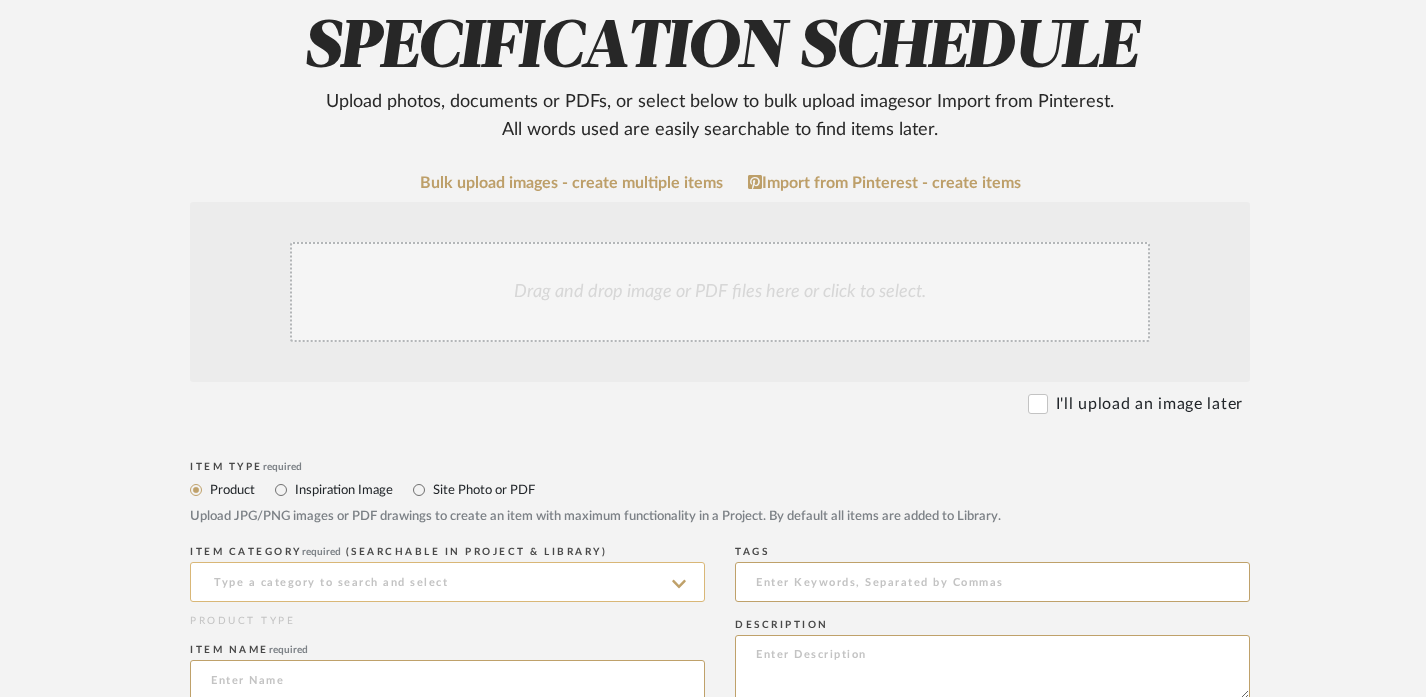 scroll, scrollTop: 438, scrollLeft: 0, axis: vertical 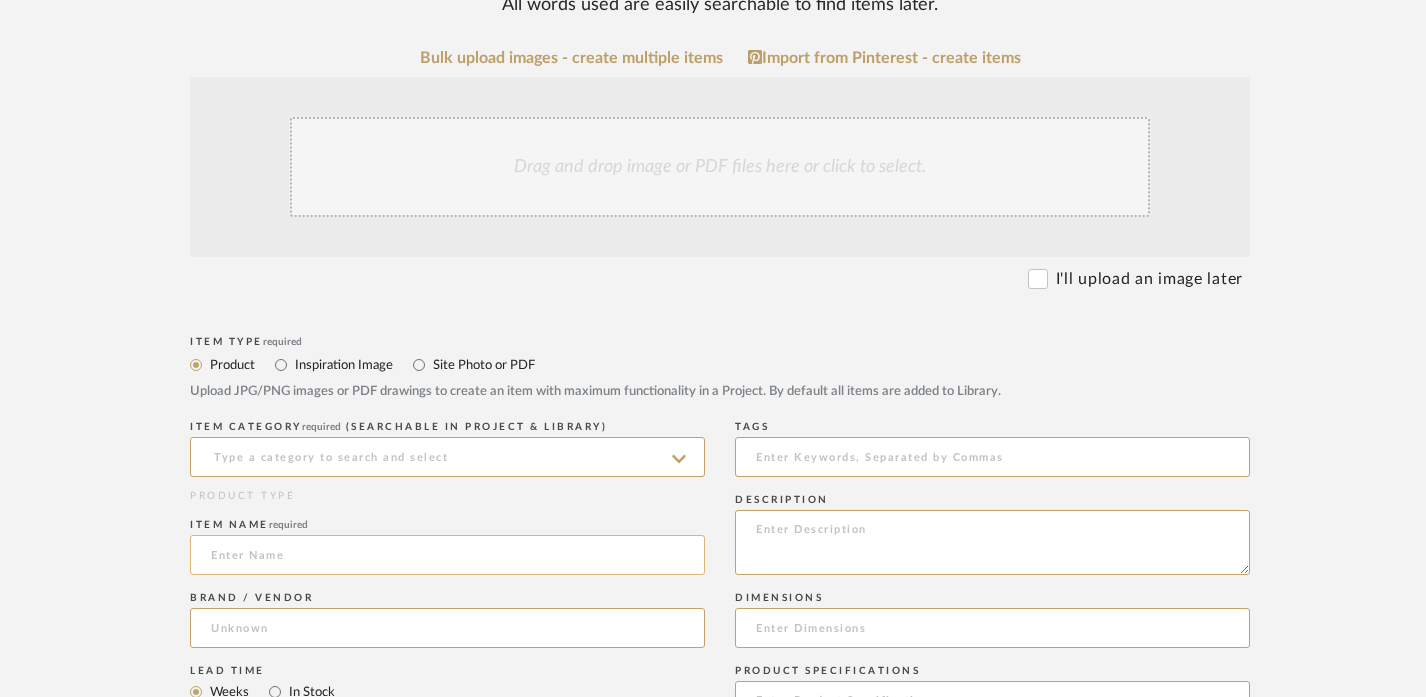 click 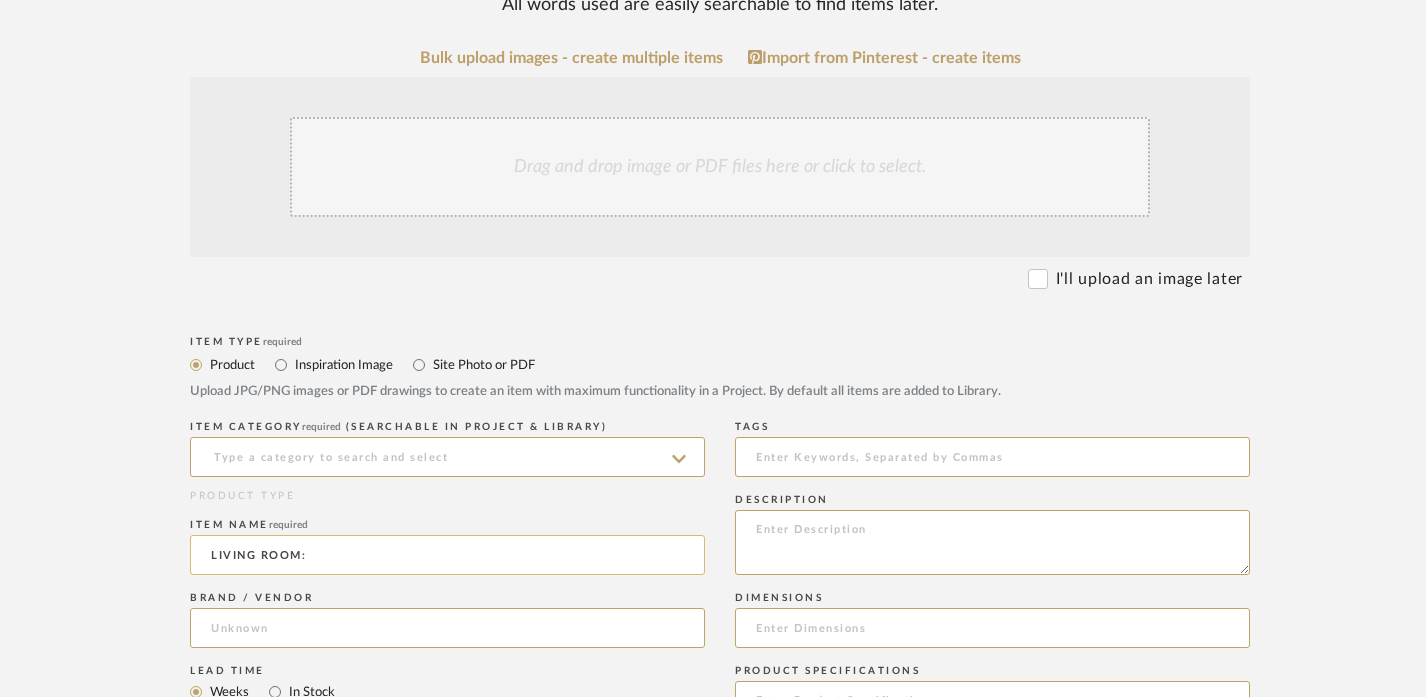 paste on "ART" 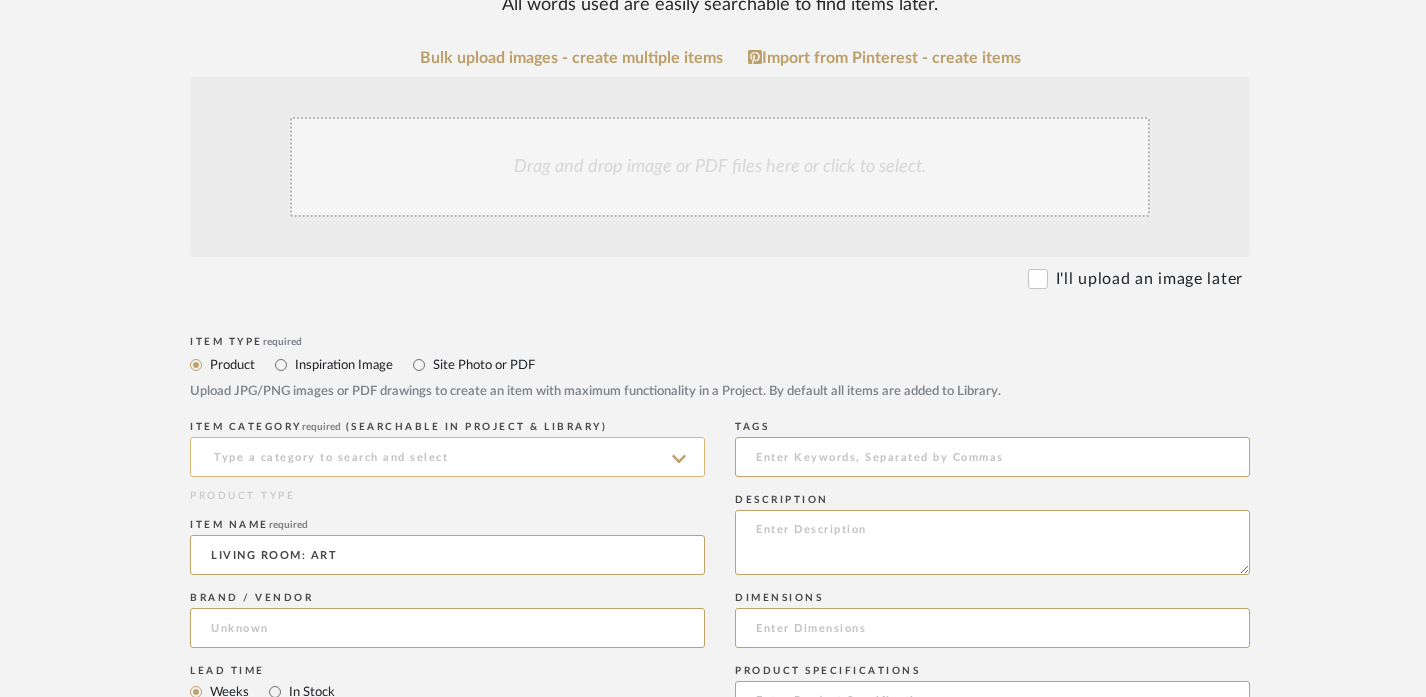 type on "LIVING ROOM: ART" 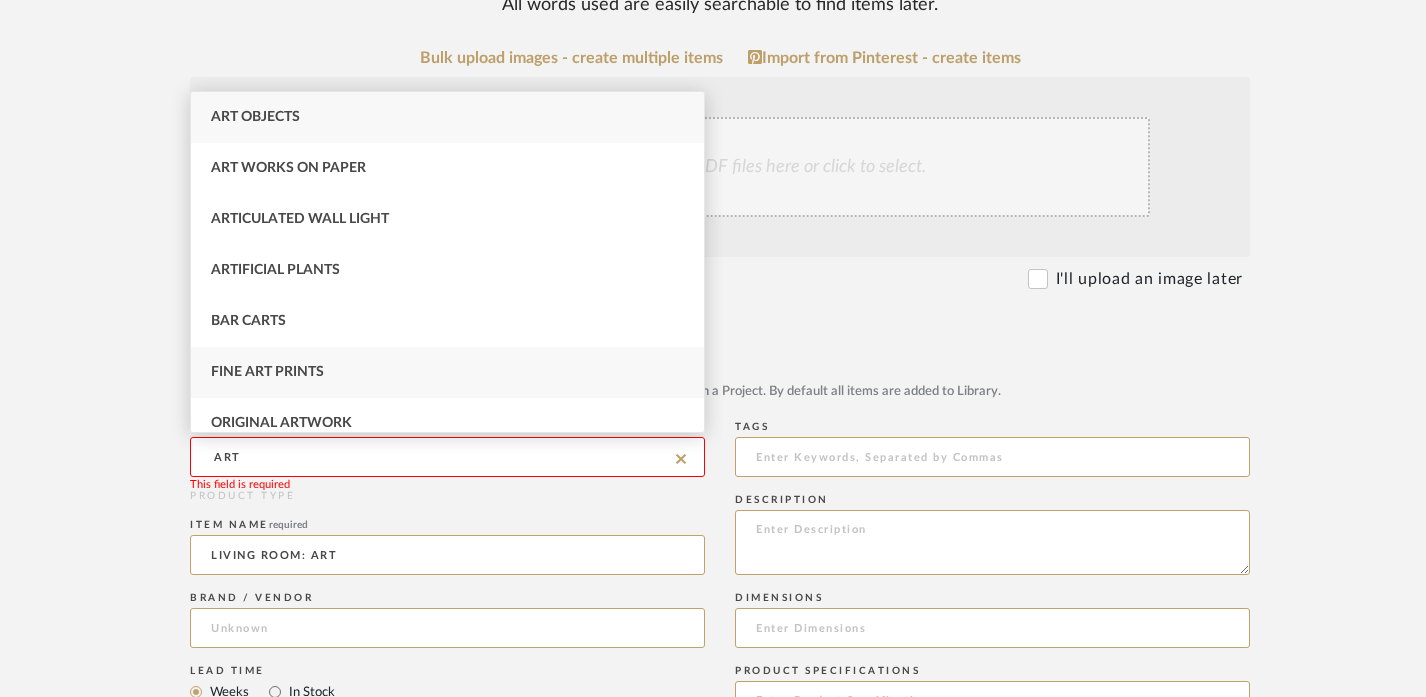 scroll, scrollTop: 119, scrollLeft: 0, axis: vertical 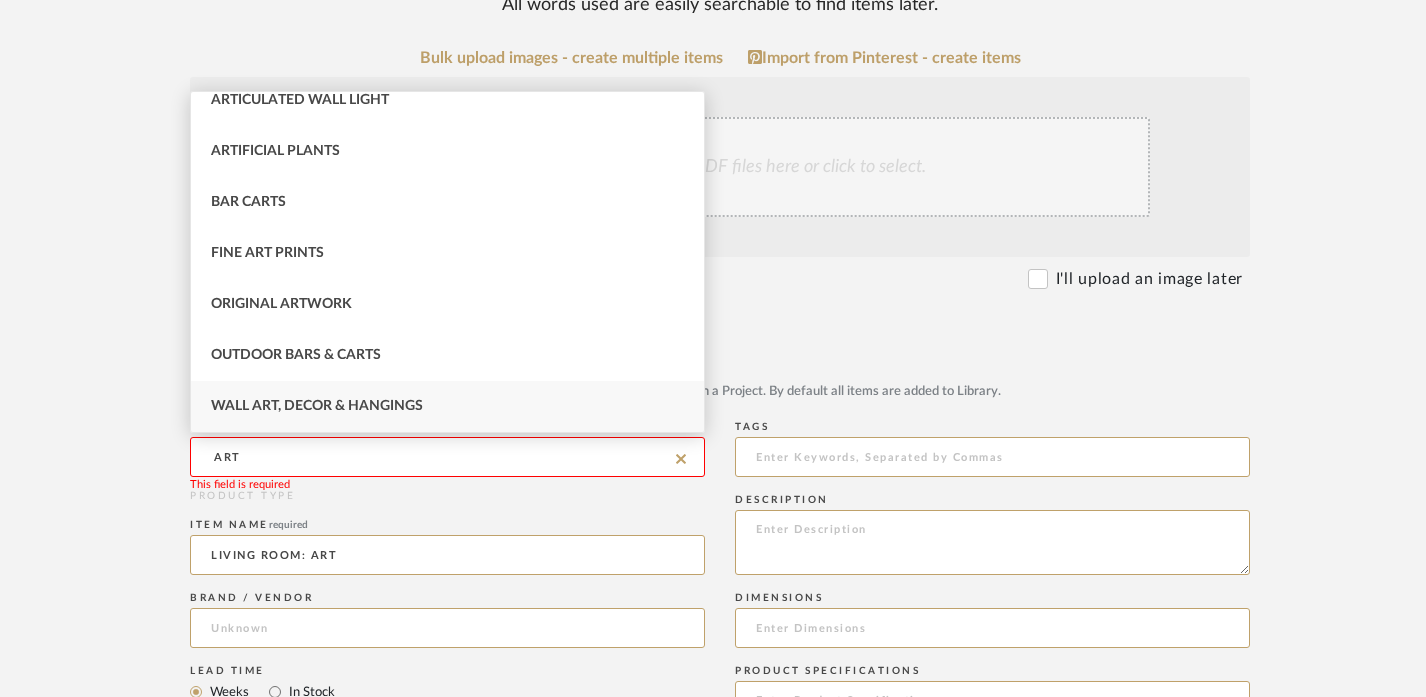 click on "Wall Art, Decor & Hangings" at bounding box center (317, 406) 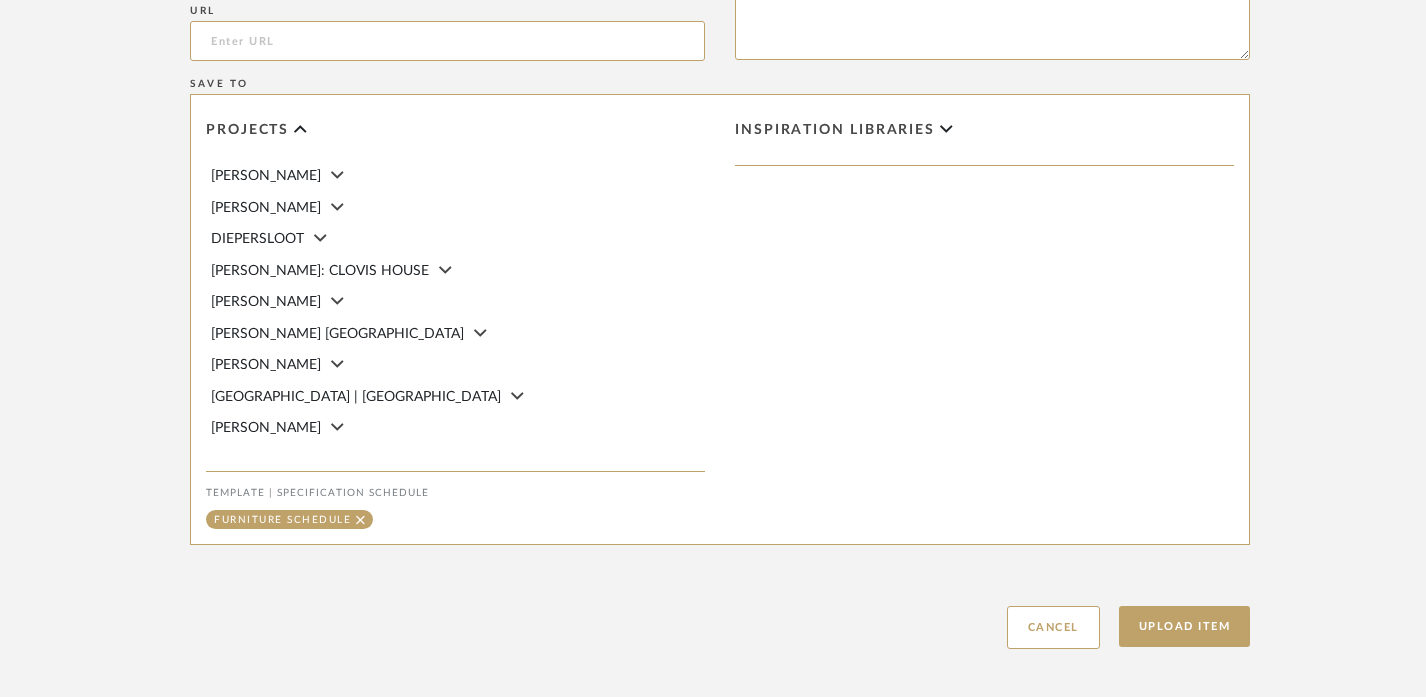 scroll, scrollTop: 1333, scrollLeft: 0, axis: vertical 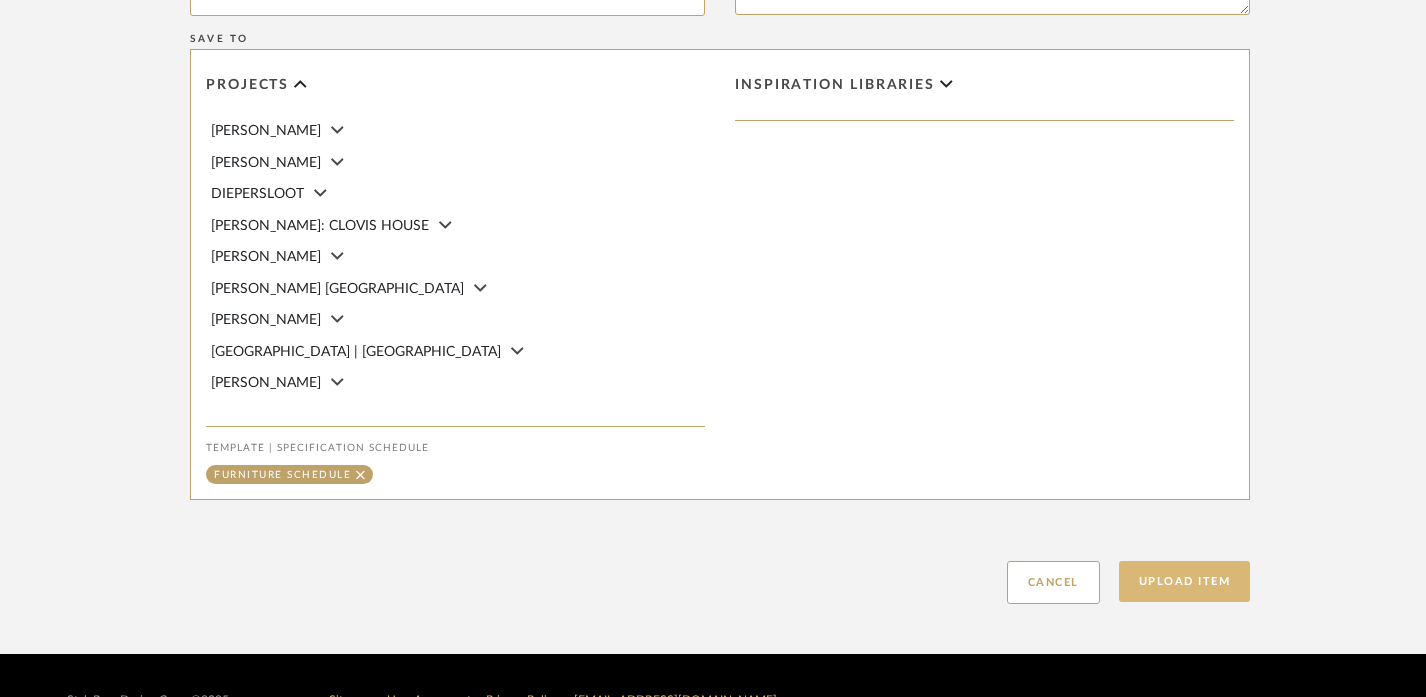 click on "Upload Item" 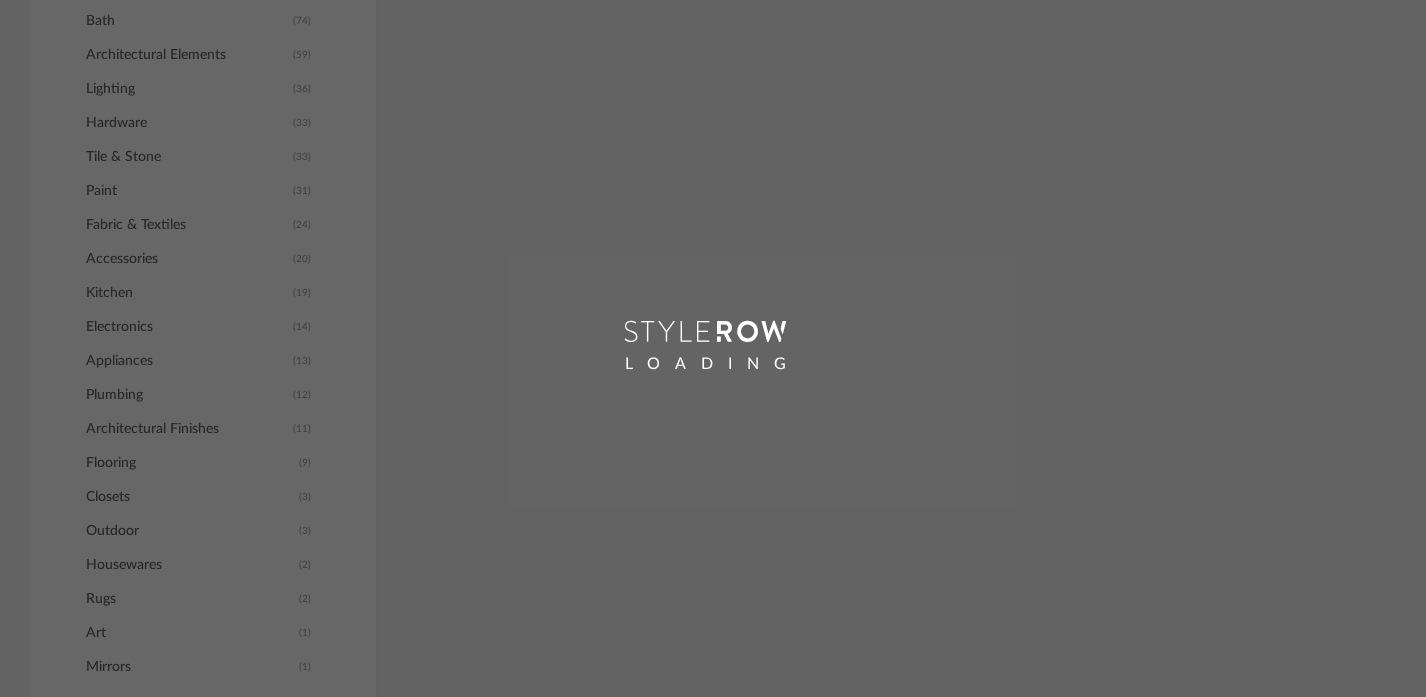 scroll, scrollTop: 453, scrollLeft: 0, axis: vertical 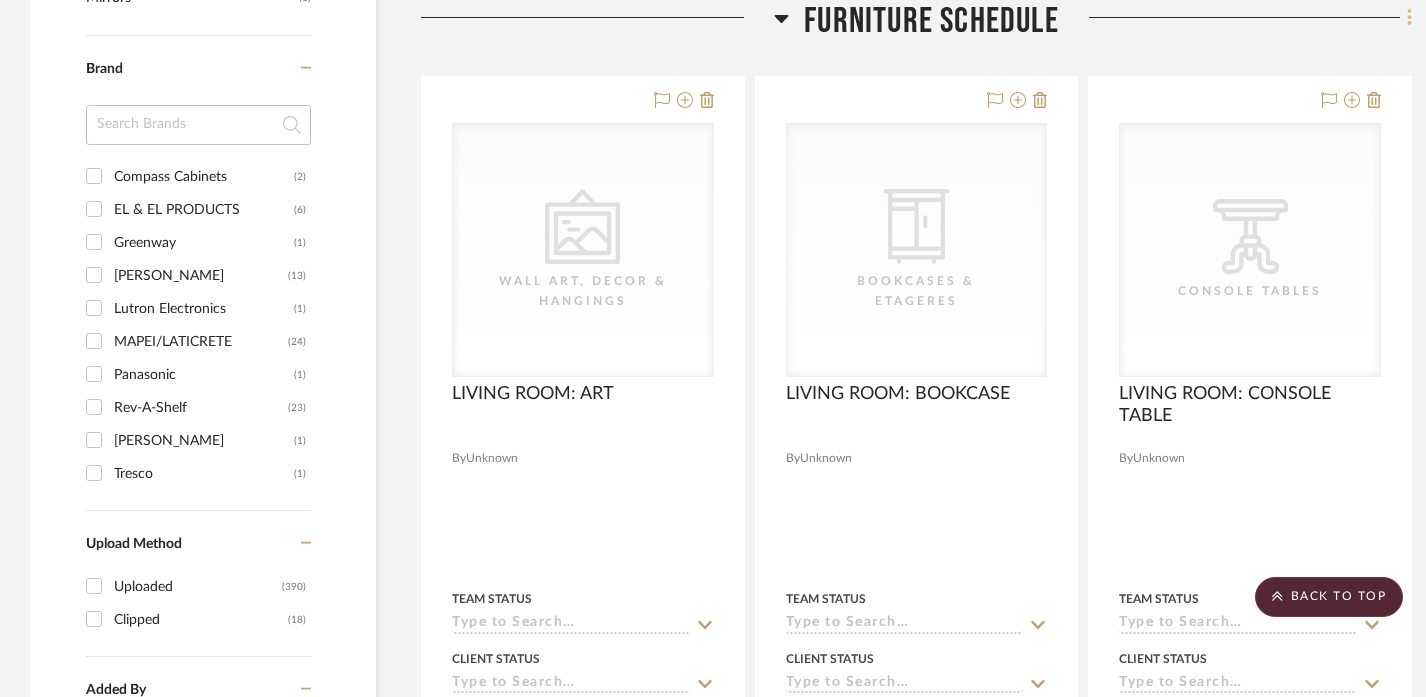 click 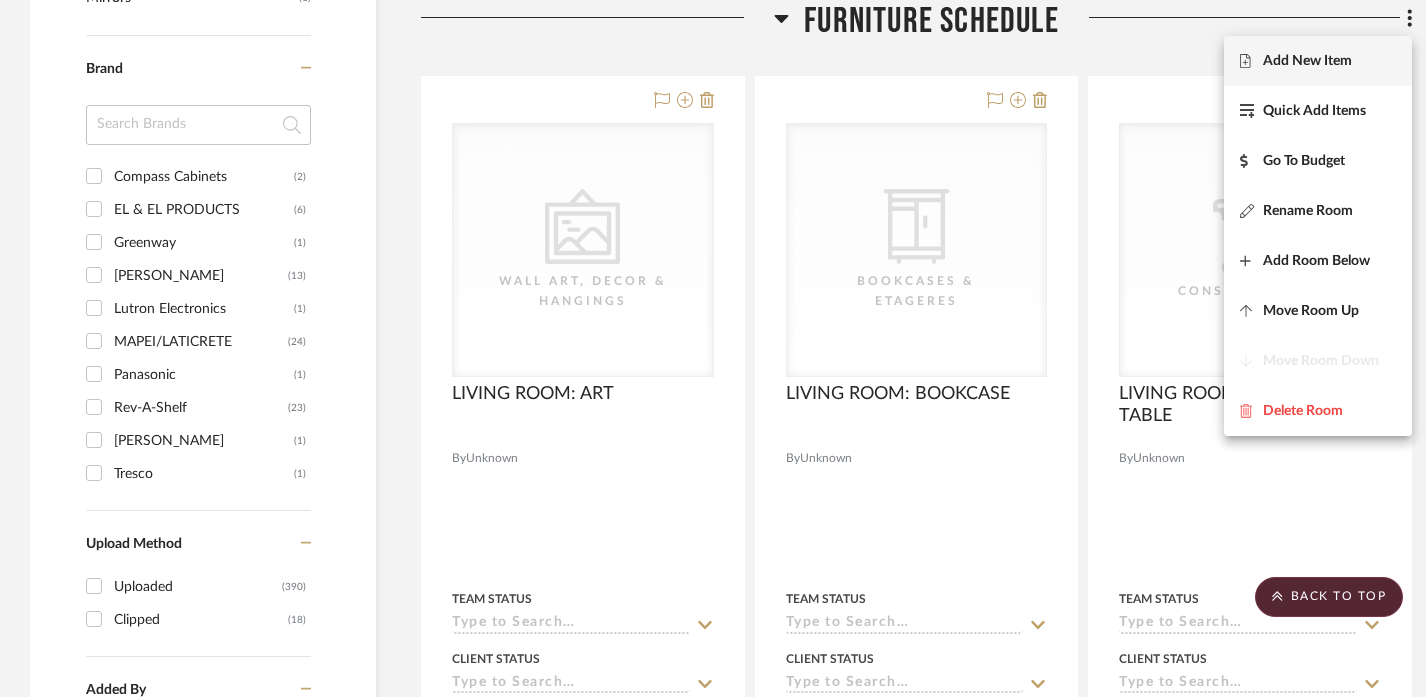 click on "Add New Item" at bounding box center [1307, 61] 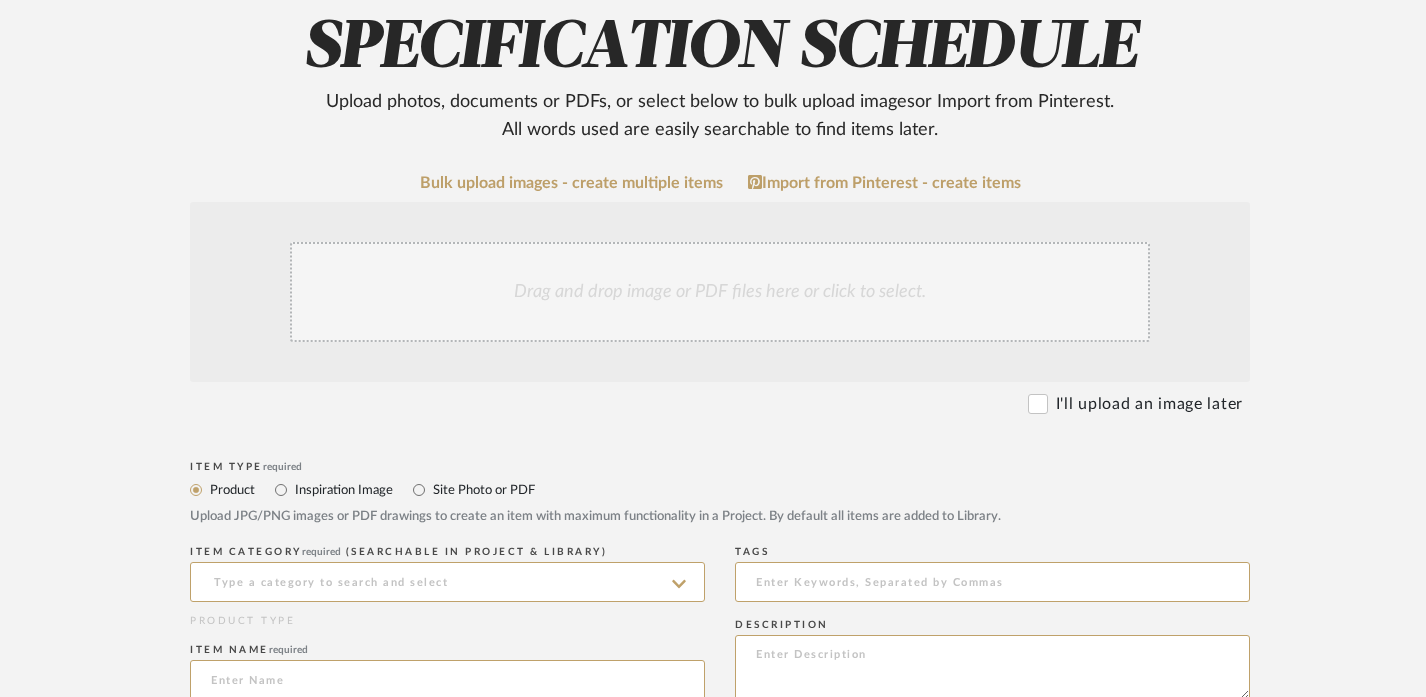scroll, scrollTop: 316, scrollLeft: 0, axis: vertical 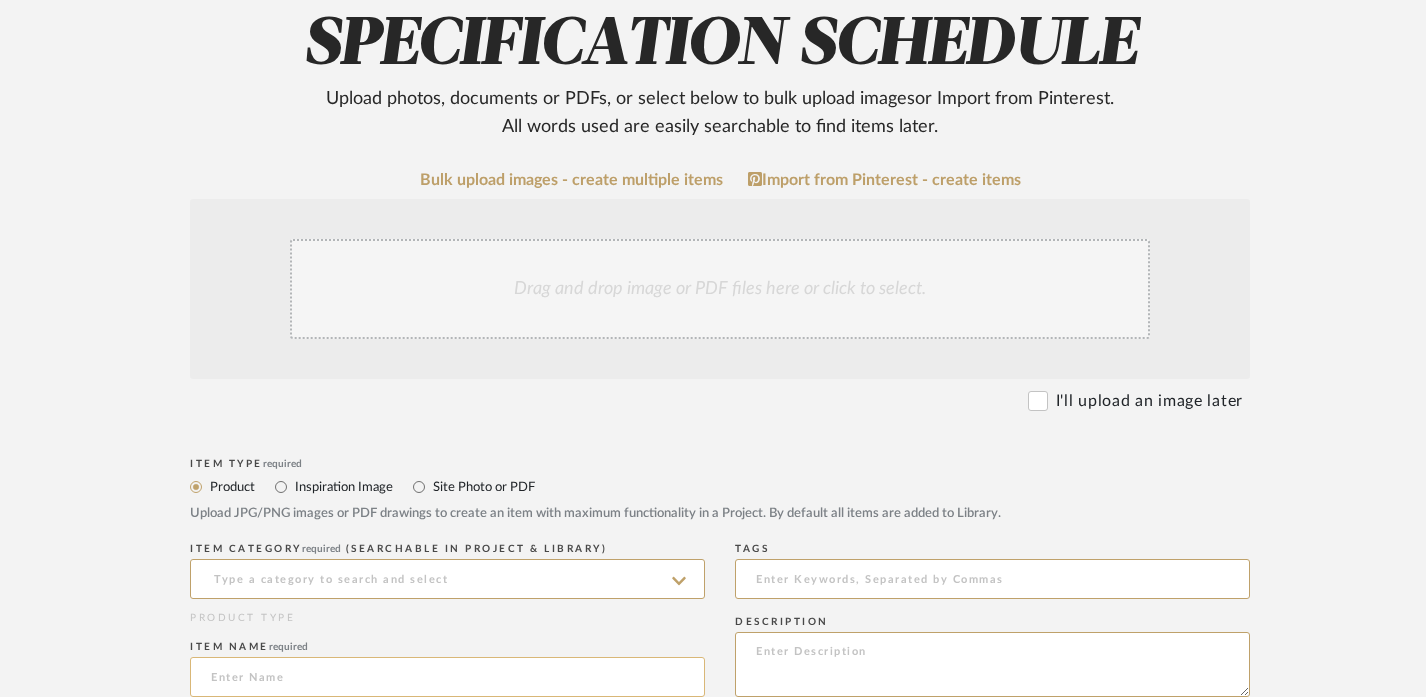 click 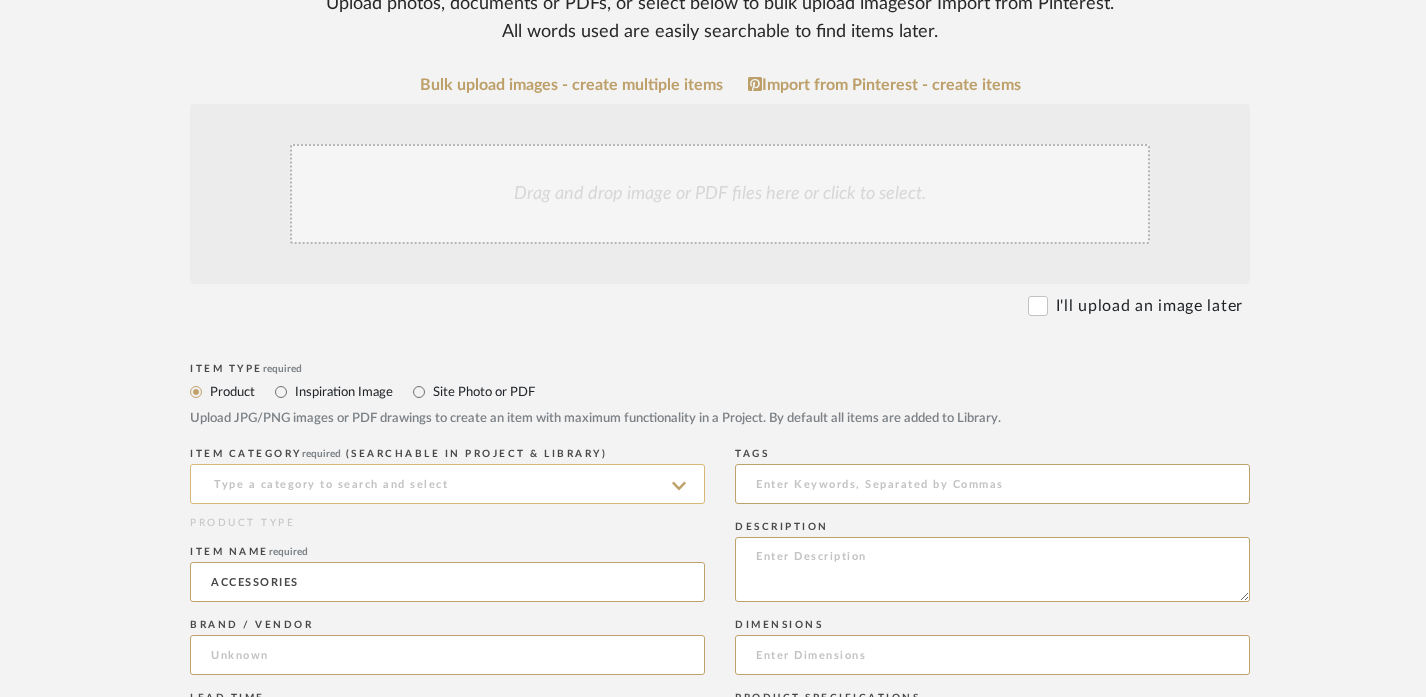 scroll, scrollTop: 429, scrollLeft: 0, axis: vertical 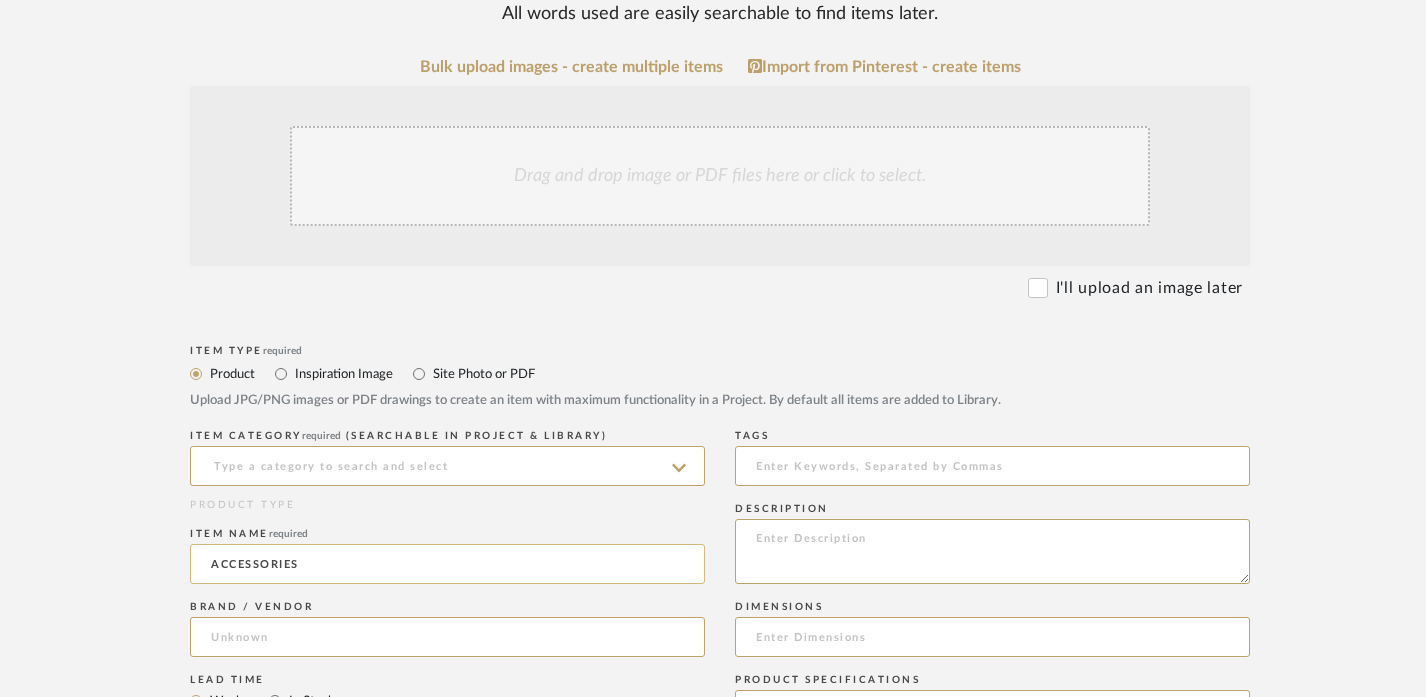 click on "ACCESSORIES" 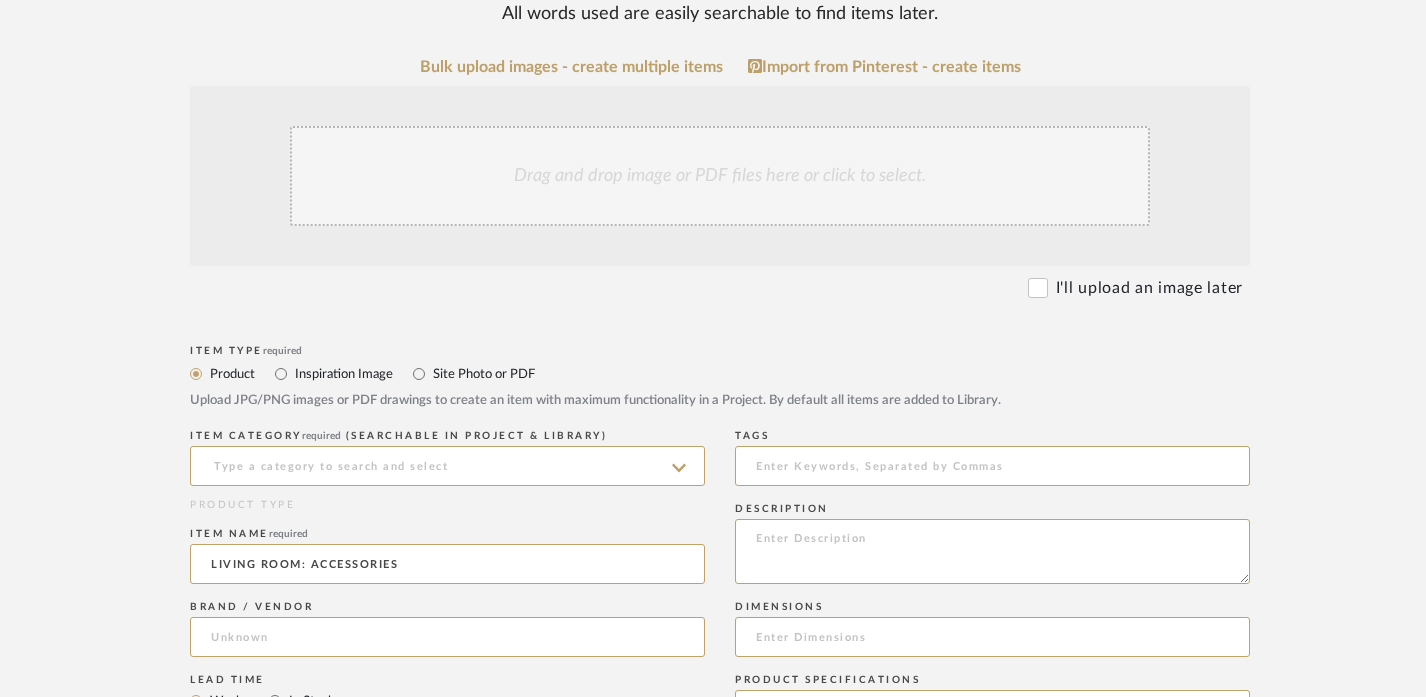 type on "LIVING ROOM: ACCESSORIES" 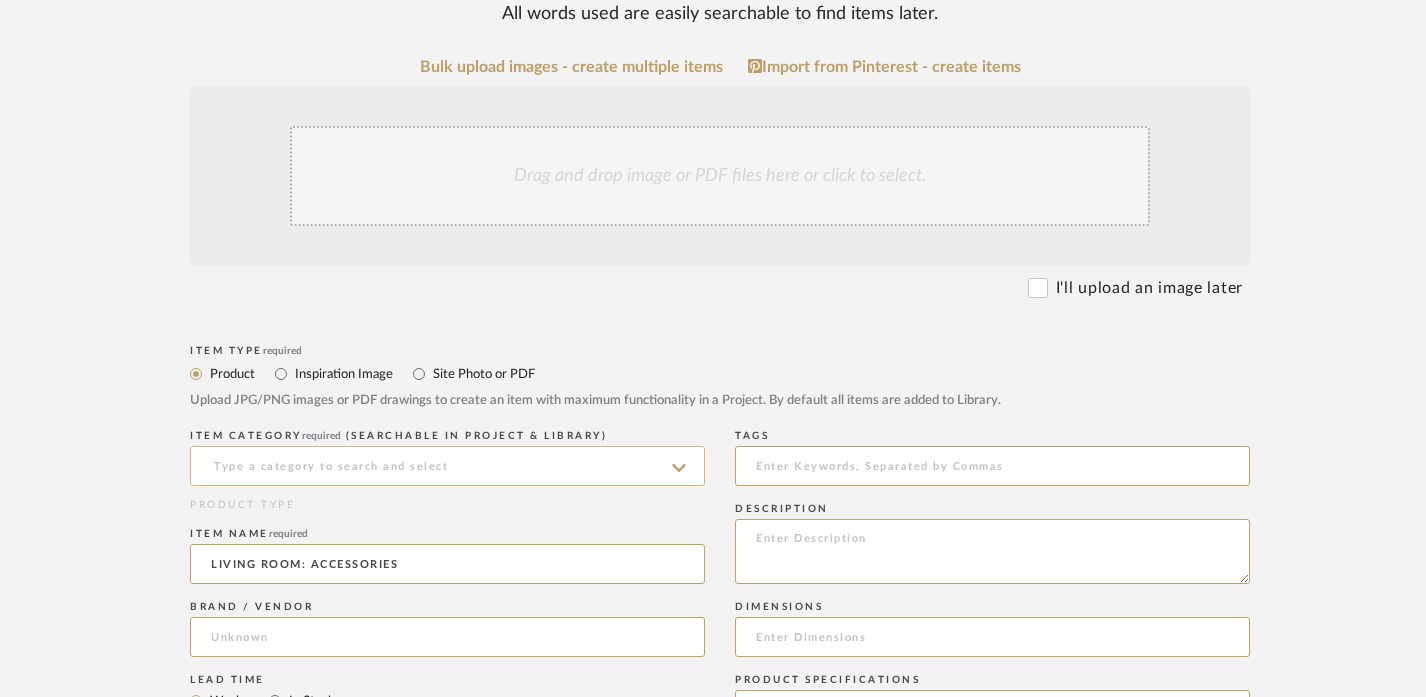 click 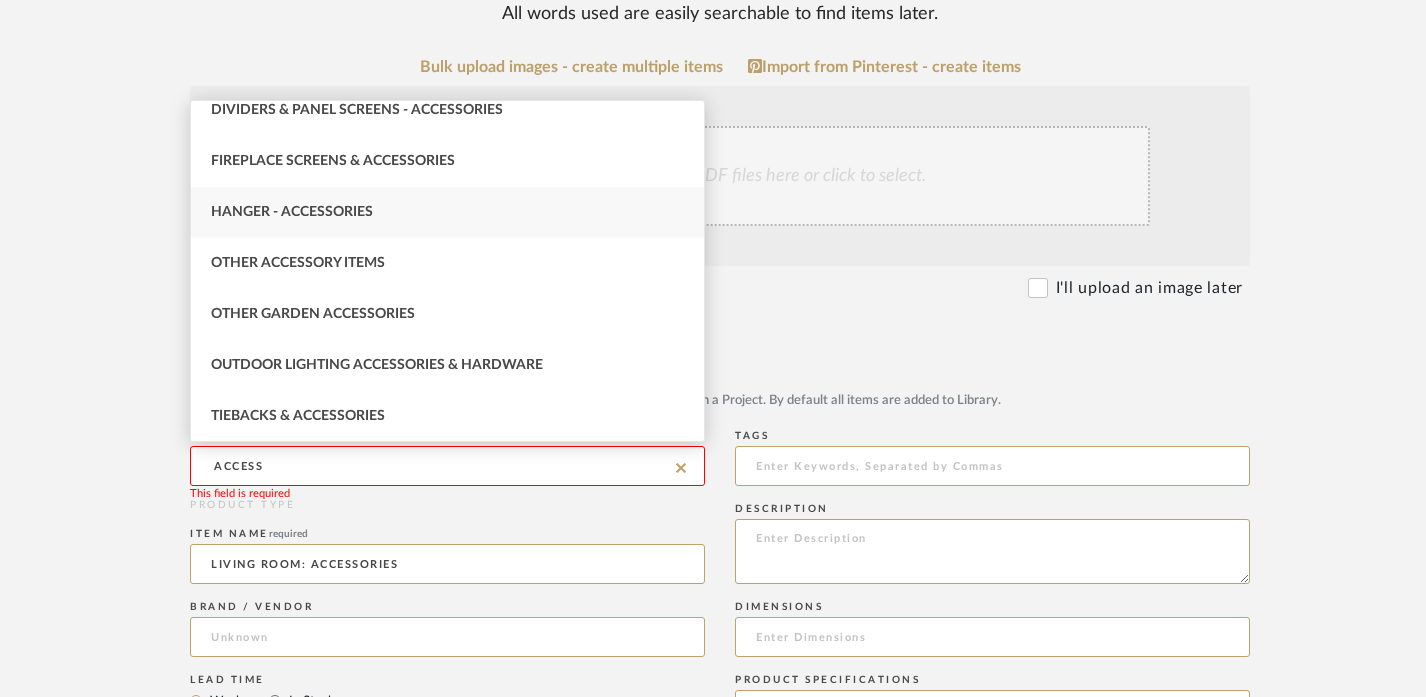 scroll, scrollTop: 170, scrollLeft: 0, axis: vertical 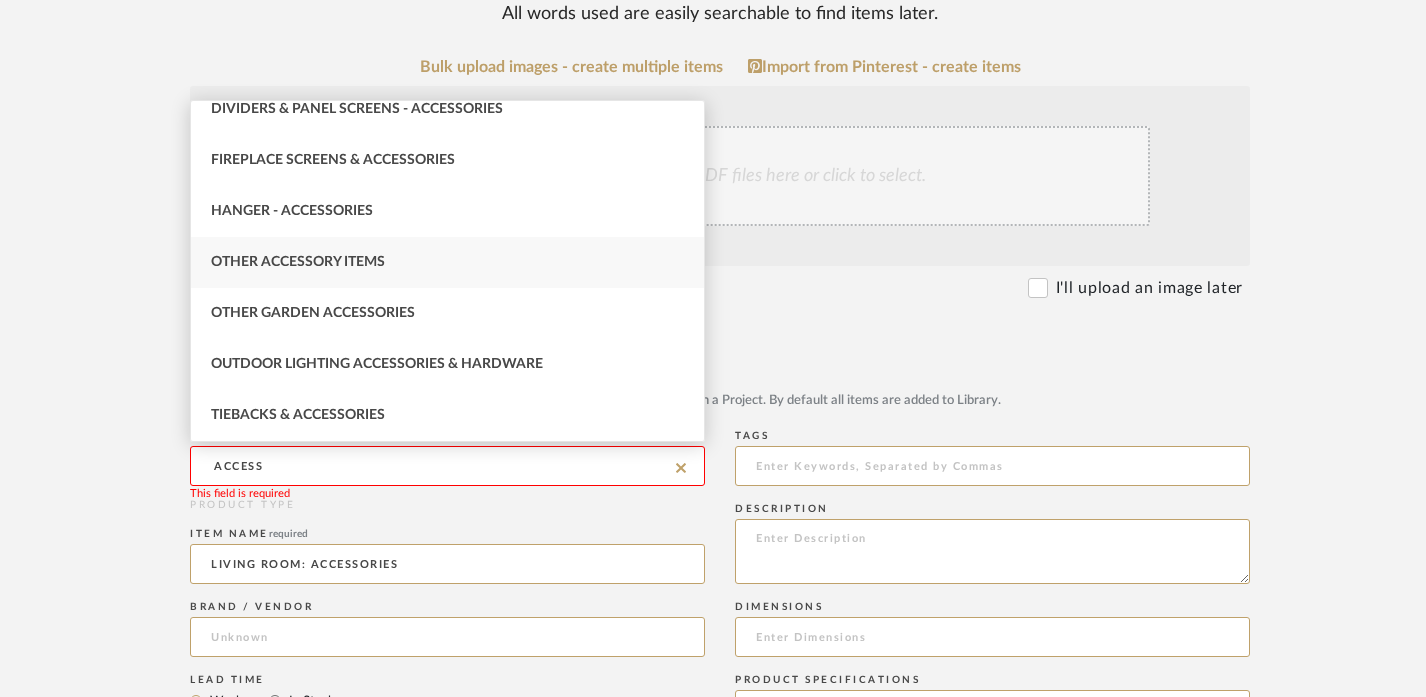 click on "Other Accessory Items" at bounding box center (447, 262) 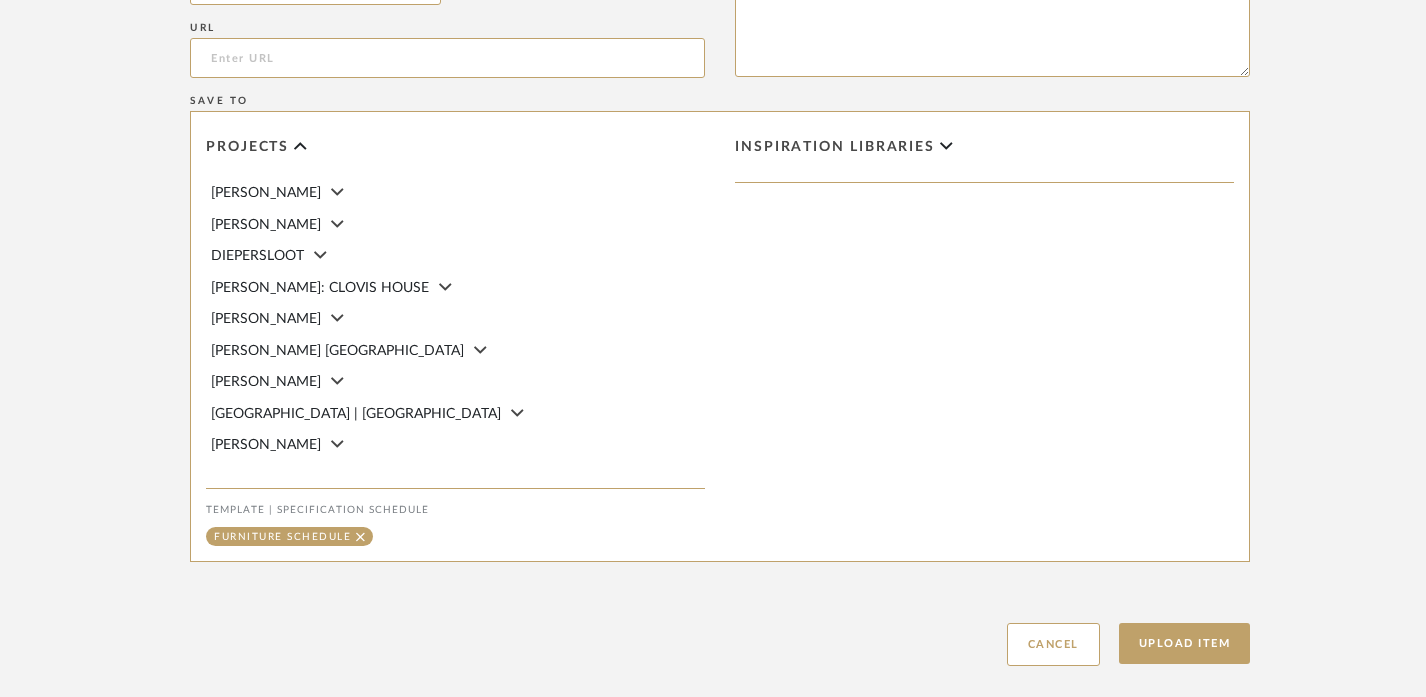 scroll, scrollTop: 1299, scrollLeft: 0, axis: vertical 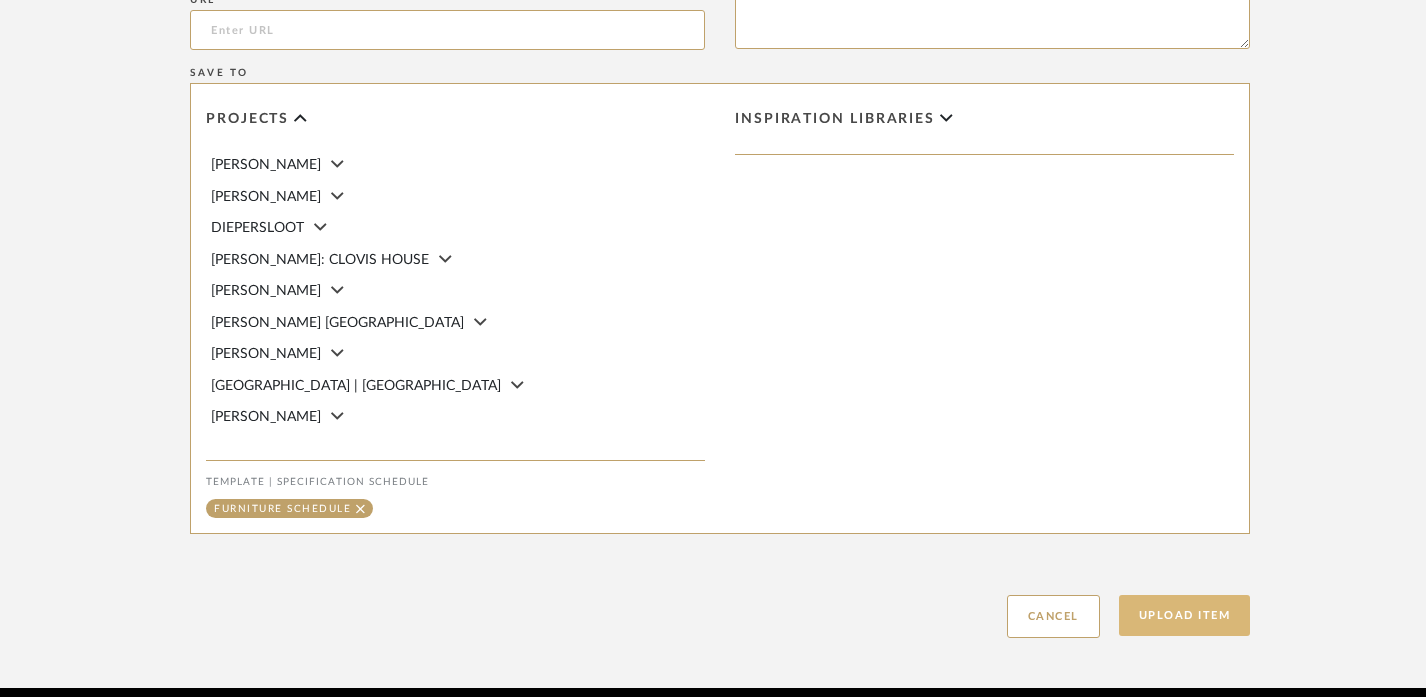 click on "Upload Item" 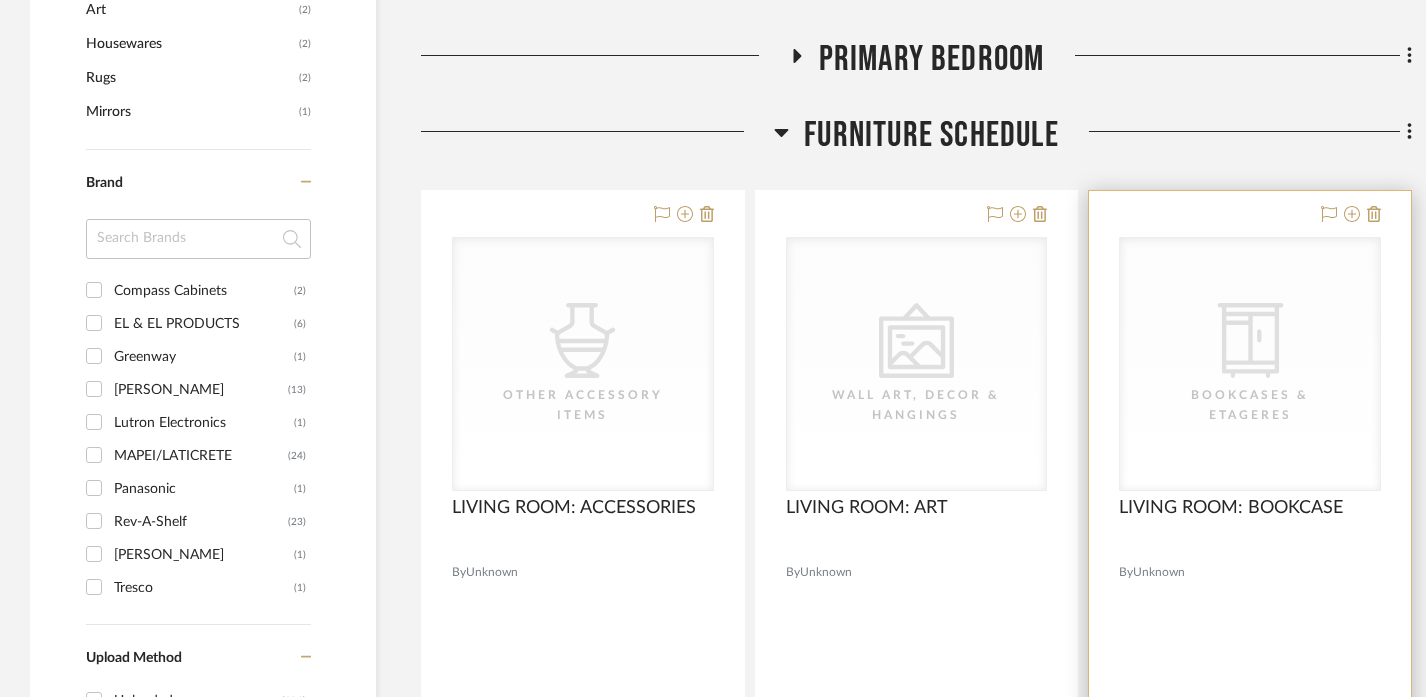 scroll, scrollTop: 2002, scrollLeft: 0, axis: vertical 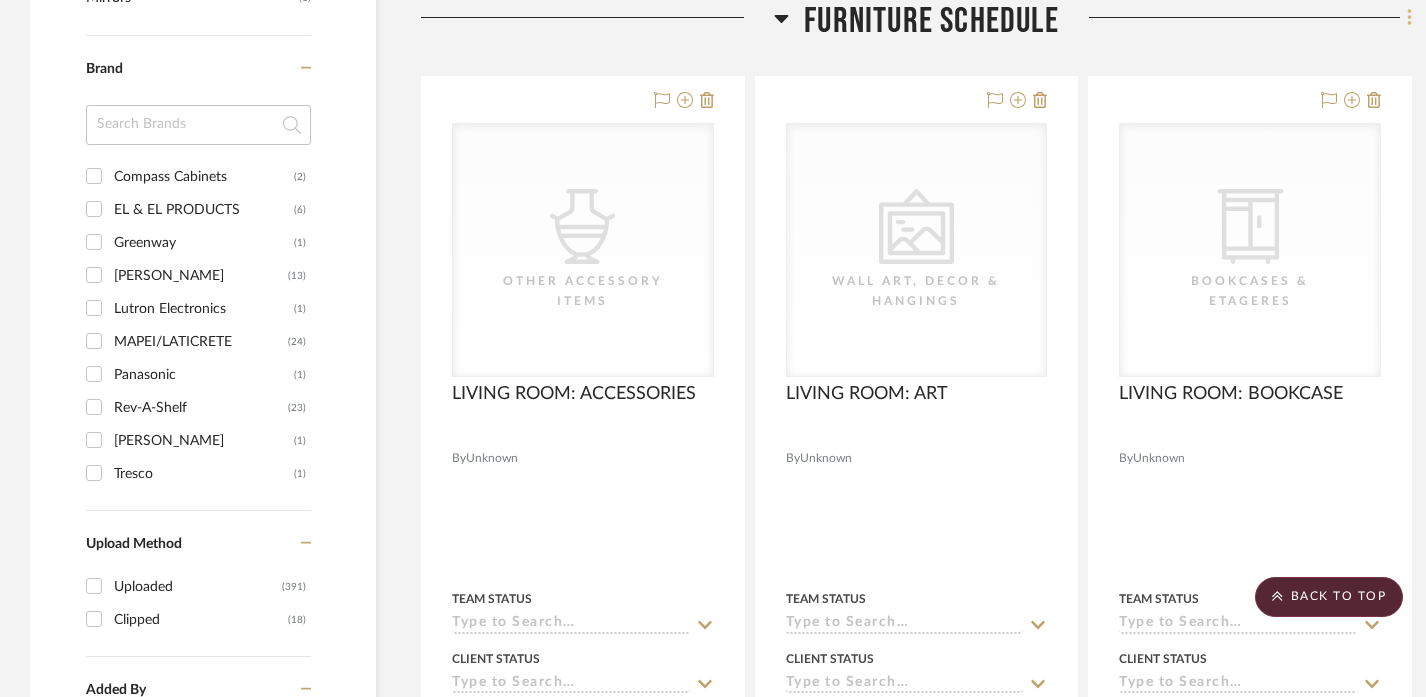 click 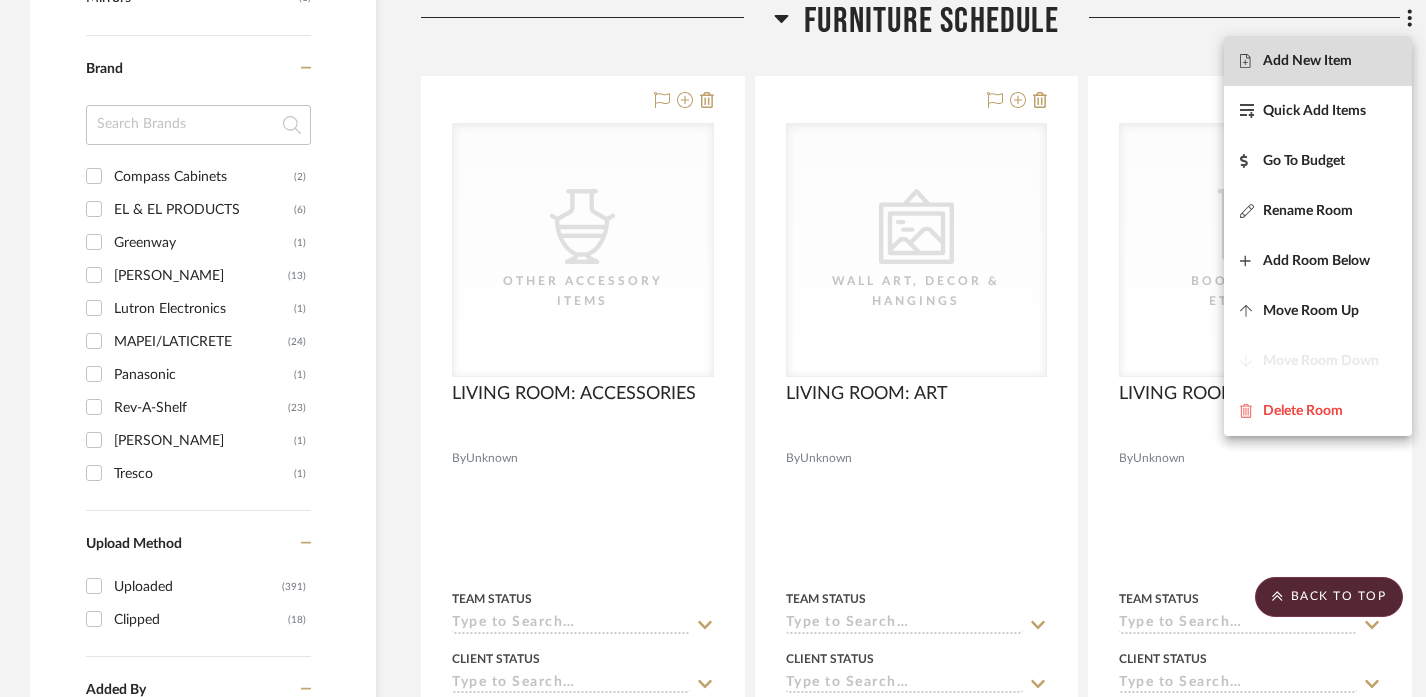 click on "Add New Item" at bounding box center [1307, 61] 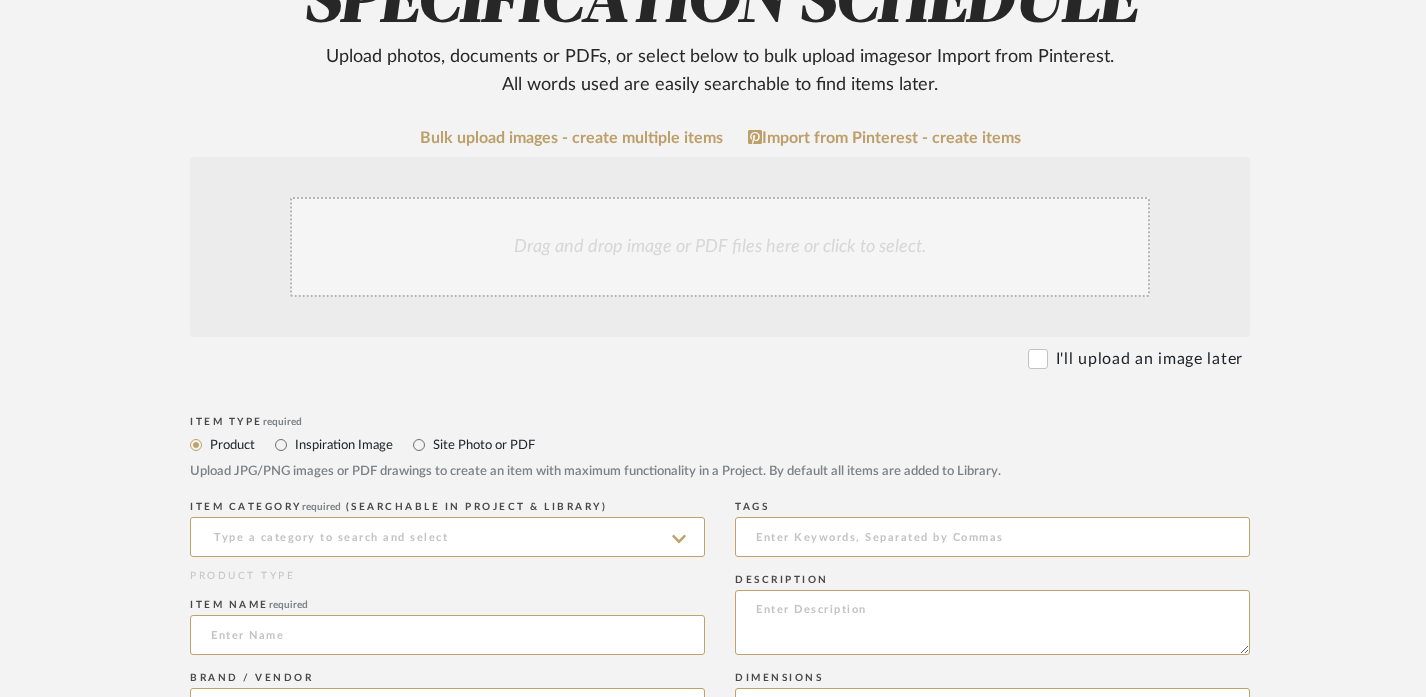 scroll, scrollTop: 362, scrollLeft: 0, axis: vertical 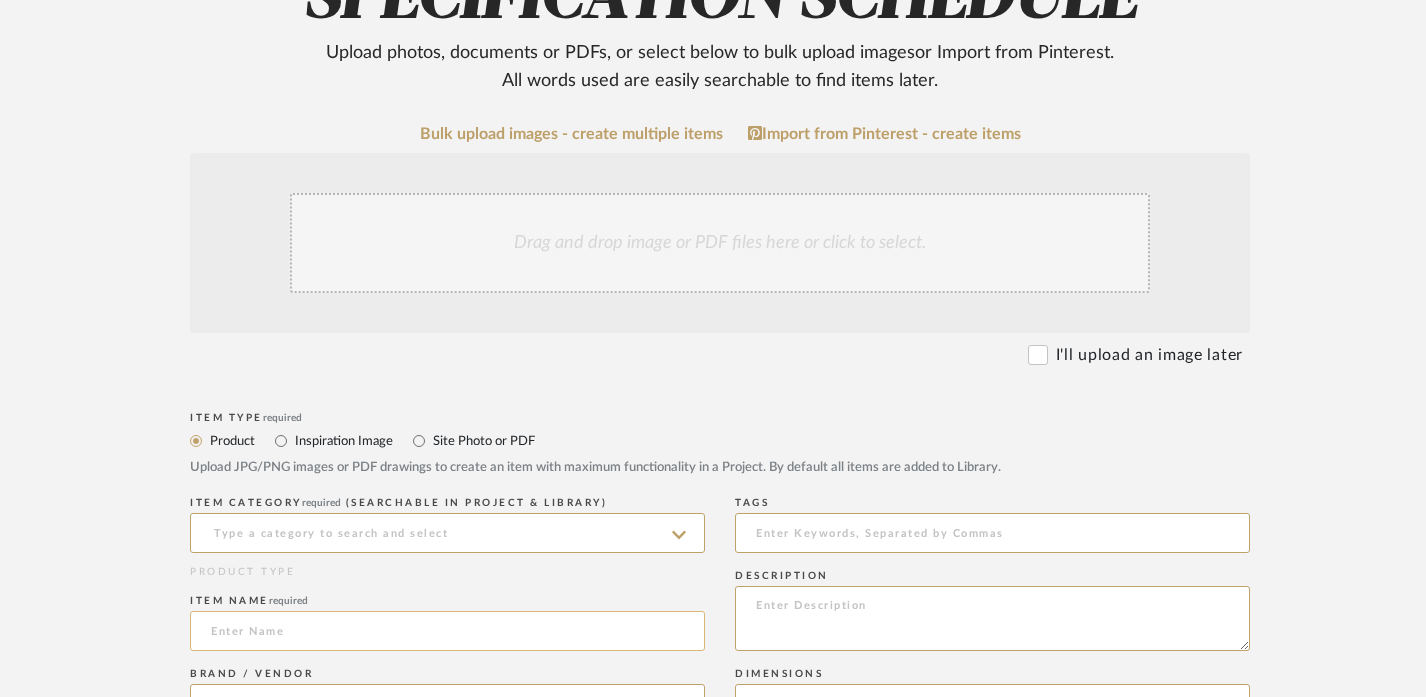 click 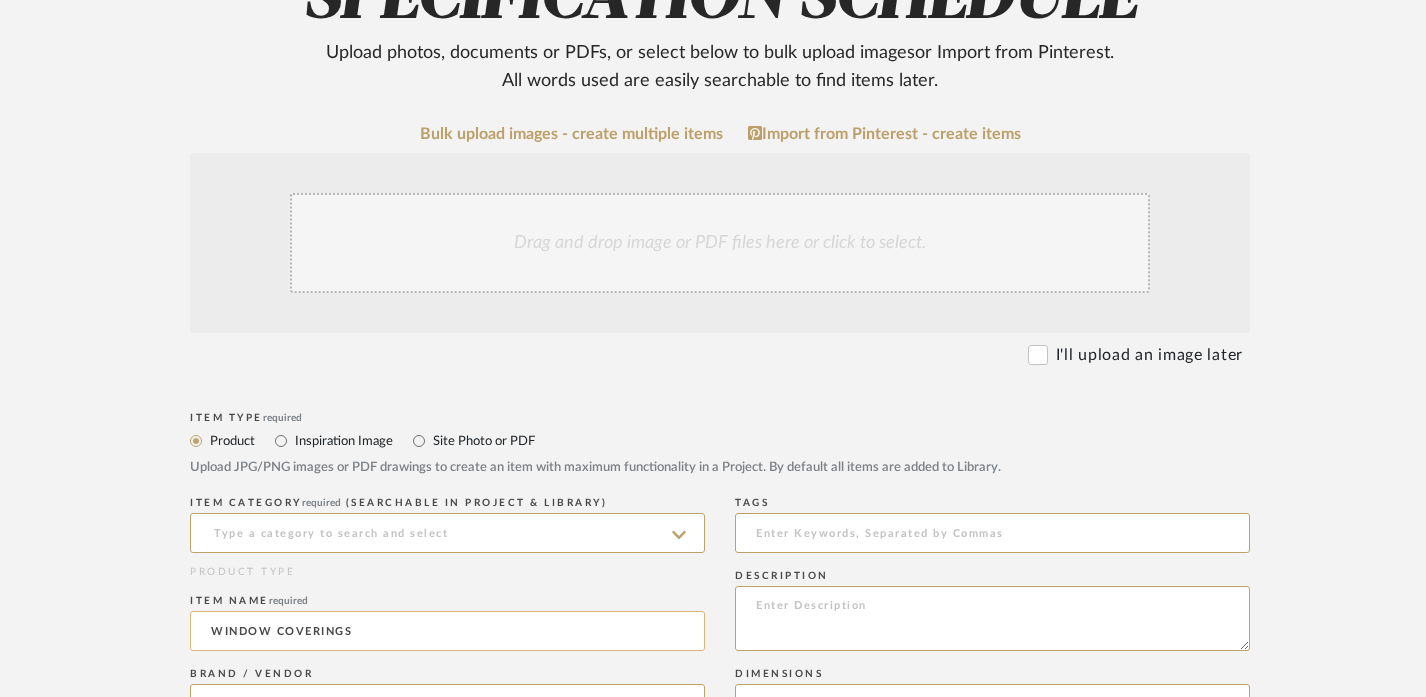 click on "WINDOW COVERINGS" 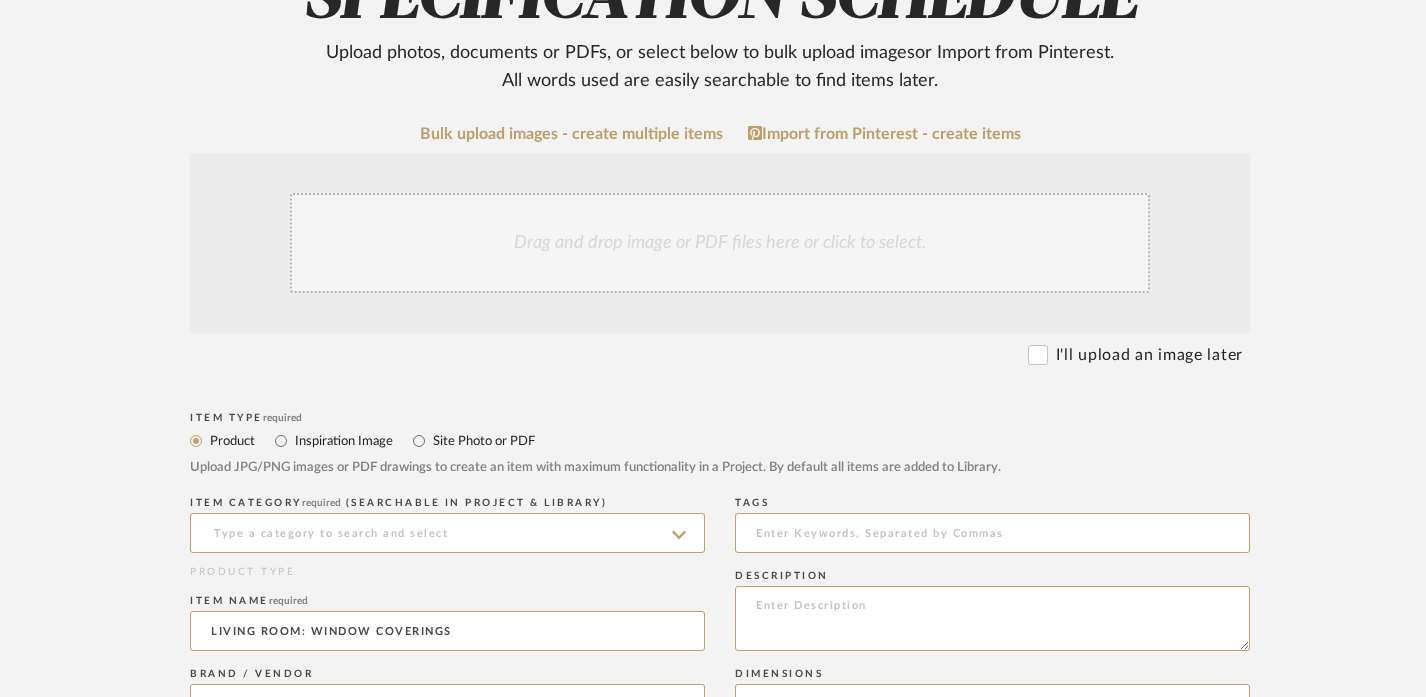 type on "LIVING ROOM: WINDOW COVERINGS" 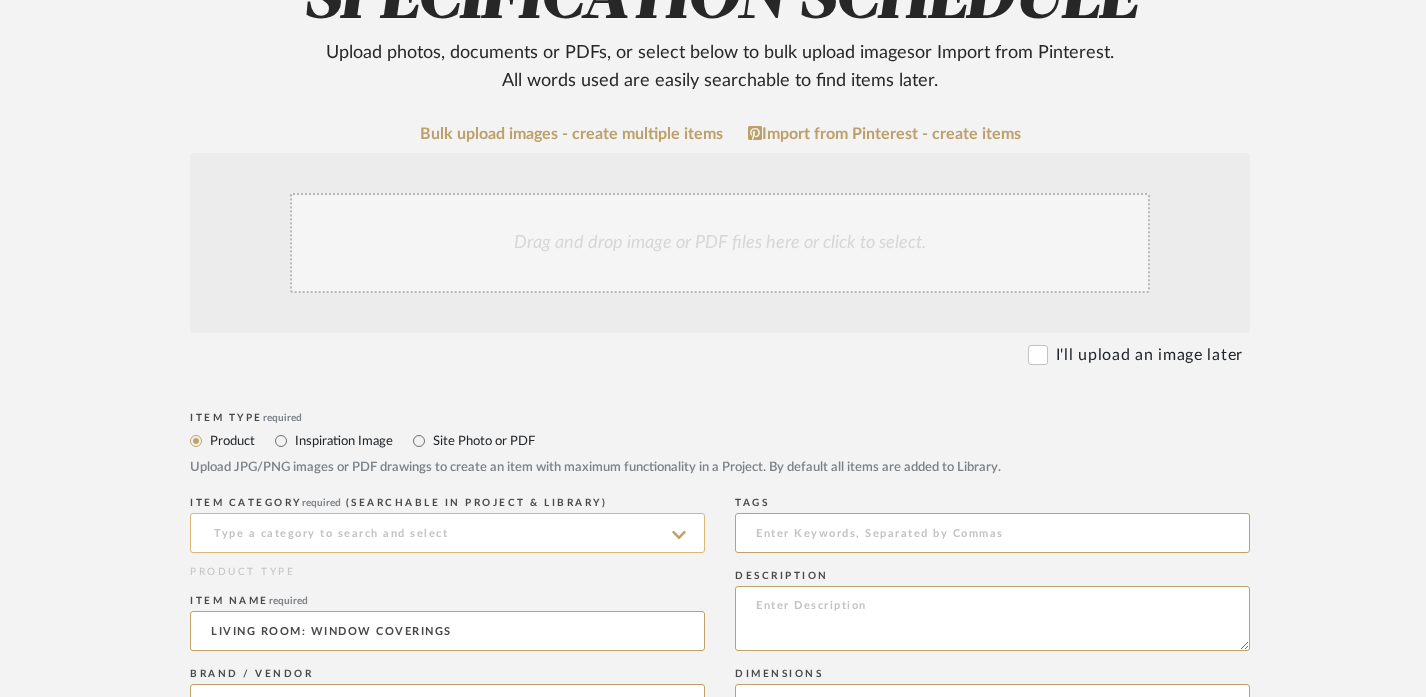 click 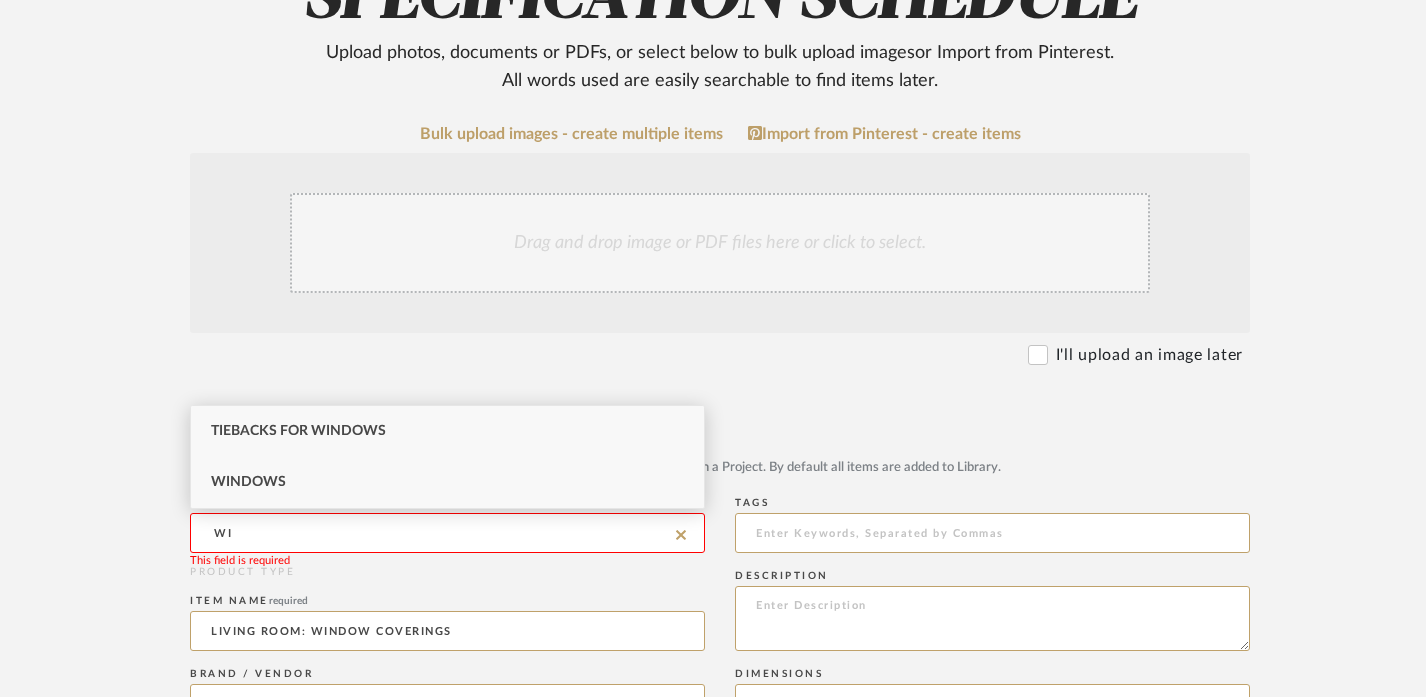 type on "W" 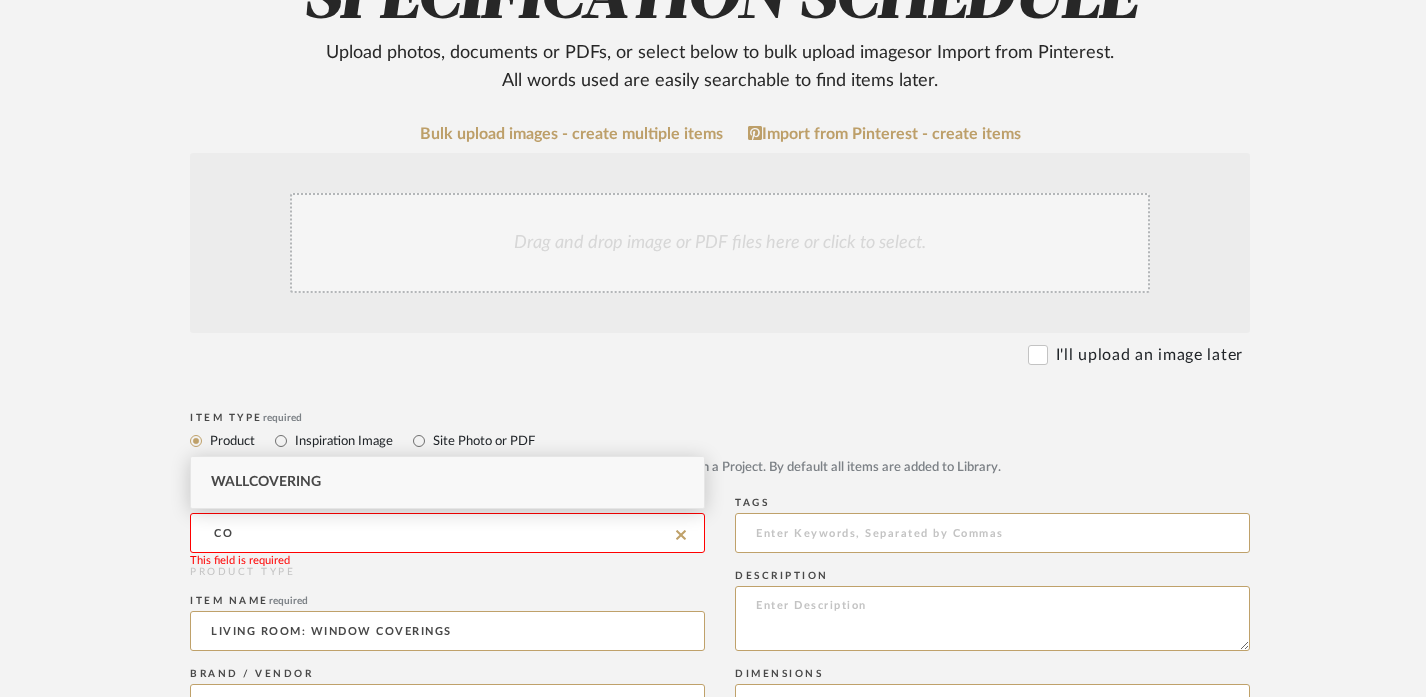 type on "C" 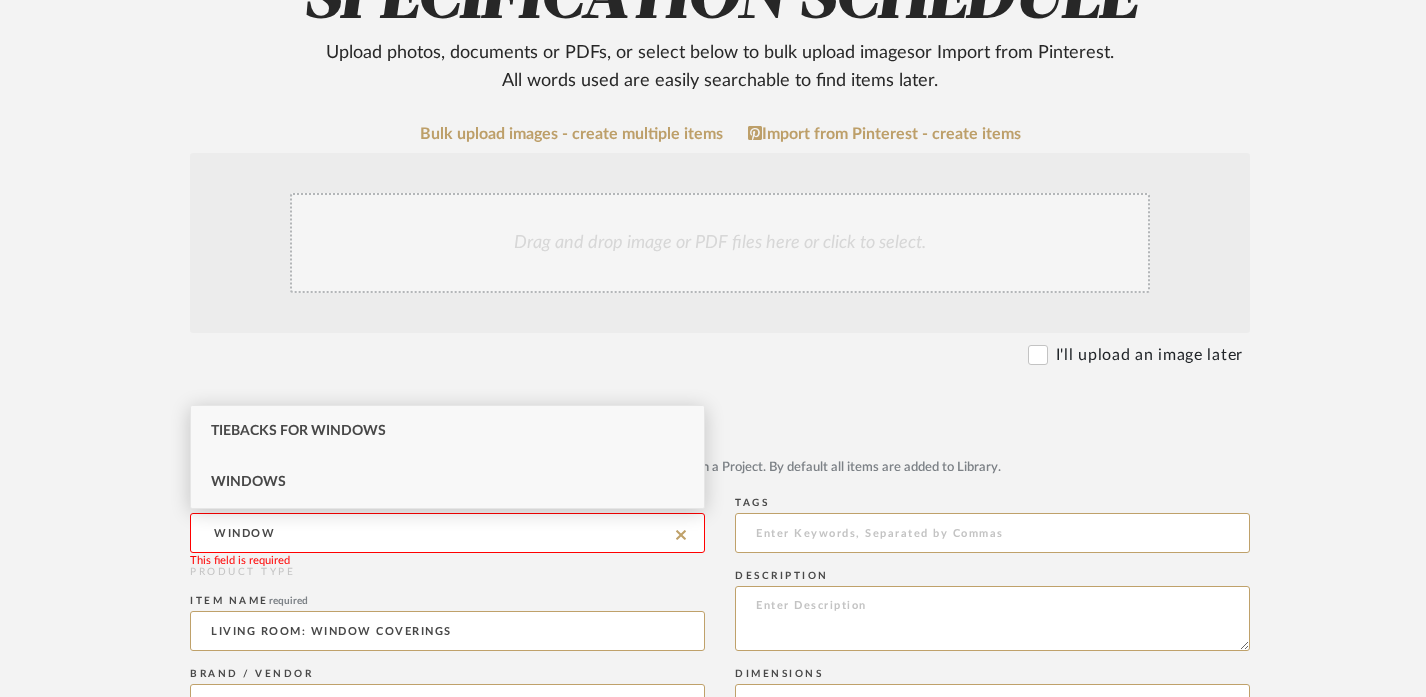 click on "Windows" at bounding box center (447, 482) 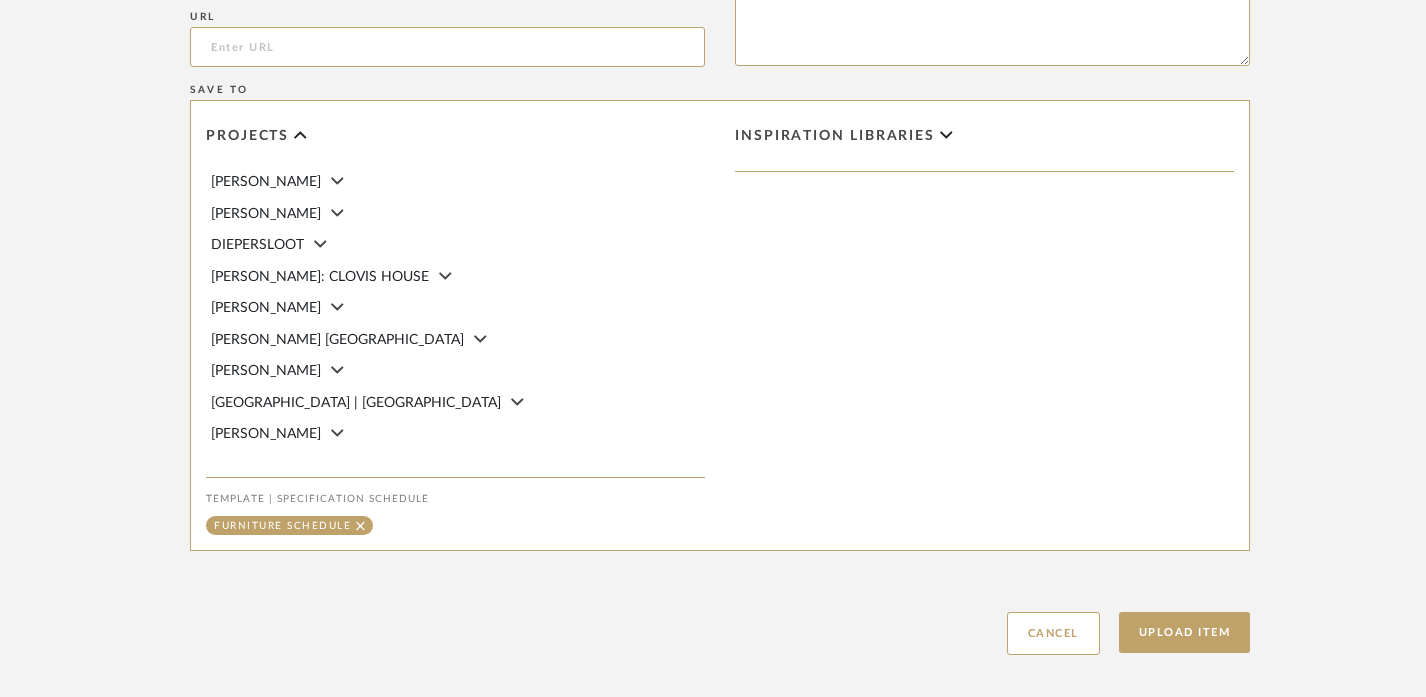 scroll, scrollTop: 1354, scrollLeft: 0, axis: vertical 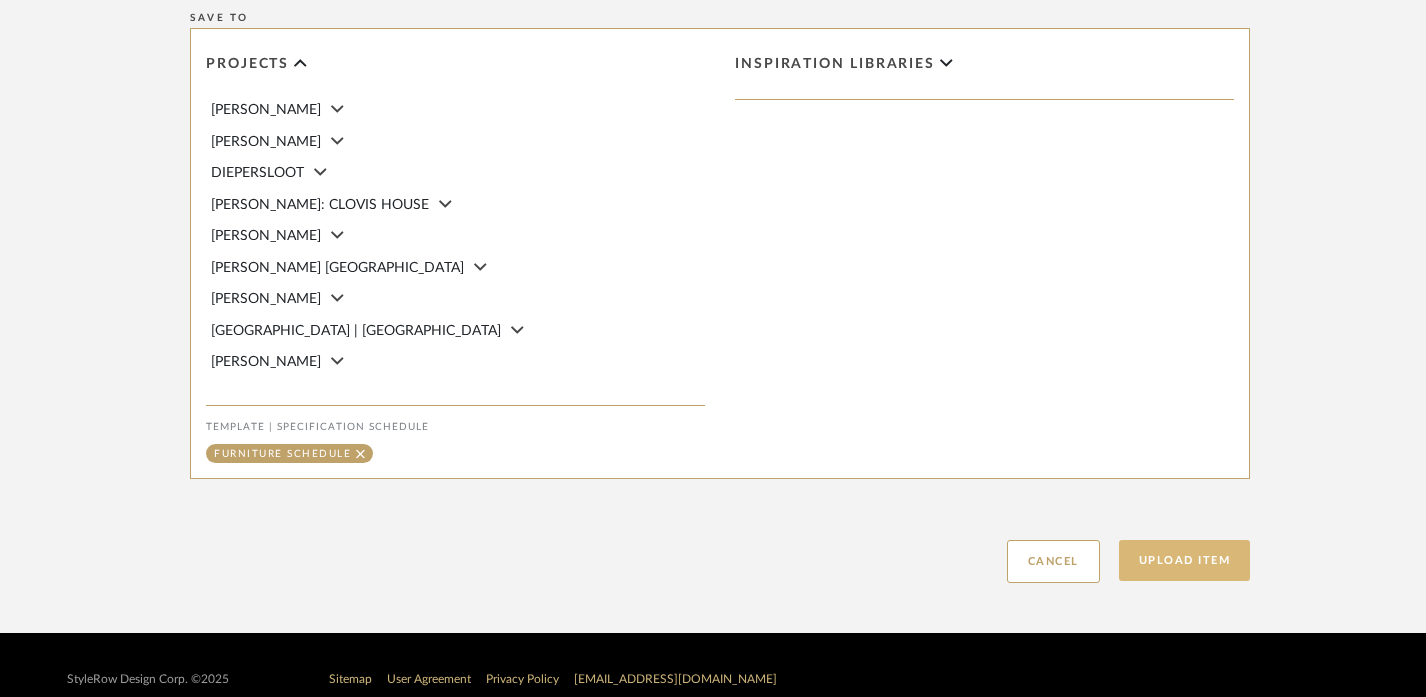 click on "Upload Item" 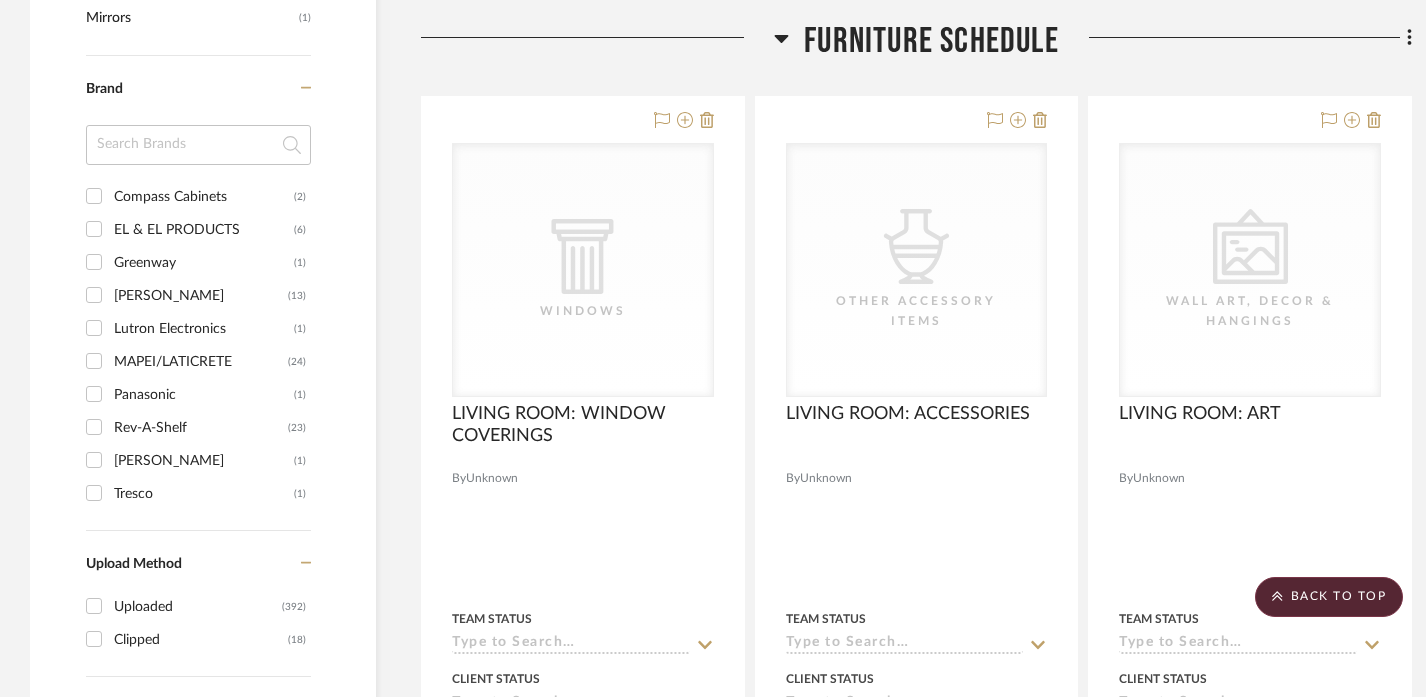 scroll, scrollTop: 2002, scrollLeft: 0, axis: vertical 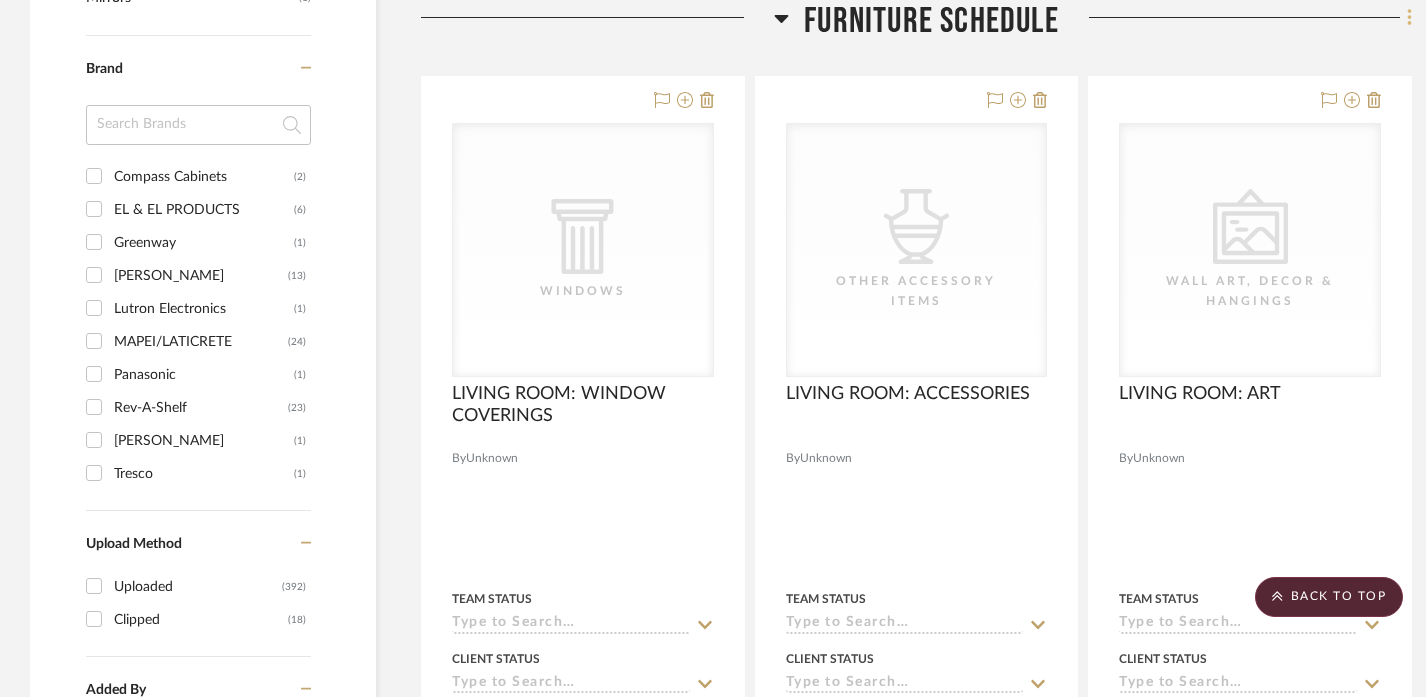 click 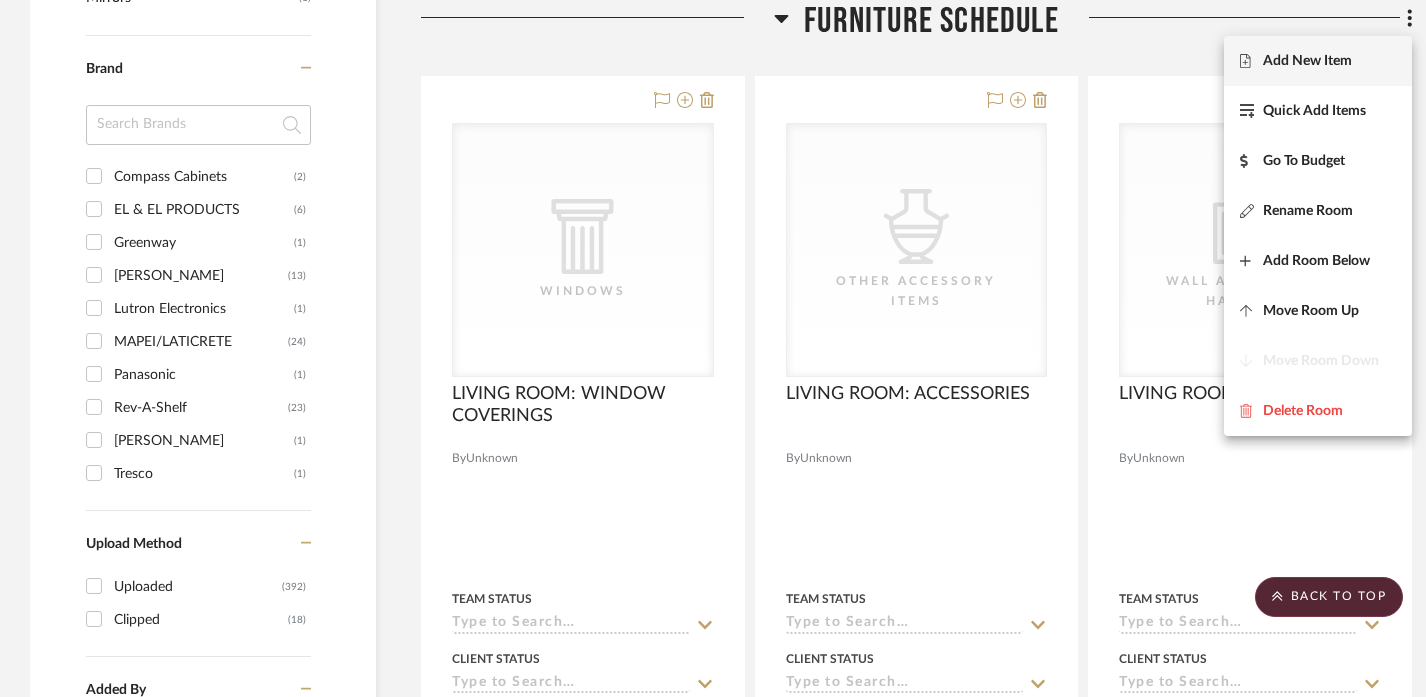 click on "Add New Item" at bounding box center [1307, 61] 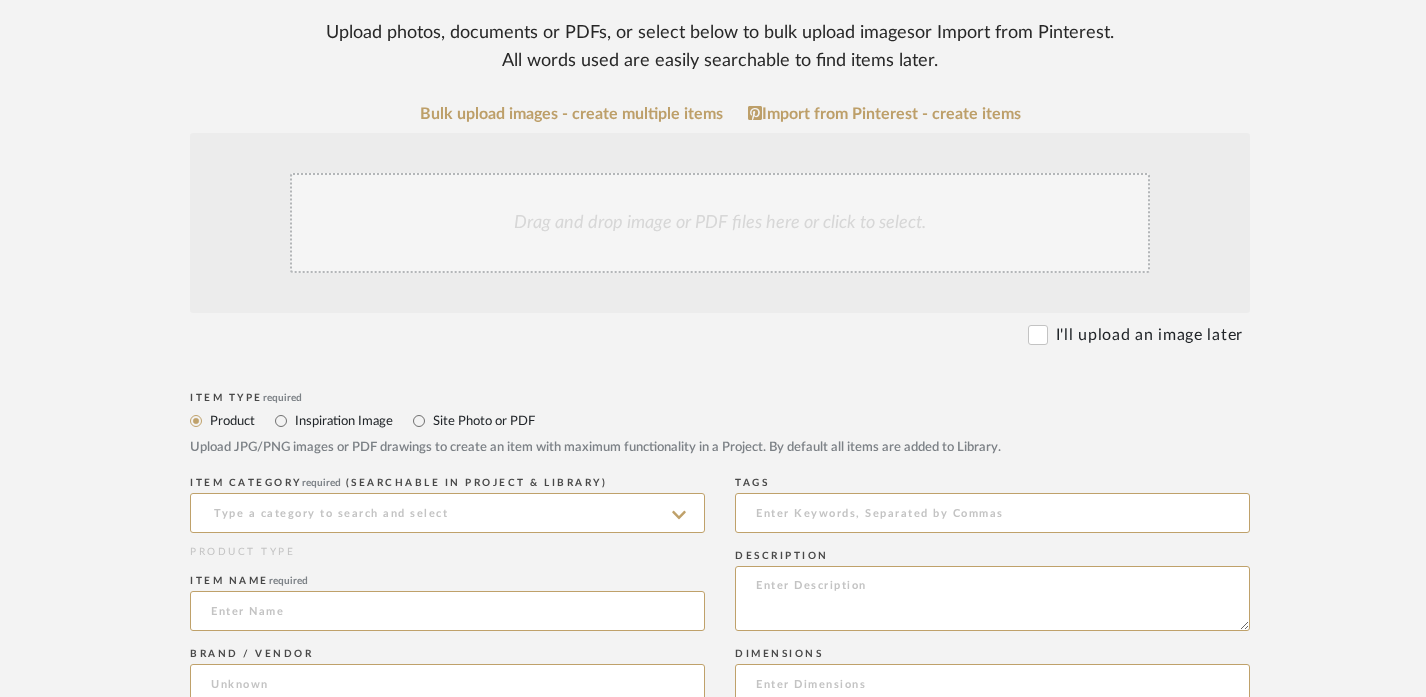 scroll, scrollTop: 398, scrollLeft: 0, axis: vertical 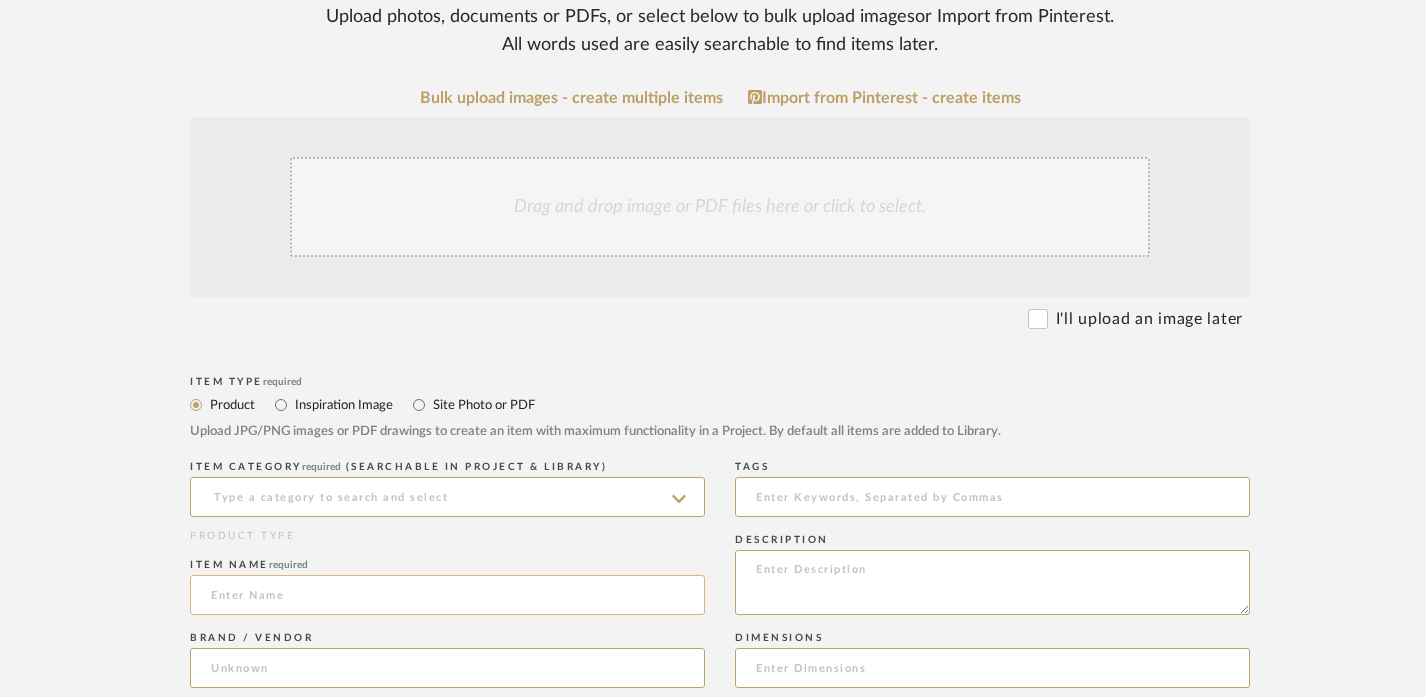 click 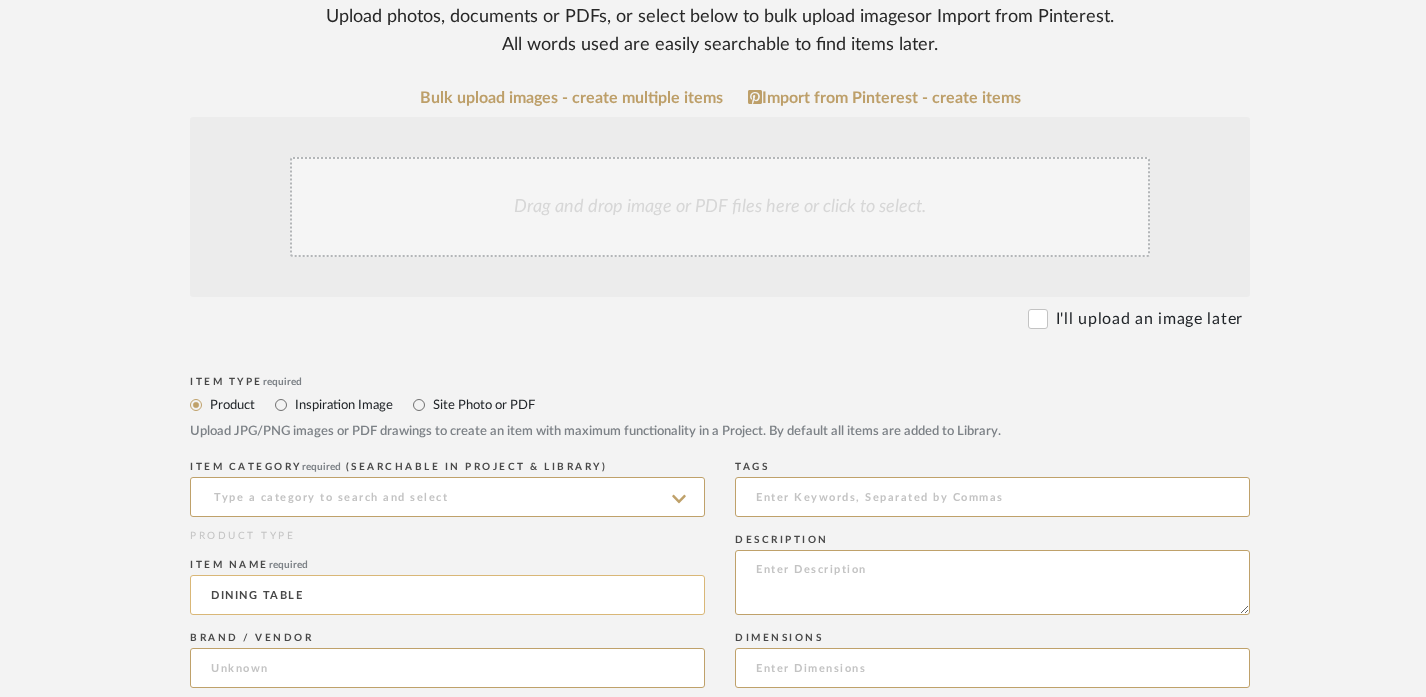 click on "DINING TABLE" 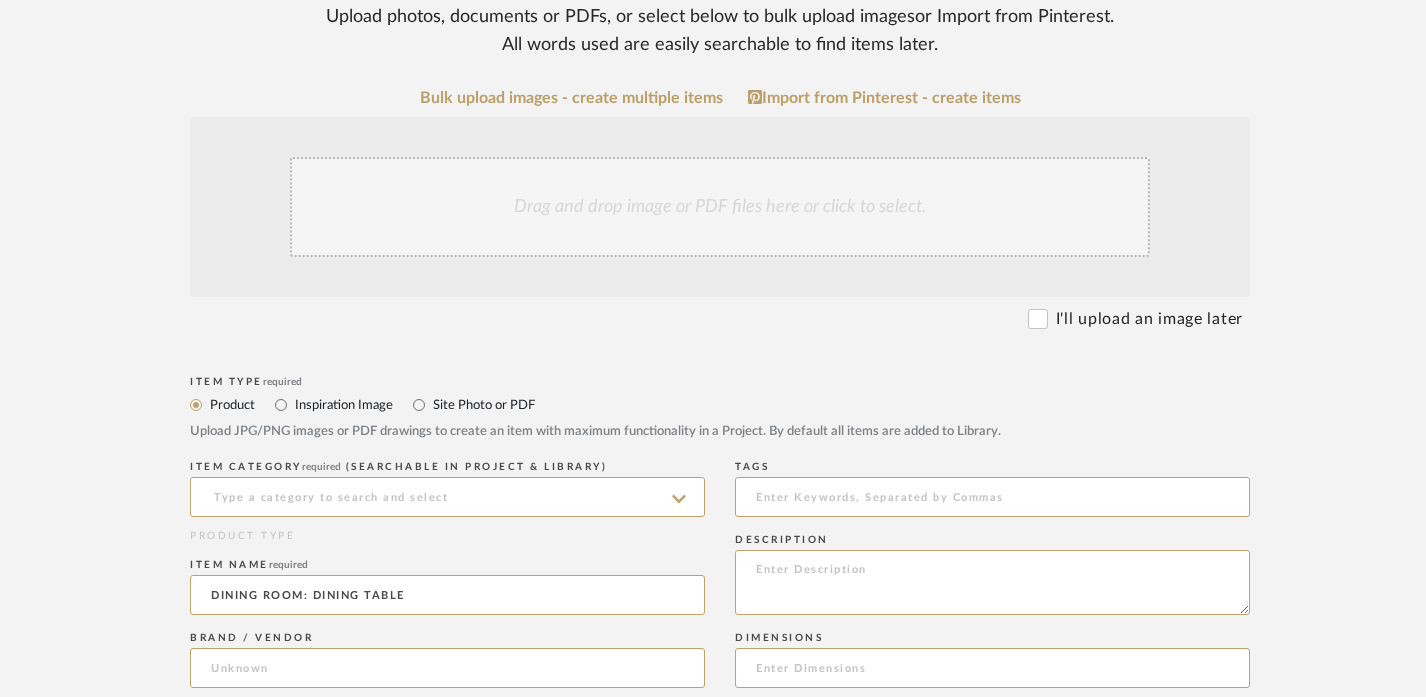 type on "DINING ROOM: DINING TABLE" 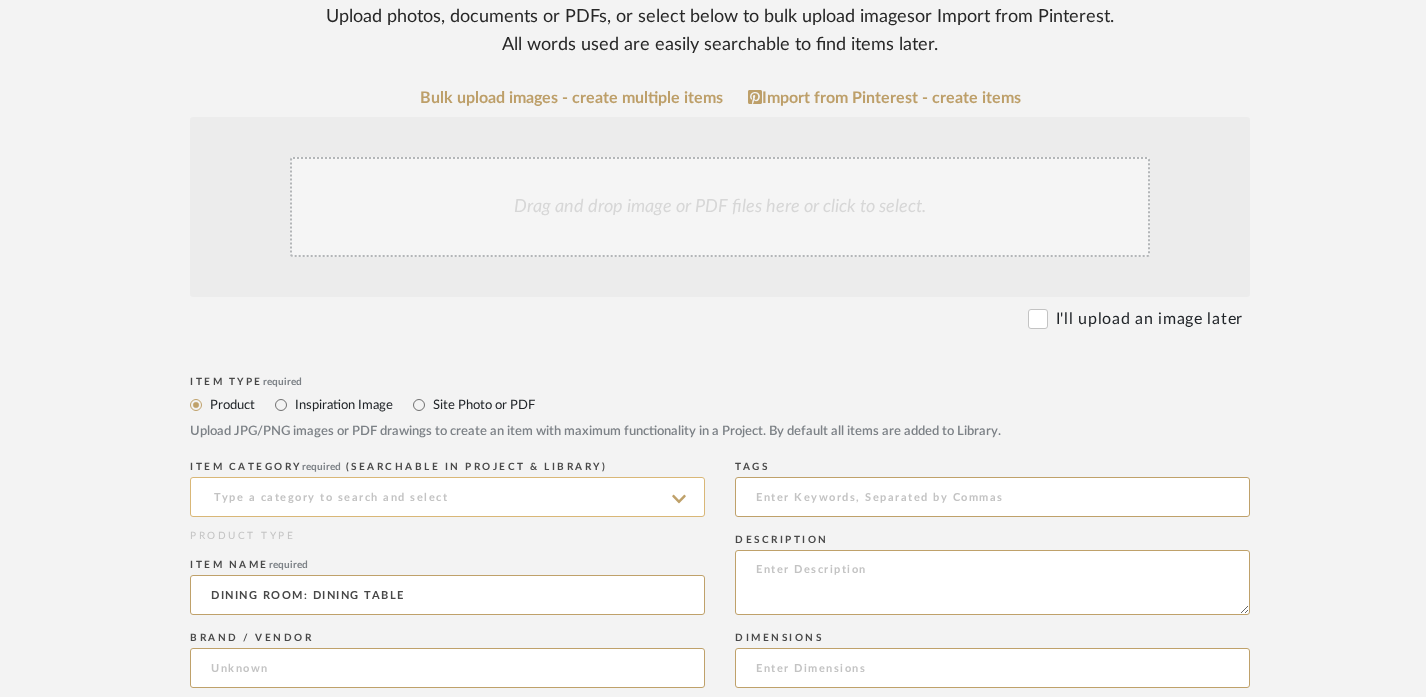 click 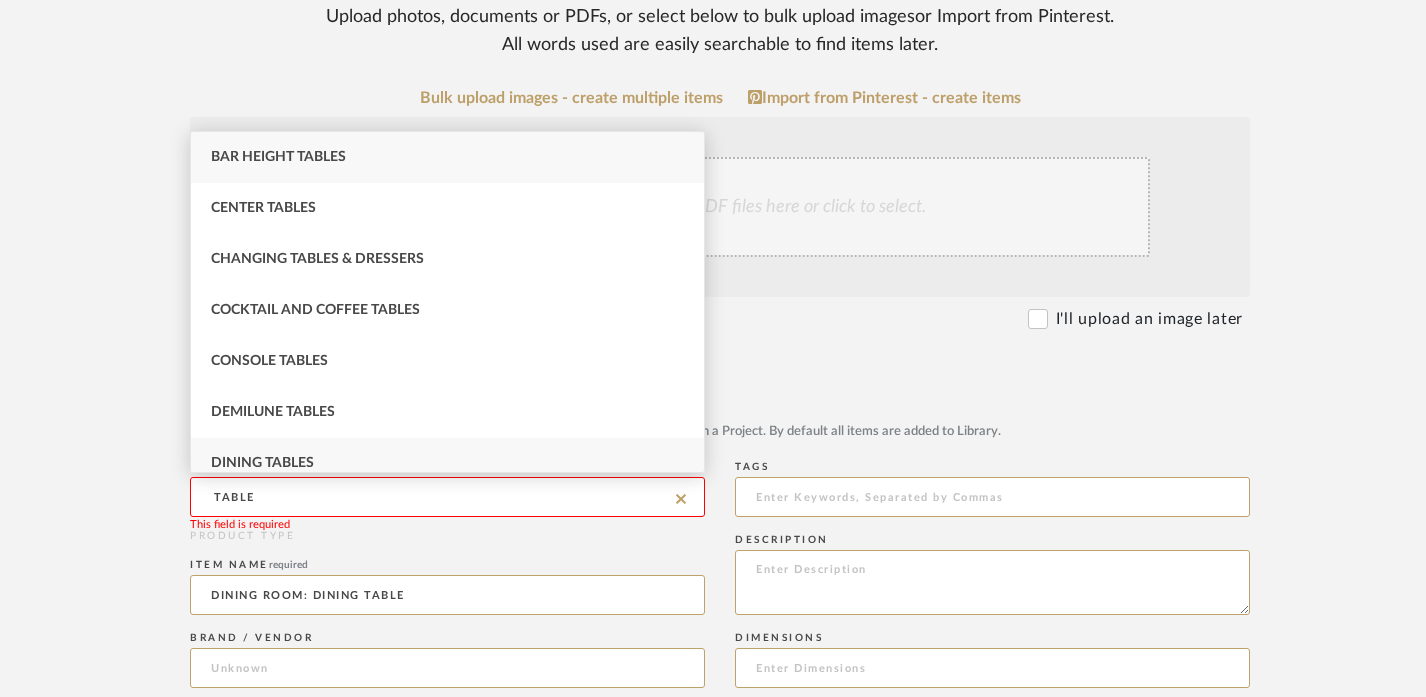 scroll, scrollTop: 40, scrollLeft: 0, axis: vertical 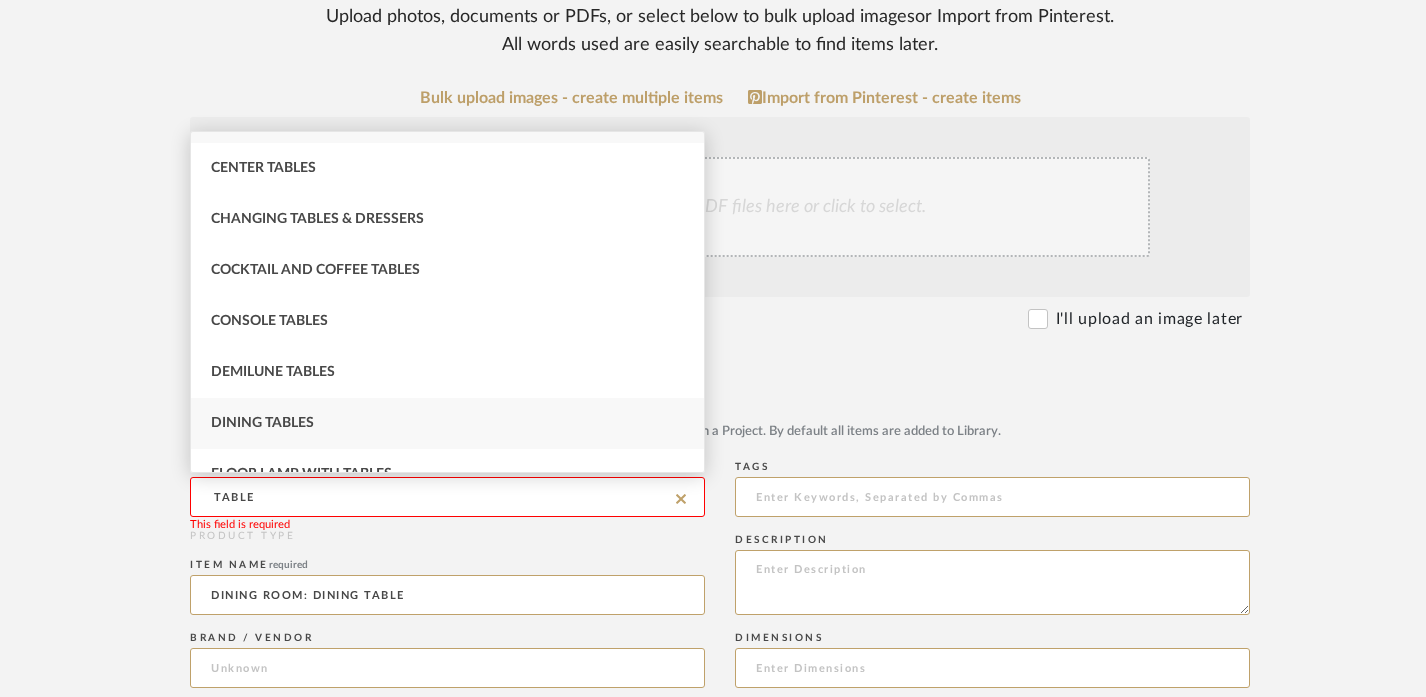click on "Dining Tables" at bounding box center [447, 423] 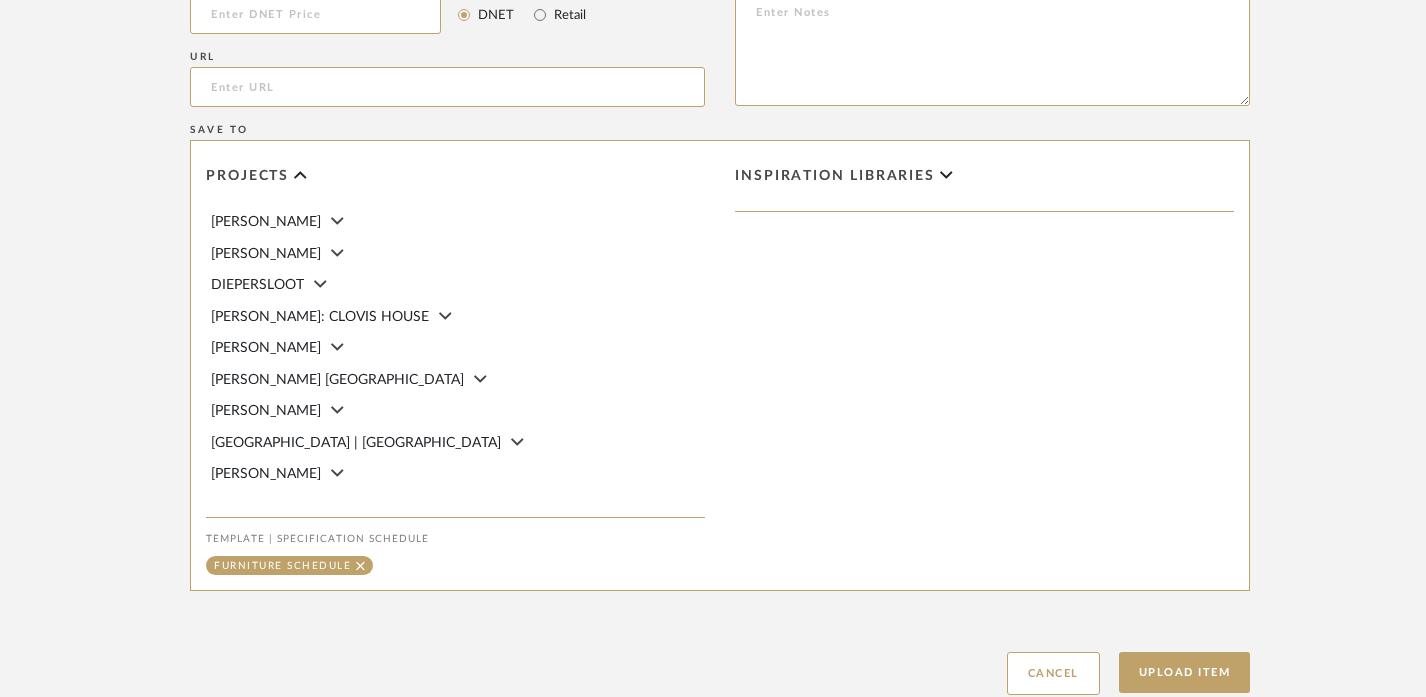 scroll, scrollTop: 1383, scrollLeft: 0, axis: vertical 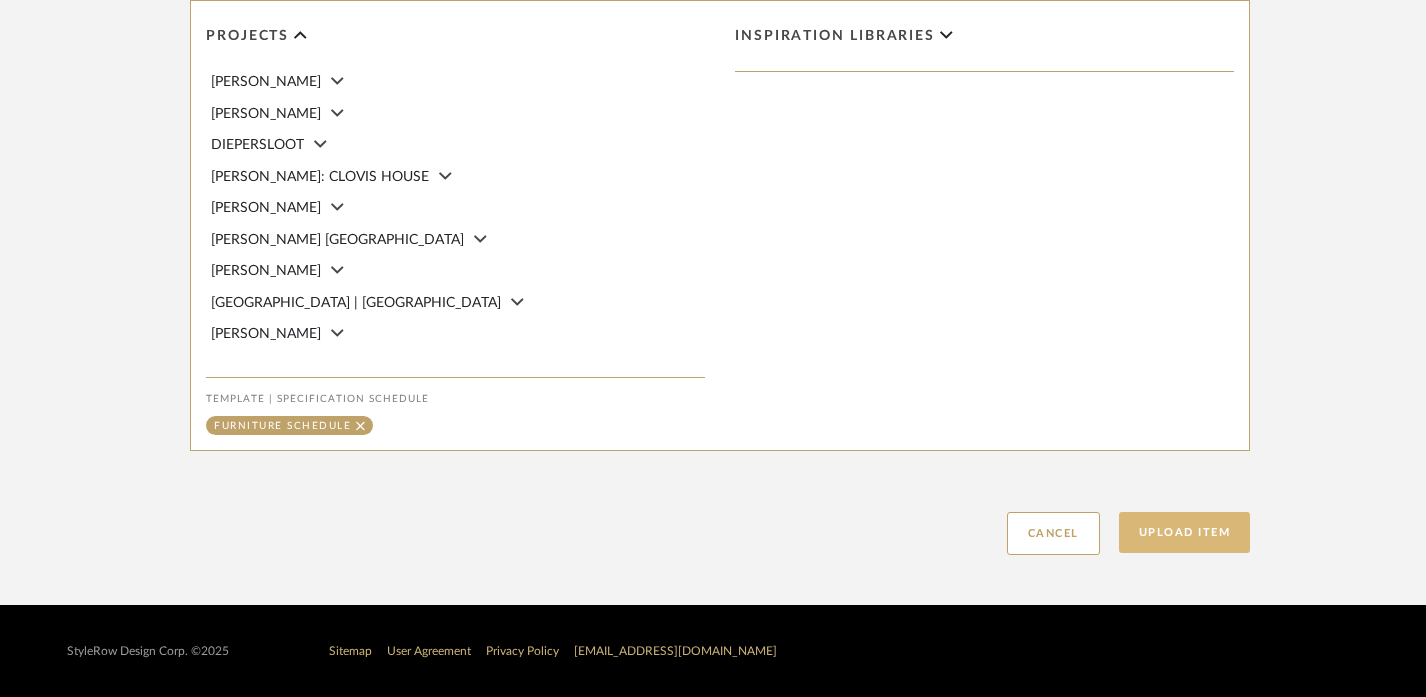 click on "Upload Item" 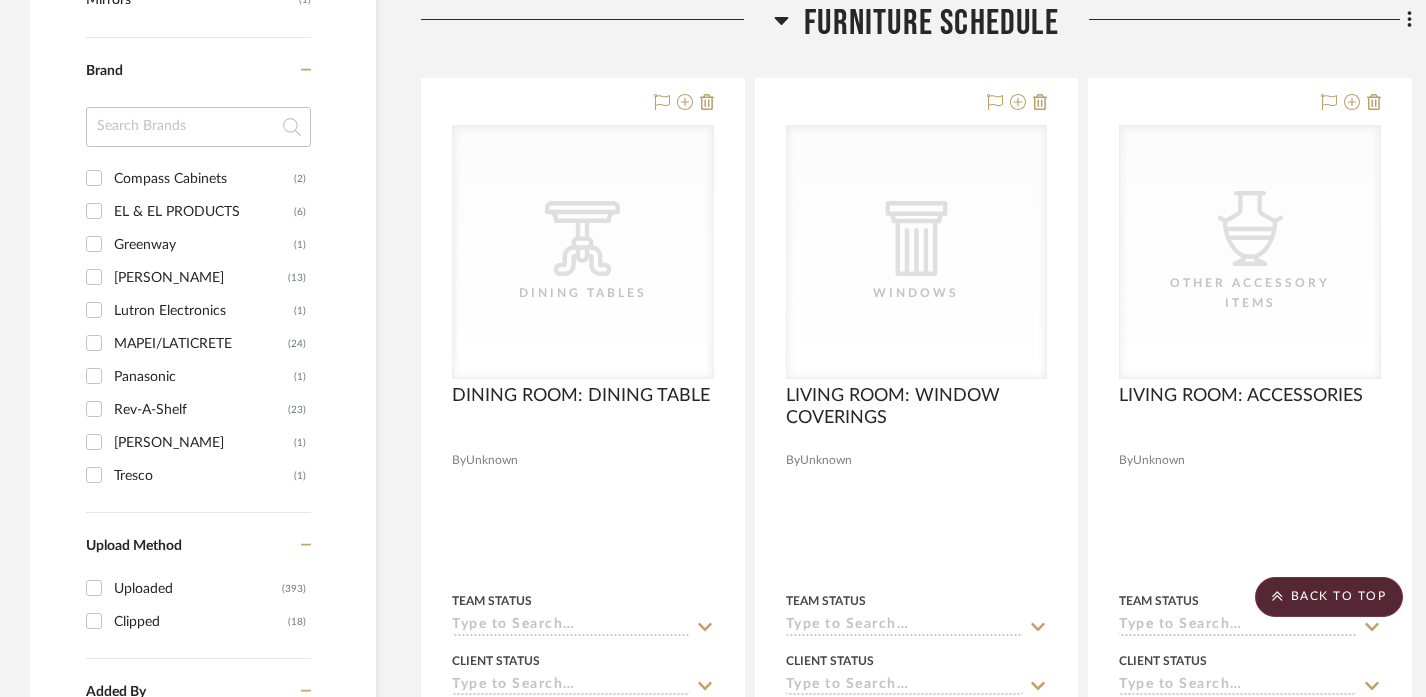 scroll, scrollTop: 2002, scrollLeft: 0, axis: vertical 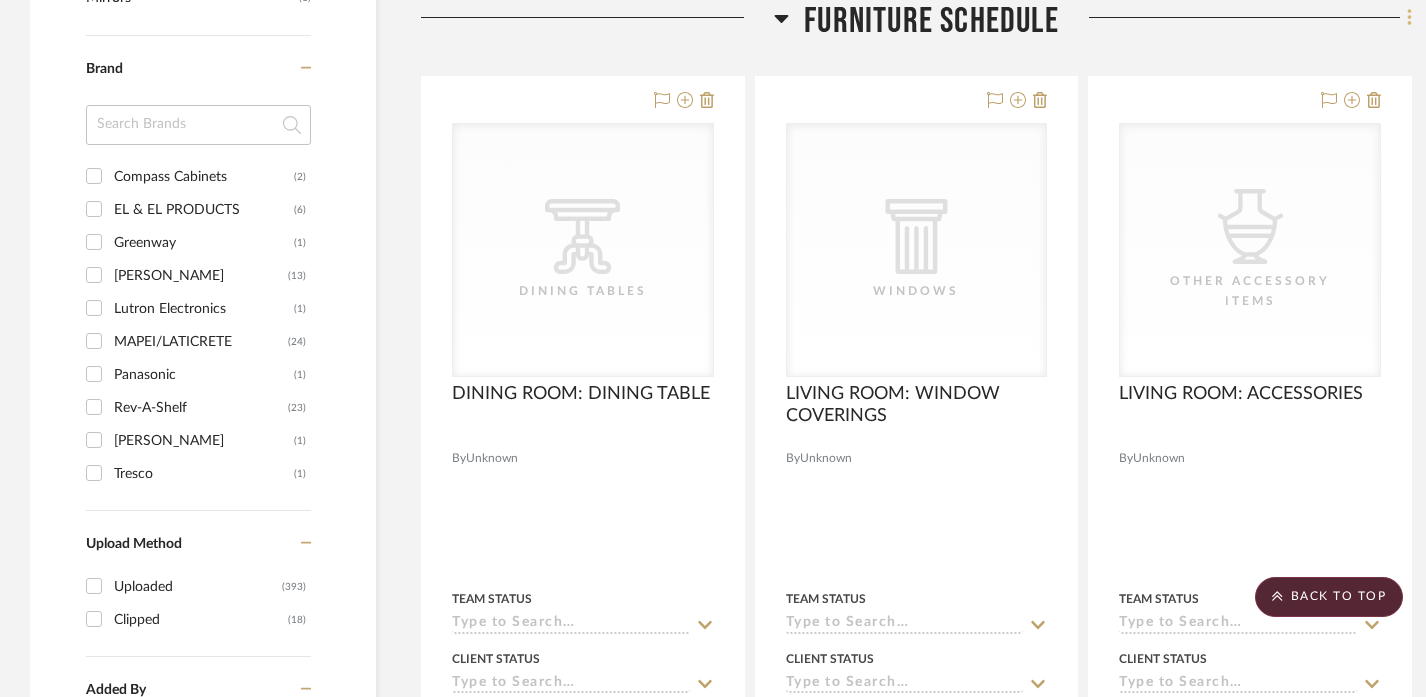 click 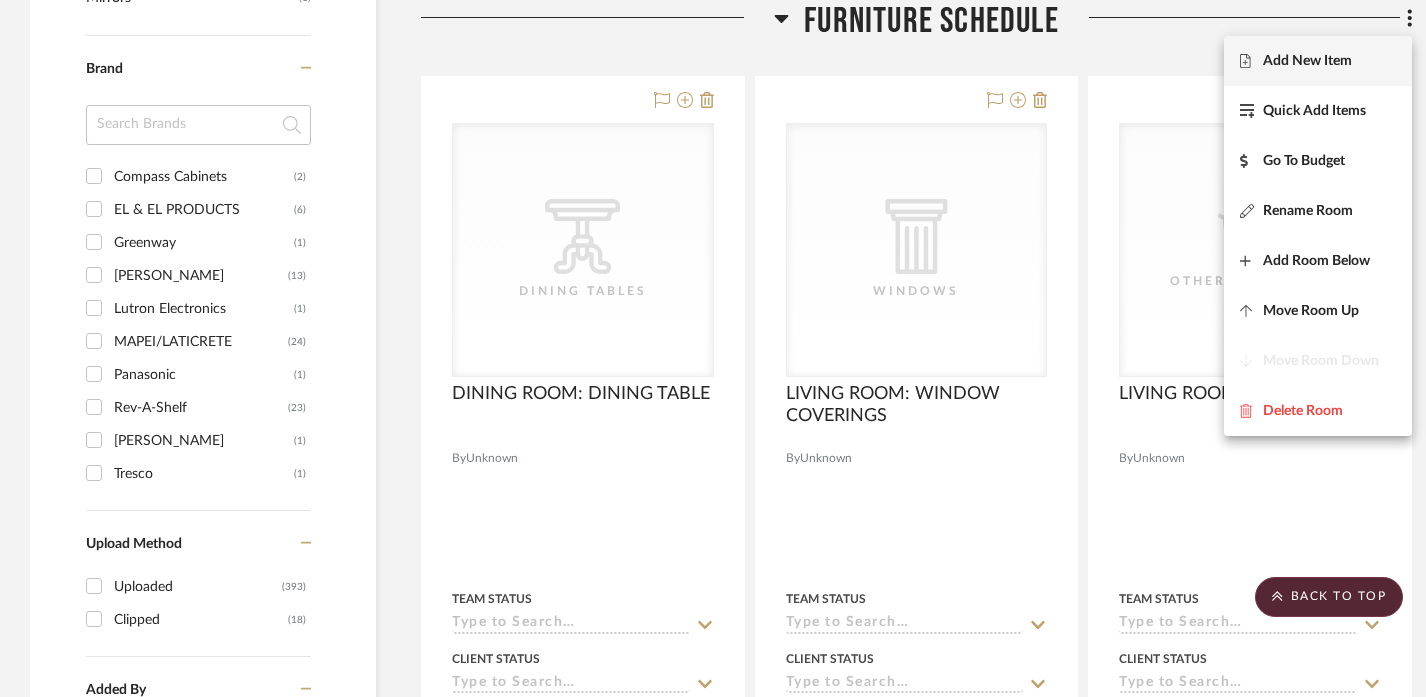 click on "Add New Item" at bounding box center [1307, 61] 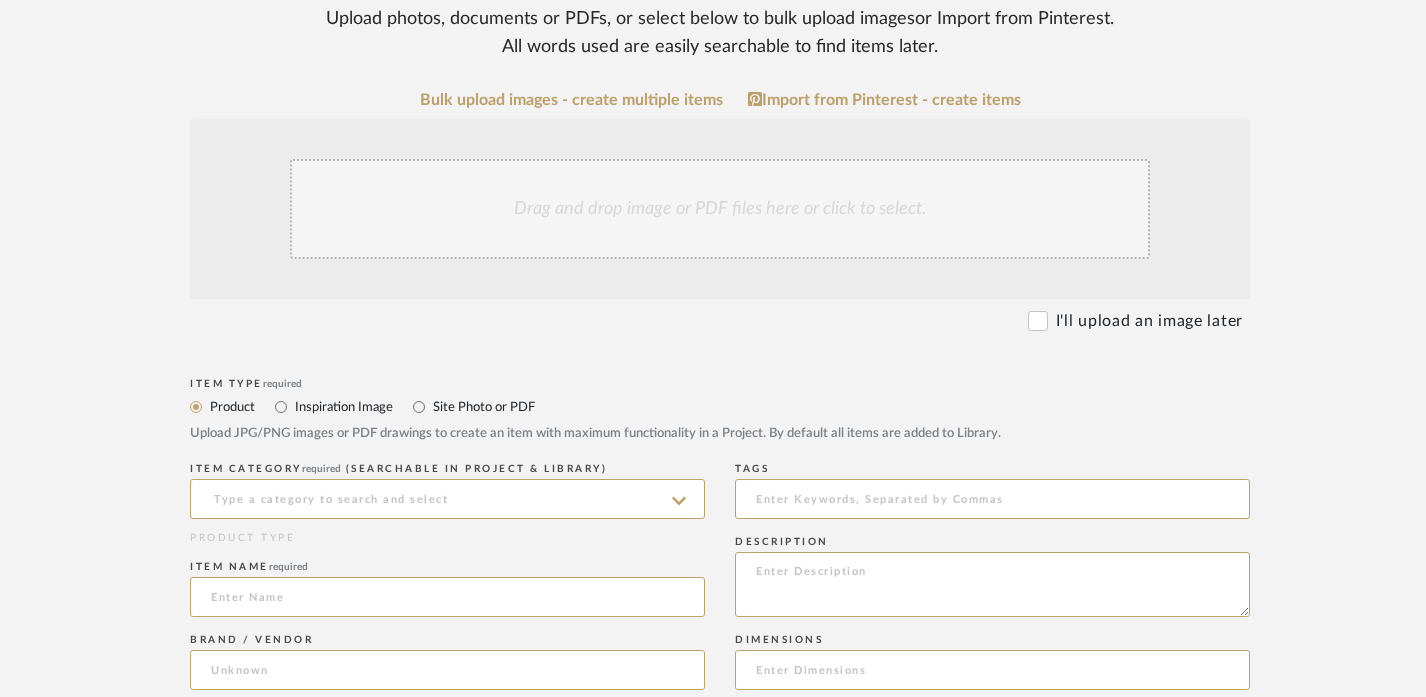 scroll, scrollTop: 400, scrollLeft: 0, axis: vertical 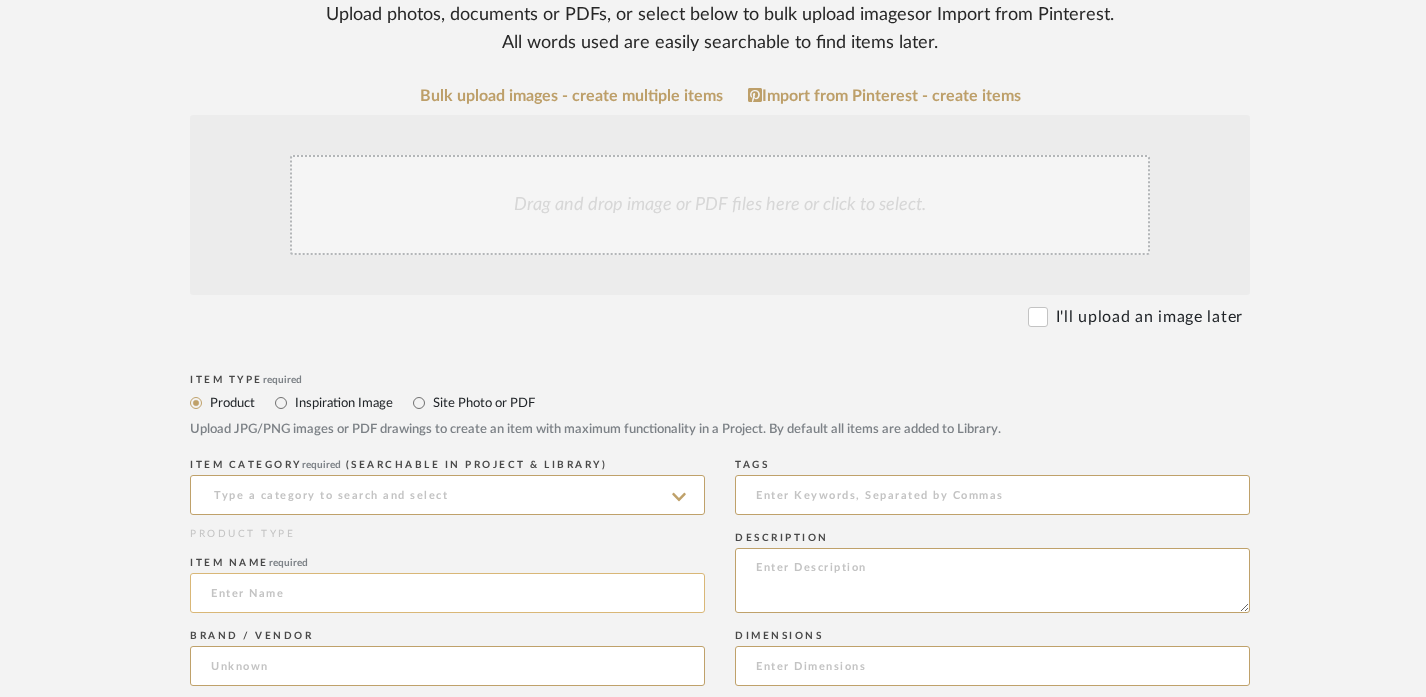click 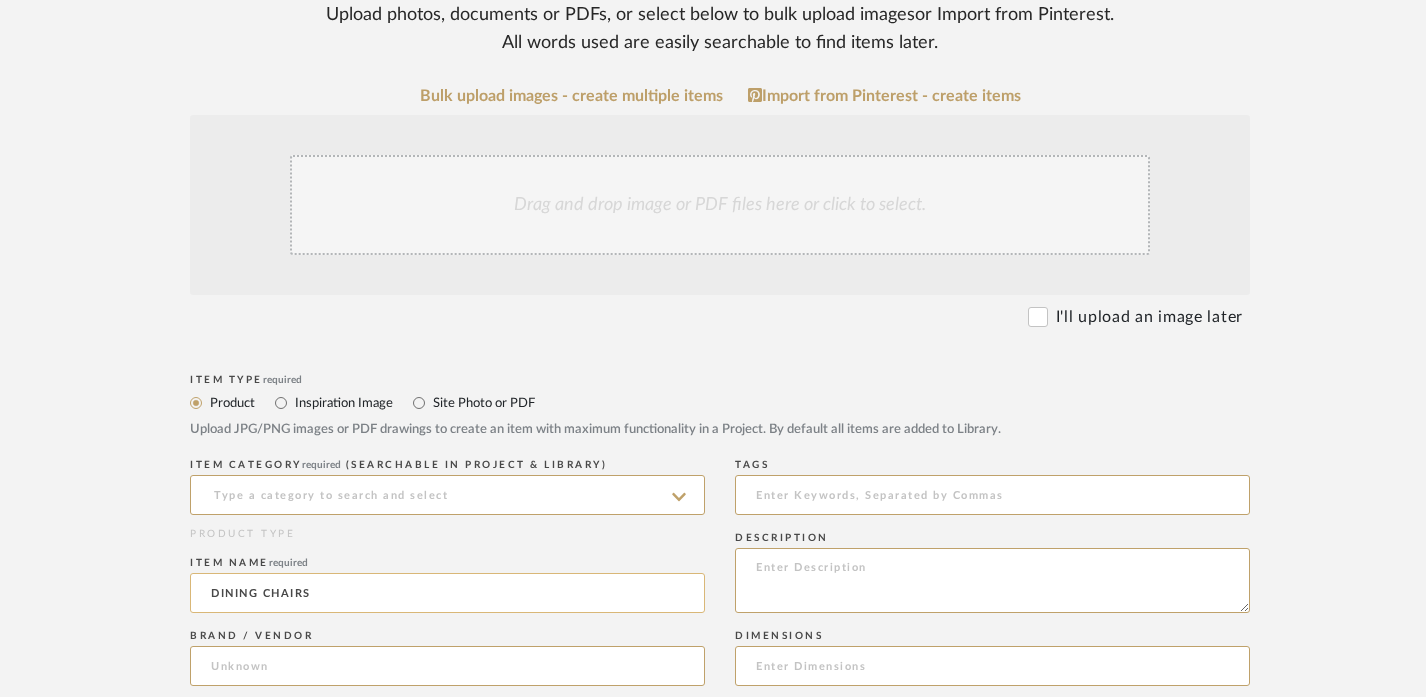 click on "DINING CHAIRS" 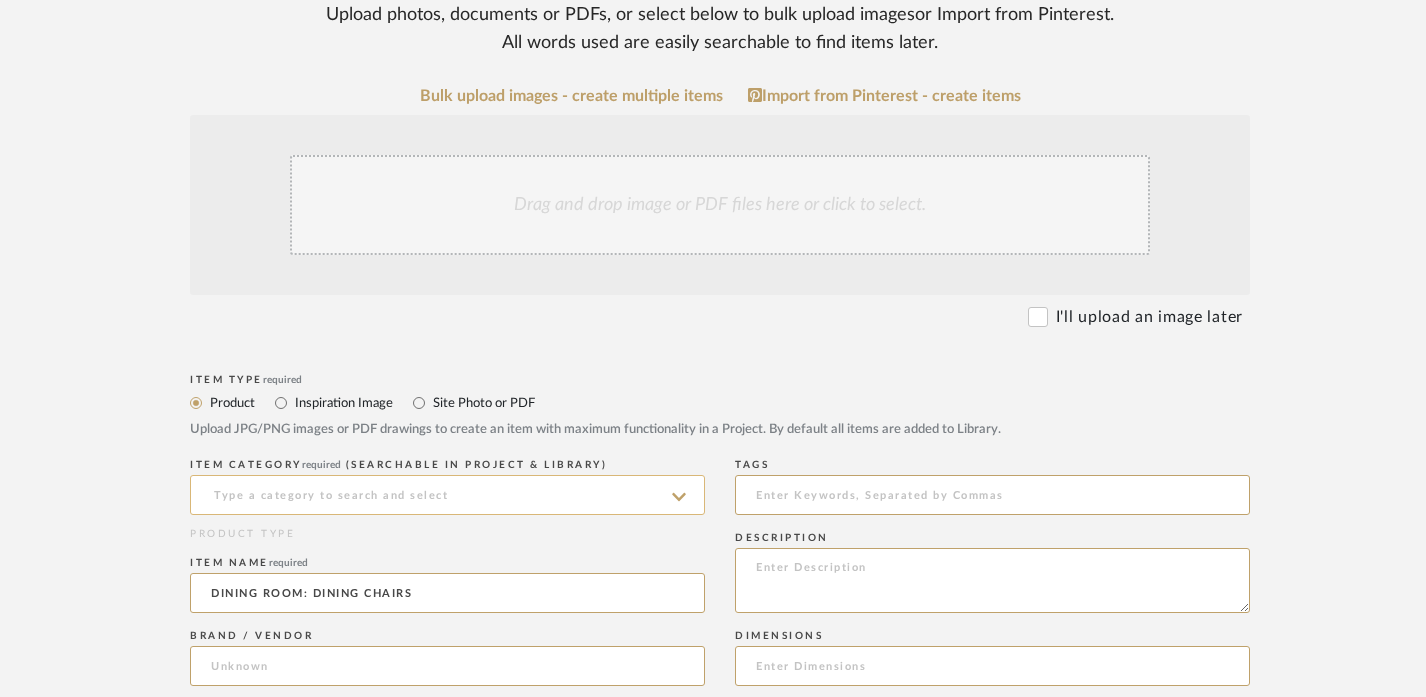 type on "DINING ROOM: DINING CHAIRS" 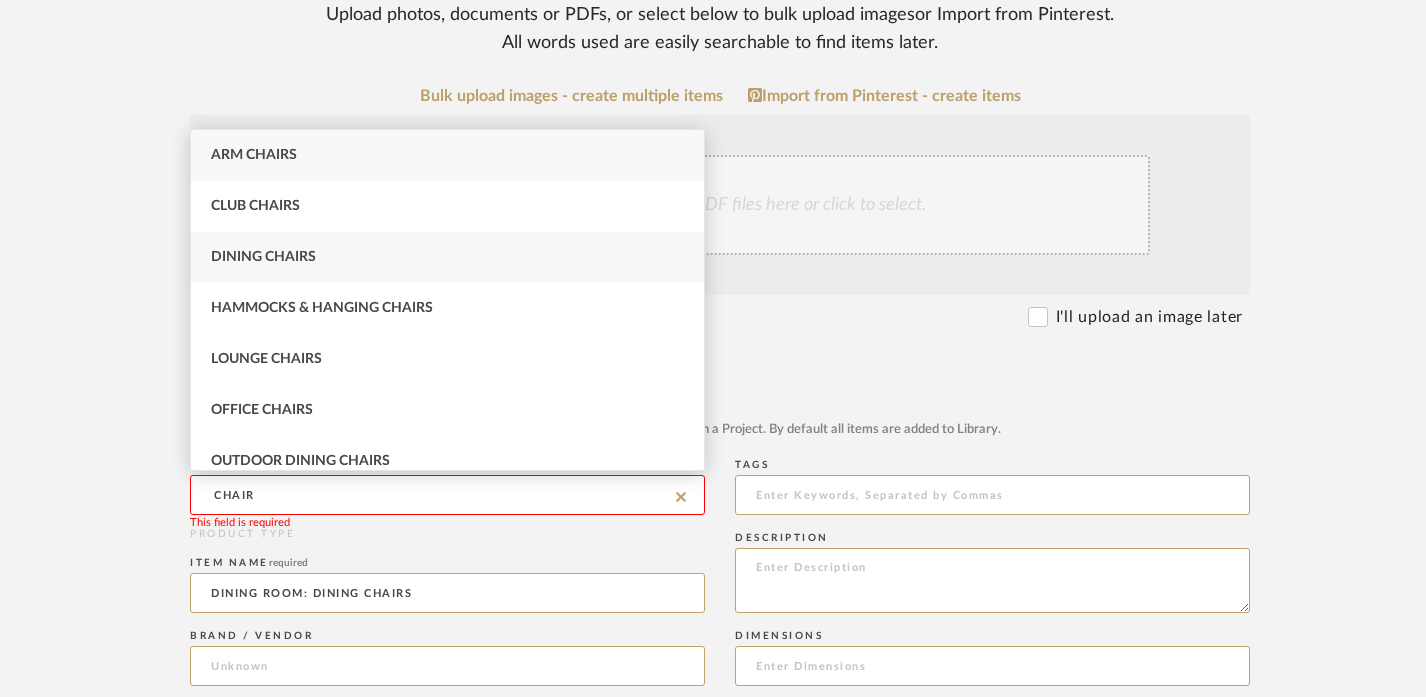 click on "Dining Chairs" at bounding box center (263, 257) 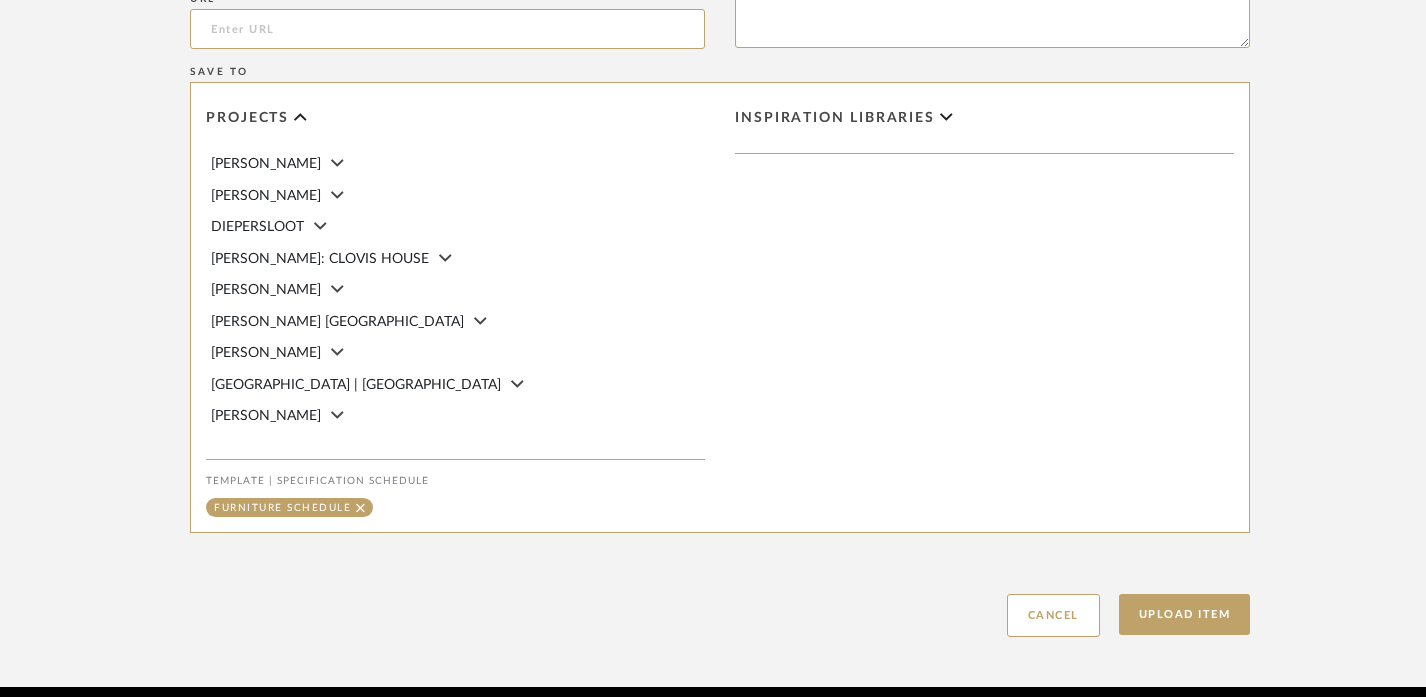 scroll, scrollTop: 1307, scrollLeft: 0, axis: vertical 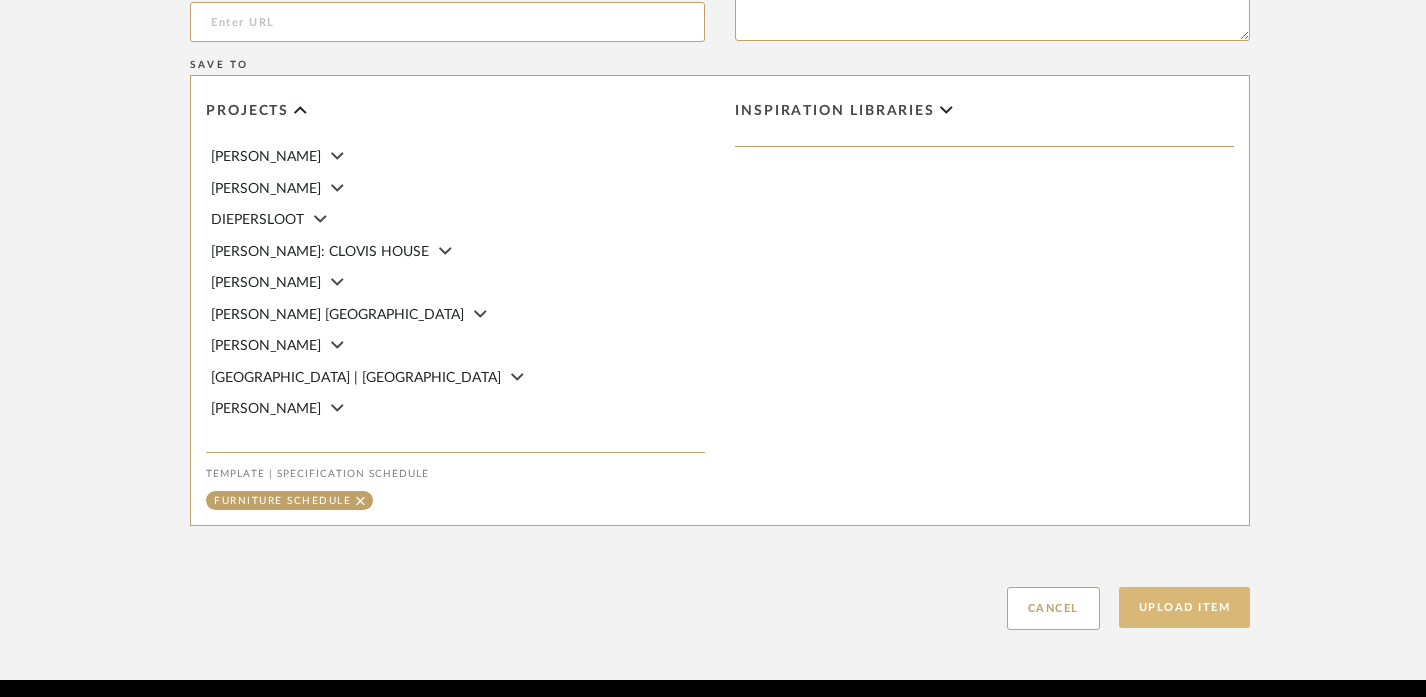 click on "Upload Item" 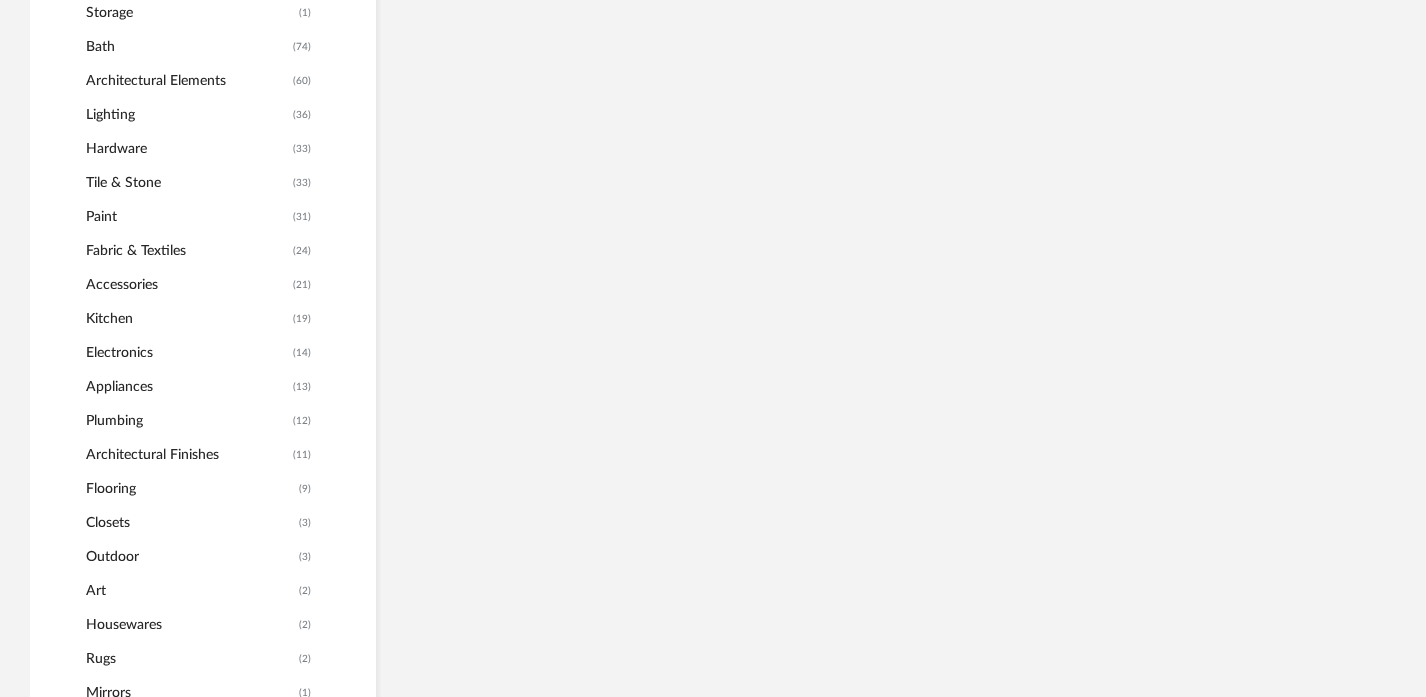 scroll, scrollTop: 962, scrollLeft: 0, axis: vertical 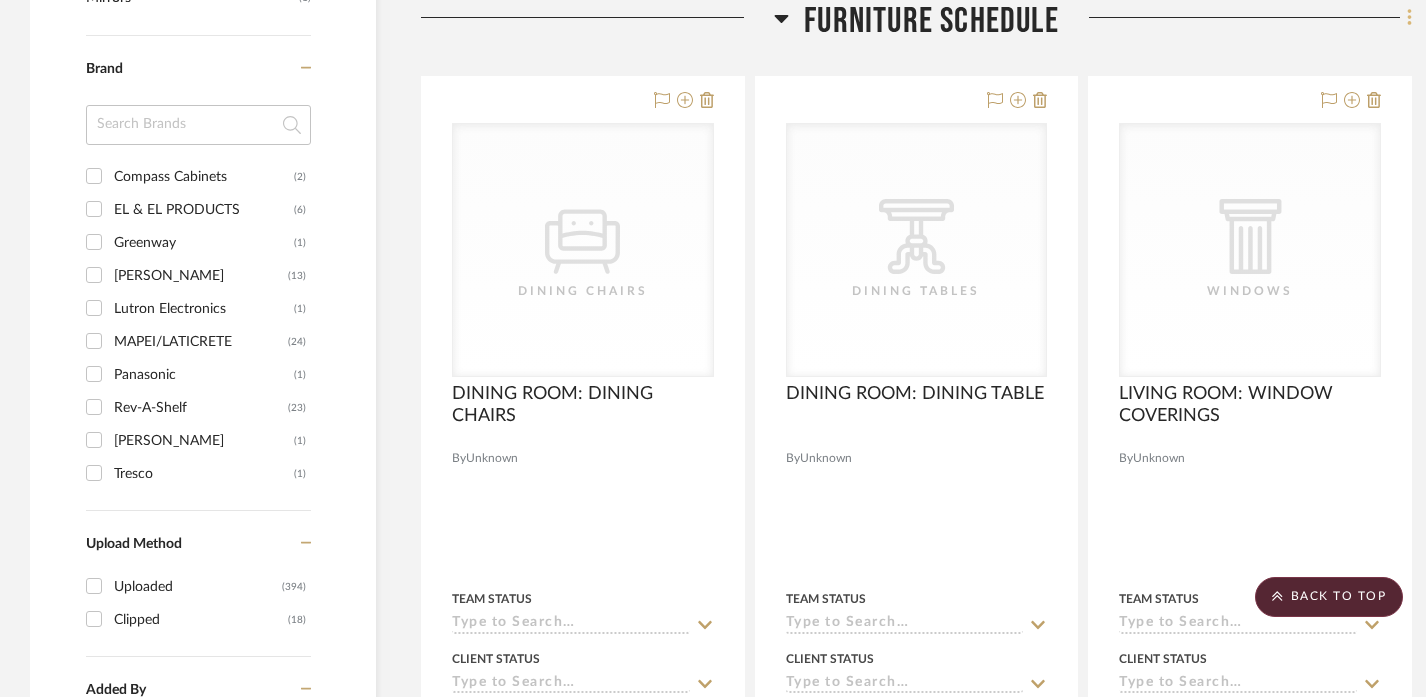 click 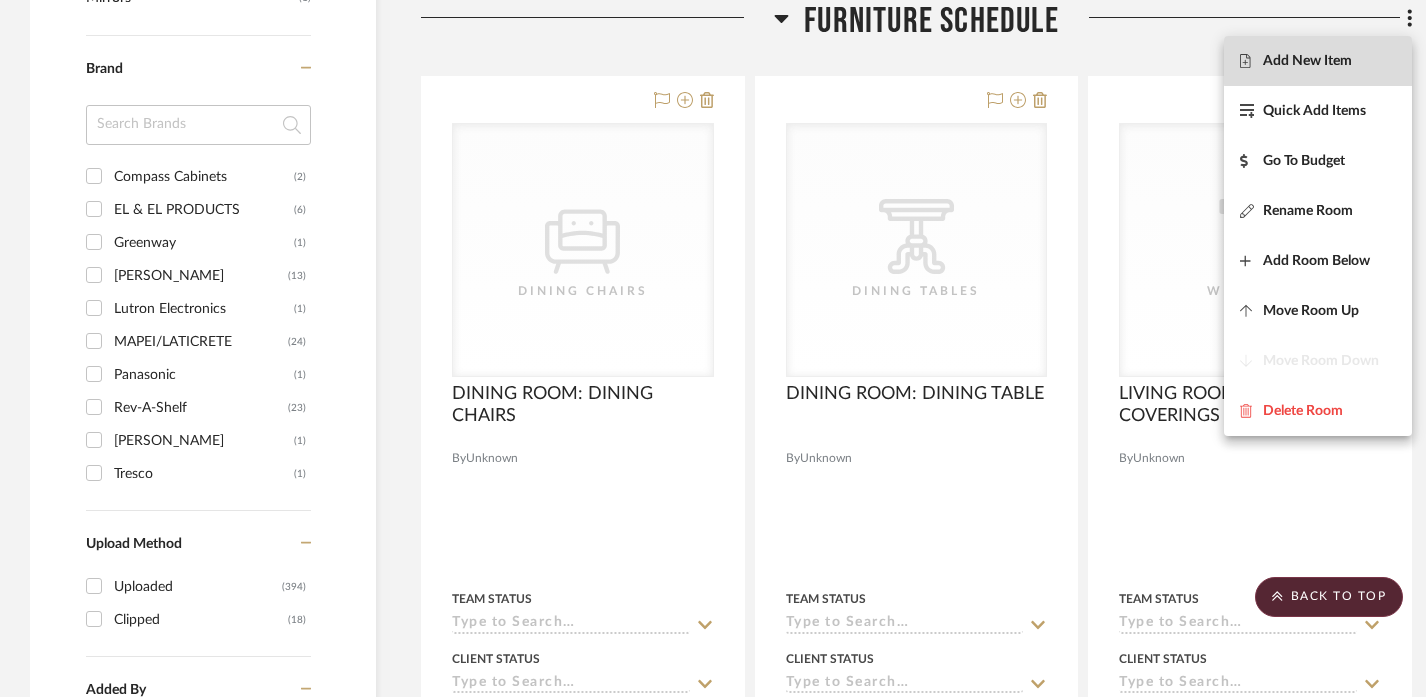 click on "Add New Item" at bounding box center [1318, 61] 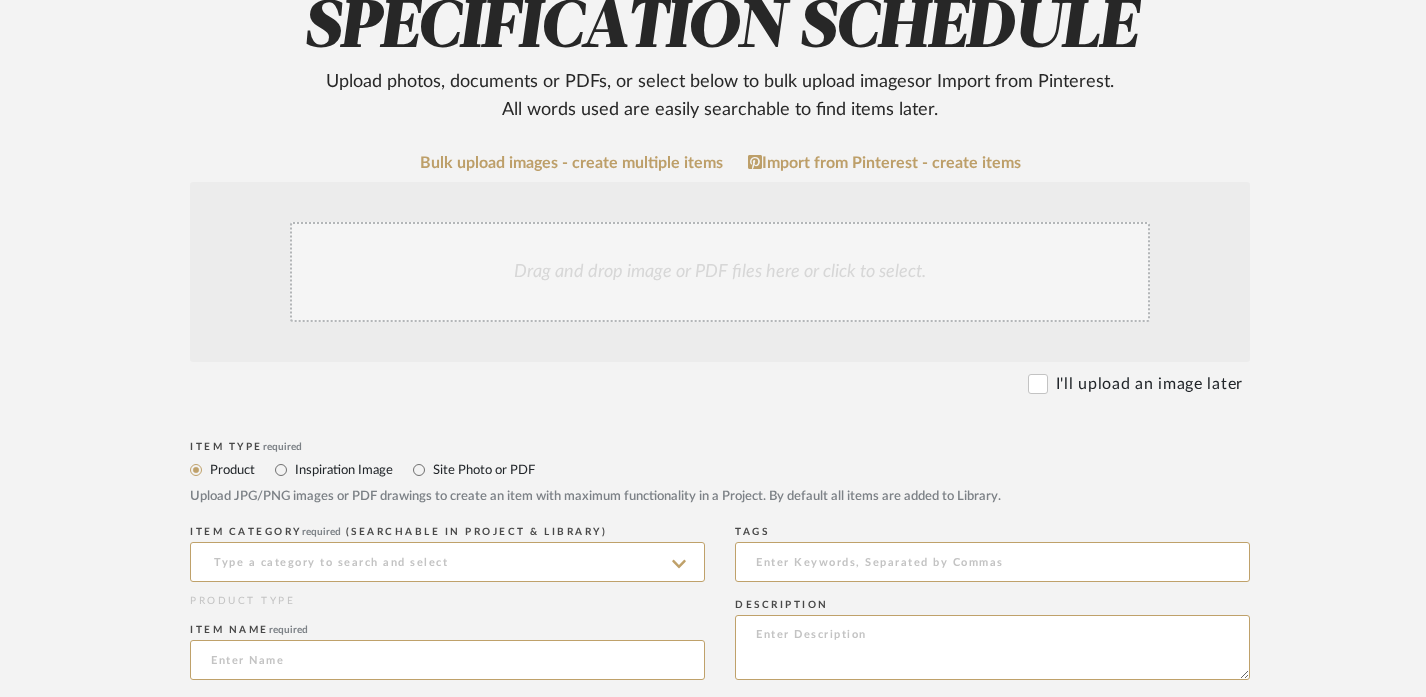 scroll, scrollTop: 679, scrollLeft: 0, axis: vertical 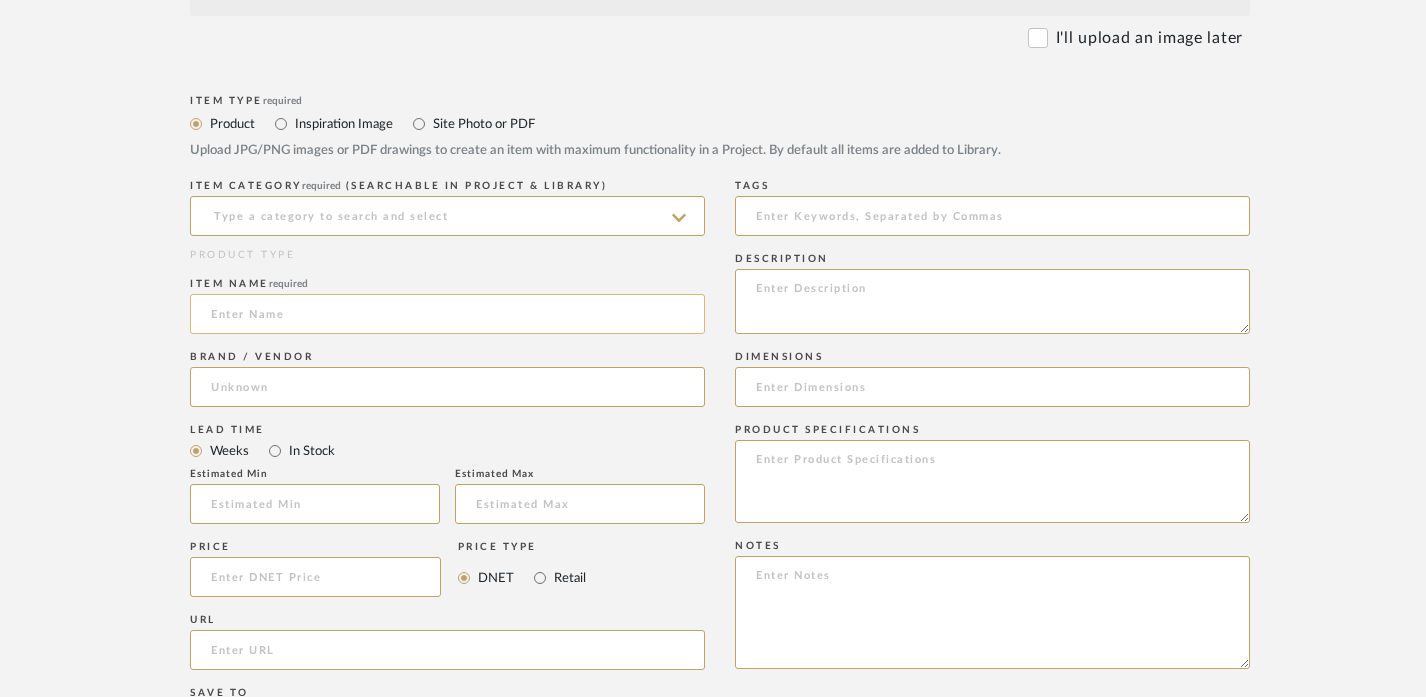 click 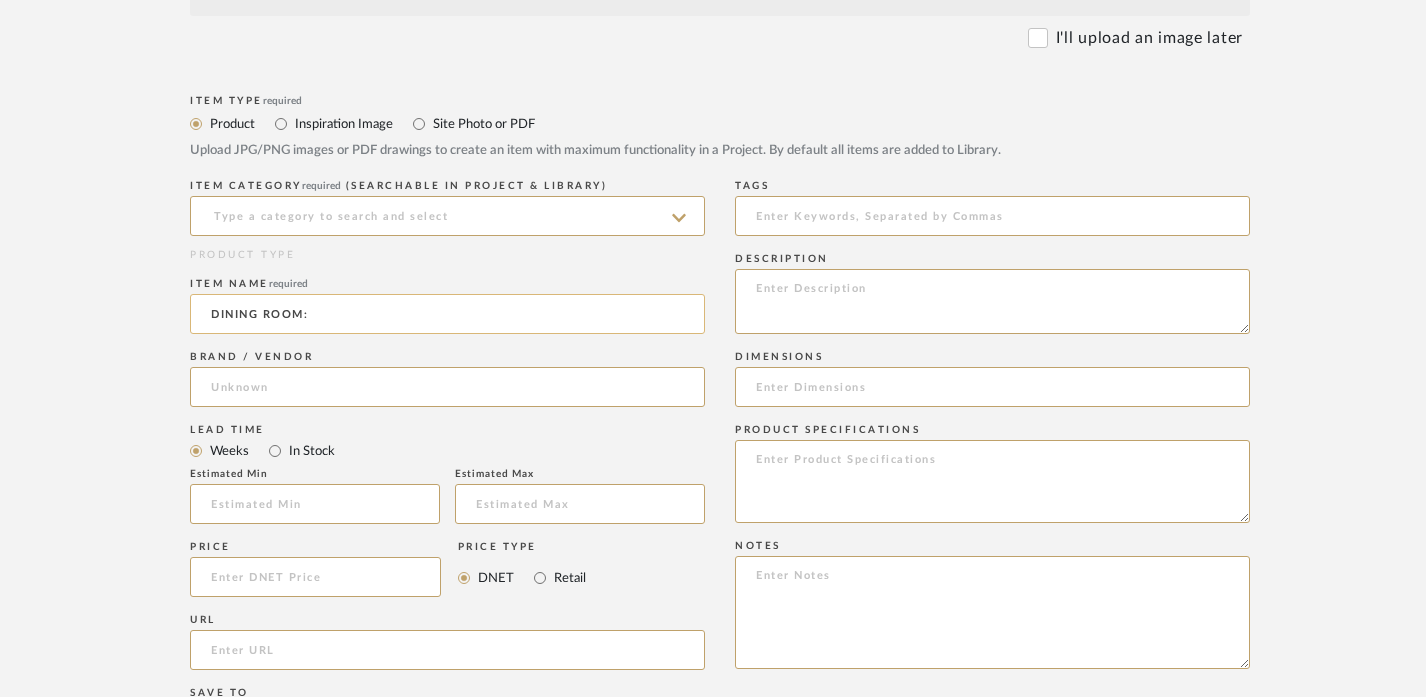 paste on "AREA RUG" 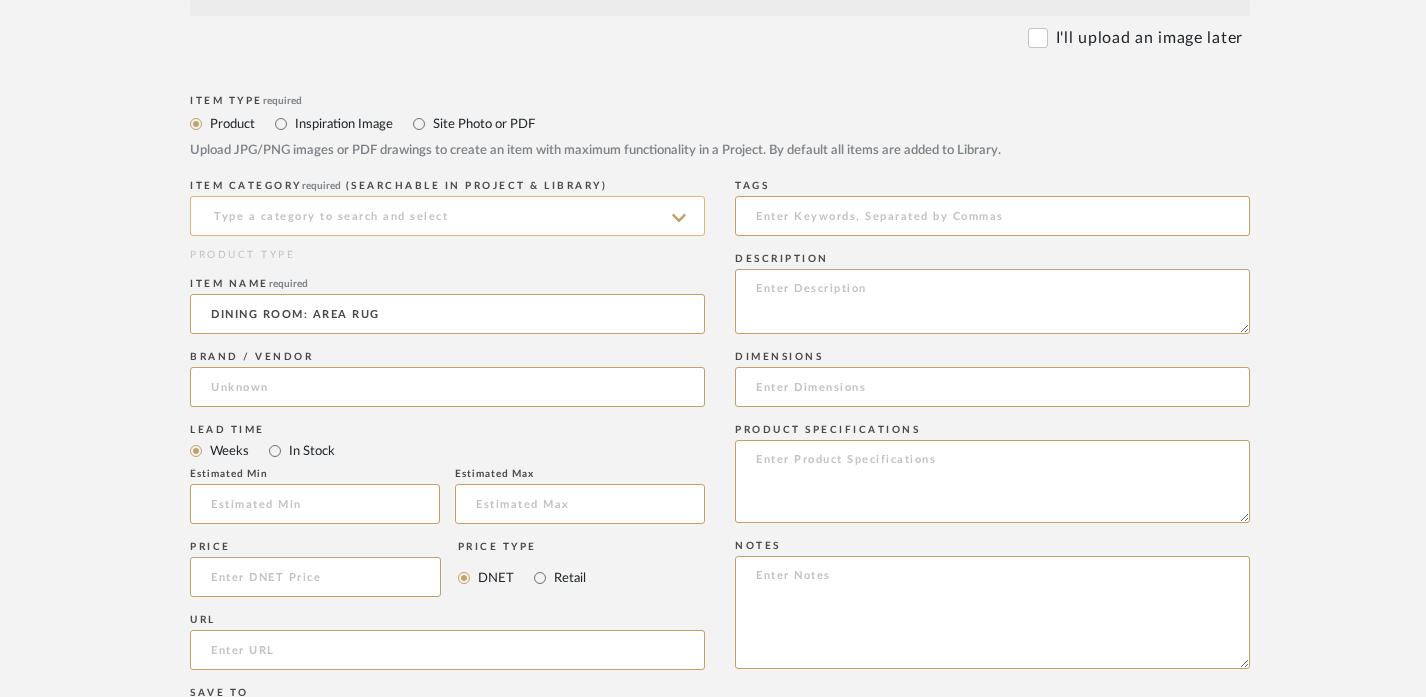 type on "DINING ROOM: AREA RUG" 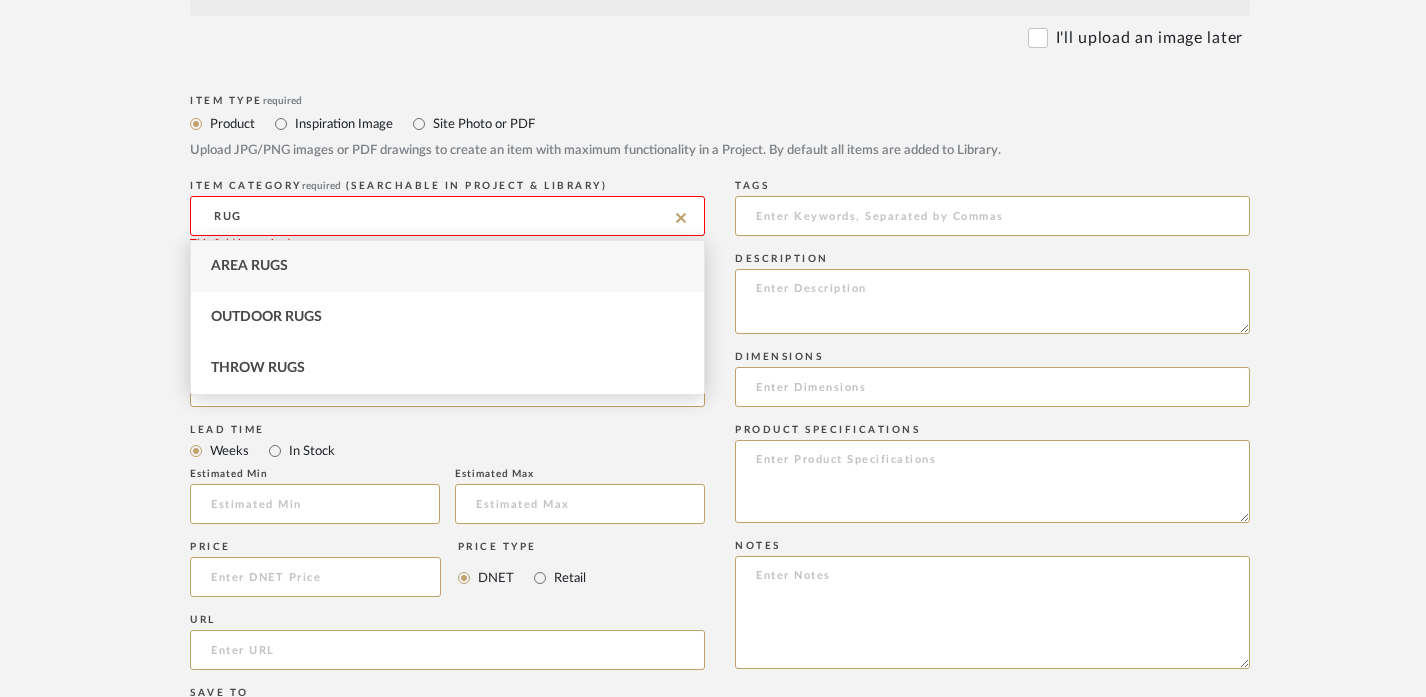 click on "Area Rugs" at bounding box center [447, 266] 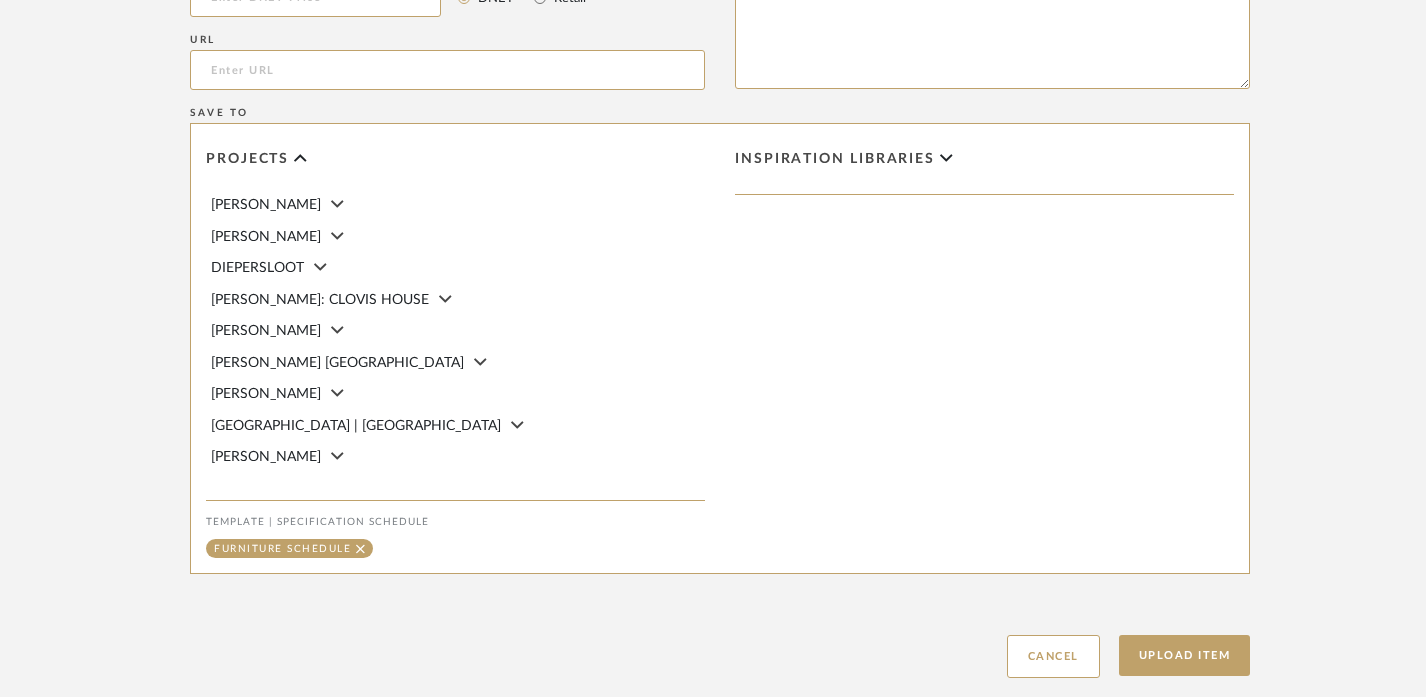scroll, scrollTop: 1319, scrollLeft: 0, axis: vertical 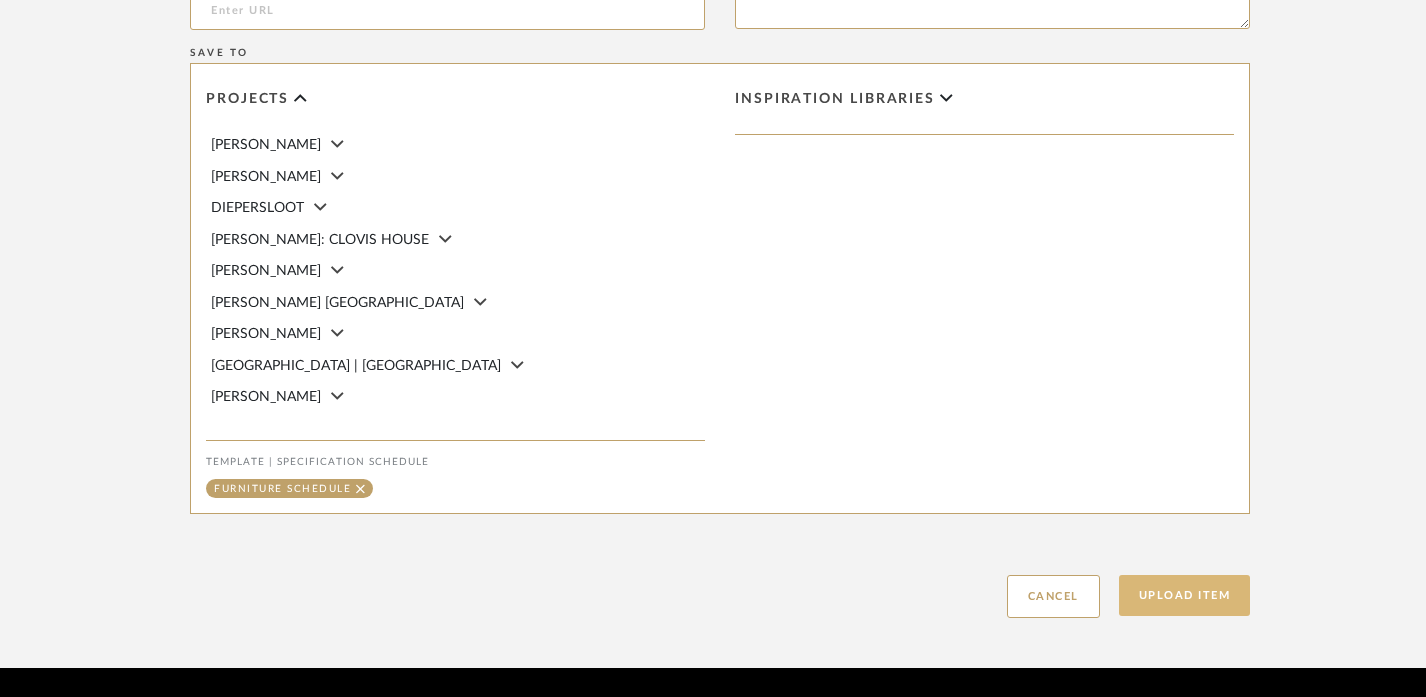 click on "Upload Item" 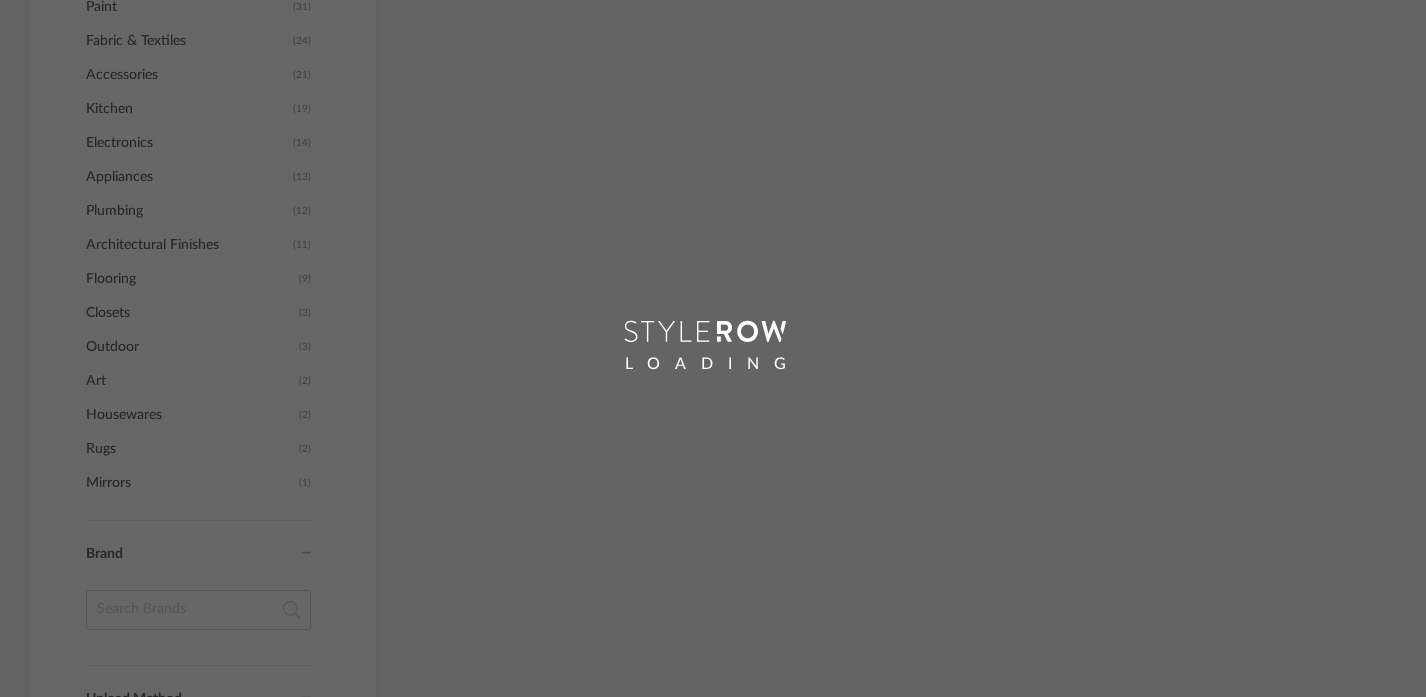 scroll, scrollTop: 1157, scrollLeft: 0, axis: vertical 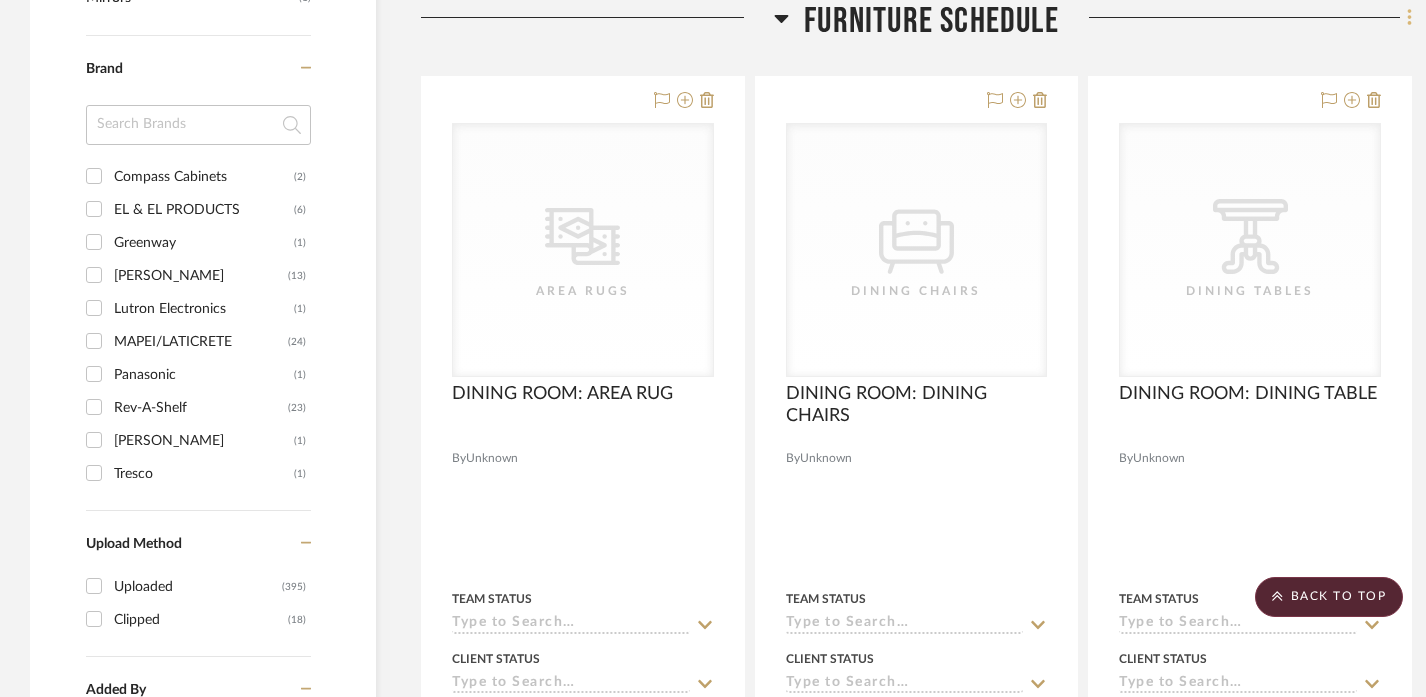 click 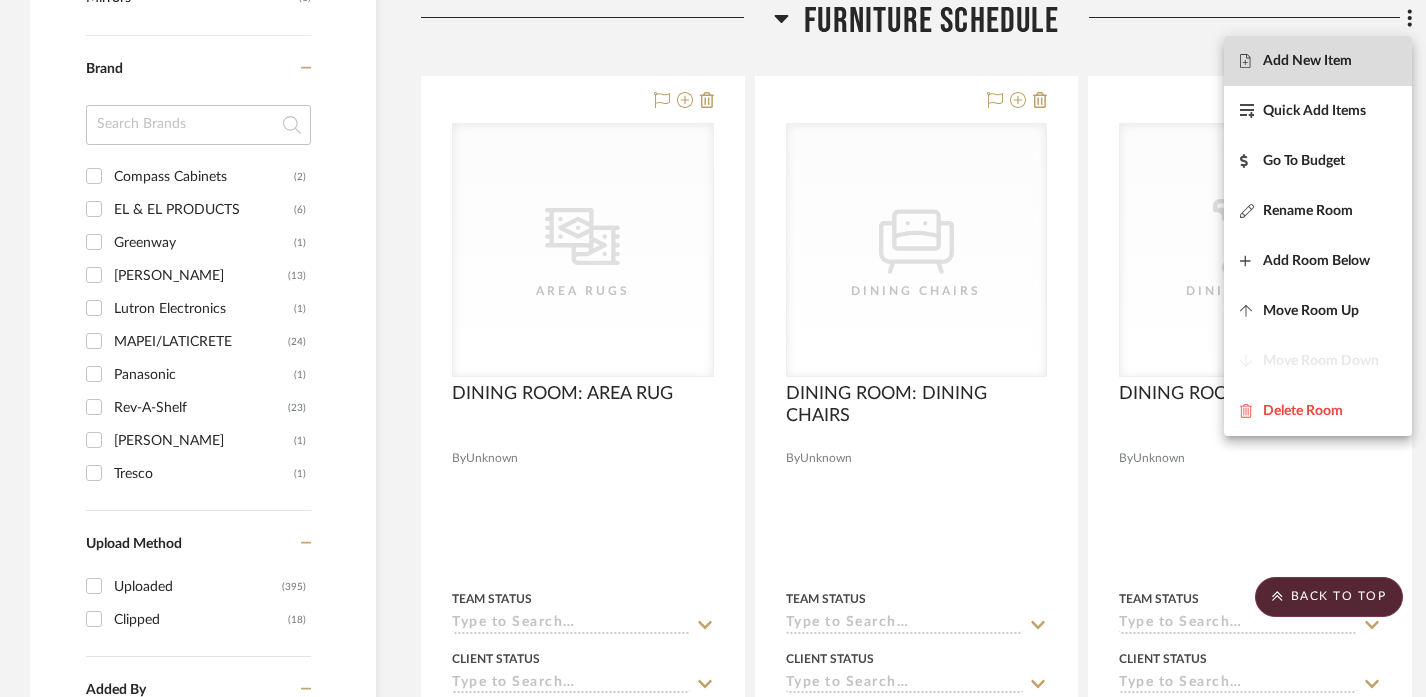 click on "Add New Item" at bounding box center [1307, 61] 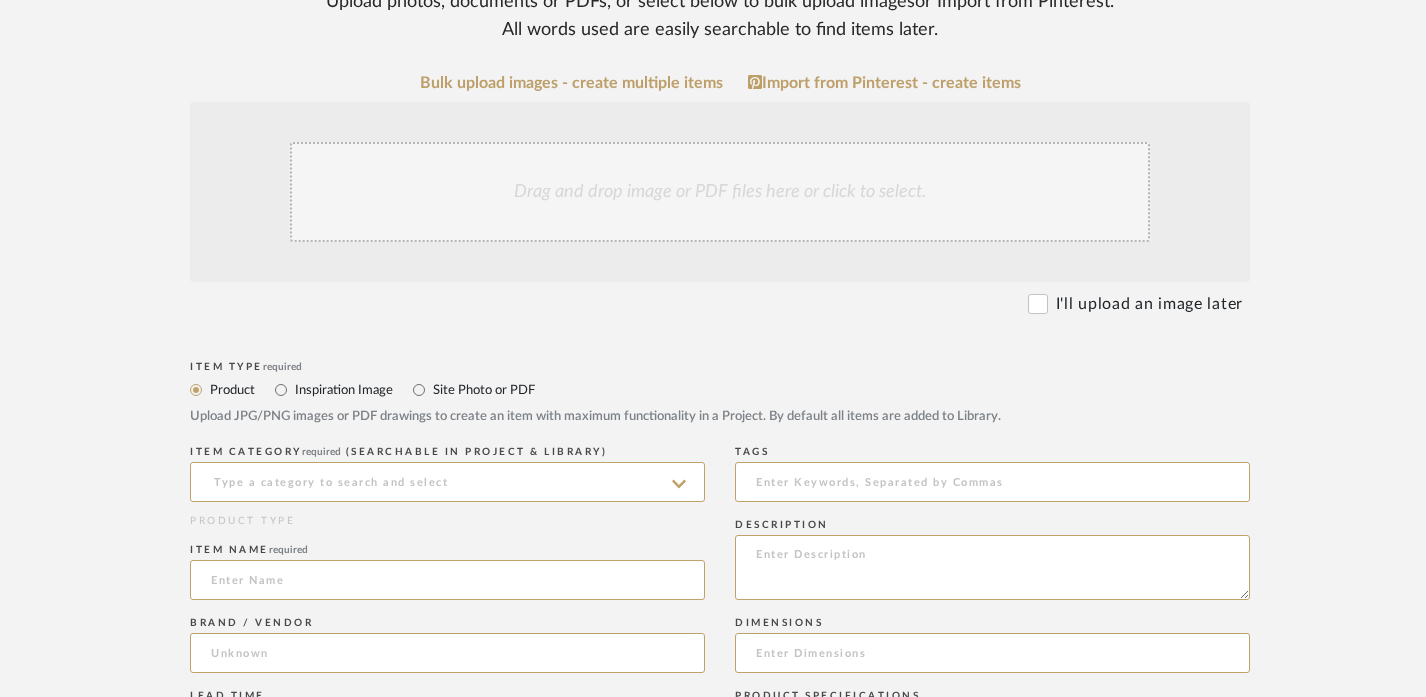 scroll, scrollTop: 586, scrollLeft: 0, axis: vertical 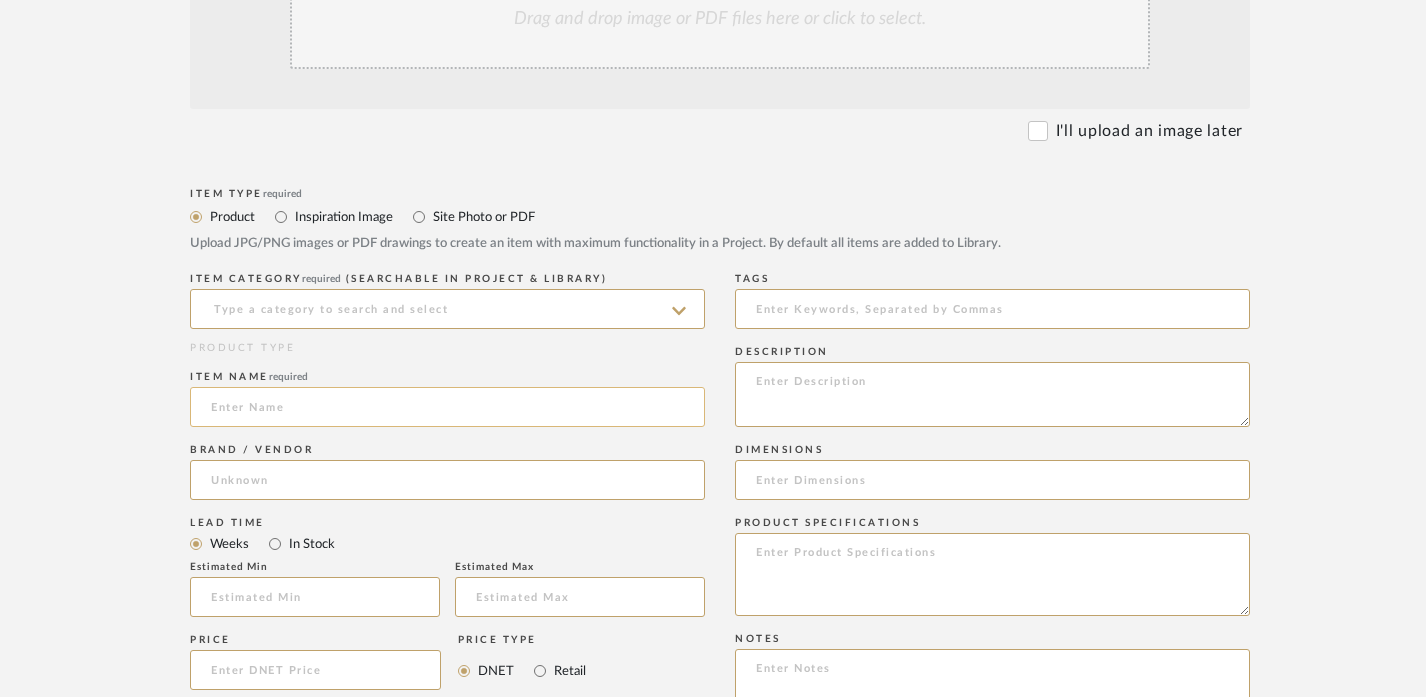 click 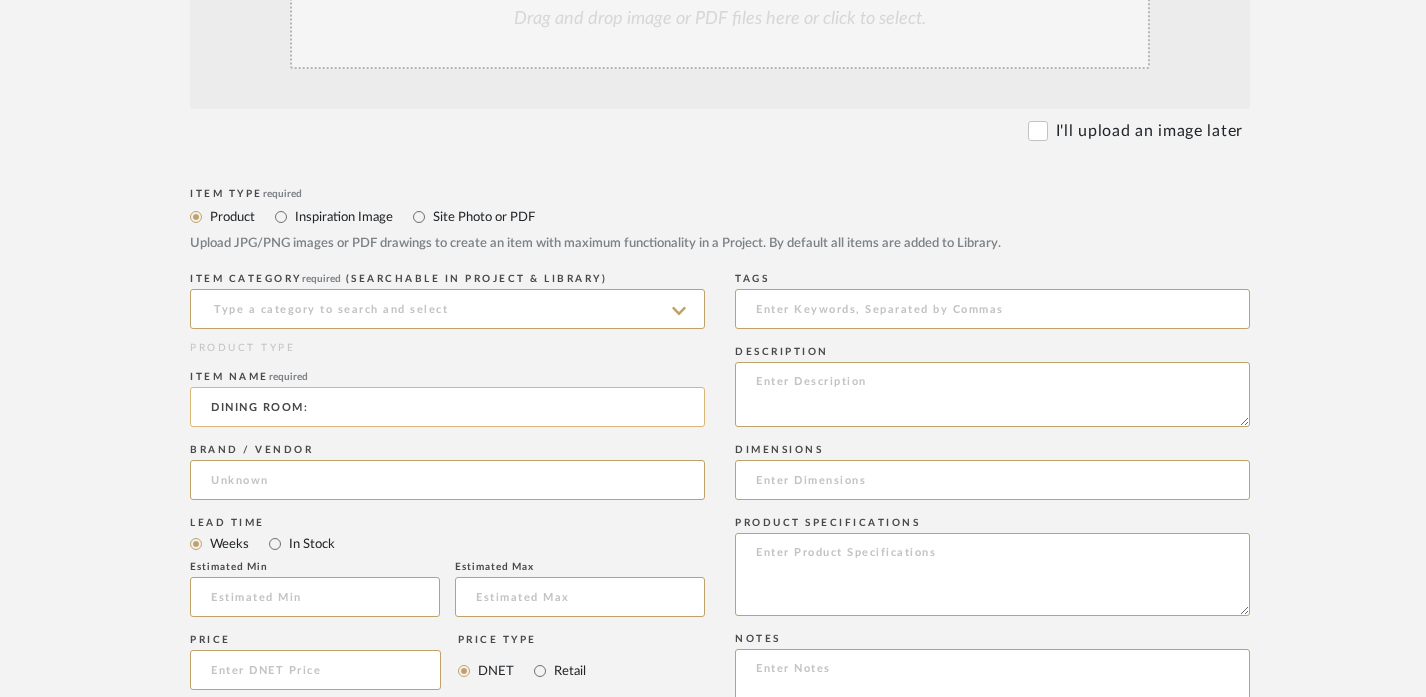 paste on "RUG PAD" 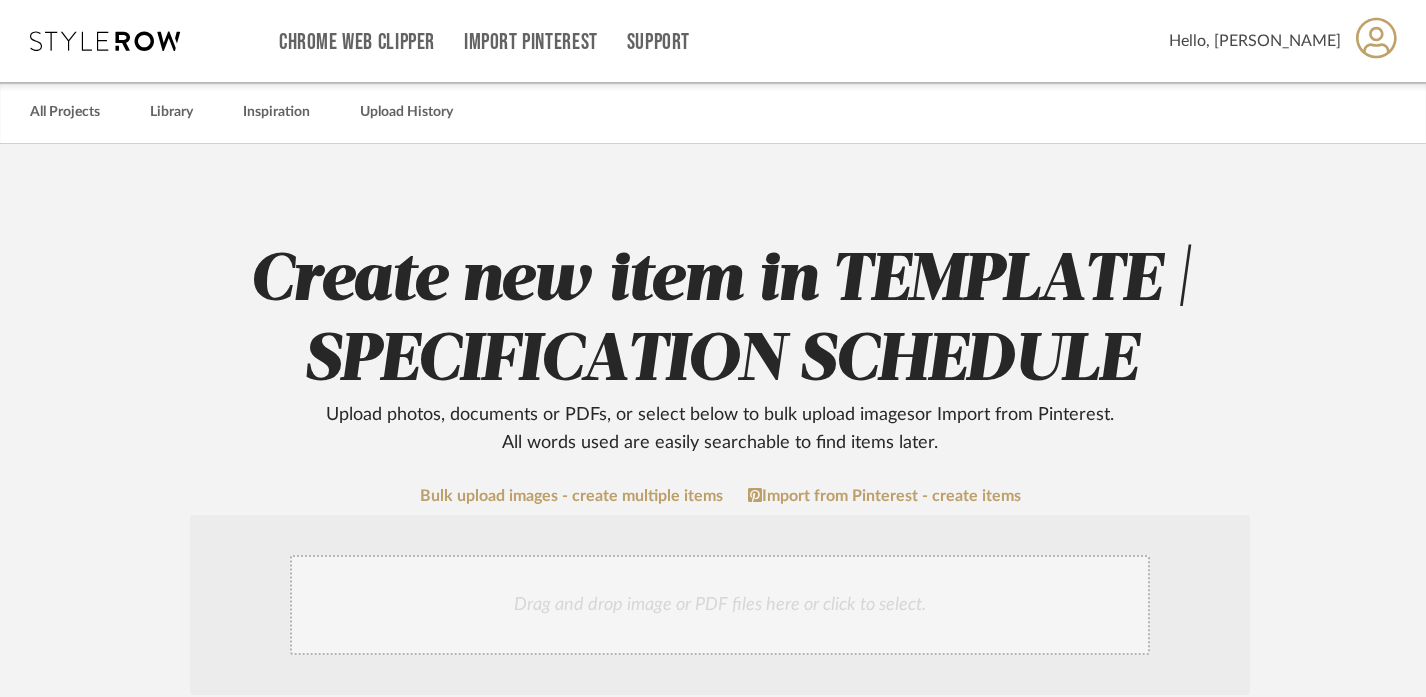 scroll, scrollTop: 586, scrollLeft: 0, axis: vertical 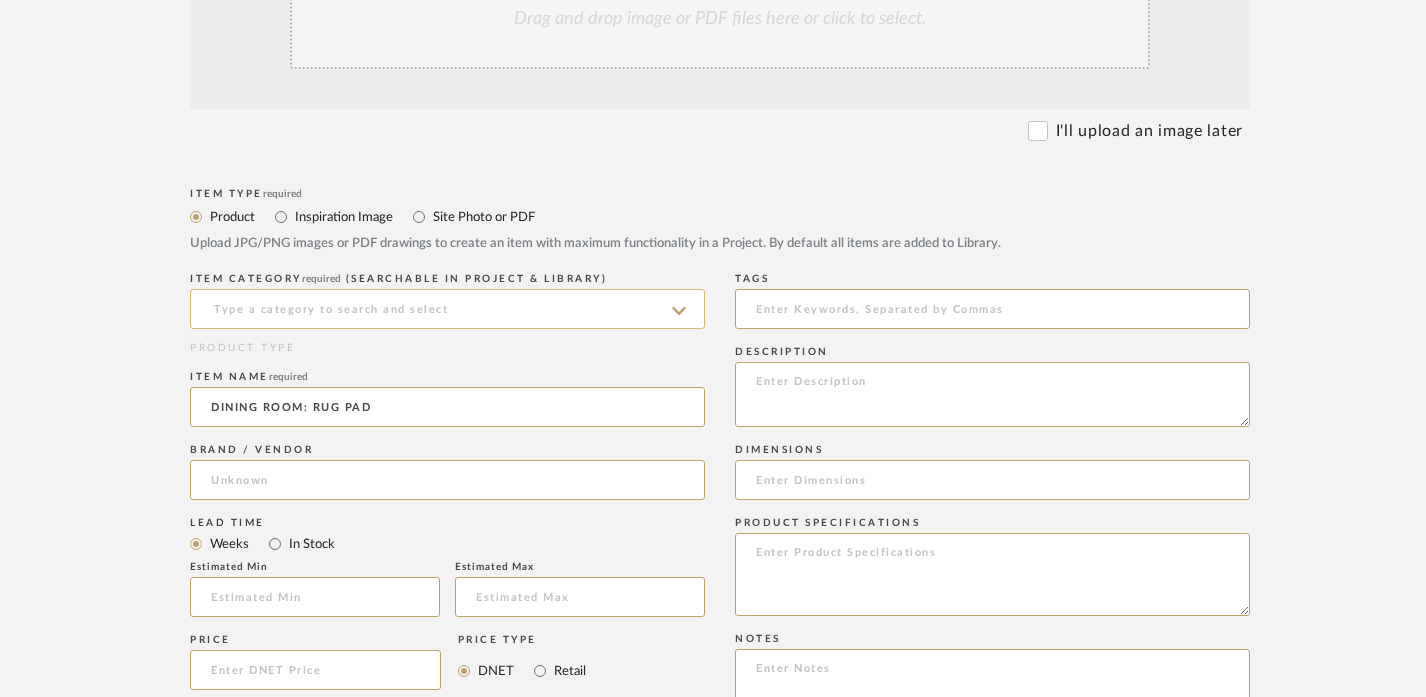 type on "DINING ROOM: RUG PAD" 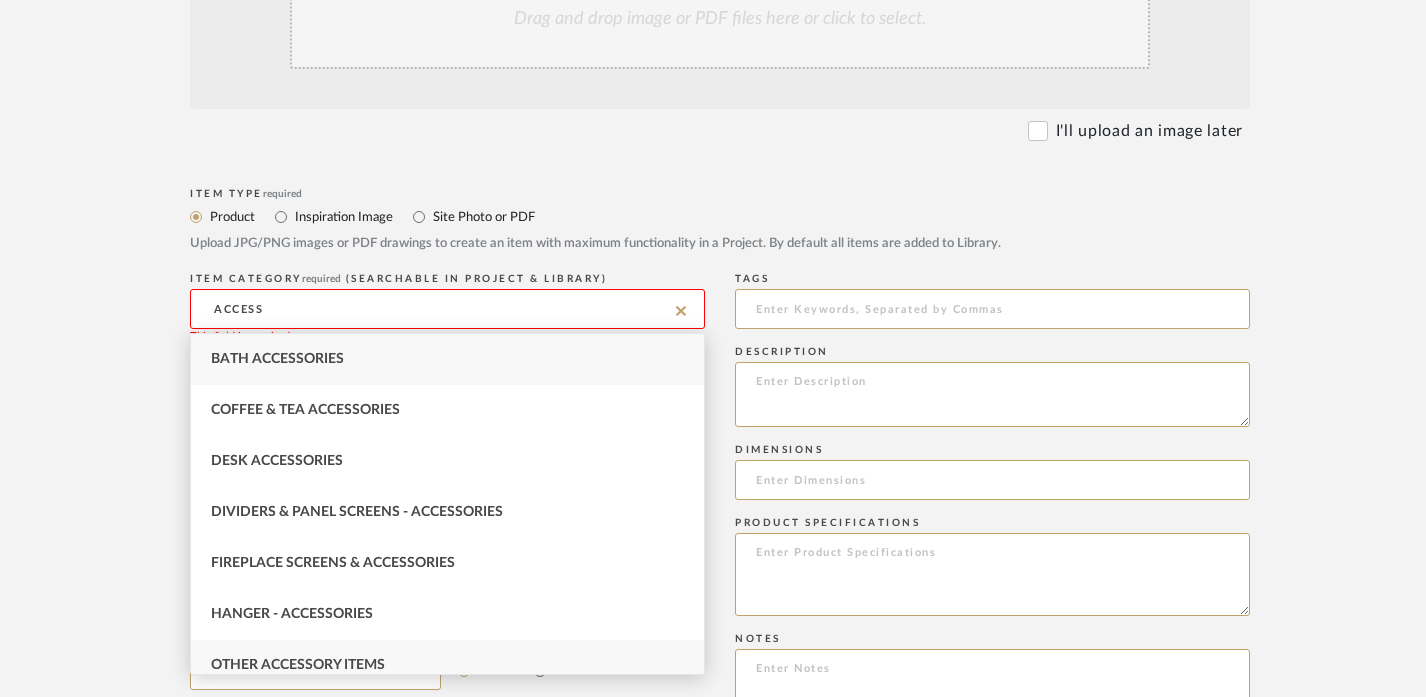 click on "Other Accessory Items" at bounding box center (447, 665) 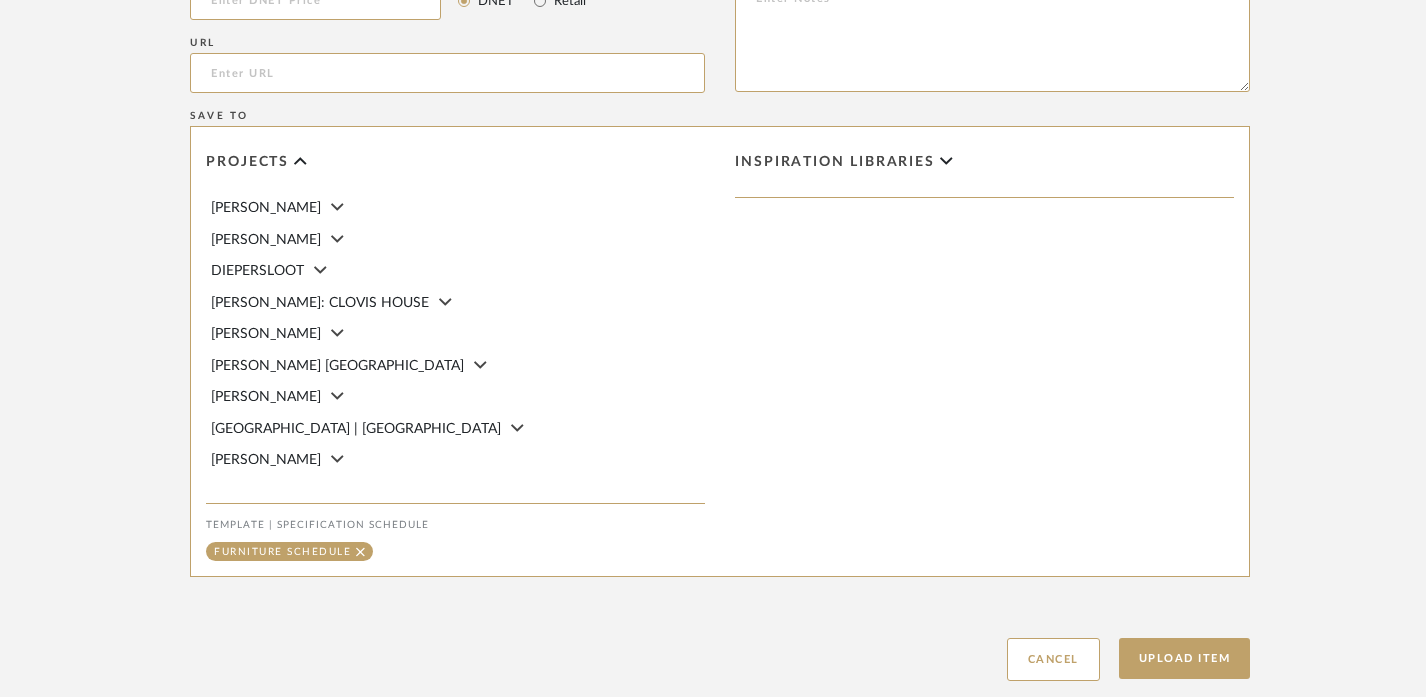 scroll, scrollTop: 1271, scrollLeft: 0, axis: vertical 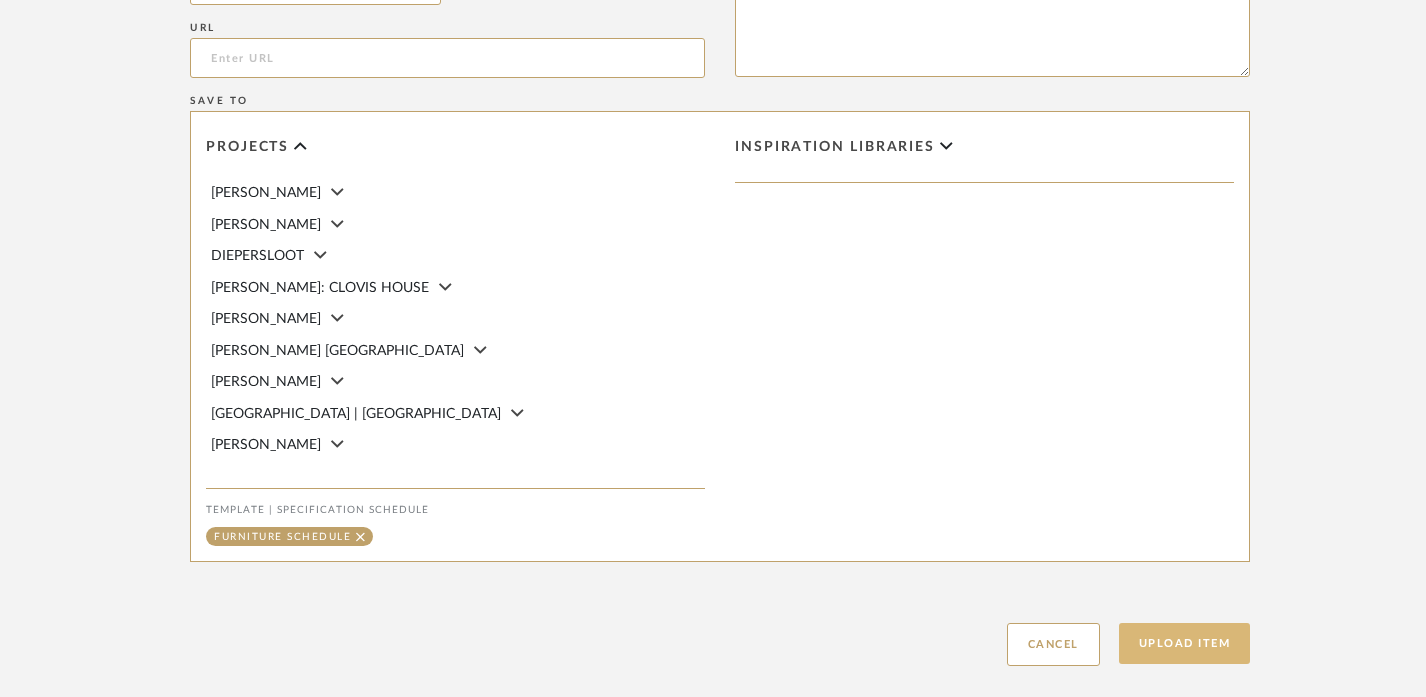click on "Upload Item" 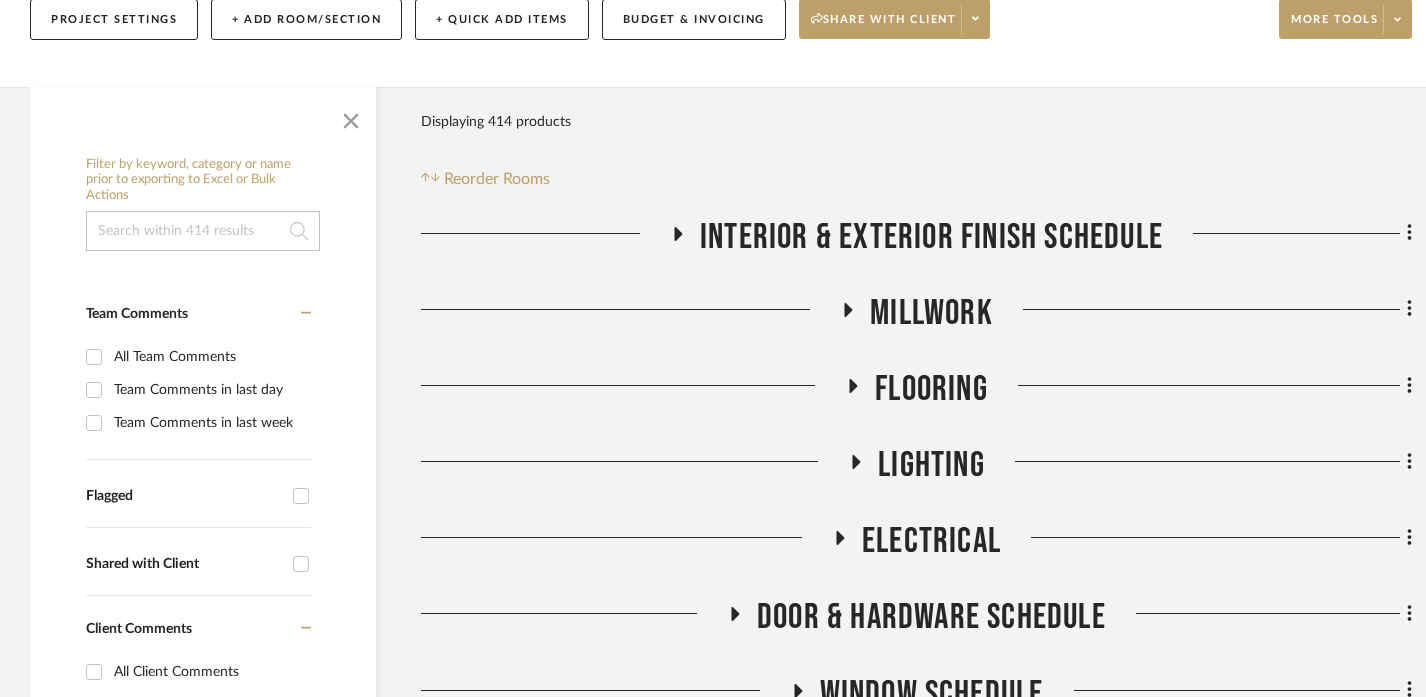 scroll, scrollTop: 2002, scrollLeft: 0, axis: vertical 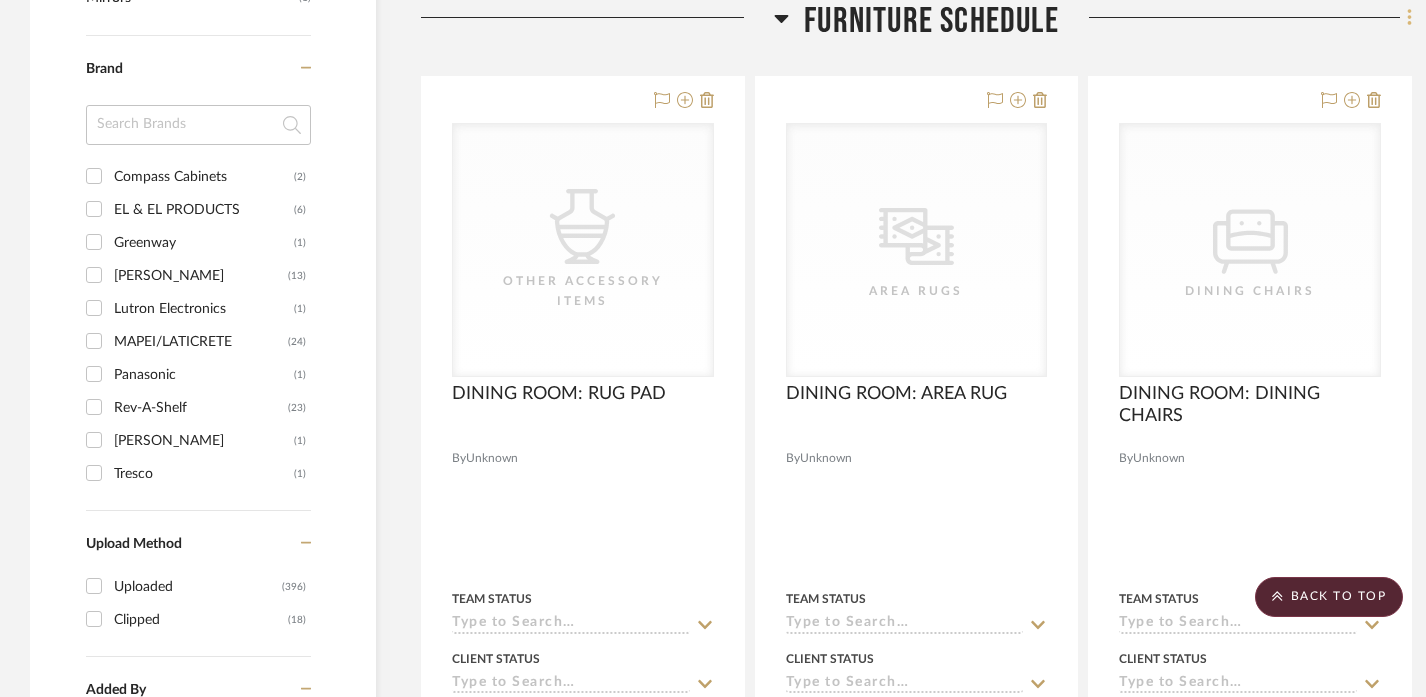 click 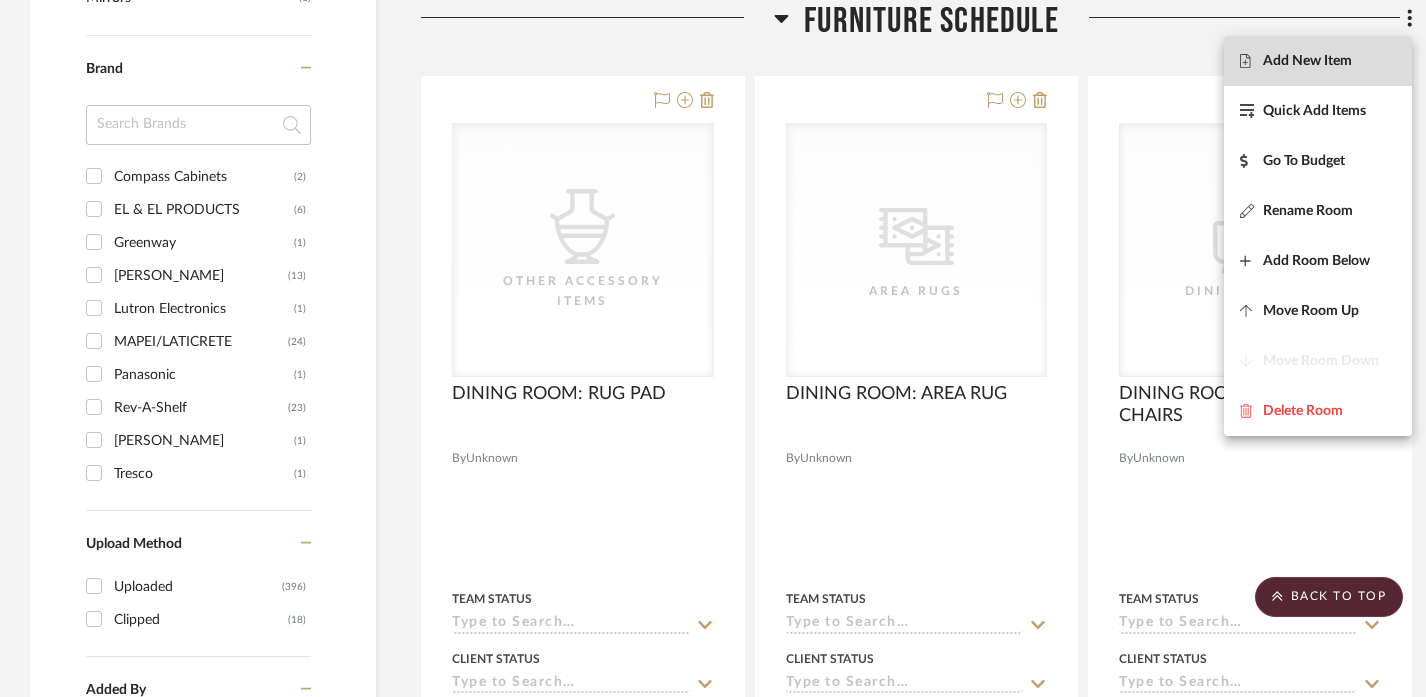 click on "Add New Item" at bounding box center [1318, 61] 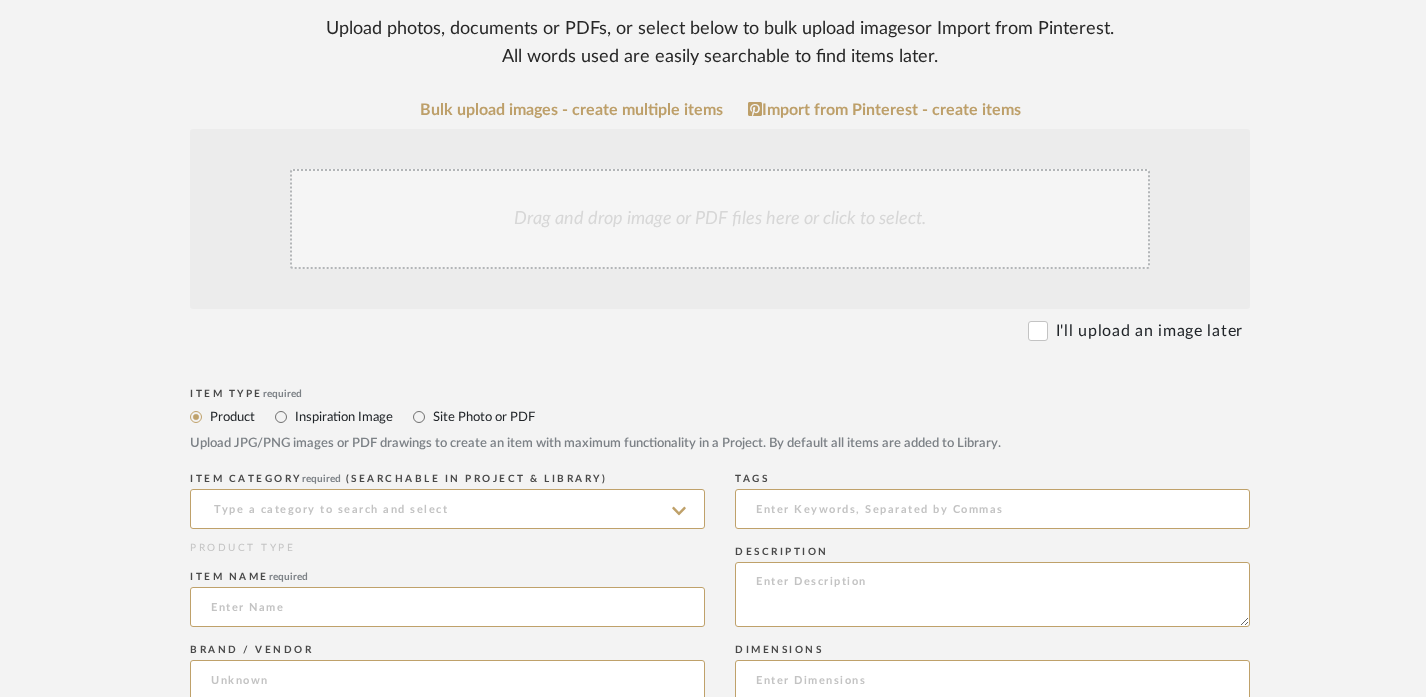 scroll, scrollTop: 402, scrollLeft: 0, axis: vertical 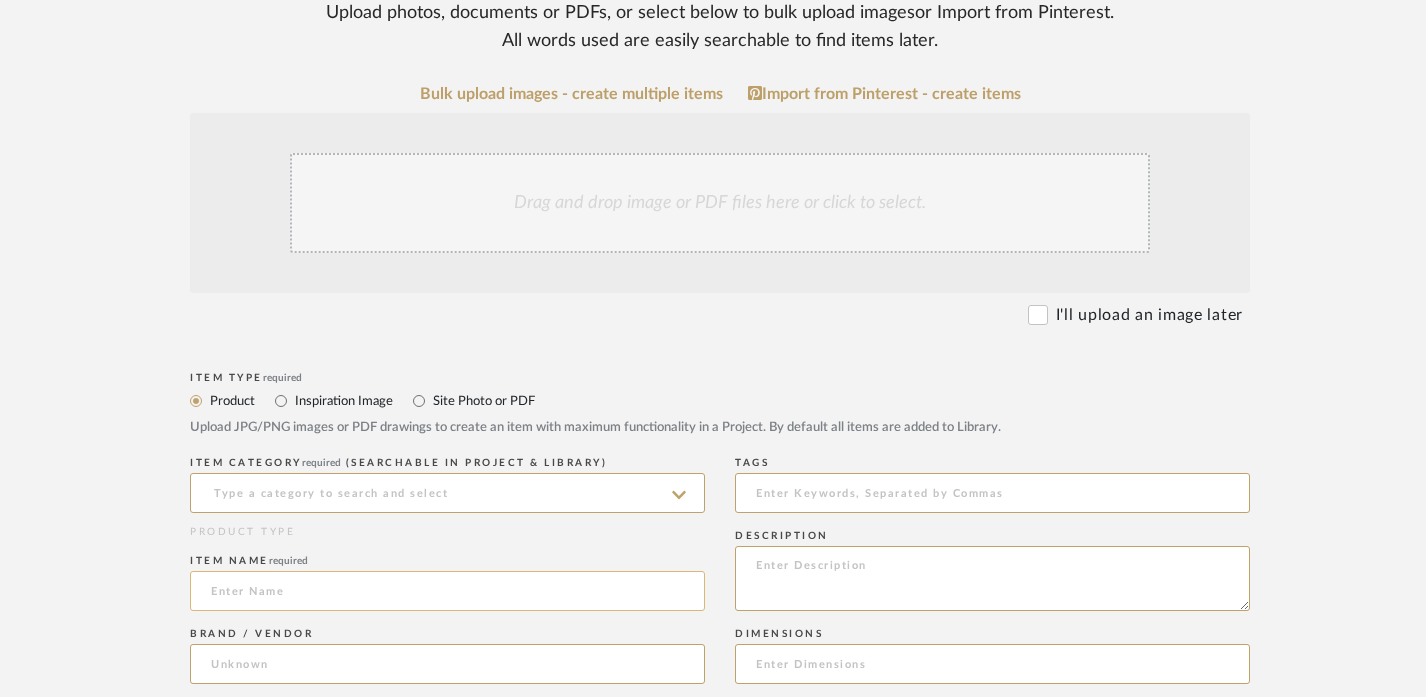 click 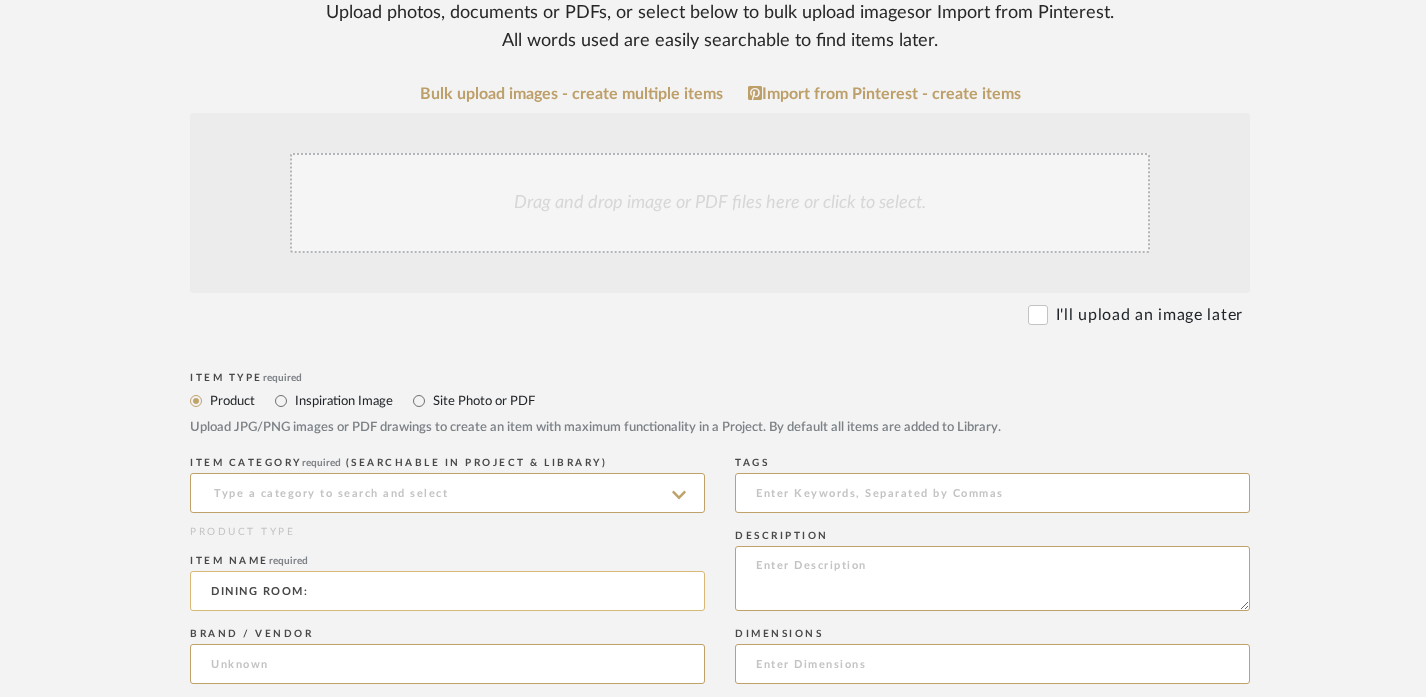 paste on "ART" 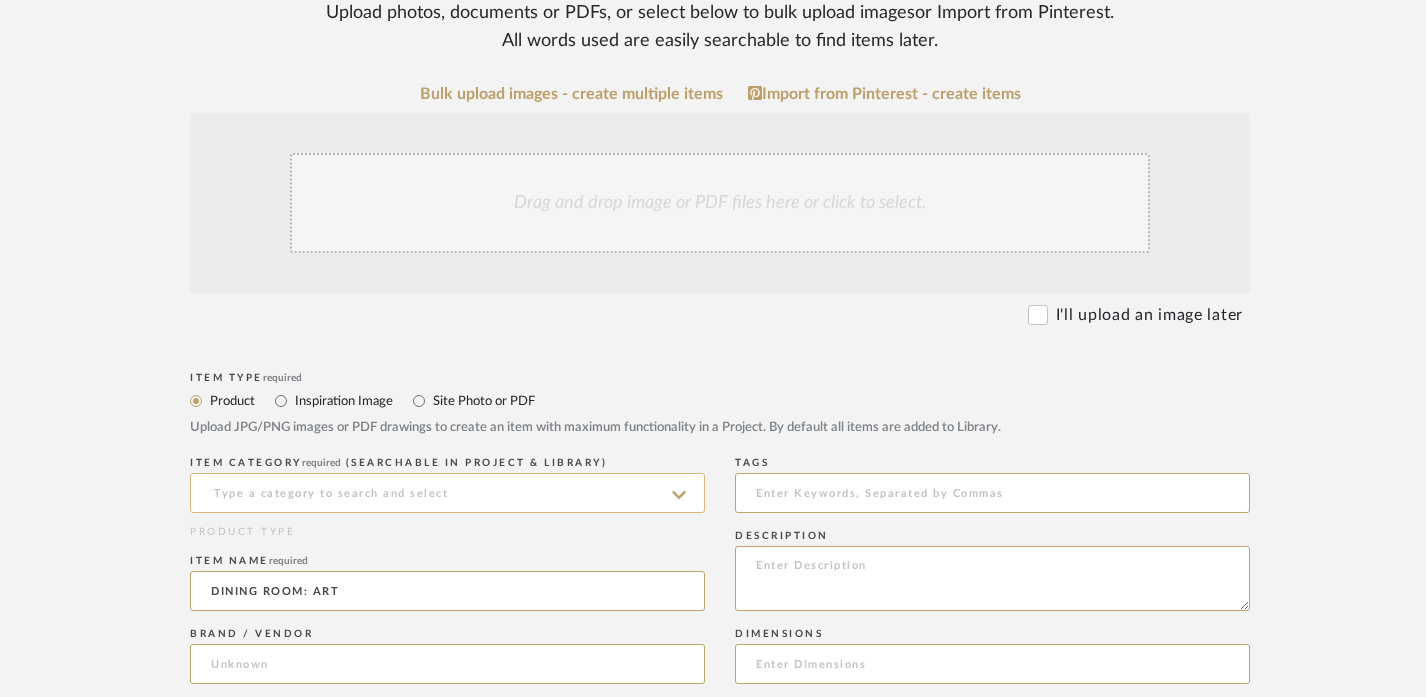 type on "DINING ROOM: ART" 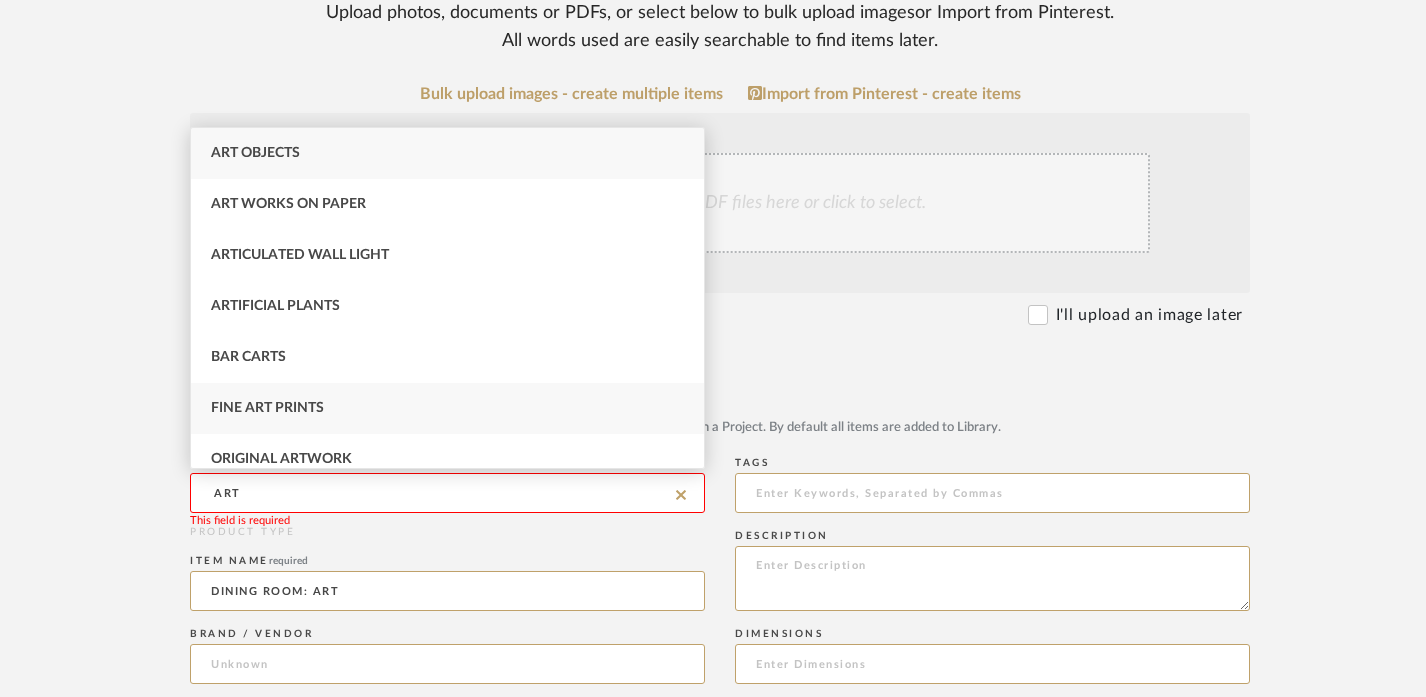 scroll, scrollTop: 119, scrollLeft: 0, axis: vertical 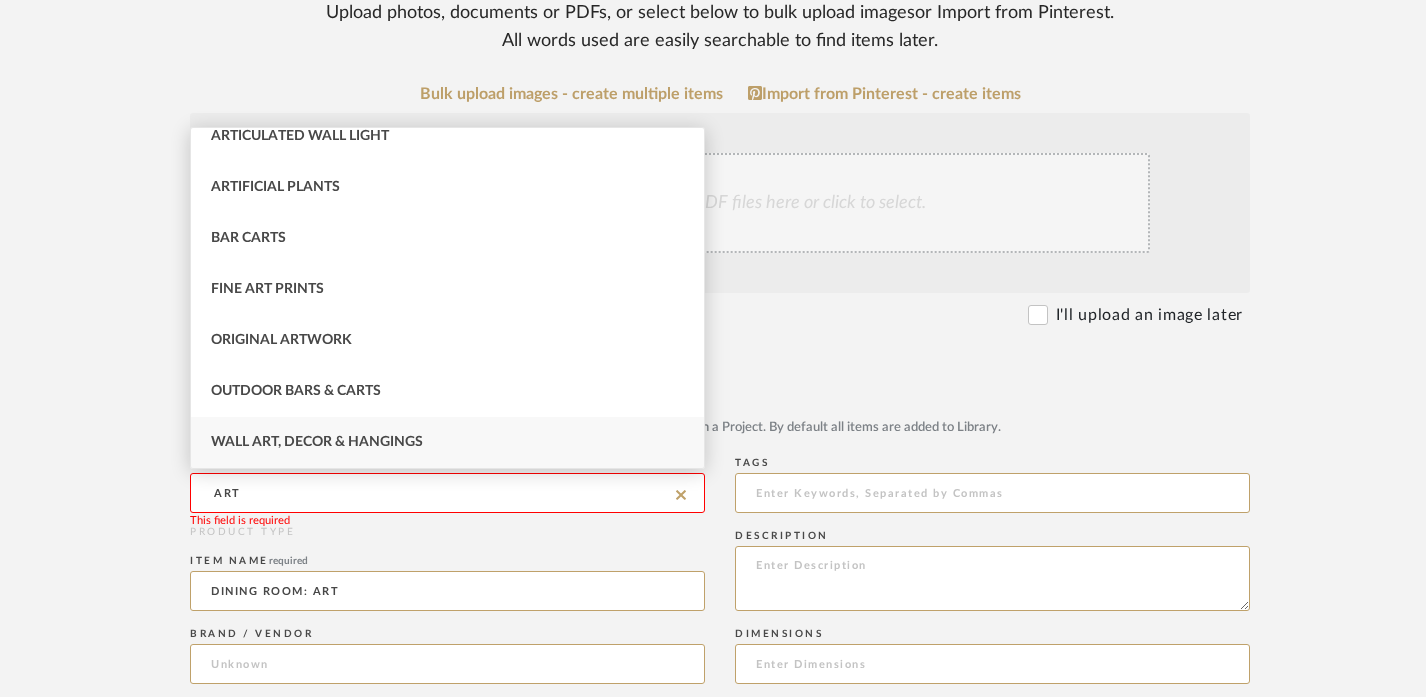 click on "Wall Art, Decor & Hangings" at bounding box center (447, 442) 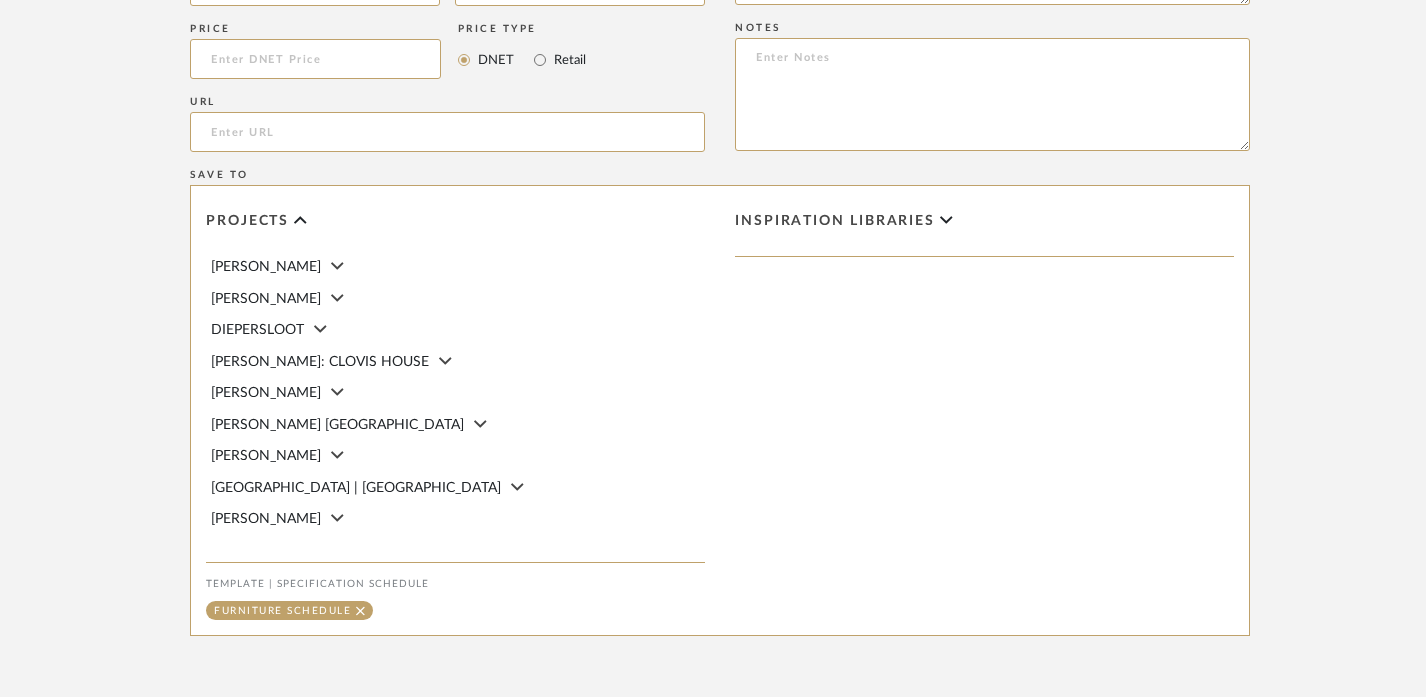 scroll, scrollTop: 1267, scrollLeft: 0, axis: vertical 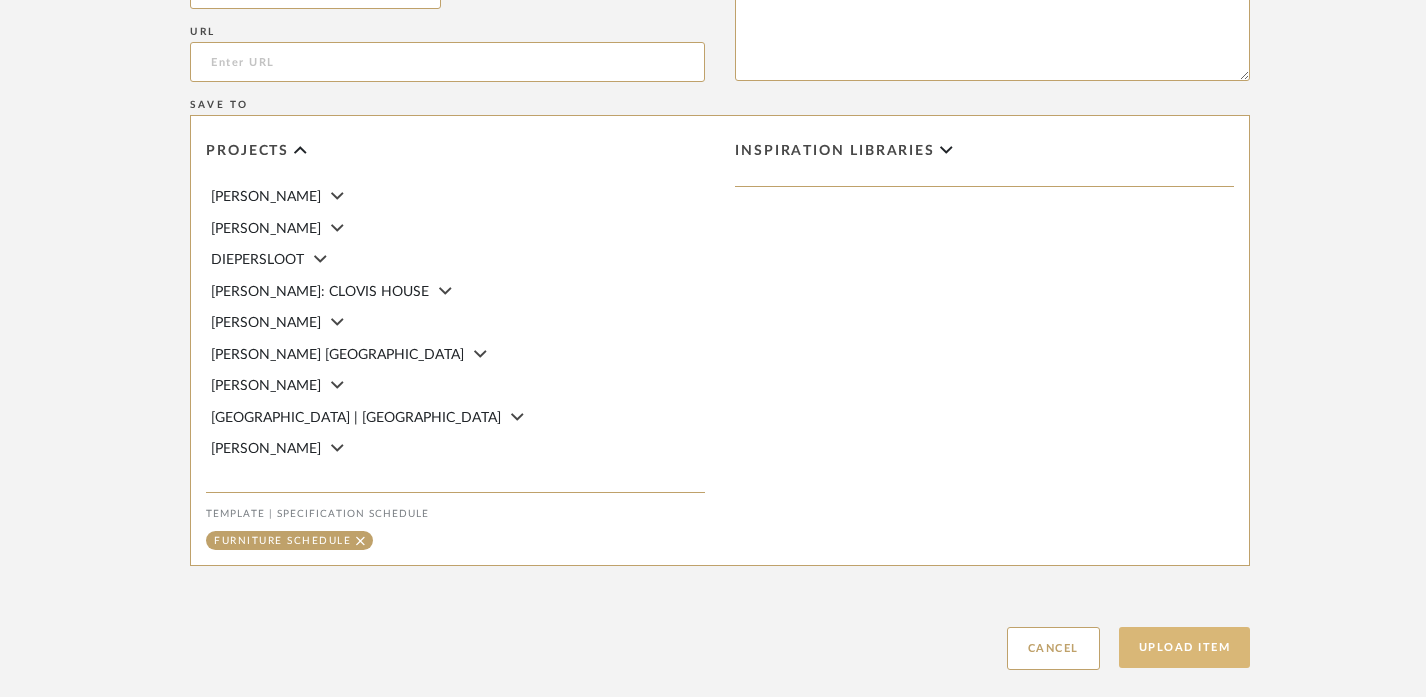 click on "Upload Item" 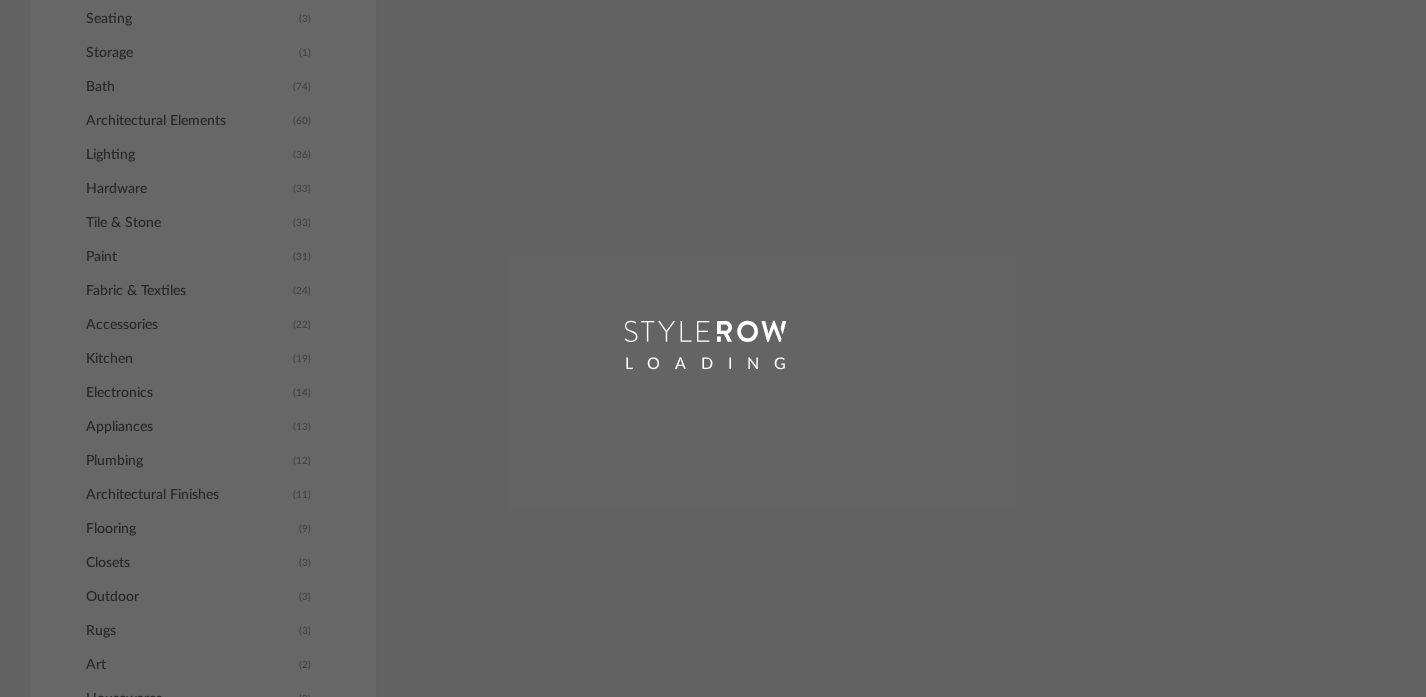 scroll, scrollTop: 1173, scrollLeft: 0, axis: vertical 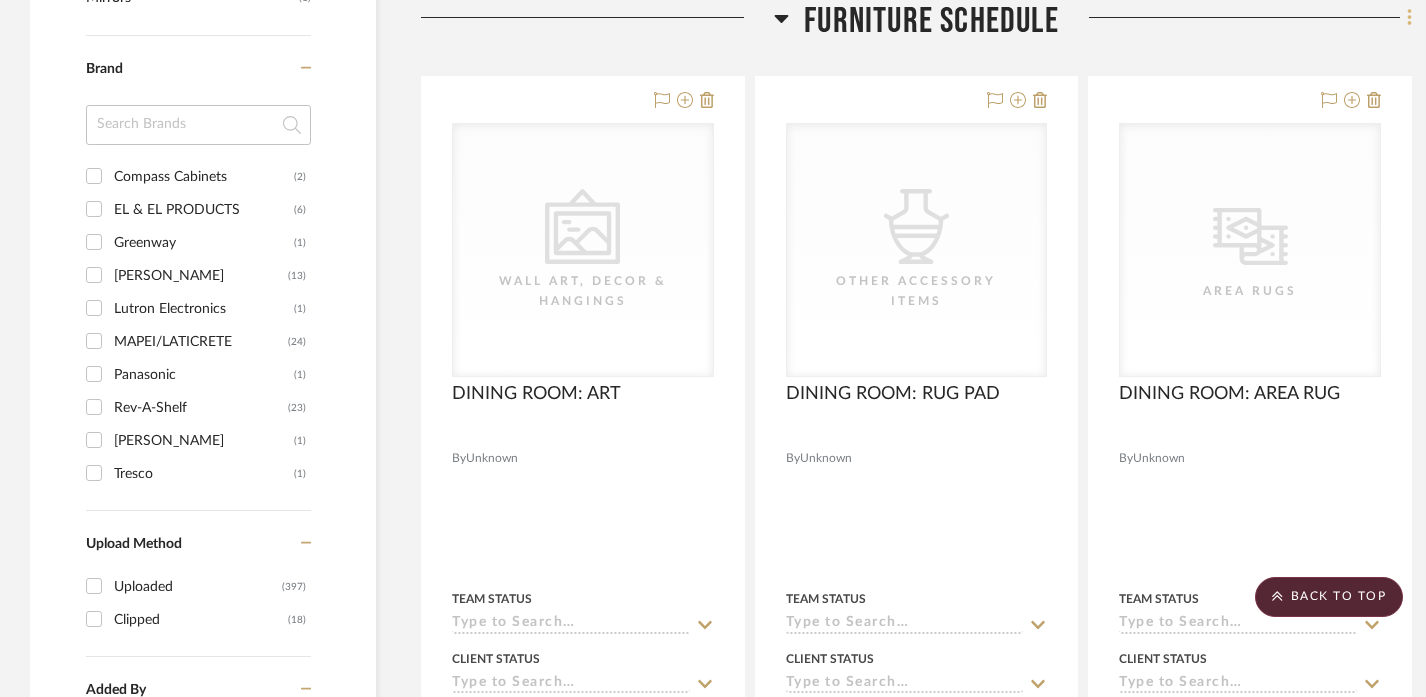 click 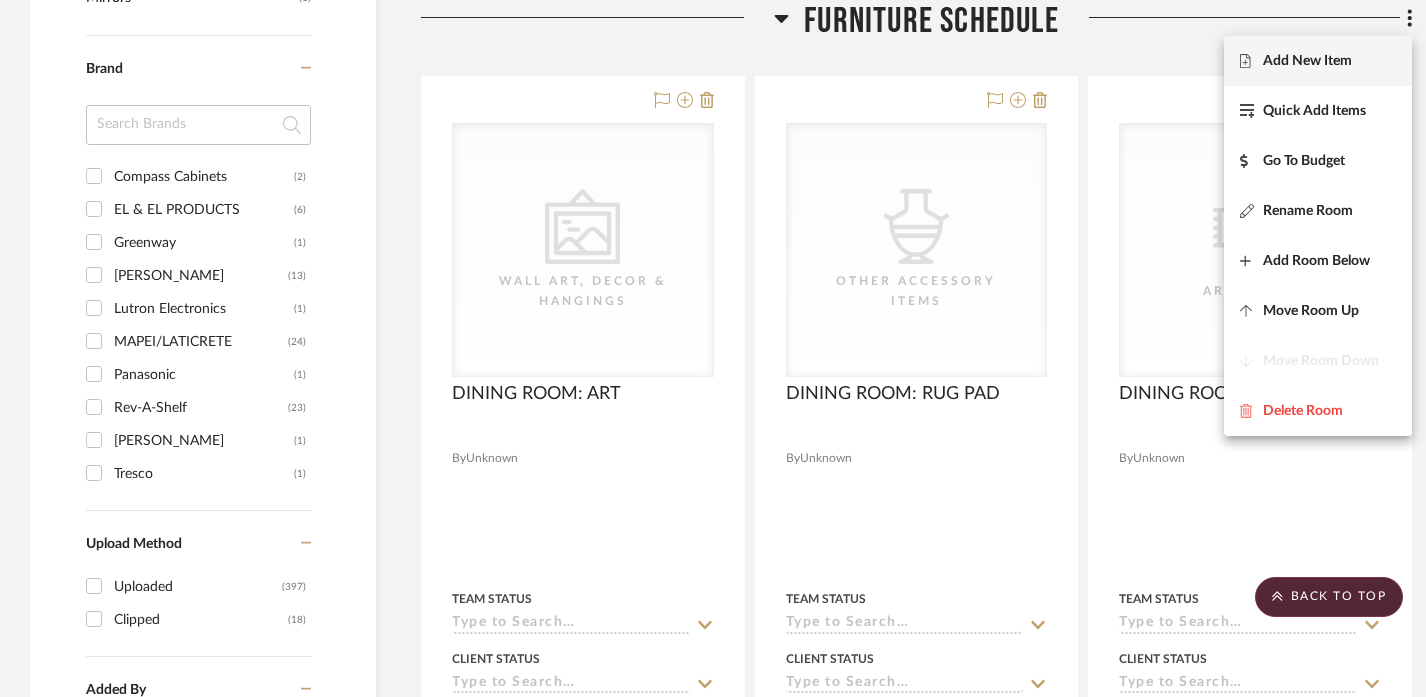 click on "Add New Item" at bounding box center (1307, 61) 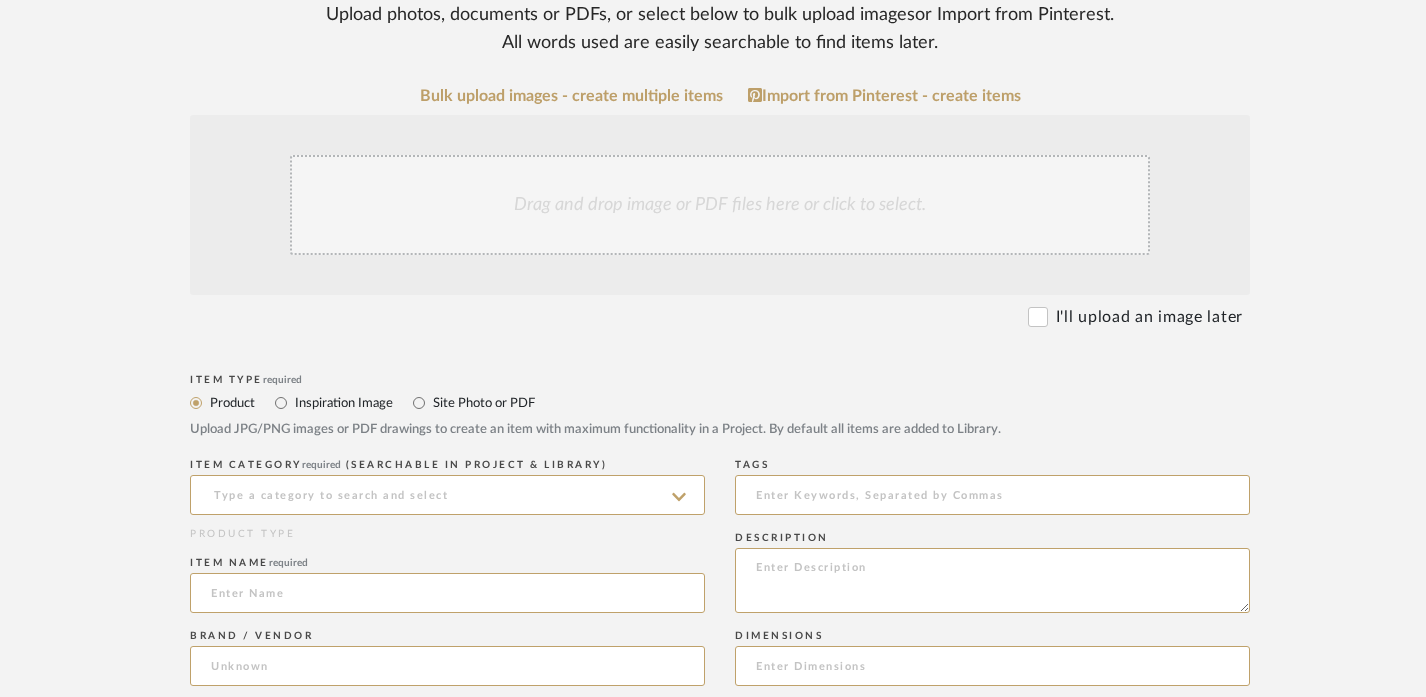 scroll, scrollTop: 408, scrollLeft: 0, axis: vertical 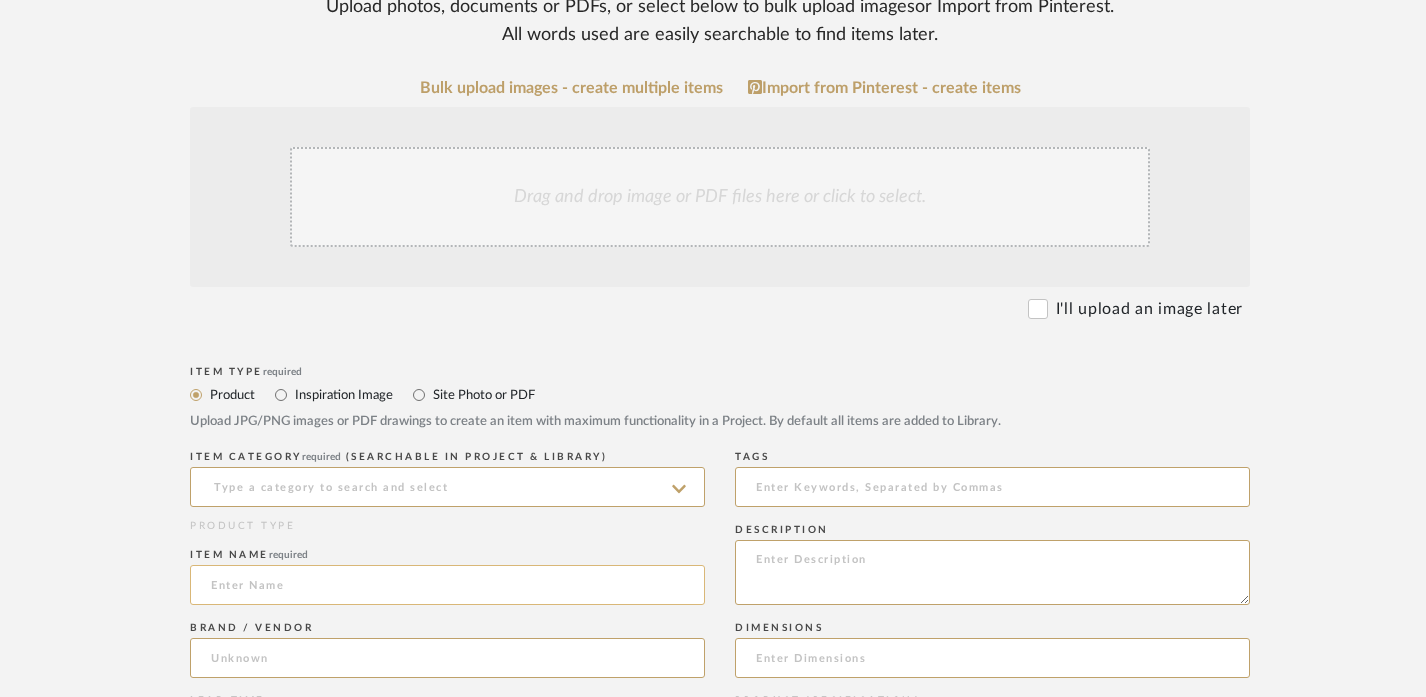 click 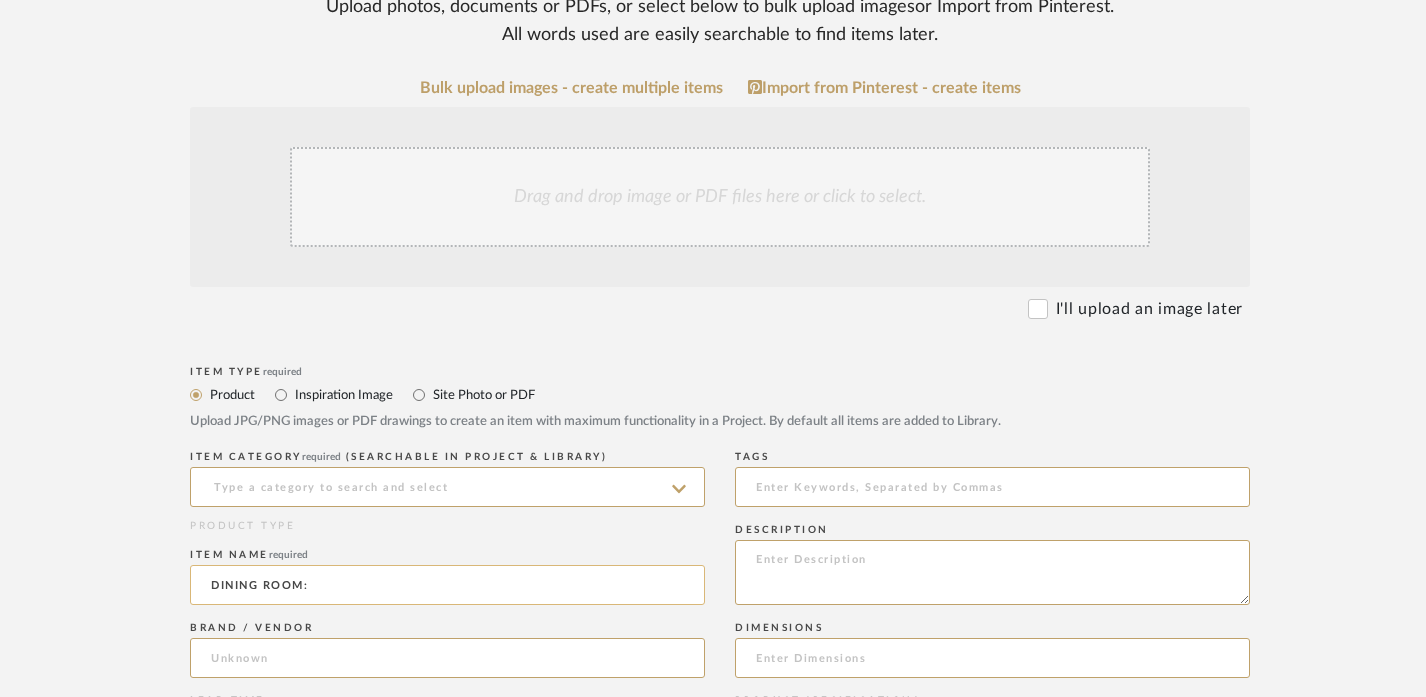 paste on "ACCESSORIES" 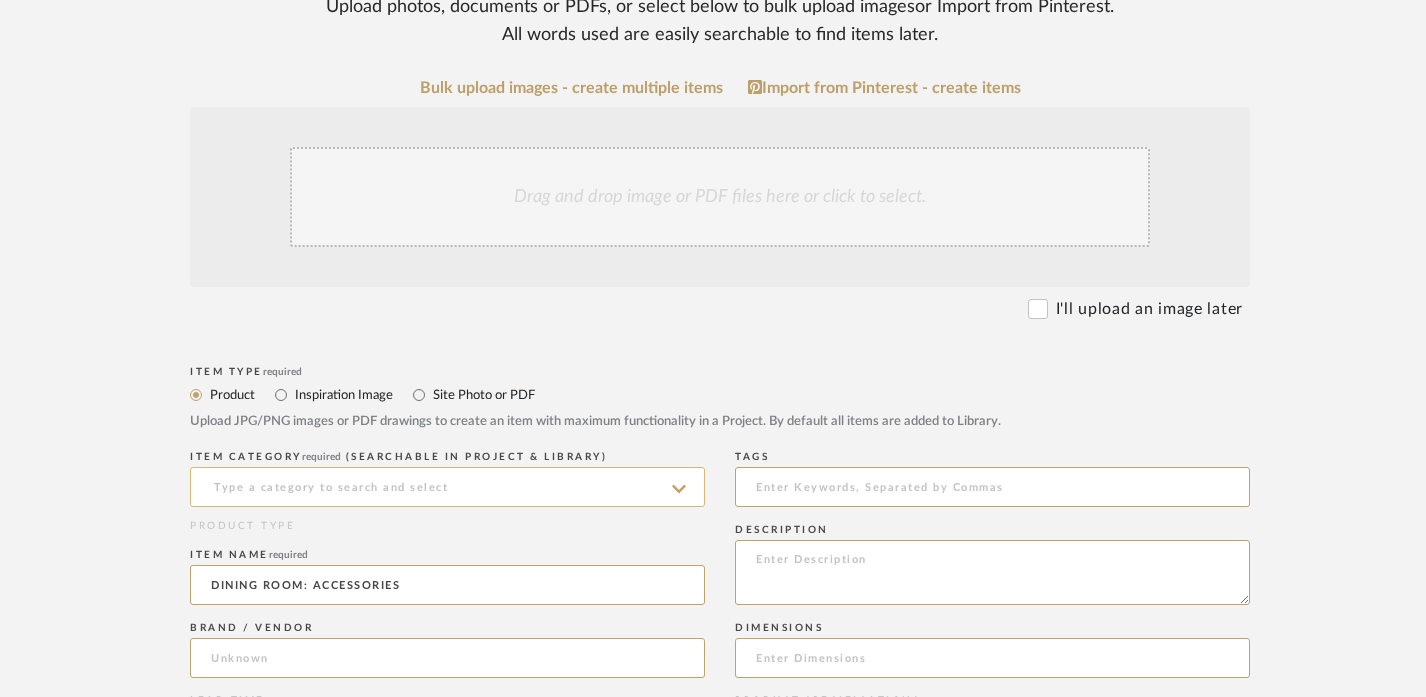 type on "DINING ROOM: ACCESSORIES" 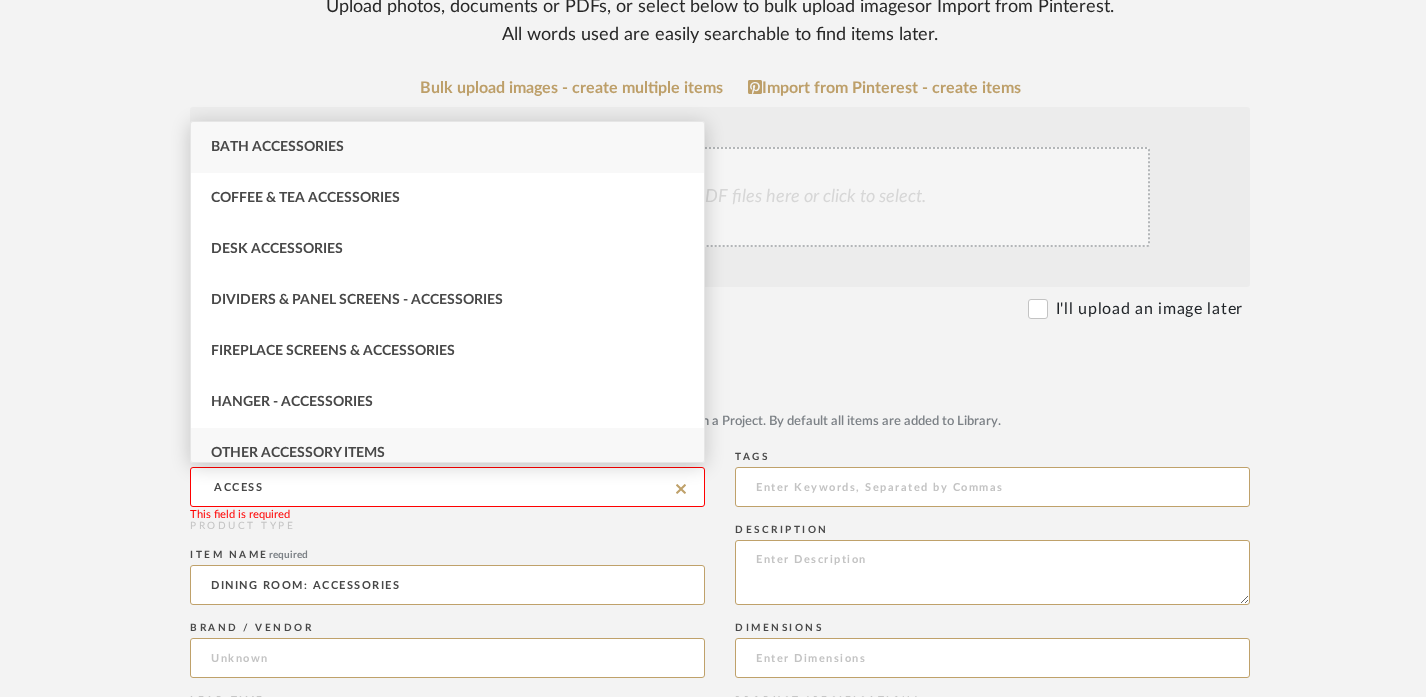 click on "Other Accessory Items" at bounding box center (447, 453) 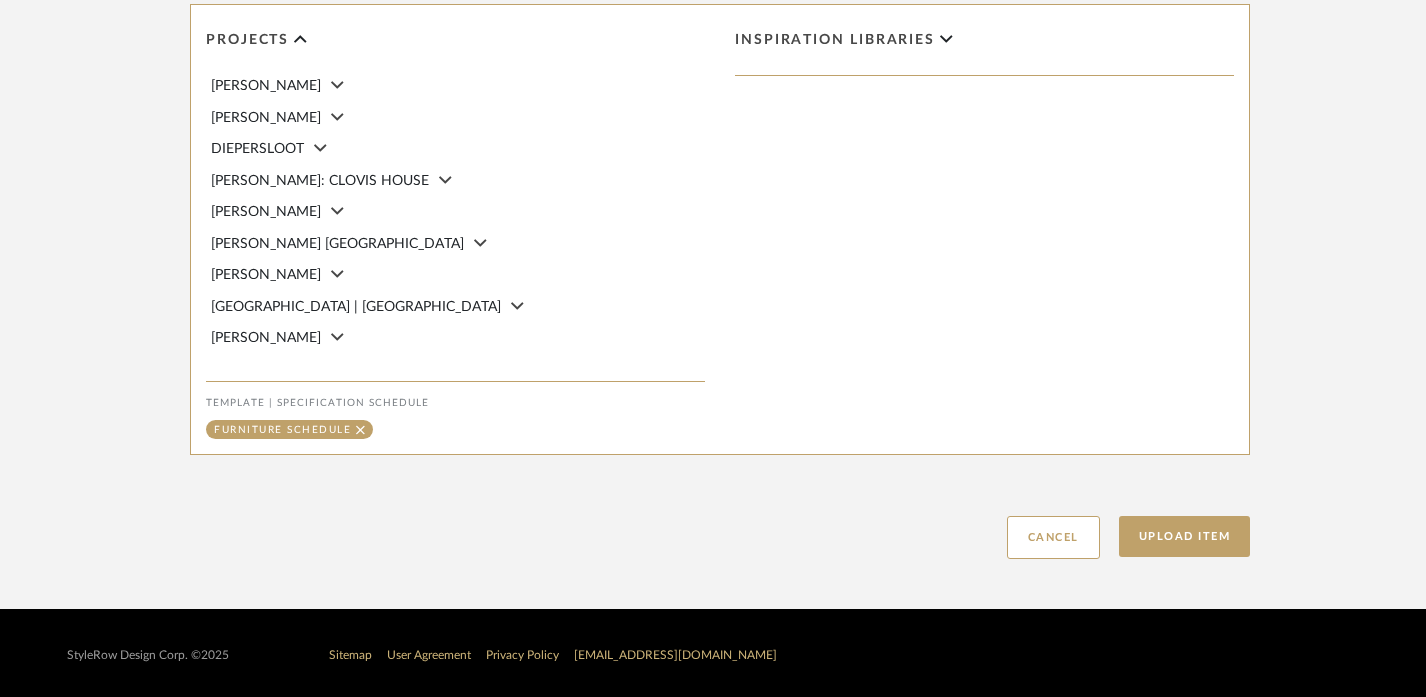 scroll, scrollTop: 1383, scrollLeft: 0, axis: vertical 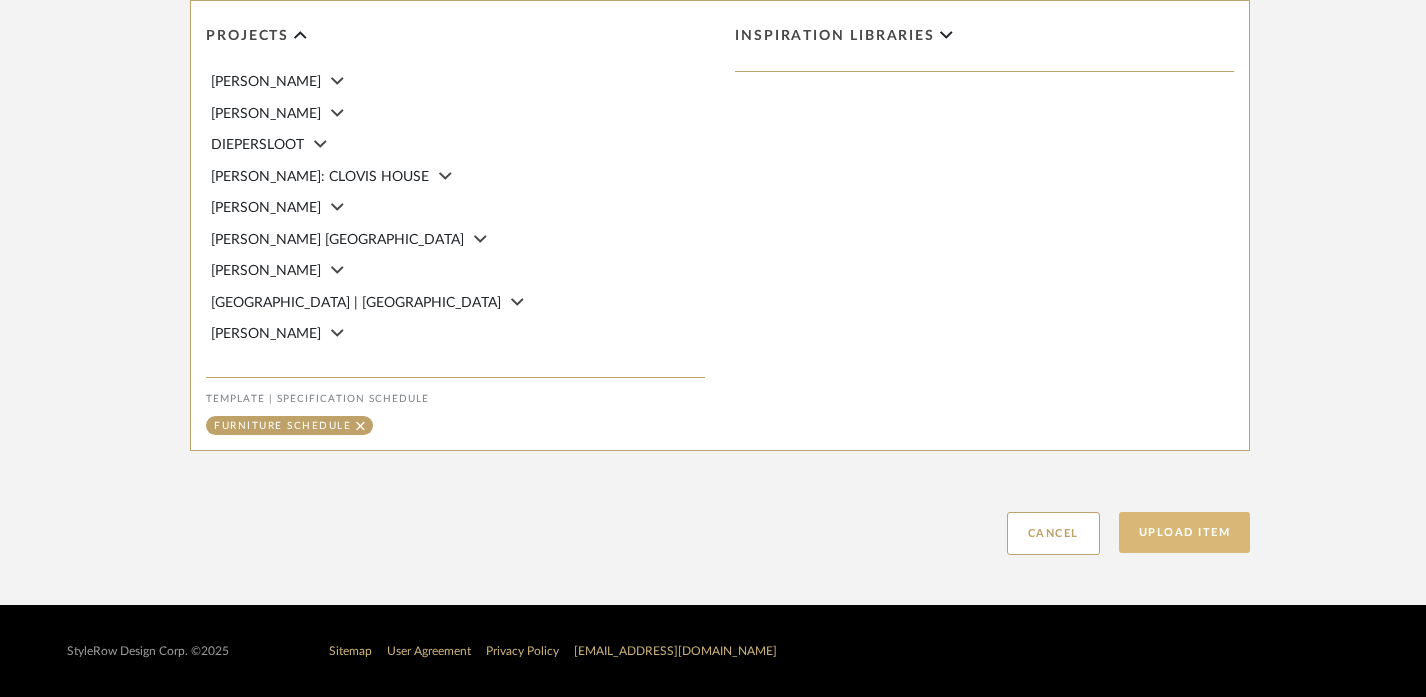 click on "Upload Item" 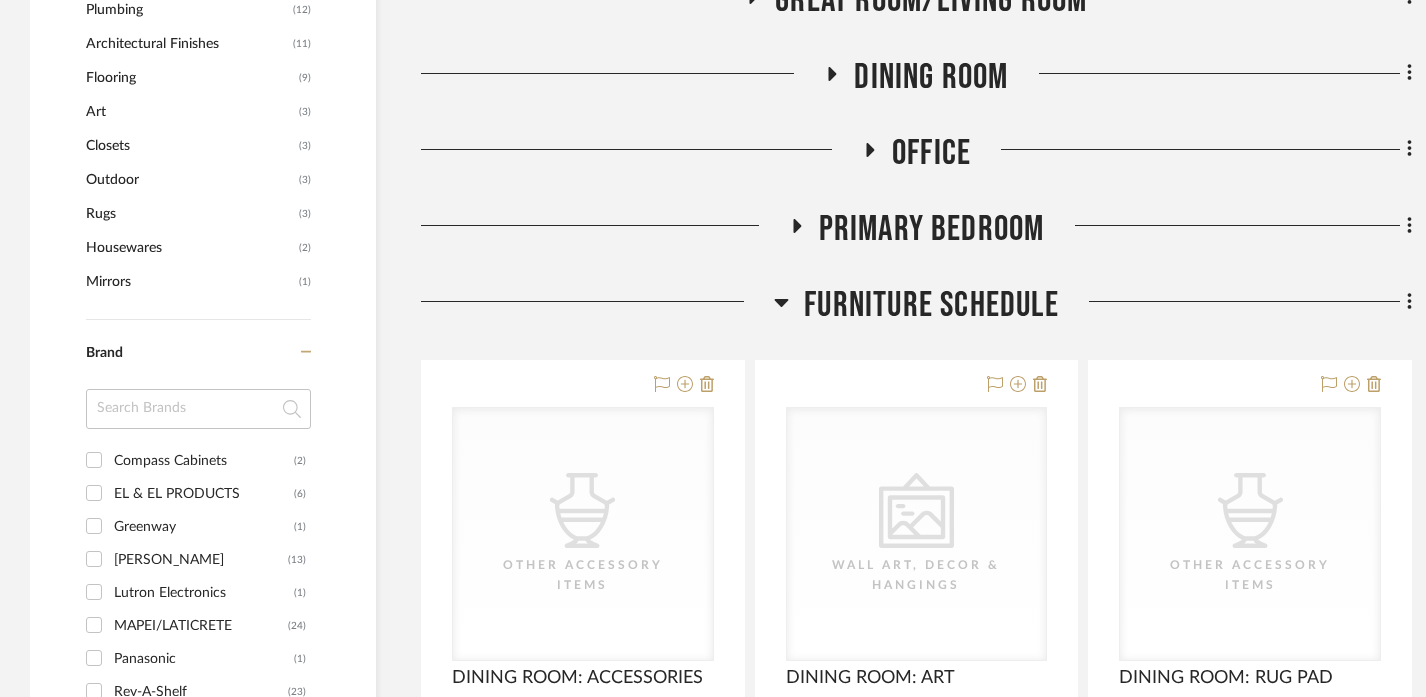 scroll, scrollTop: 2002, scrollLeft: 0, axis: vertical 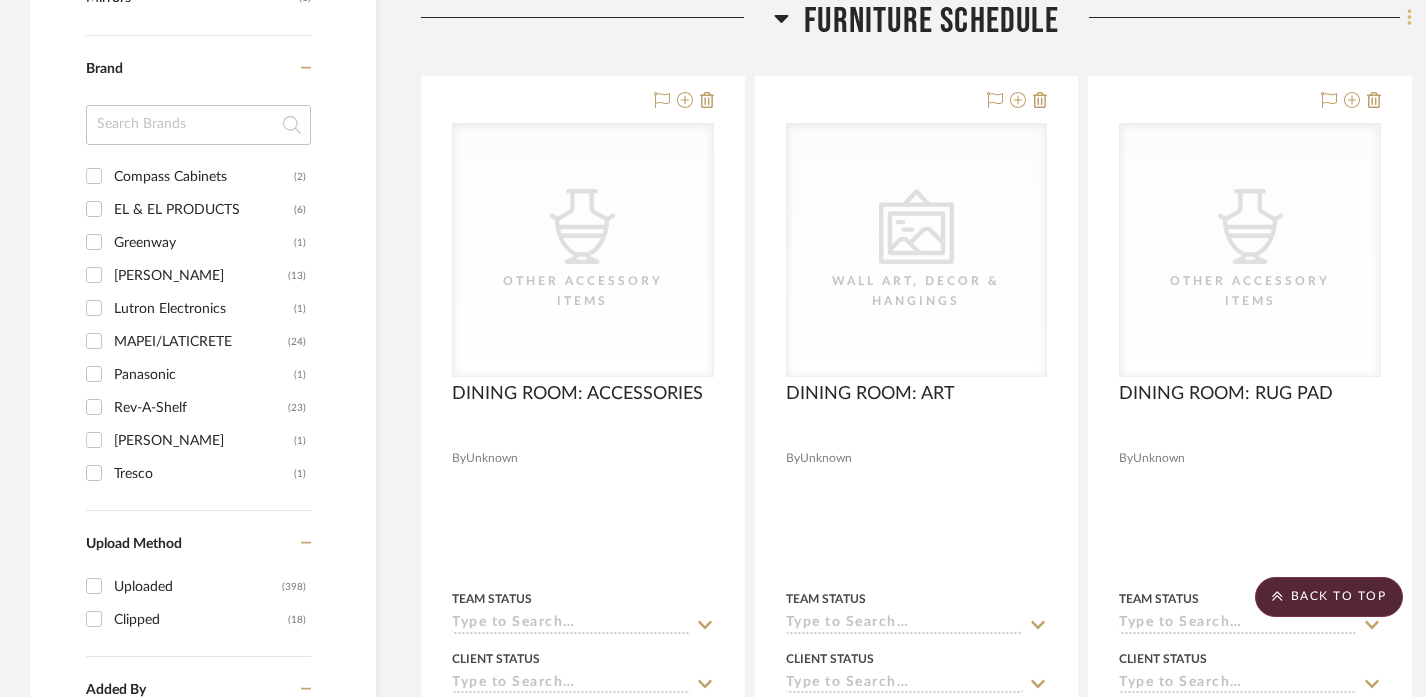 click 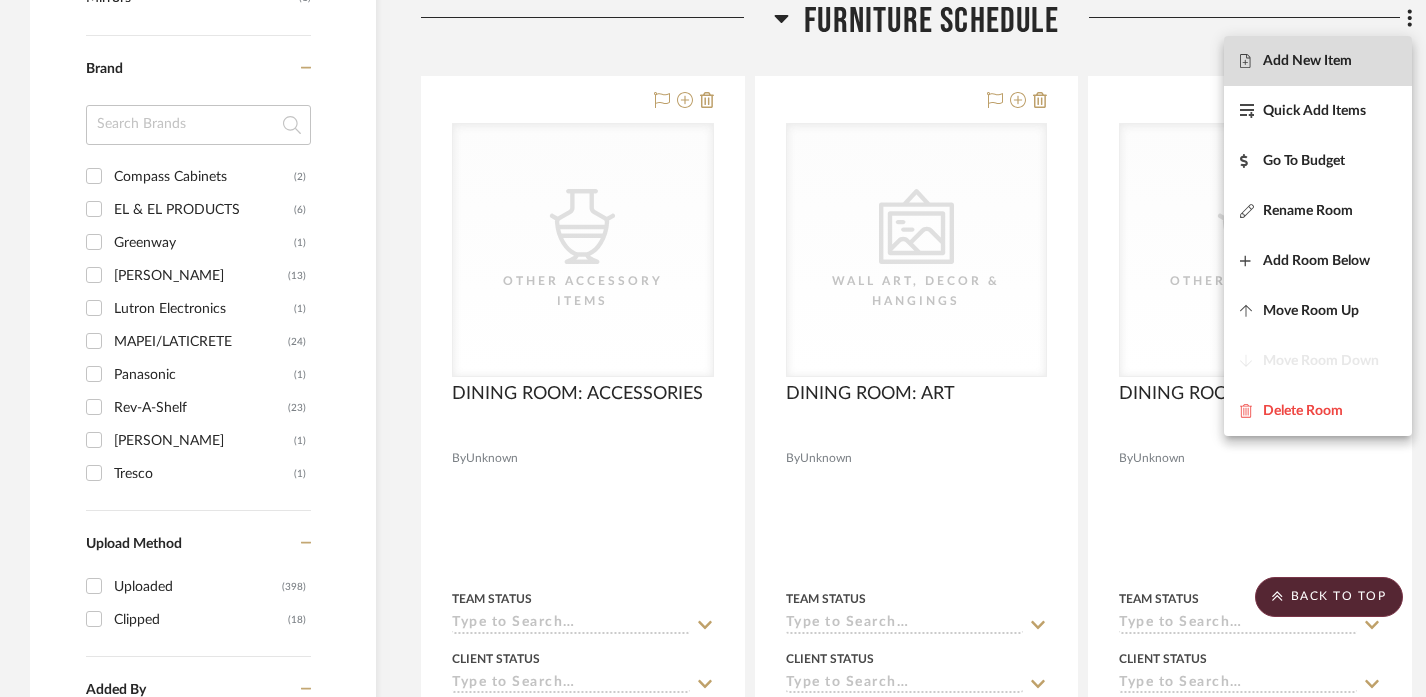 click on "Add New Item" at bounding box center (1318, 61) 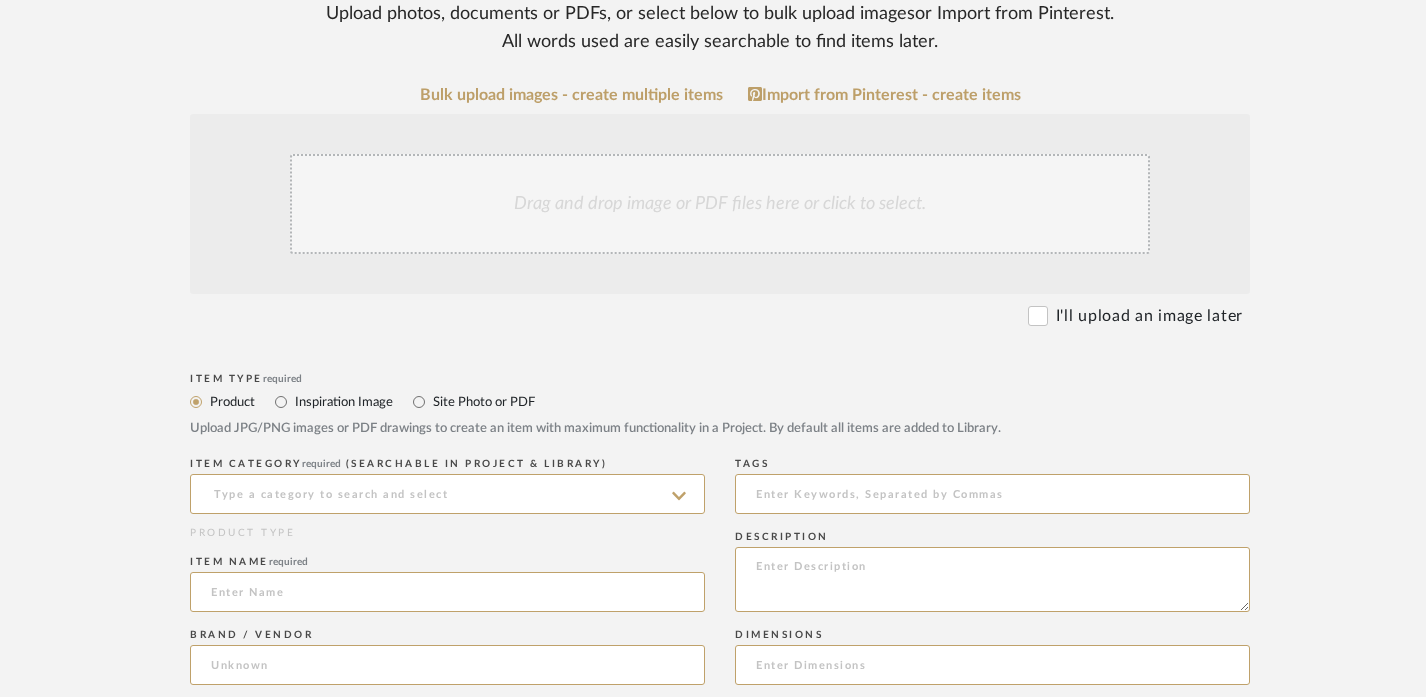 scroll, scrollTop: 405, scrollLeft: 0, axis: vertical 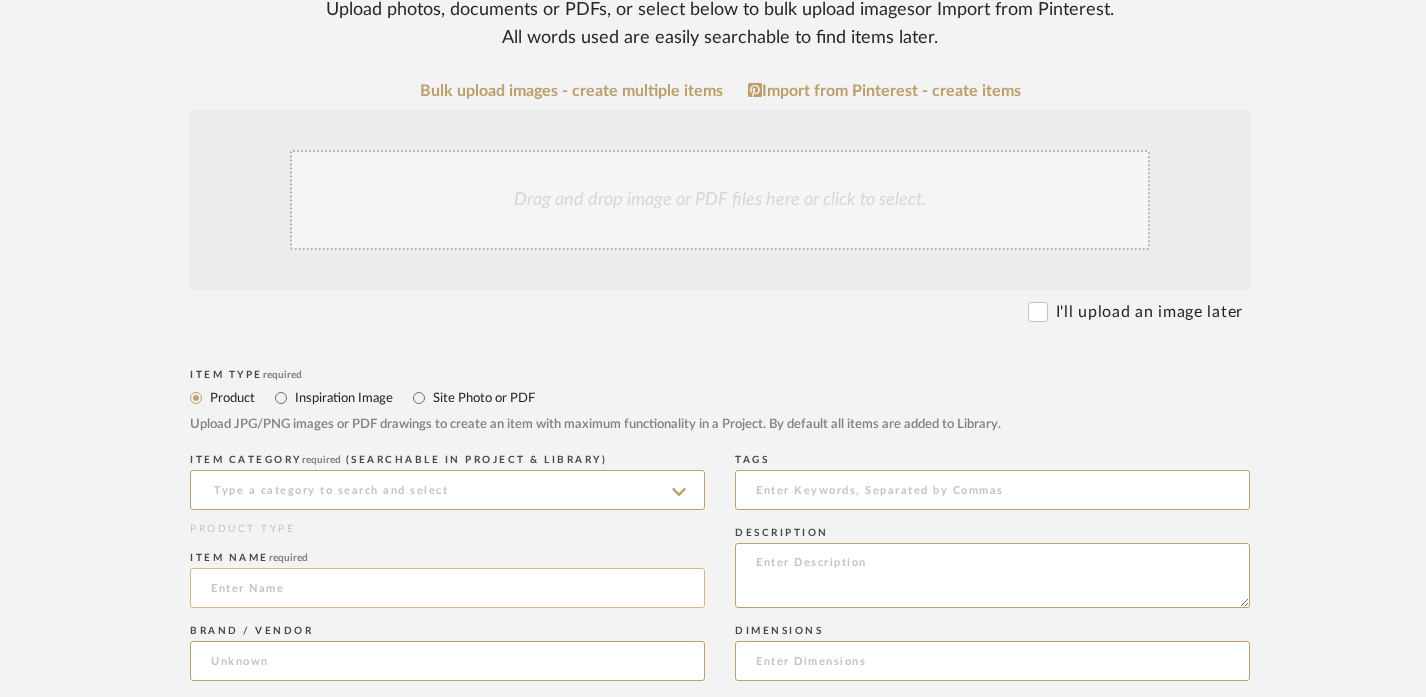 click 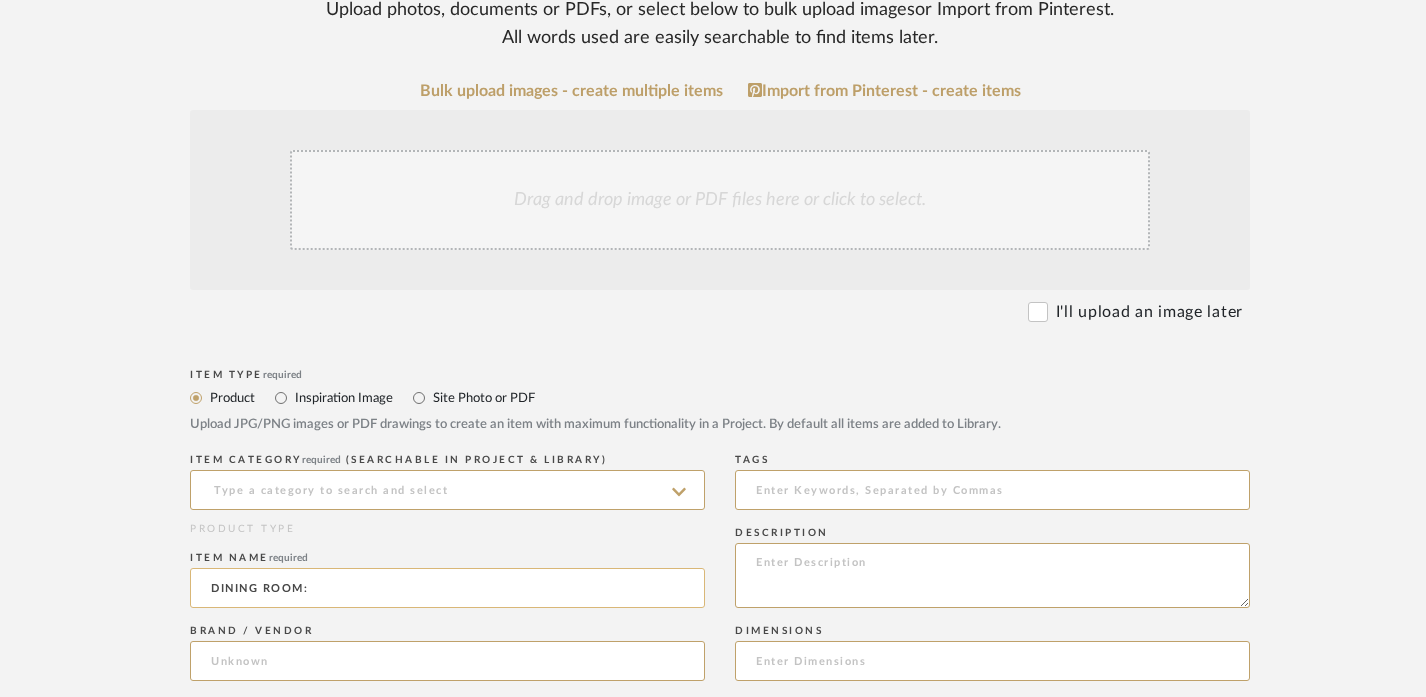 paste on "WINDOW COVERINGS" 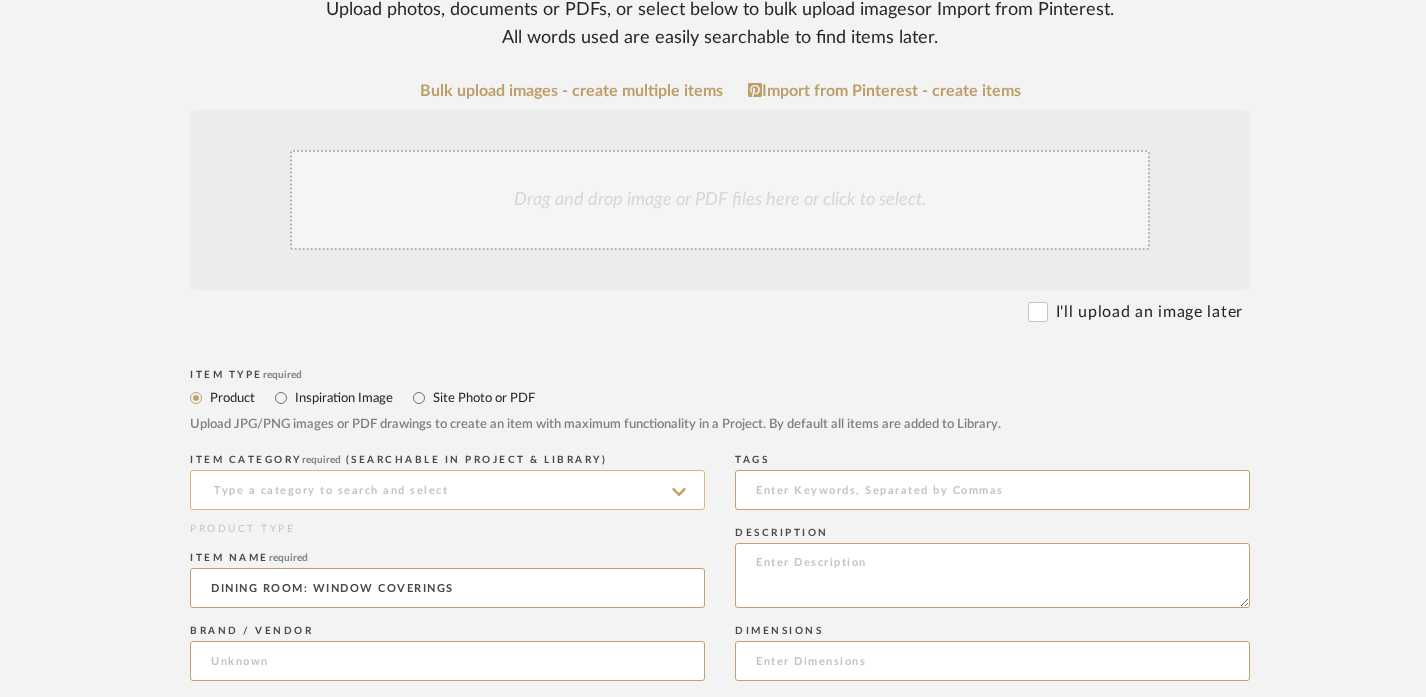 type on "DINING ROOM: WINDOW COVERINGS" 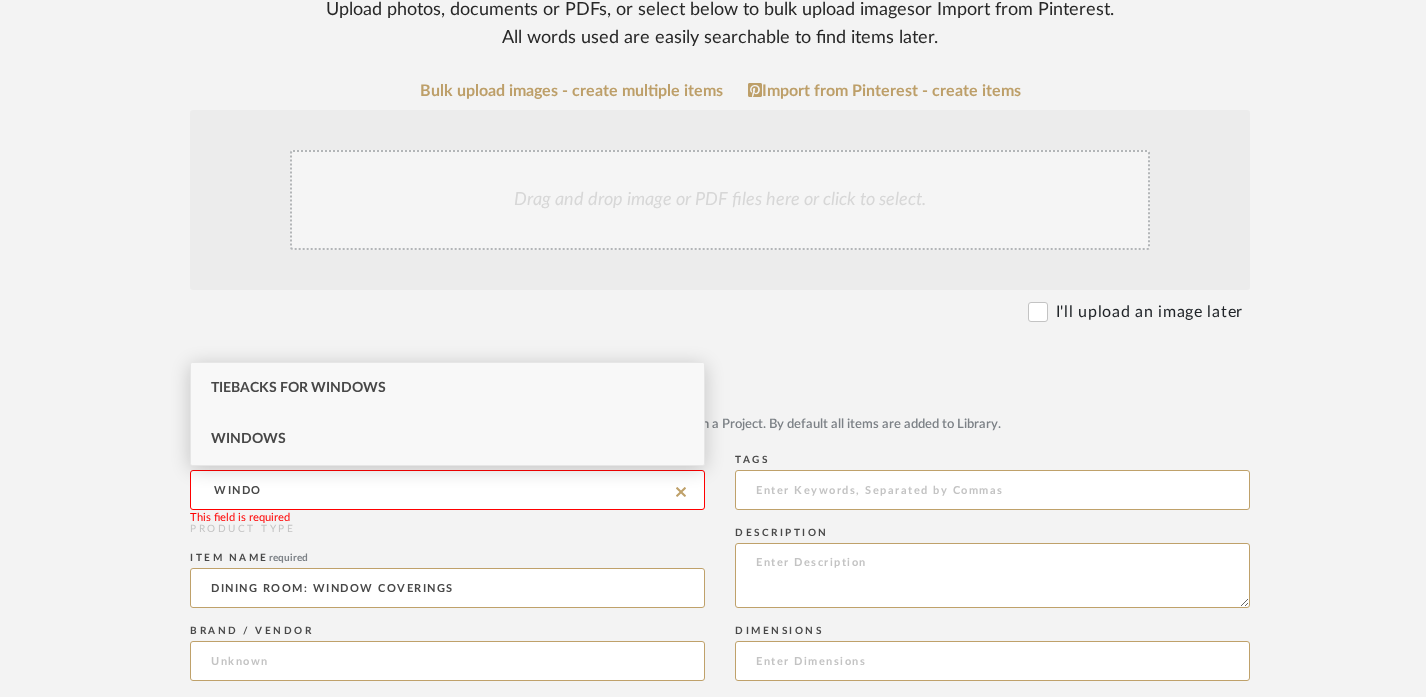 click on "Windows" at bounding box center [447, 439] 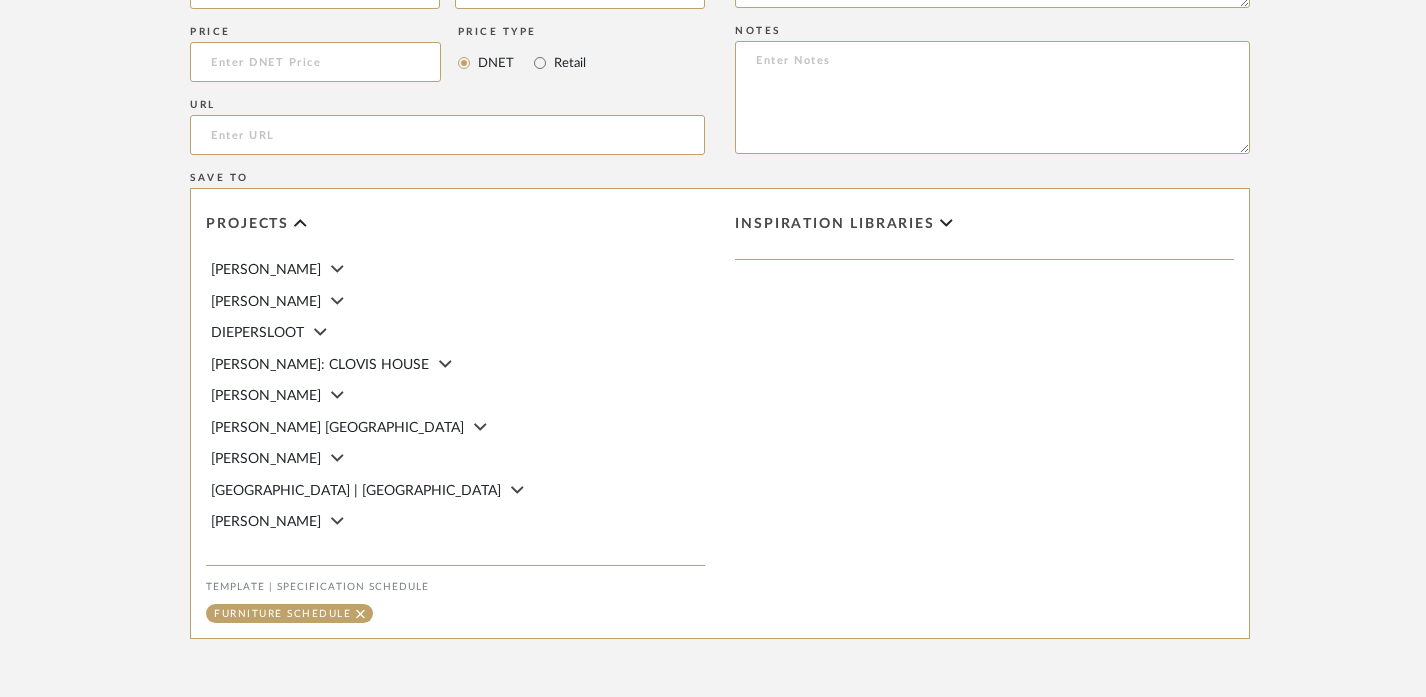 scroll, scrollTop: 1383, scrollLeft: 0, axis: vertical 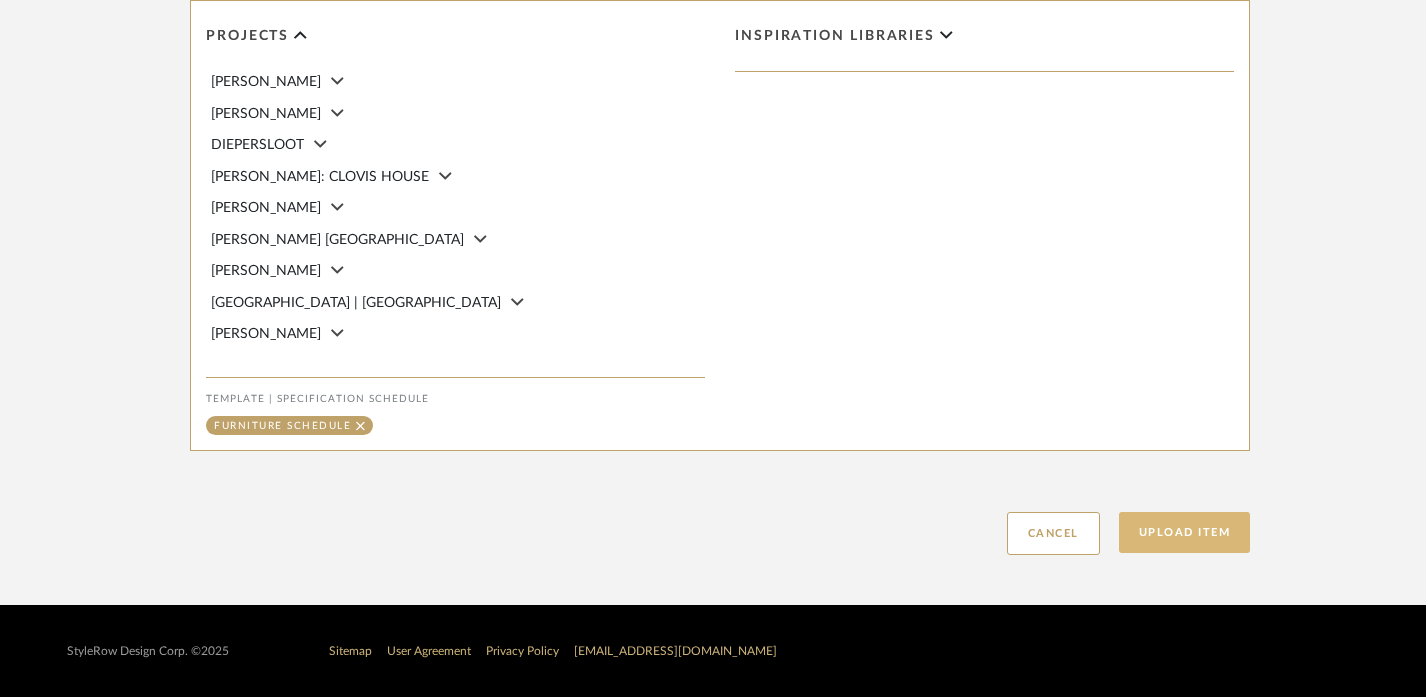 click on "Upload Item" 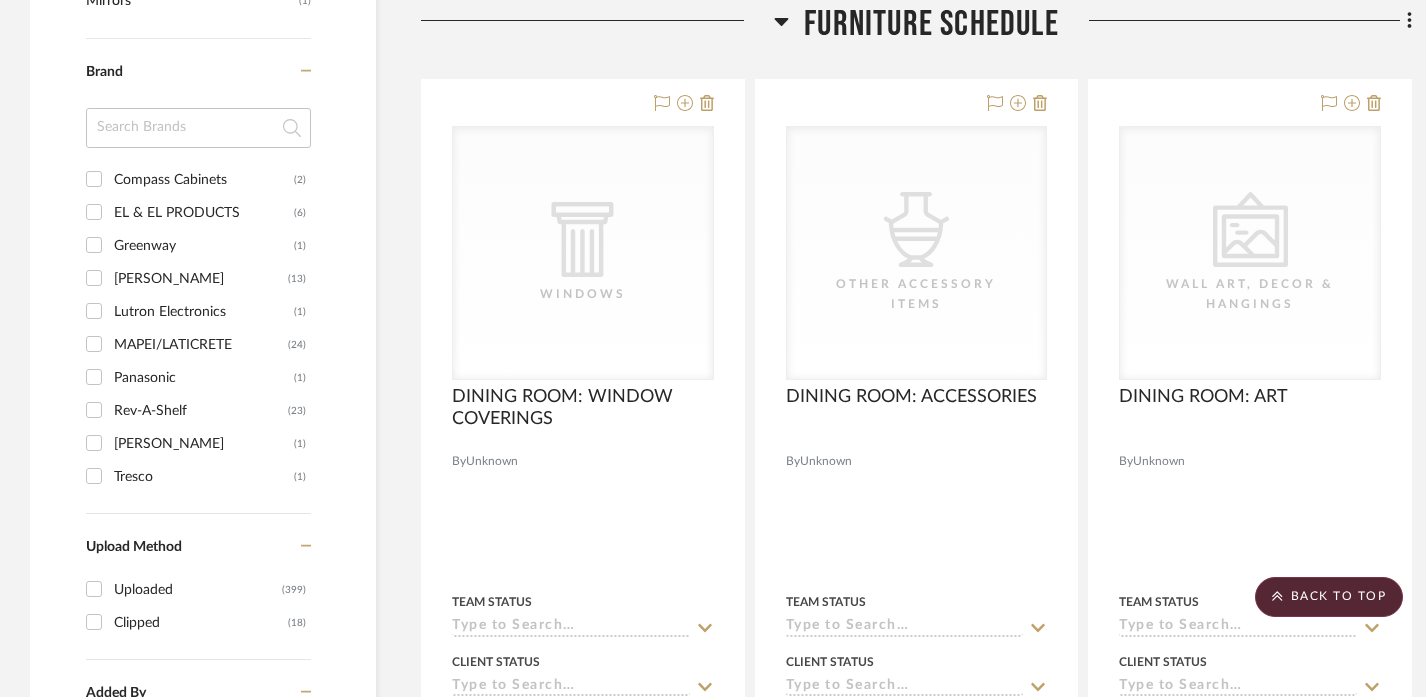 scroll, scrollTop: 1987, scrollLeft: 0, axis: vertical 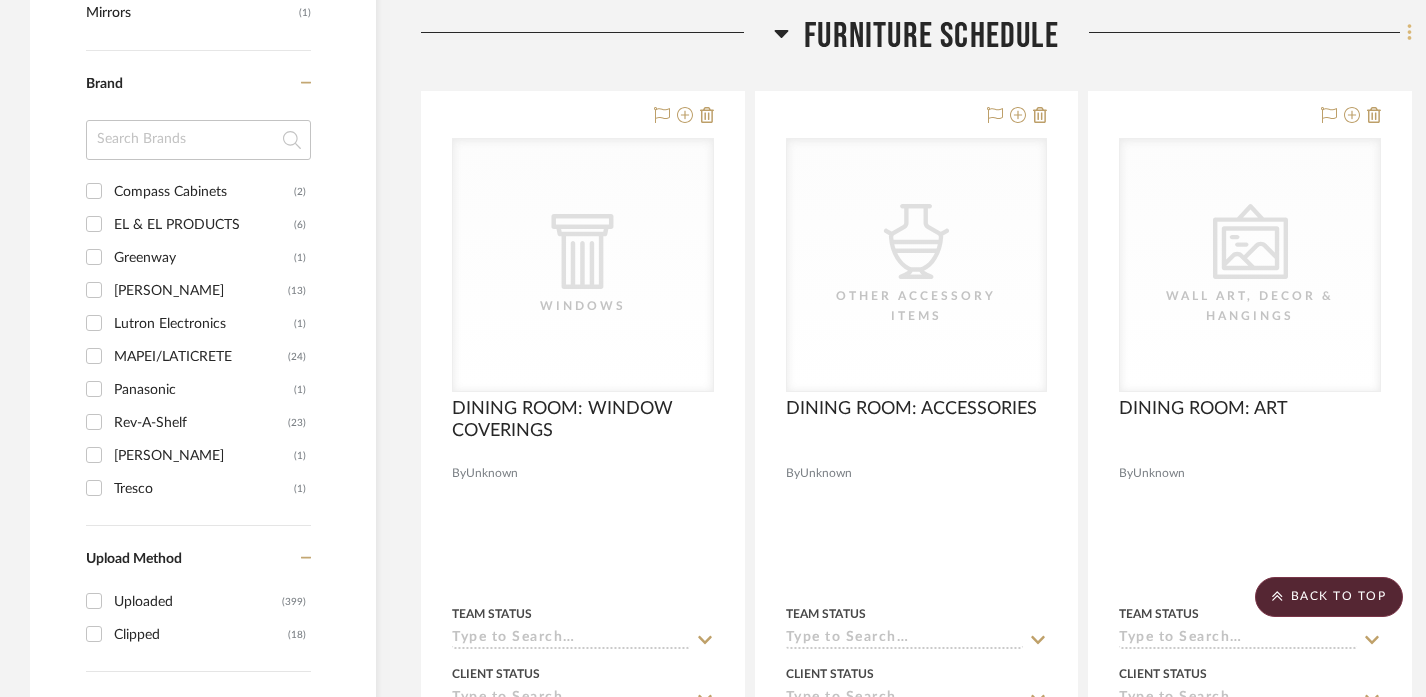 click 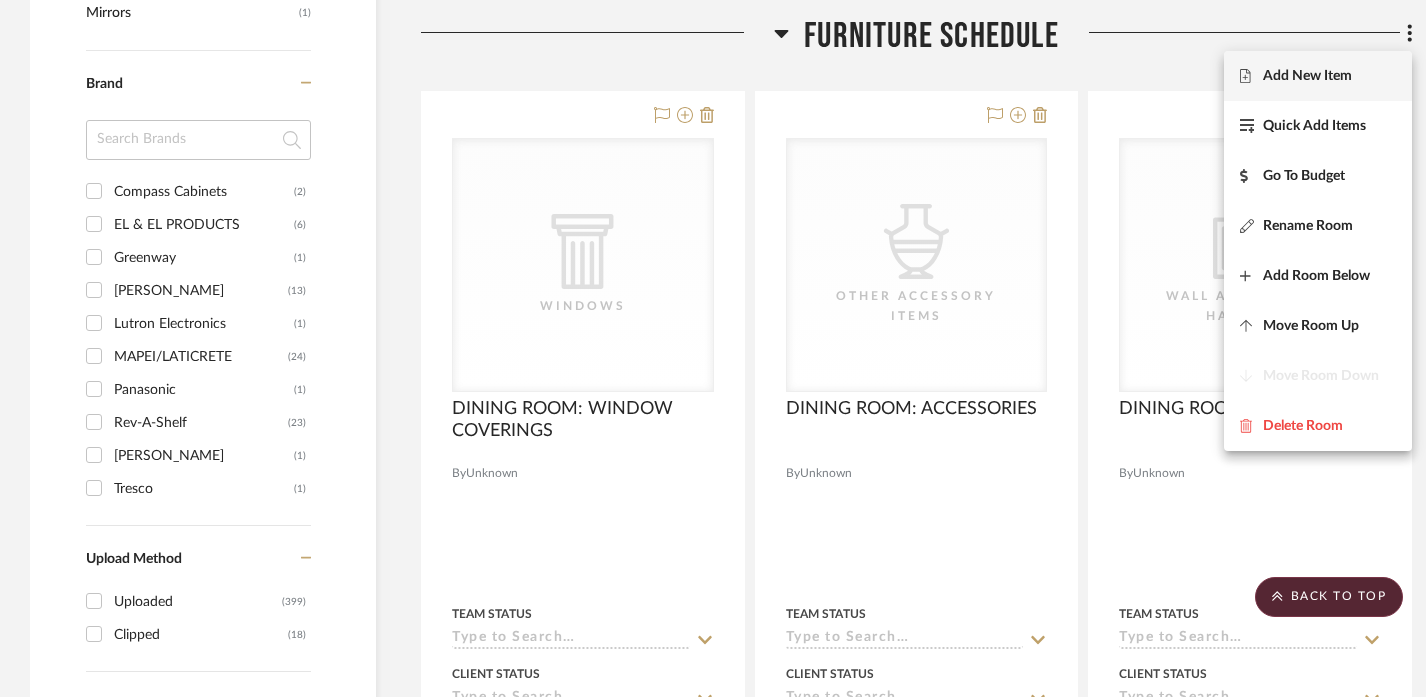 click on "Add New Item" at bounding box center [1307, 76] 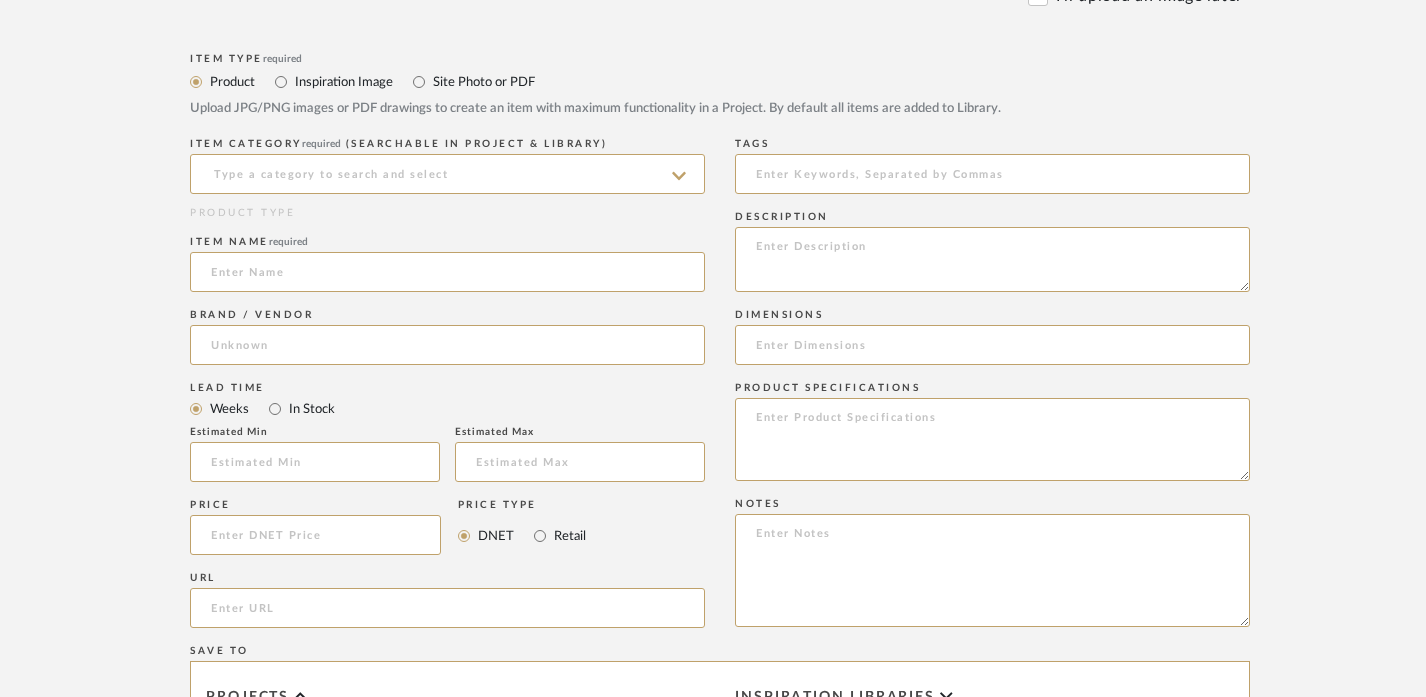 scroll, scrollTop: 720, scrollLeft: 0, axis: vertical 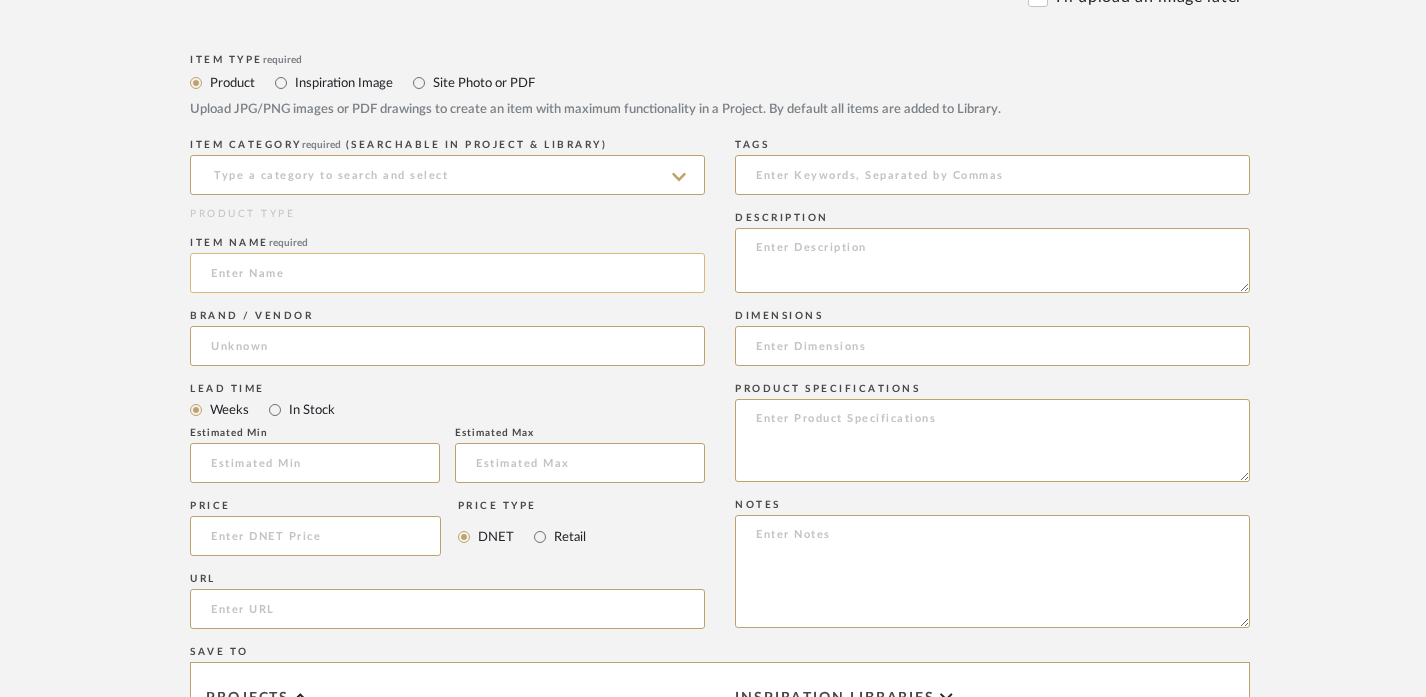 click 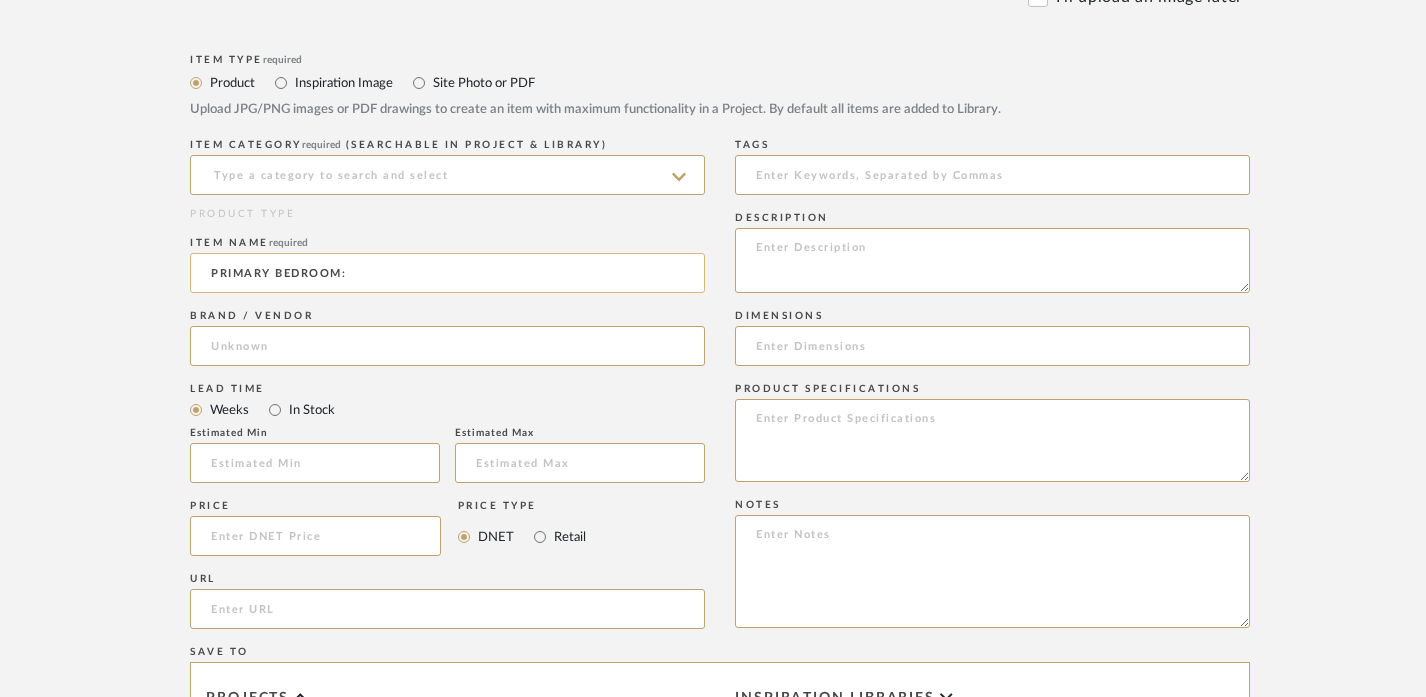paste on "BED" 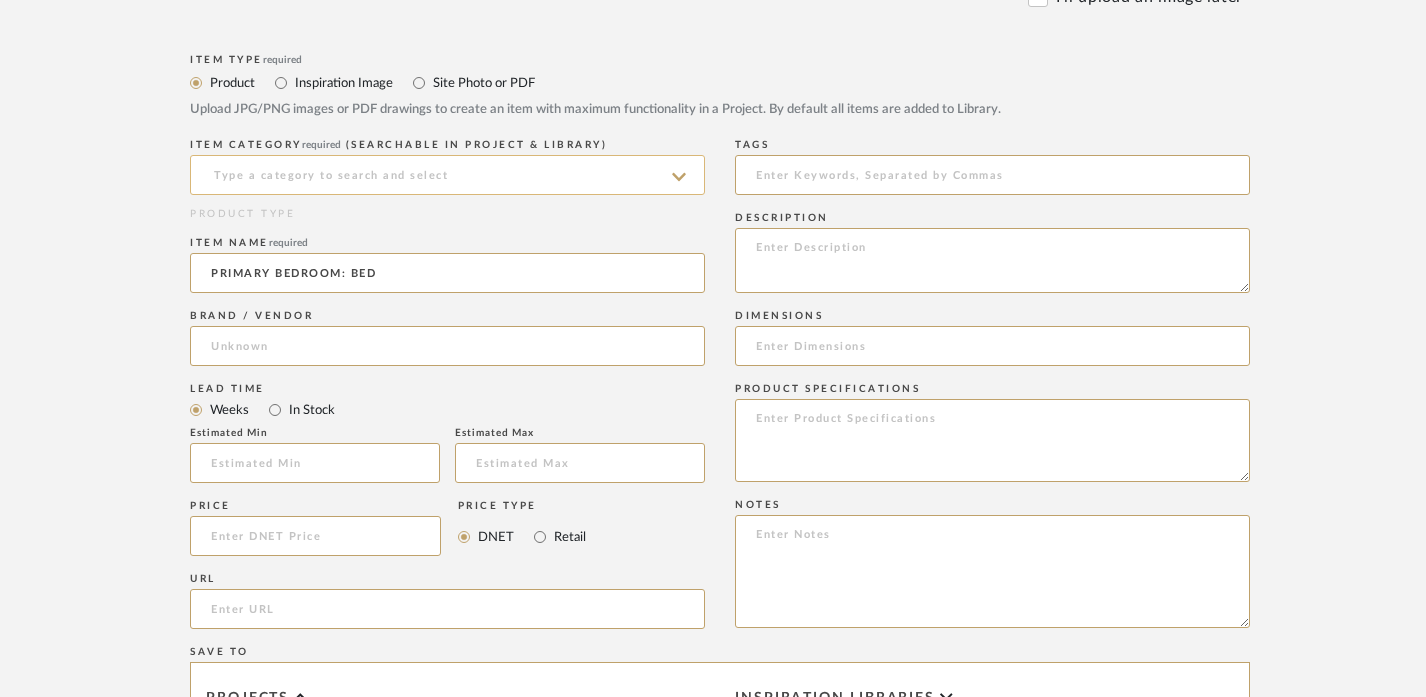 type on "PRIMARY BEDROOM: BED" 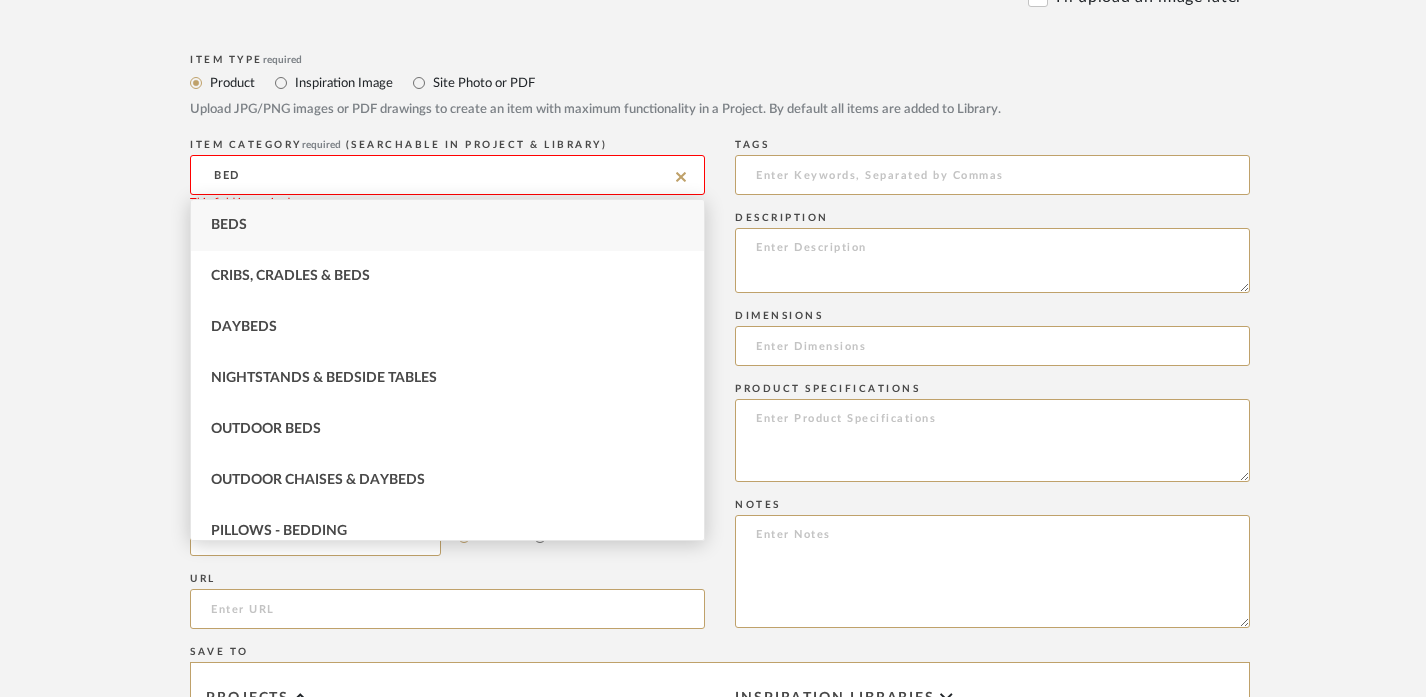 click on "Beds" at bounding box center [447, 225] 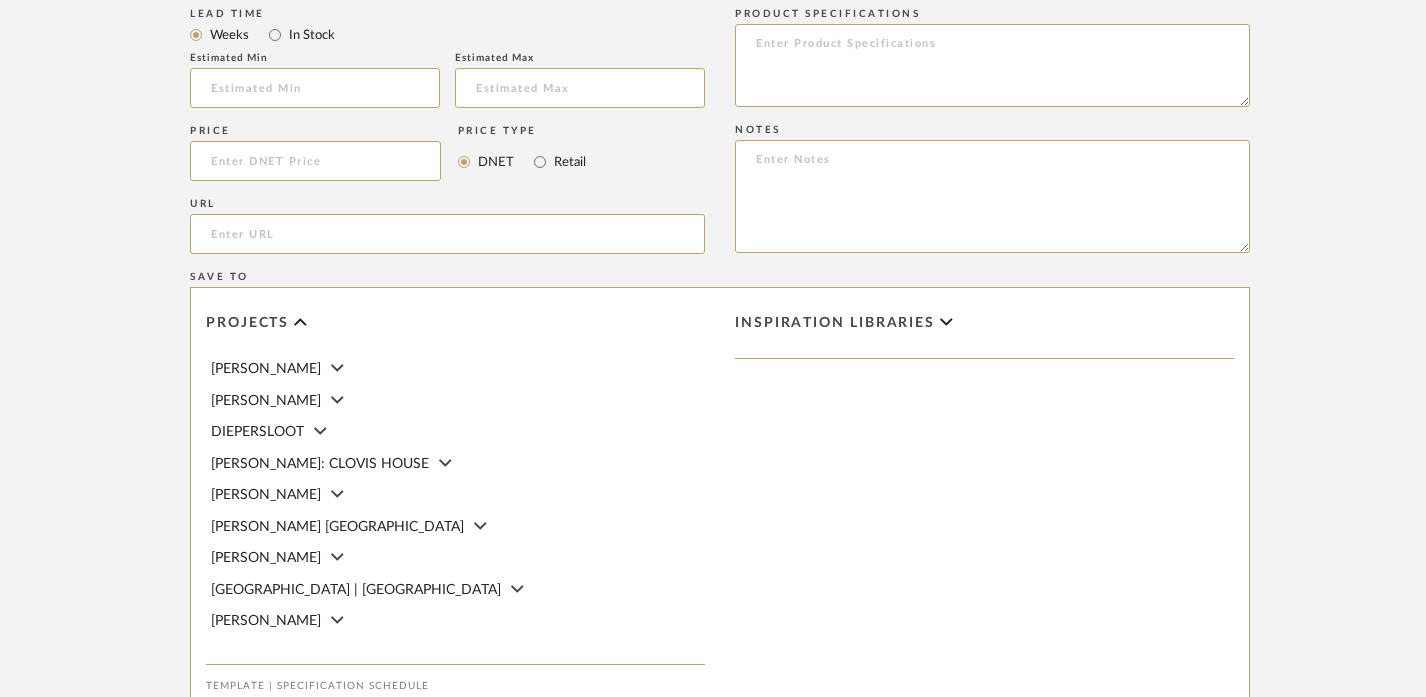 scroll, scrollTop: 1383, scrollLeft: 0, axis: vertical 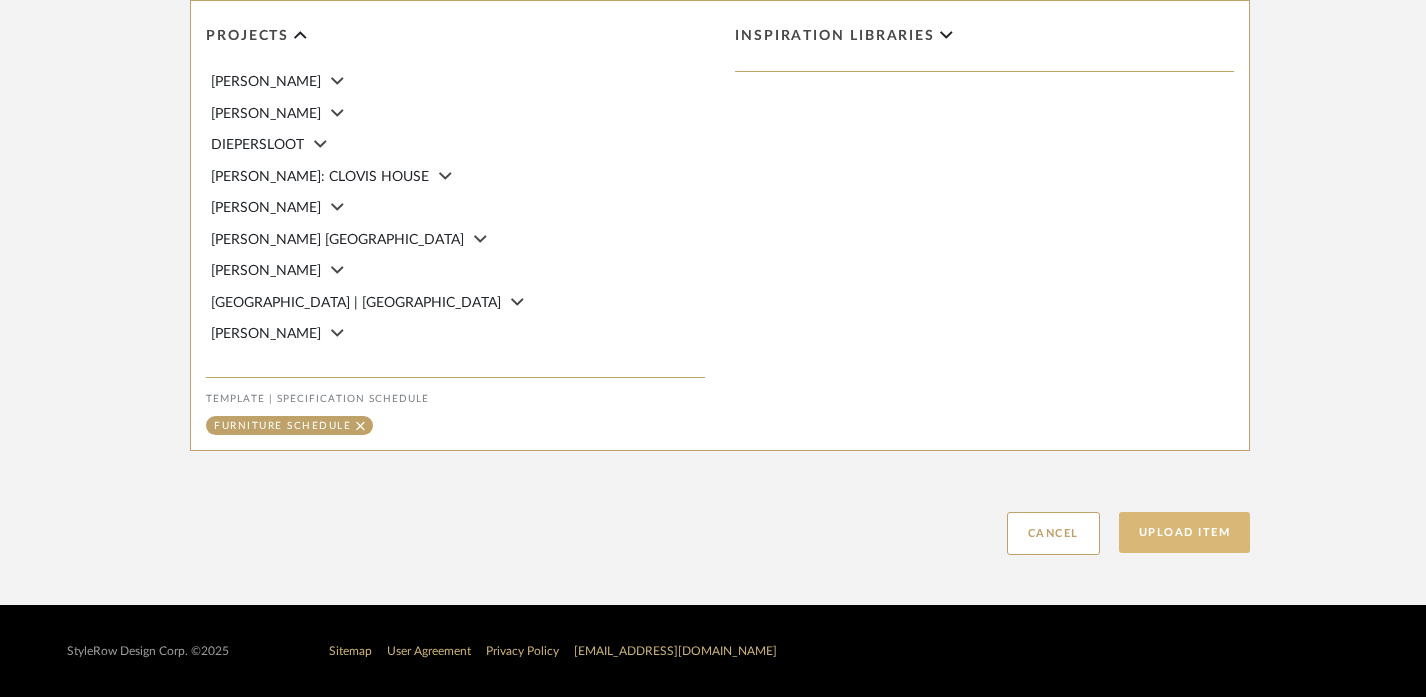 click on "Upload Item" 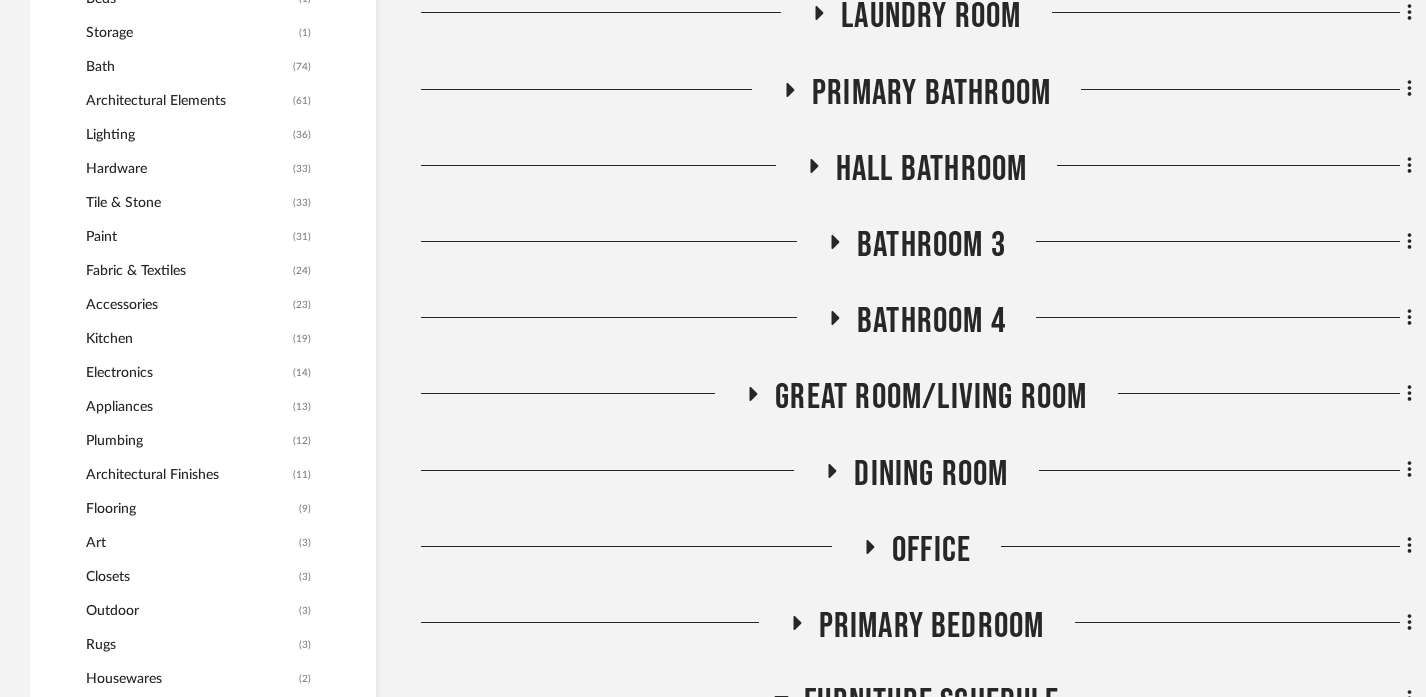 scroll, scrollTop: 2002, scrollLeft: 0, axis: vertical 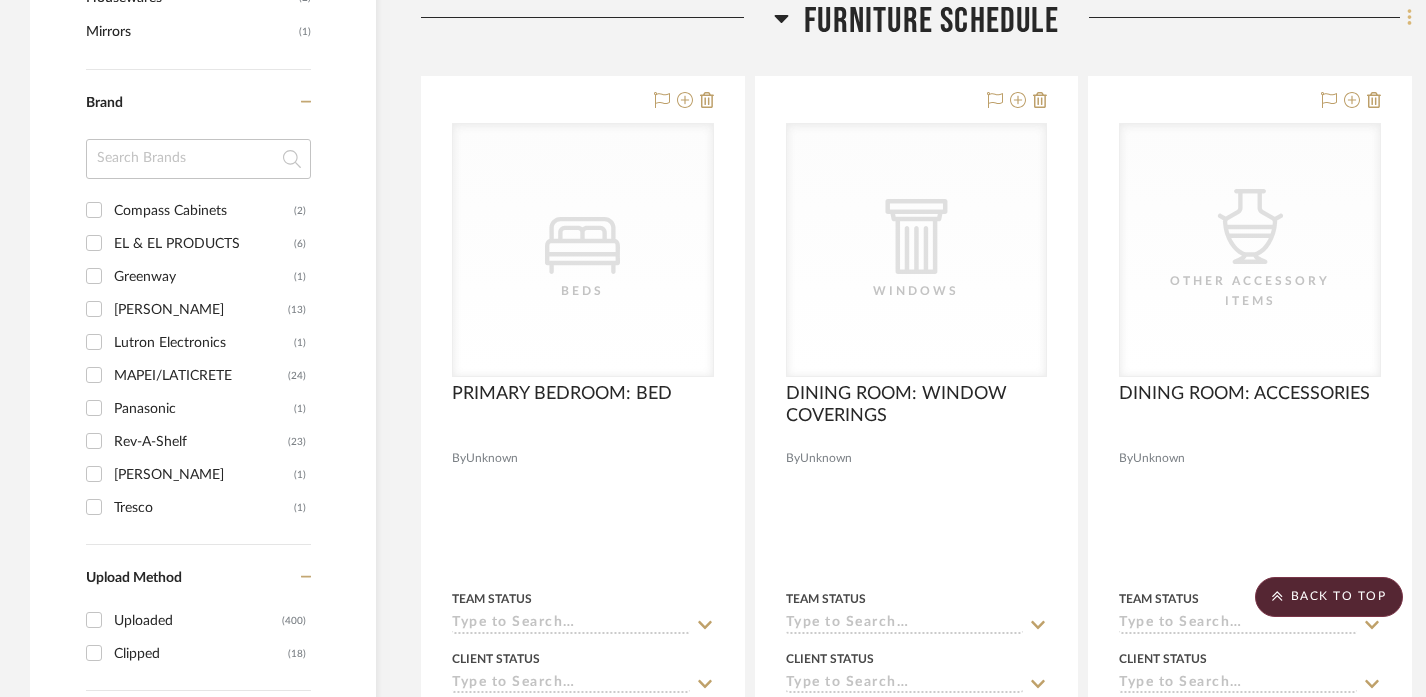 click 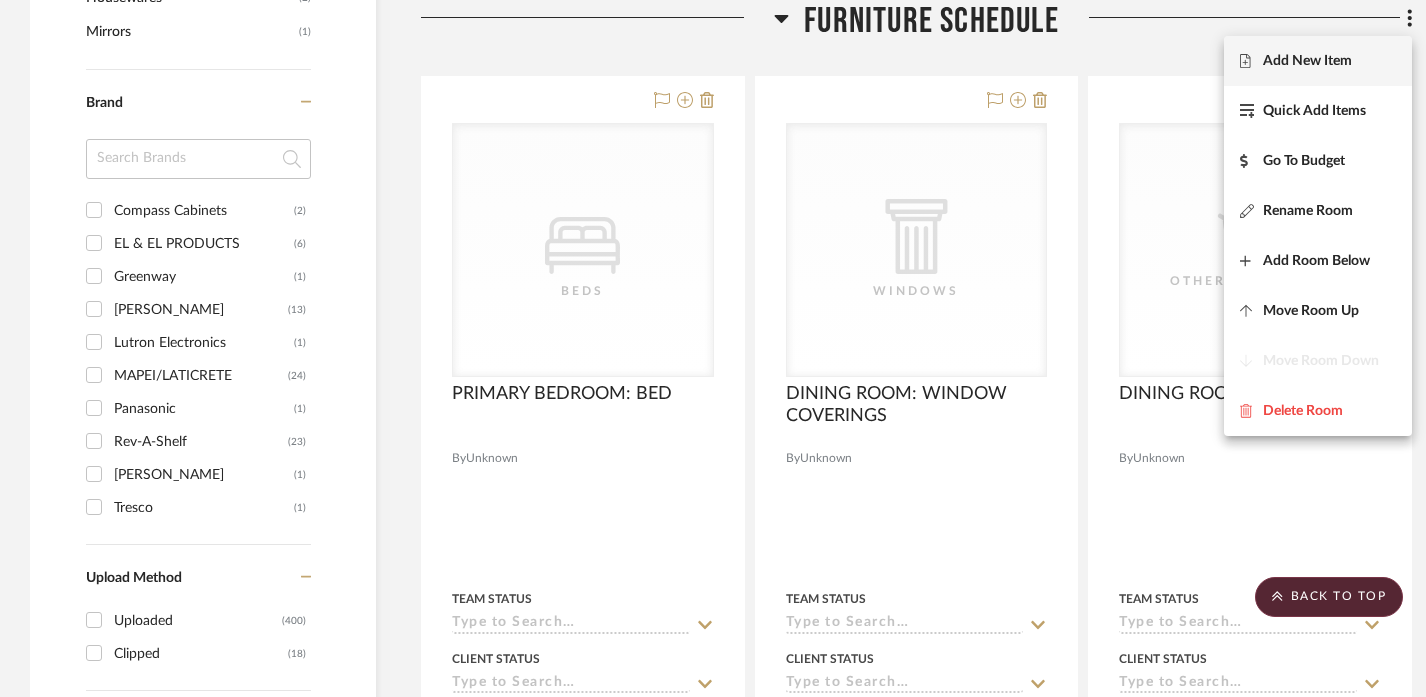 click on "Add New Item" at bounding box center (1307, 61) 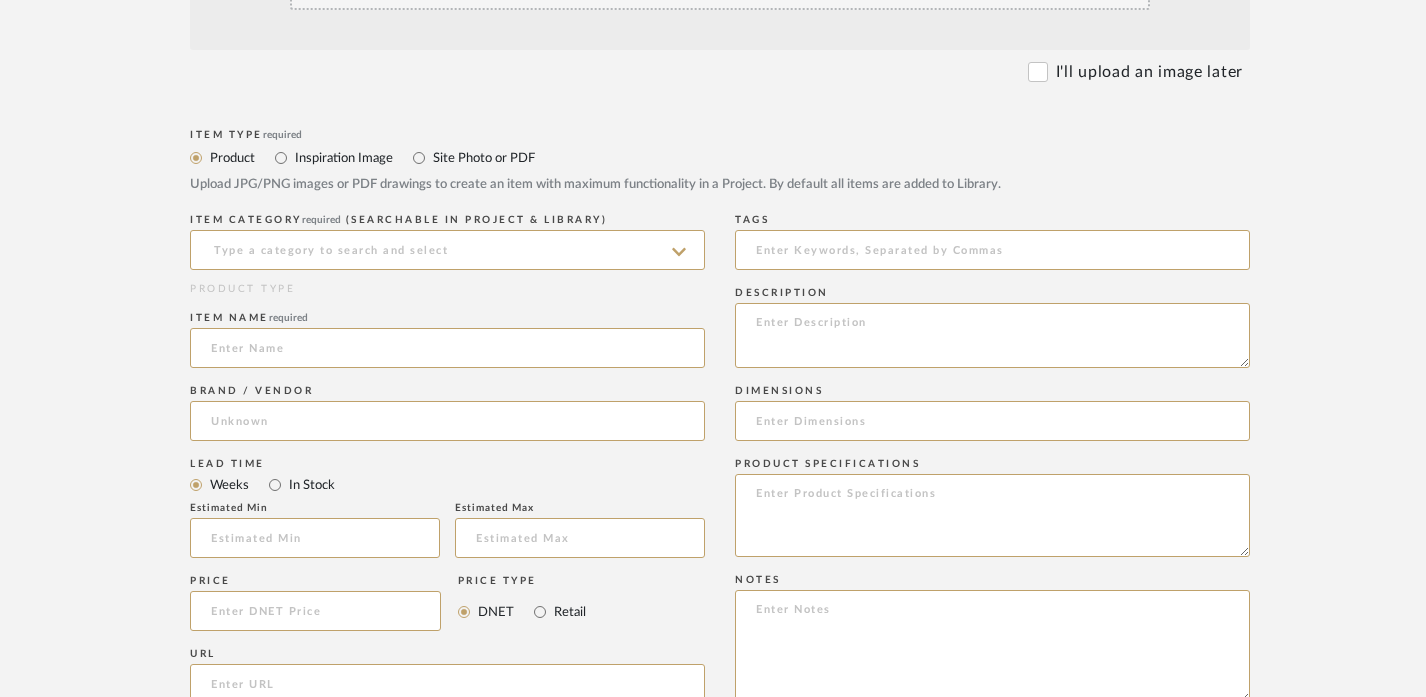 scroll, scrollTop: 665, scrollLeft: 0, axis: vertical 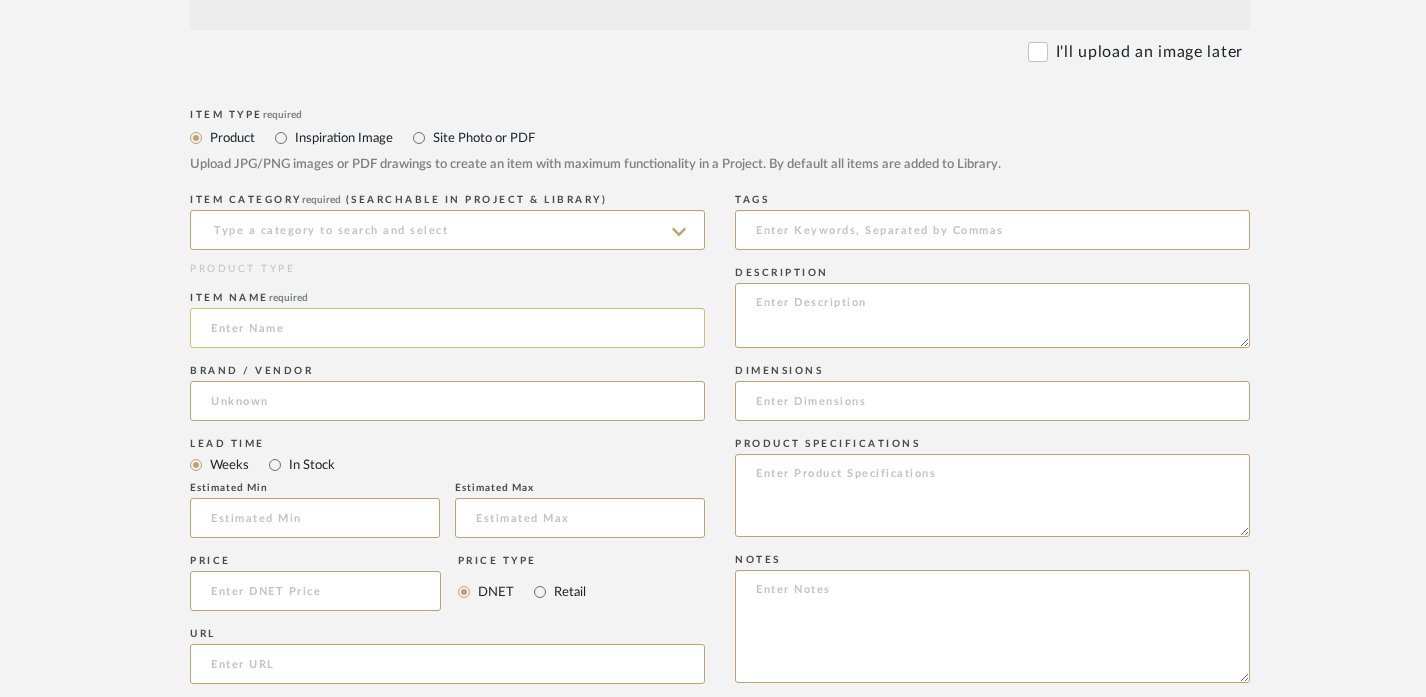 click 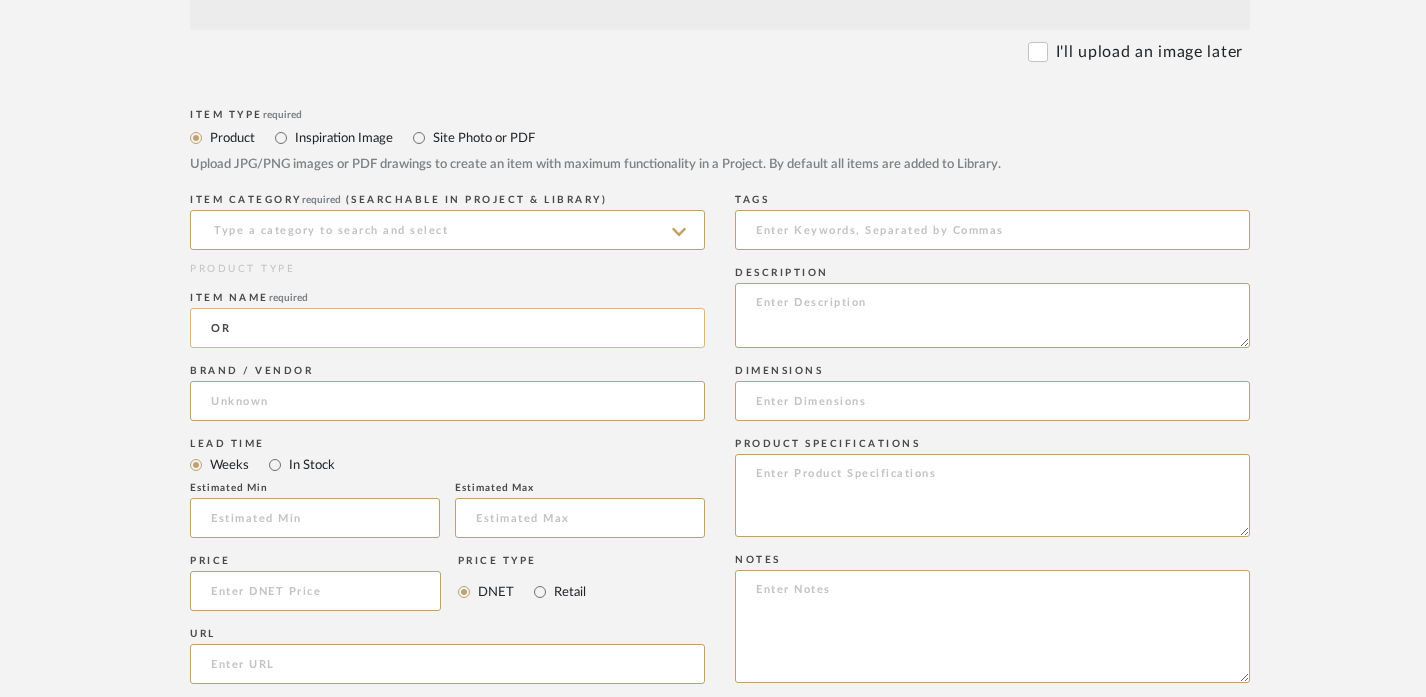 type on "O" 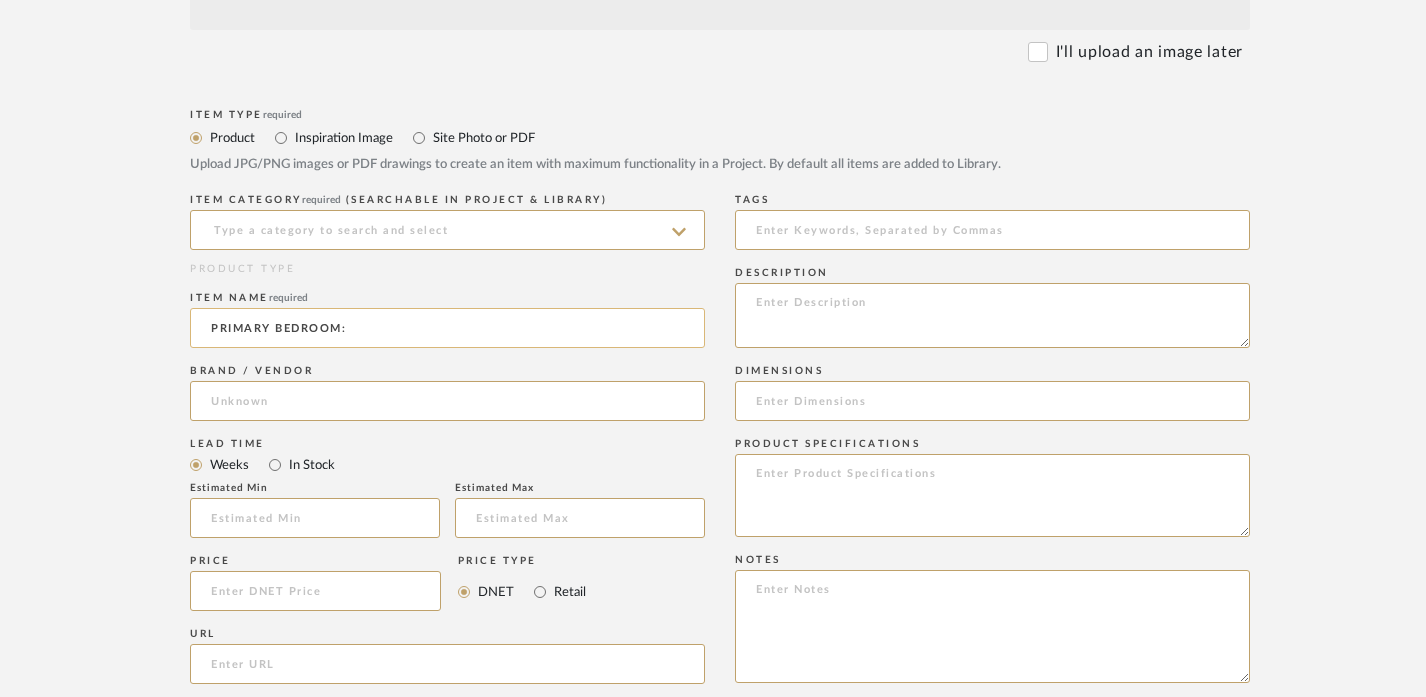 paste on "MATTRESS" 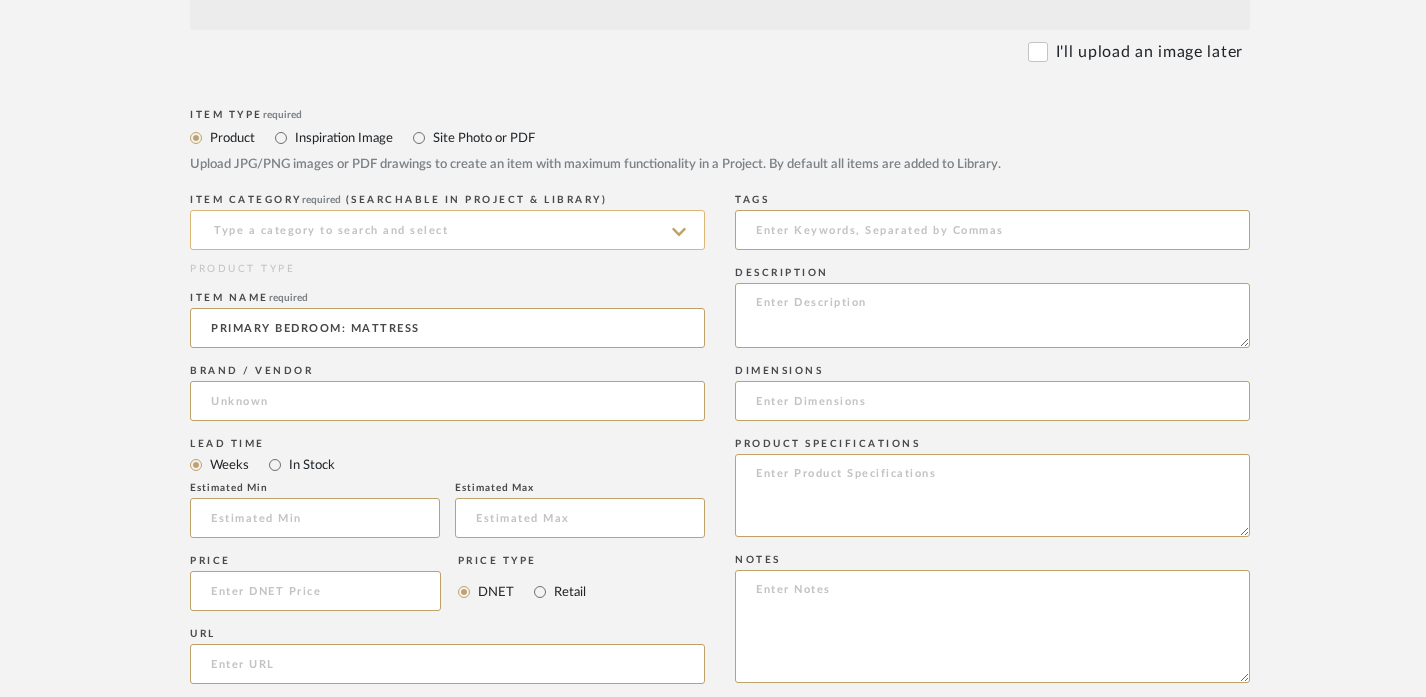 type on "PRIMARY BEDROOM: MATTRESS" 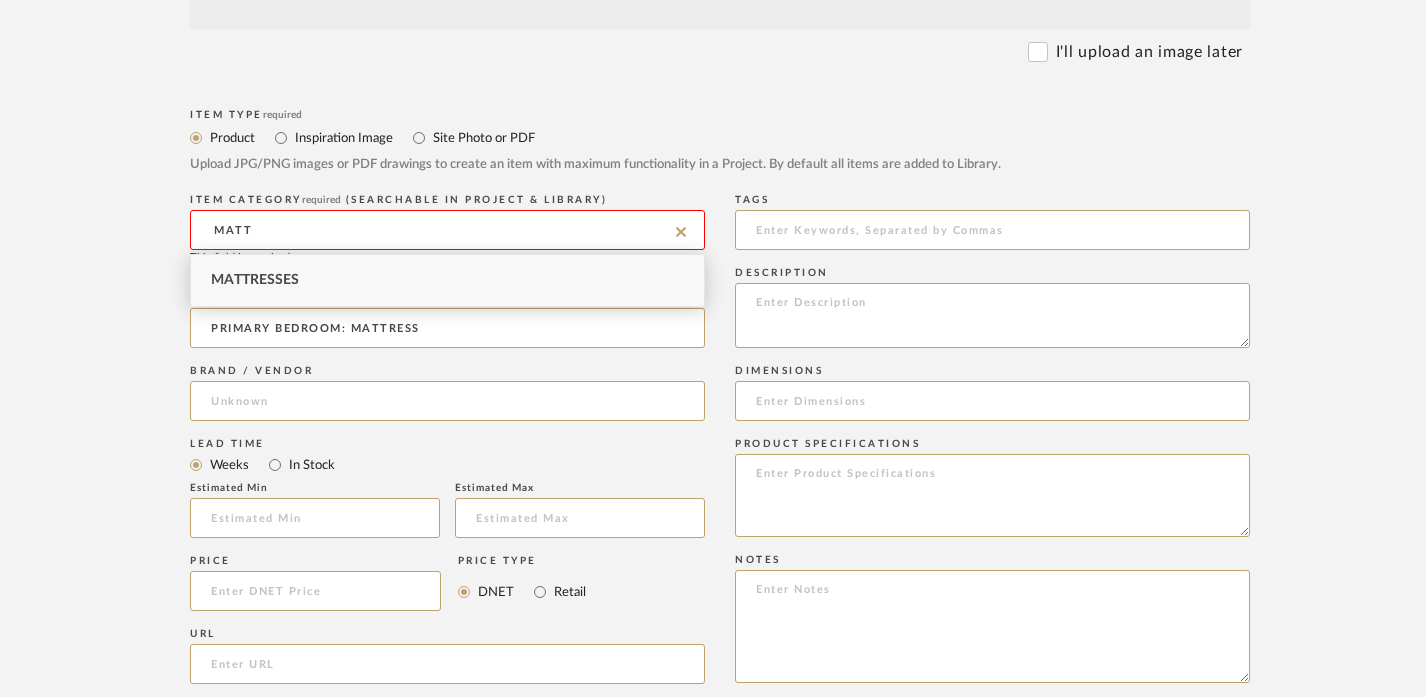 click on "Mattresses" at bounding box center (447, 280) 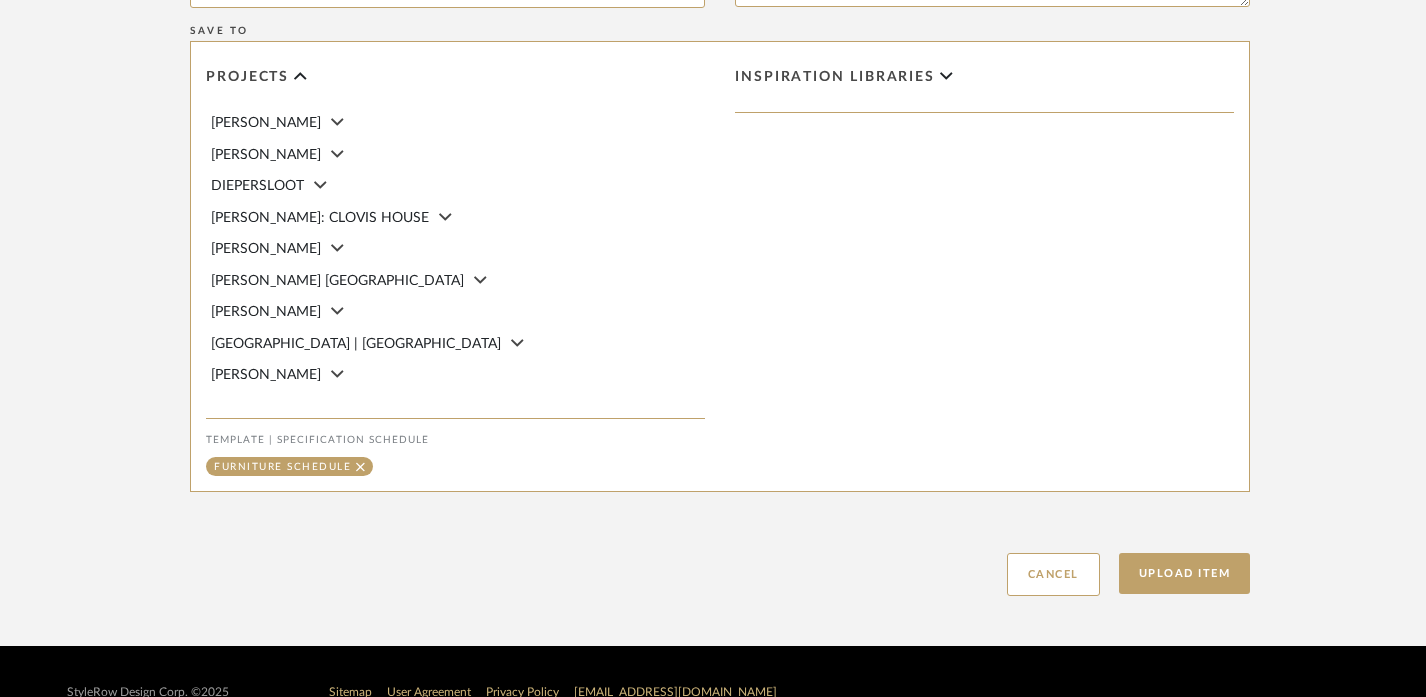 scroll, scrollTop: 1376, scrollLeft: 0, axis: vertical 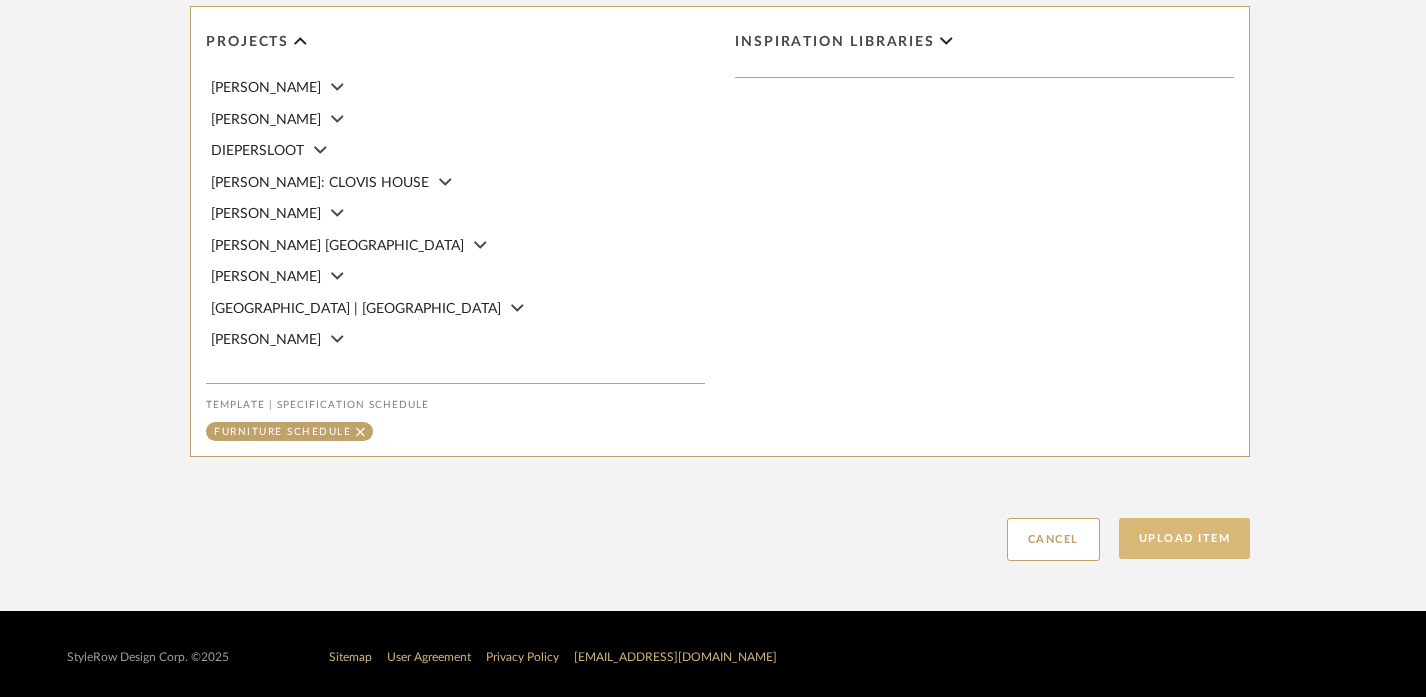 click on "Upload Item" 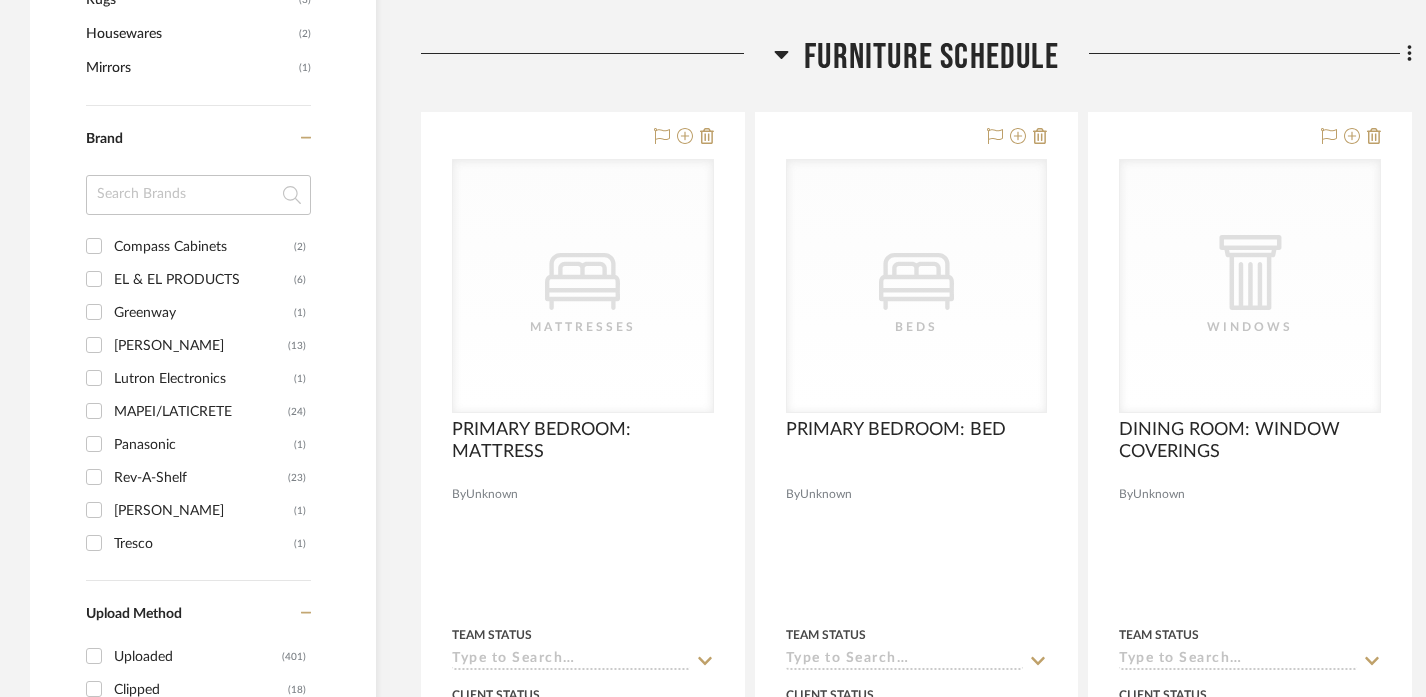 scroll, scrollTop: 2002, scrollLeft: 0, axis: vertical 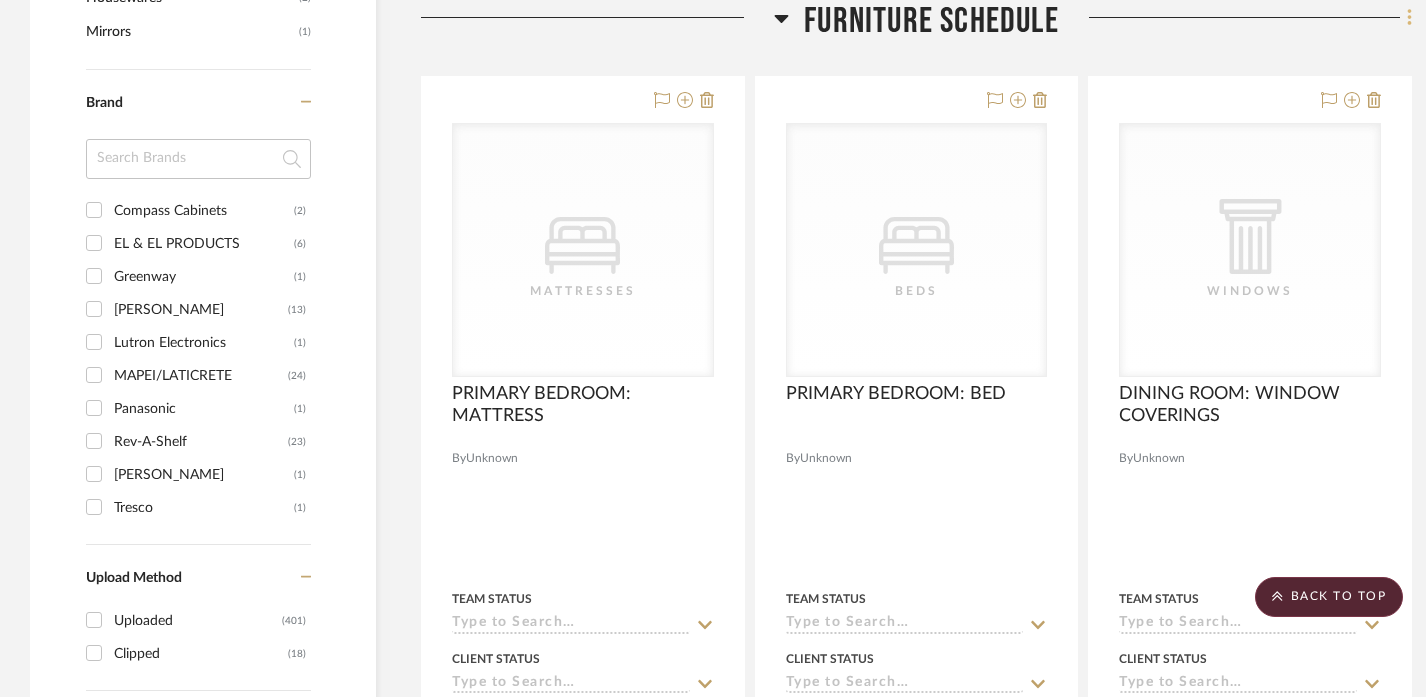 click 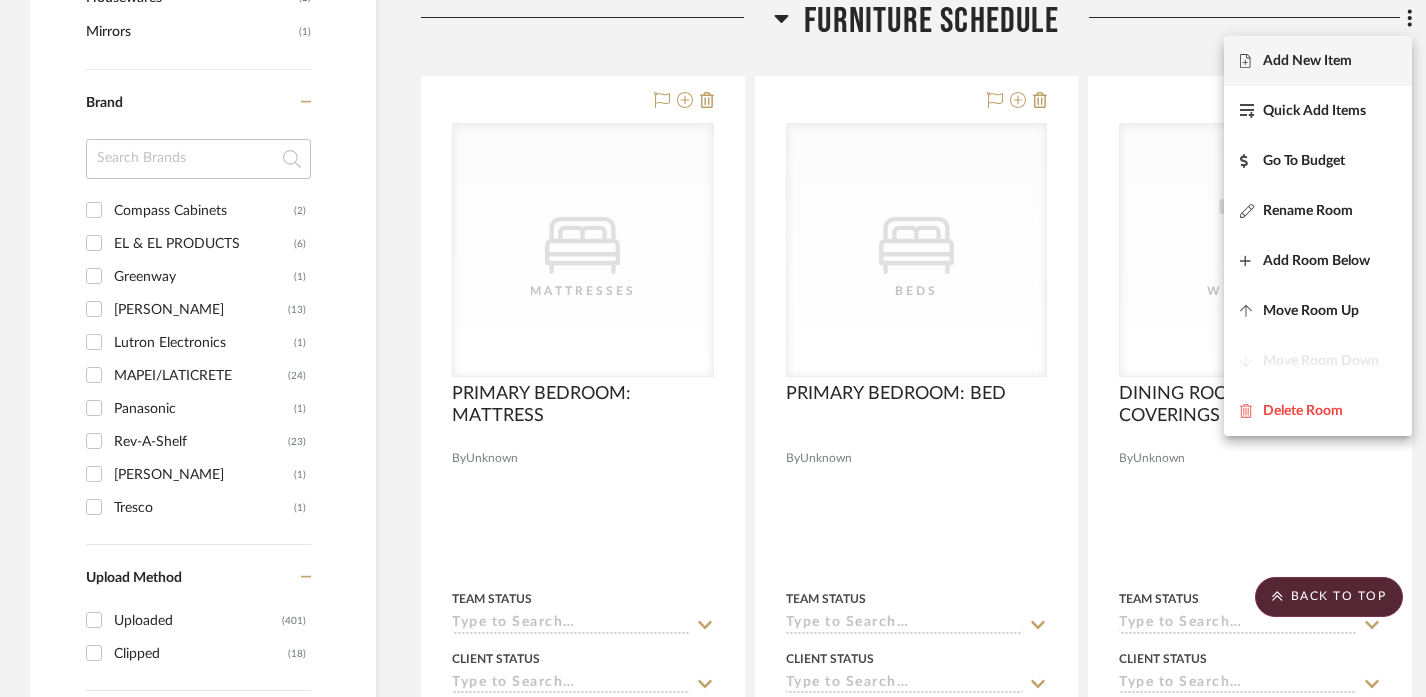 click on "Add New Item" at bounding box center (1318, 61) 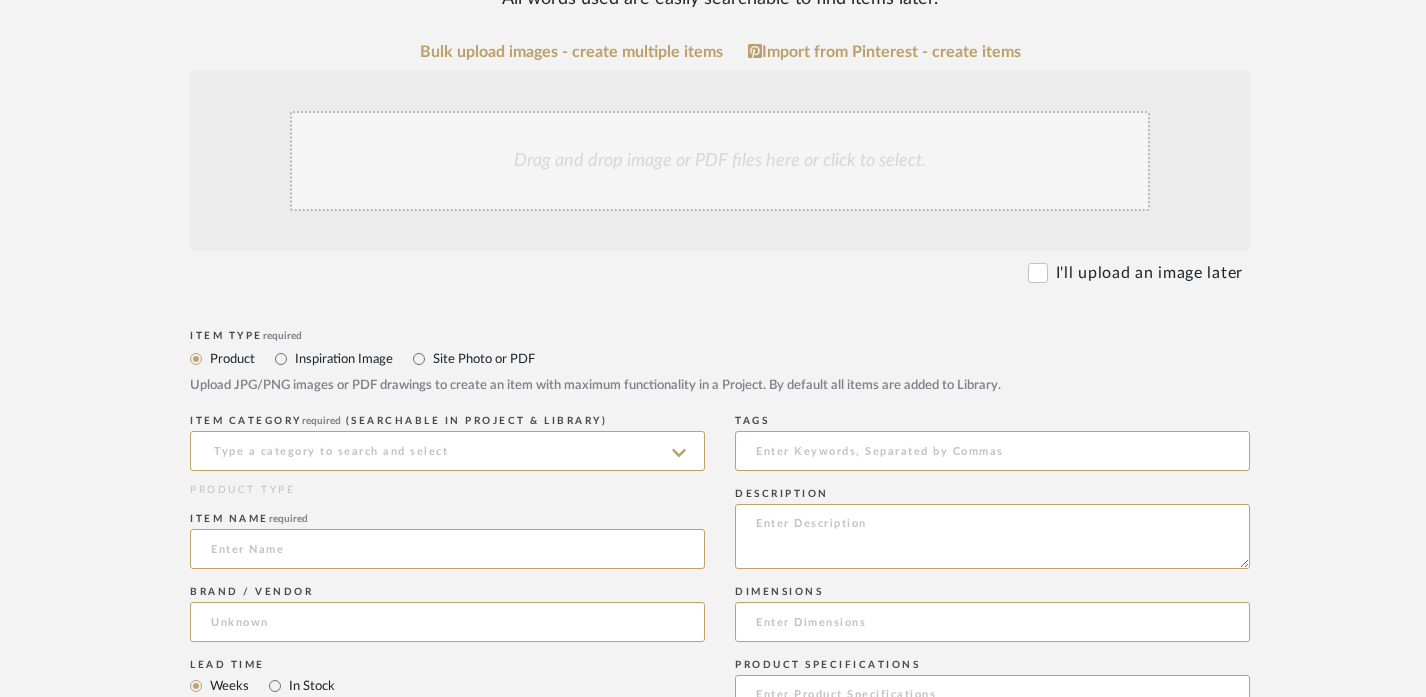 scroll, scrollTop: 447, scrollLeft: 0, axis: vertical 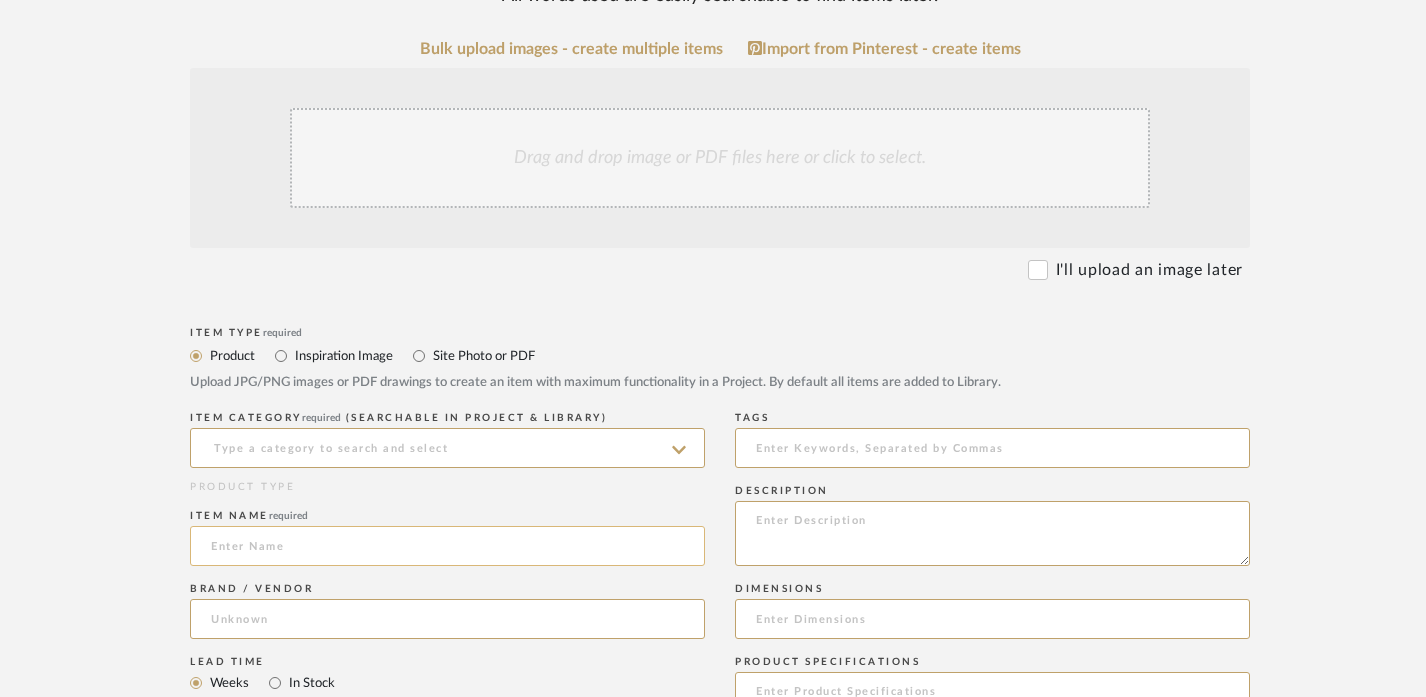click 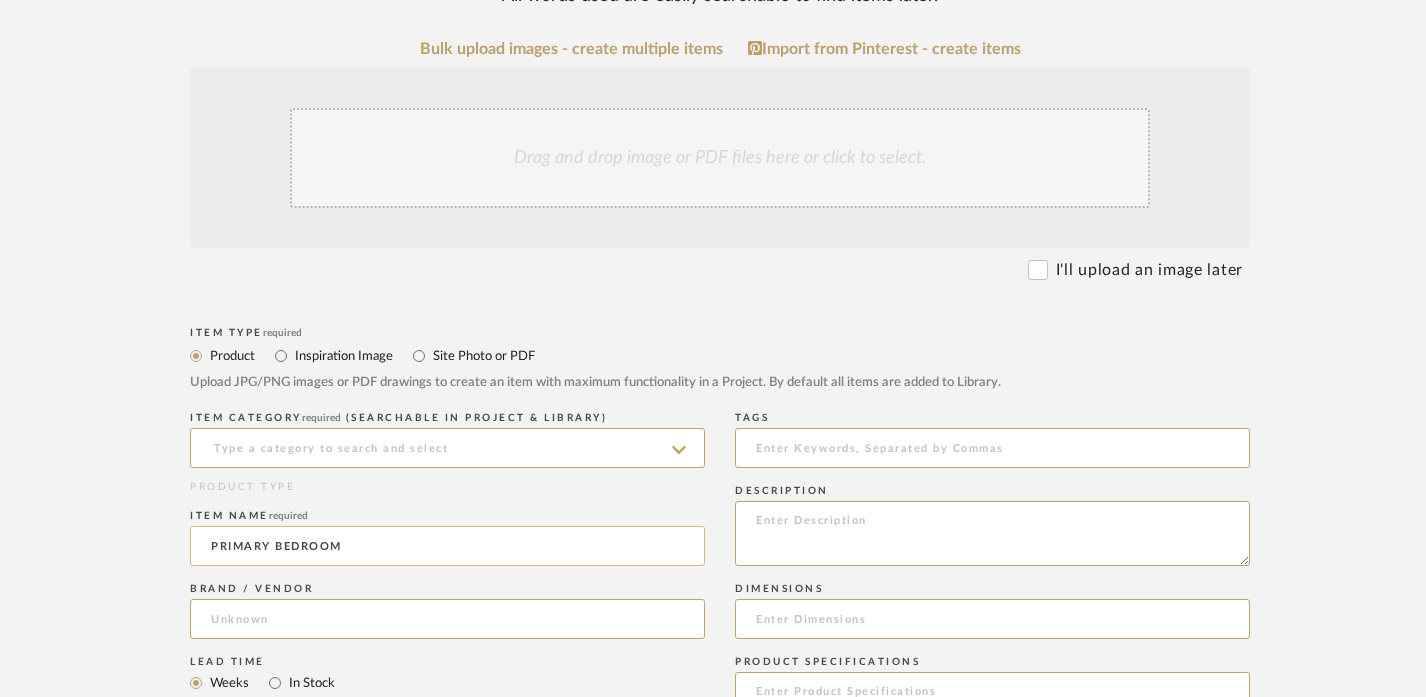 click on "PRIMARY BEDROOM" 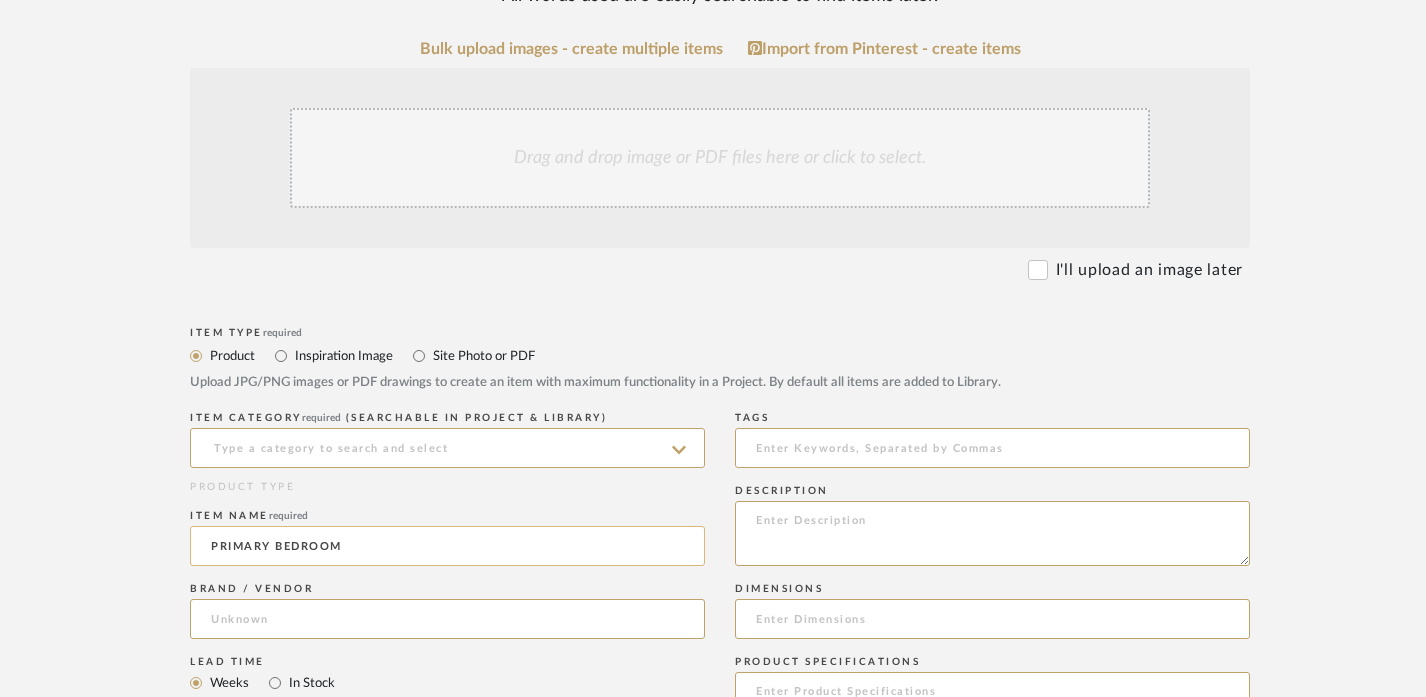click on "PRIMARY BEDROOM" 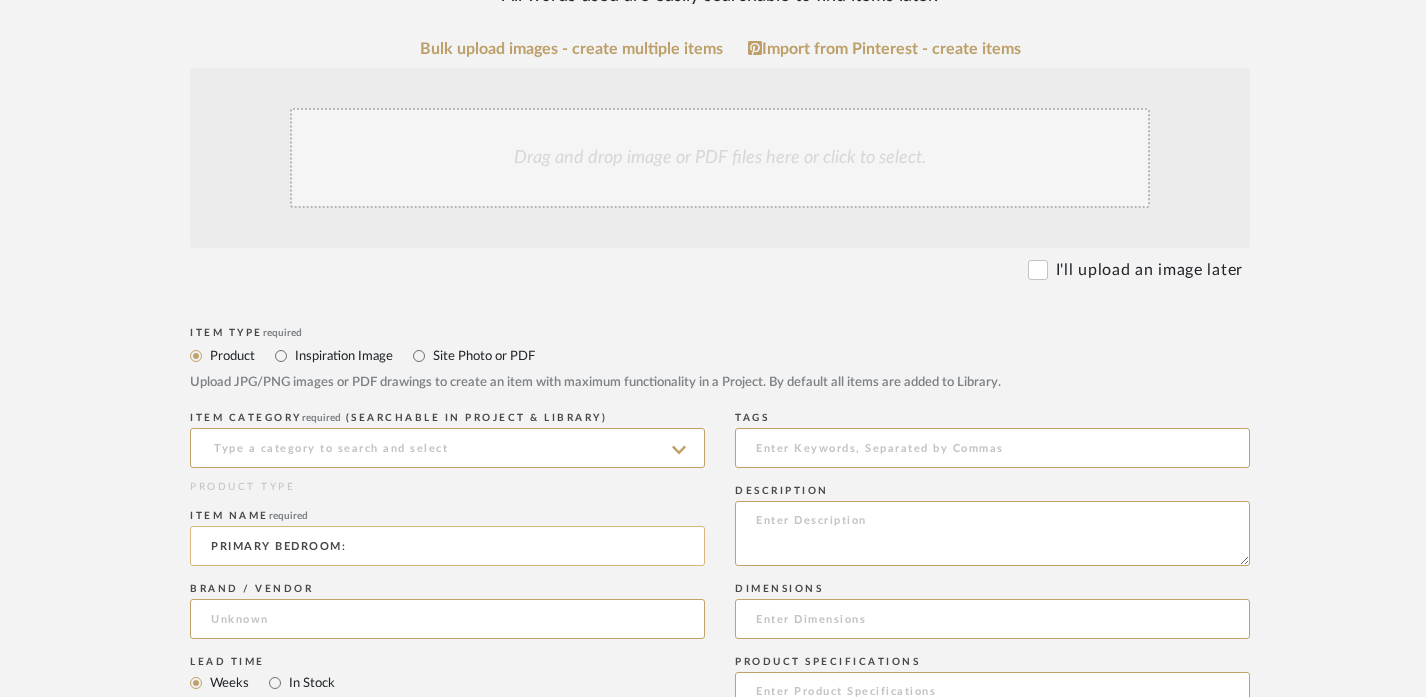 paste on "BEDDING" 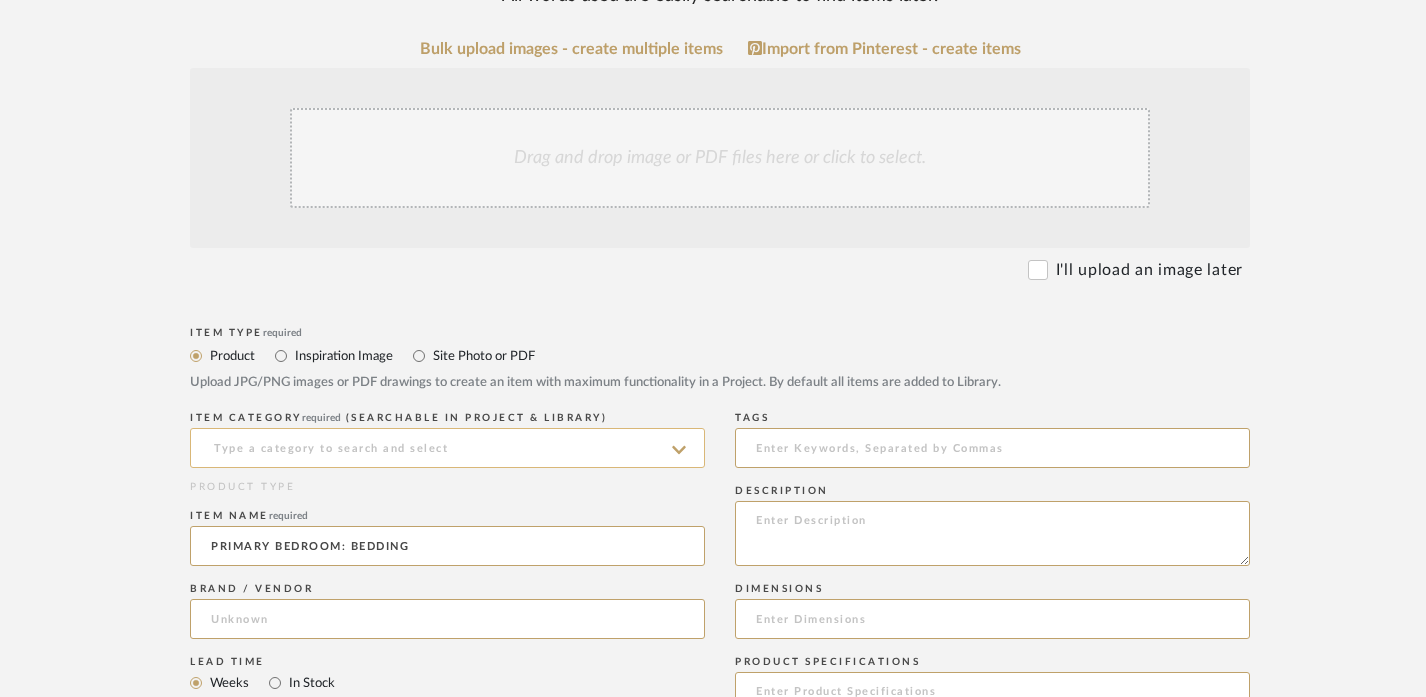 type on "PRIMARY BEDROOM: BEDDING" 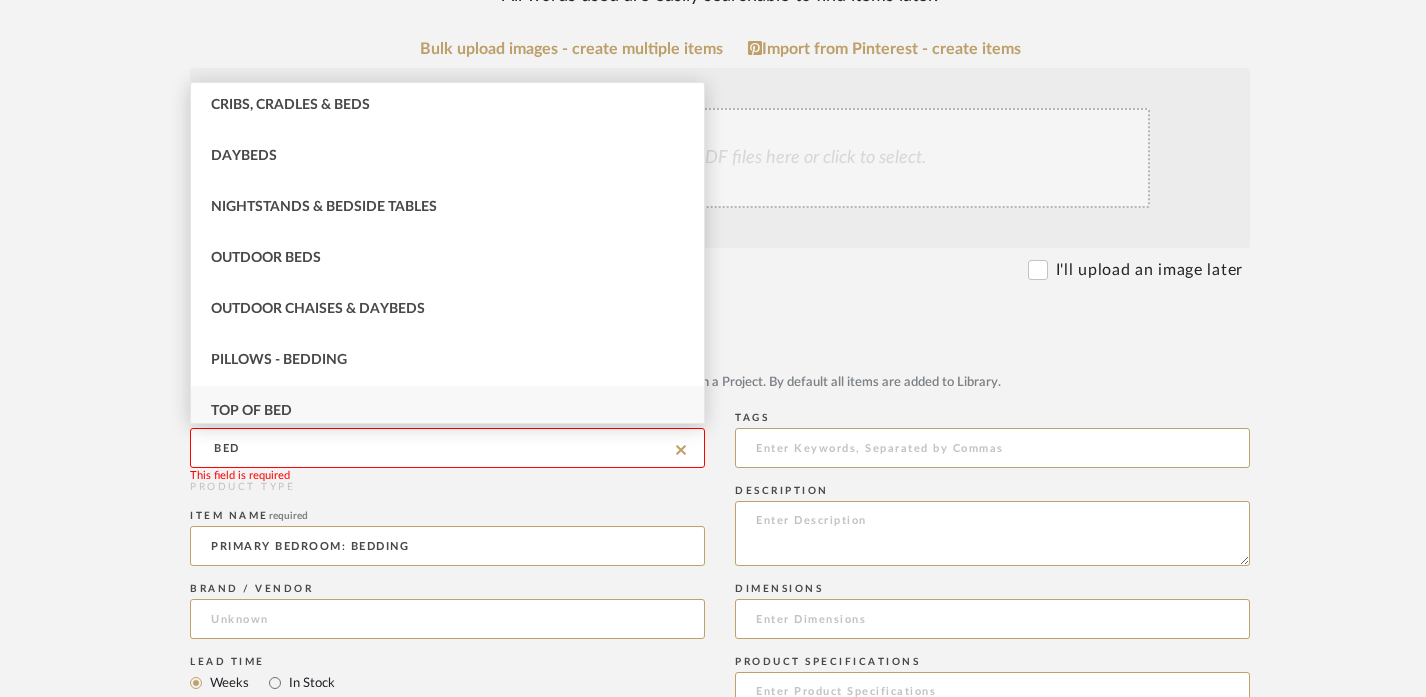 scroll, scrollTop: 119, scrollLeft: 0, axis: vertical 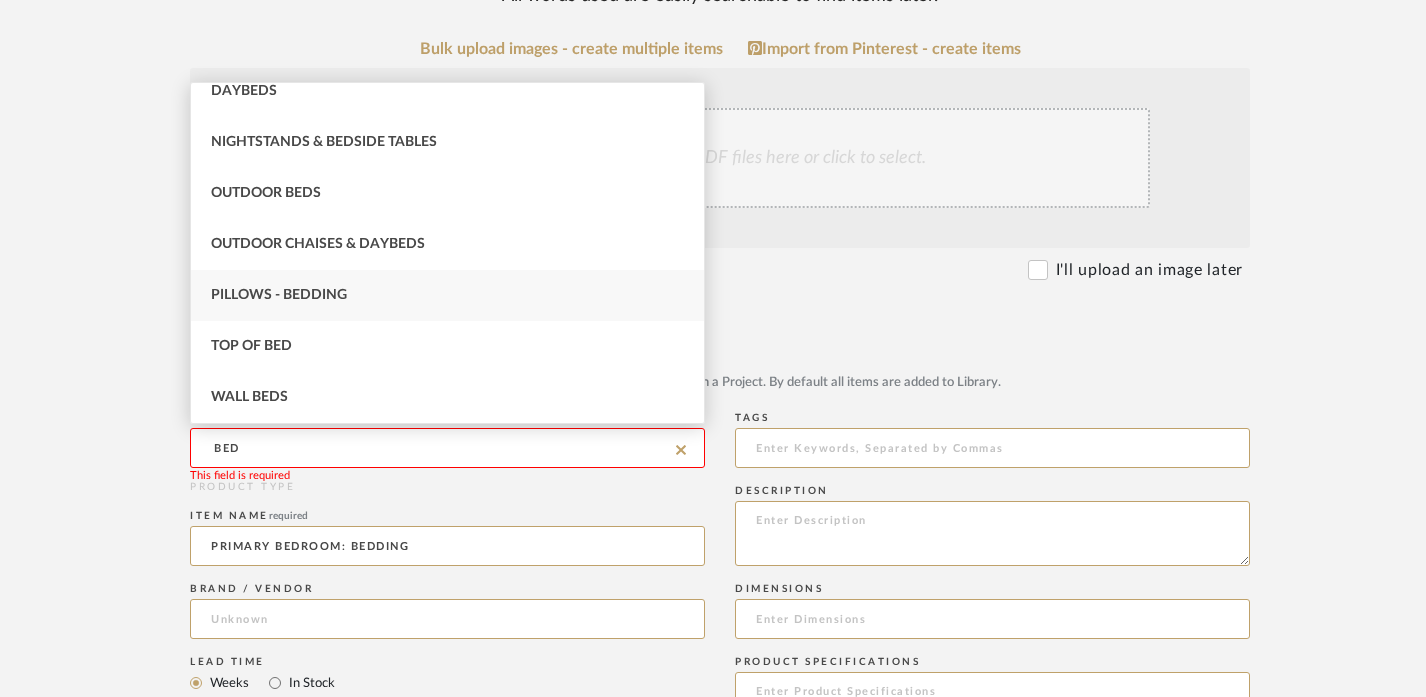 click on "Pillows - Bedding" at bounding box center (447, 295) 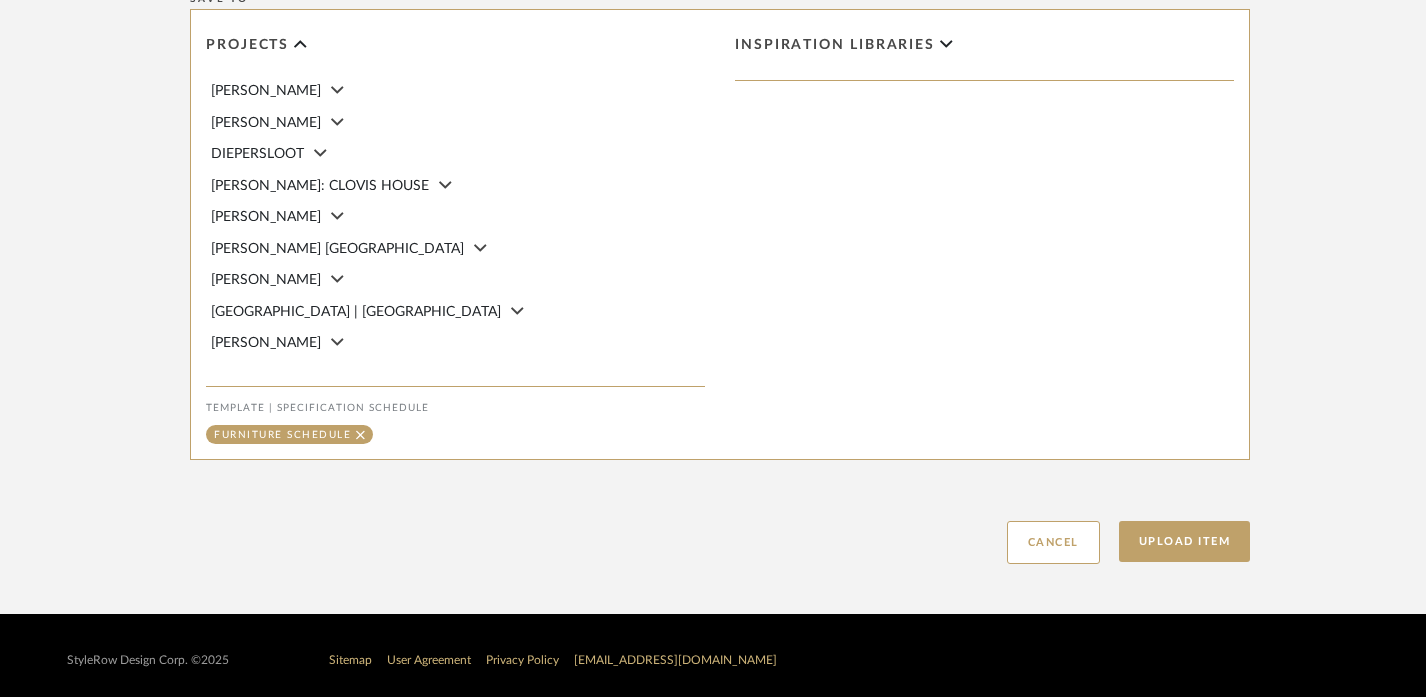 scroll, scrollTop: 1383, scrollLeft: 0, axis: vertical 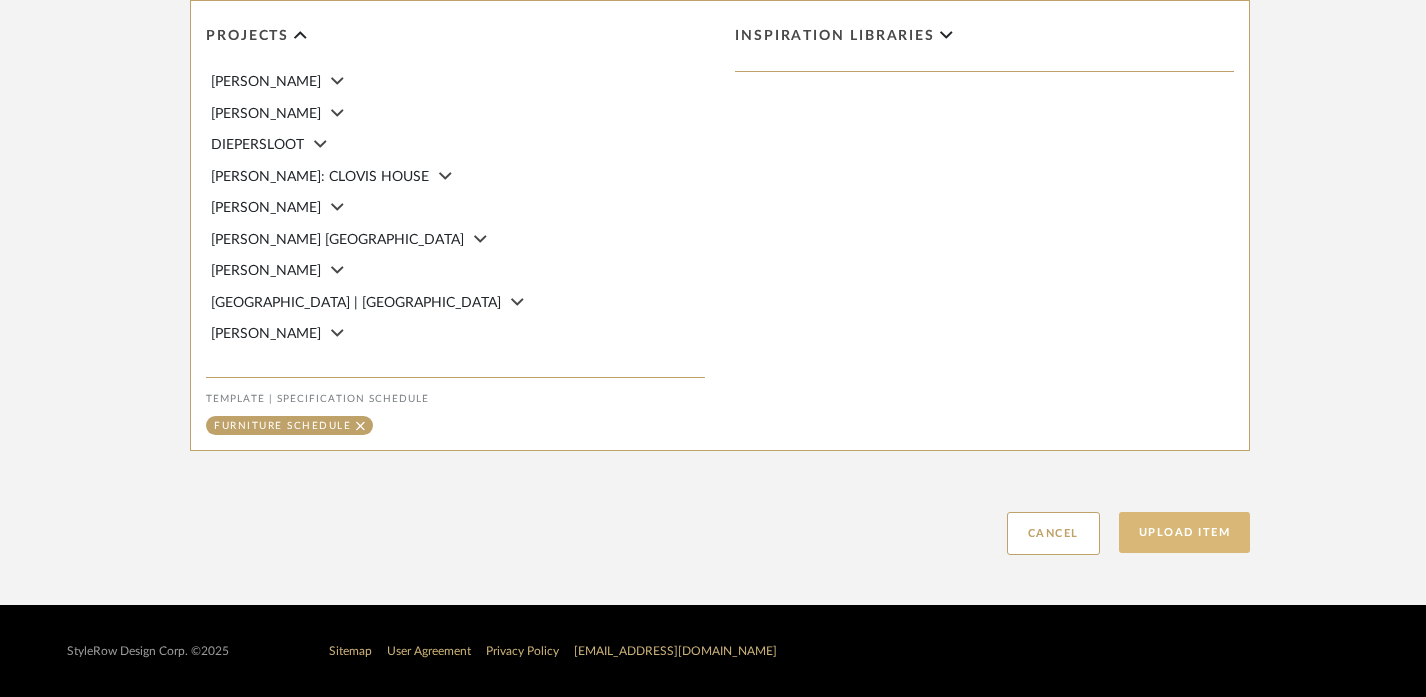 click on "Upload Item" 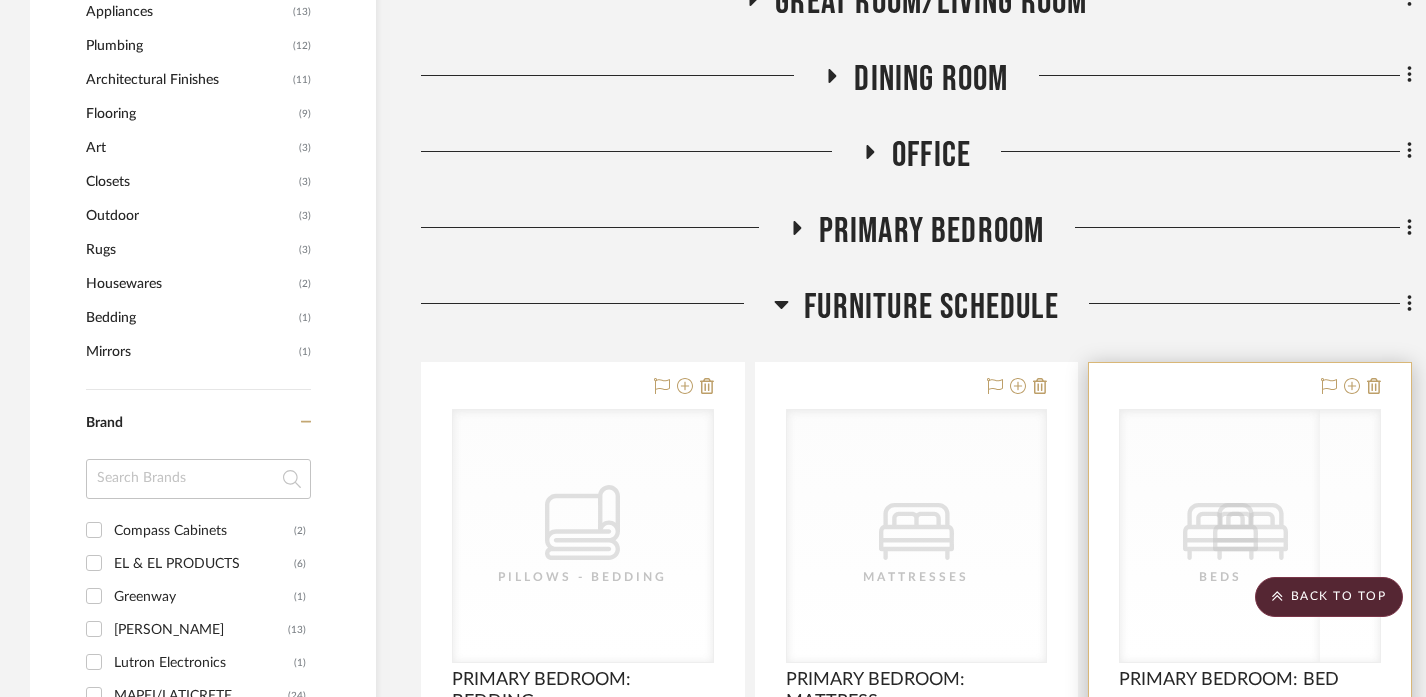 scroll, scrollTop: 2002, scrollLeft: 0, axis: vertical 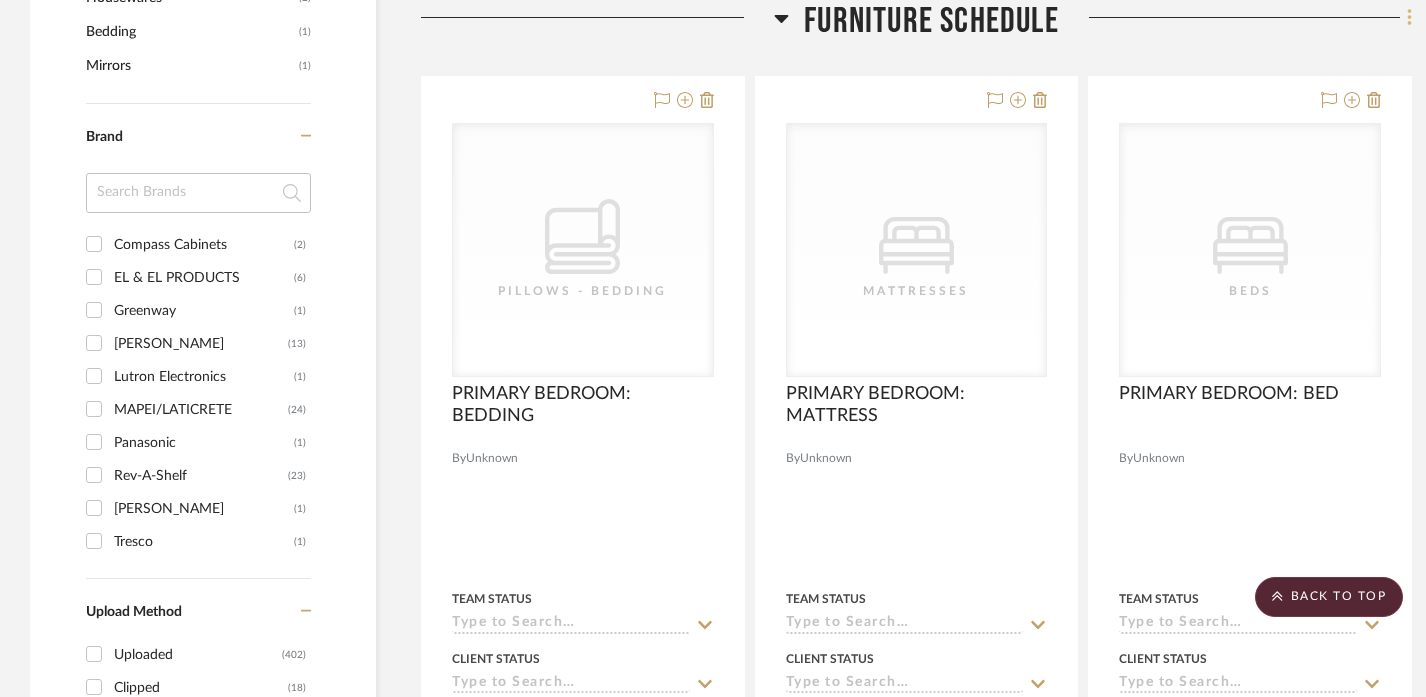 click 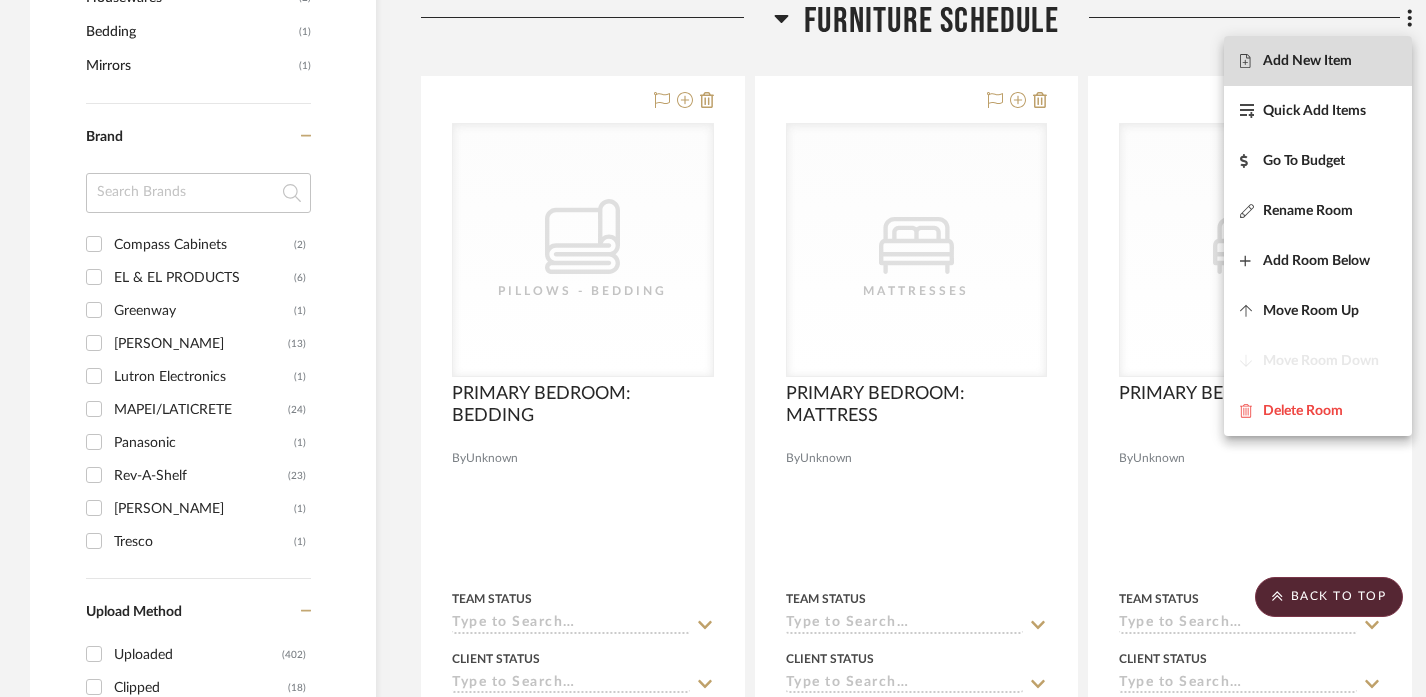 click on "Add New Item" at bounding box center (1318, 61) 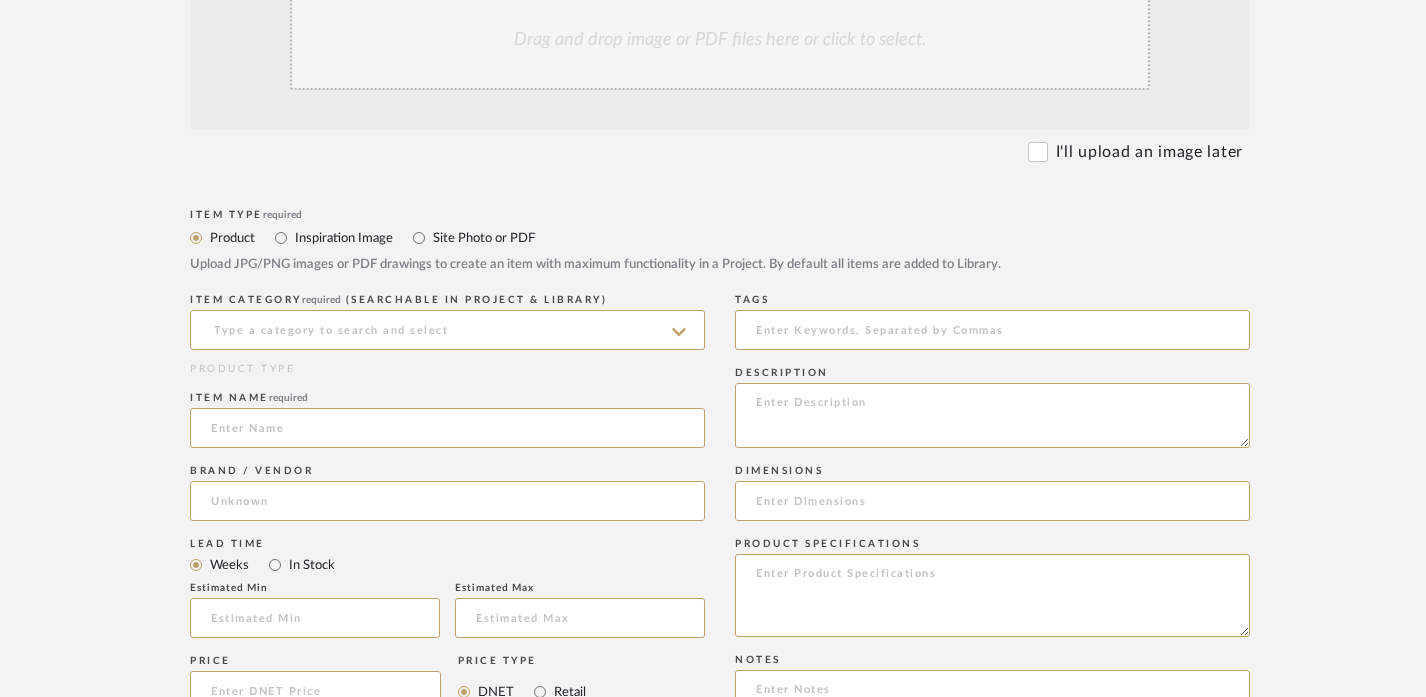 scroll, scrollTop: 574, scrollLeft: 0, axis: vertical 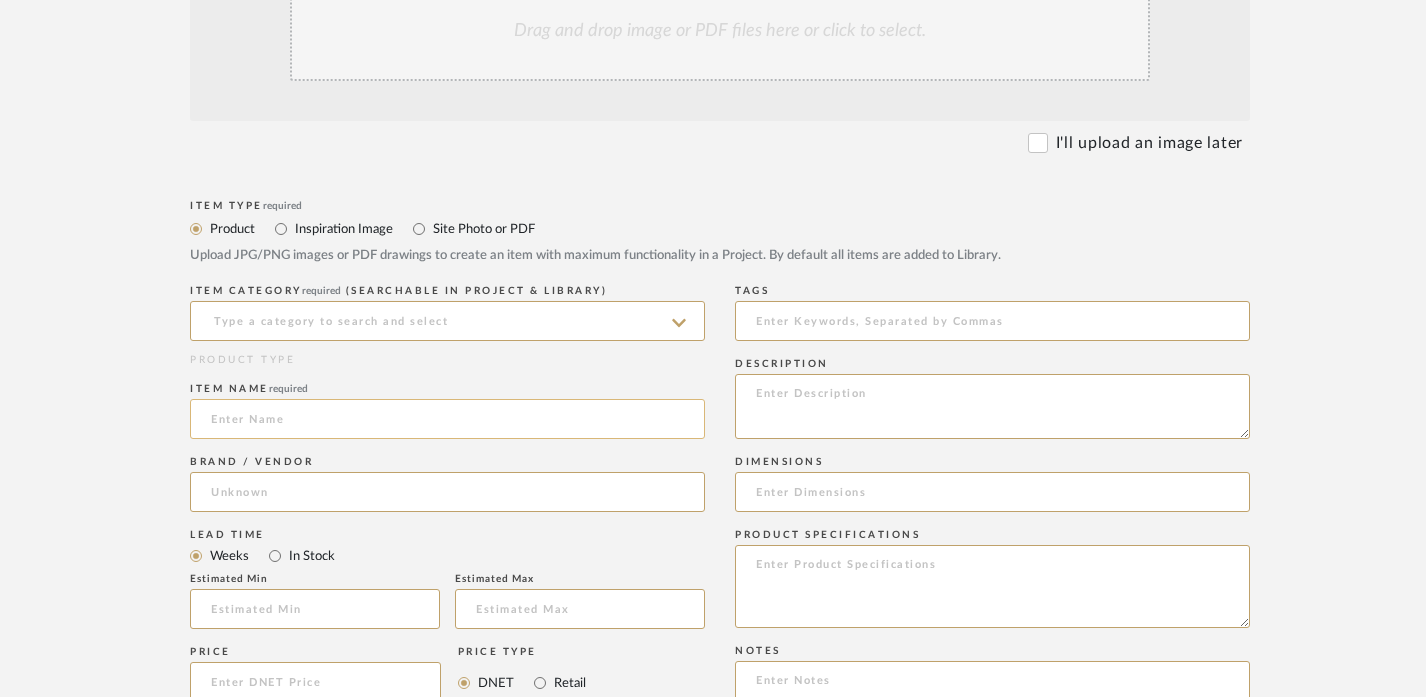 click 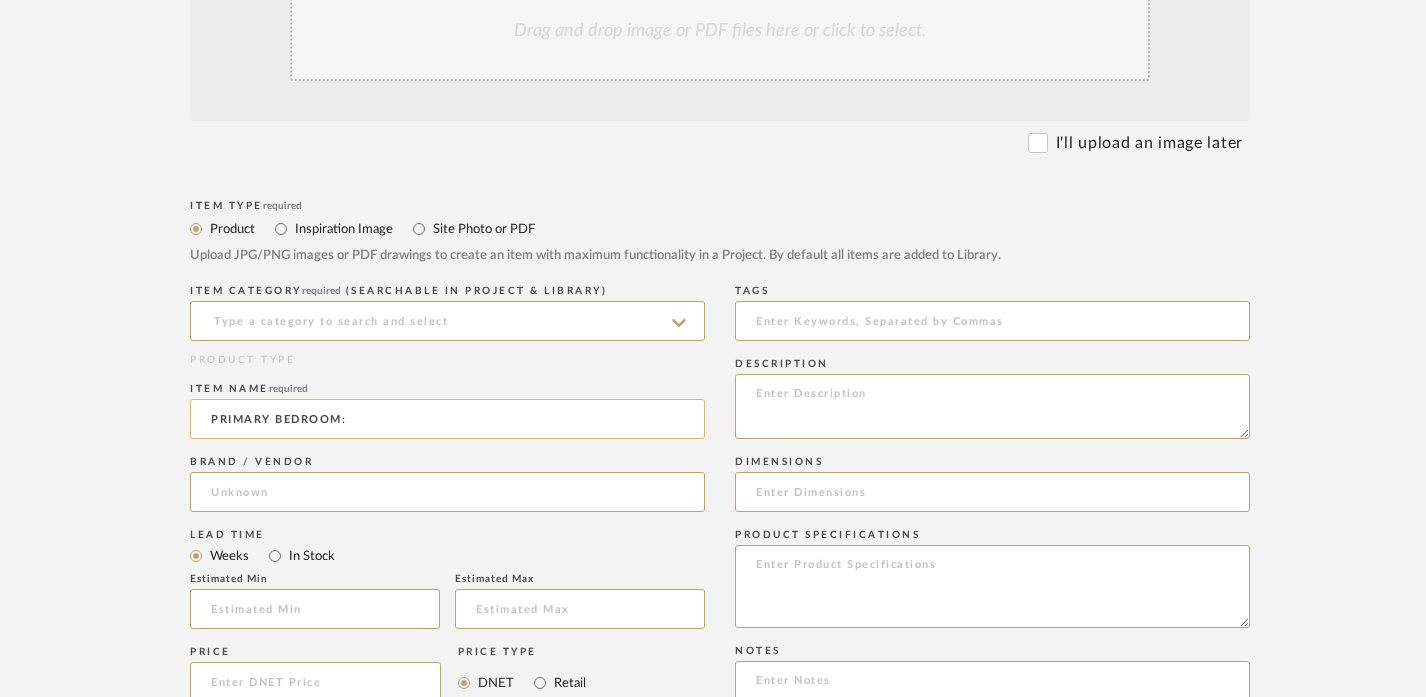 paste on "NIGHTSTANDS" 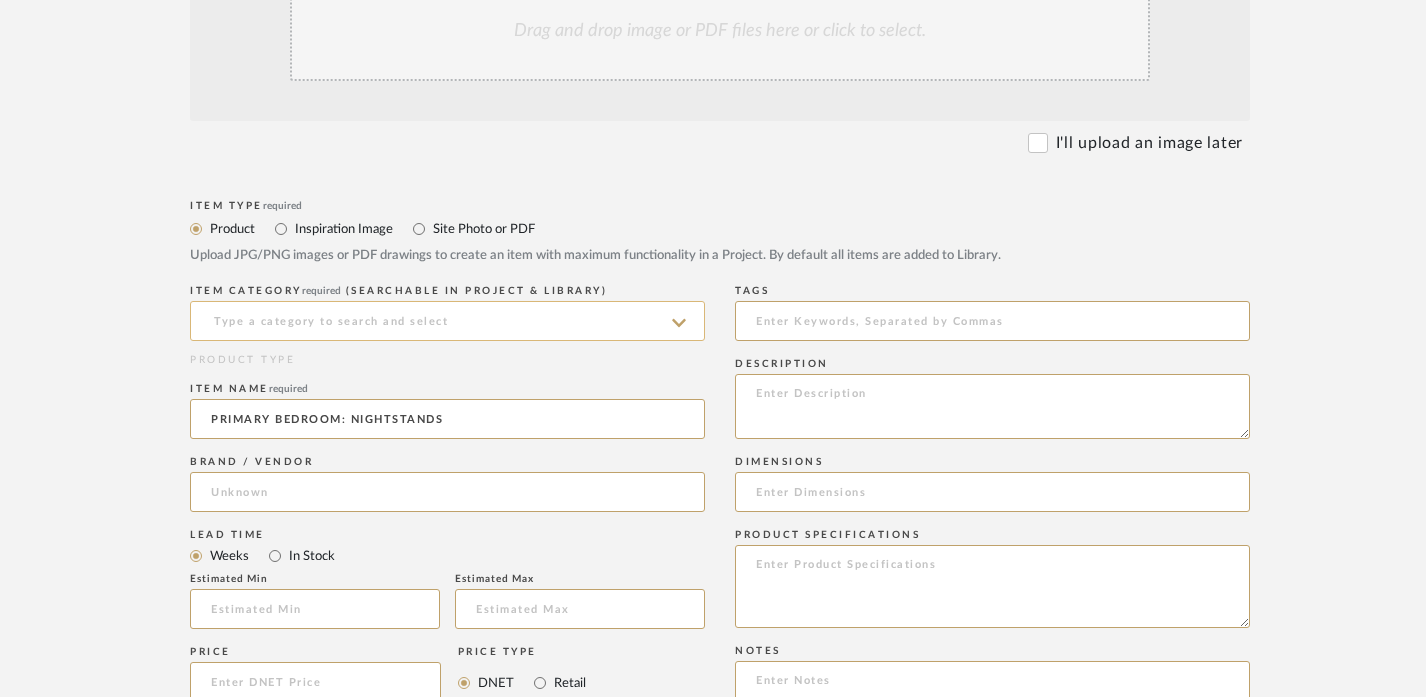 type on "PRIMARY BEDROOM: NIGHTSTANDS" 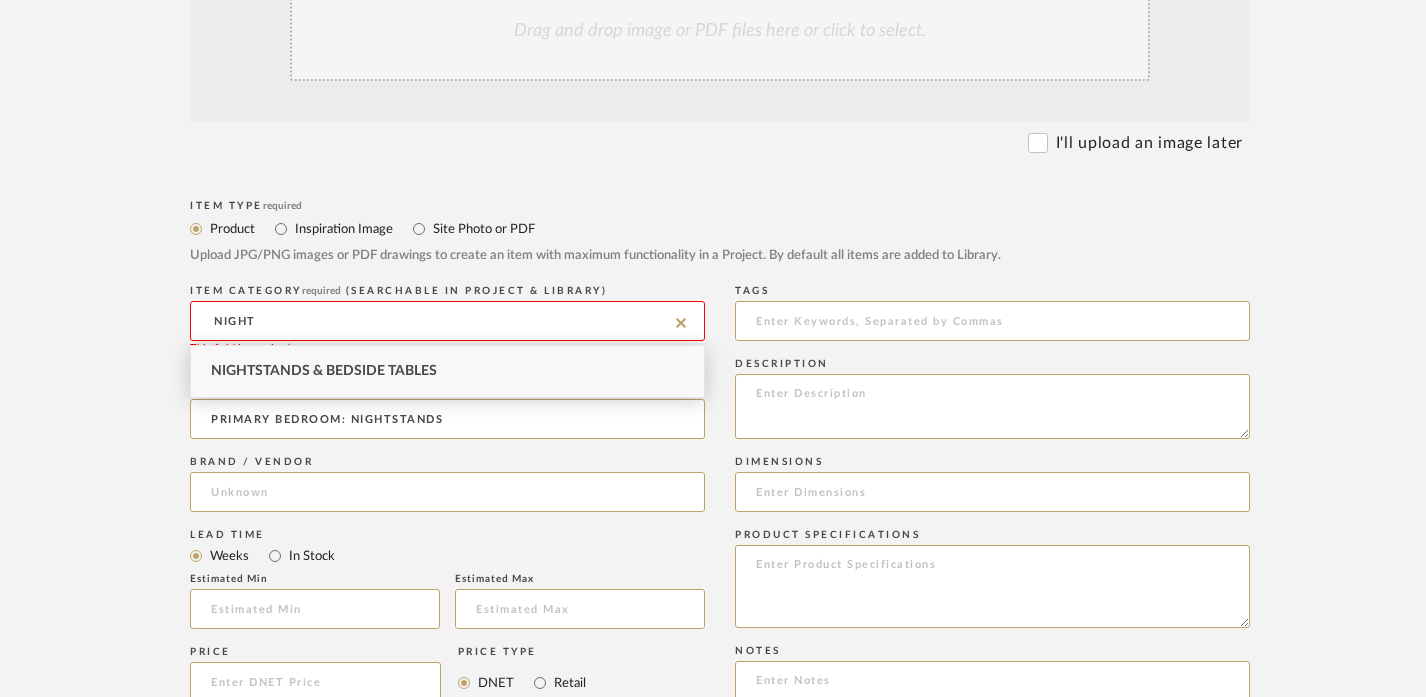 click on "Nightstands‎‎‏‏‎ & Bedside Tables" at bounding box center (324, 371) 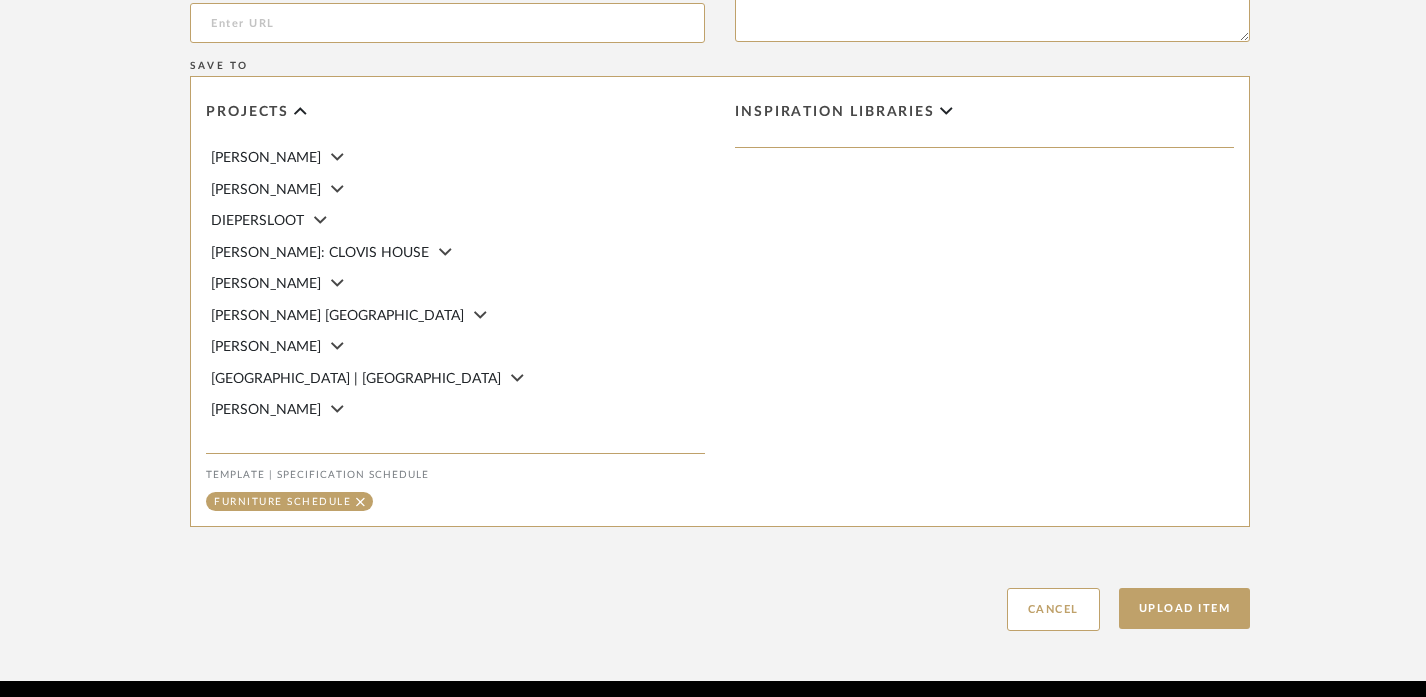 scroll, scrollTop: 1317, scrollLeft: 0, axis: vertical 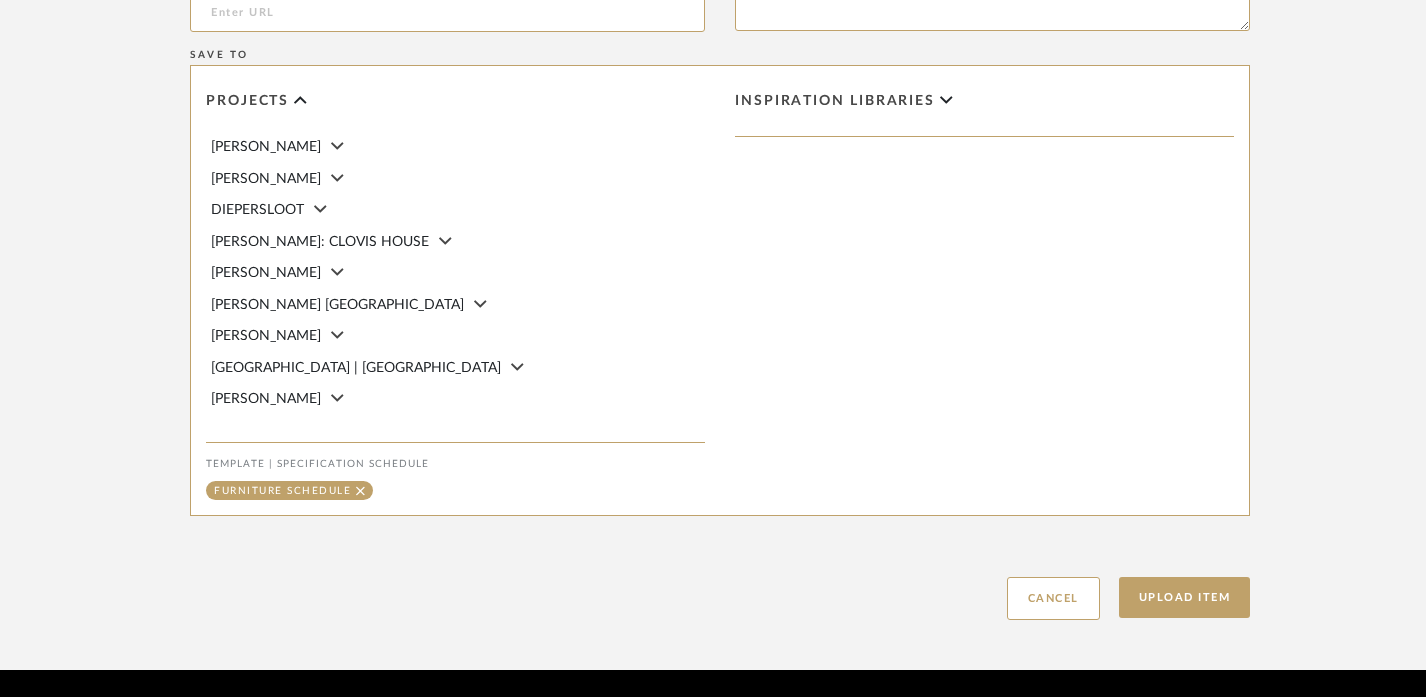 click on "Upload Item" 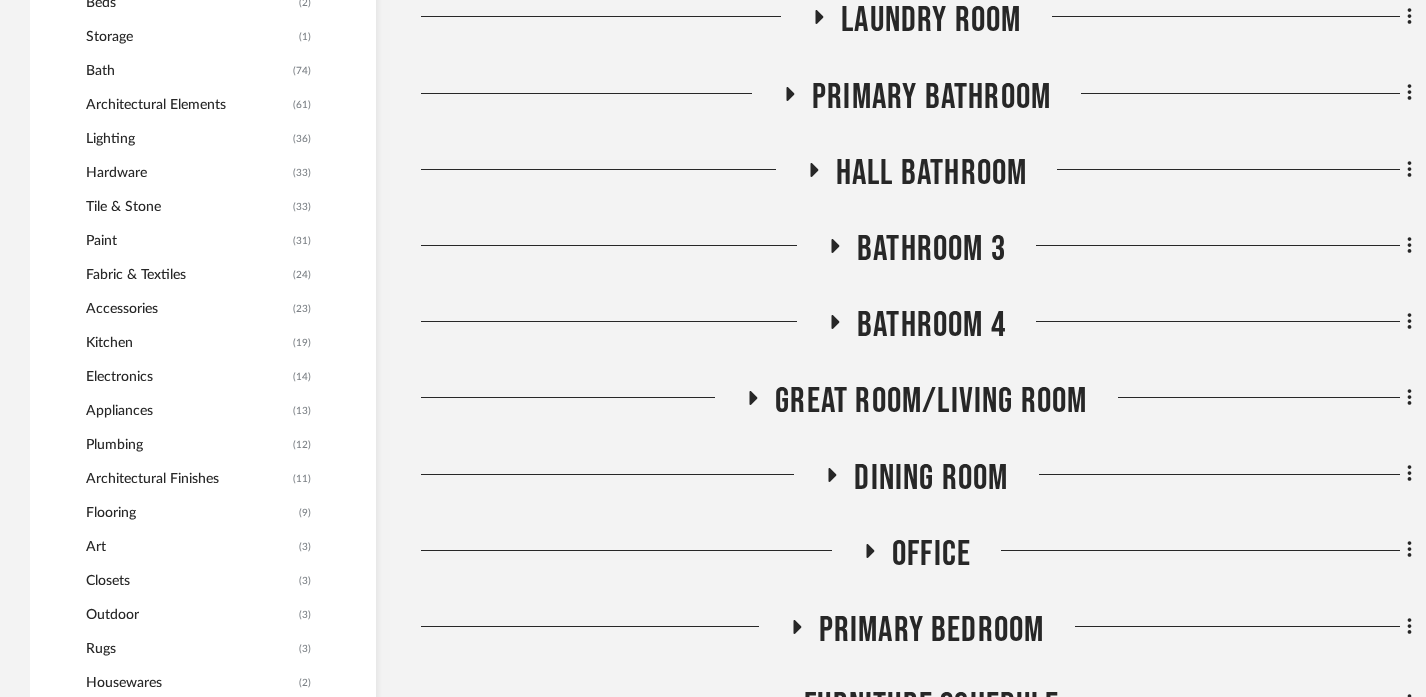 scroll, scrollTop: 2002, scrollLeft: 0, axis: vertical 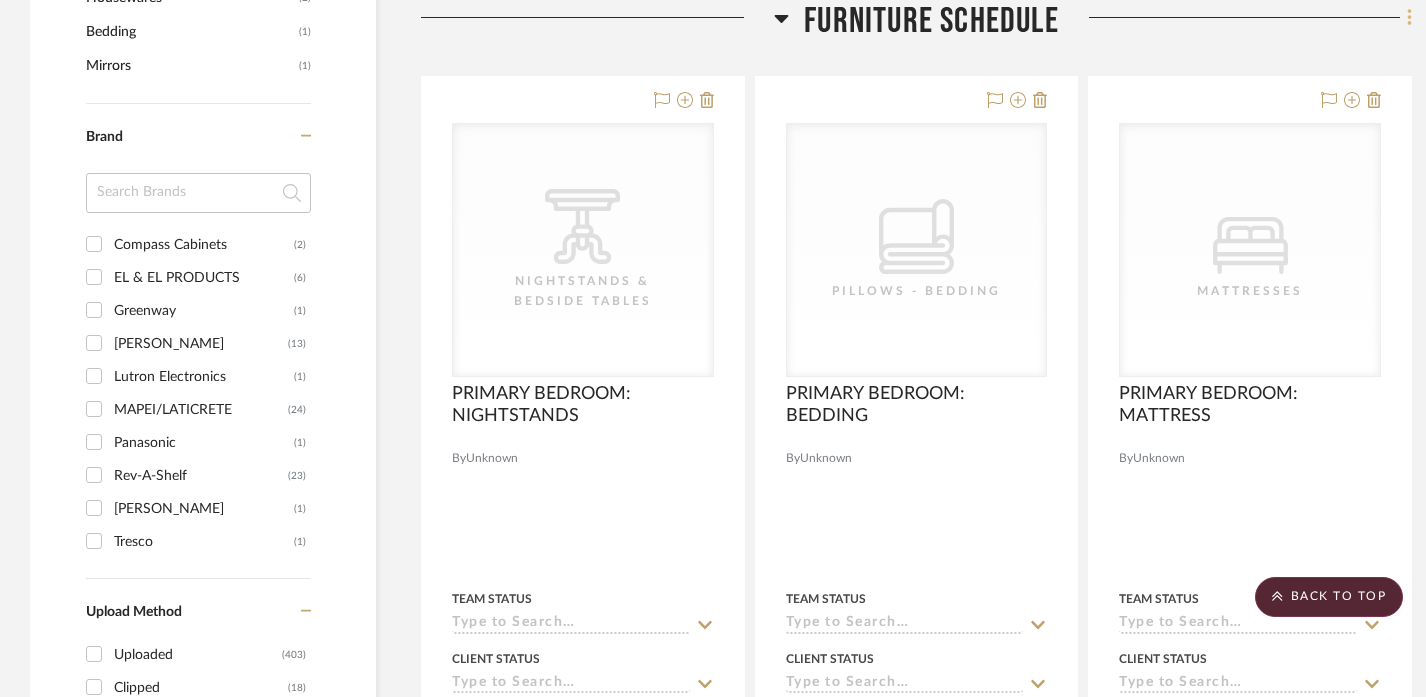 click 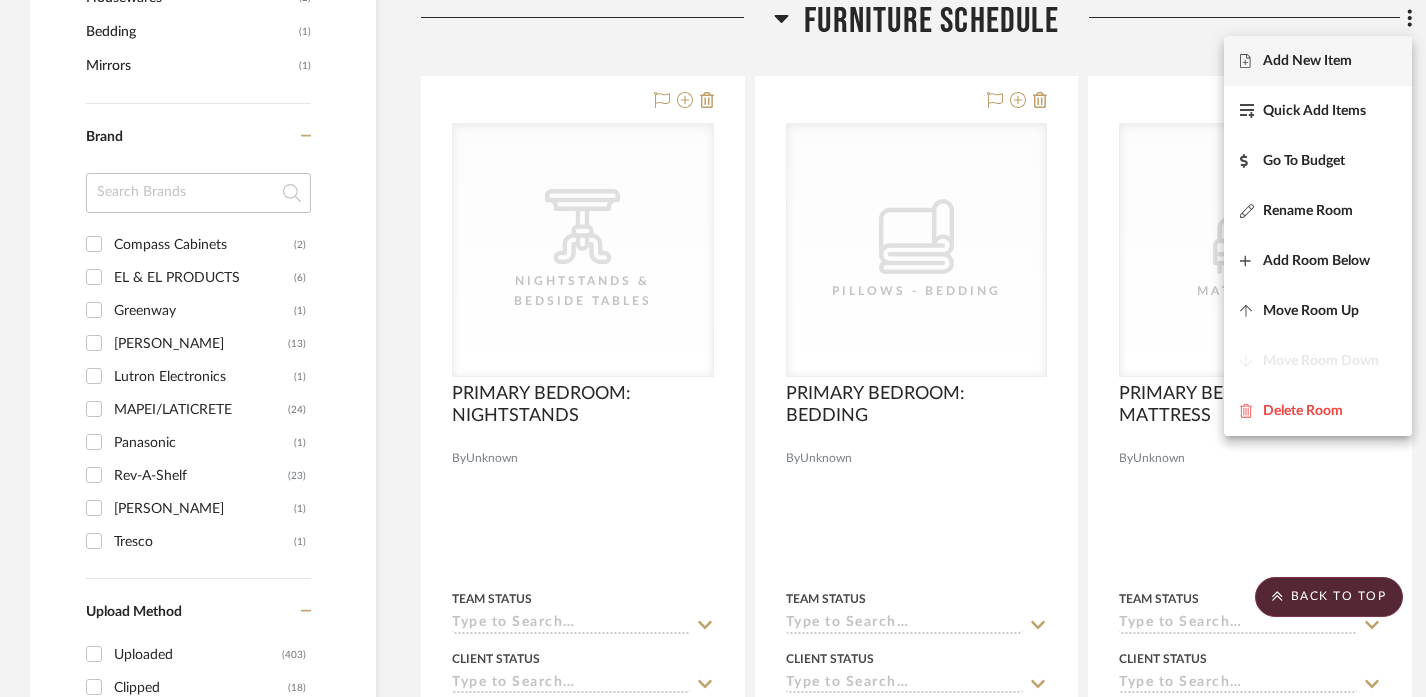 click on "Add New Item" at bounding box center (1307, 61) 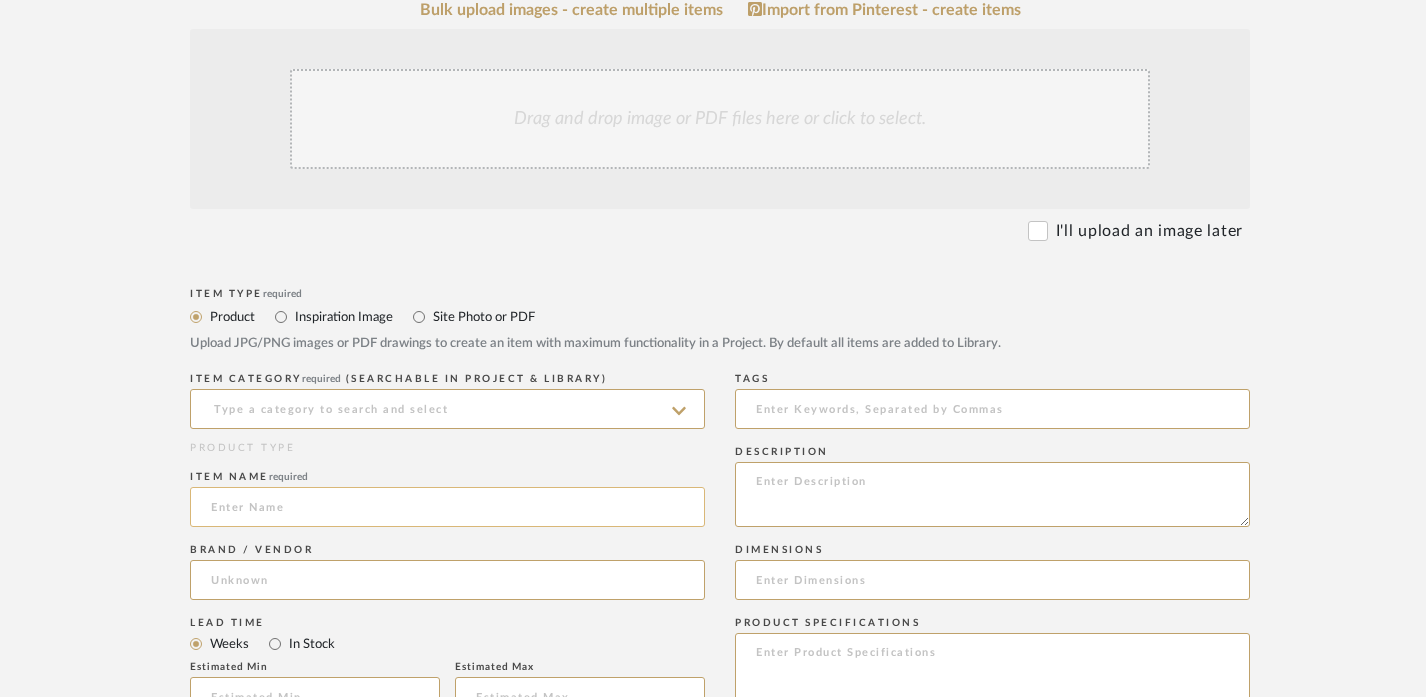 scroll, scrollTop: 518, scrollLeft: 0, axis: vertical 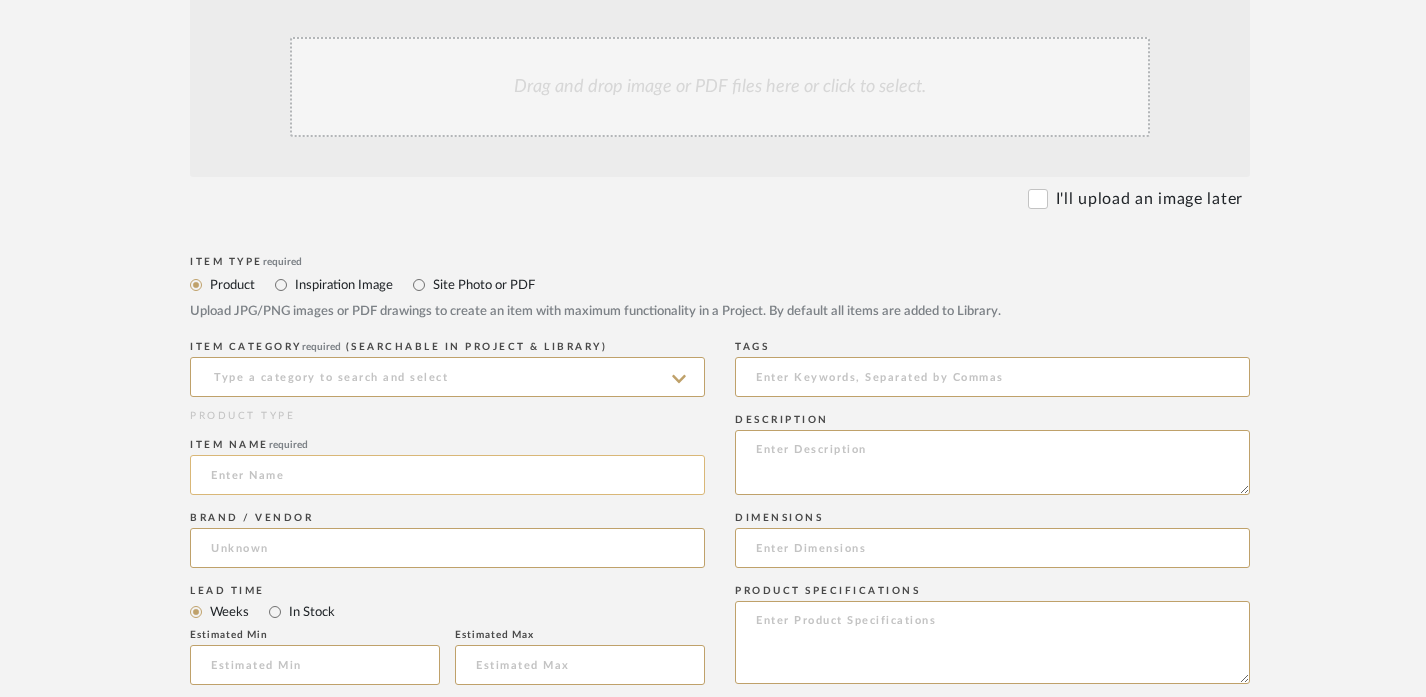 click 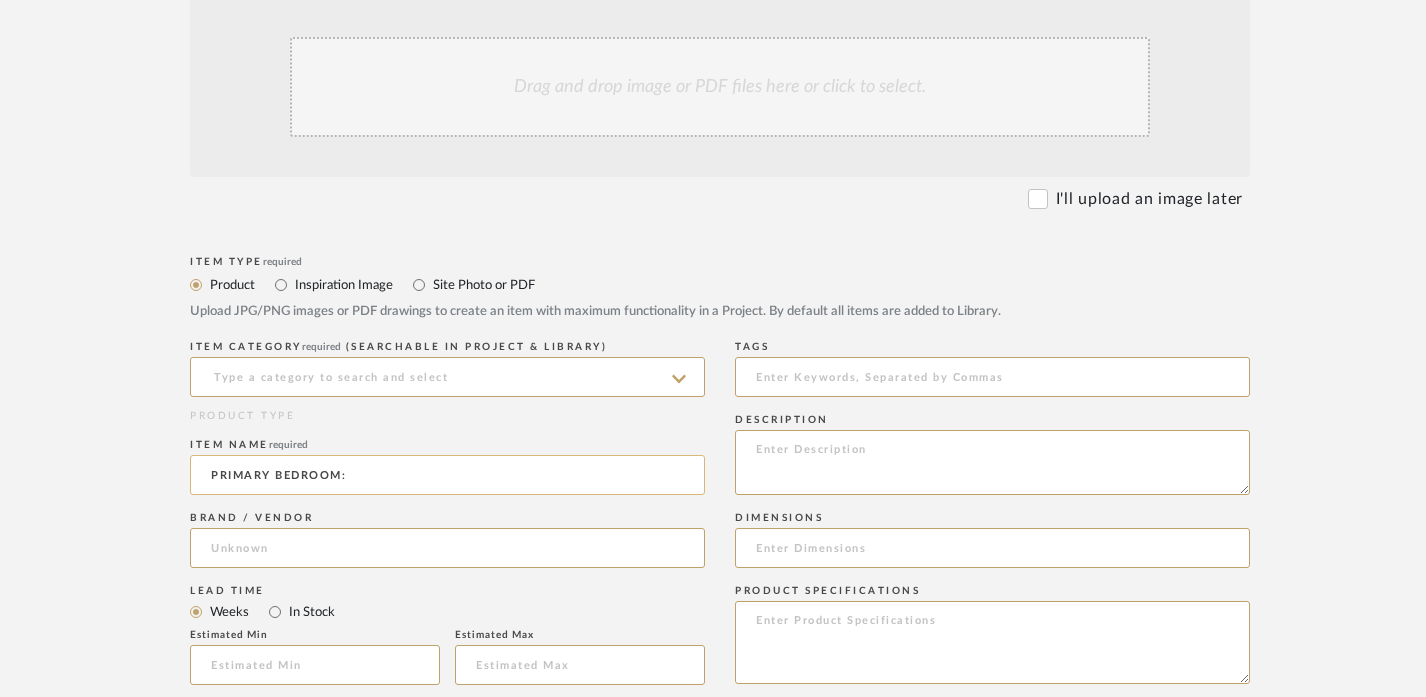 paste on "DRESSER" 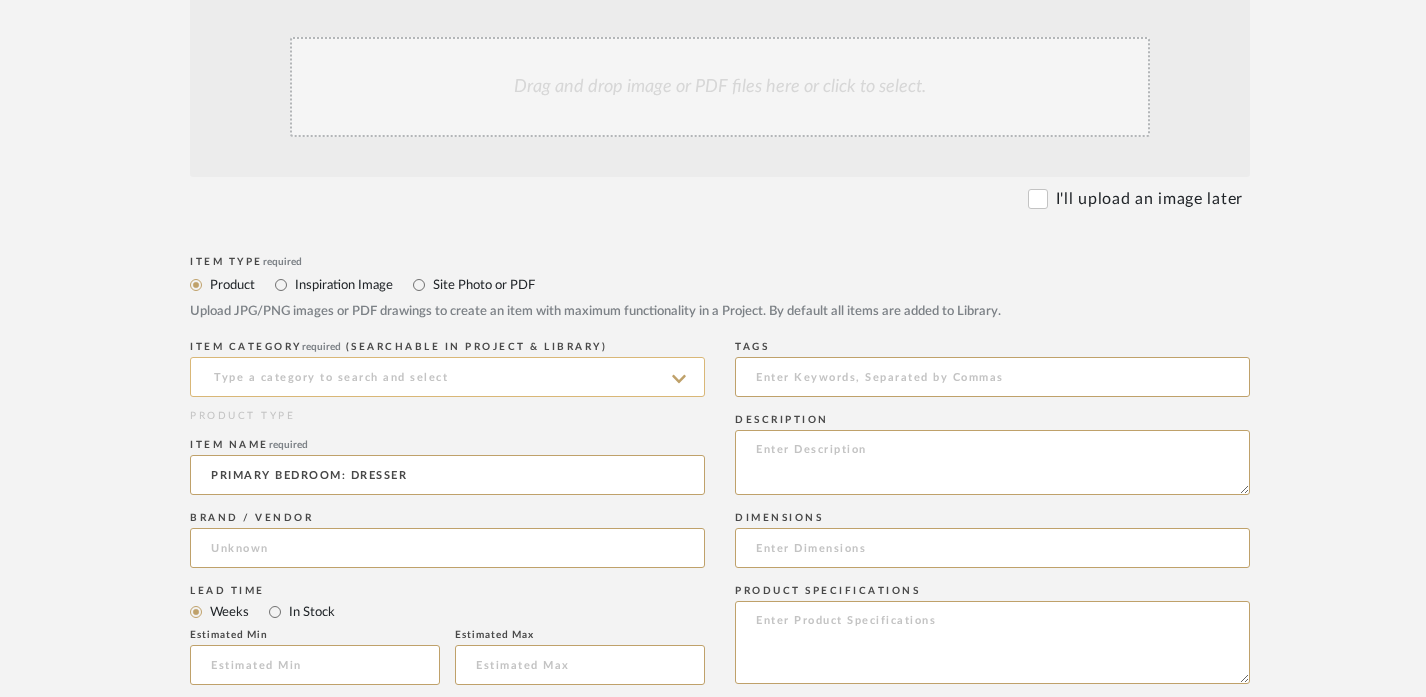 type on "PRIMARY BEDROOM: DRESSER" 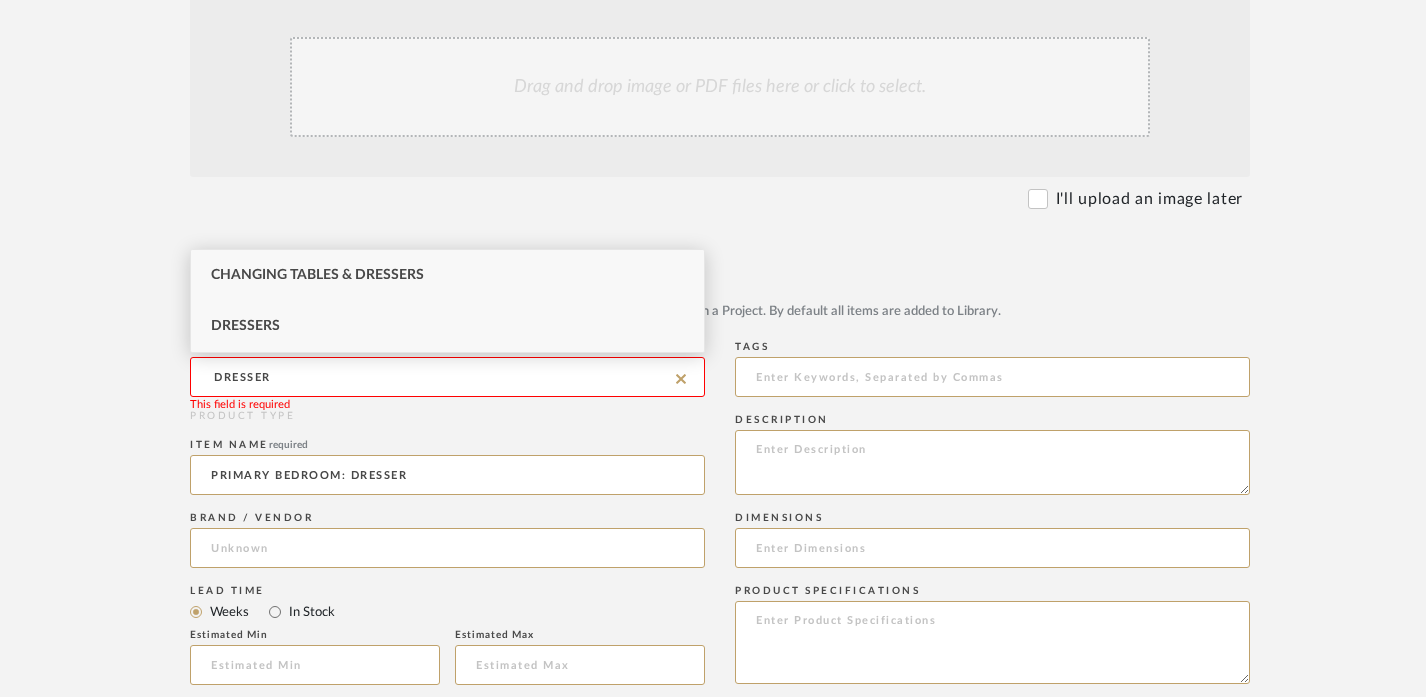 click on "Dressers" at bounding box center (447, 326) 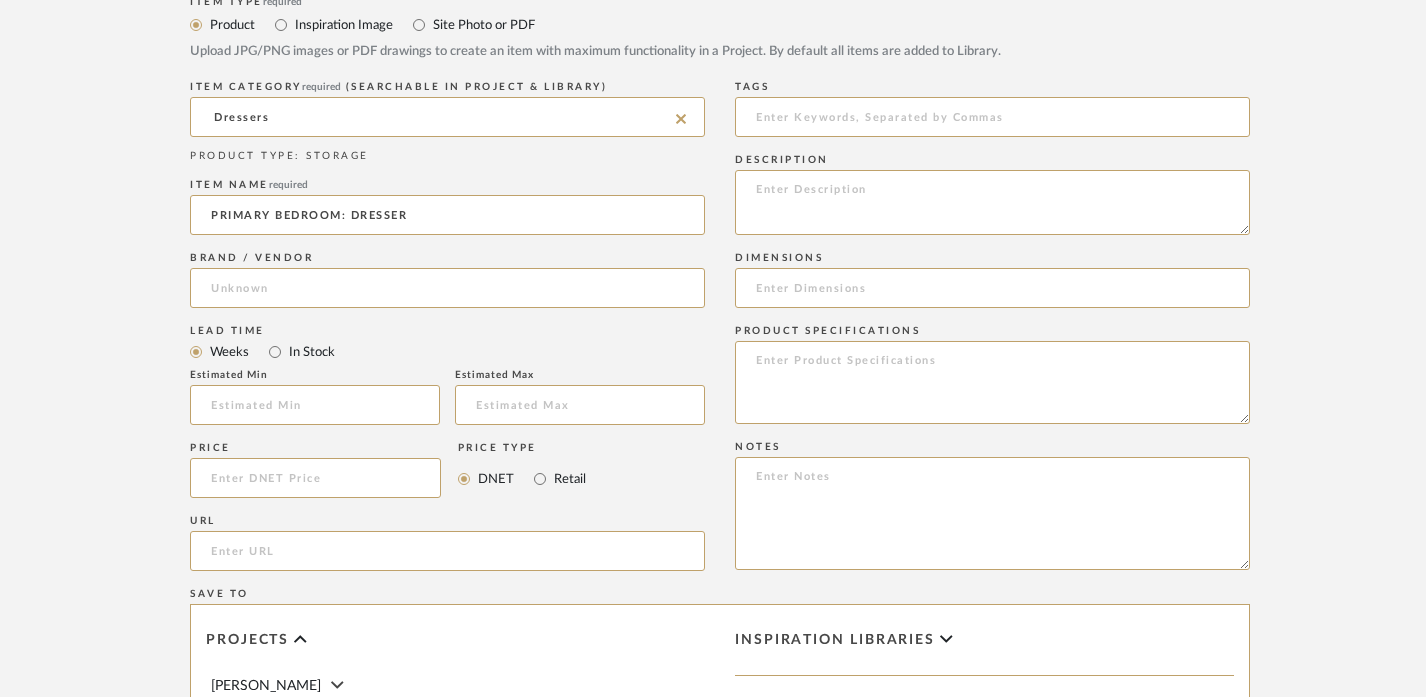 scroll, scrollTop: 1352, scrollLeft: 0, axis: vertical 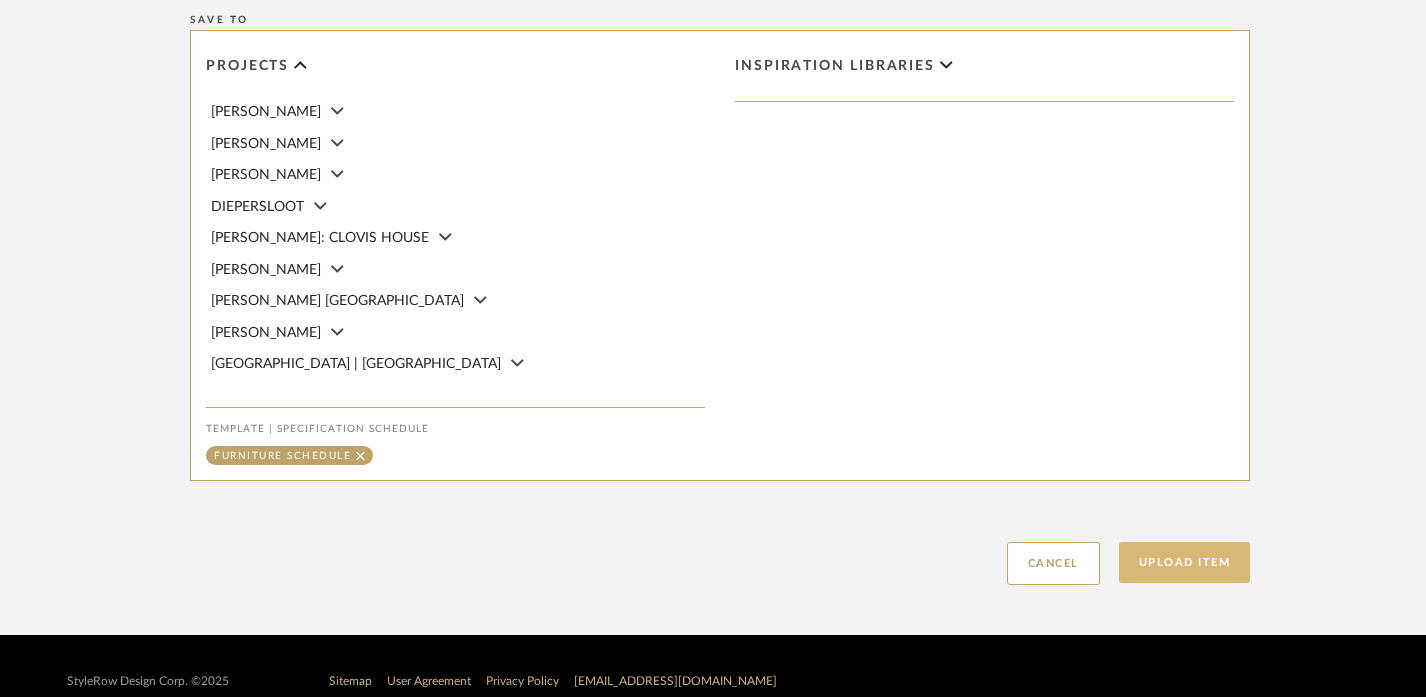 click on "Upload Item" 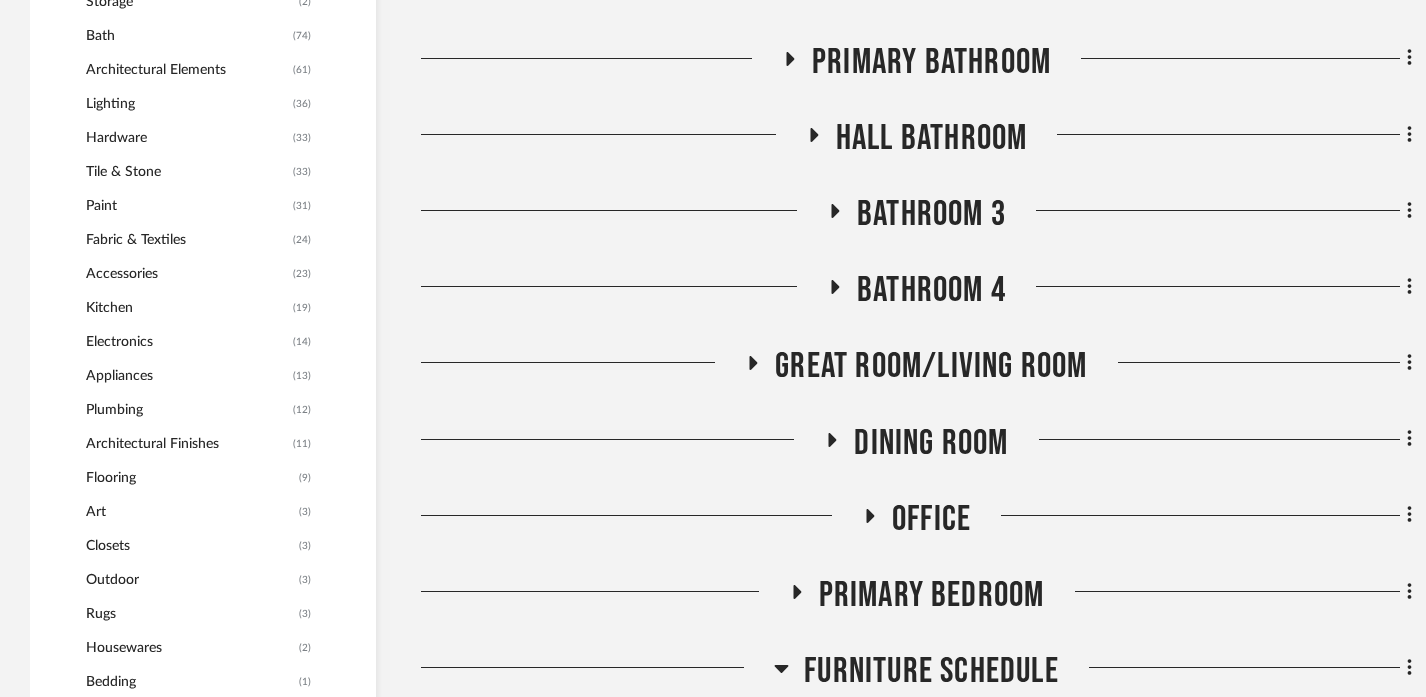 scroll, scrollTop: 2002, scrollLeft: 0, axis: vertical 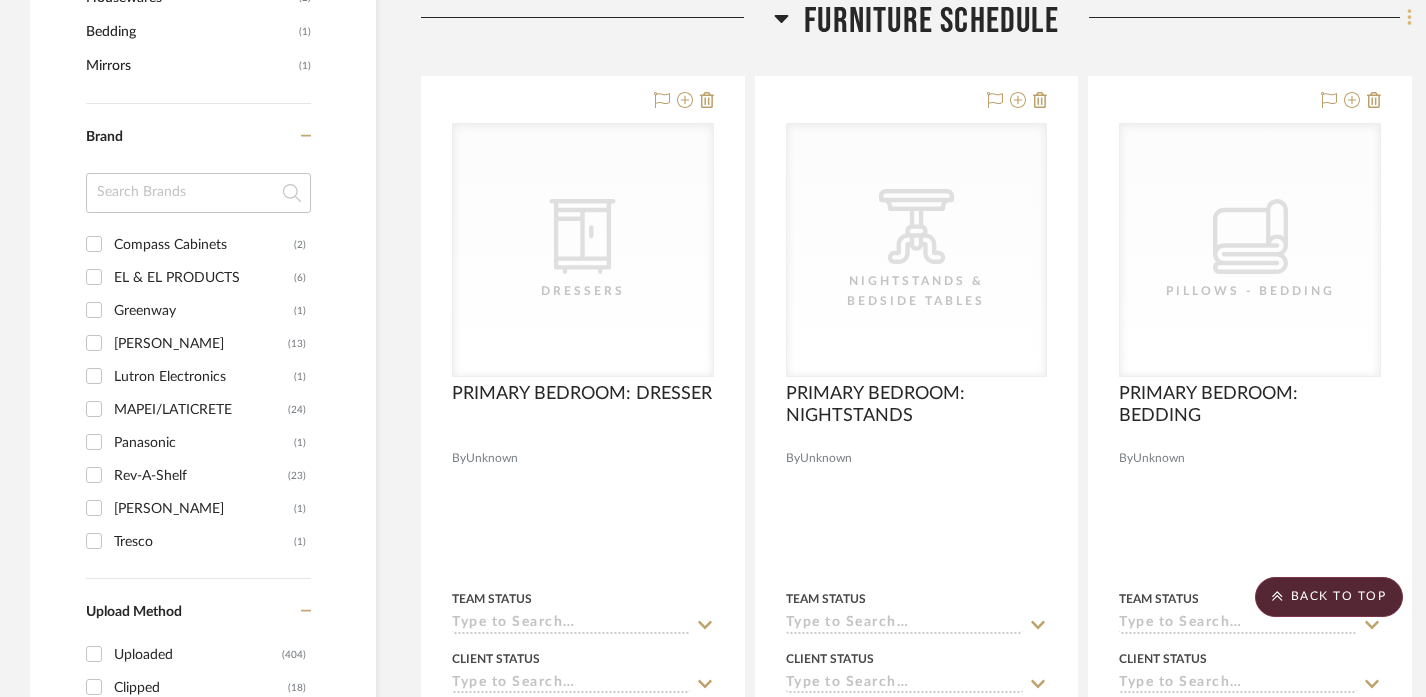 click 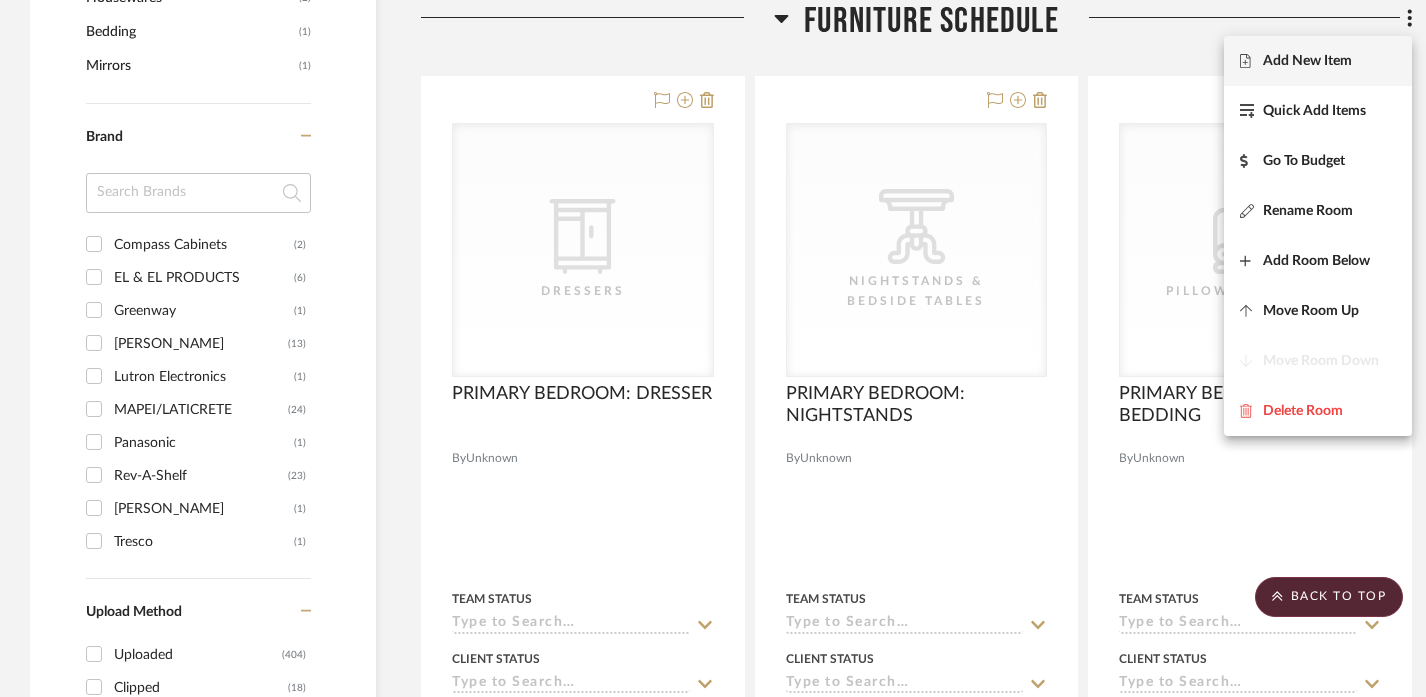click on "Add New Item" at bounding box center [1307, 61] 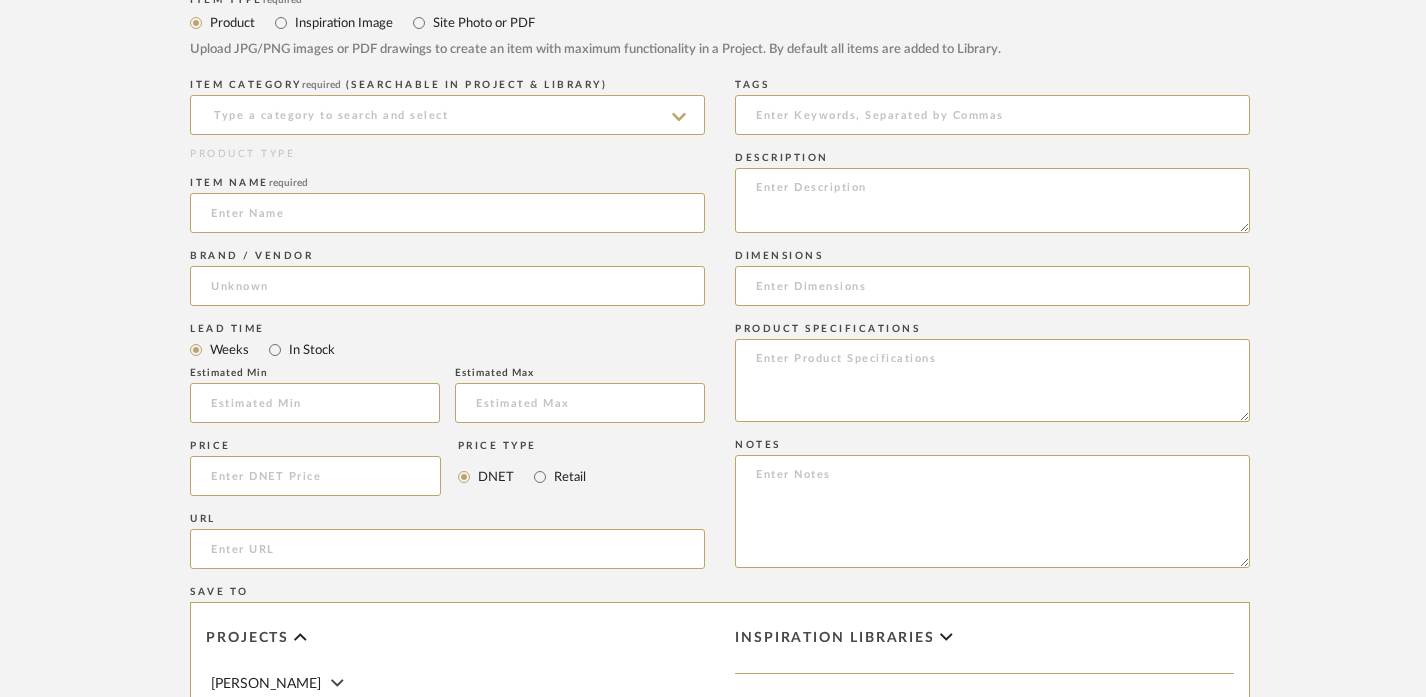scroll, scrollTop: 776, scrollLeft: 0, axis: vertical 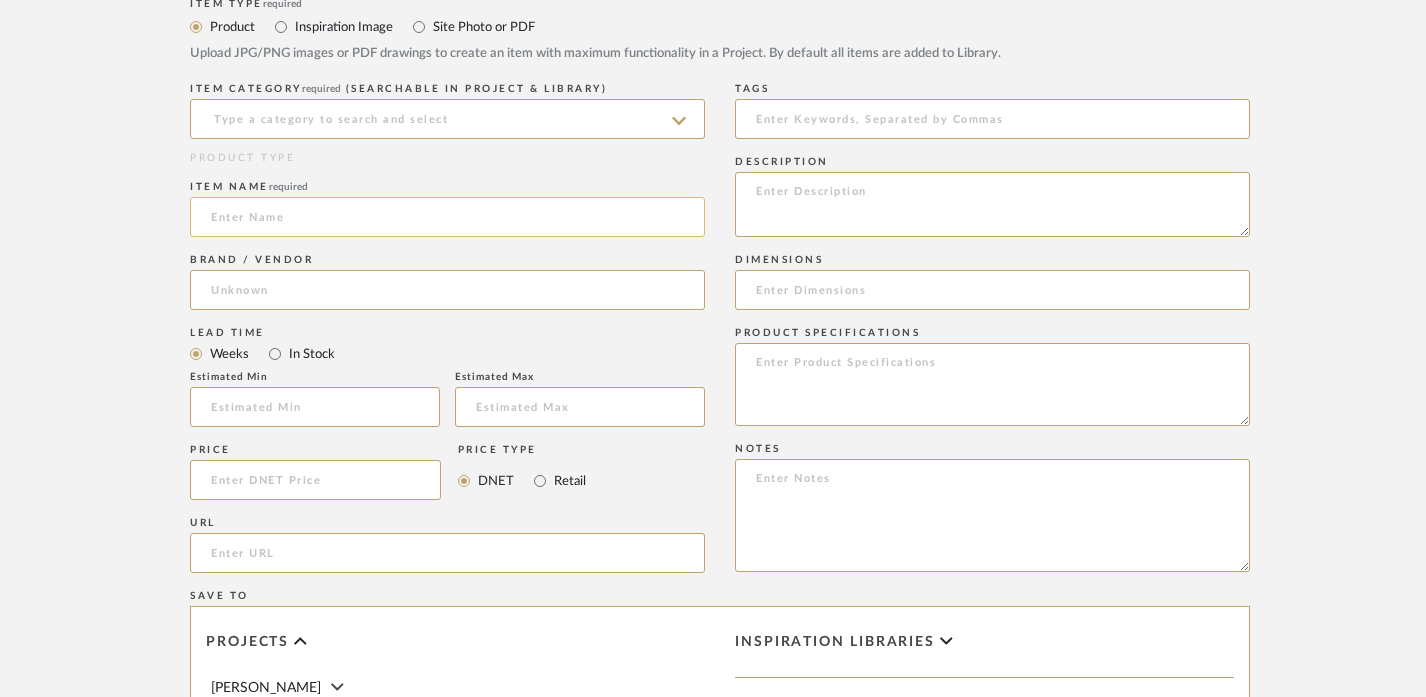 click 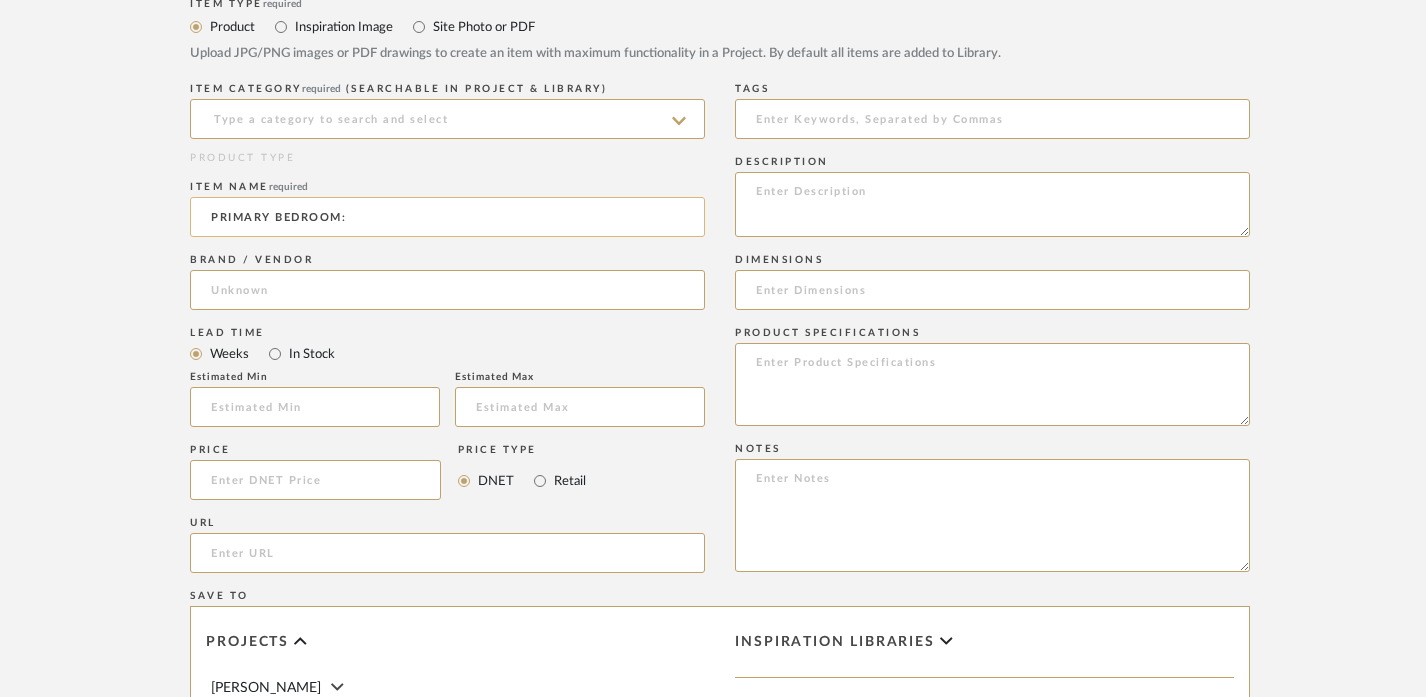 paste on "AREA RUG" 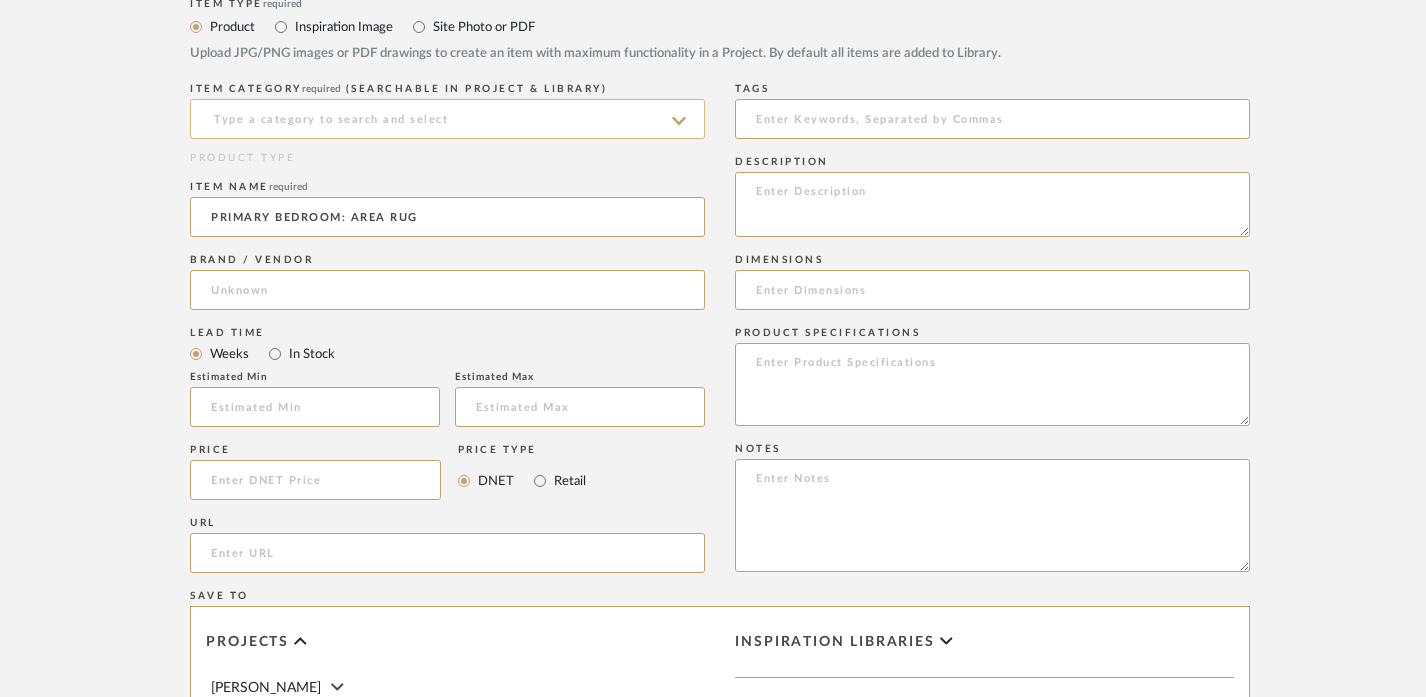 type on "PRIMARY BEDROOM: AREA RUG" 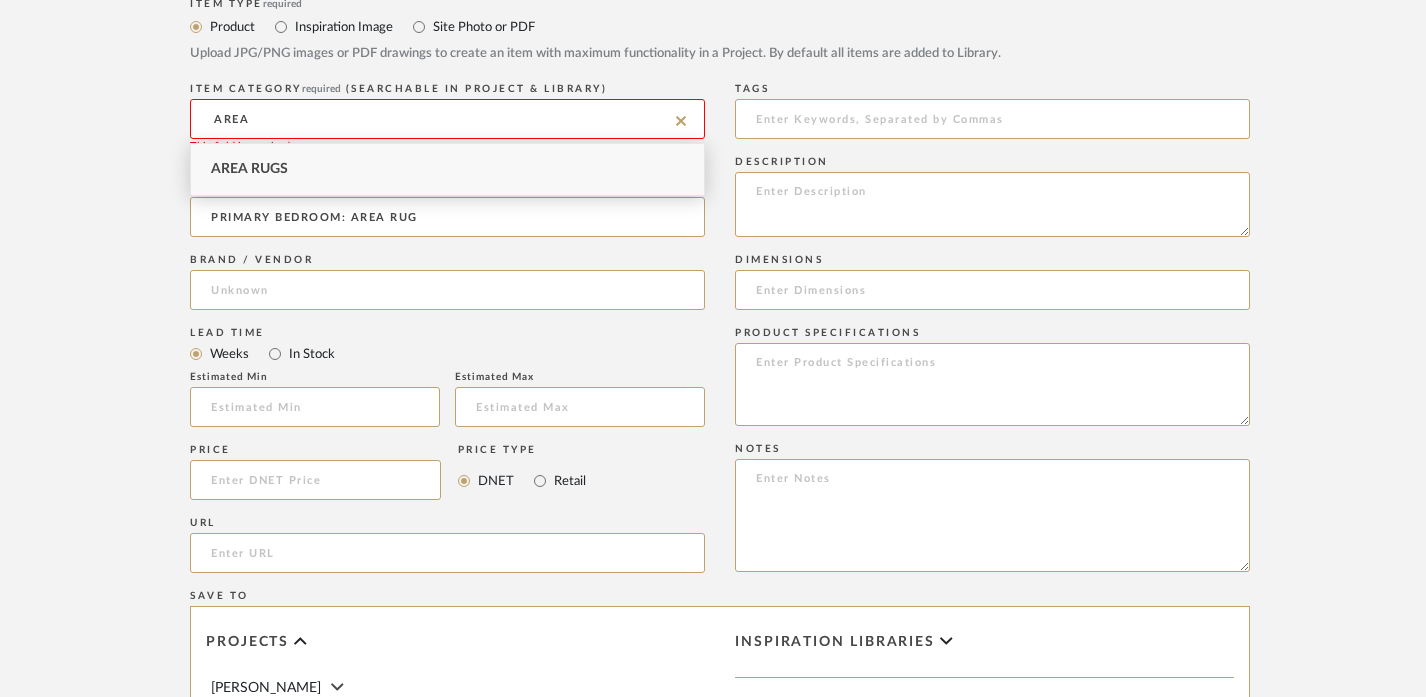 click on "Area Rugs" at bounding box center [447, 169] 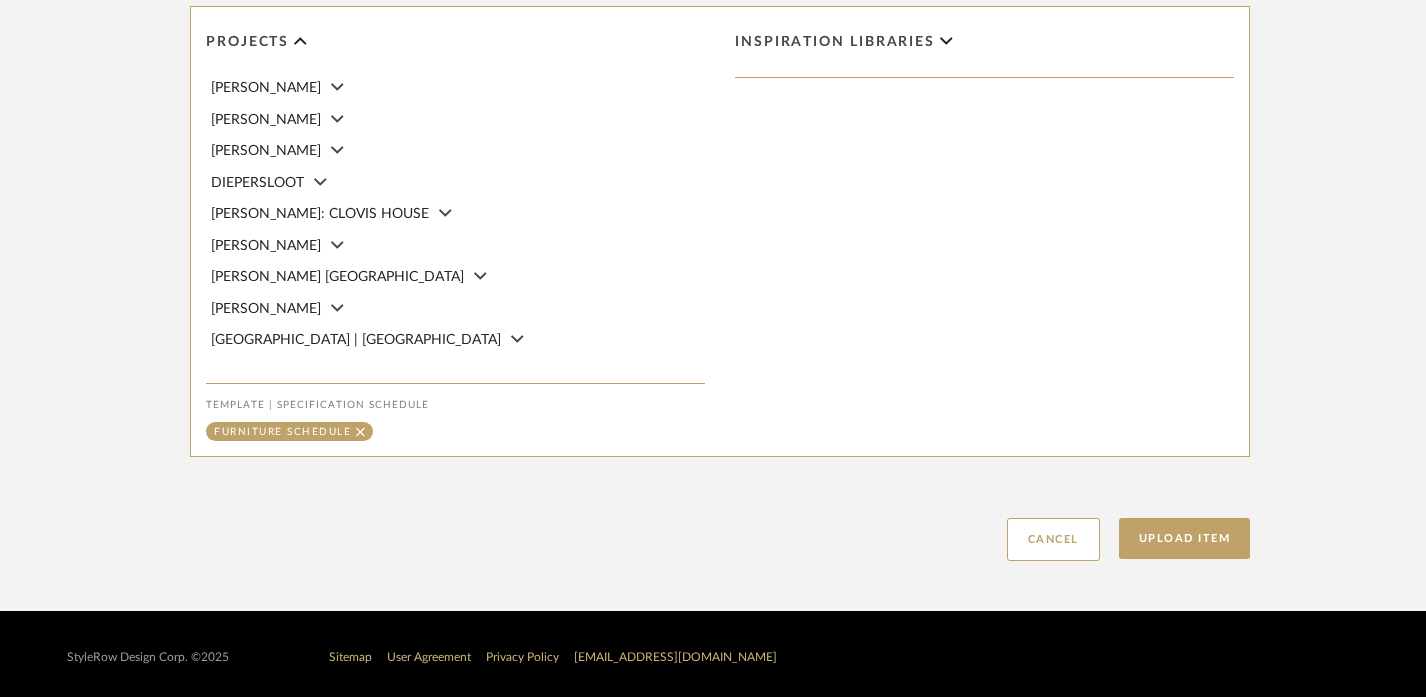 scroll, scrollTop: 1378, scrollLeft: 0, axis: vertical 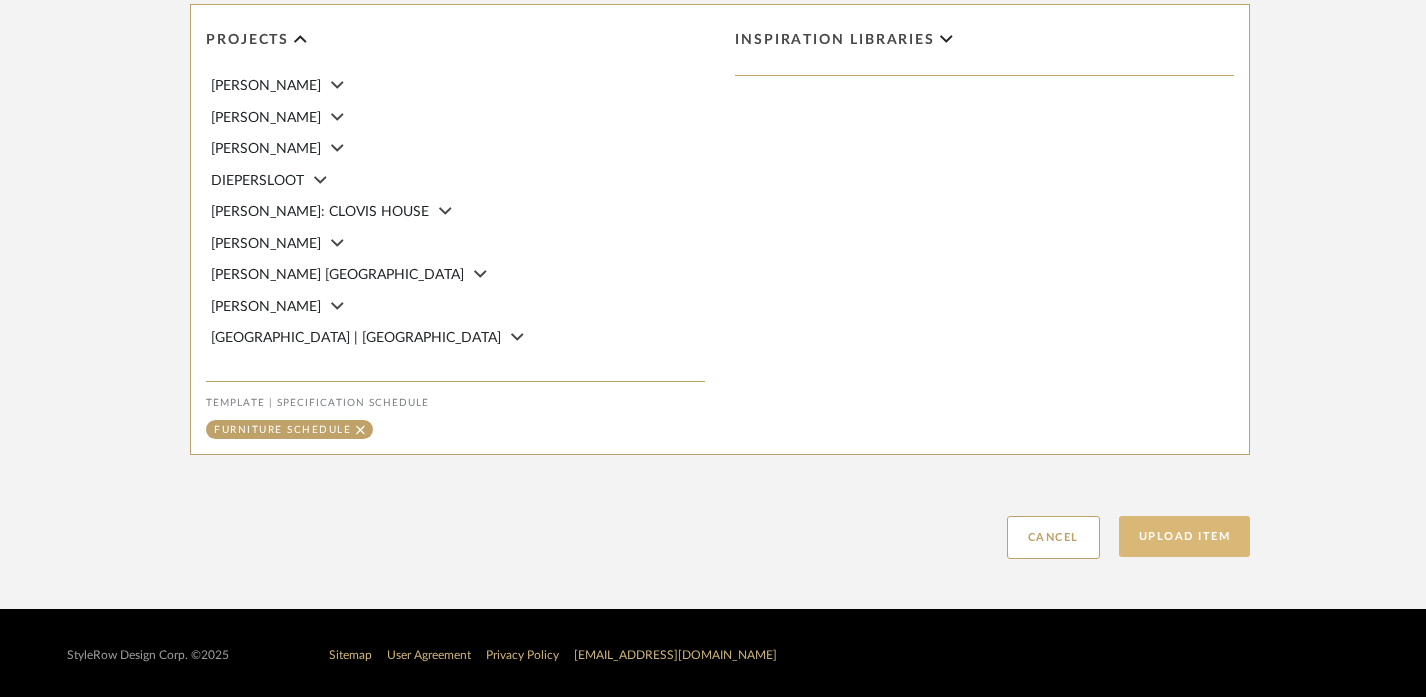 click on "Upload Item" 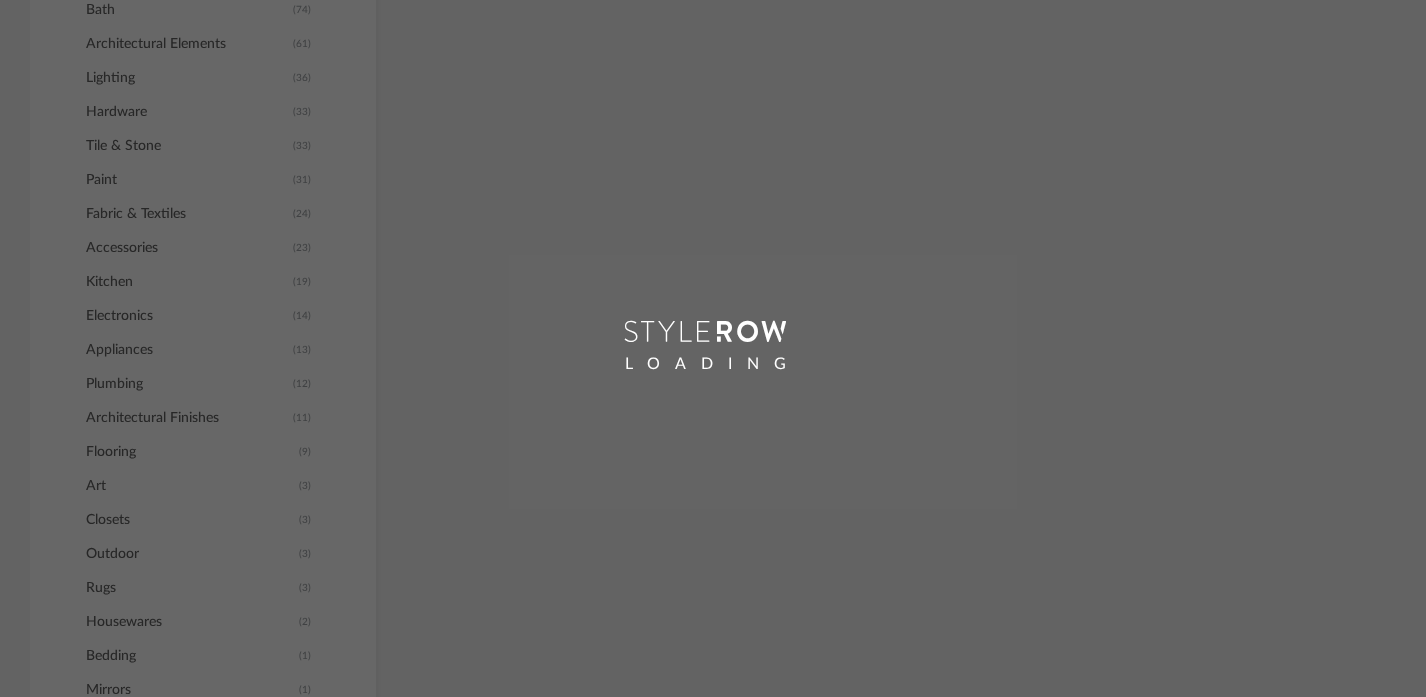 scroll, scrollTop: 960, scrollLeft: 0, axis: vertical 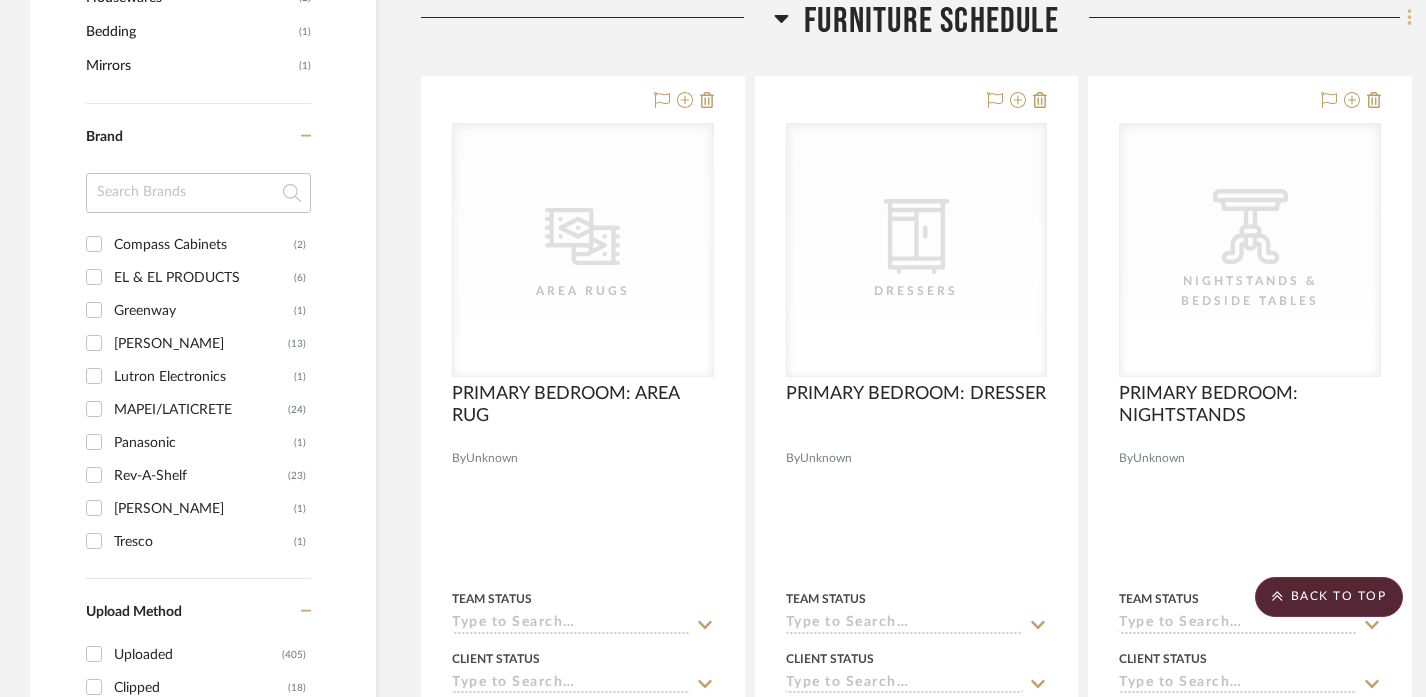 click 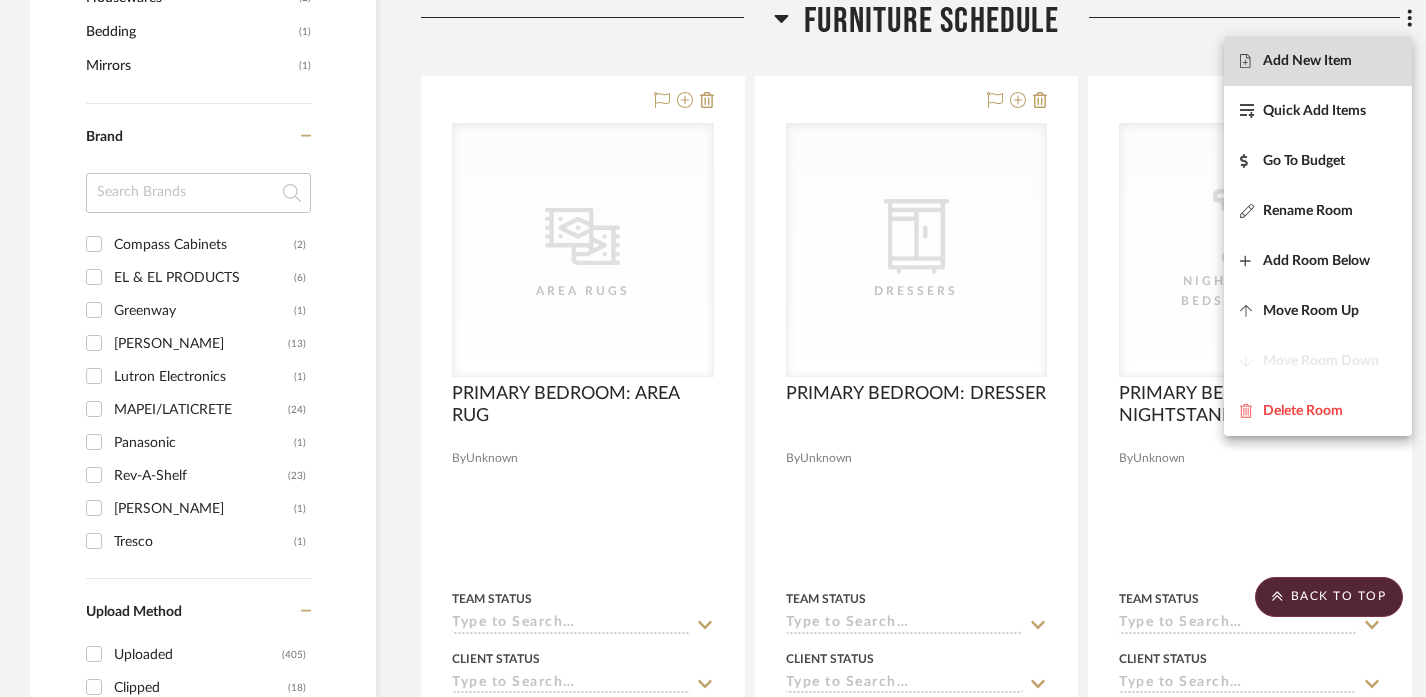 click on "Add New Item" at bounding box center [1318, 61] 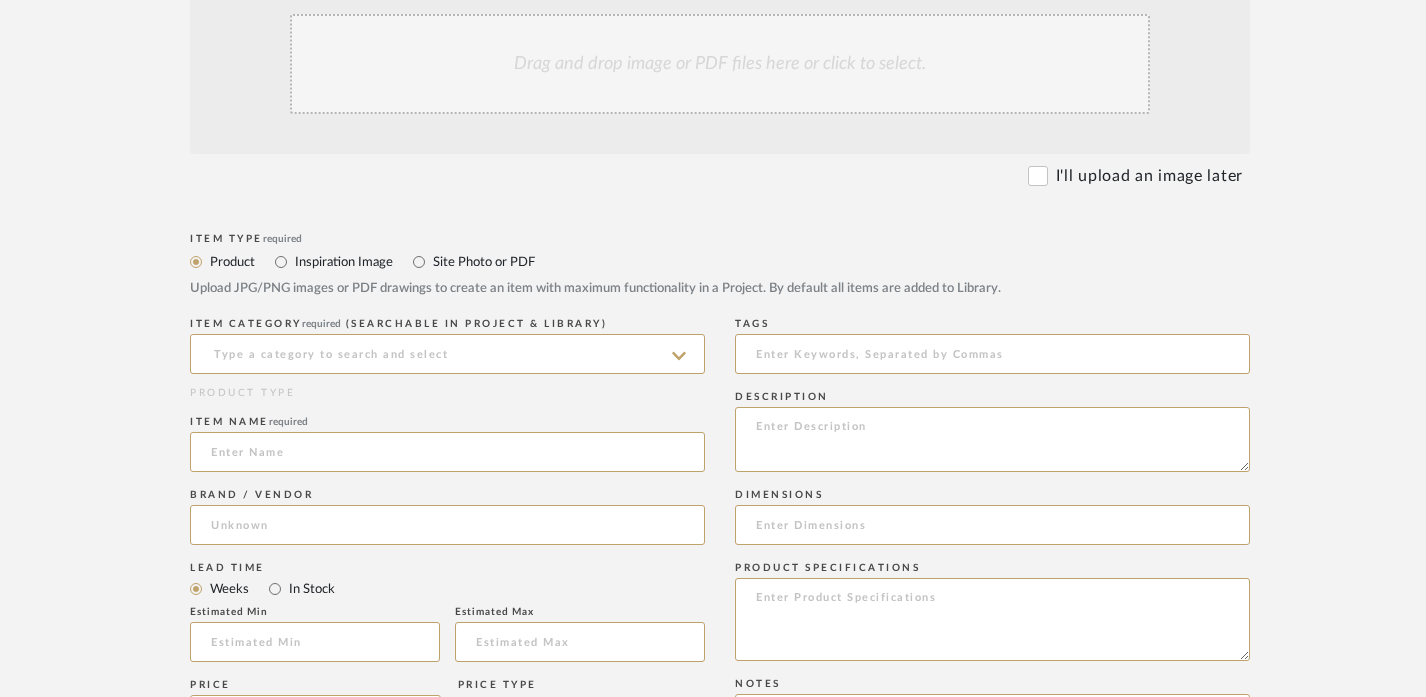 scroll, scrollTop: 547, scrollLeft: 0, axis: vertical 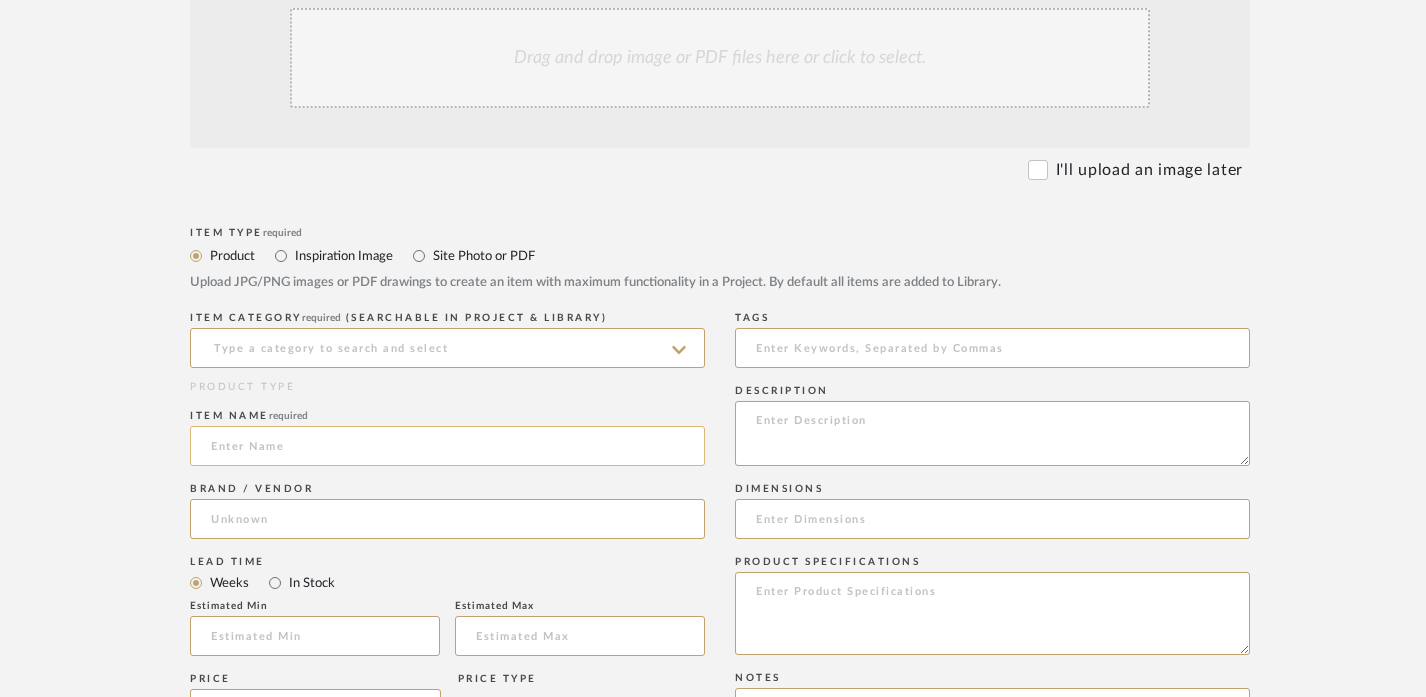 click 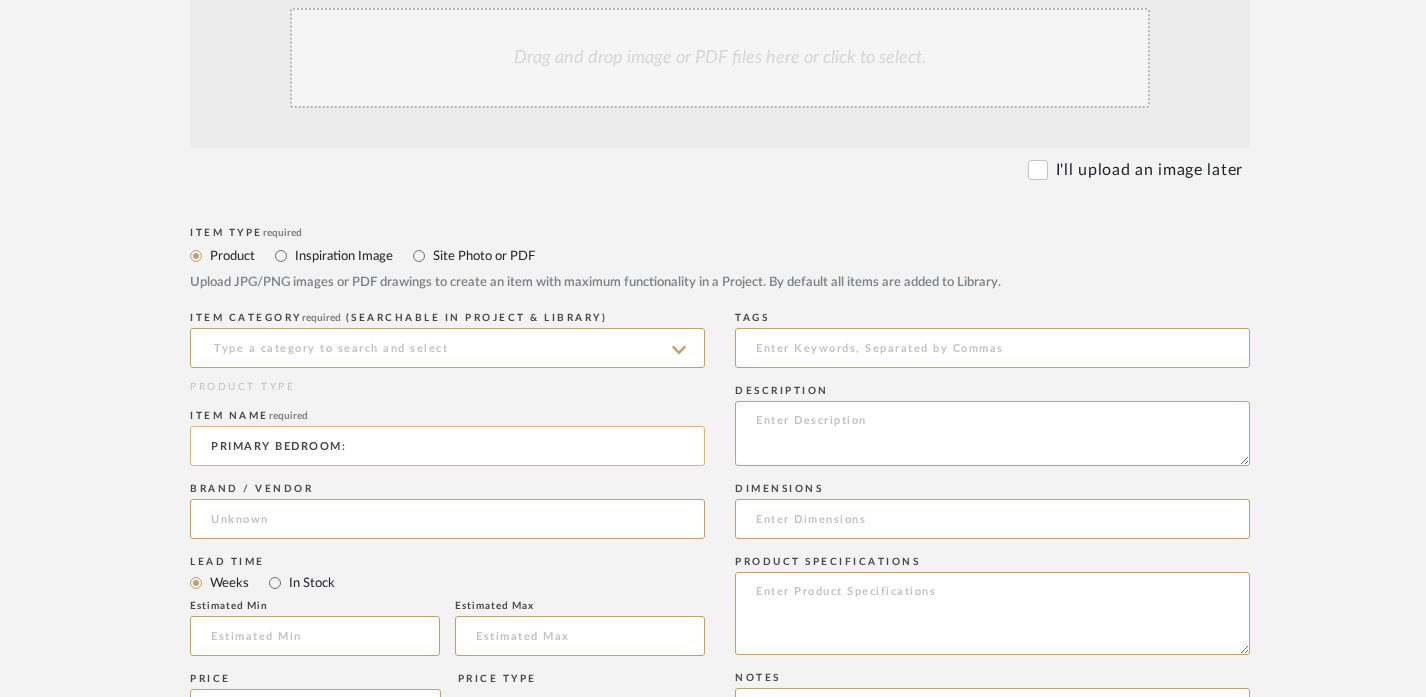 paste on "RUG PAD" 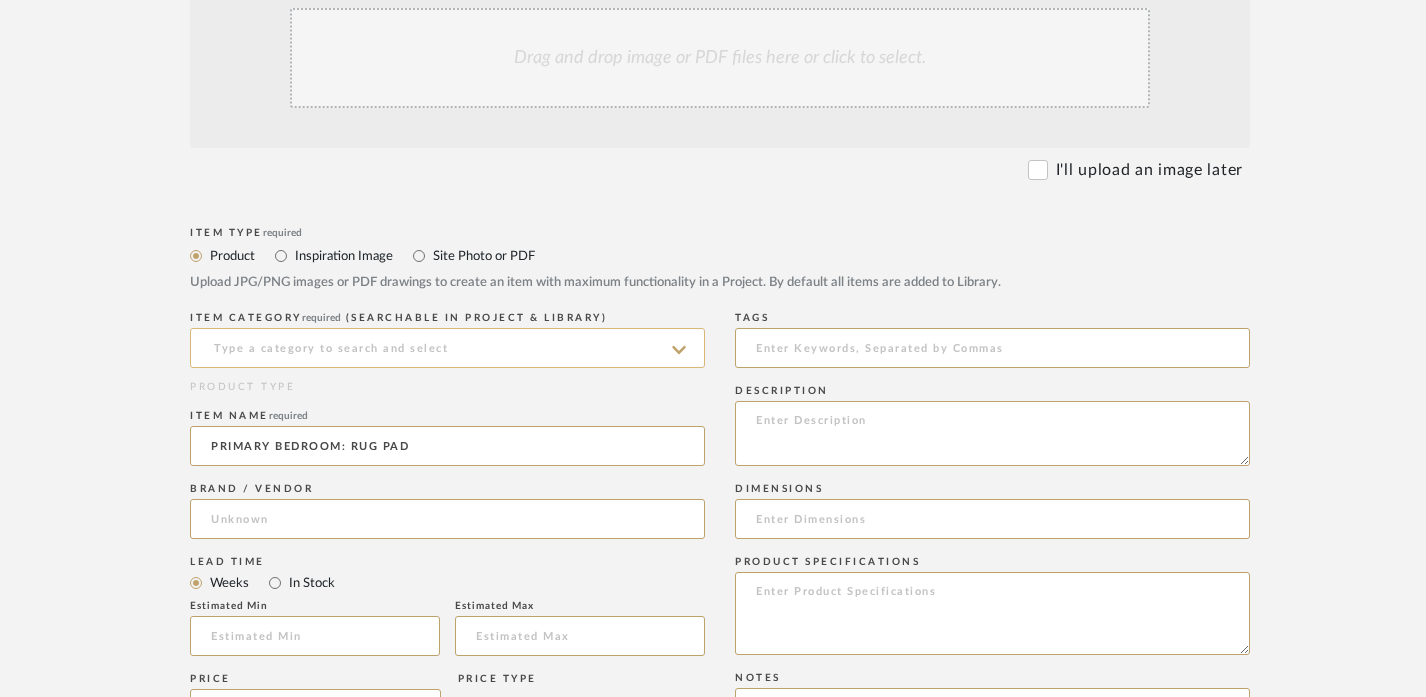 type on "PRIMARY BEDROOM: RUG PAD" 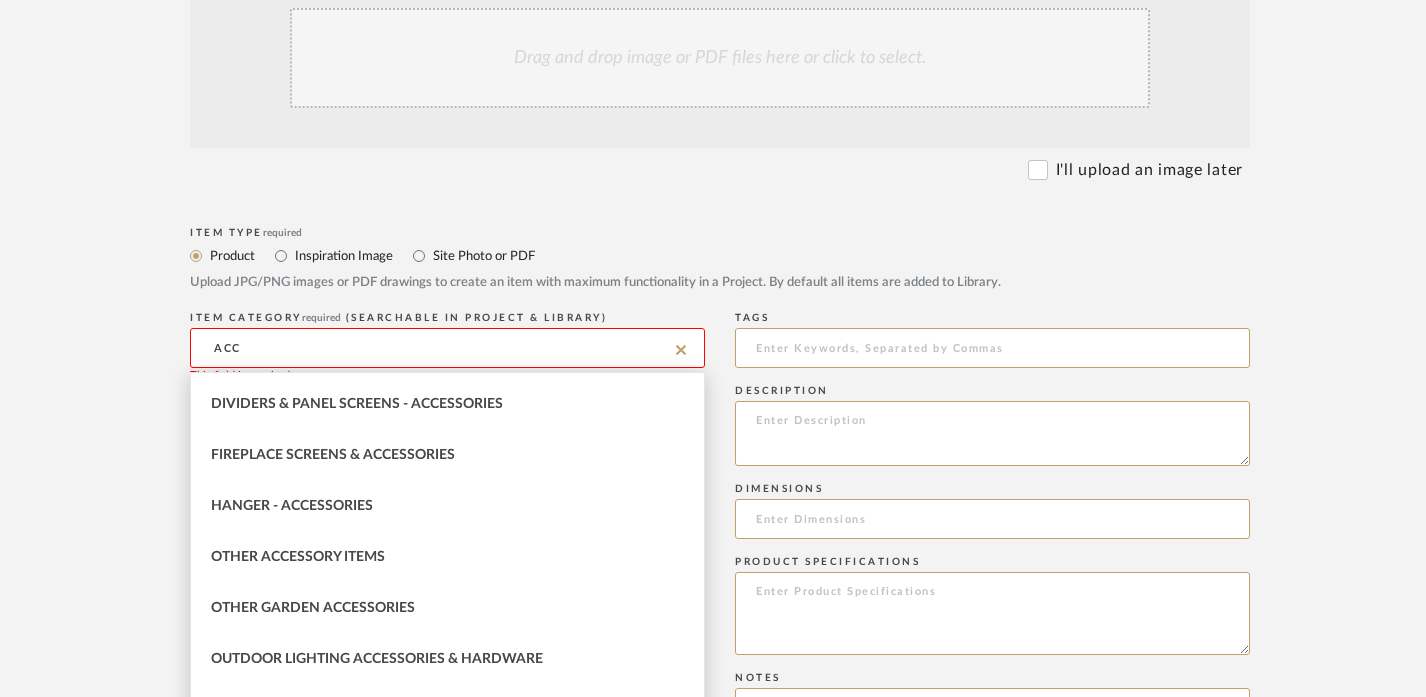 scroll, scrollTop: 170, scrollLeft: 0, axis: vertical 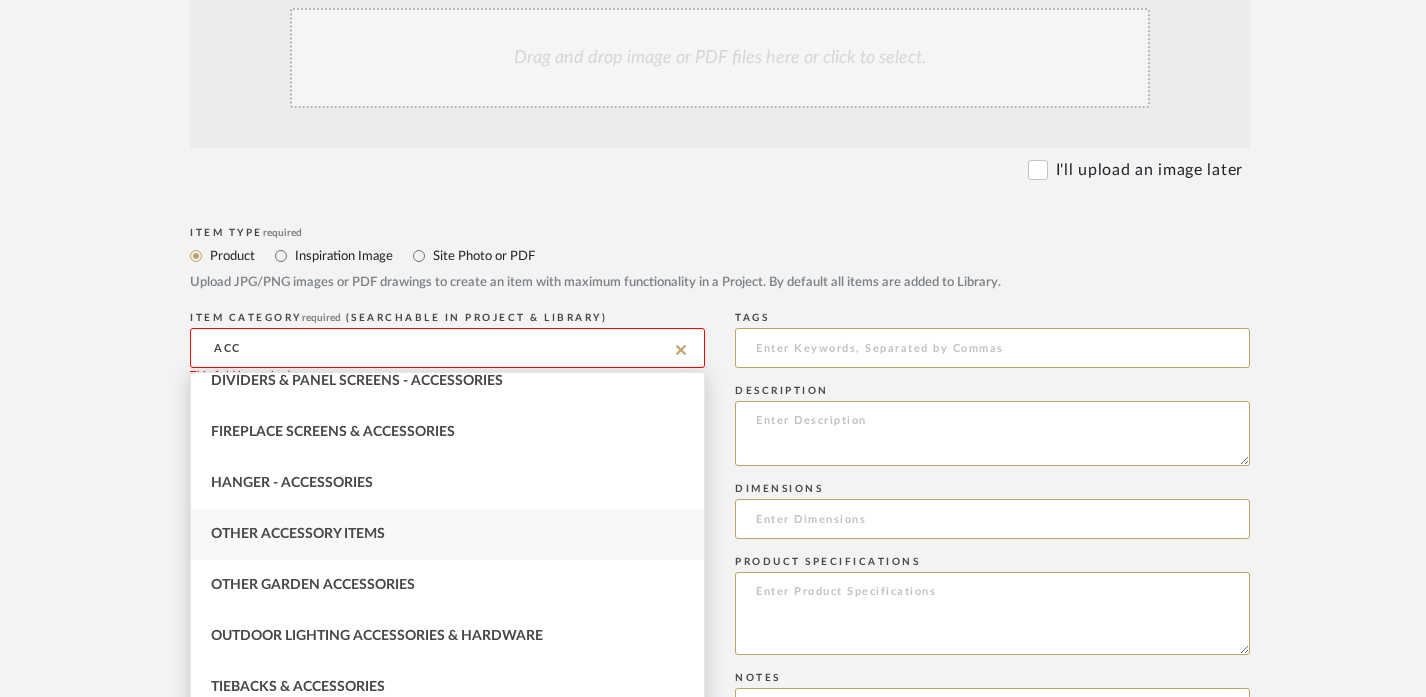 click on "Other Accessory Items" at bounding box center (298, 534) 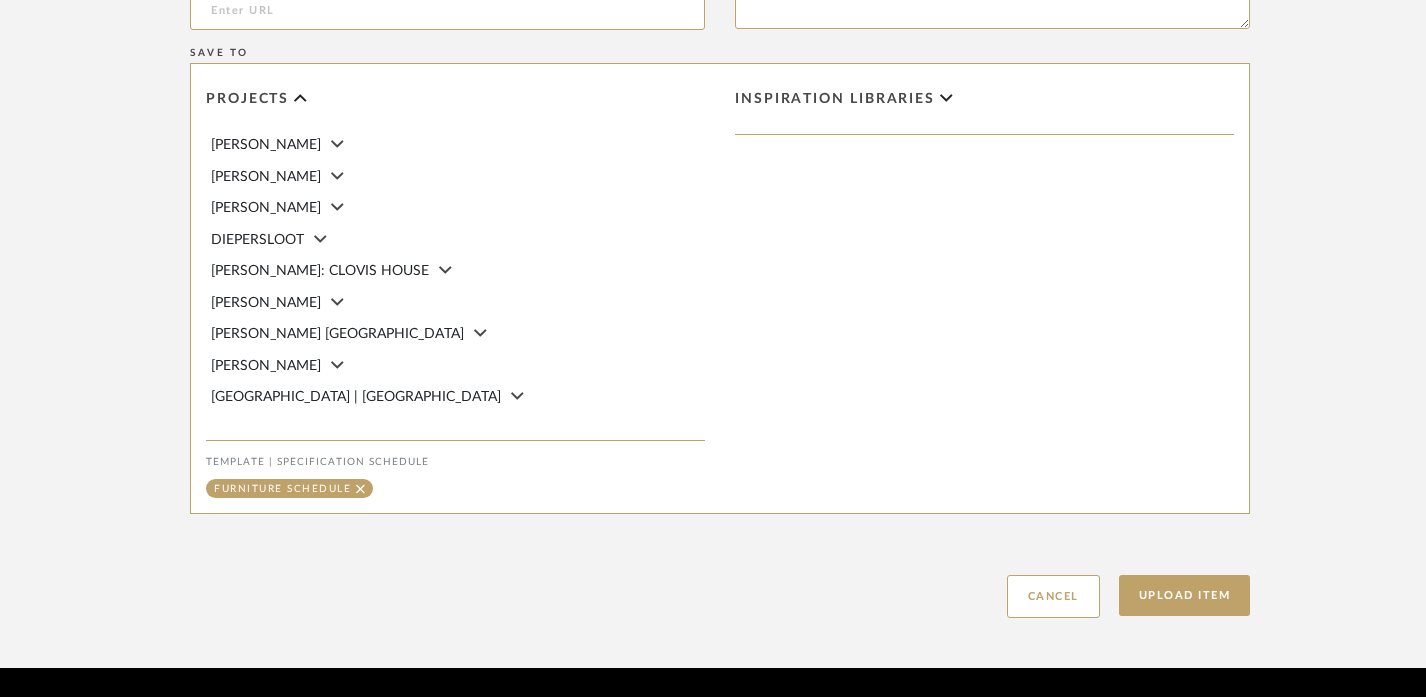 scroll, scrollTop: 1320, scrollLeft: 0, axis: vertical 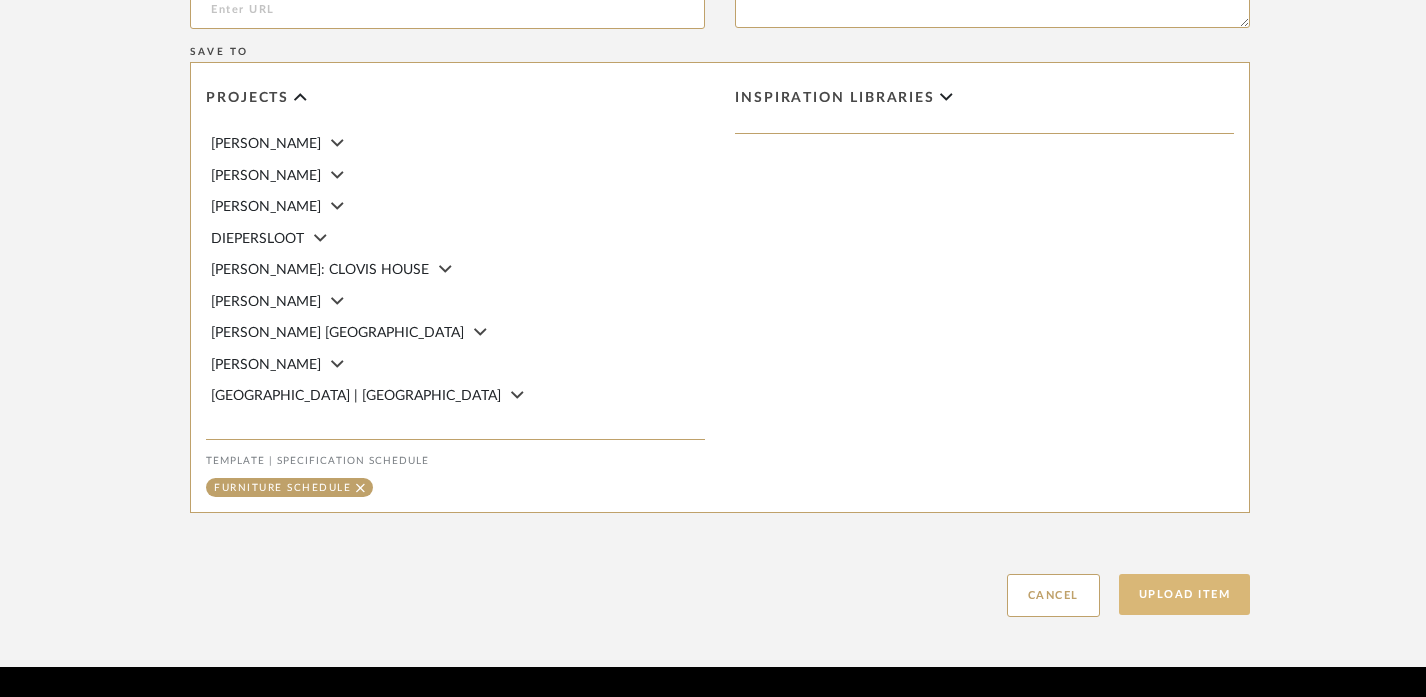 click on "Upload Item" 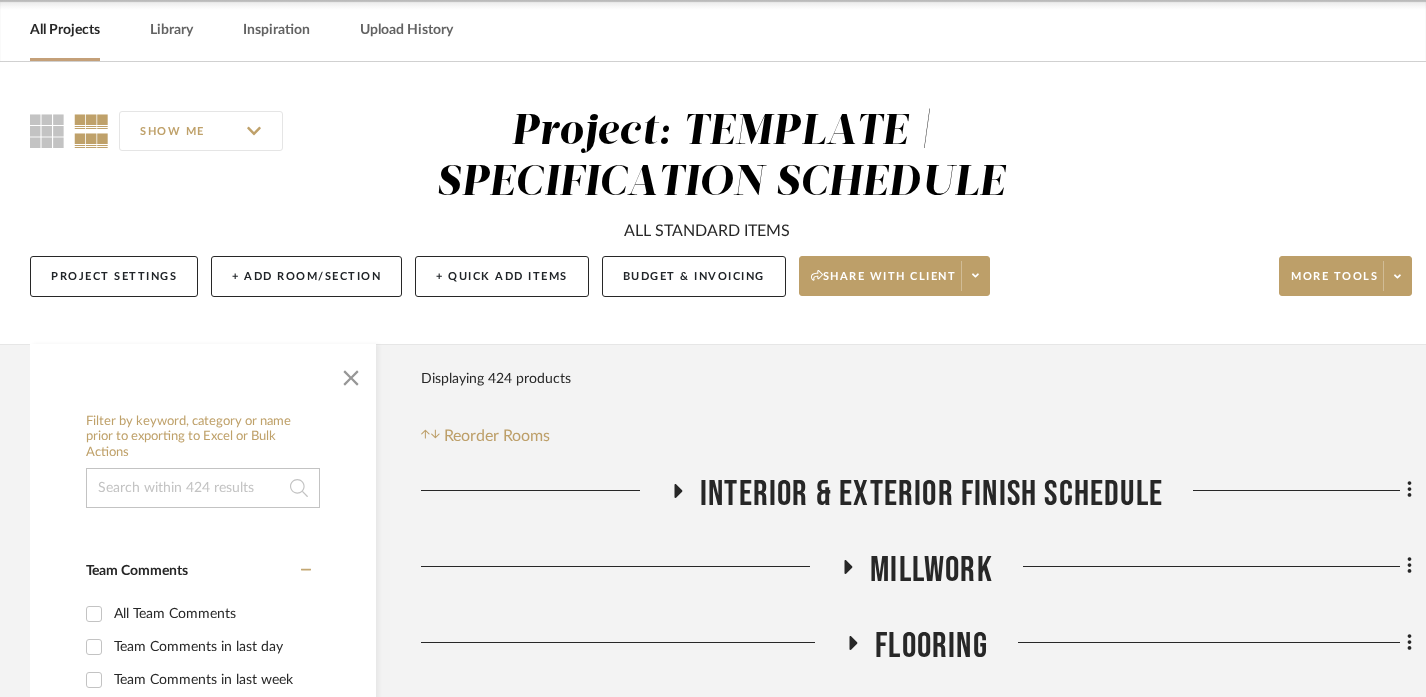 scroll, scrollTop: 2002, scrollLeft: 0, axis: vertical 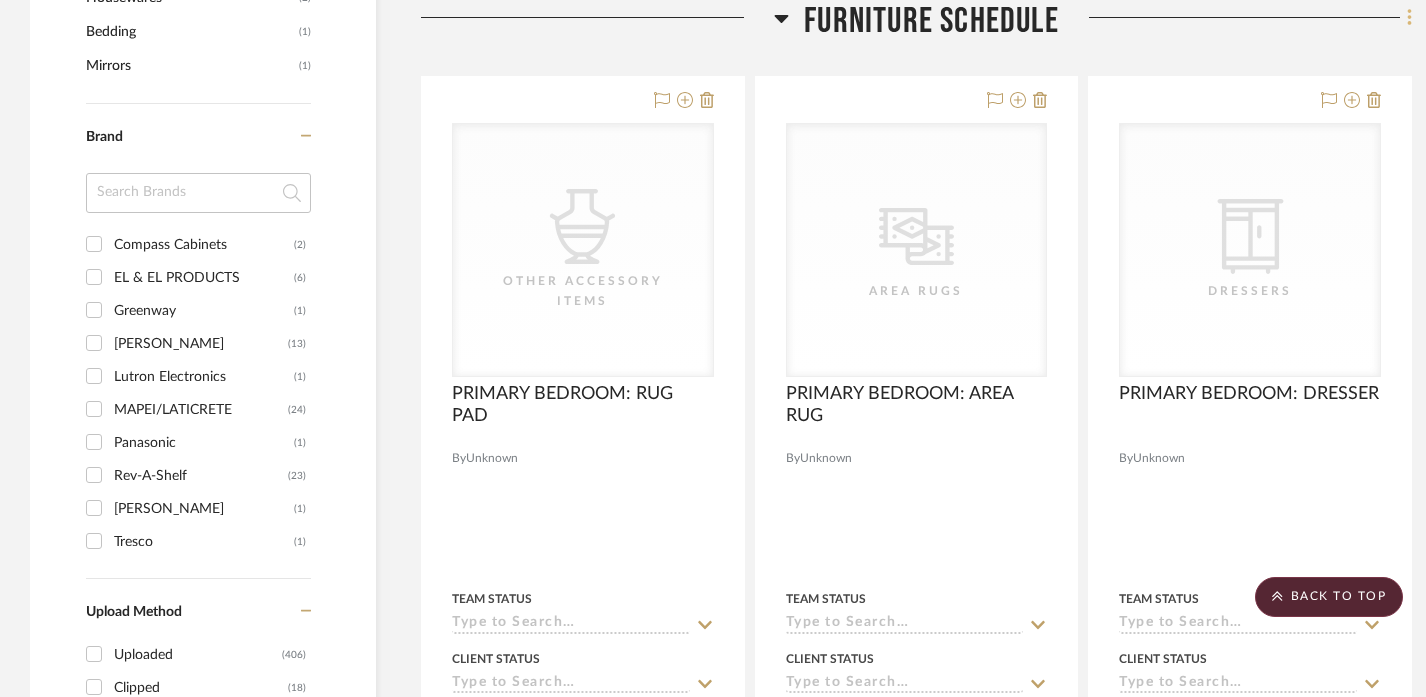 click 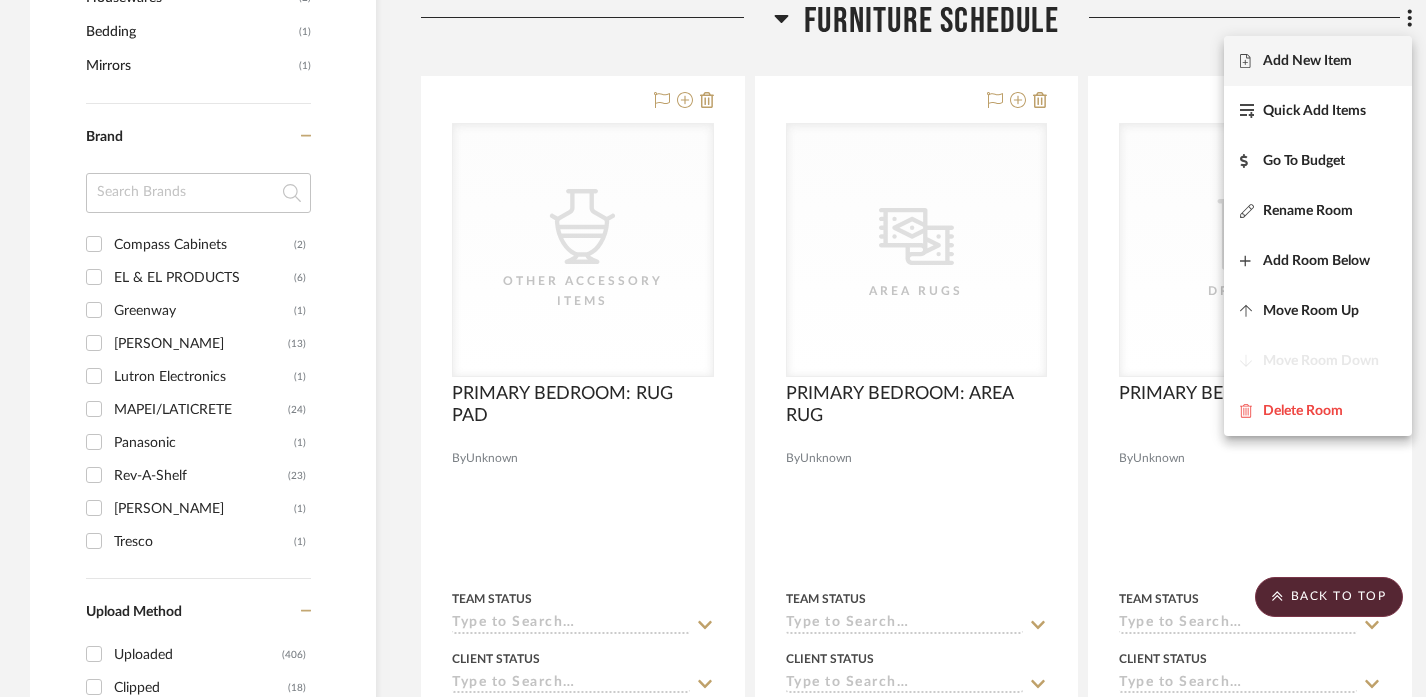 click on "Add New Item" at bounding box center (1318, 61) 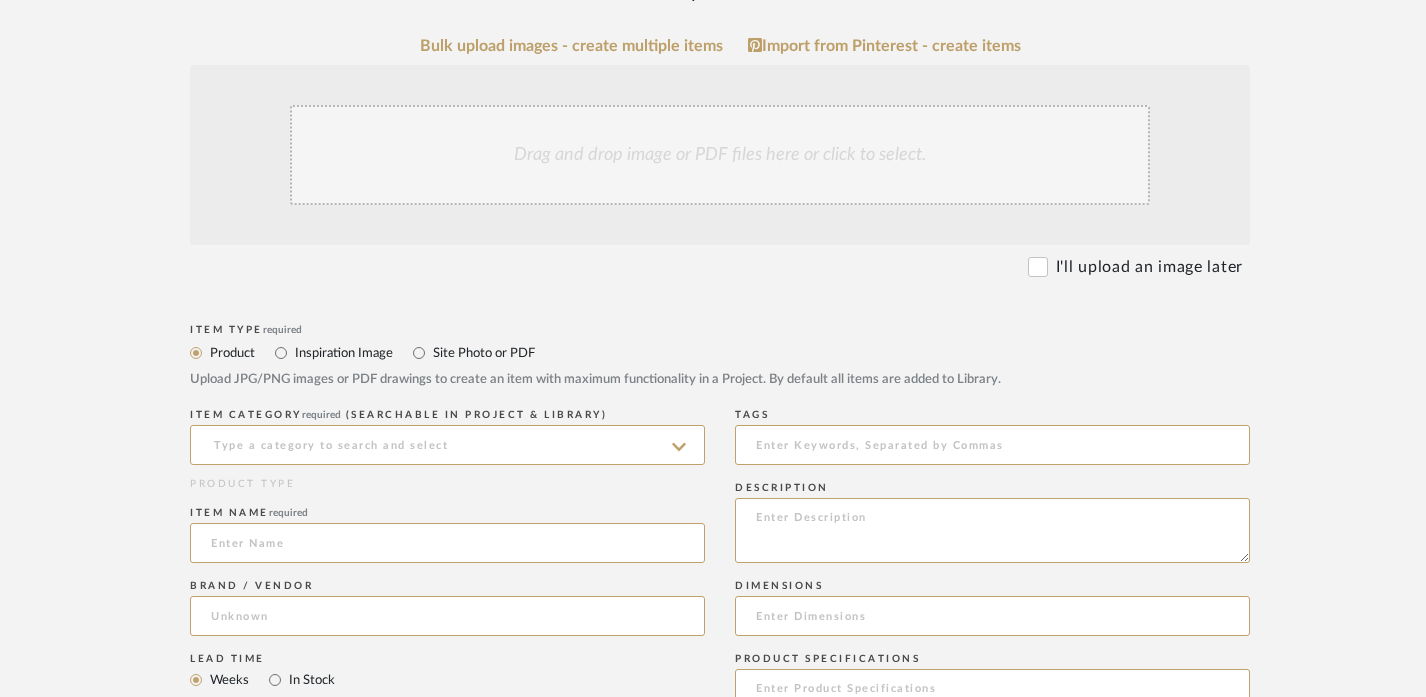 scroll, scrollTop: 451, scrollLeft: 0, axis: vertical 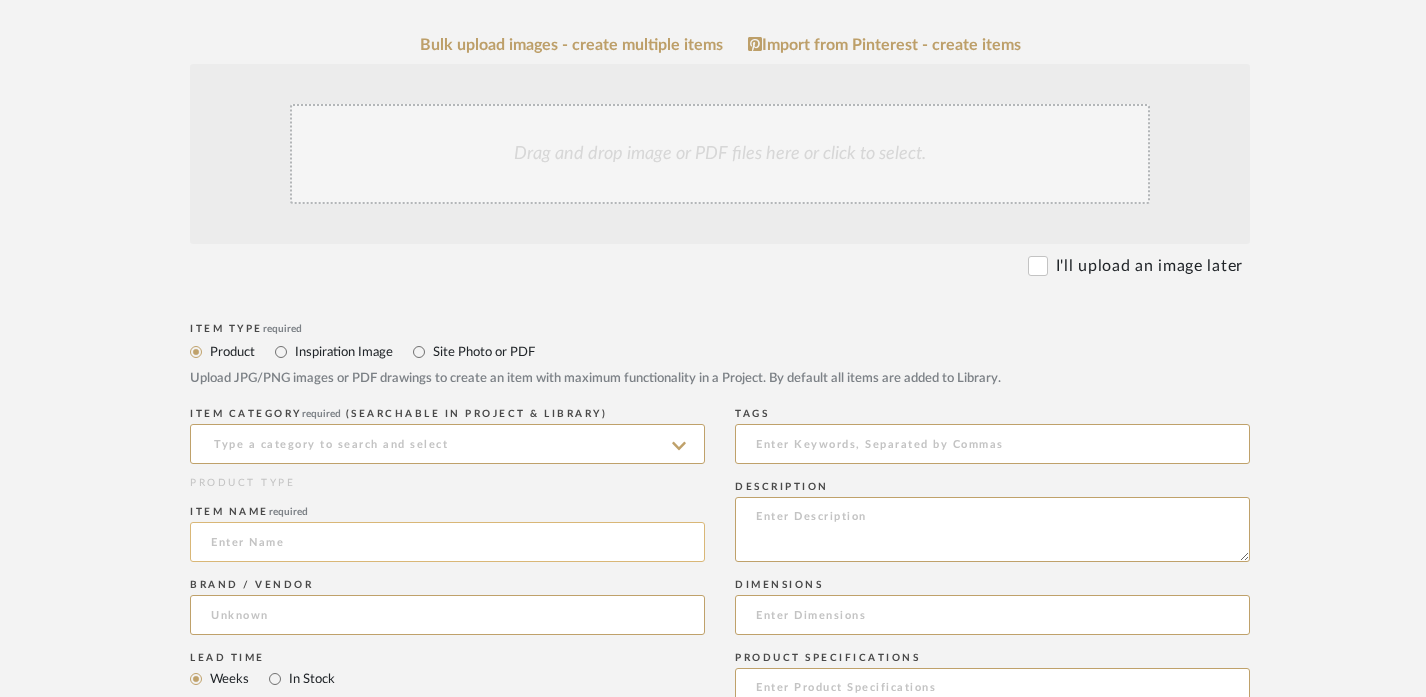 click 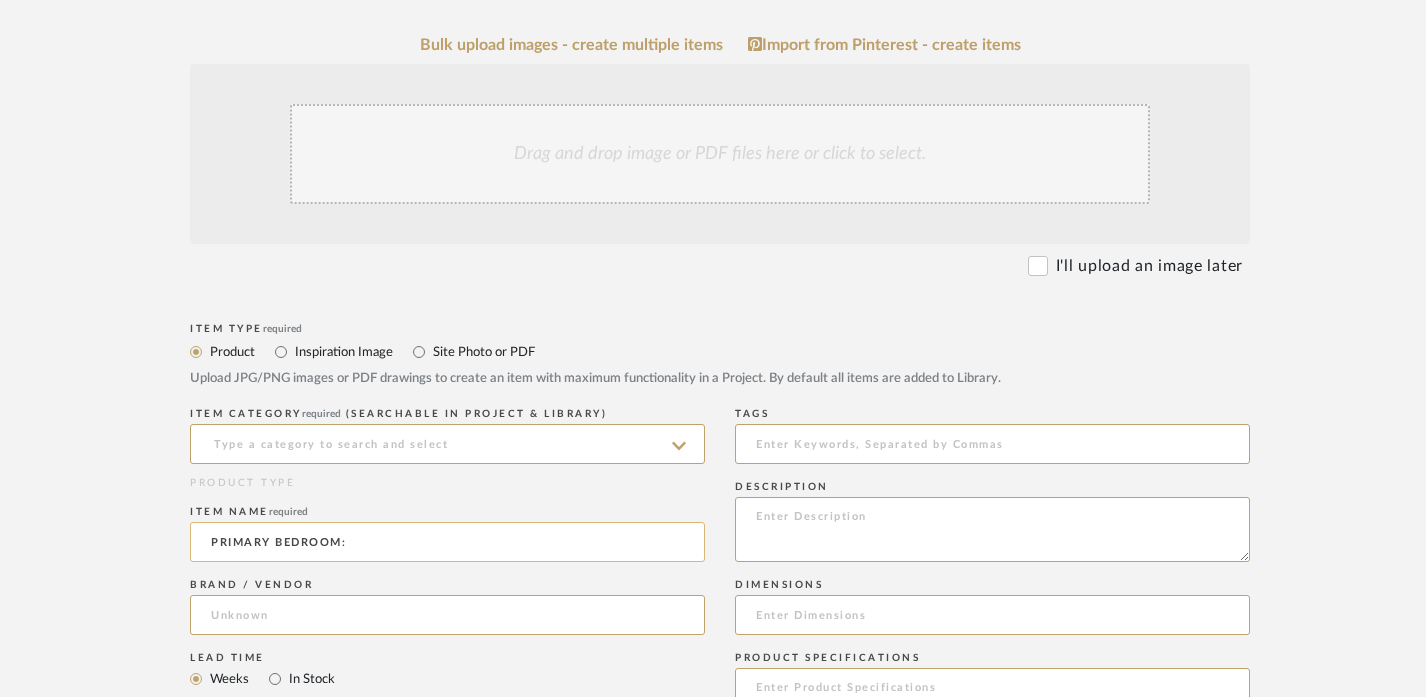 paste on "ART" 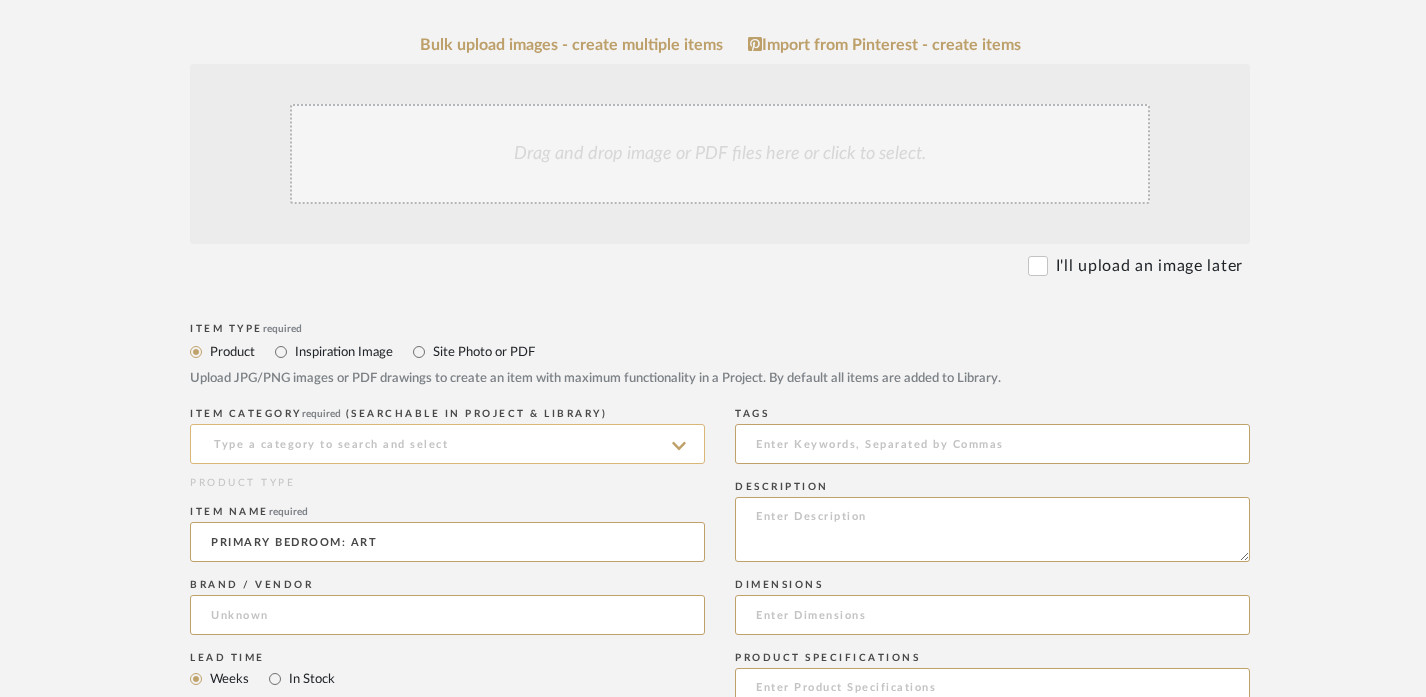 type on "PRIMARY BEDROOM: ART" 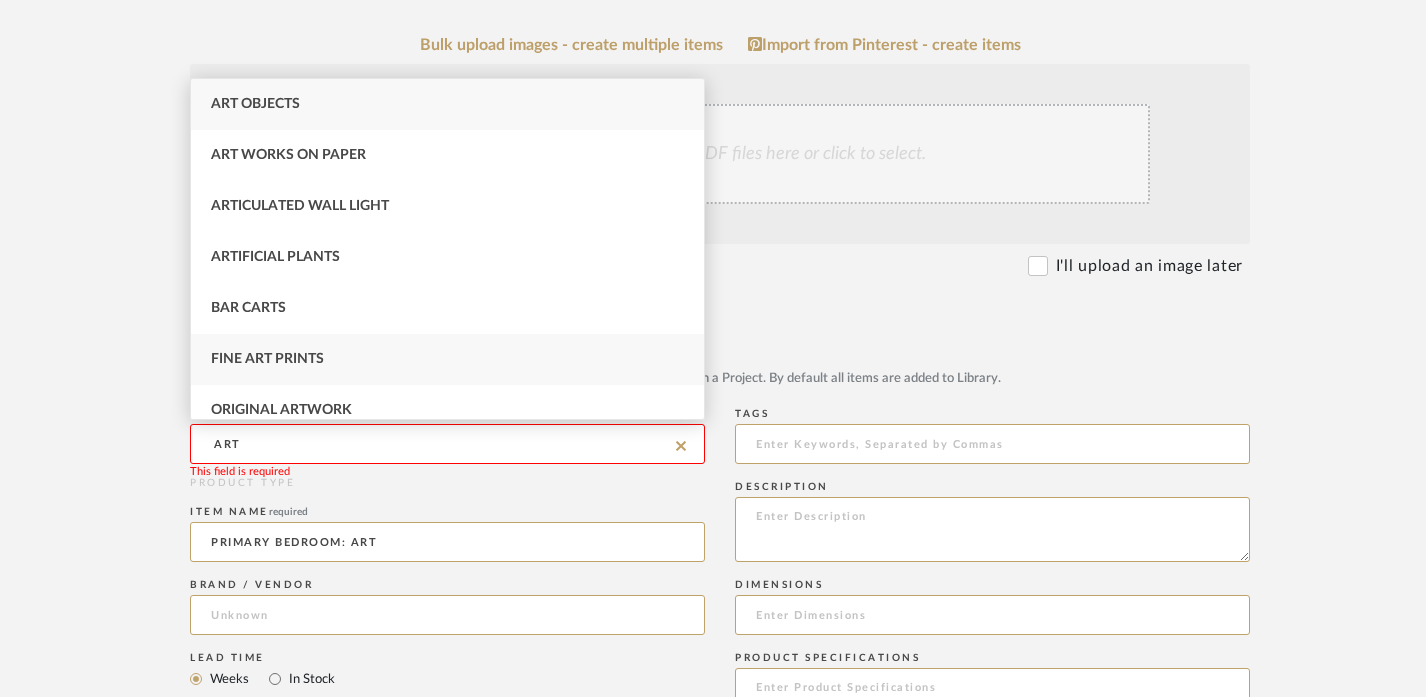 scroll, scrollTop: 119, scrollLeft: 0, axis: vertical 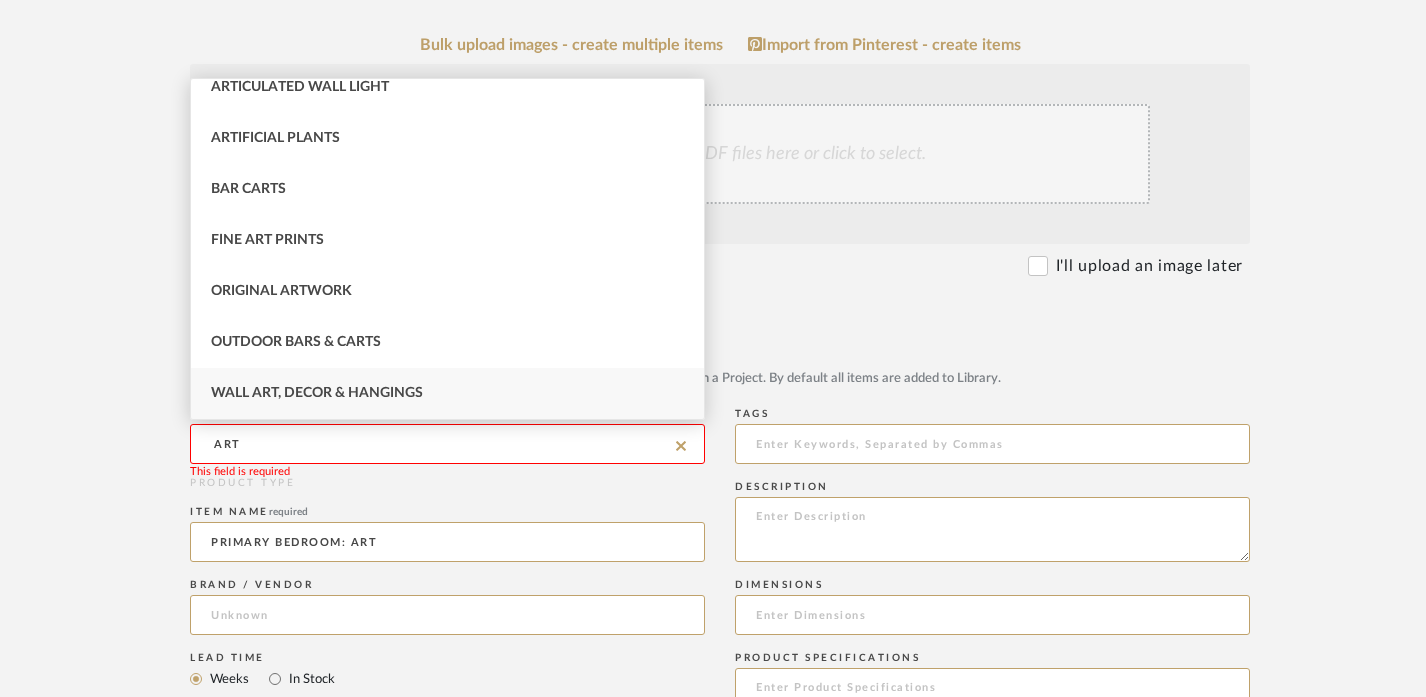 click on "Wall Art, Decor & Hangings" at bounding box center [447, 393] 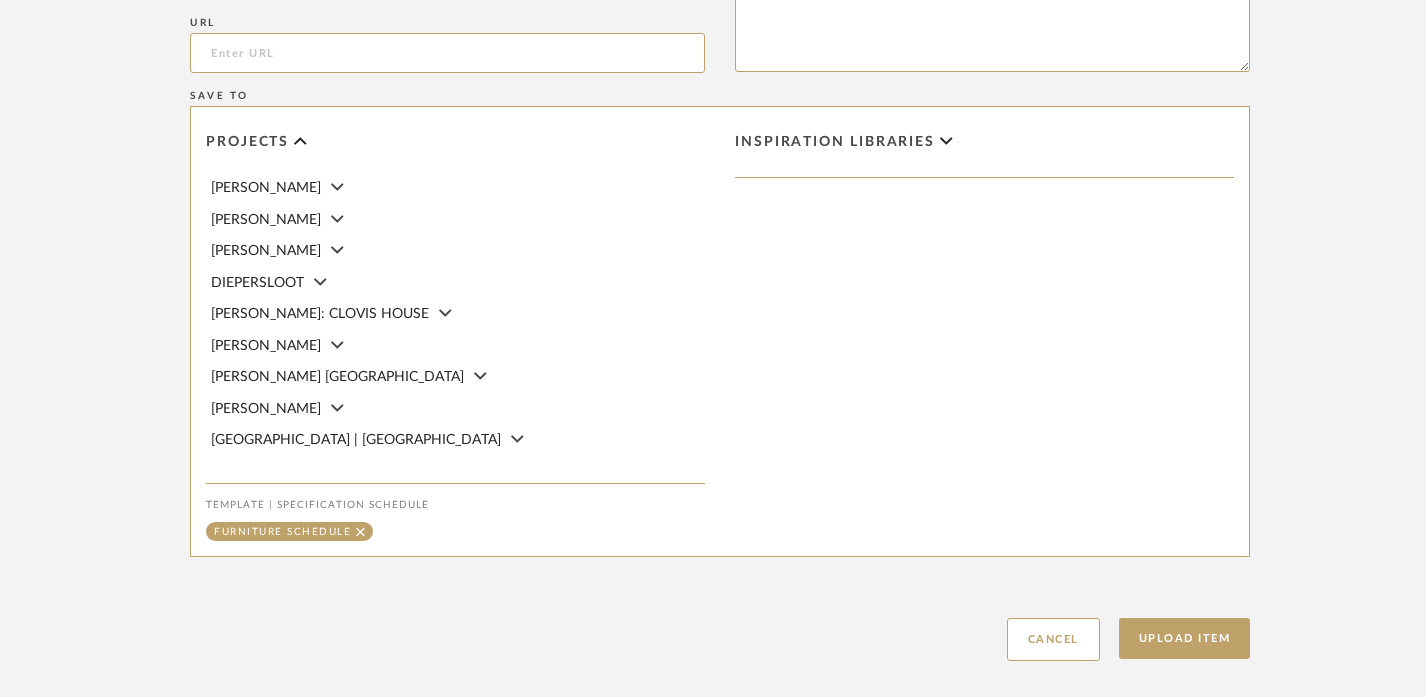 scroll, scrollTop: 1278, scrollLeft: 0, axis: vertical 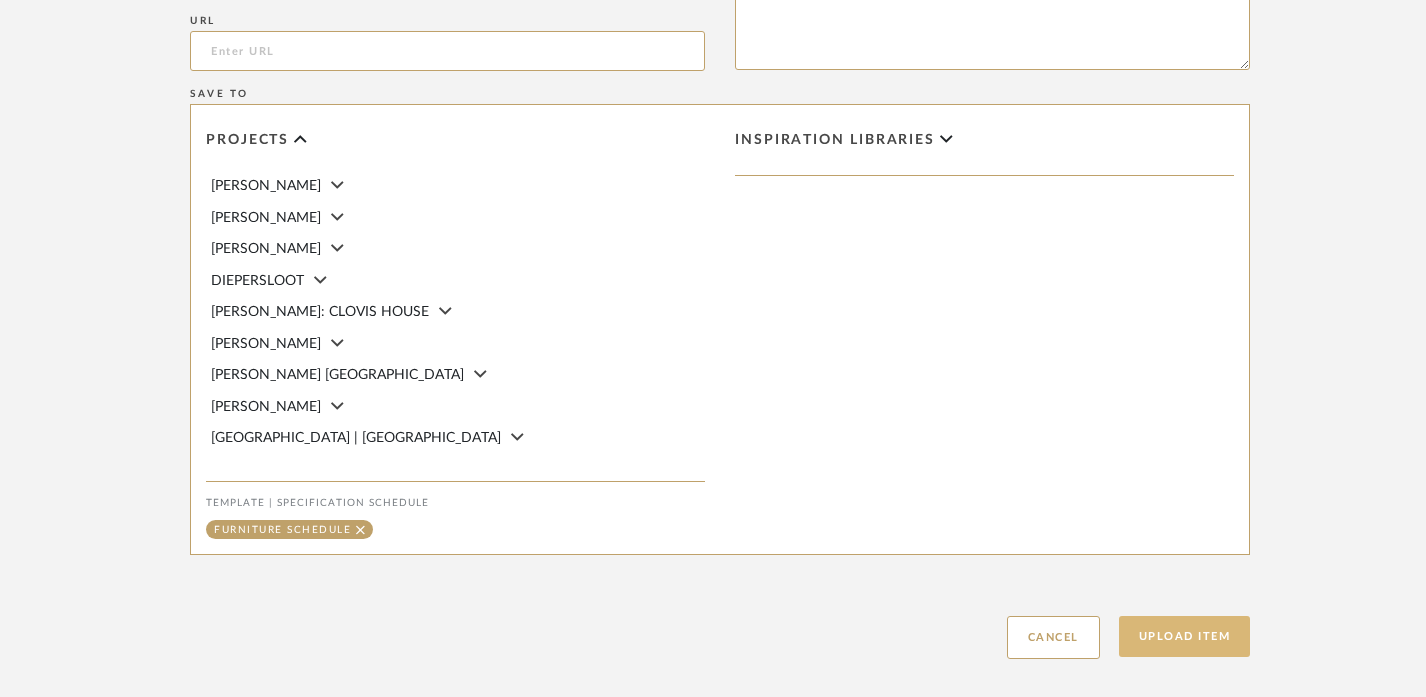 click on "Upload Item" 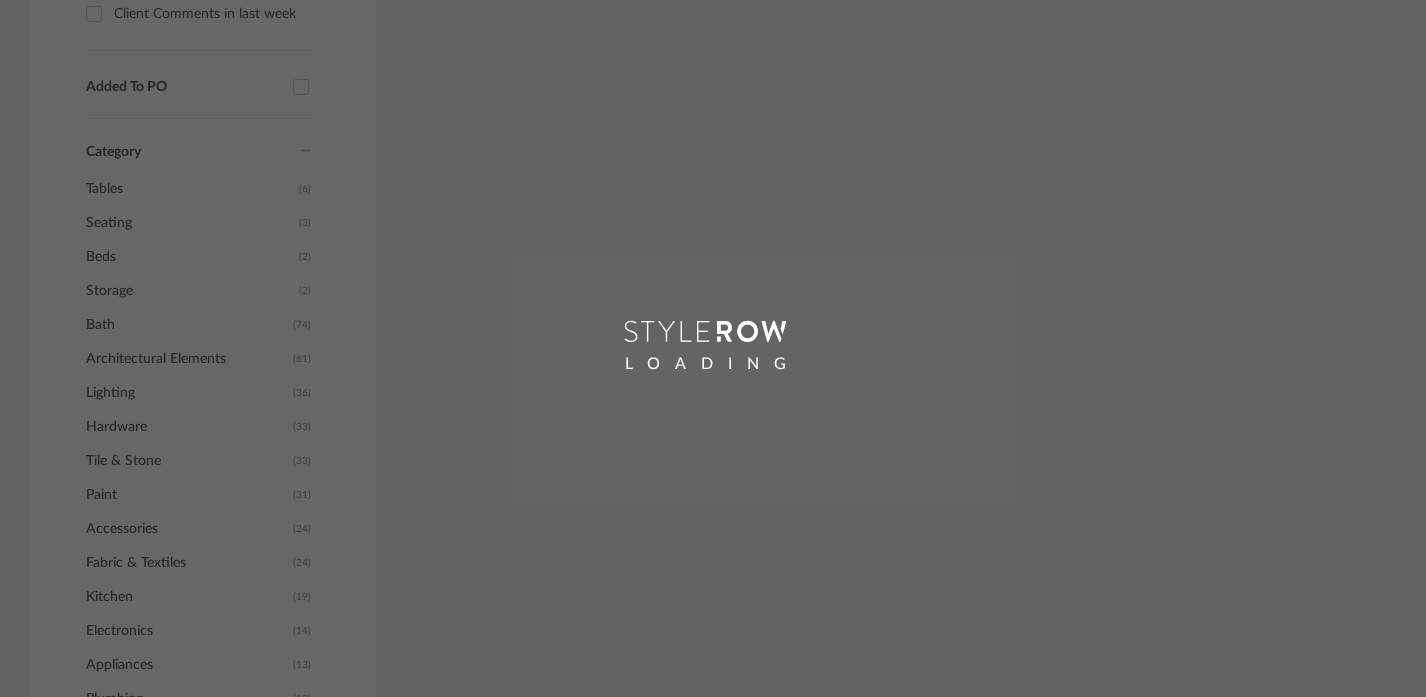 scroll, scrollTop: 795, scrollLeft: 0, axis: vertical 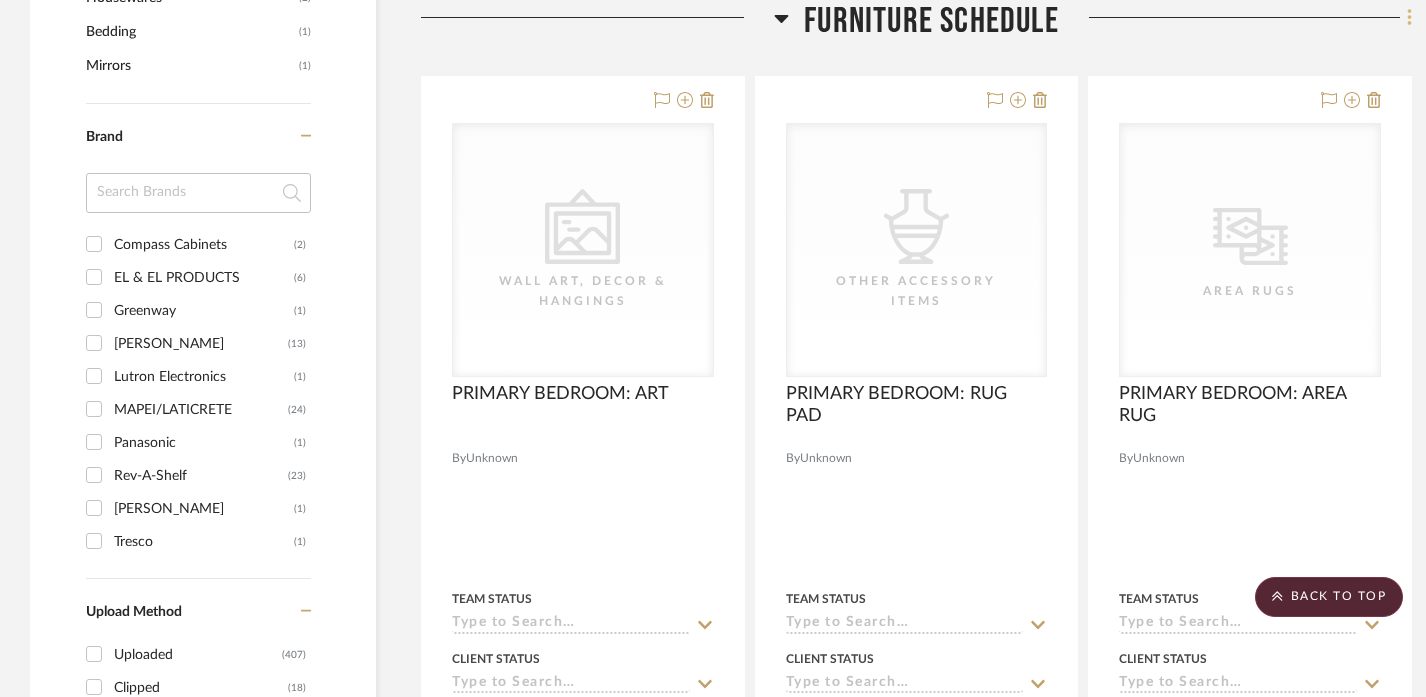 click 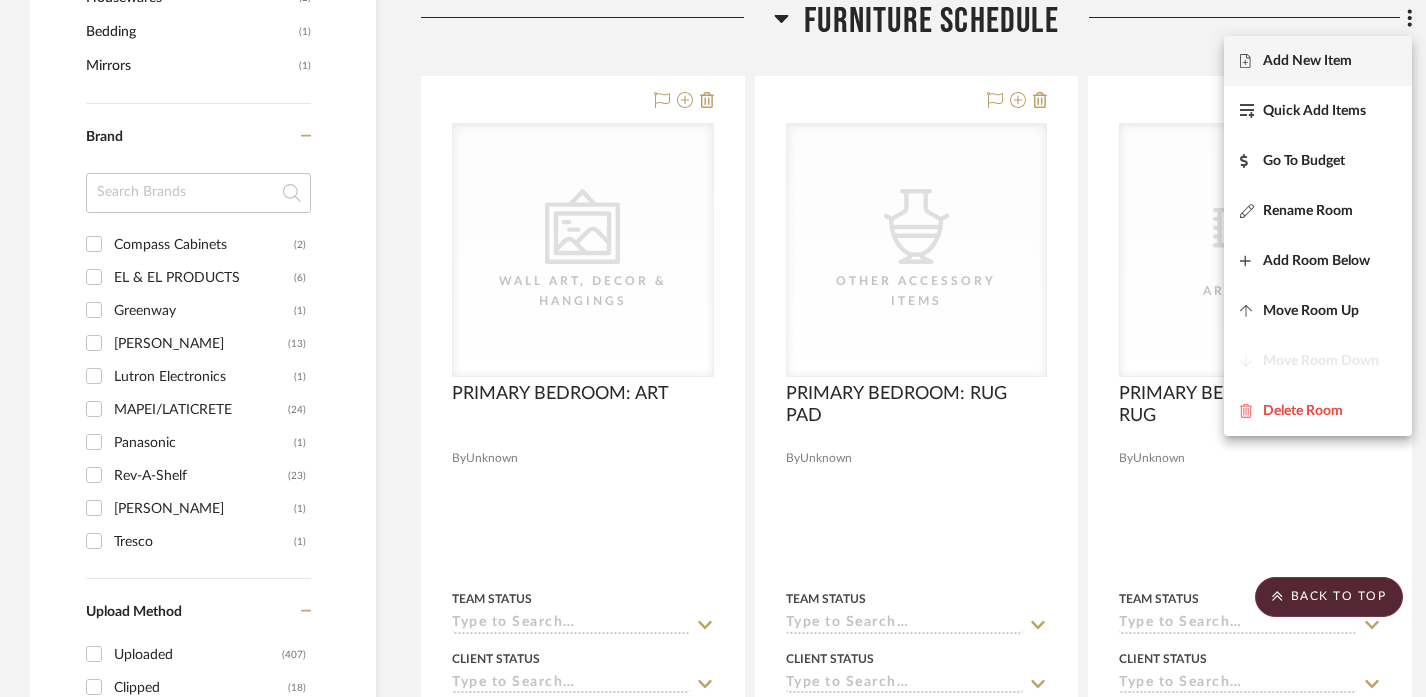 click on "Add New Item" at bounding box center (1307, 61) 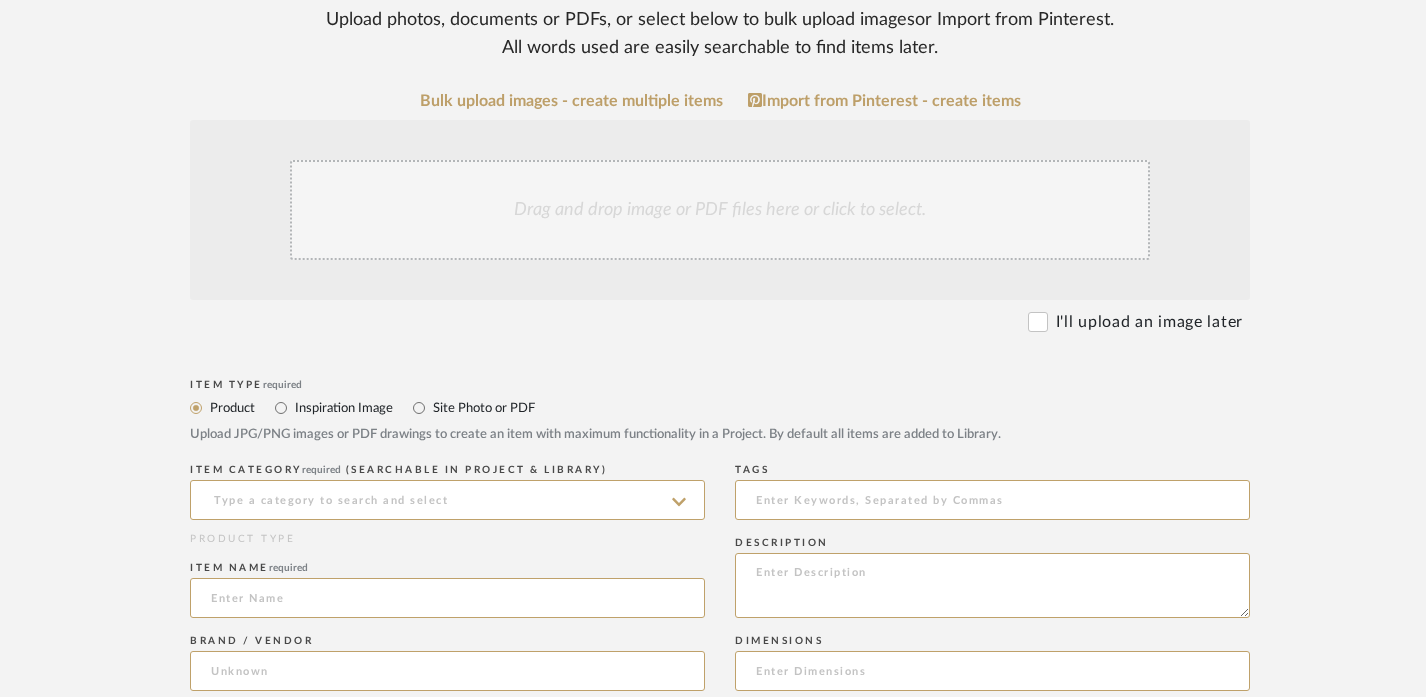 scroll, scrollTop: 435, scrollLeft: 0, axis: vertical 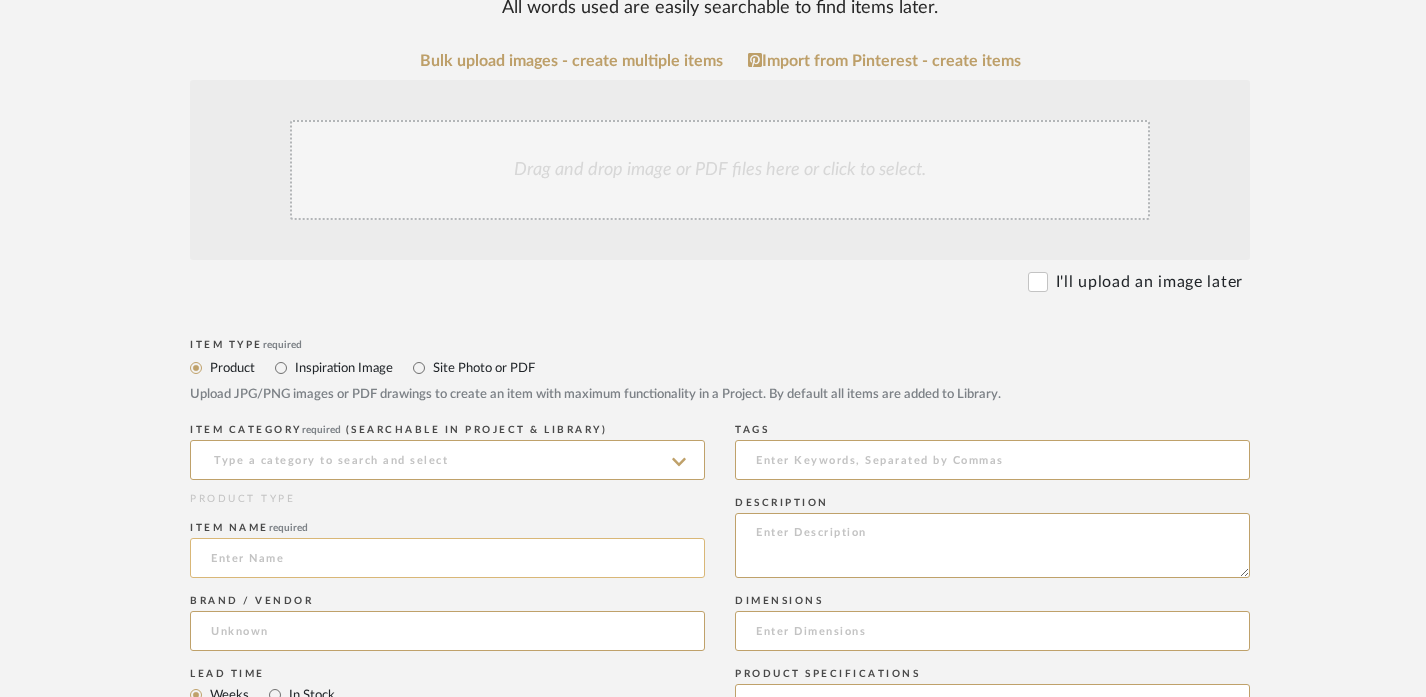 click 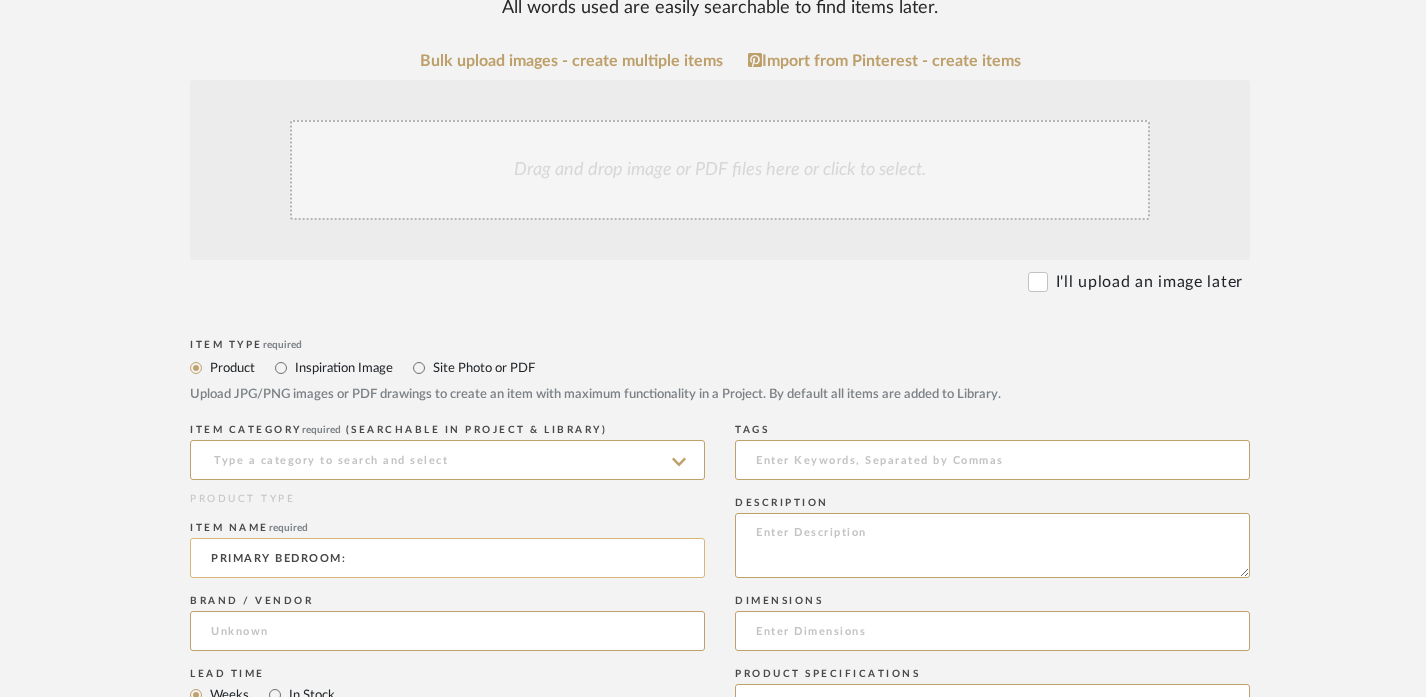 paste on "ACCESSORIES" 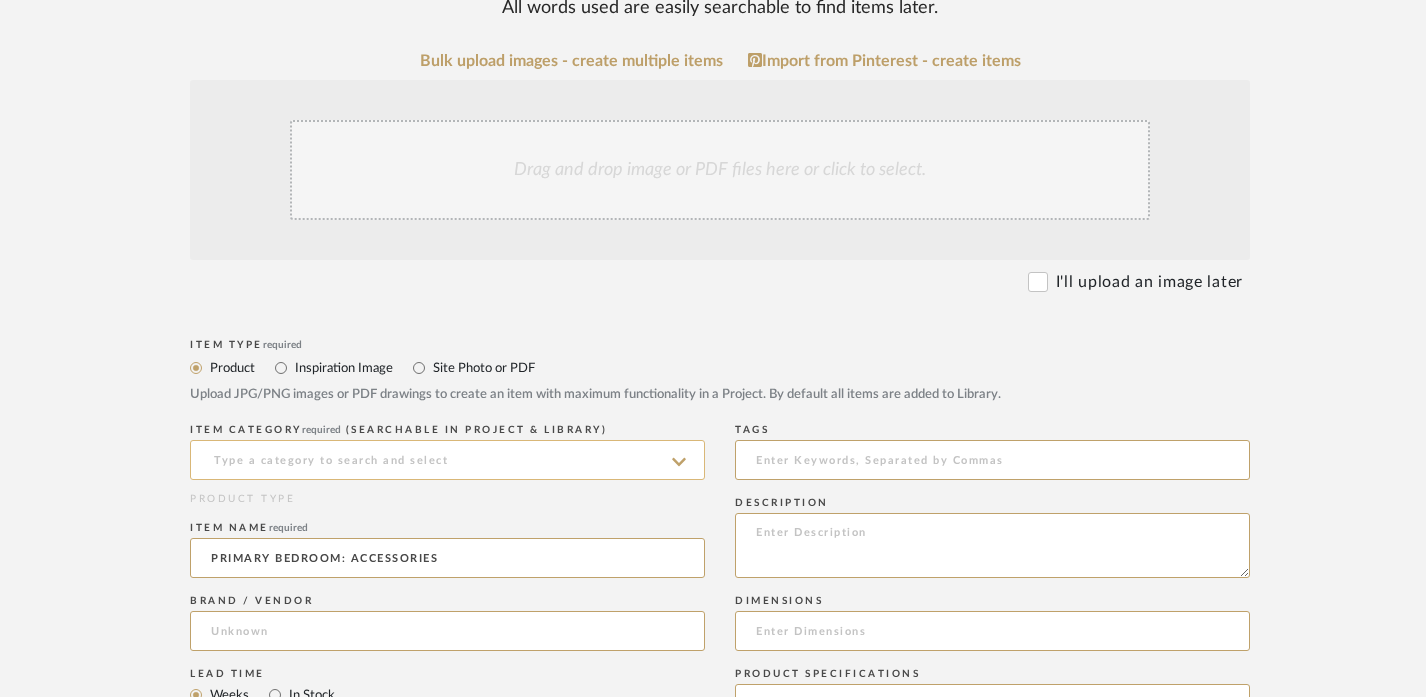 type on "PRIMARY BEDROOM: ACCESSORIES" 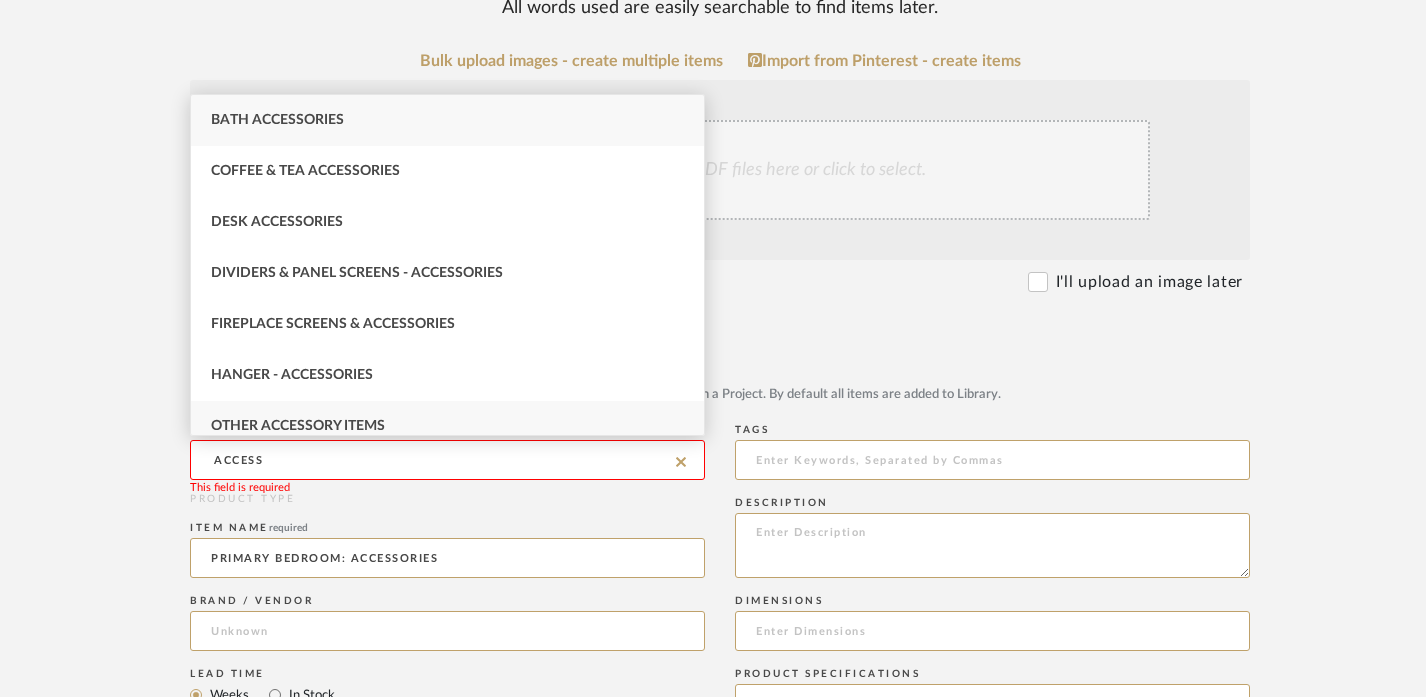 click on "Other Accessory Items" at bounding box center (447, 426) 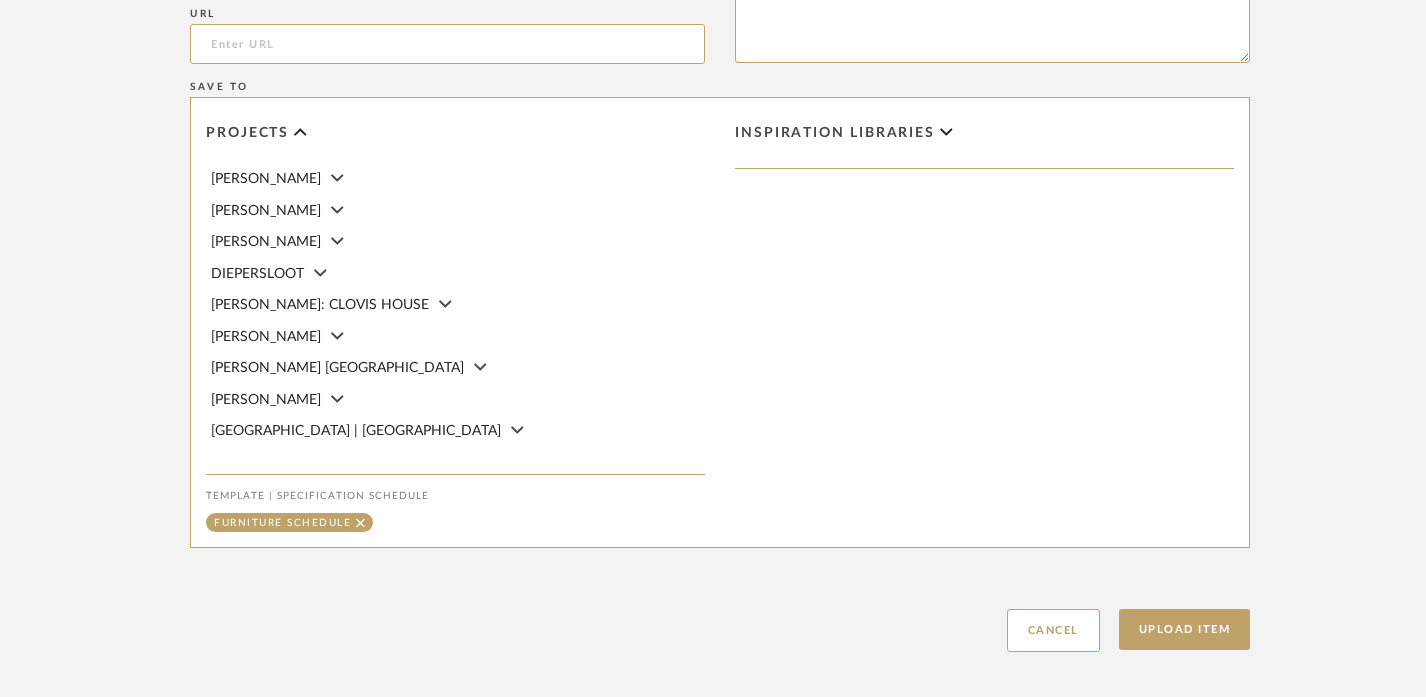 scroll, scrollTop: 1383, scrollLeft: 0, axis: vertical 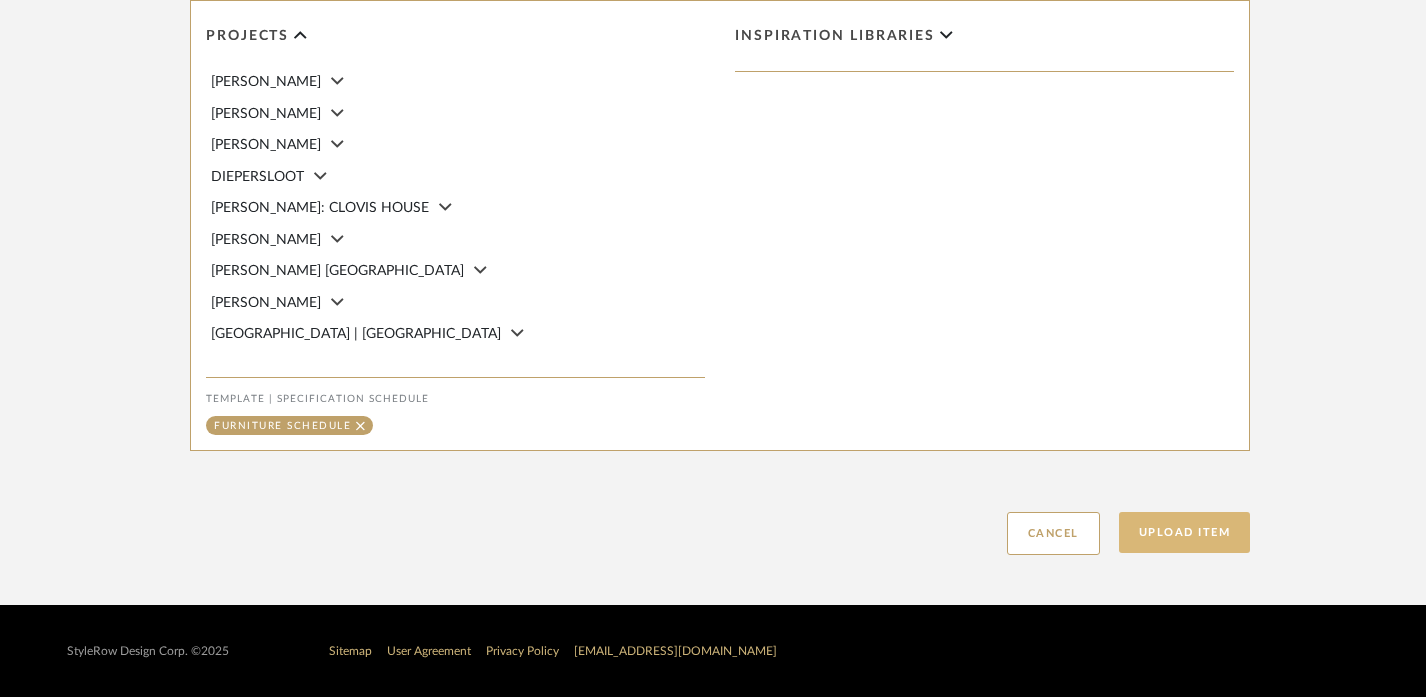 click on "Upload Item" 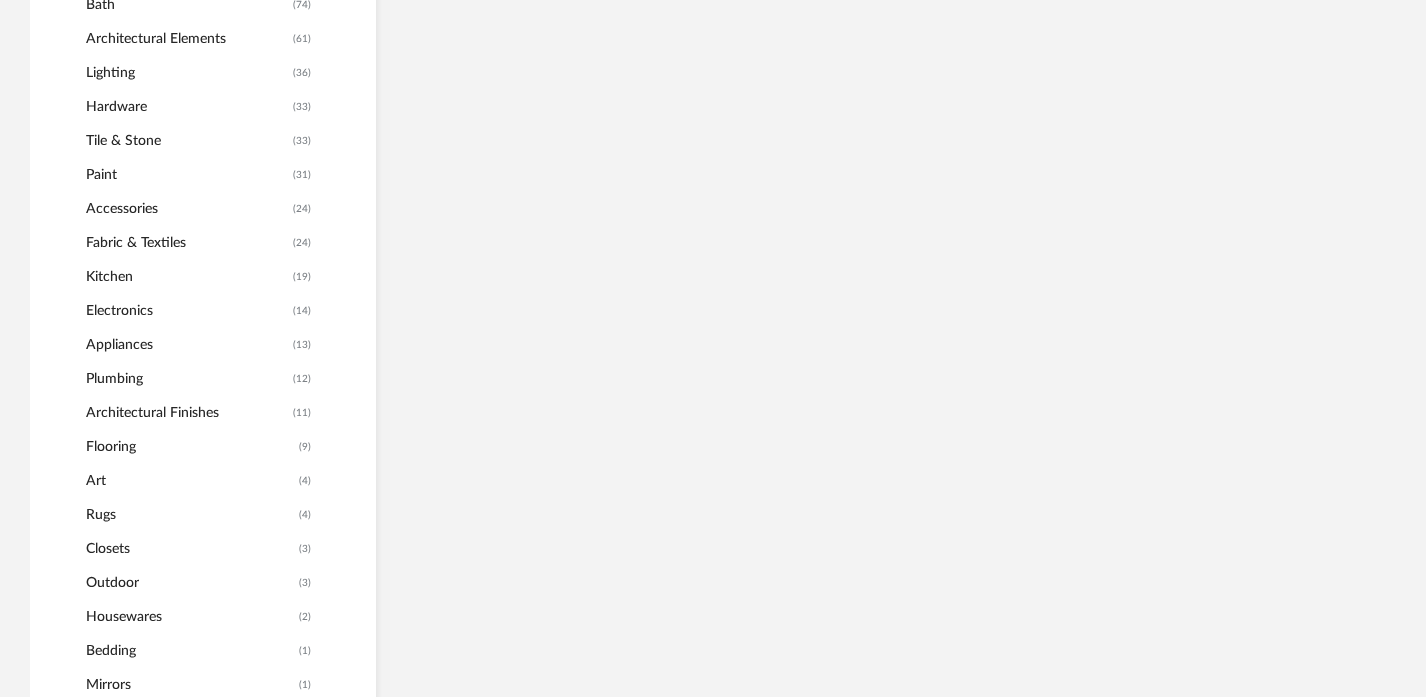 scroll, scrollTop: 1253, scrollLeft: 0, axis: vertical 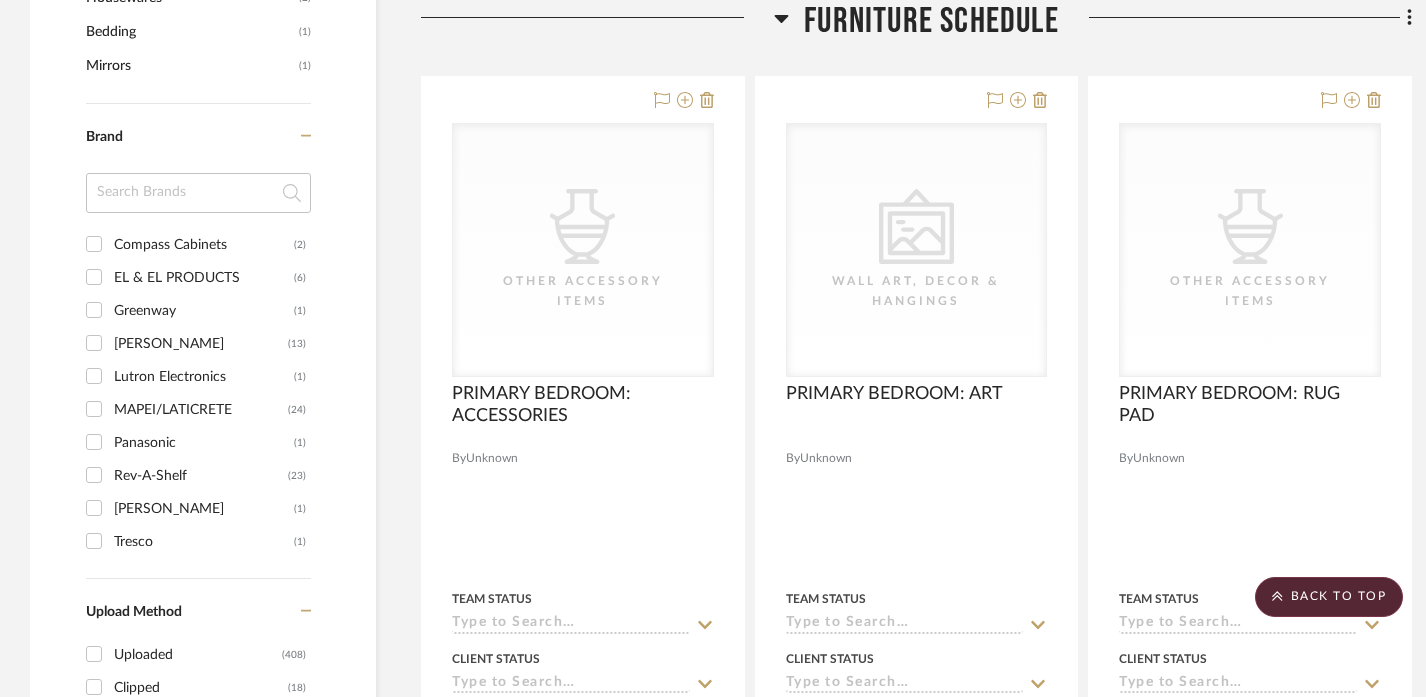 click on "Filter by keyword, category or name prior to exporting to Excel or Bulk Actions Team Comments All Team Comments Team Comments in last day Team Comments in last week Flagged Shared with Client Client Comments All Client Comments Client Comments in last day Client Comments in last week Added To PO Category  Tables   (6)   Seating   (3)   Beds    (2)   Storage   (2)   Bath   (74)   Architectural Elements   (61)   Lighting   (36)   Hardware   (33)   Tile & Stone   (33)   Paint   (31)   Accessories    (25)   Fabric & Textiles   (24)   Kitchen   (19)   Electronics   (14)   Appliances   (13)   Plumbing   (12)   Architectural Finishes   (11)   Flooring   (9)   Art   (4)   Rugs   (4)   Closets   (3)   Outdoor   (3)   Housewares   (2)   Bedding   (1)   Mirrors   (1)  Brand Compass Cabinets  (2)  EL & EL PRODUCTS  (6)  Greenway  (1)  Legrand  (13)  Lutron Electronics  (1)  MAPEI/LATICRETE  (24)  Panasonic  (1)  Rev-A-Shelf  (23)  Sherwin Willams  (1)  Tresco  (1)  Upload Method Uploaded  (408)  Clipped  (18)  Added By 0" 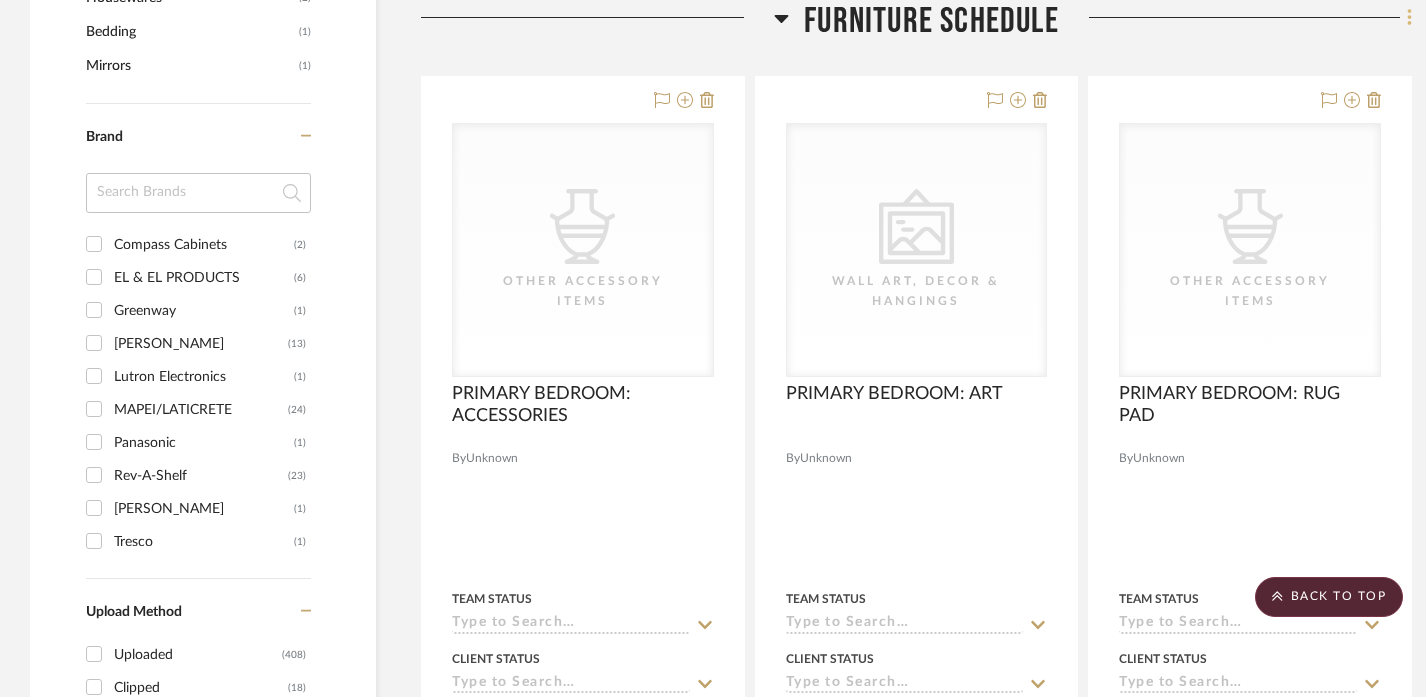 click 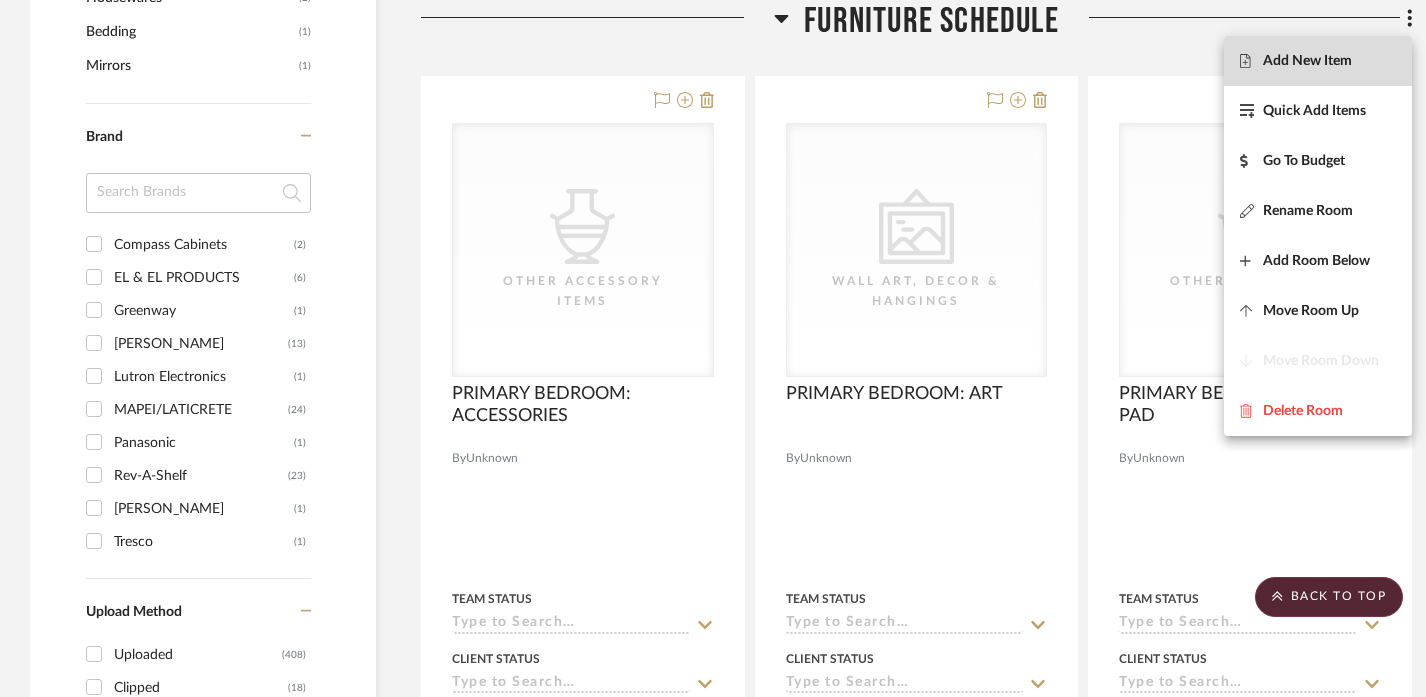 click on "Add New Item" at bounding box center (1318, 61) 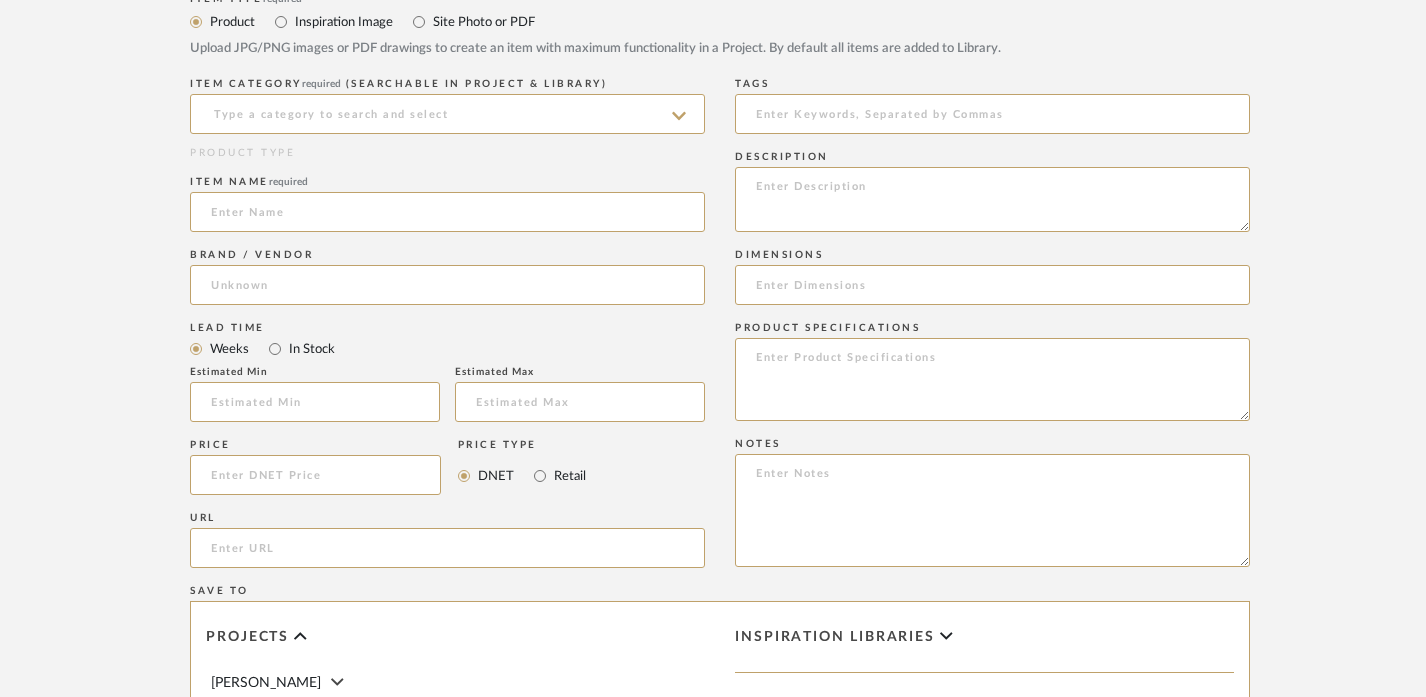 scroll, scrollTop: 786, scrollLeft: 0, axis: vertical 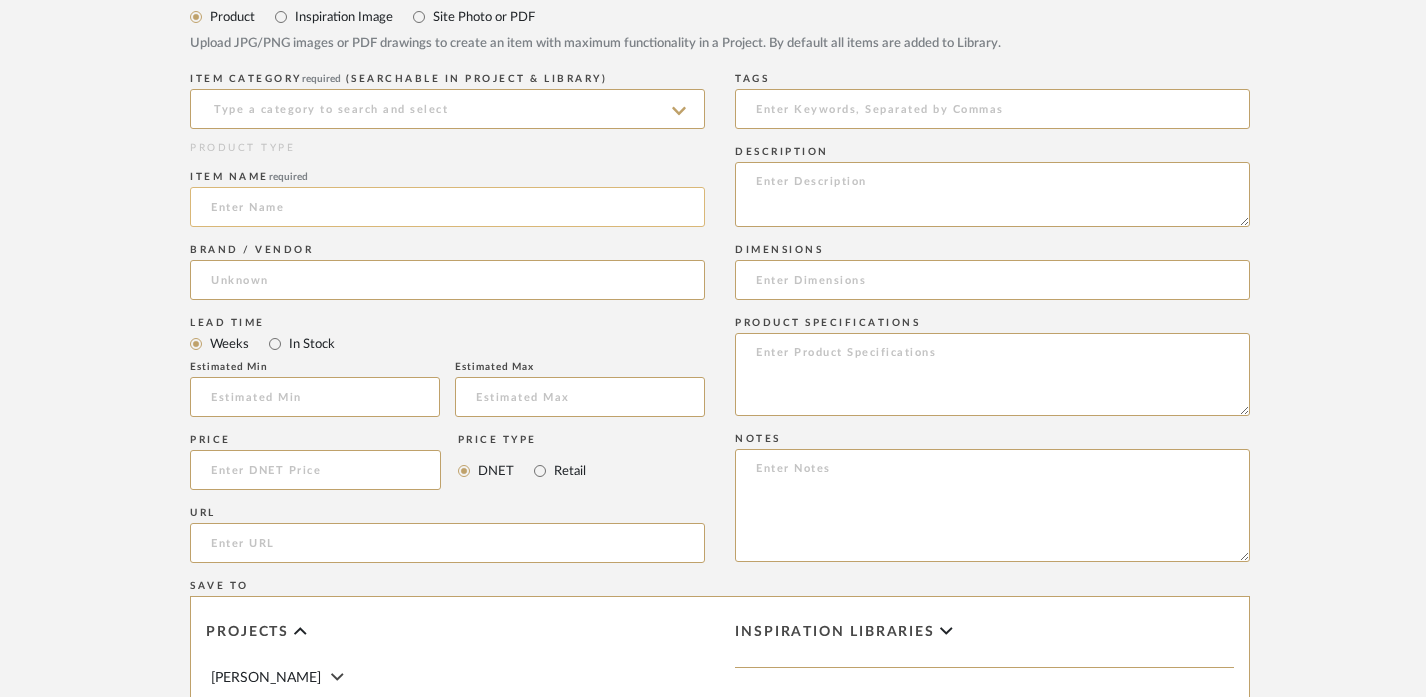 click 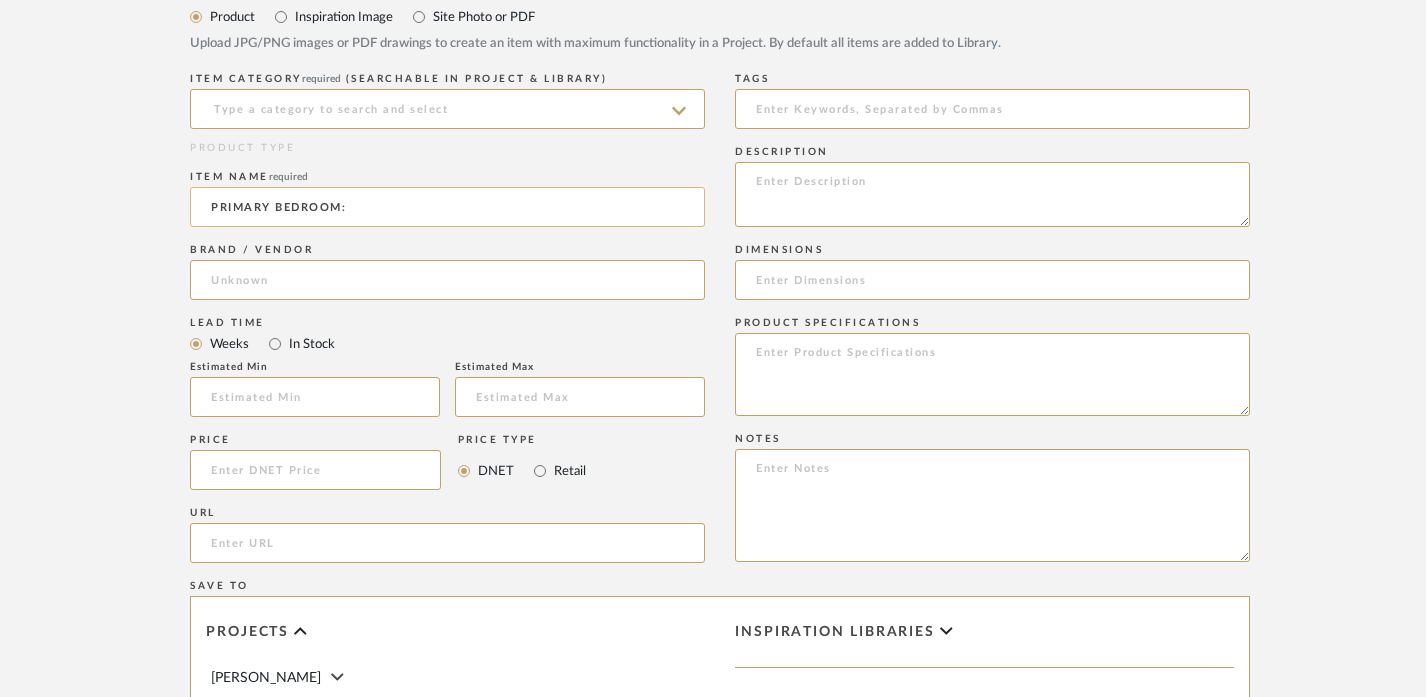 paste on "MIRROR" 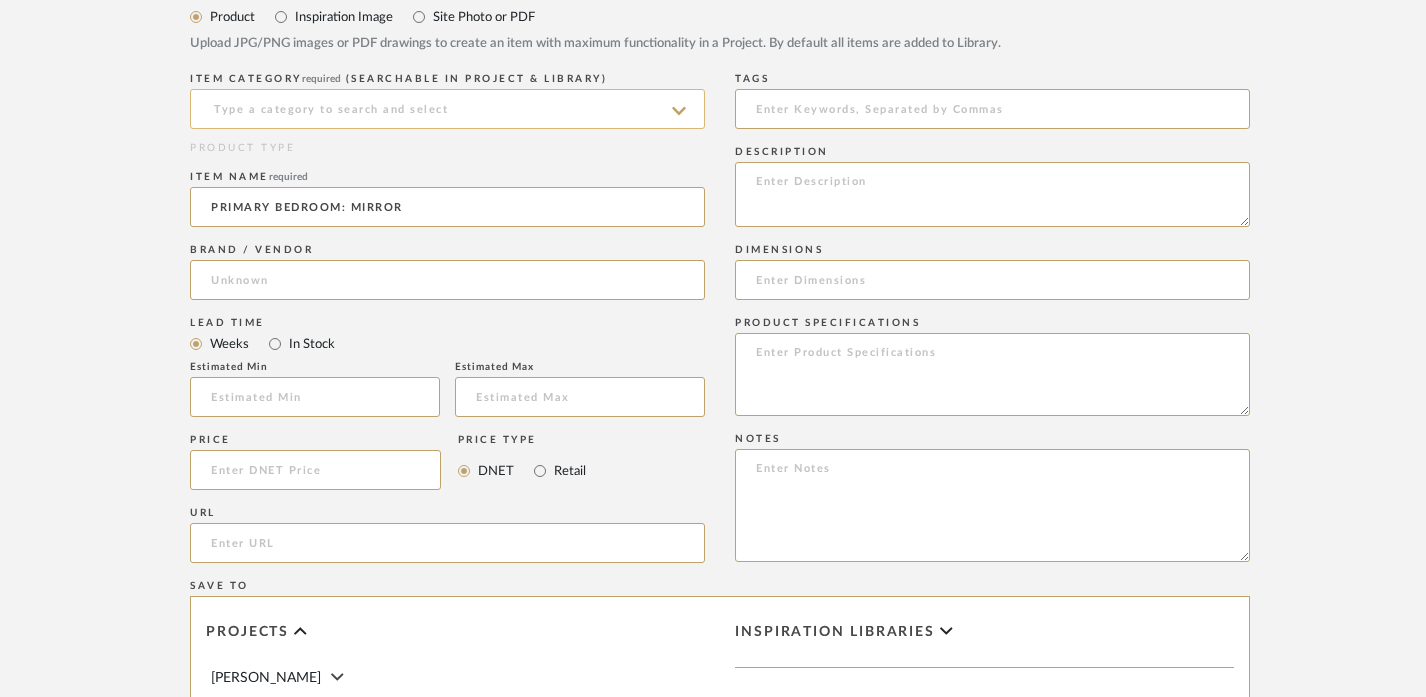 type on "PRIMARY BEDROOM: MIRROR" 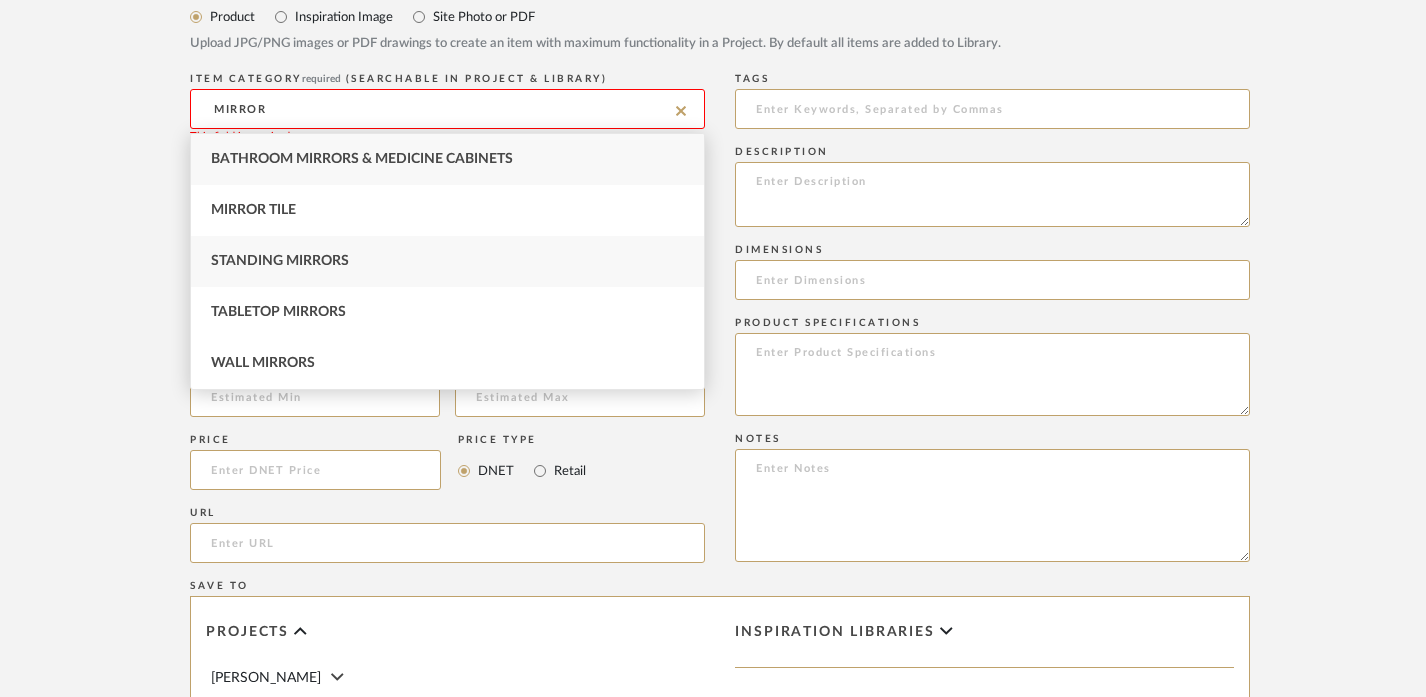 click on "Standing Mirrors" at bounding box center [280, 261] 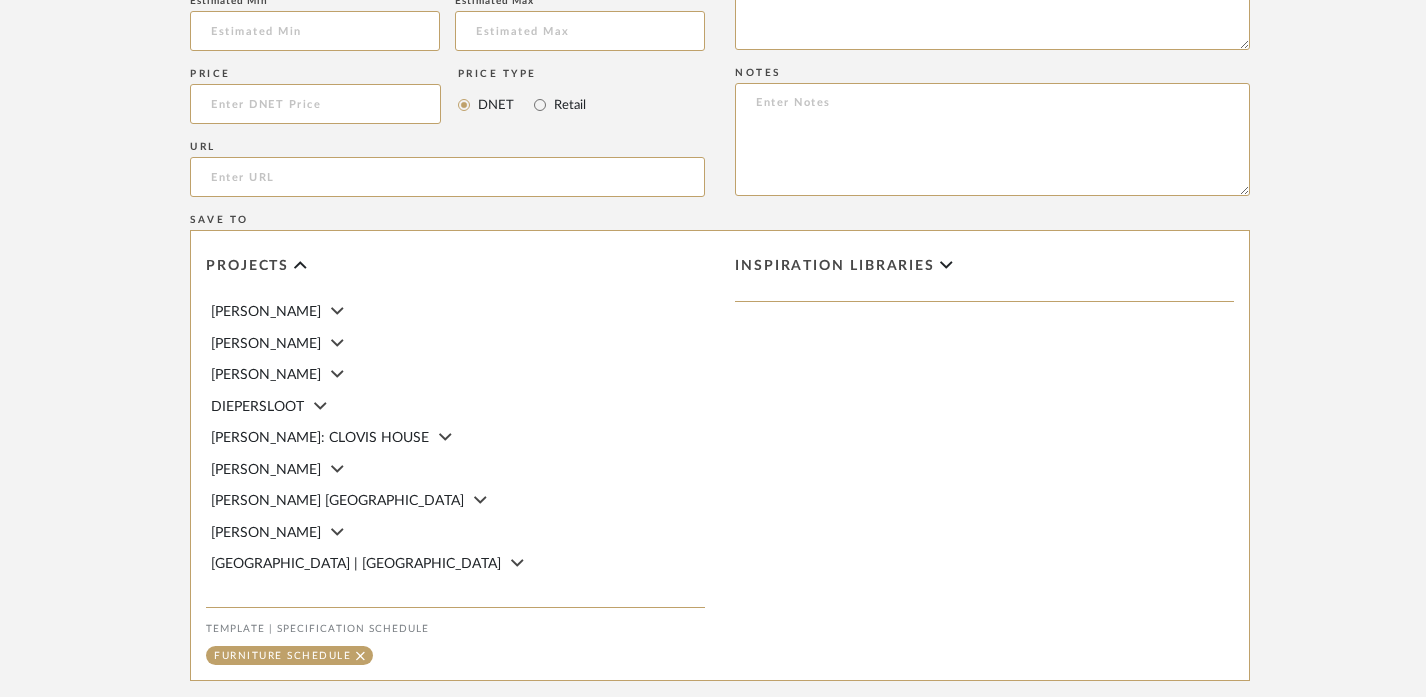 scroll, scrollTop: 1383, scrollLeft: 0, axis: vertical 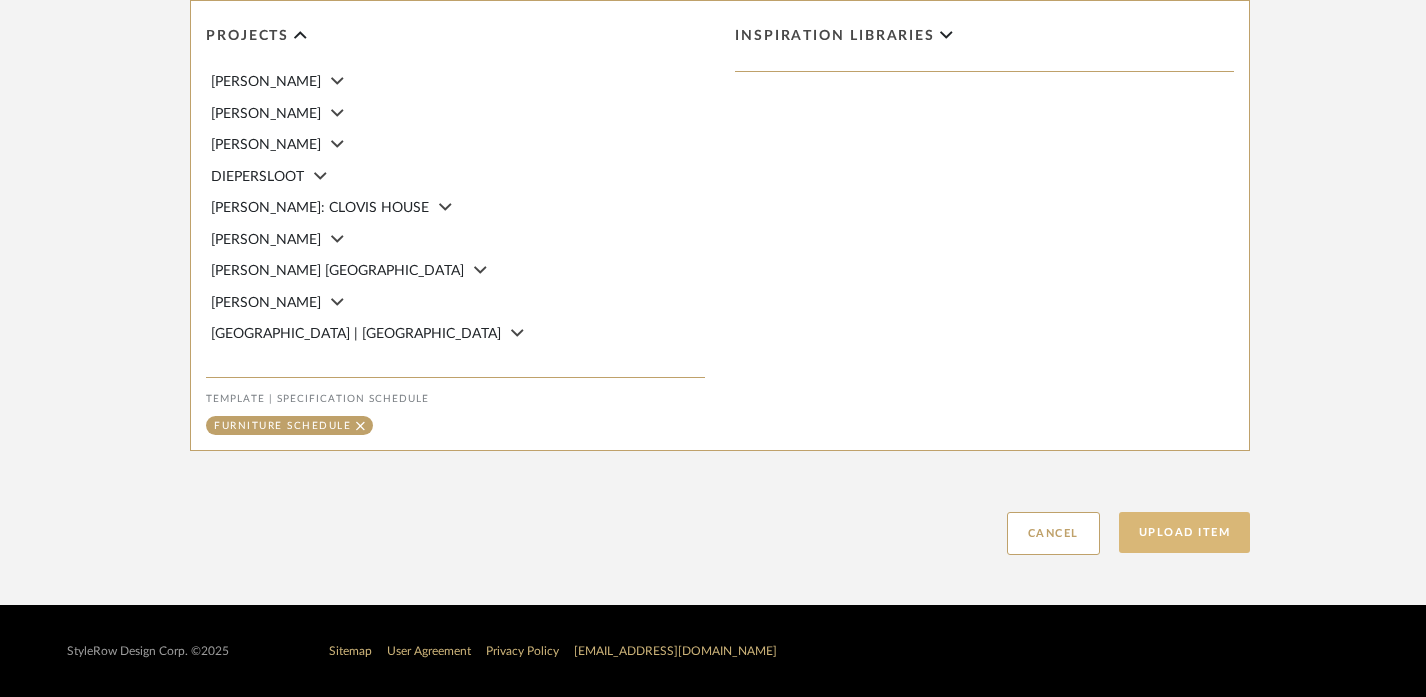click on "Upload Item" 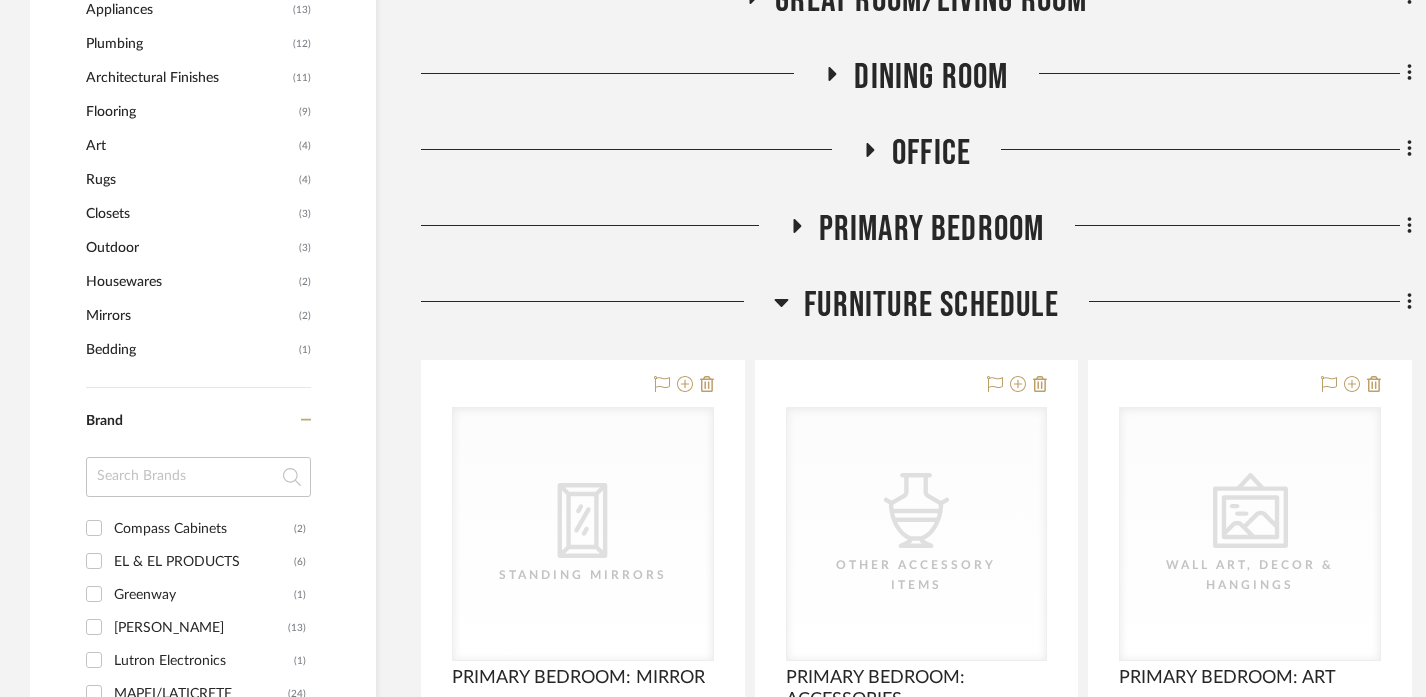 scroll, scrollTop: 2002, scrollLeft: 0, axis: vertical 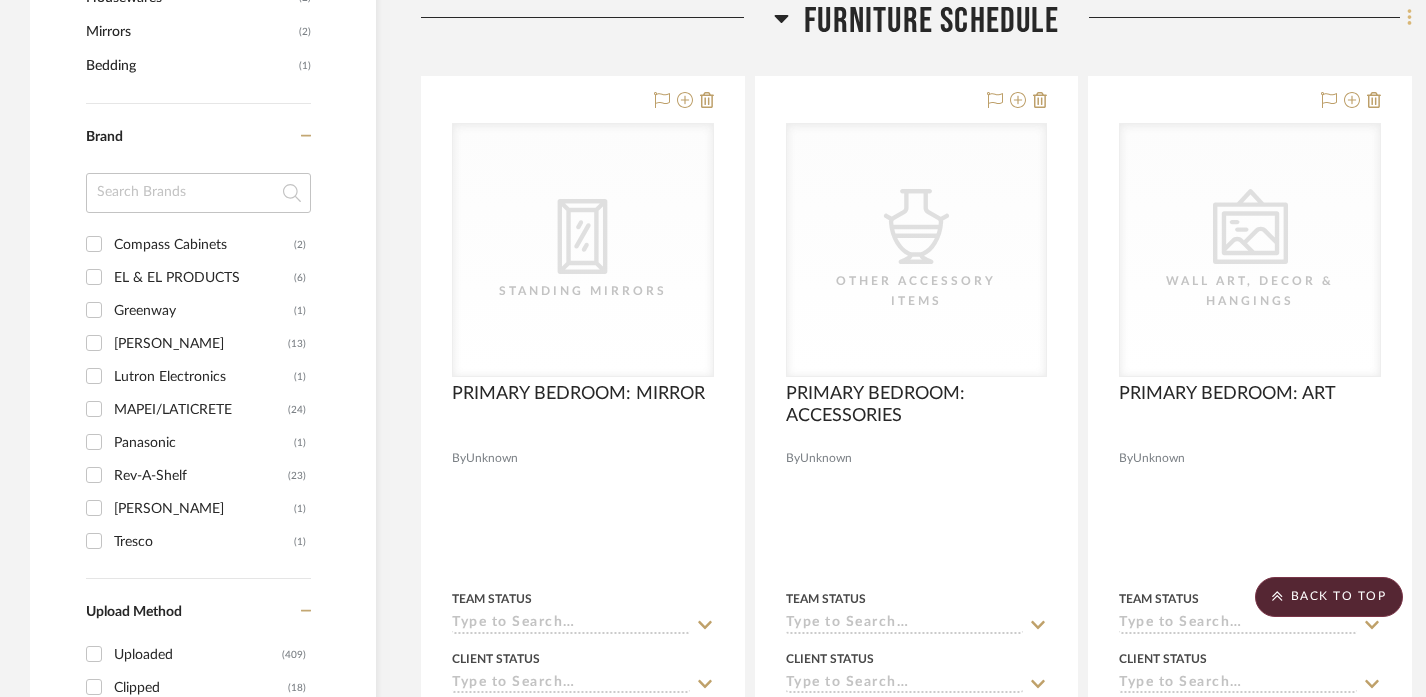 click 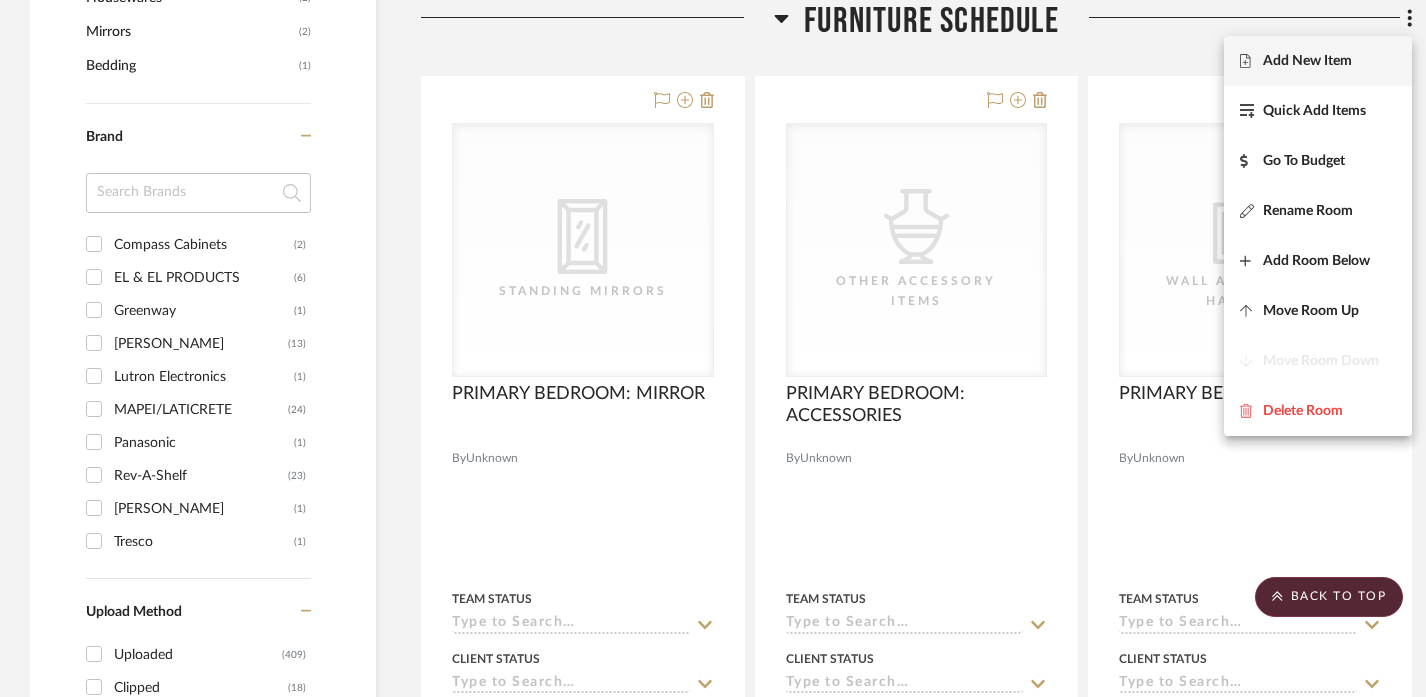 click on "Add New Item" at bounding box center [1307, 61] 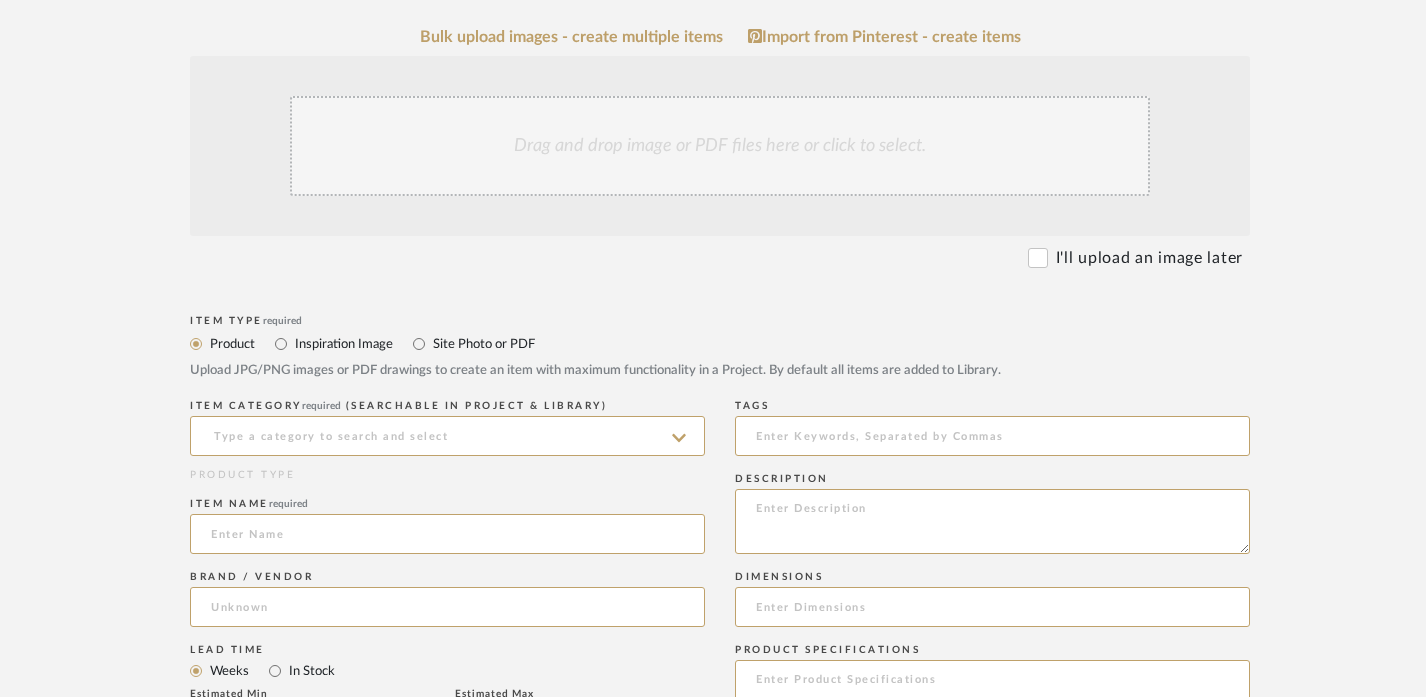 scroll, scrollTop: 463, scrollLeft: 0, axis: vertical 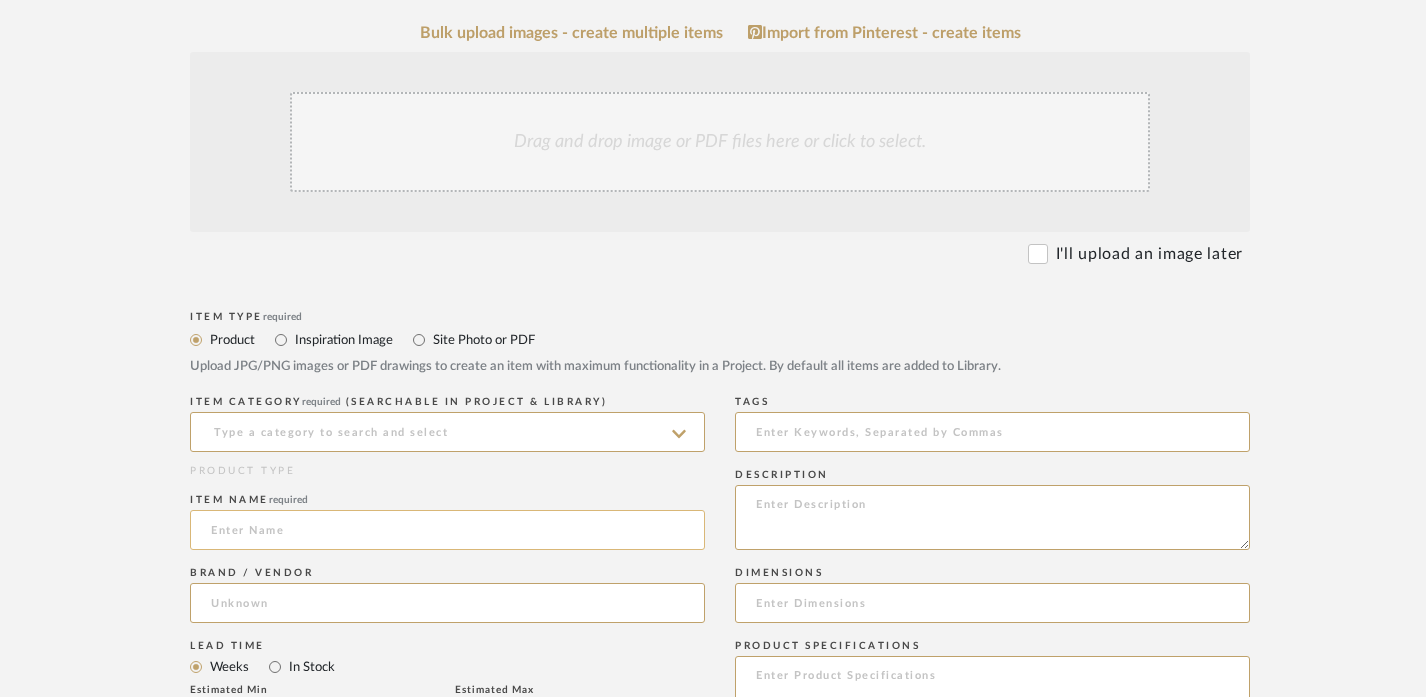 click 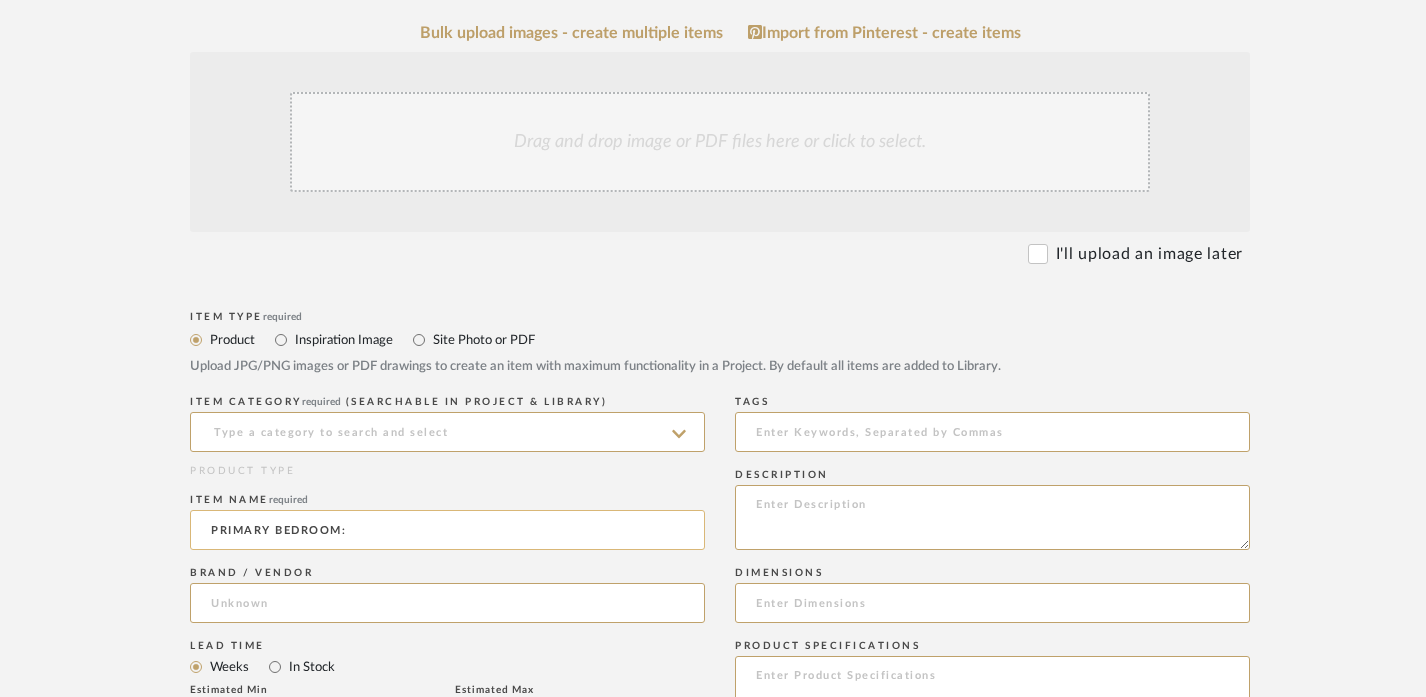 paste on "WINDOW COVERINGS" 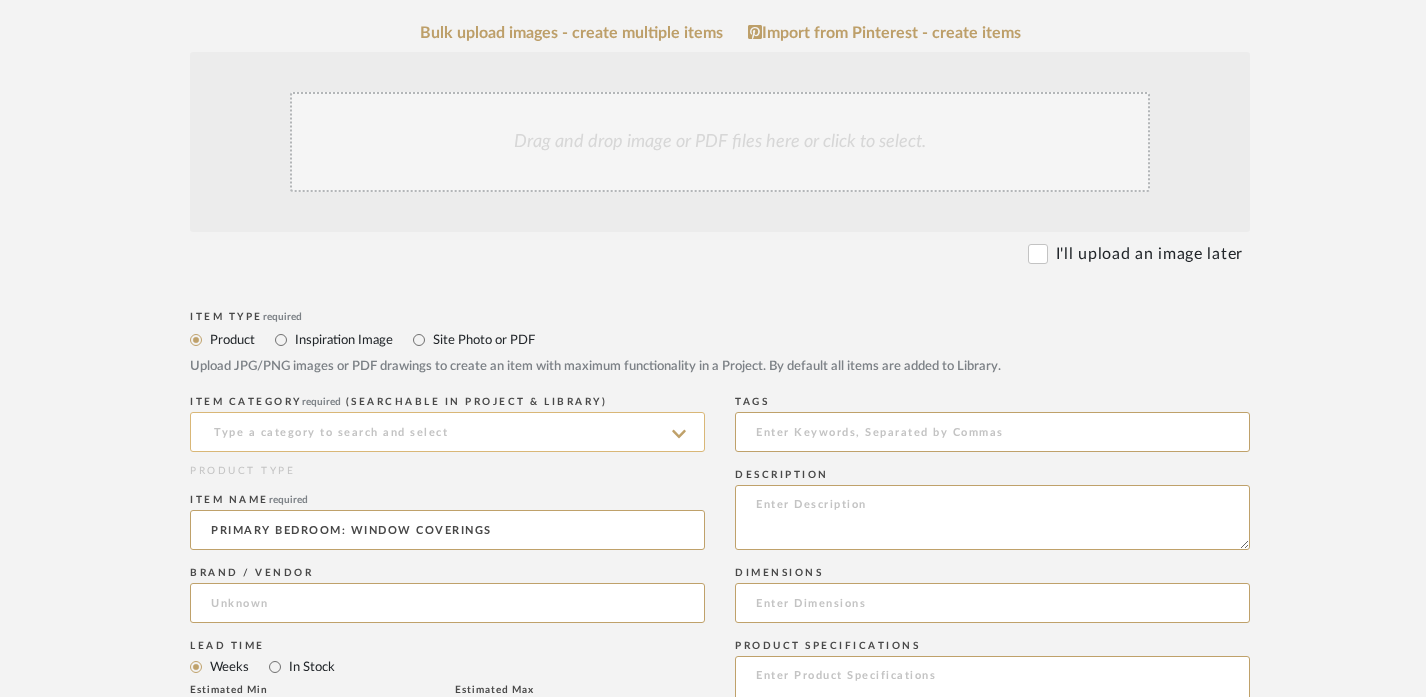 type on "PRIMARY BEDROOM: WINDOW COVERINGS" 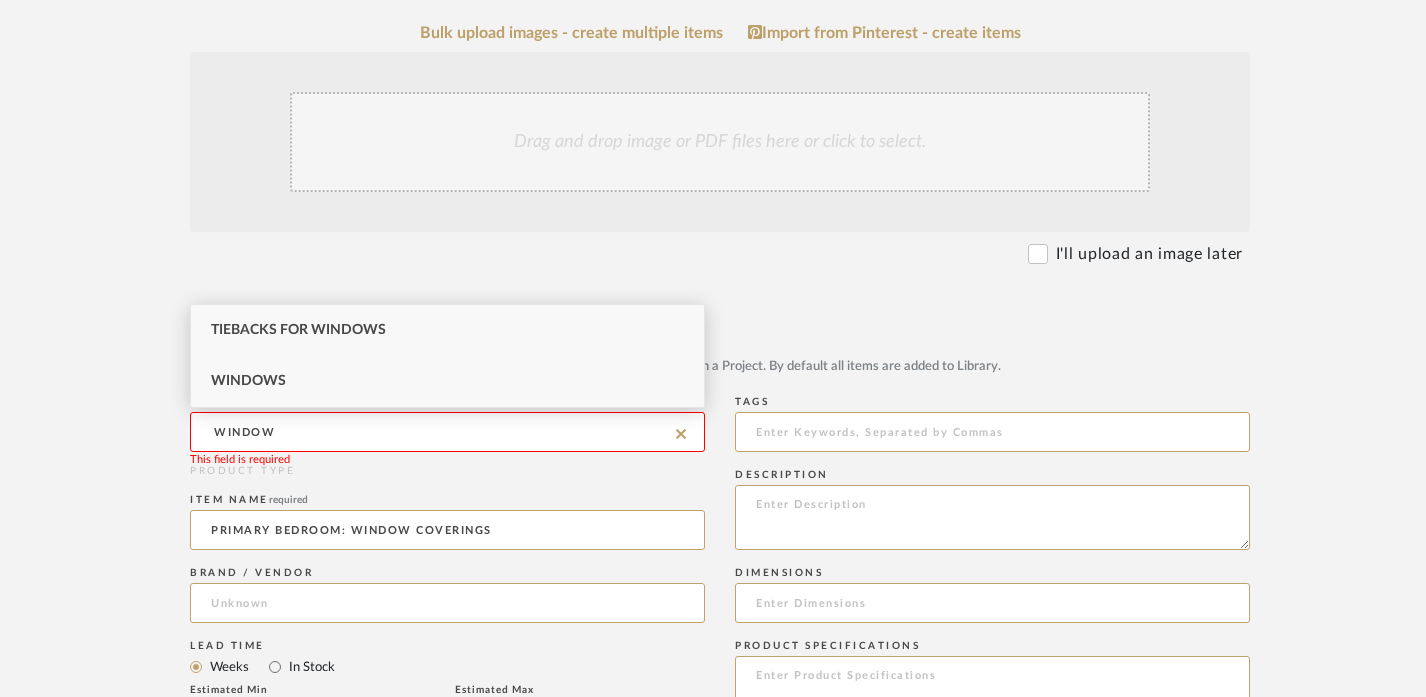 click on "Windows" at bounding box center (248, 381) 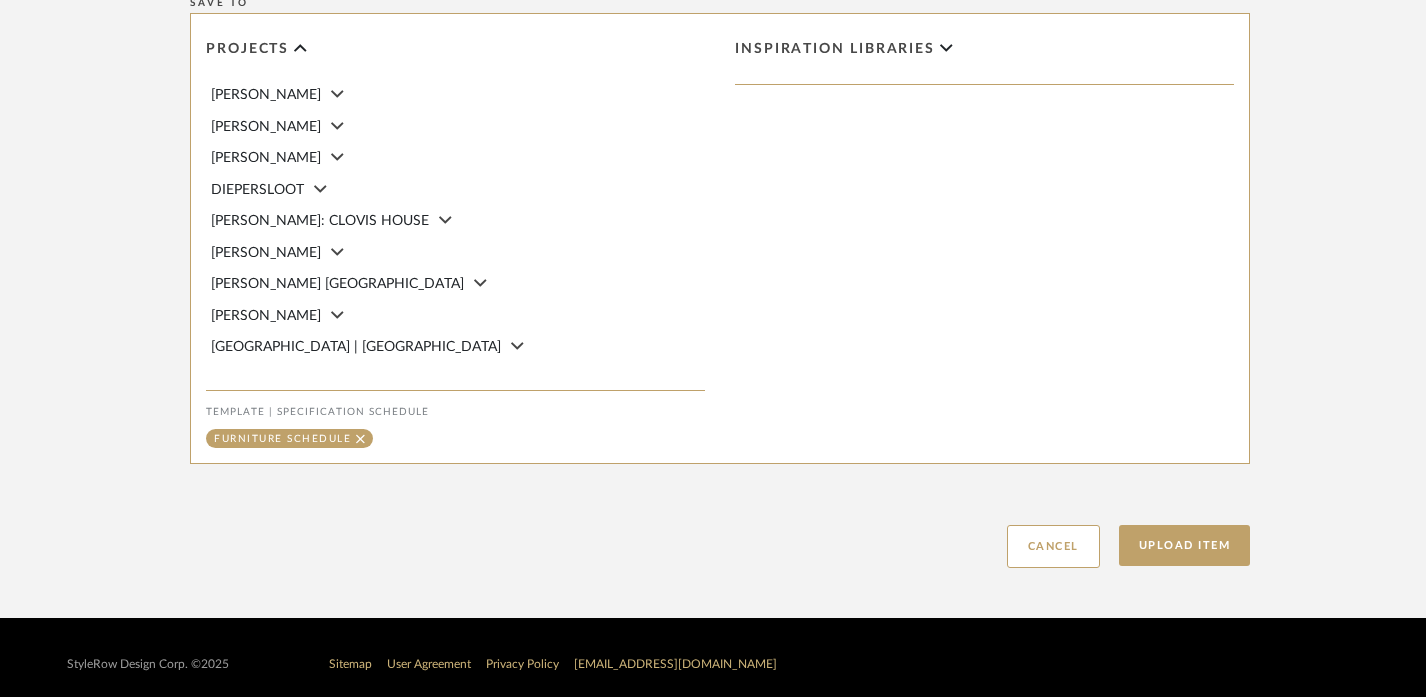 scroll, scrollTop: 1383, scrollLeft: 0, axis: vertical 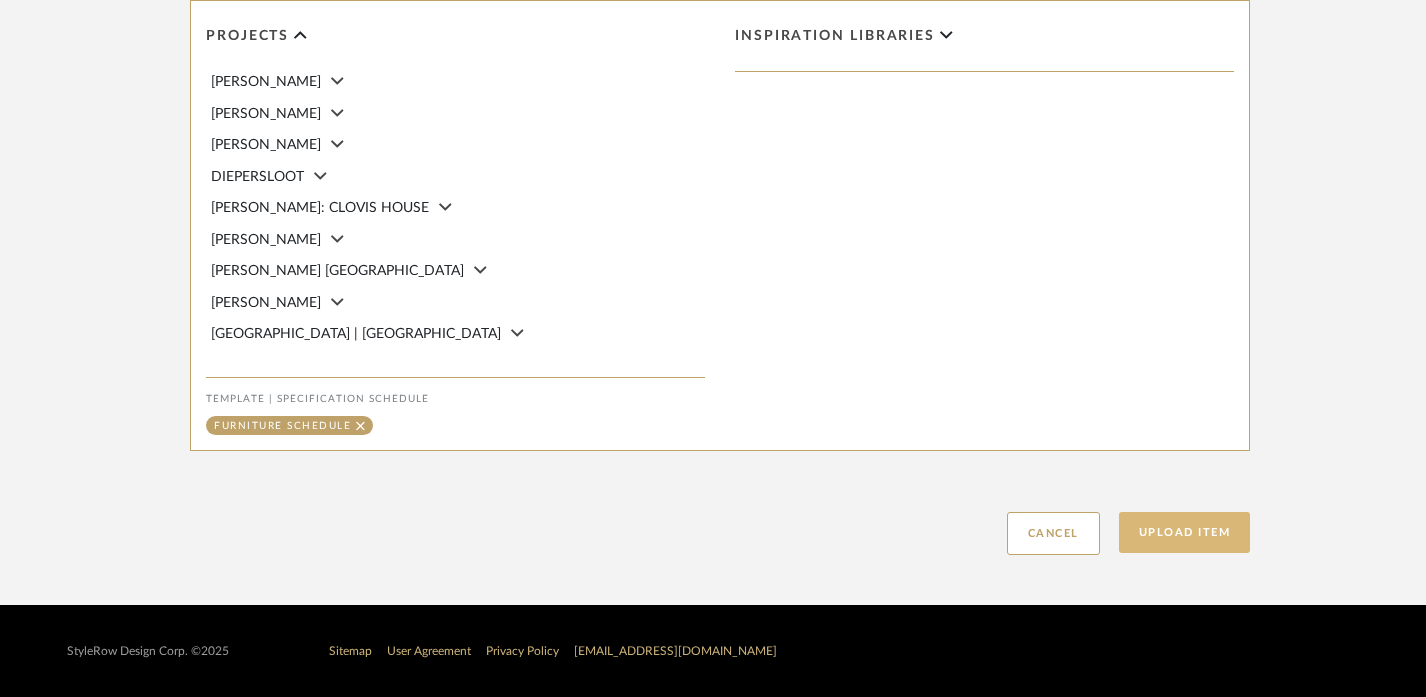 click on "Upload Item" 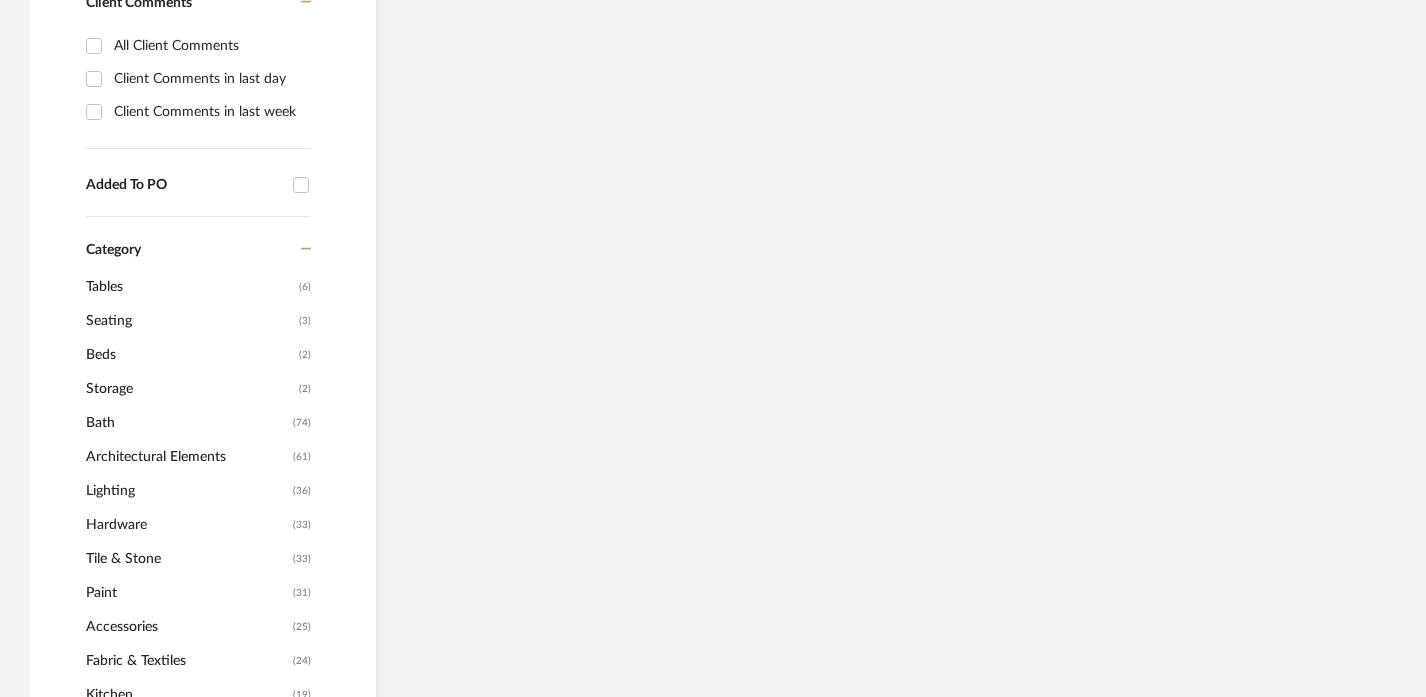 scroll, scrollTop: 690, scrollLeft: 0, axis: vertical 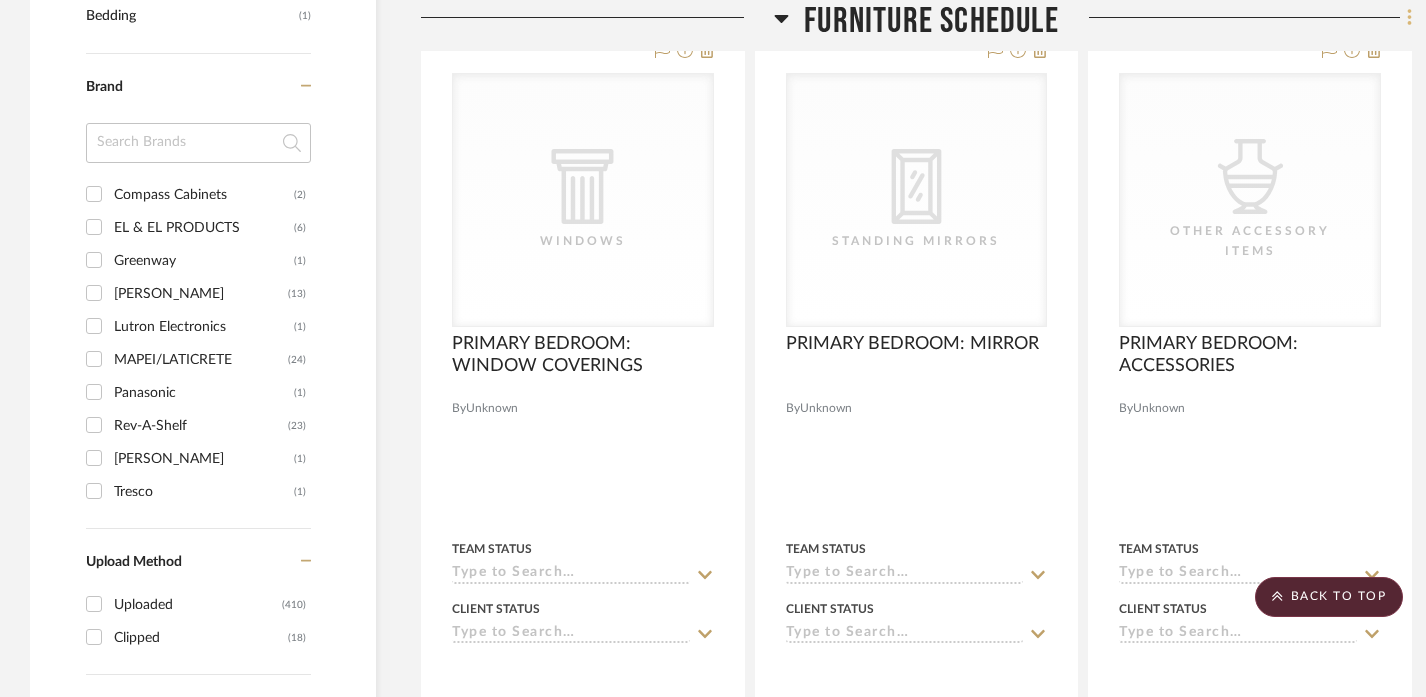 click 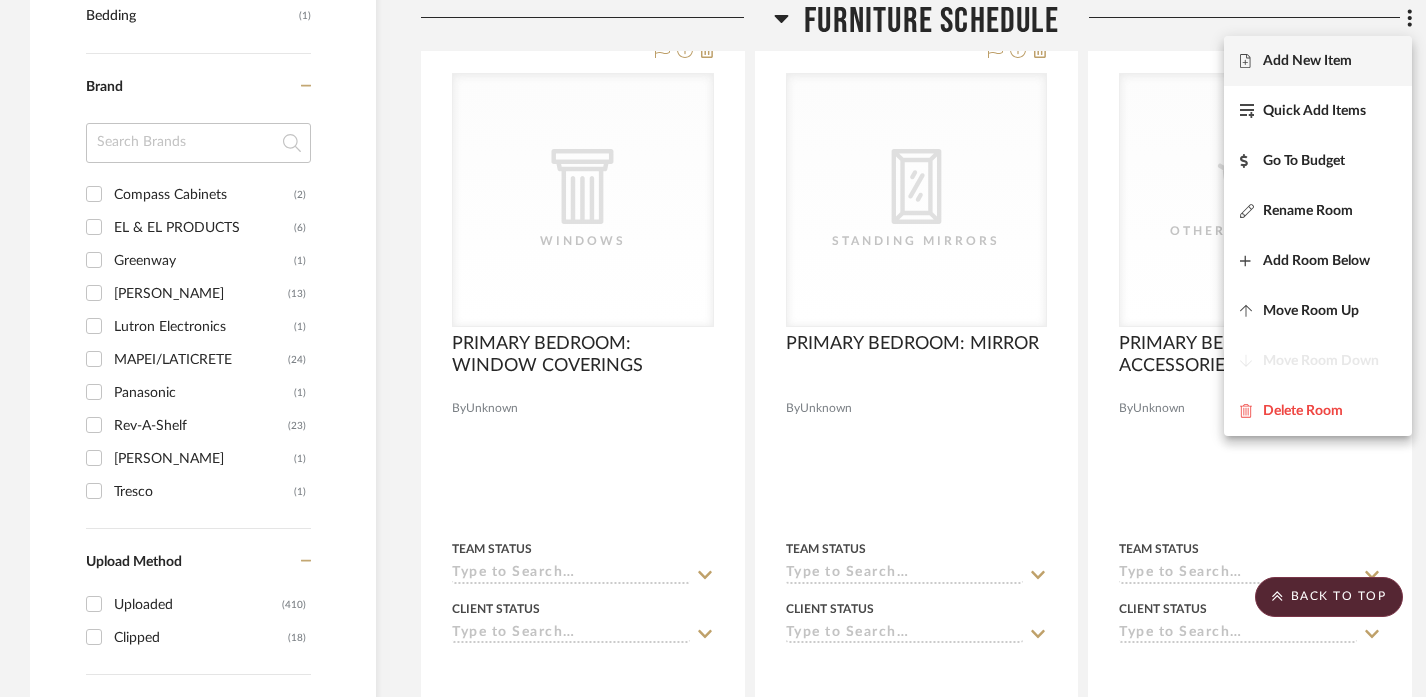 click on "Add New Item" at bounding box center [1307, 61] 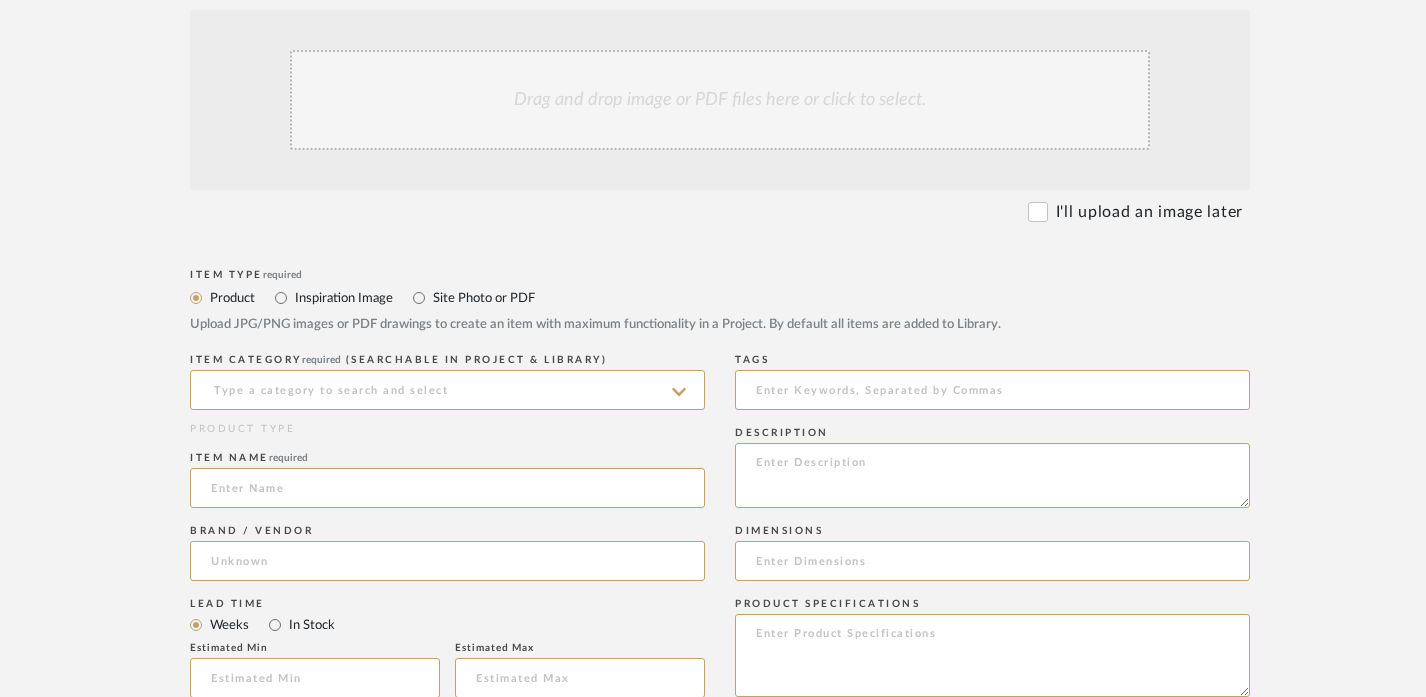 scroll, scrollTop: 541, scrollLeft: 0, axis: vertical 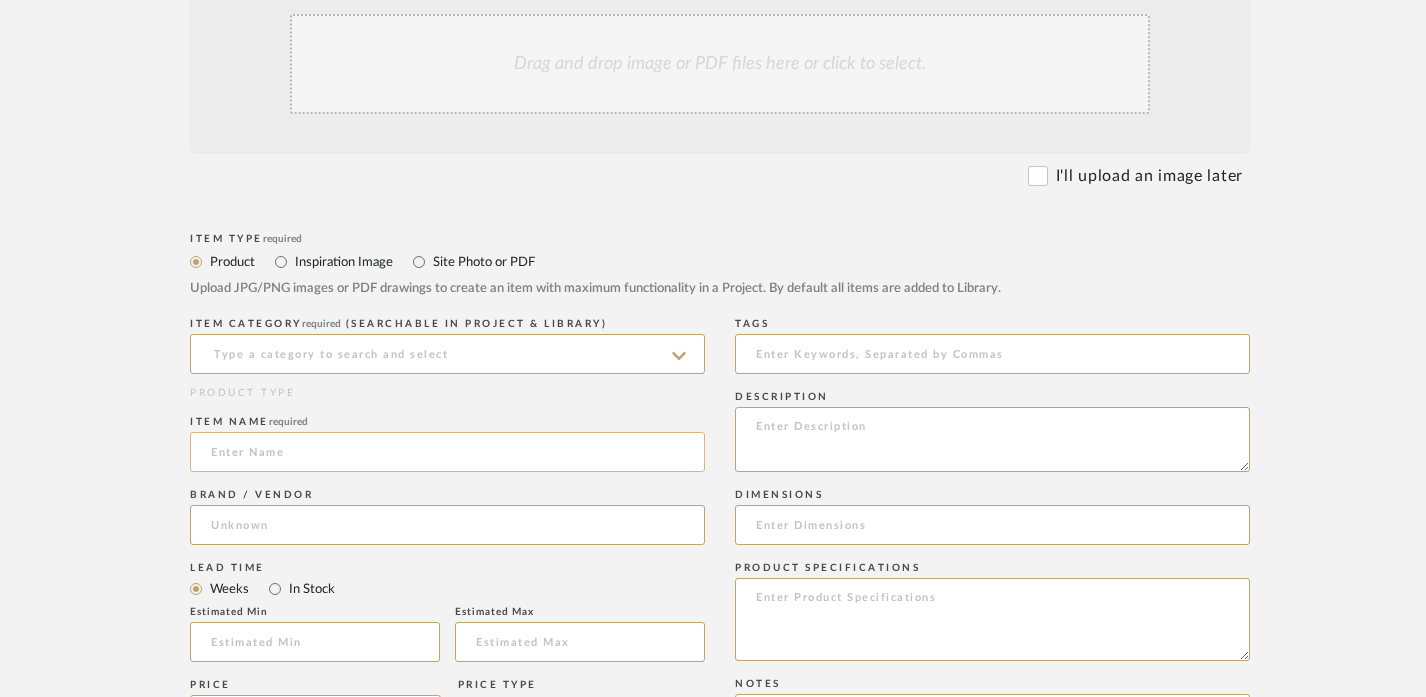 click 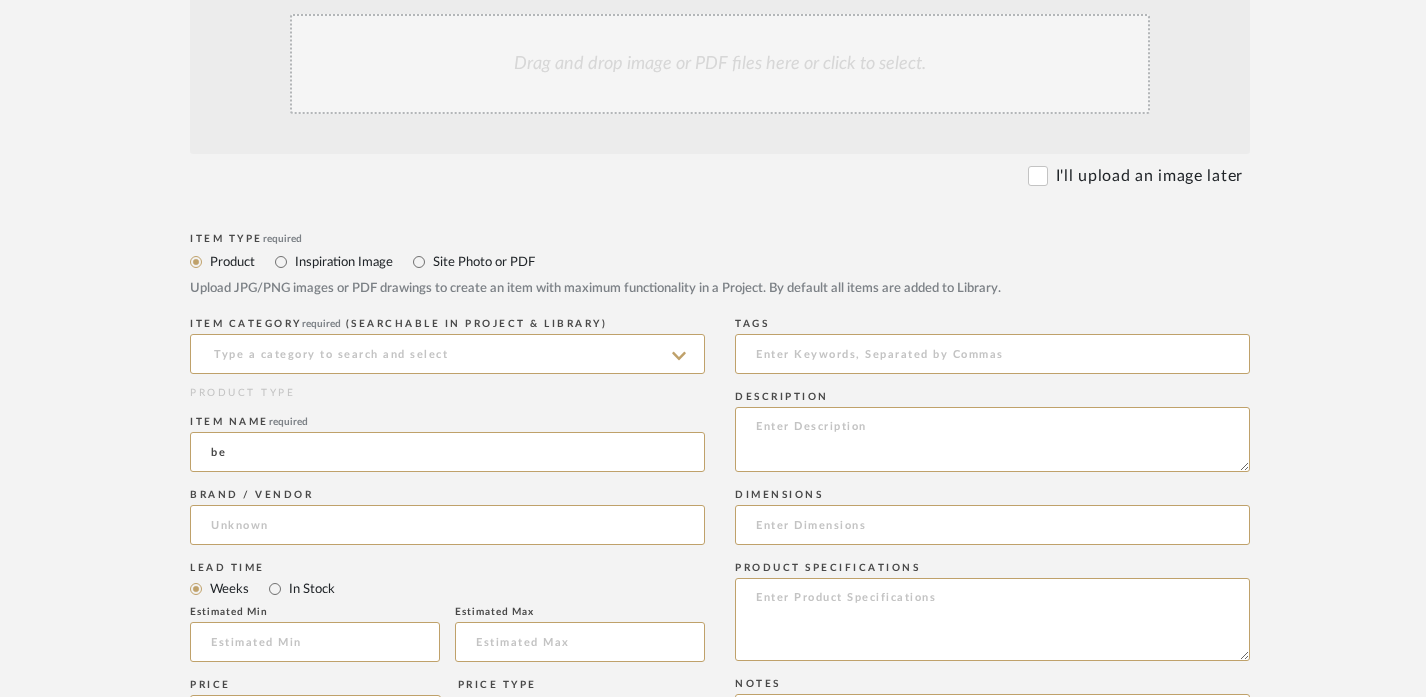 type on "b" 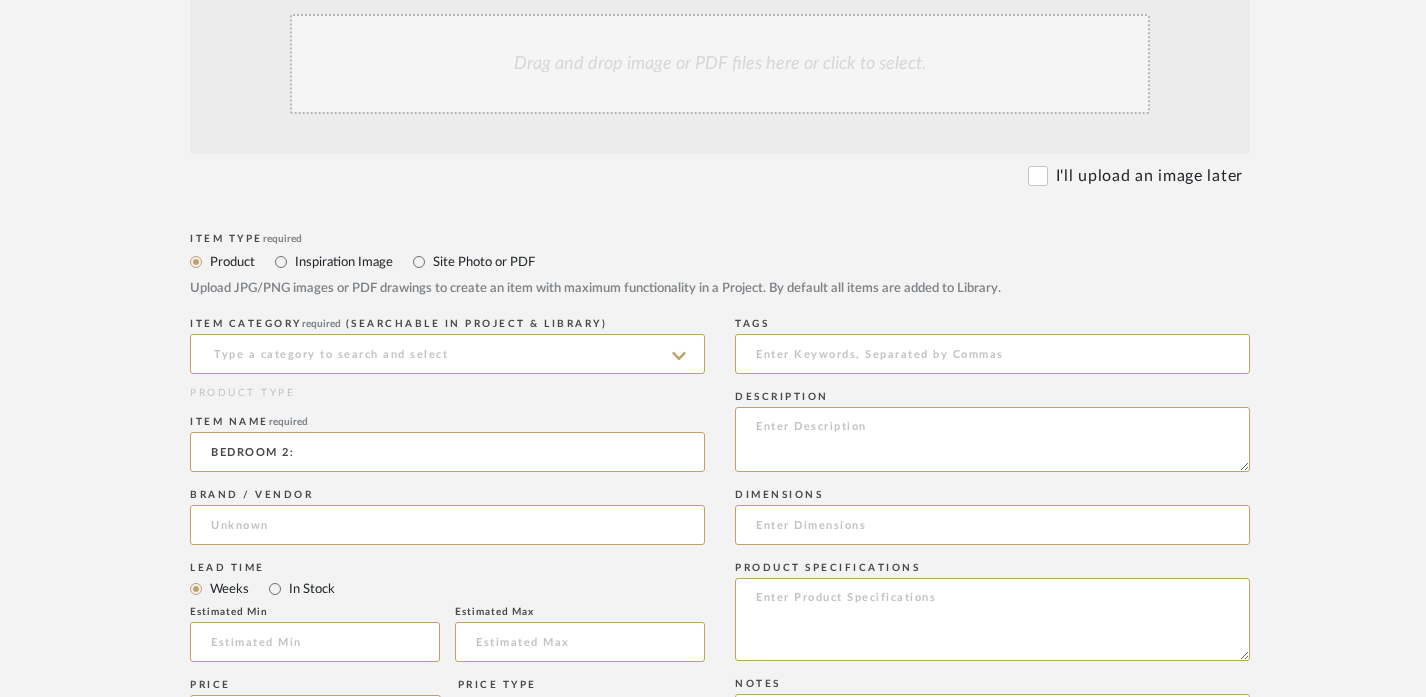paste on "BED" 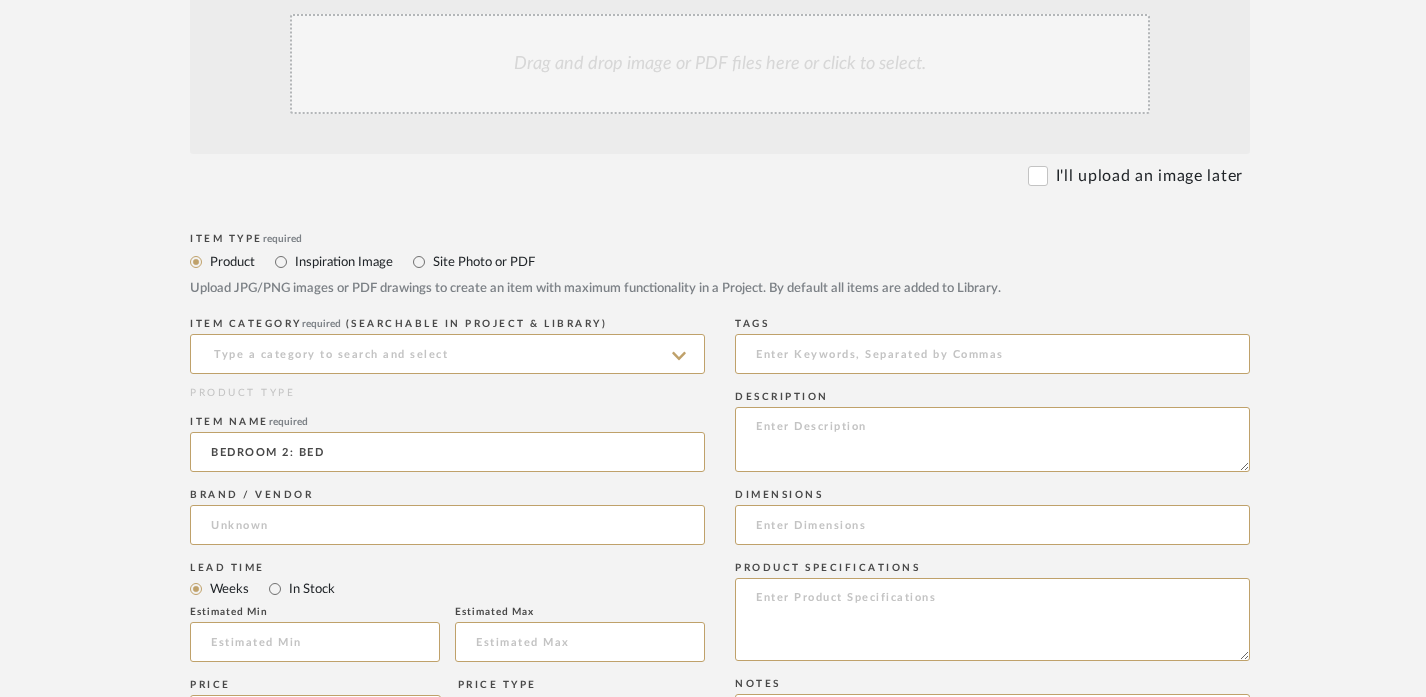 type on "BEDROOM 2: BED" 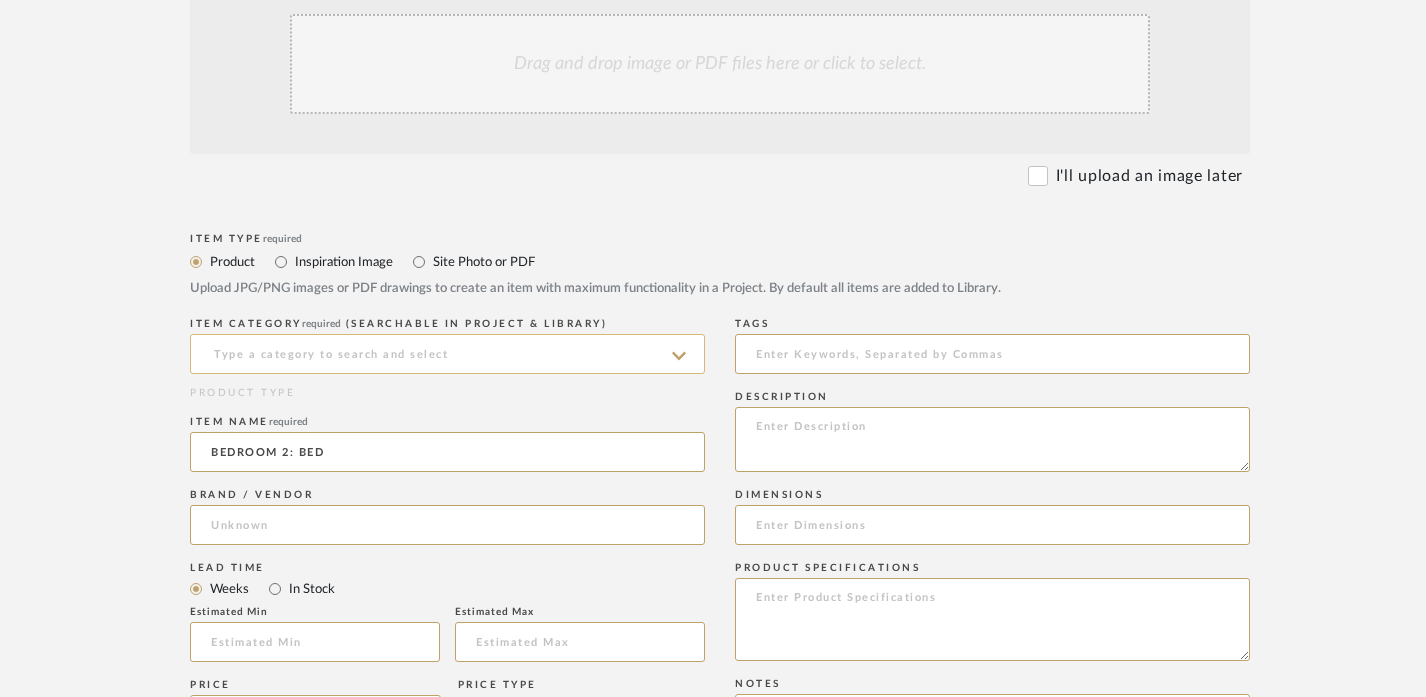 click 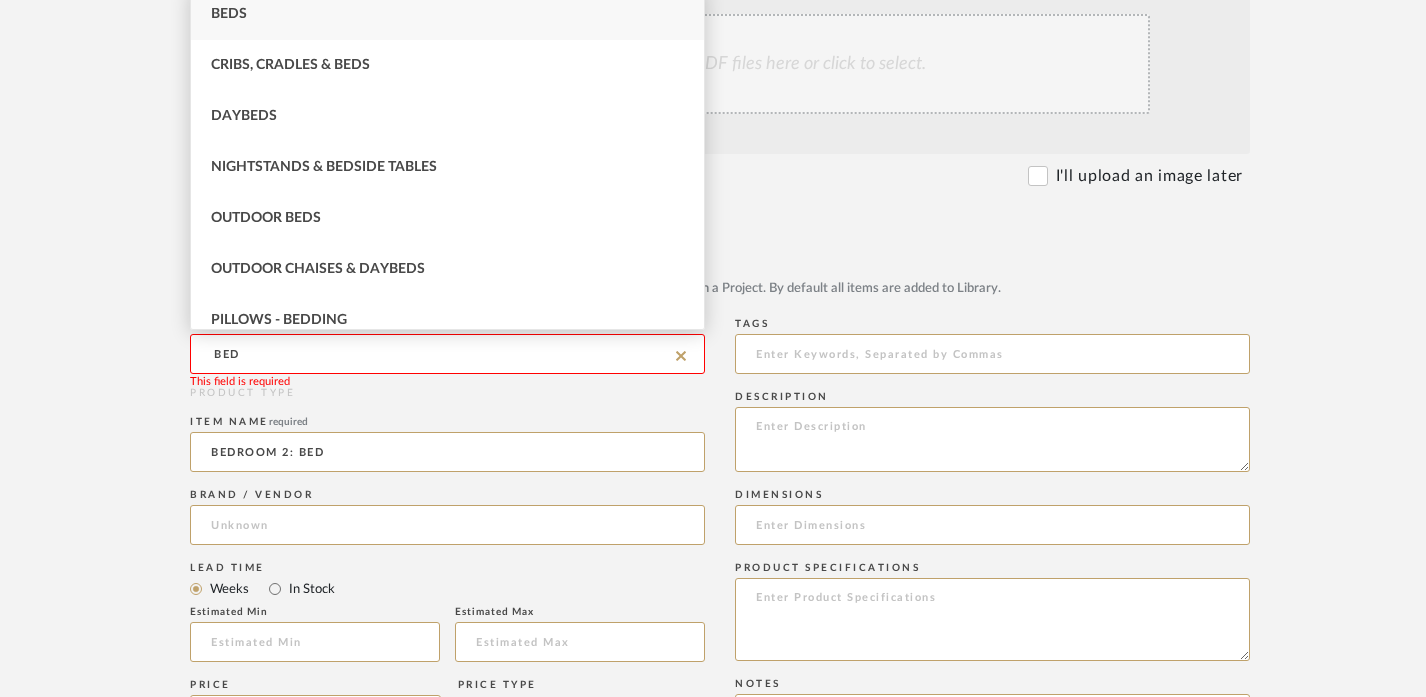 click on "Beds" at bounding box center [447, 14] 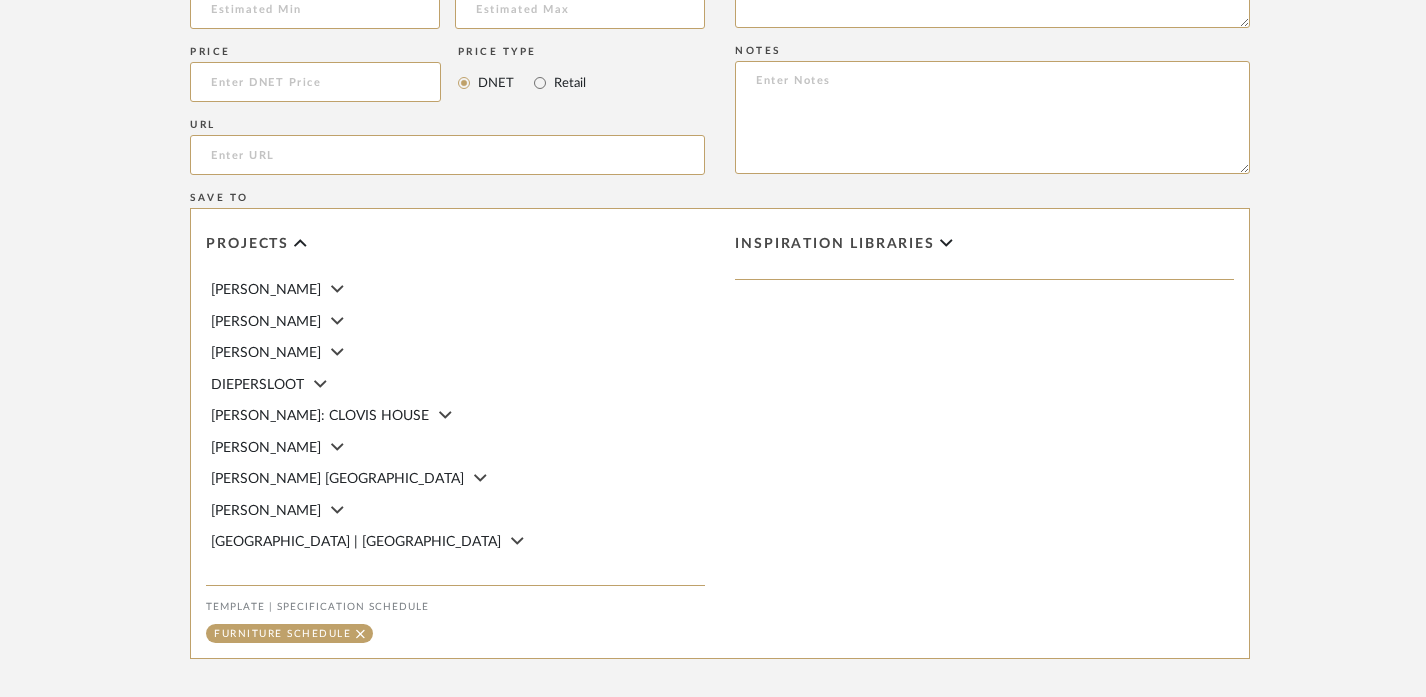 scroll, scrollTop: 1383, scrollLeft: 0, axis: vertical 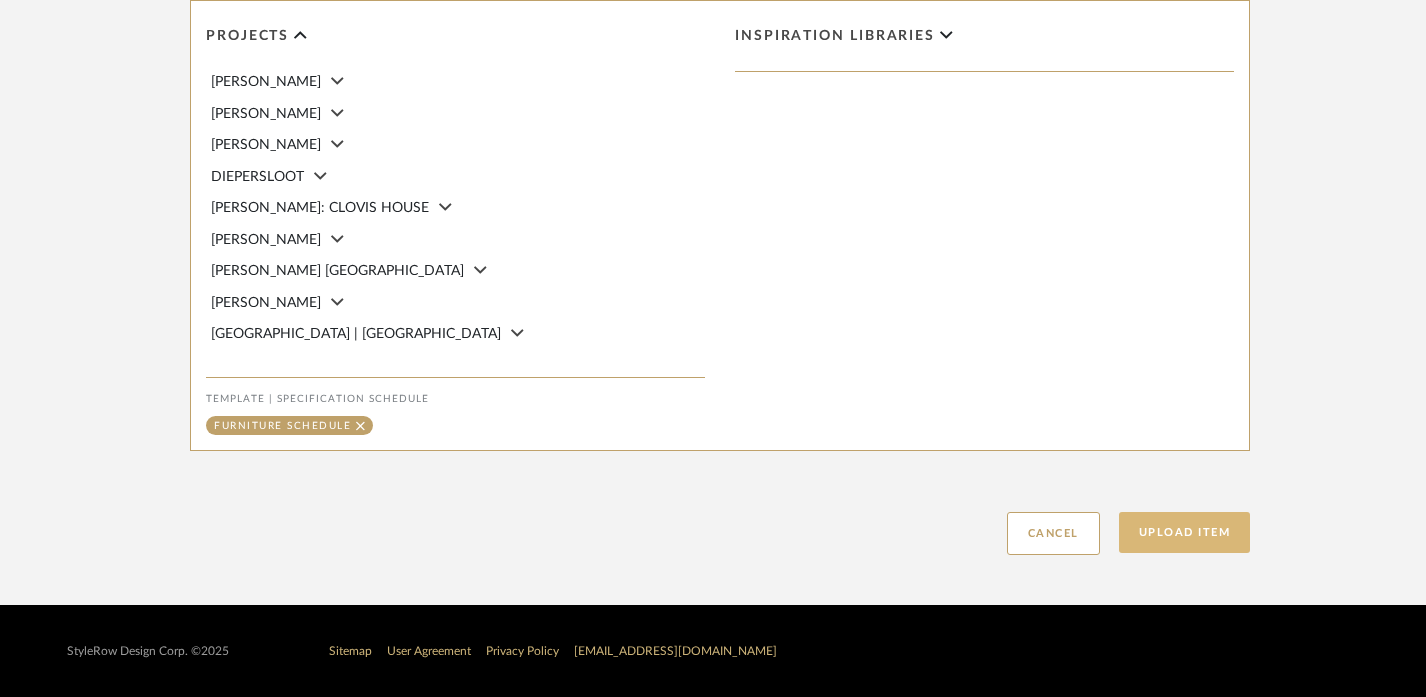 click on "Upload Item" 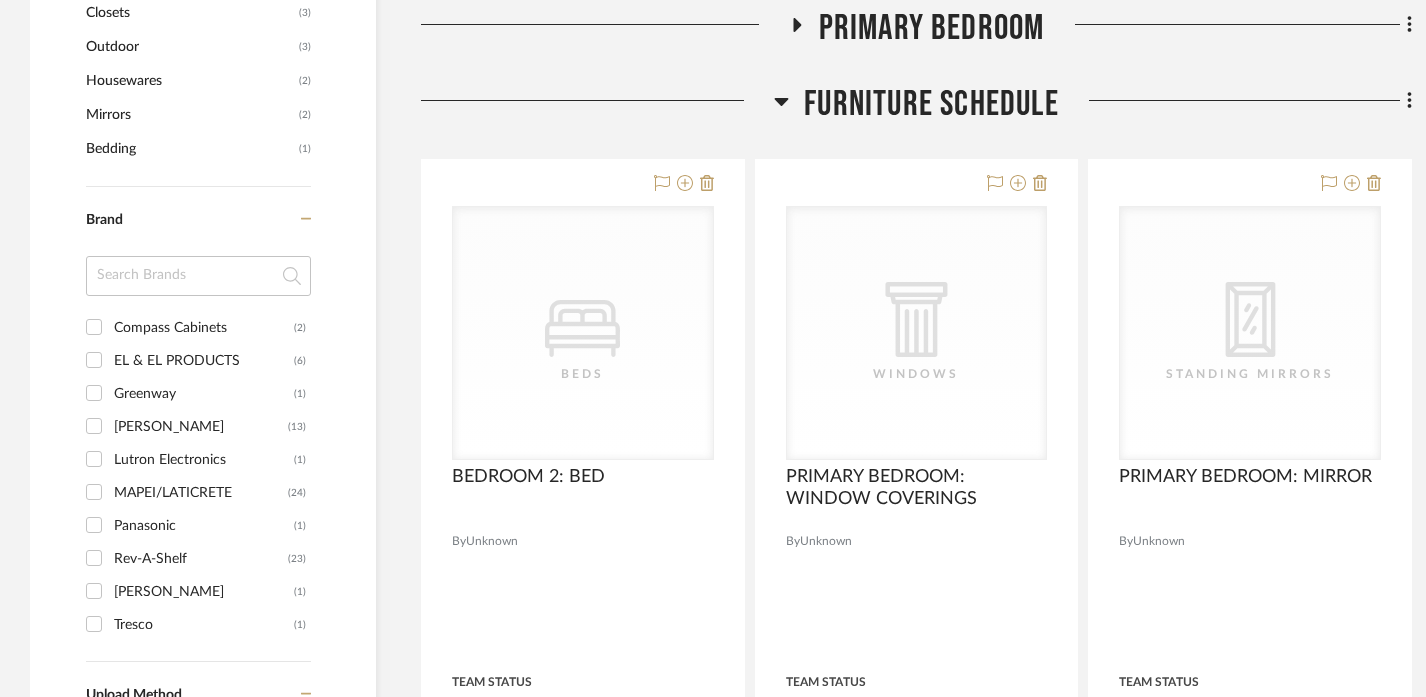 scroll, scrollTop: 2002, scrollLeft: 0, axis: vertical 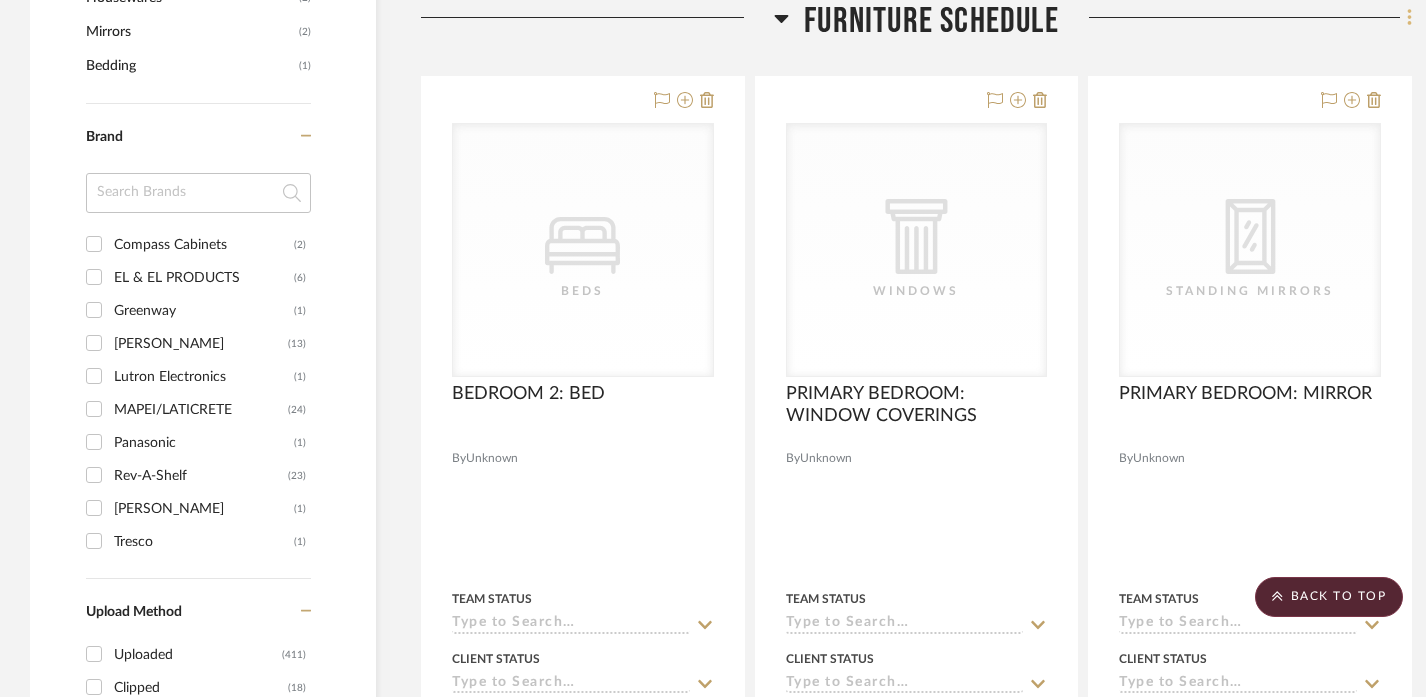 click 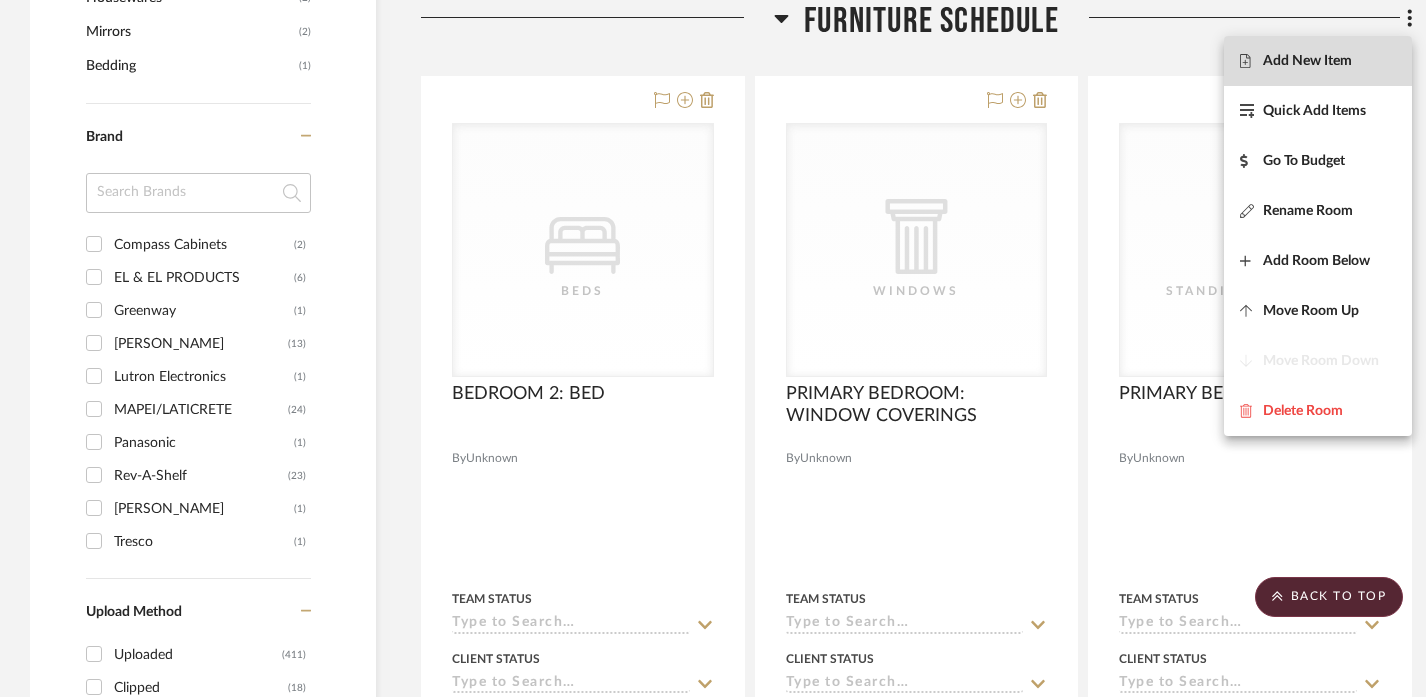 click on "Add New Item" at bounding box center [1307, 61] 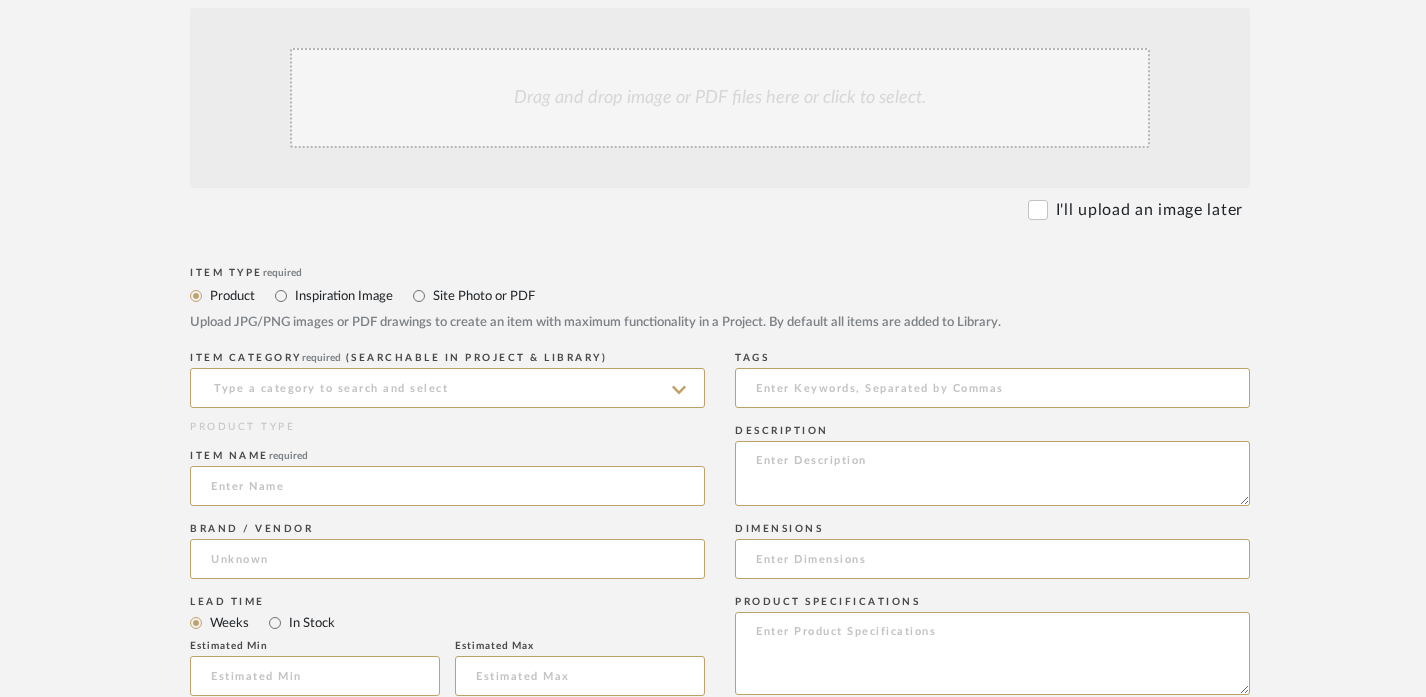 scroll, scrollTop: 510, scrollLeft: 0, axis: vertical 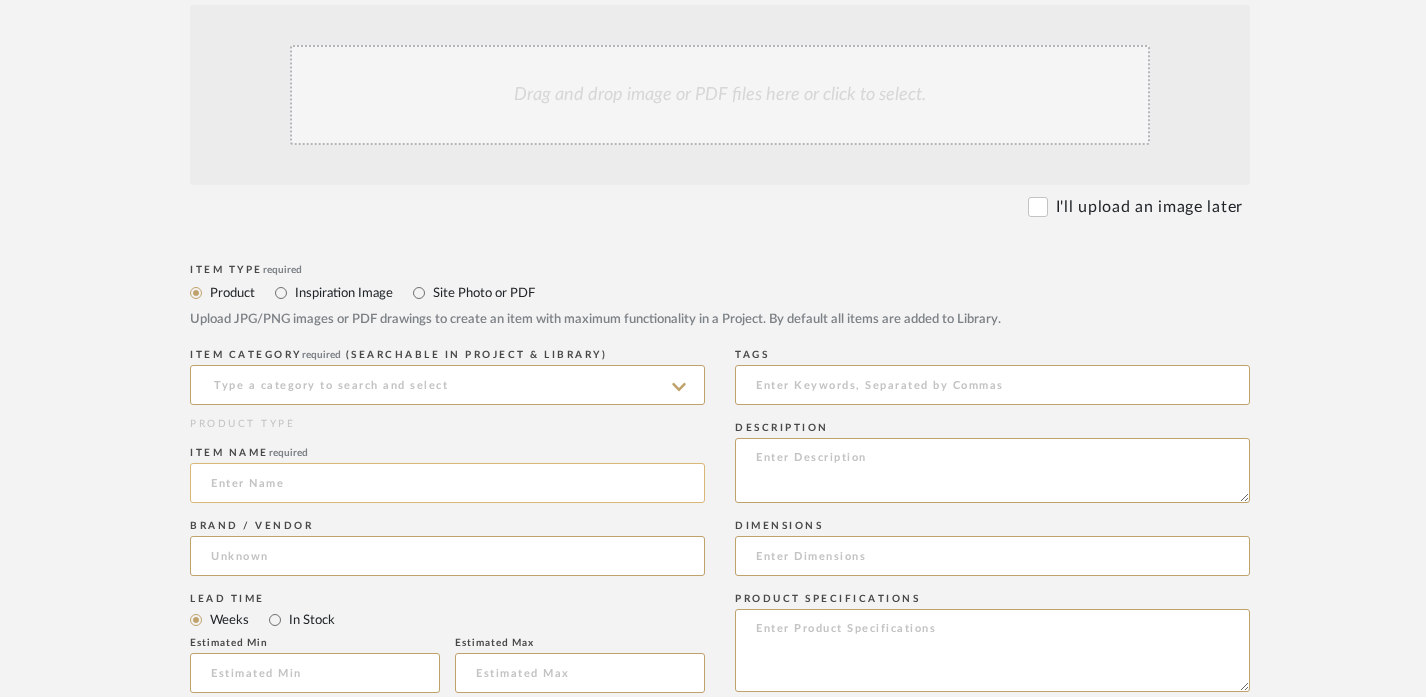 click 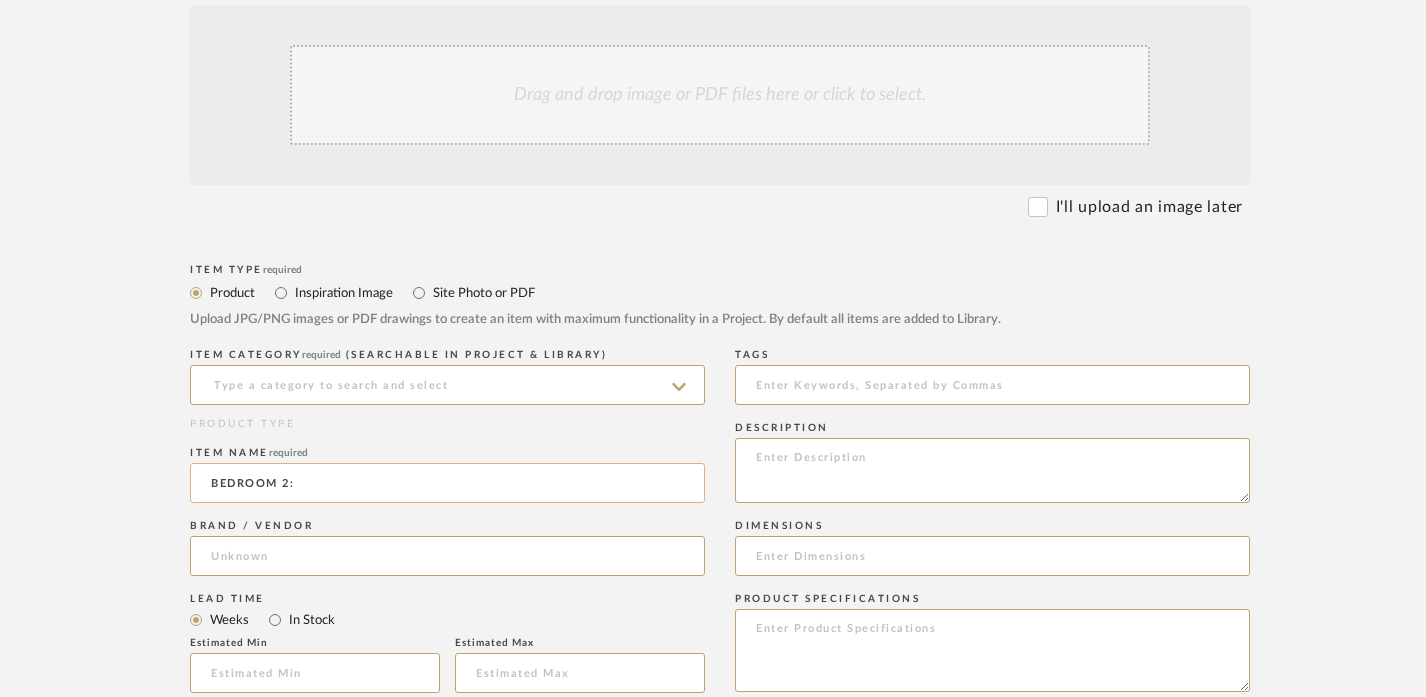 paste on "MATTRESS" 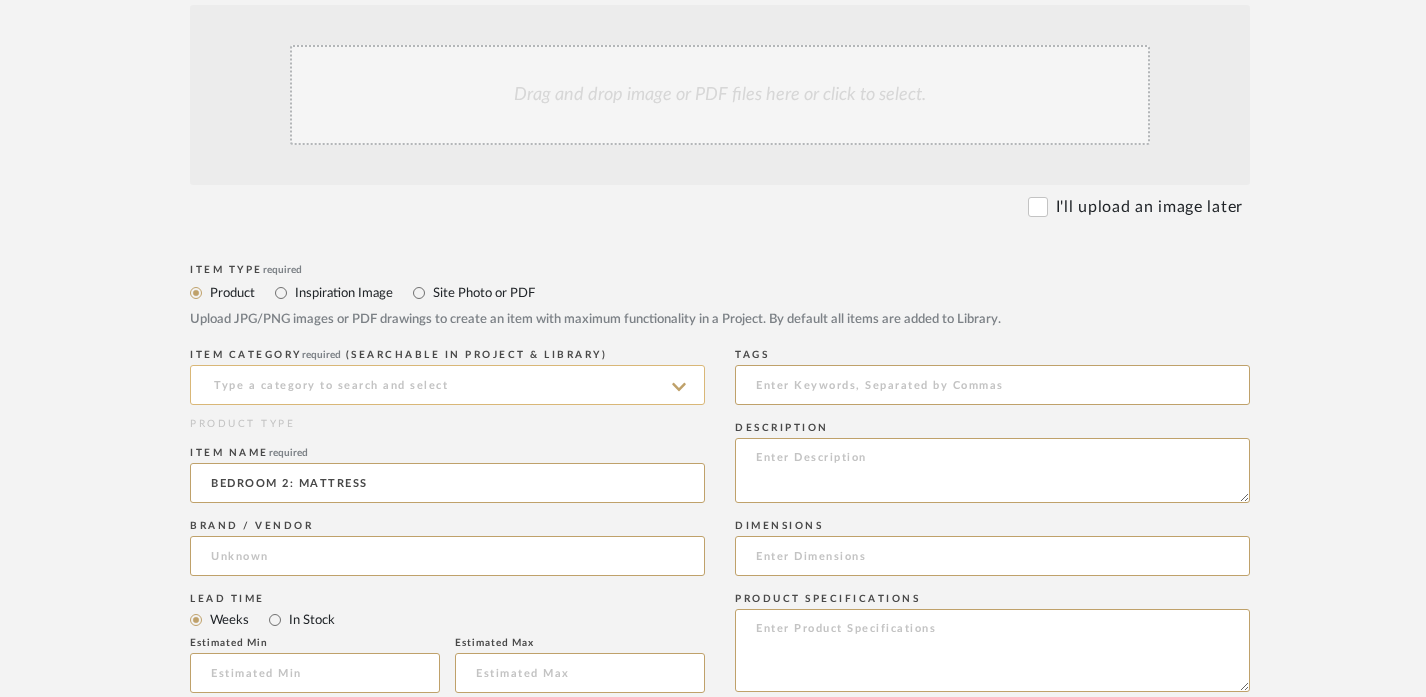 type on "BEDROOM 2: MATTRESS" 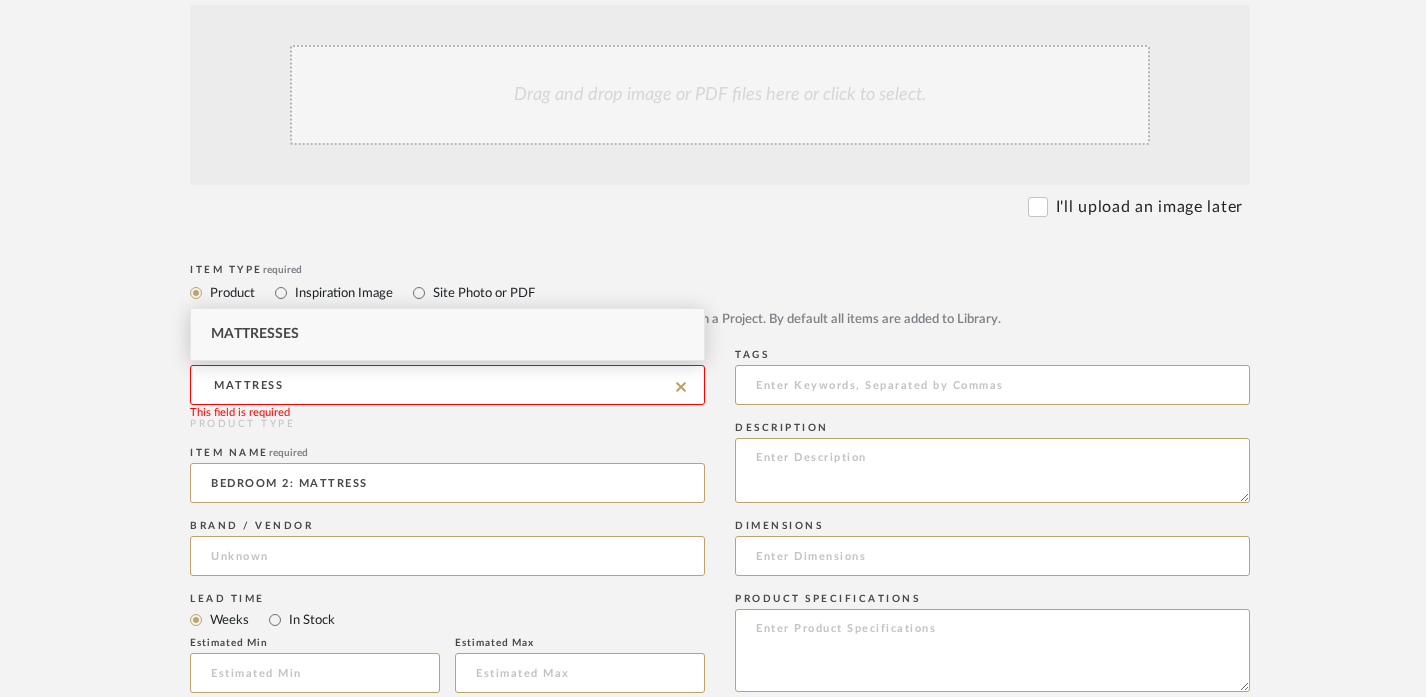 click on "Mattresses" at bounding box center (255, 334) 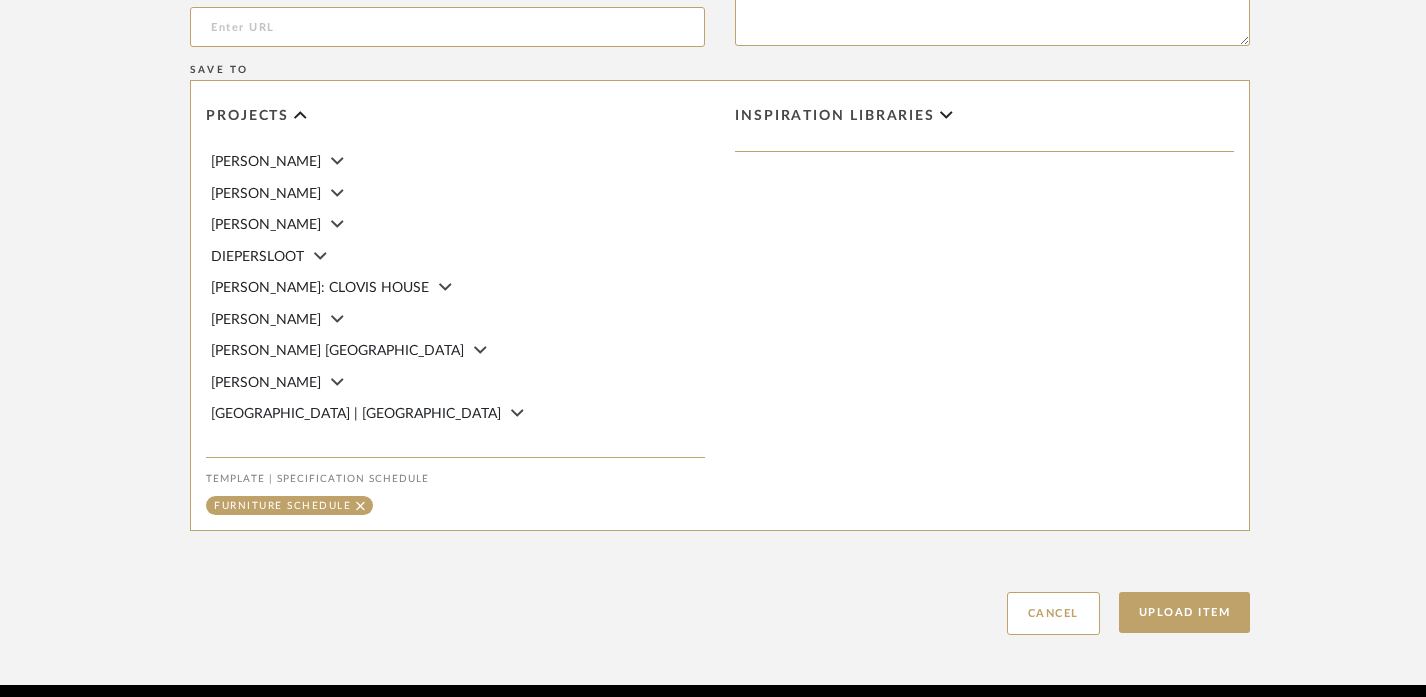 scroll, scrollTop: 1383, scrollLeft: 0, axis: vertical 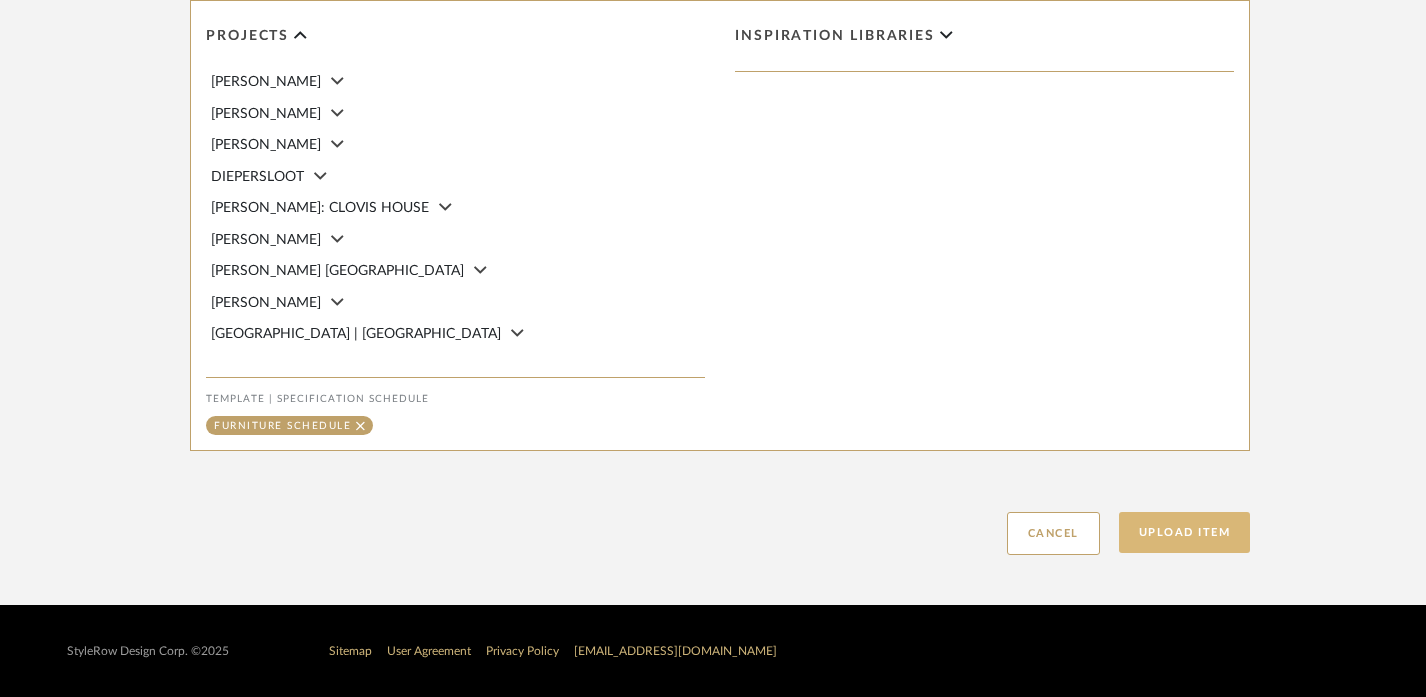 click on "Upload Item" 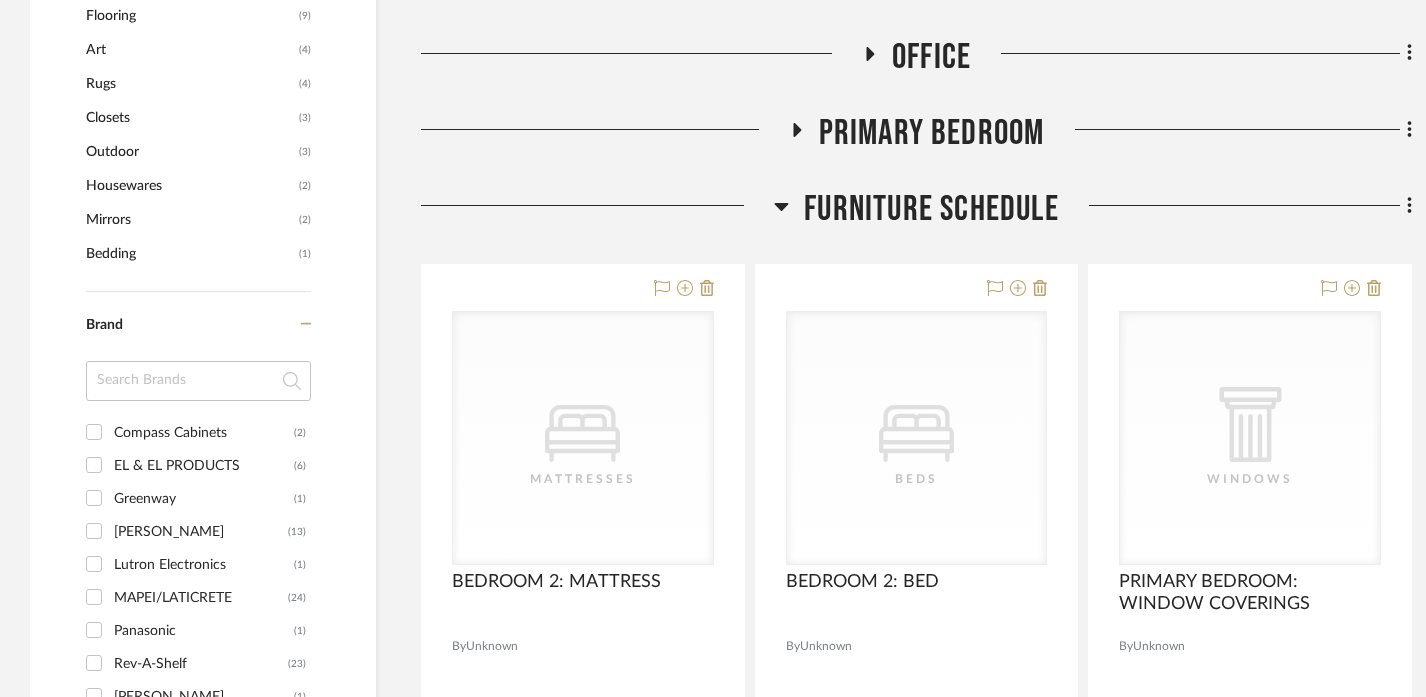 scroll, scrollTop: 2002, scrollLeft: 0, axis: vertical 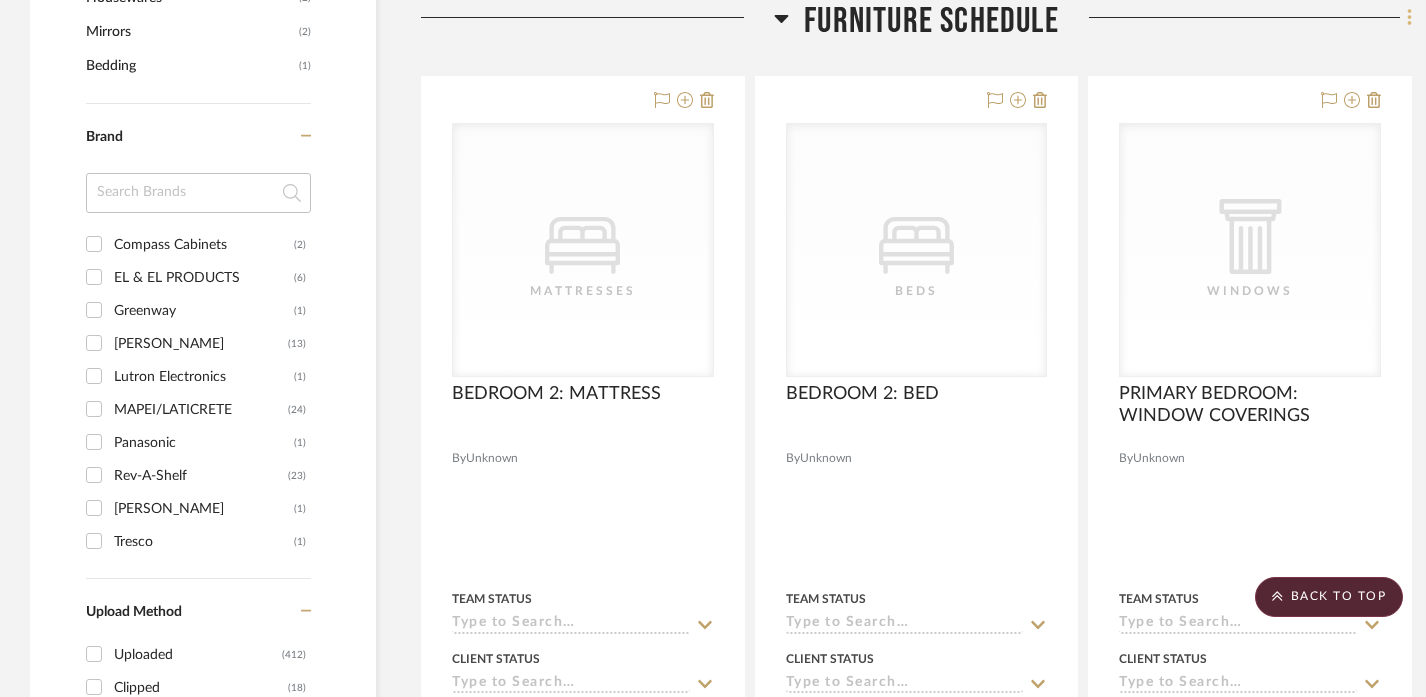 click 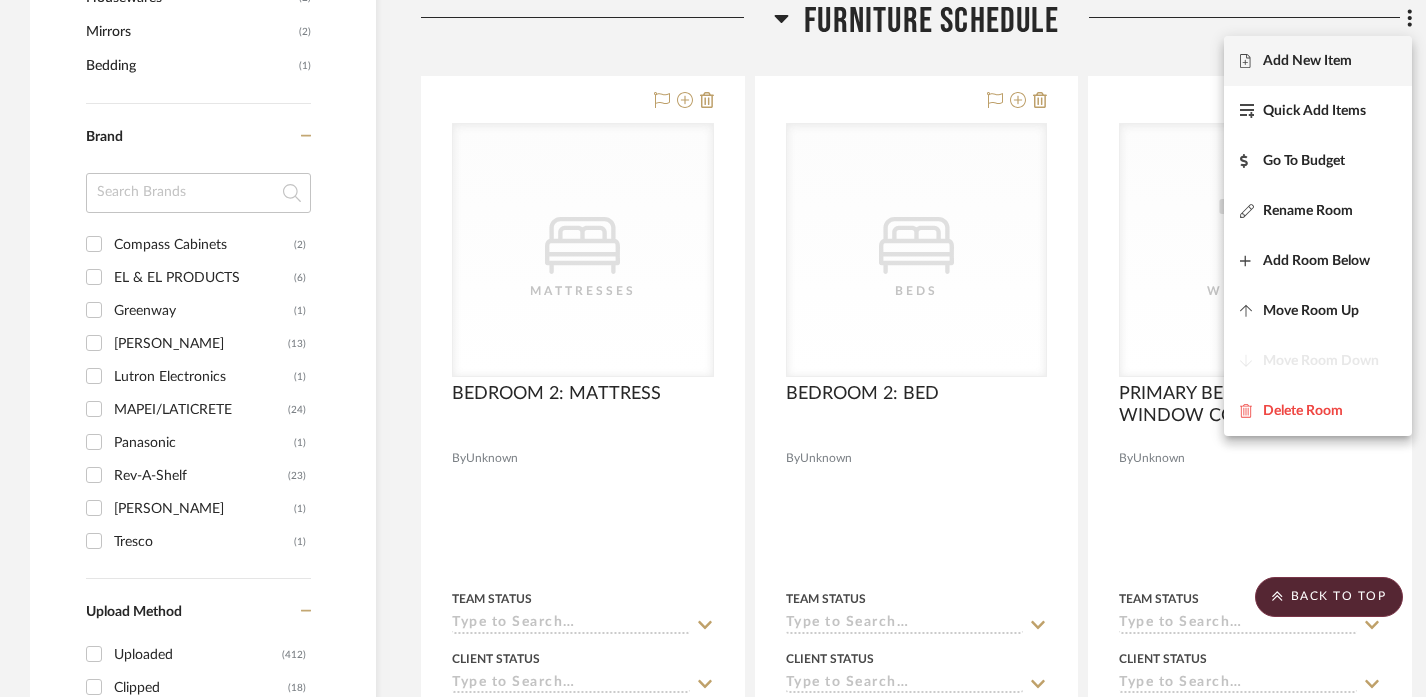click on "Add New Item" at bounding box center [1307, 61] 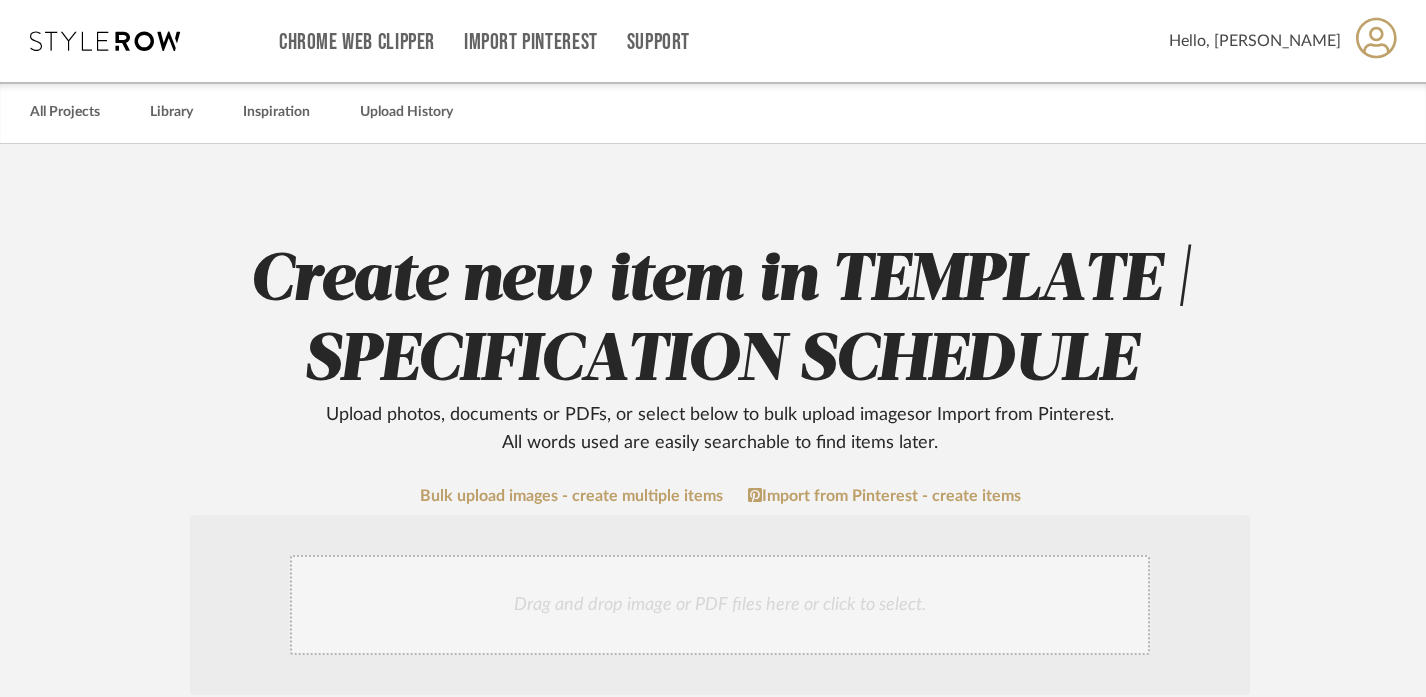 scroll, scrollTop: 761, scrollLeft: 0, axis: vertical 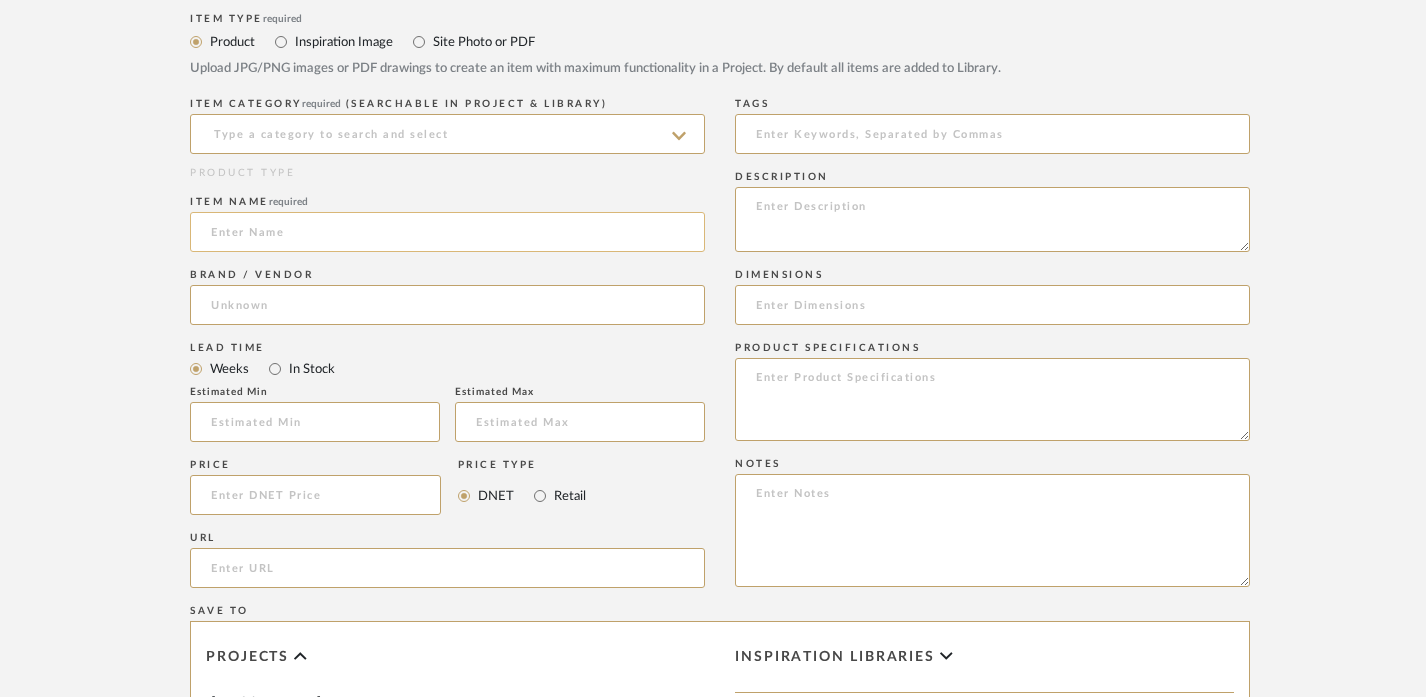 click 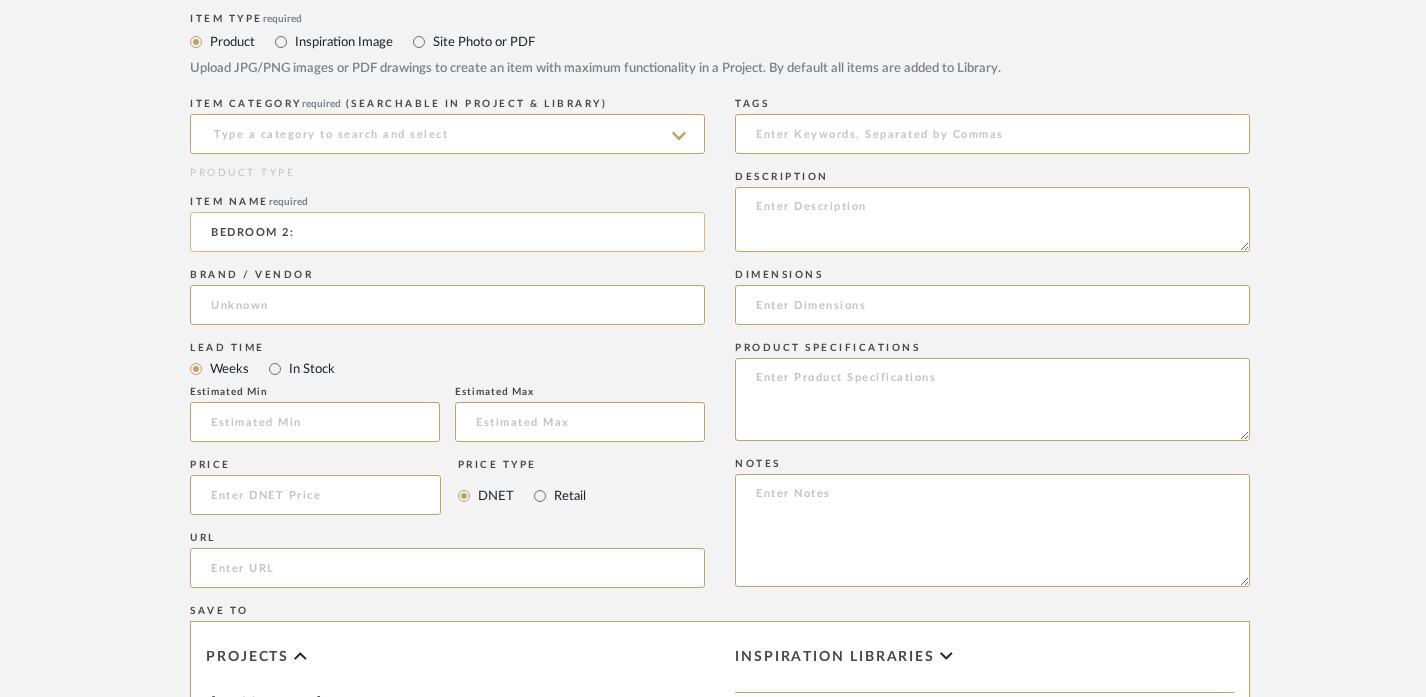 paste on "BEDDING" 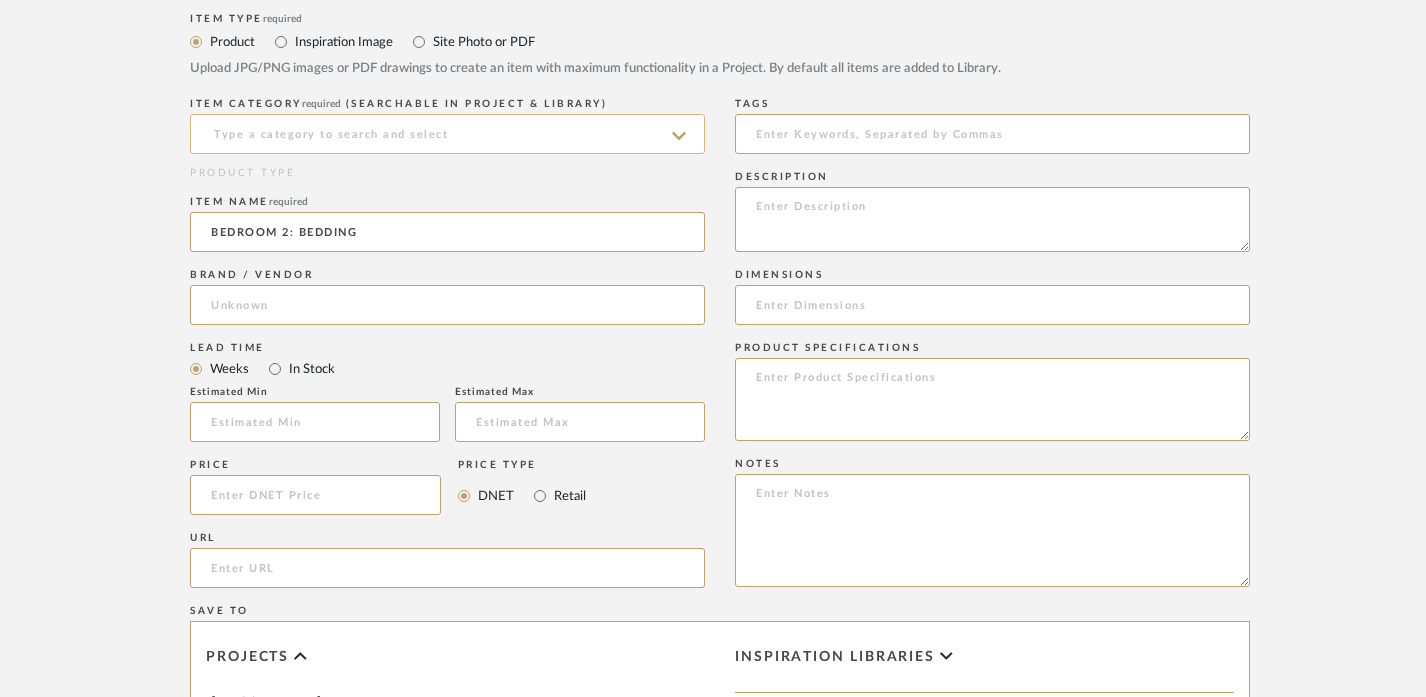 type on "BEDROOM 2: BEDDING" 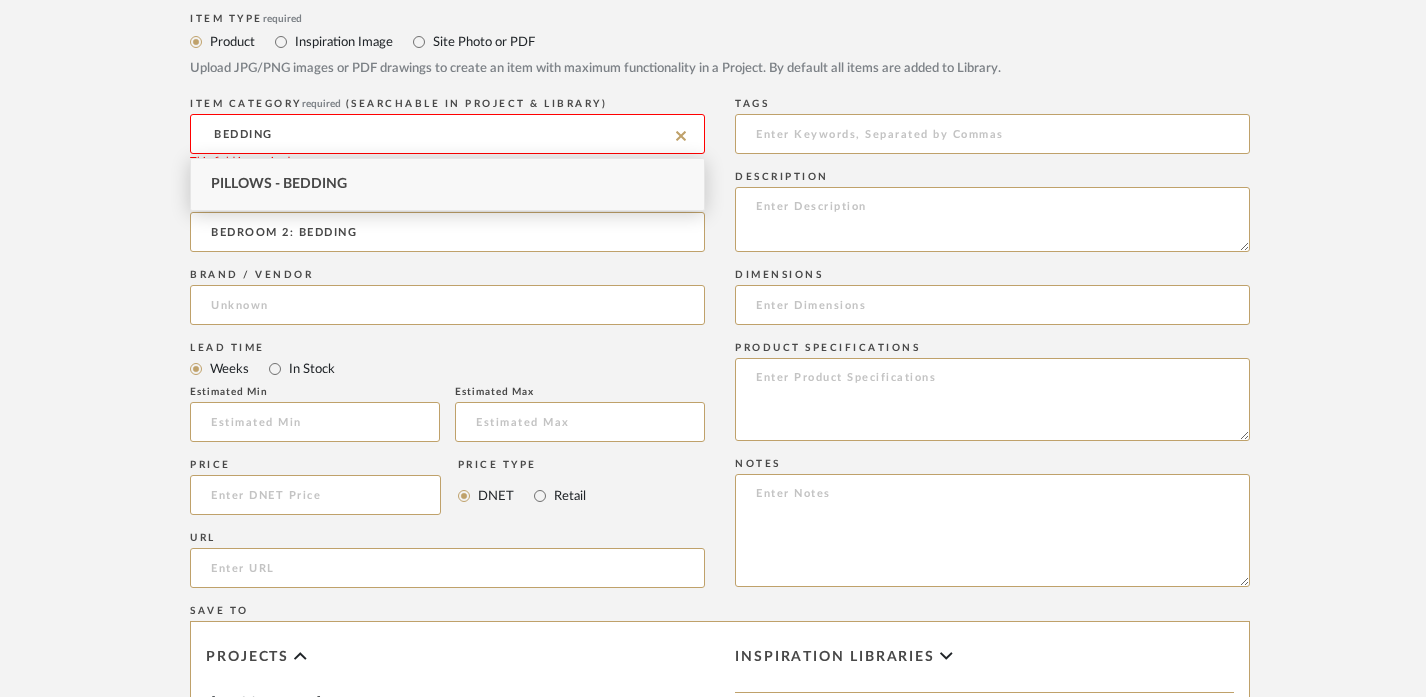 click on "Pillows - Bedding" at bounding box center (447, 184) 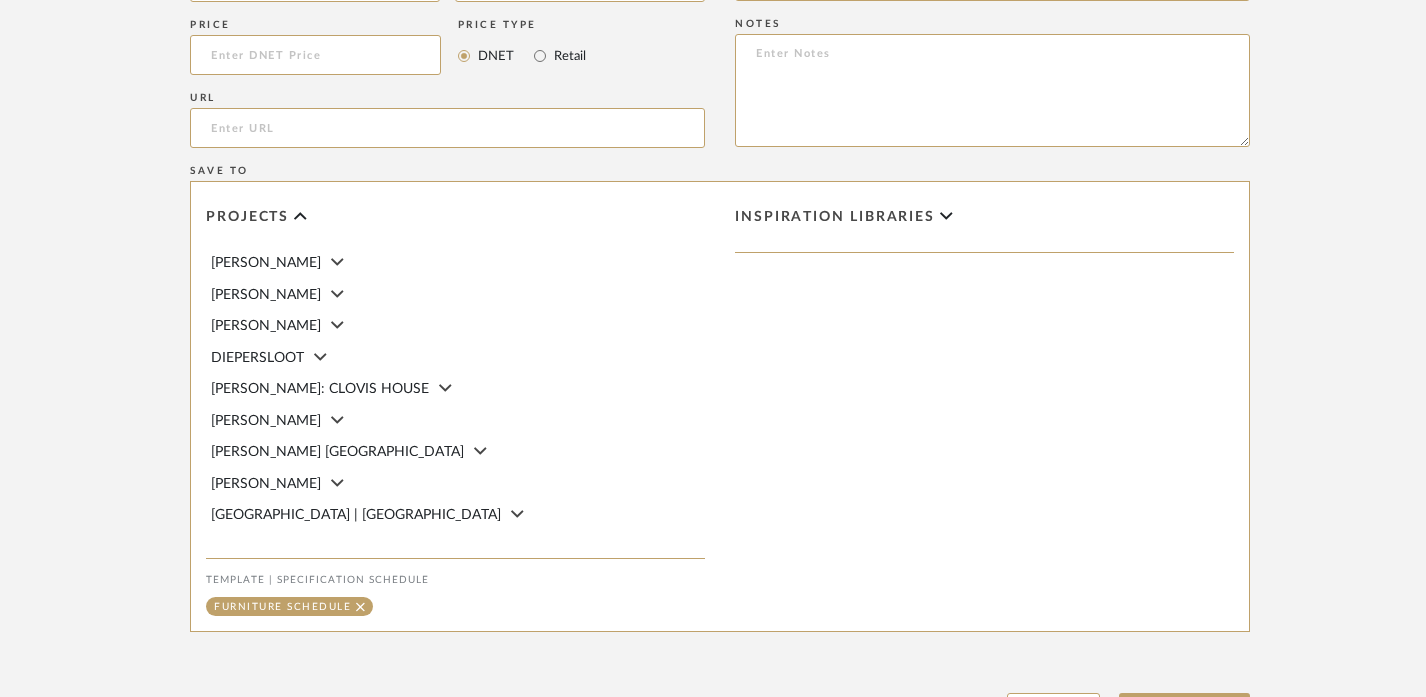 scroll, scrollTop: 1383, scrollLeft: 0, axis: vertical 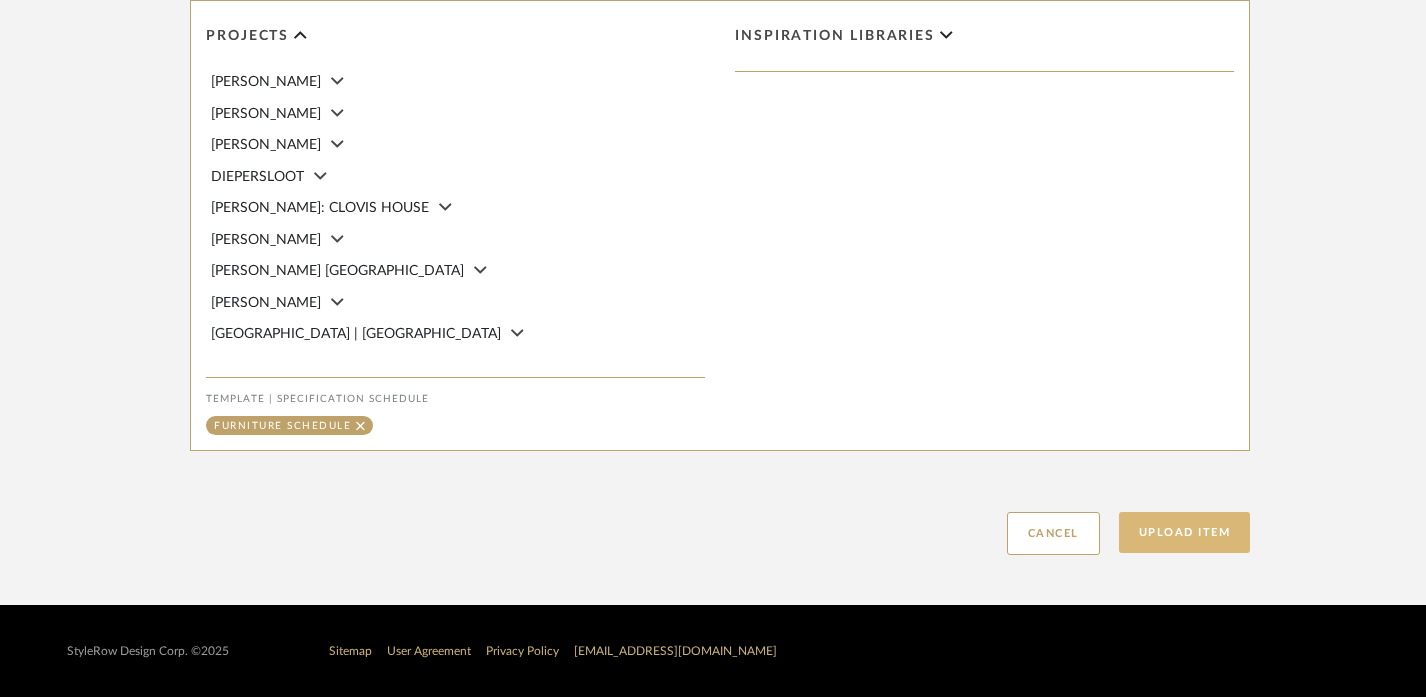 click on "Upload Item" 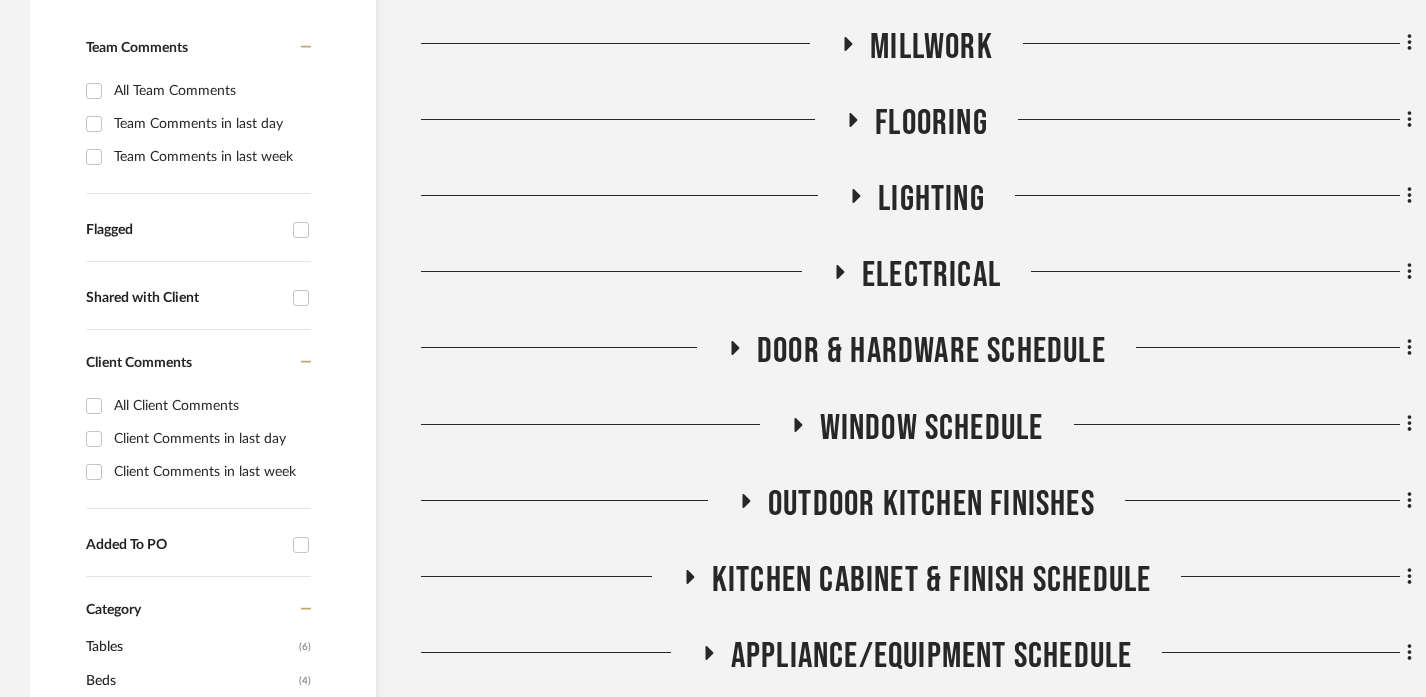 scroll, scrollTop: 2002, scrollLeft: 0, axis: vertical 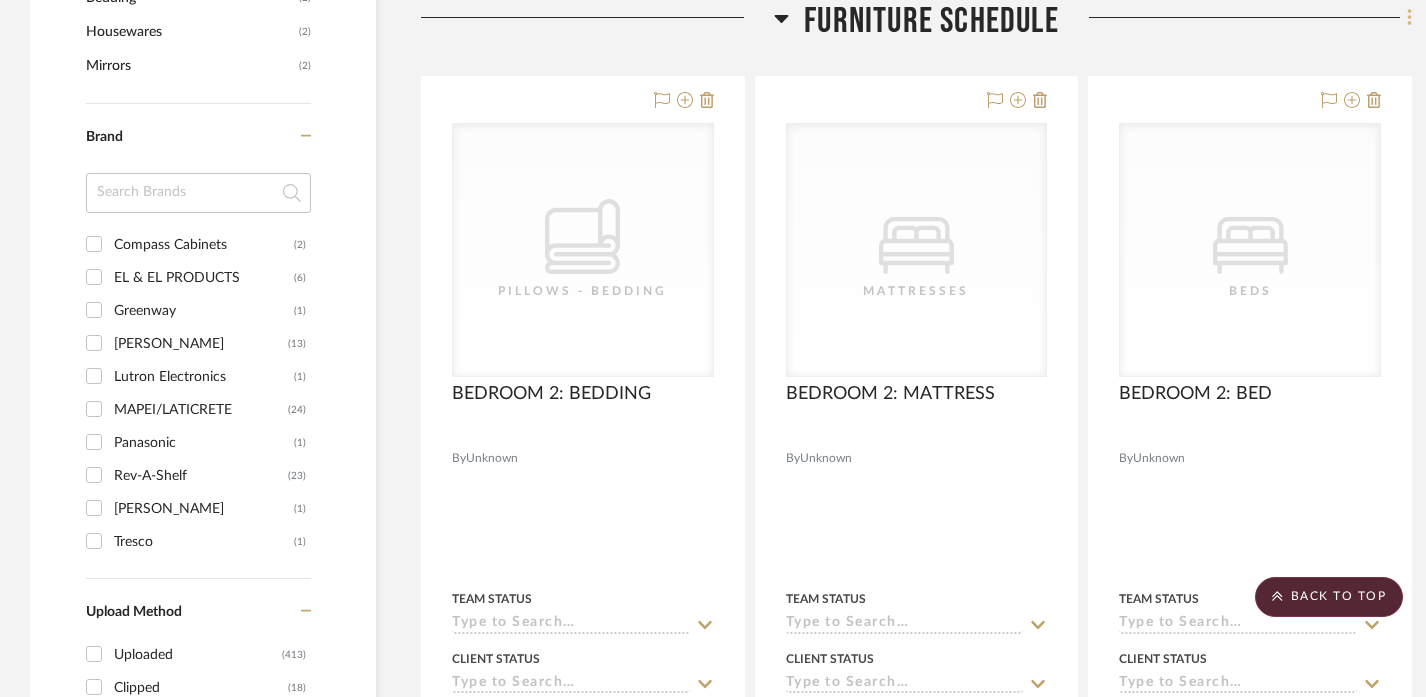click 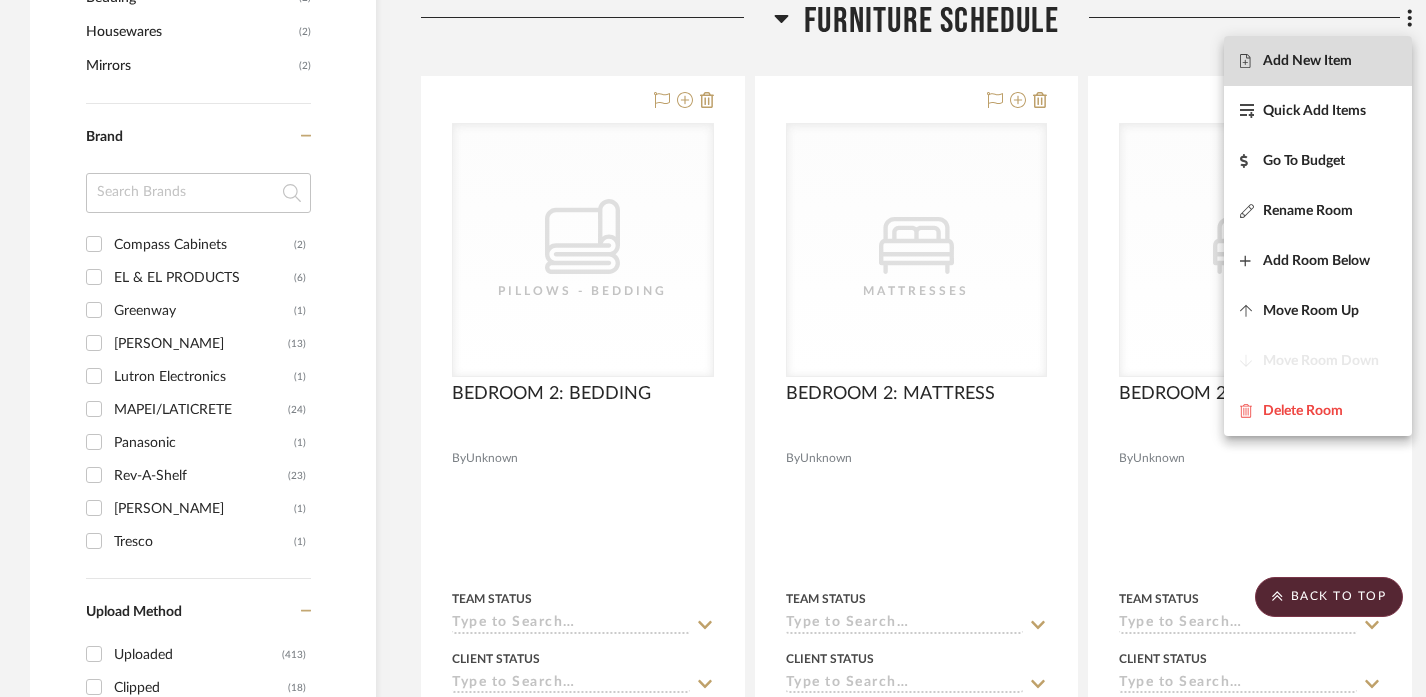 click on "Add New Item" at bounding box center (1307, 61) 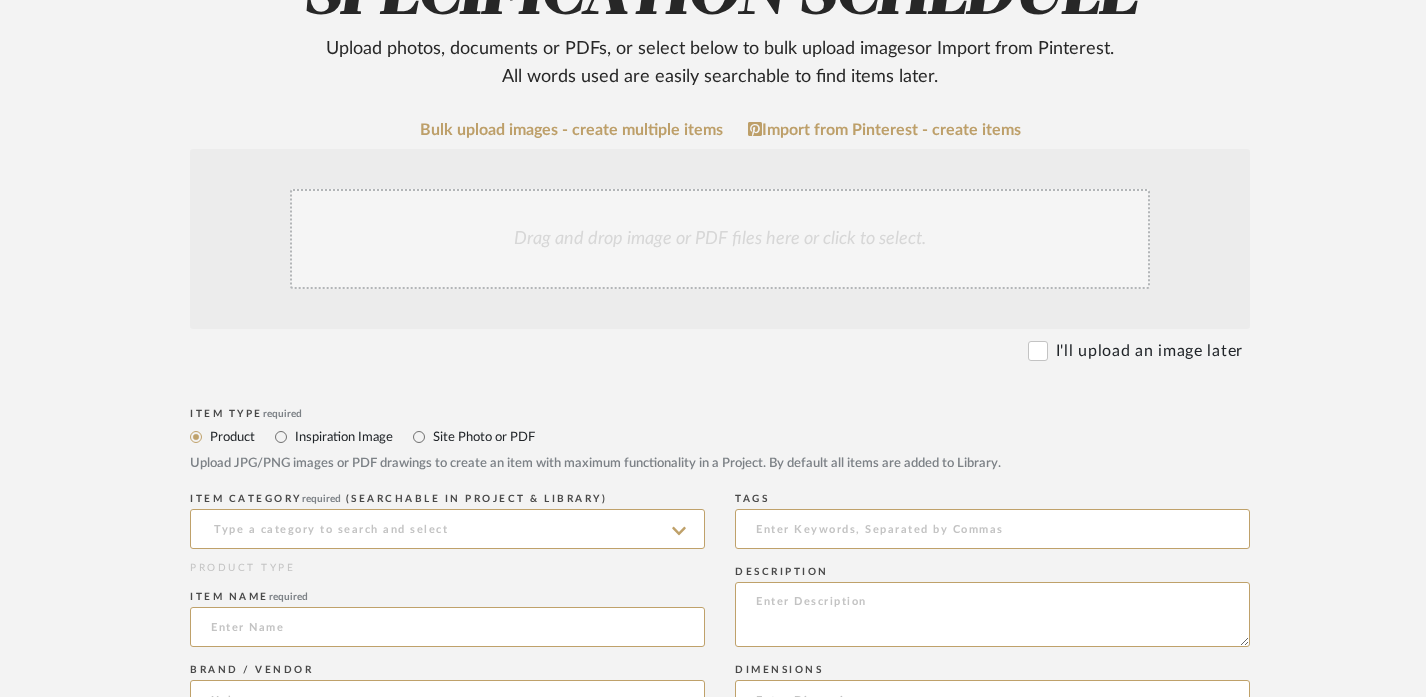 scroll, scrollTop: 367, scrollLeft: 0, axis: vertical 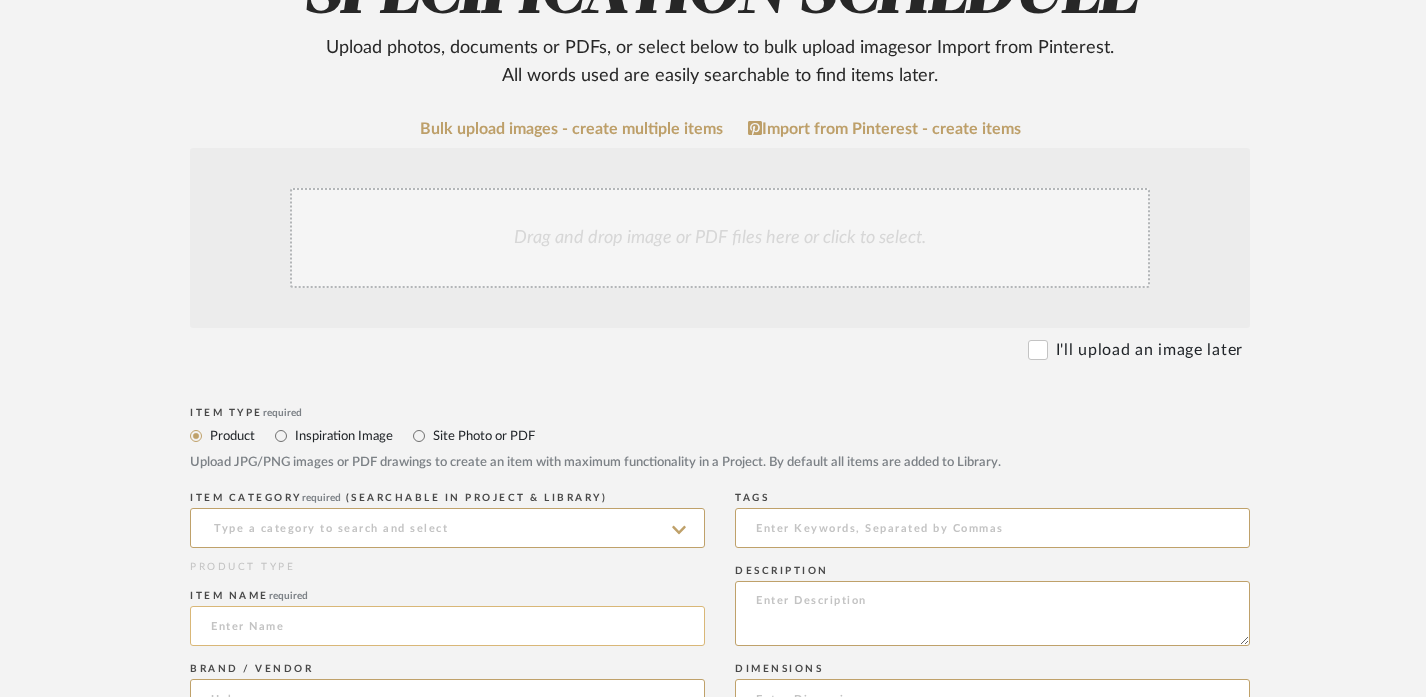 click 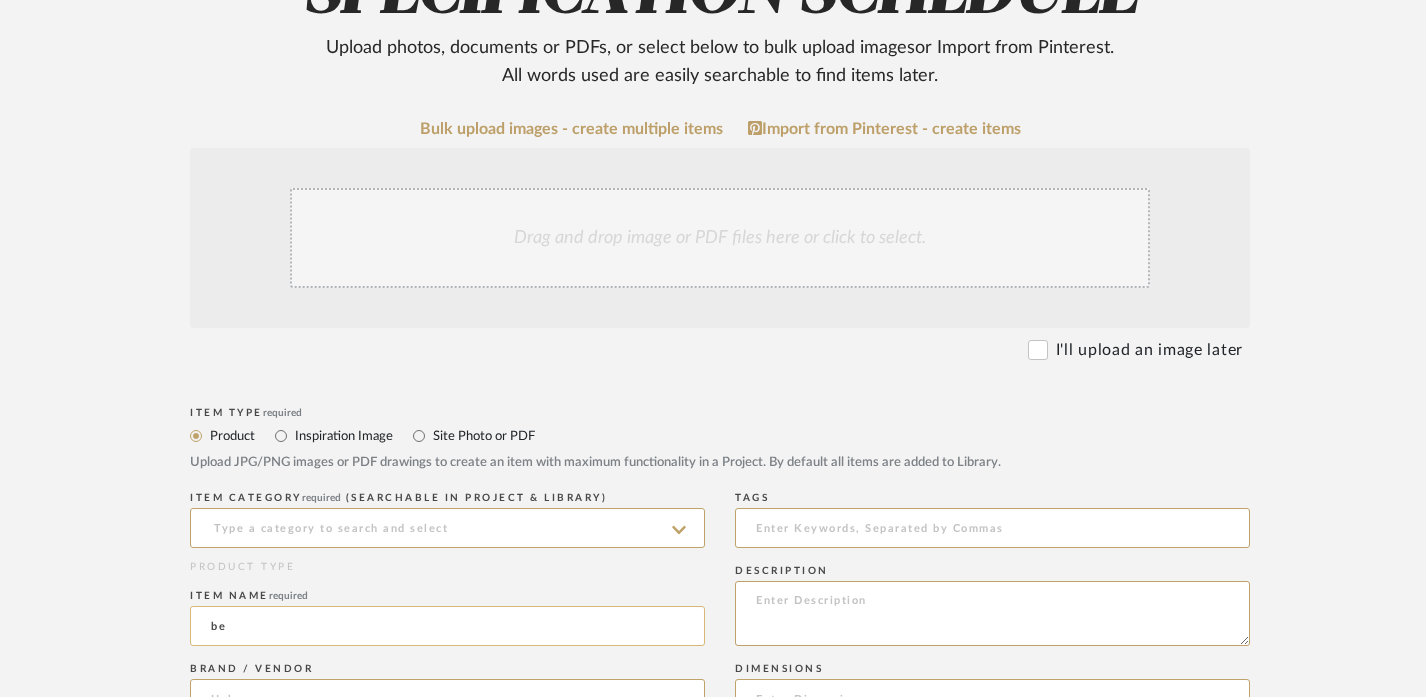 type on "b" 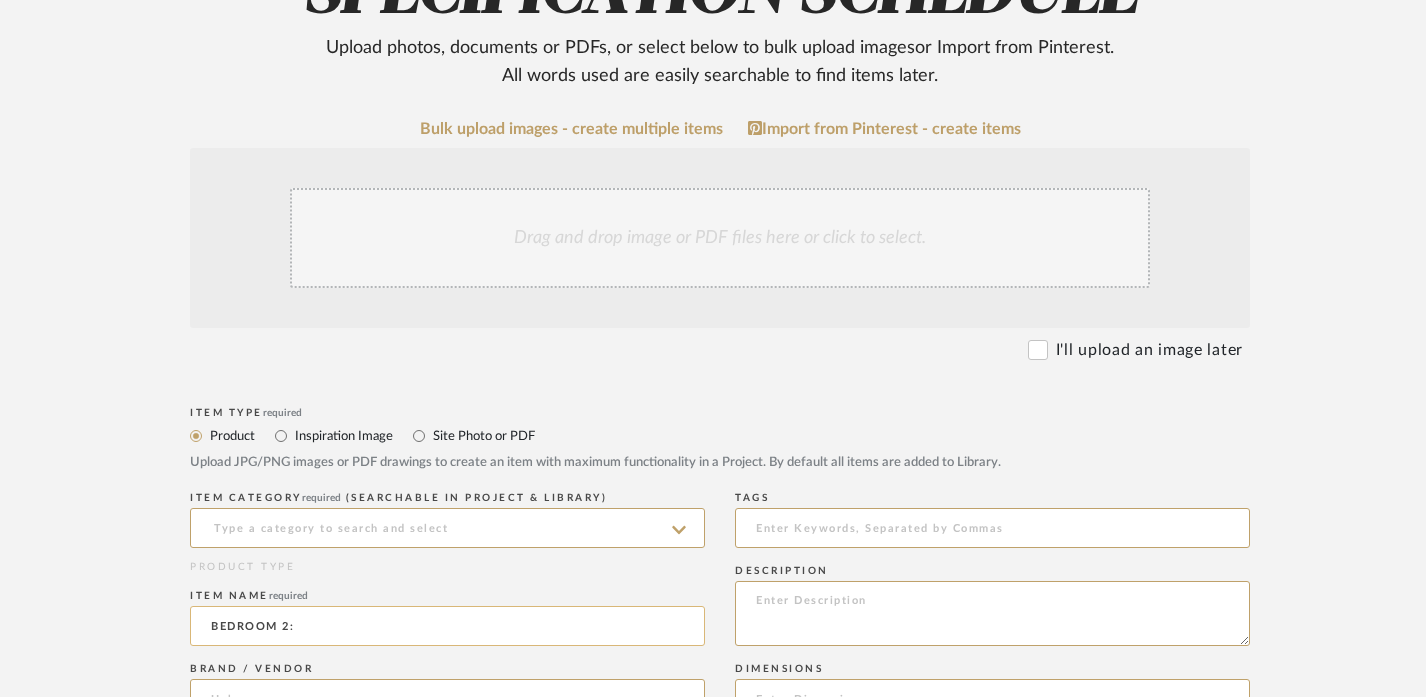 paste on "NIGHTSTANDS" 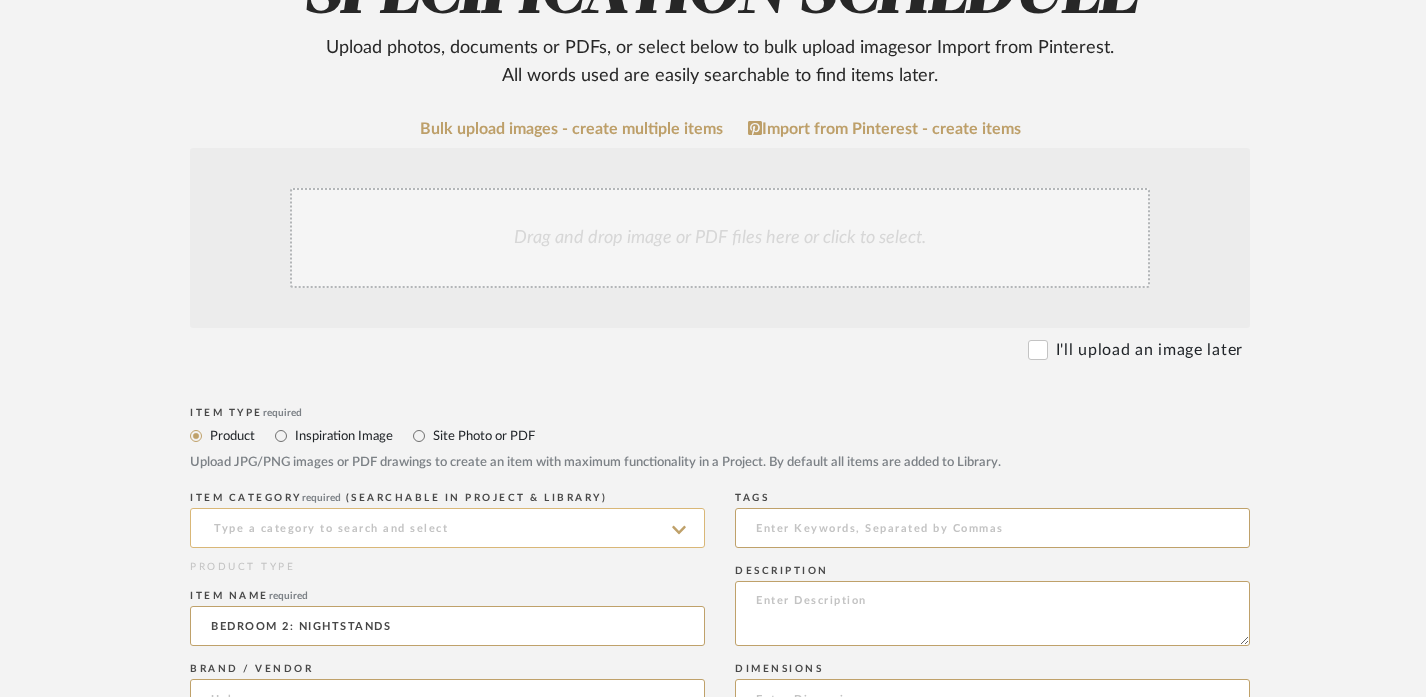 type on "BEDROOM 2: NIGHTSTANDS" 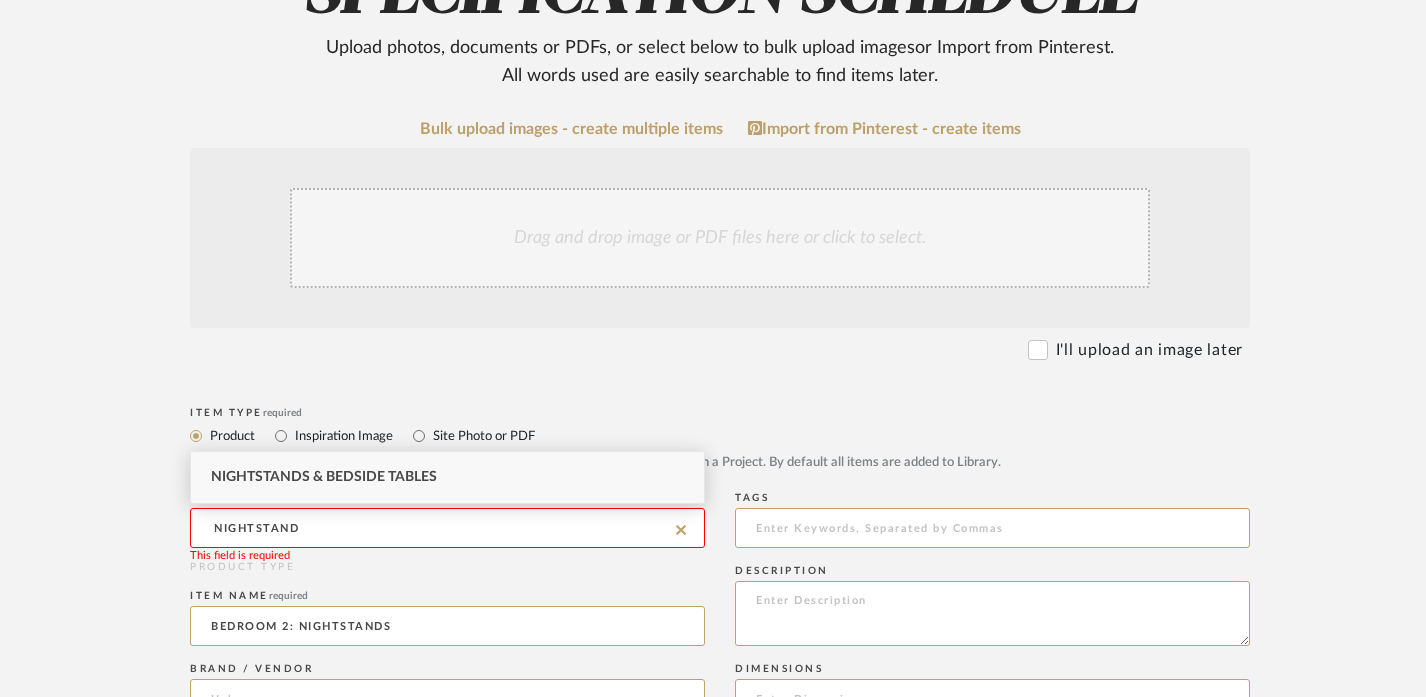 click on "Nightstands‎‎‏‏‎ & Bedside Tables" at bounding box center [324, 477] 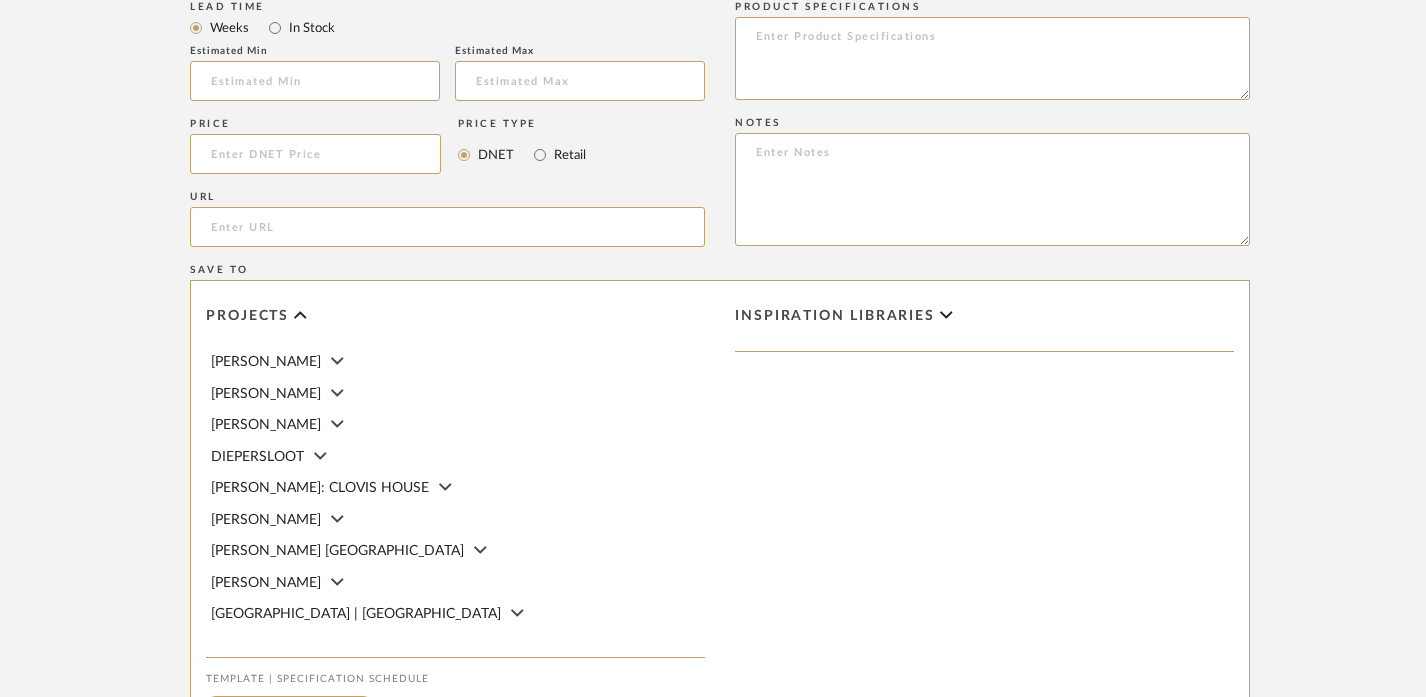 scroll, scrollTop: 1383, scrollLeft: 0, axis: vertical 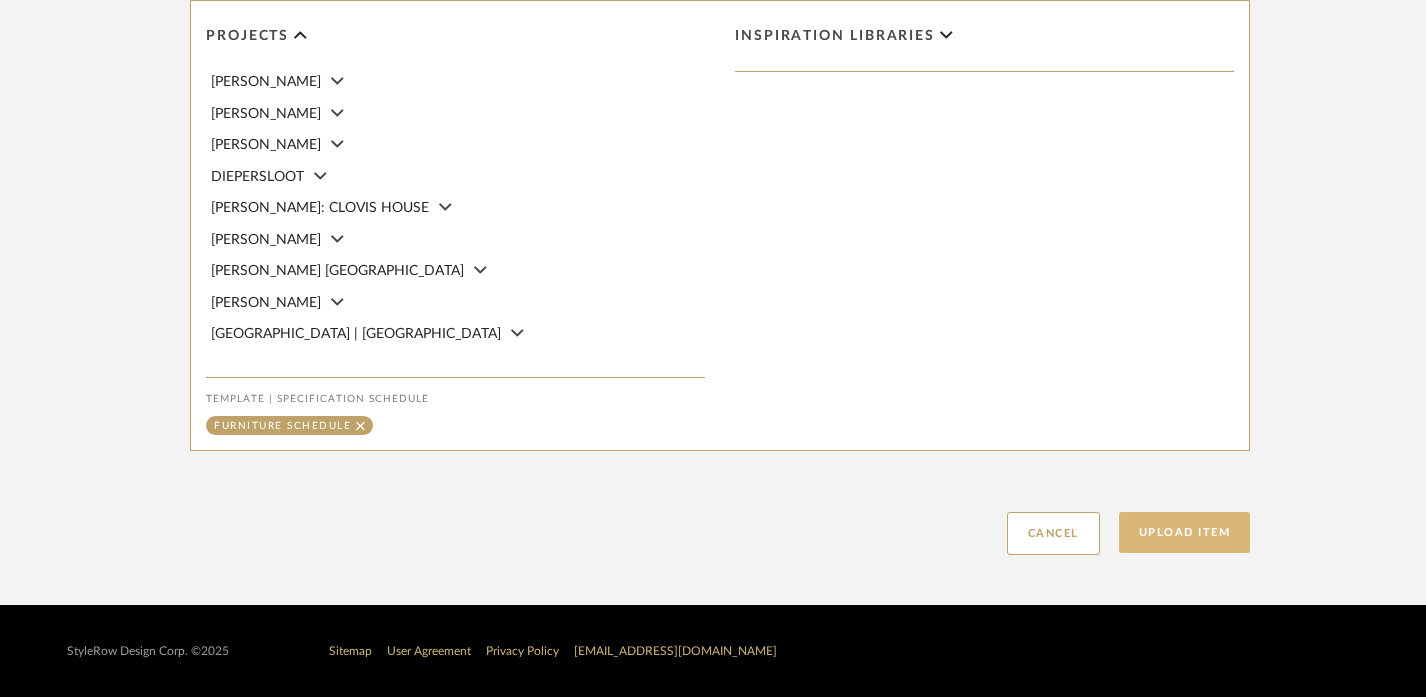 click on "Upload Item" 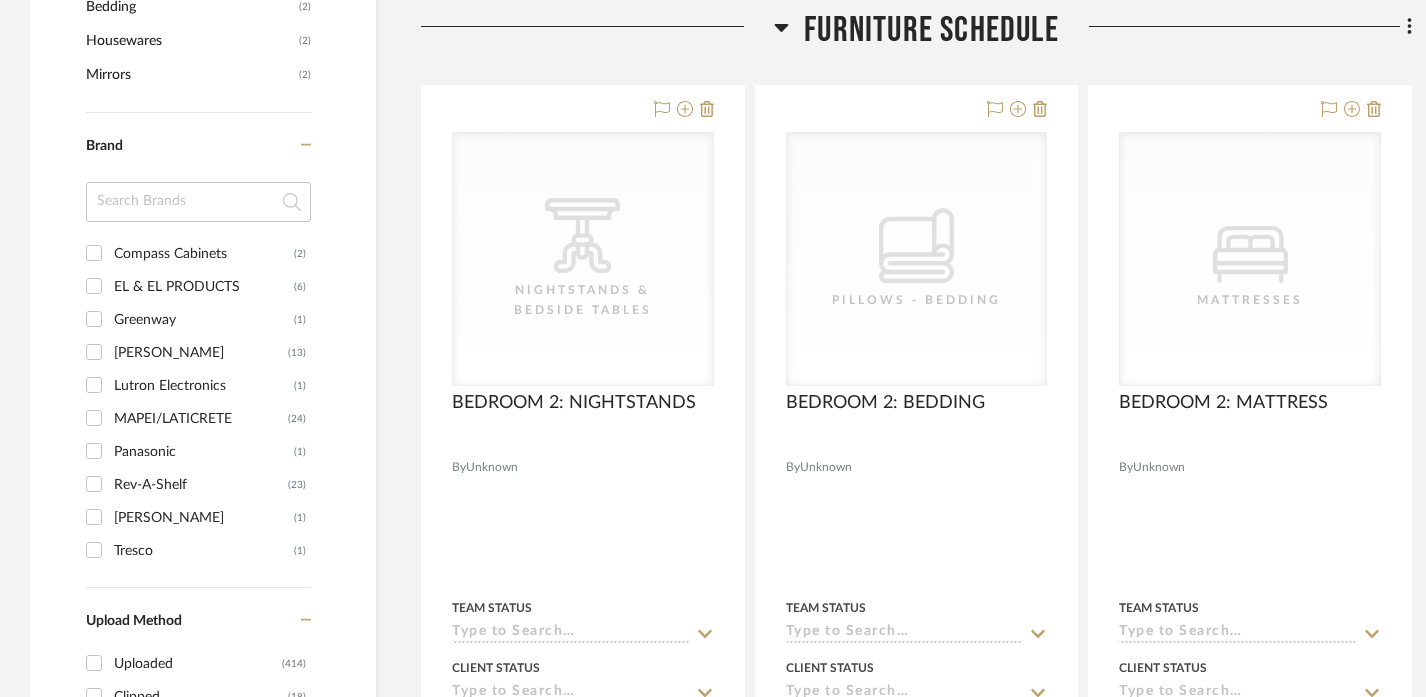scroll, scrollTop: 2002, scrollLeft: 0, axis: vertical 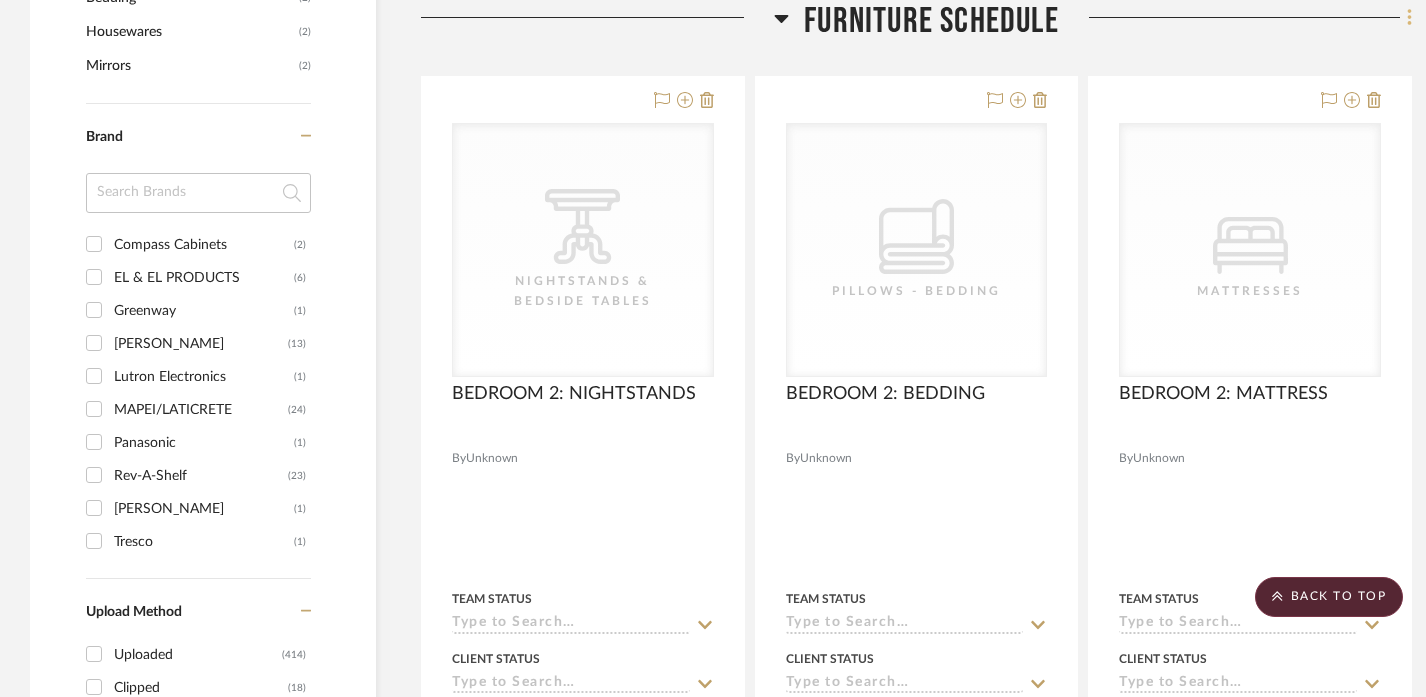 click 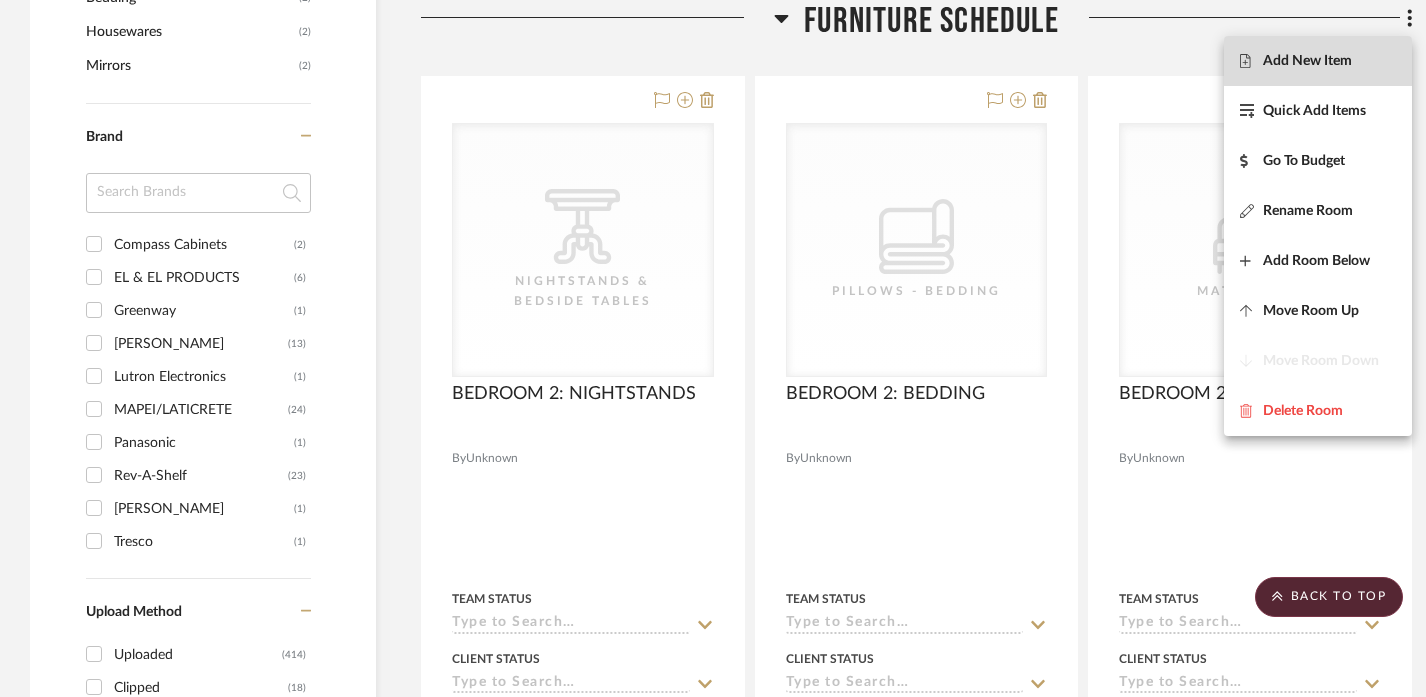 click on "Add New Item" at bounding box center [1307, 61] 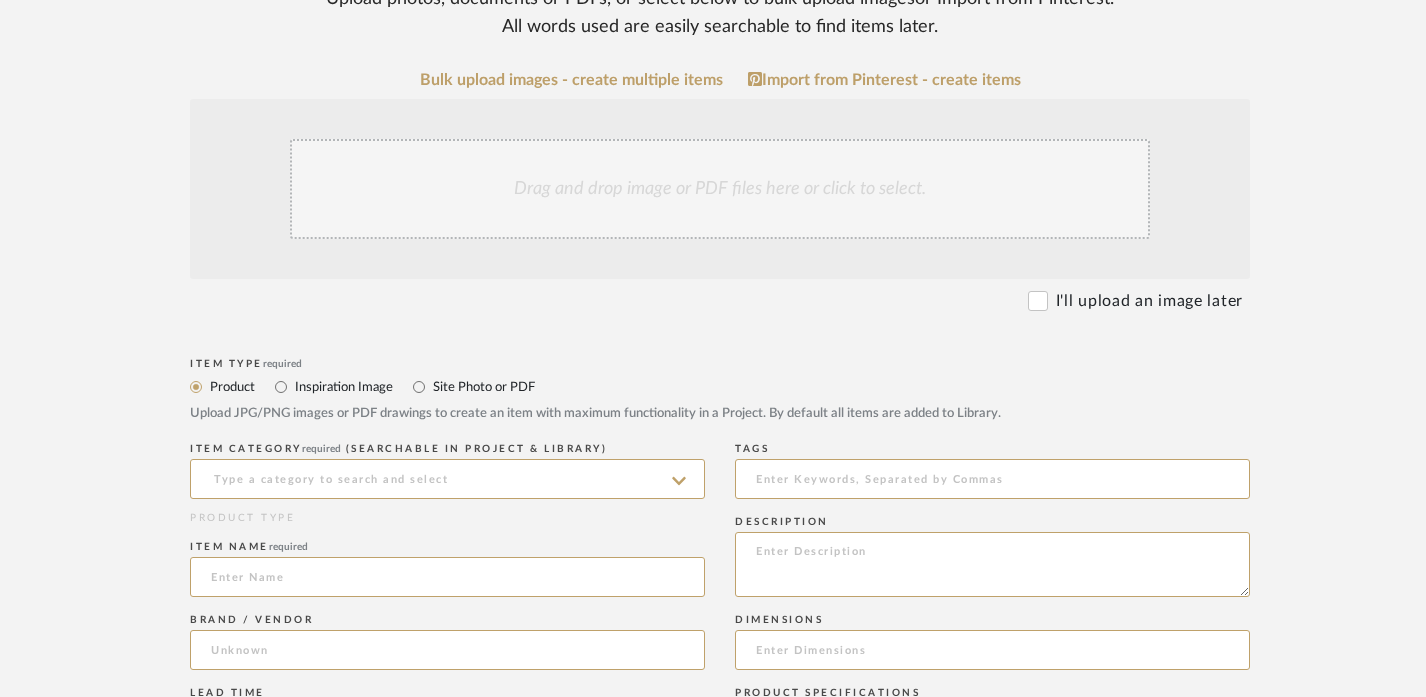 scroll, scrollTop: 417, scrollLeft: 0, axis: vertical 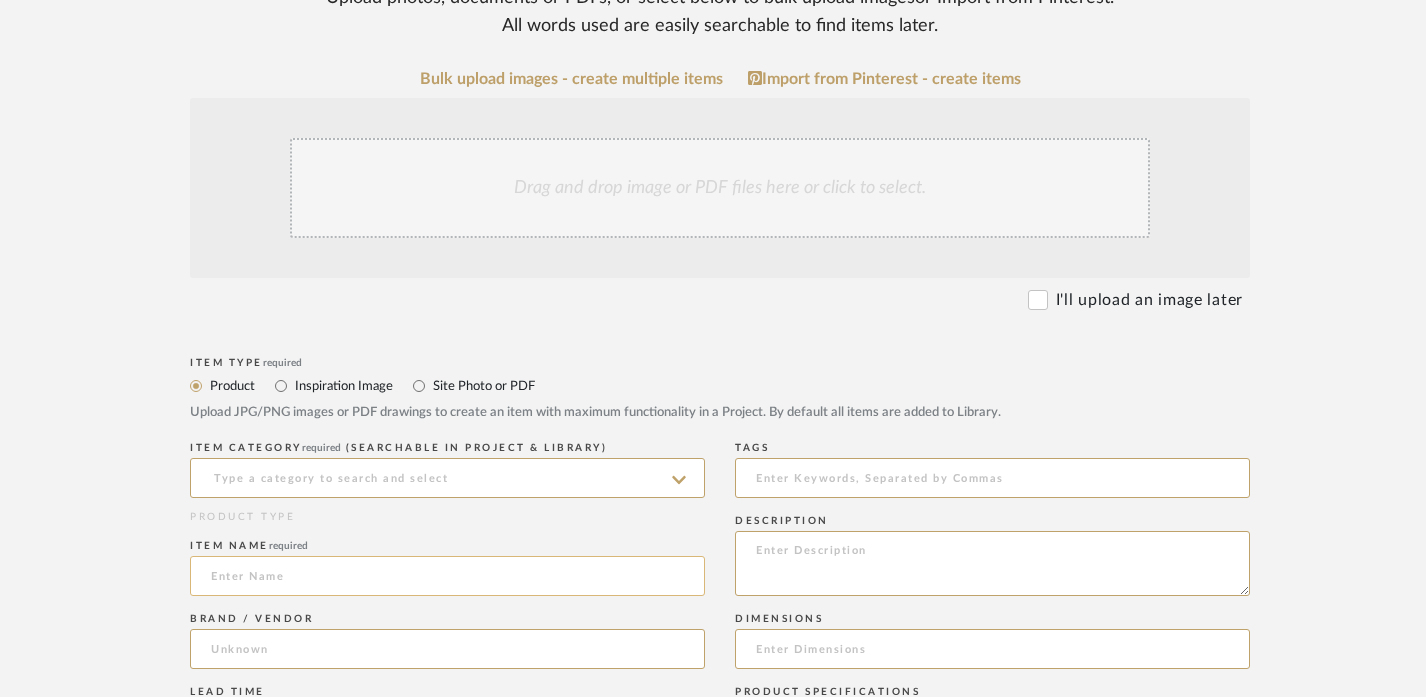 click 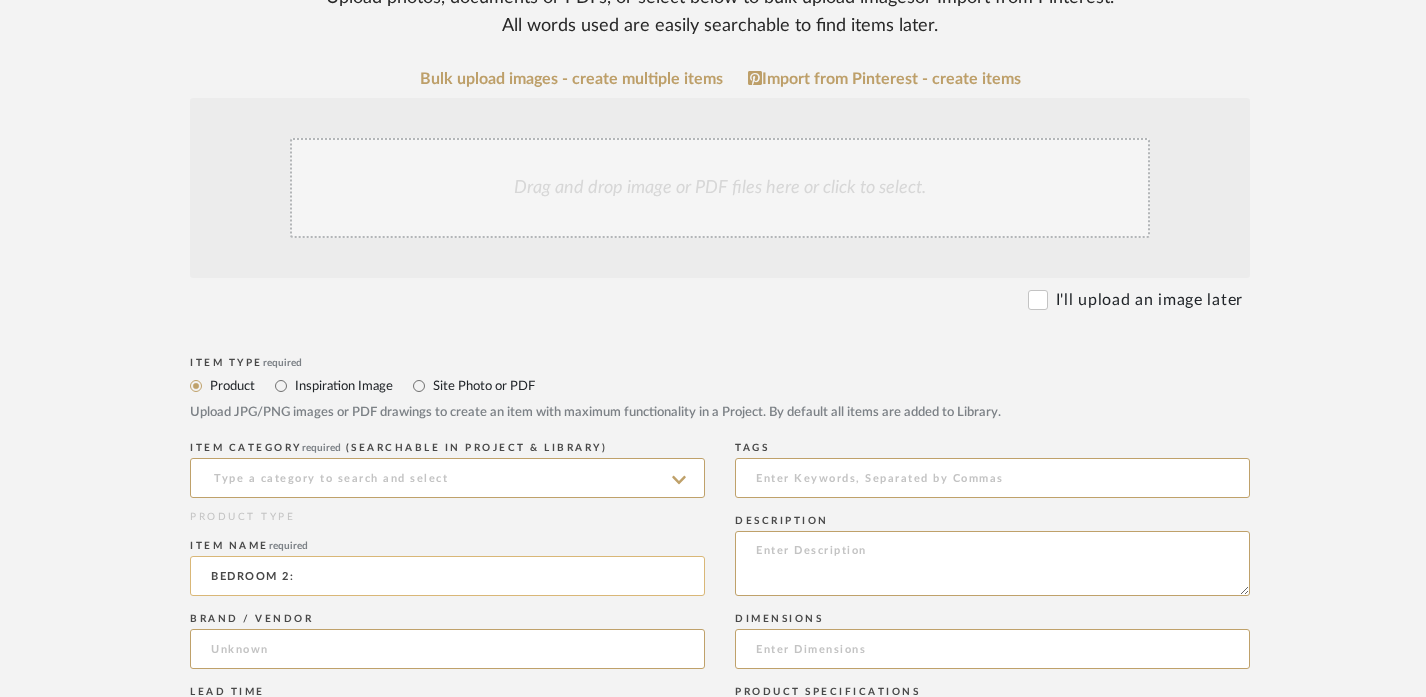 paste on "DRESSER" 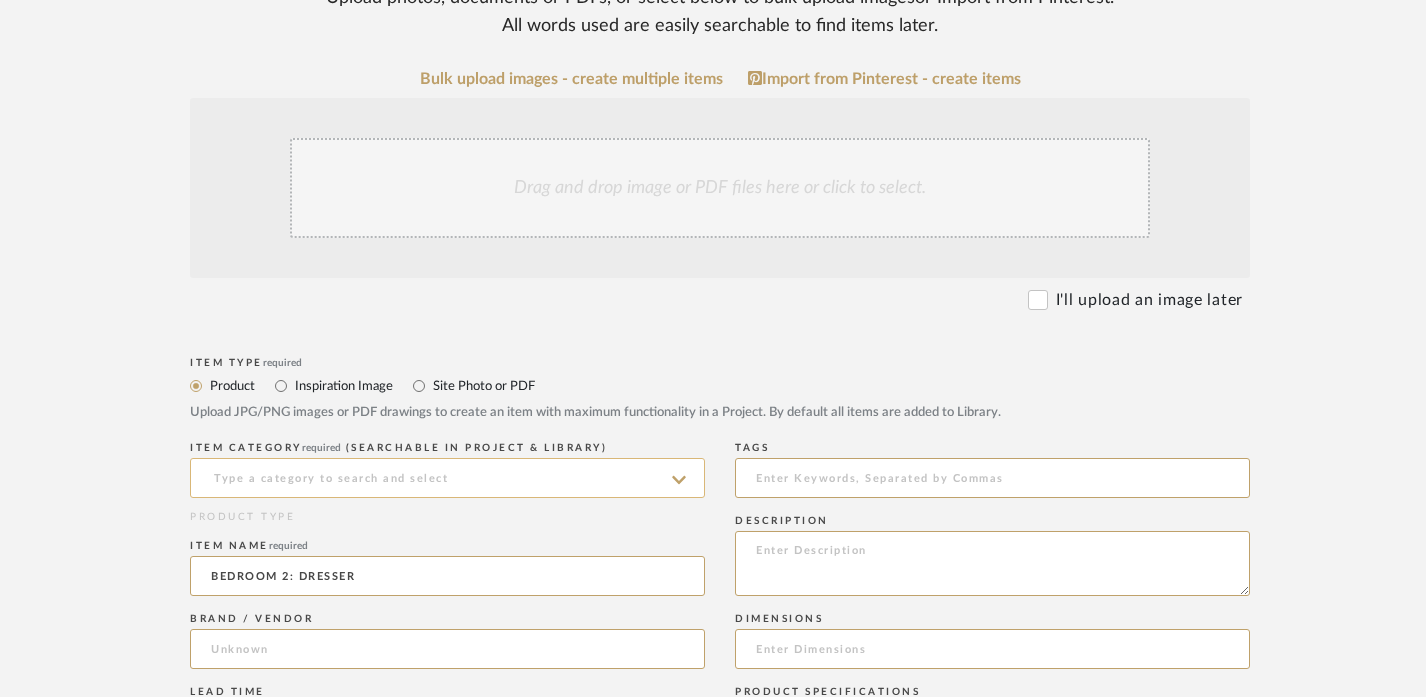 type on "BEDROOM 2: DRESSER" 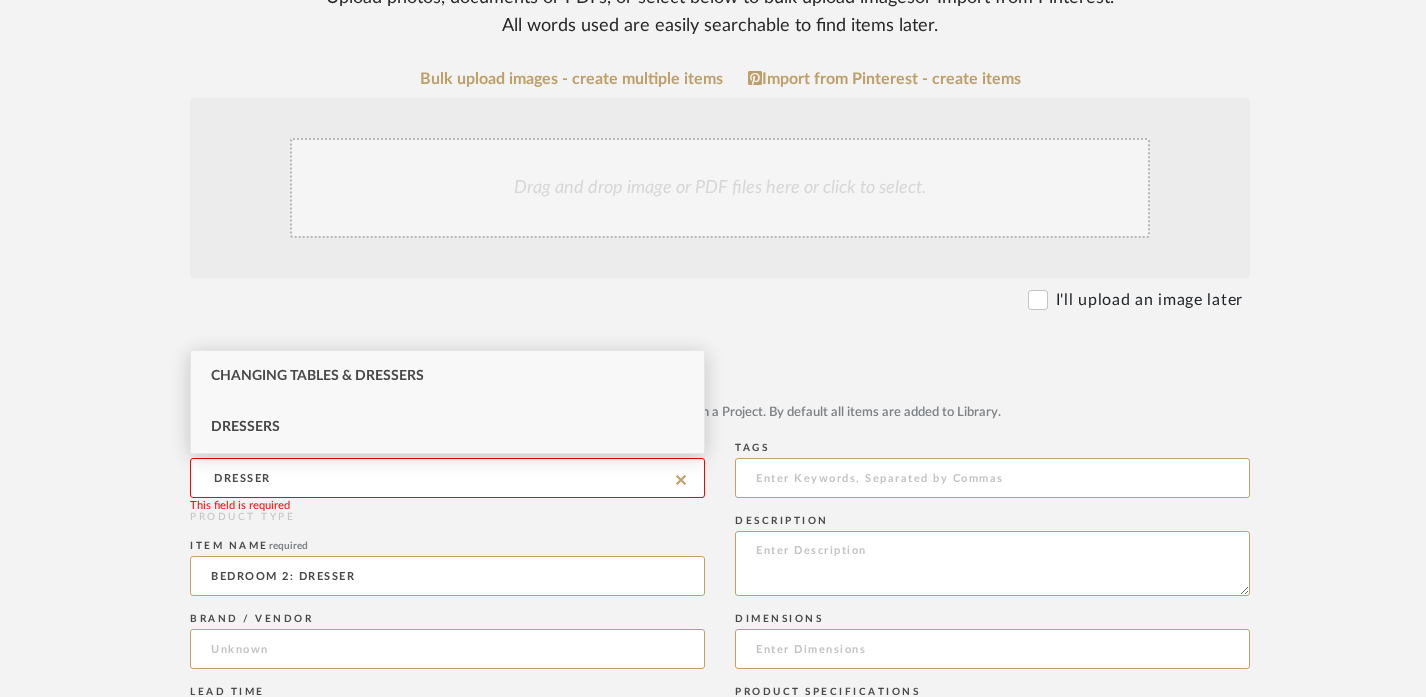 click on "Dressers" at bounding box center [447, 427] 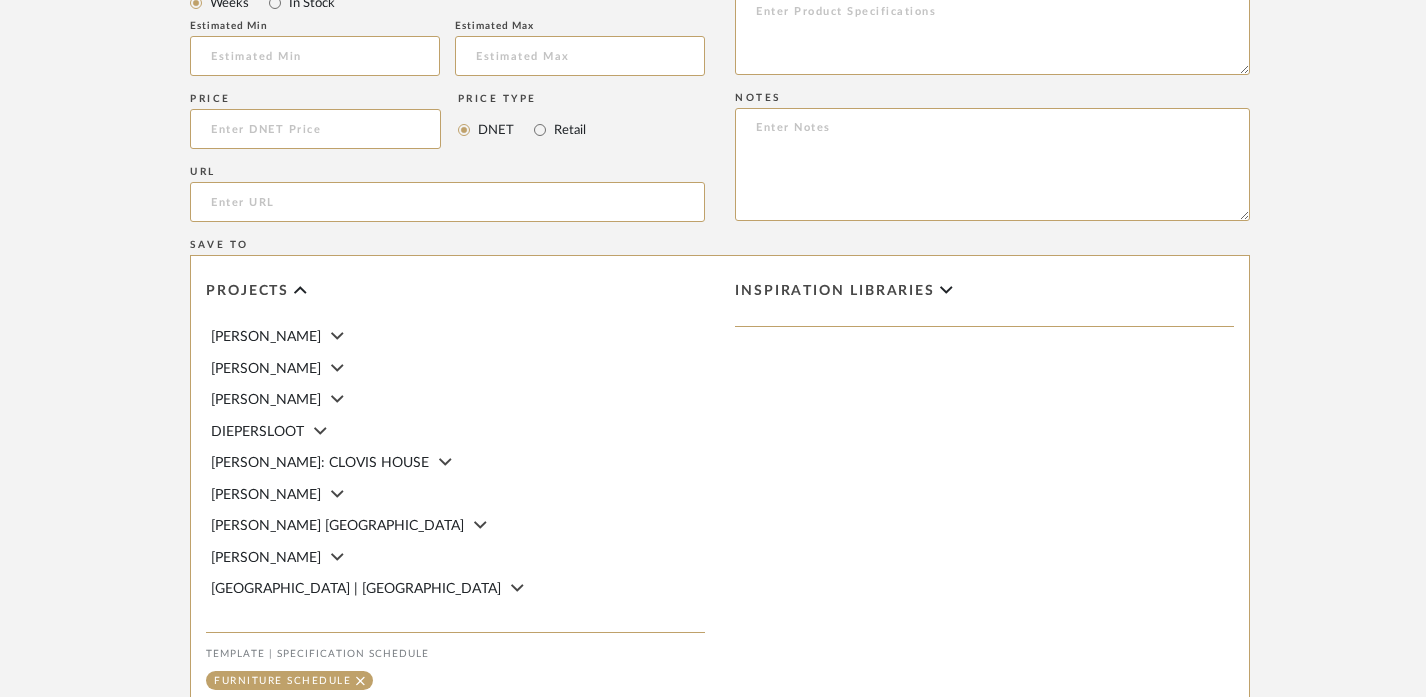 scroll, scrollTop: 1383, scrollLeft: 0, axis: vertical 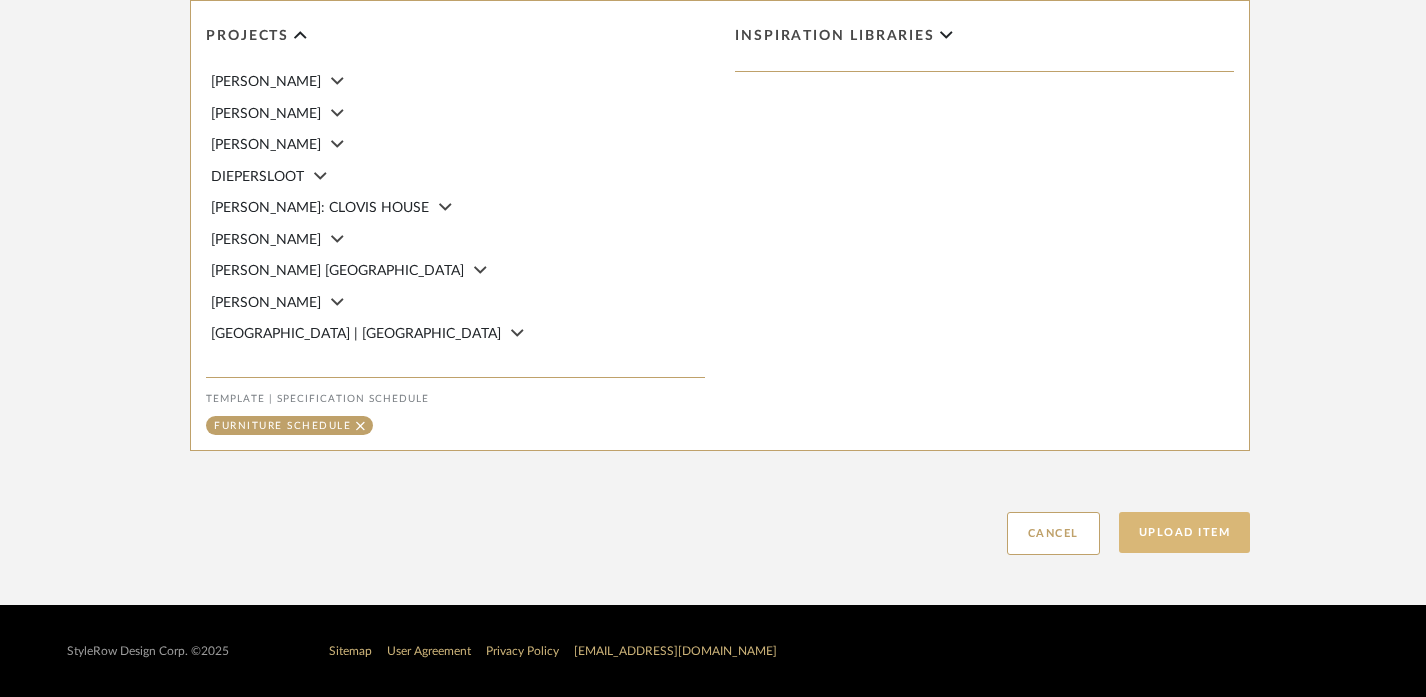 click on "Upload Item" 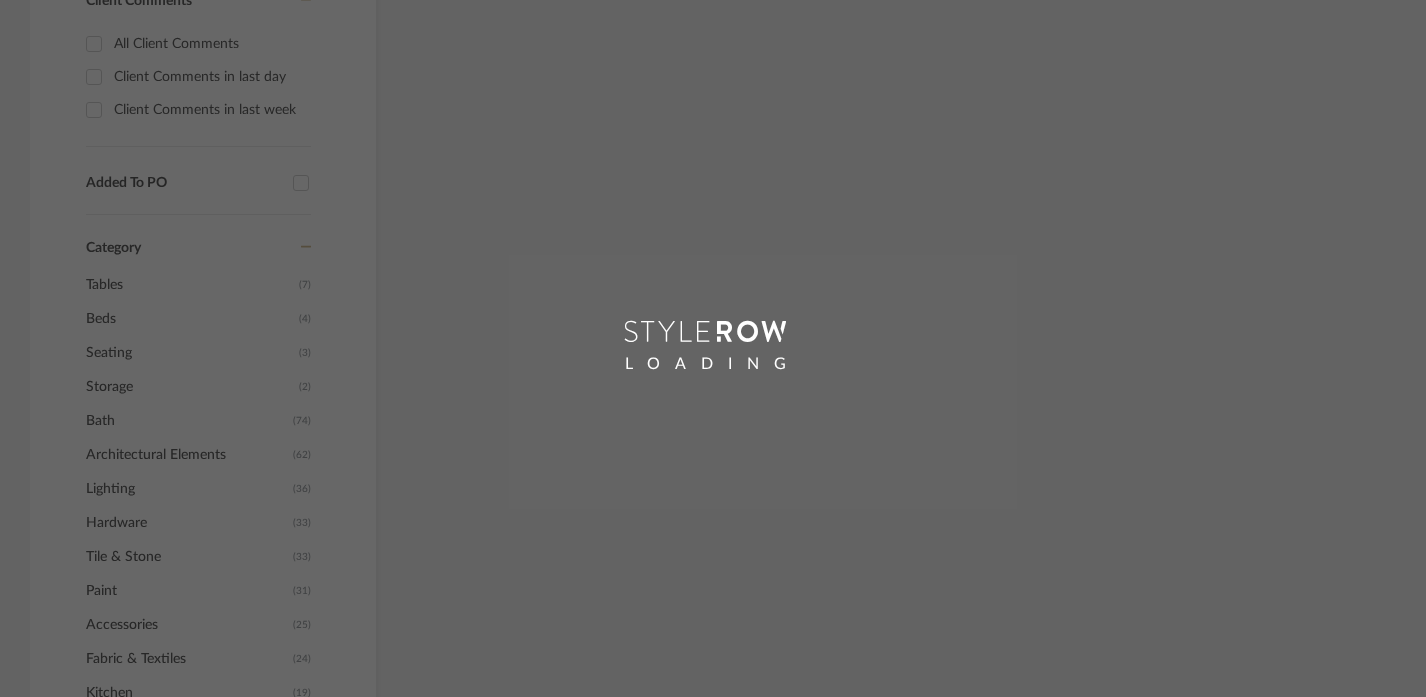 scroll, scrollTop: 197, scrollLeft: 0, axis: vertical 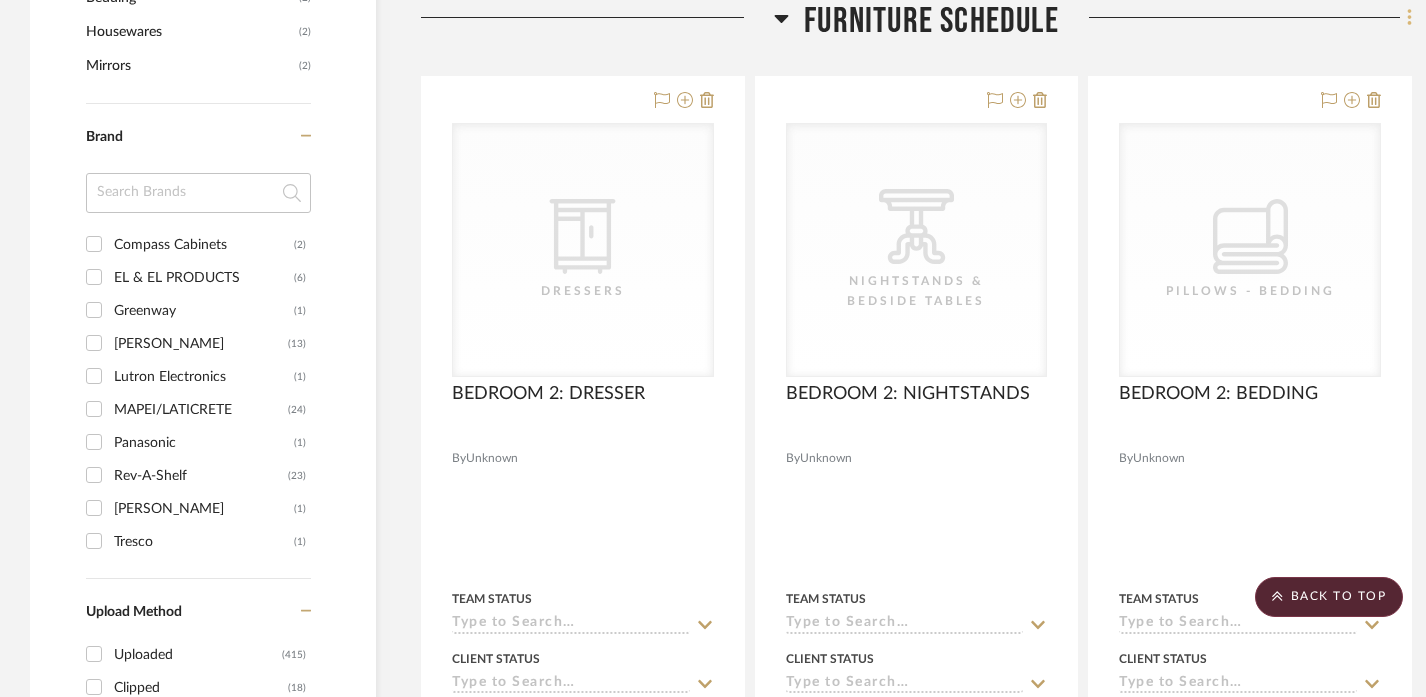 click 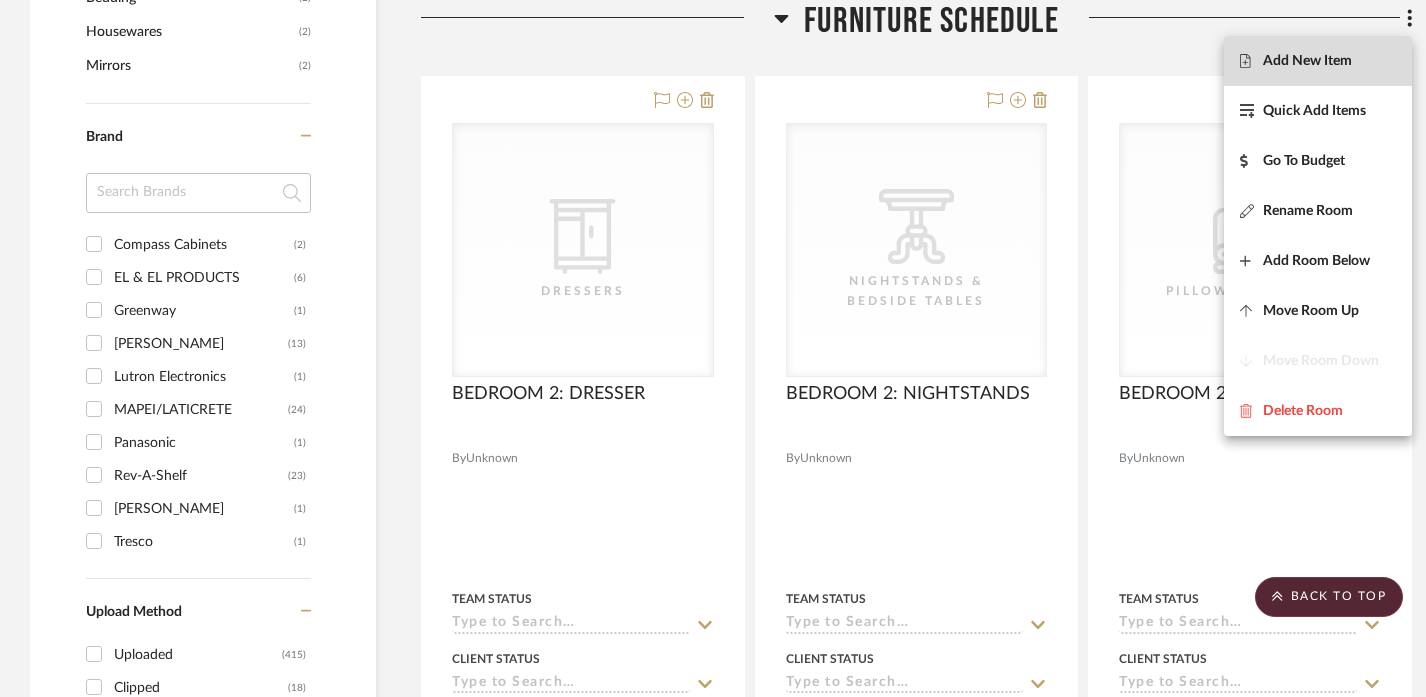 click on "Add New Item" at bounding box center (1318, 61) 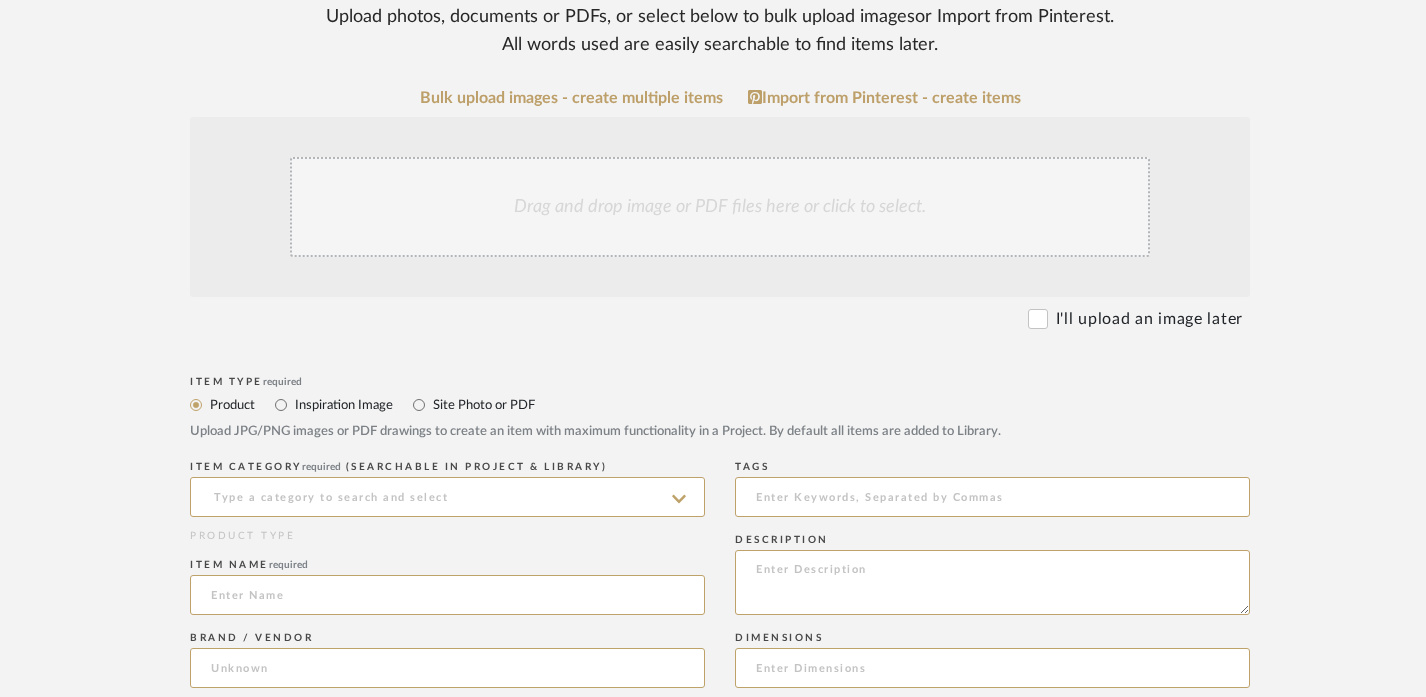 scroll, scrollTop: 822, scrollLeft: 0, axis: vertical 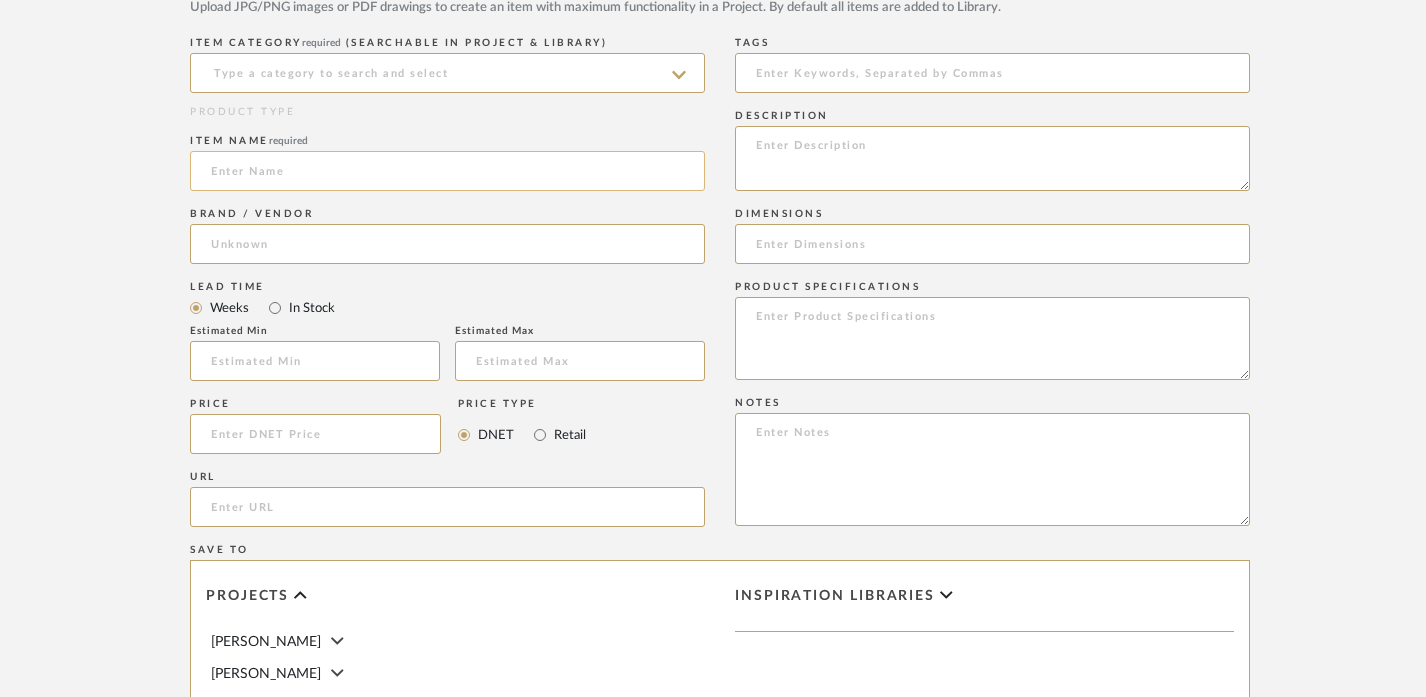click 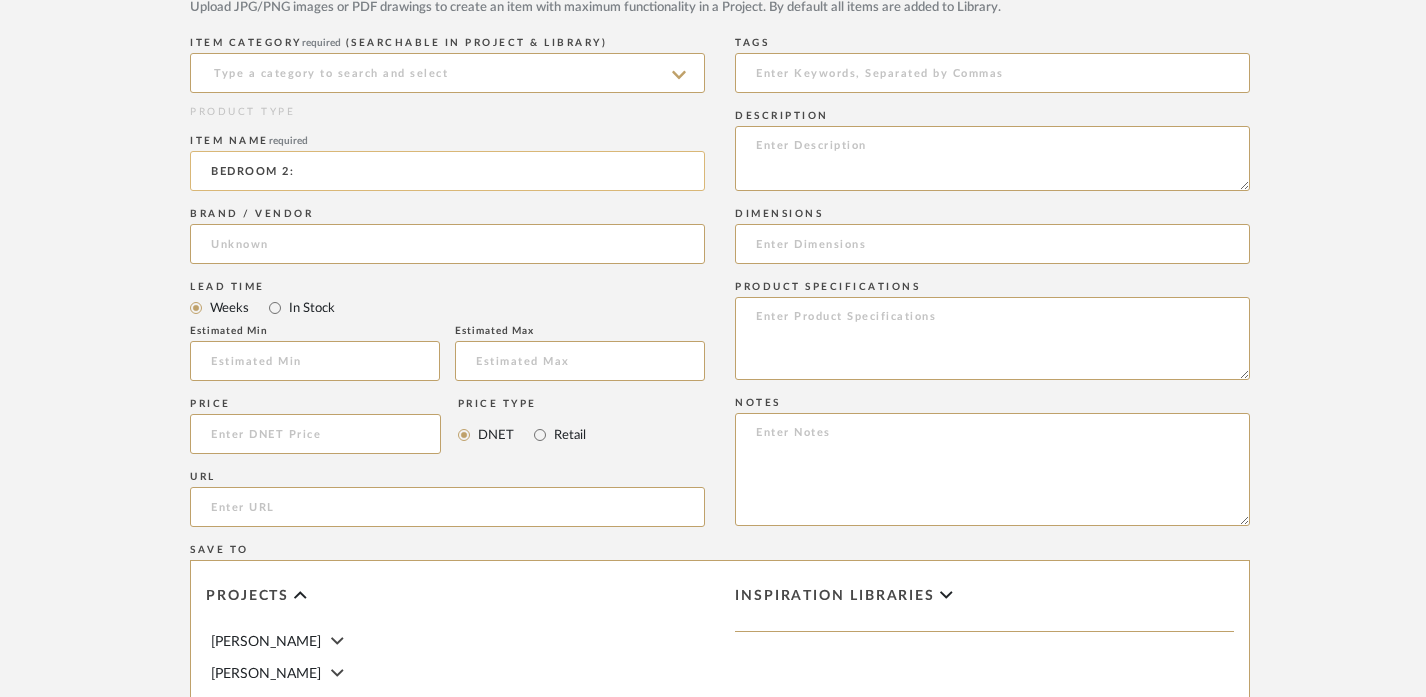 paste on "AREA RUG" 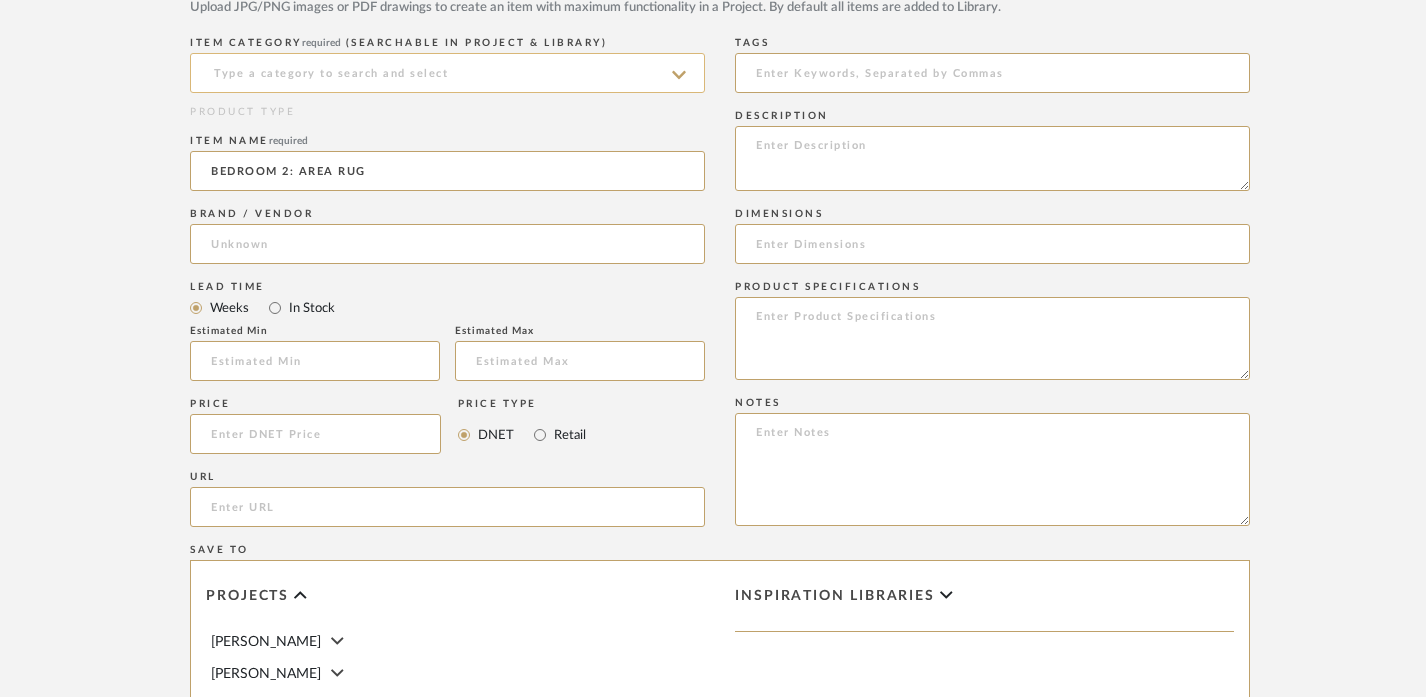type on "BEDROOM 2: AREA RUG" 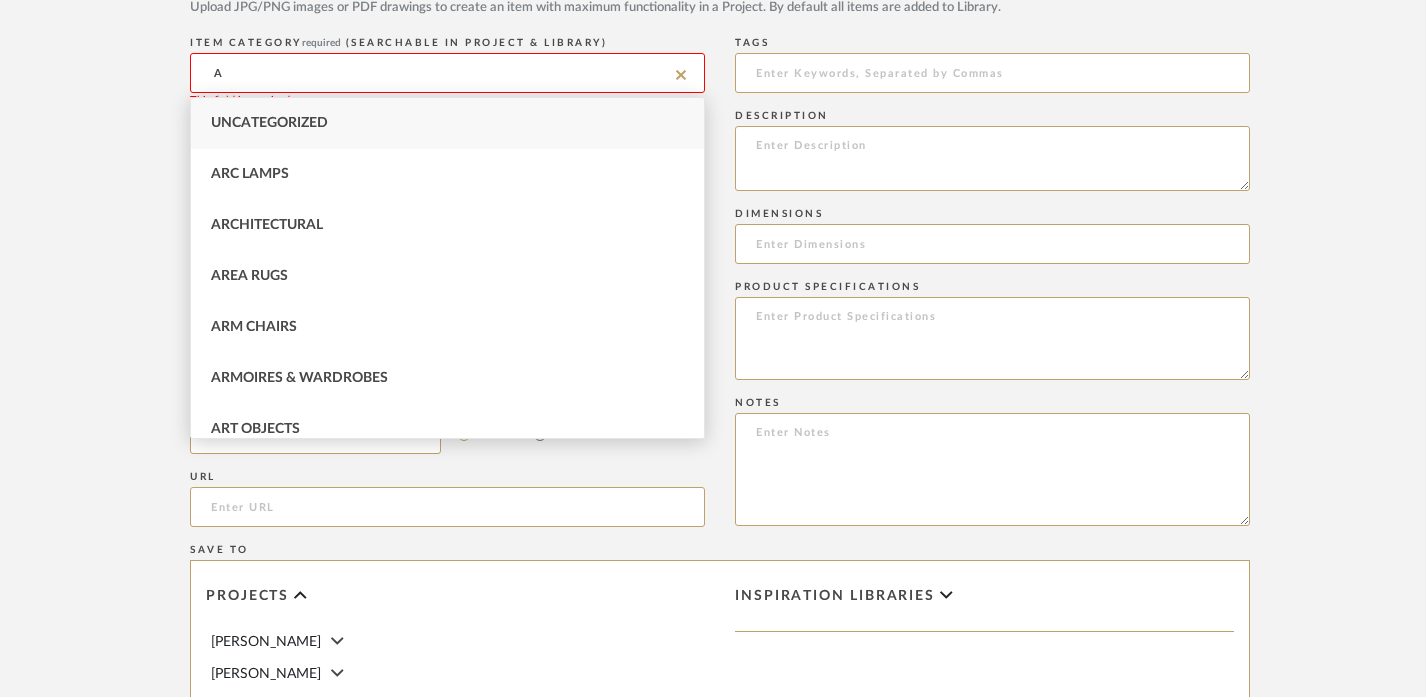 type on "BEDROOM 2: AREA RUG" 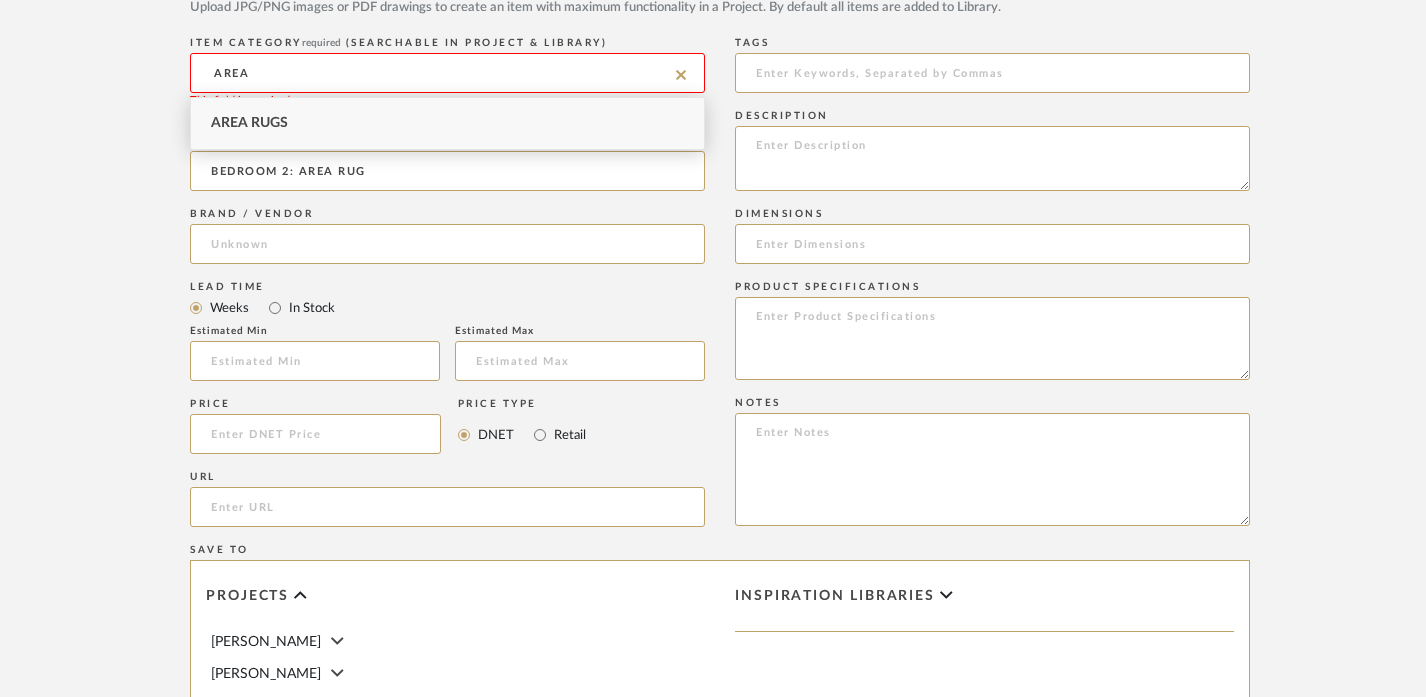 click on "Area Rugs" at bounding box center (447, 123) 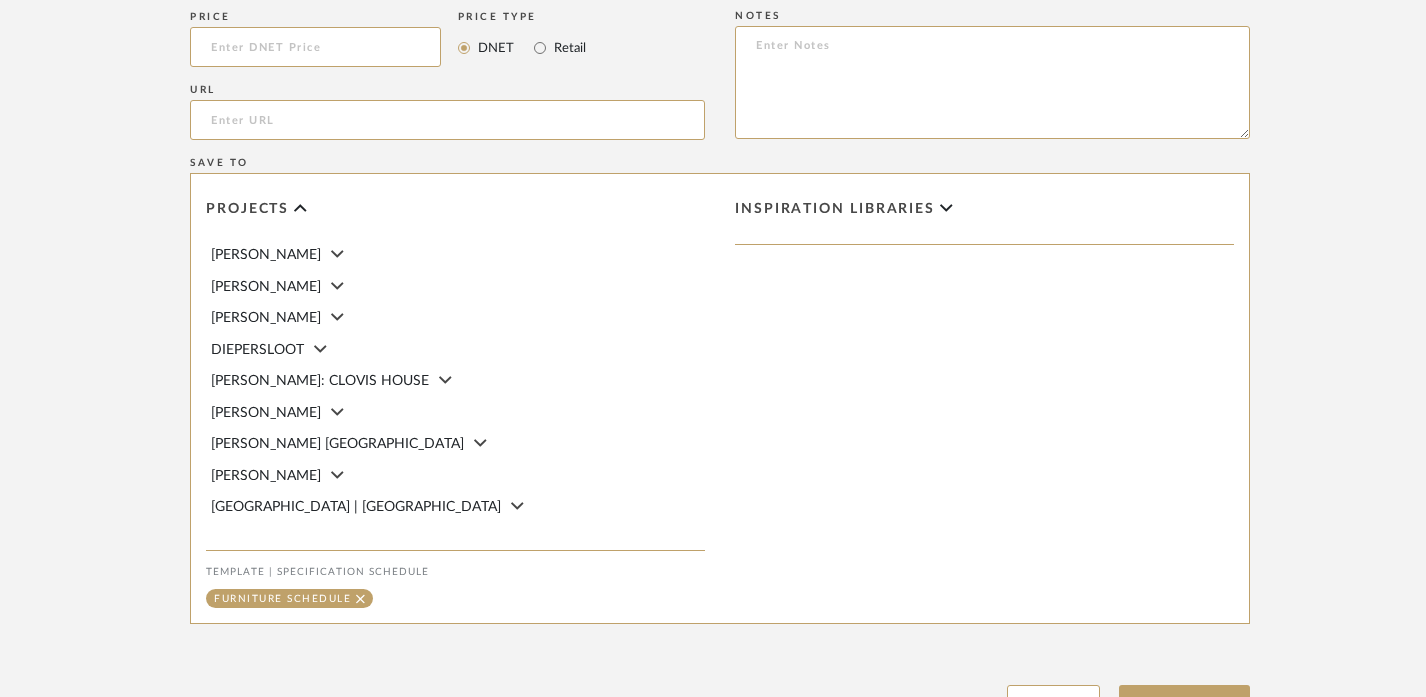 scroll, scrollTop: 1383, scrollLeft: 0, axis: vertical 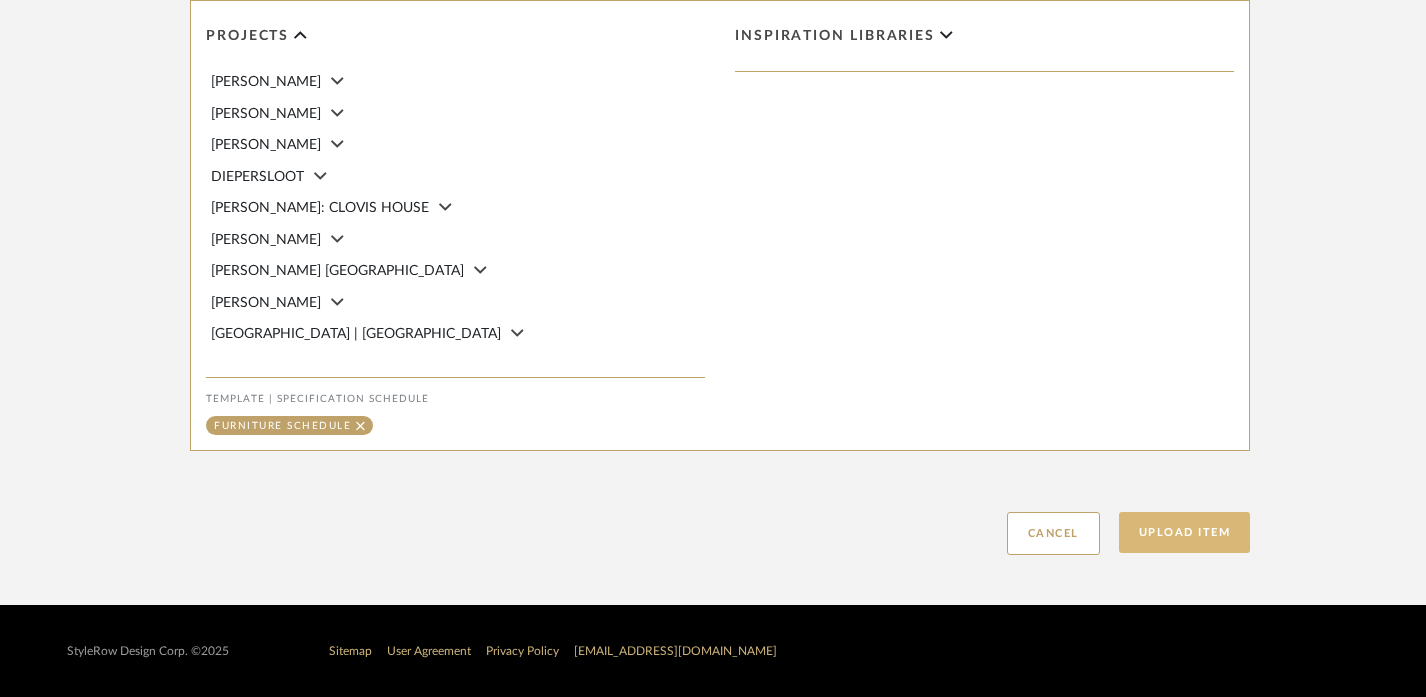 click on "Upload Item" 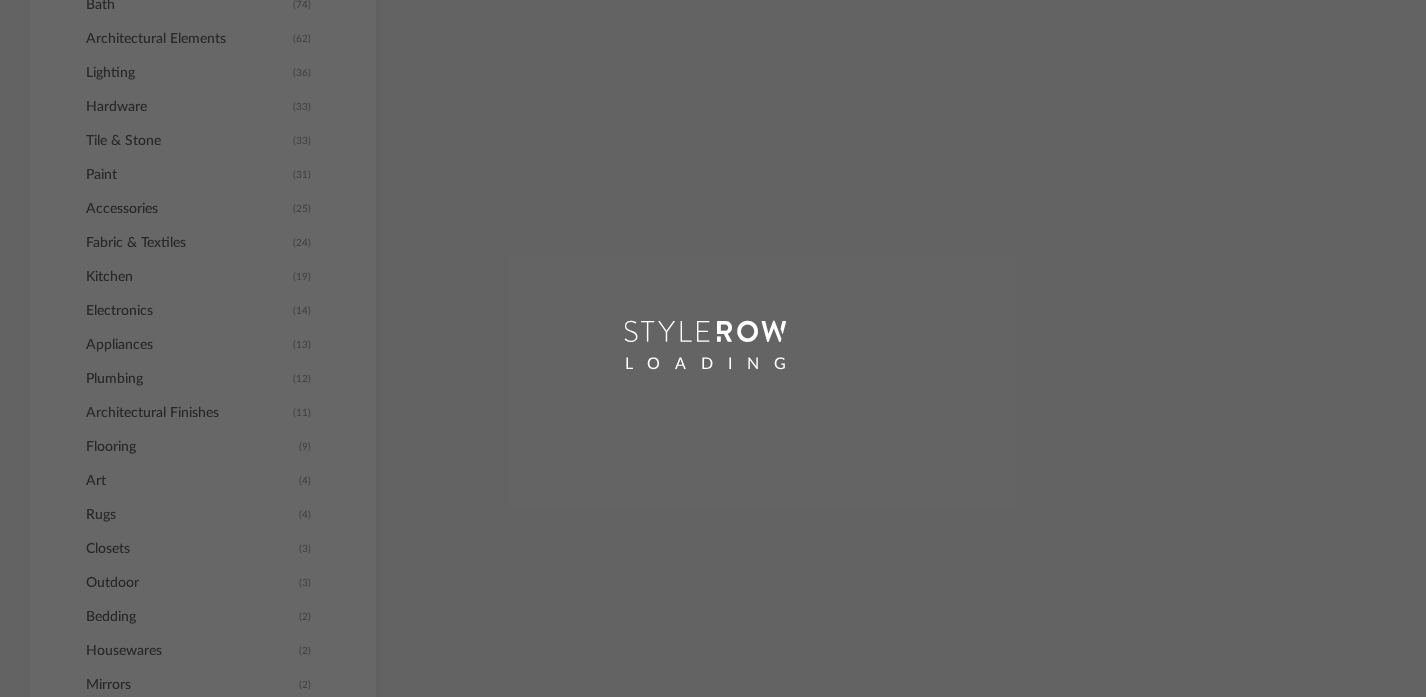 scroll, scrollTop: 808, scrollLeft: 0, axis: vertical 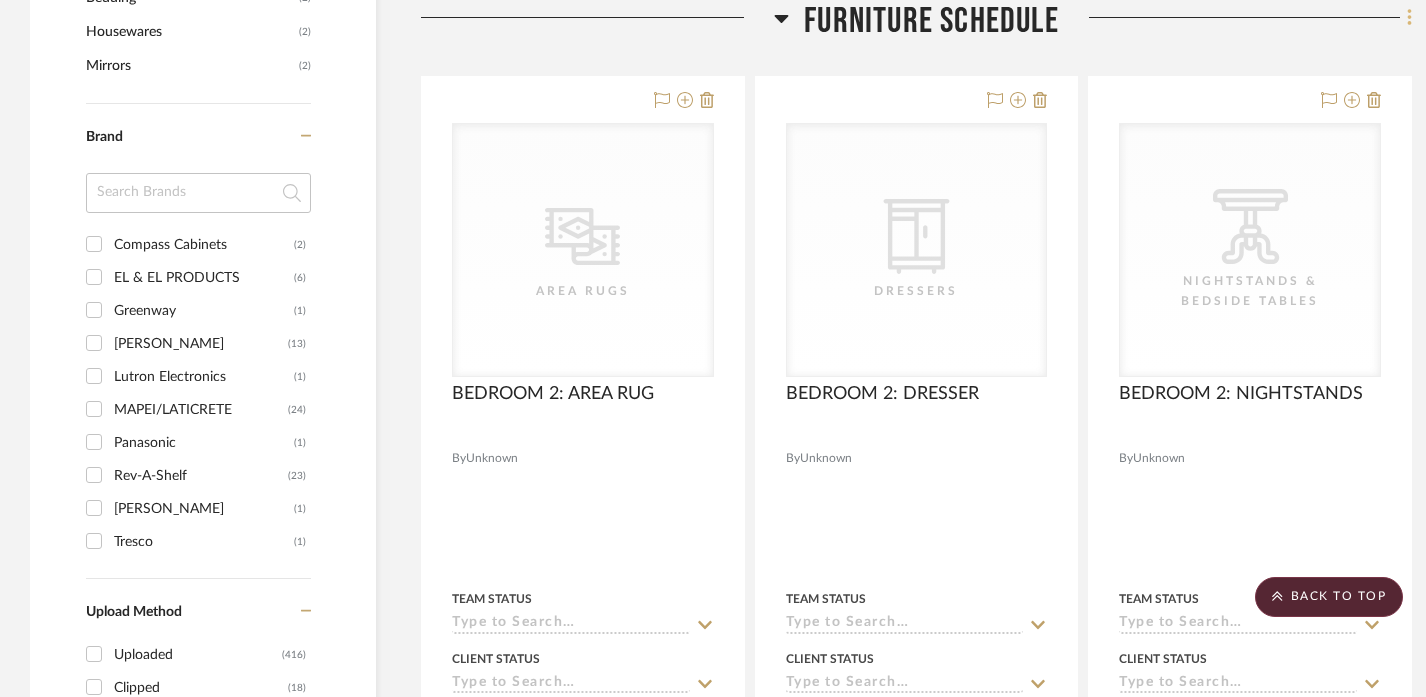 click 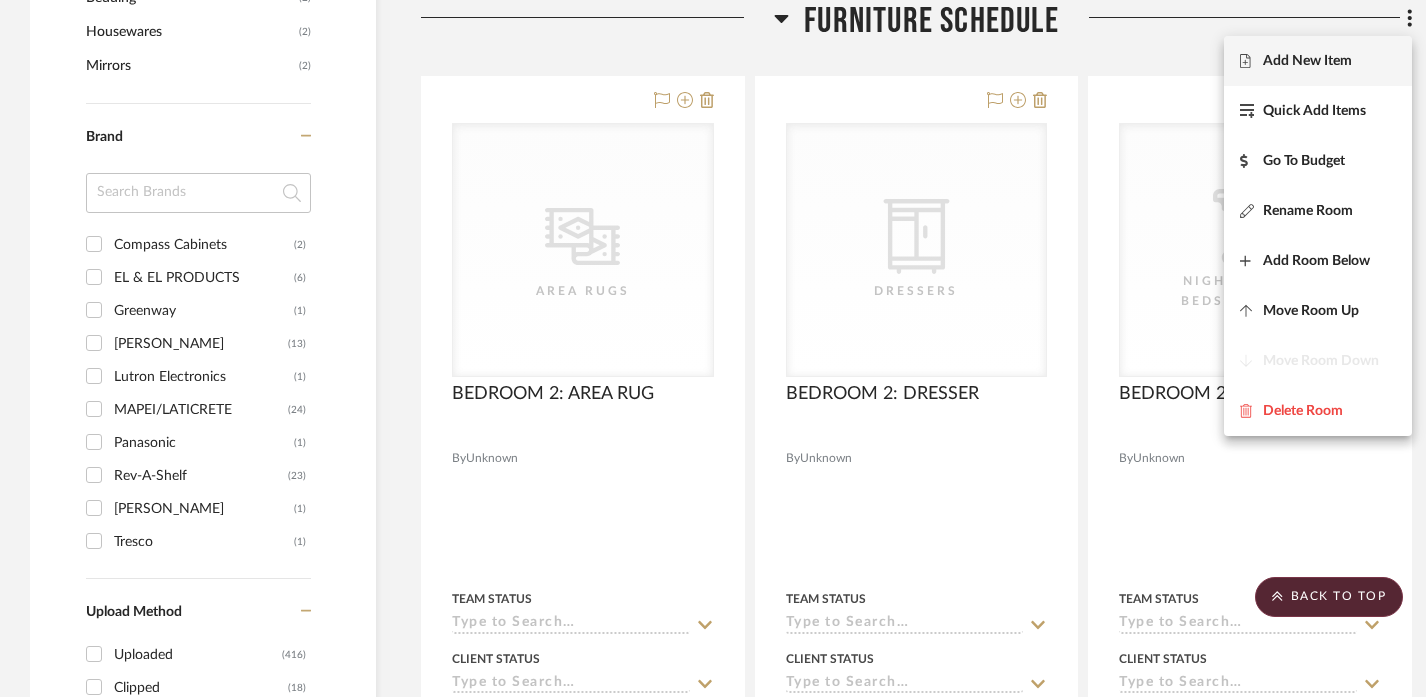 click on "Add New Item" at bounding box center [1307, 61] 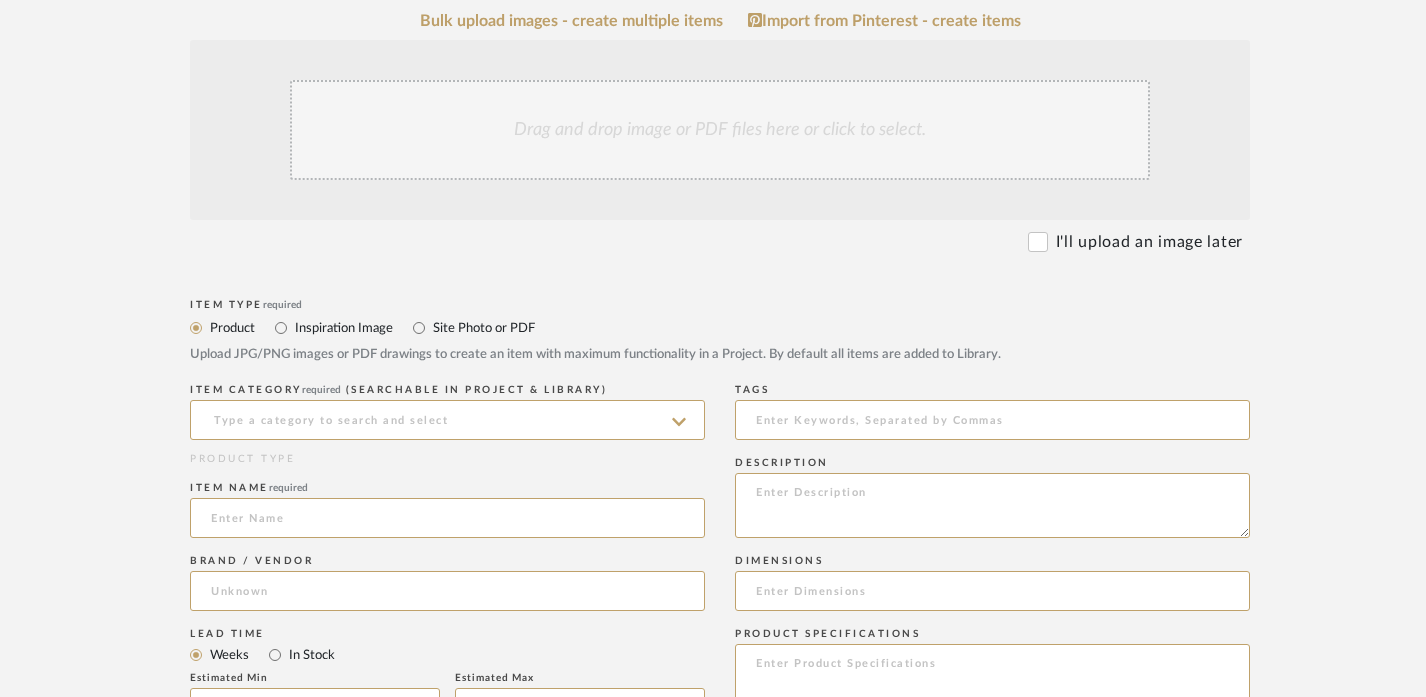 scroll, scrollTop: 477, scrollLeft: 0, axis: vertical 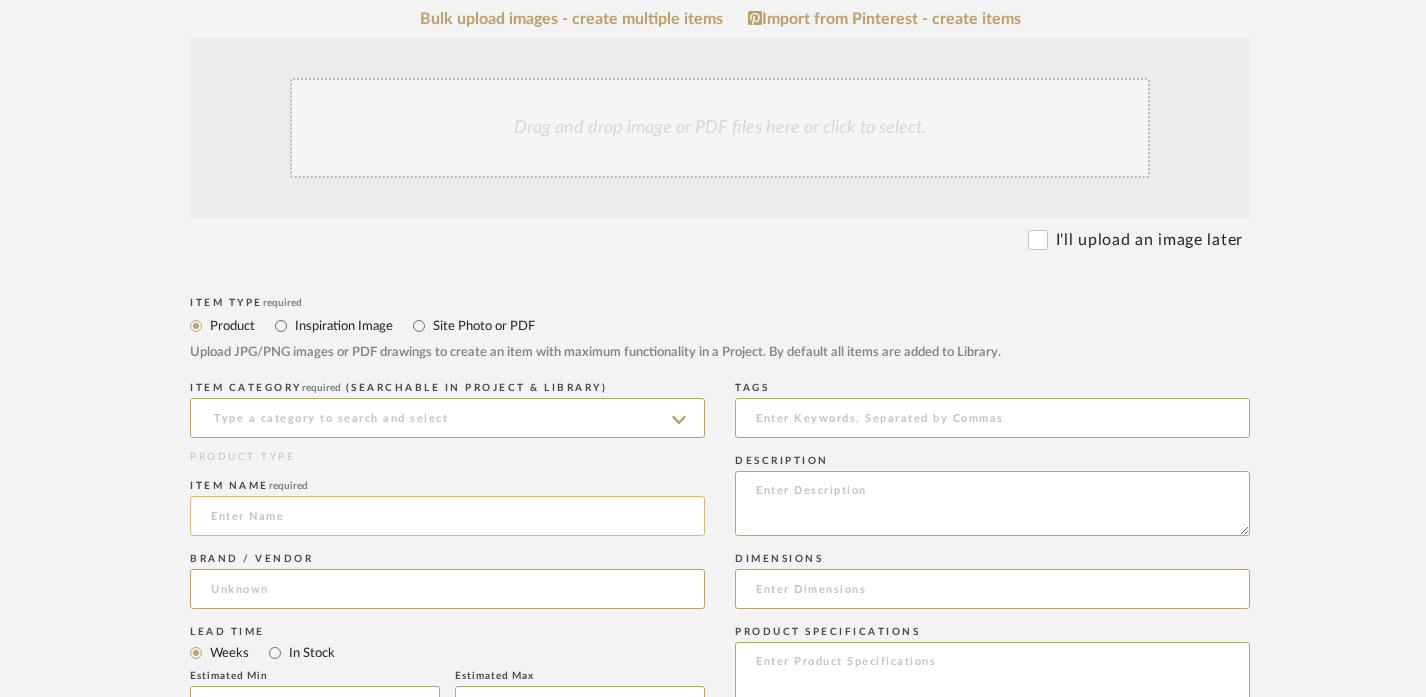 click 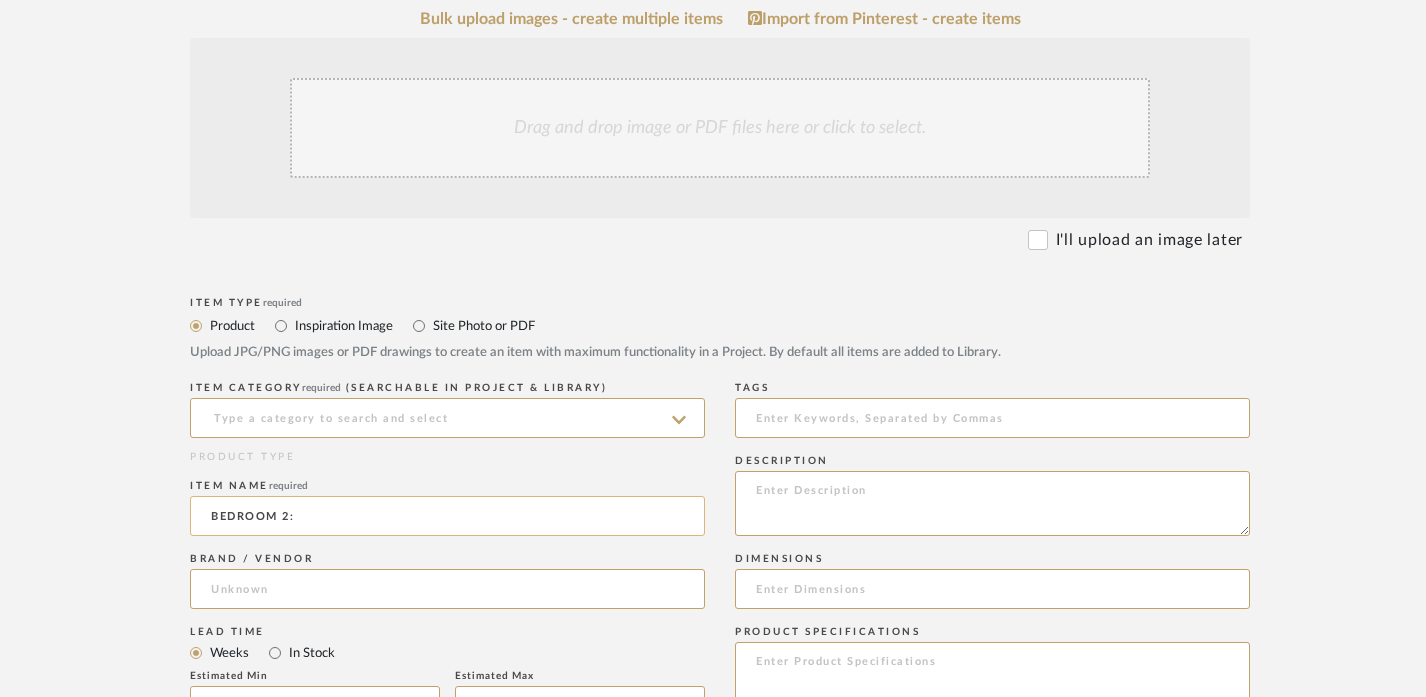 paste on "RUG PAD" 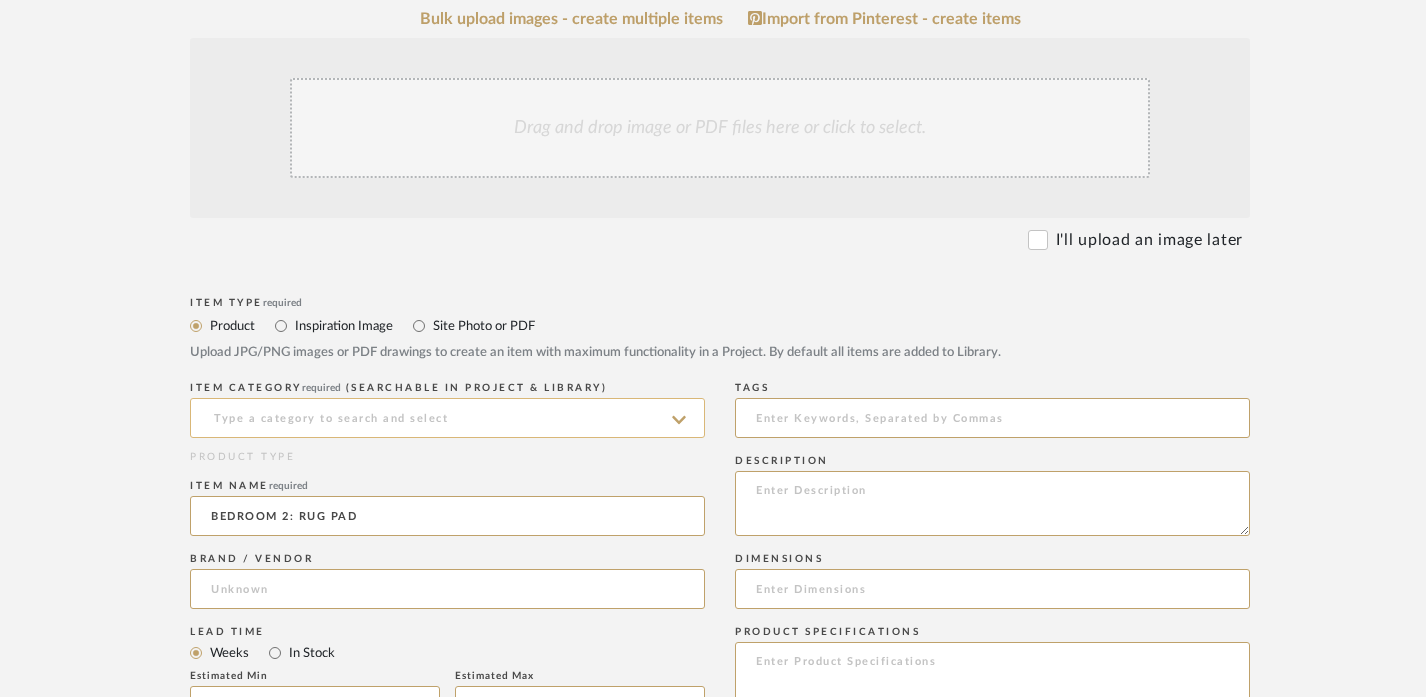 type on "BEDROOM 2: RUG PAD" 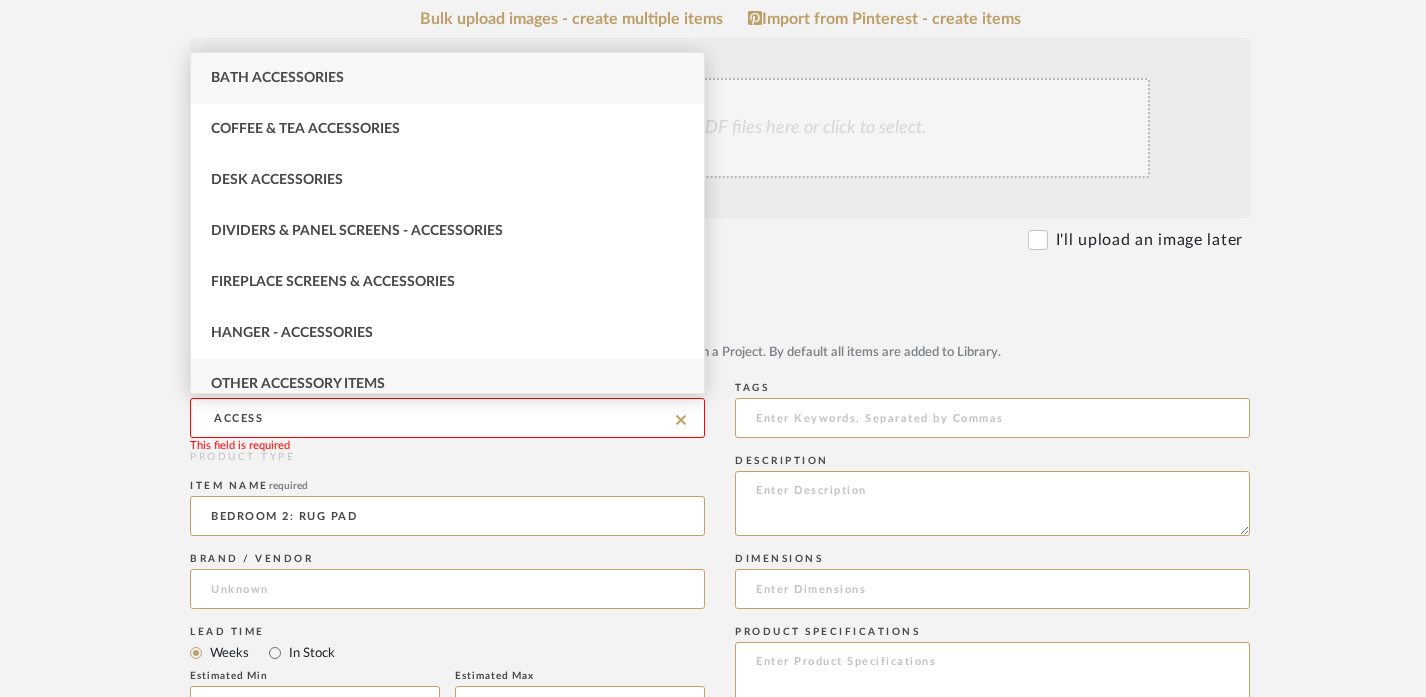 click on "Other Accessory Items" at bounding box center [447, 384] 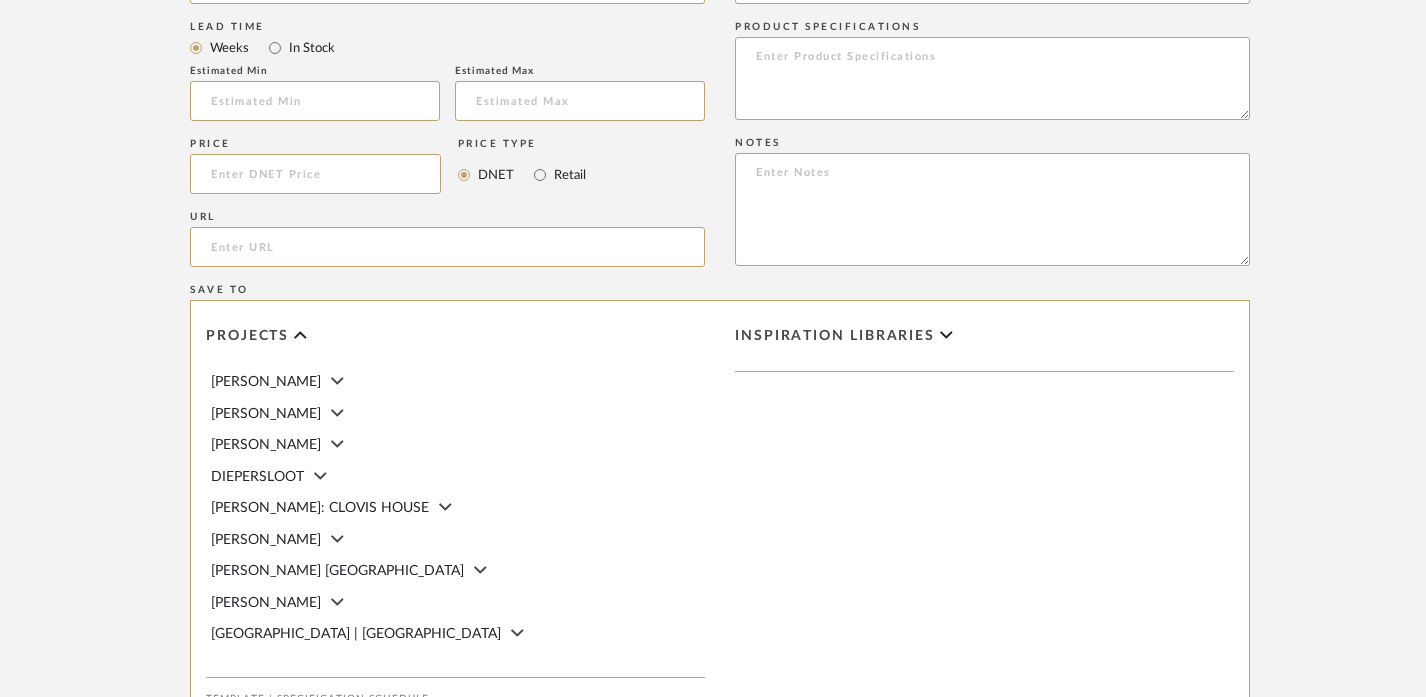 scroll, scrollTop: 1383, scrollLeft: 0, axis: vertical 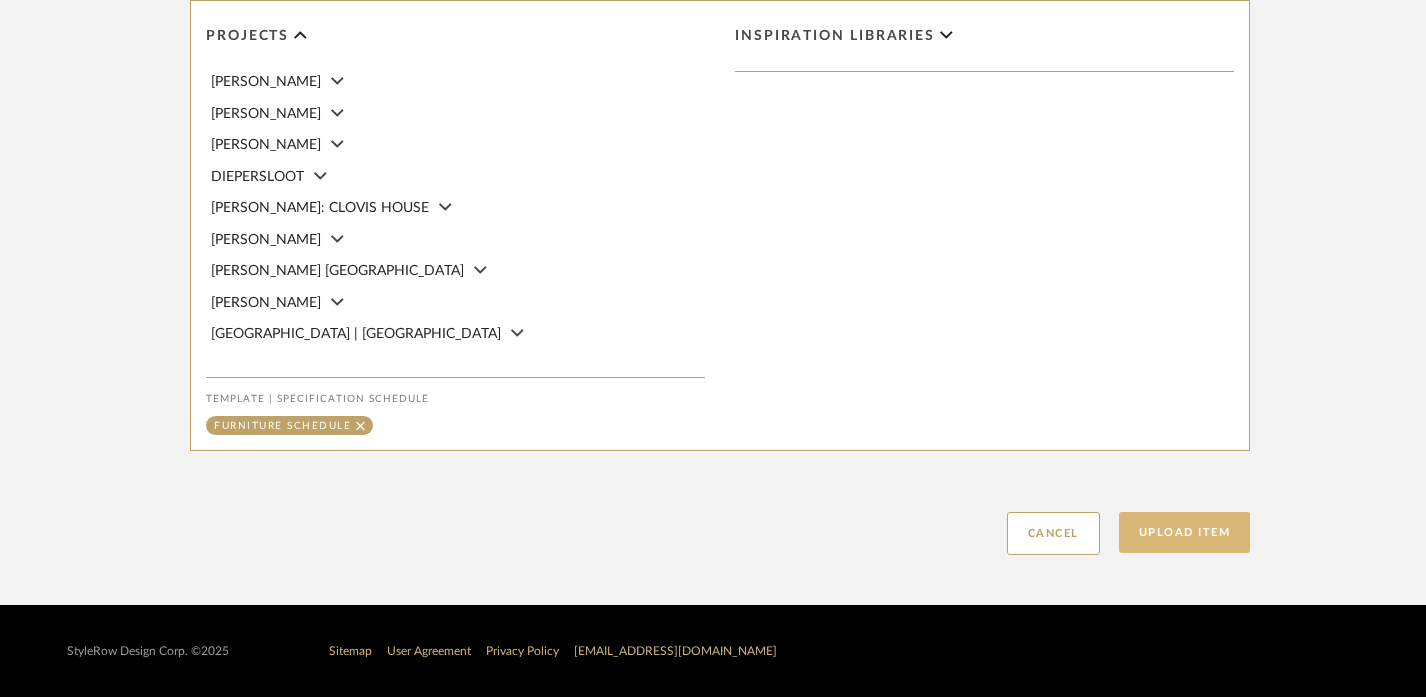 click on "Upload Item" 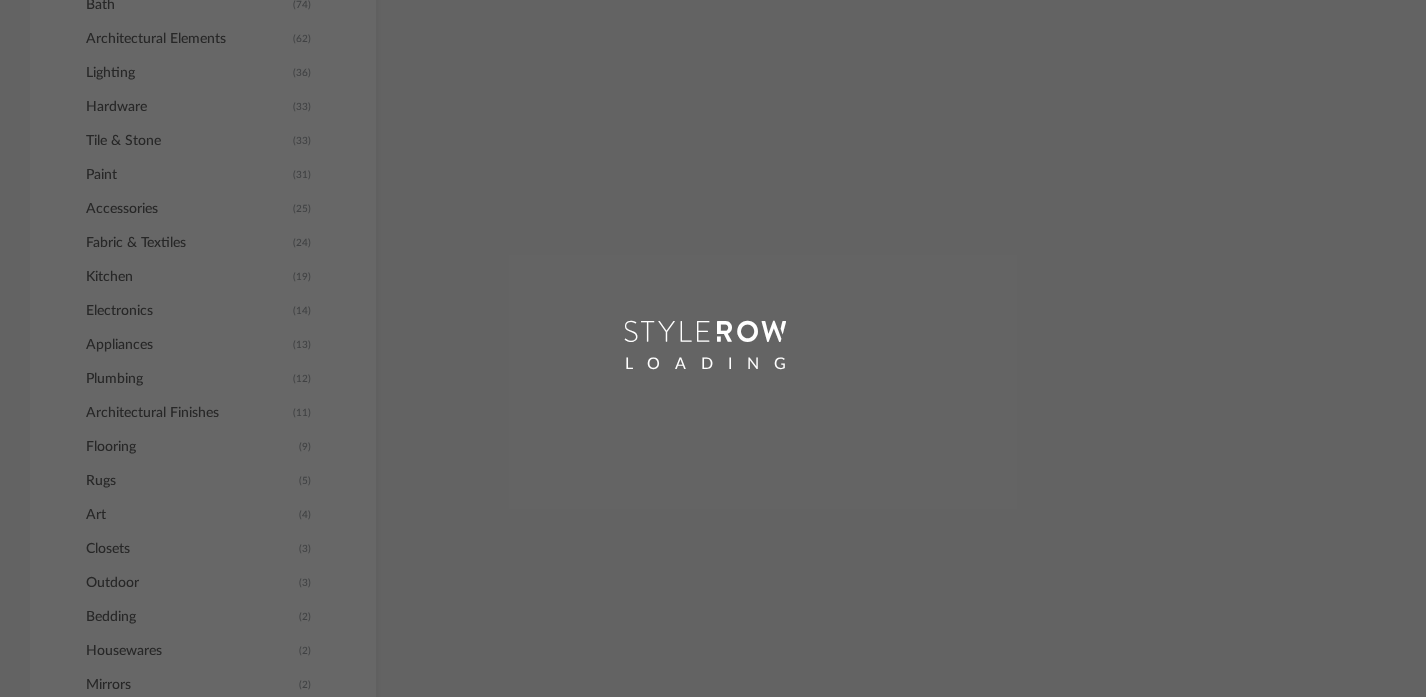 scroll, scrollTop: 861, scrollLeft: 0, axis: vertical 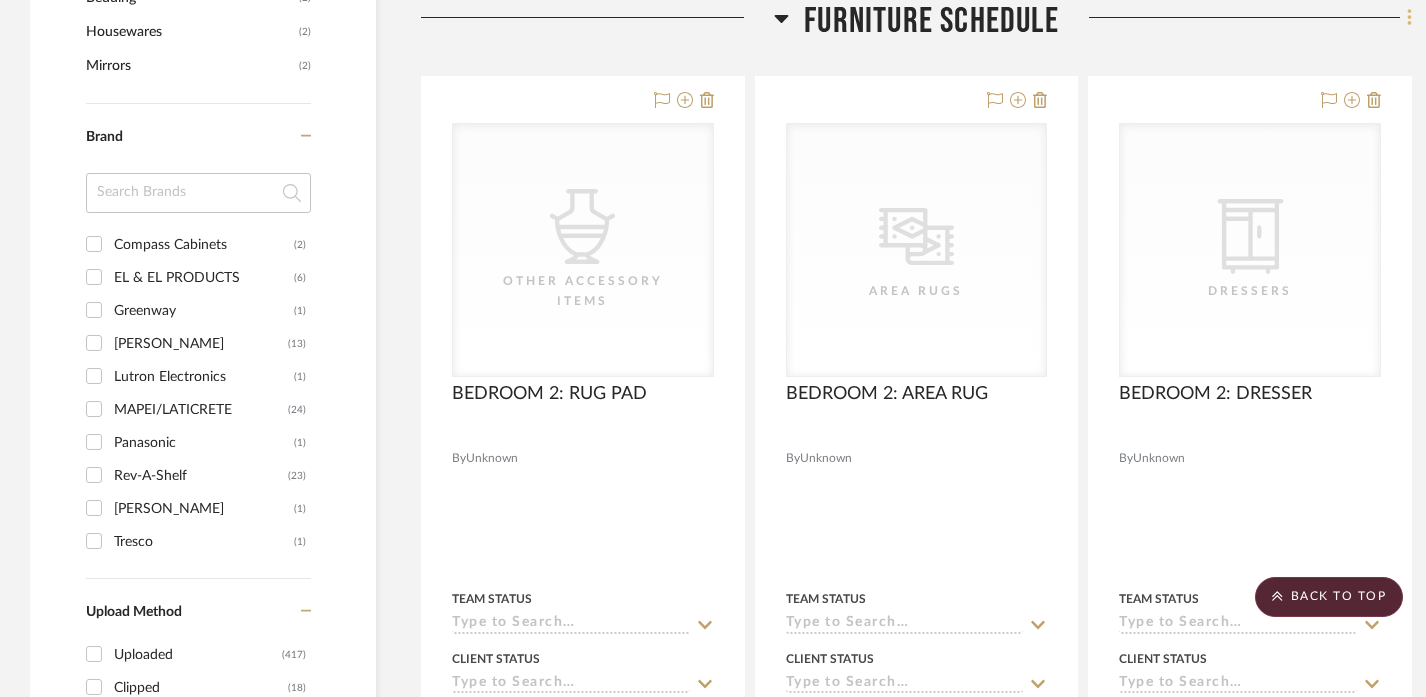 click 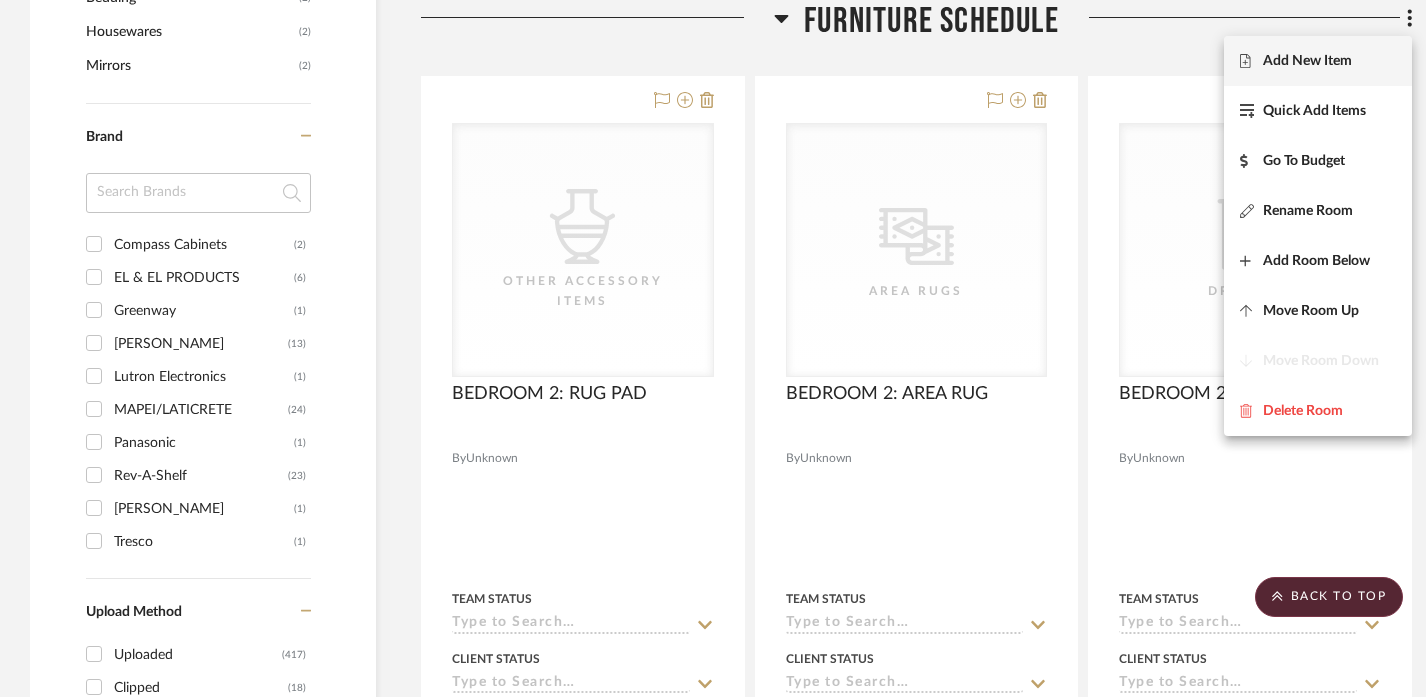 click on "Add New Item" at bounding box center [1307, 61] 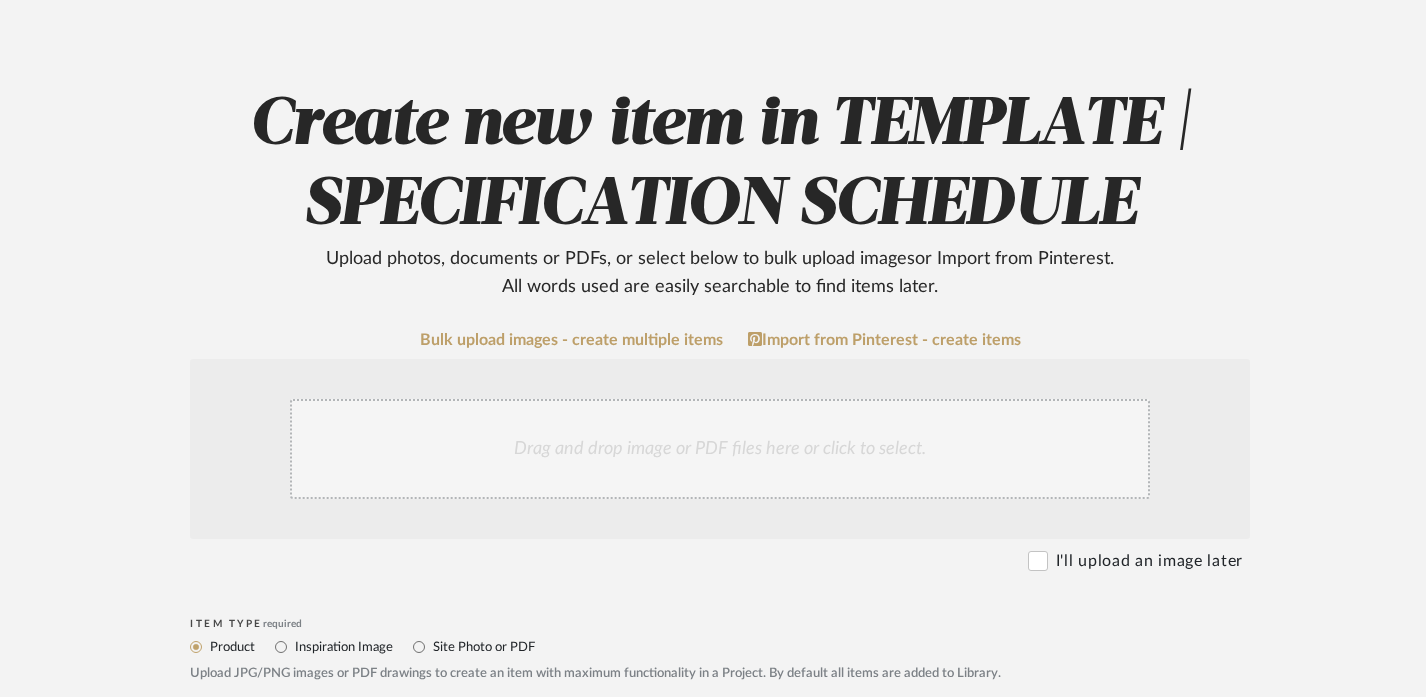 scroll, scrollTop: 515, scrollLeft: 0, axis: vertical 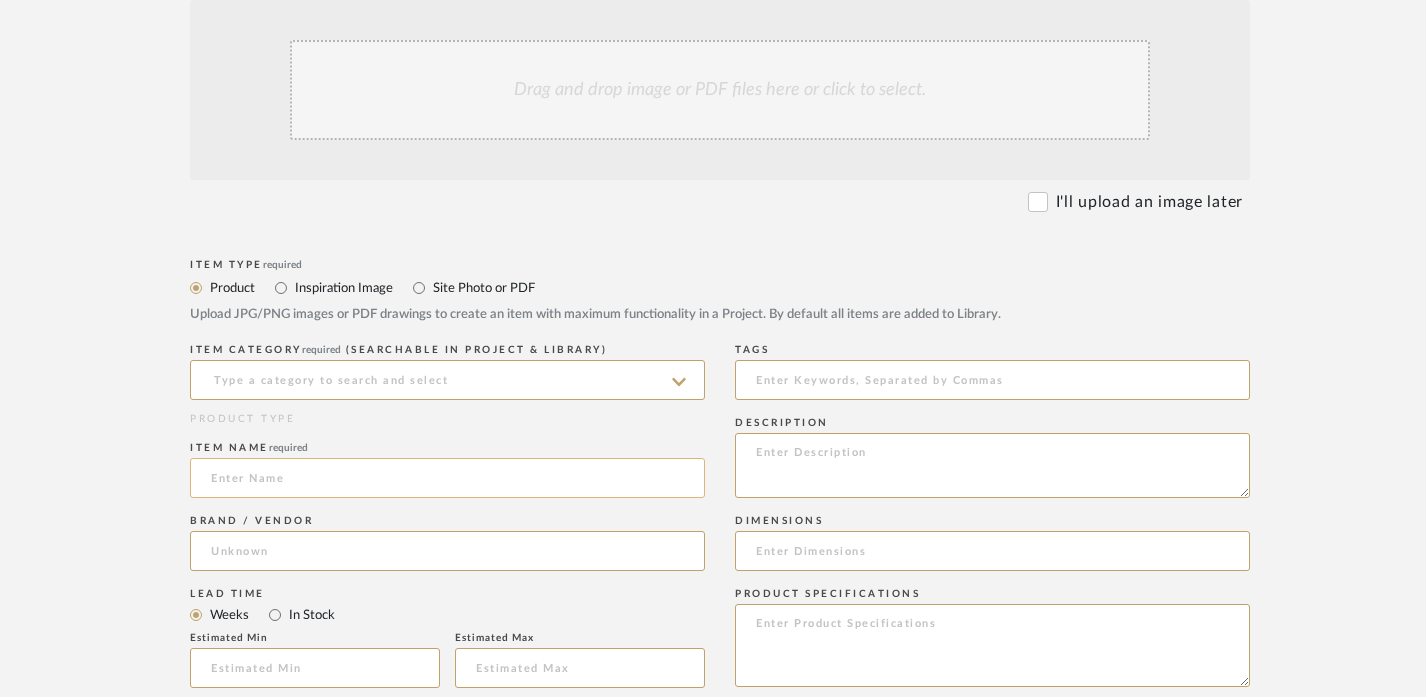 click 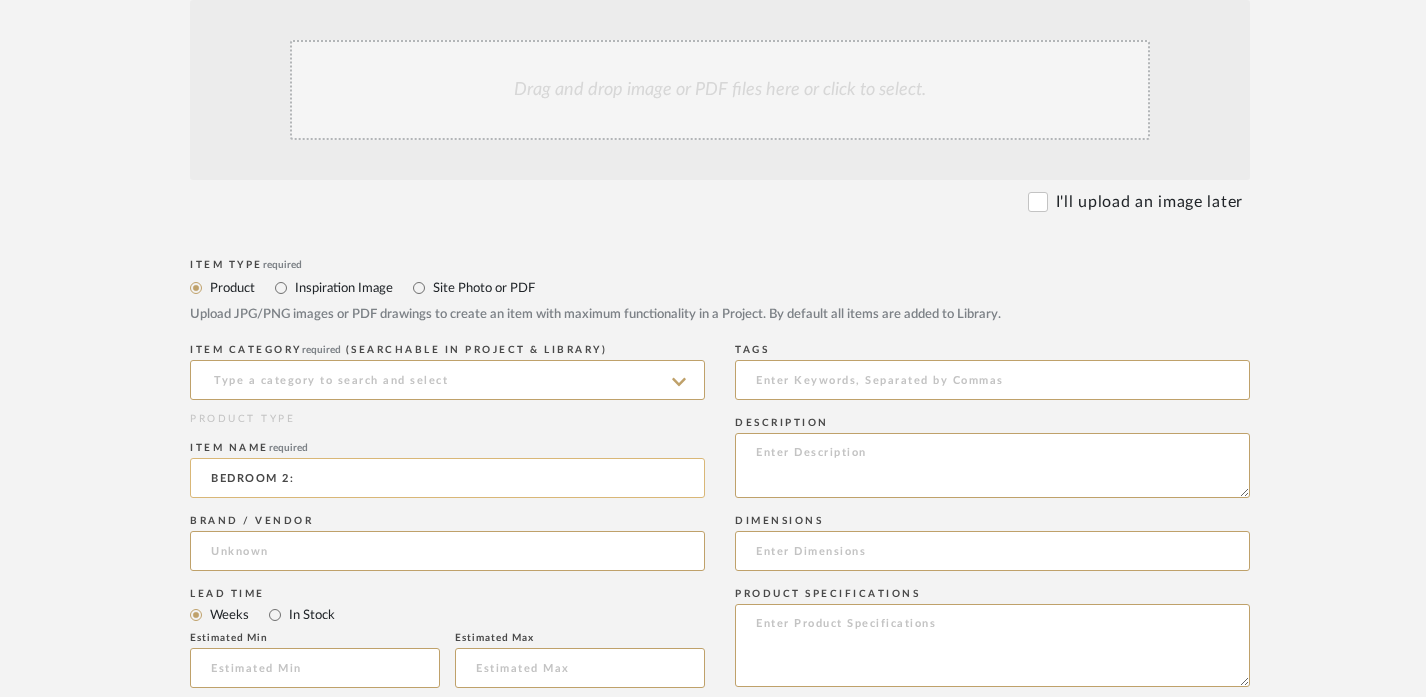 paste on "ART" 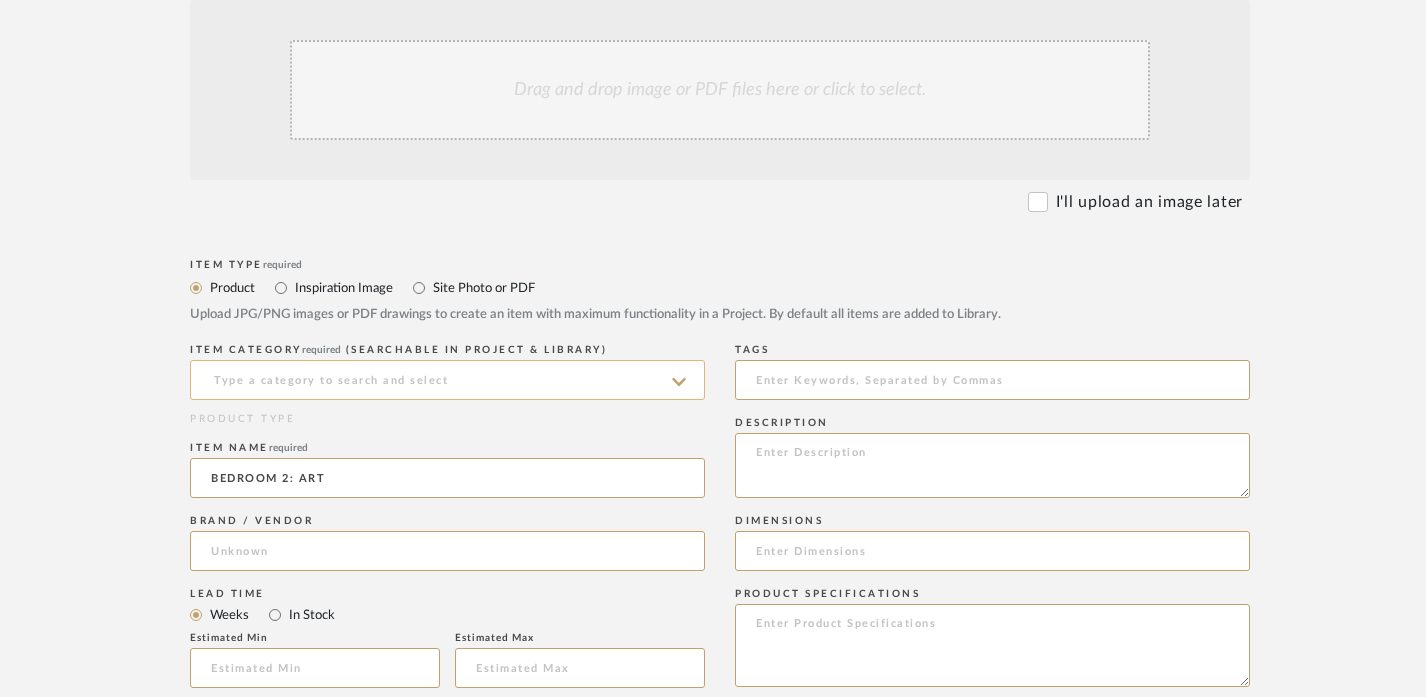 type on "BEDROOM 2: ART" 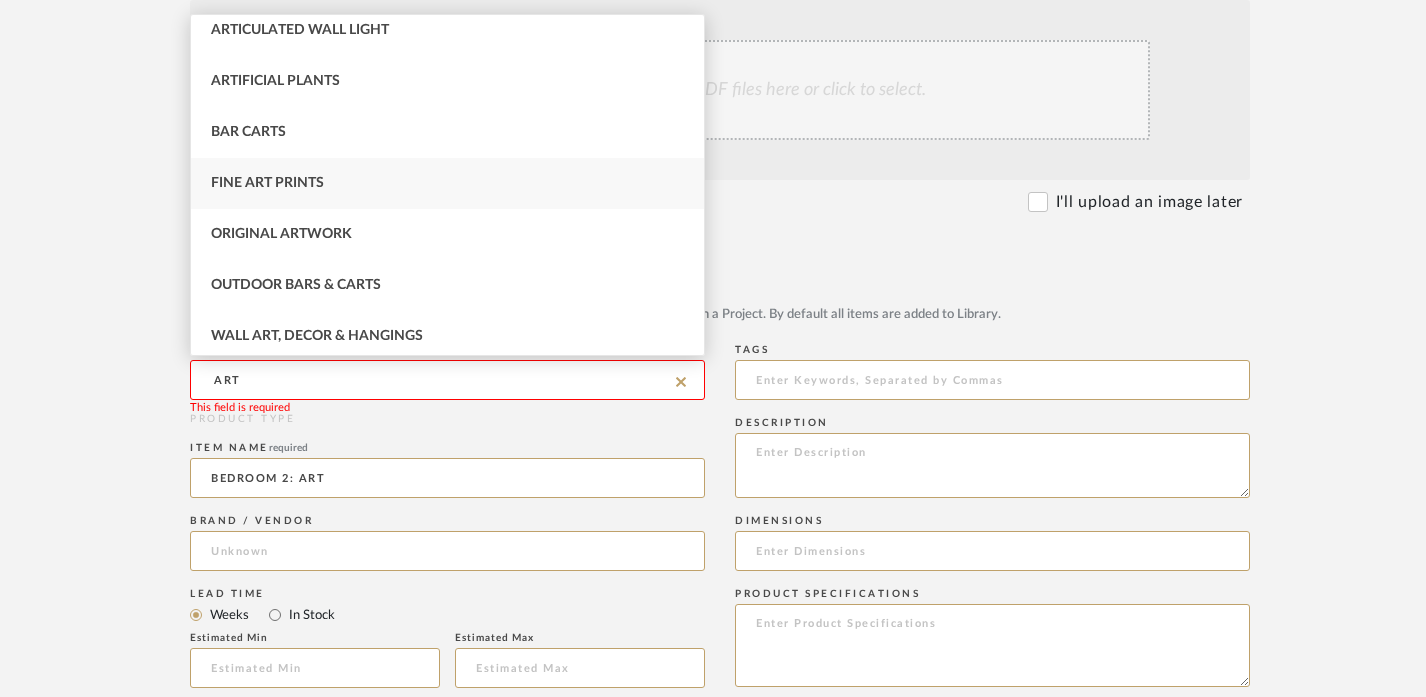 scroll, scrollTop: 119, scrollLeft: 0, axis: vertical 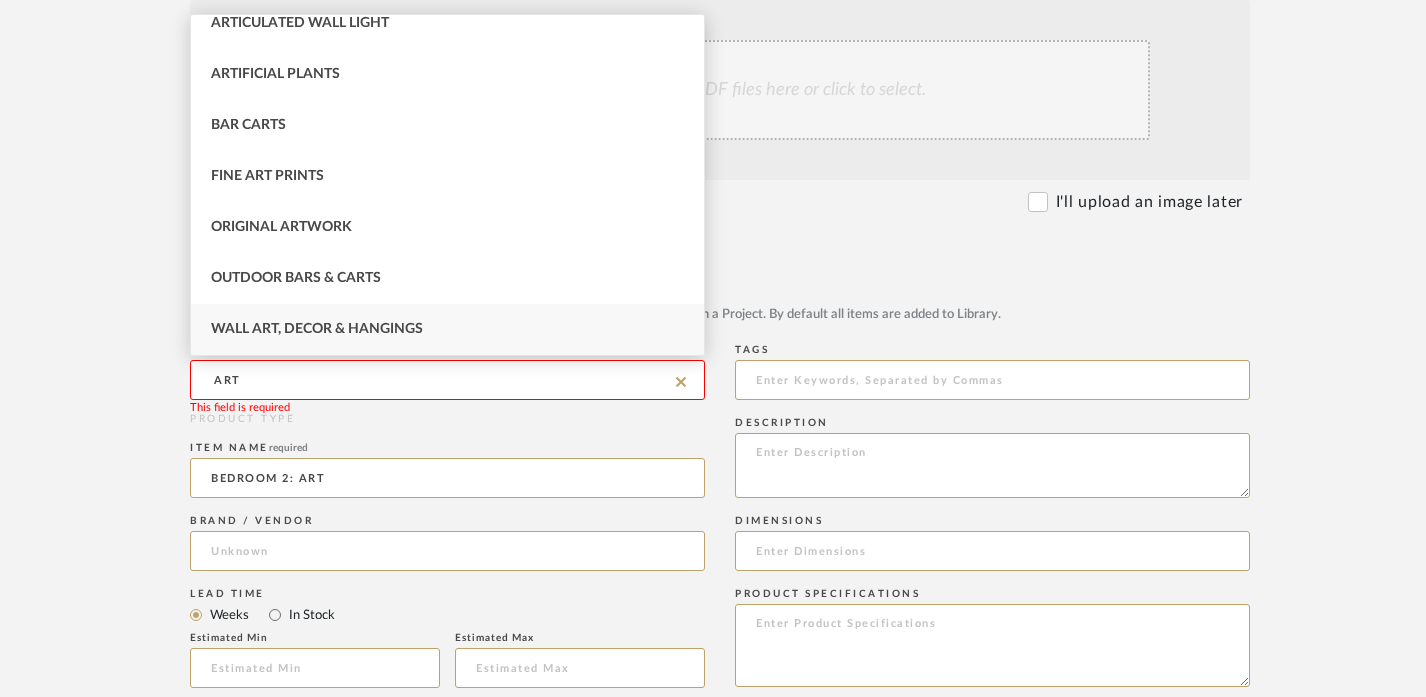 click on "Wall Art, Decor & Hangings" at bounding box center [447, 329] 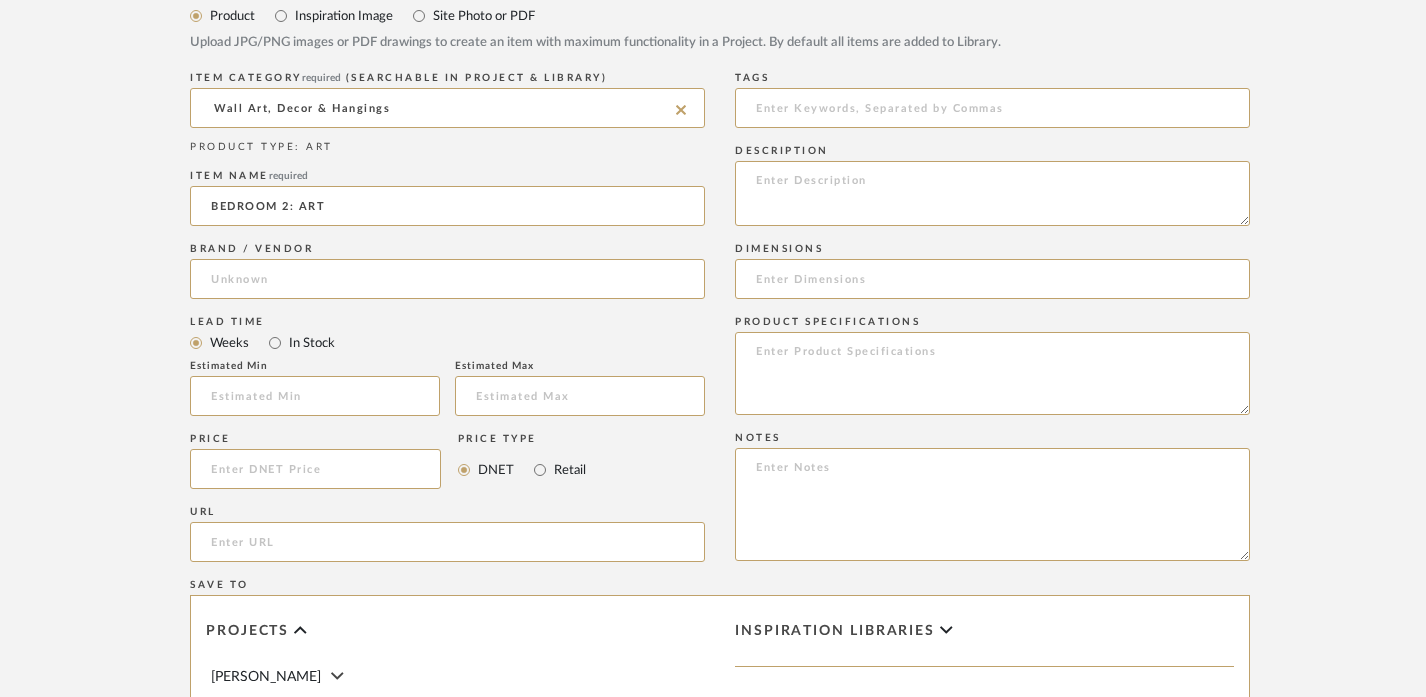 scroll, scrollTop: 1273, scrollLeft: 0, axis: vertical 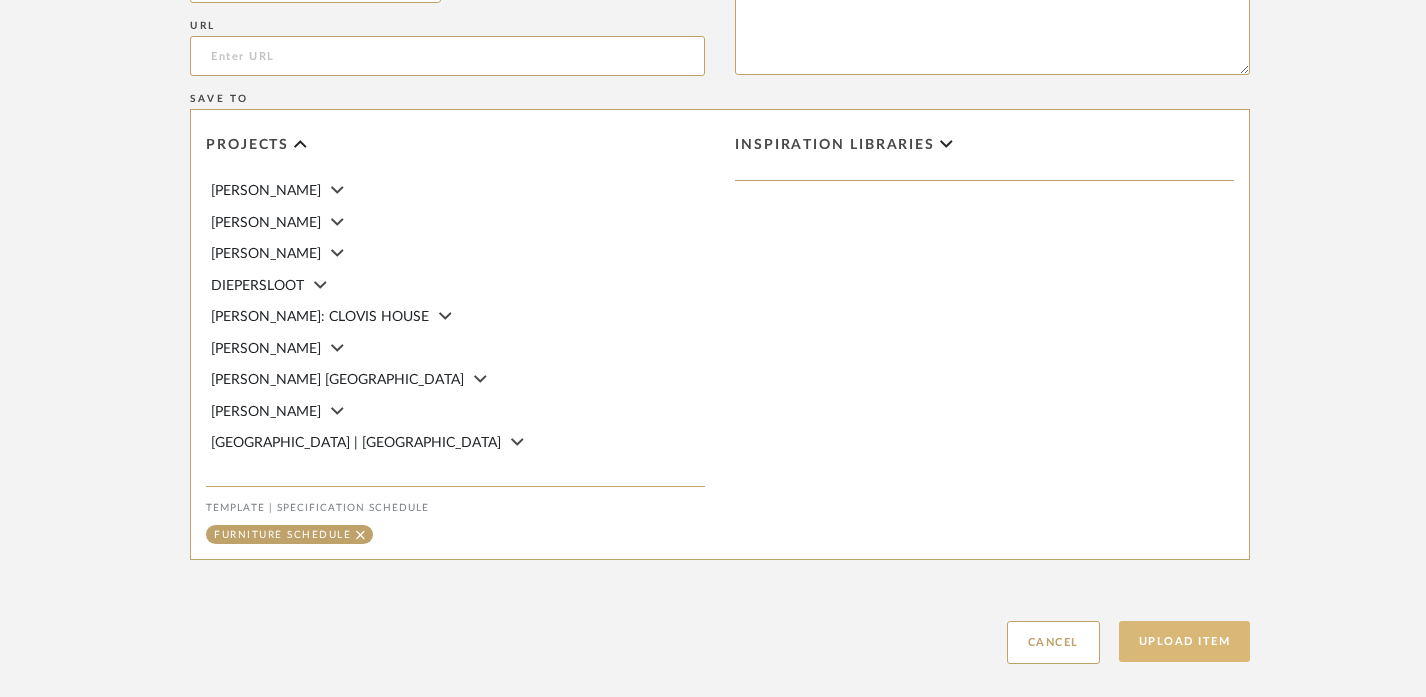 click on "Upload Item" 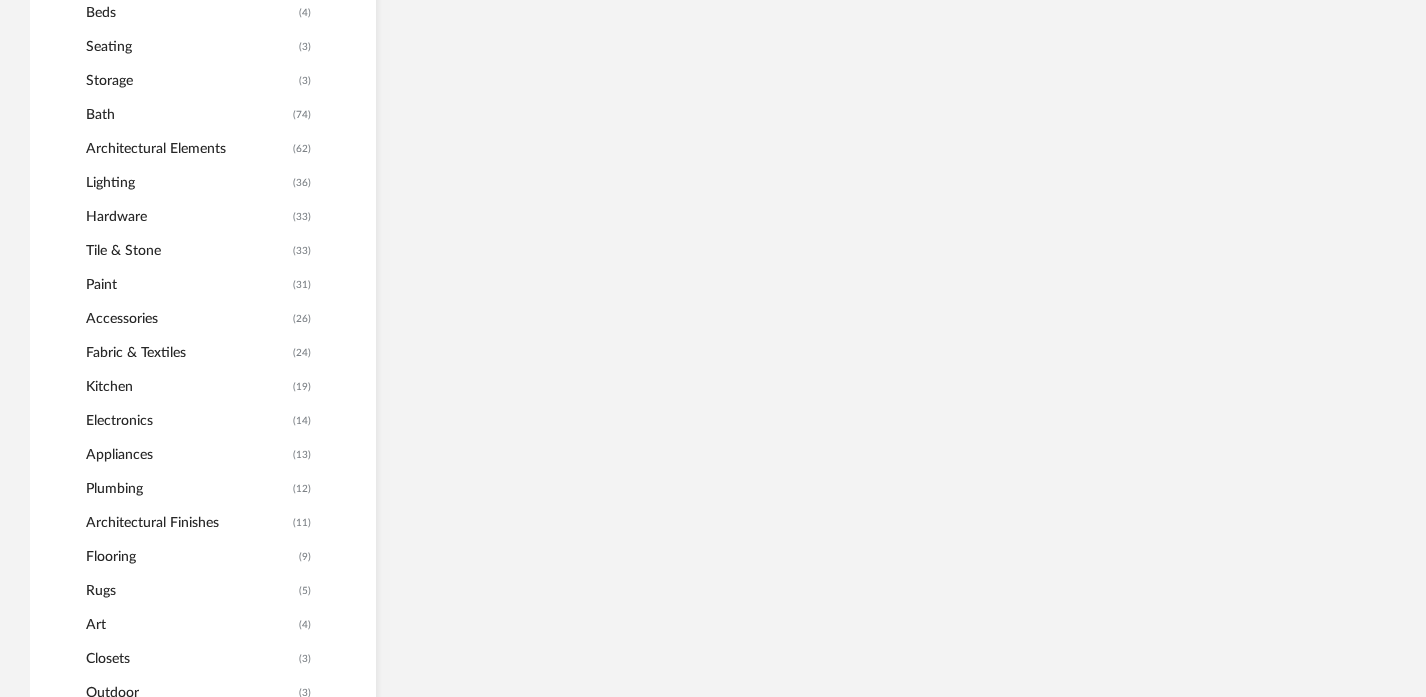 scroll, scrollTop: 980, scrollLeft: 0, axis: vertical 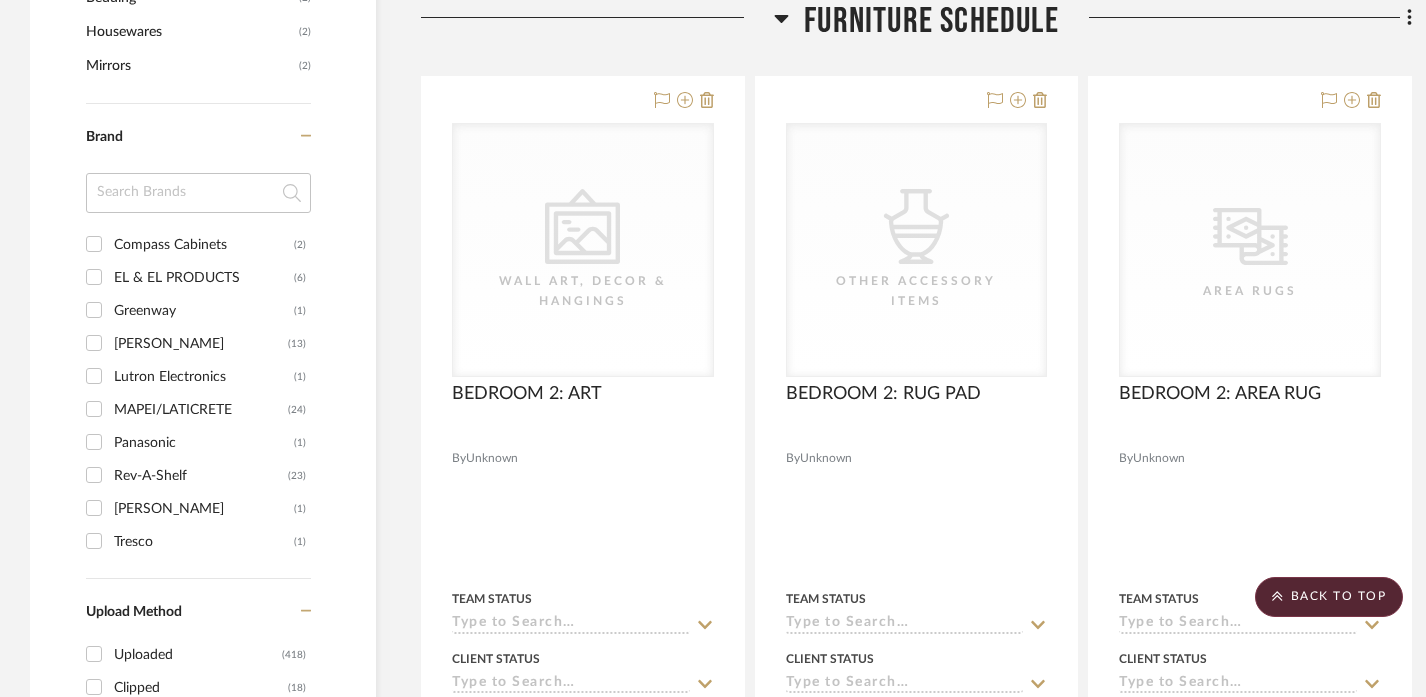 click on "Filter by keyword, category or name prior to exporting to Excel or Bulk Actions Team Comments All Team Comments Team Comments in last day Team Comments in last week Flagged Shared with Client Client Comments All Client Comments Client Comments in last day Client Comments in last week Added To PO Category  Tables   (7)   Beds    (4)   Seating   (3)   Storage   (3)   Bath   (74)   Architectural Elements   (62)   Lighting   (36)   Hardware   (33)   Tile & Stone   (33)   Paint   (31)   Accessories    (26)   Fabric & Textiles   (24)   Kitchen   (19)   Electronics   (14)   Appliances   (13)   Plumbing   (12)   Architectural Finishes   (11)   Flooring   (9)   Art   (5)   Rugs   (5)   Closets   (3)   Outdoor   (3)   Bedding   (2)   Housewares   (2)   Mirrors   (2)  Brand Compass Cabinets  (2)  EL & EL PRODUCTS  (6)  Greenway  (1)  Legrand  (13)  Lutron Electronics  (1)  MAPEI/LATICRETE  (24)  Panasonic  (1)  Rev-A-Shelf  (23)  Sherwin Willams  (1)  Tresco  (1)  Upload Method Uploaded  (418)  Clipped  (18)  Added By 0" 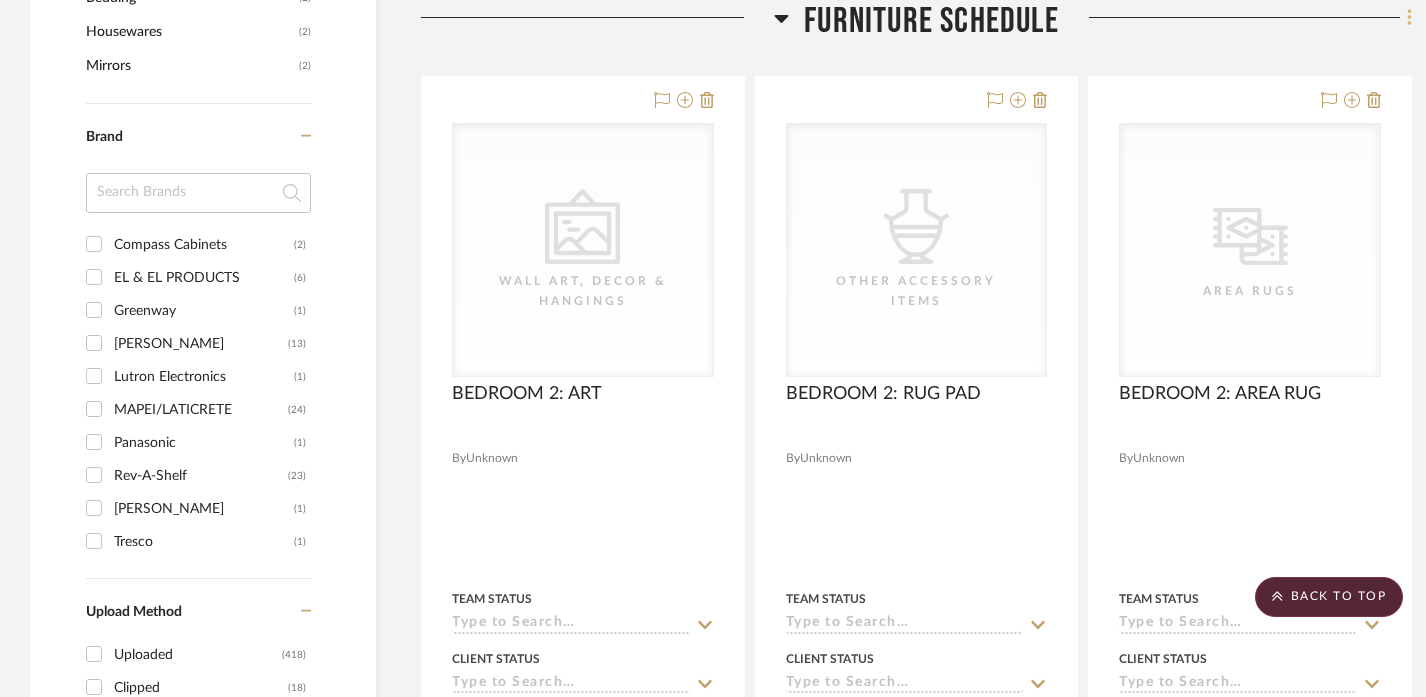 click 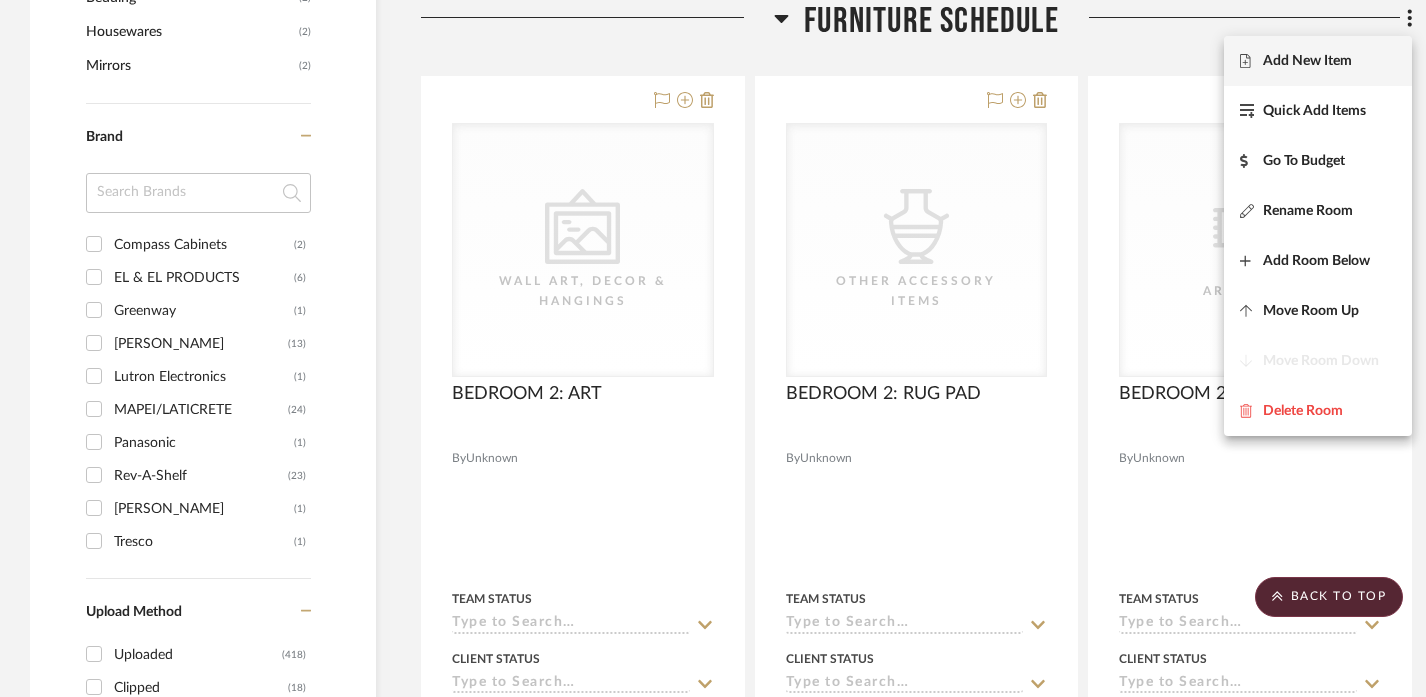 click on "Add New Item" at bounding box center [1307, 61] 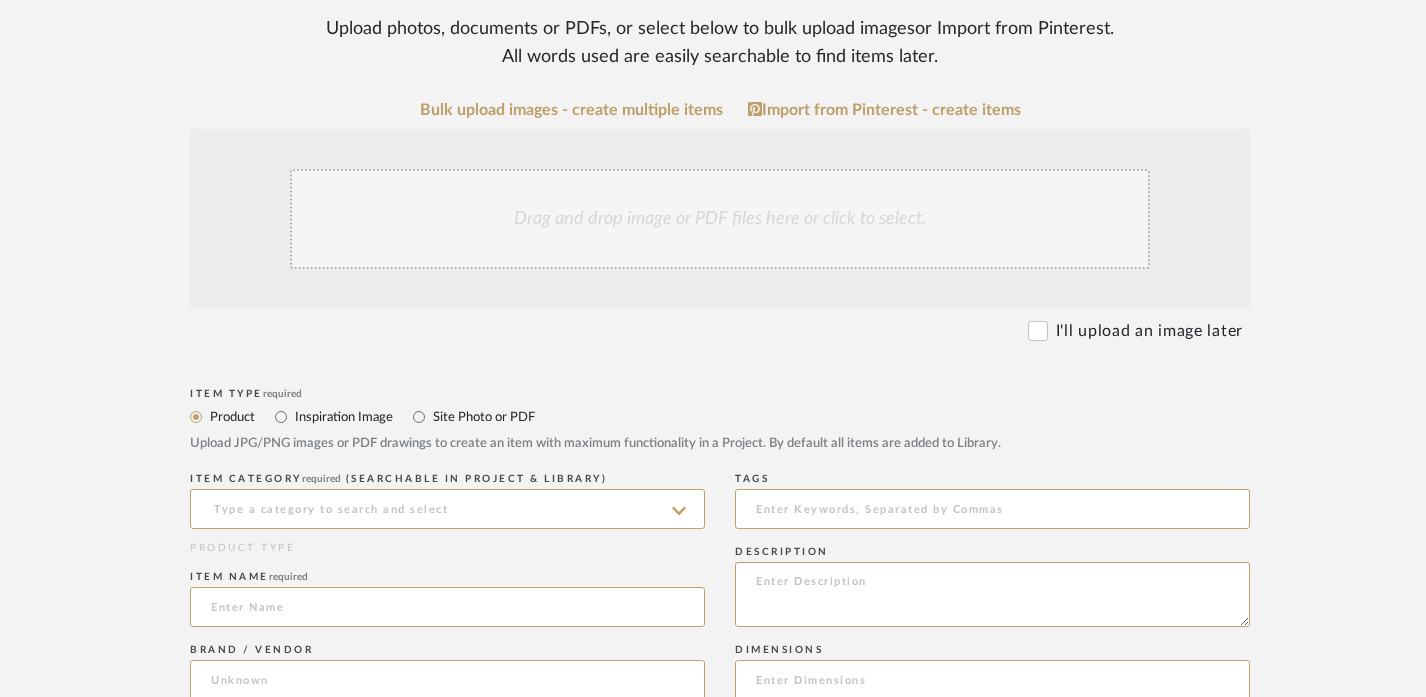 scroll, scrollTop: 403, scrollLeft: 0, axis: vertical 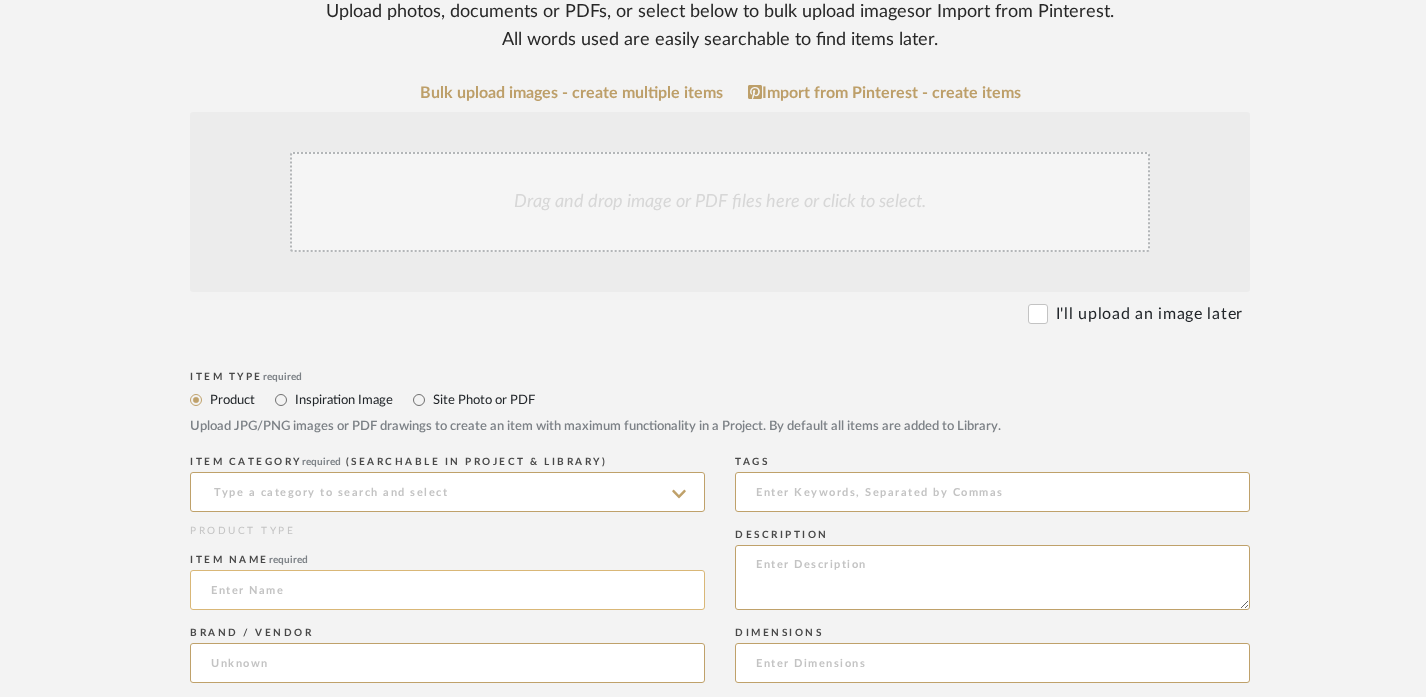 click 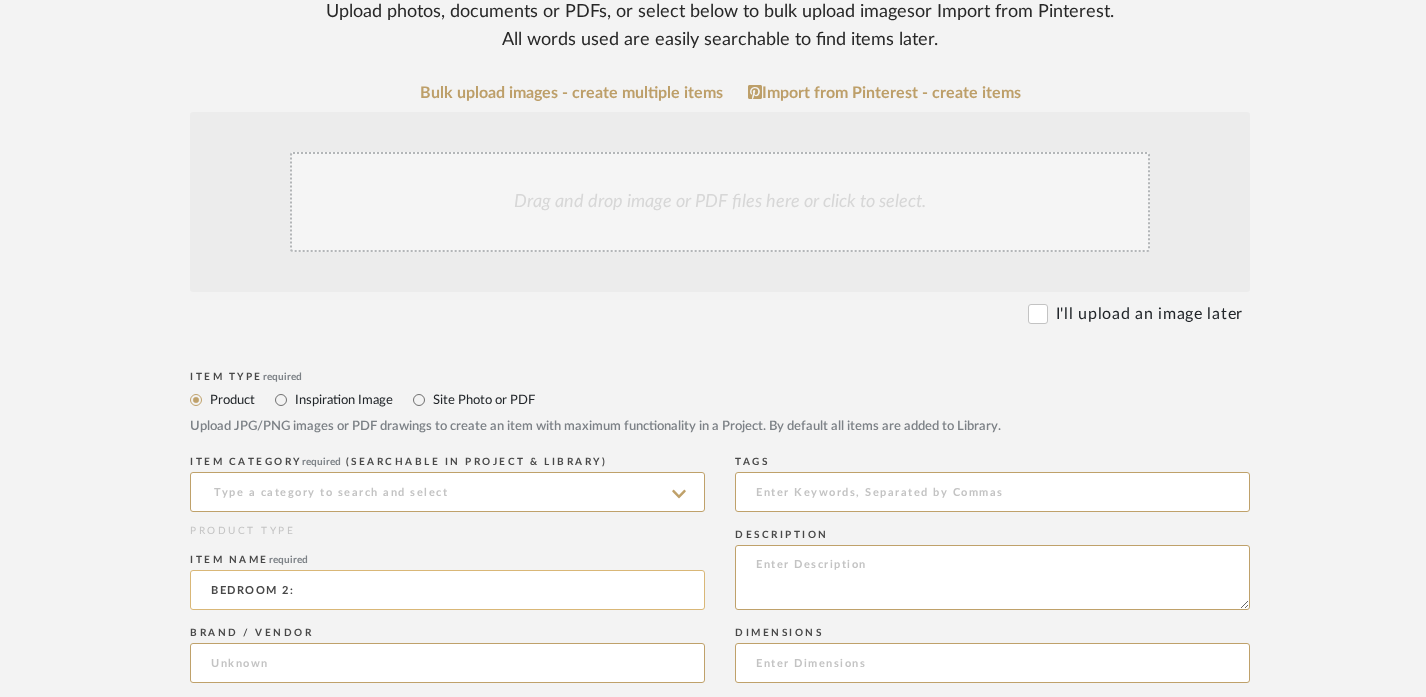 paste on "ACCESSORIES" 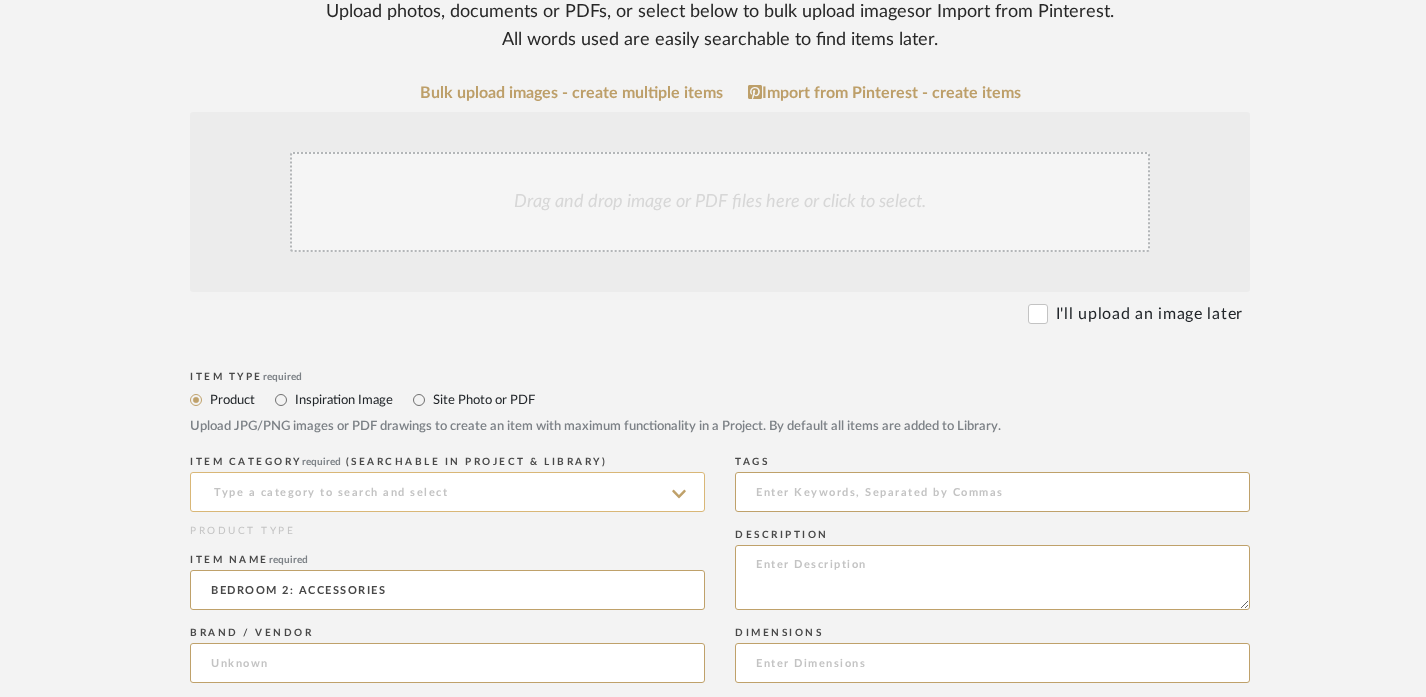 type on "BEDROOM 2: ACCESSORIES" 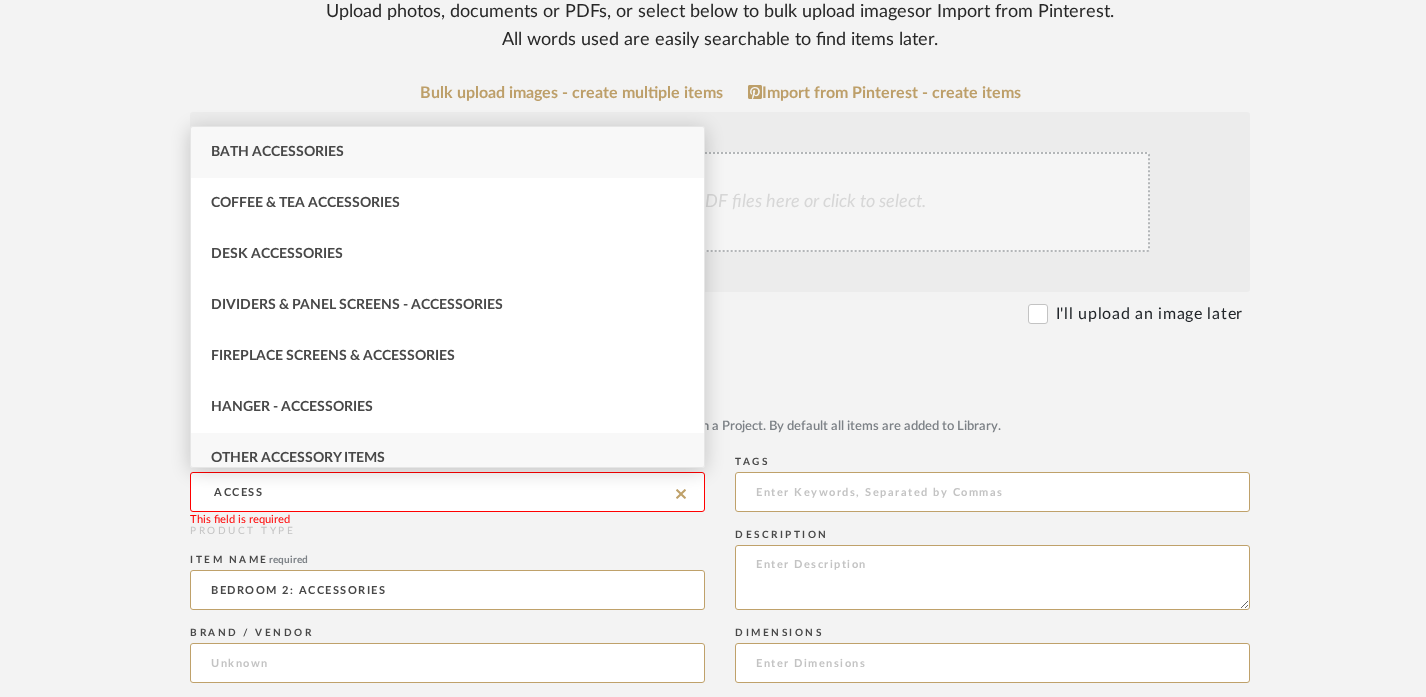 click on "Other Accessory Items" at bounding box center (447, 458) 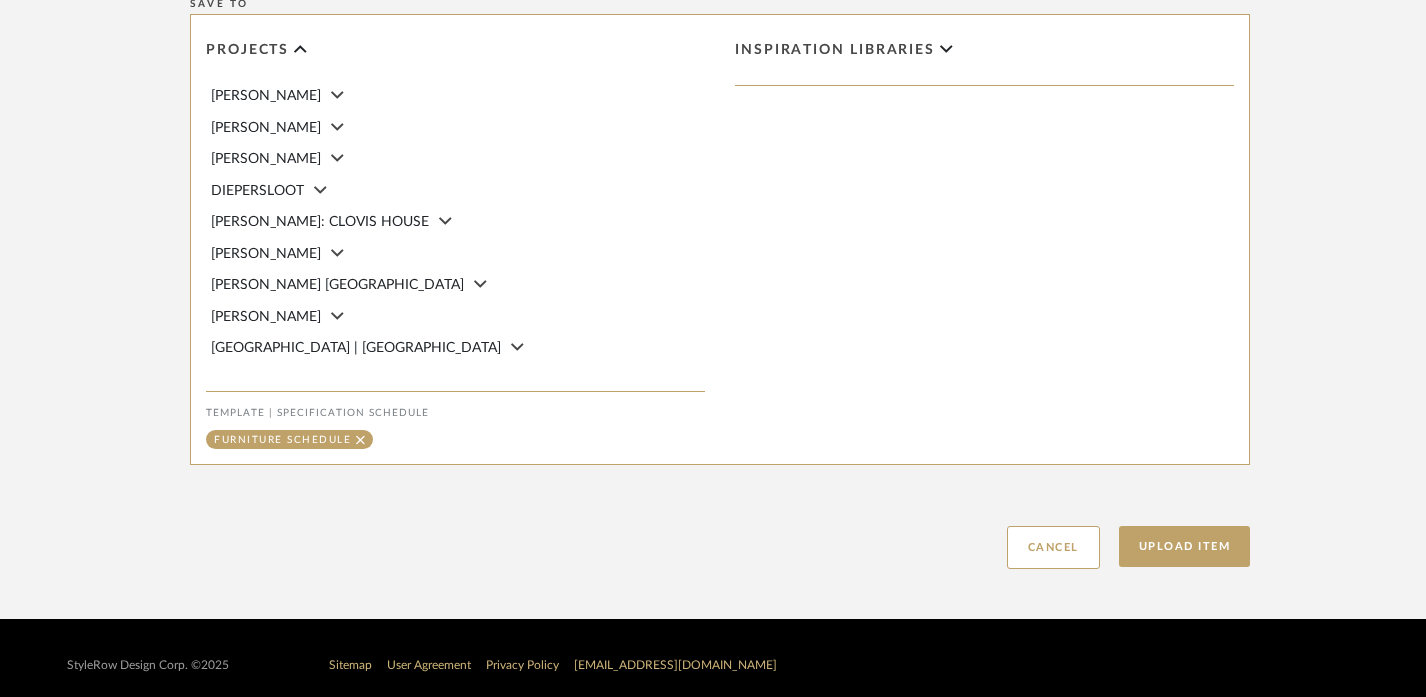 scroll, scrollTop: 1373, scrollLeft: 0, axis: vertical 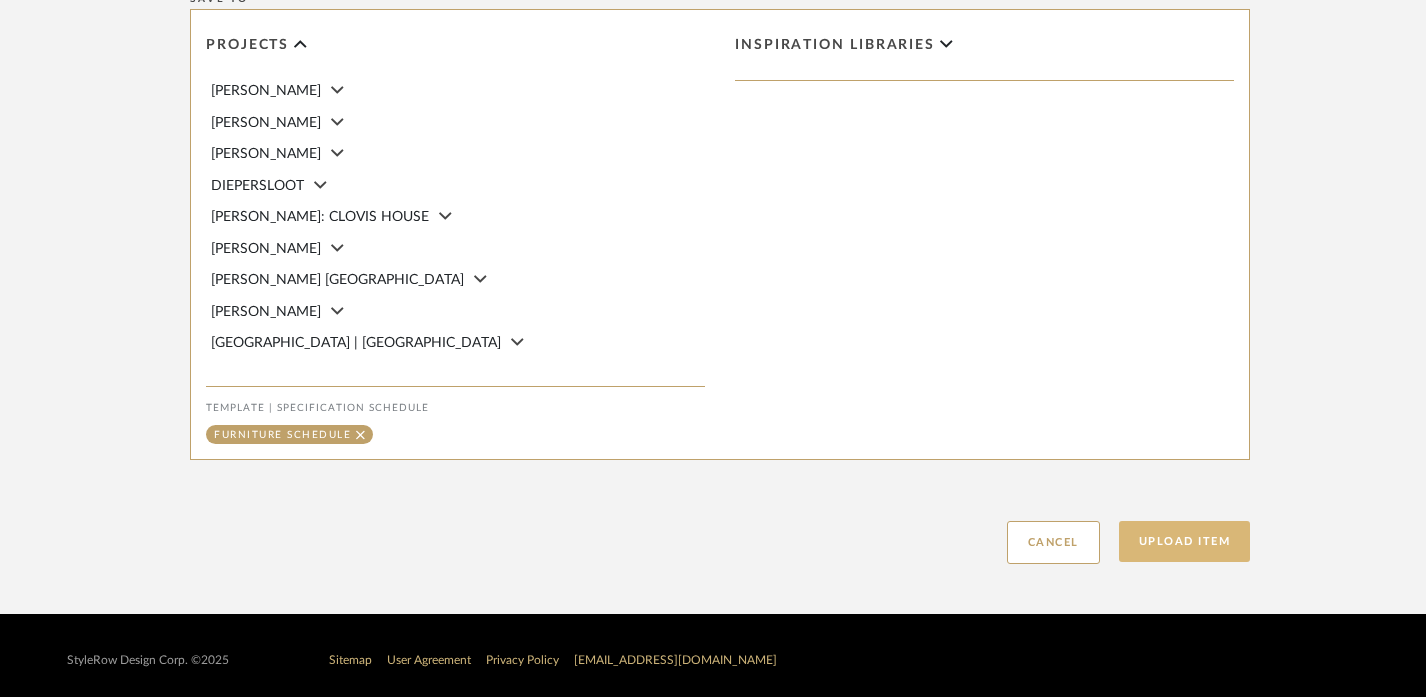 click on "Upload Item" 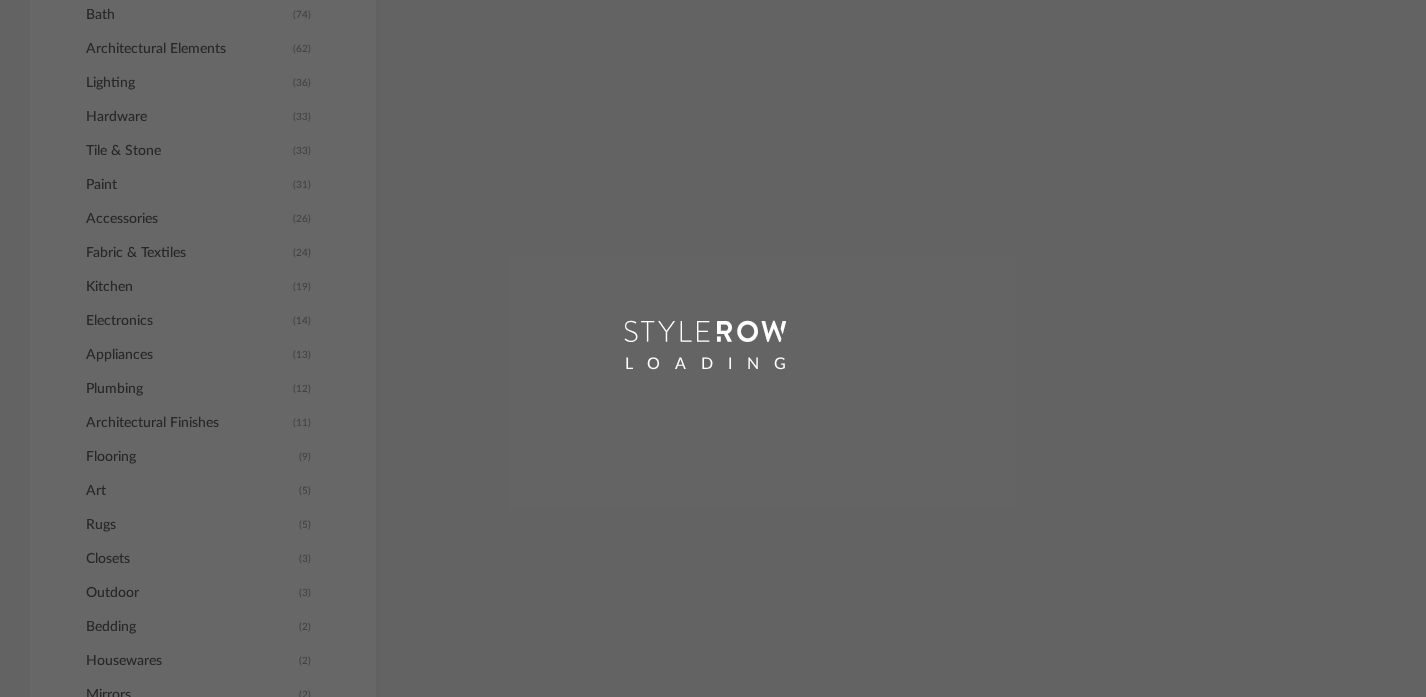scroll, scrollTop: 1097, scrollLeft: 0, axis: vertical 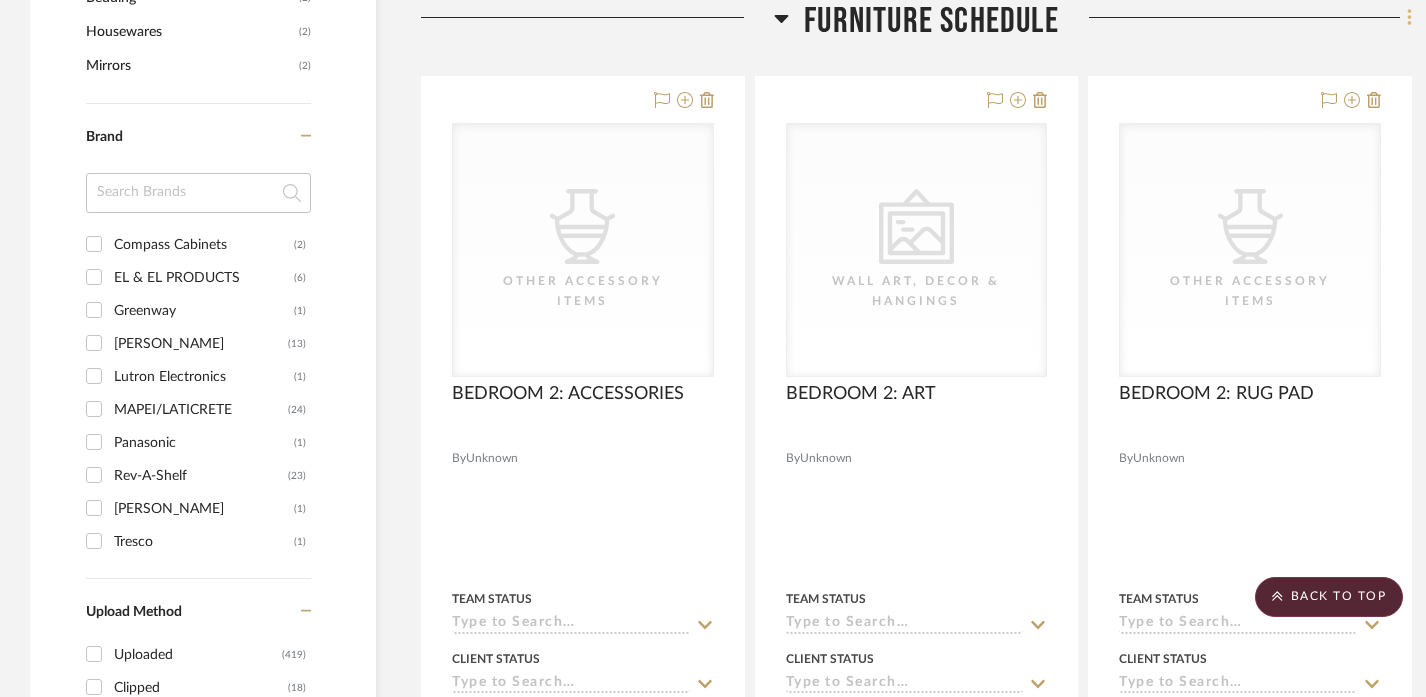 click 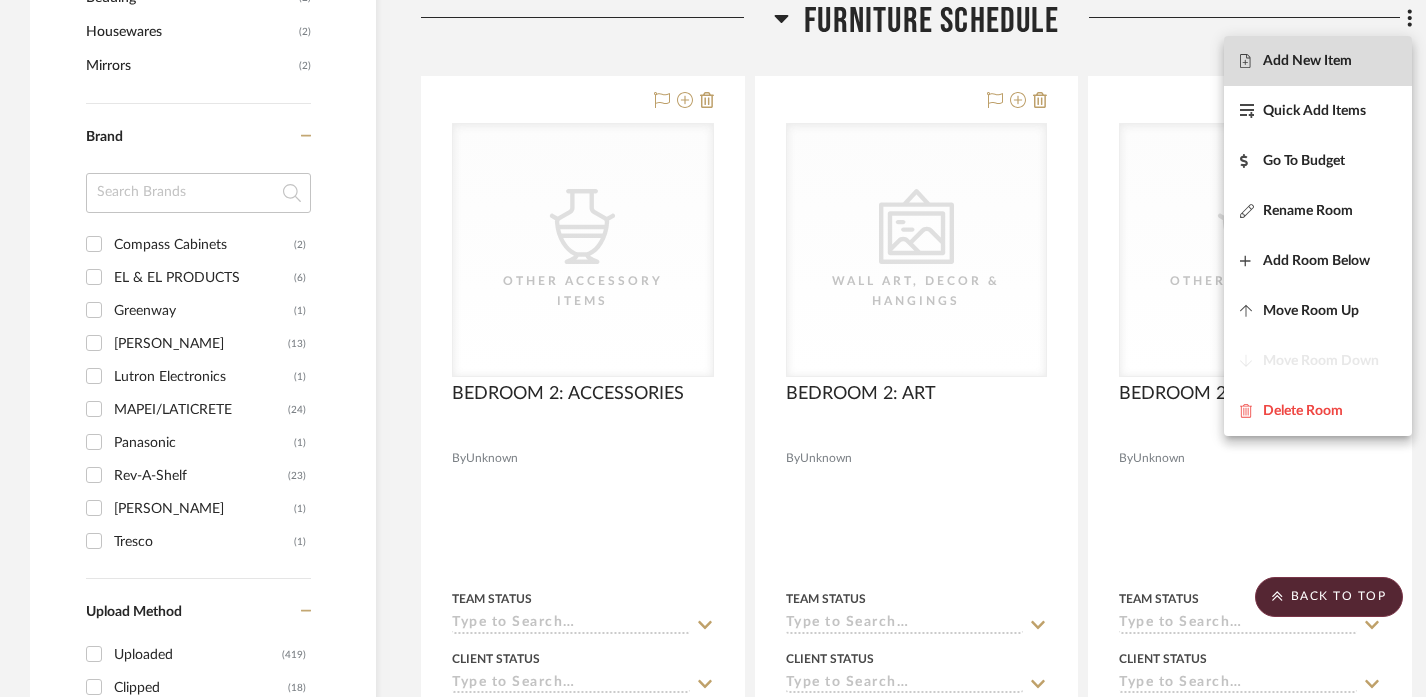 click on "Add New Item" at bounding box center (1318, 61) 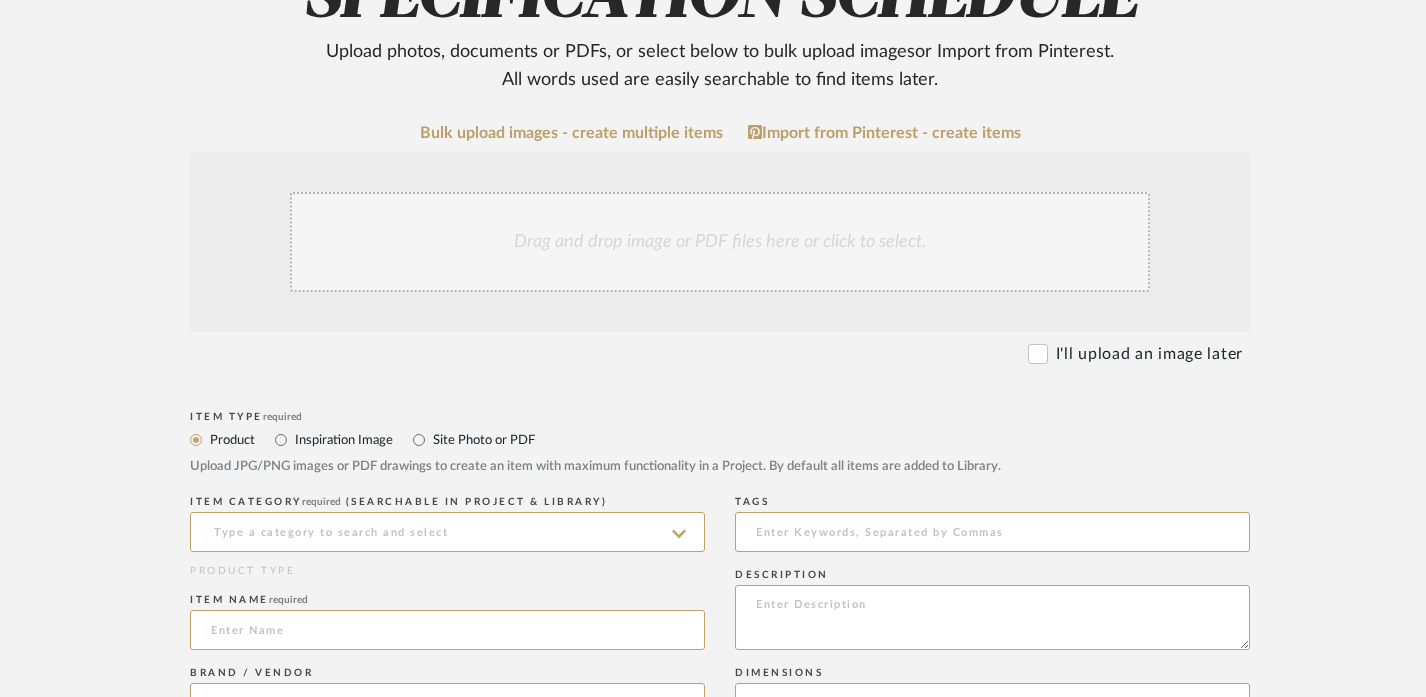 scroll, scrollTop: 364, scrollLeft: 0, axis: vertical 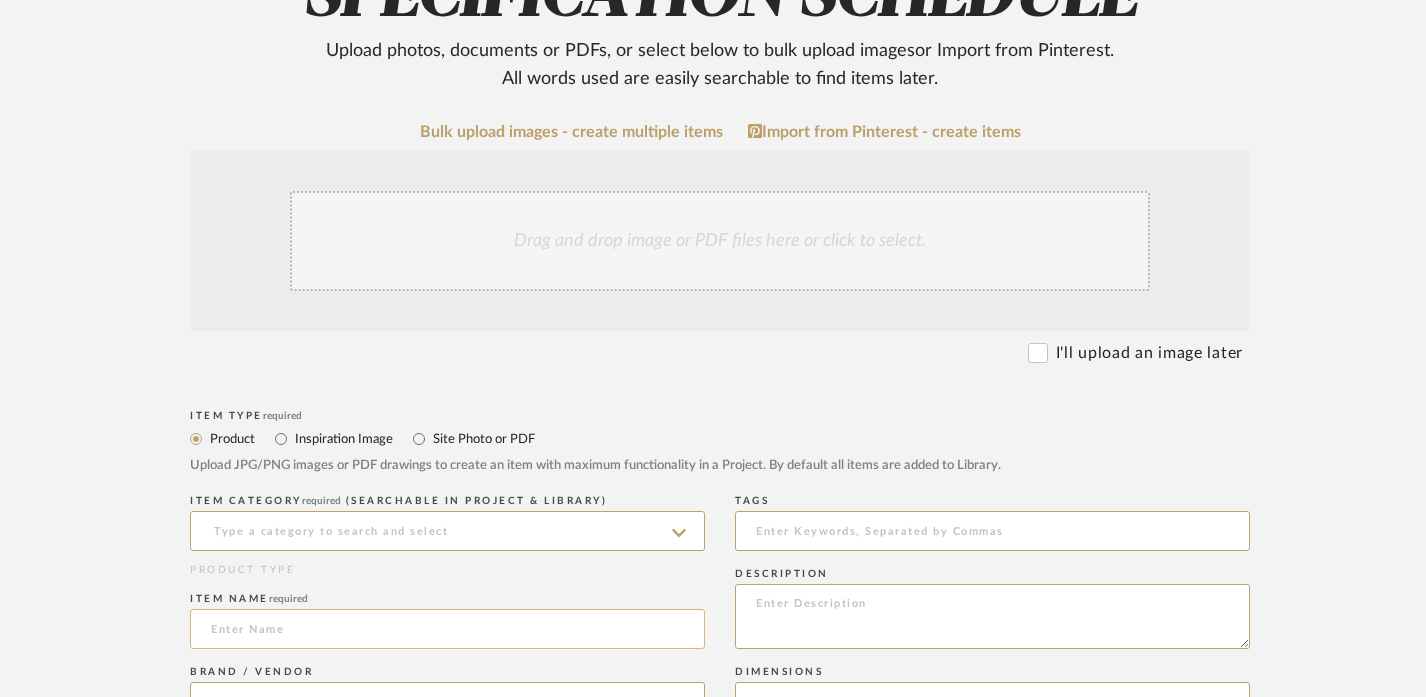 click 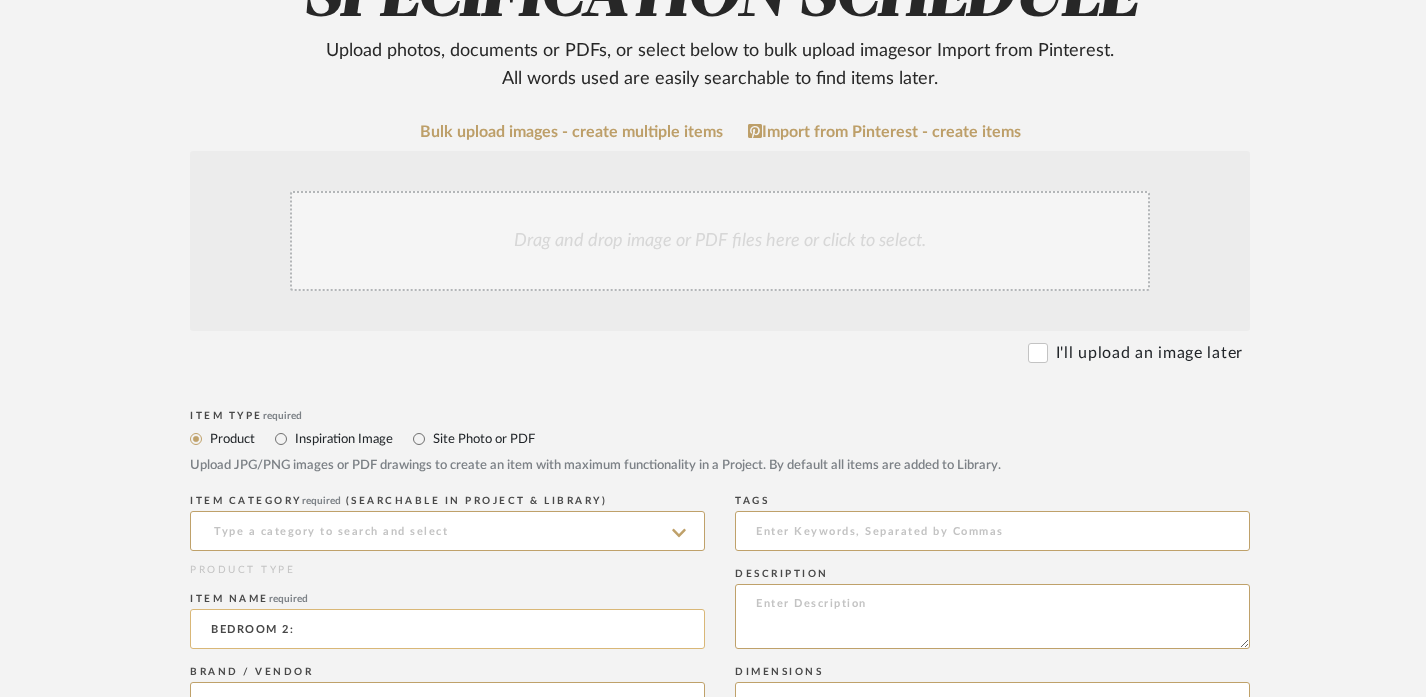 paste on "MIRROR" 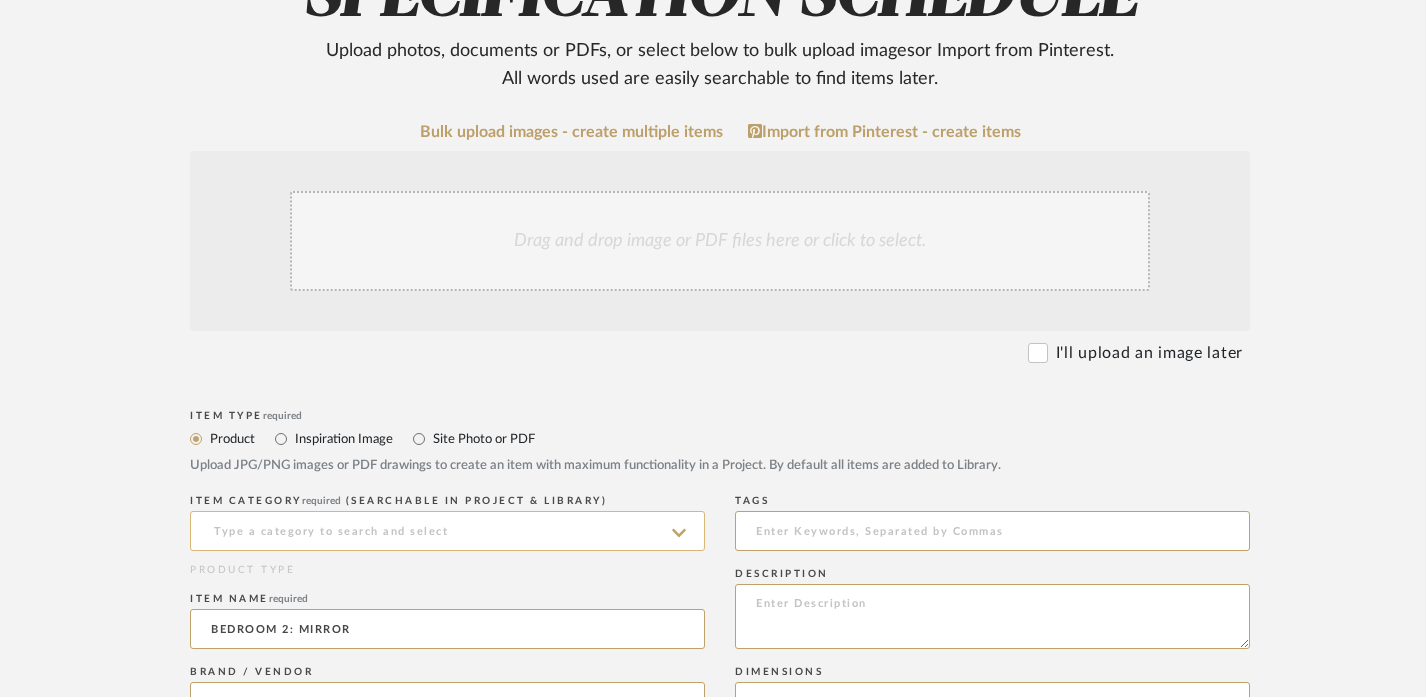 type on "BEDROOM 2: MIRROR" 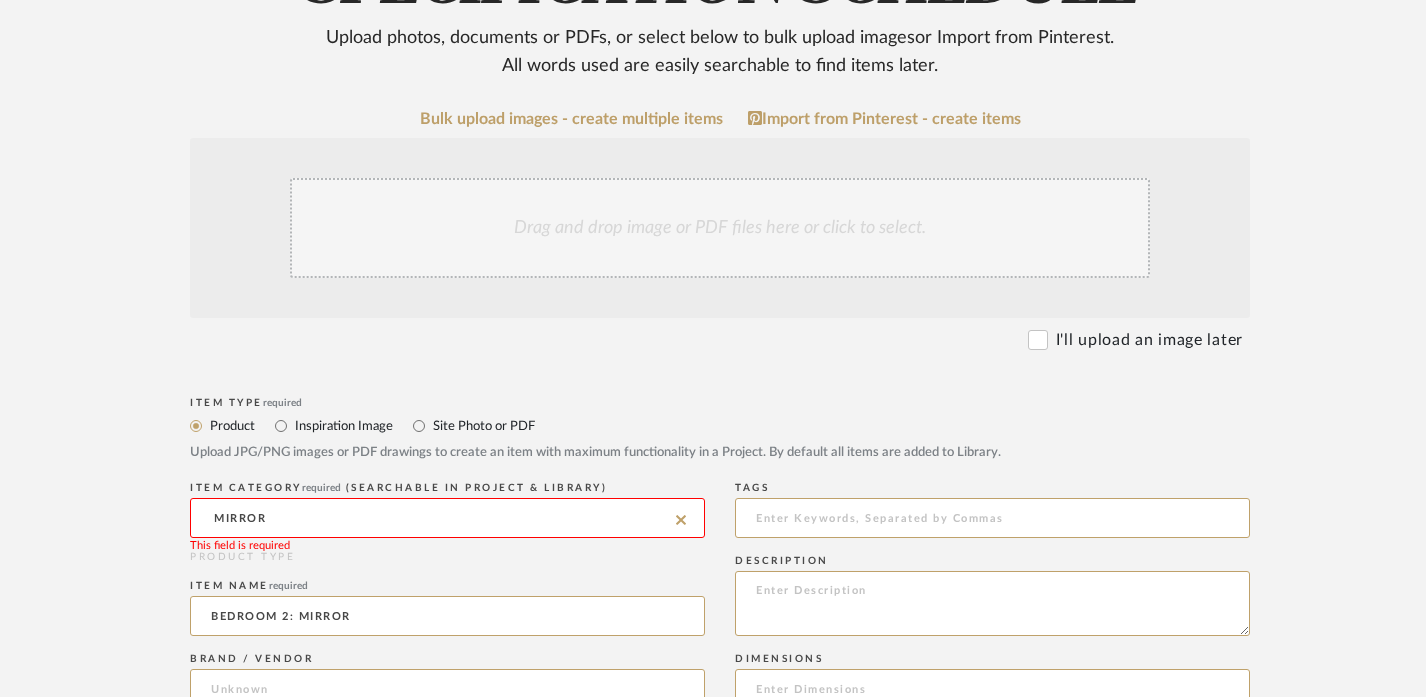 scroll, scrollTop: 383, scrollLeft: 0, axis: vertical 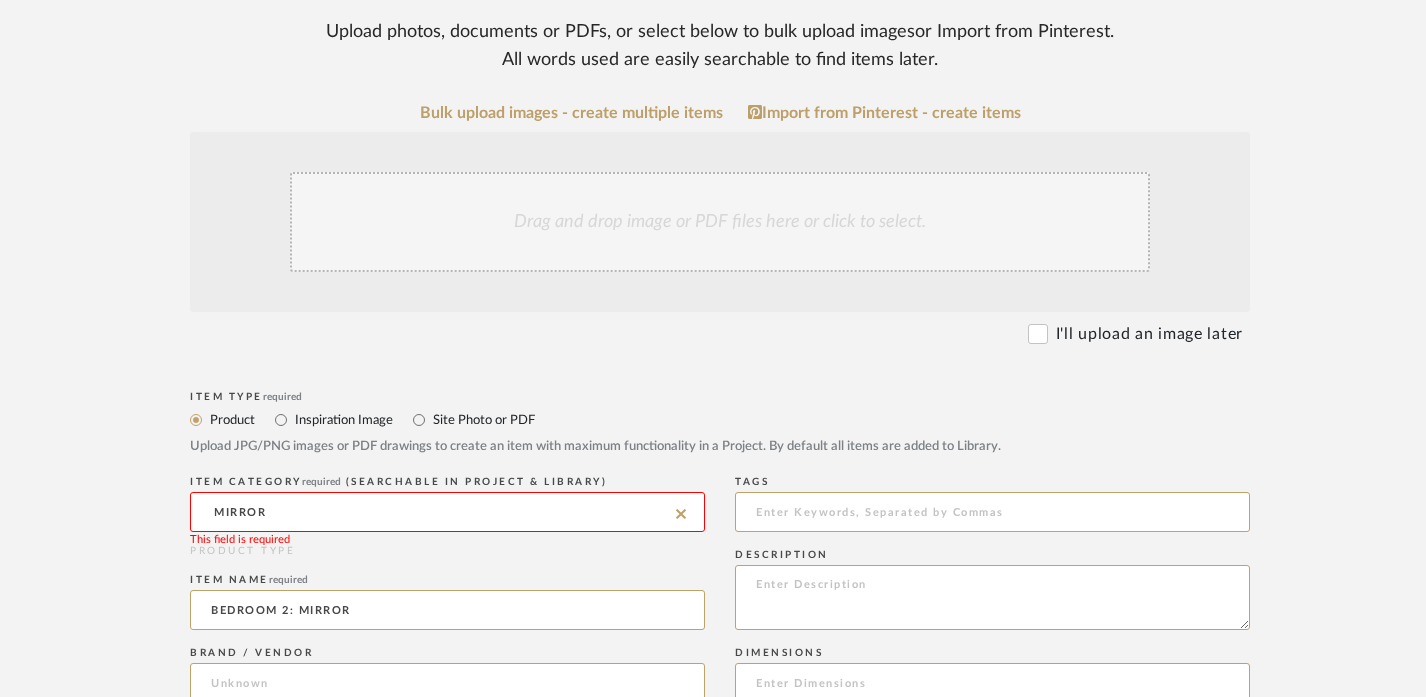 click on "MIRROR" 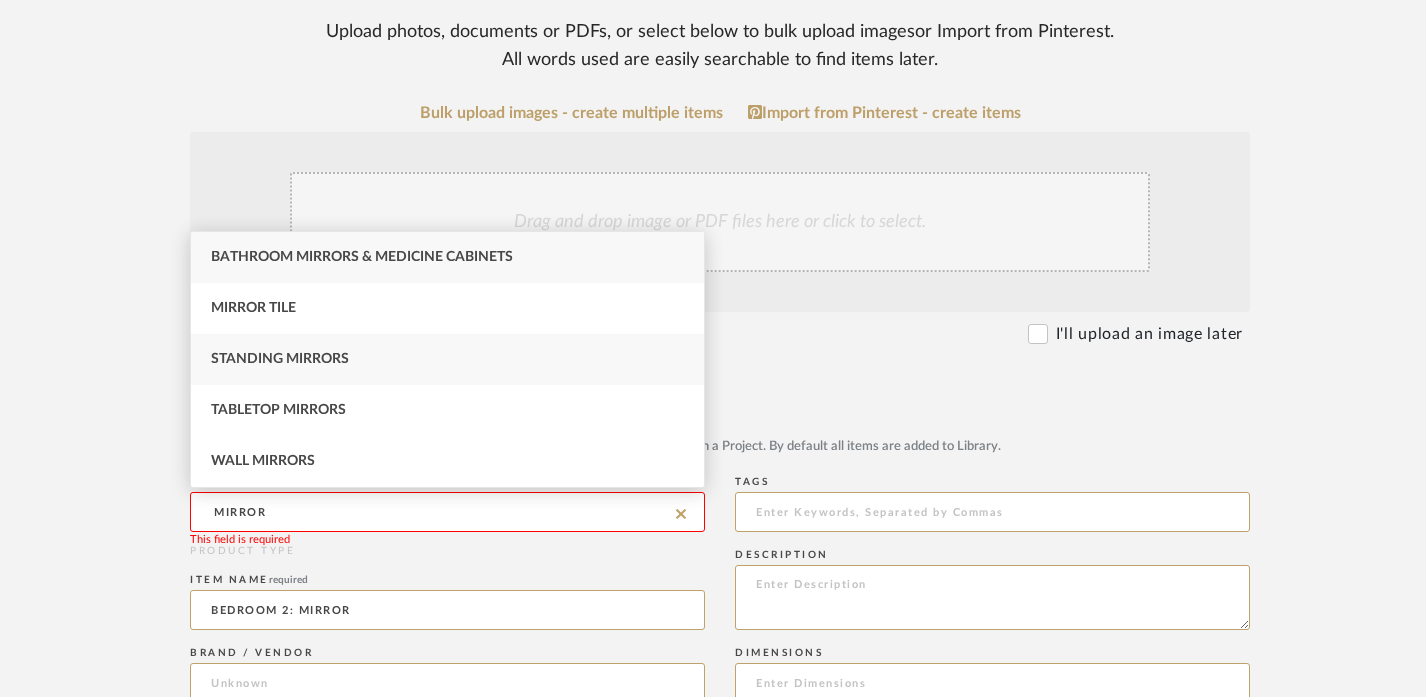 click on "Standing Mirrors" at bounding box center [447, 359] 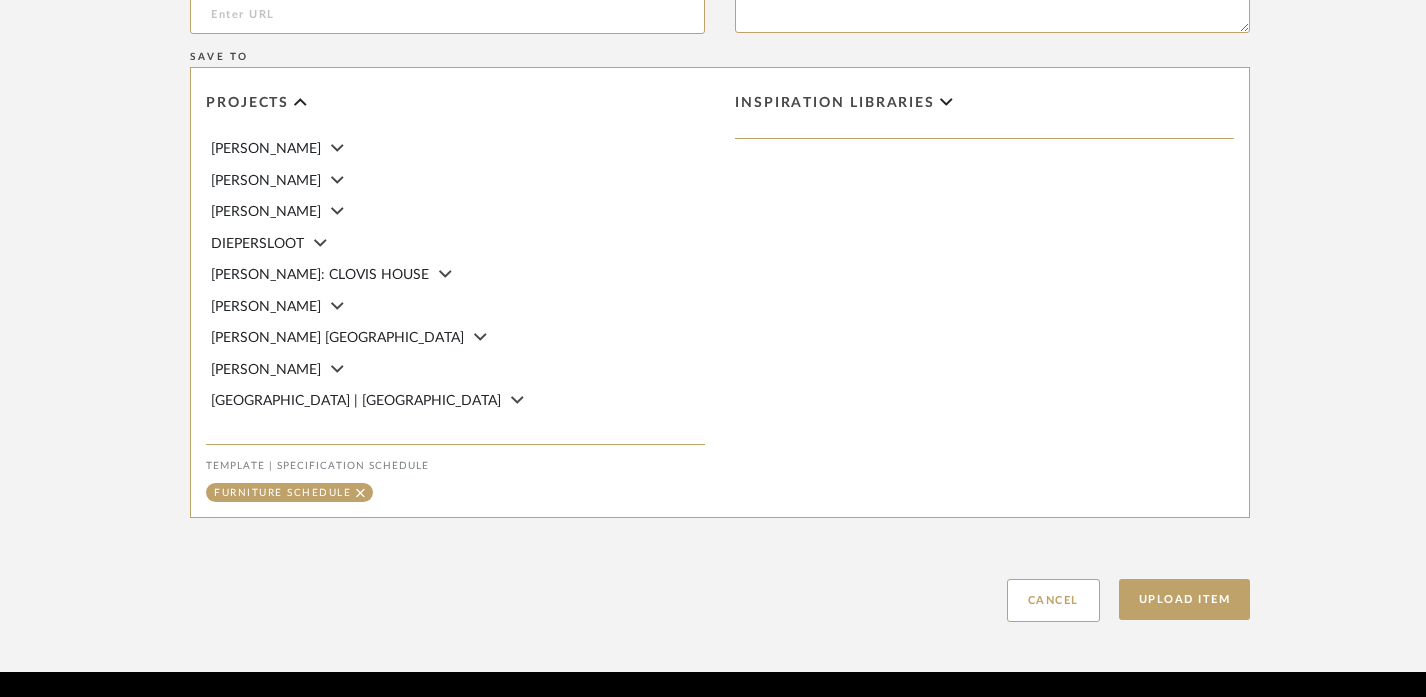 scroll, scrollTop: 1383, scrollLeft: 0, axis: vertical 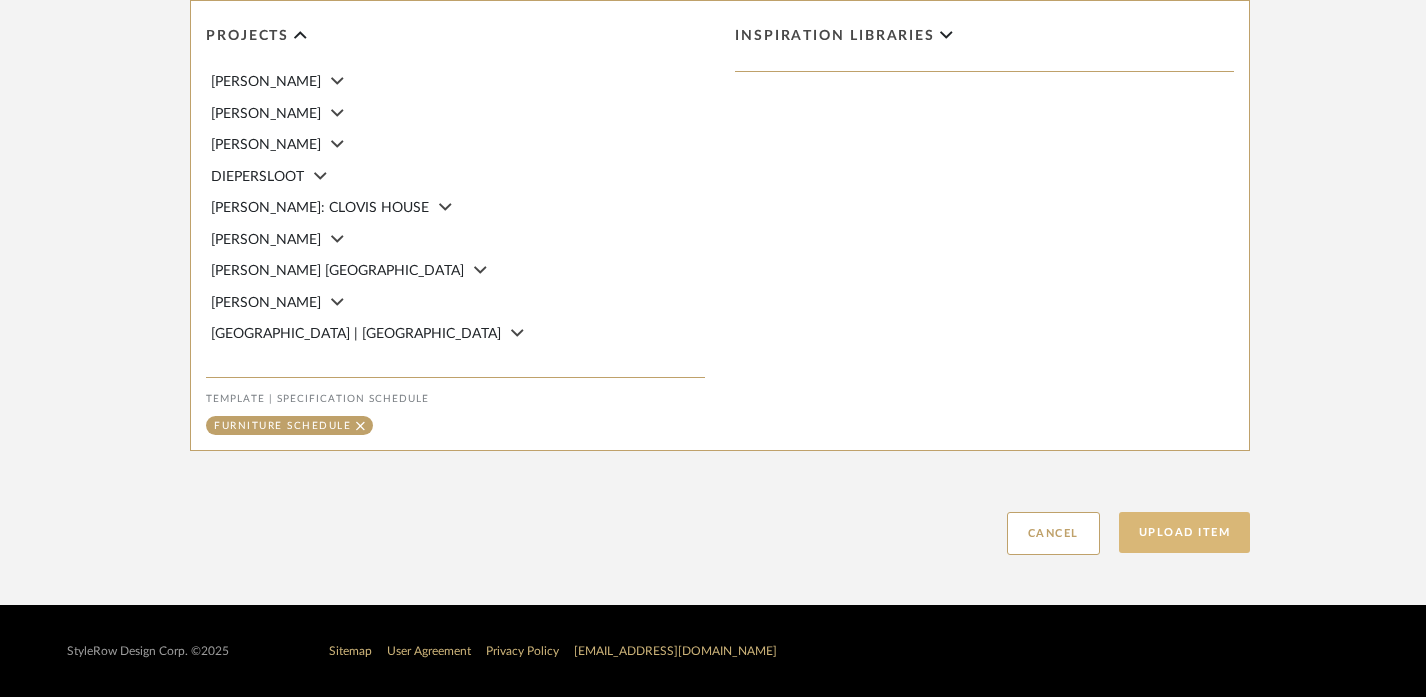 click on "Upload Item" 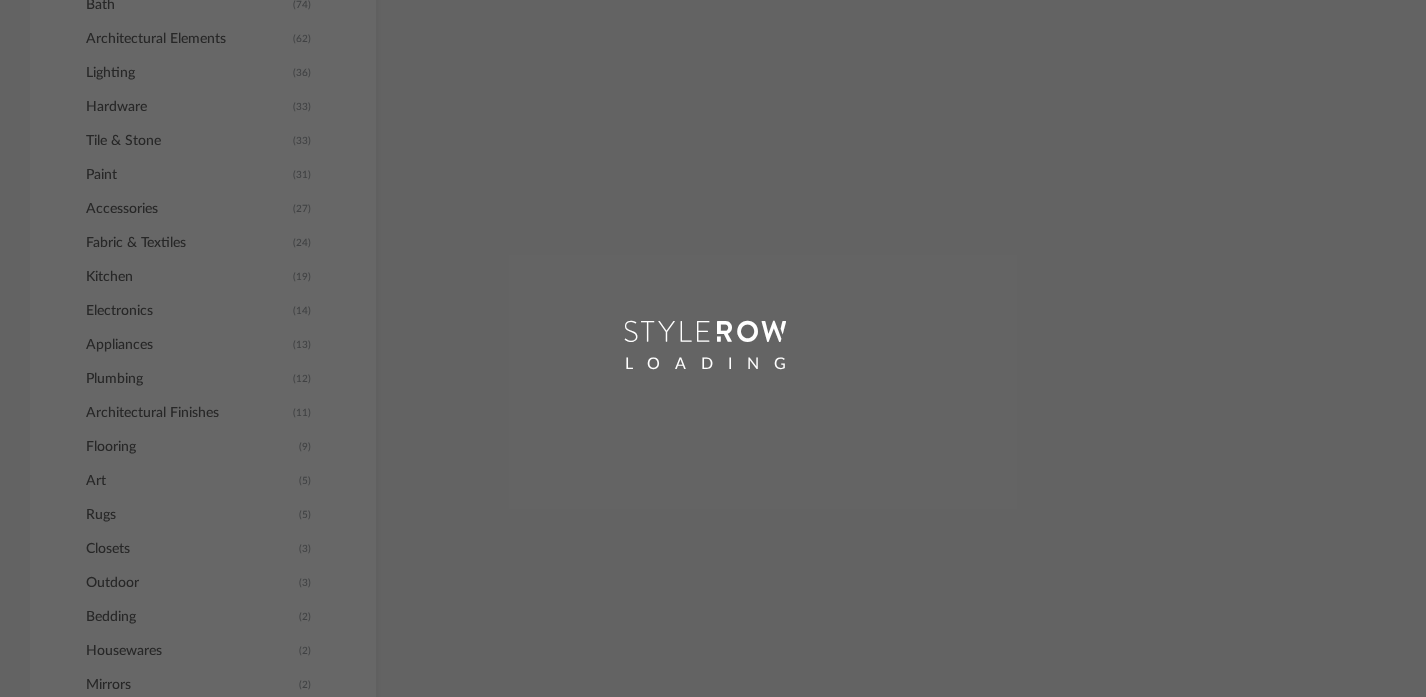 scroll, scrollTop: 692, scrollLeft: 0, axis: vertical 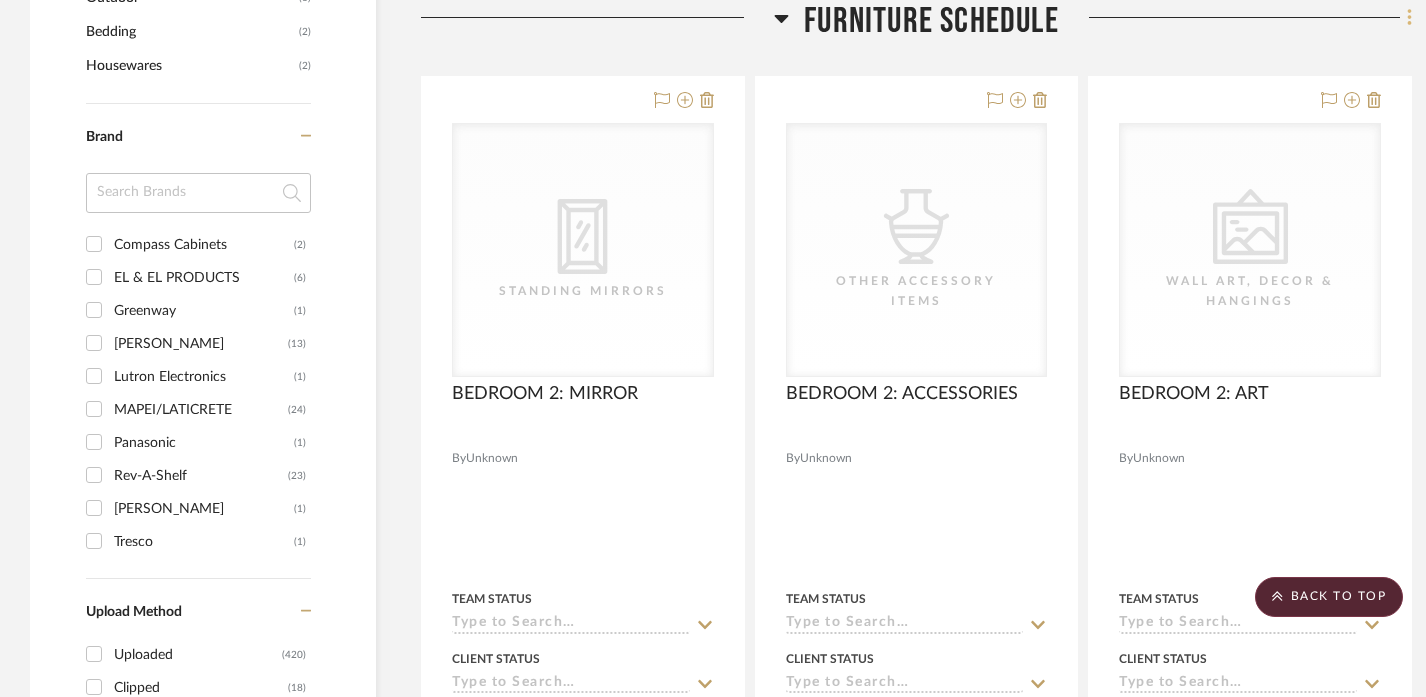click 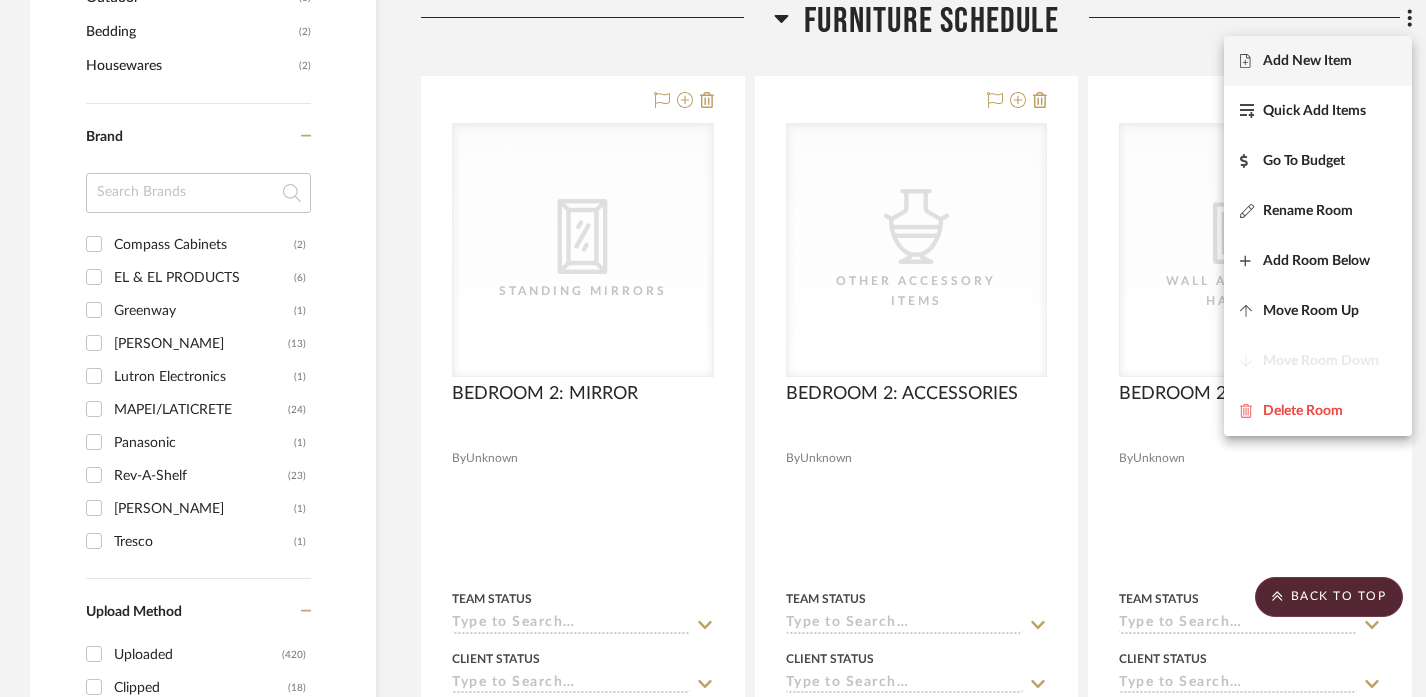 click on "Add New Item" at bounding box center [1307, 61] 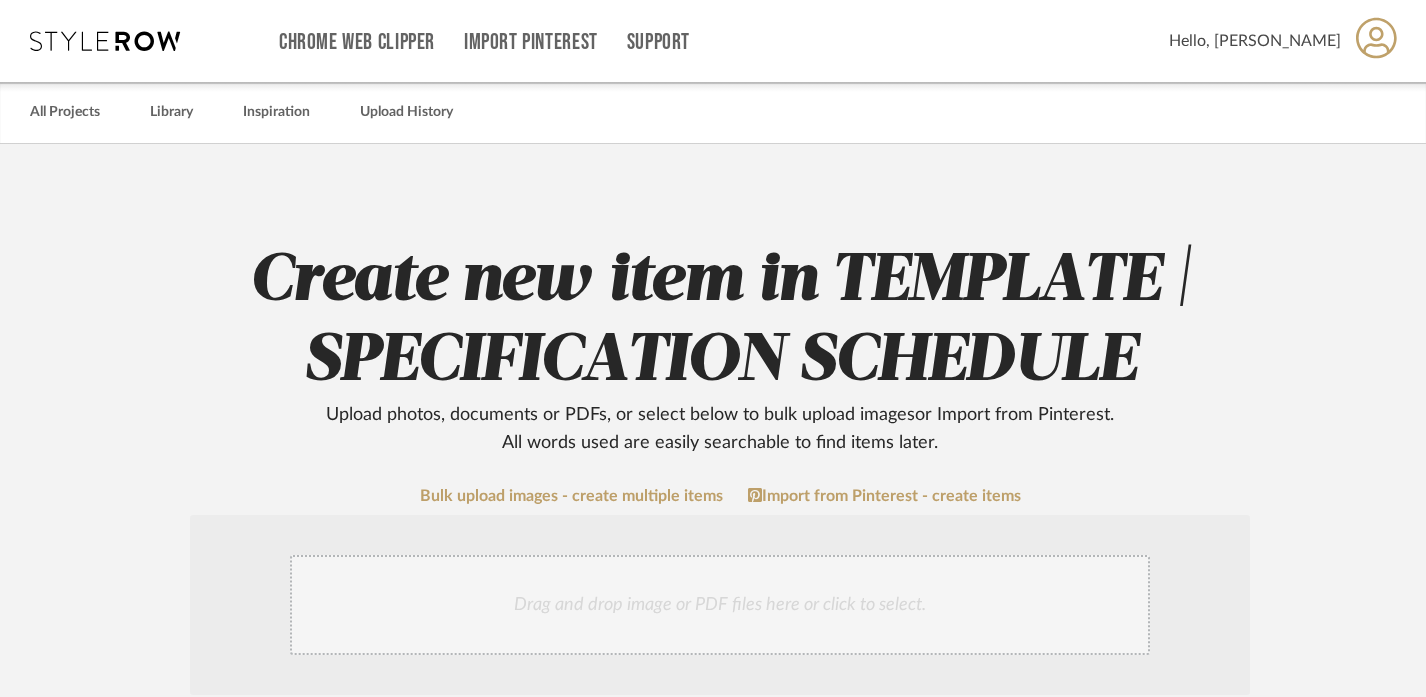 scroll, scrollTop: 608, scrollLeft: 0, axis: vertical 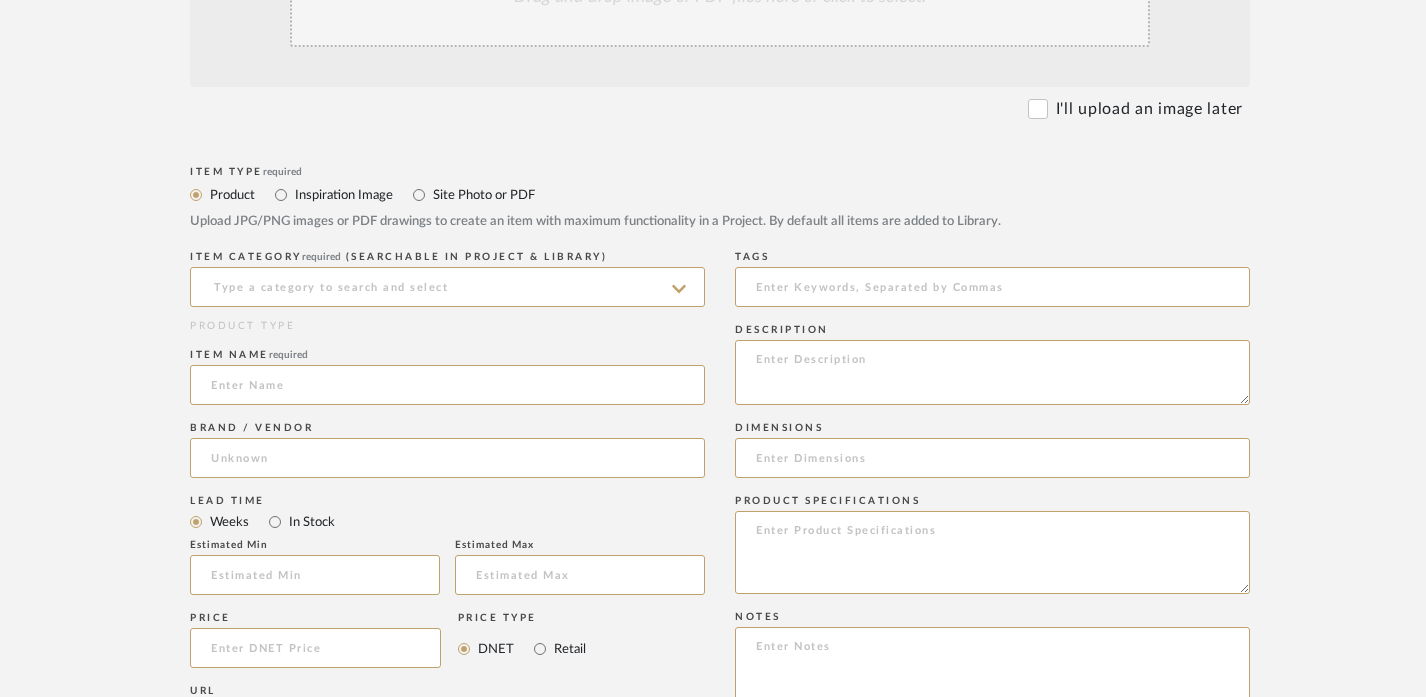 click on "Item name  required" 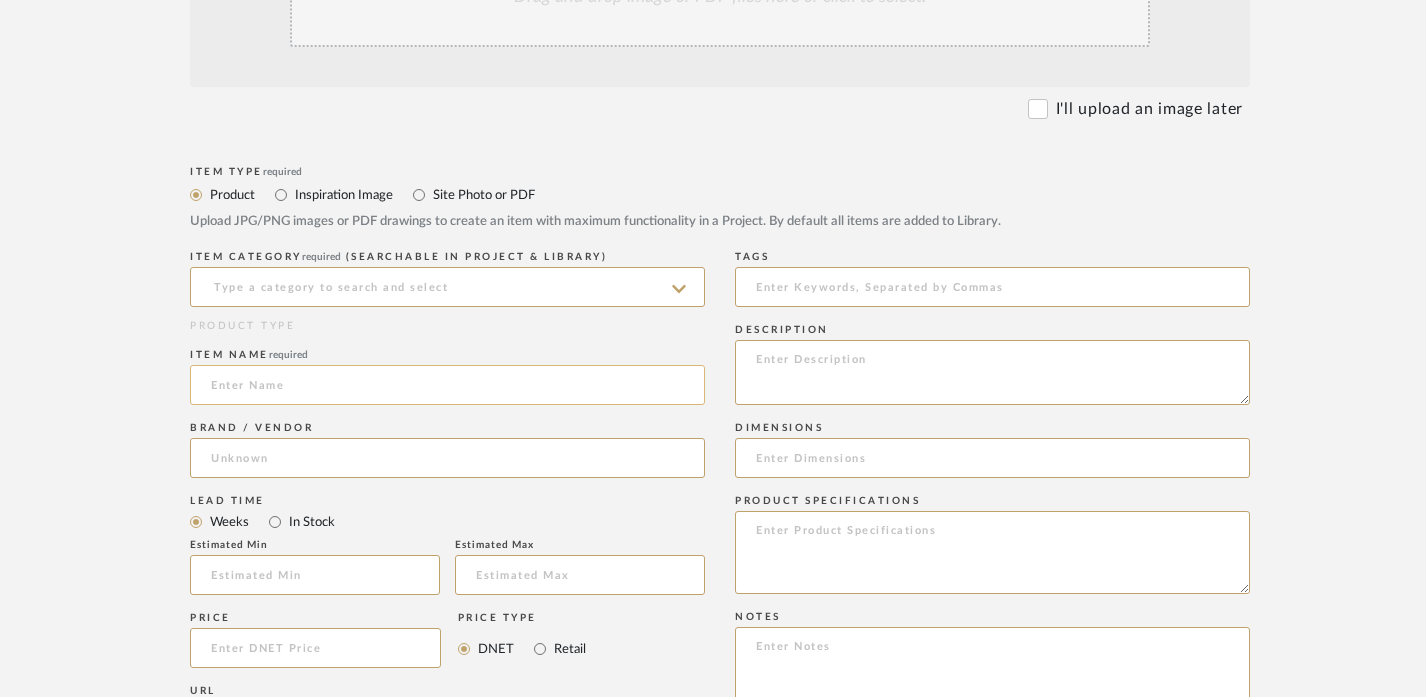 click 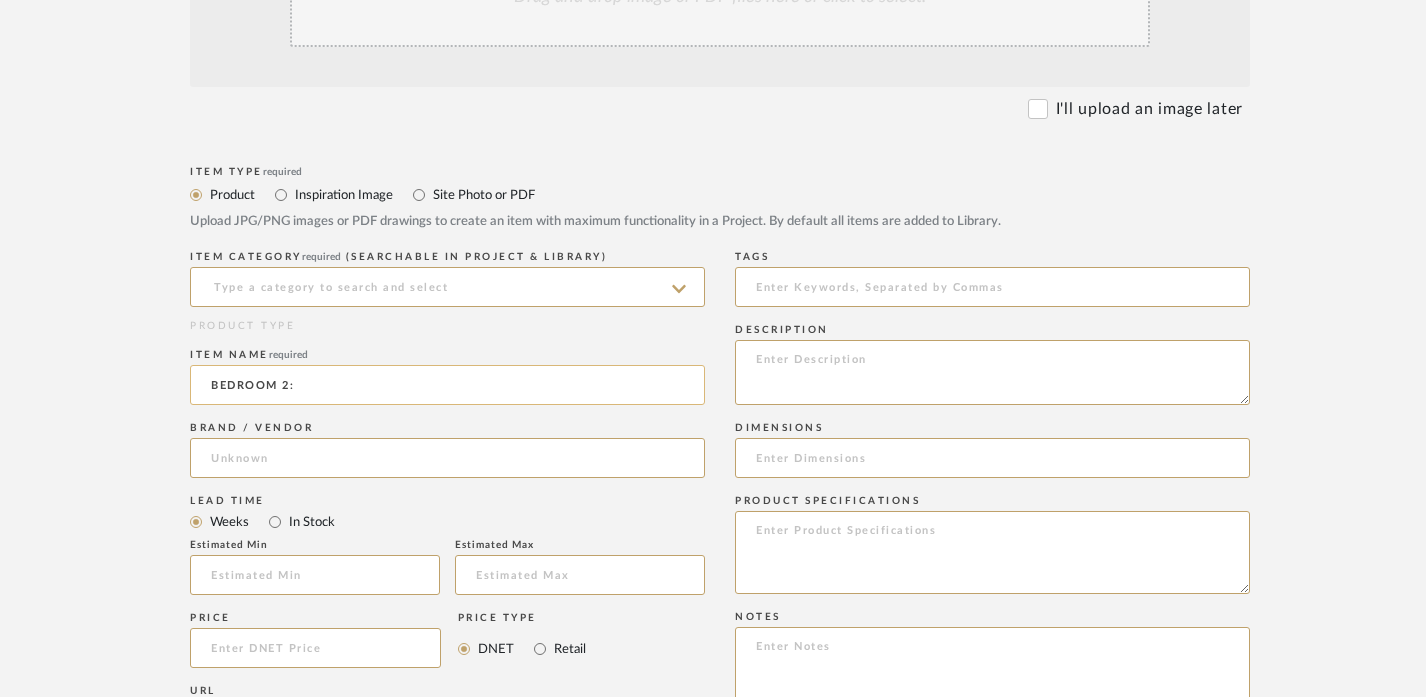 paste on "WINDOW COVERINGS" 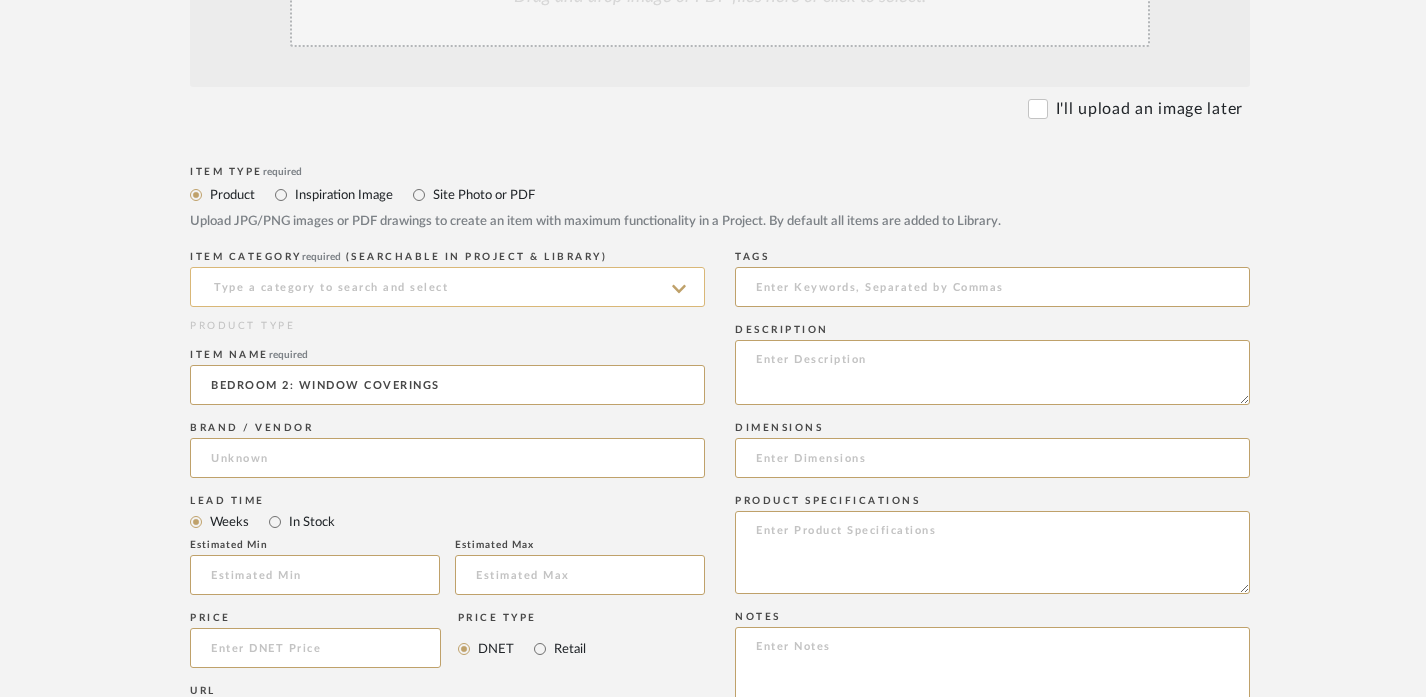 type on "BEDROOM 2: WINDOW COVERINGS" 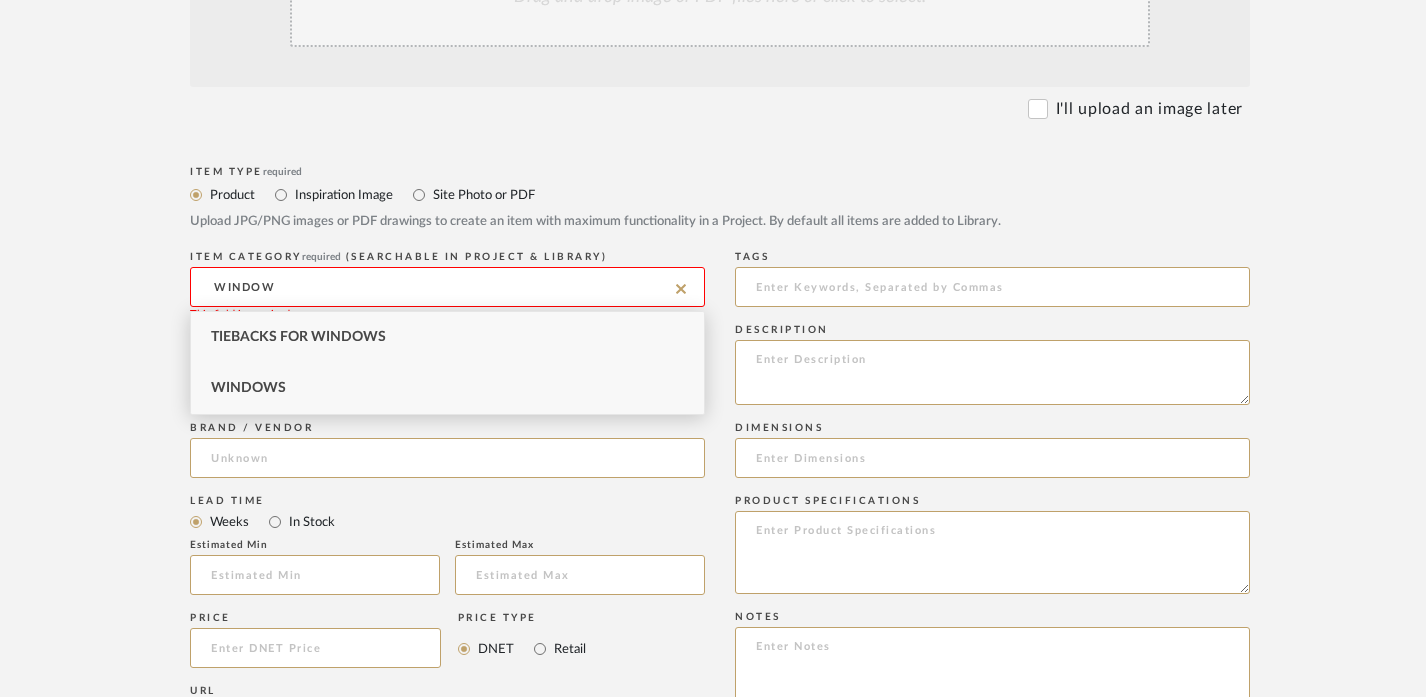 click on "Windows" at bounding box center (447, 388) 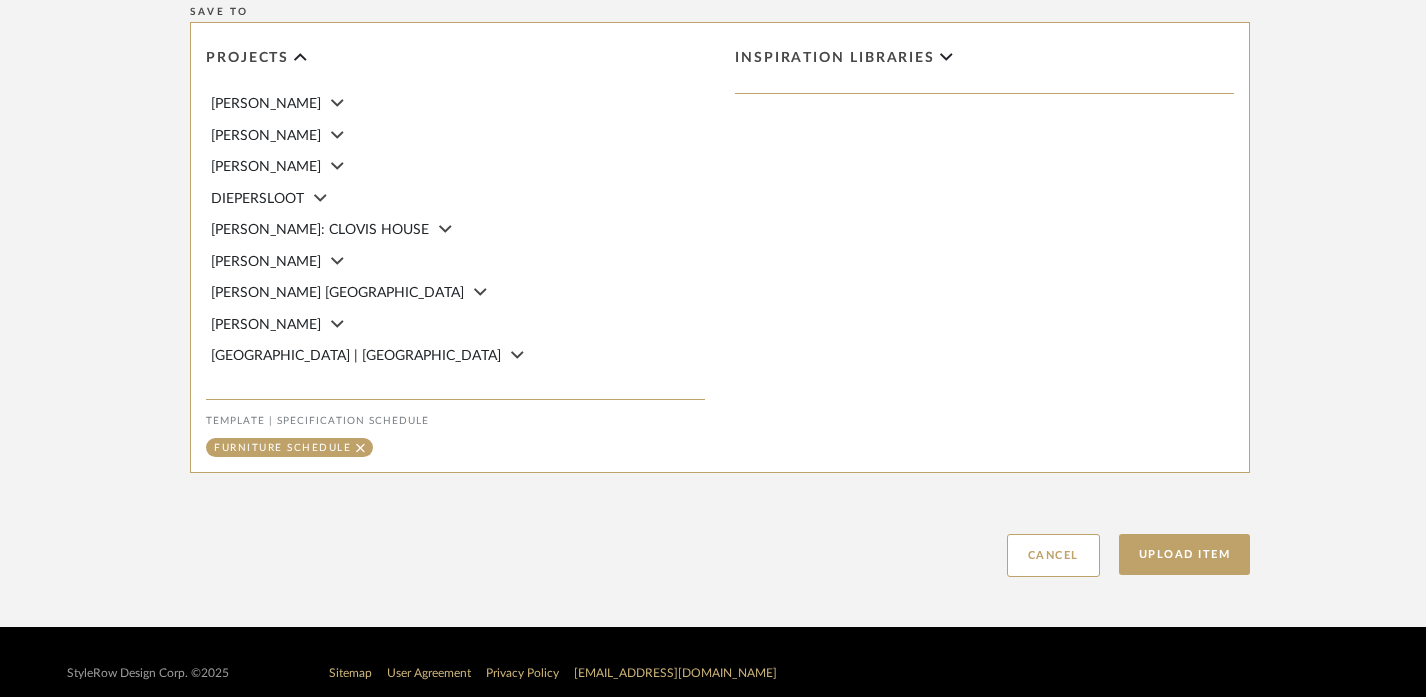 scroll, scrollTop: 1361, scrollLeft: 0, axis: vertical 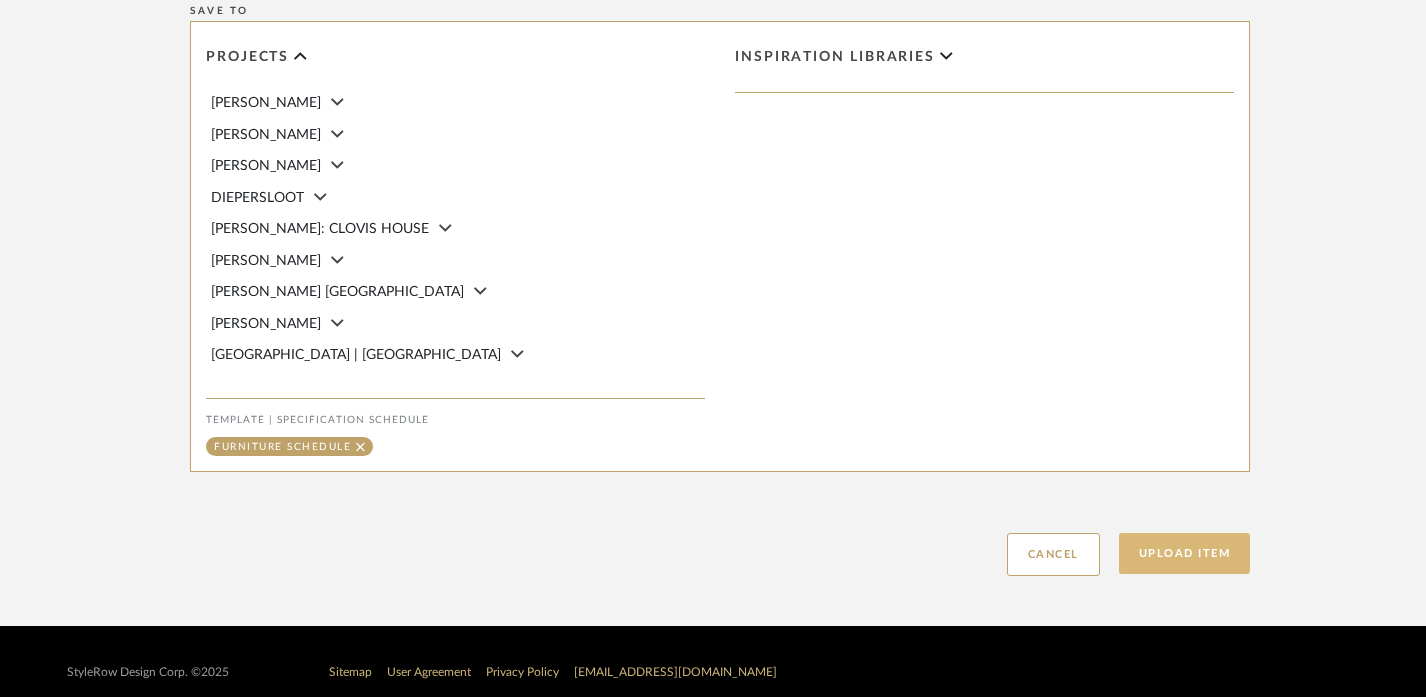 click on "Upload Item" 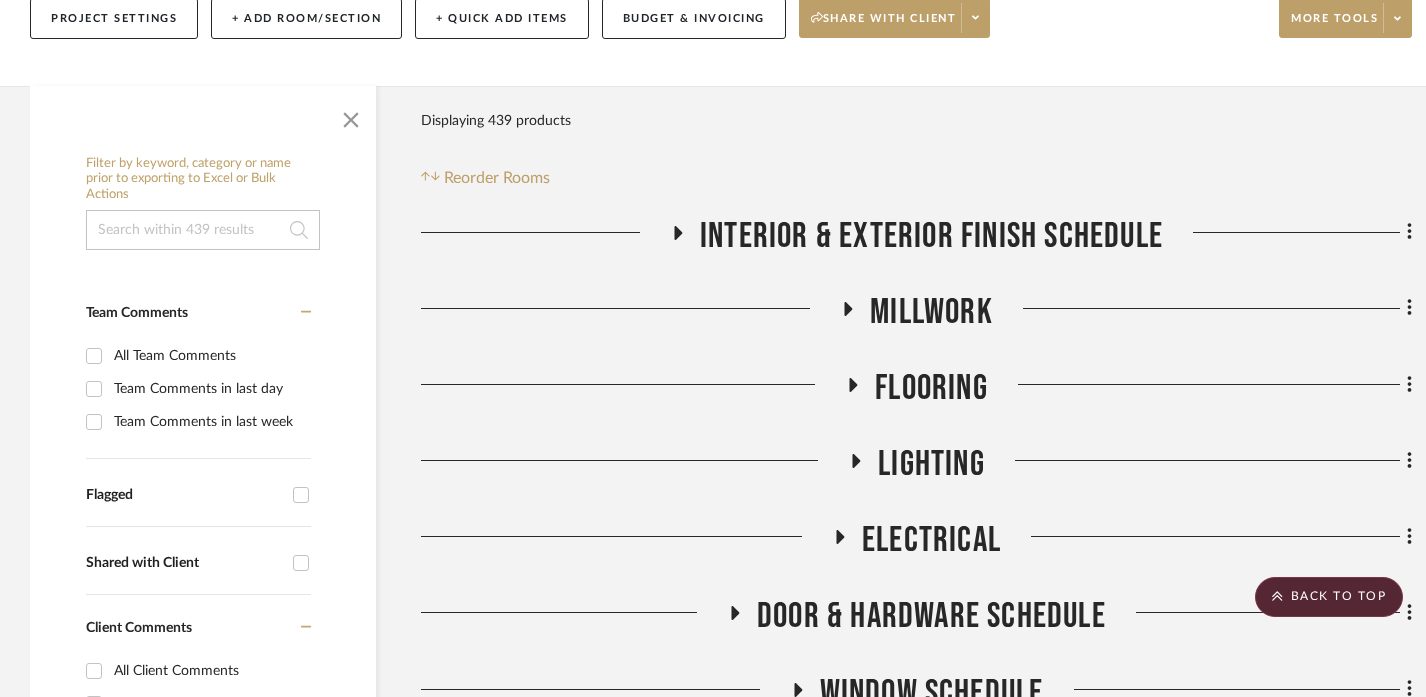 scroll, scrollTop: 2002, scrollLeft: 0, axis: vertical 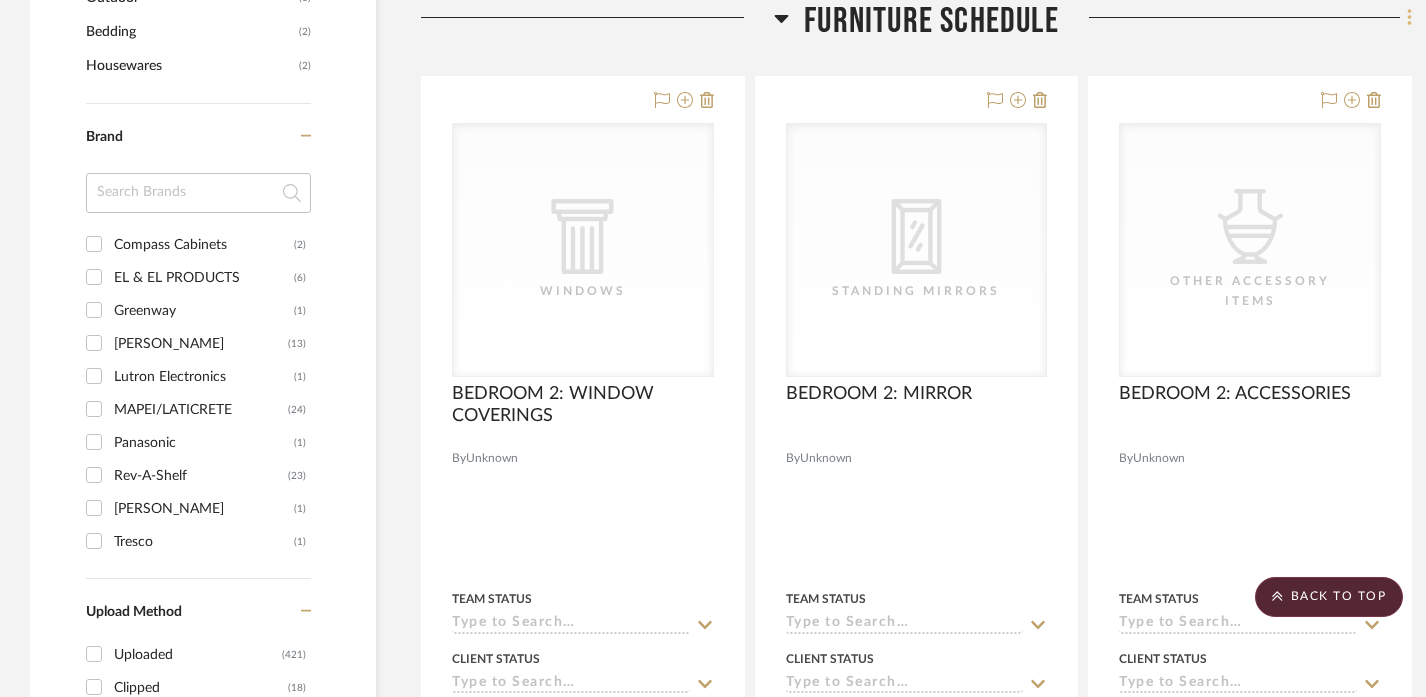 click 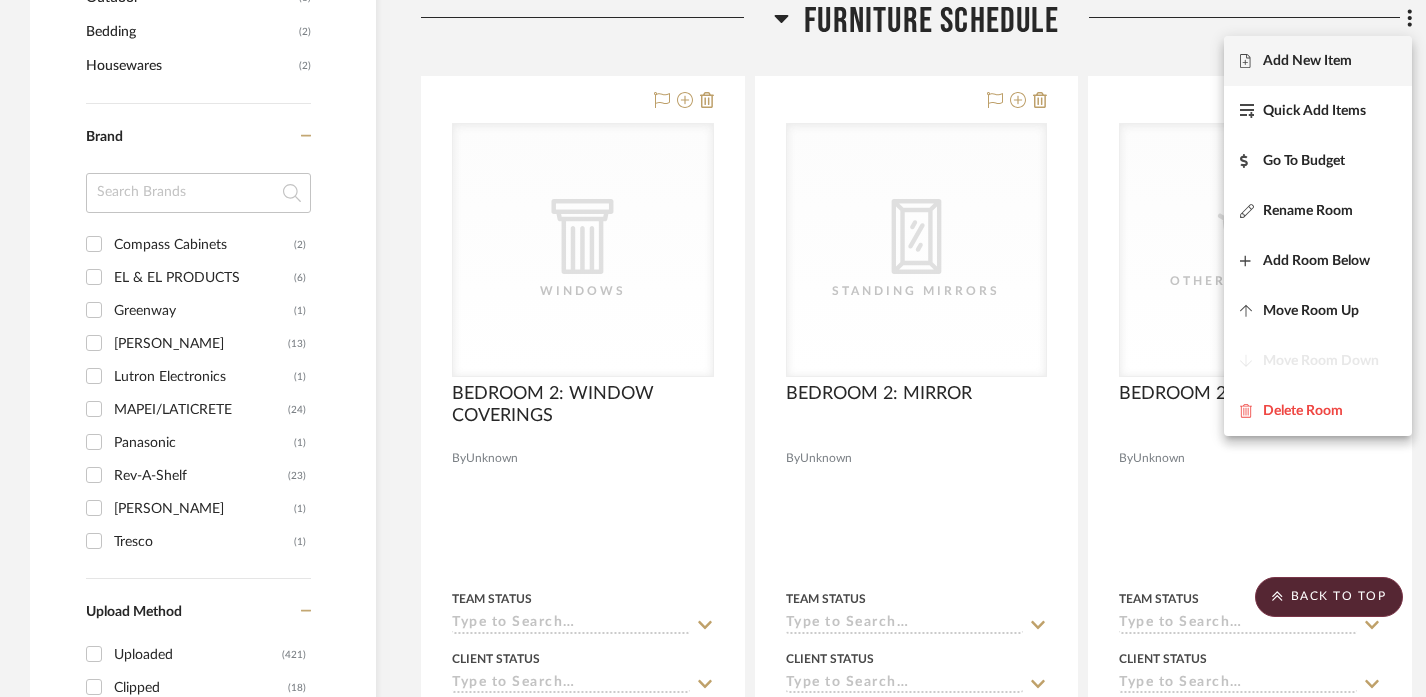 click on "Add New Item" at bounding box center [1307, 61] 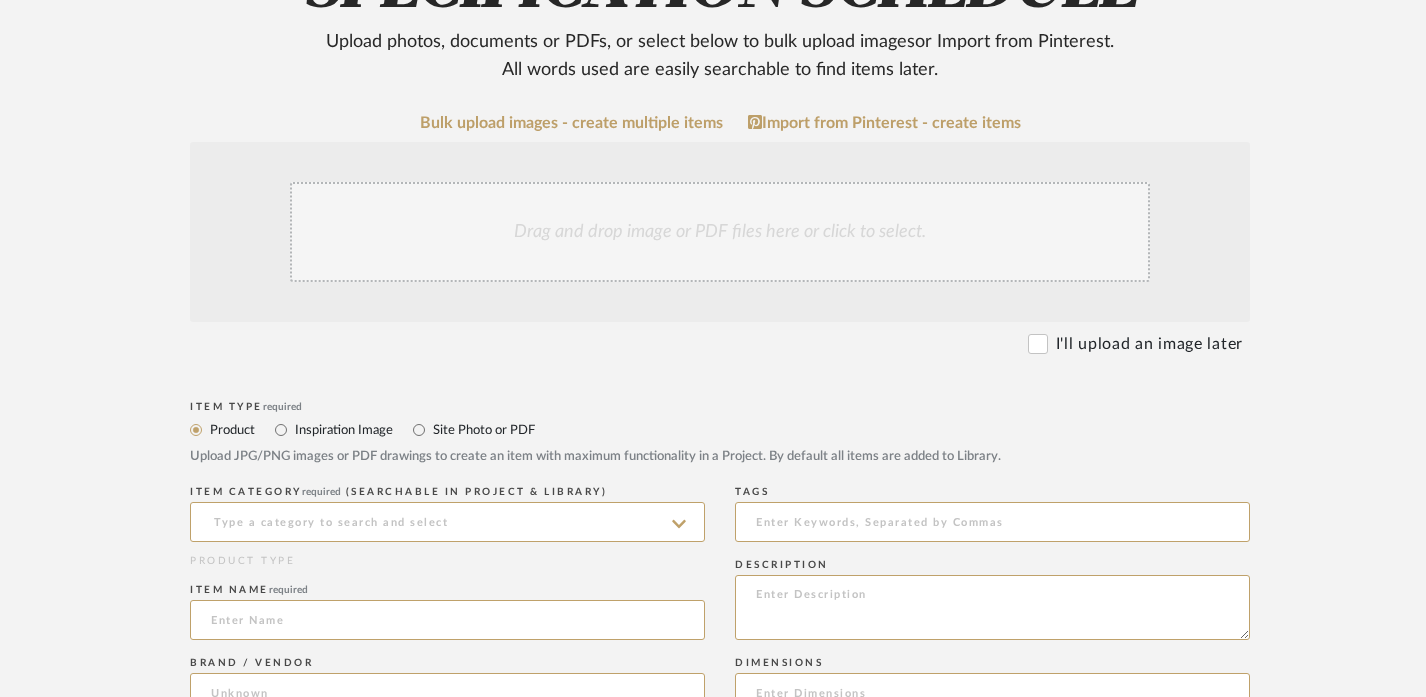 scroll, scrollTop: 430, scrollLeft: 0, axis: vertical 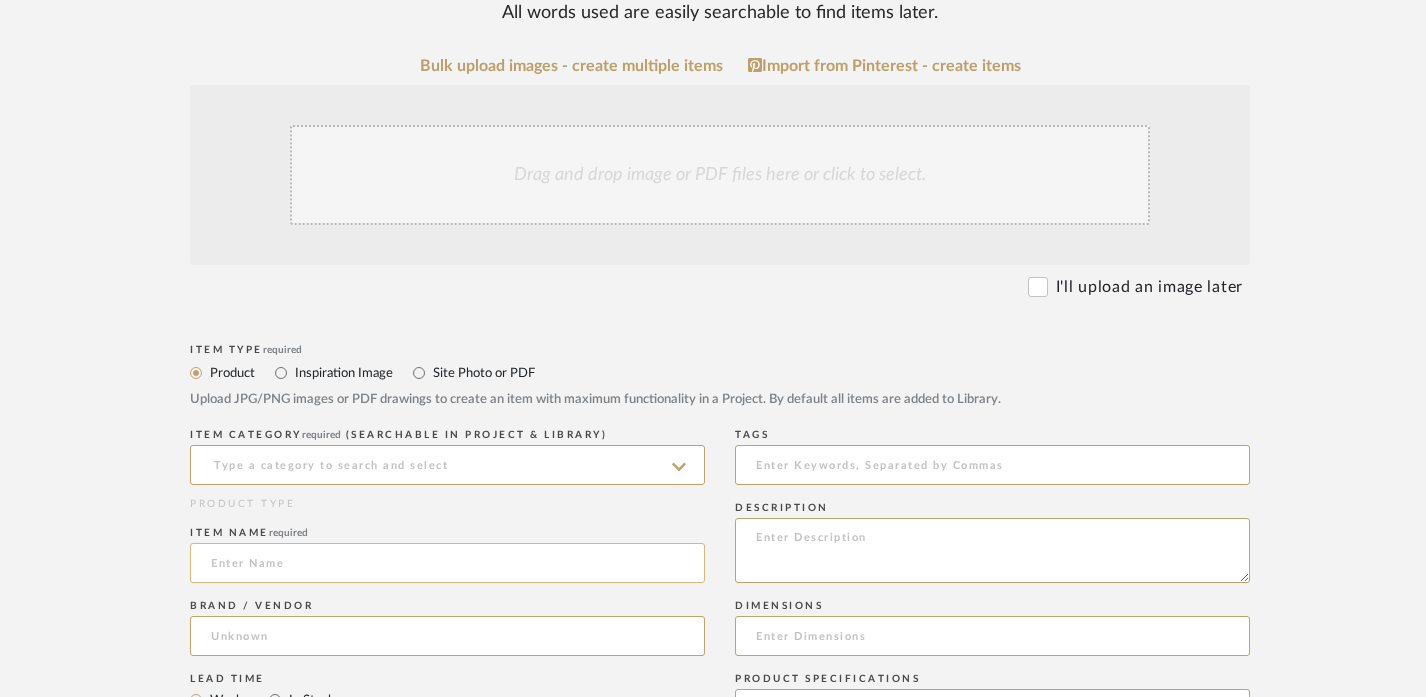 click 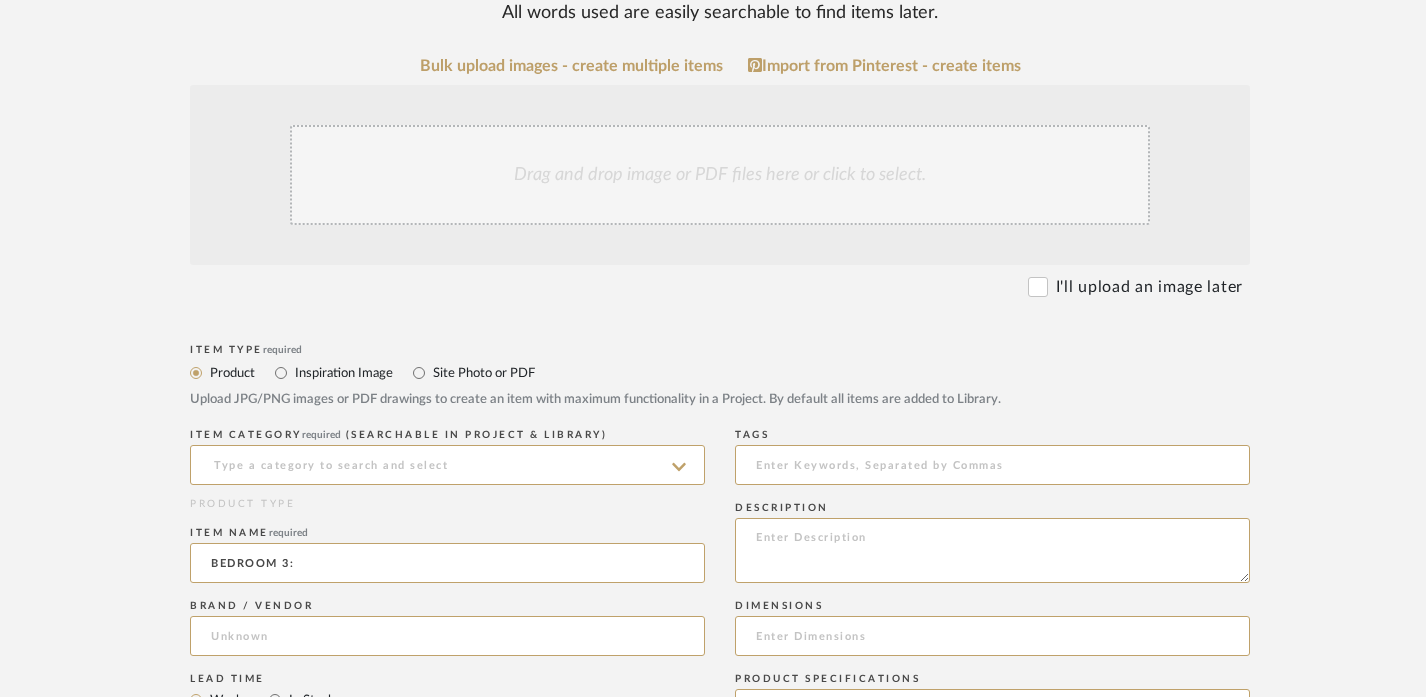paste on "BED" 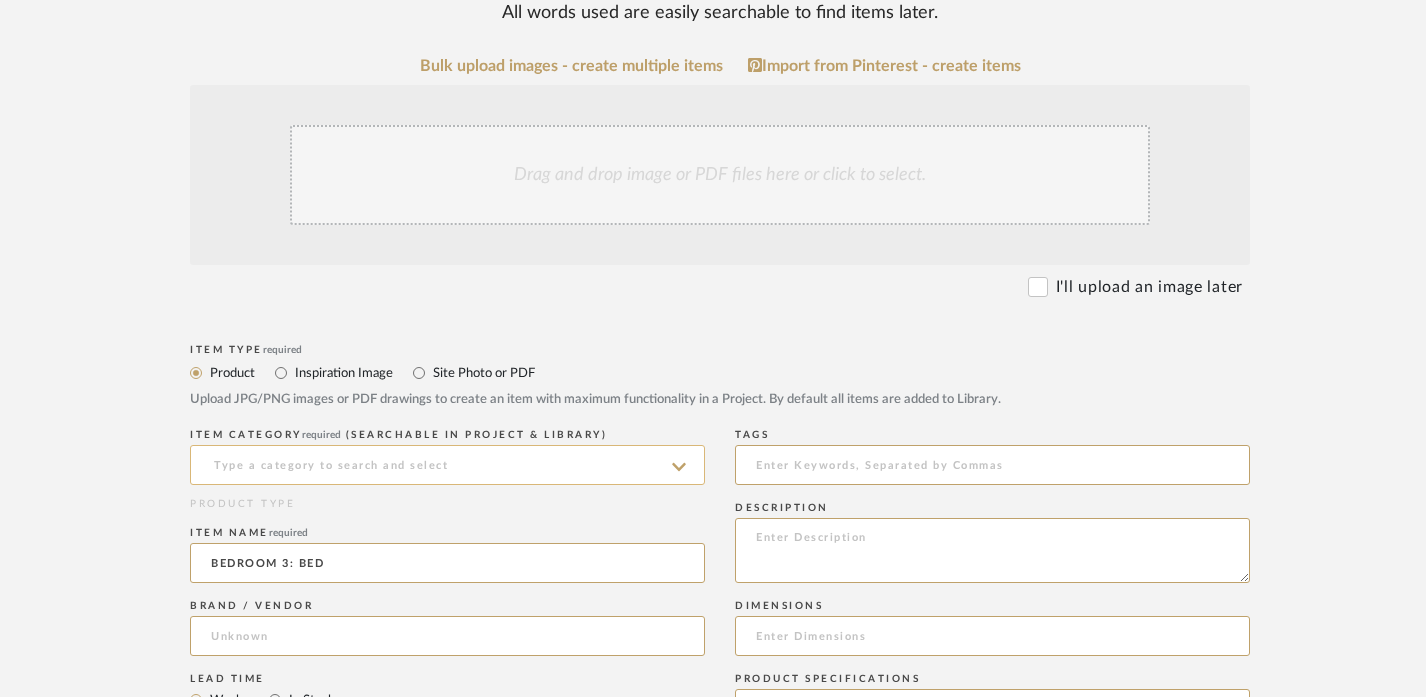 type on "BEDROOM 3: BED" 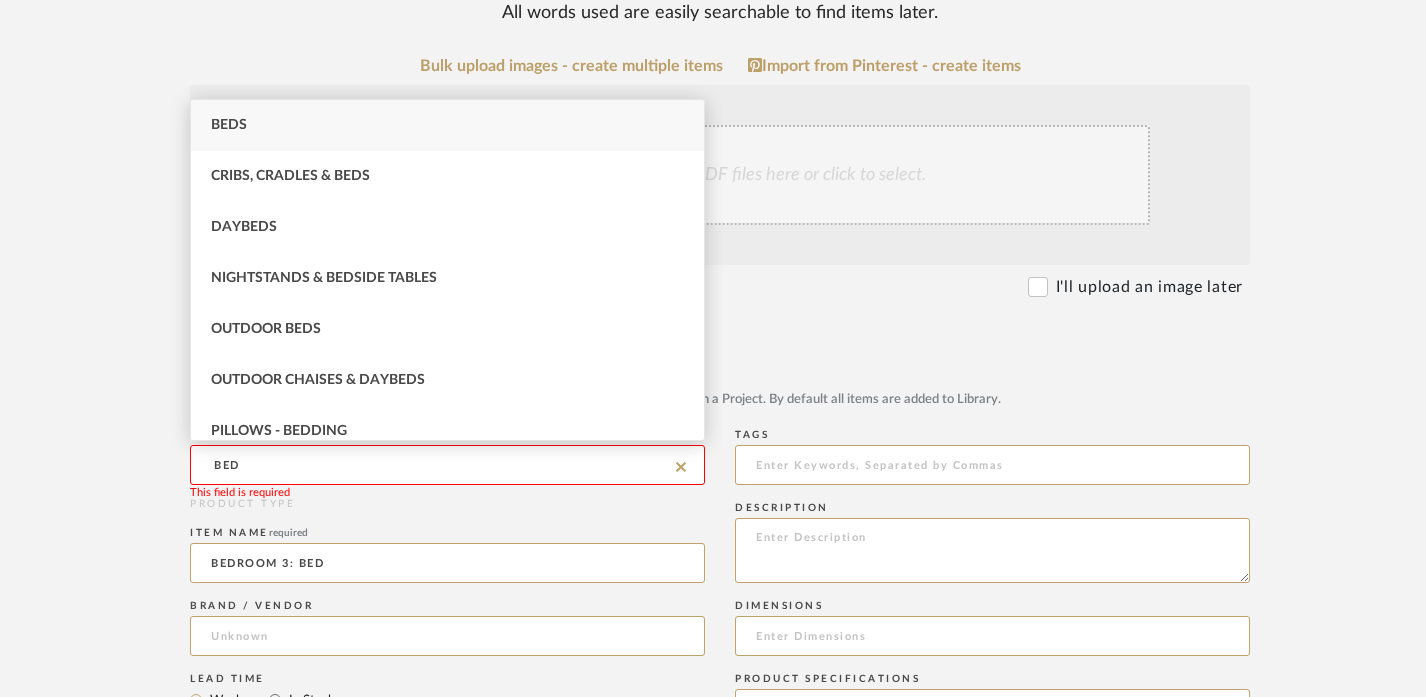 click on "Beds" at bounding box center [447, 125] 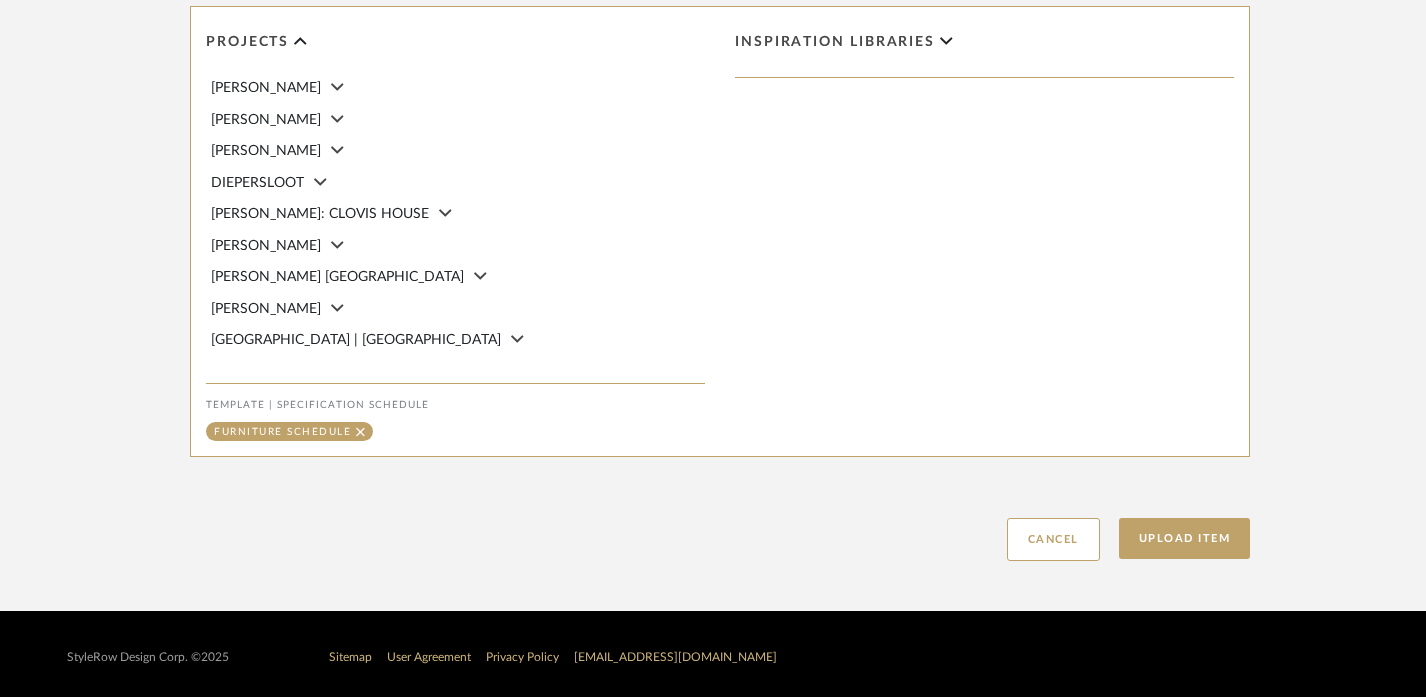 scroll, scrollTop: 1378, scrollLeft: 0, axis: vertical 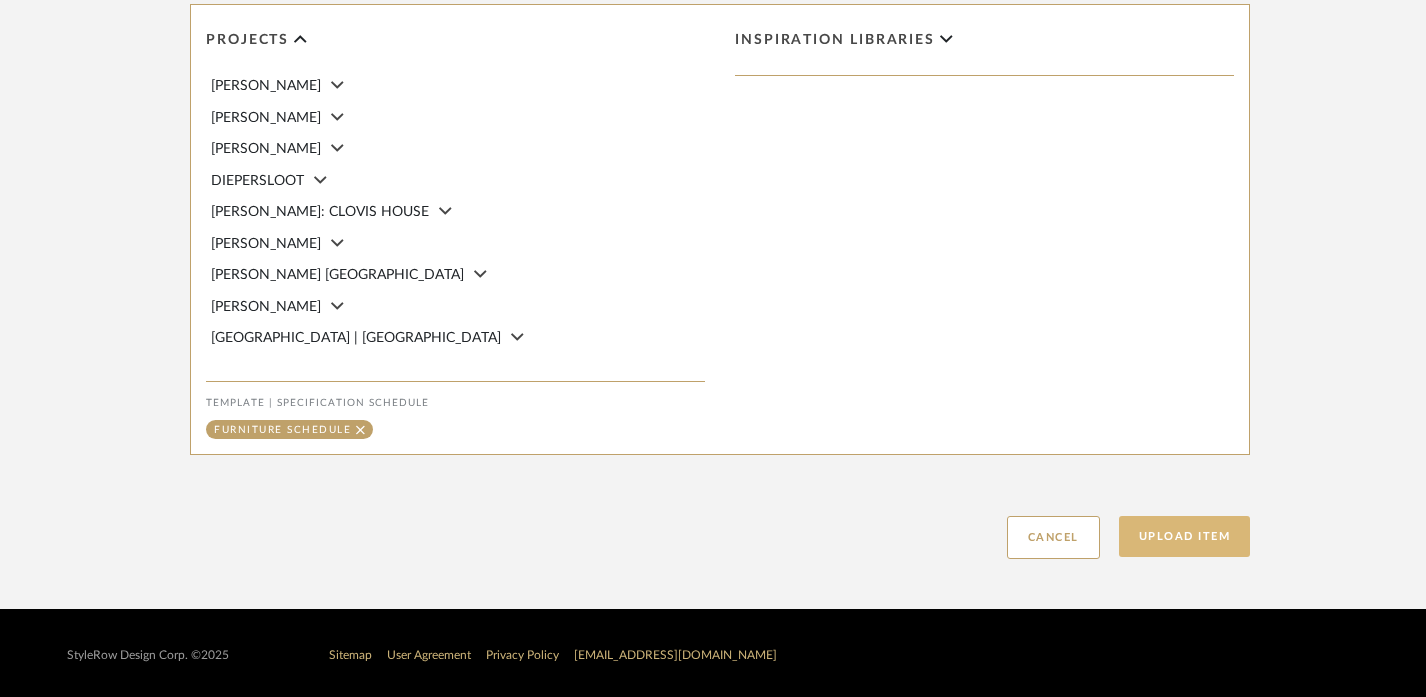 click on "Upload Item" 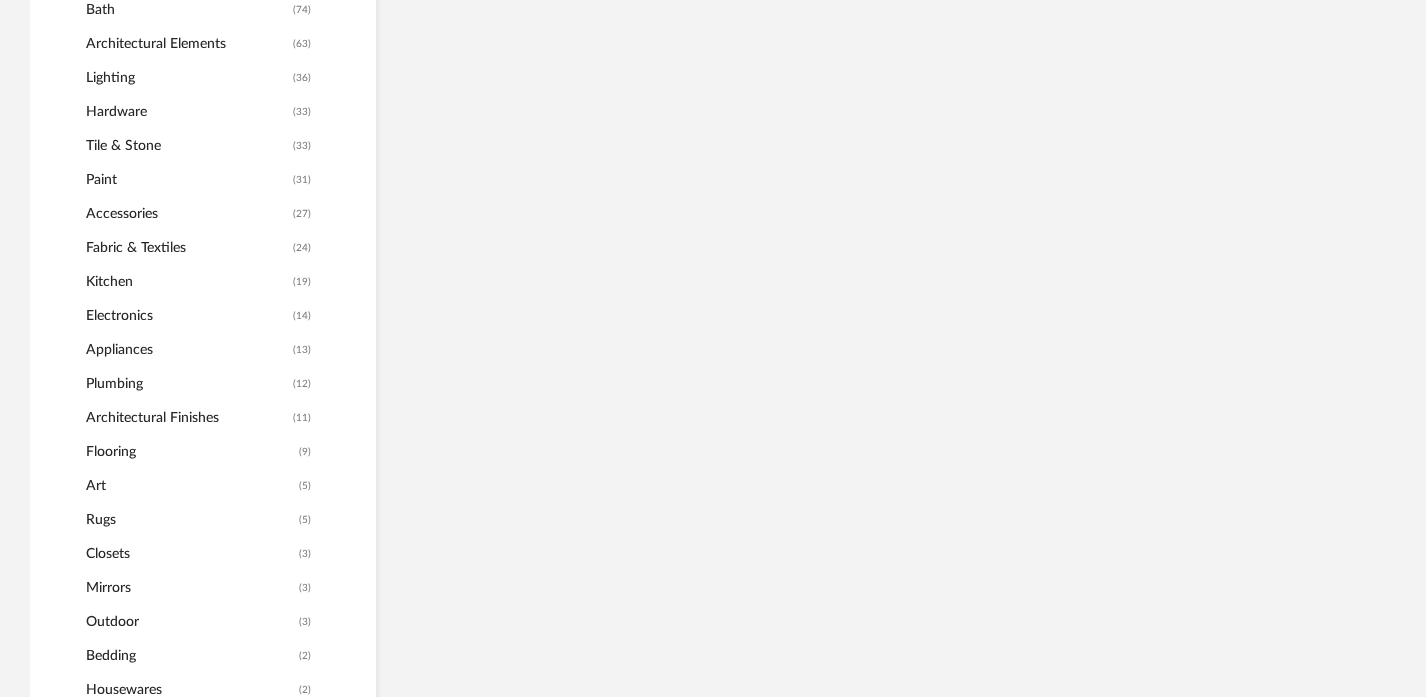 scroll, scrollTop: 960, scrollLeft: 0, axis: vertical 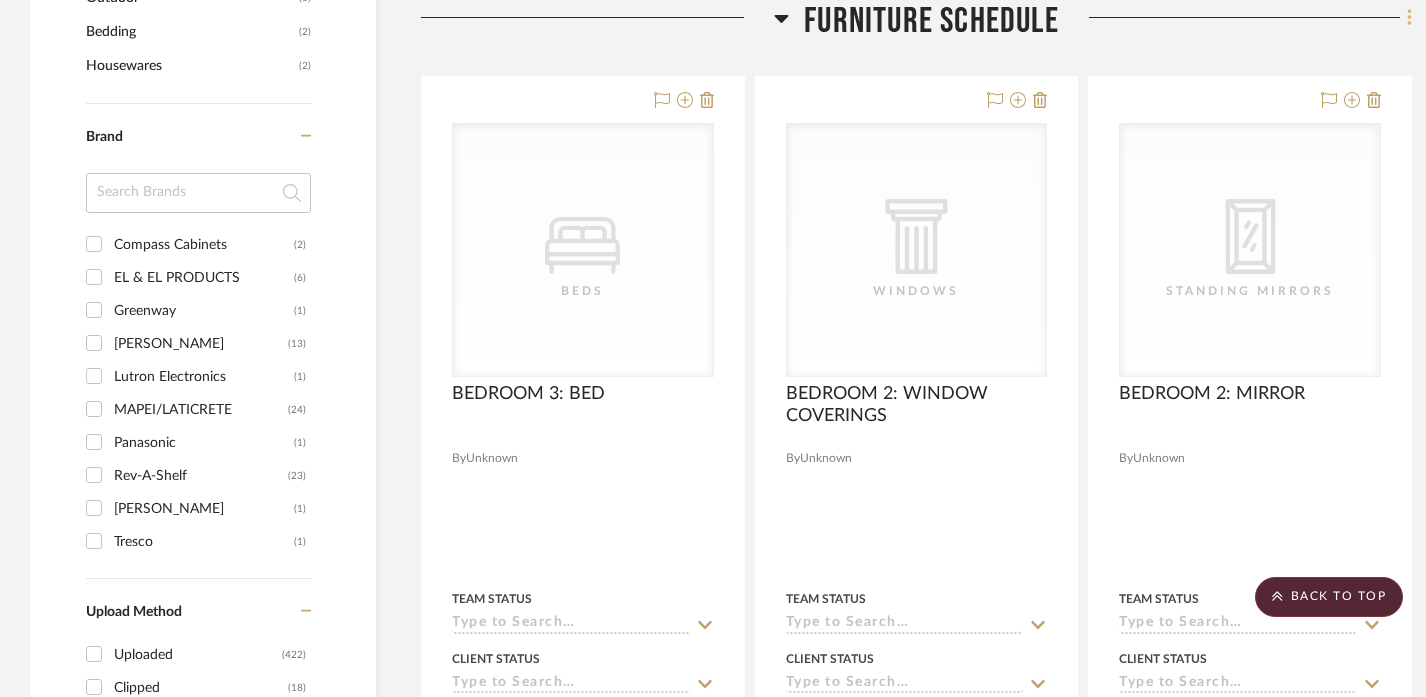 click 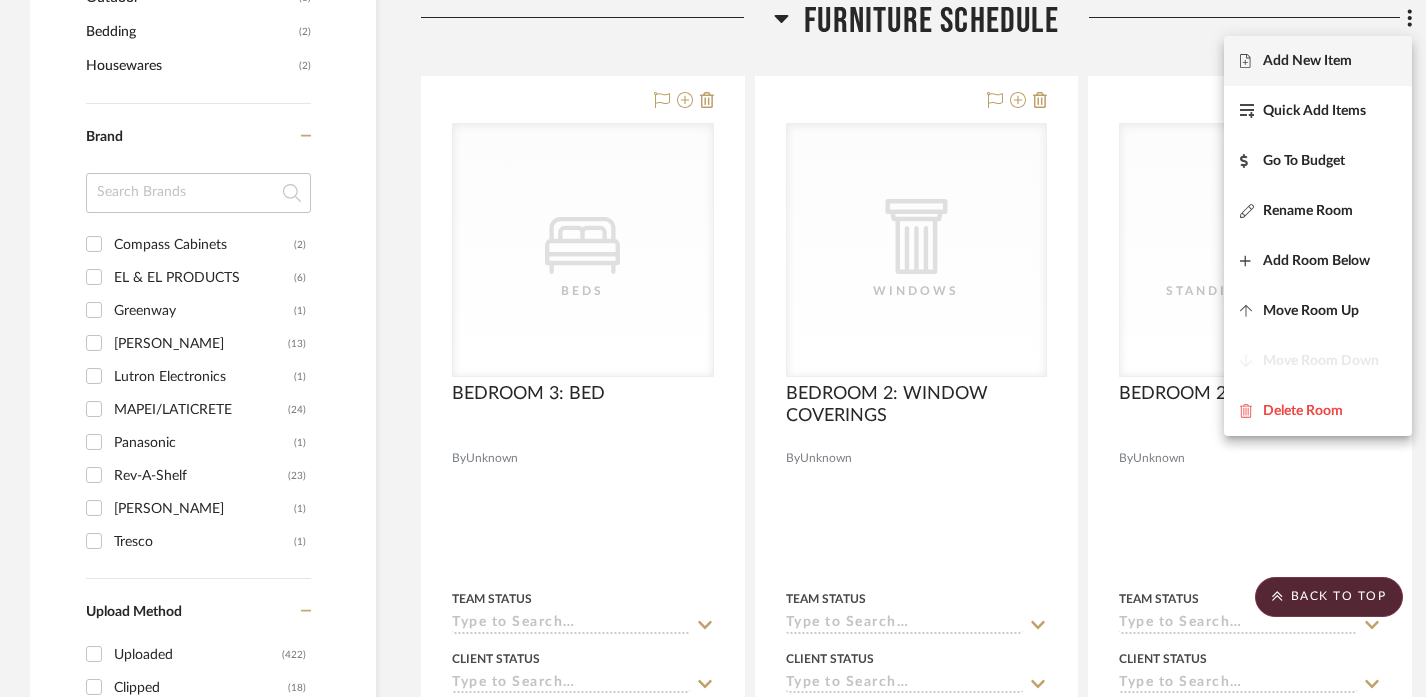 click on "Add New Item" at bounding box center [1307, 61] 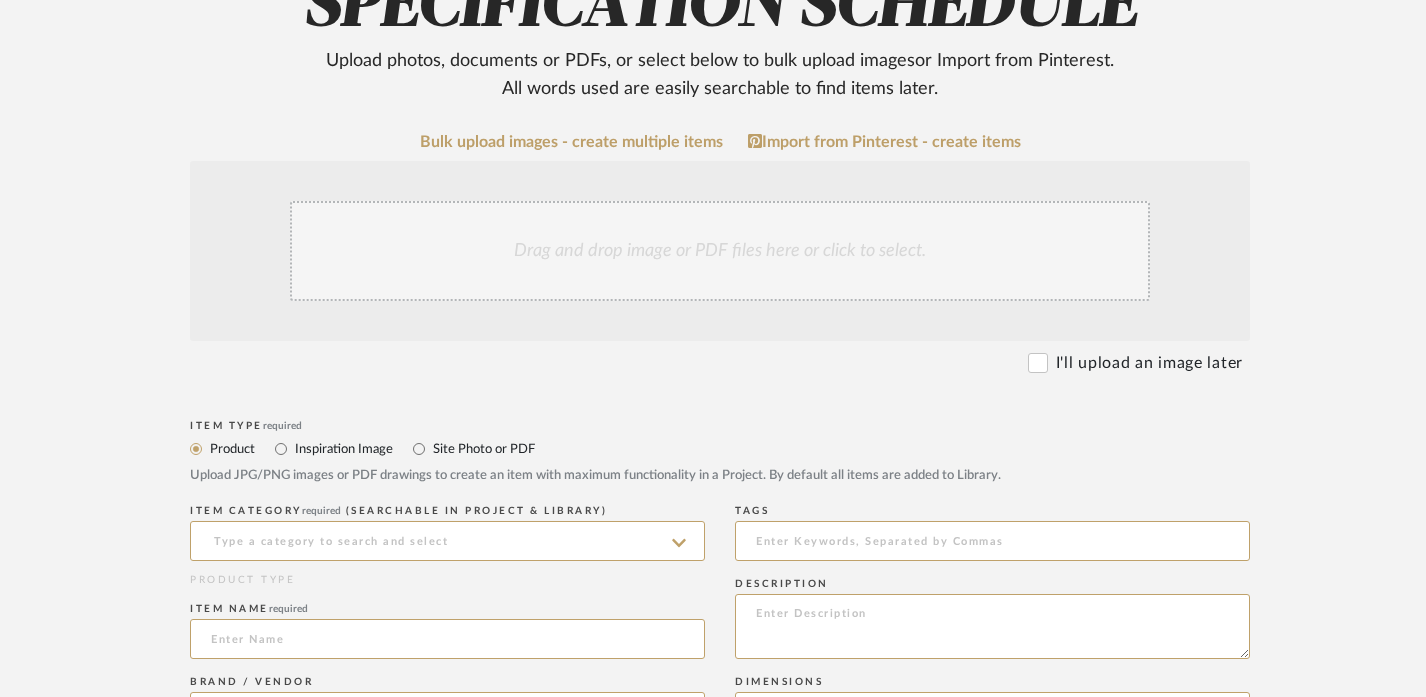 scroll, scrollTop: 506, scrollLeft: 0, axis: vertical 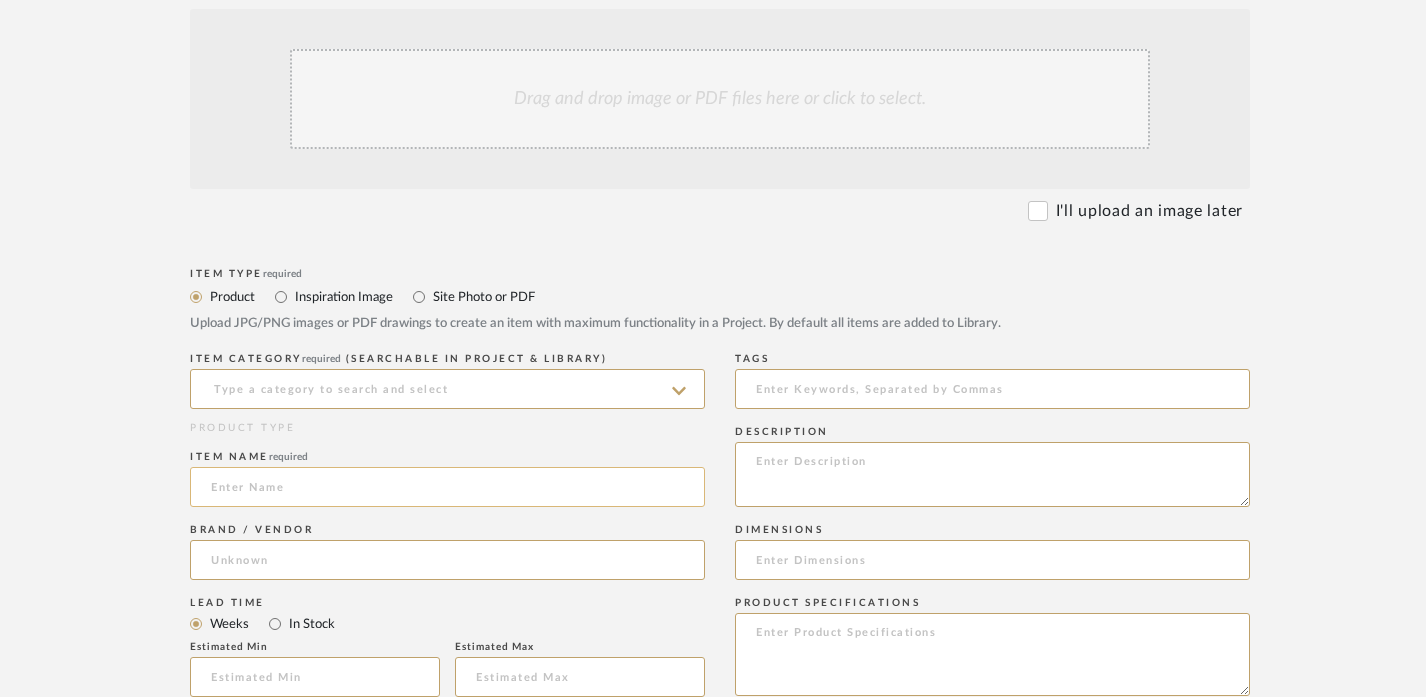 click 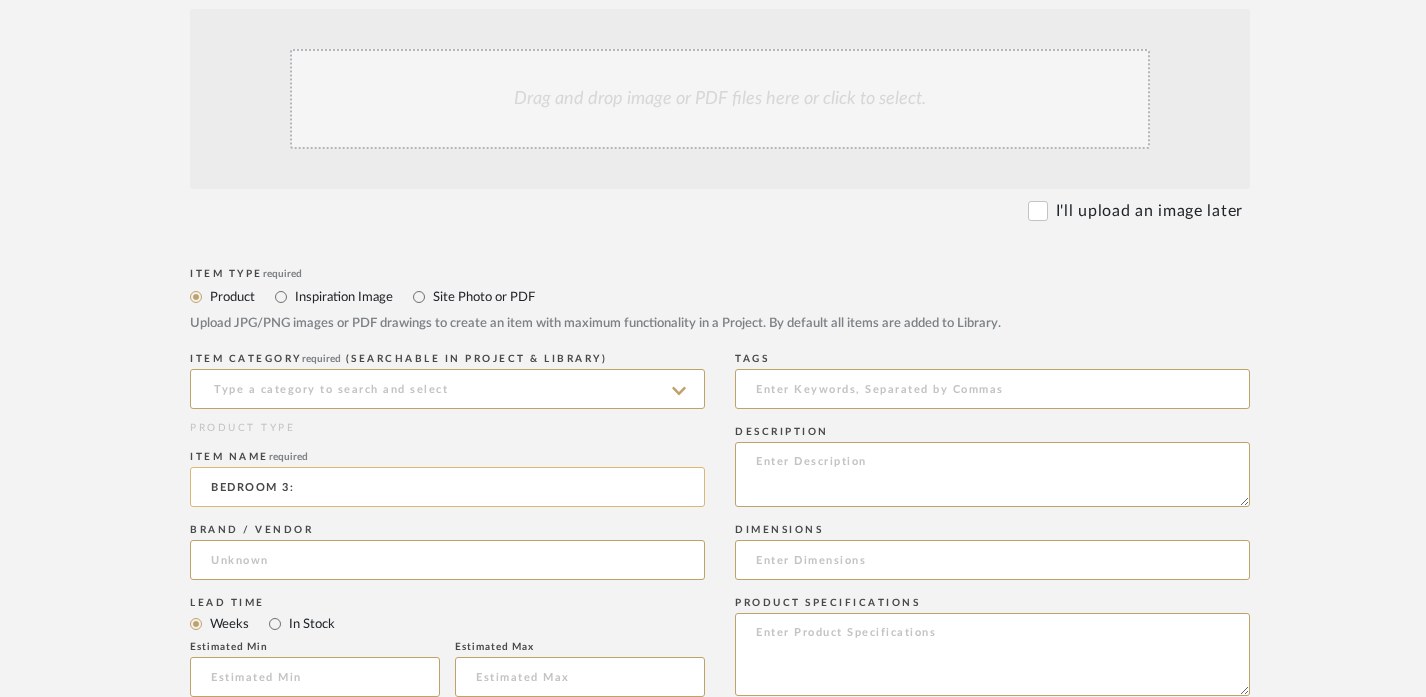 paste on "MATTRESS" 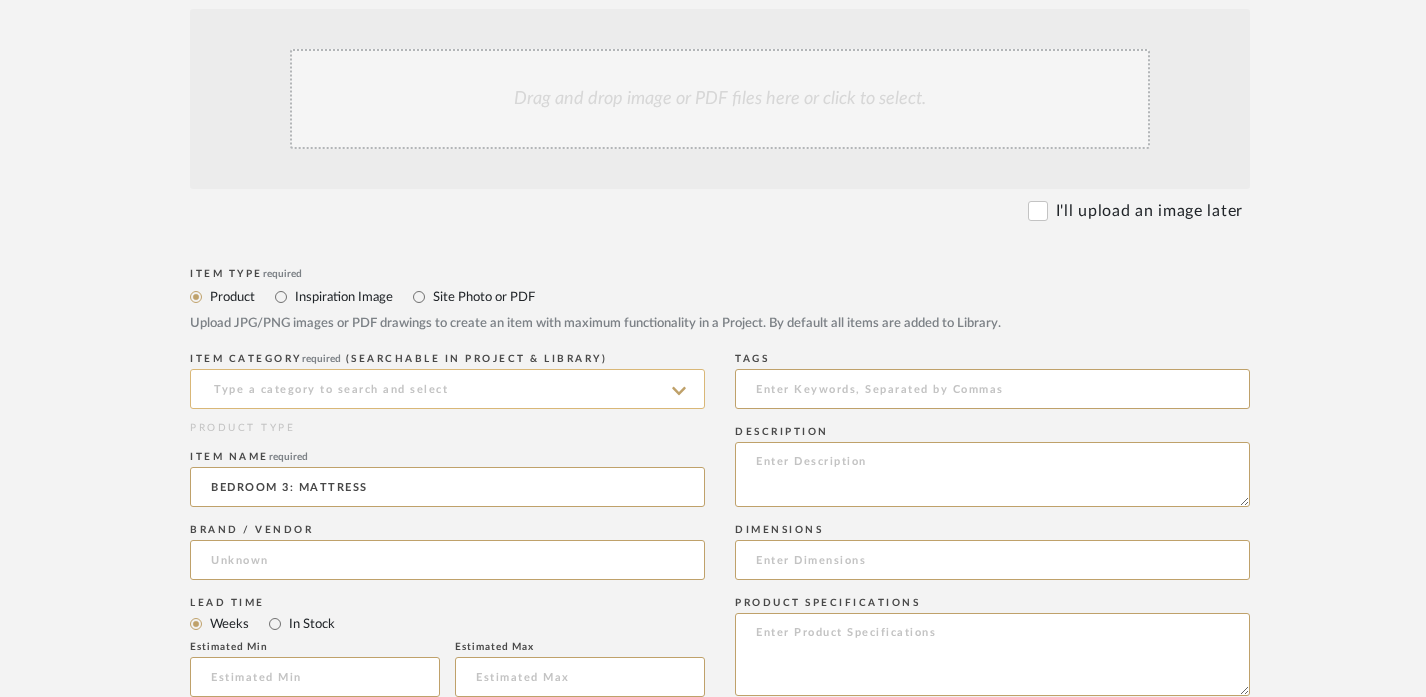 type on "BEDROOM 3: MATTRESS" 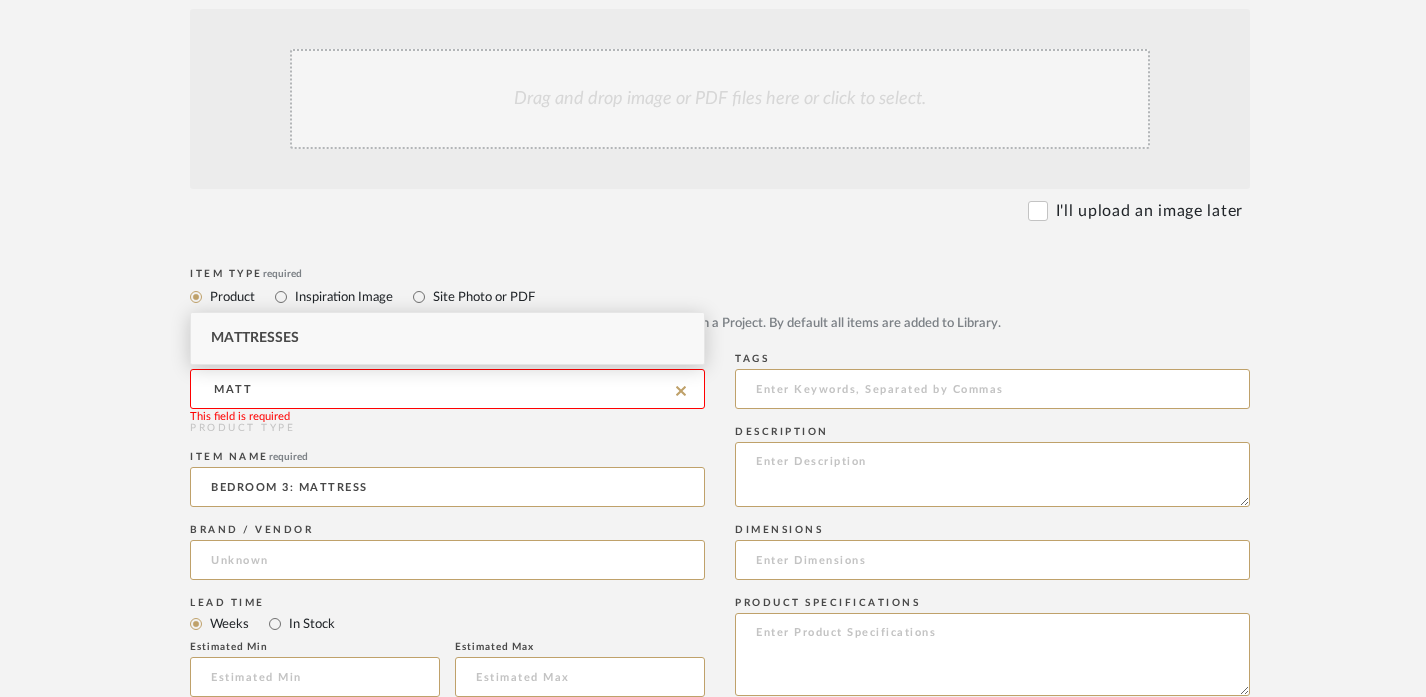 click on "Mattresses" at bounding box center [447, 338] 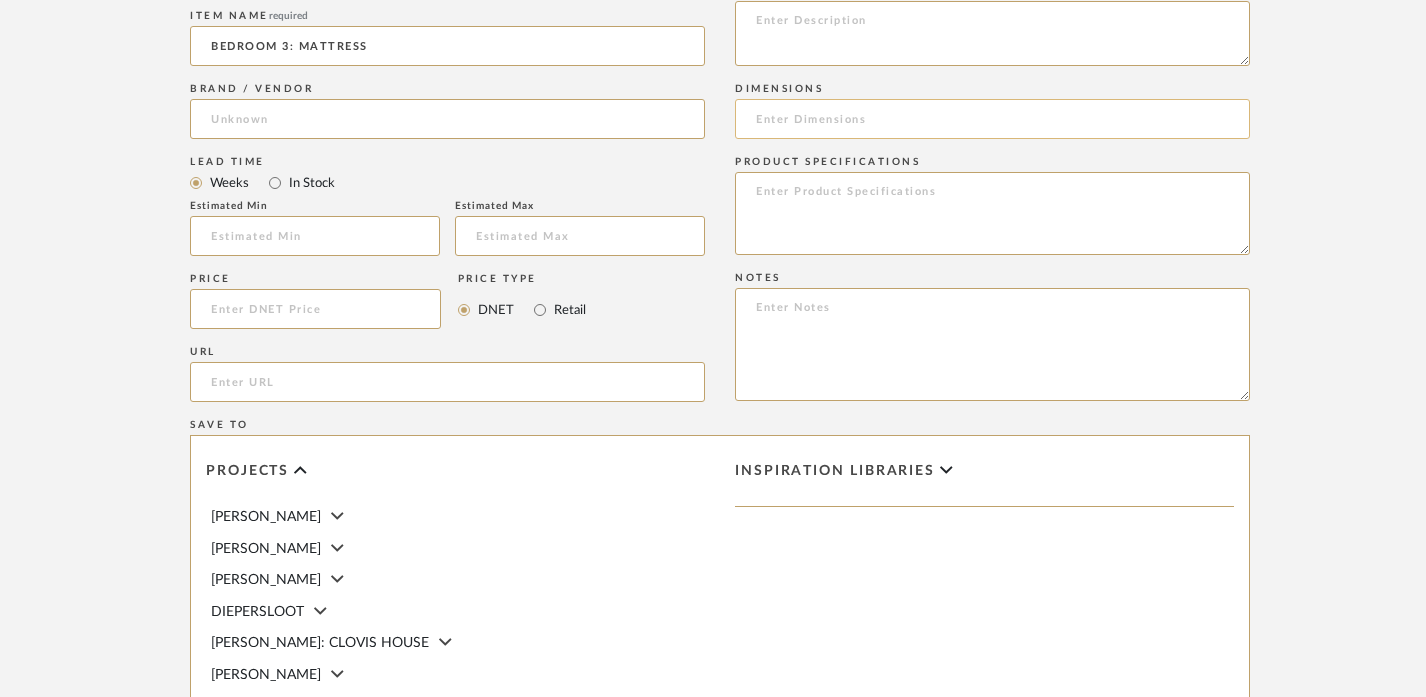 scroll, scrollTop: 1341, scrollLeft: 0, axis: vertical 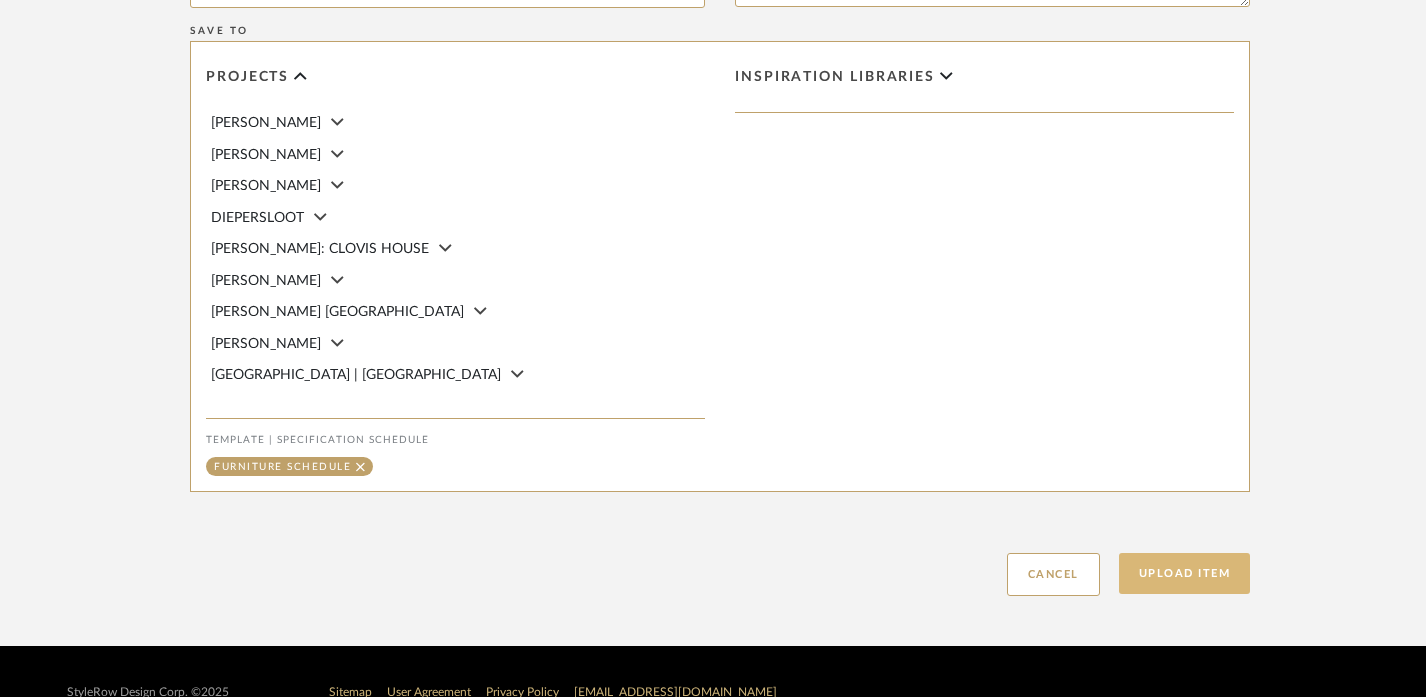 click on "Upload Item" 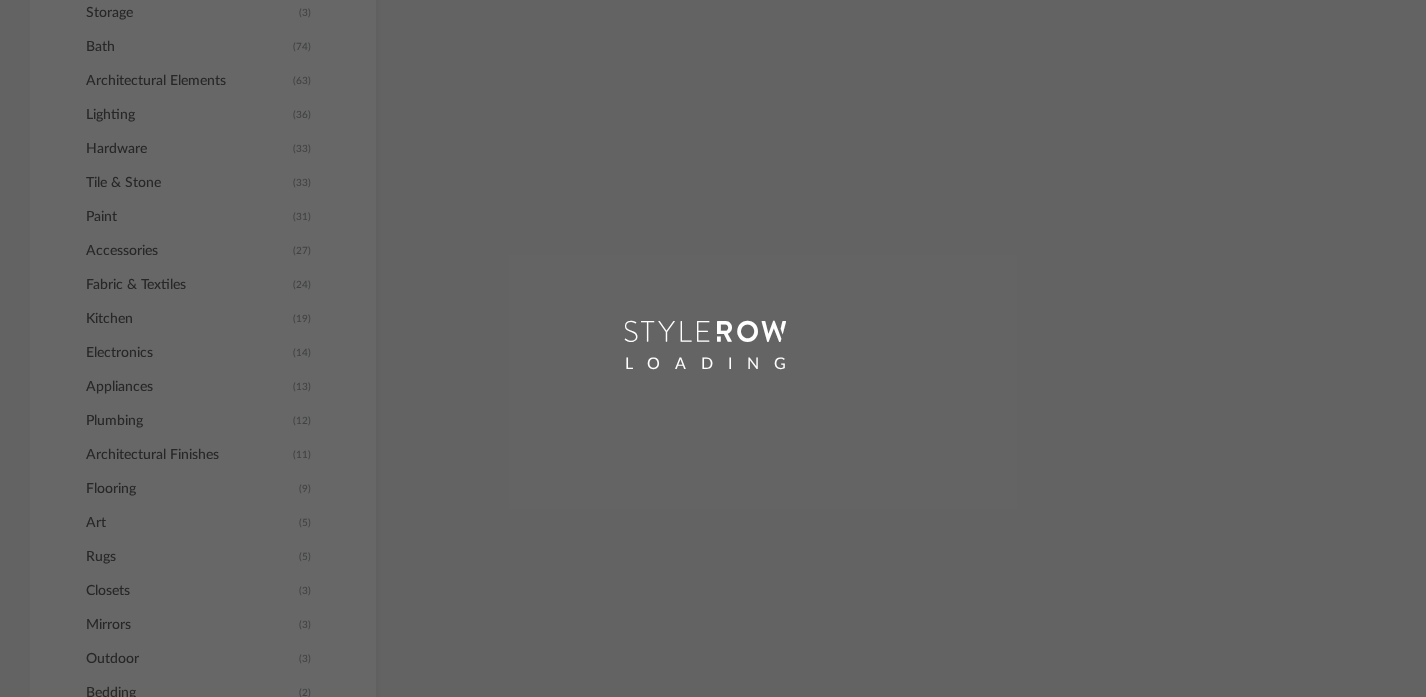 scroll, scrollTop: 1115, scrollLeft: 0, axis: vertical 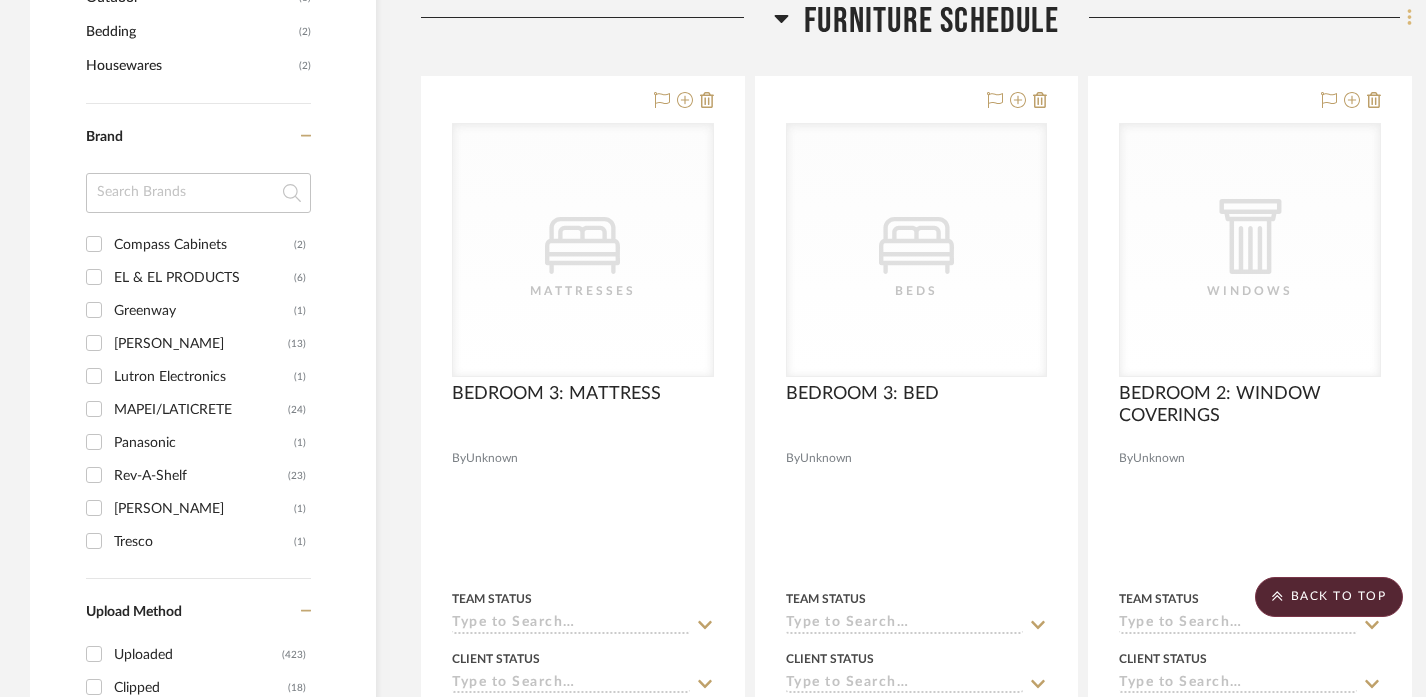 click 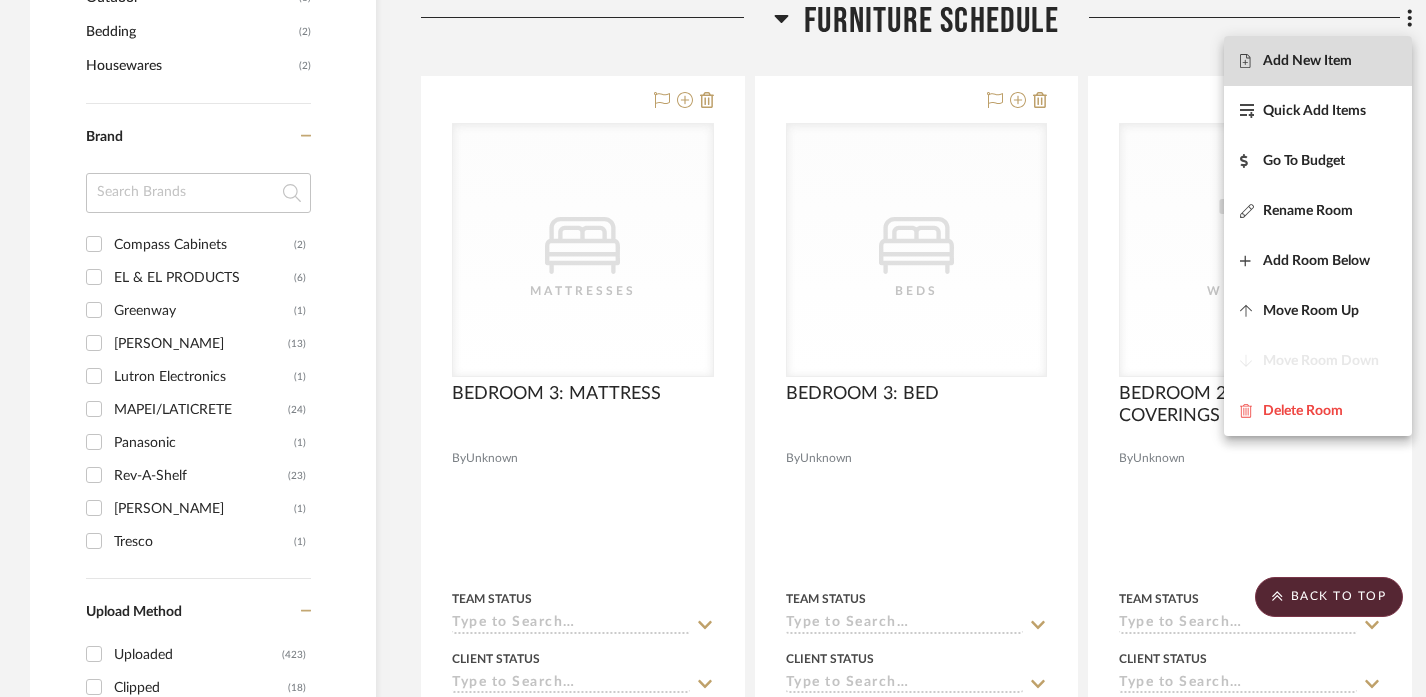 click on "Add New Item" at bounding box center [1318, 61] 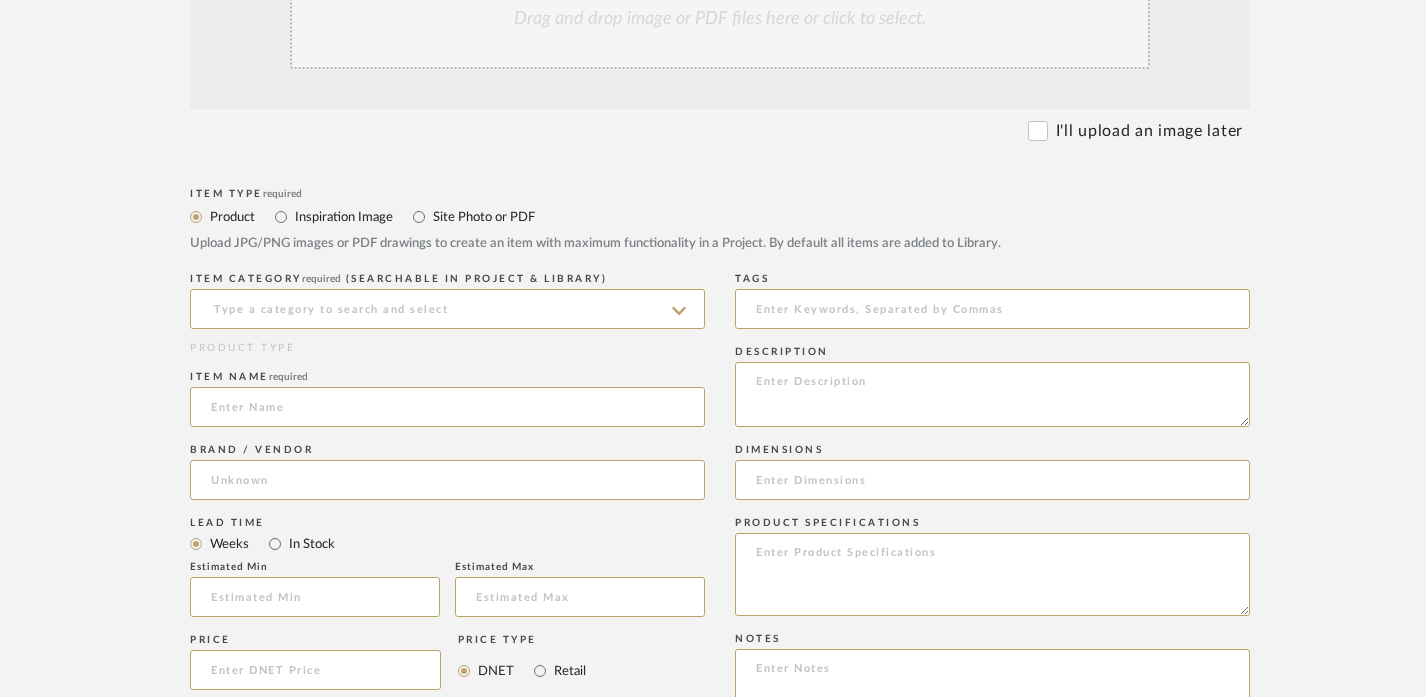 scroll, scrollTop: 587, scrollLeft: 0, axis: vertical 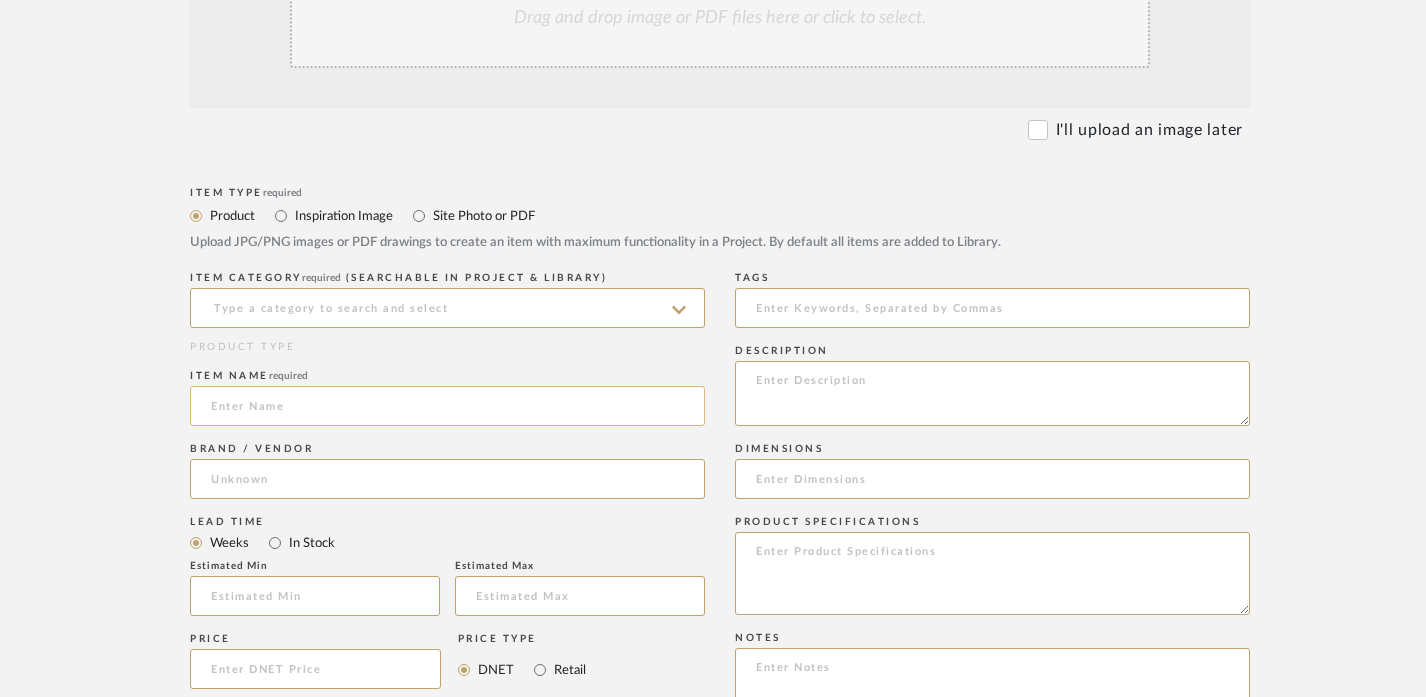 click 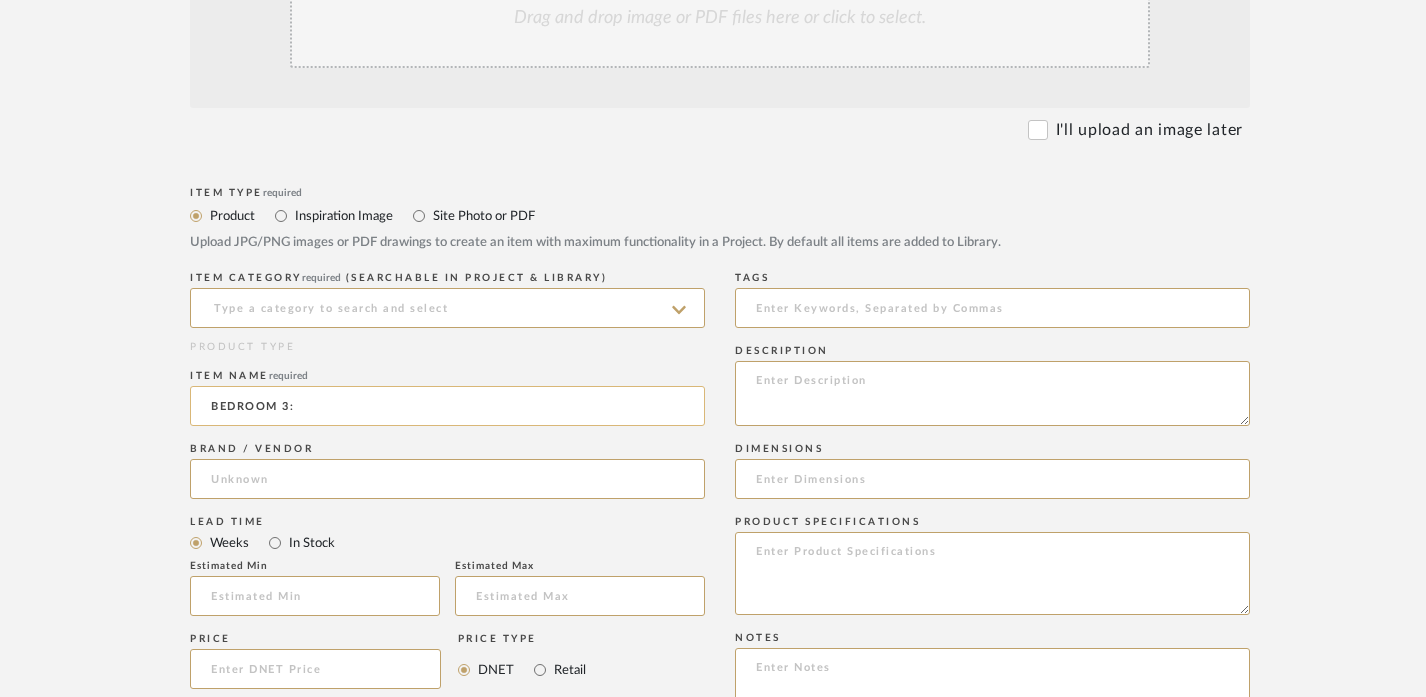 paste on "BEDDING" 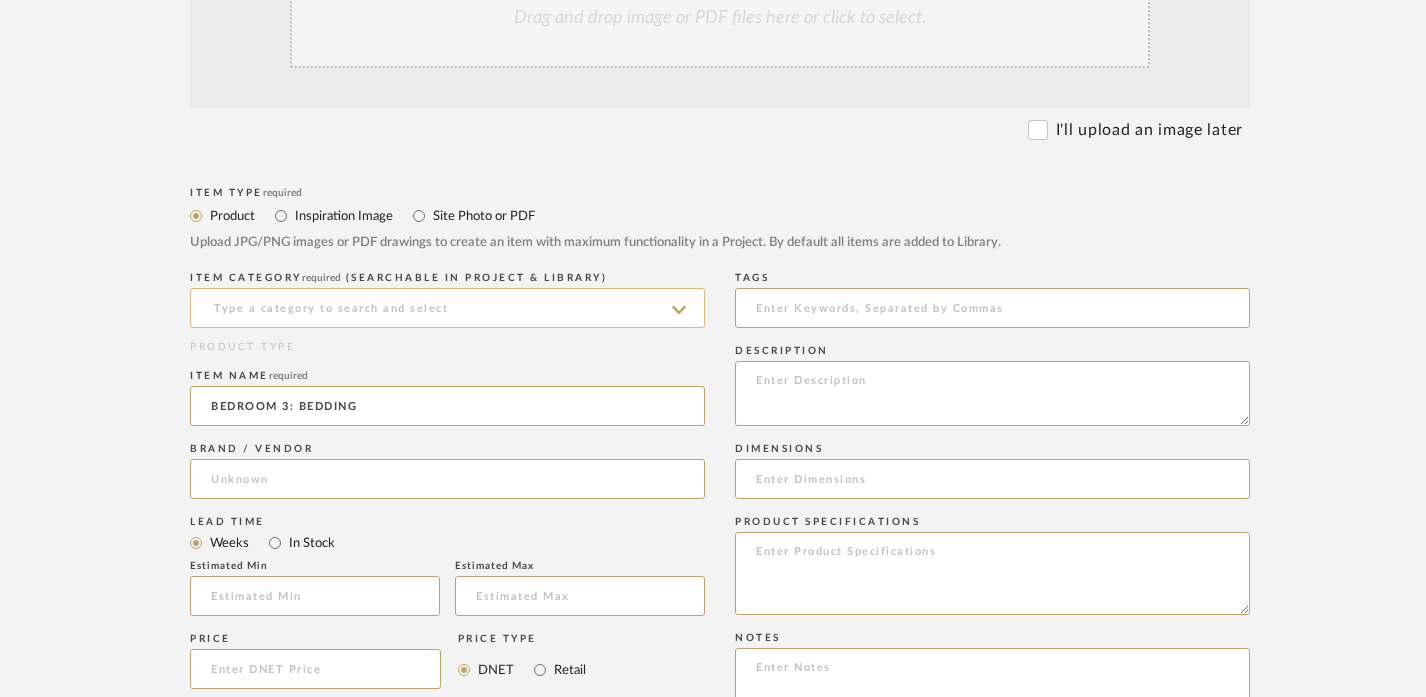 type on "BEDROOM 3: BEDDING" 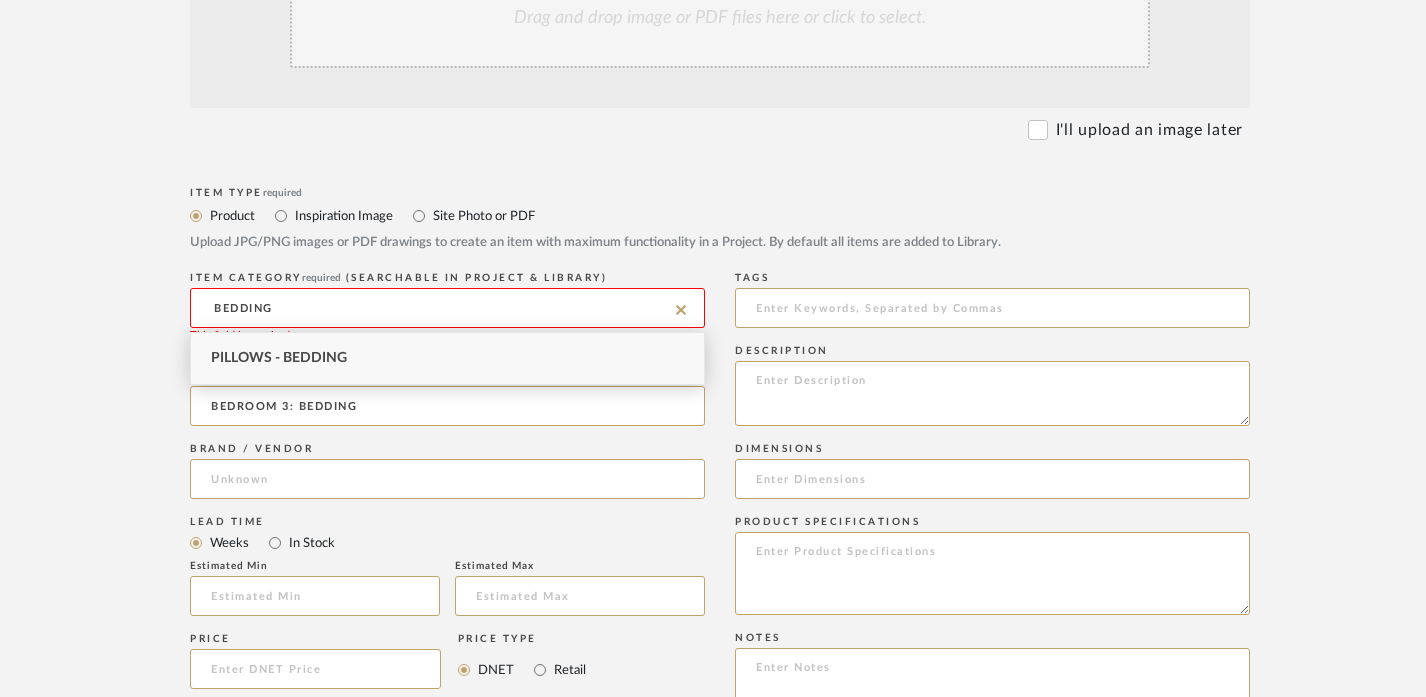 click on "Pillows - Bedding" at bounding box center [447, 358] 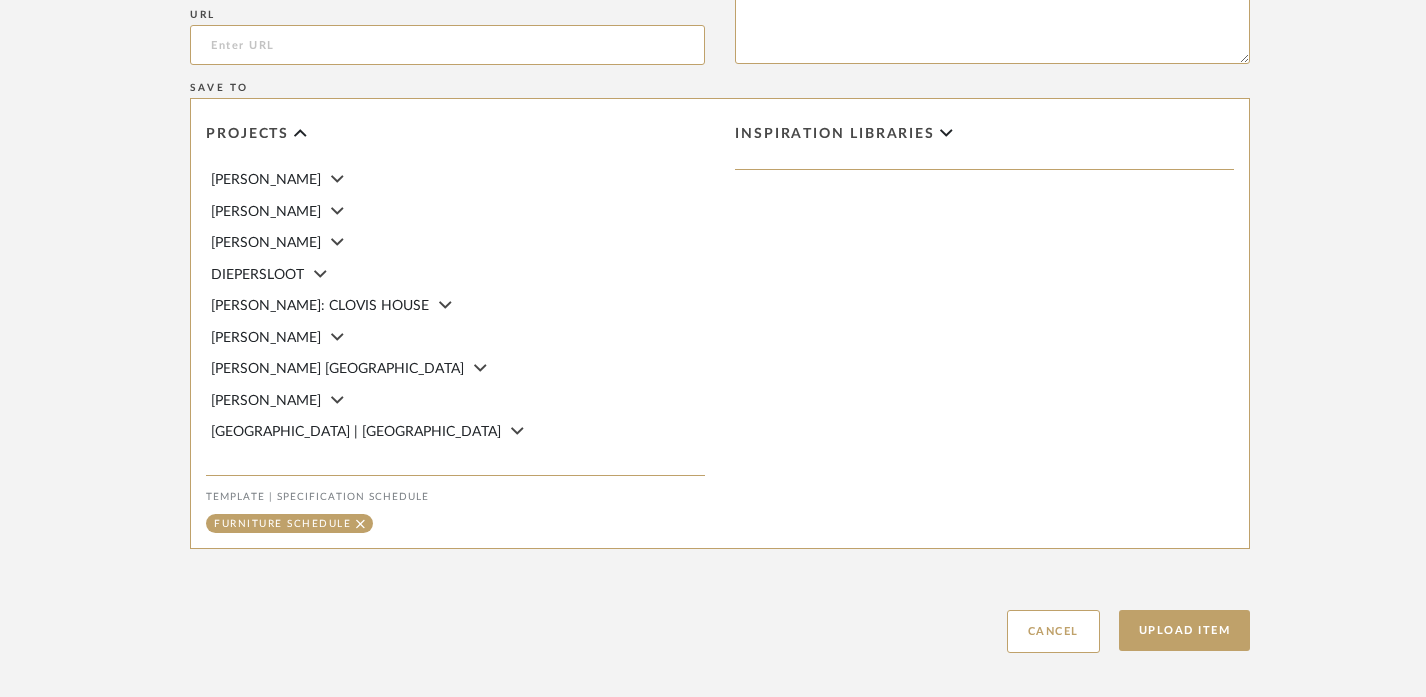 scroll, scrollTop: 1383, scrollLeft: 0, axis: vertical 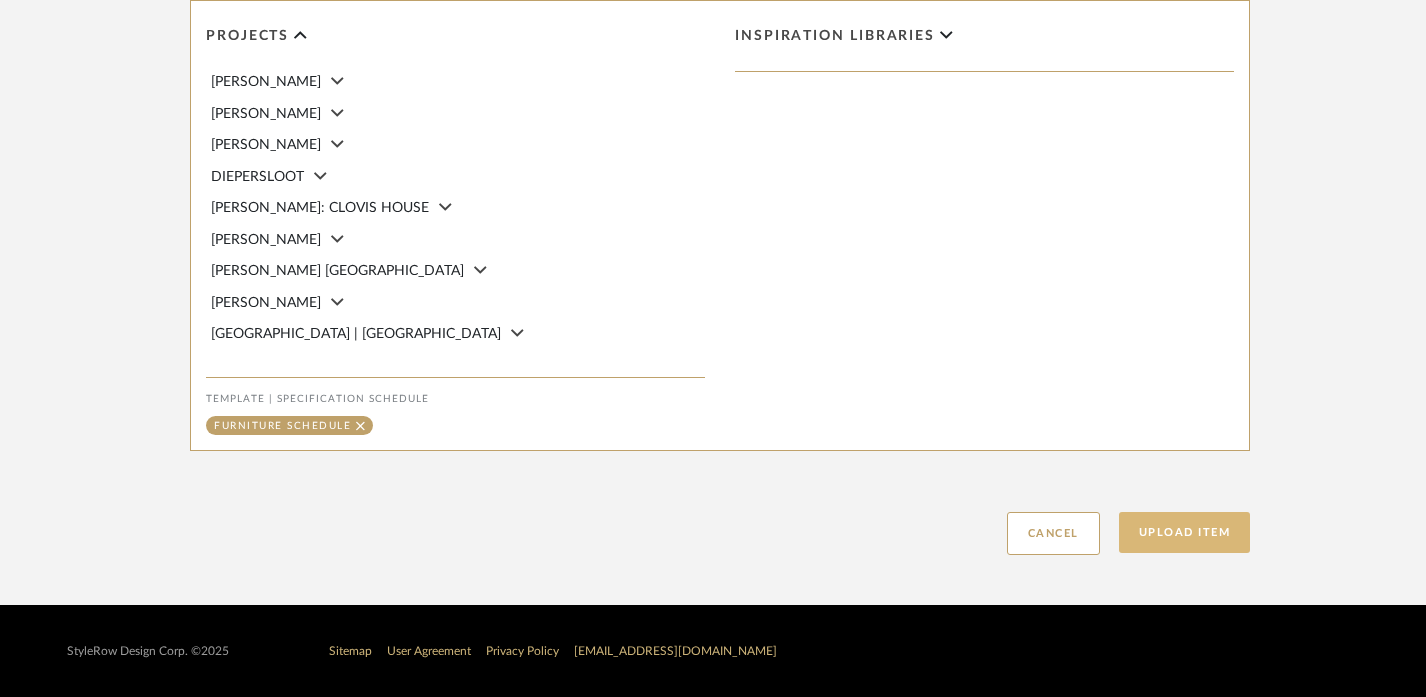 click on "Upload Item" 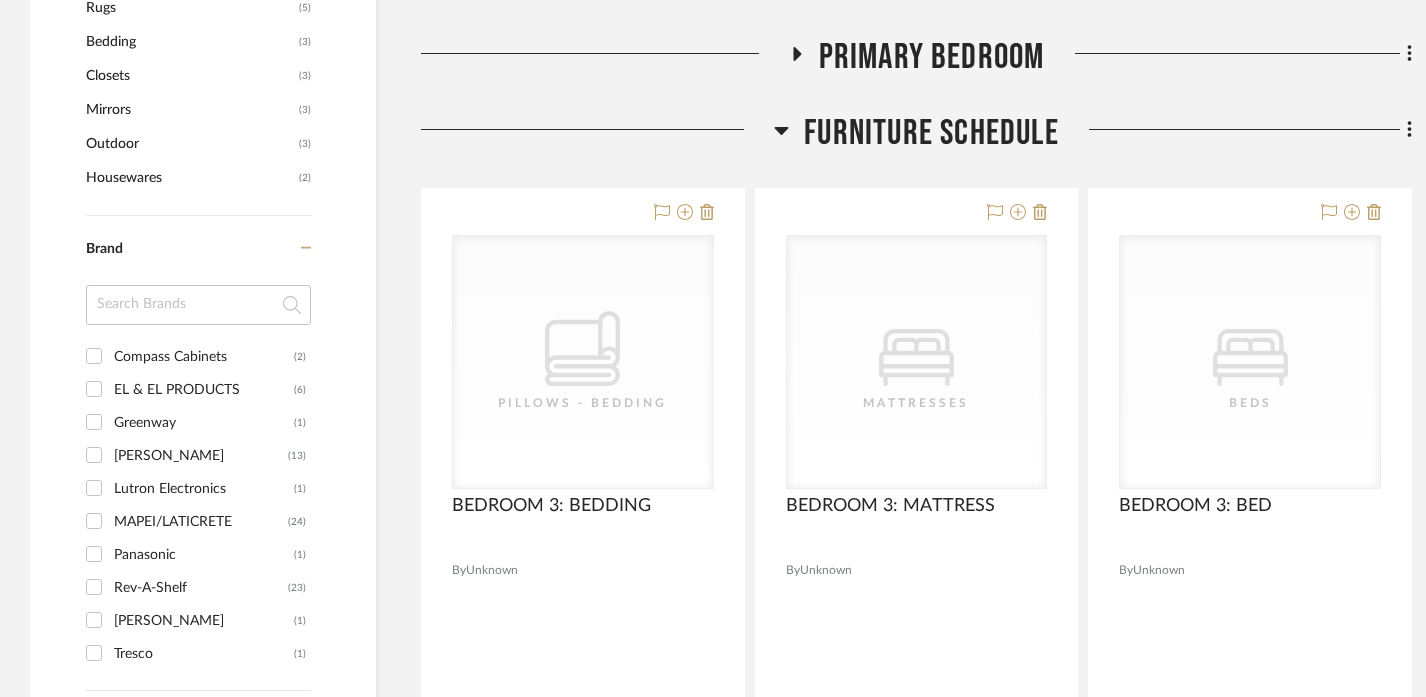 scroll, scrollTop: 2002, scrollLeft: 0, axis: vertical 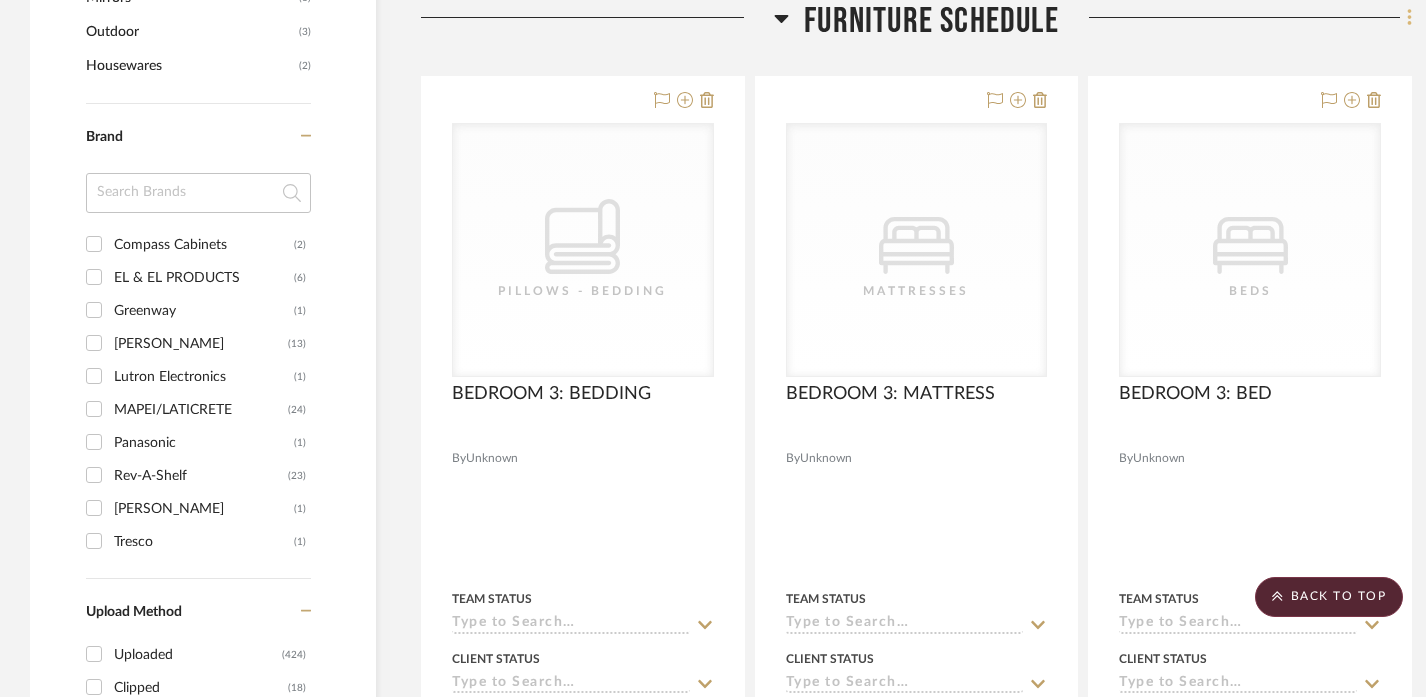 click 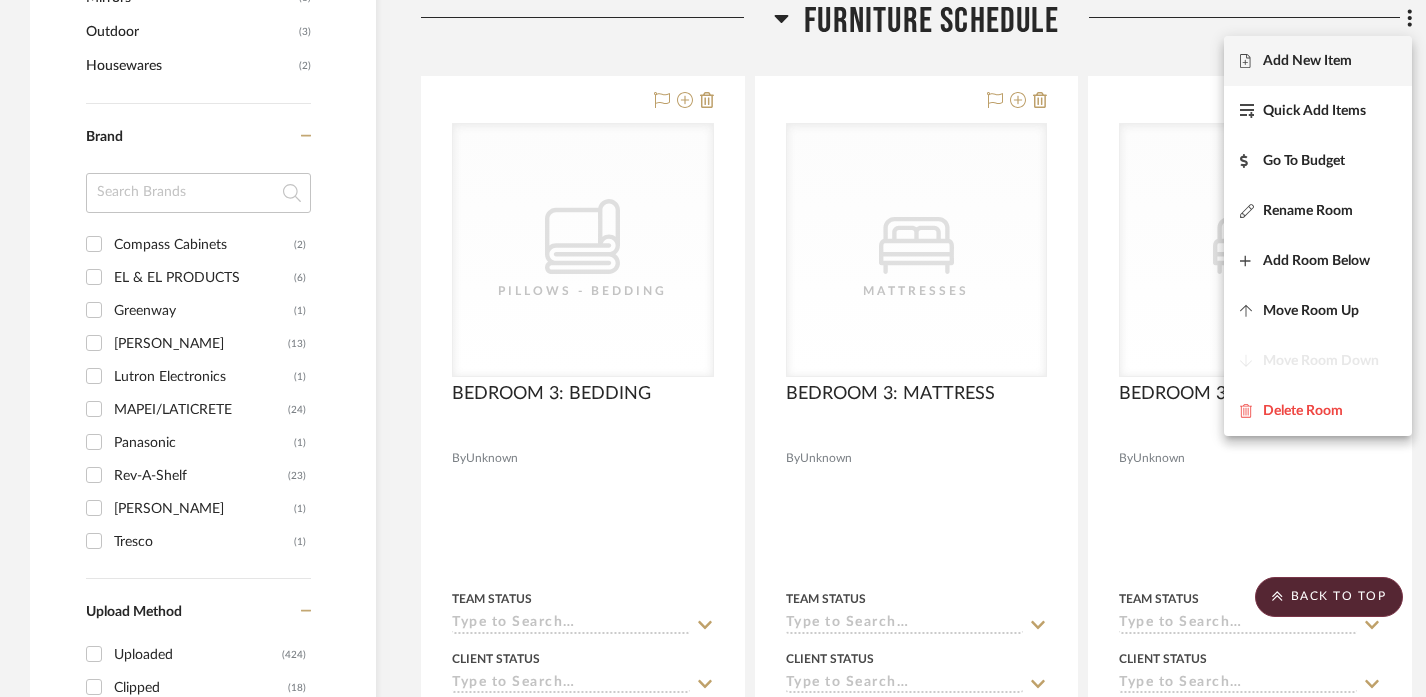 click on "Add New Item" at bounding box center [1307, 61] 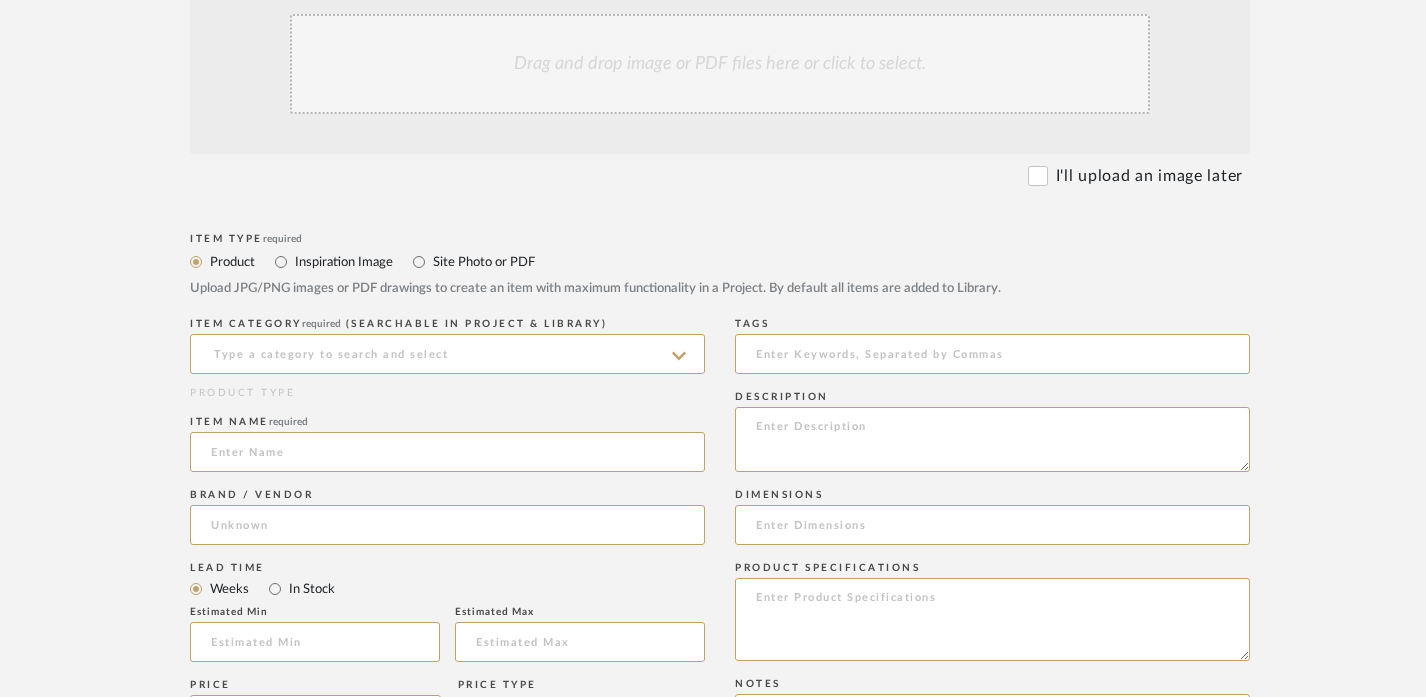 scroll, scrollTop: 559, scrollLeft: 0, axis: vertical 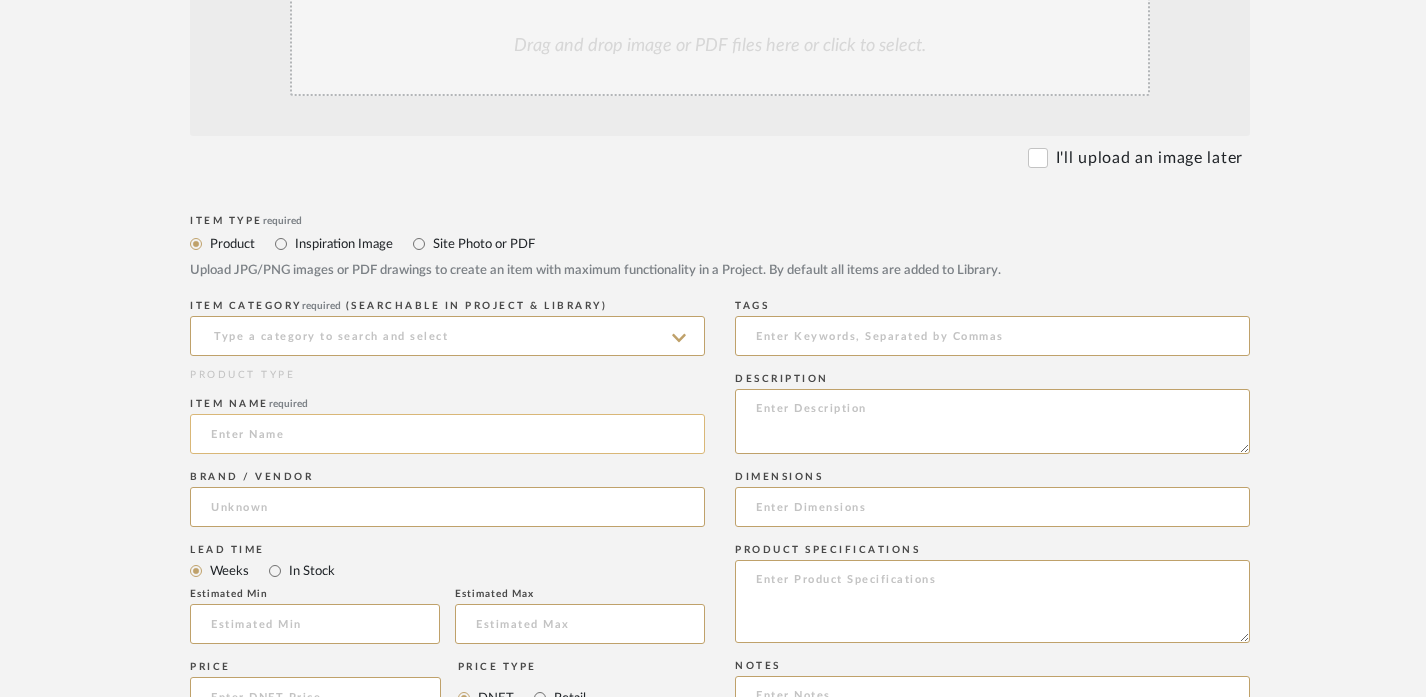 click 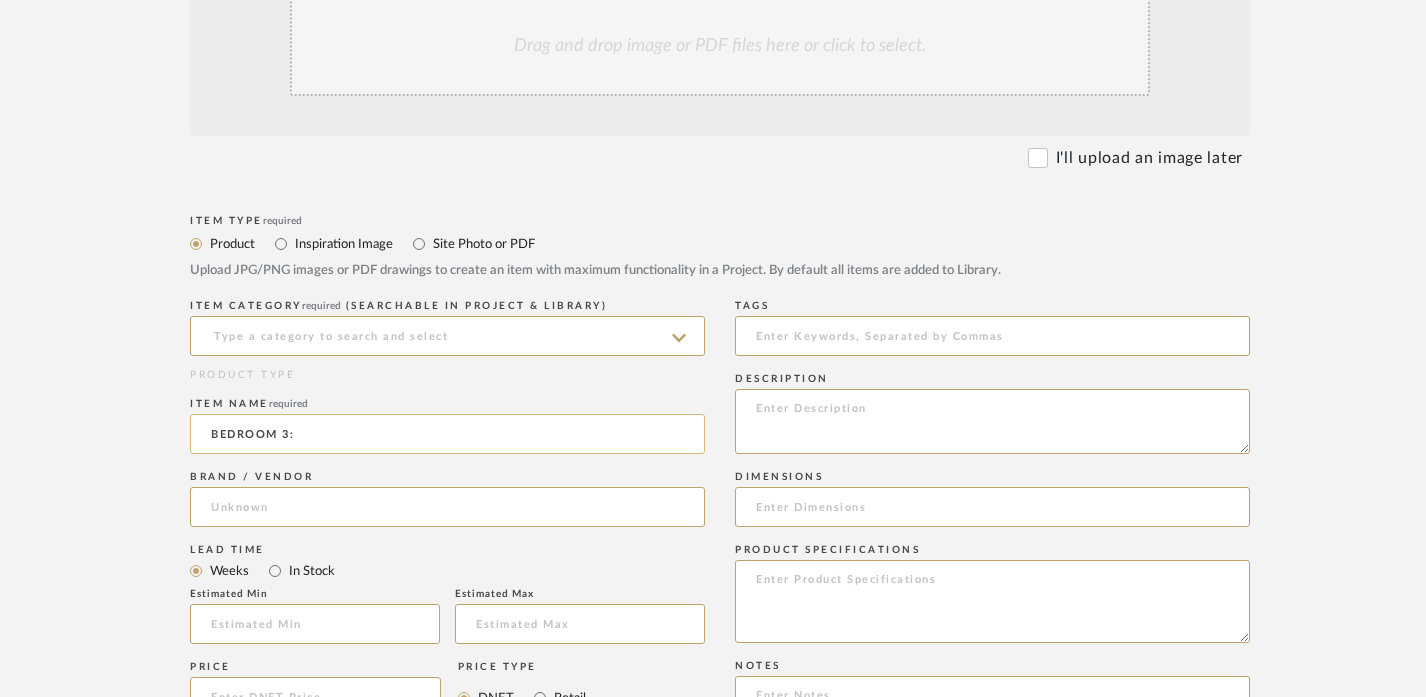 paste on "NIGHTSTANDS" 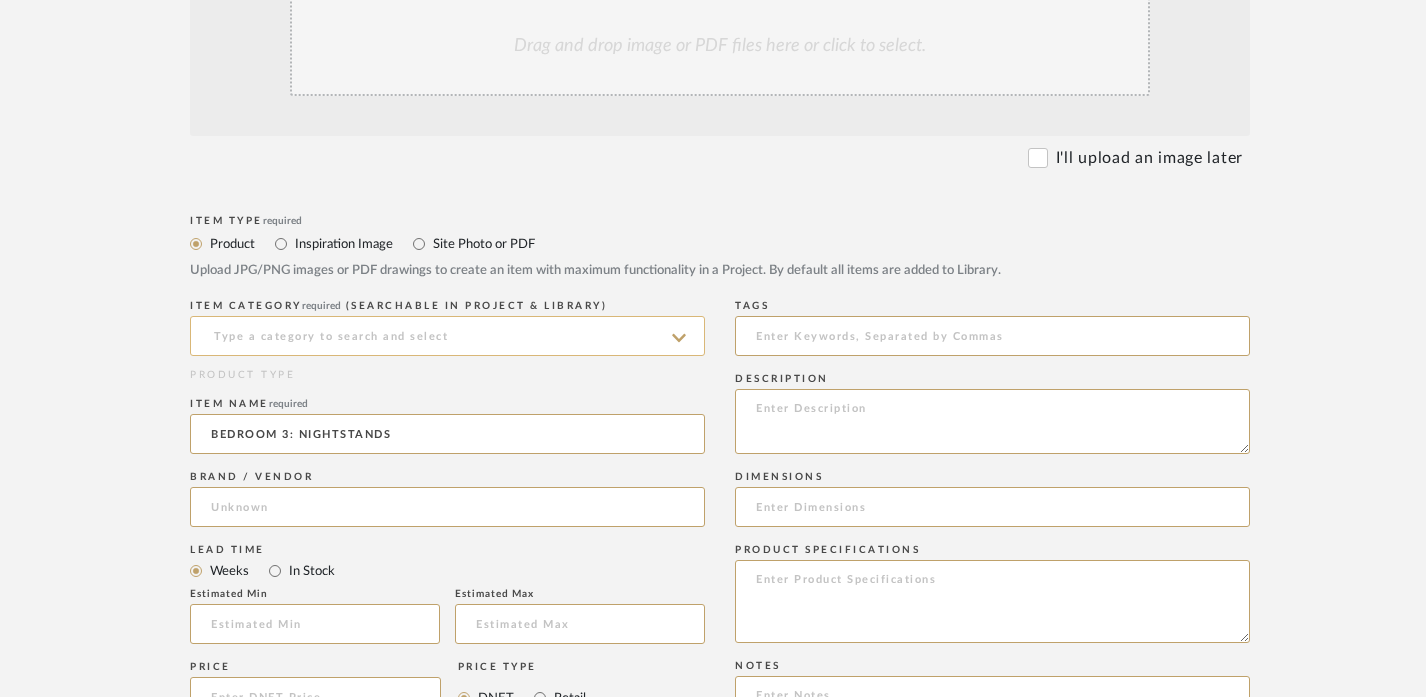 type on "BEDROOM 3: NIGHTSTANDS" 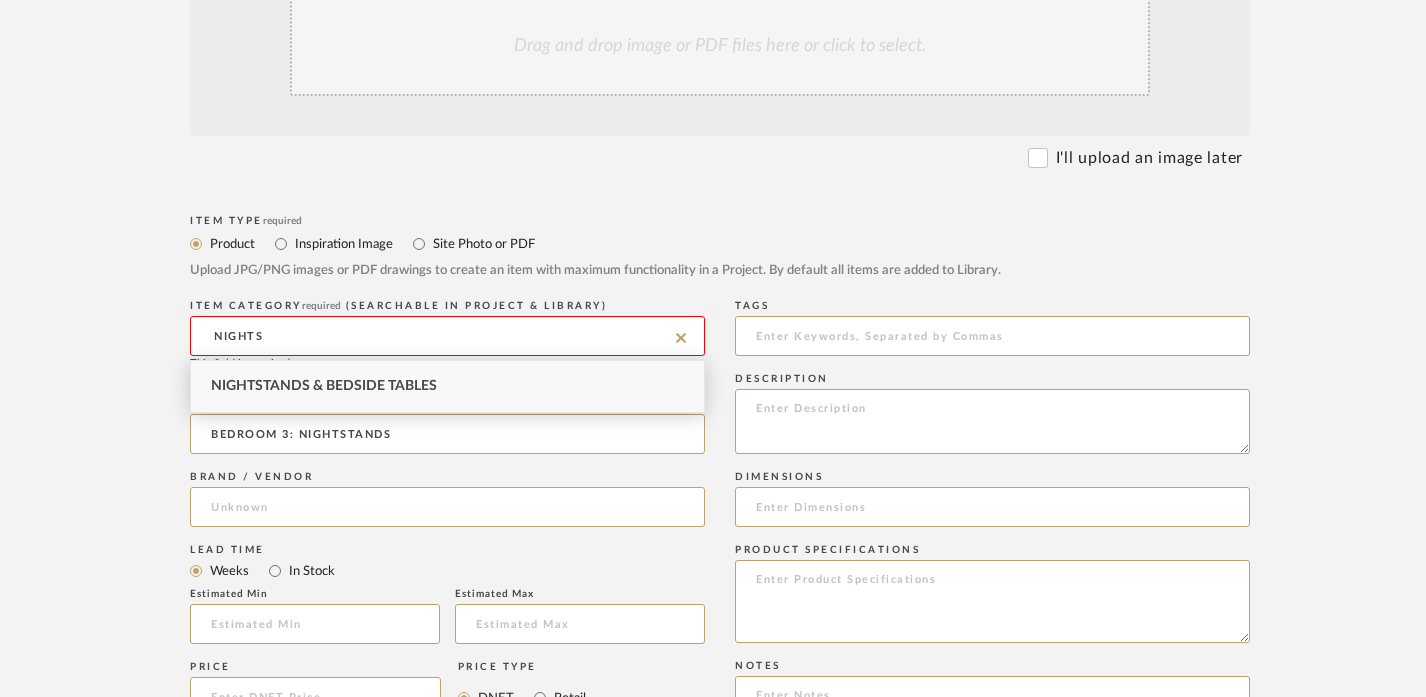 click on "Nightstands‎‎‏‏‎ & Bedside Tables" at bounding box center (447, 386) 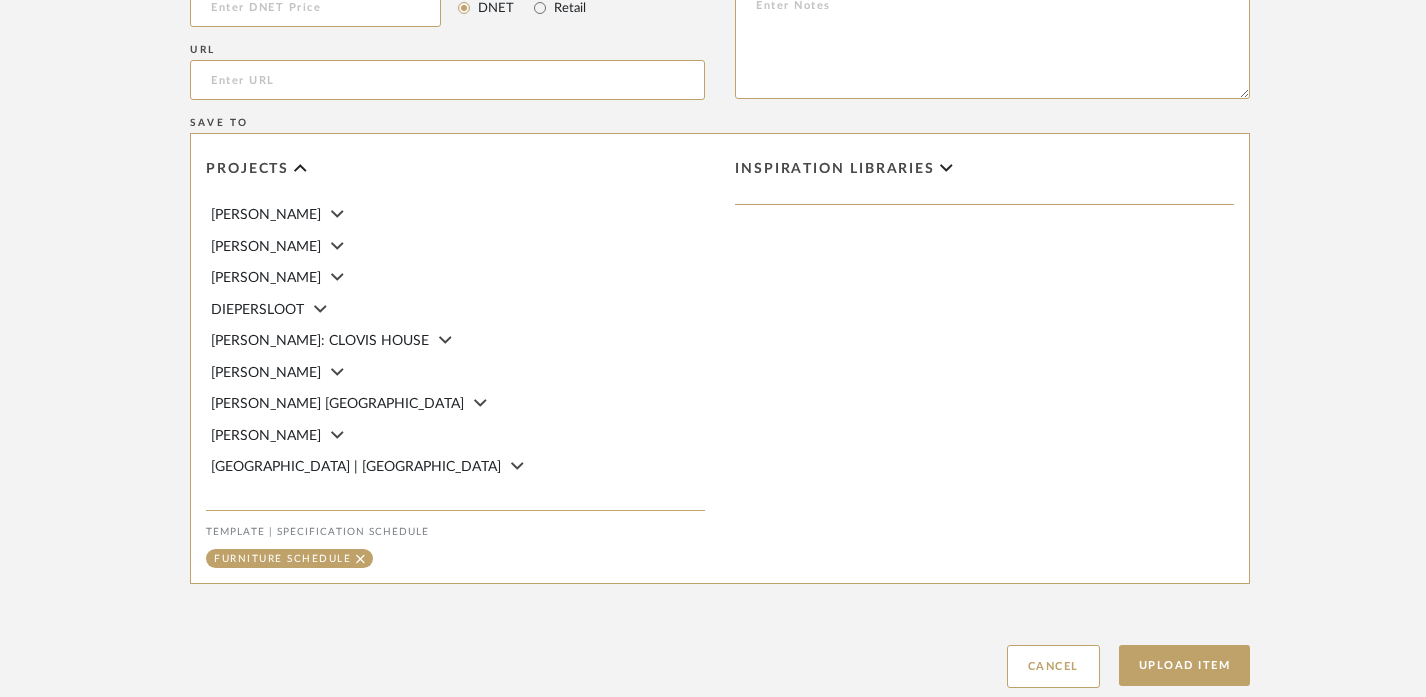 scroll, scrollTop: 1273, scrollLeft: 0, axis: vertical 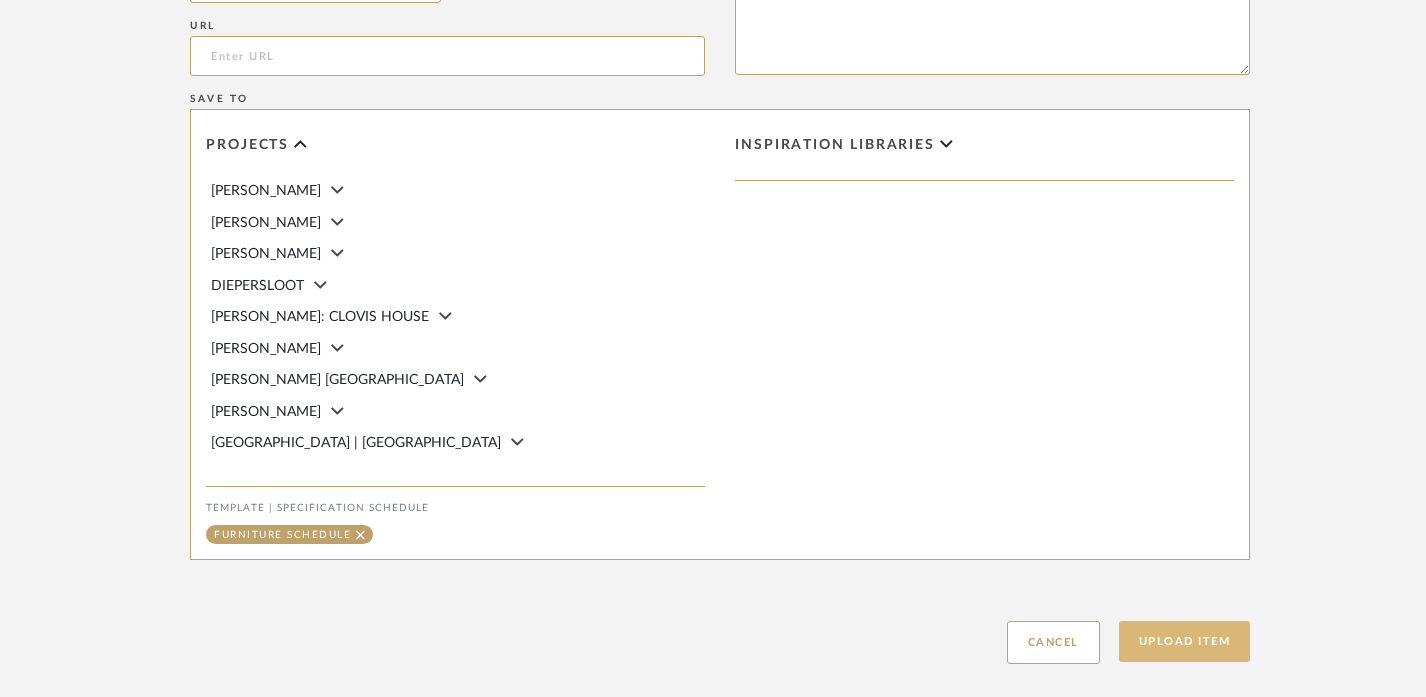 click on "Upload Item" 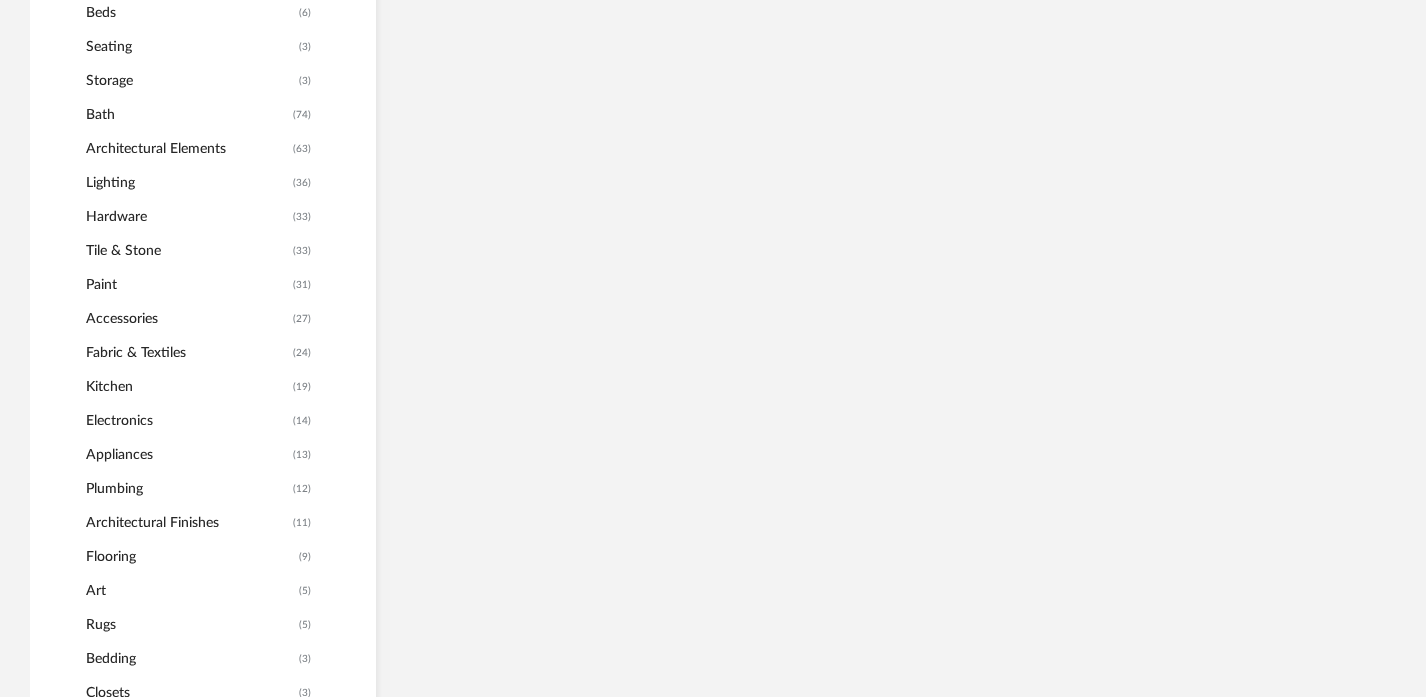 scroll, scrollTop: 889, scrollLeft: 0, axis: vertical 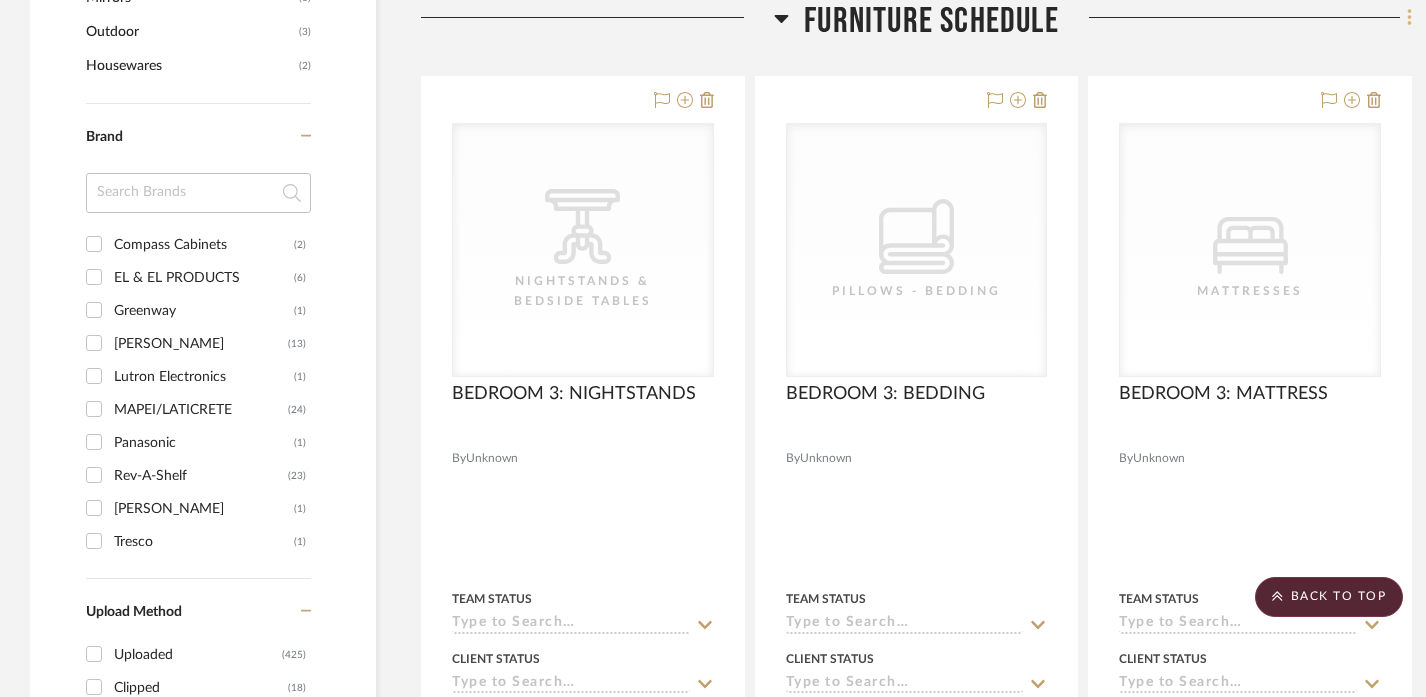 click 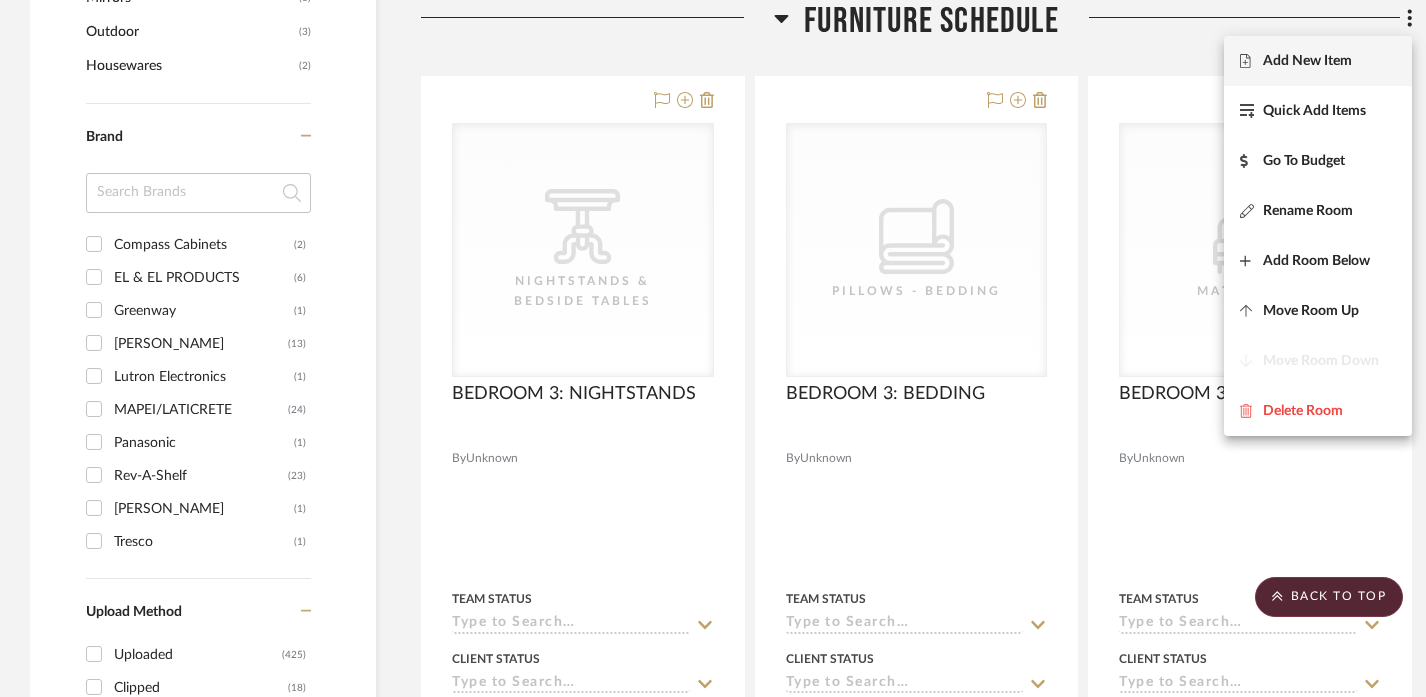 click on "Add New Item" at bounding box center (1307, 61) 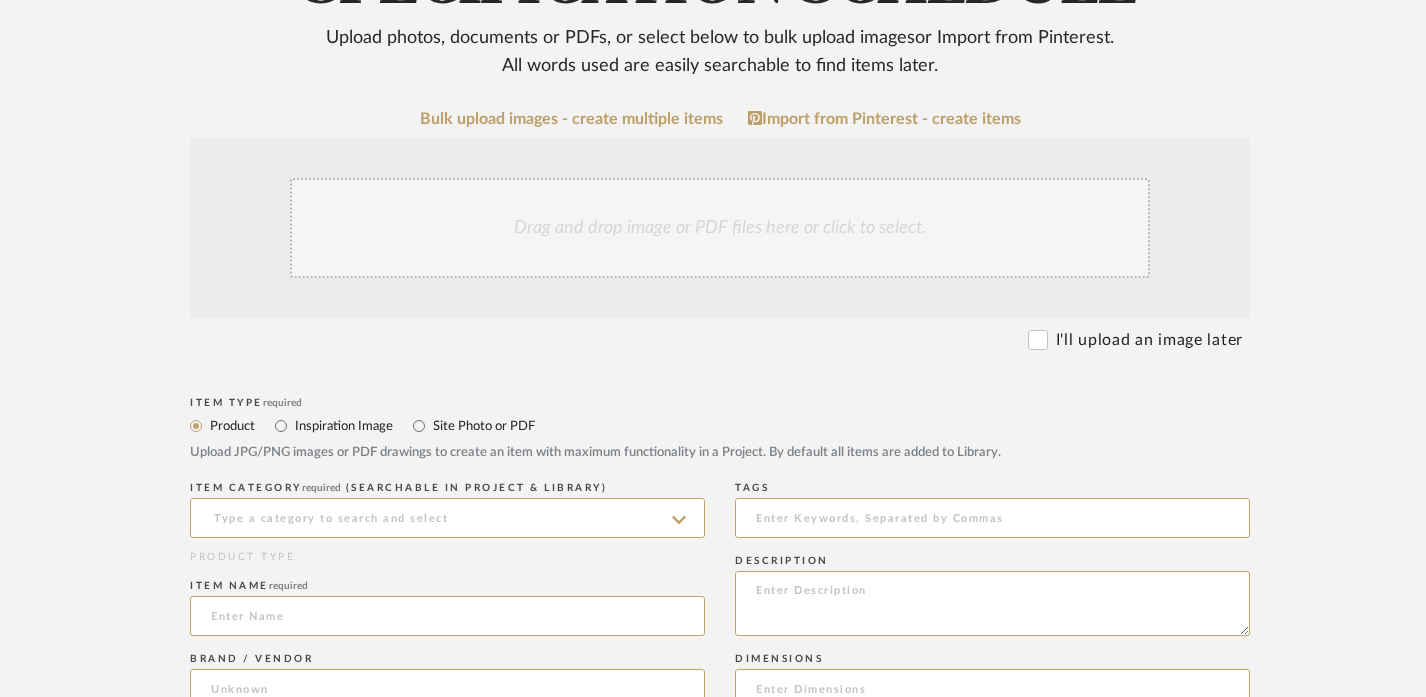 scroll, scrollTop: 413, scrollLeft: 0, axis: vertical 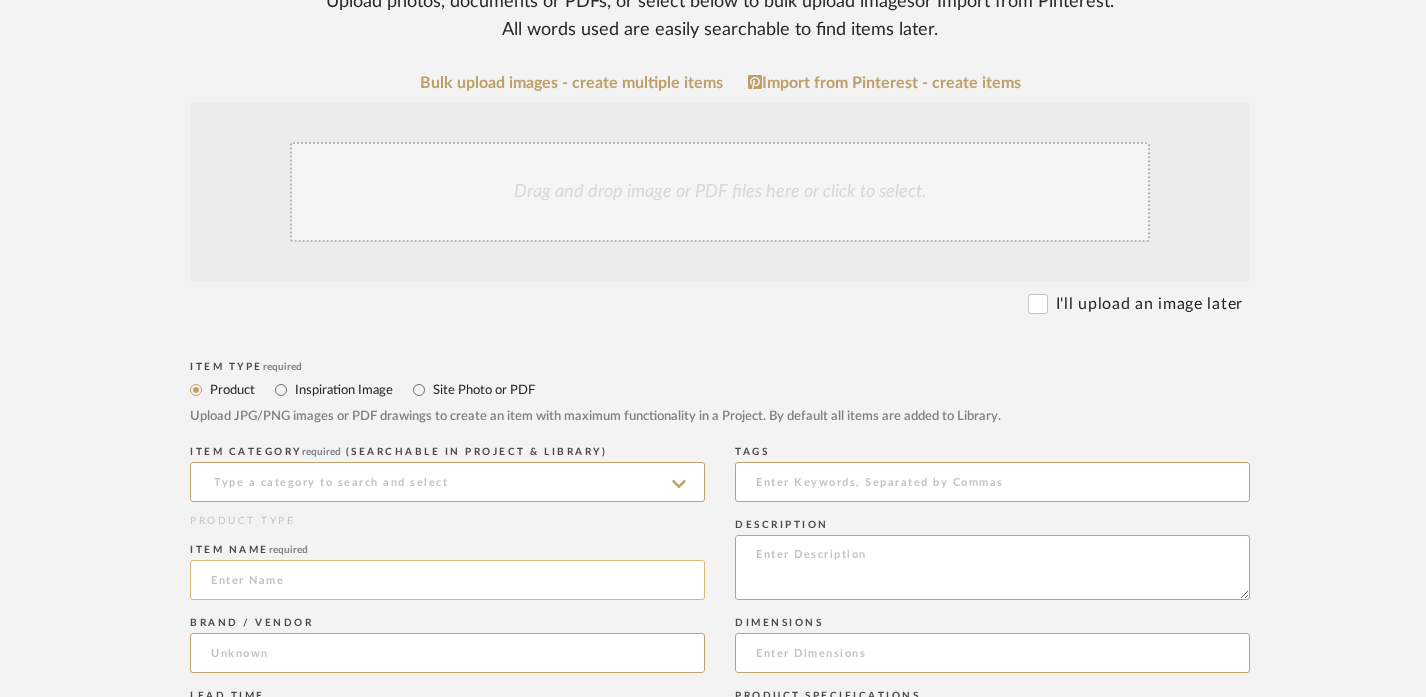 click 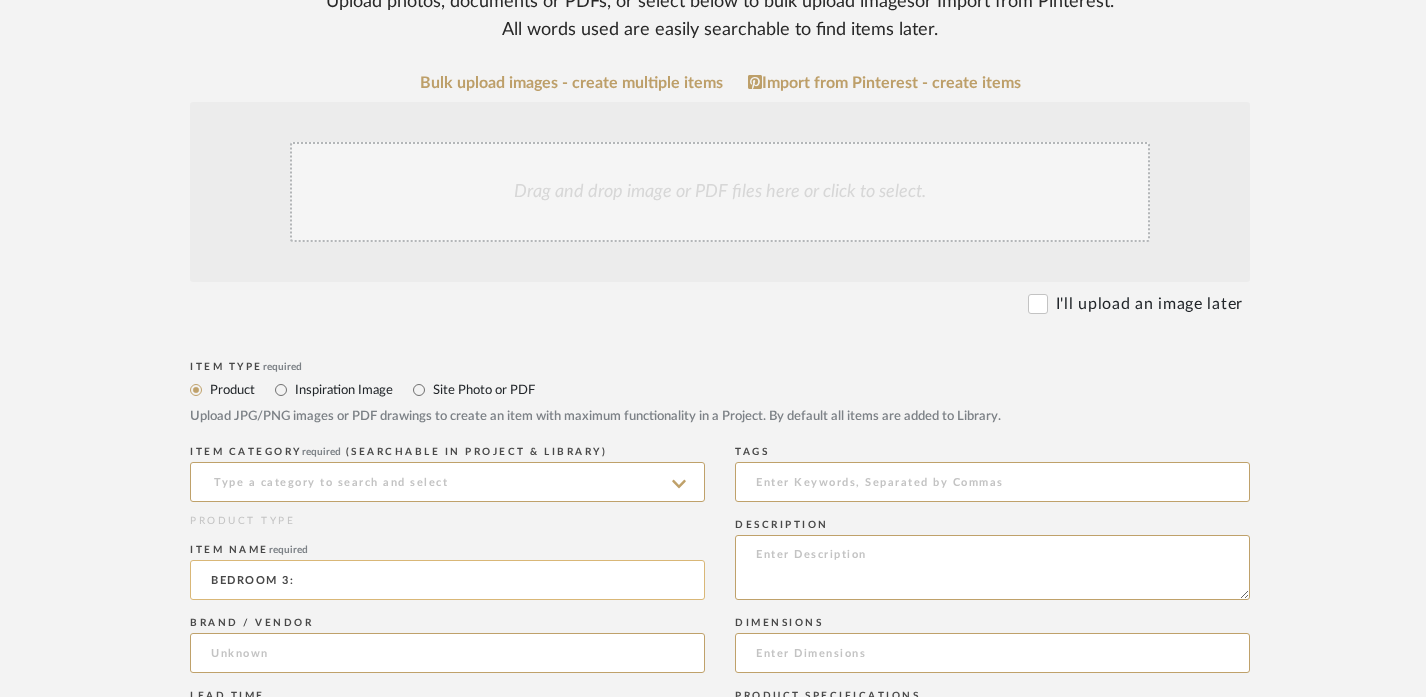 paste on "DRESSER" 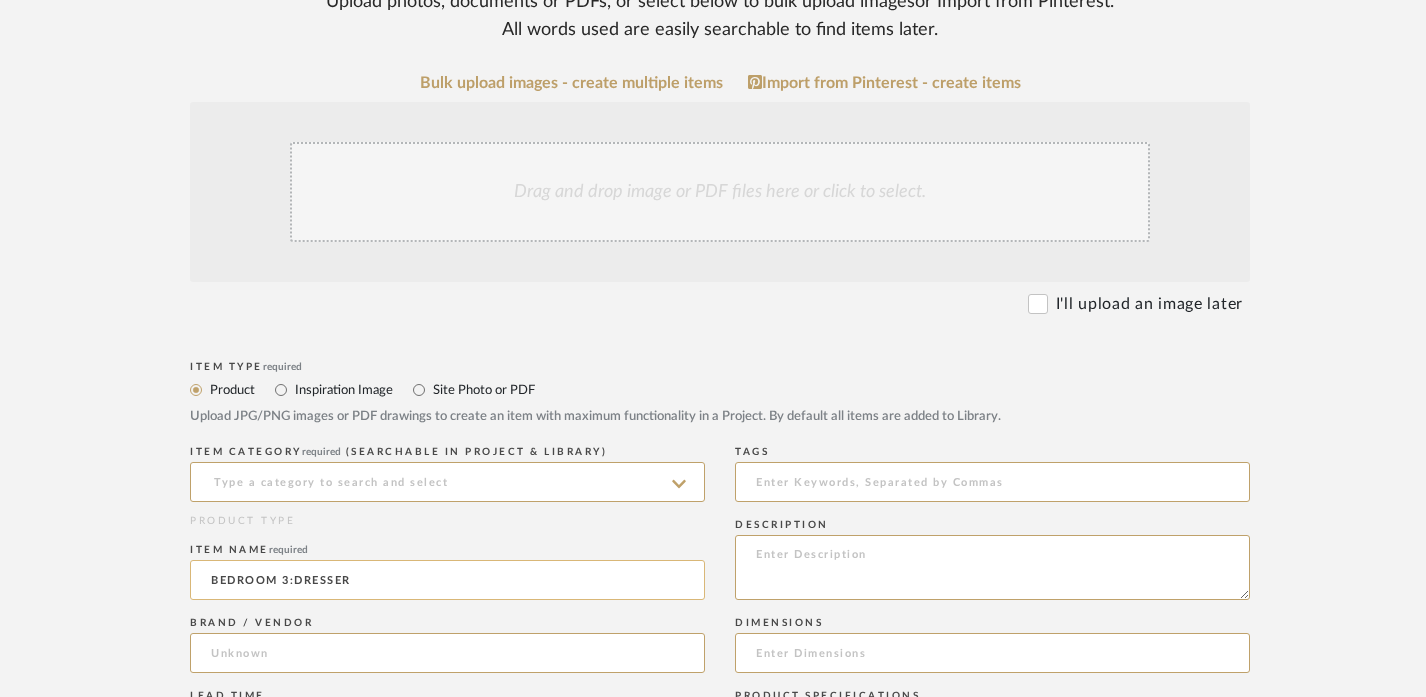 click on "BEDROOM 3:DRESSER" 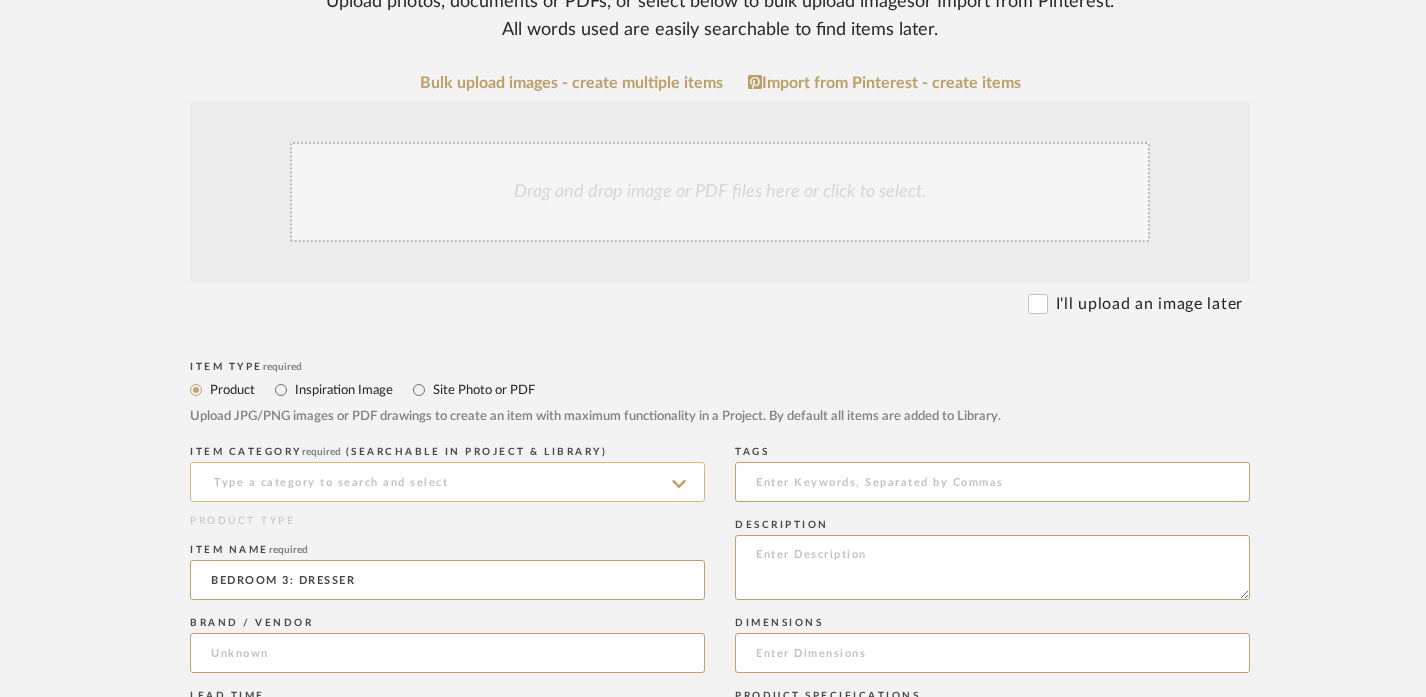 type on "BEDROOM 3: DRESSER" 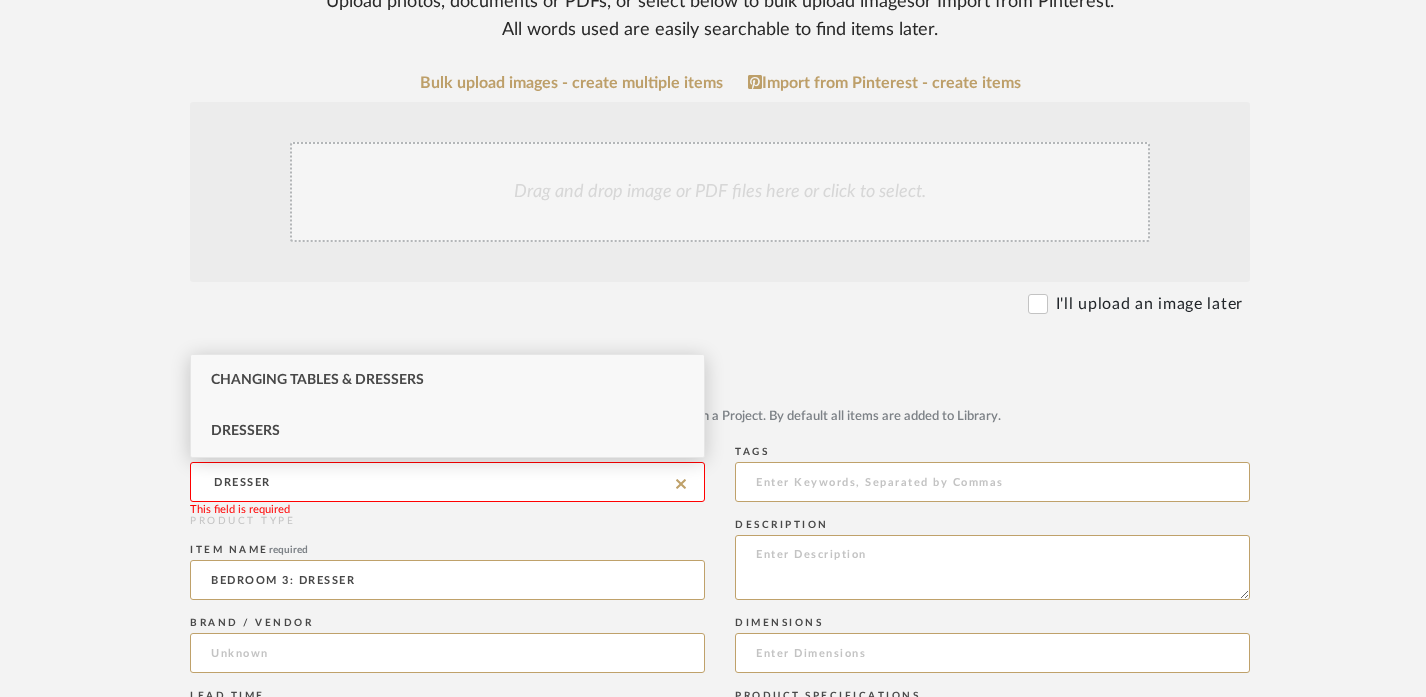 click on "Dressers" at bounding box center (447, 431) 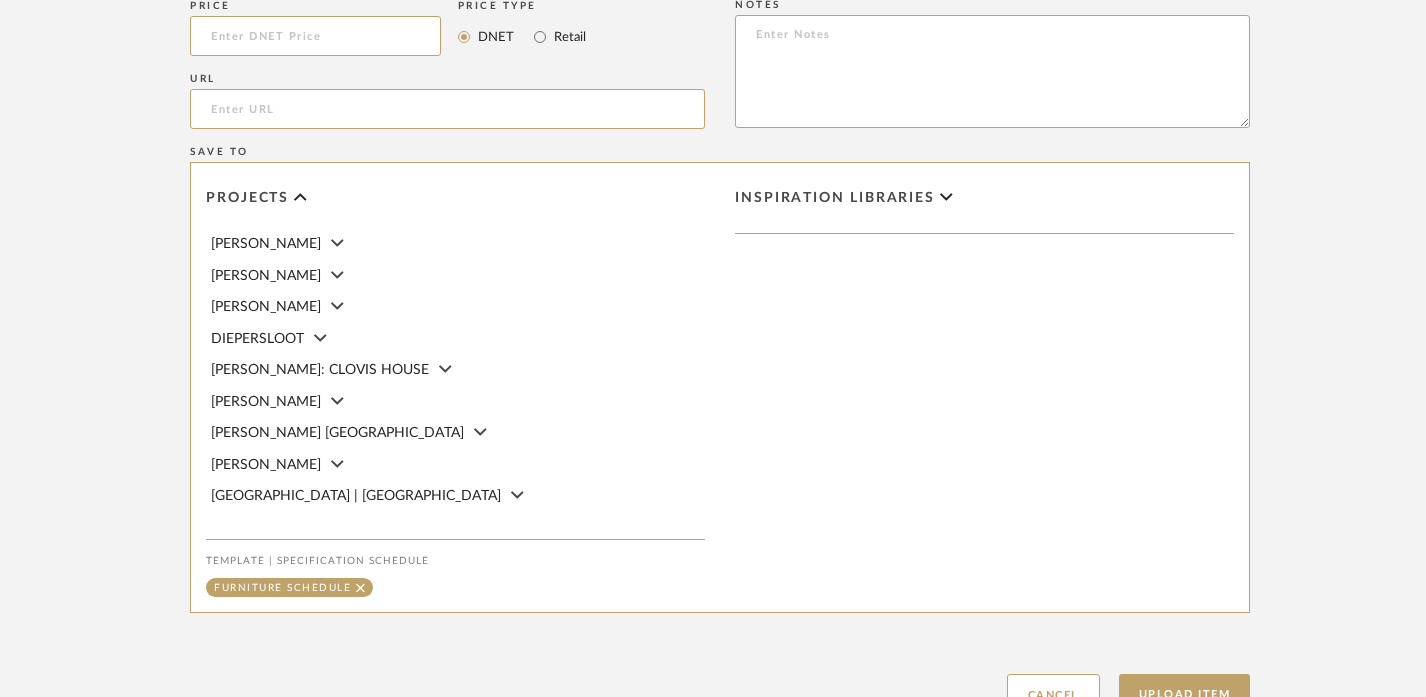 scroll, scrollTop: 1262, scrollLeft: 0, axis: vertical 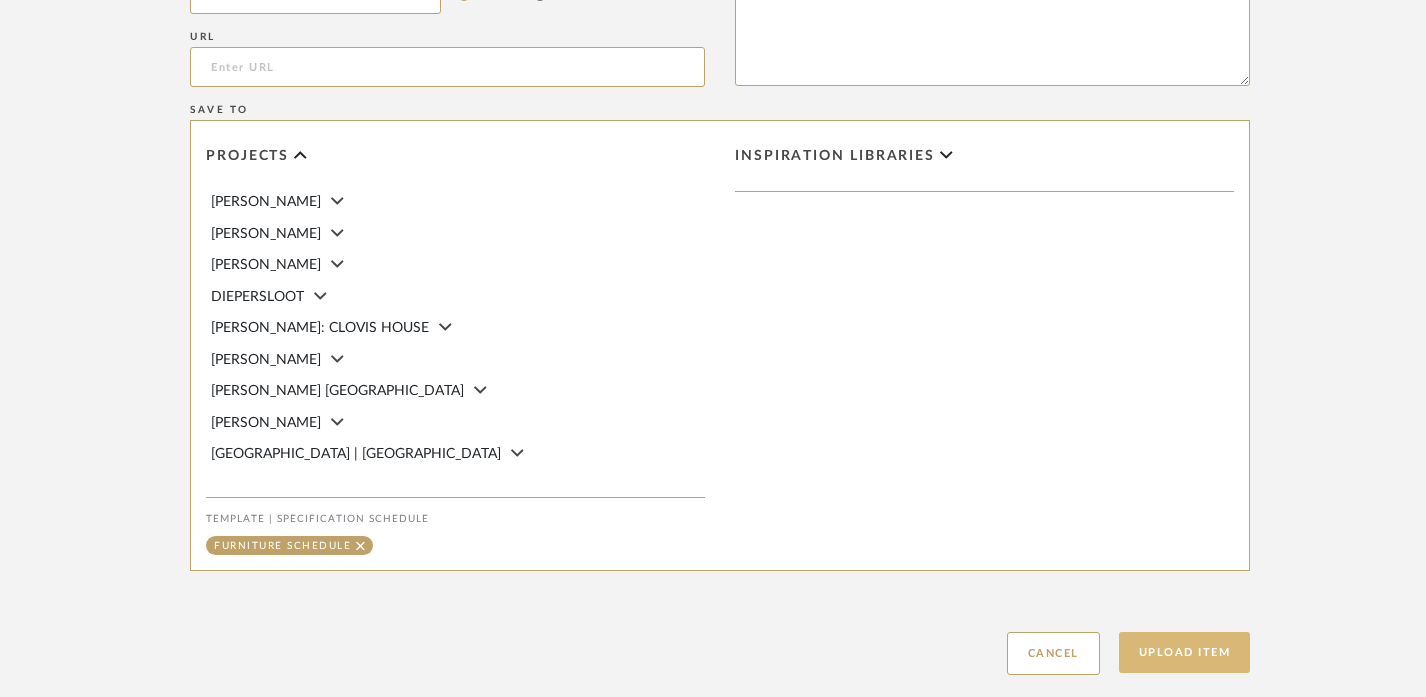 click on "Upload Item" 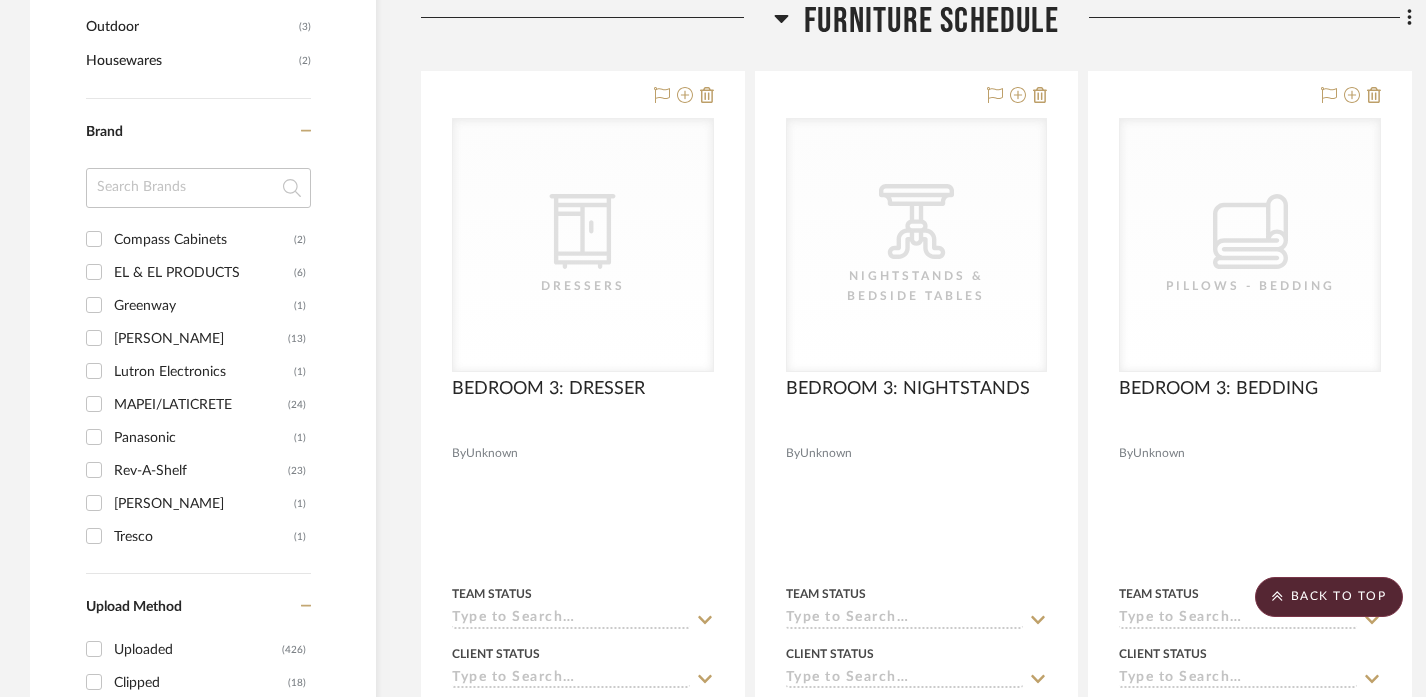 scroll, scrollTop: 1991, scrollLeft: 0, axis: vertical 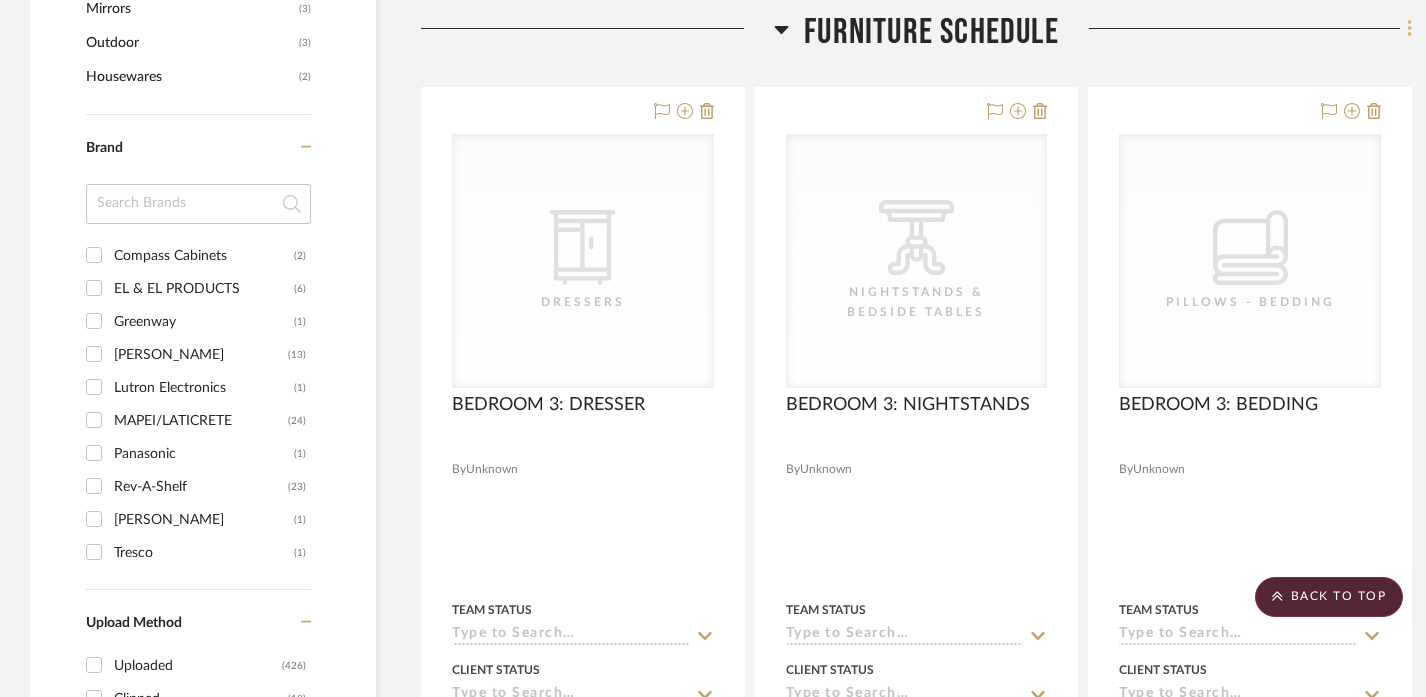 click 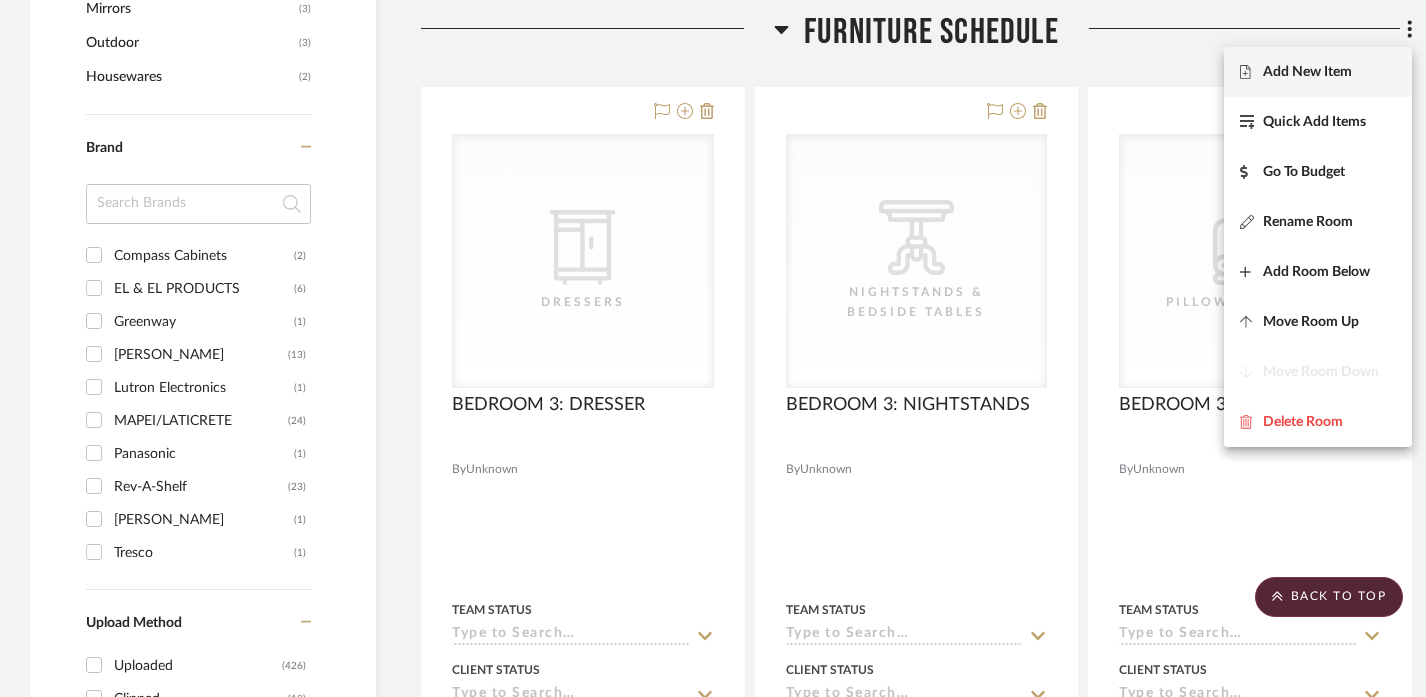 click on "Add New Item" at bounding box center (1307, 72) 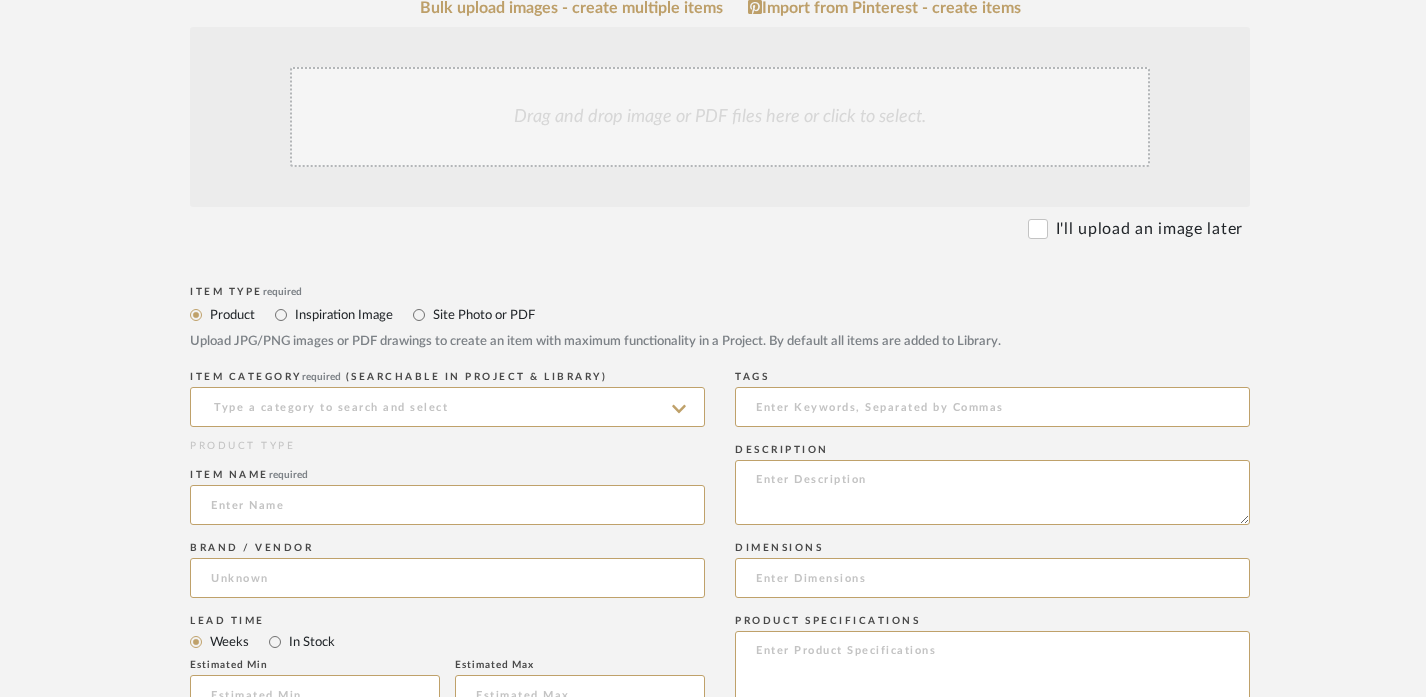 scroll, scrollTop: 501, scrollLeft: 0, axis: vertical 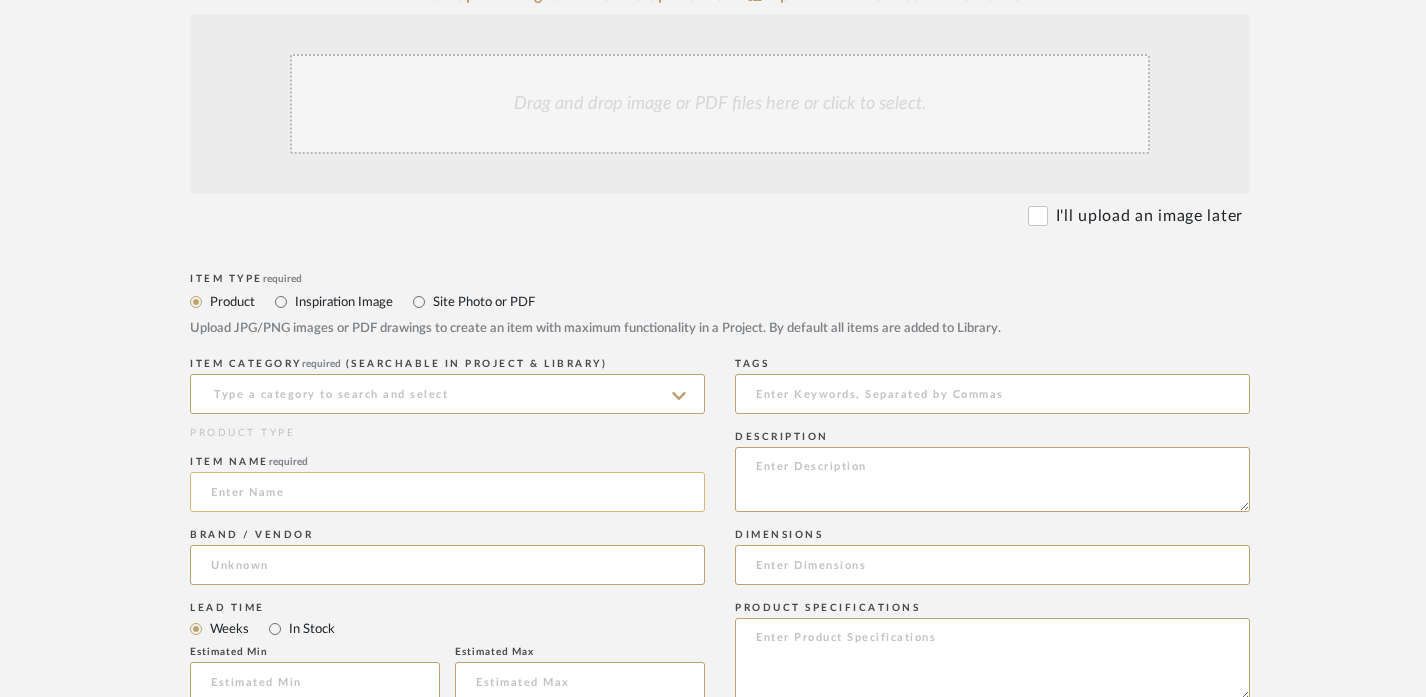 click 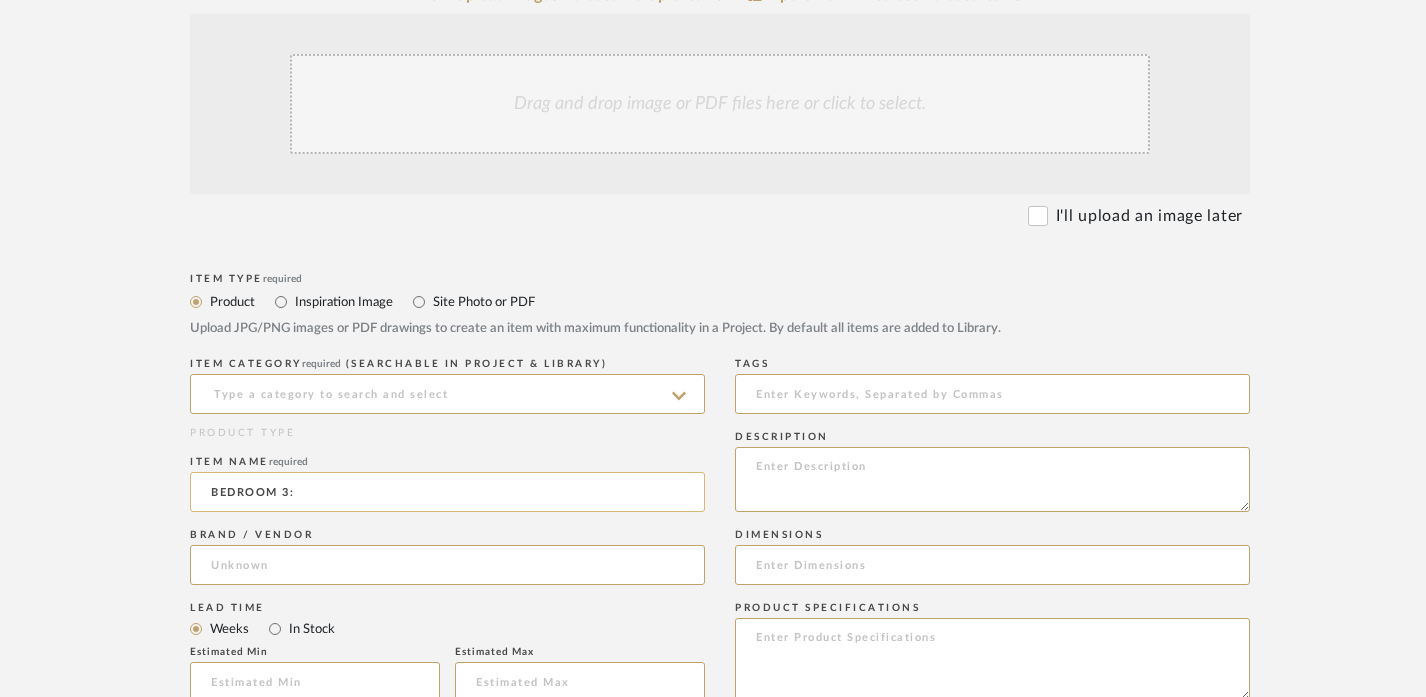 paste on "AREA RUG" 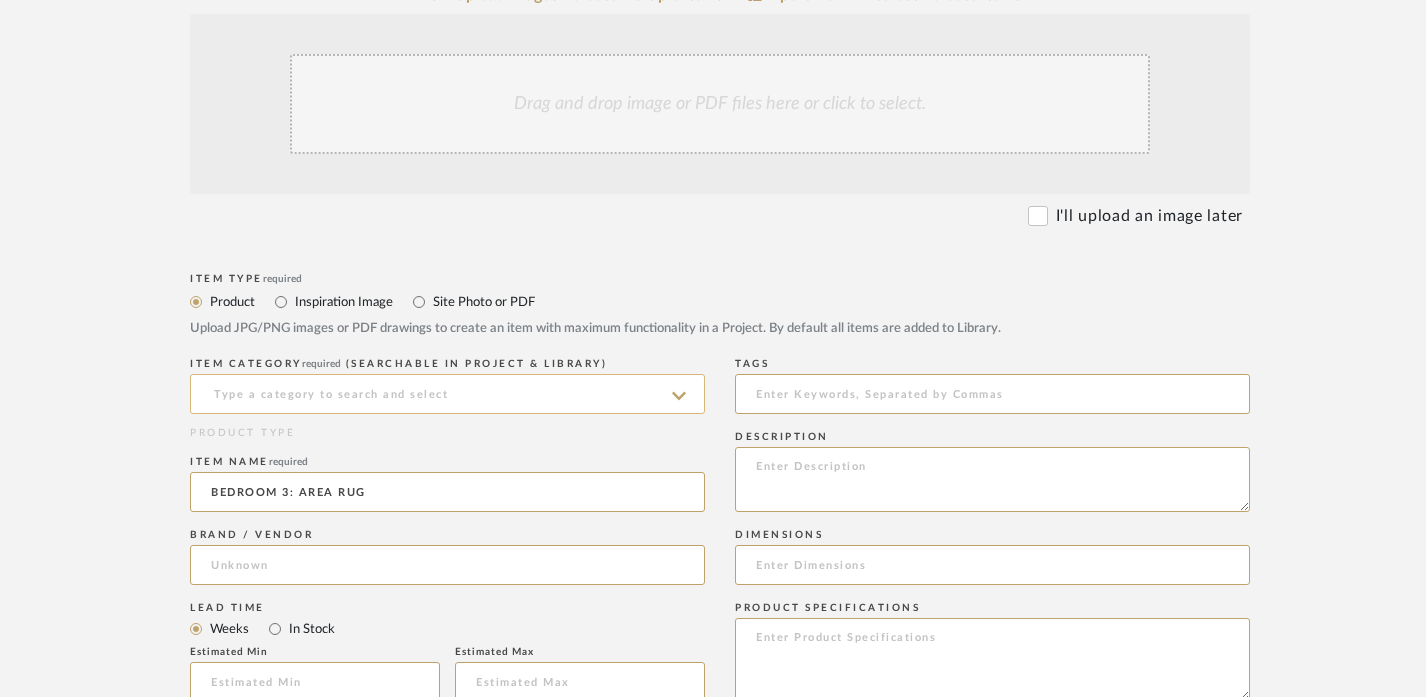 type on "BEDROOM 3: AREA RUG" 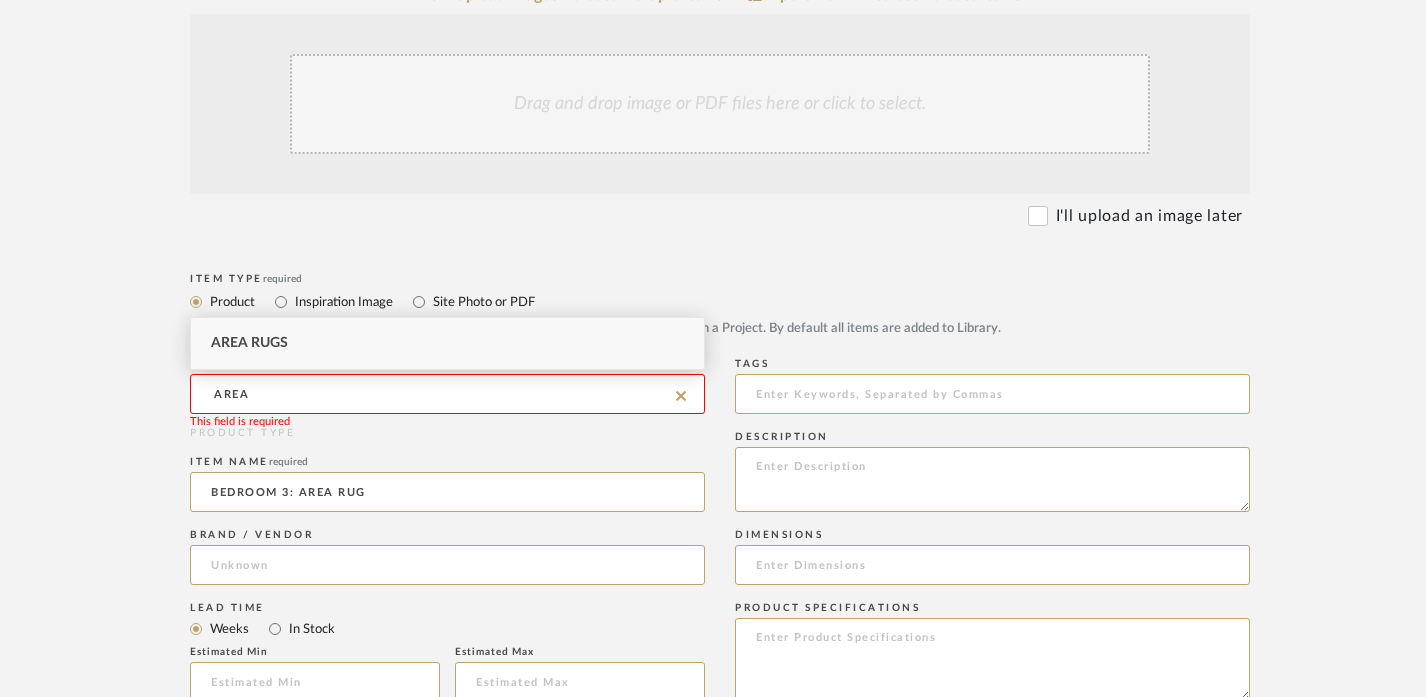 click on "Area Rugs" at bounding box center [447, 343] 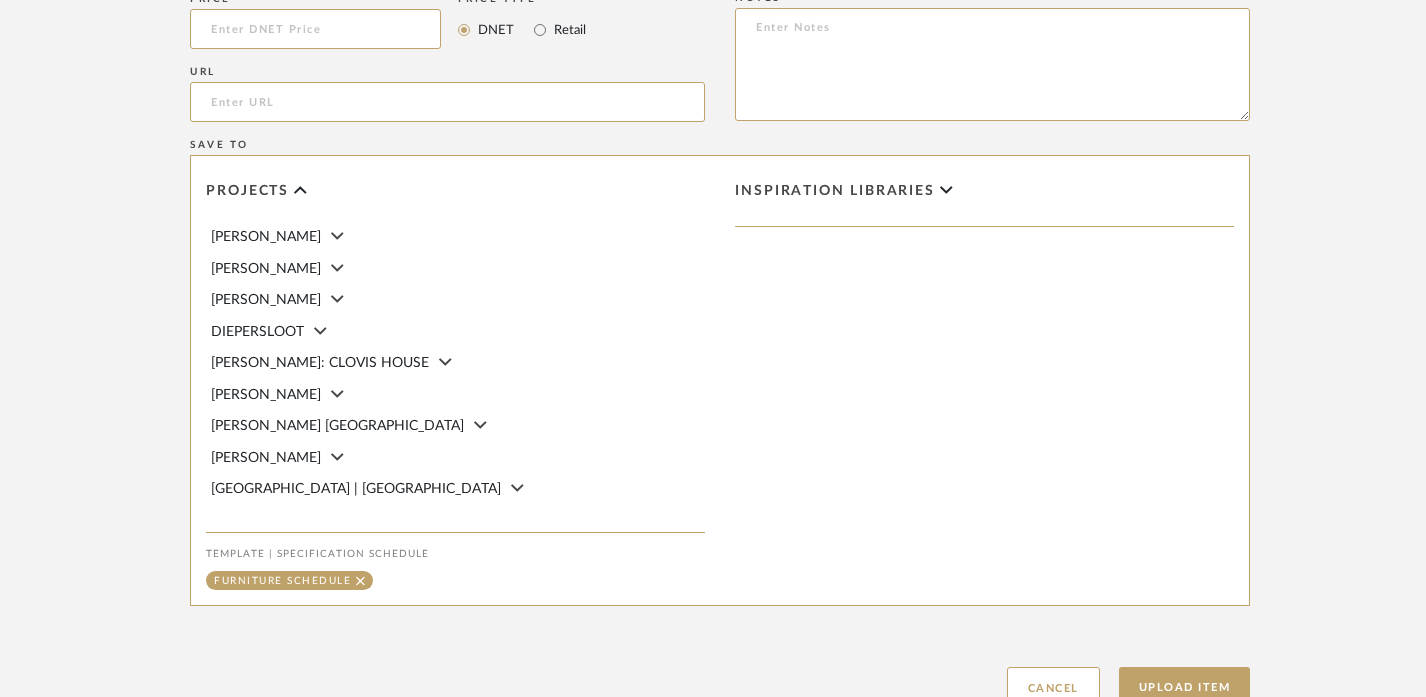 scroll, scrollTop: 1383, scrollLeft: 0, axis: vertical 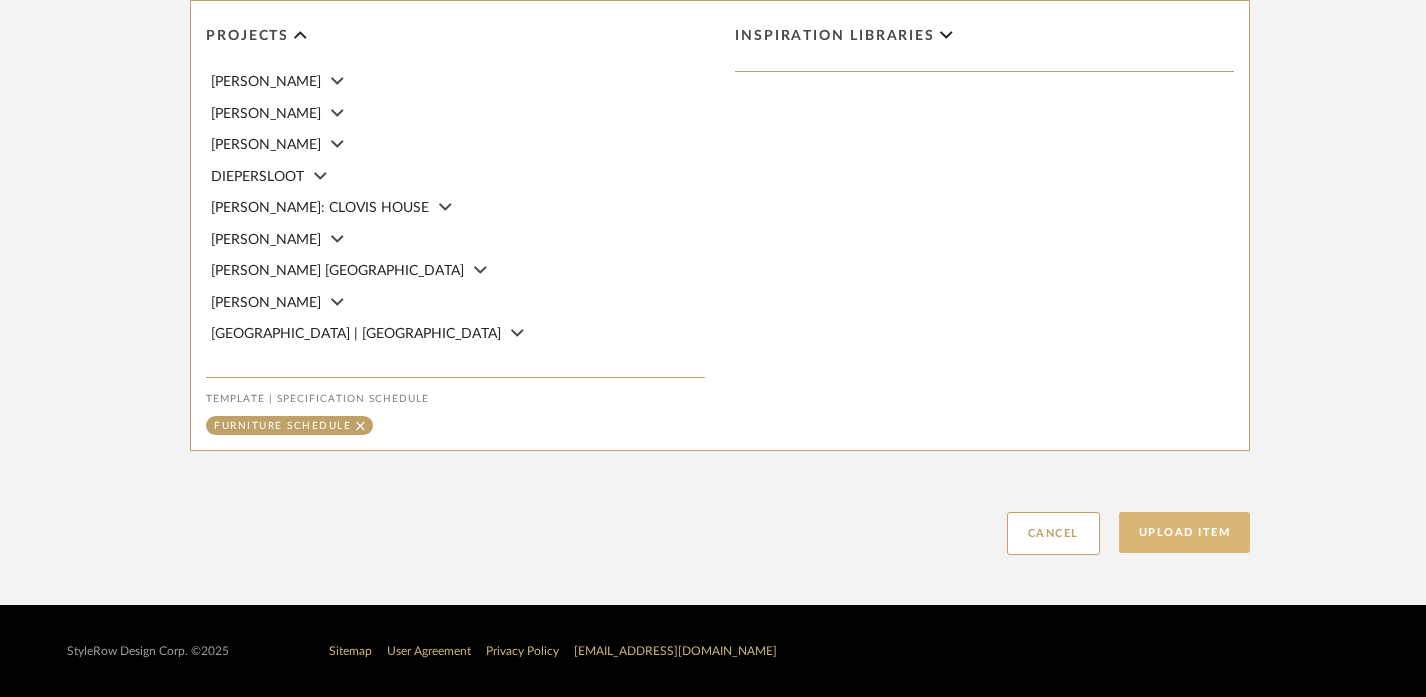 click on "Upload Item" 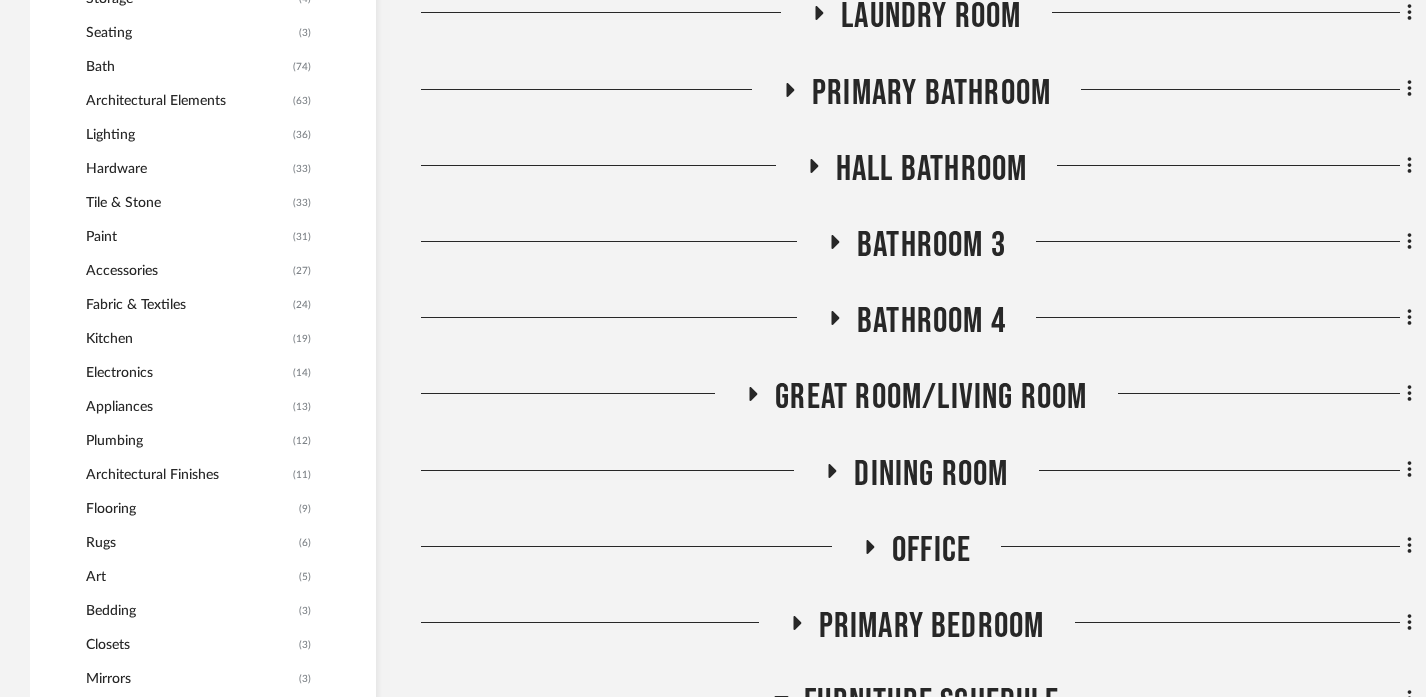 scroll, scrollTop: 2002, scrollLeft: 0, axis: vertical 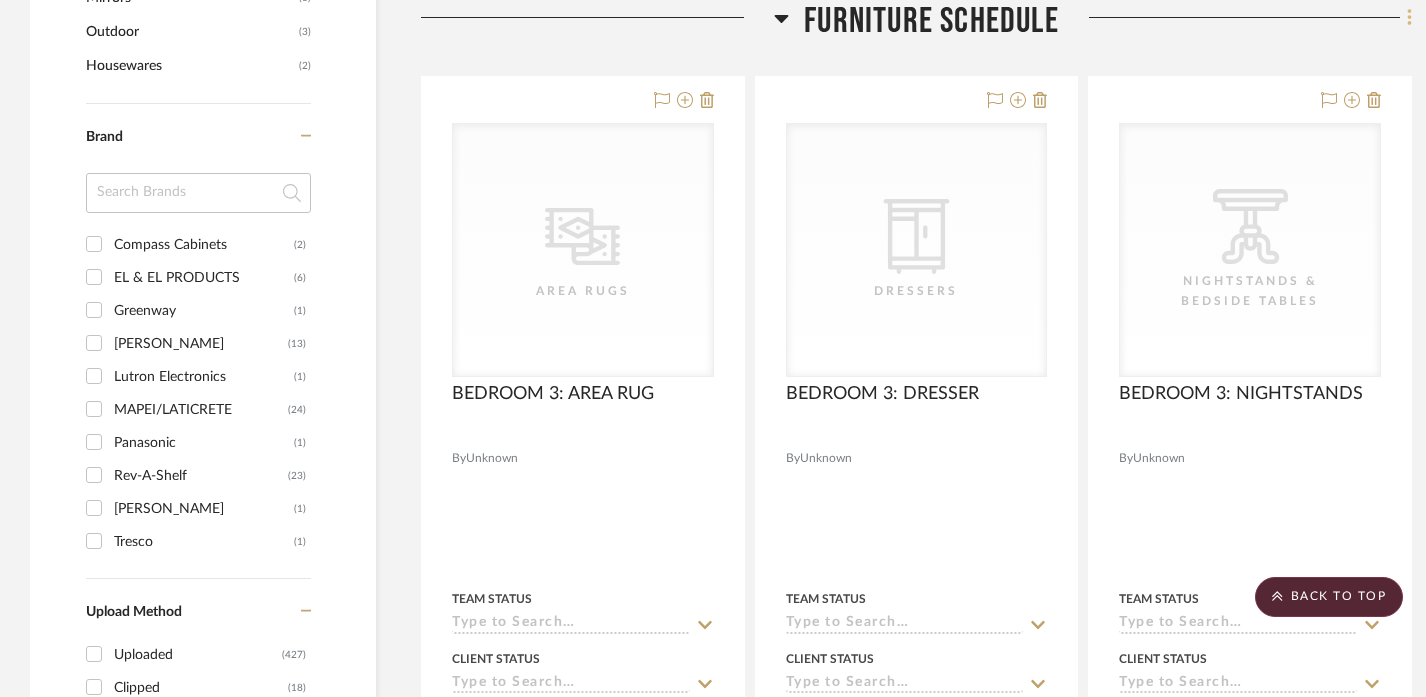 click 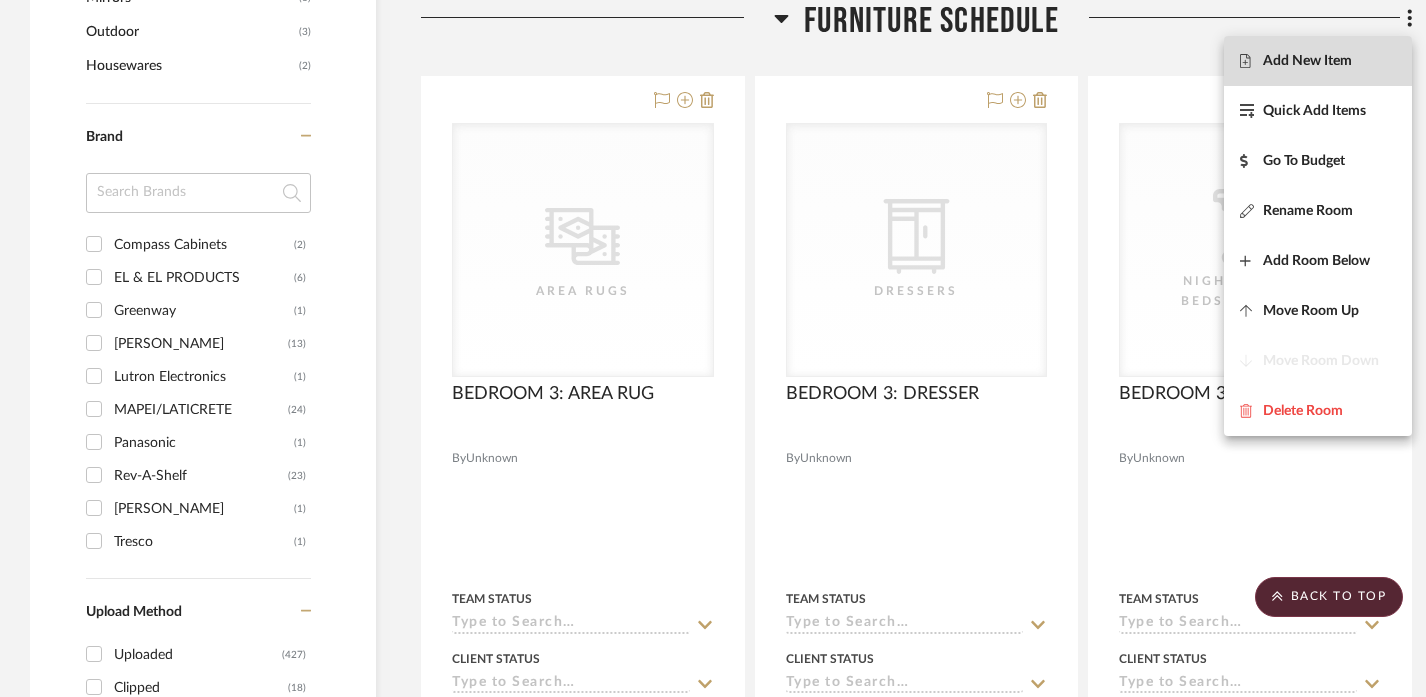 click on "Add New Item" at bounding box center [1307, 61] 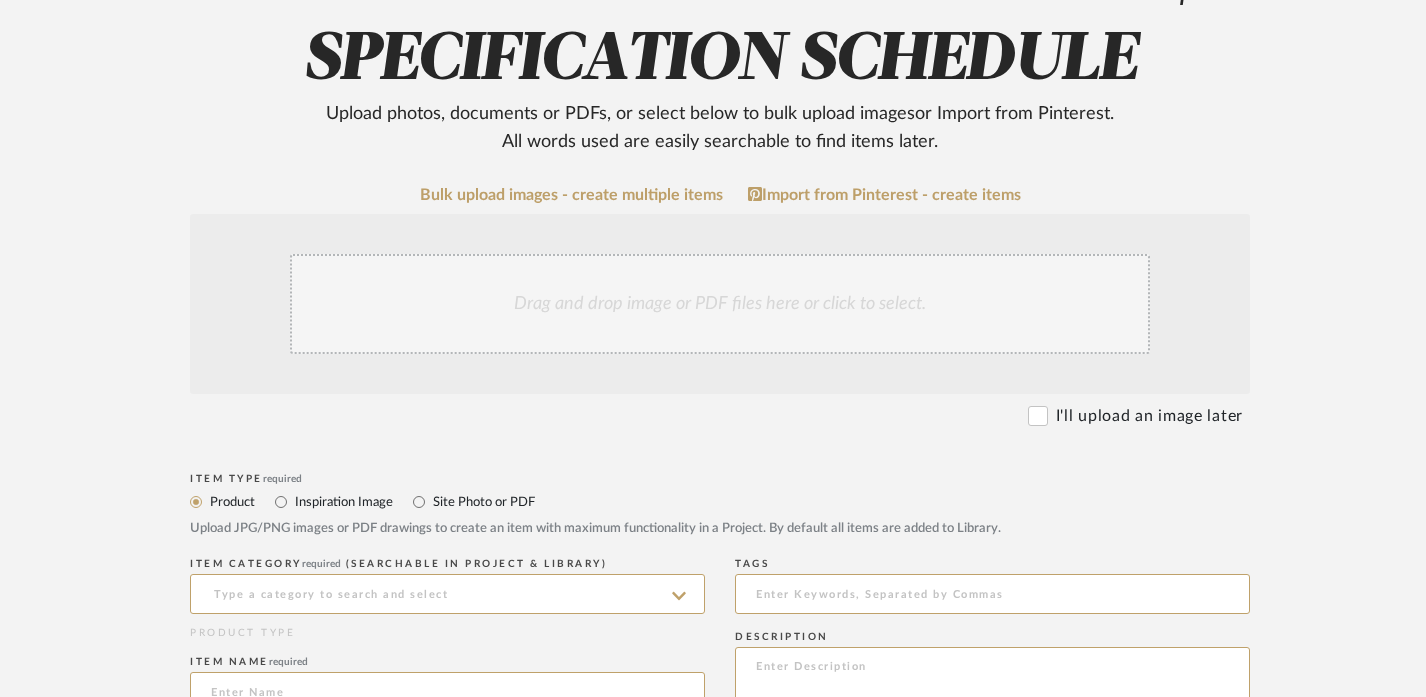 scroll, scrollTop: 587, scrollLeft: 0, axis: vertical 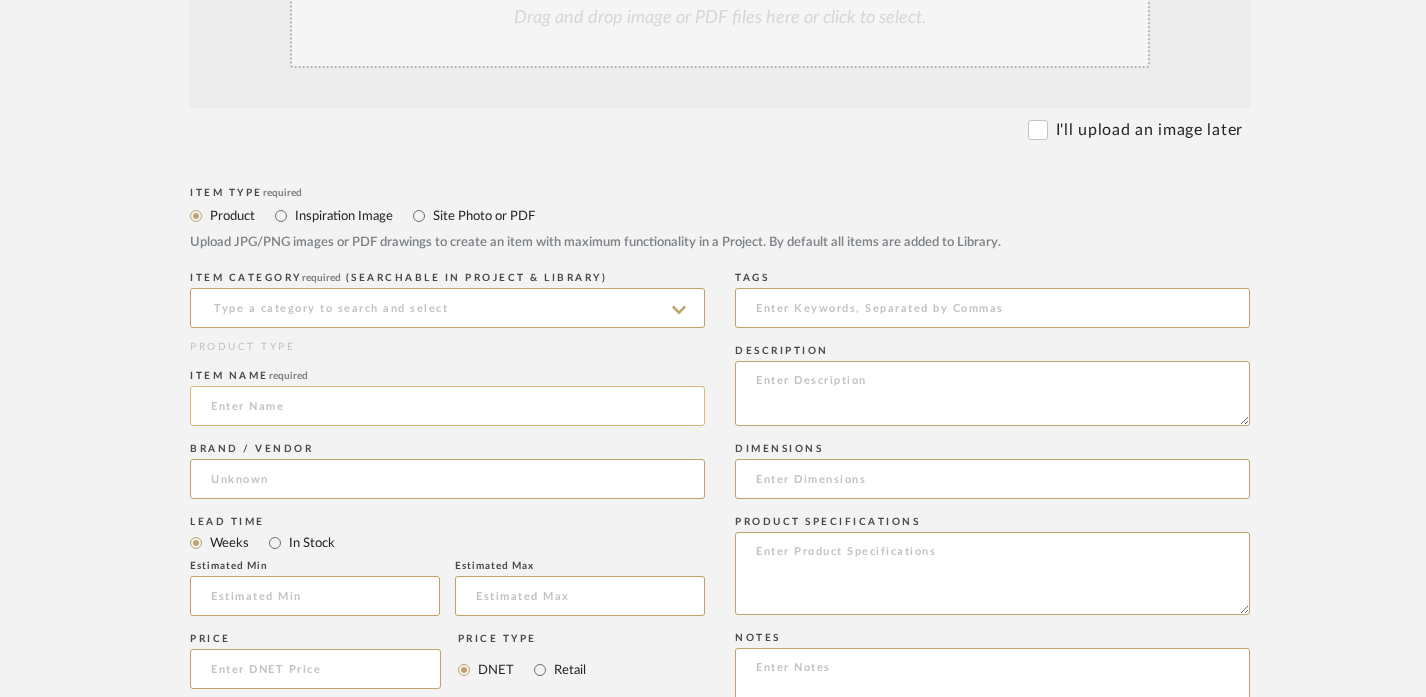 click 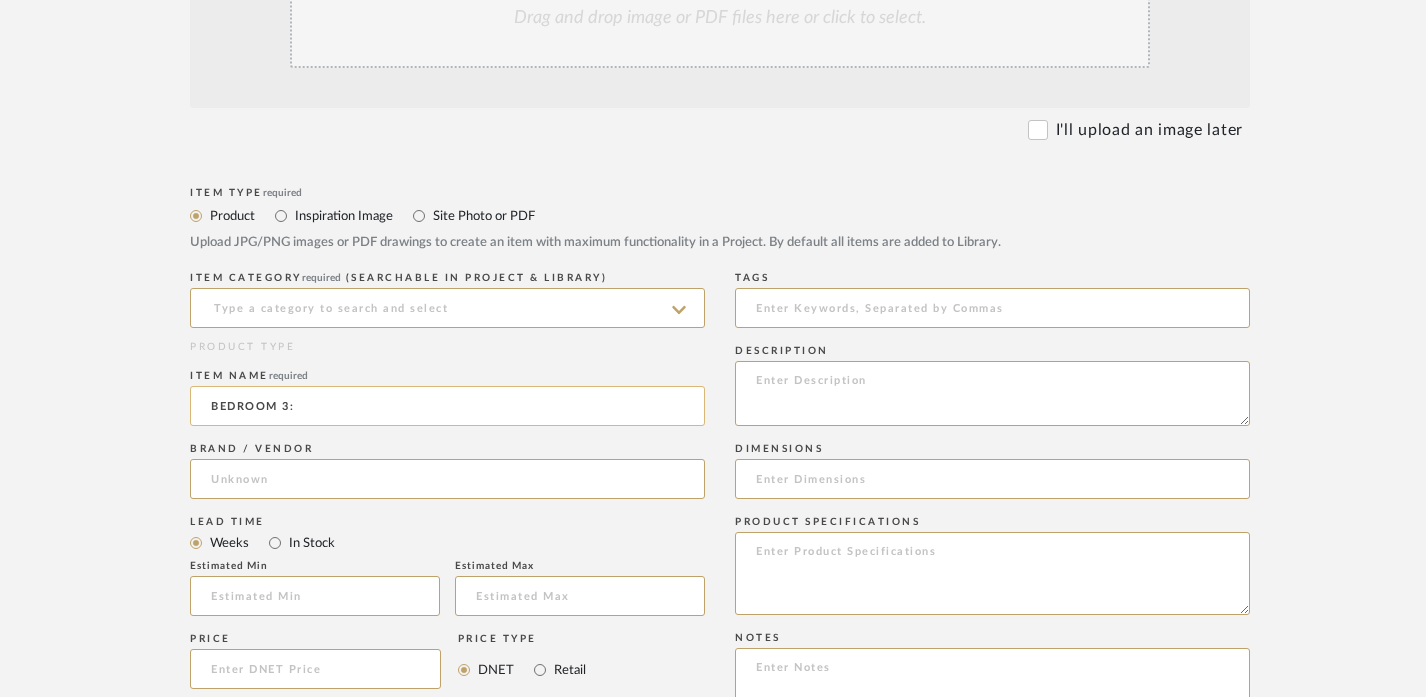 paste on "RUG PAD" 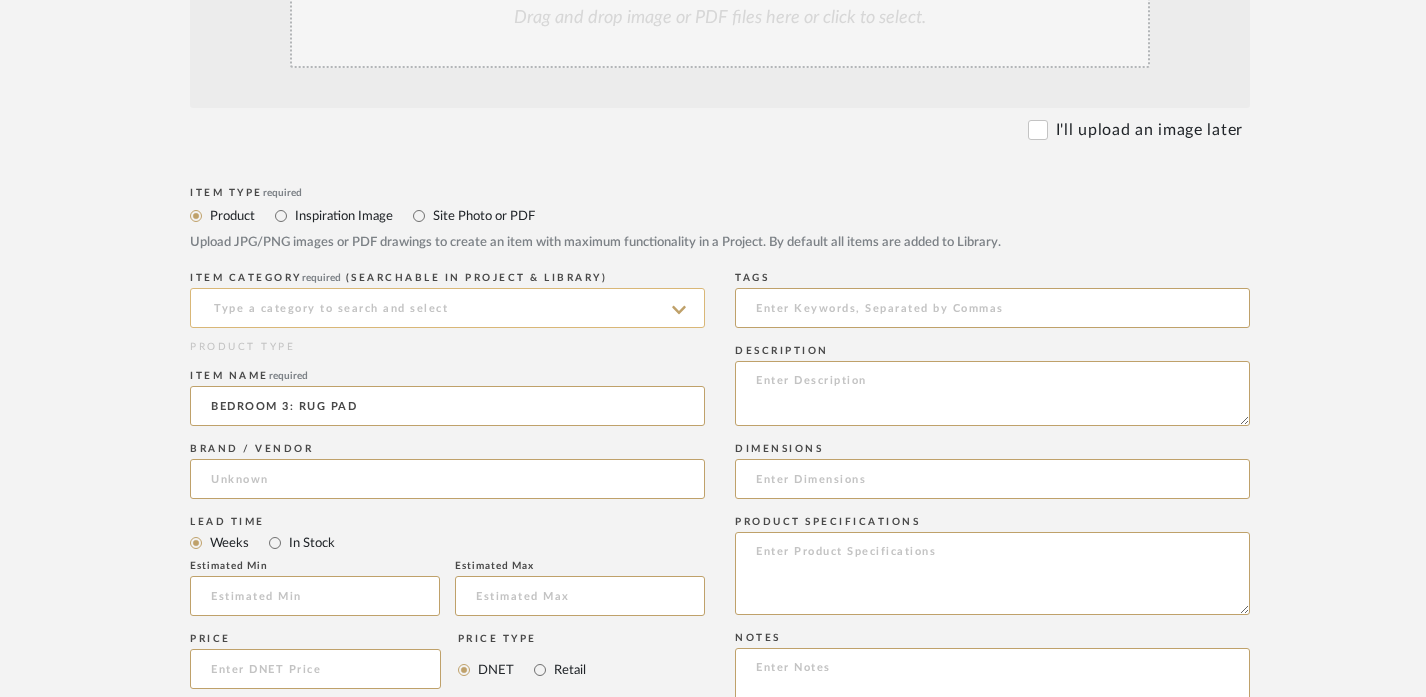 type on "BEDROOM 3: RUG PAD" 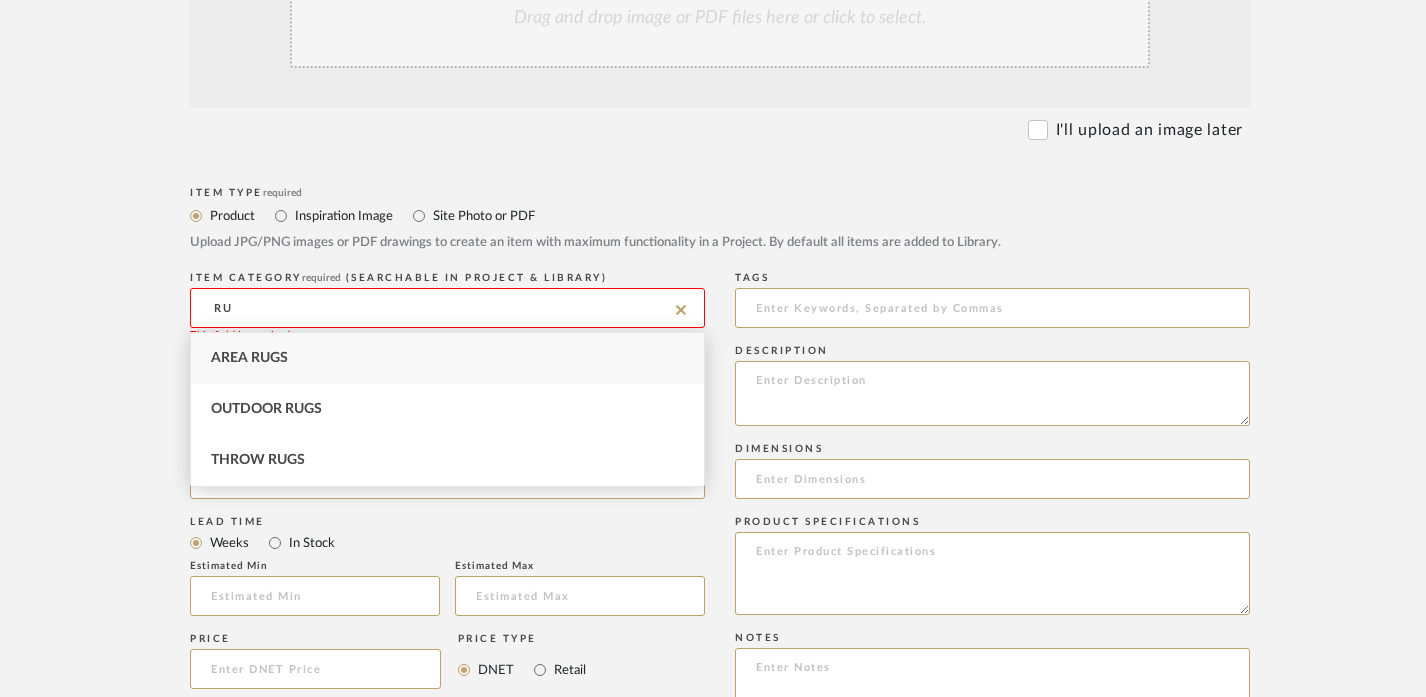 type on "R" 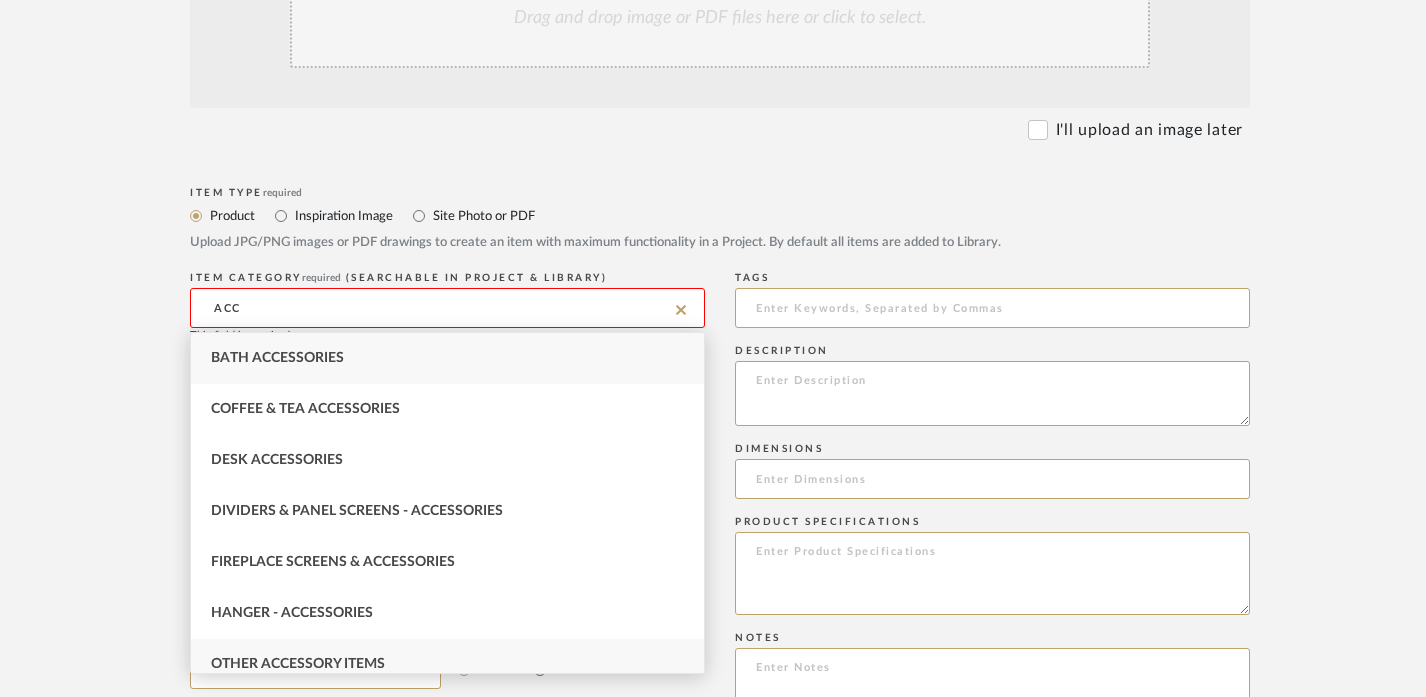 click on "Other Accessory Items" at bounding box center [447, 664] 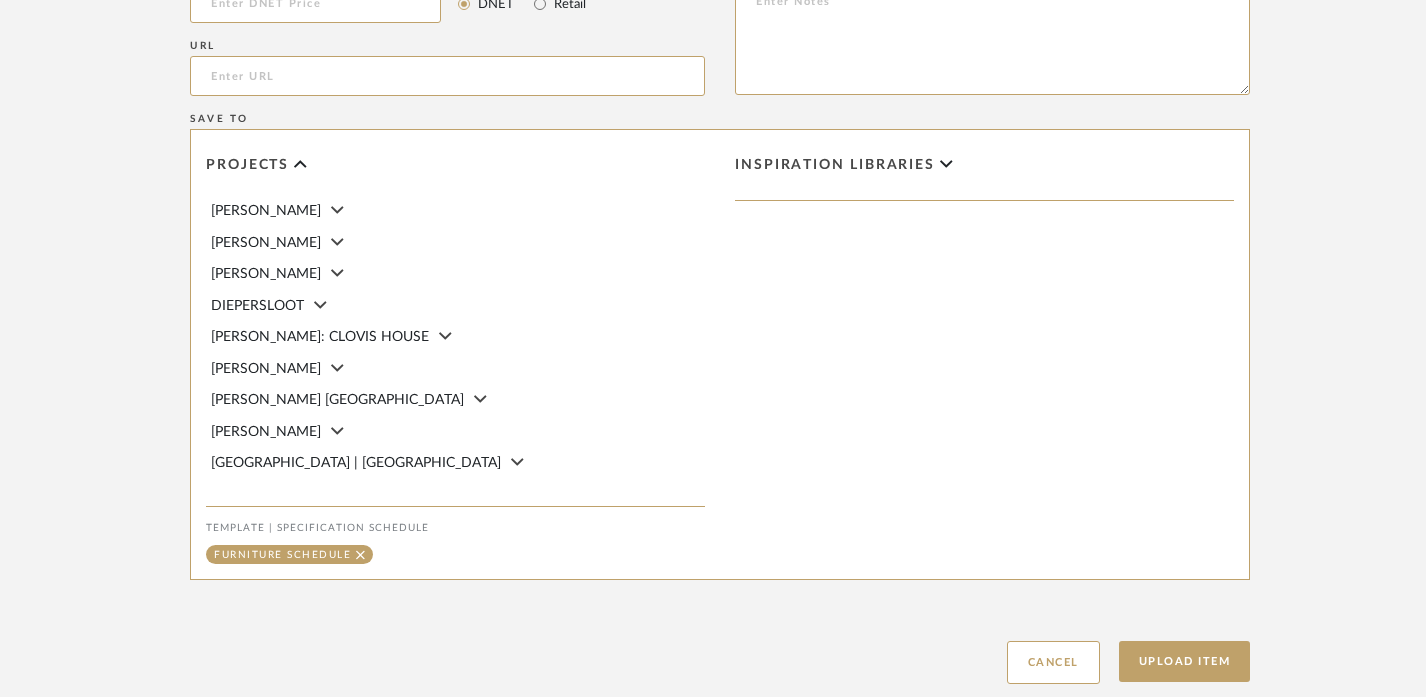 scroll, scrollTop: 1383, scrollLeft: 0, axis: vertical 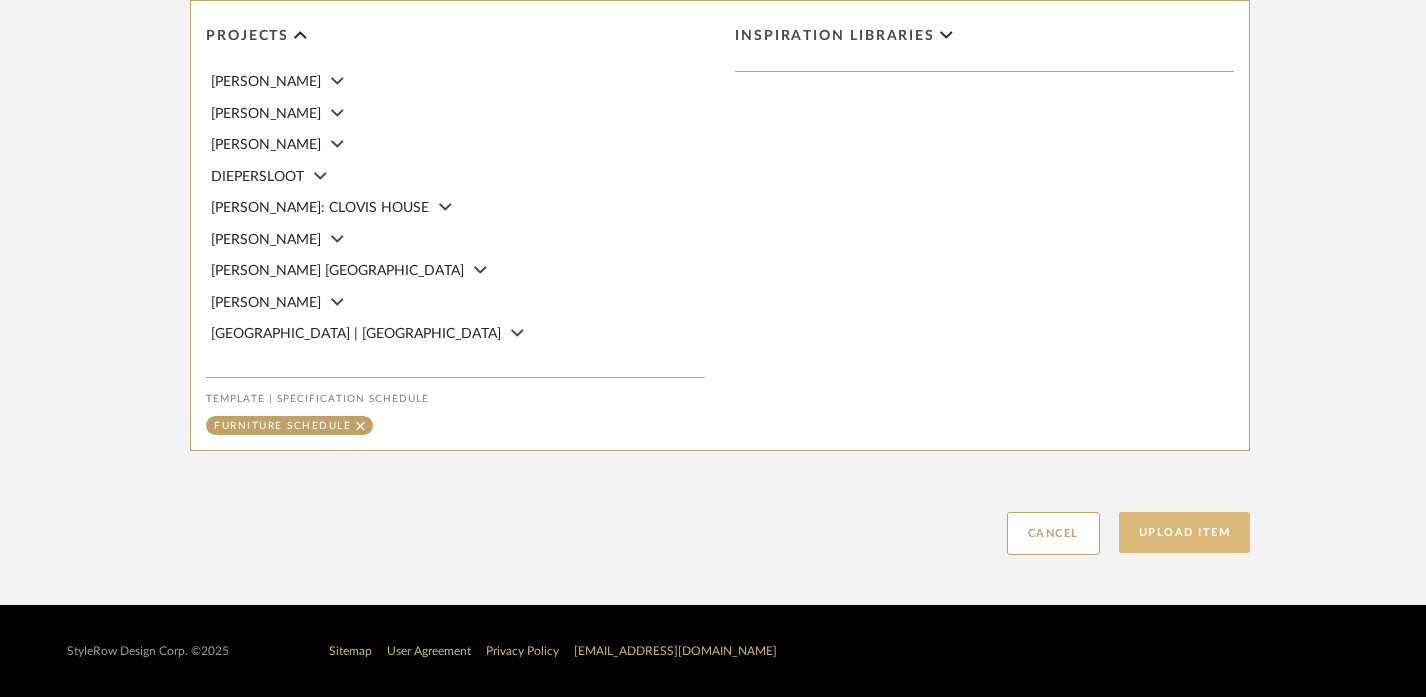 click on "Upload Item" 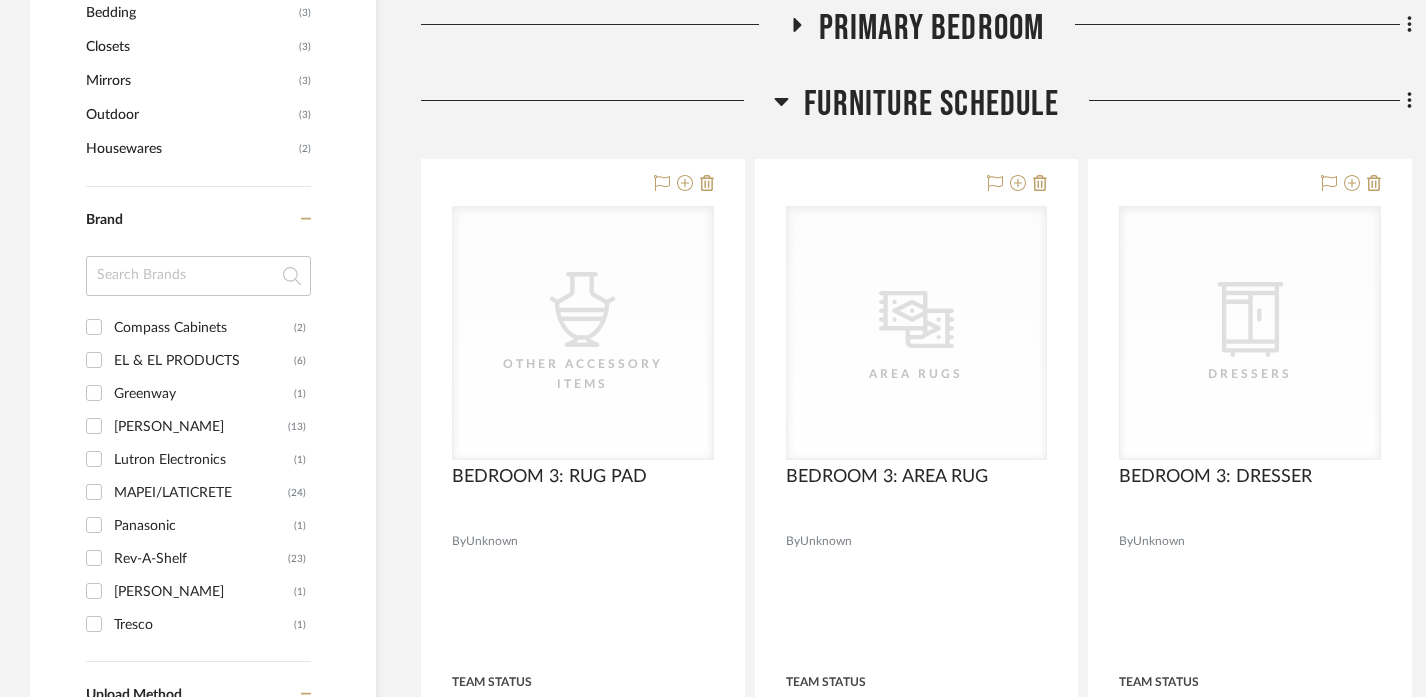 scroll, scrollTop: 2002, scrollLeft: 0, axis: vertical 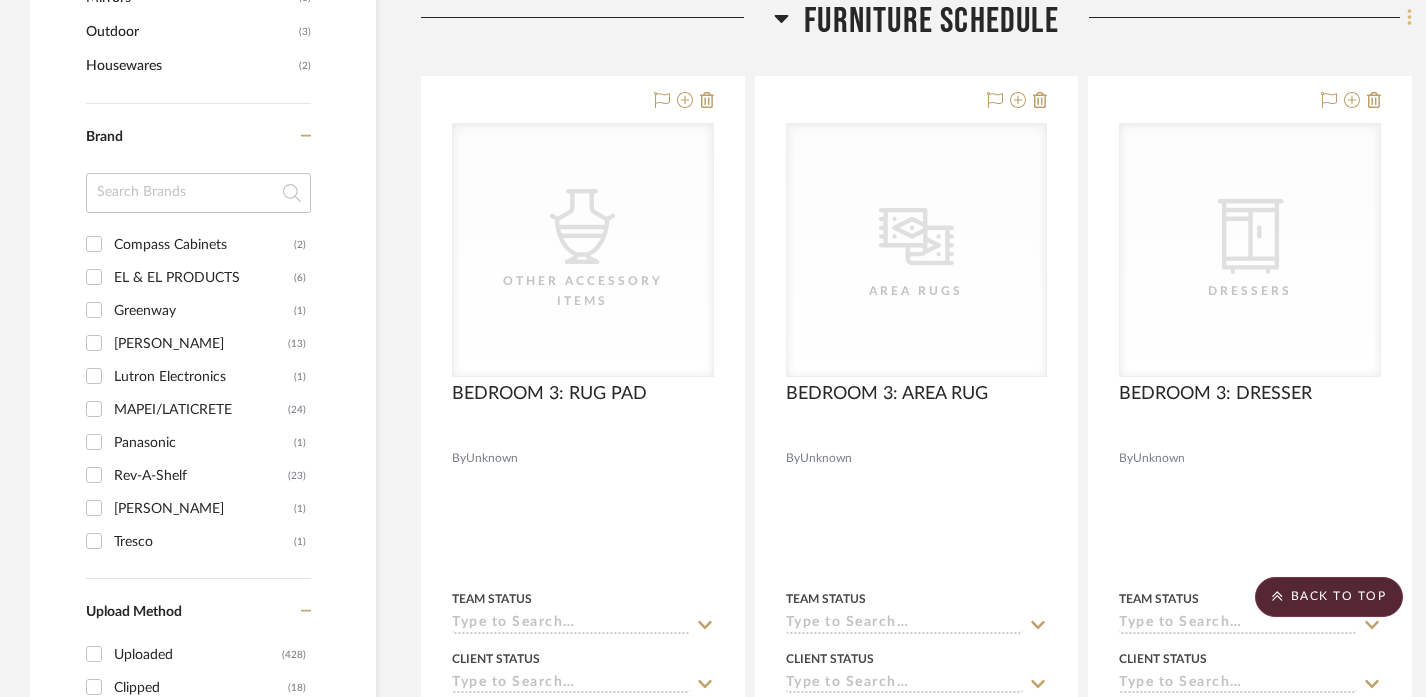 click 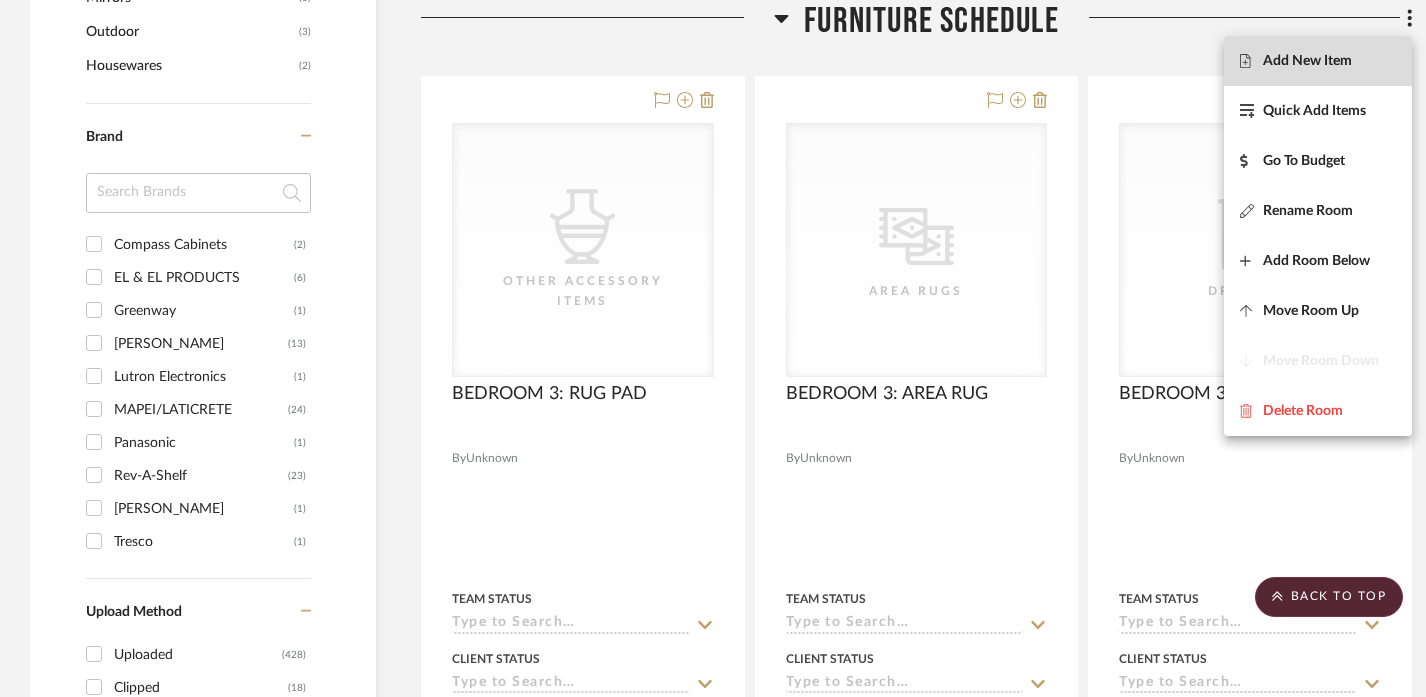 click on "Add New Item" at bounding box center [1307, 61] 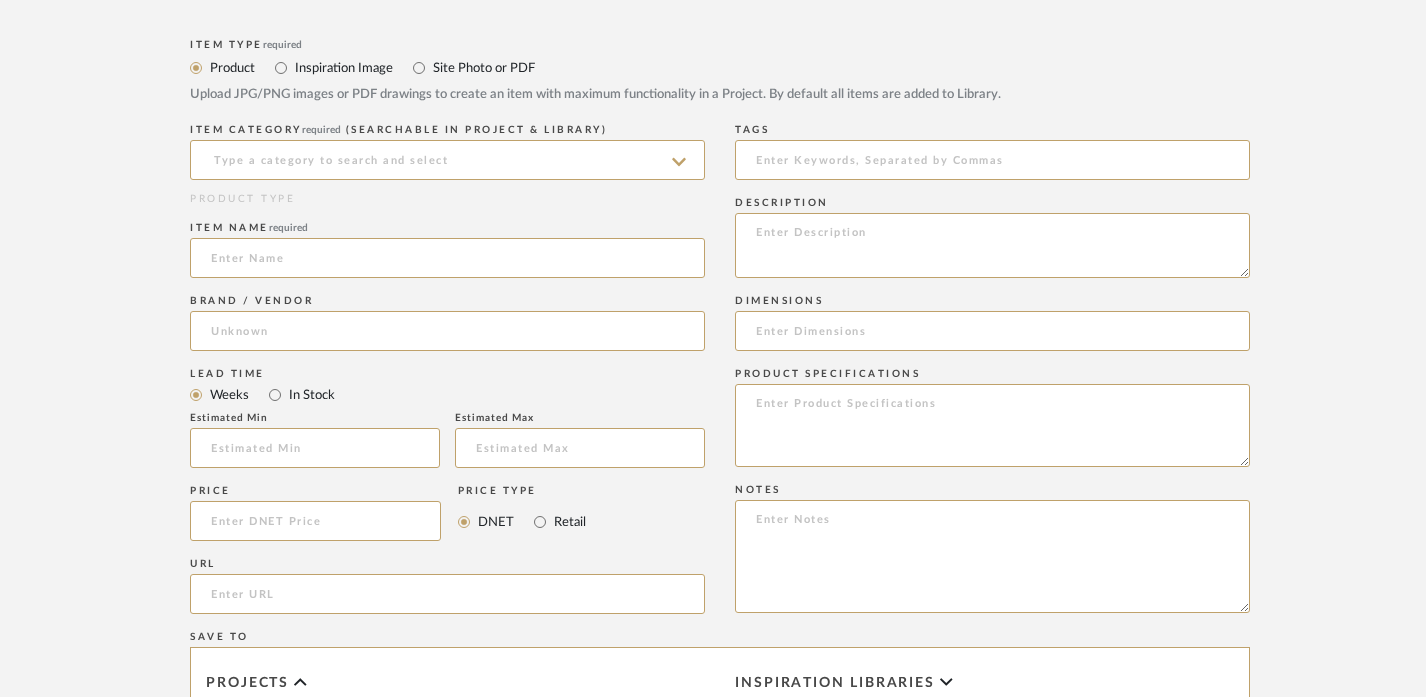 scroll, scrollTop: 714, scrollLeft: 0, axis: vertical 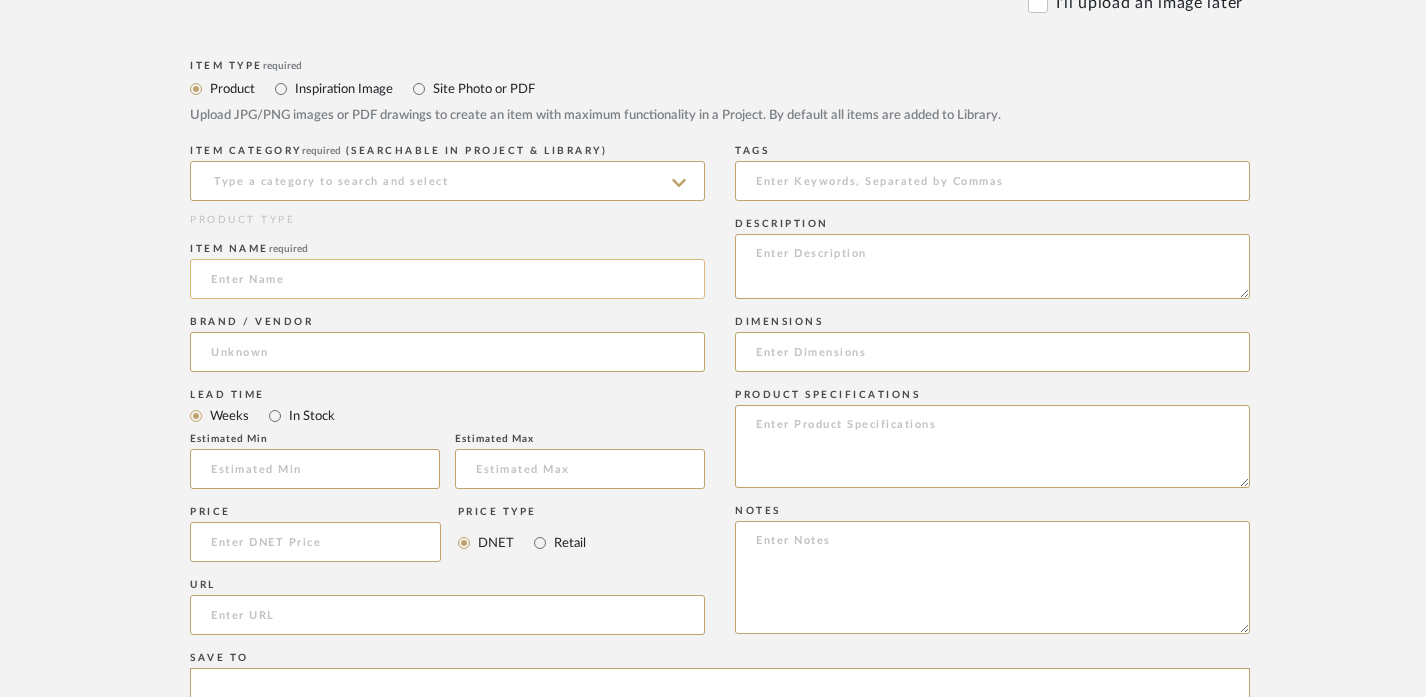 click 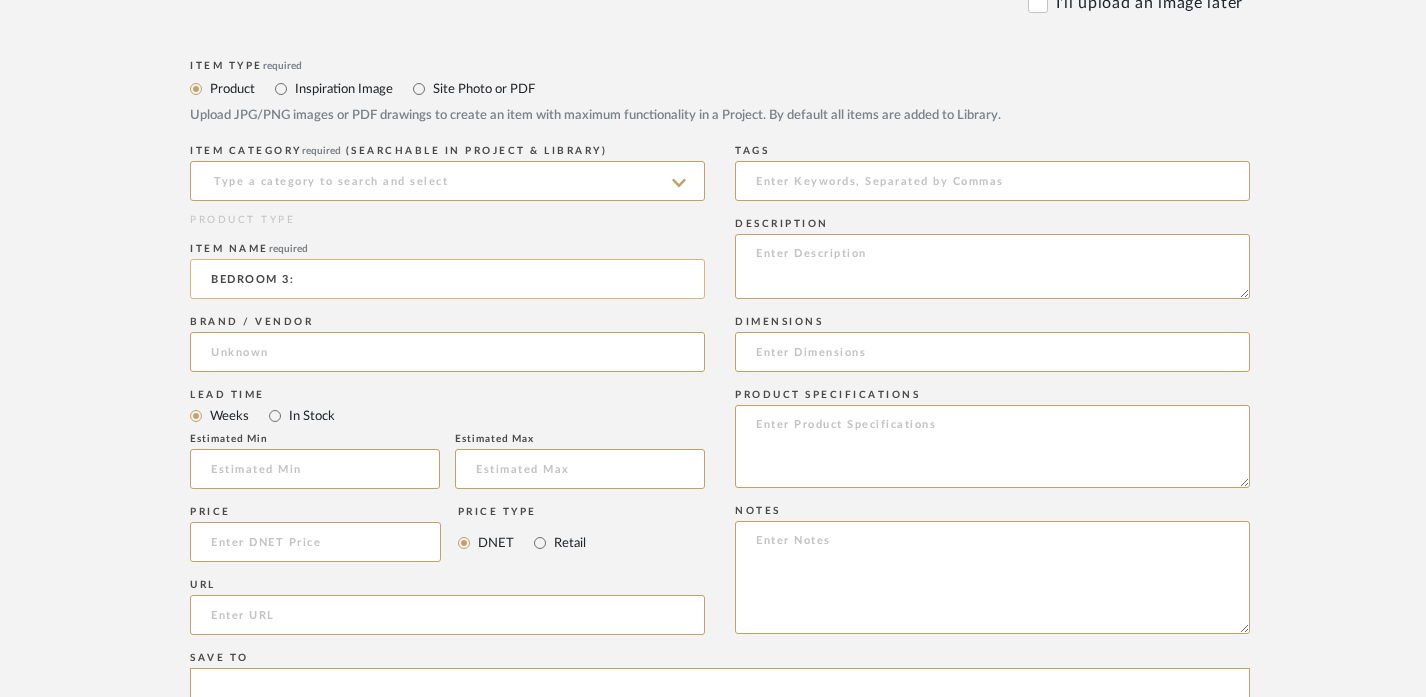 paste on "ART" 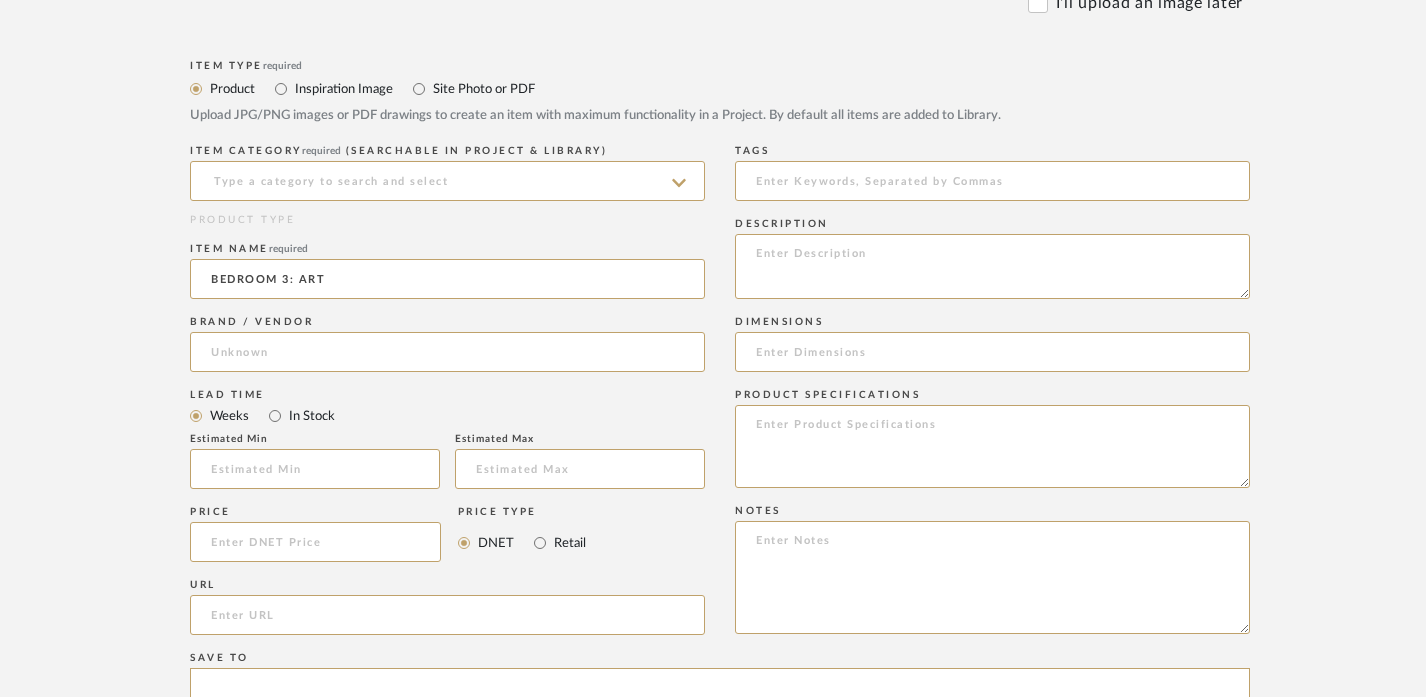 type on "BEDROOM 3: ART" 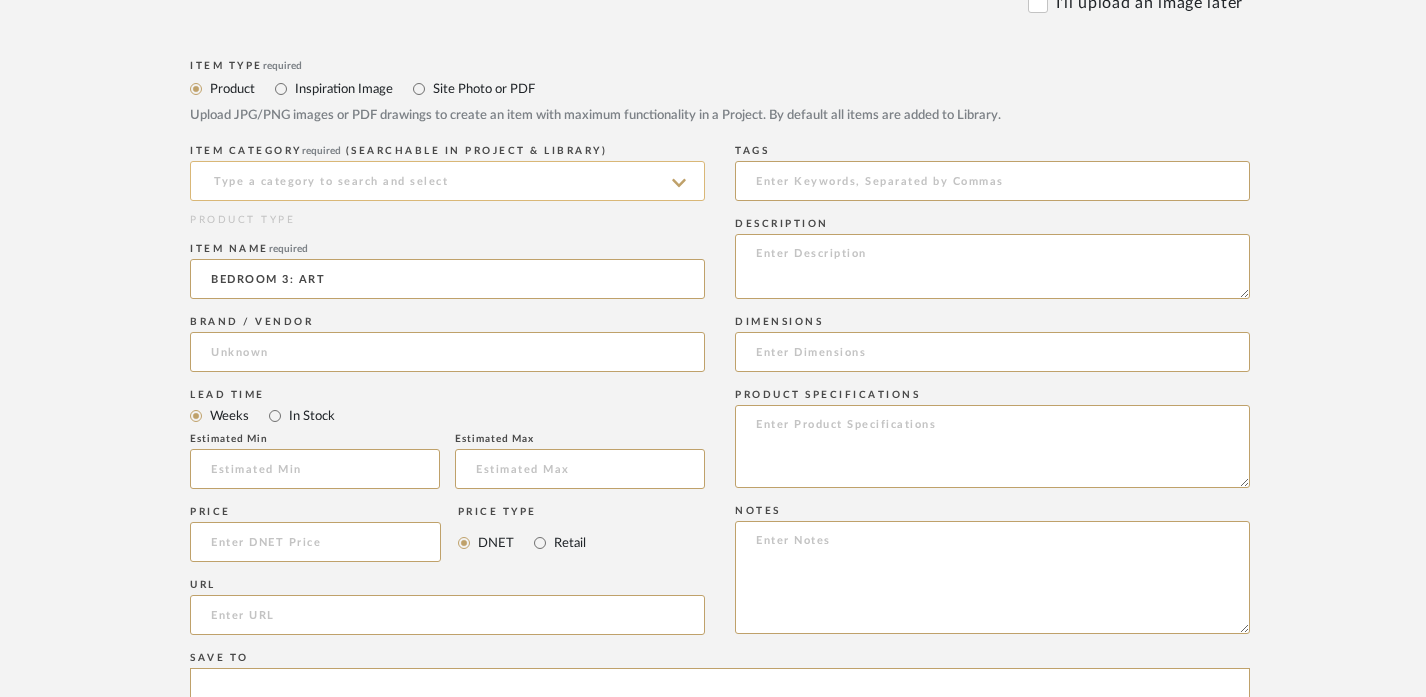 click 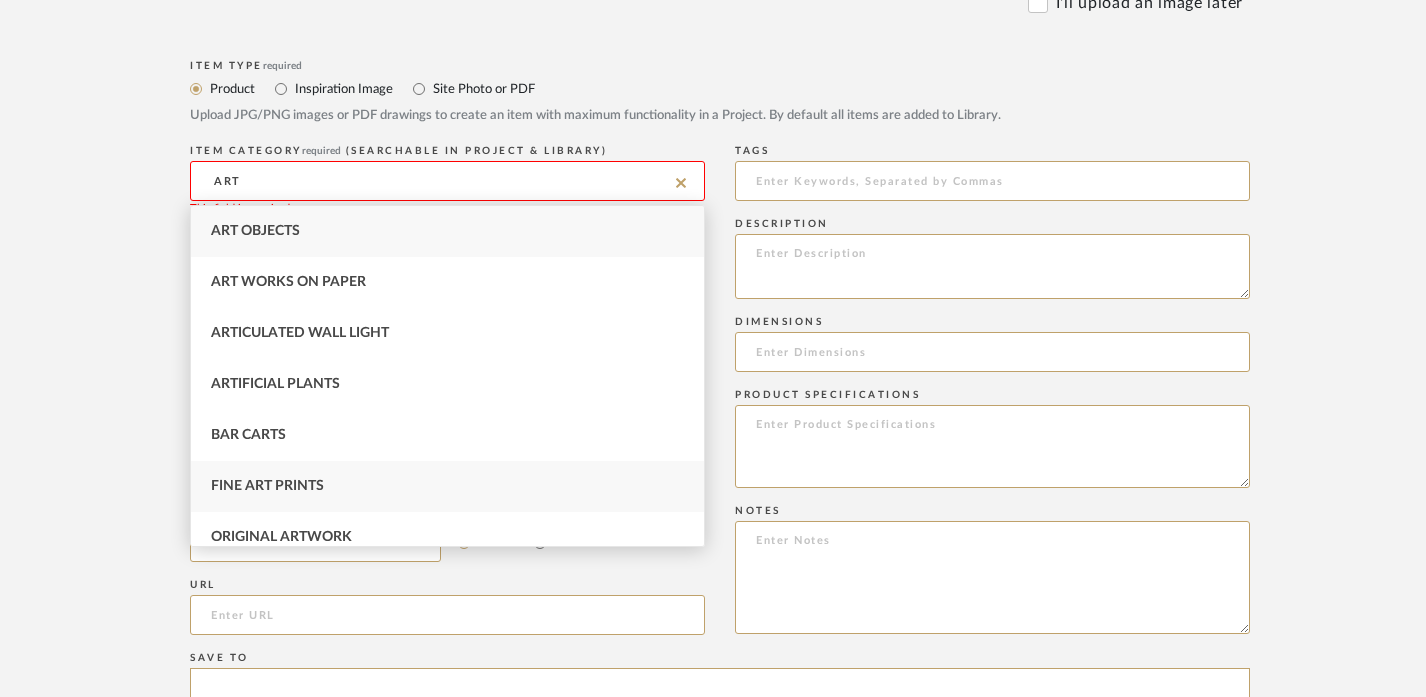 scroll, scrollTop: 119, scrollLeft: 0, axis: vertical 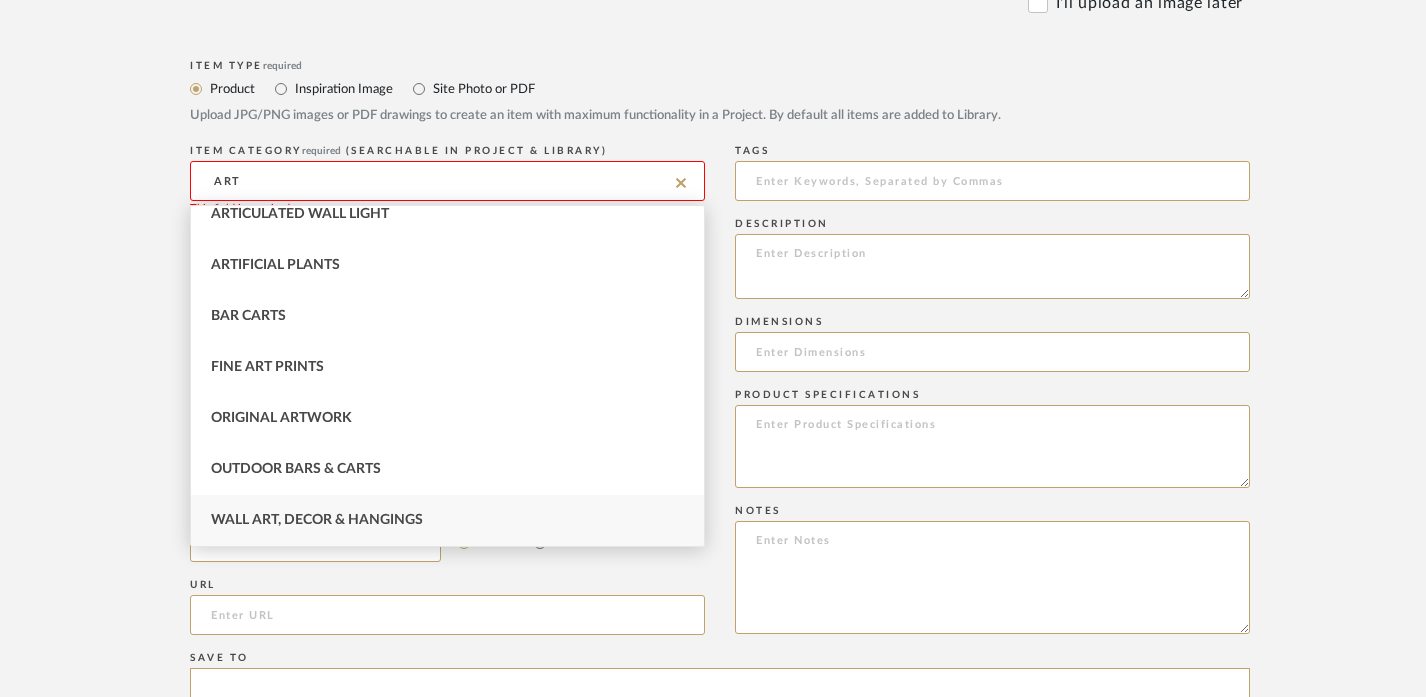 click on "Wall Art, Decor & Hangings" at bounding box center (447, 520) 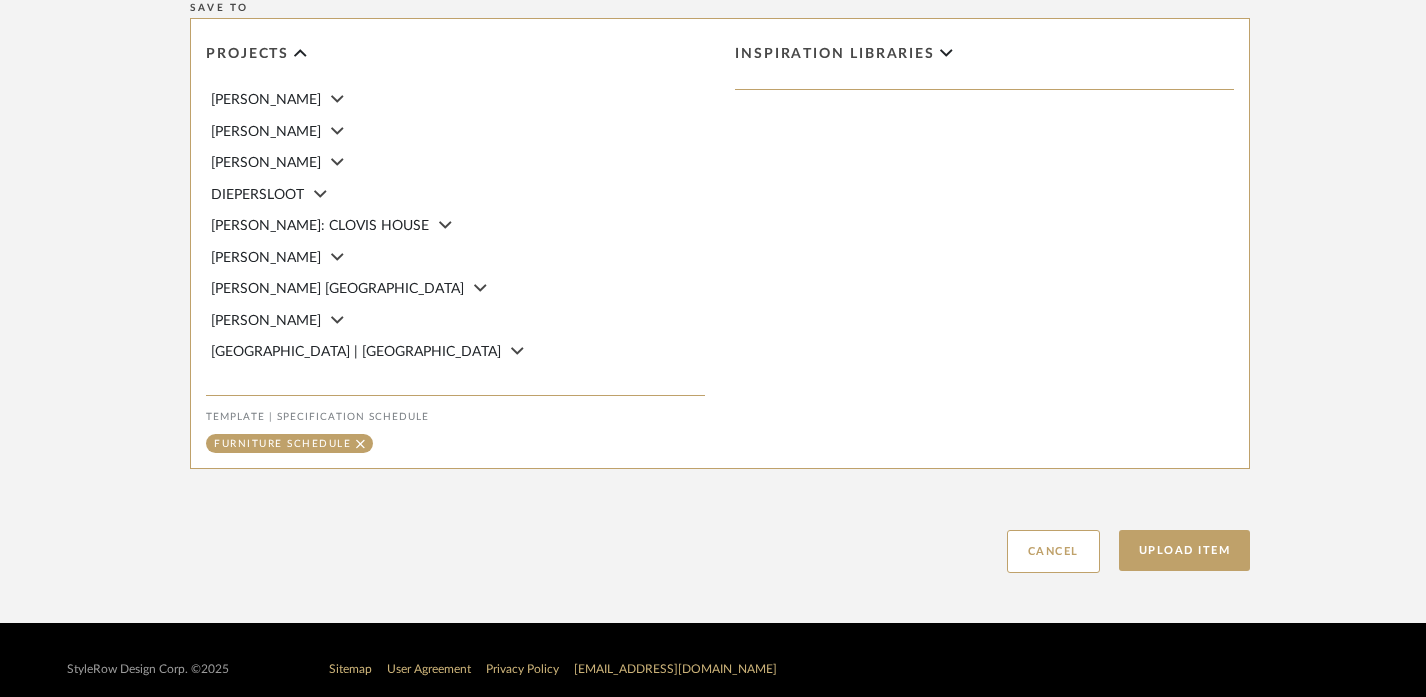 scroll, scrollTop: 1383, scrollLeft: 0, axis: vertical 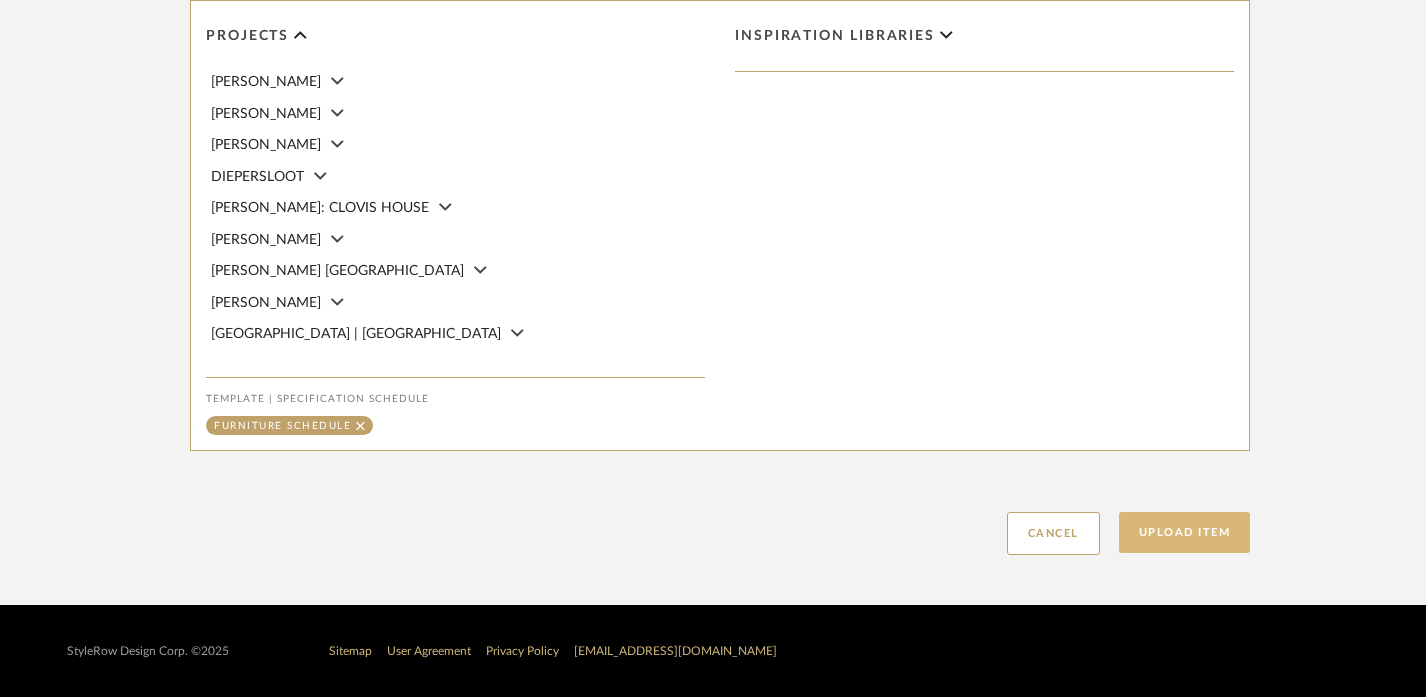 click on "Upload Item" 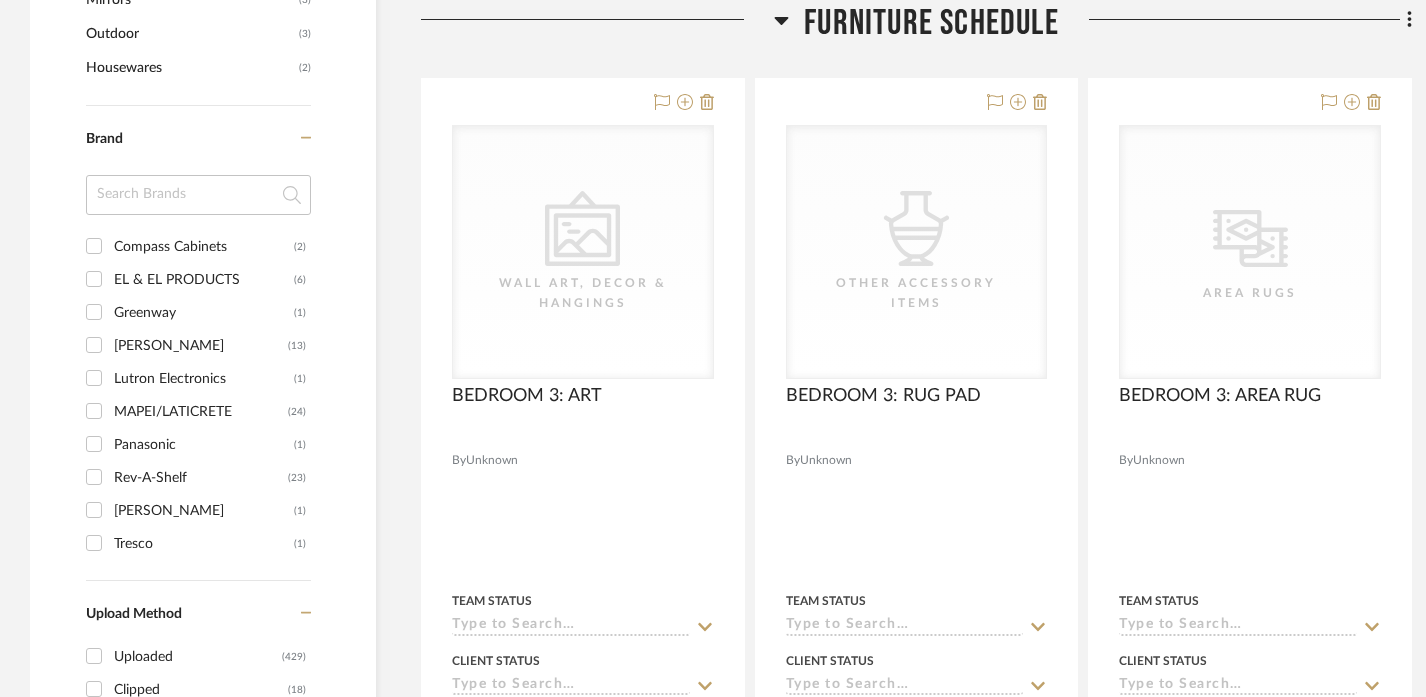 scroll, scrollTop: 2002, scrollLeft: 0, axis: vertical 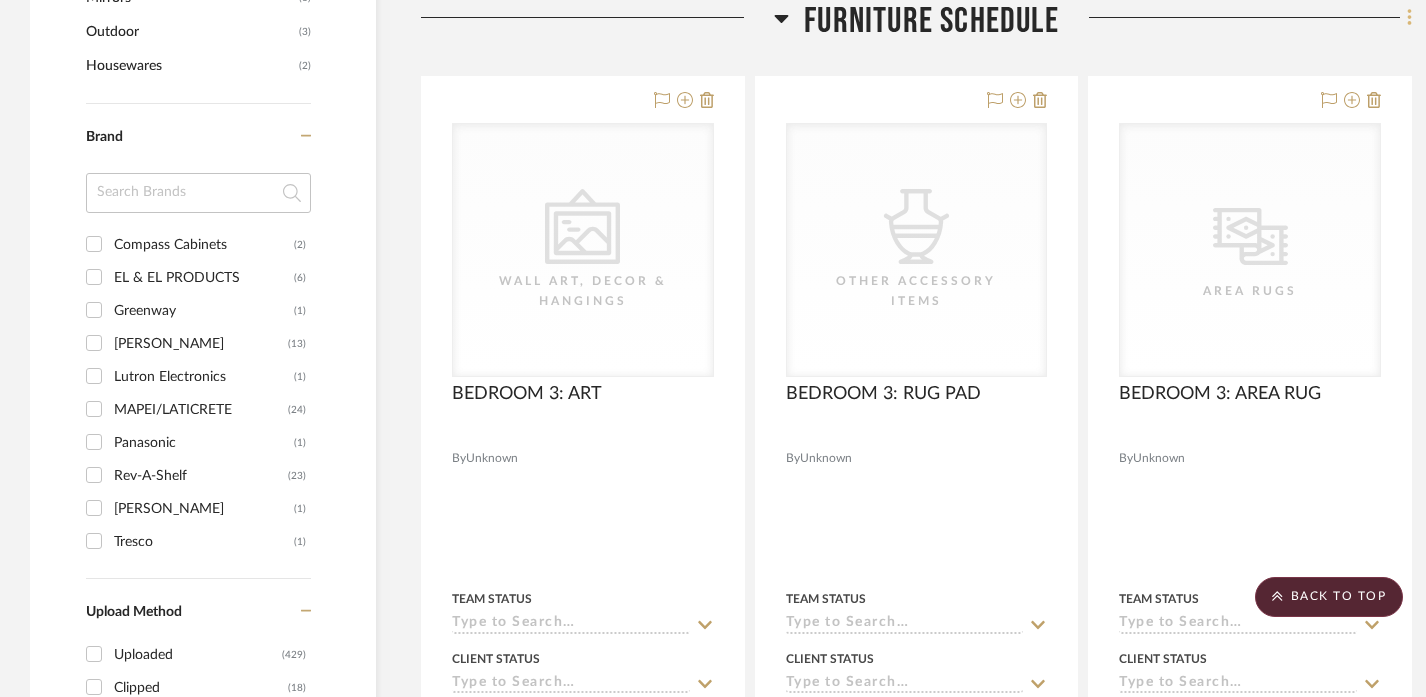 click 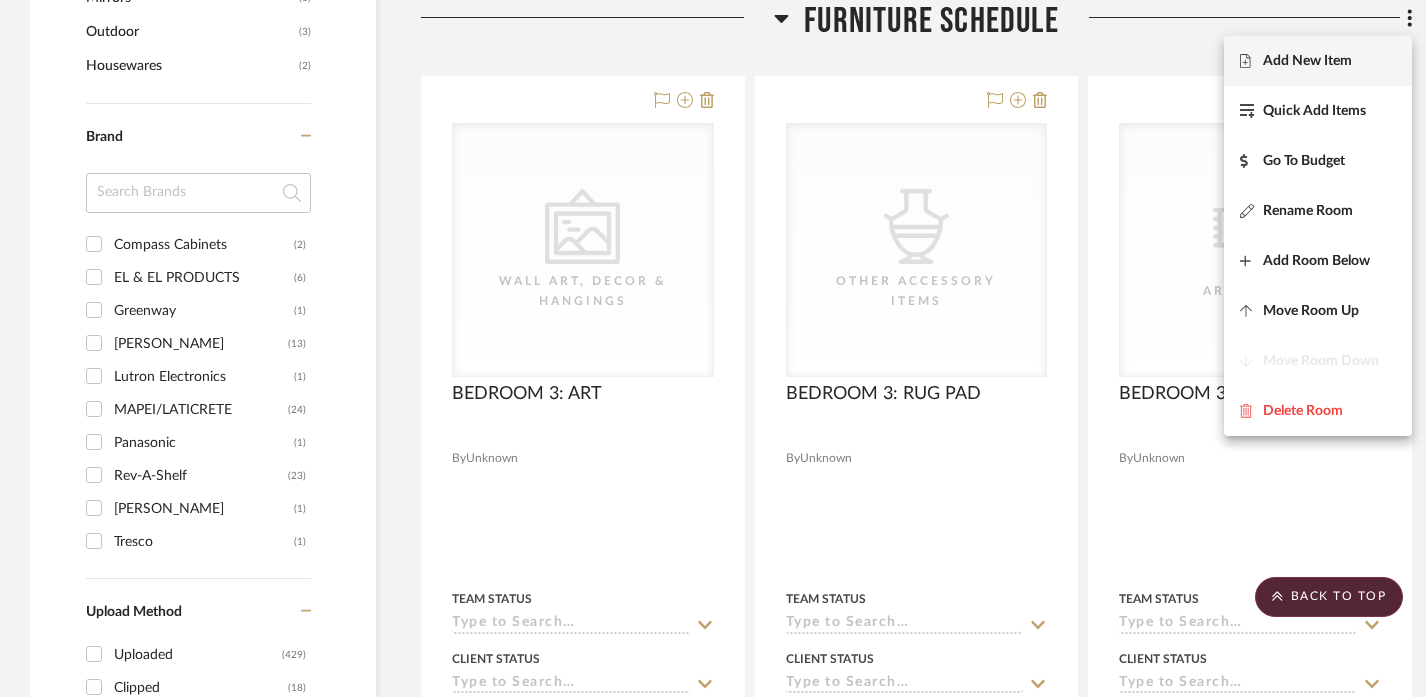 click on "Add New Item" at bounding box center [1307, 61] 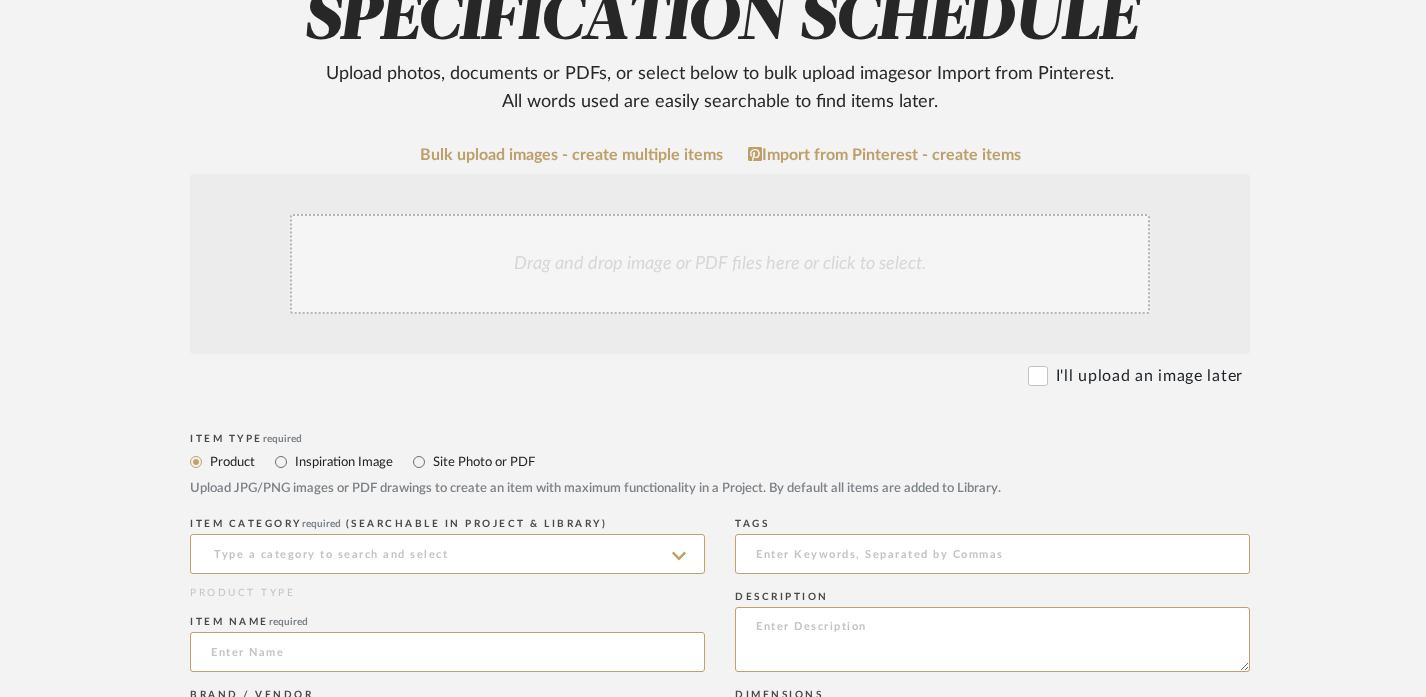 scroll, scrollTop: 365, scrollLeft: 0, axis: vertical 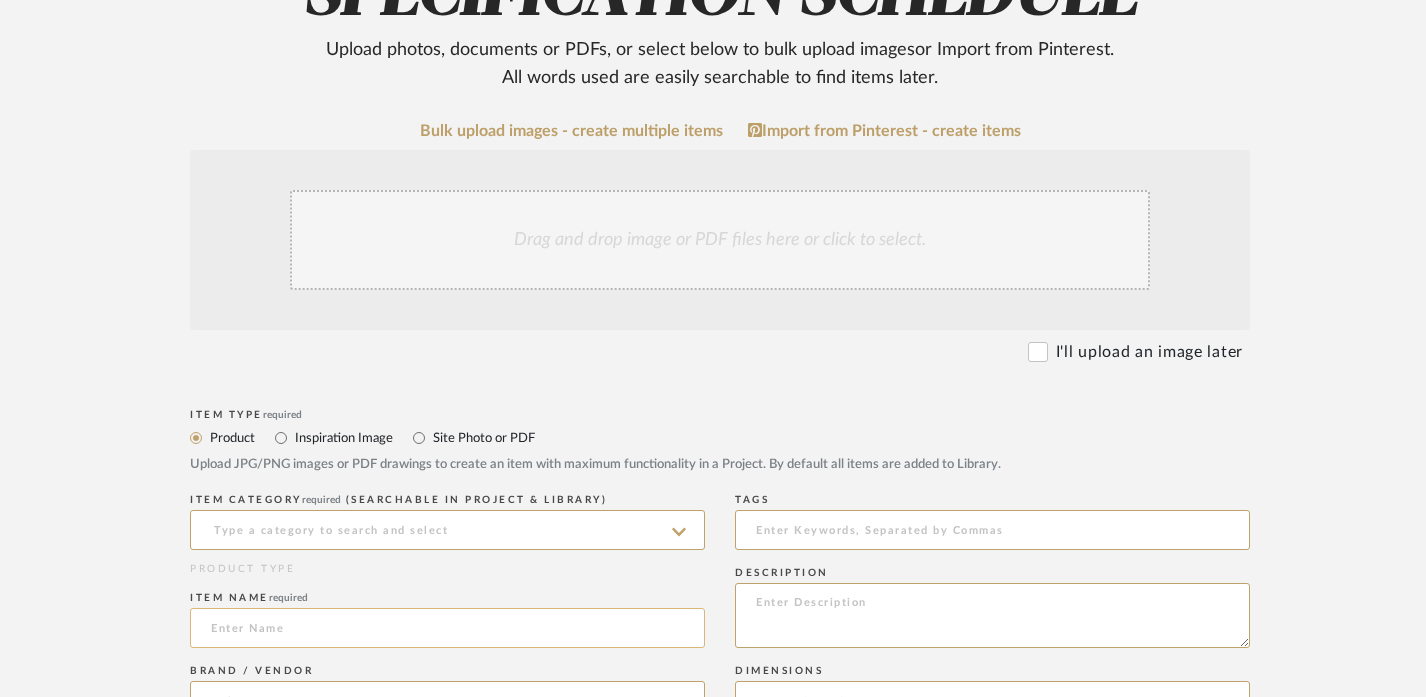 click 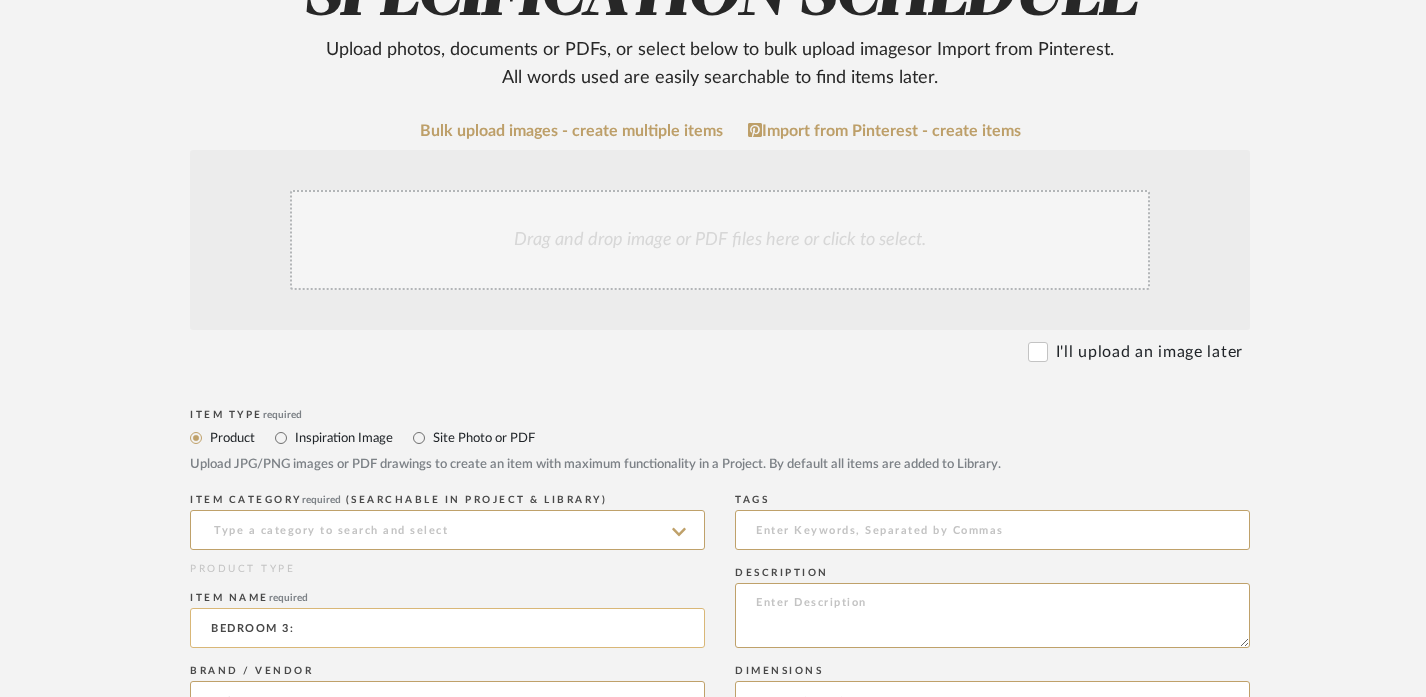 paste on "ACCESSORIES" 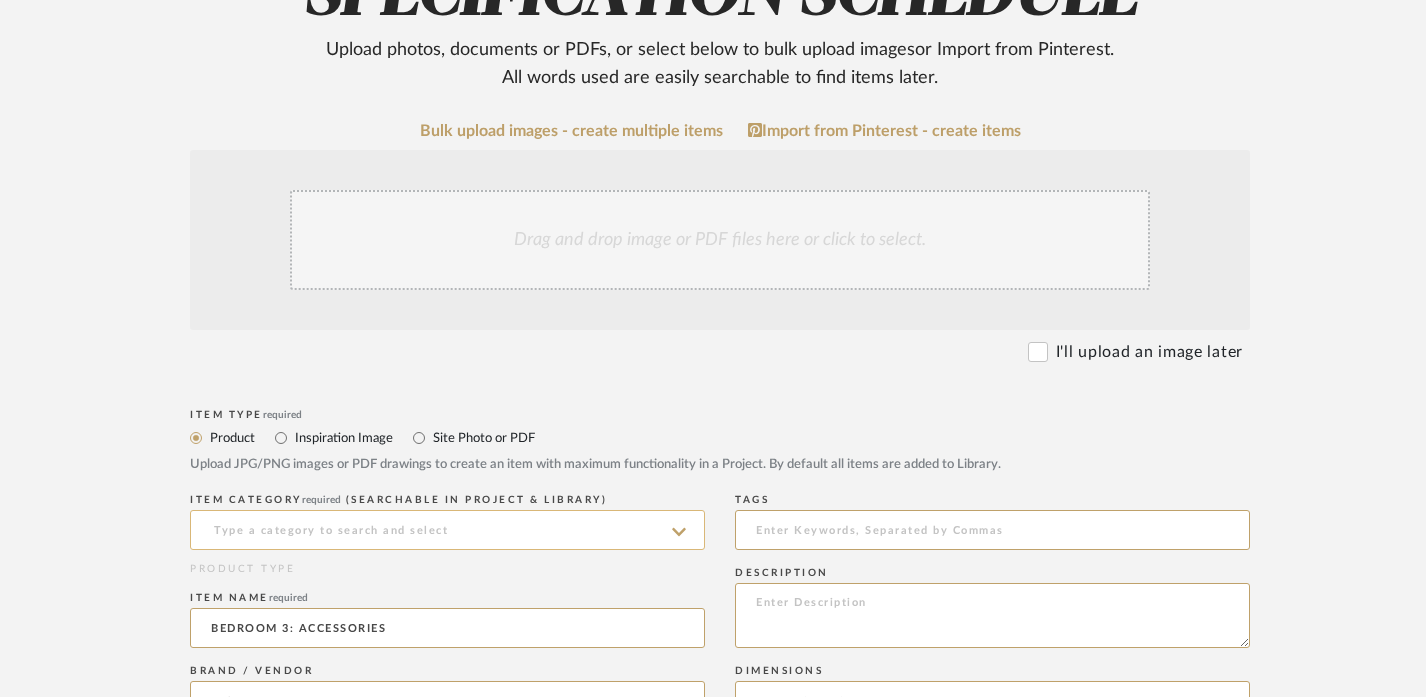 type on "BEDROOM 3: ACCESSORIES" 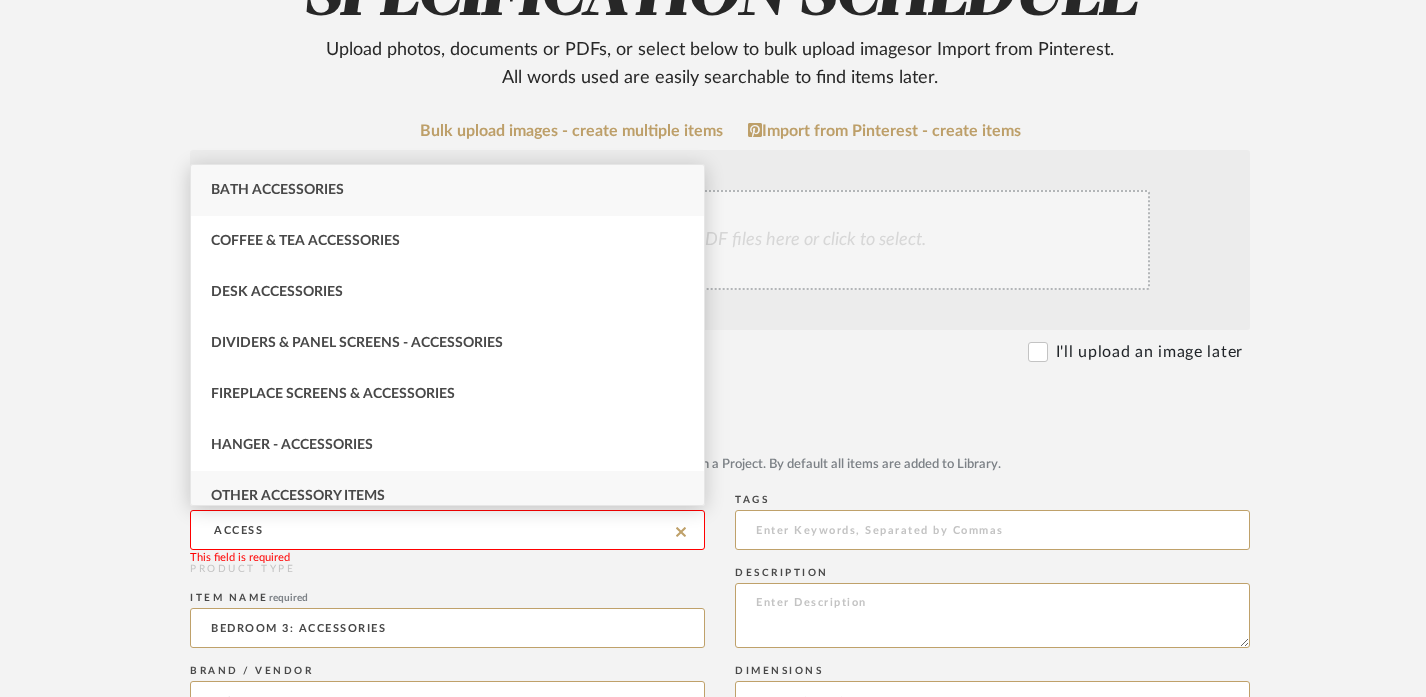 click on "Other Accessory Items" at bounding box center [298, 496] 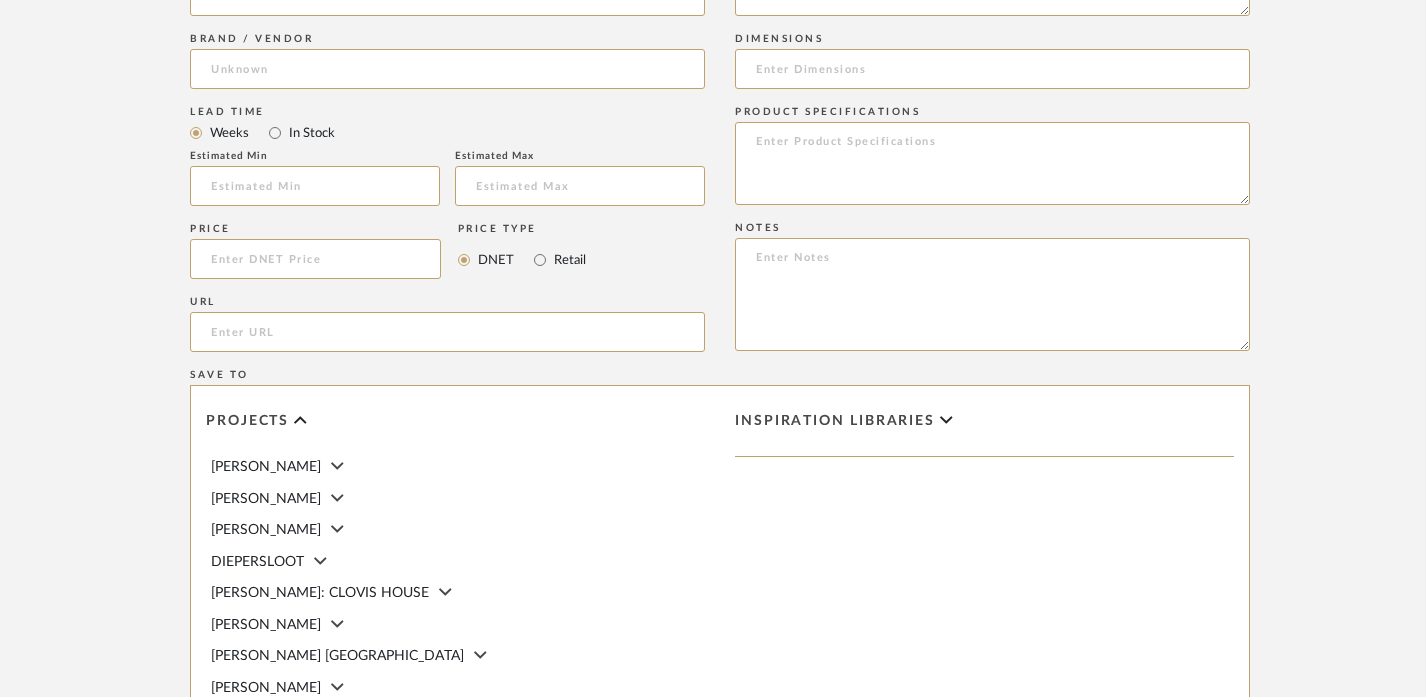 scroll, scrollTop: 1383, scrollLeft: 0, axis: vertical 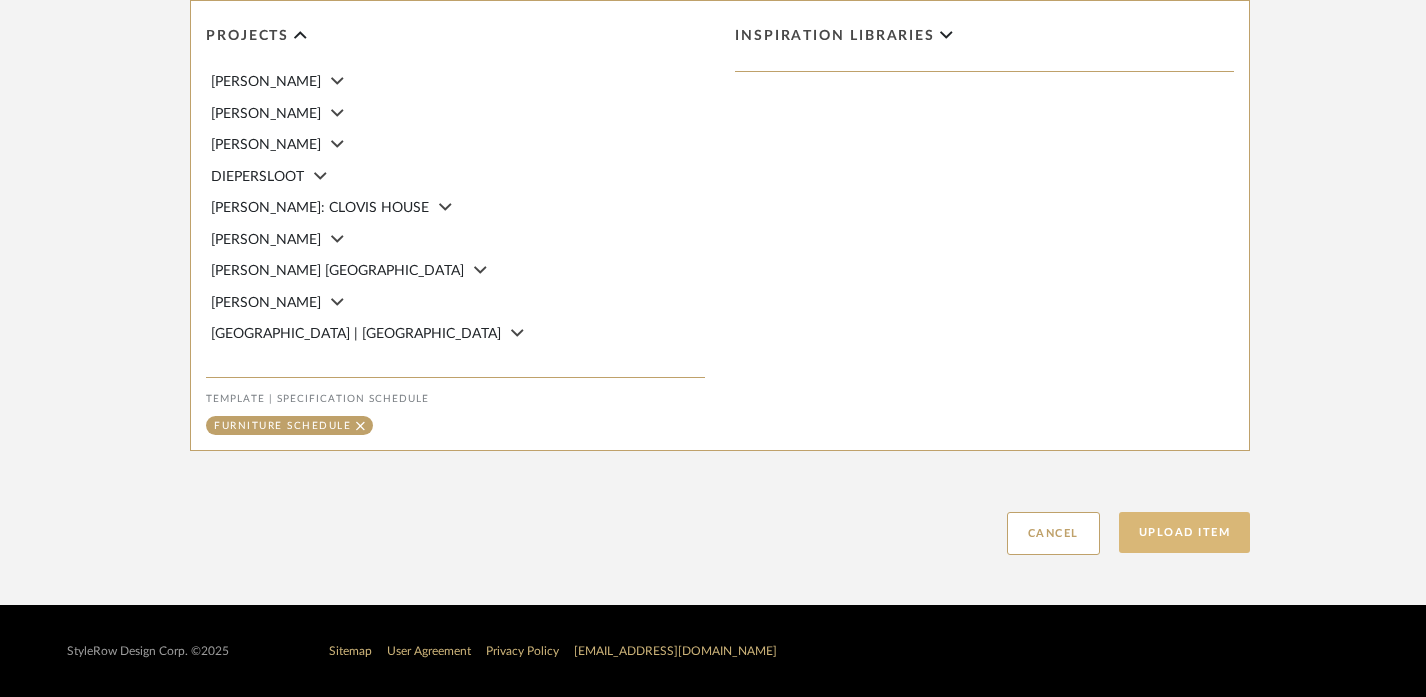 click on "Upload Item" 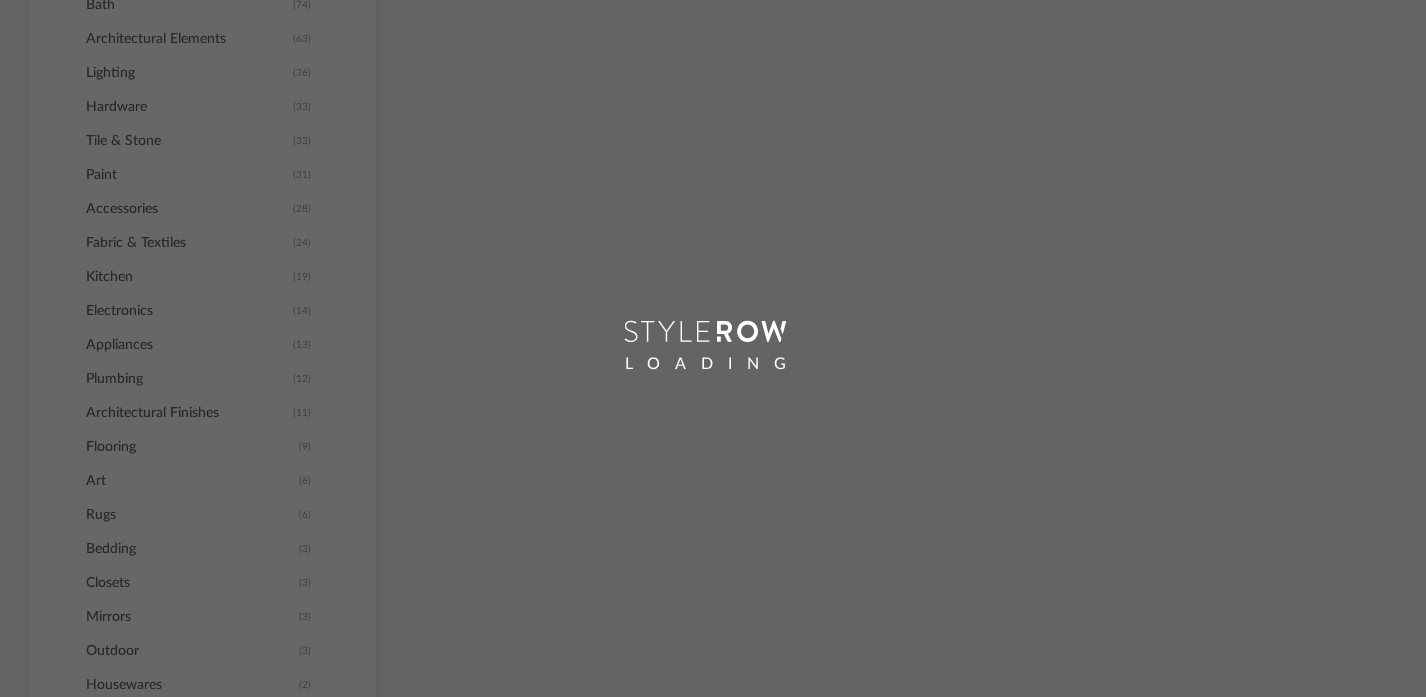 scroll, scrollTop: 807, scrollLeft: 0, axis: vertical 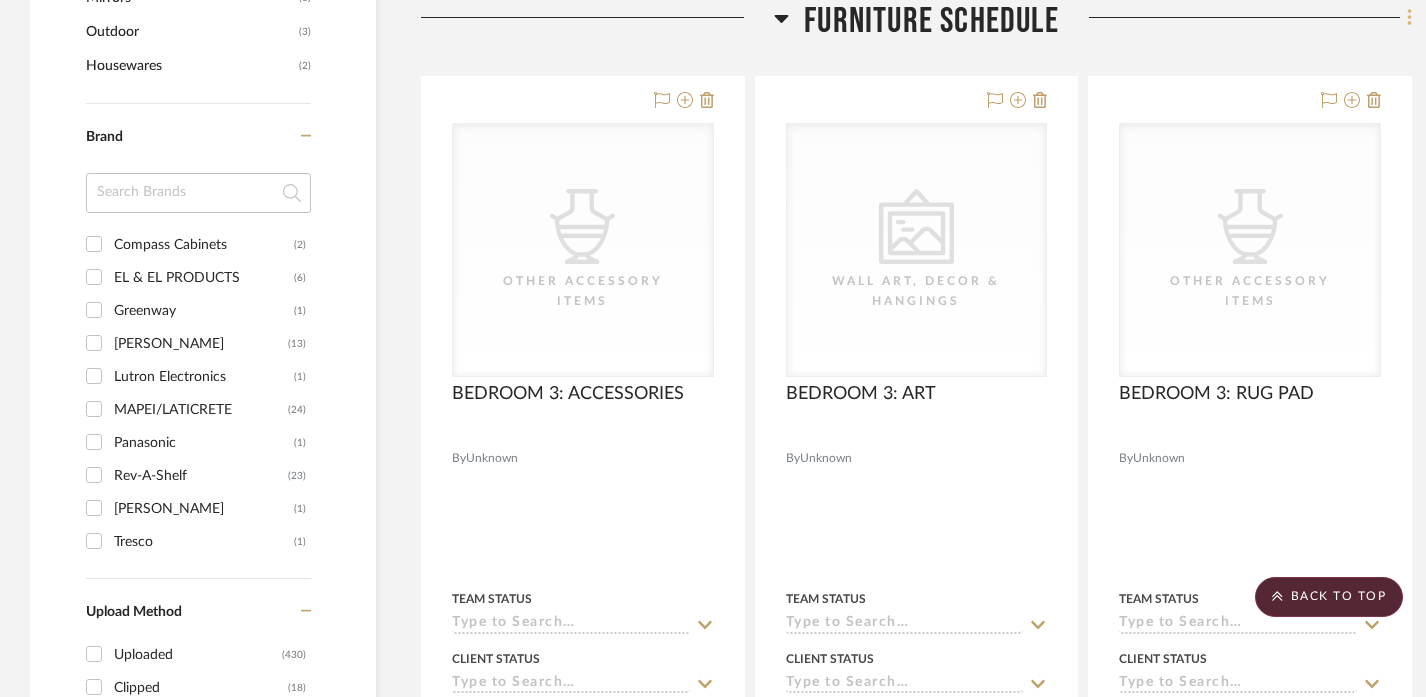 click 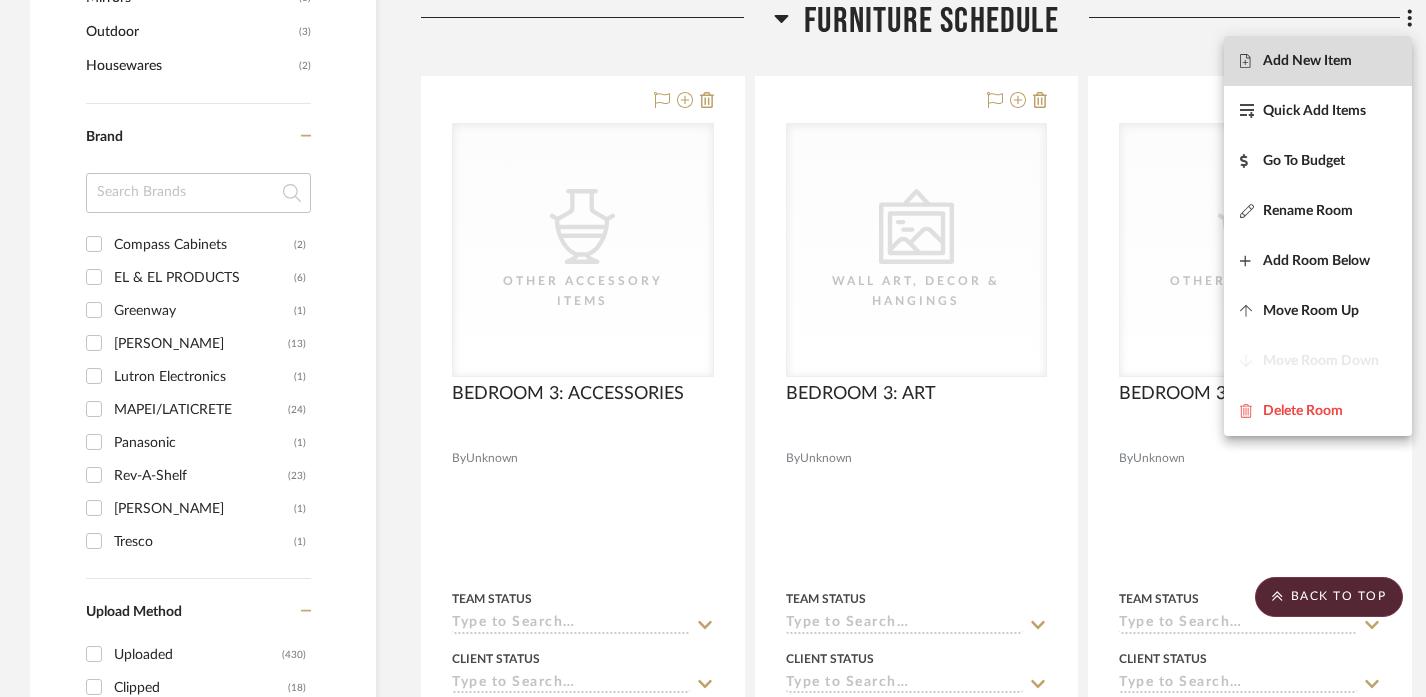 click on "Add New Item" at bounding box center [1307, 61] 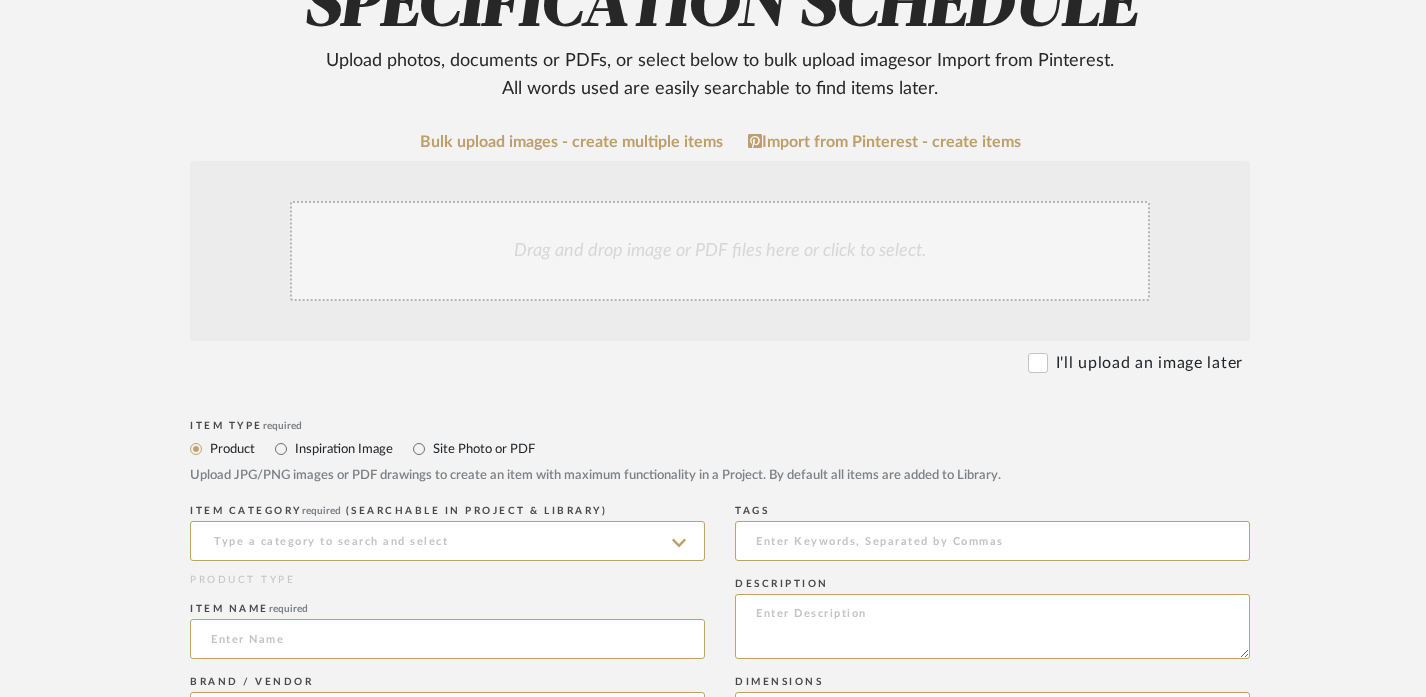 scroll, scrollTop: 385, scrollLeft: 0, axis: vertical 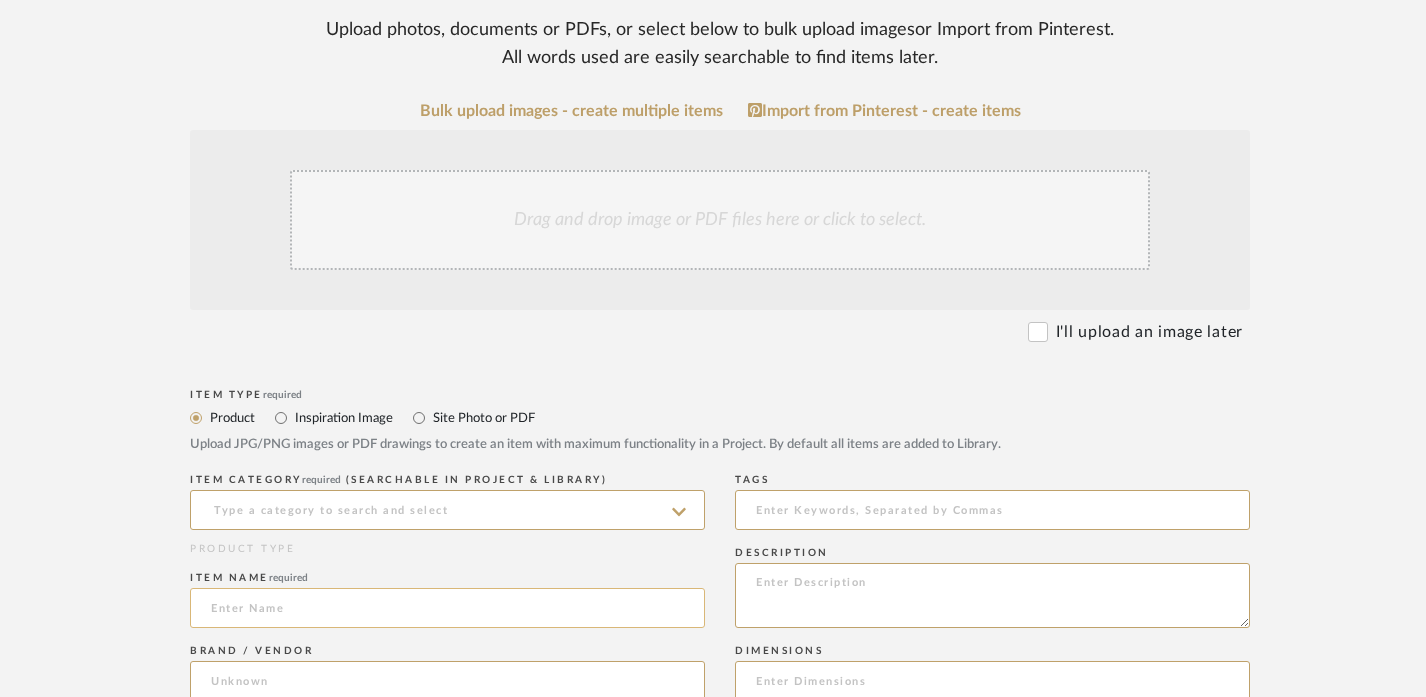 click 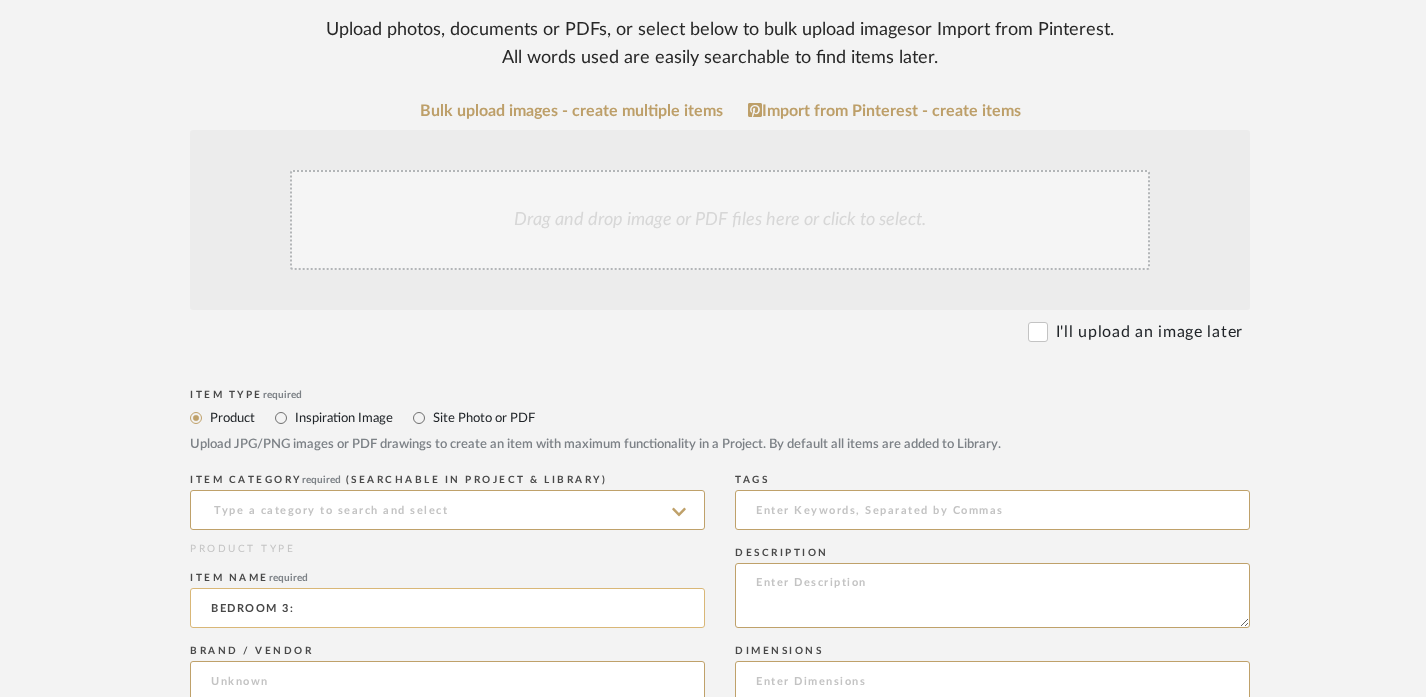 paste on "MIRROR" 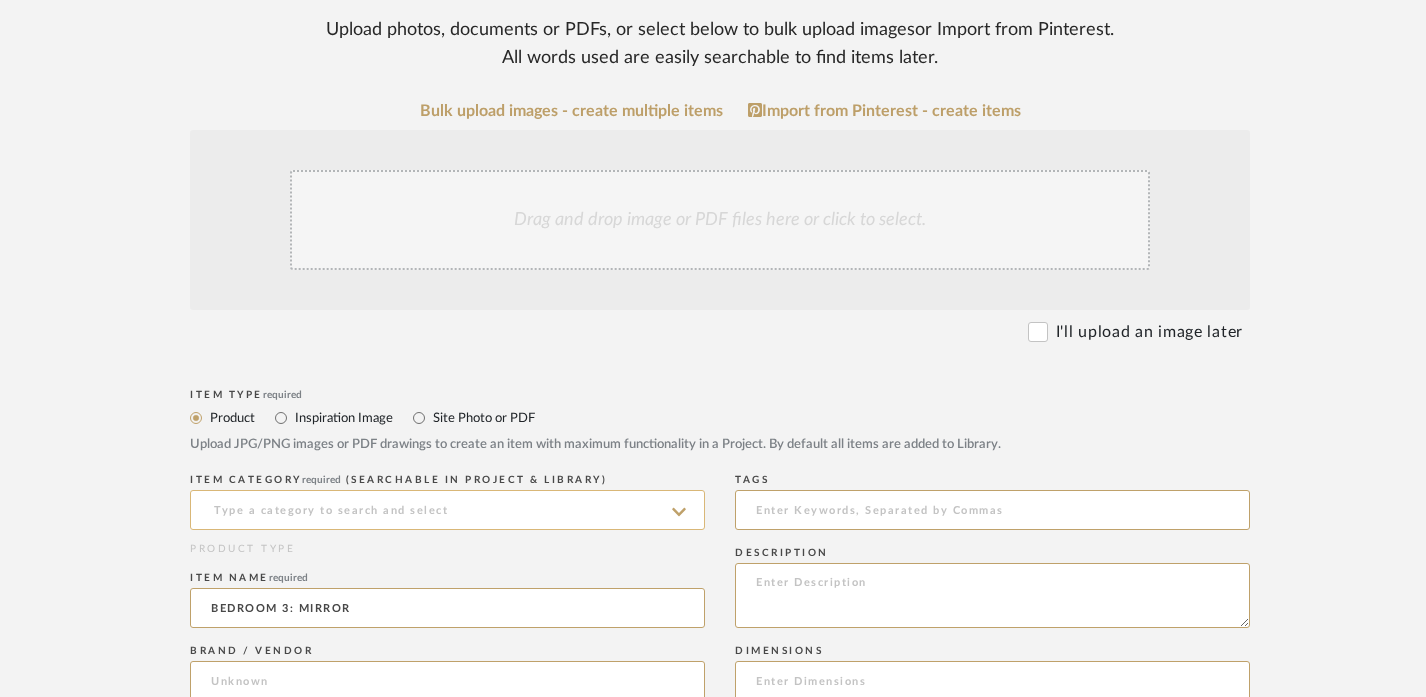 type on "BEDROOM 3: MIRROR" 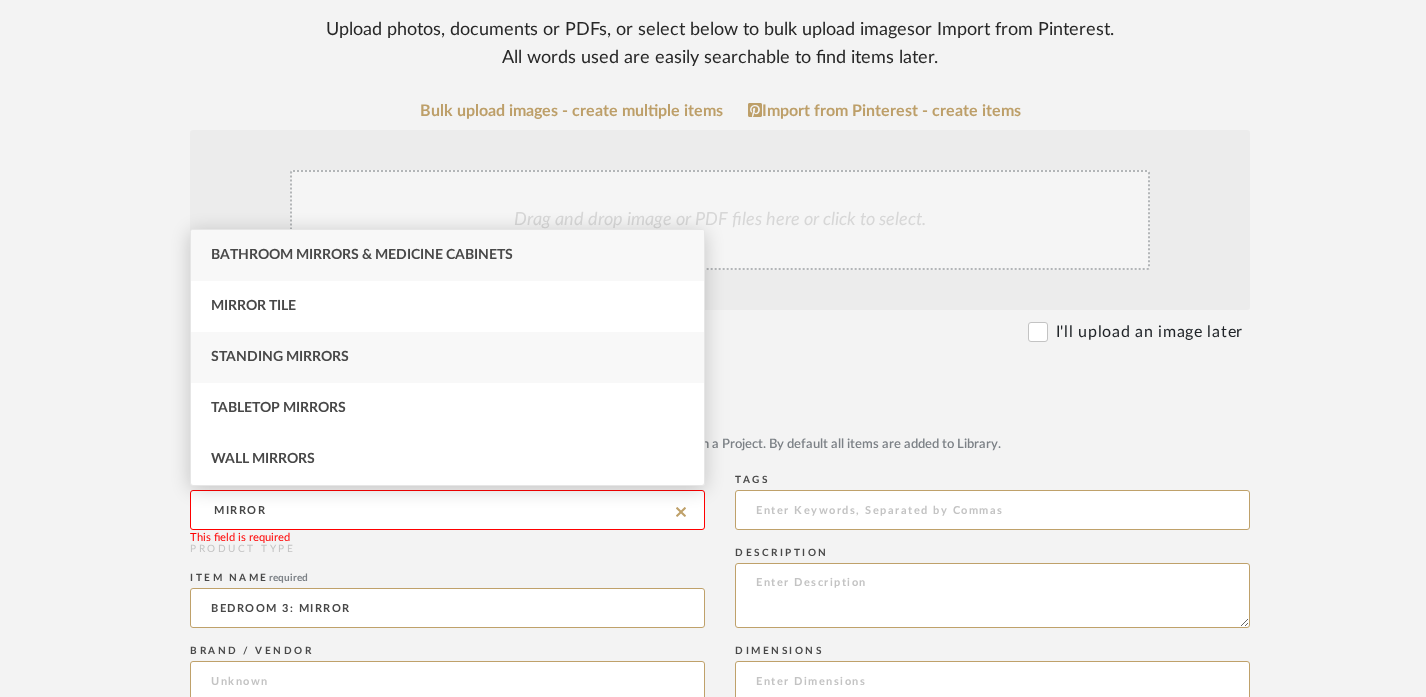 click on "Standing Mirrors" at bounding box center (280, 357) 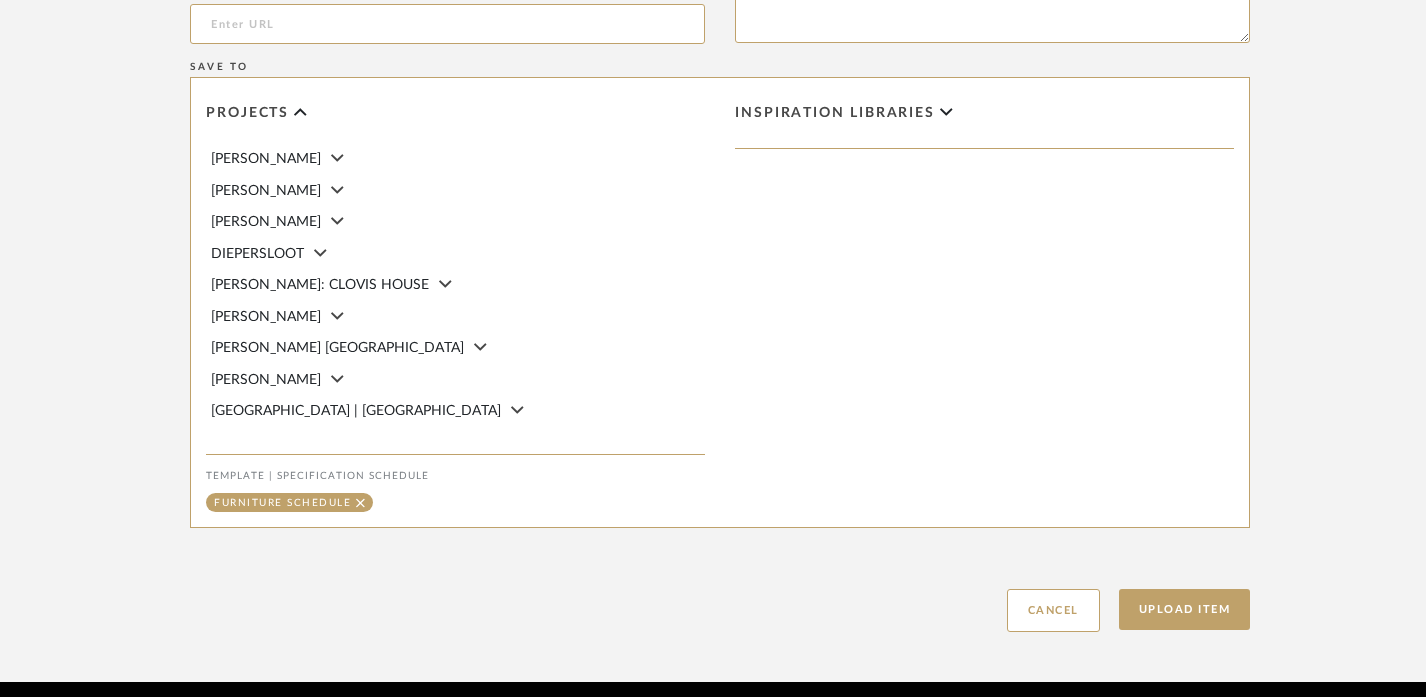 scroll, scrollTop: 1322, scrollLeft: 0, axis: vertical 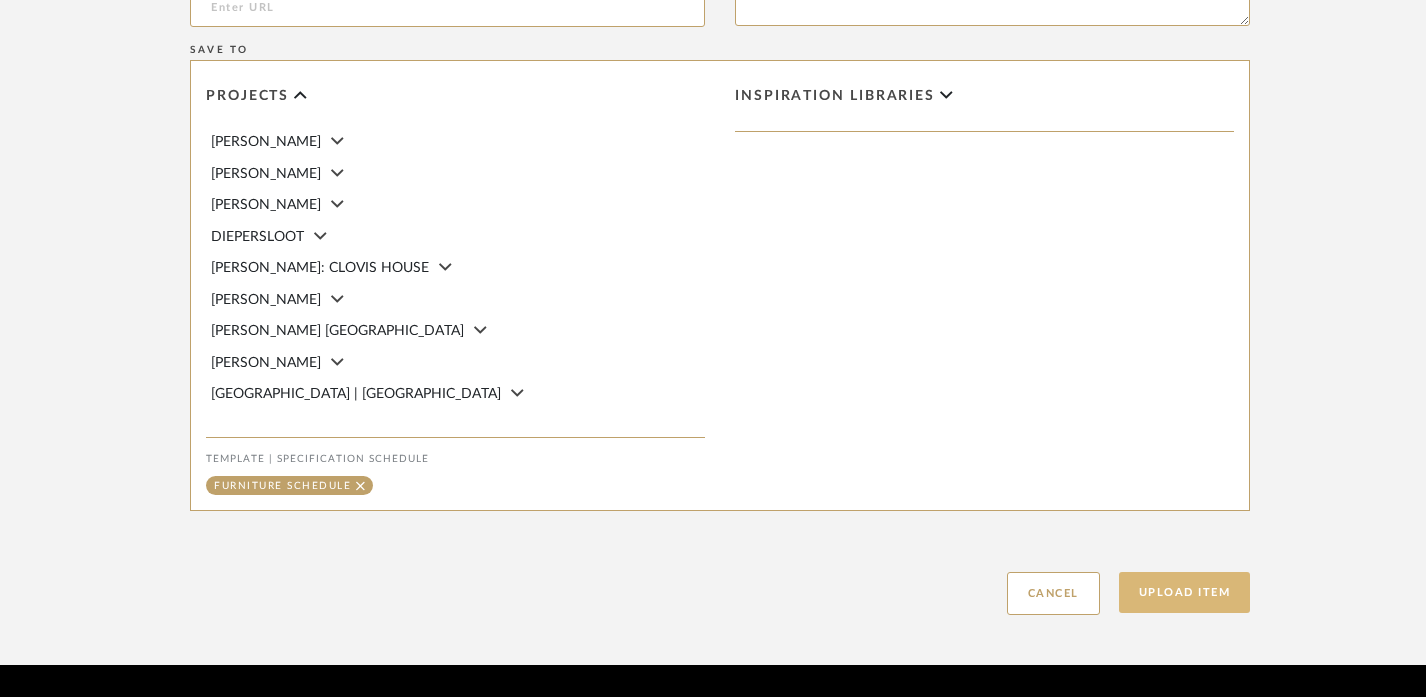 click on "Upload Item" 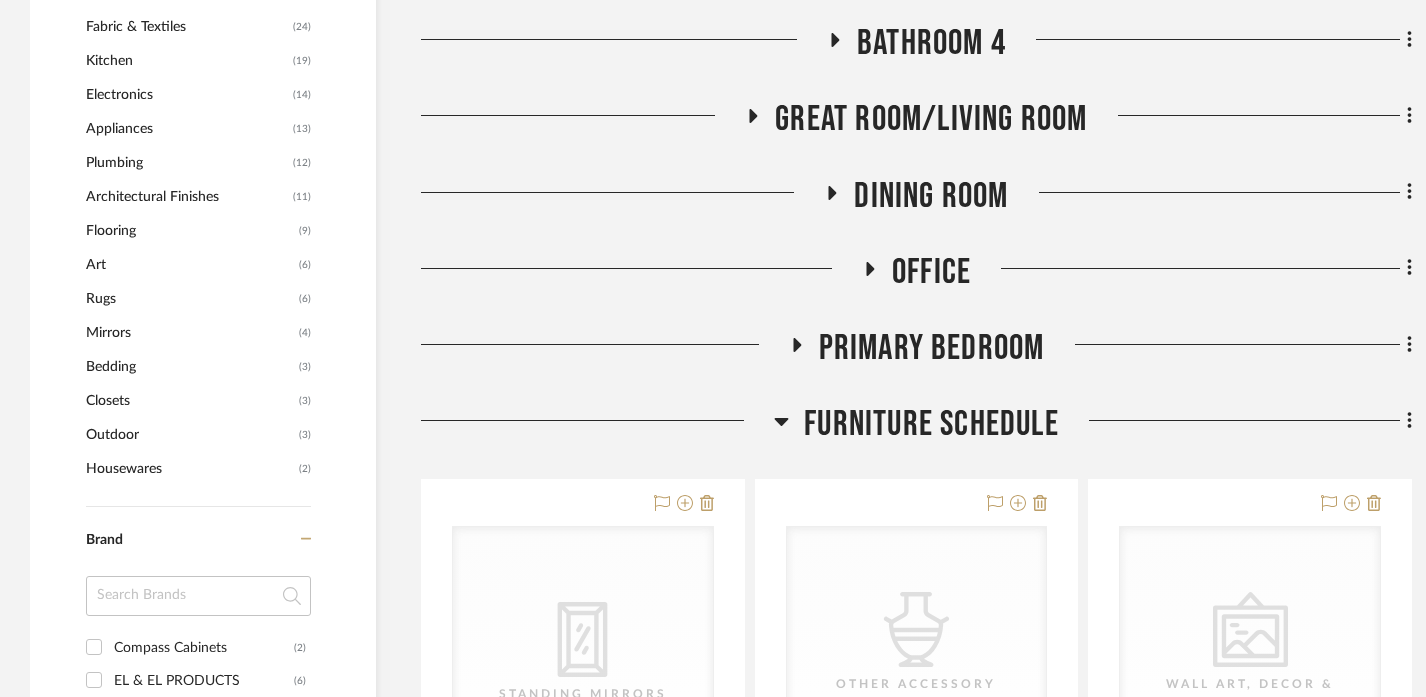 scroll, scrollTop: 2002, scrollLeft: 0, axis: vertical 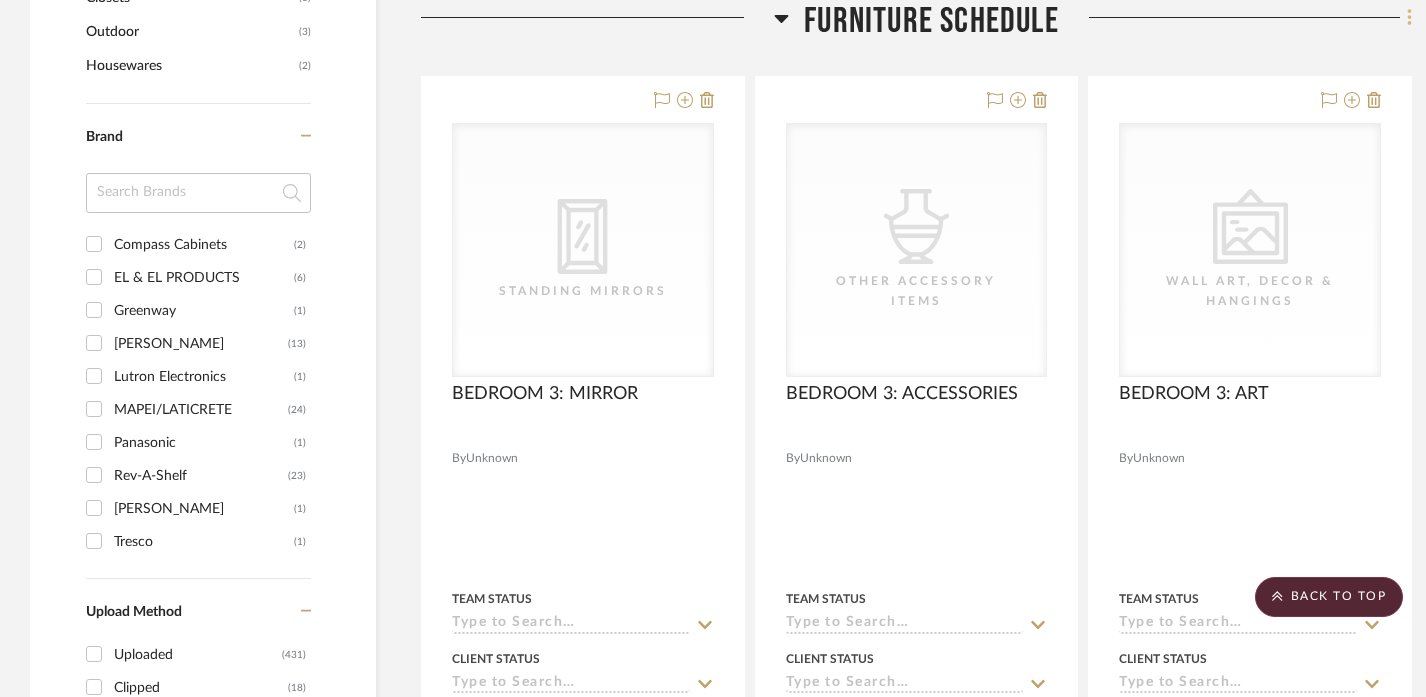 click 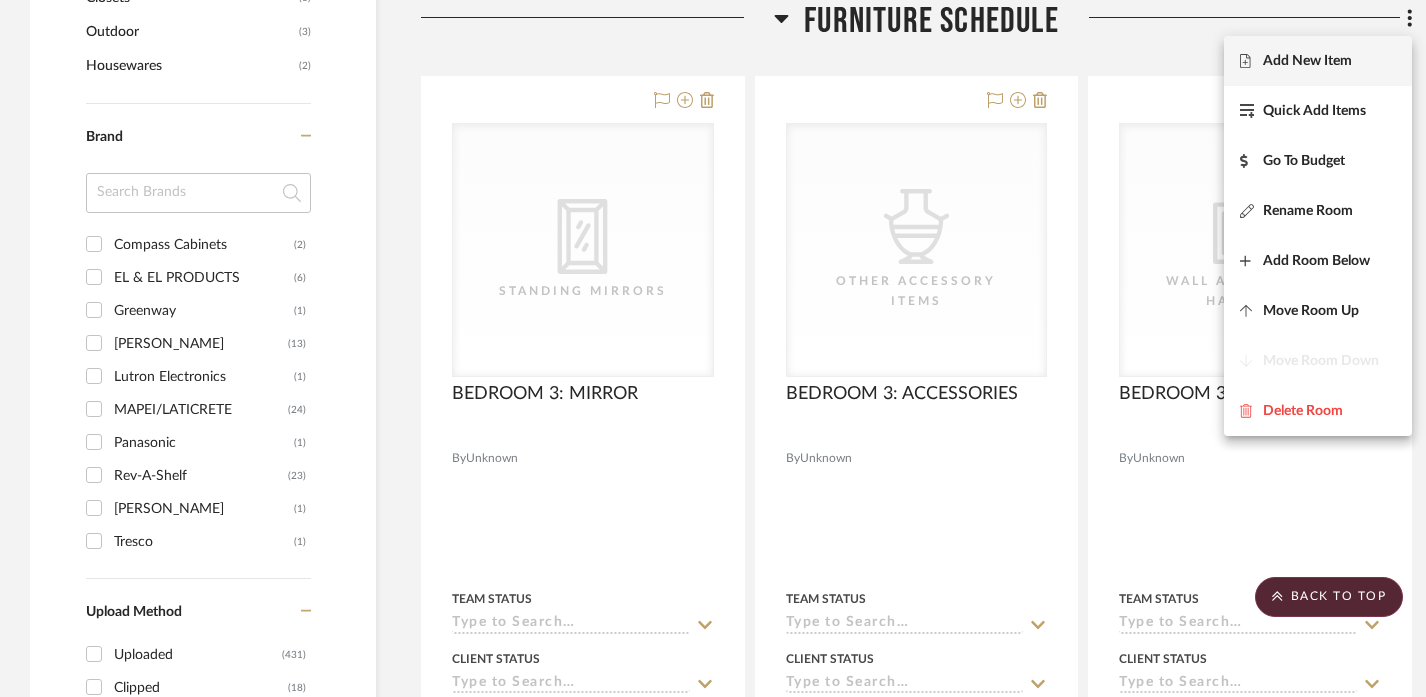 click on "Add New Item" at bounding box center (1307, 61) 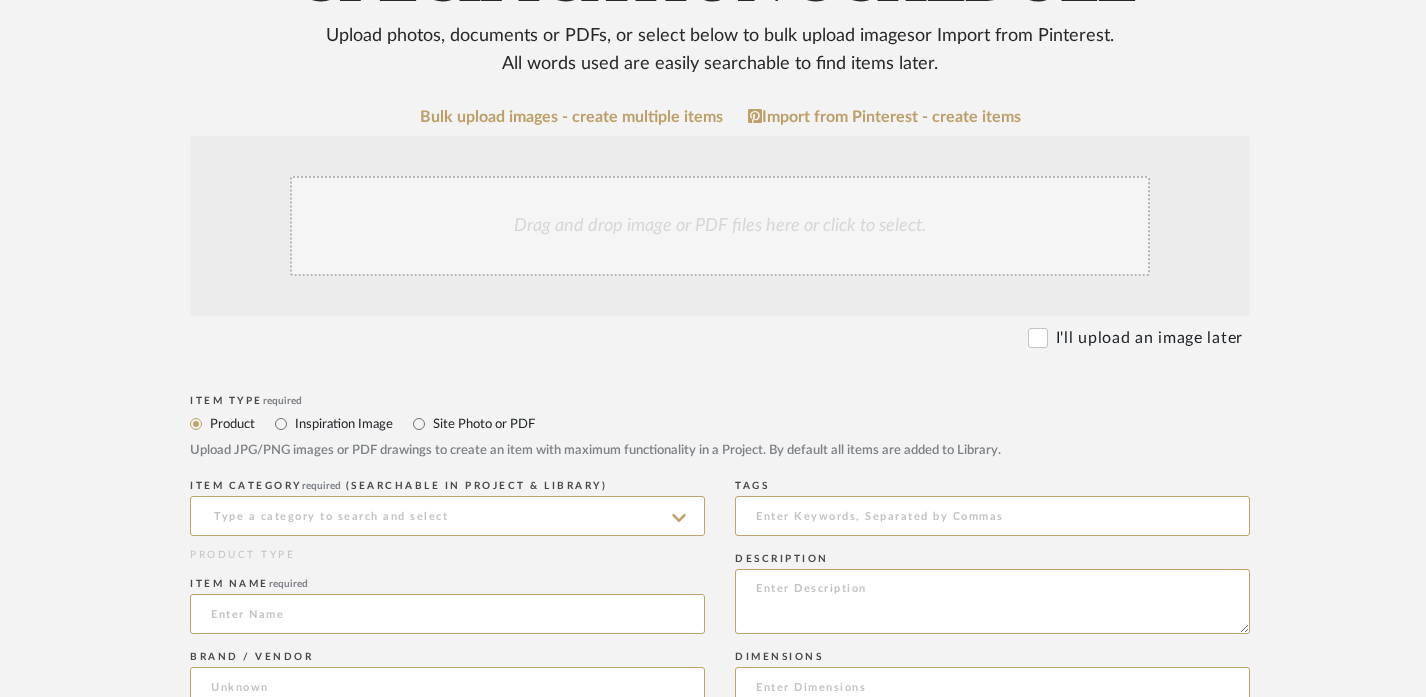 scroll, scrollTop: 380, scrollLeft: 0, axis: vertical 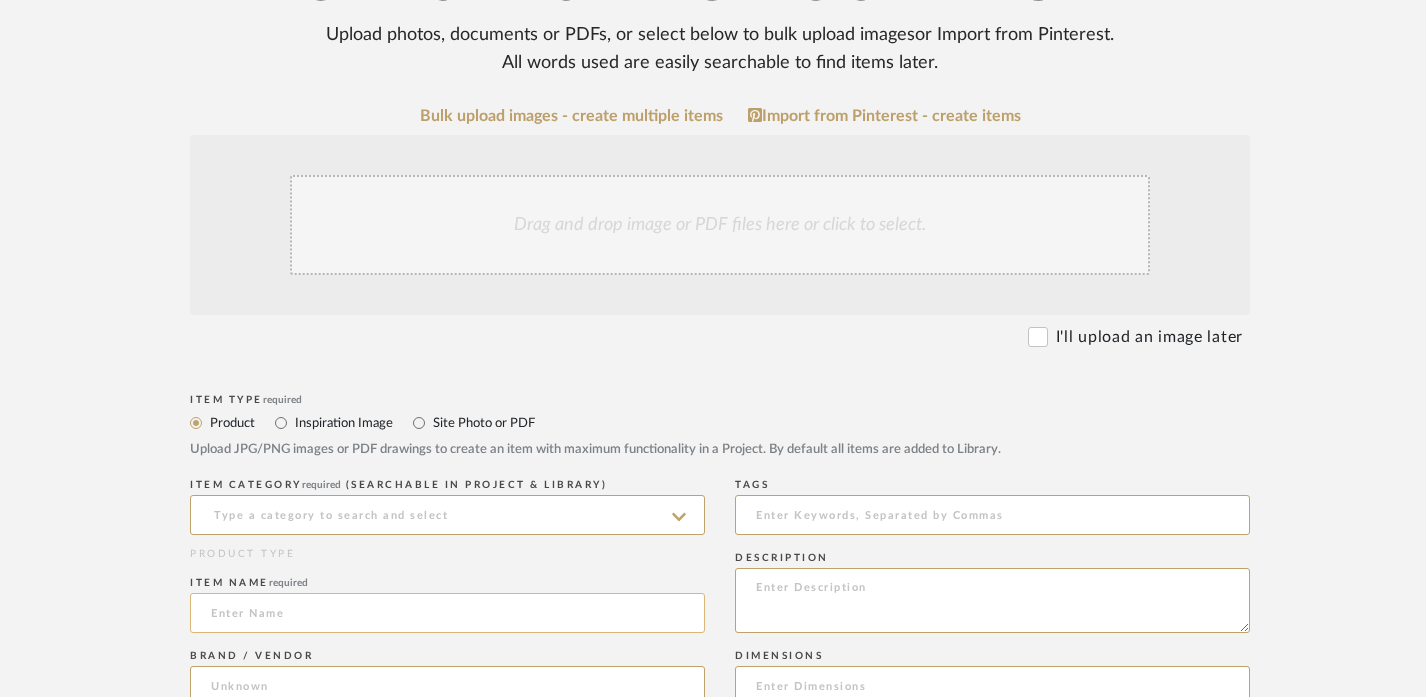 click 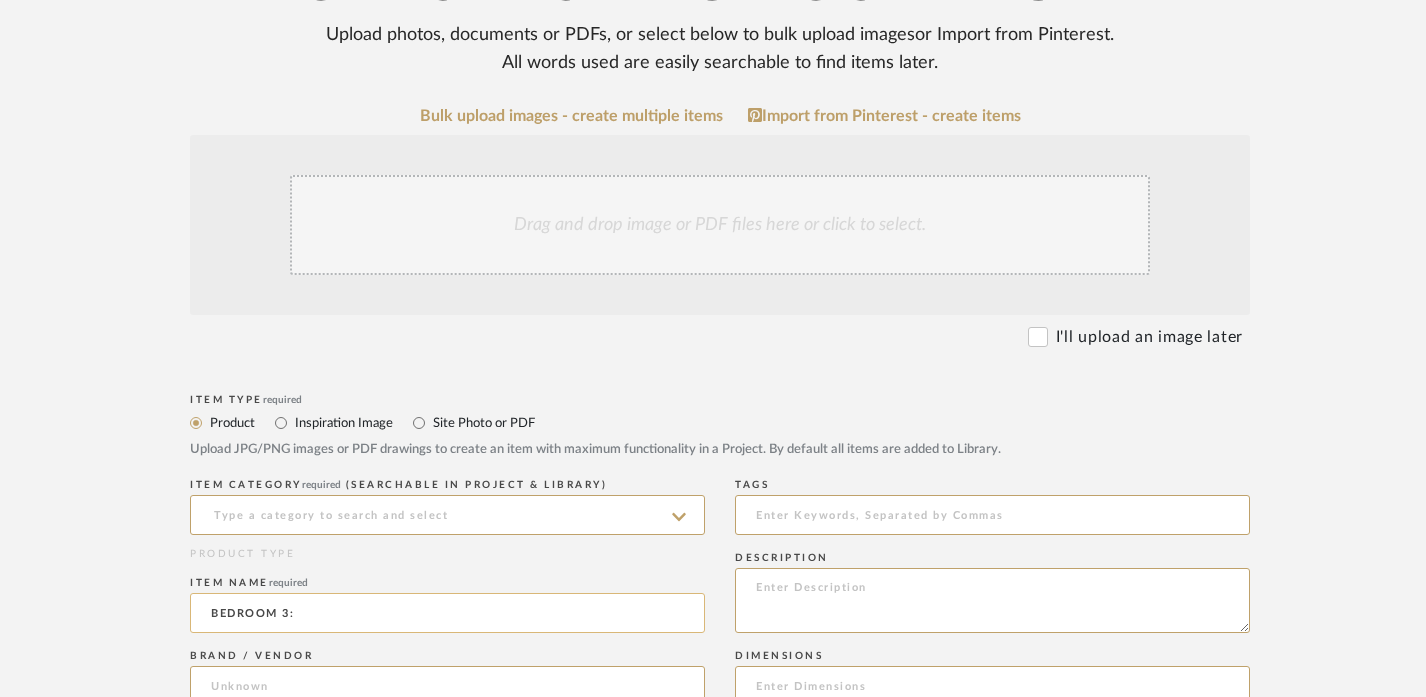 paste on "WINDOW COVERINGS" 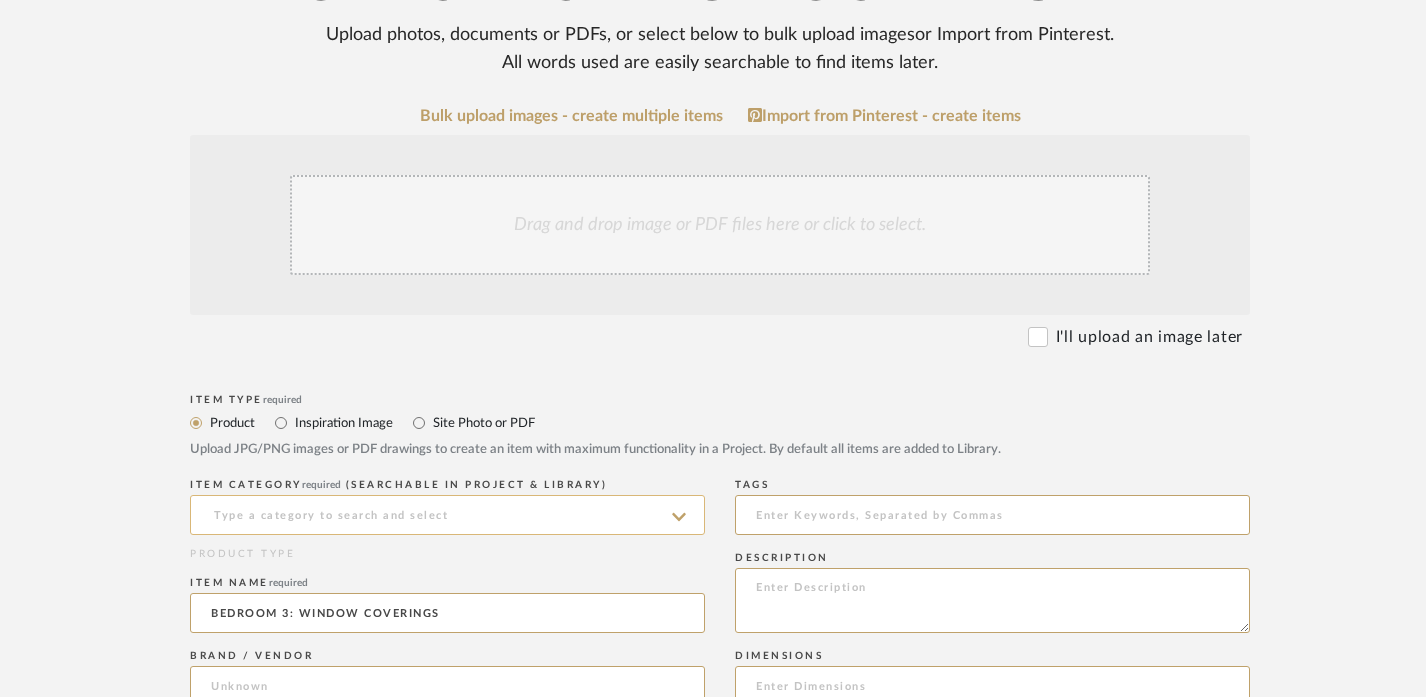 type on "BEDROOM 3: WINDOW COVERINGS" 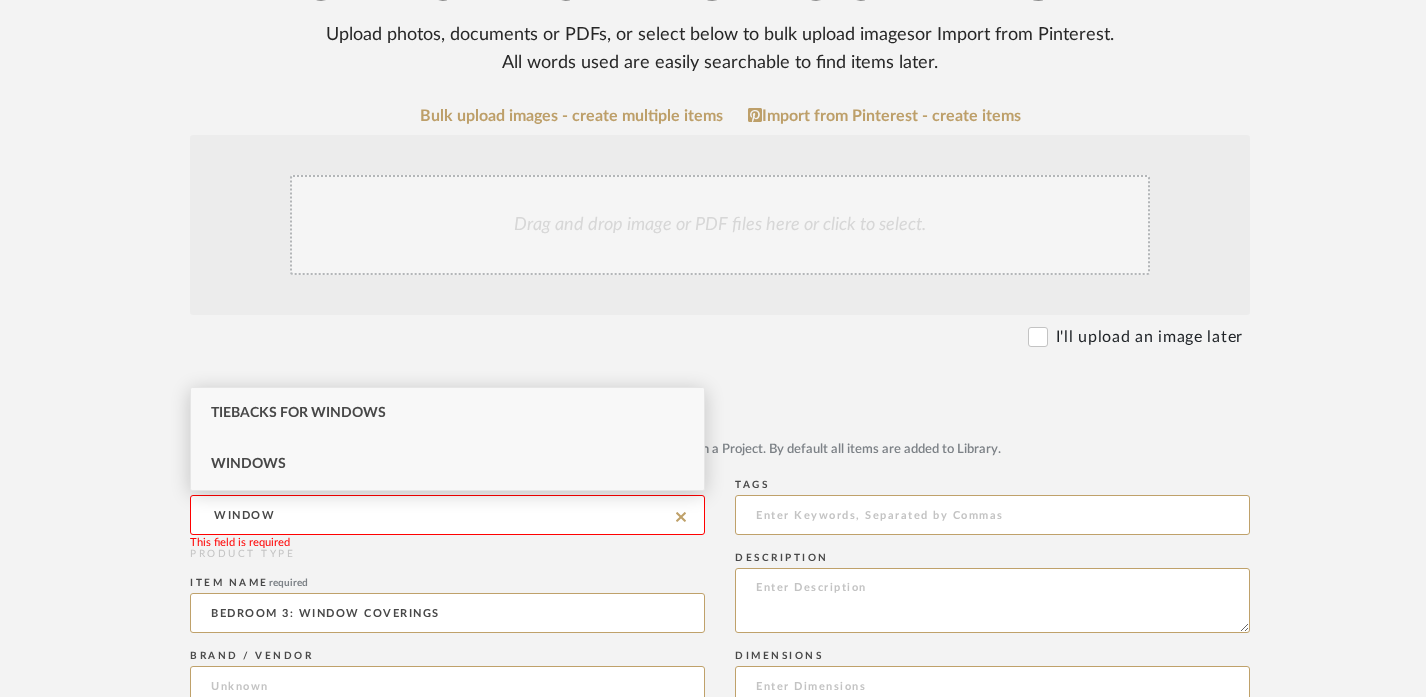 click on "Windows" at bounding box center [447, 464] 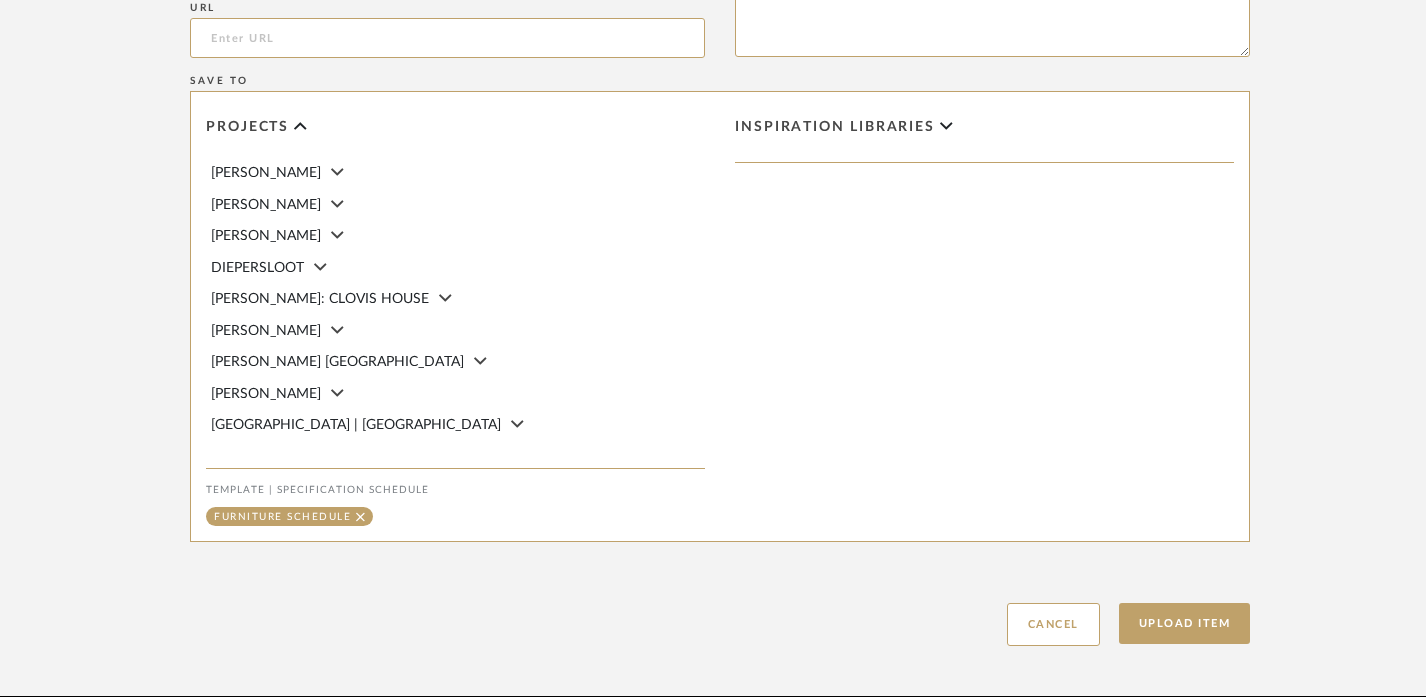 scroll, scrollTop: 1299, scrollLeft: 0, axis: vertical 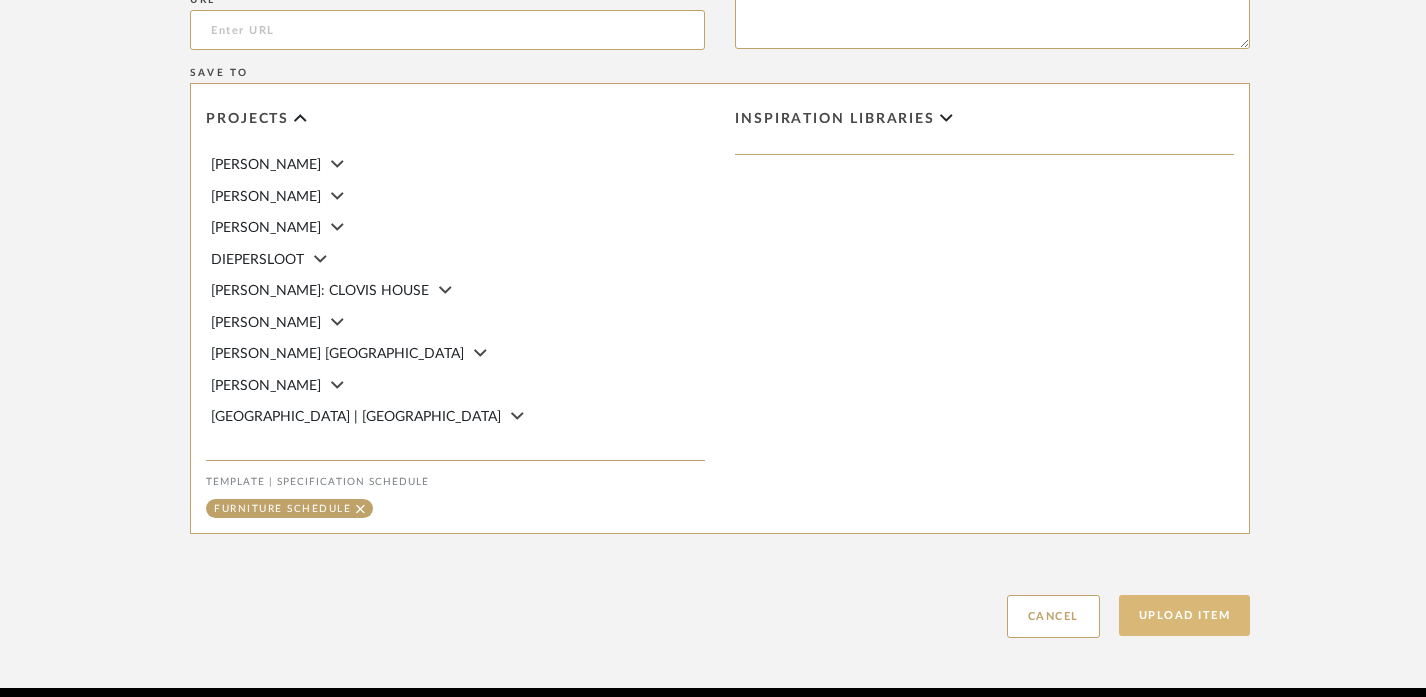 click on "Upload Item" 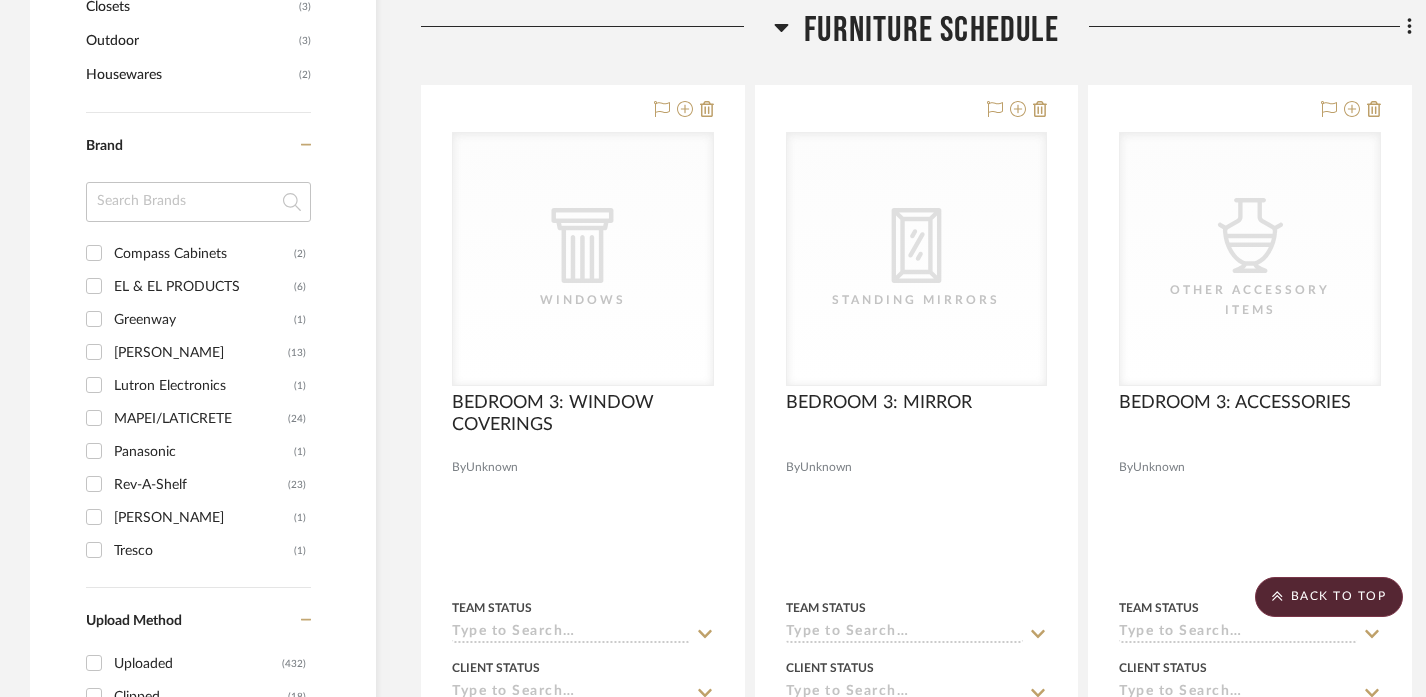 scroll, scrollTop: 2002, scrollLeft: 0, axis: vertical 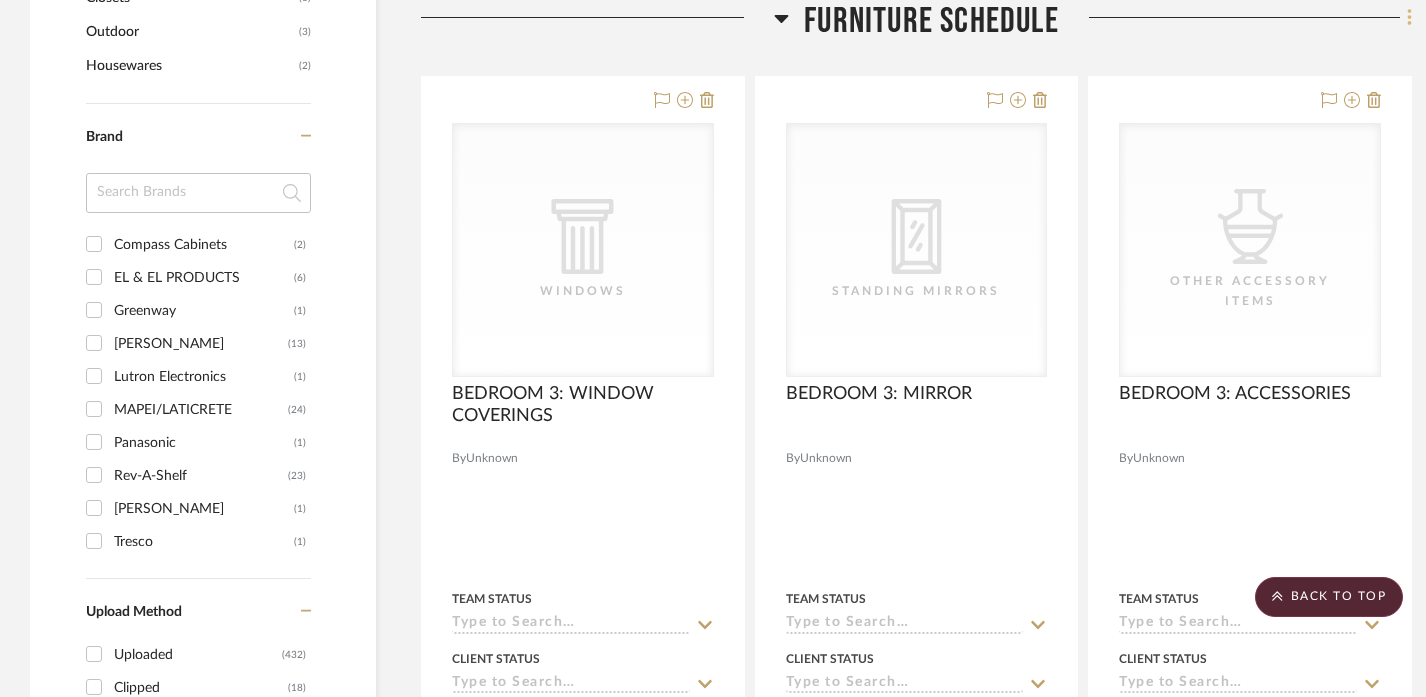 click 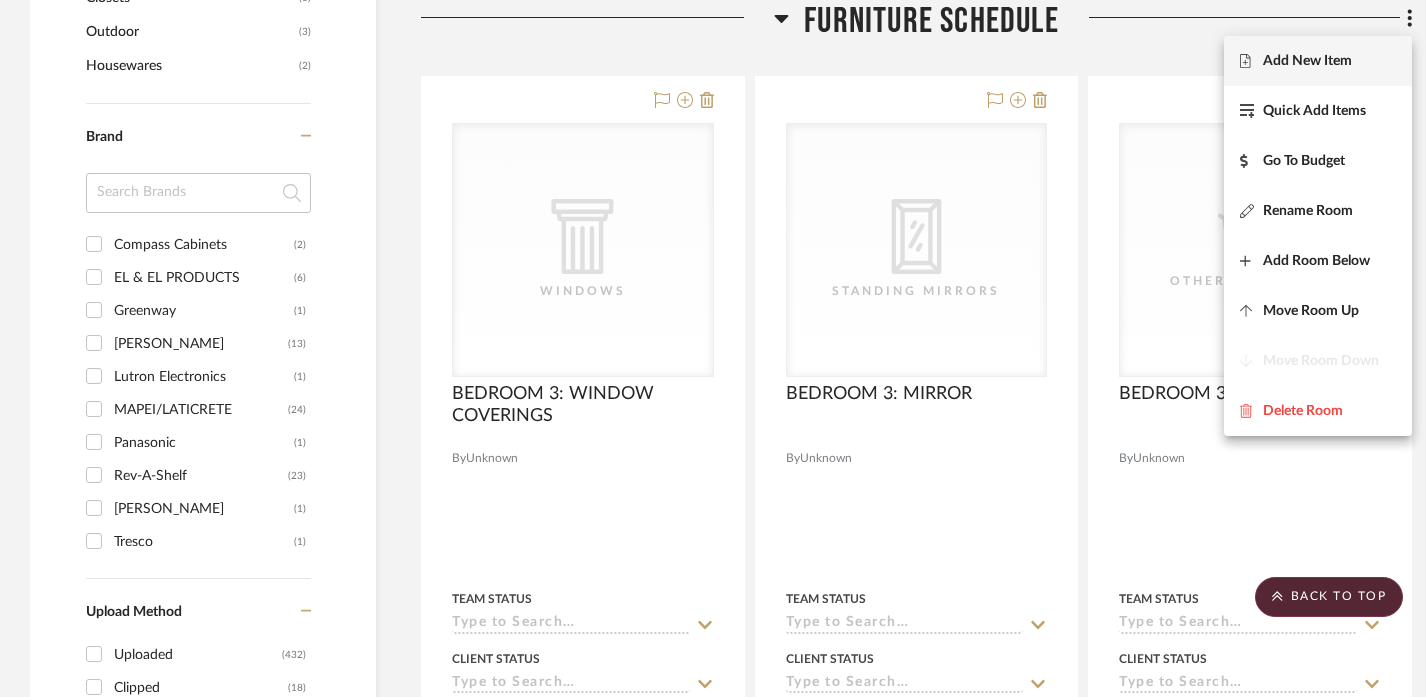 click on "Add New Item" at bounding box center [1318, 61] 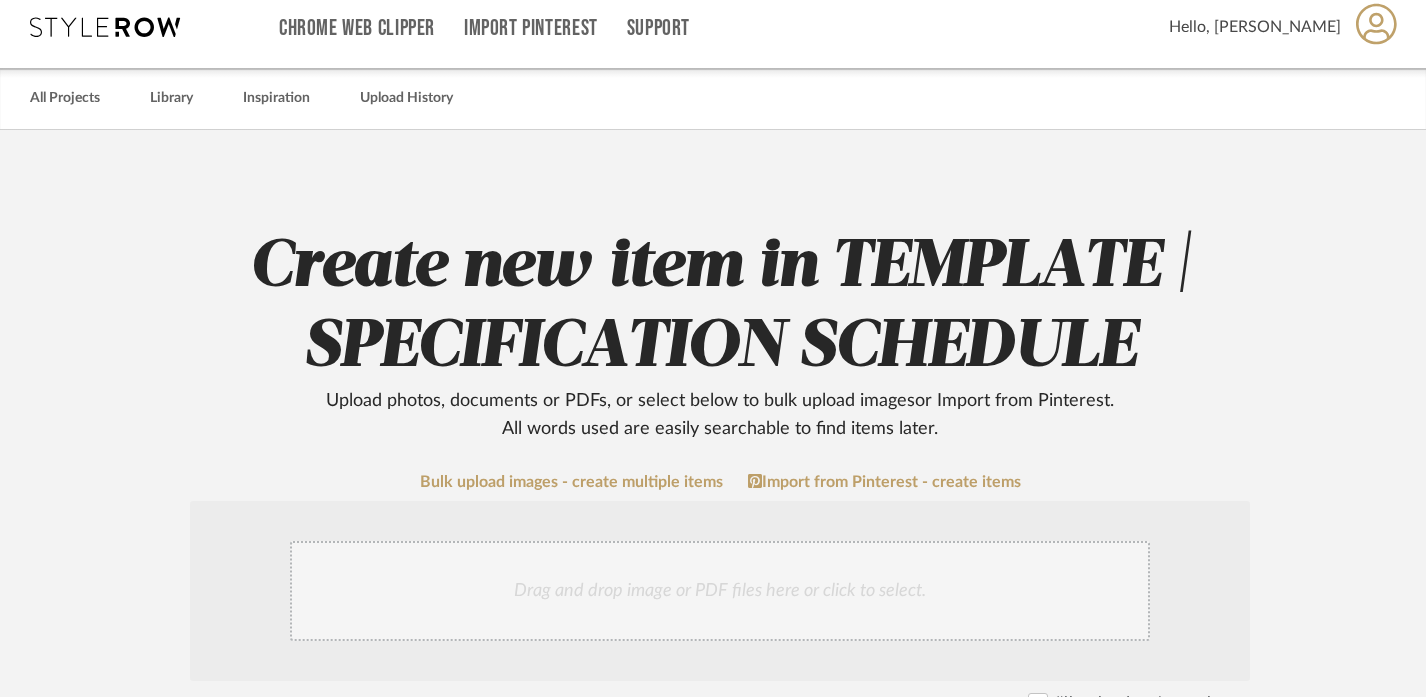 scroll, scrollTop: 387, scrollLeft: 0, axis: vertical 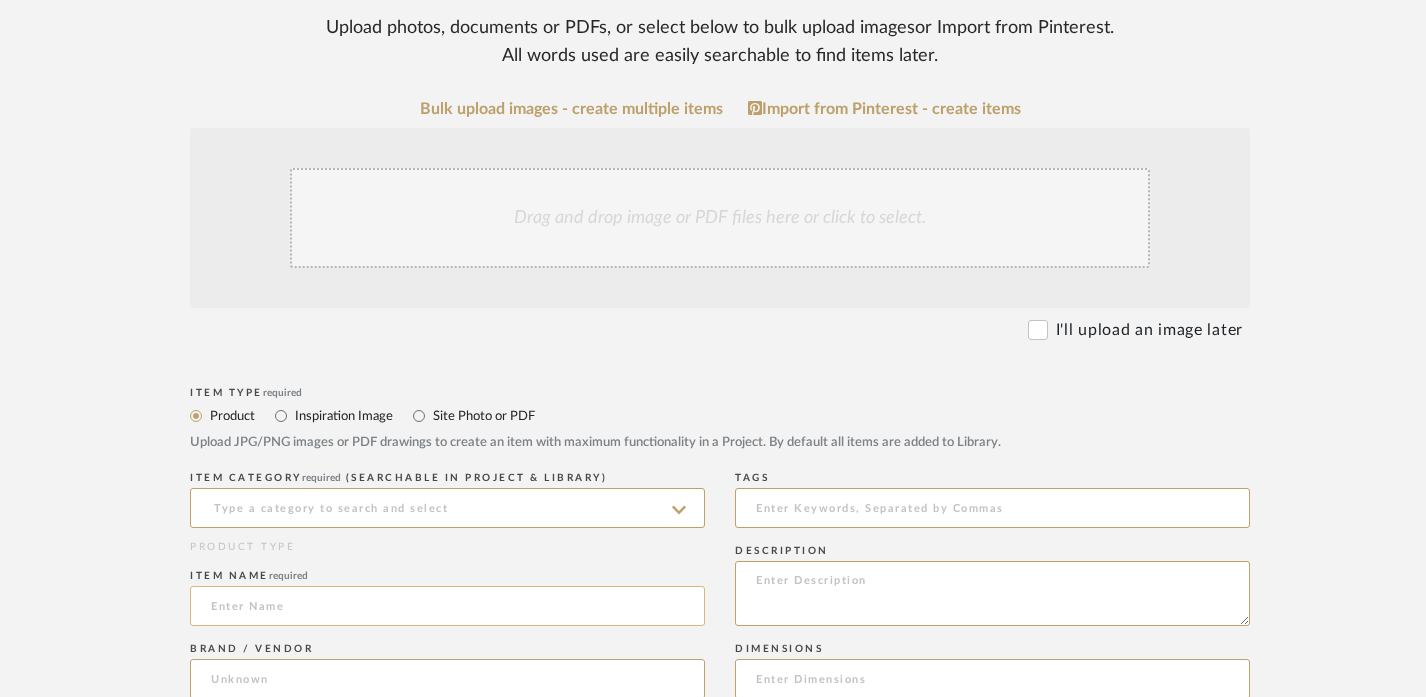 click 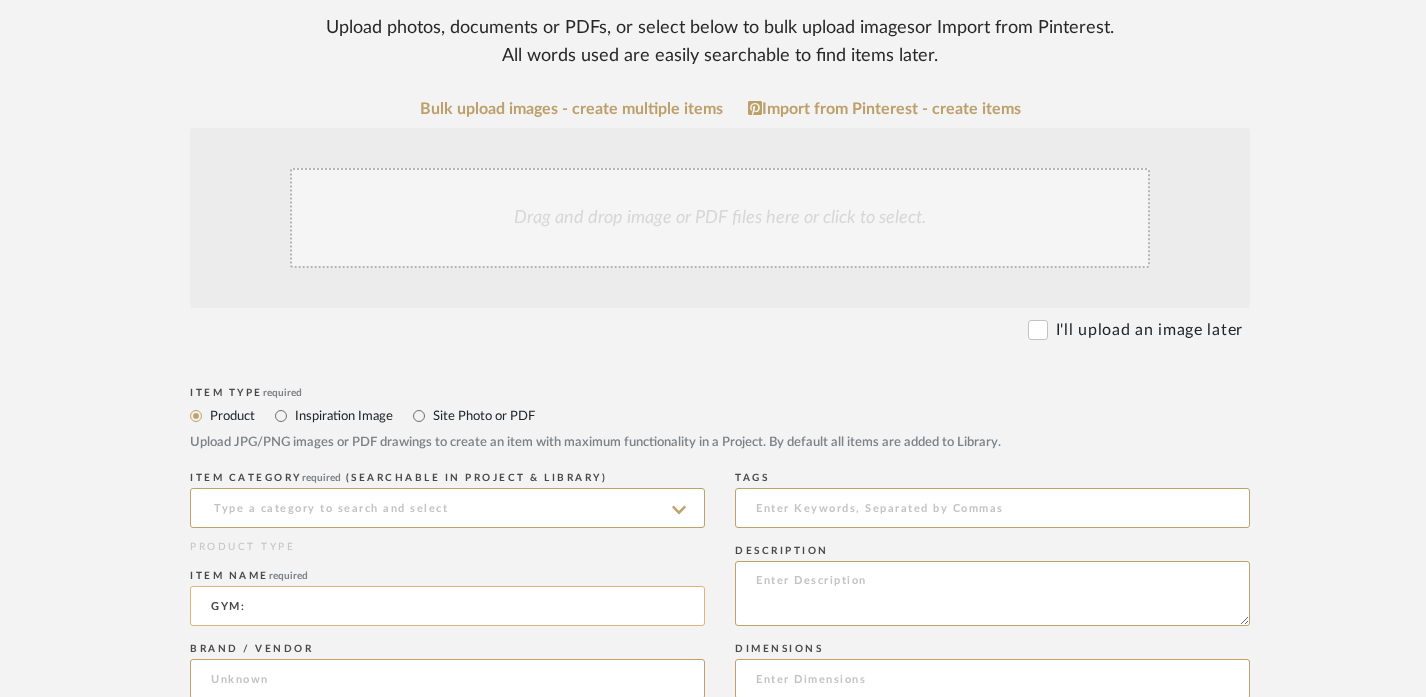 paste on "WEIGHT EQUIPMENT" 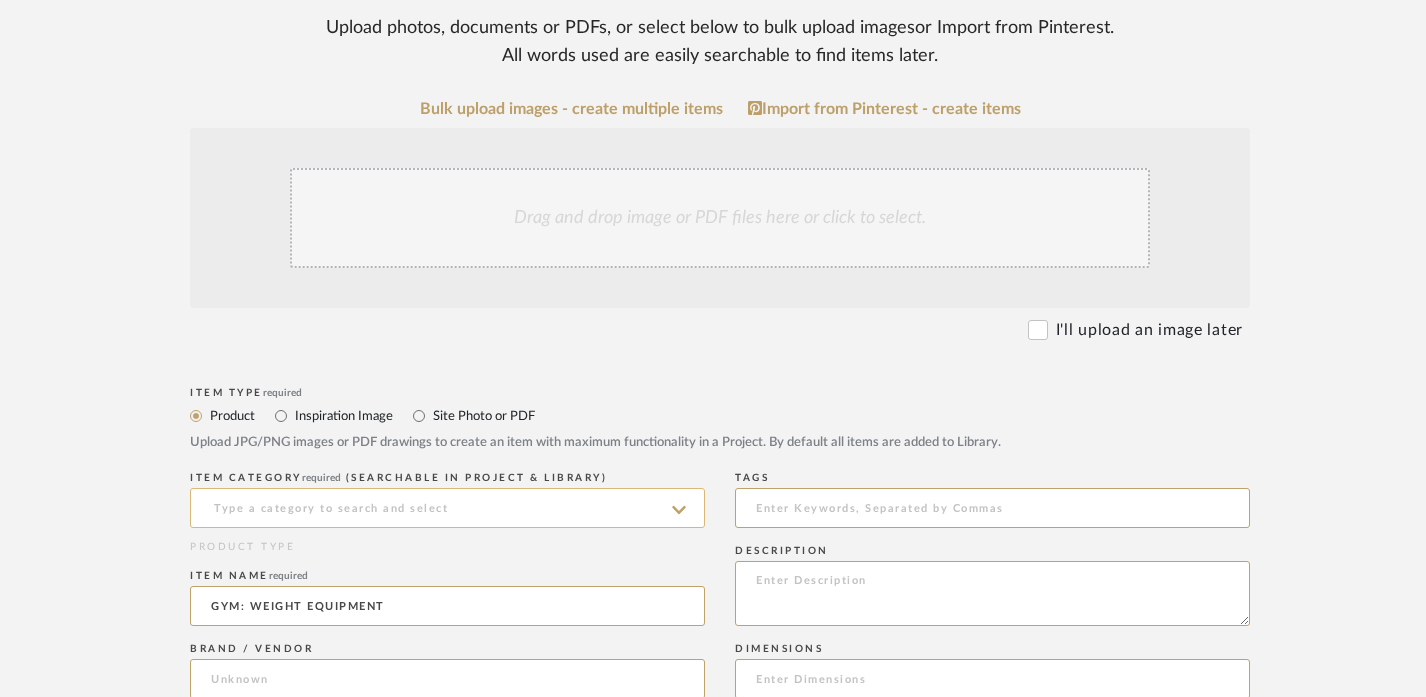 type on "GYM: WEIGHT EQUIPMENT" 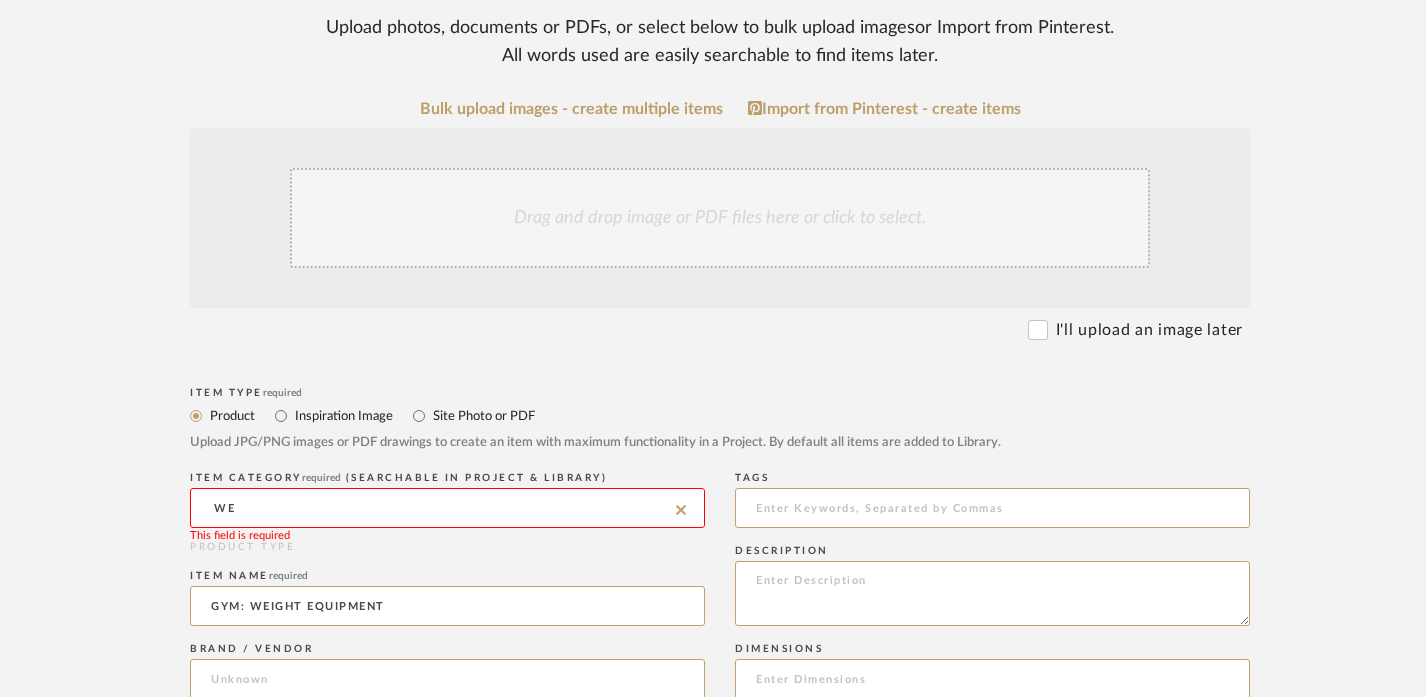 type on "W" 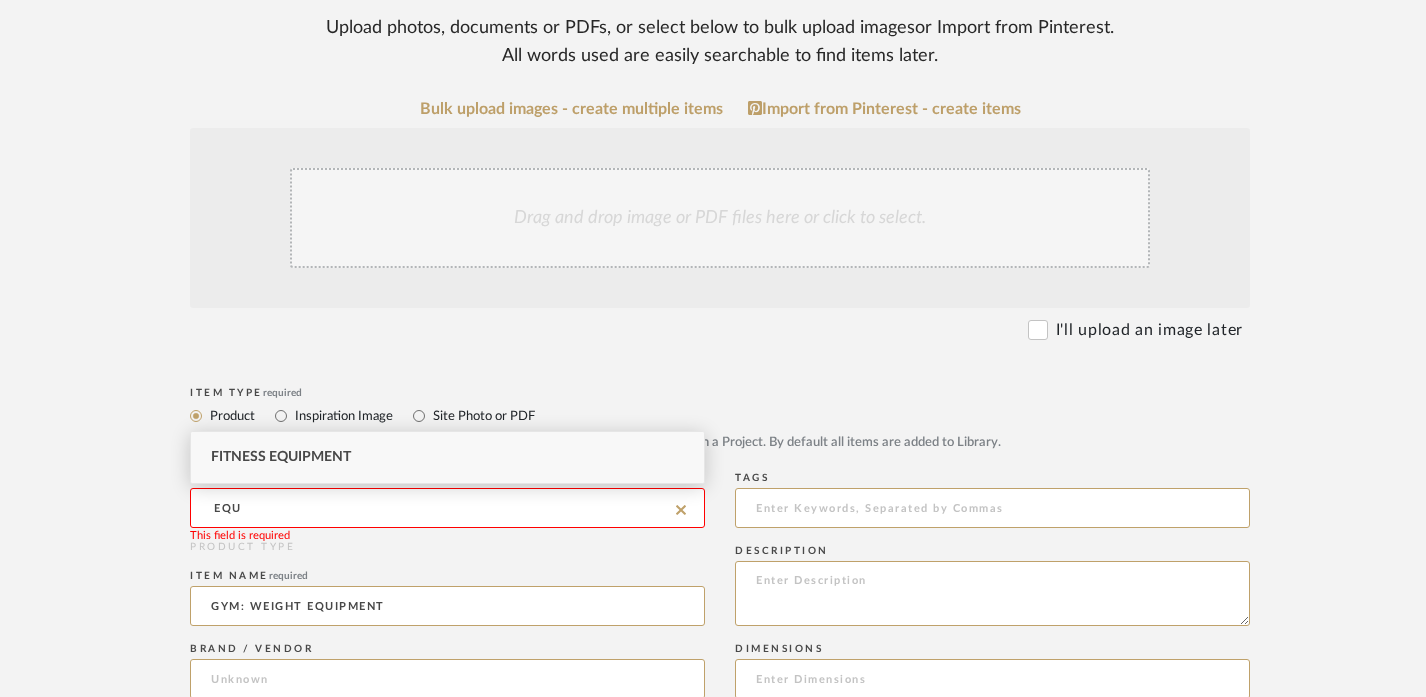 click on "Fitness Equipment" at bounding box center [281, 457] 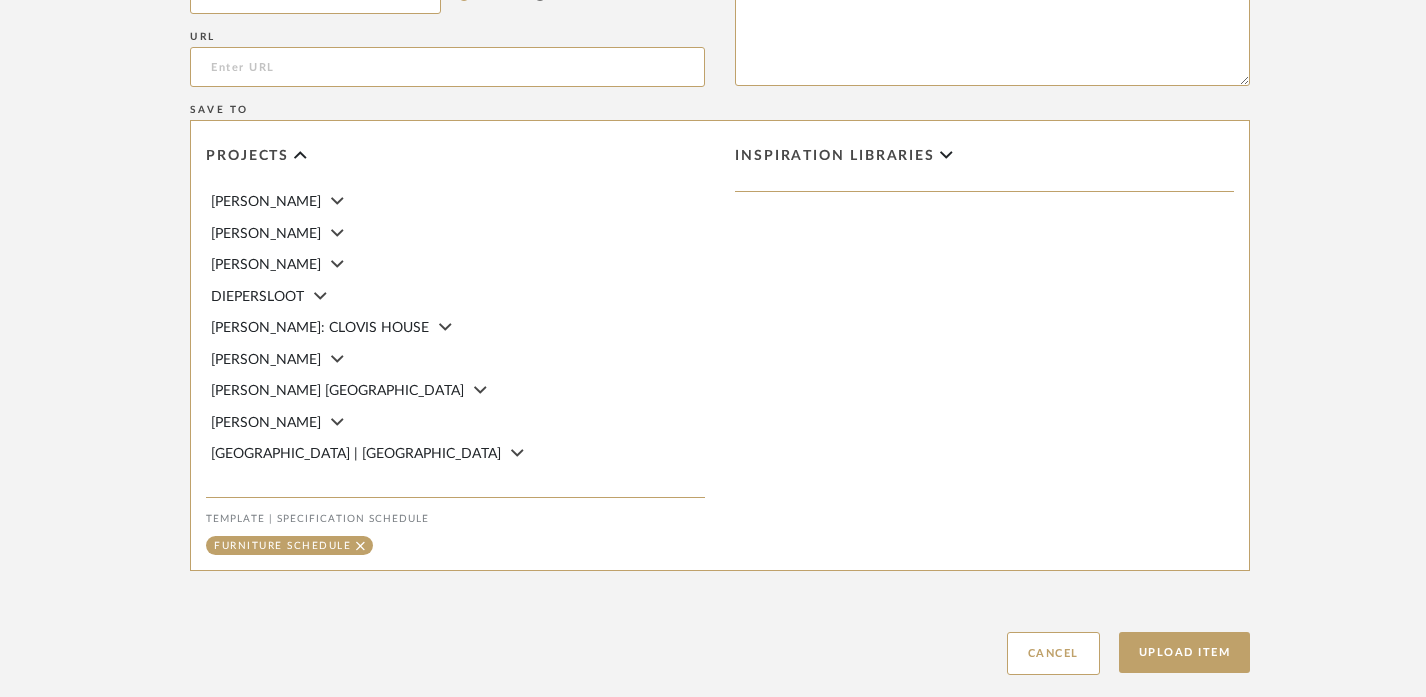 scroll, scrollTop: 1318, scrollLeft: 0, axis: vertical 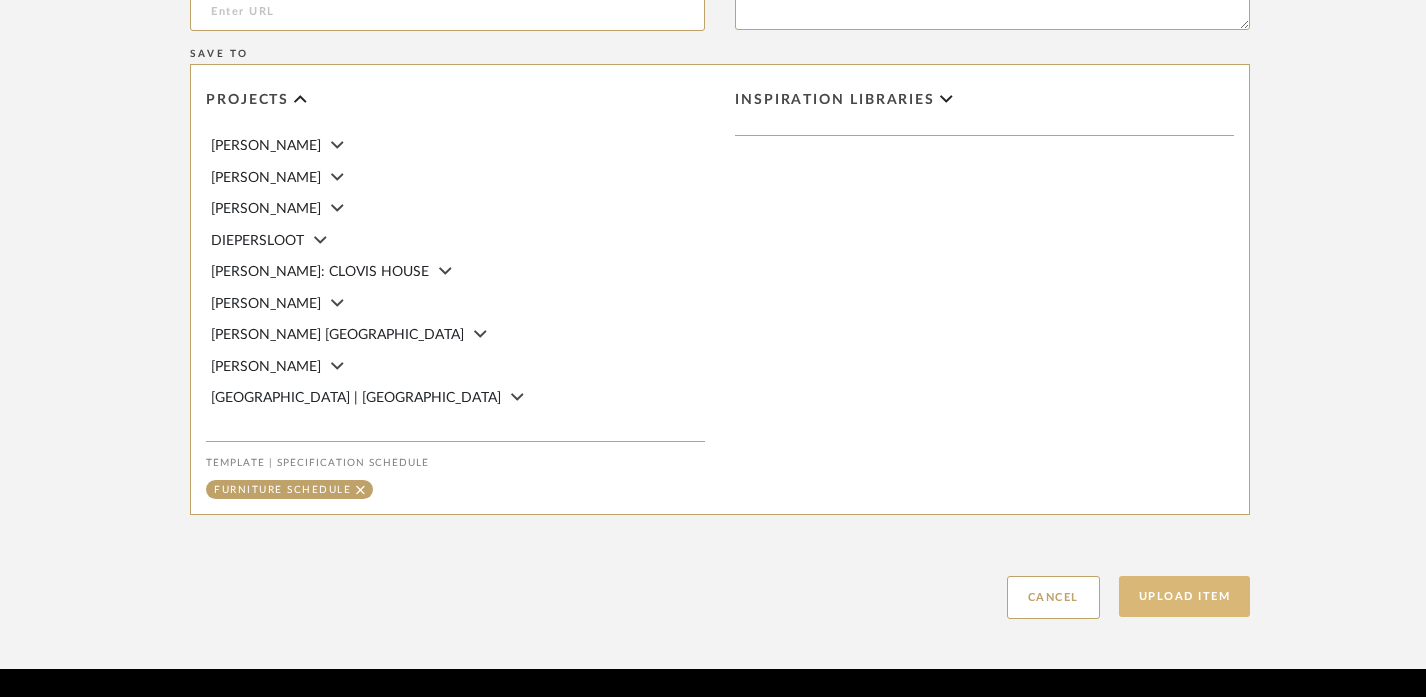 click on "Upload Item" 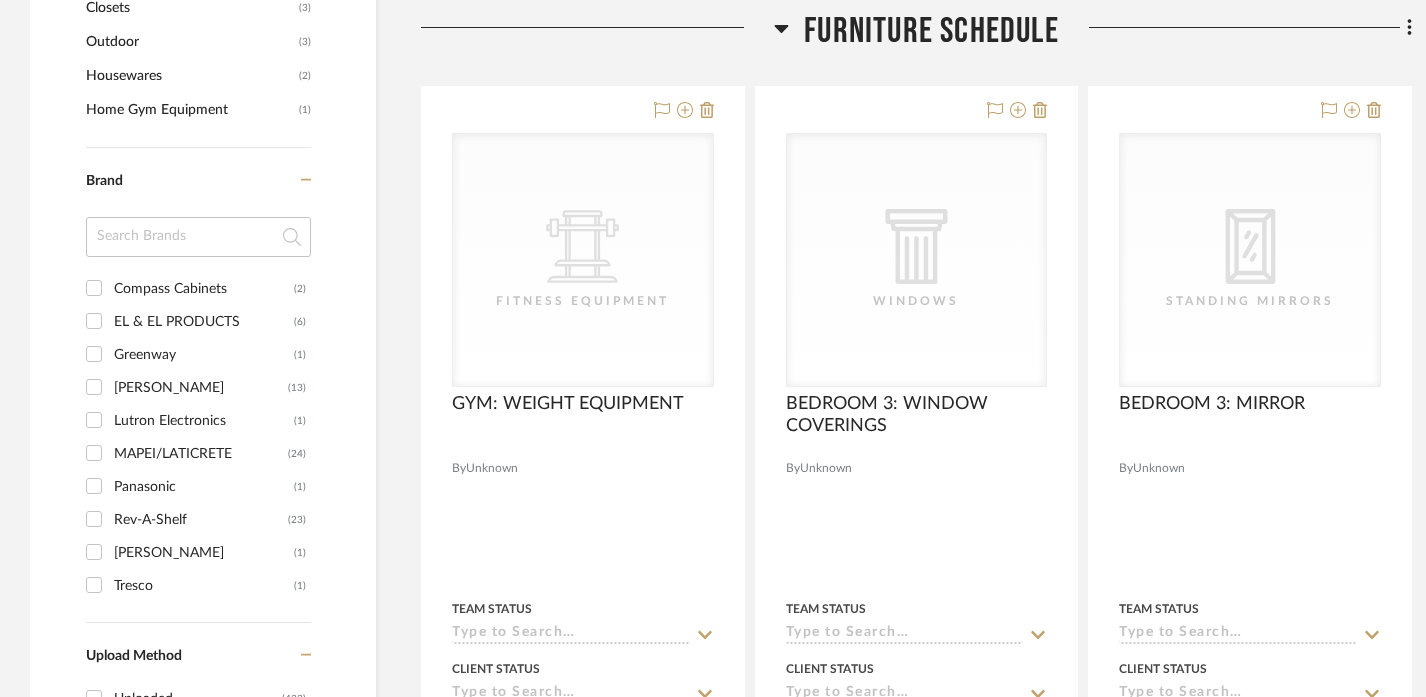 scroll, scrollTop: 2002, scrollLeft: 0, axis: vertical 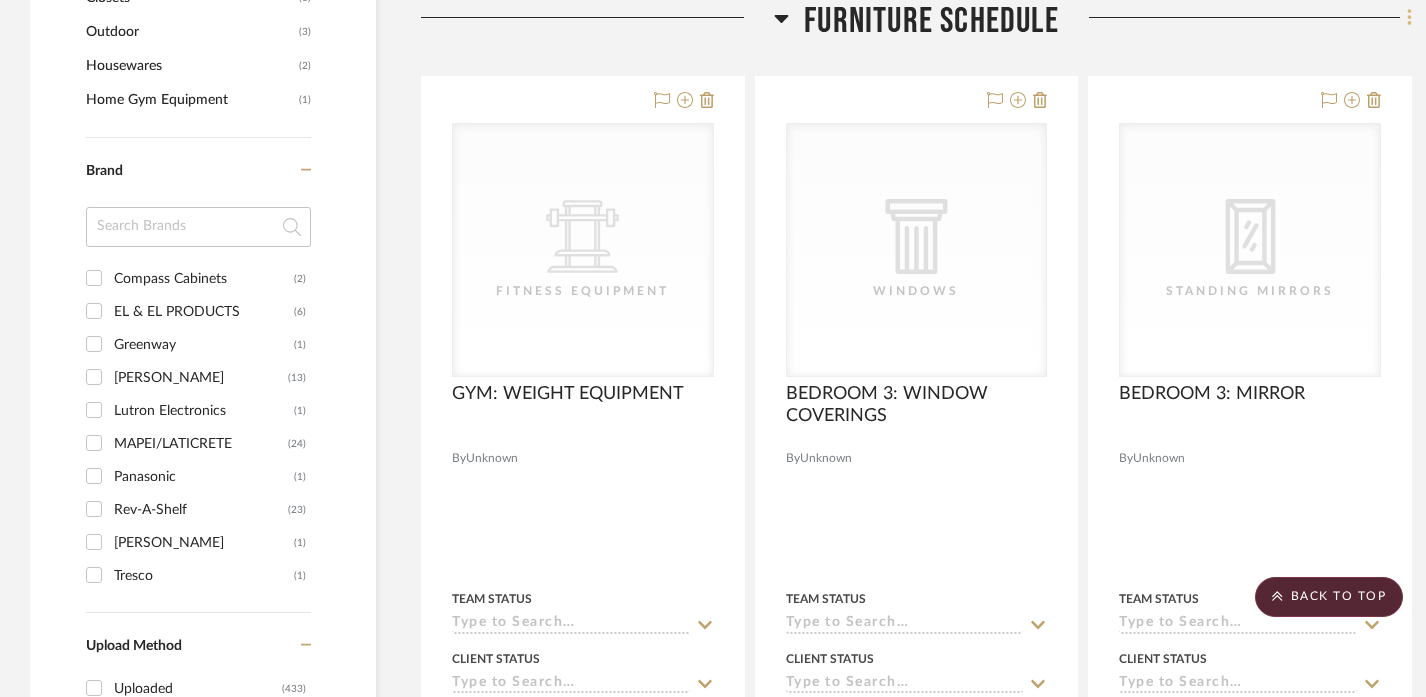 click 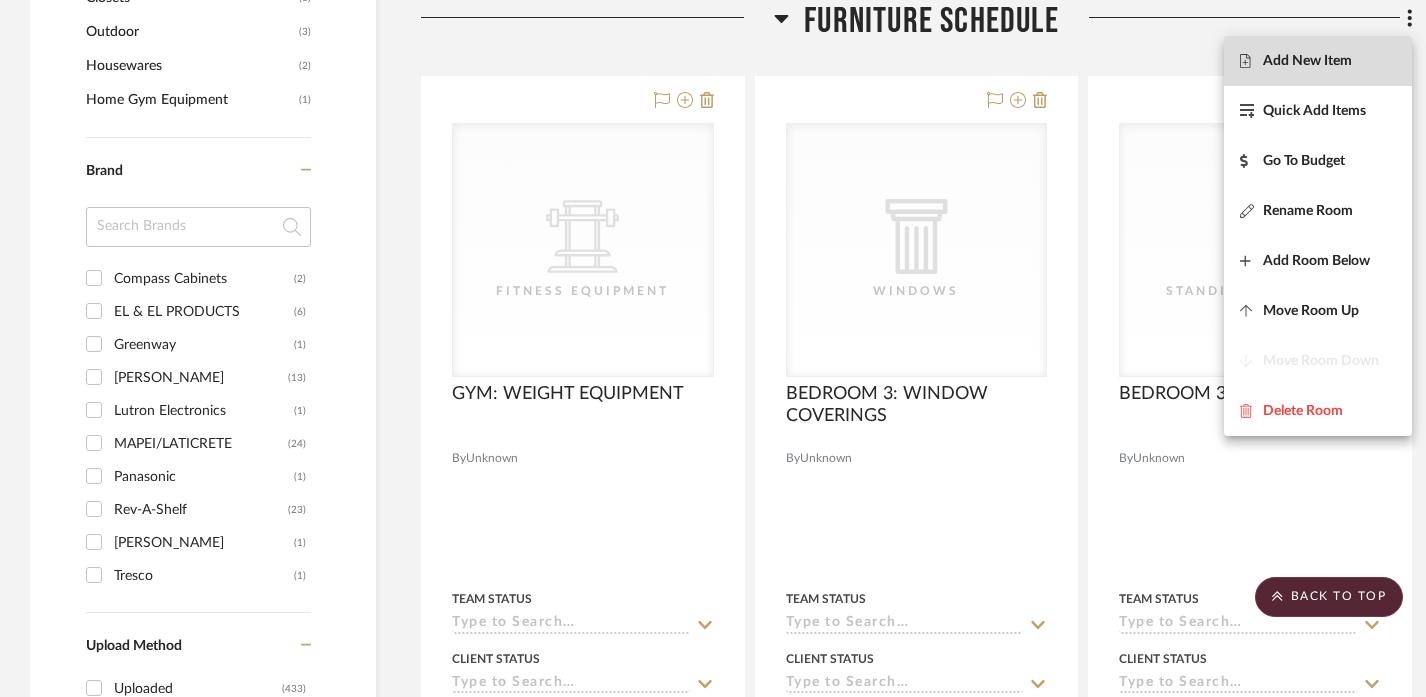 click on "Add New Item" at bounding box center [1318, 61] 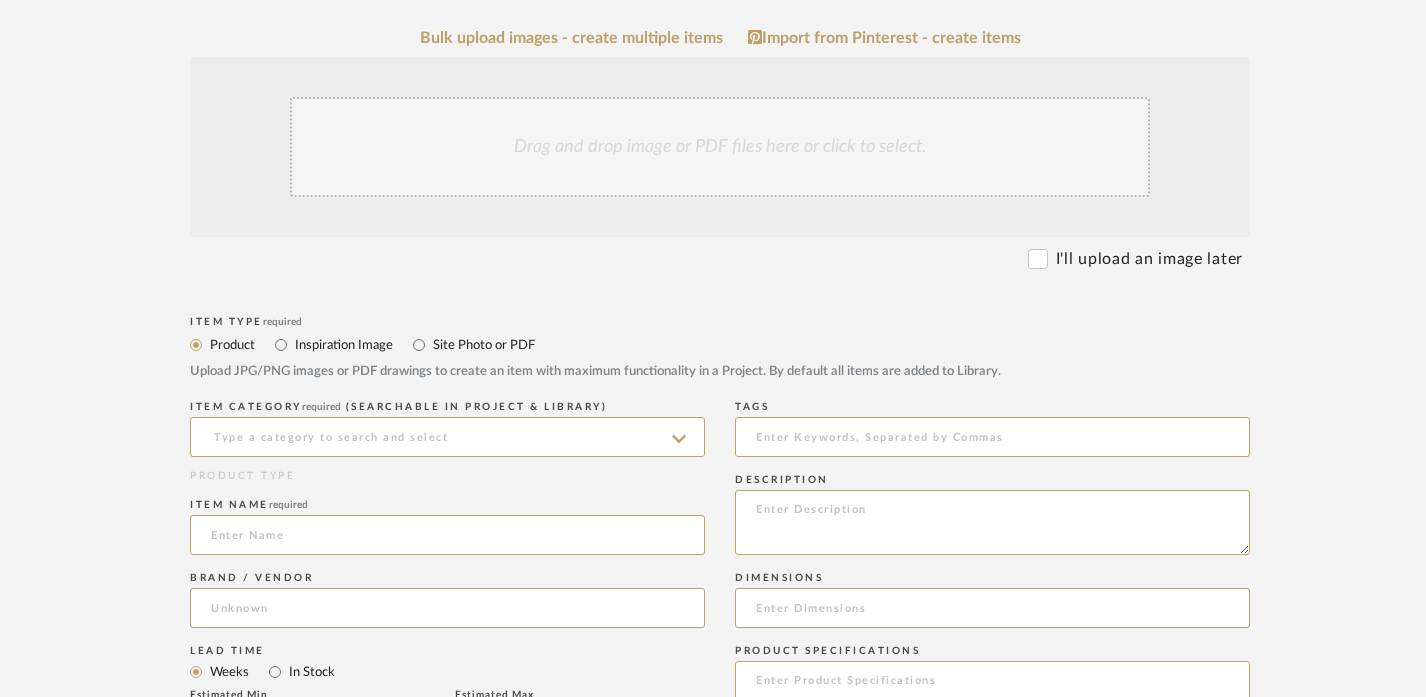 scroll, scrollTop: 459, scrollLeft: 0, axis: vertical 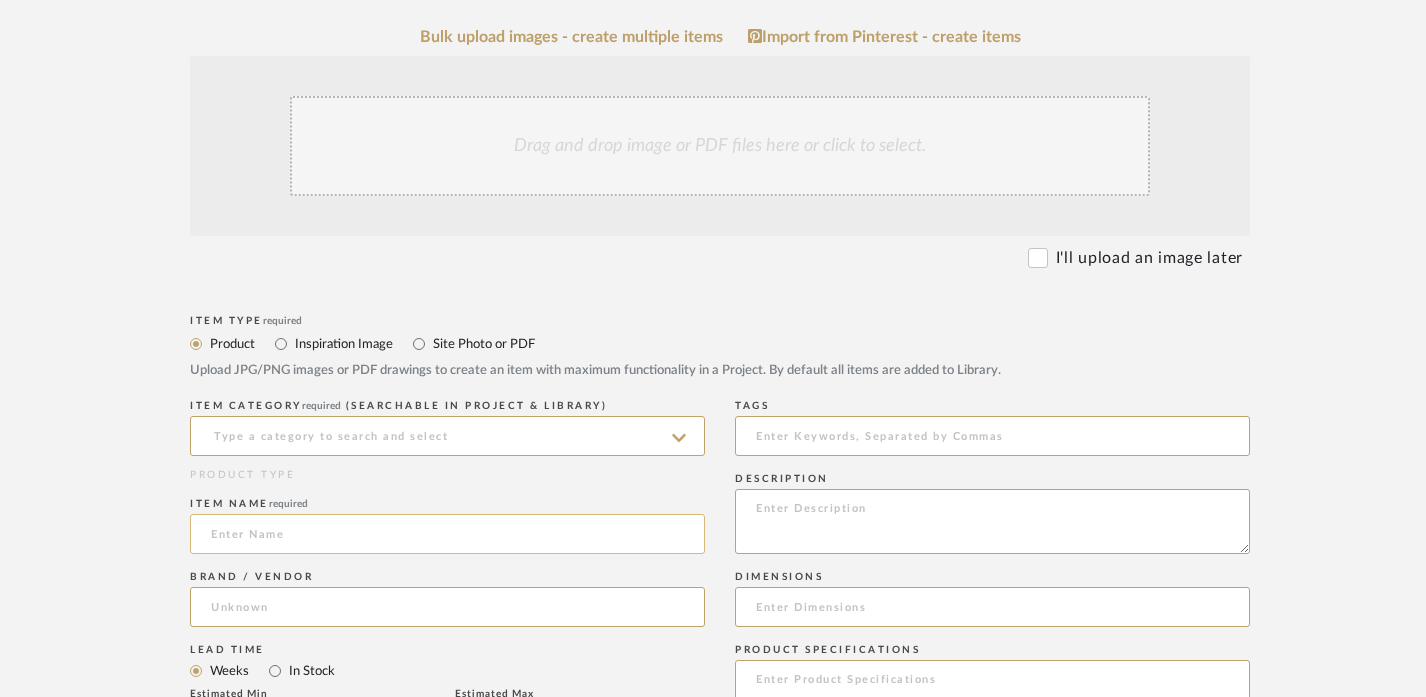 click 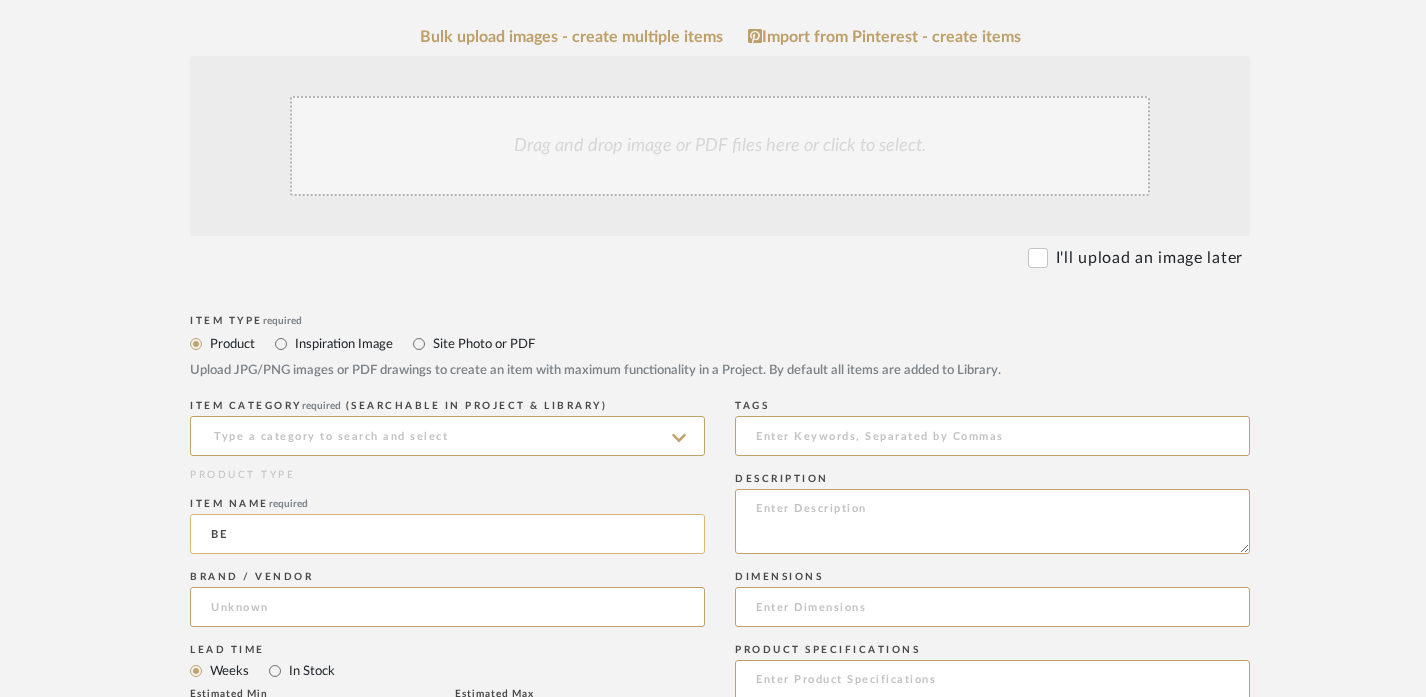 type on "B" 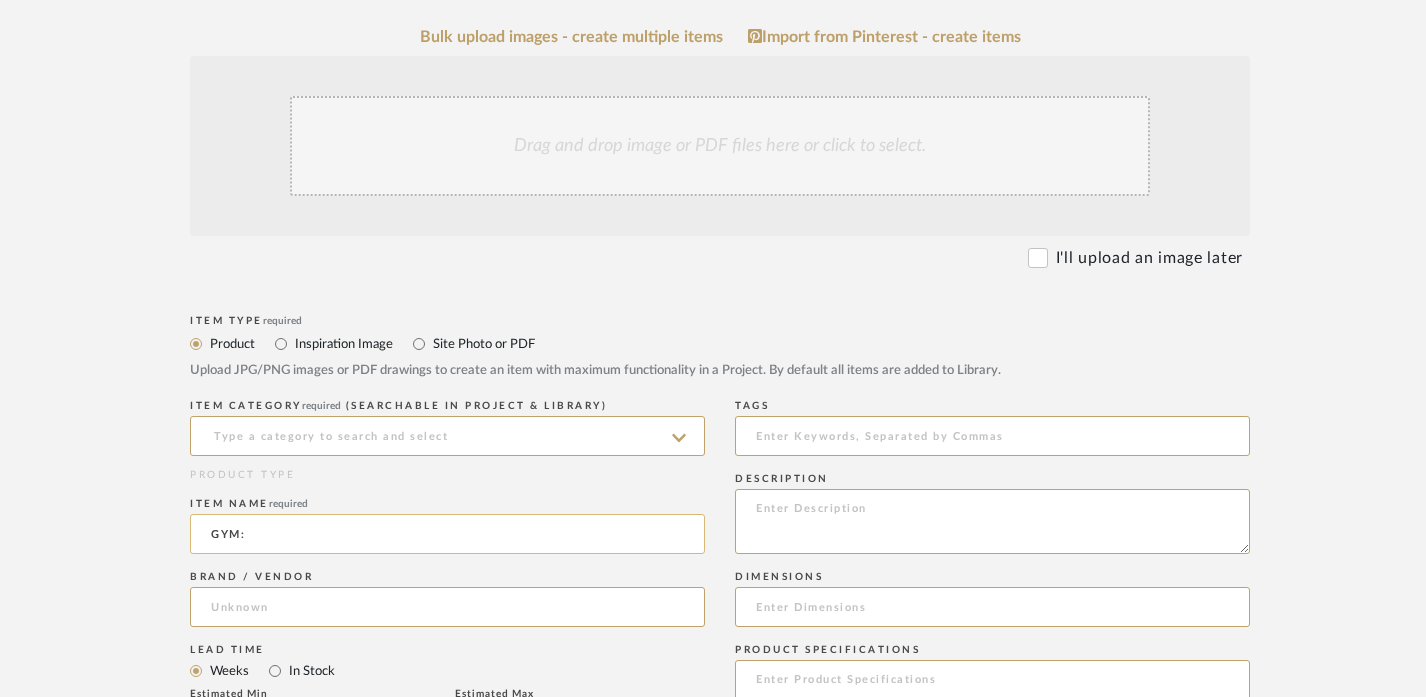 paste on "TREADMILL" 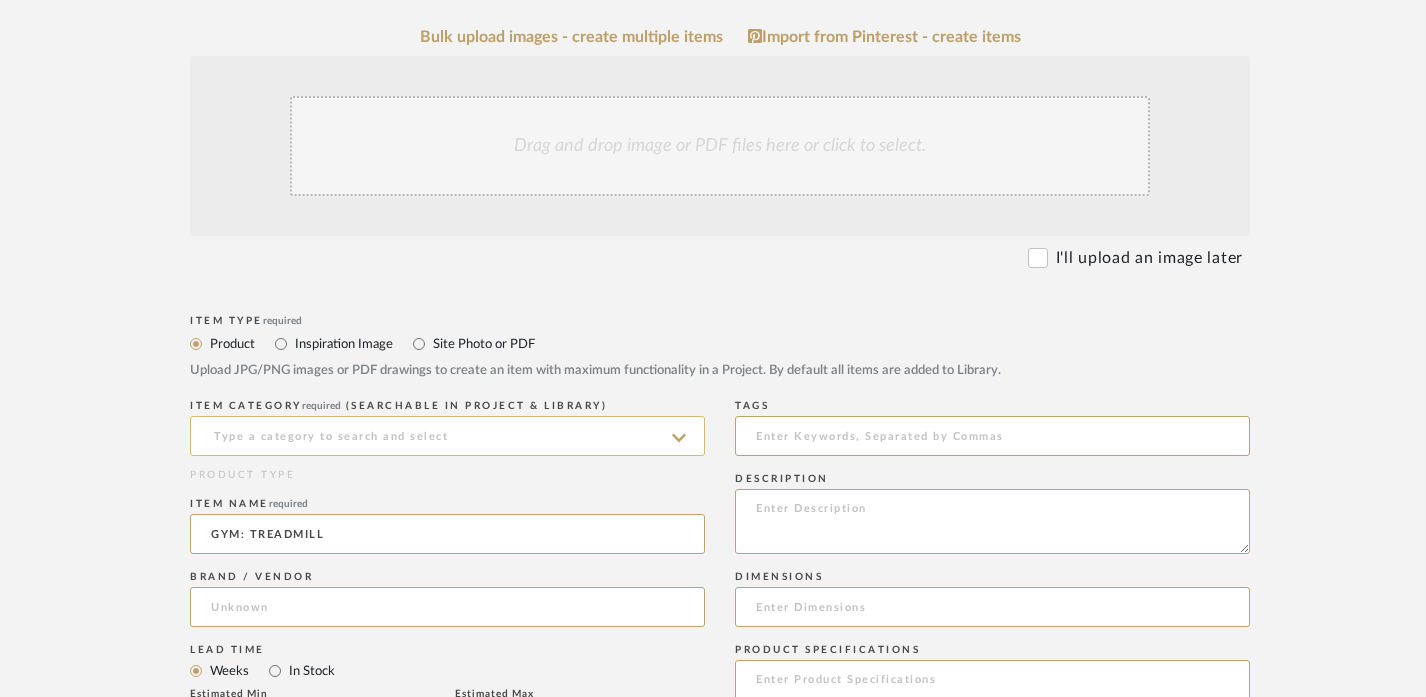 type on "GYM: TREADMILL" 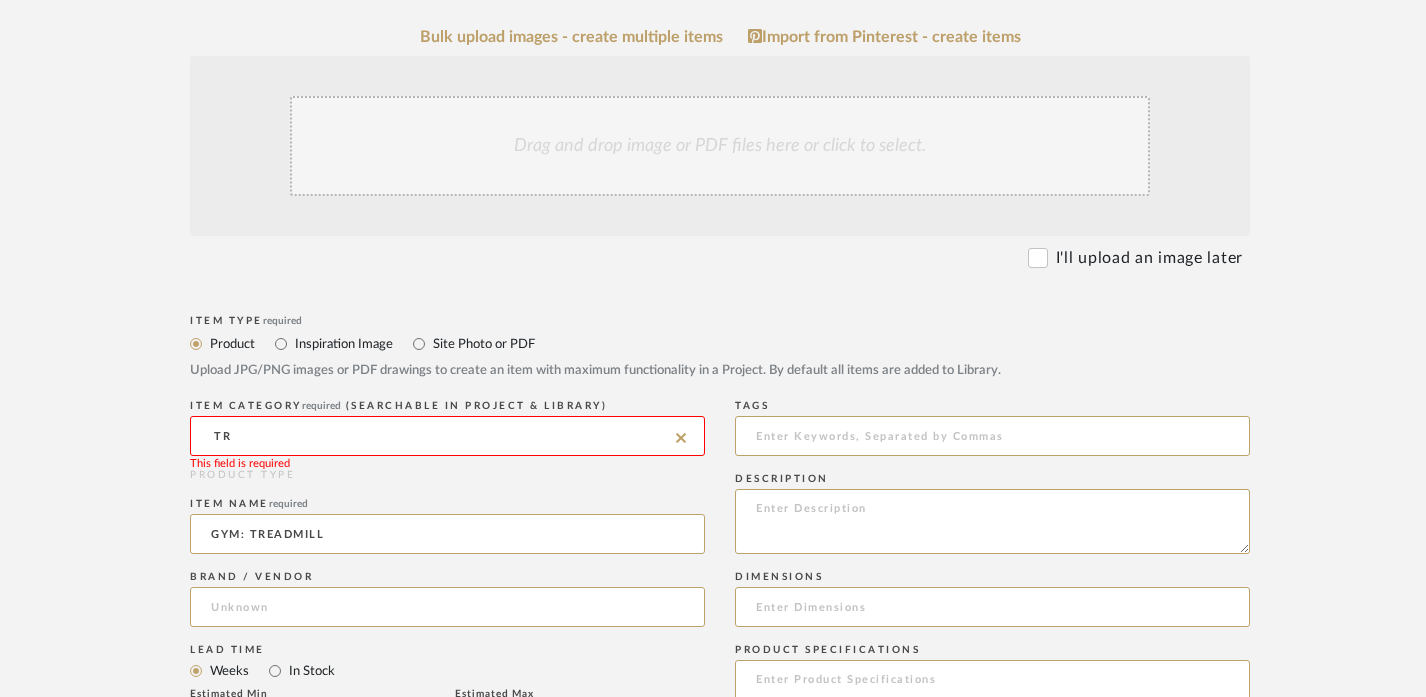 type on "T" 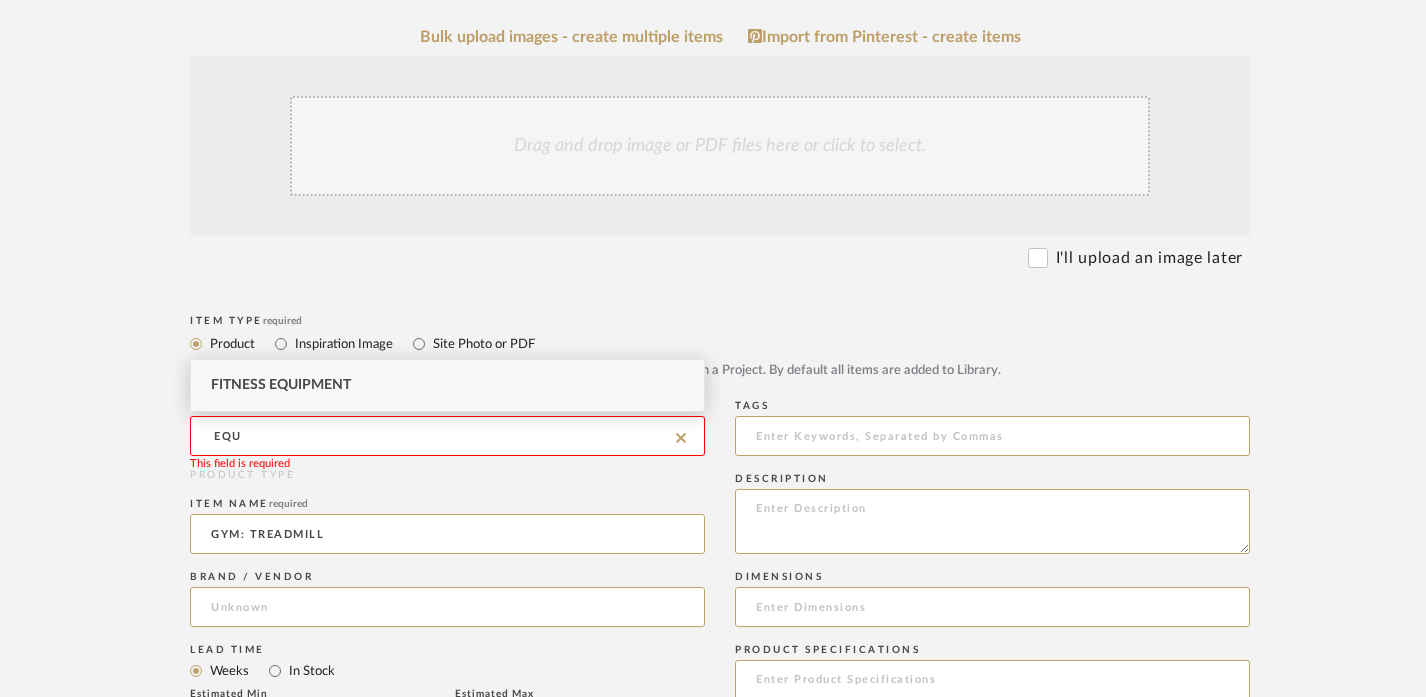 click on "Fitness Equipment" at bounding box center [281, 385] 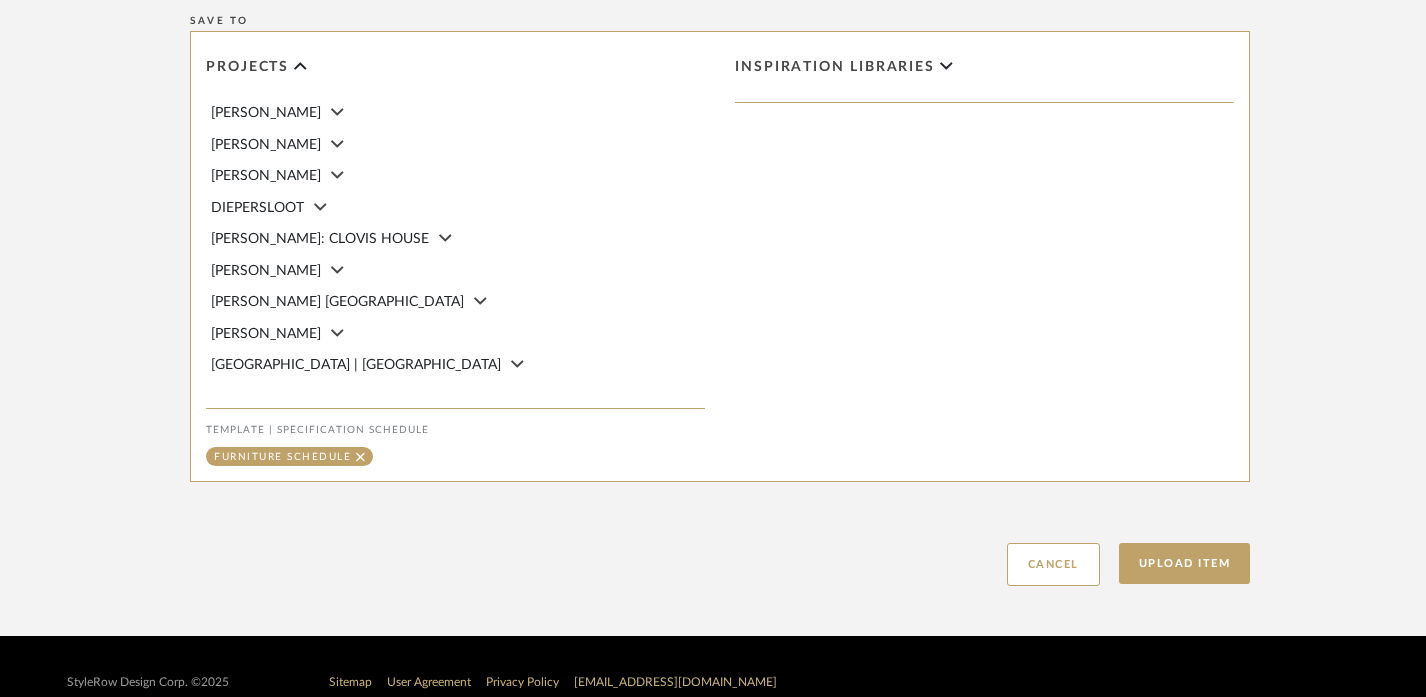 scroll, scrollTop: 1383, scrollLeft: 0, axis: vertical 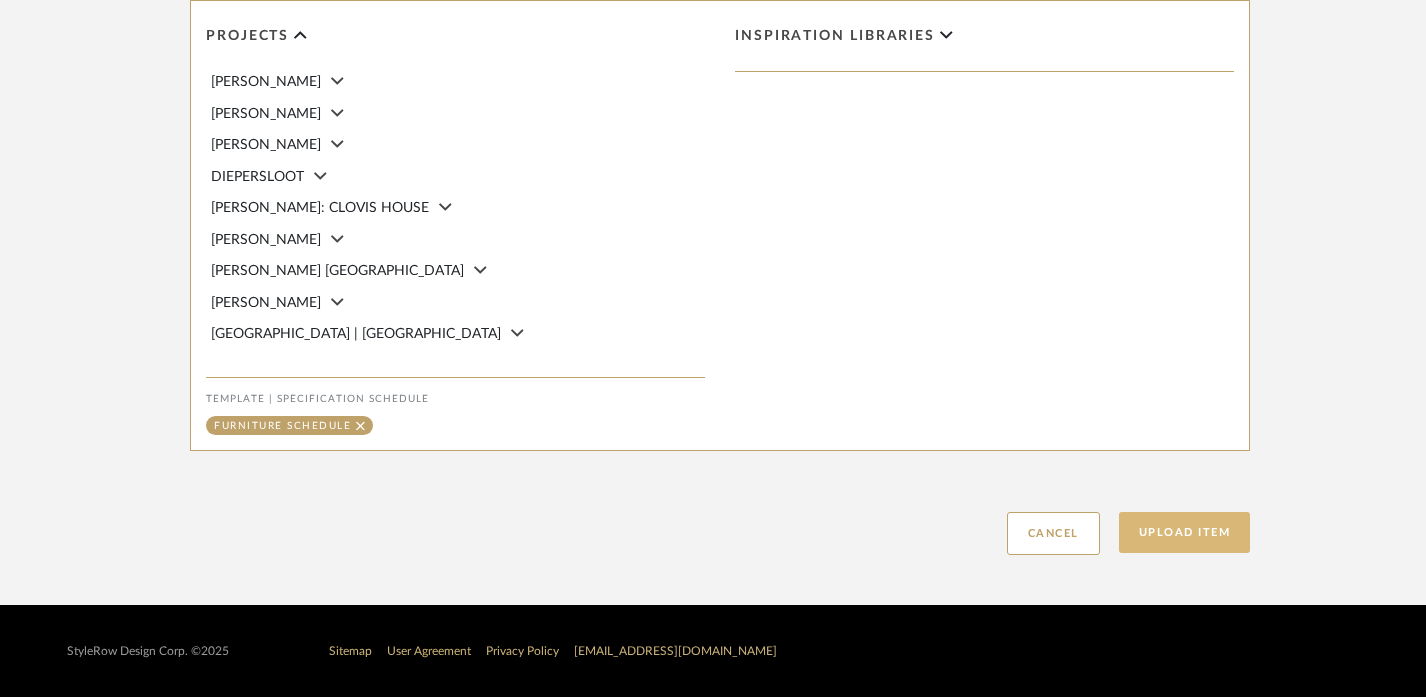 click on "Upload Item" 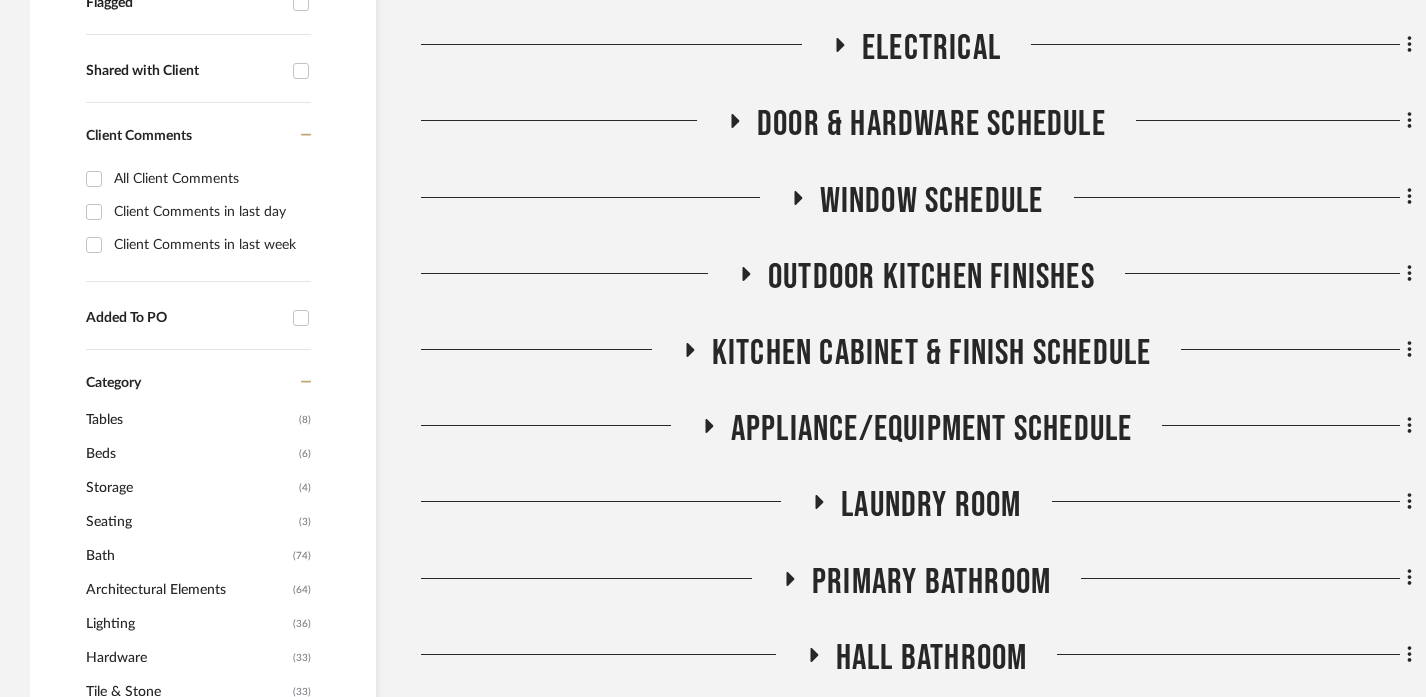 scroll, scrollTop: 2002, scrollLeft: 0, axis: vertical 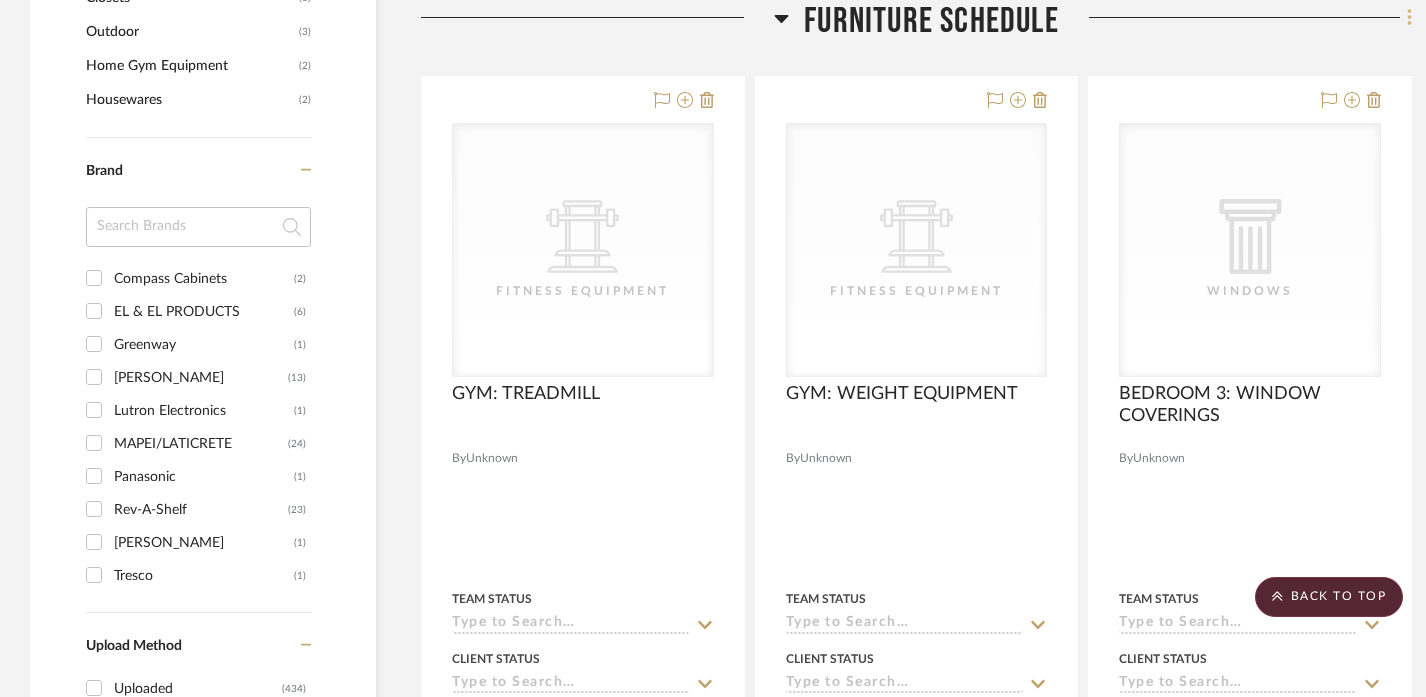 click 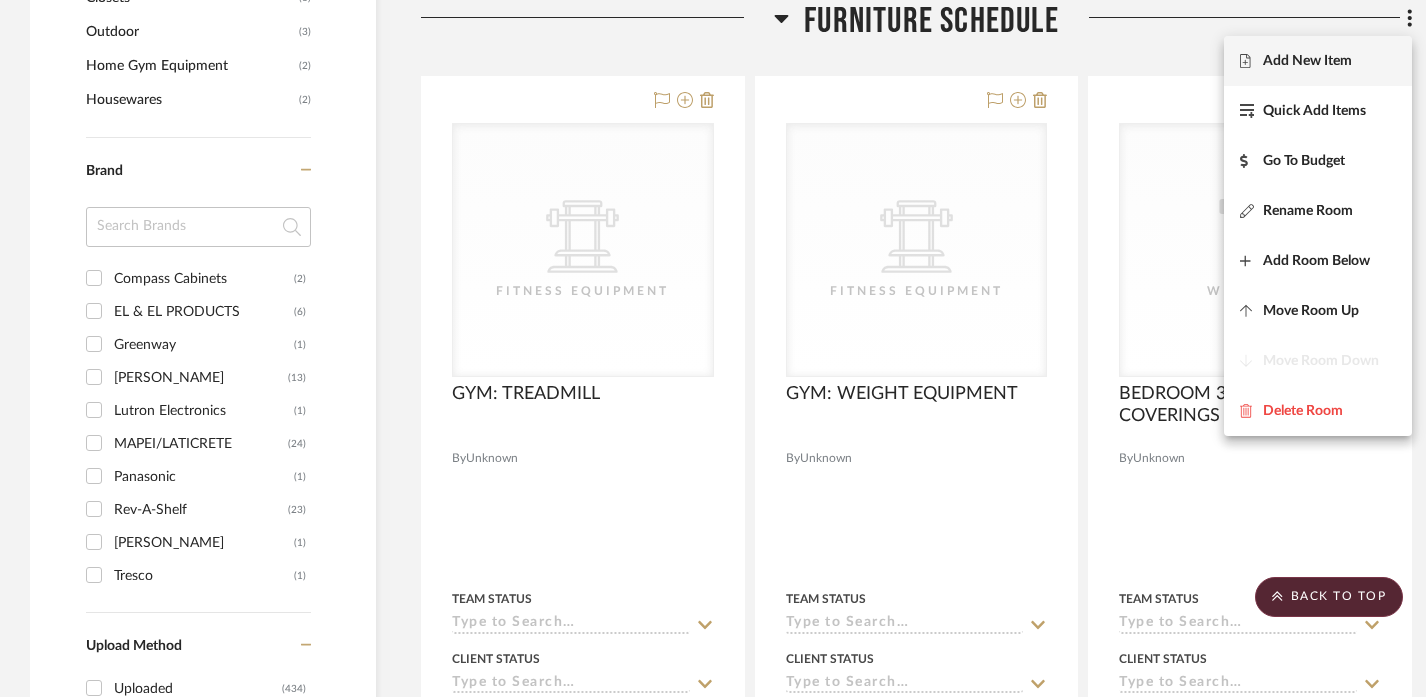 click on "Add New Item" at bounding box center [1307, 61] 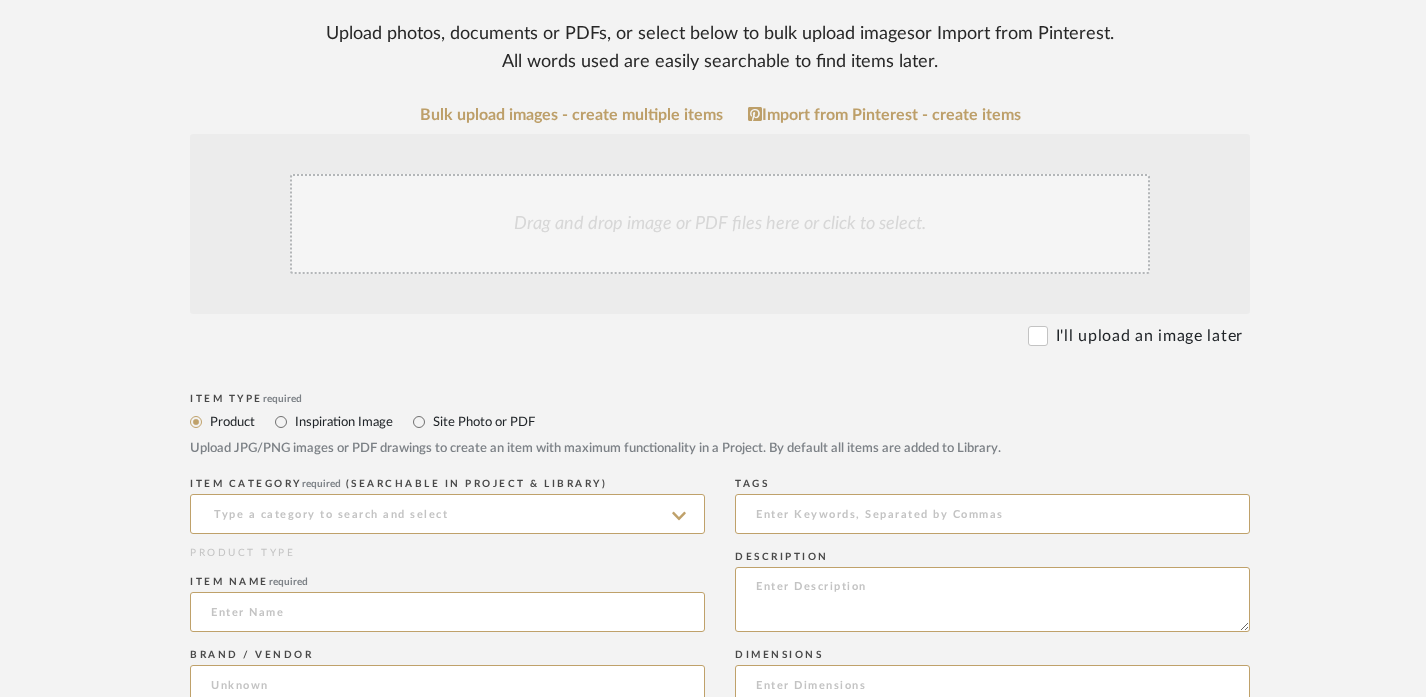 scroll, scrollTop: 383, scrollLeft: 0, axis: vertical 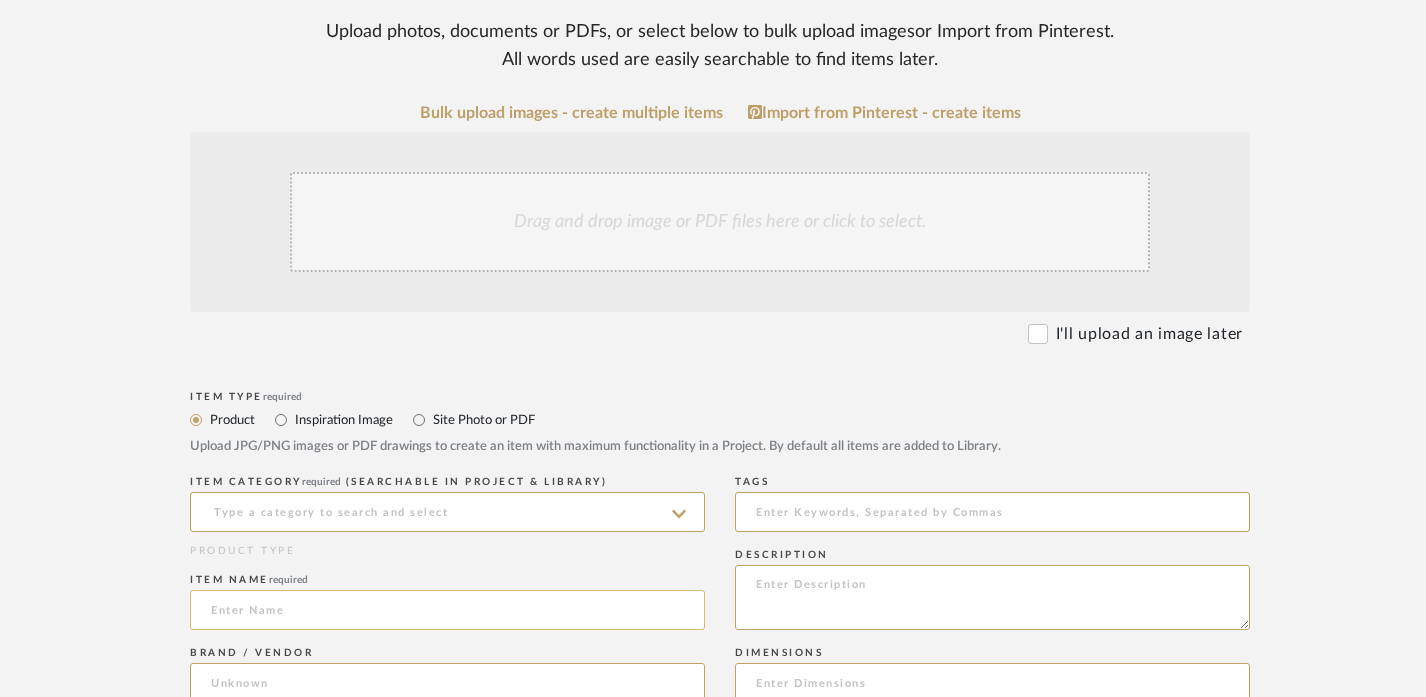 click 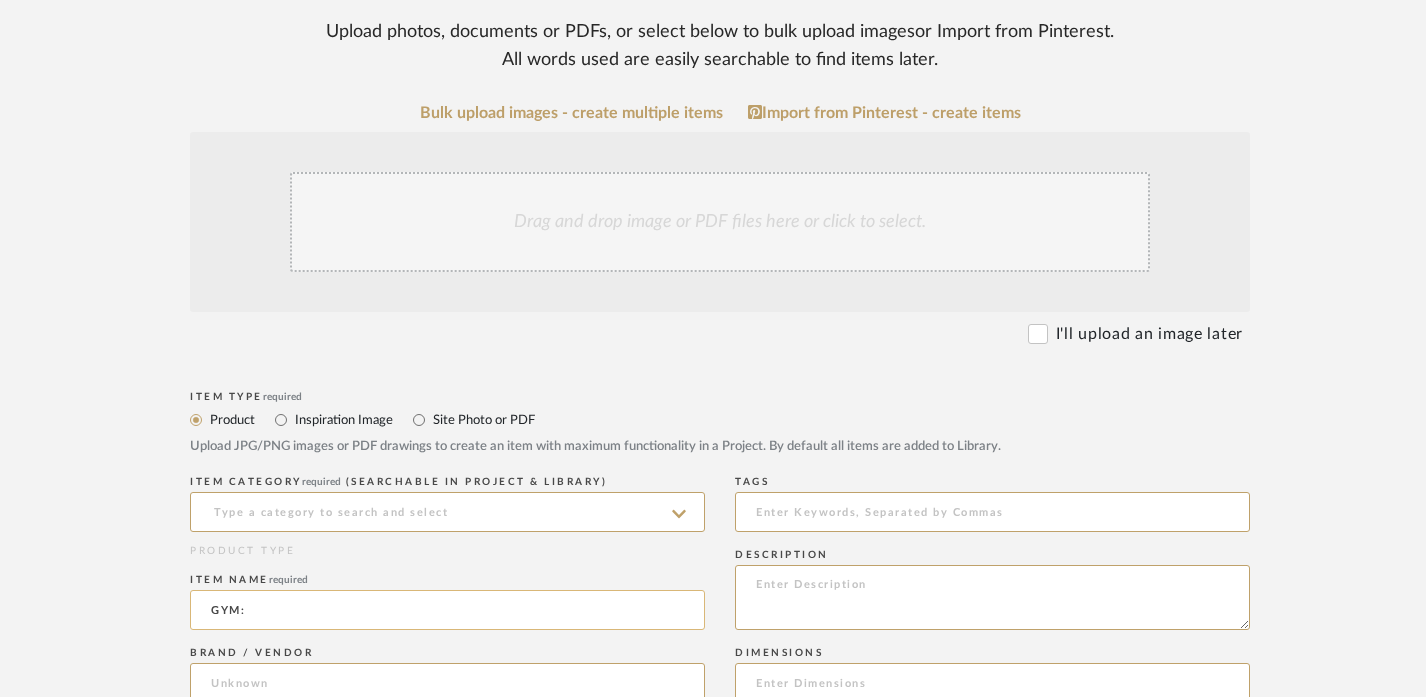 paste on "MIRROR" 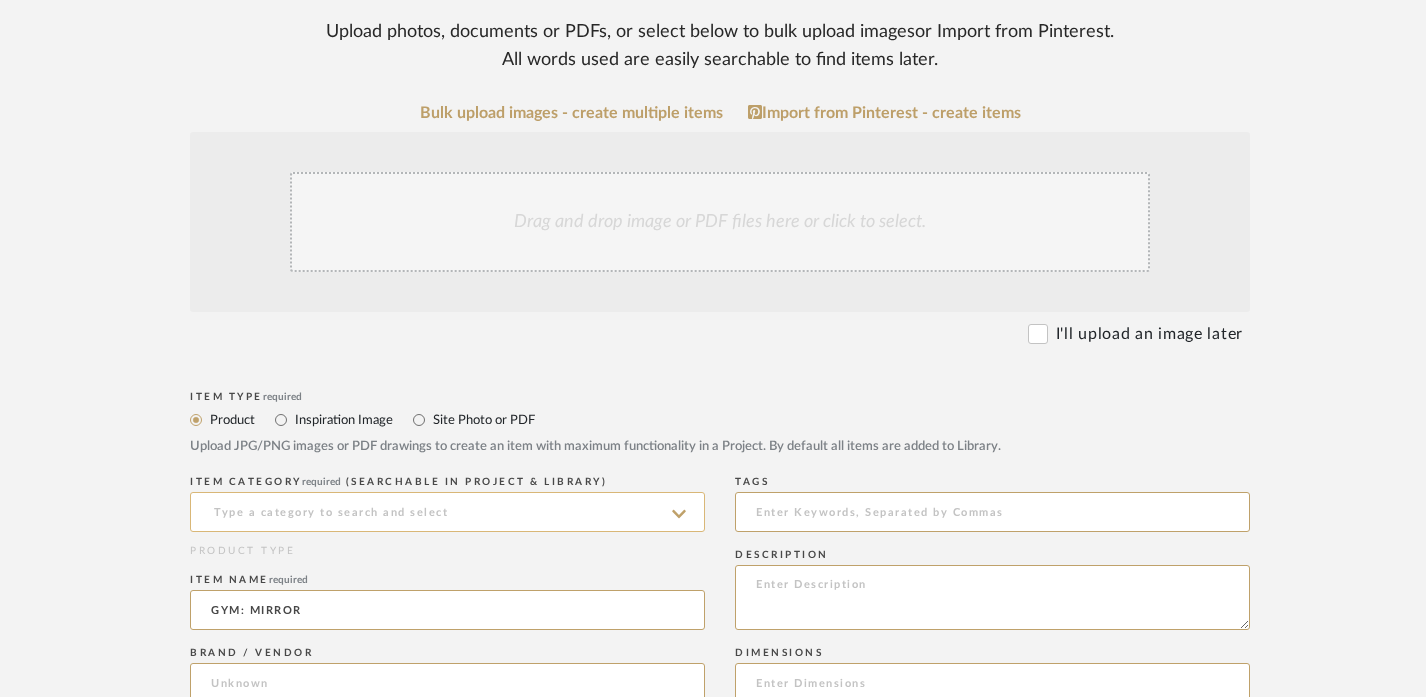 type on "GYM: MIRROR" 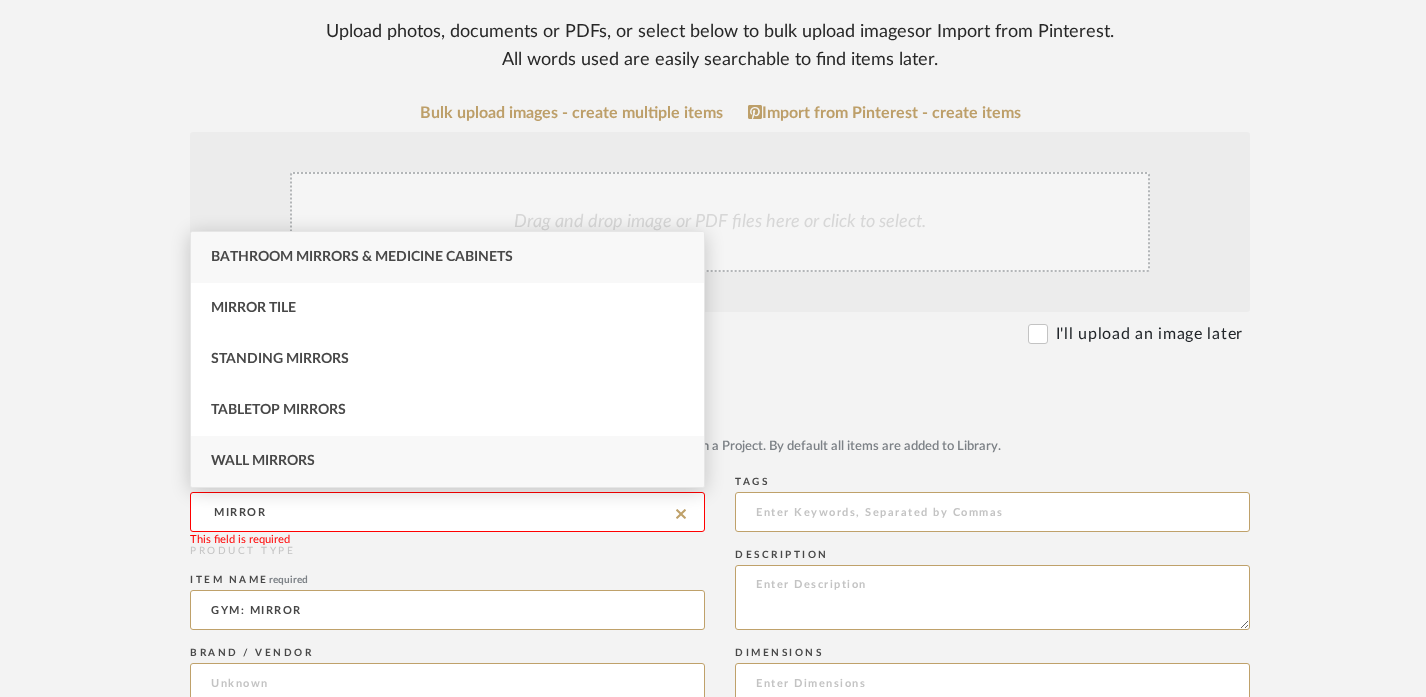 click on "Wall Mirrors" at bounding box center (263, 461) 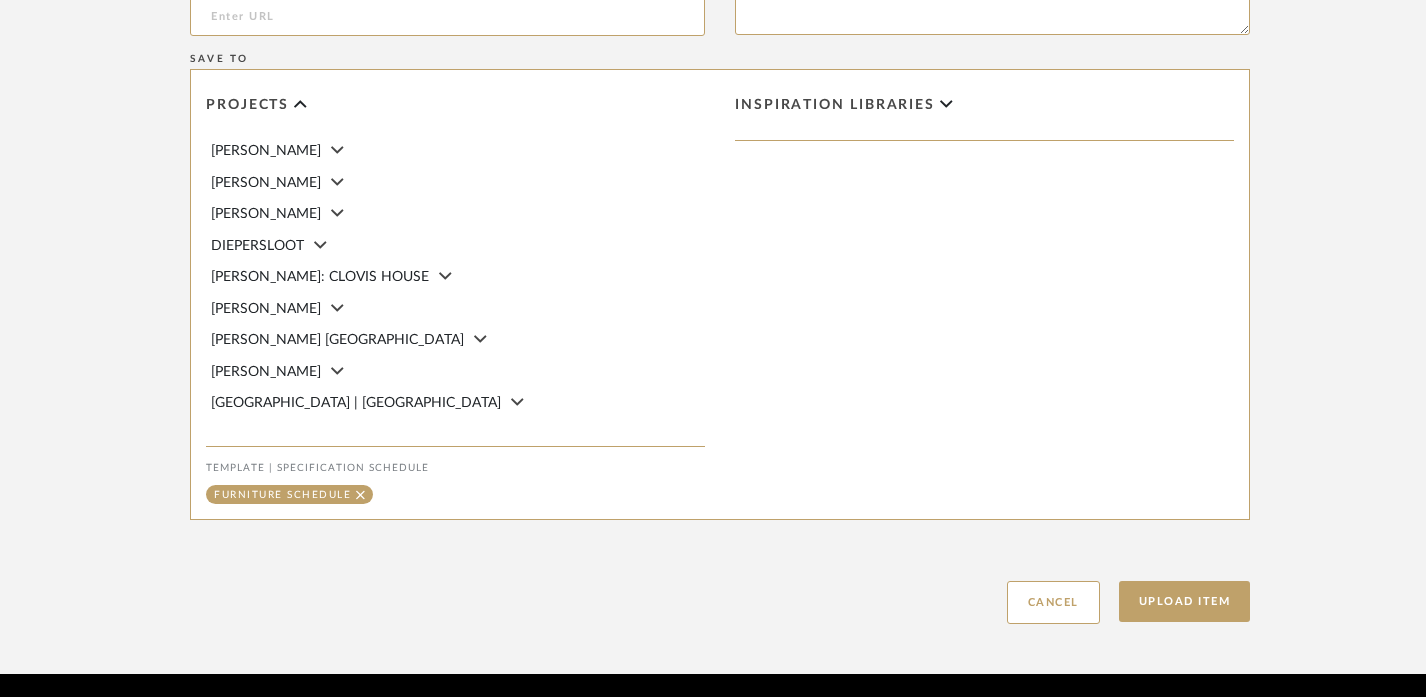 scroll, scrollTop: 1383, scrollLeft: 0, axis: vertical 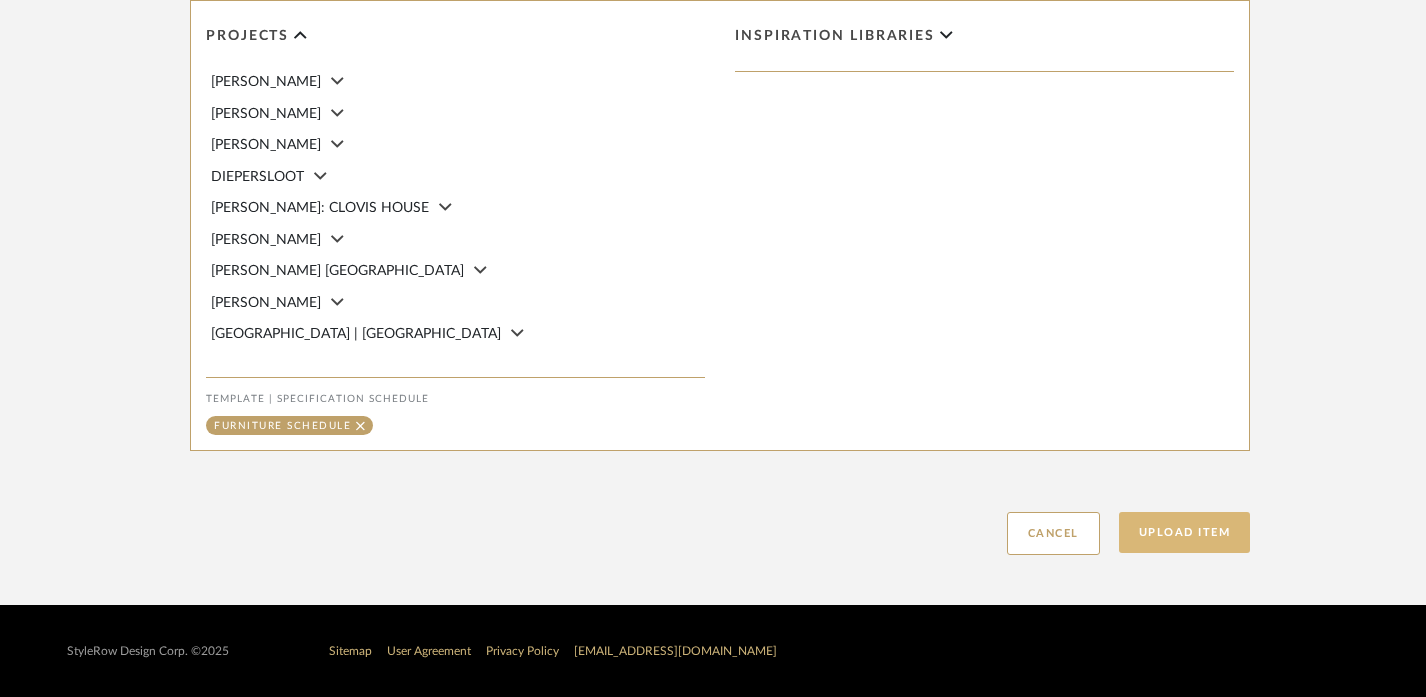 click on "Upload Item" 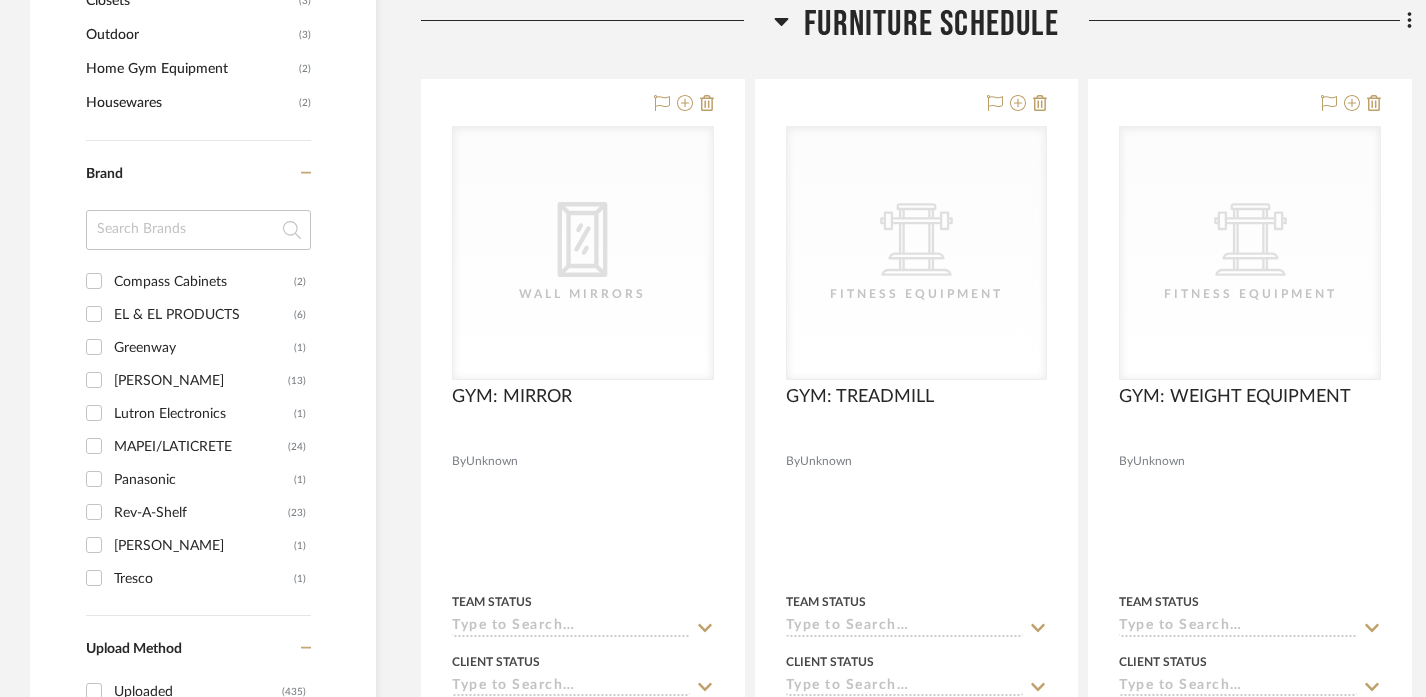scroll, scrollTop: 2002, scrollLeft: 0, axis: vertical 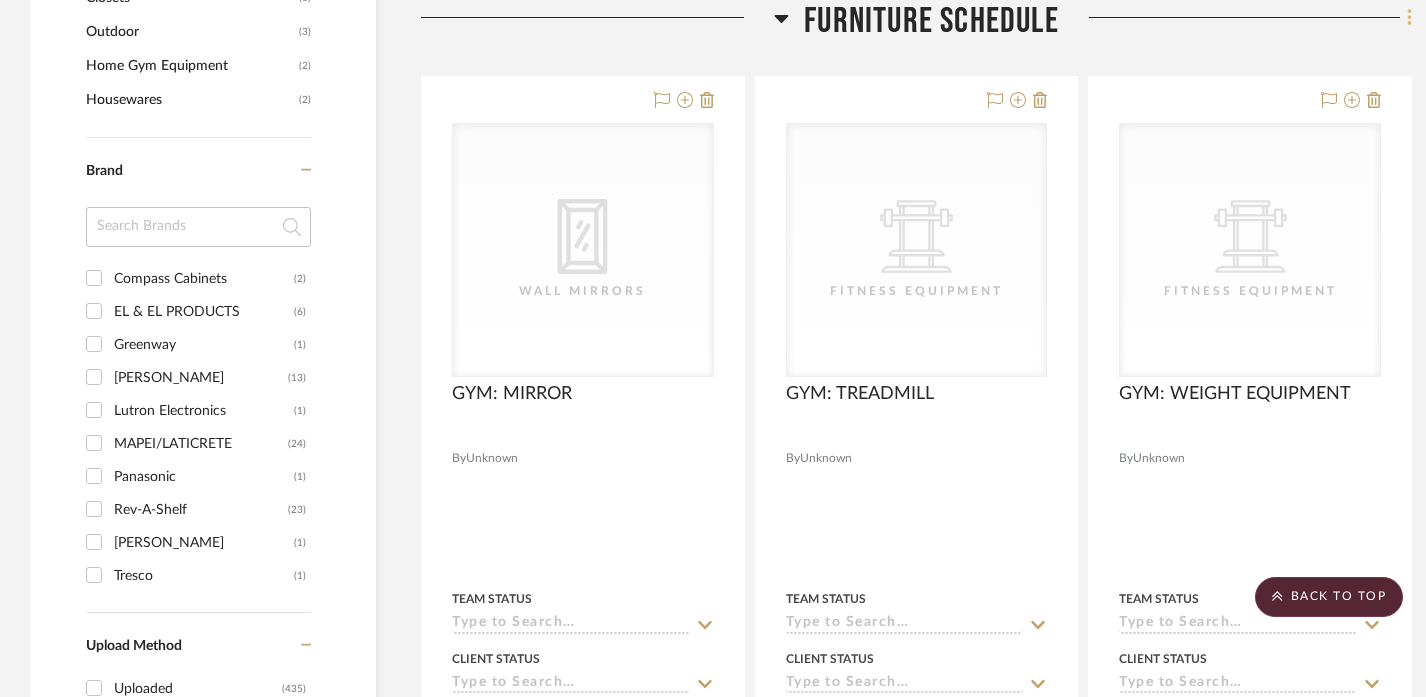 click 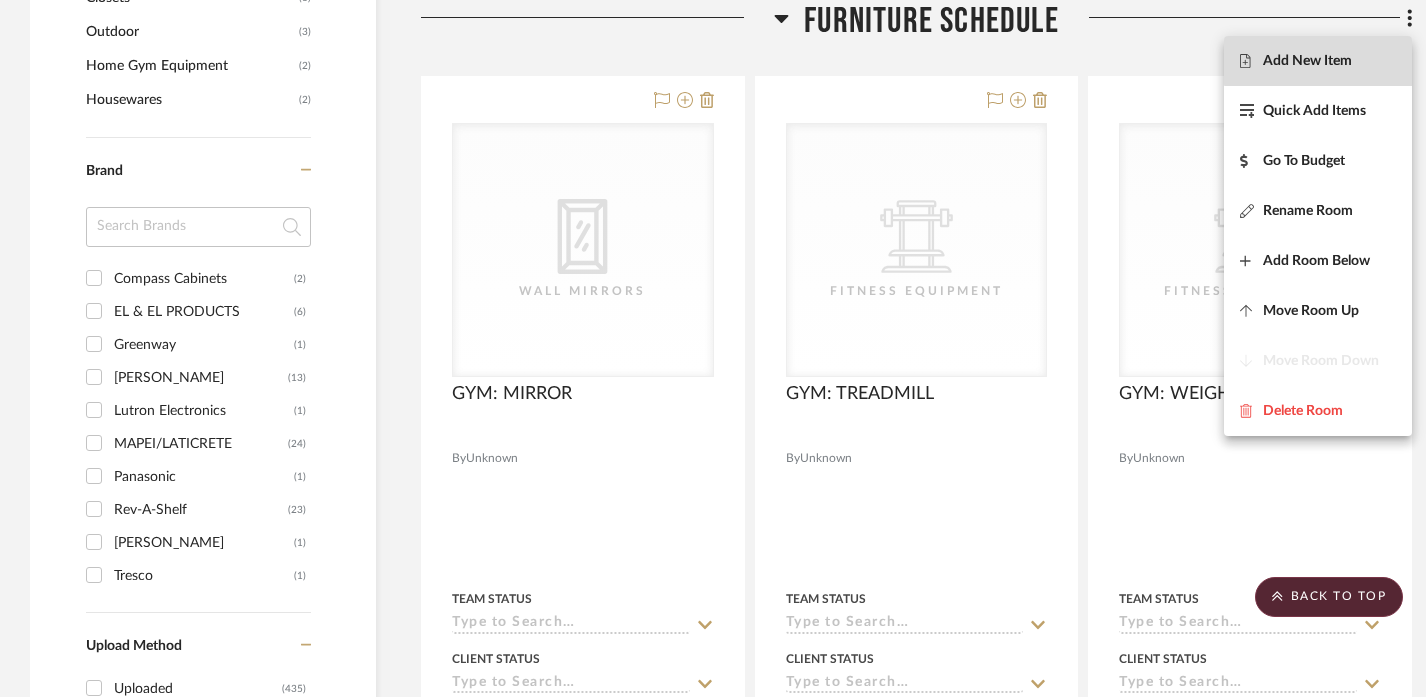 click on "Add New Item" at bounding box center (1318, 61) 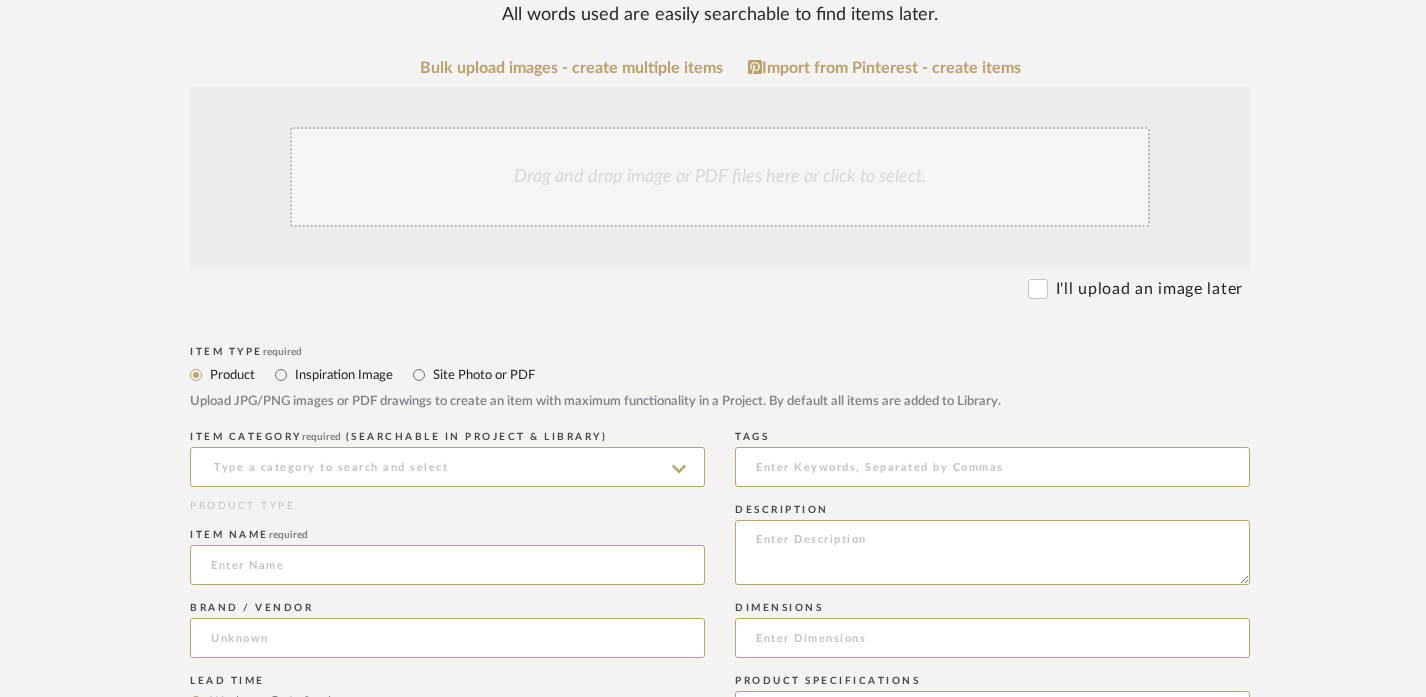 scroll, scrollTop: 429, scrollLeft: 0, axis: vertical 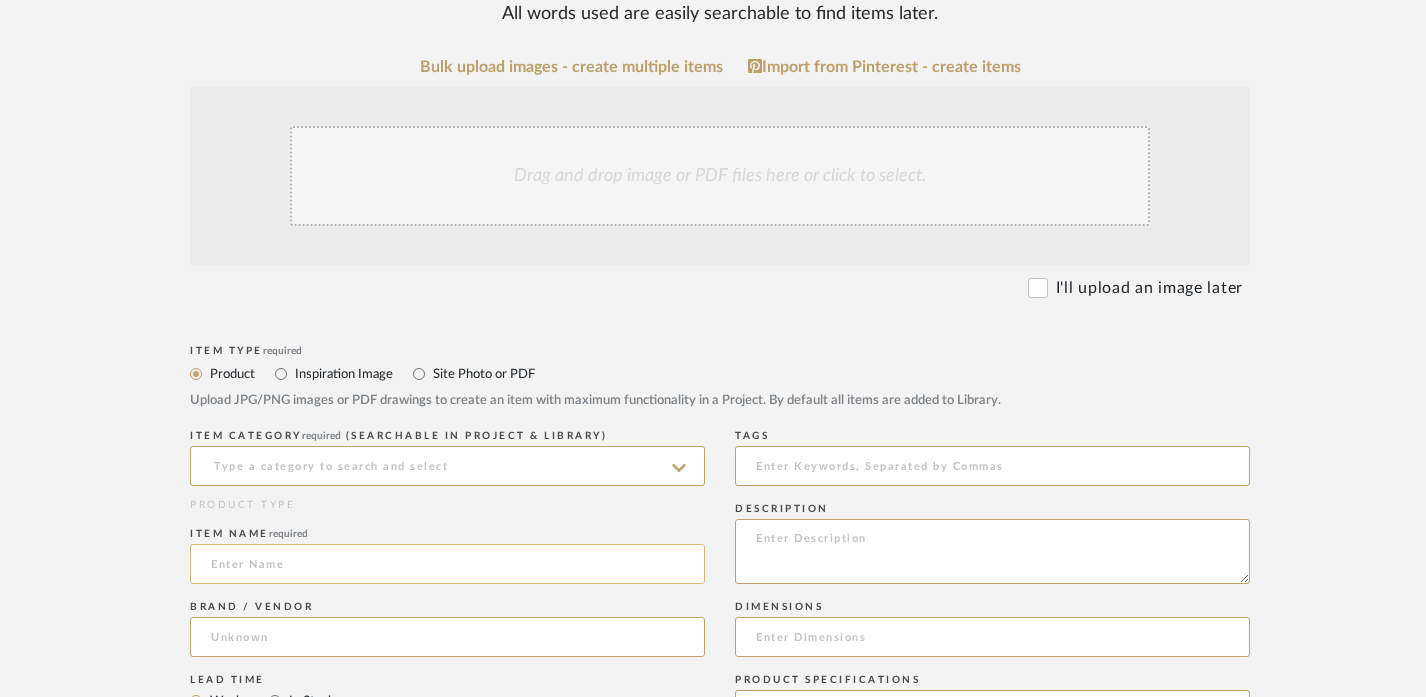 click 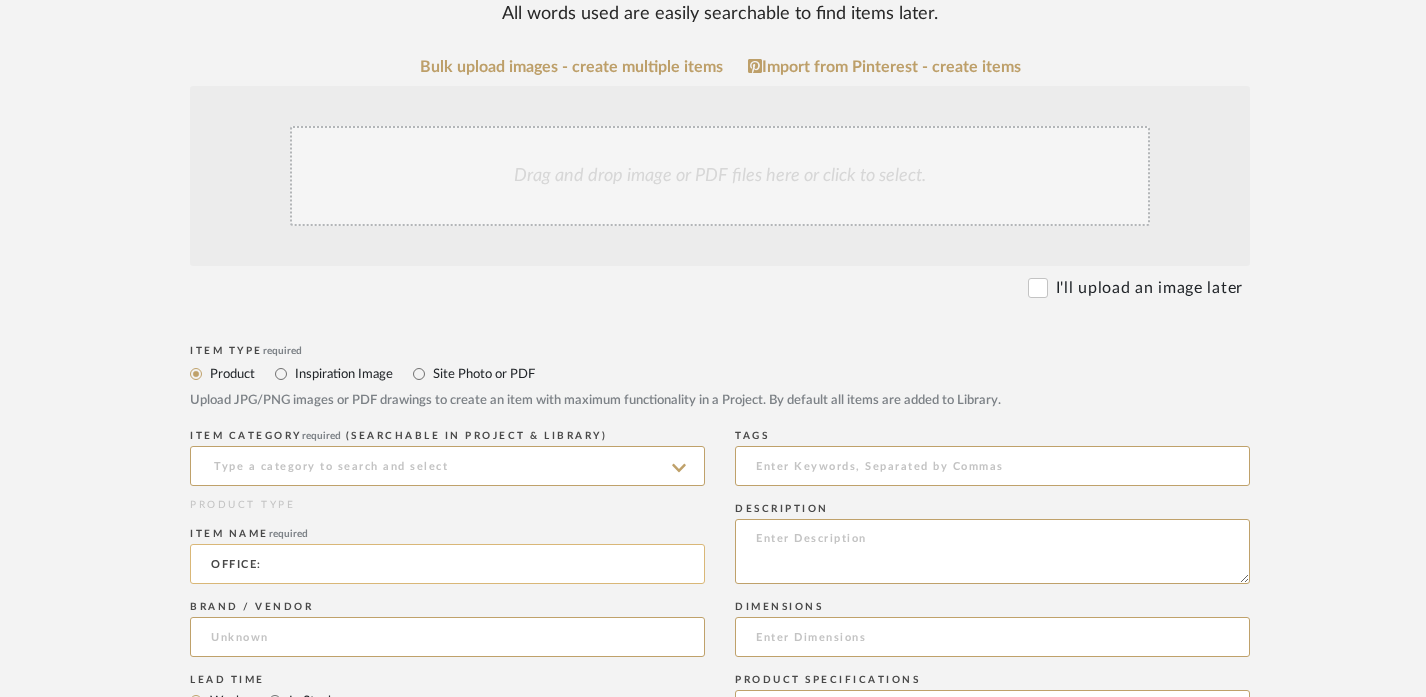 paste on "DESK" 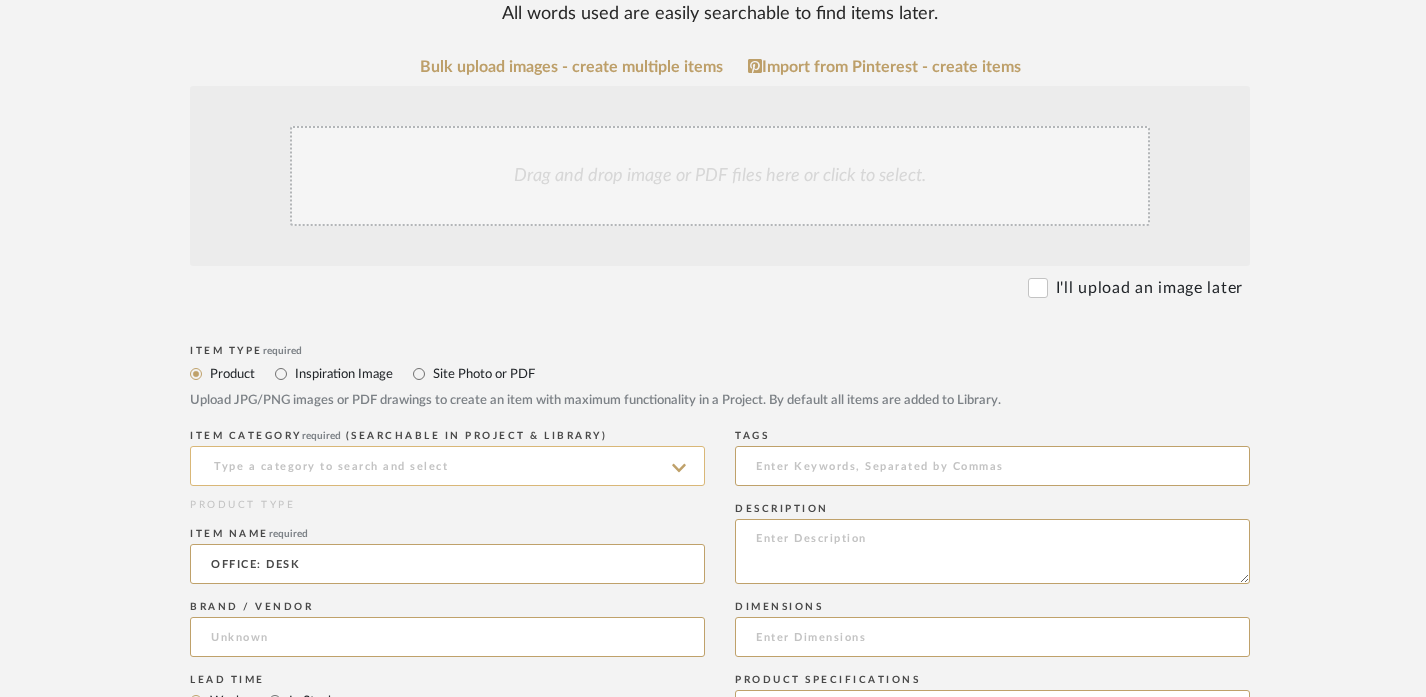 type on "OFFICE: DESK" 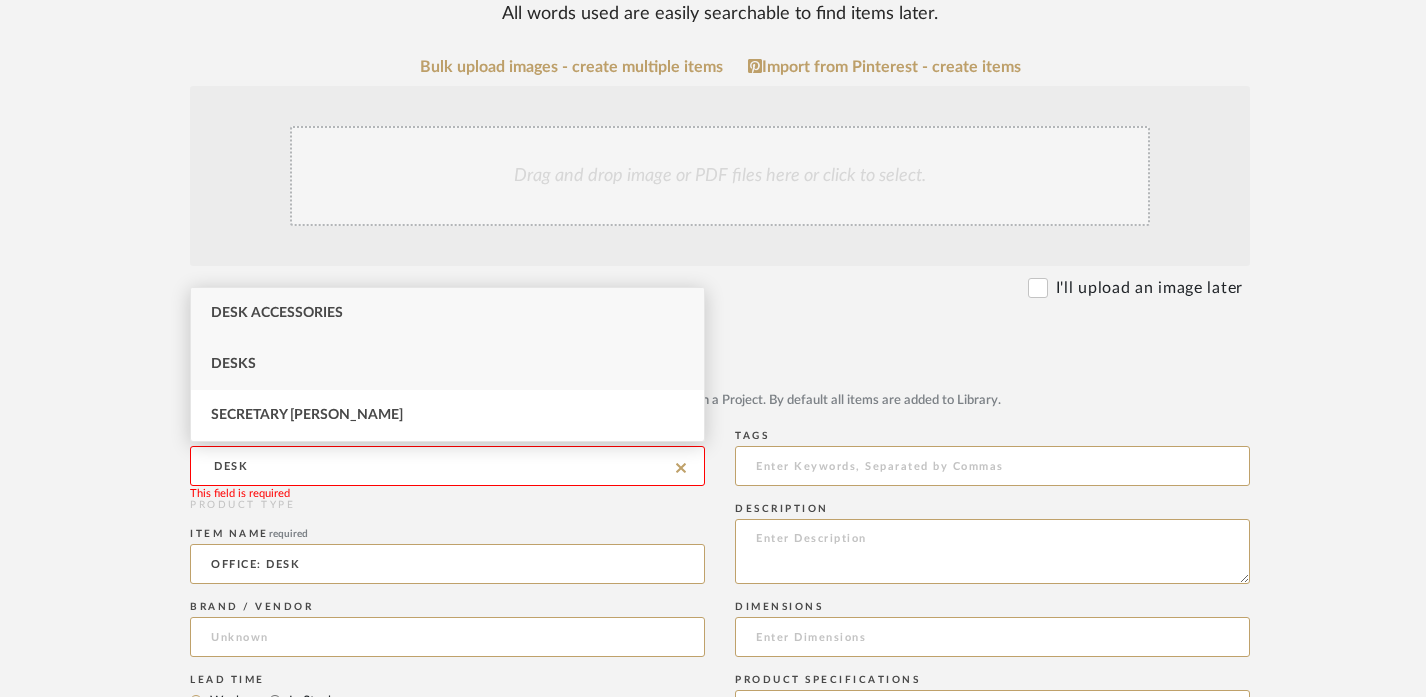 click on "Desks" at bounding box center (447, 364) 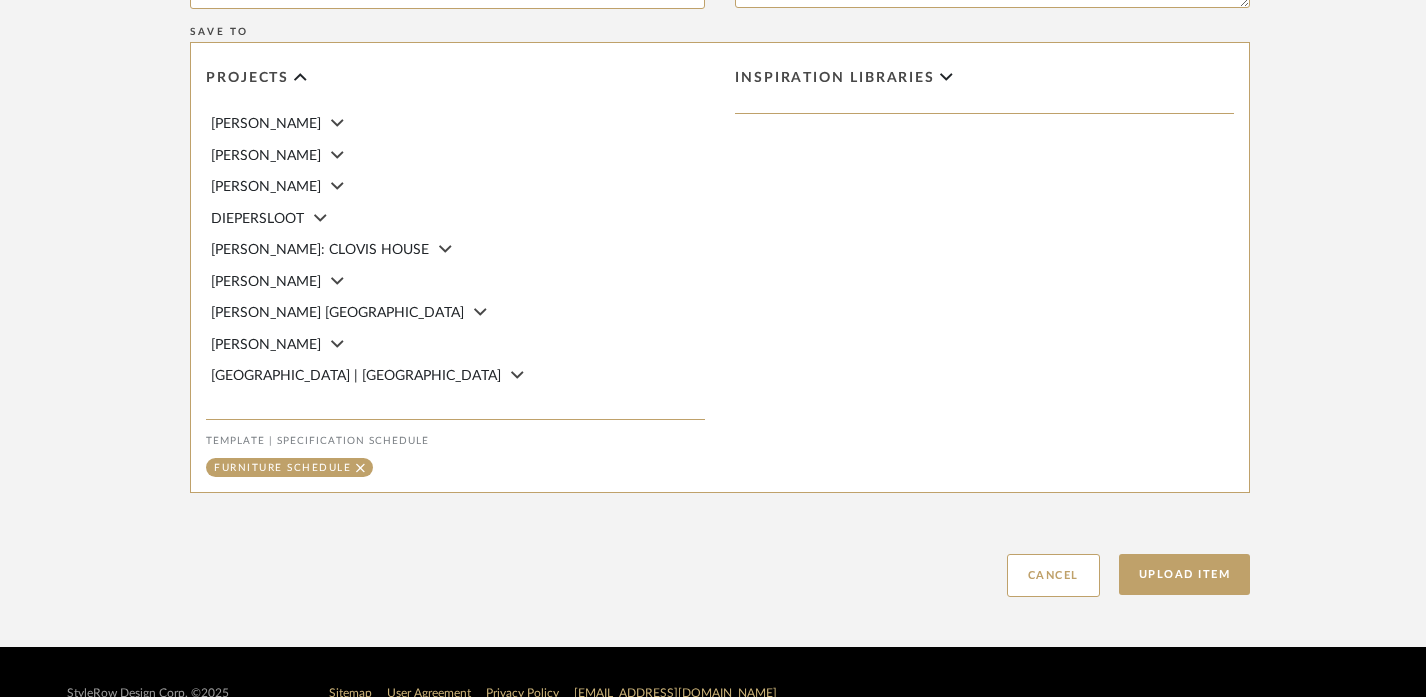 scroll, scrollTop: 1383, scrollLeft: 0, axis: vertical 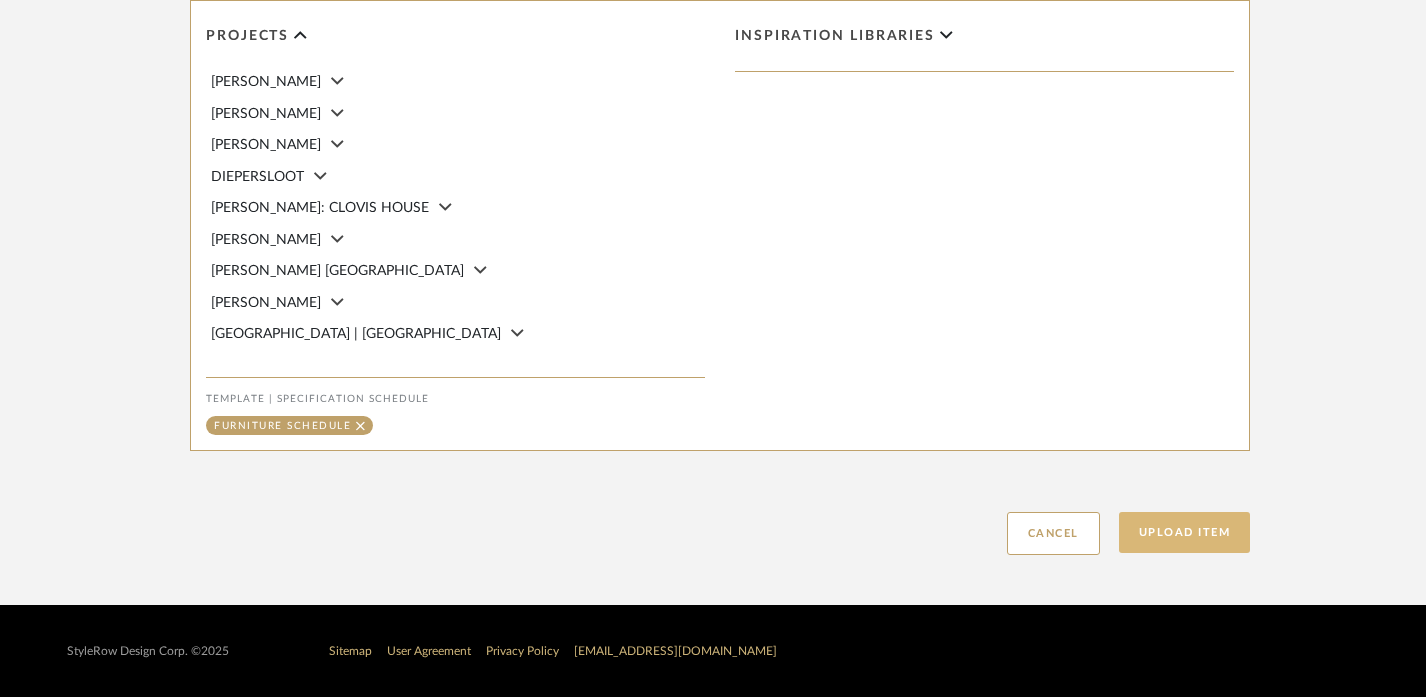 click on "Upload Item" 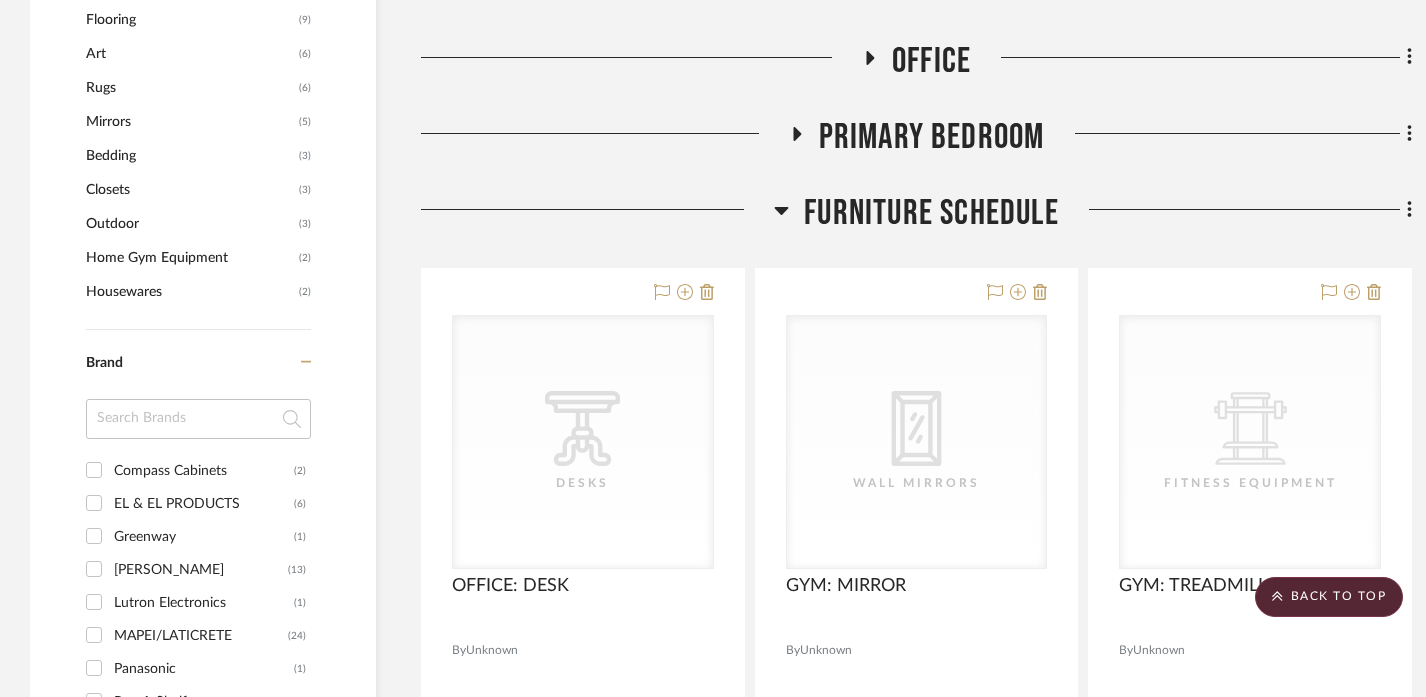 scroll, scrollTop: 2002, scrollLeft: 0, axis: vertical 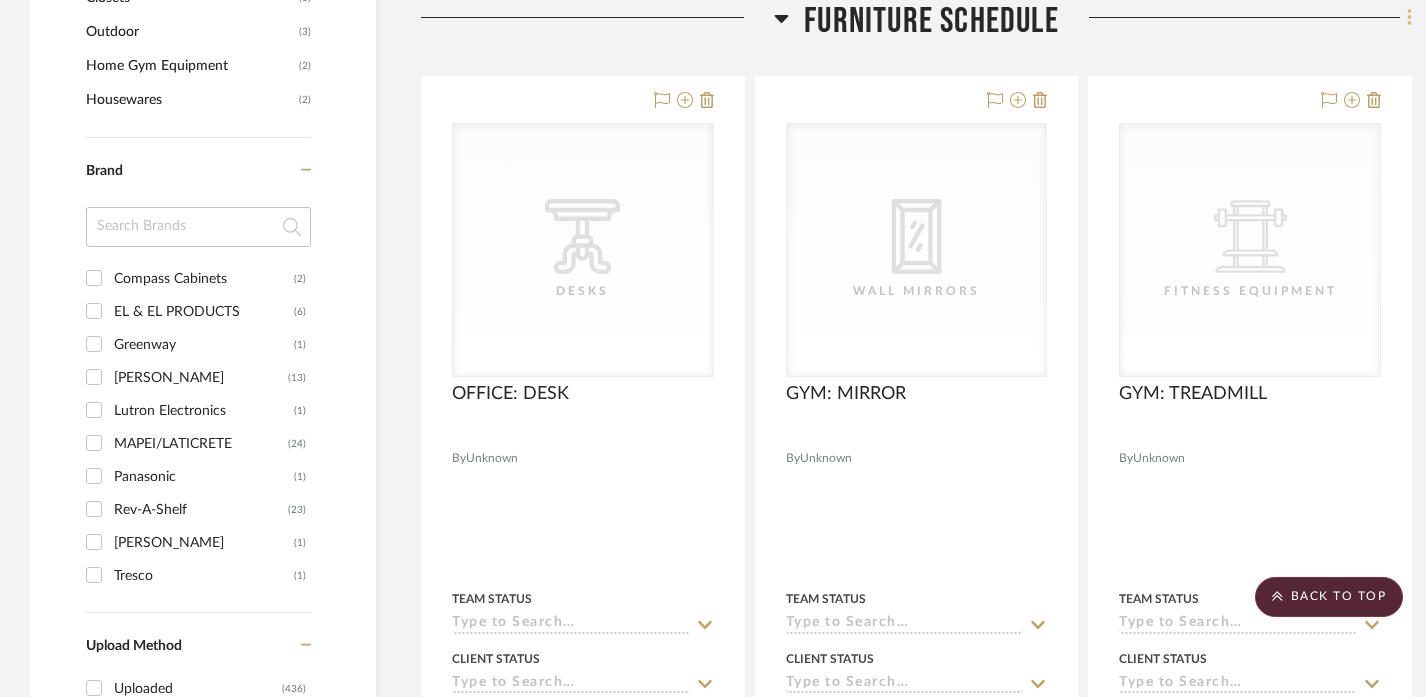 click 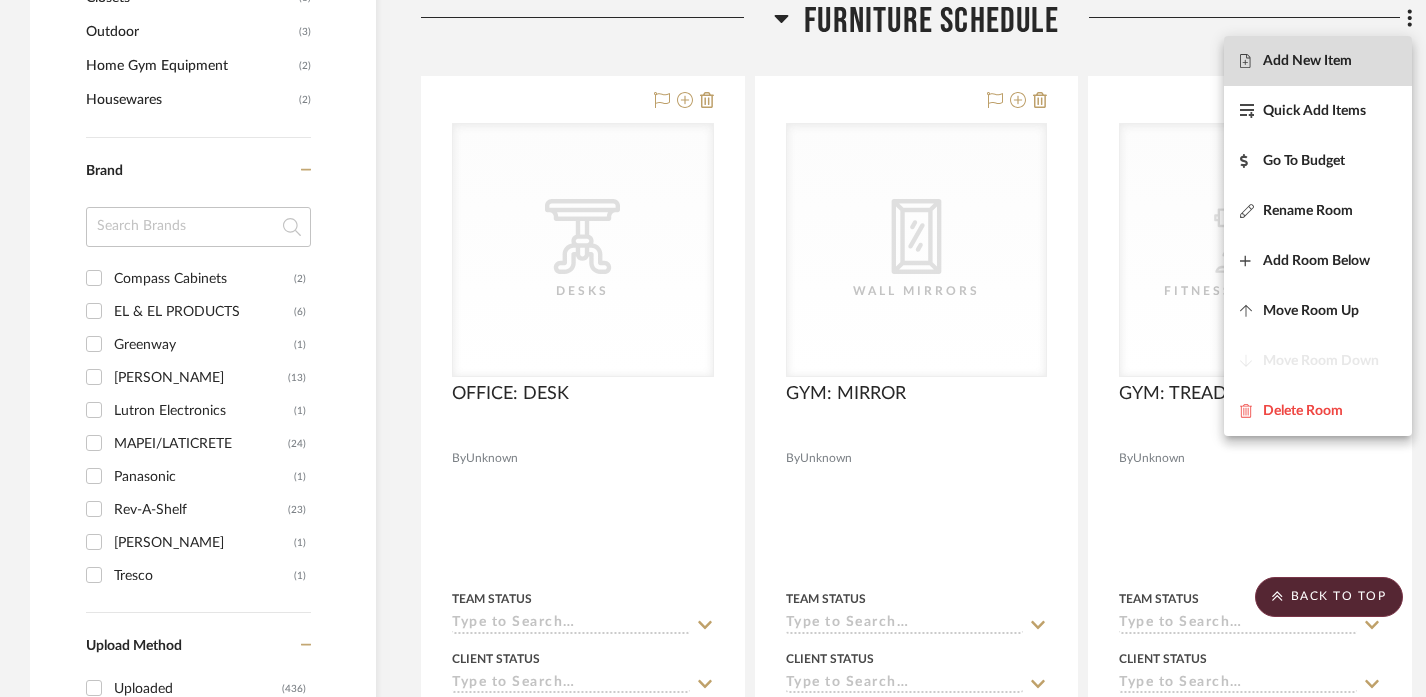 click on "Add New Item" at bounding box center [1307, 61] 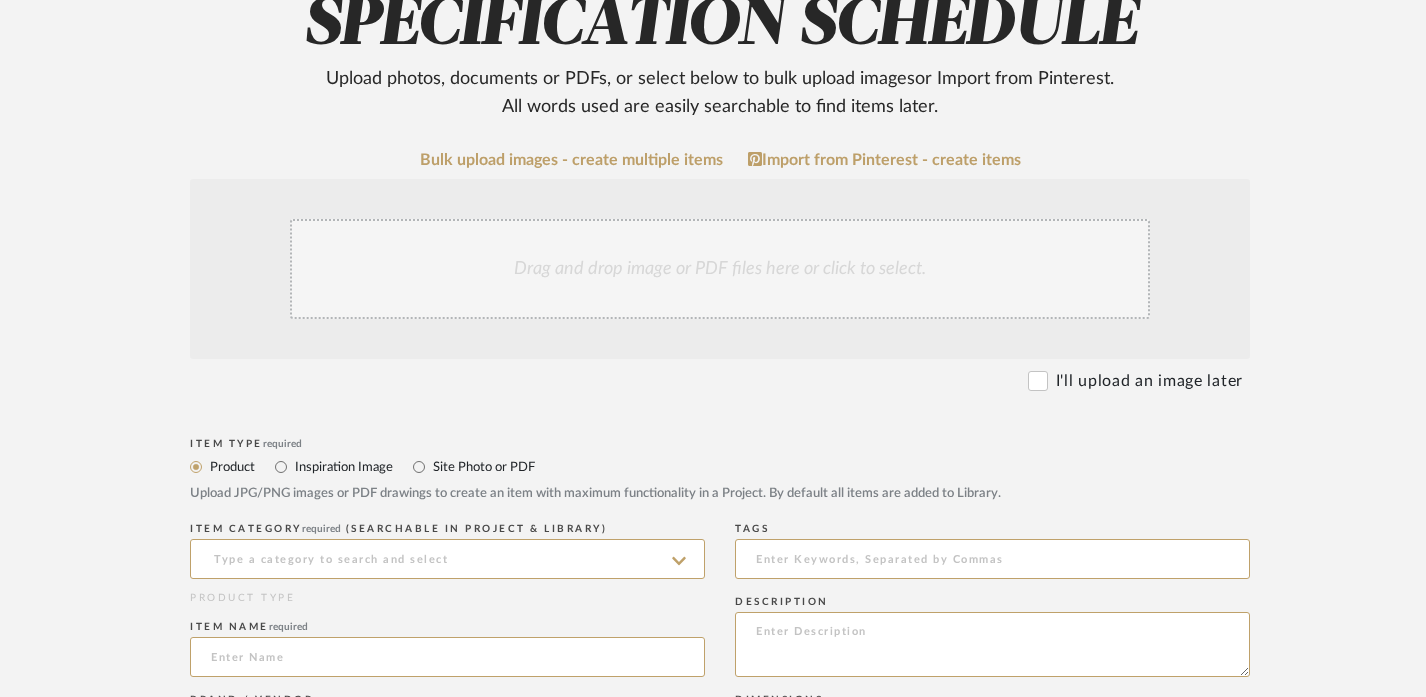 scroll, scrollTop: 347, scrollLeft: 0, axis: vertical 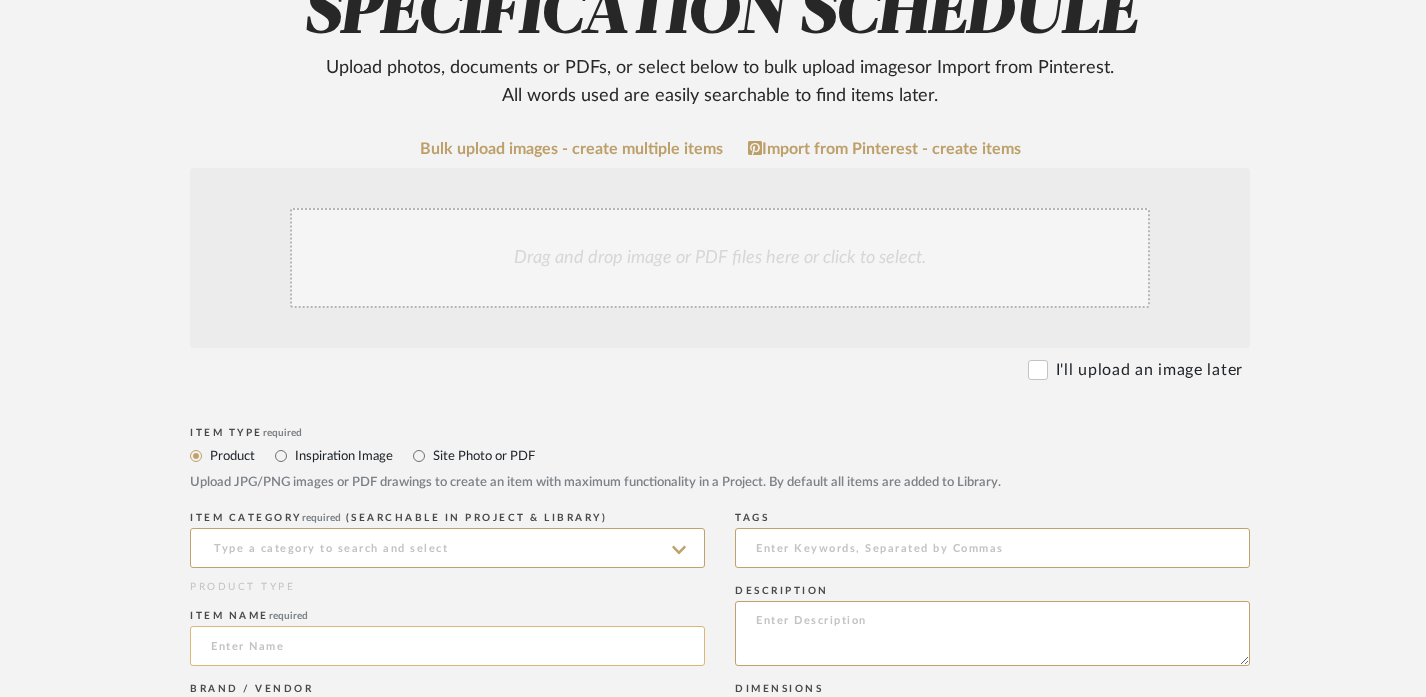 click 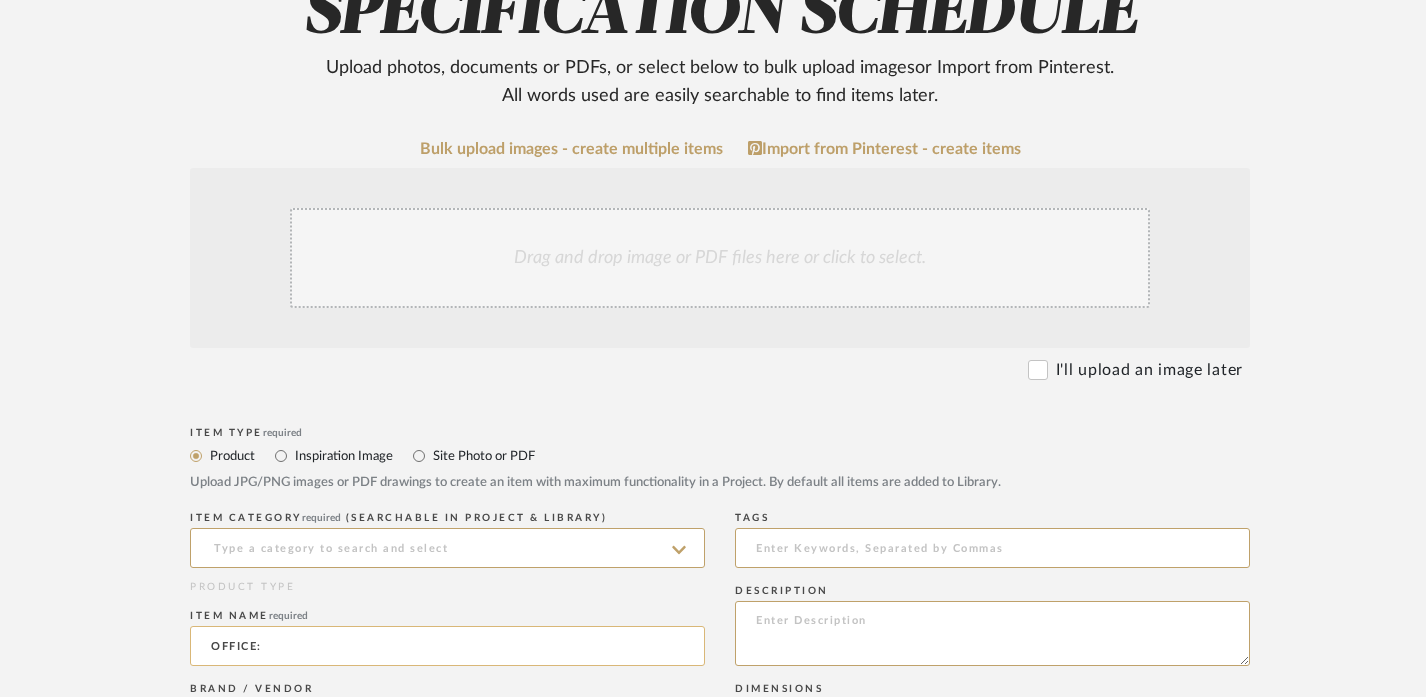paste on "TASK CHAIR" 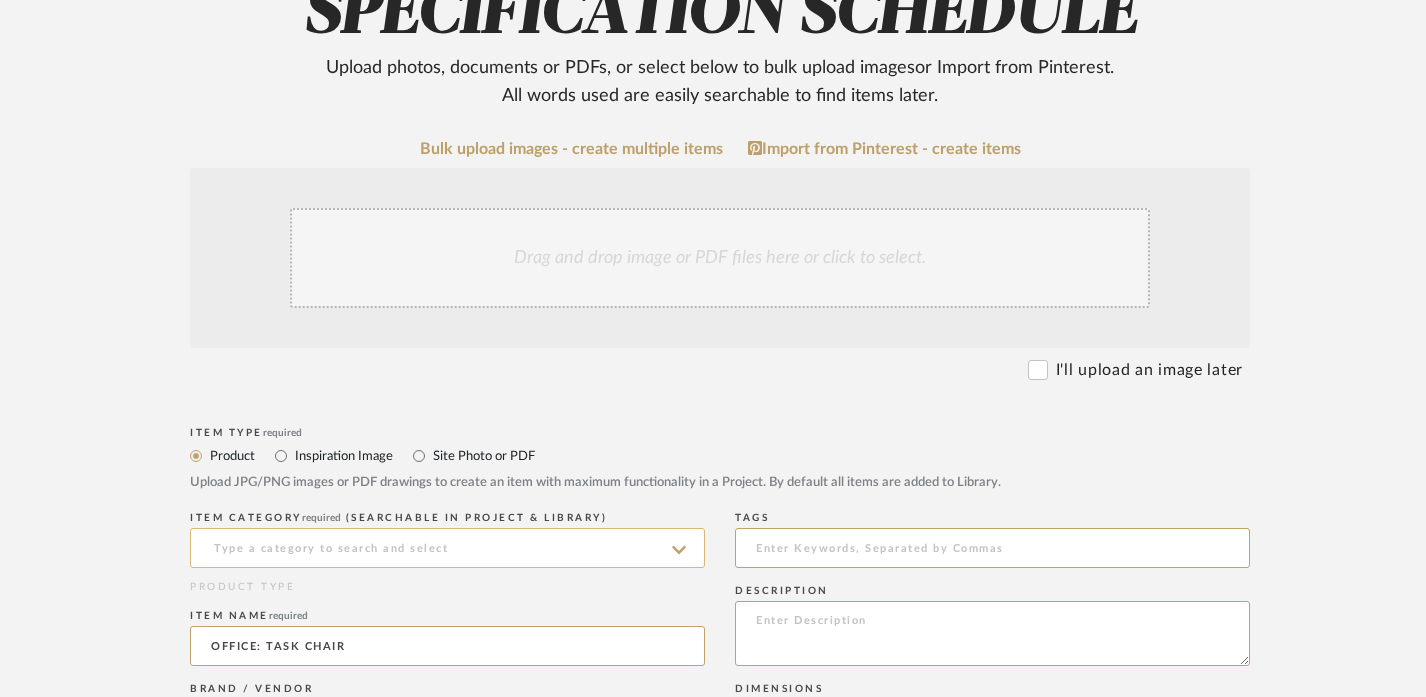 type on "OFFICE: TASK CHAIR" 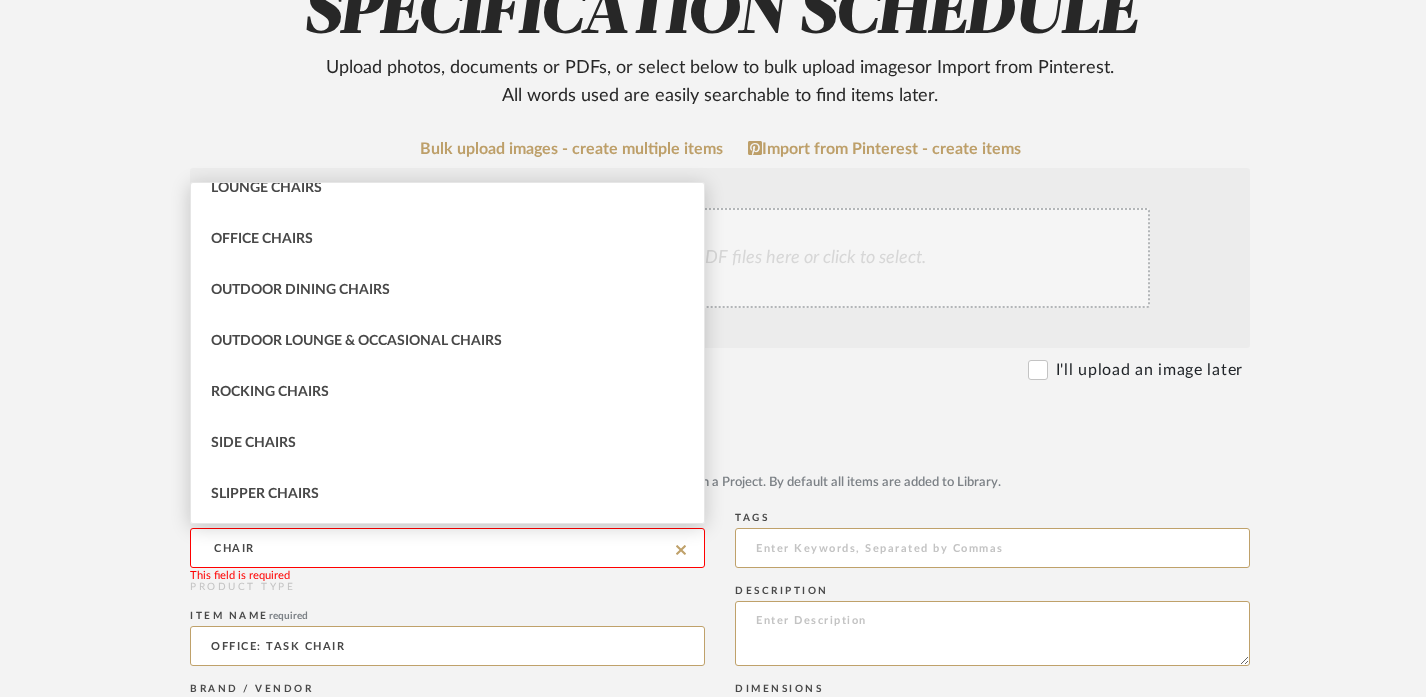 scroll, scrollTop: 169, scrollLeft: 0, axis: vertical 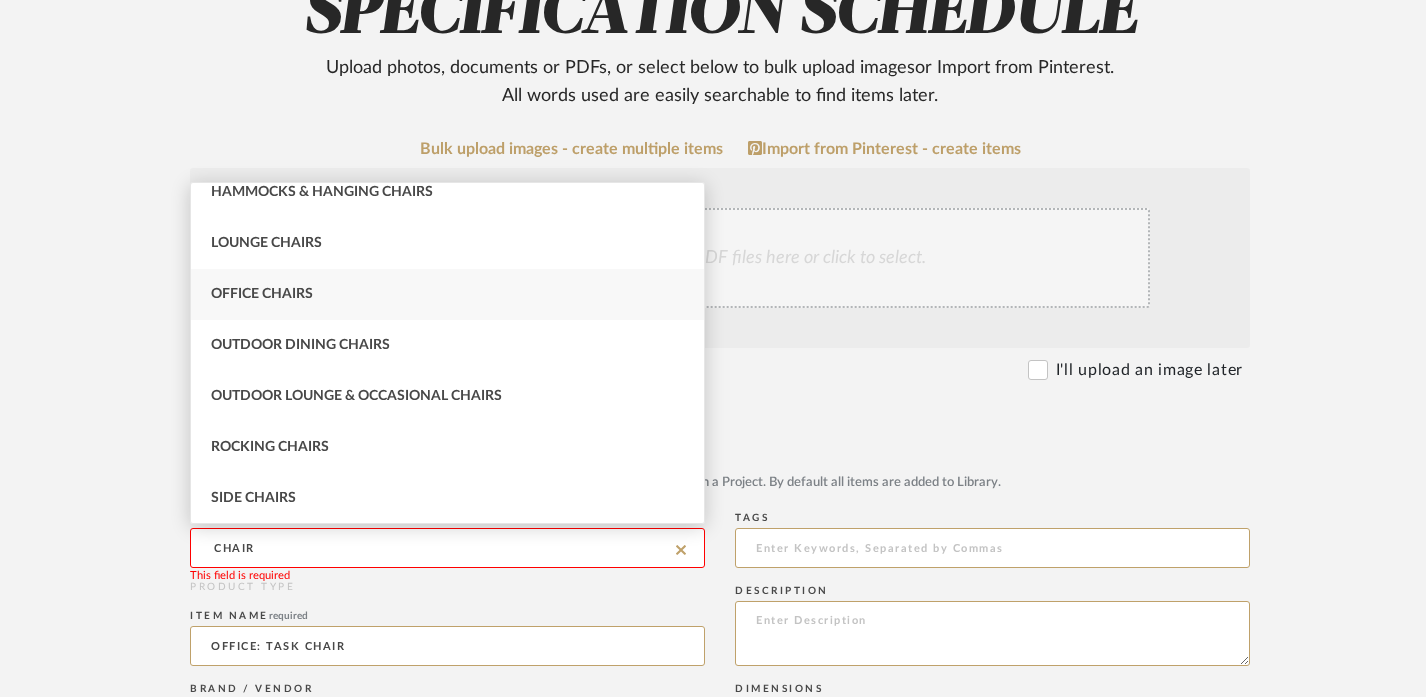 click on "Office Chairs" at bounding box center [447, 294] 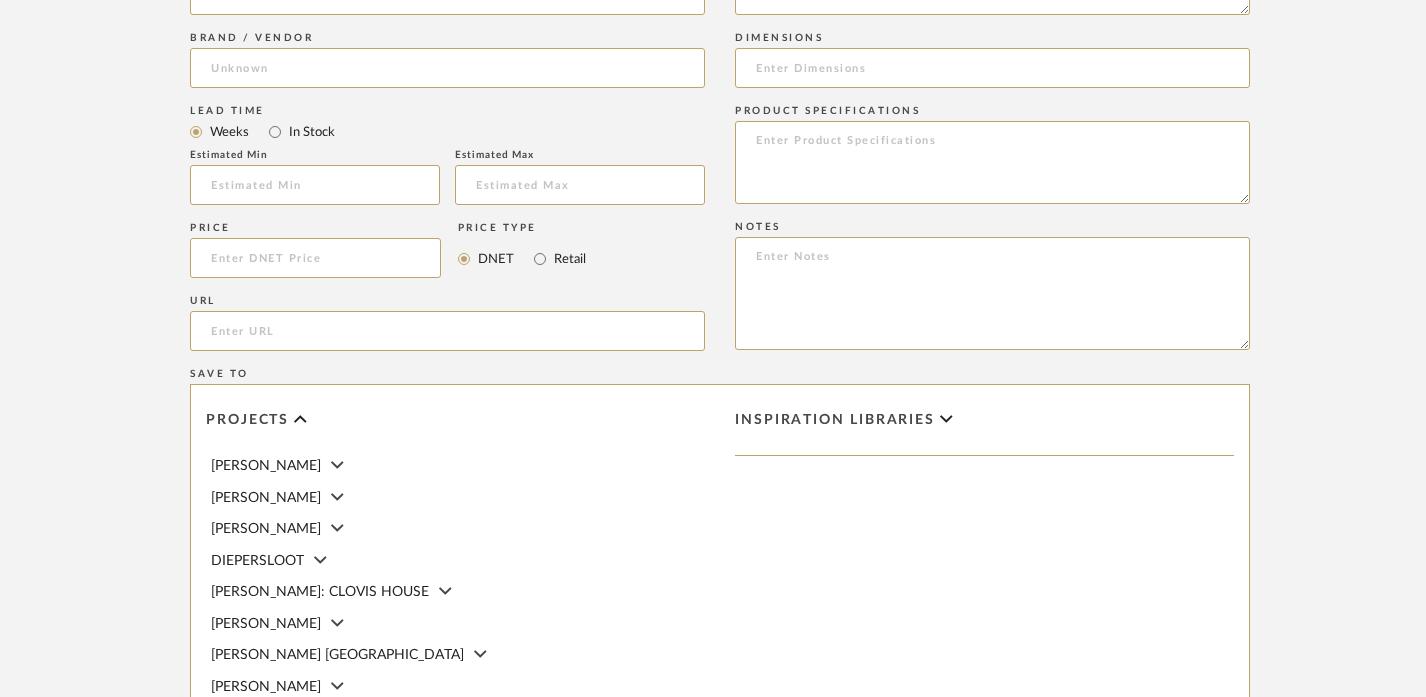 scroll, scrollTop: 1383, scrollLeft: 0, axis: vertical 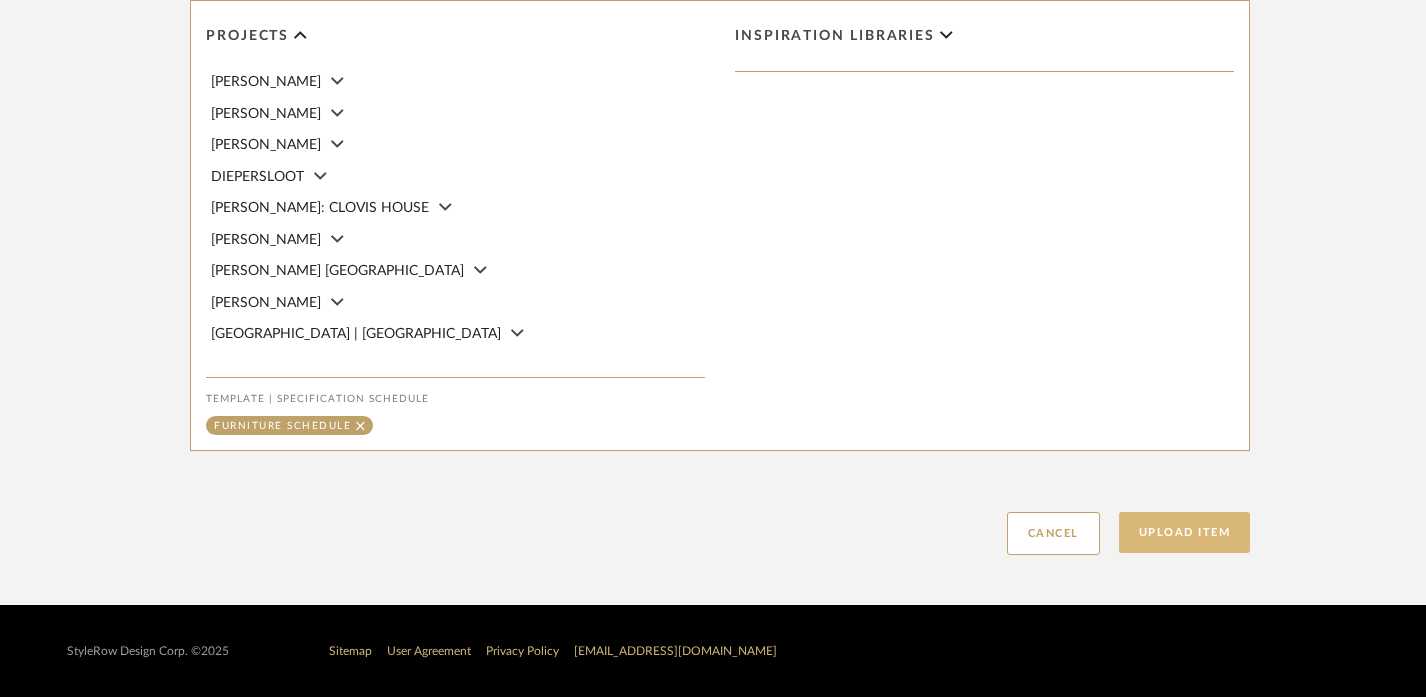 click on "Upload Item" 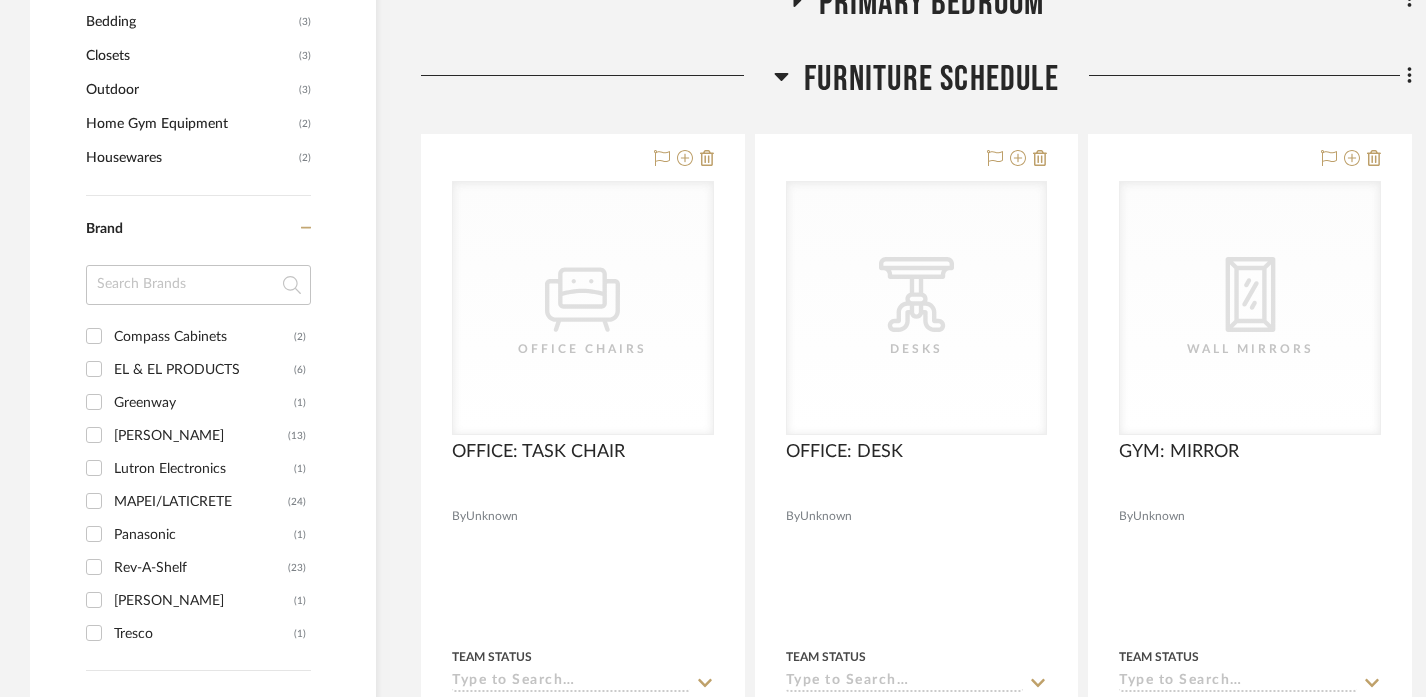 scroll, scrollTop: 2002, scrollLeft: 0, axis: vertical 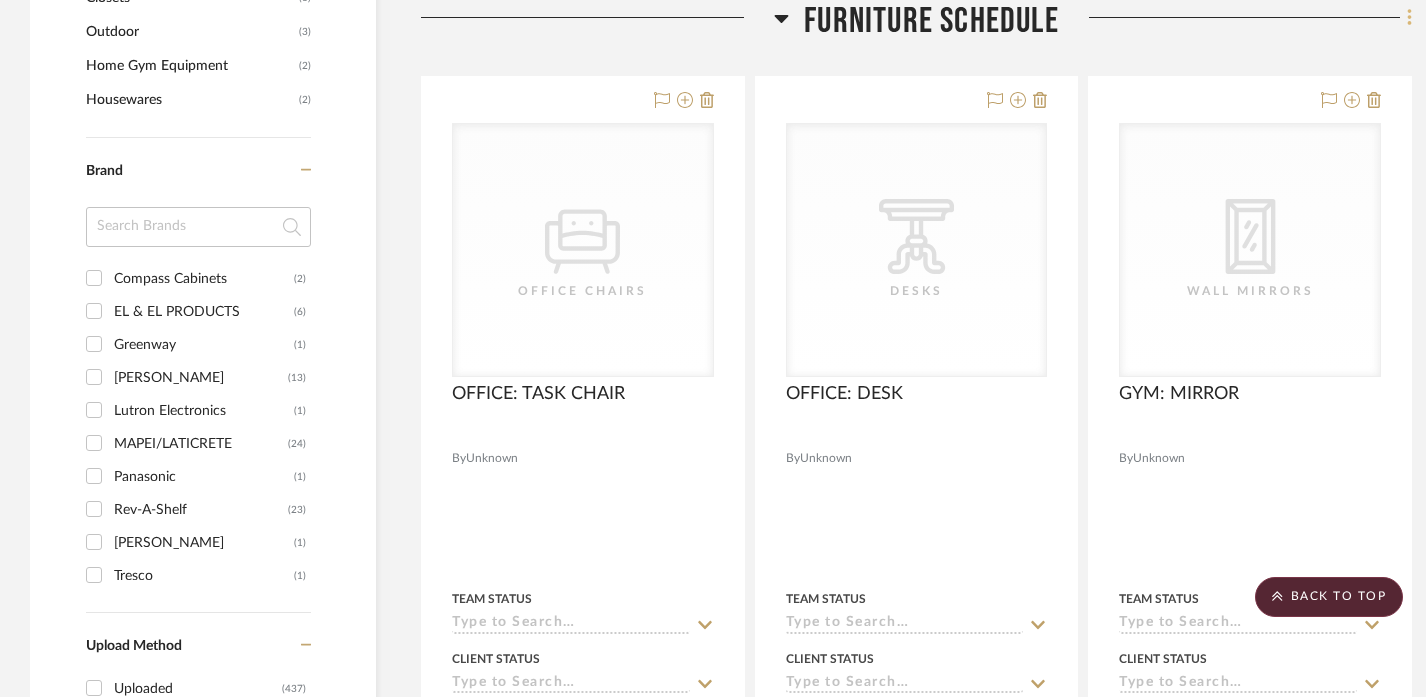 click 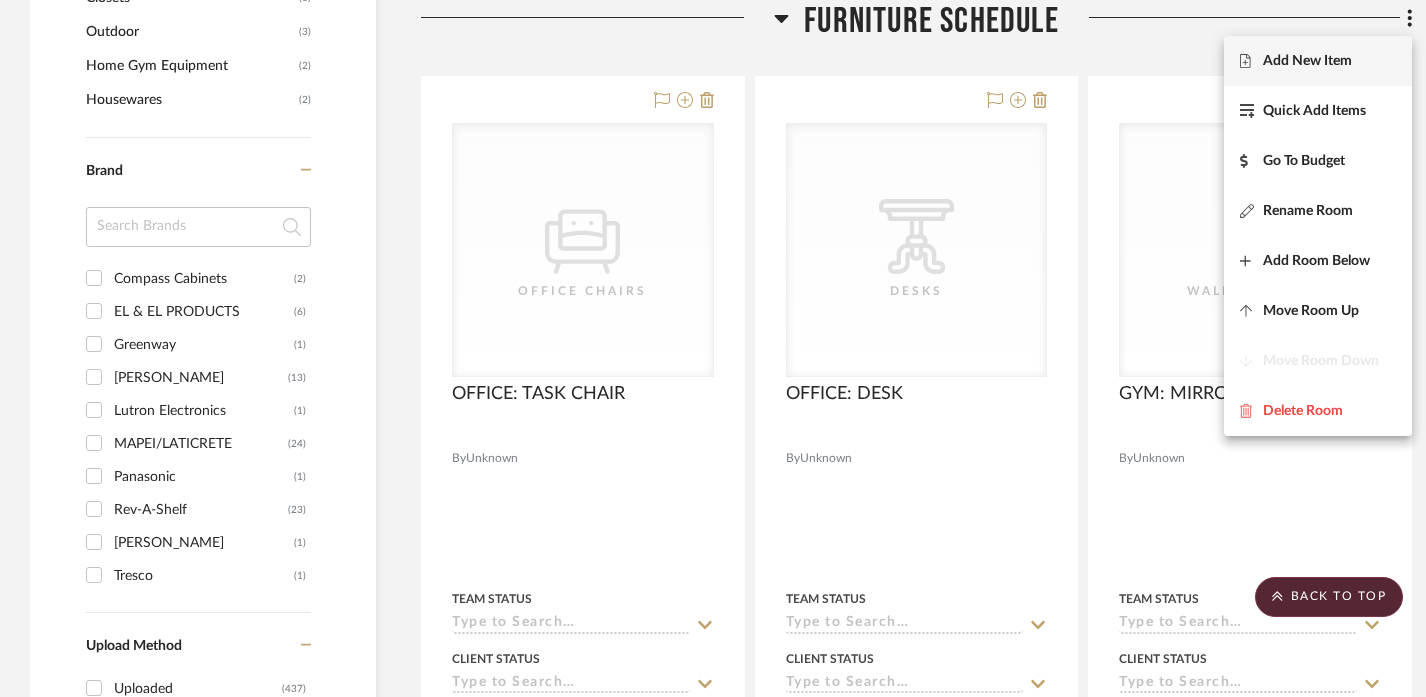 click on "Add New Item" at bounding box center [1307, 61] 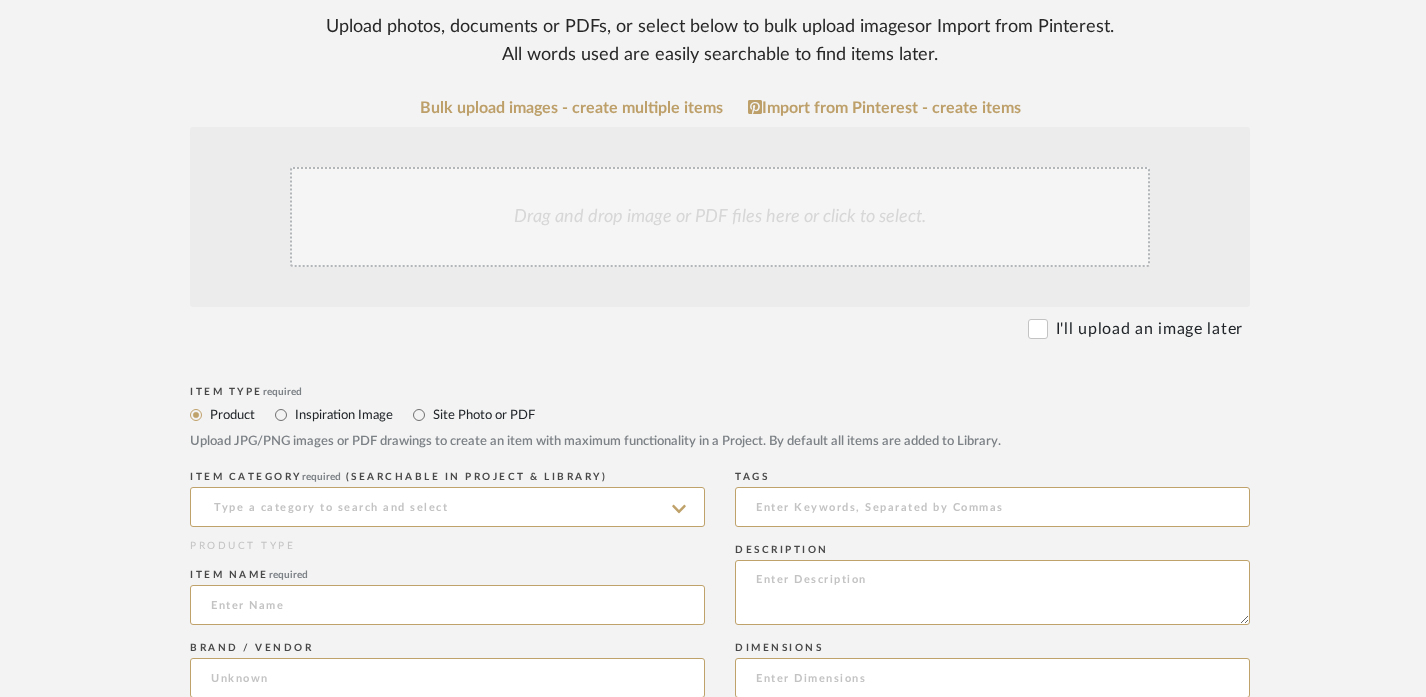 scroll, scrollTop: 471, scrollLeft: 0, axis: vertical 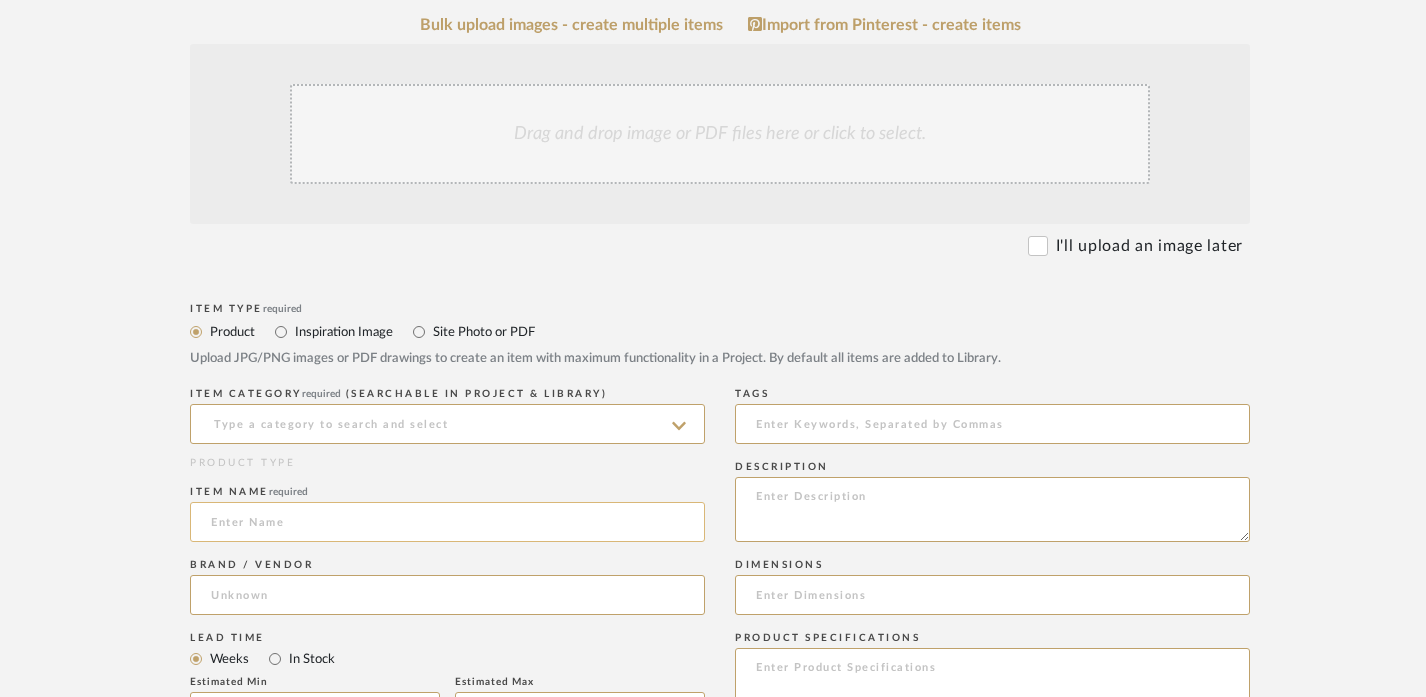 click 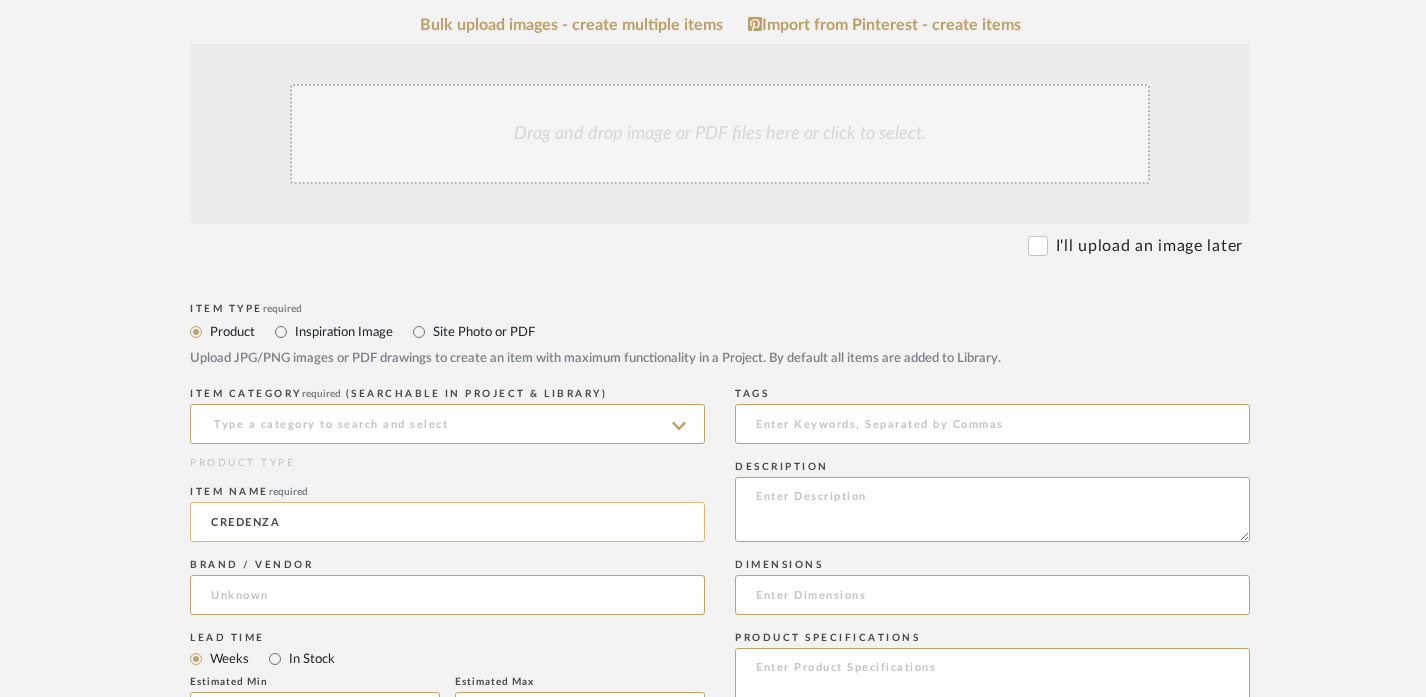click on "CREDENZA" 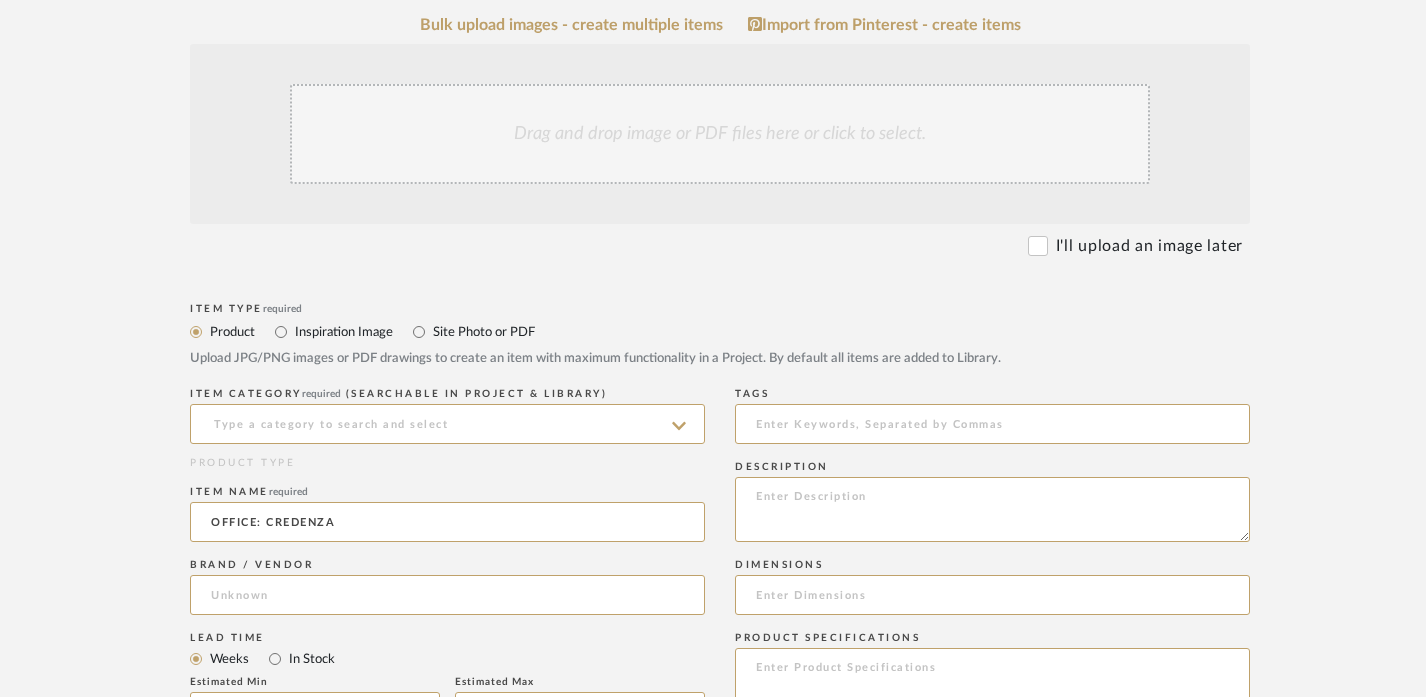type on "OFFICE: CREDENZA" 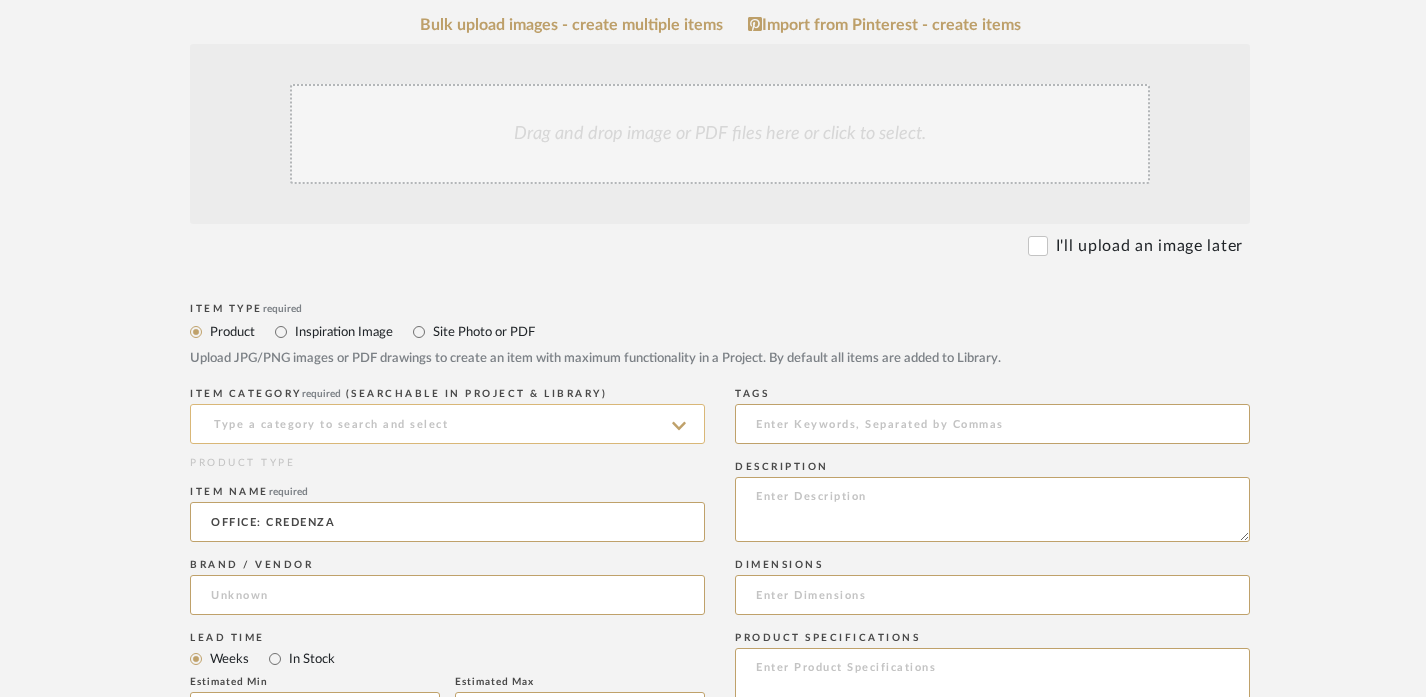 click 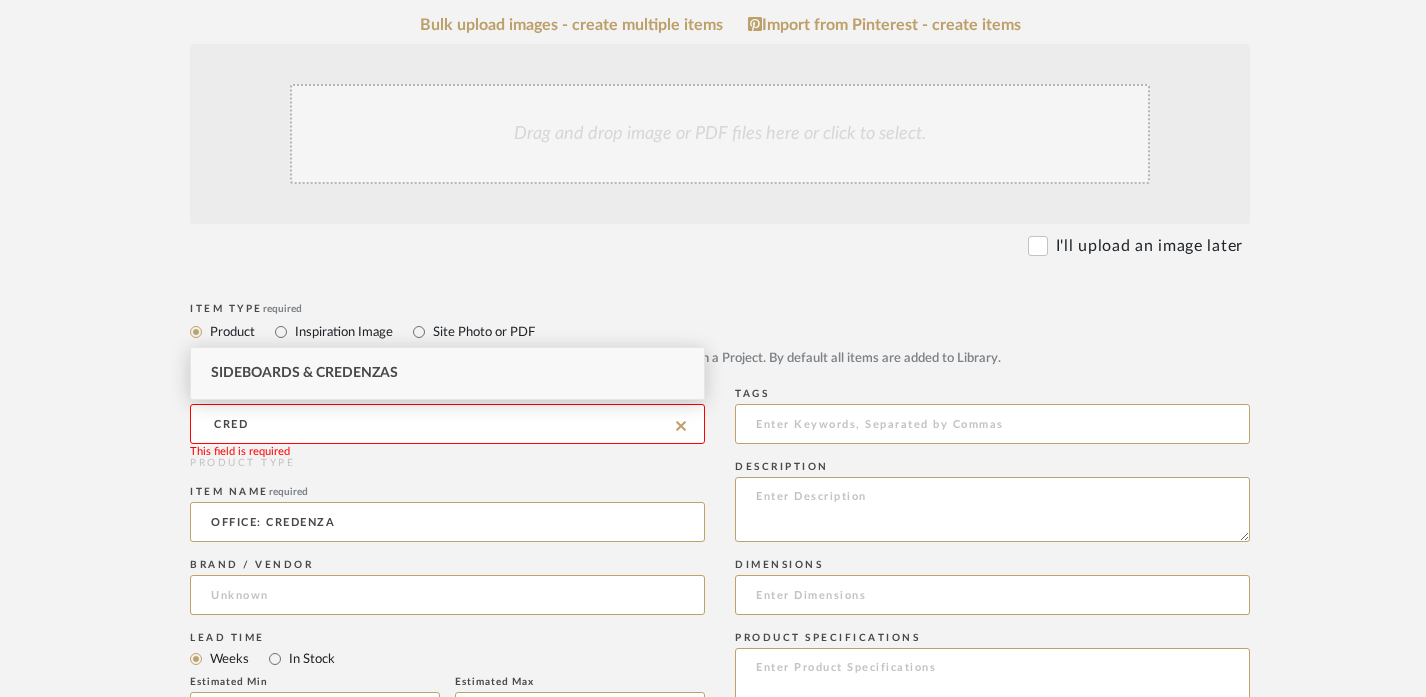 click on "Sideboards & Credenzas" at bounding box center (447, 373) 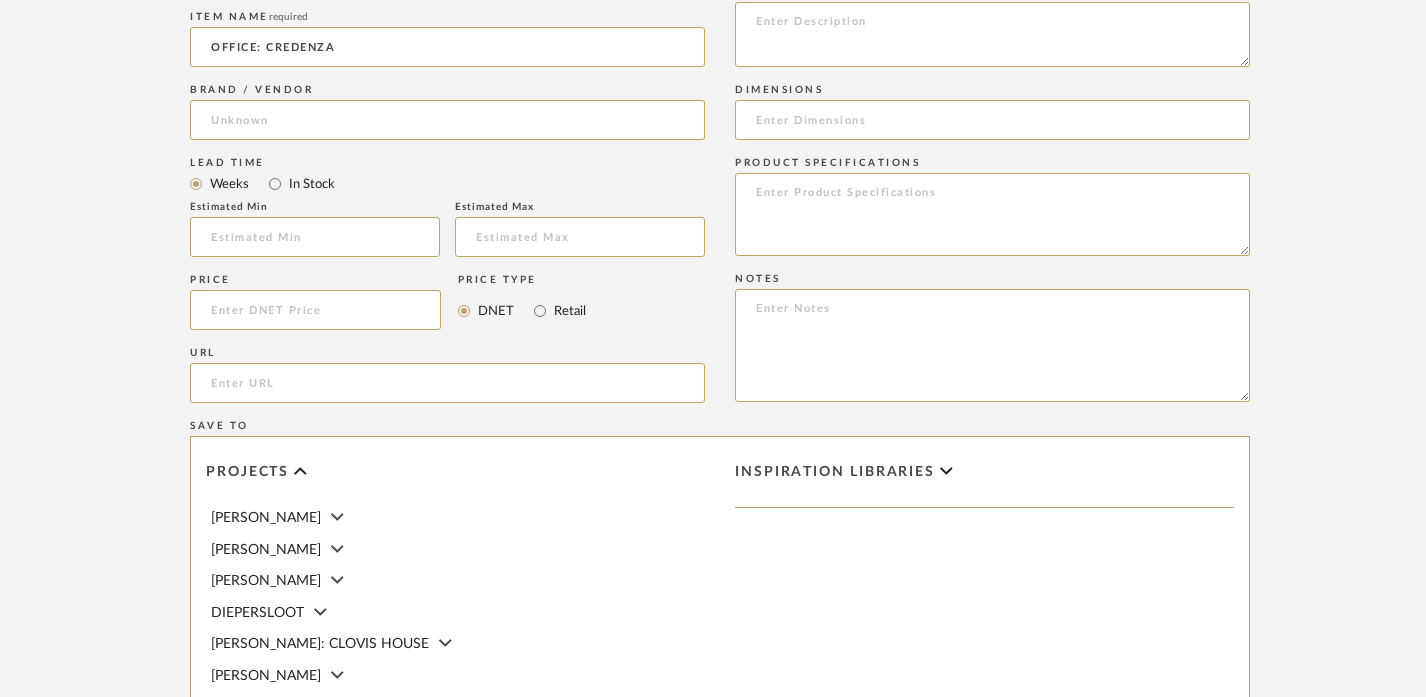 scroll, scrollTop: 1383, scrollLeft: 0, axis: vertical 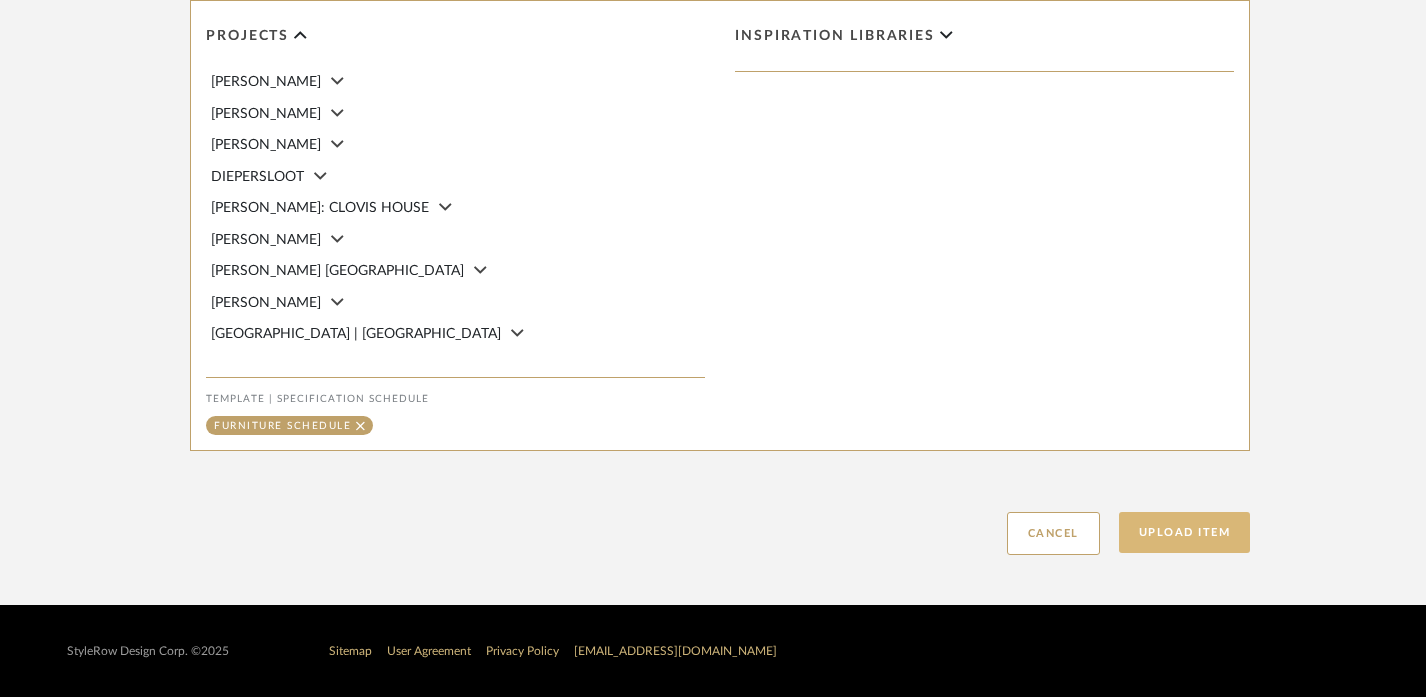 click on "Upload Item" 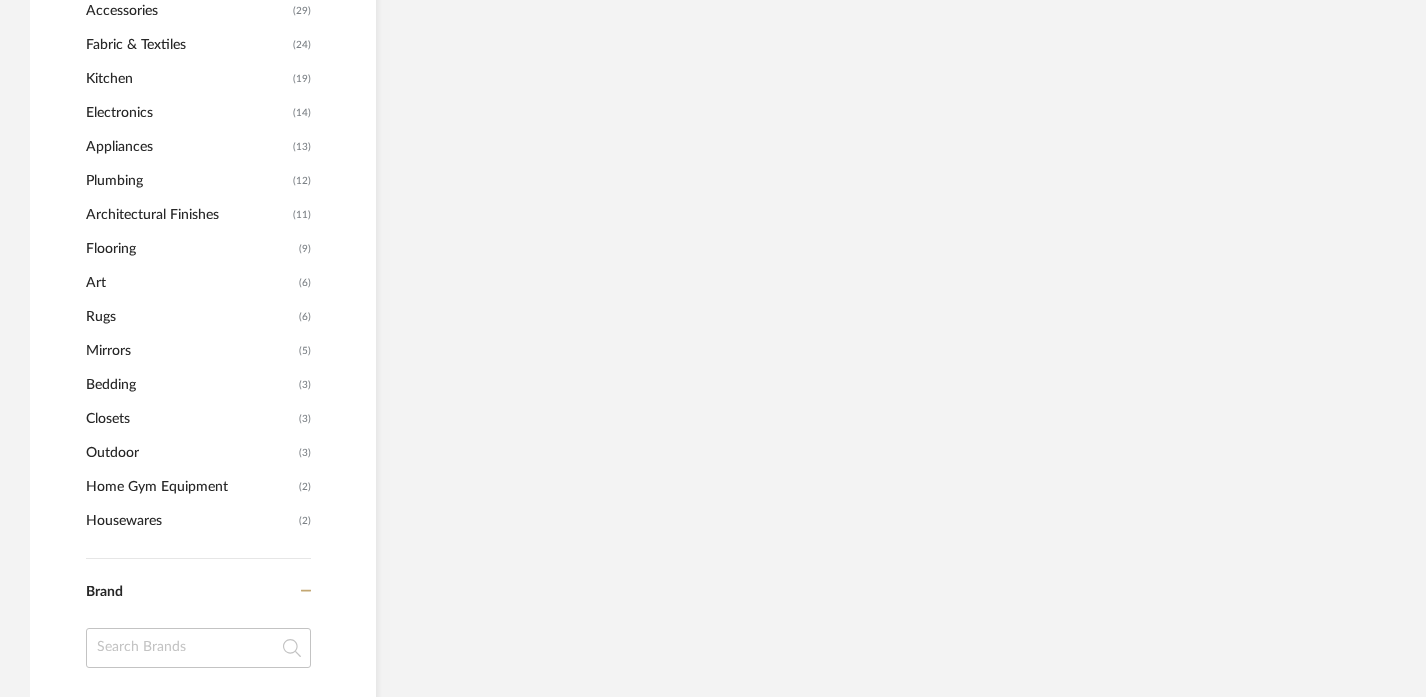 scroll, scrollTop: 1451, scrollLeft: 0, axis: vertical 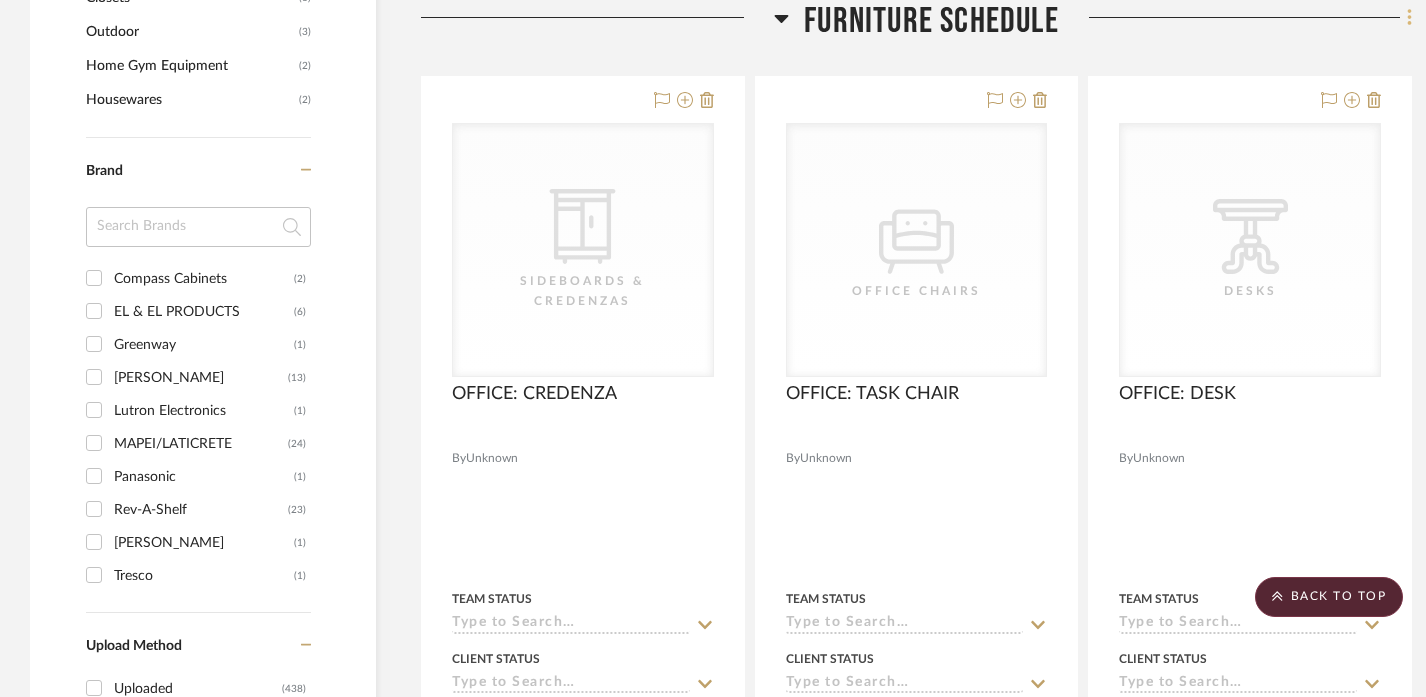 click 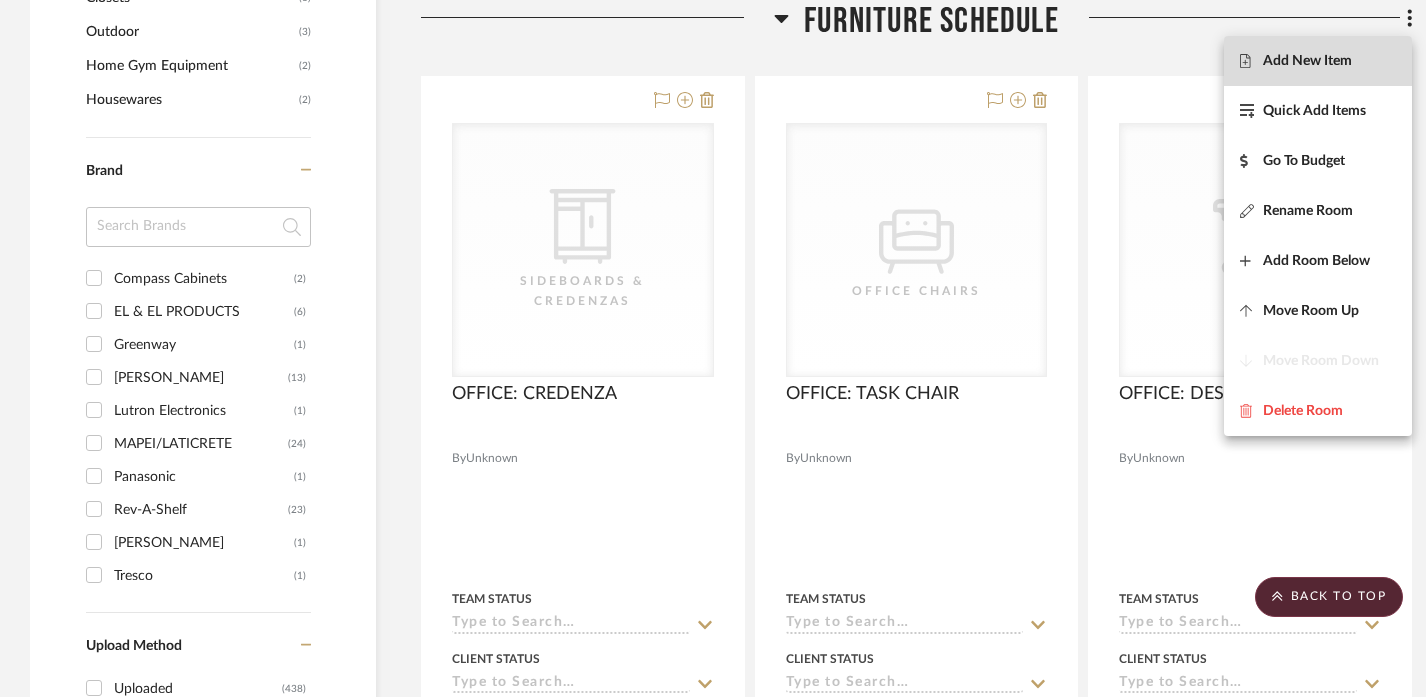 click on "Add New Item" at bounding box center (1318, 61) 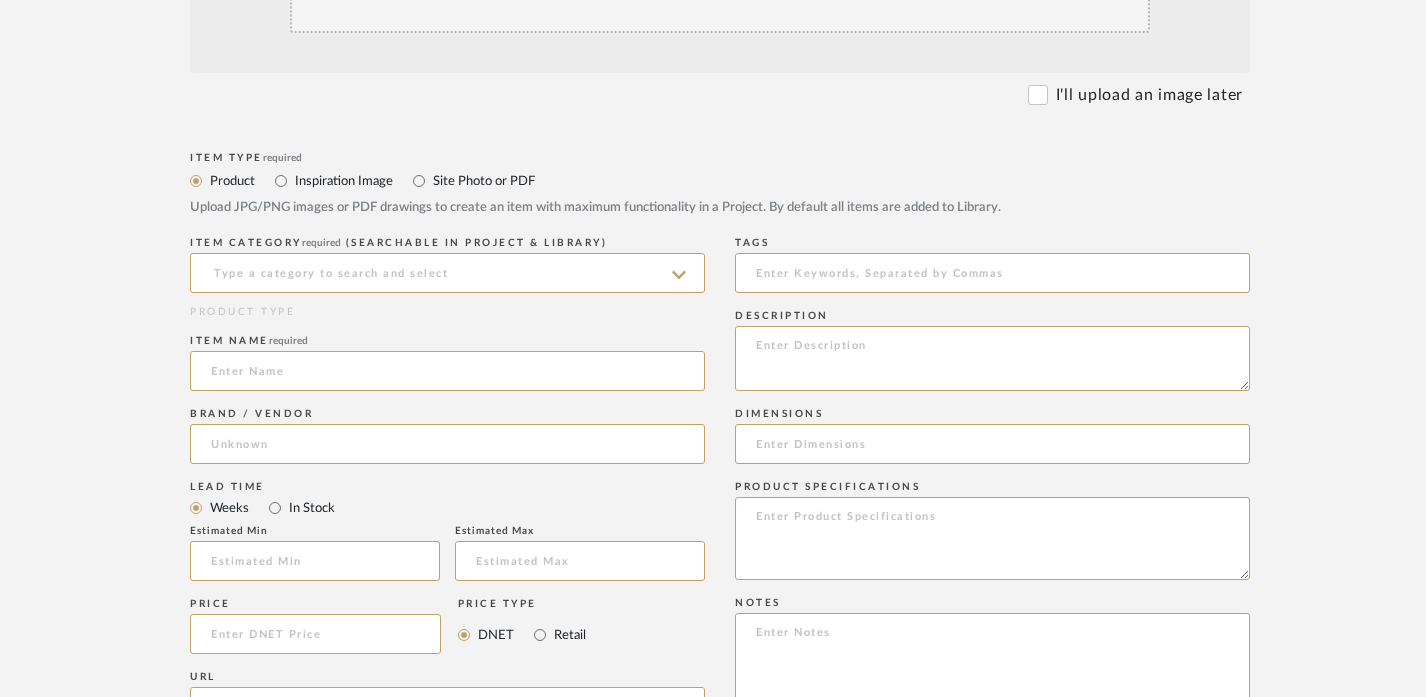 scroll, scrollTop: 623, scrollLeft: 0, axis: vertical 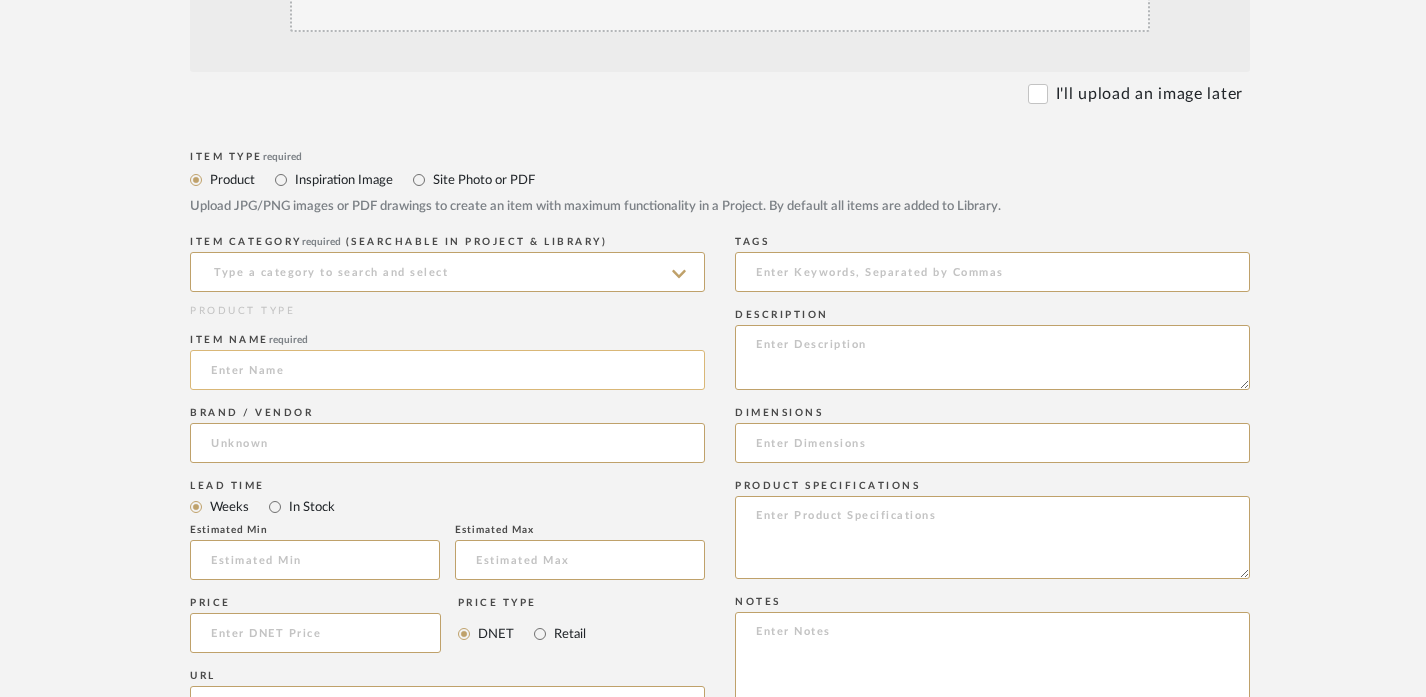 click 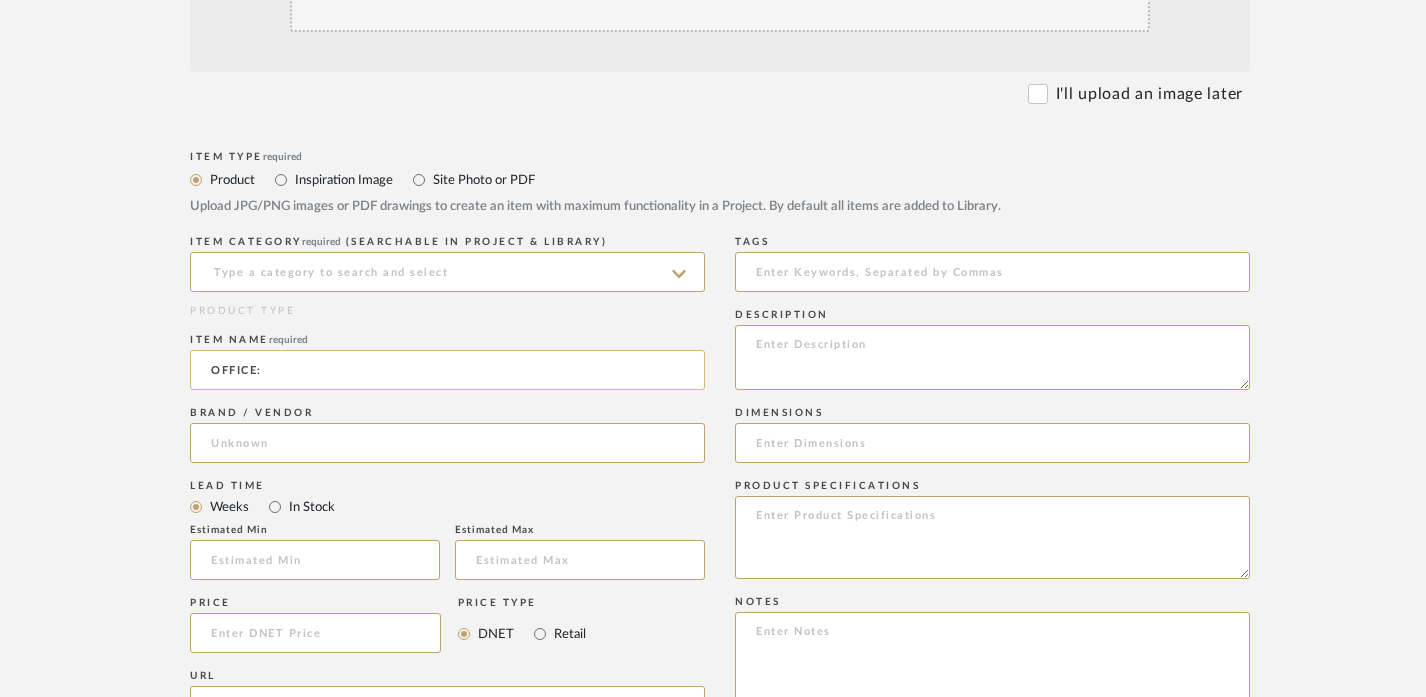 paste on "OCCASIONAL CHAIRS" 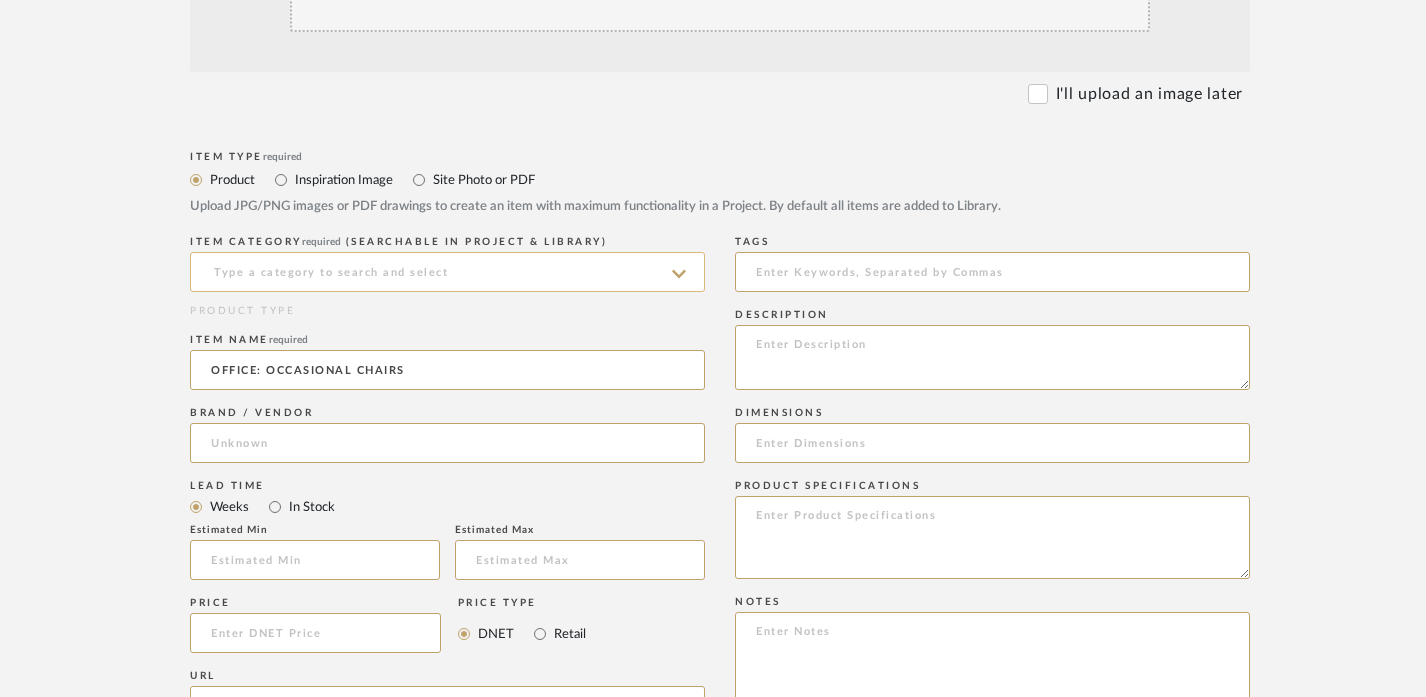 type on "OFFICE: OCCASIONAL CHAIRS" 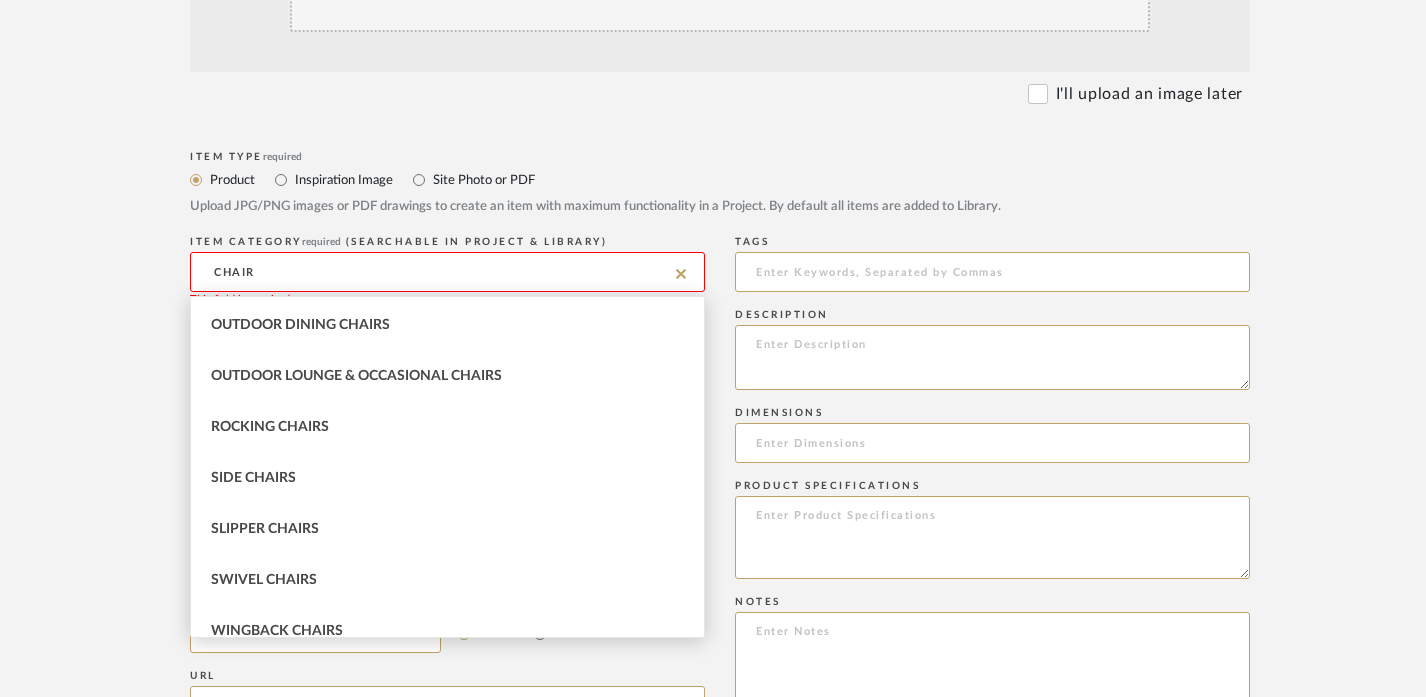 scroll, scrollTop: 299, scrollLeft: 0, axis: vertical 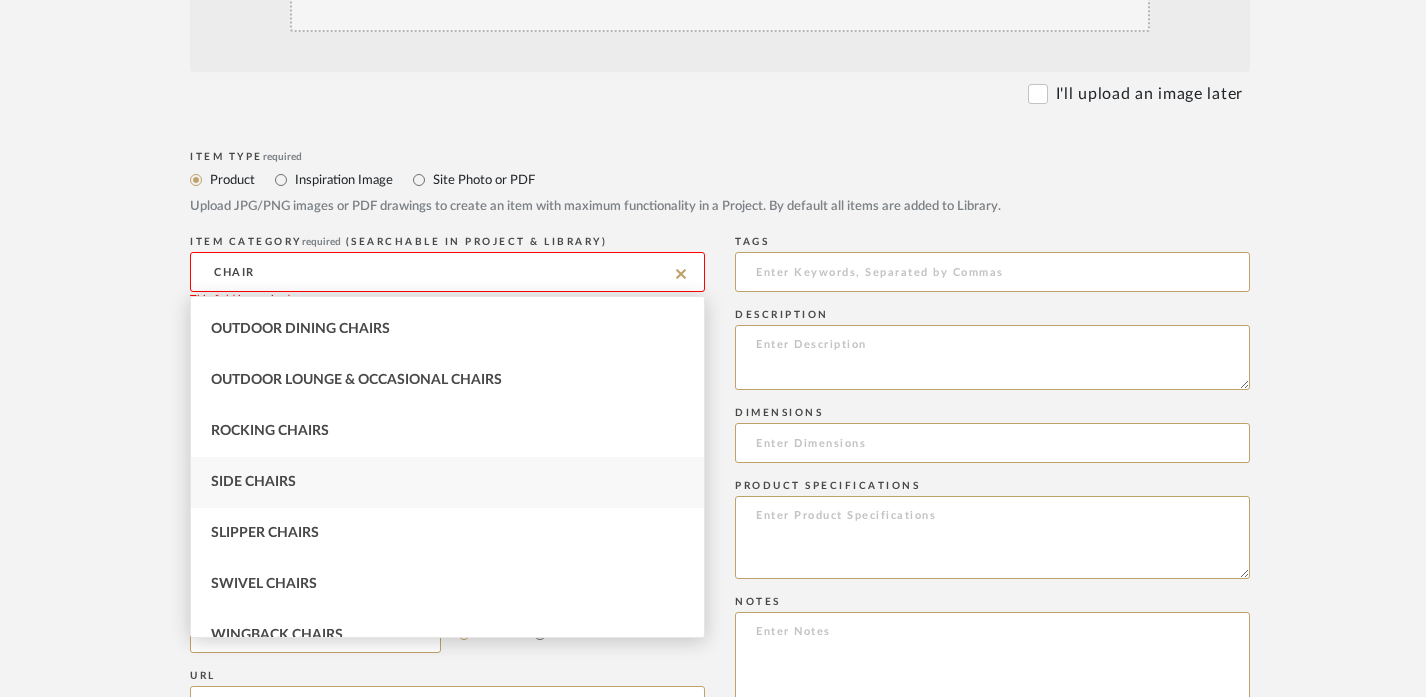 click on "Side Chairs" at bounding box center [447, 482] 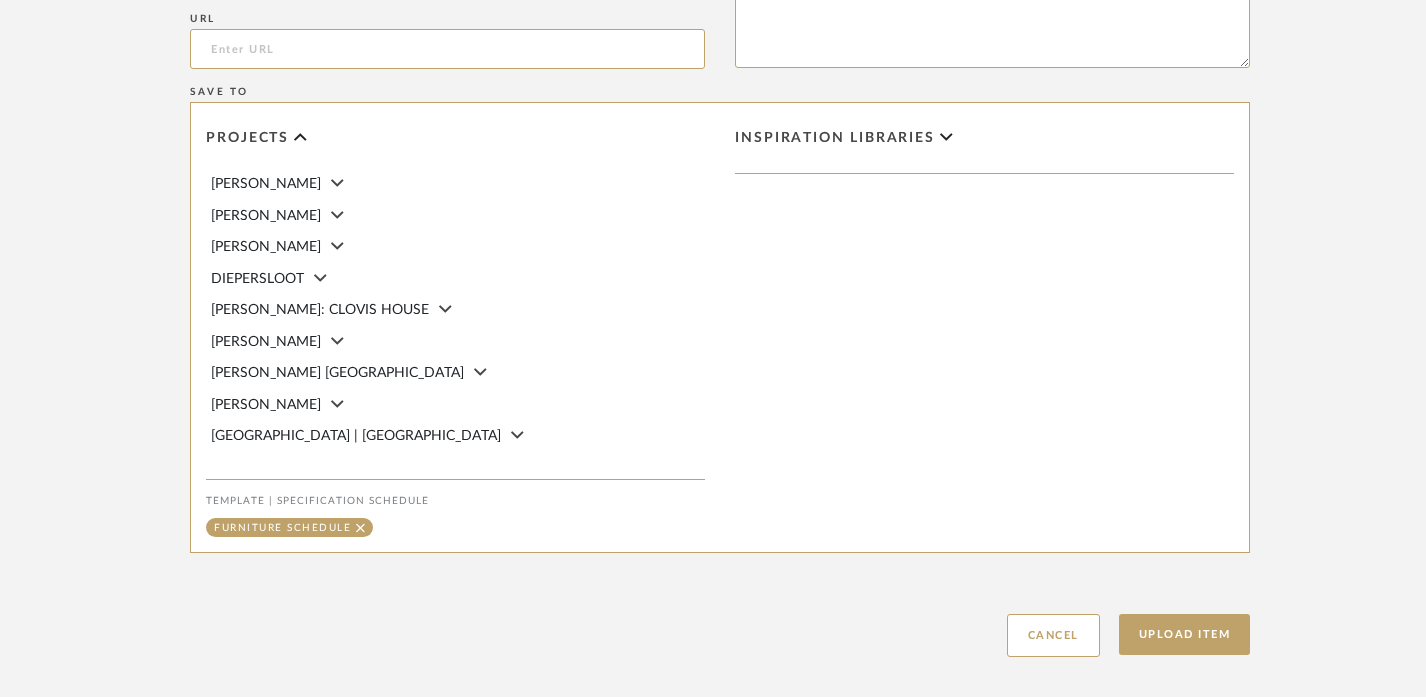scroll, scrollTop: 1302, scrollLeft: 0, axis: vertical 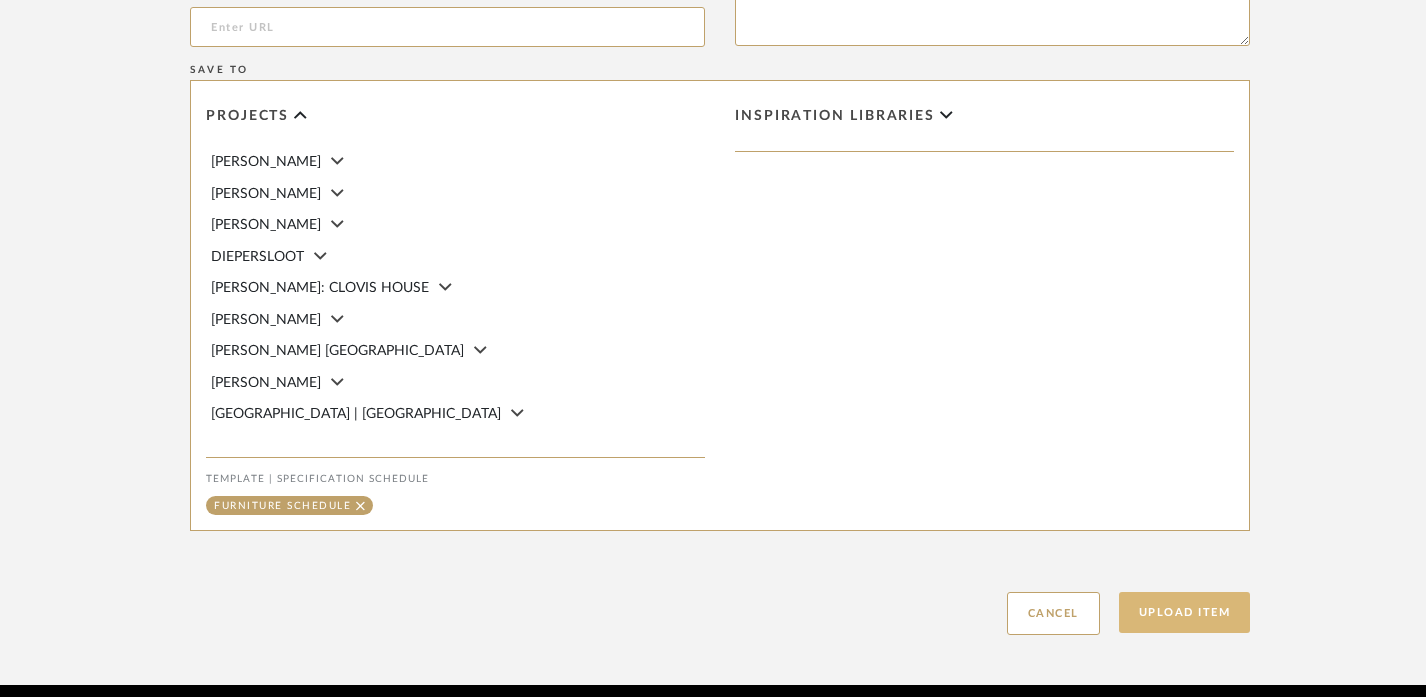 click on "Upload Item" 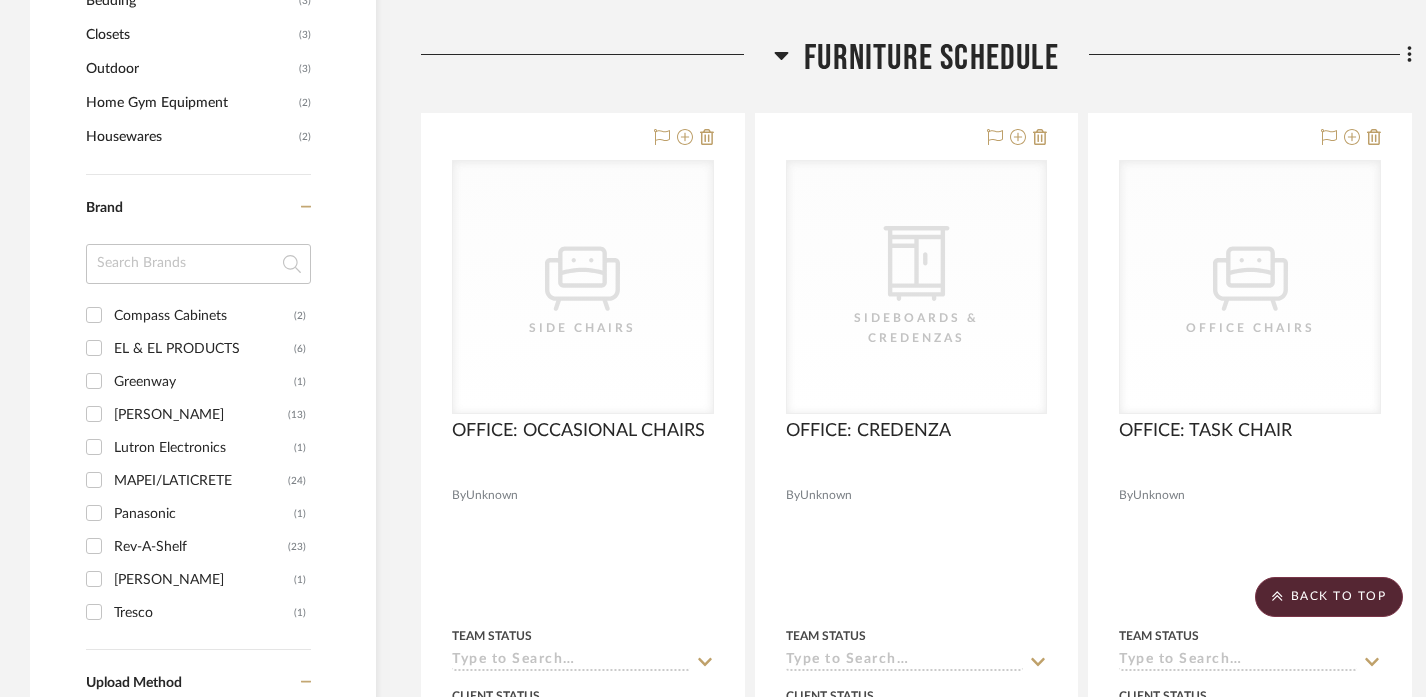 scroll, scrollTop: 2002, scrollLeft: 0, axis: vertical 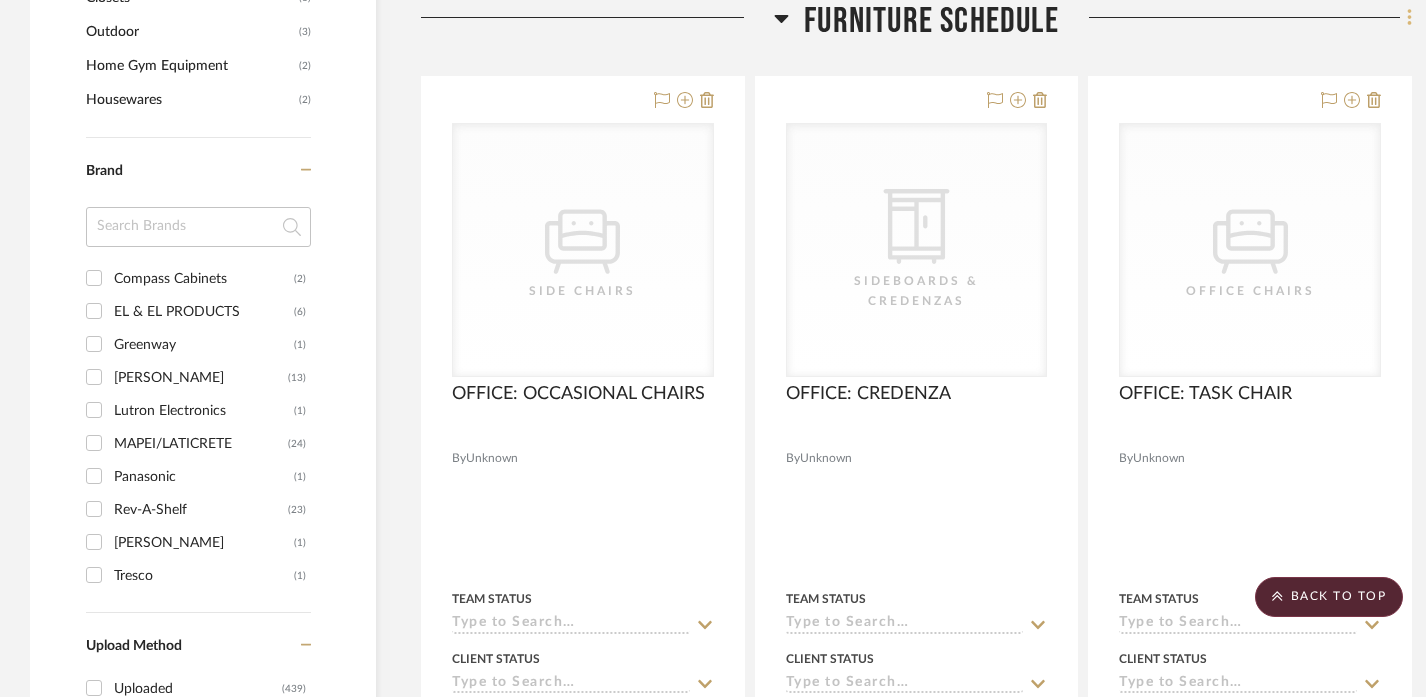 click 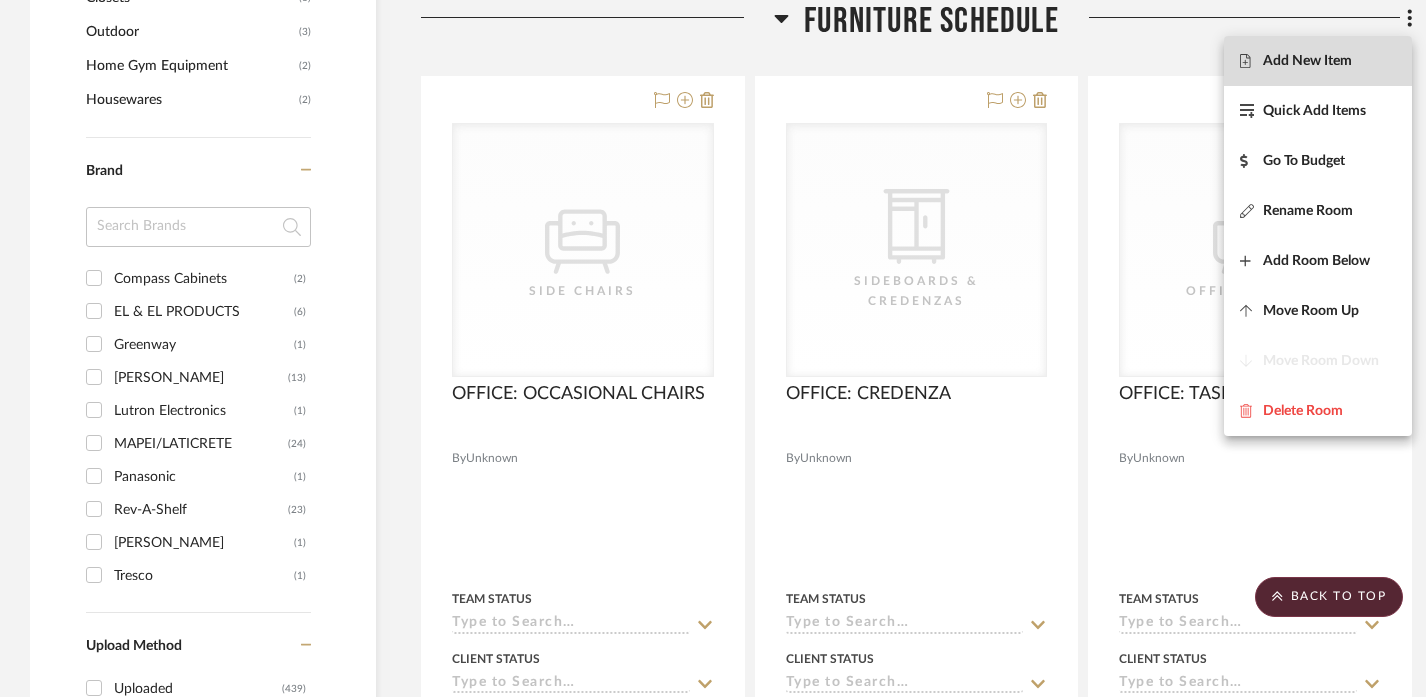 click on "Add New Item" at bounding box center (1307, 61) 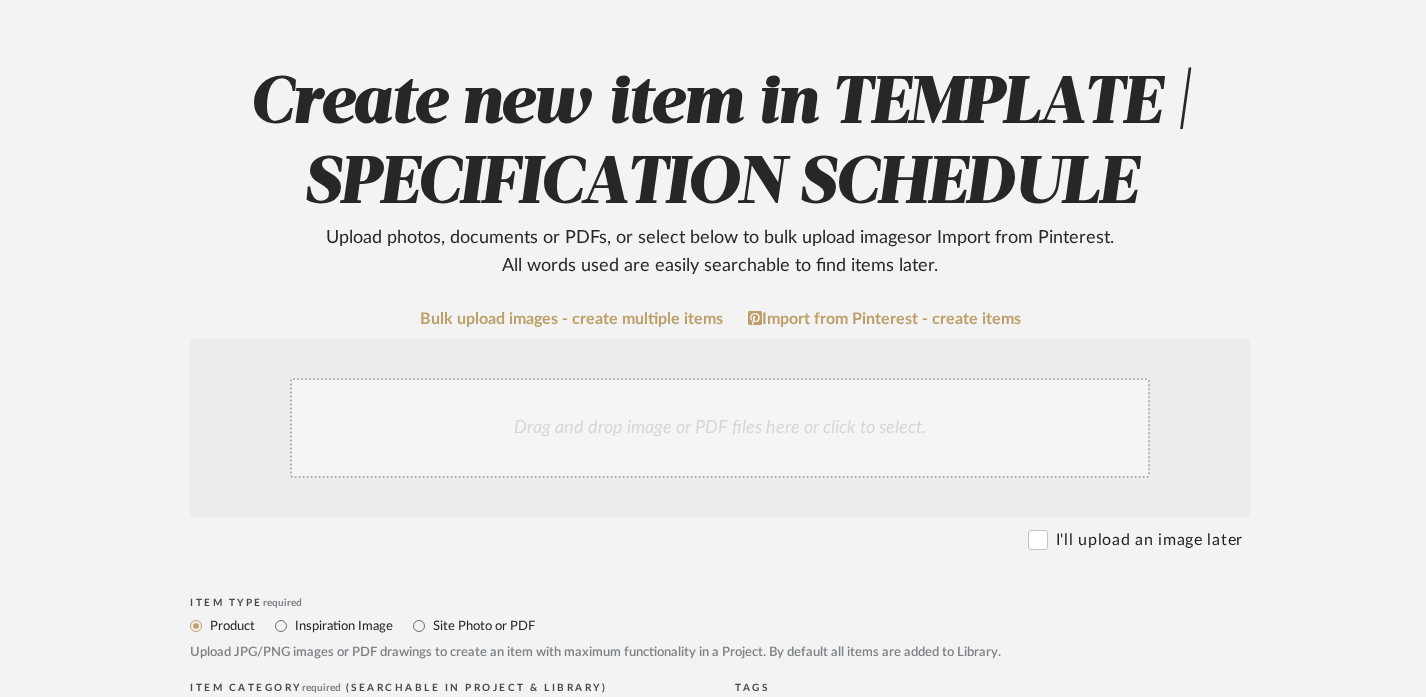 scroll, scrollTop: 418, scrollLeft: 0, axis: vertical 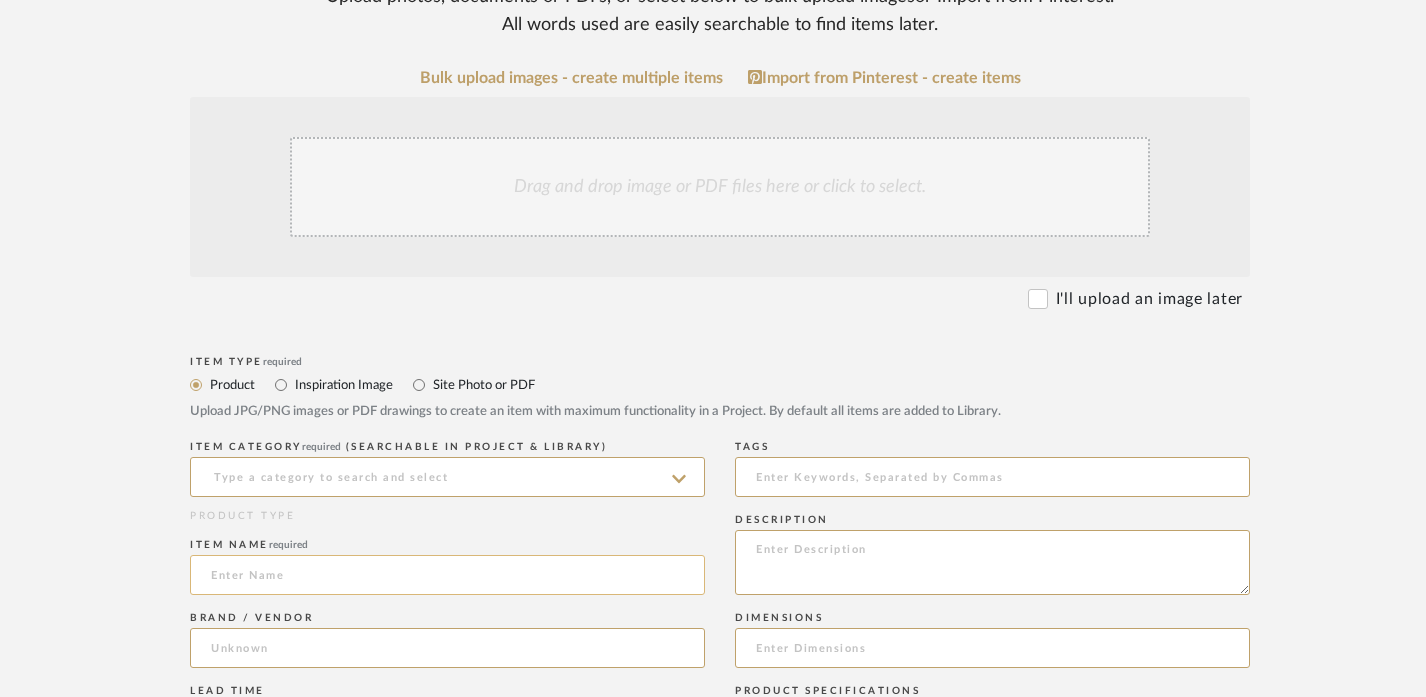click 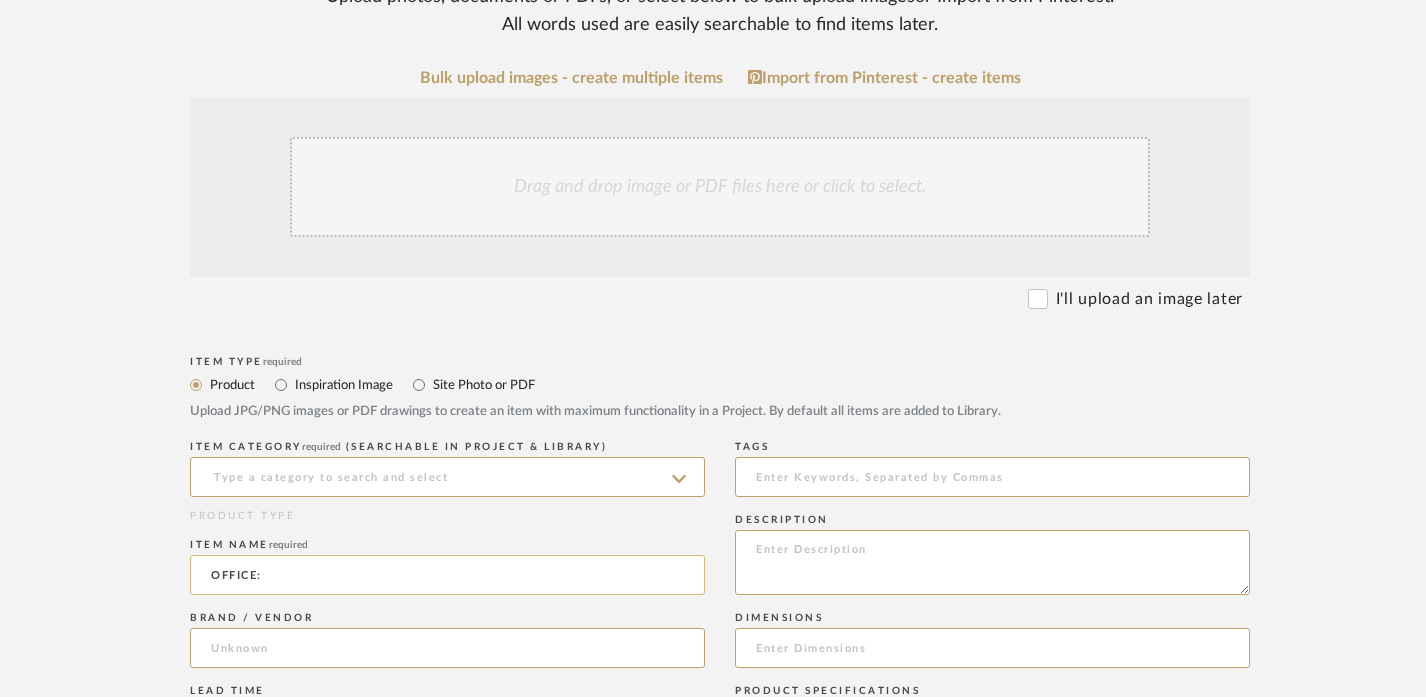 paste on "AREA RUG" 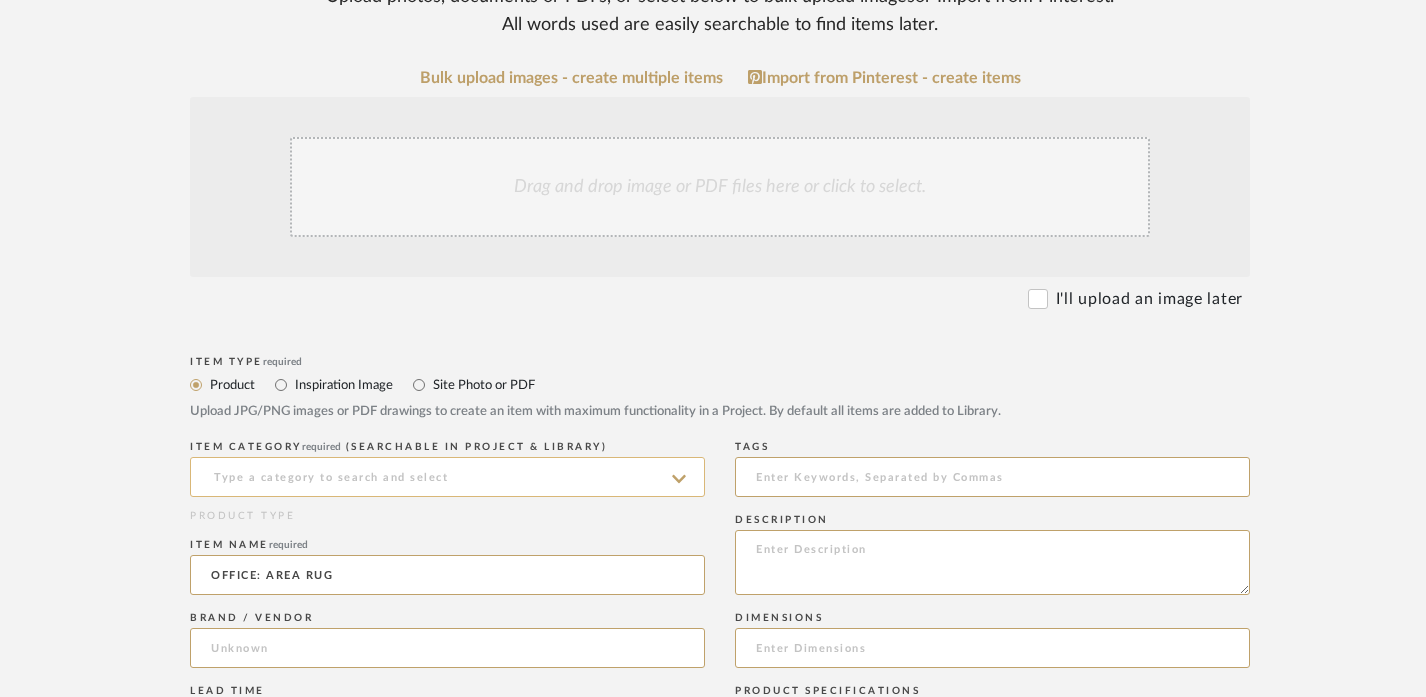 type on "OFFICE: AREA RUG" 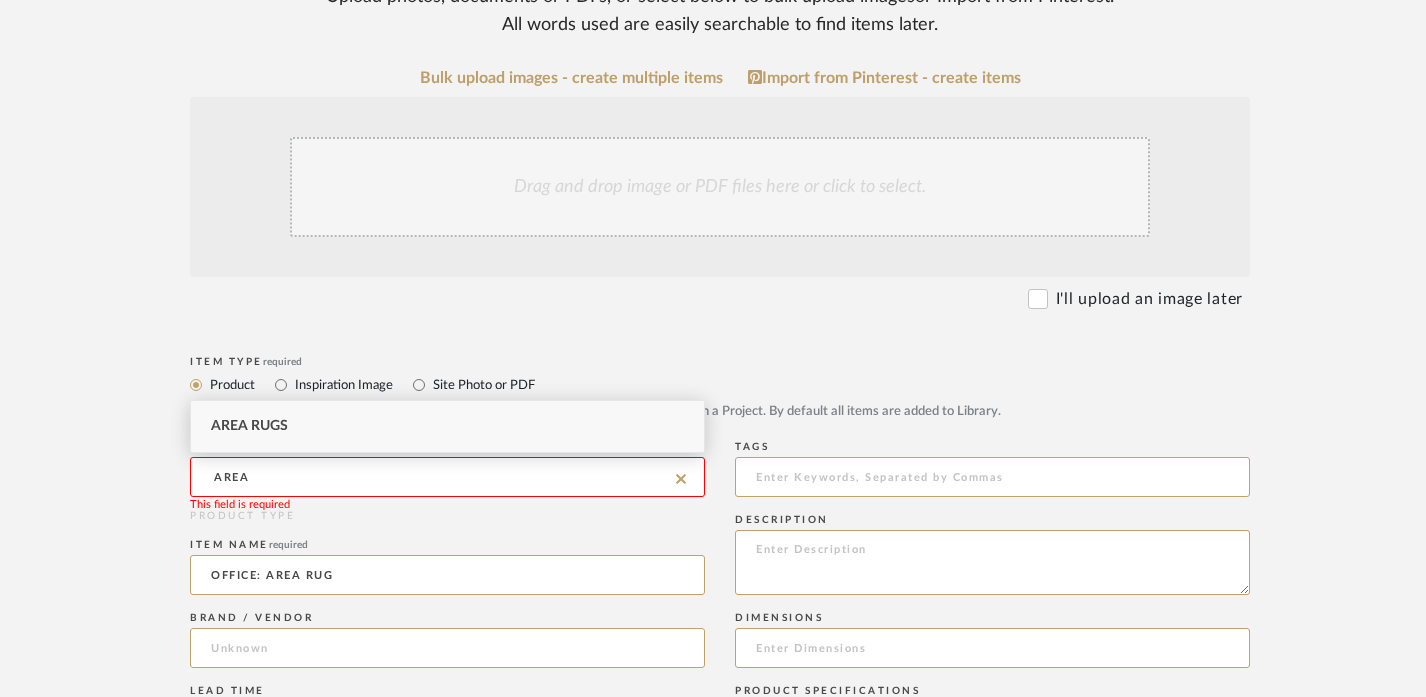 click on "Area Rugs" at bounding box center [447, 426] 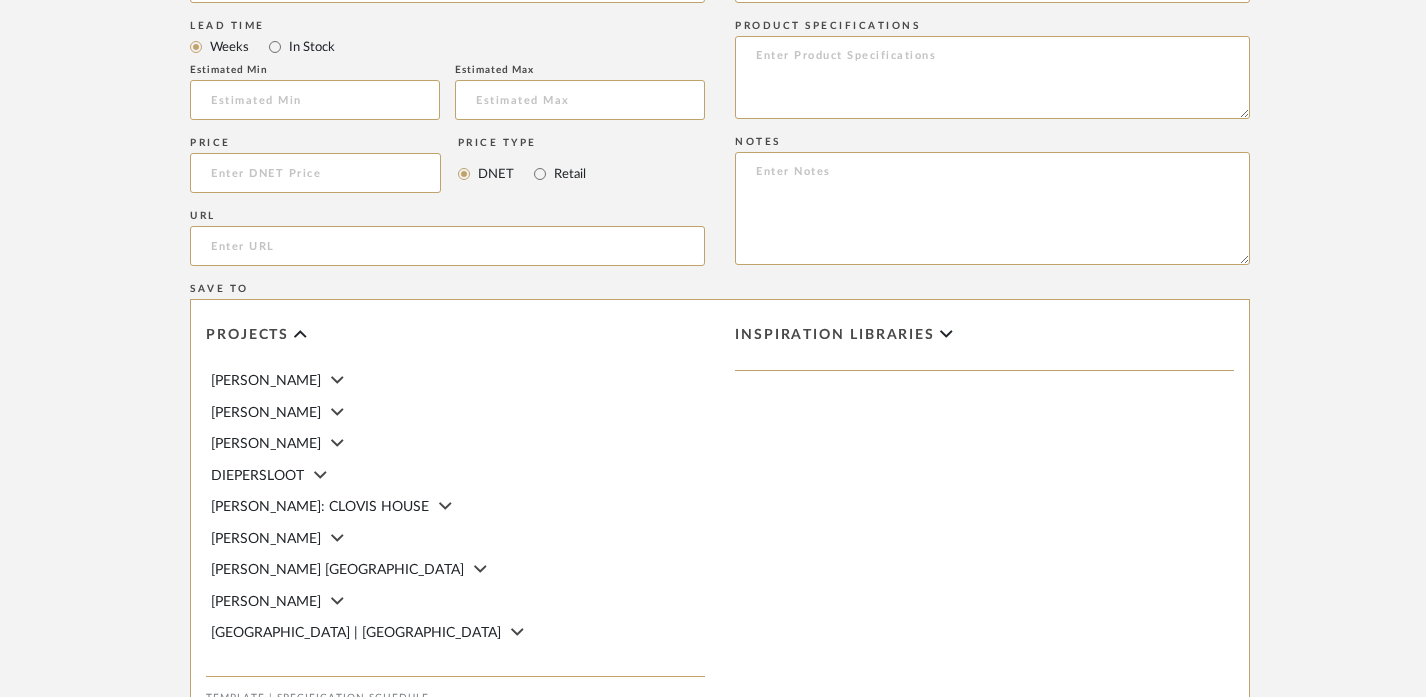 scroll, scrollTop: 1383, scrollLeft: 0, axis: vertical 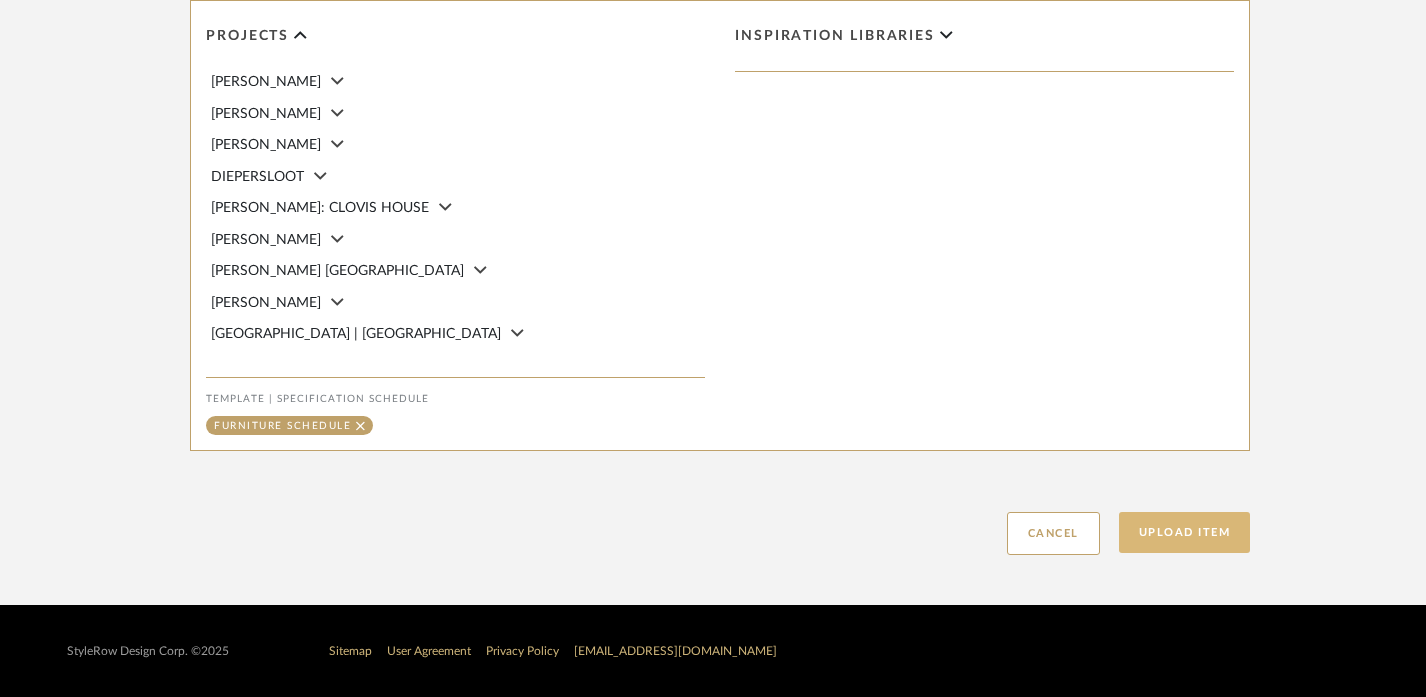 click on "Upload Item" 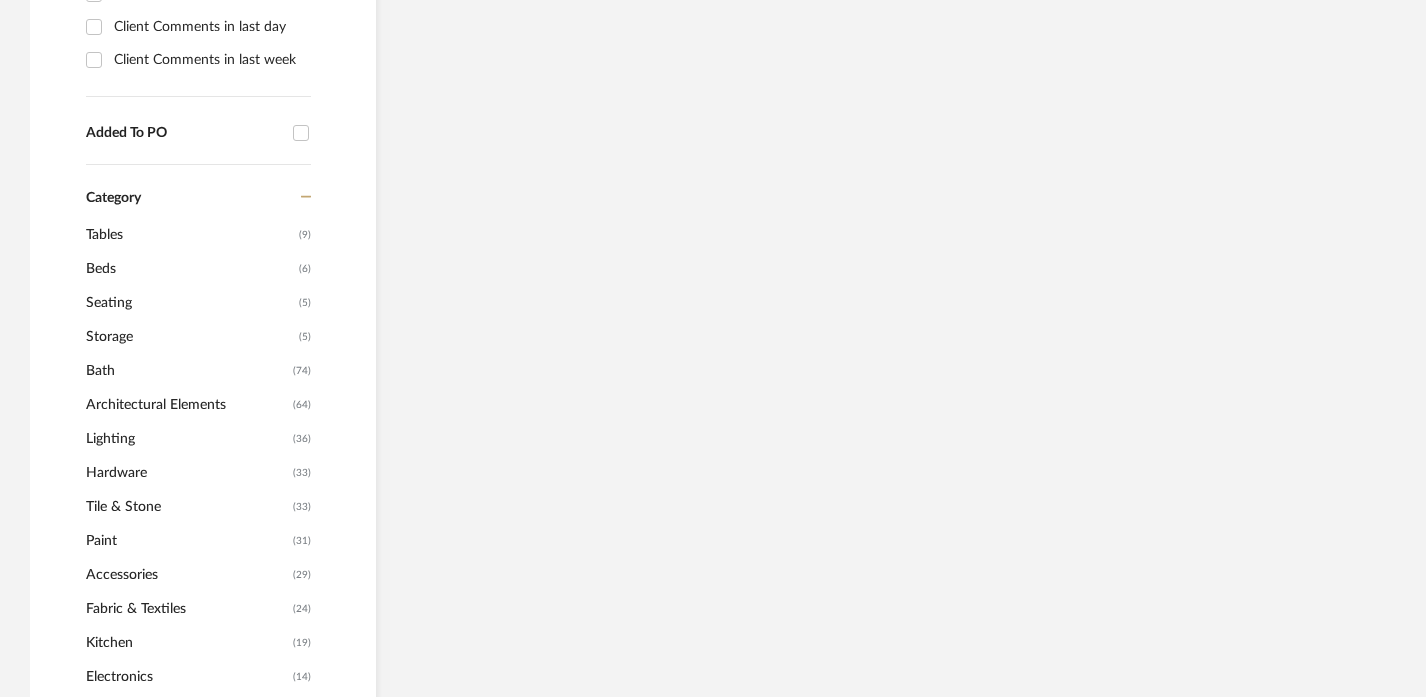 scroll, scrollTop: 695, scrollLeft: 0, axis: vertical 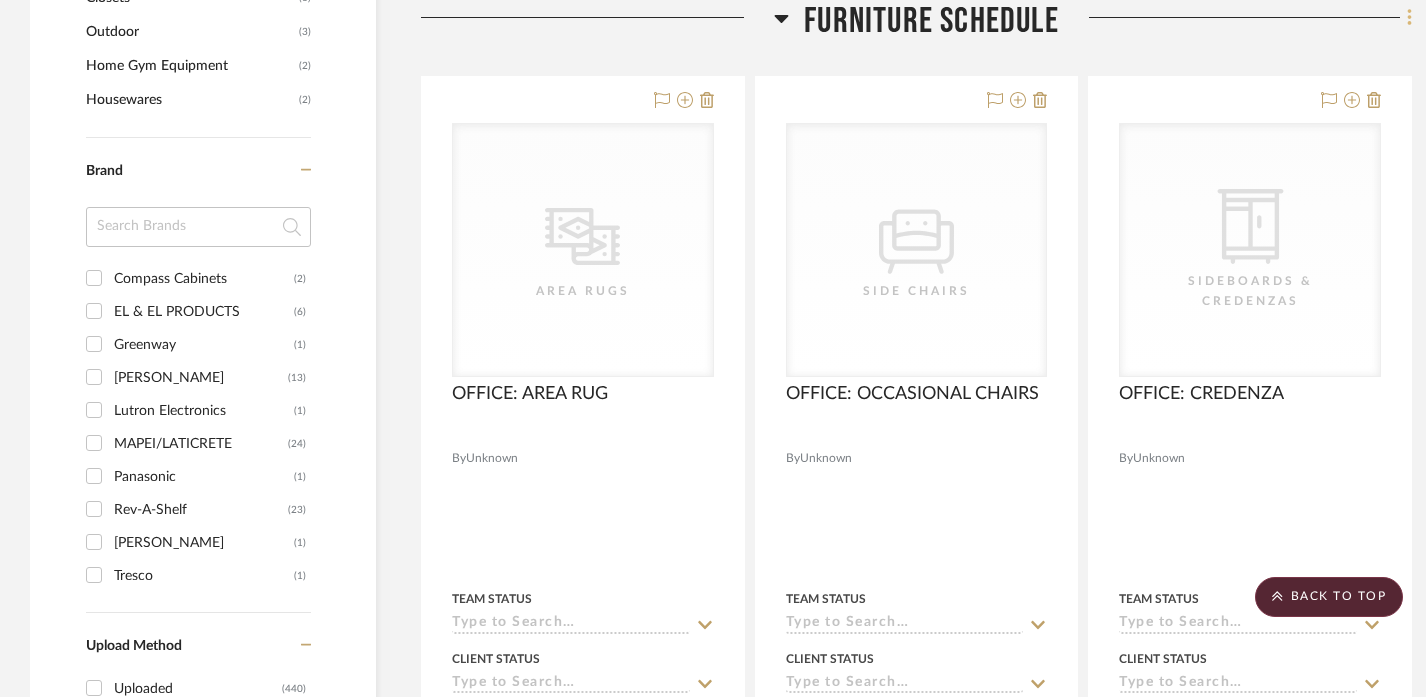 click 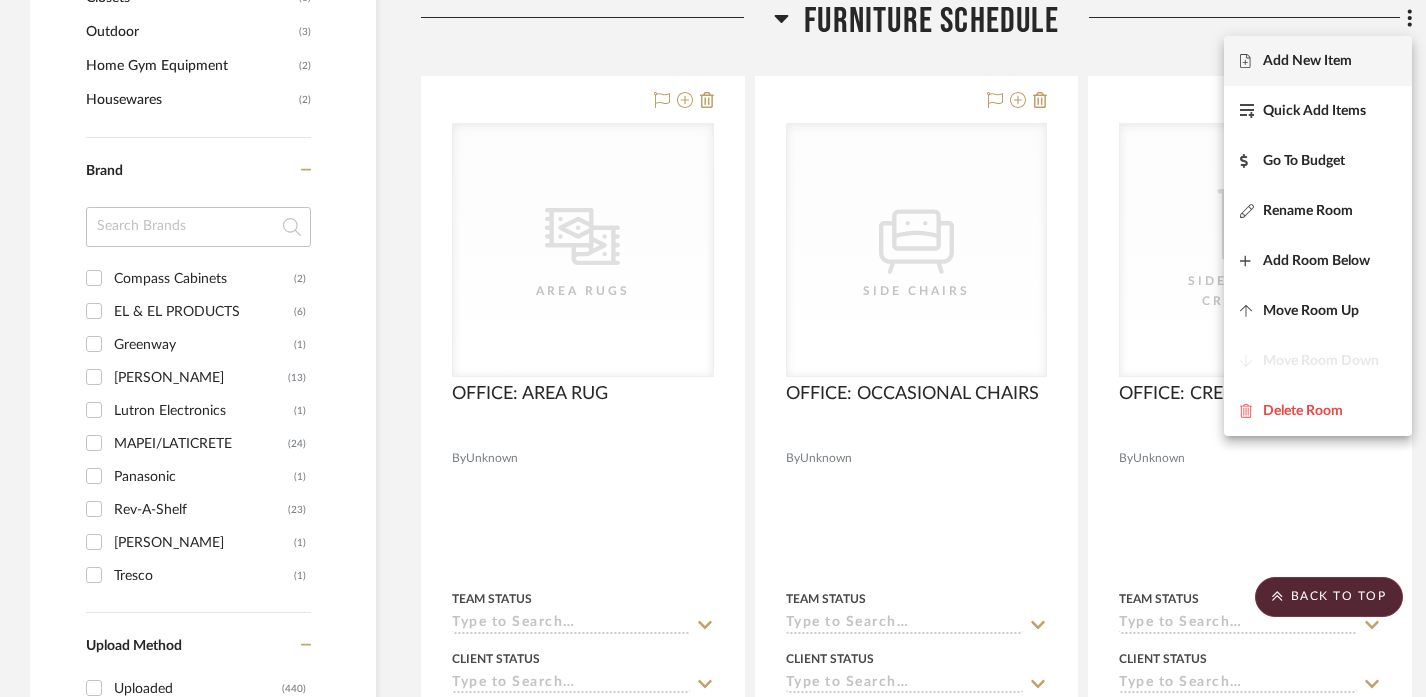 click on "Add New Item" at bounding box center [1307, 61] 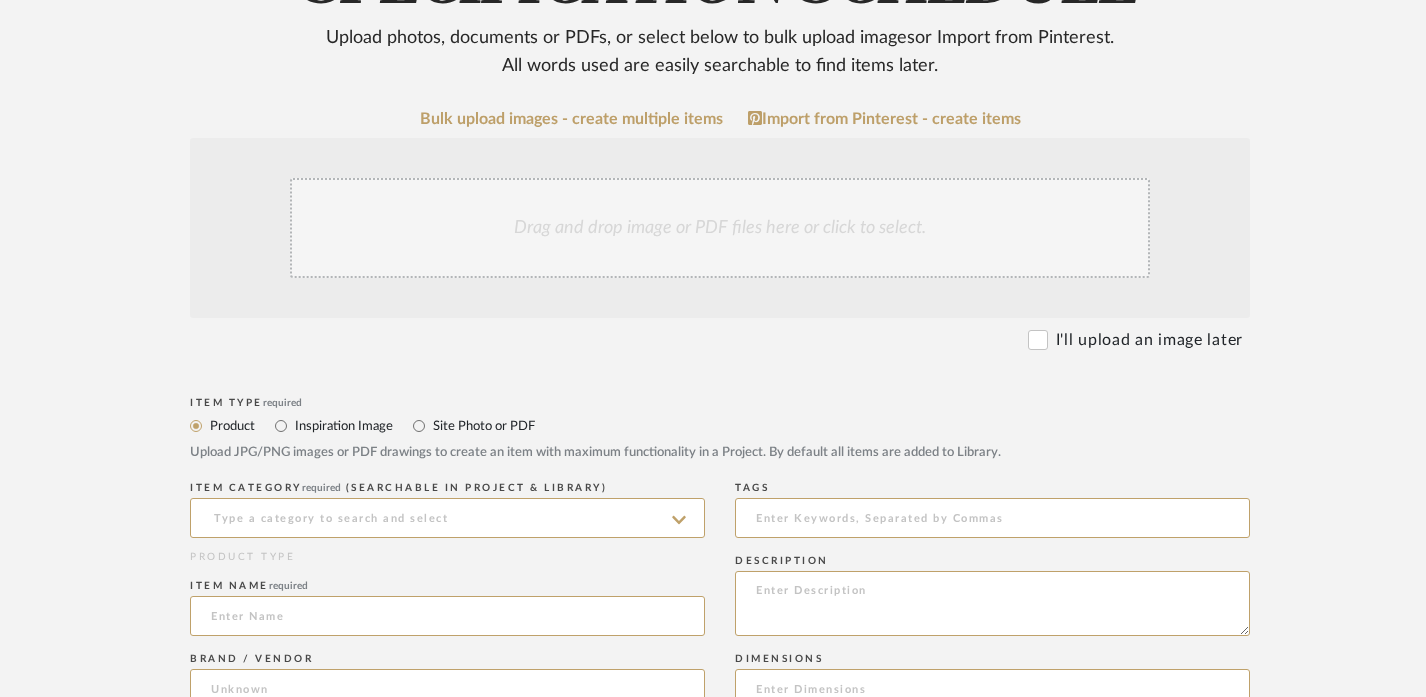 scroll, scrollTop: 418, scrollLeft: 0, axis: vertical 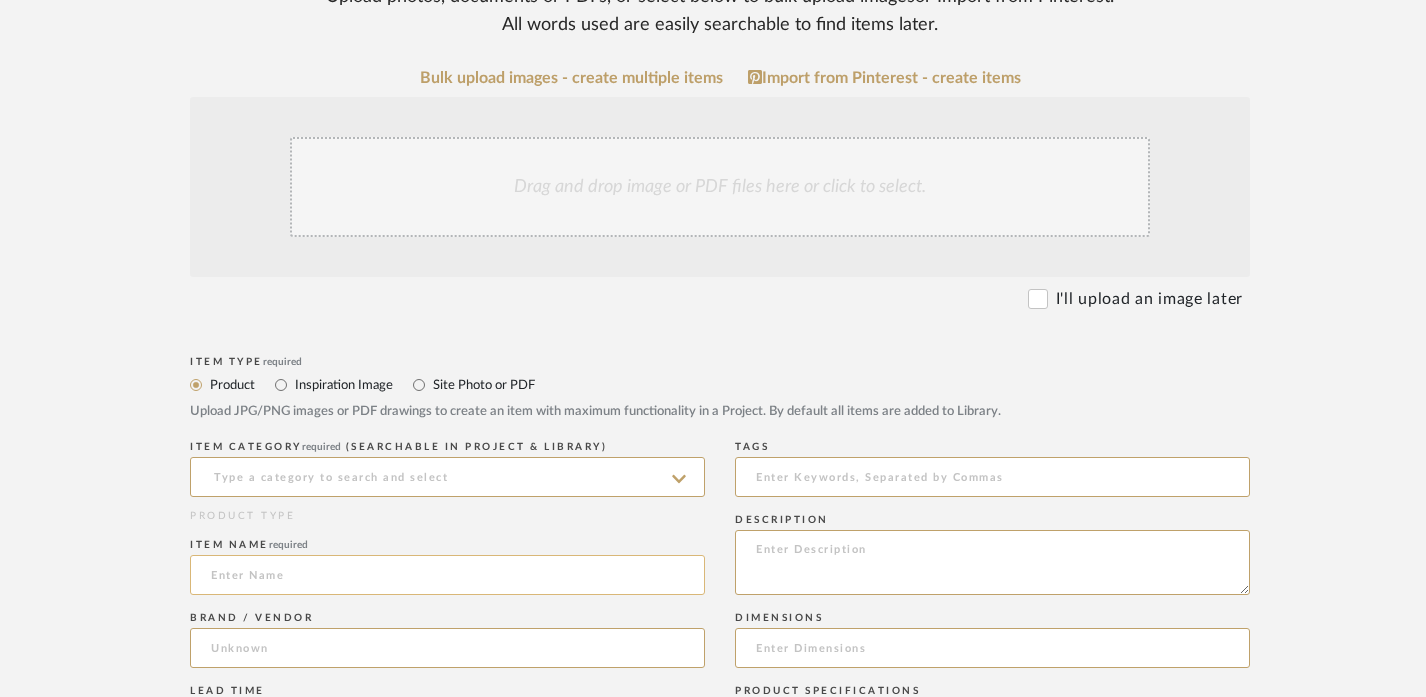 click 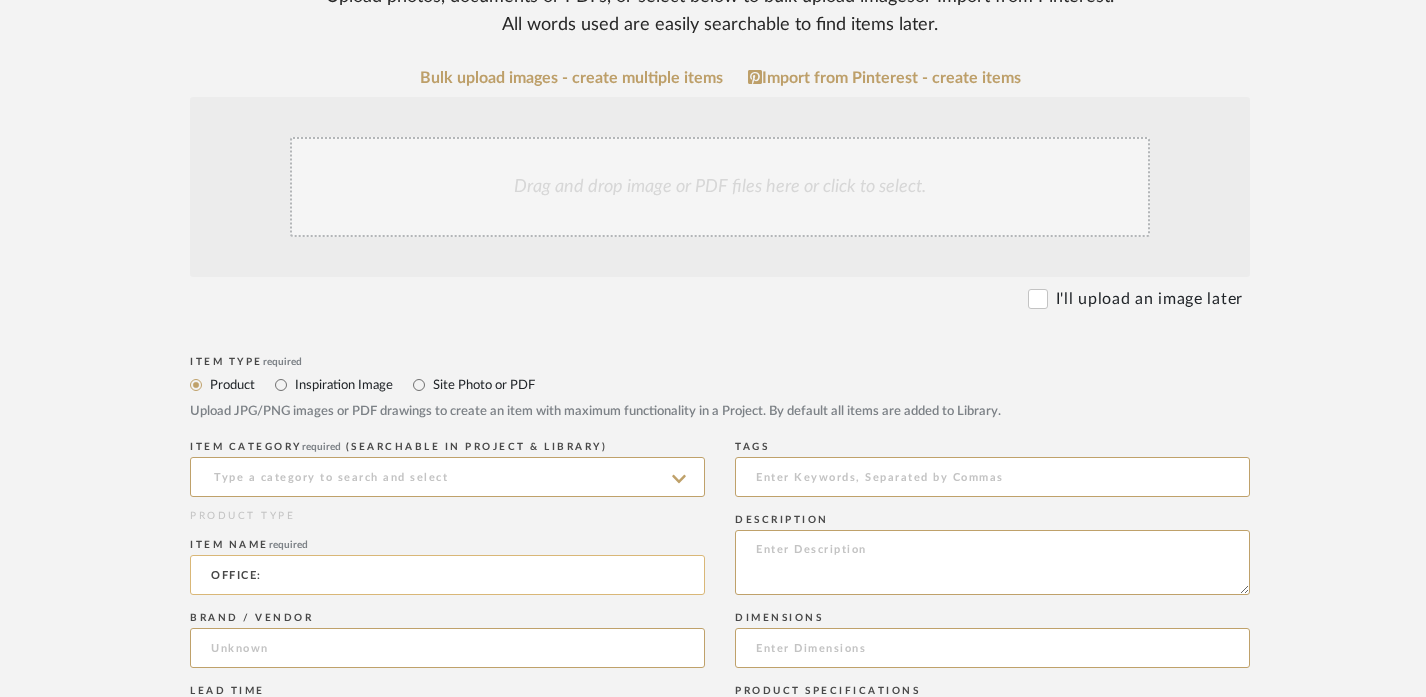 paste on "RUG PAD" 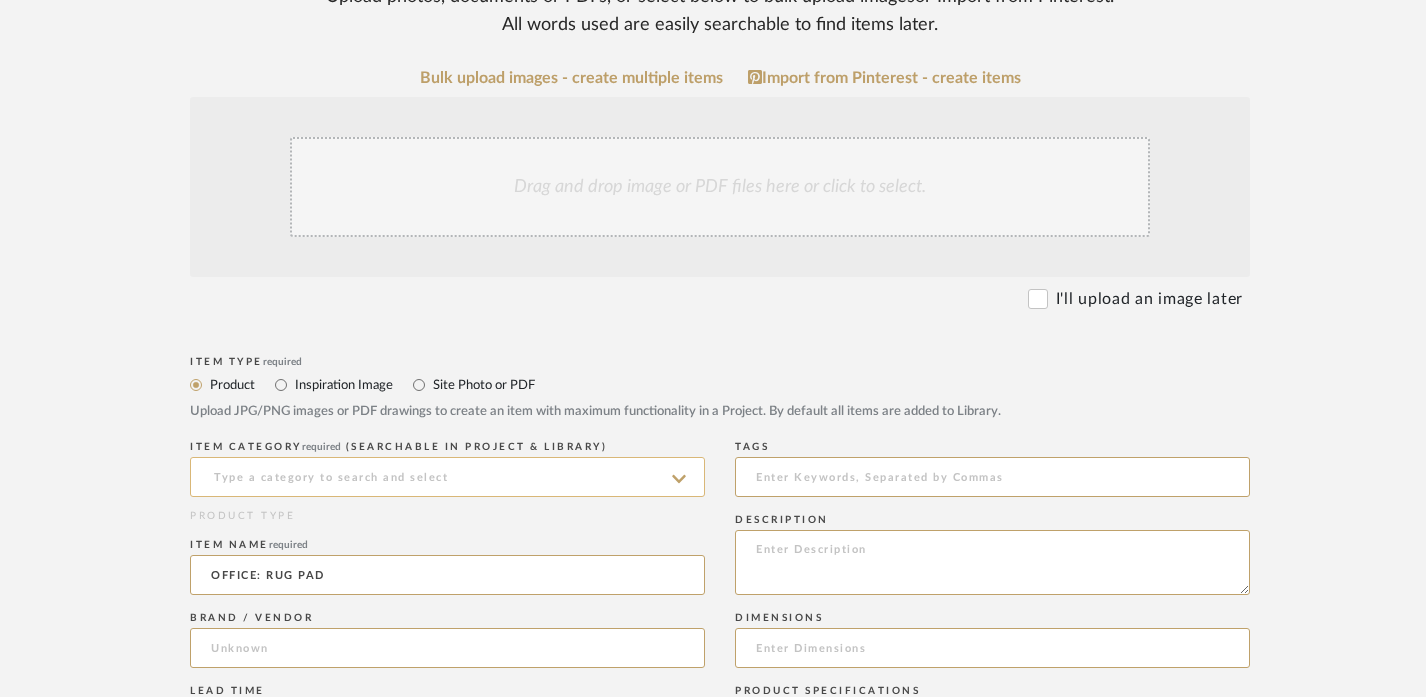type on "OFFICE: RUG PAD" 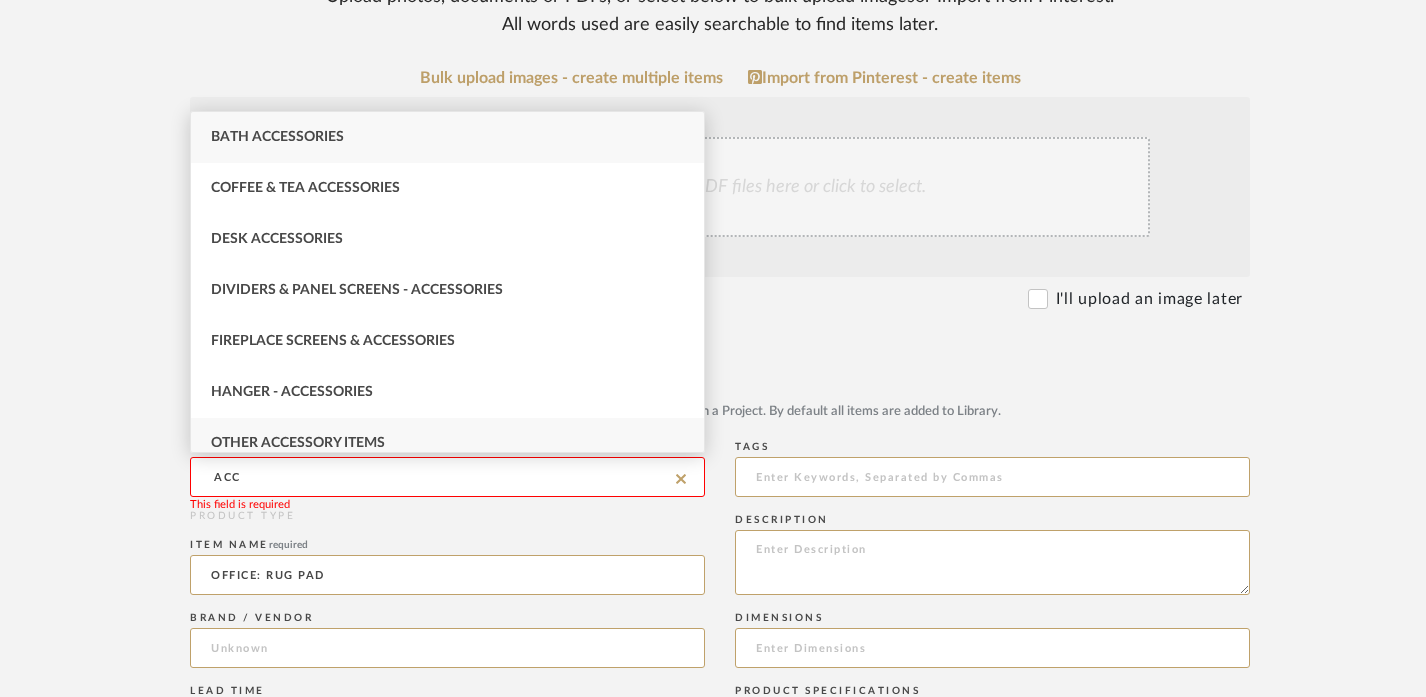 click on "Other Accessory Items" at bounding box center [298, 443] 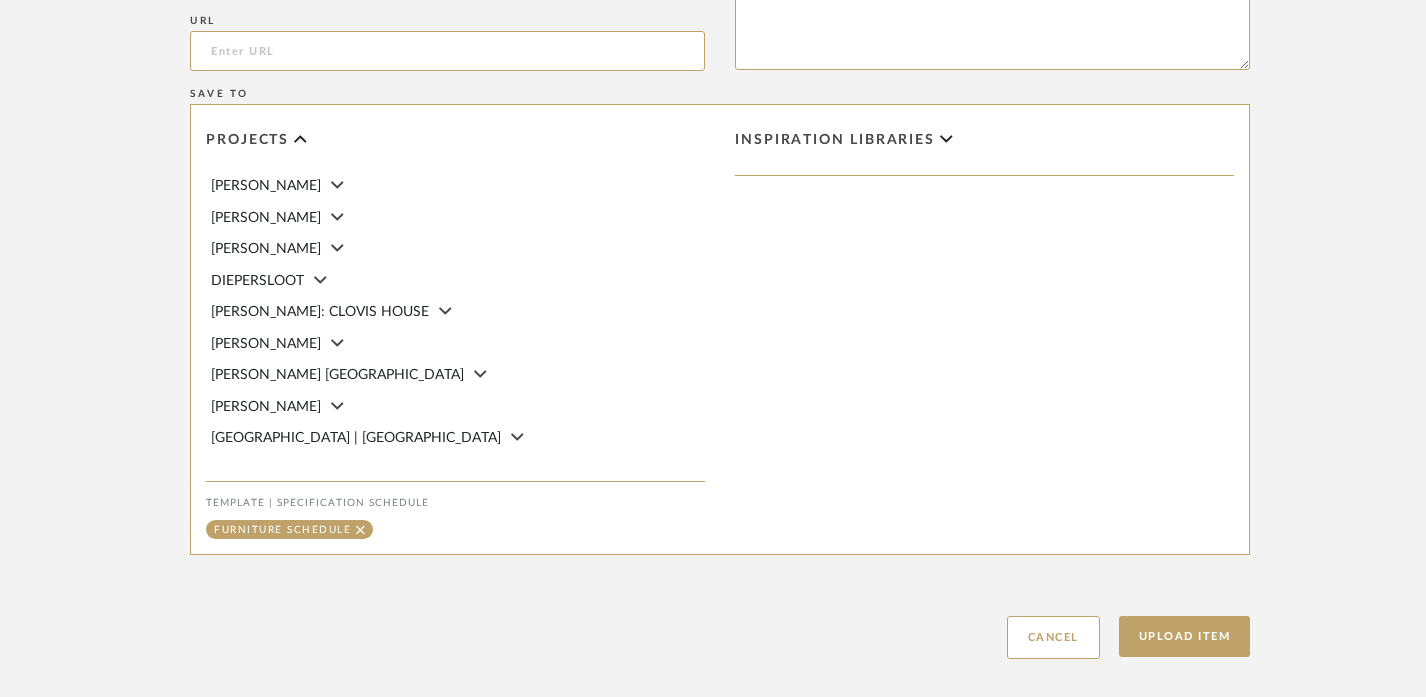 scroll, scrollTop: 1317, scrollLeft: 0, axis: vertical 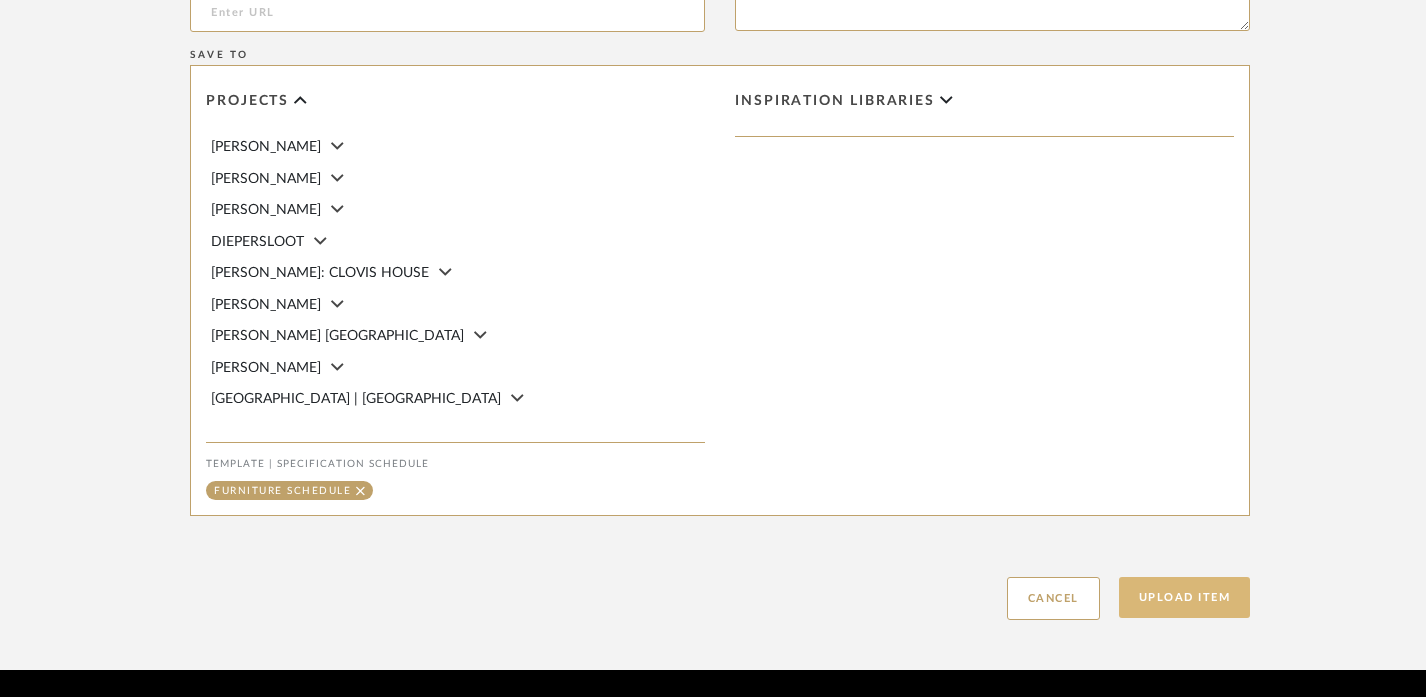 click on "Upload Item" 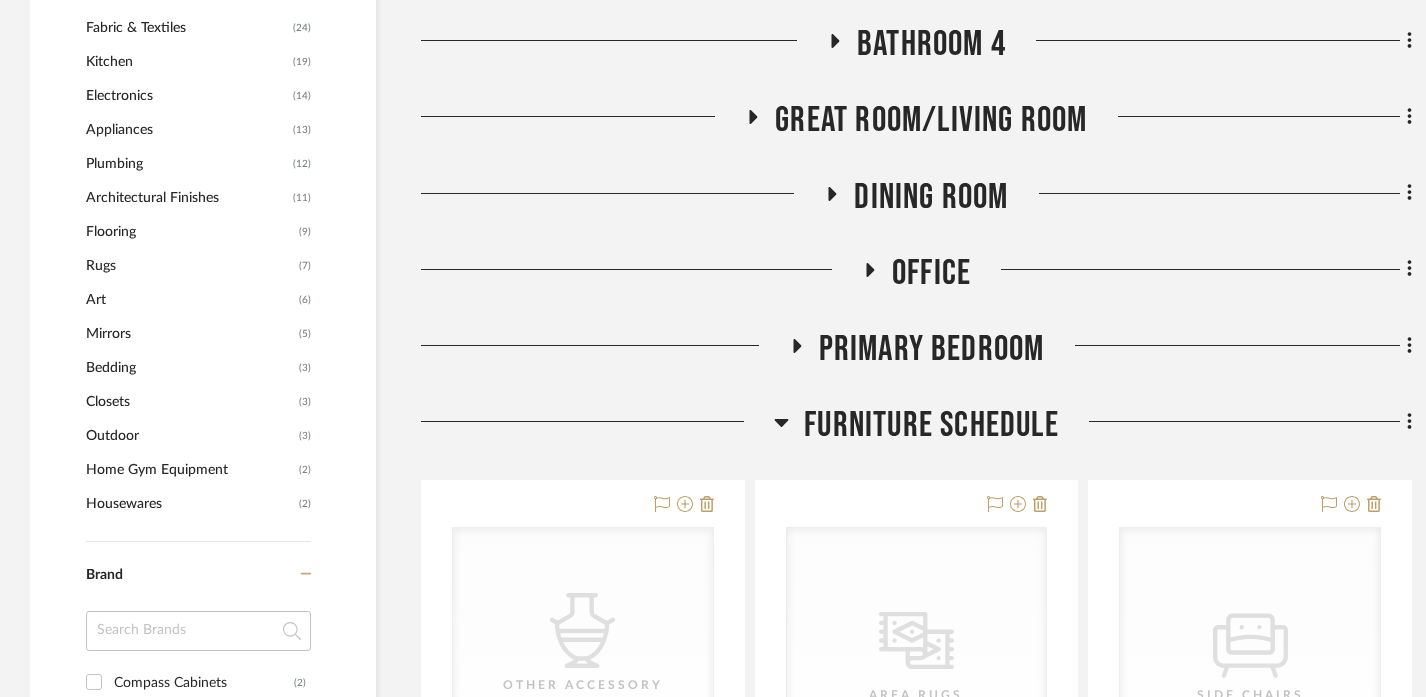 scroll, scrollTop: 2002, scrollLeft: 0, axis: vertical 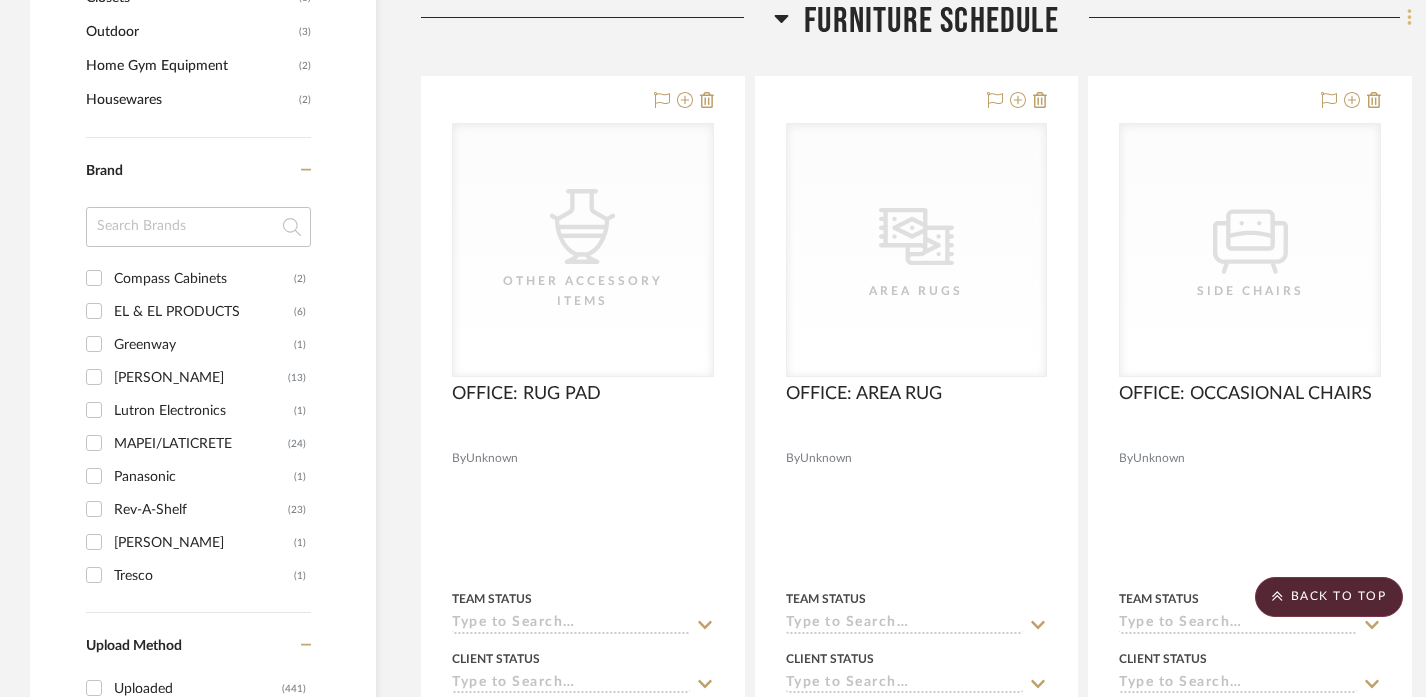 click 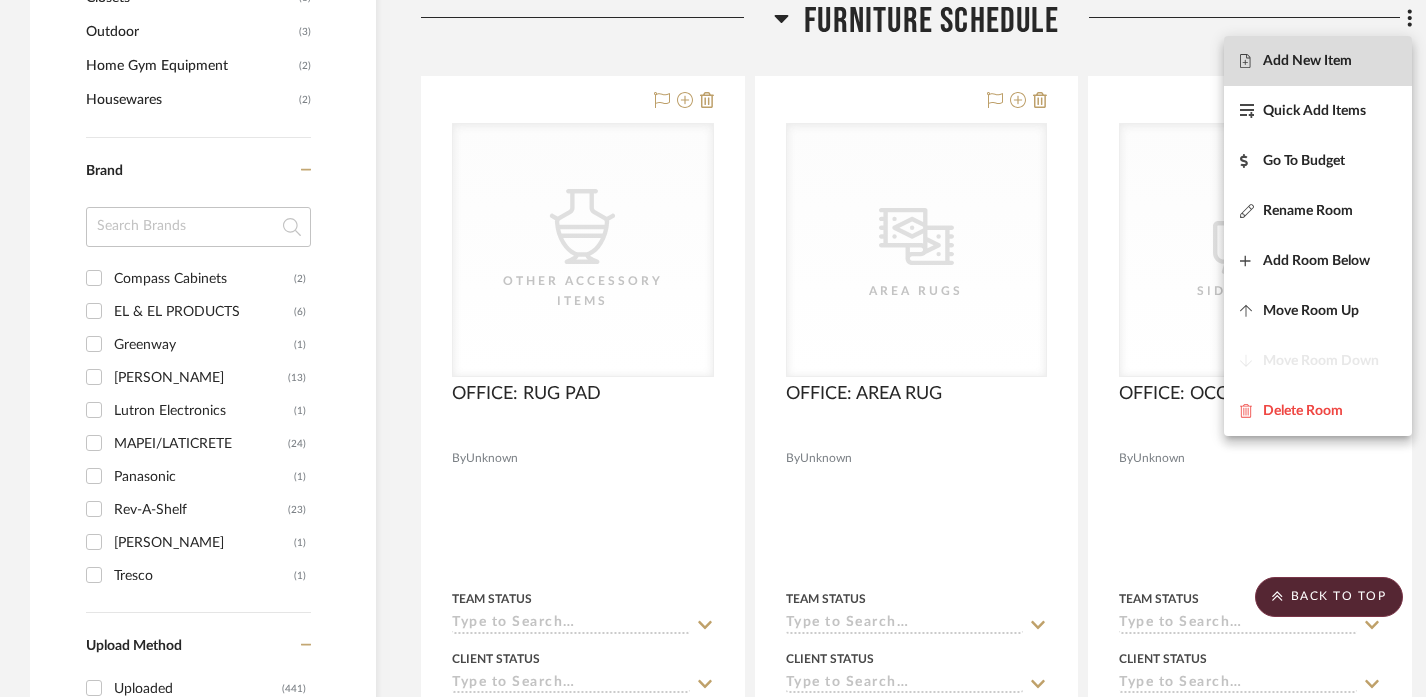 click on "Add New Item" at bounding box center [1307, 61] 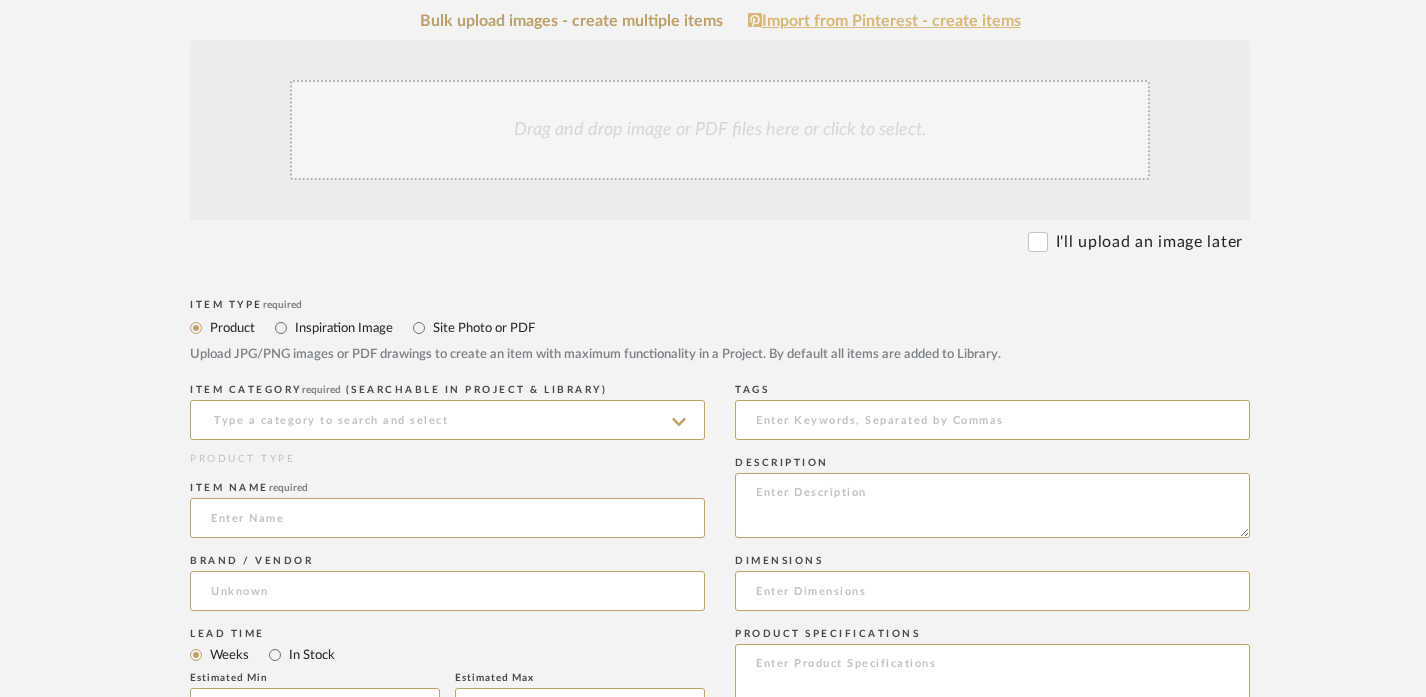 scroll, scrollTop: 494, scrollLeft: 0, axis: vertical 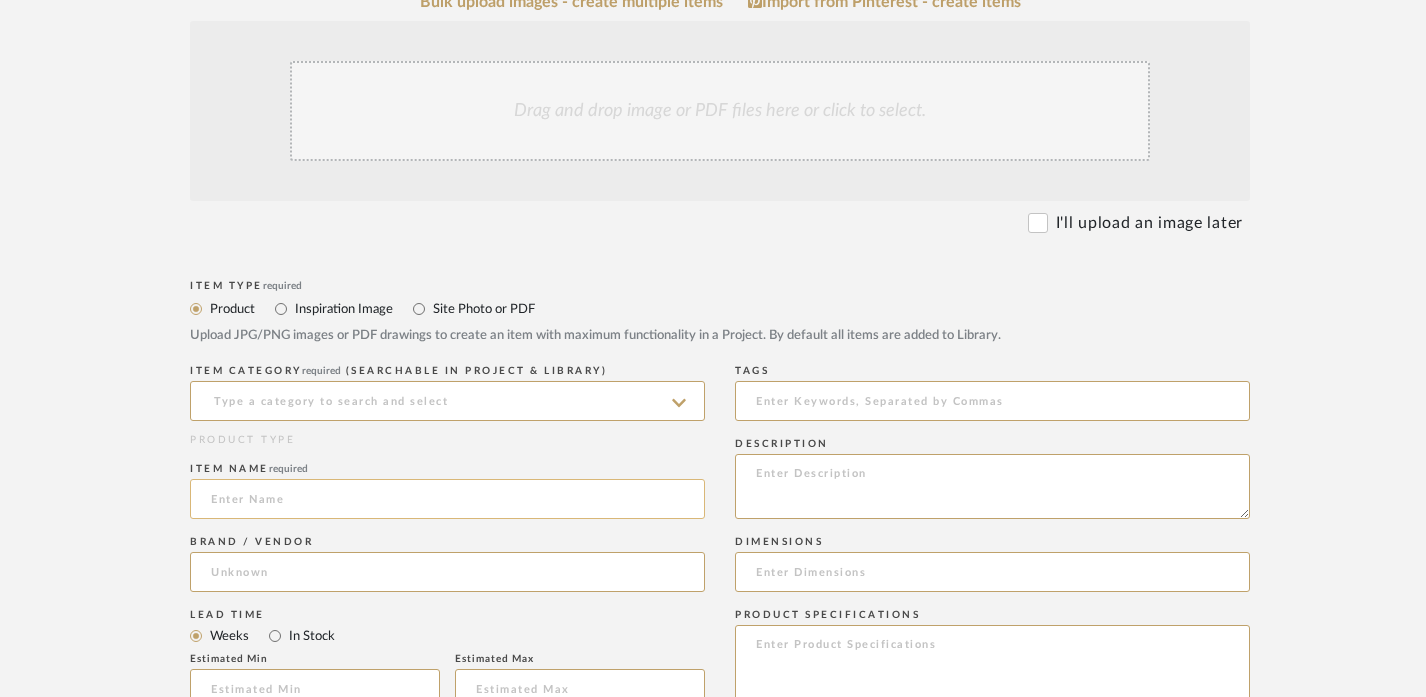 click 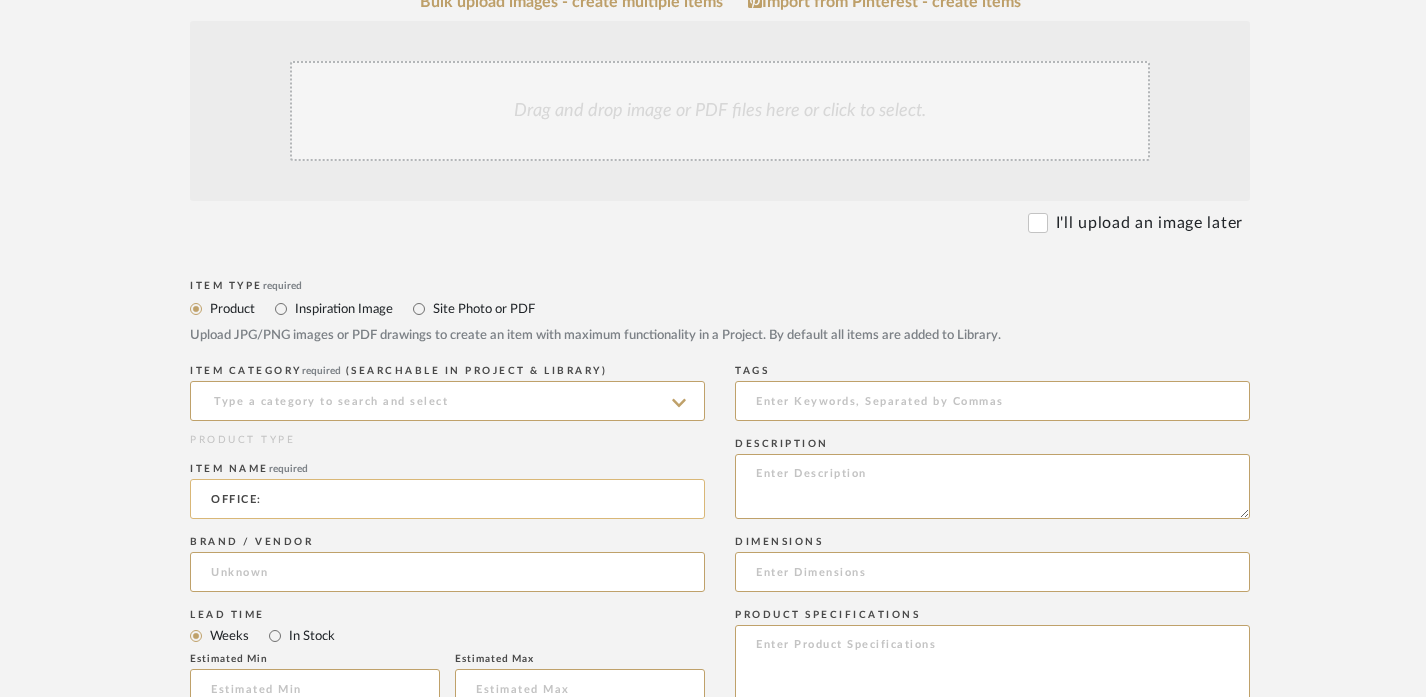 paste on "COFFEE TABLE" 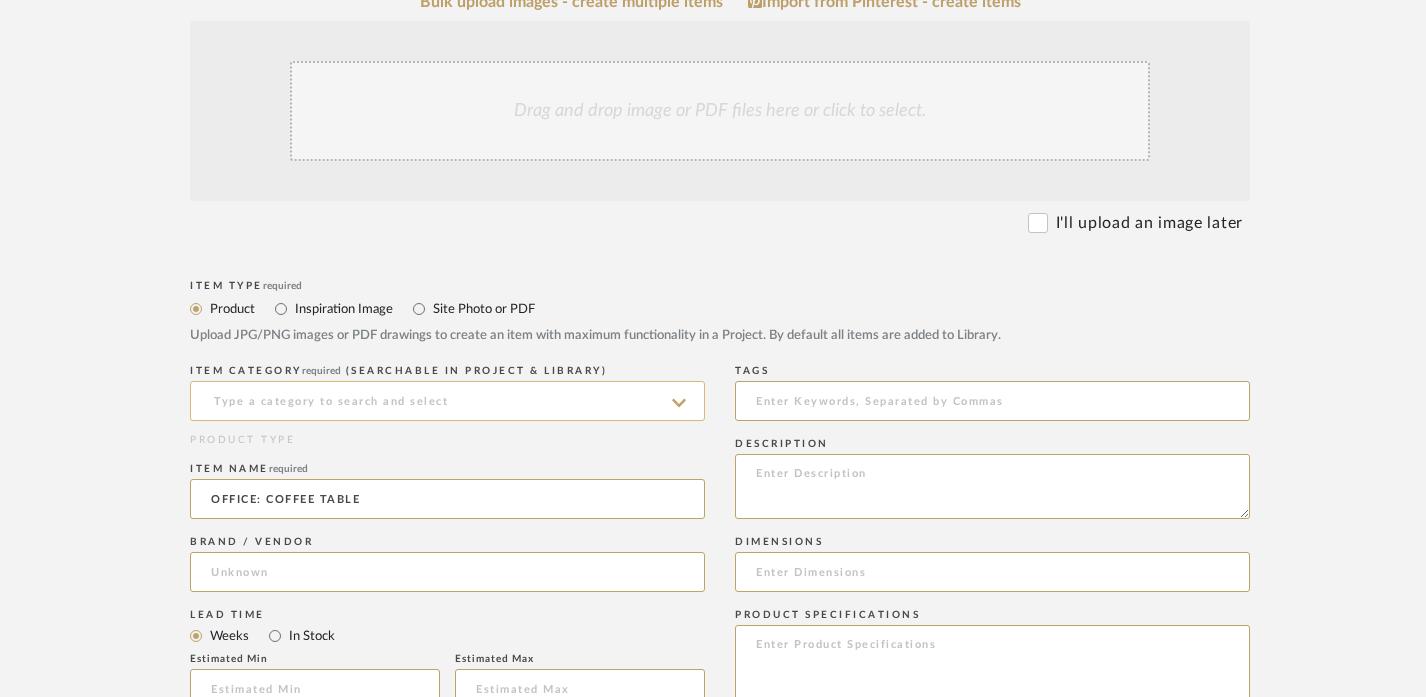 type on "OFFICE: COFFEE TABLE" 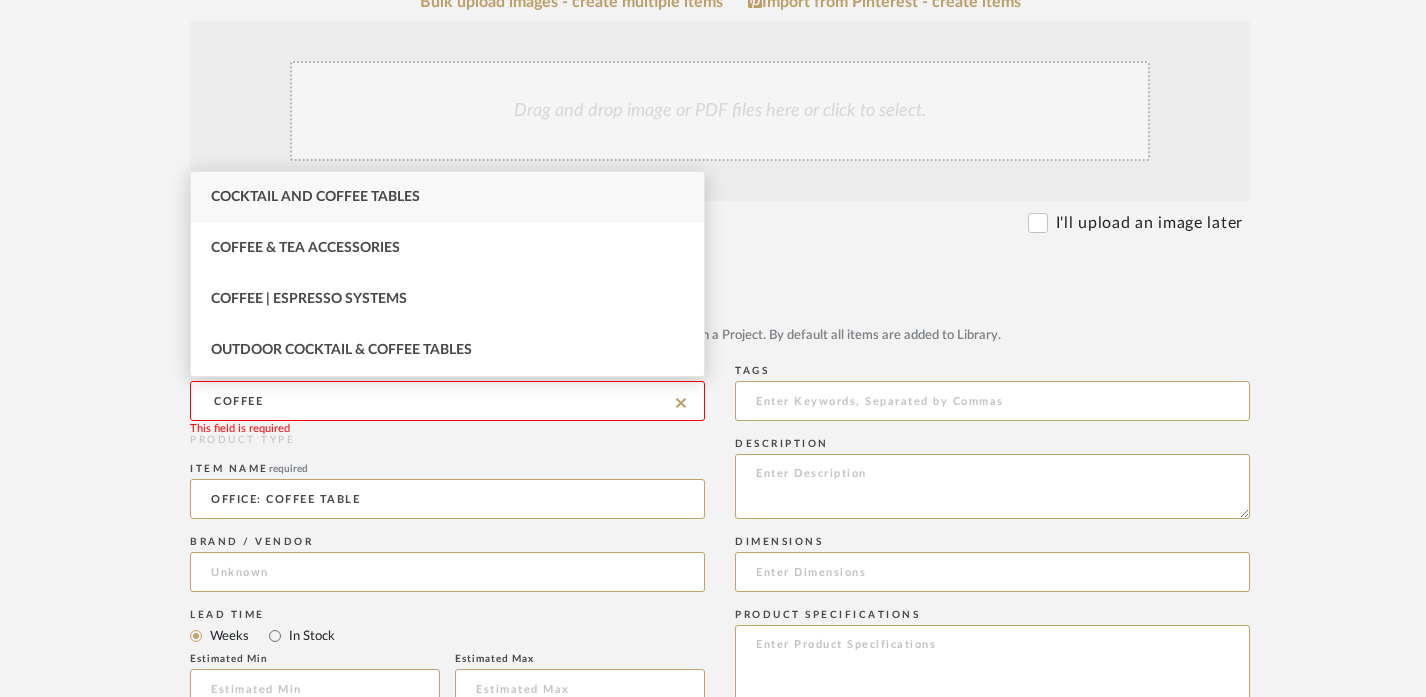 click on "Cocktail and Coffee Tables" at bounding box center [447, 197] 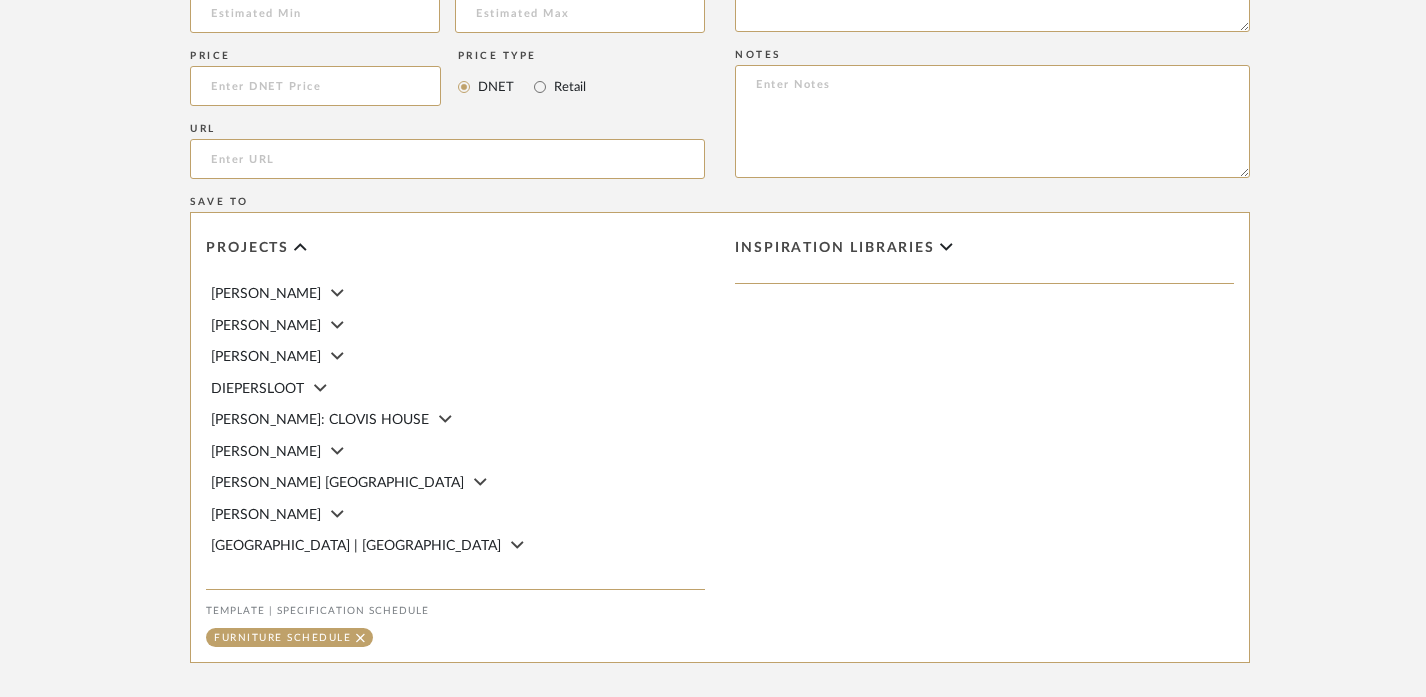 scroll, scrollTop: 1383, scrollLeft: 0, axis: vertical 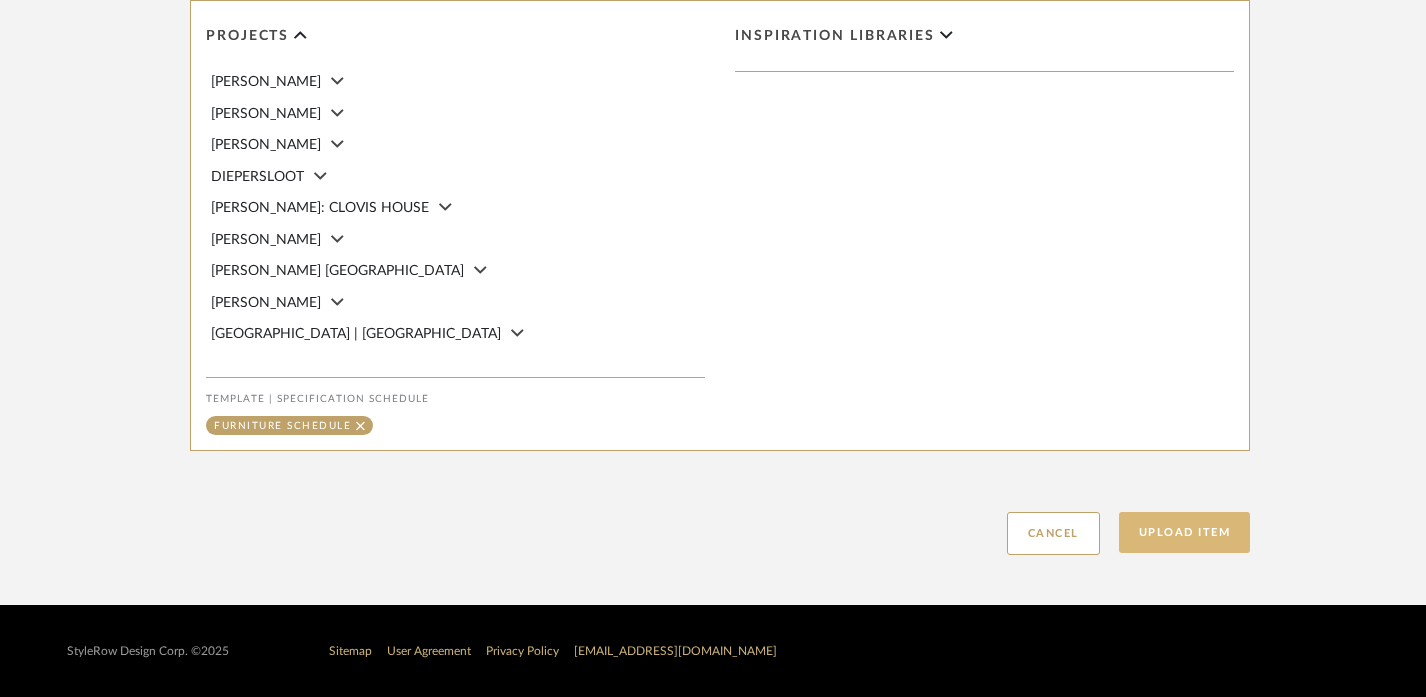 click on "Upload Item" 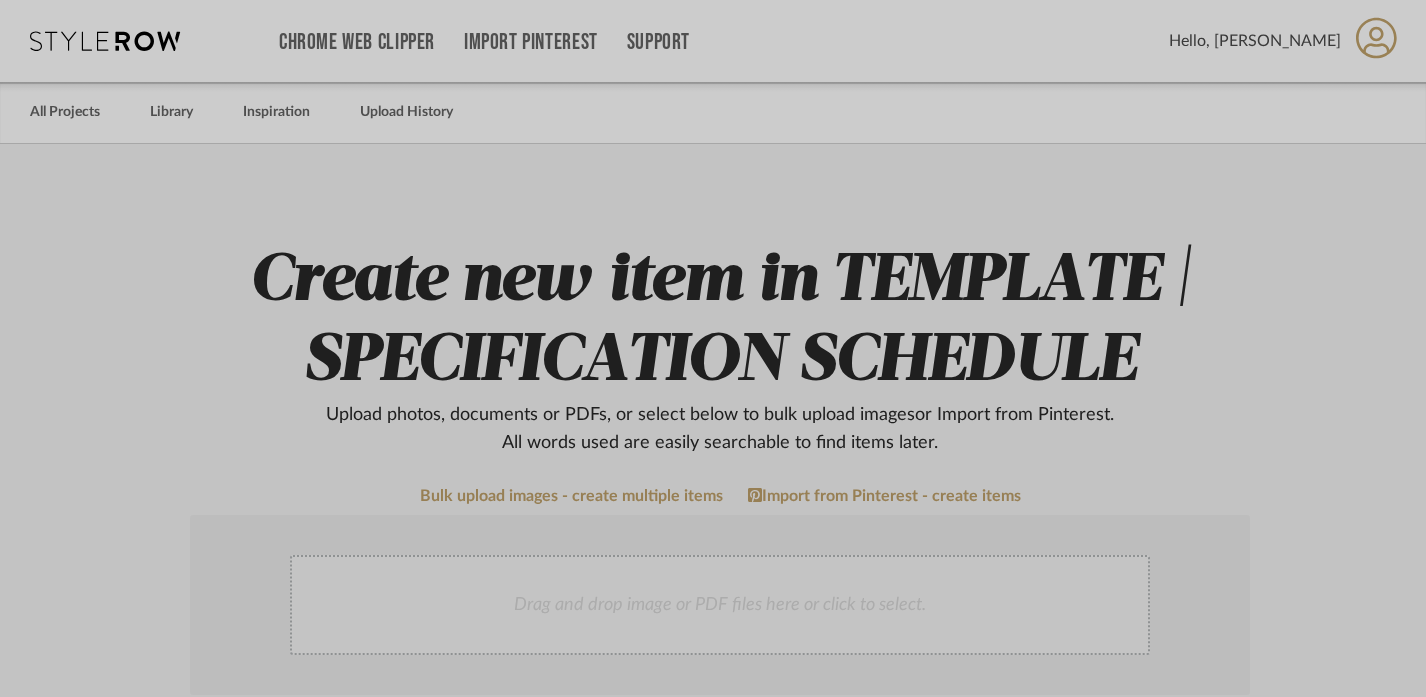scroll, scrollTop: 1383, scrollLeft: 0, axis: vertical 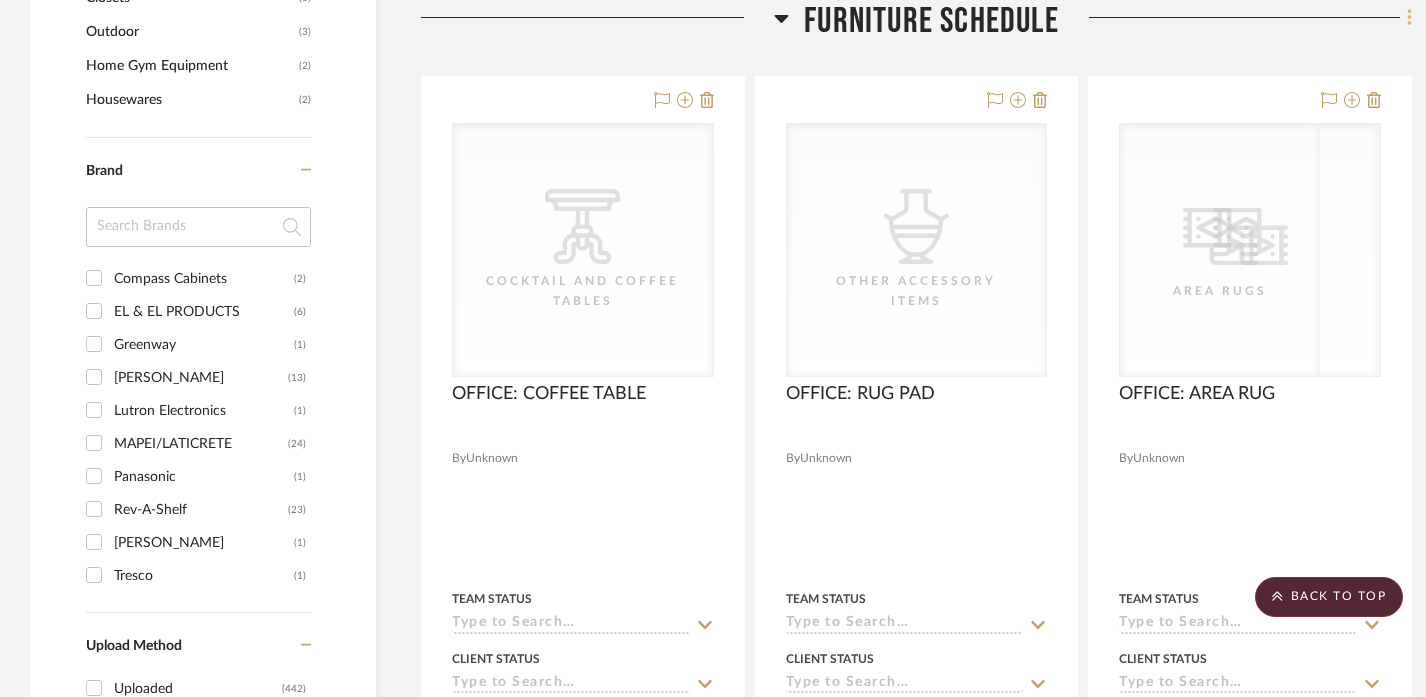 click 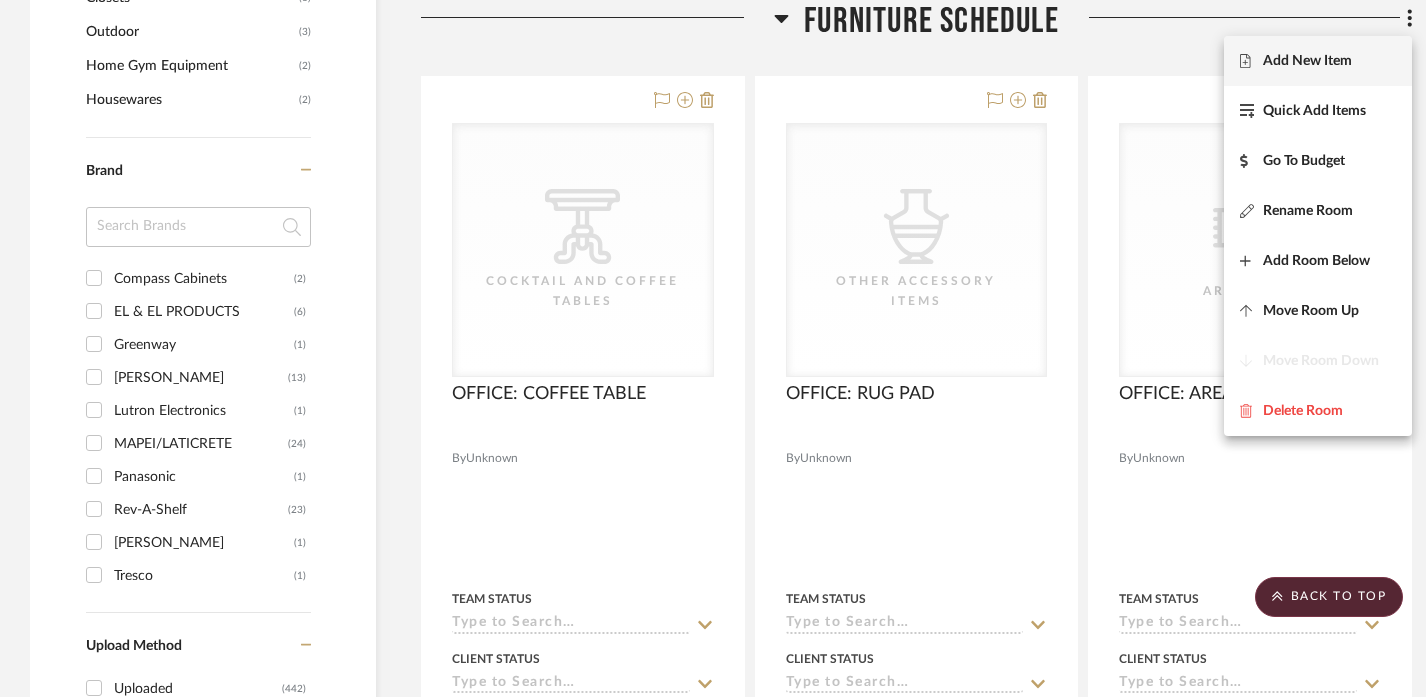 click on "Add New Item" at bounding box center [1307, 61] 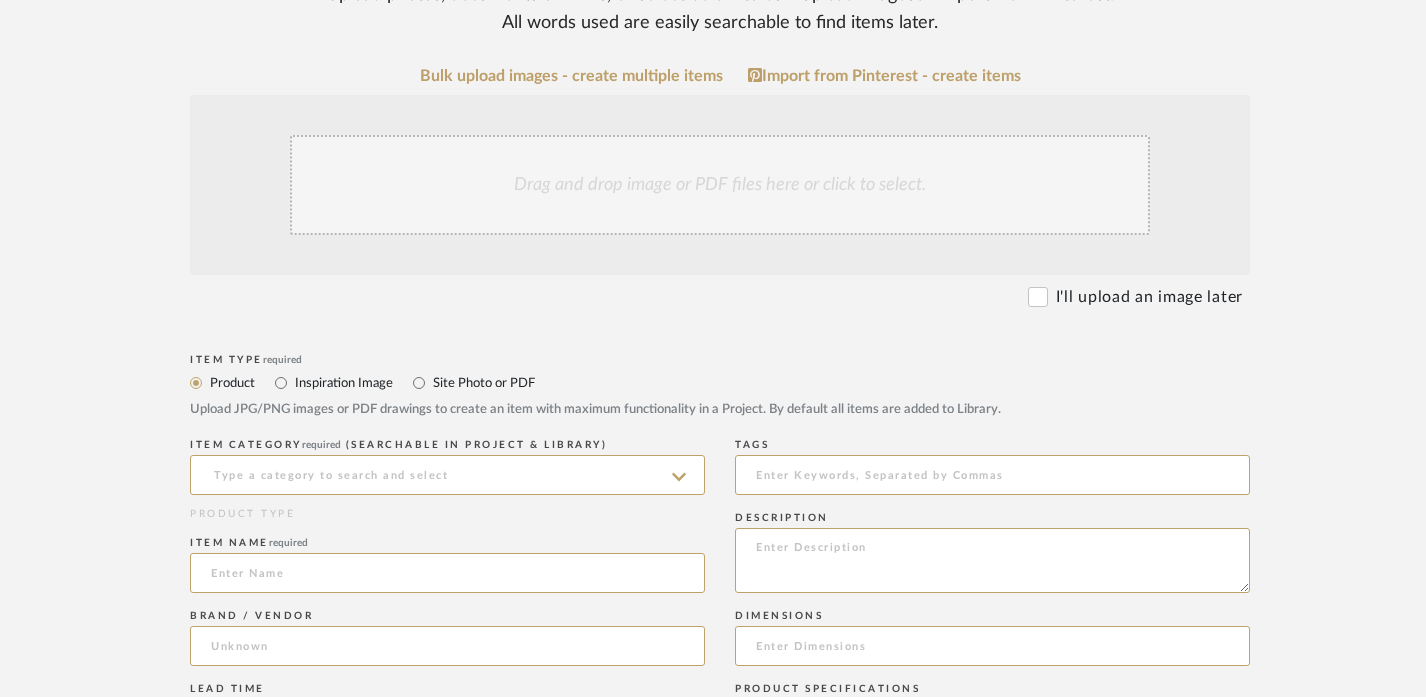 scroll, scrollTop: 425, scrollLeft: 0, axis: vertical 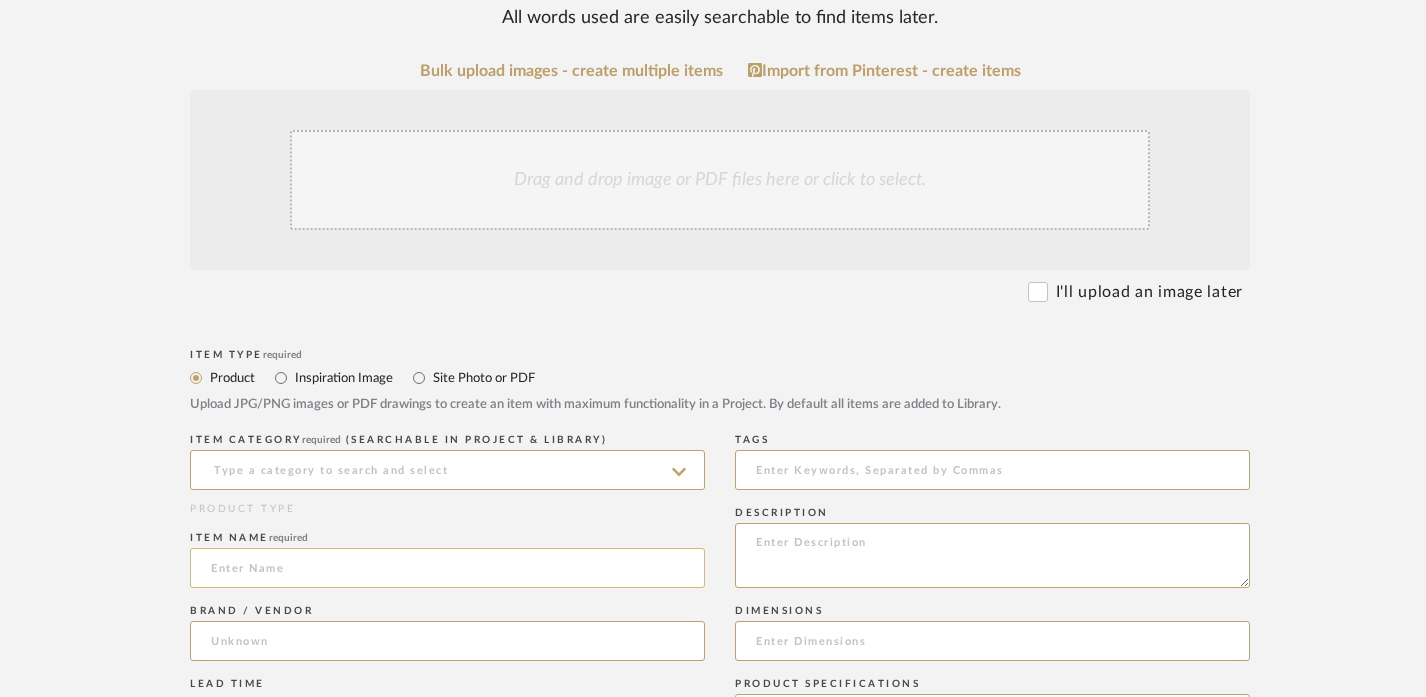 click 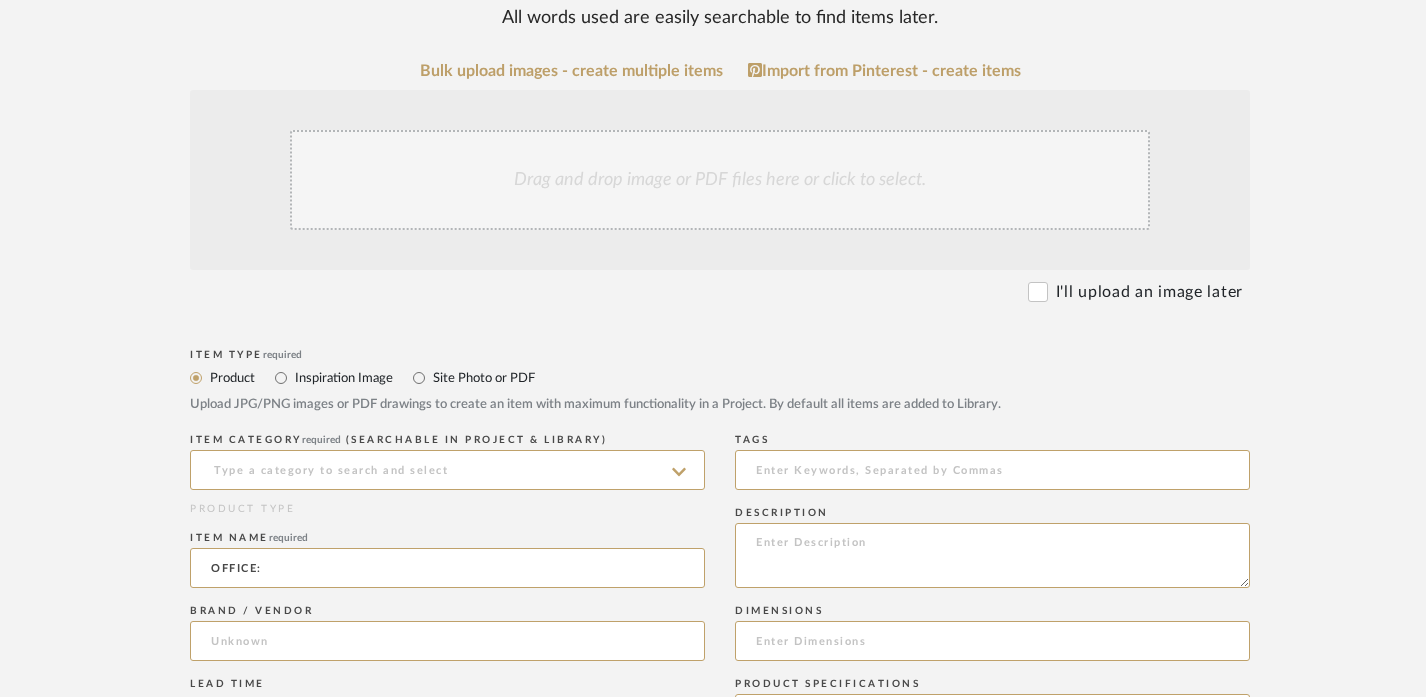 paste on "END TABLES" 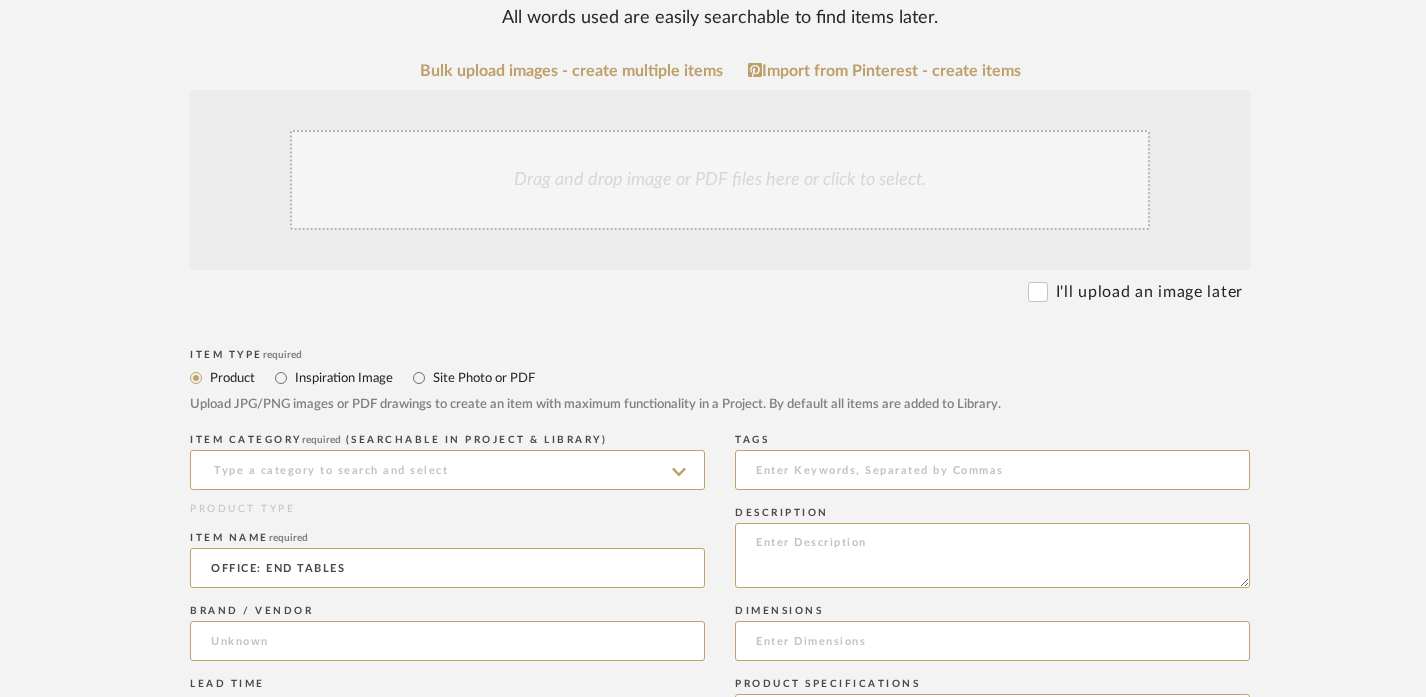 type on "OFFICE: END TABLES" 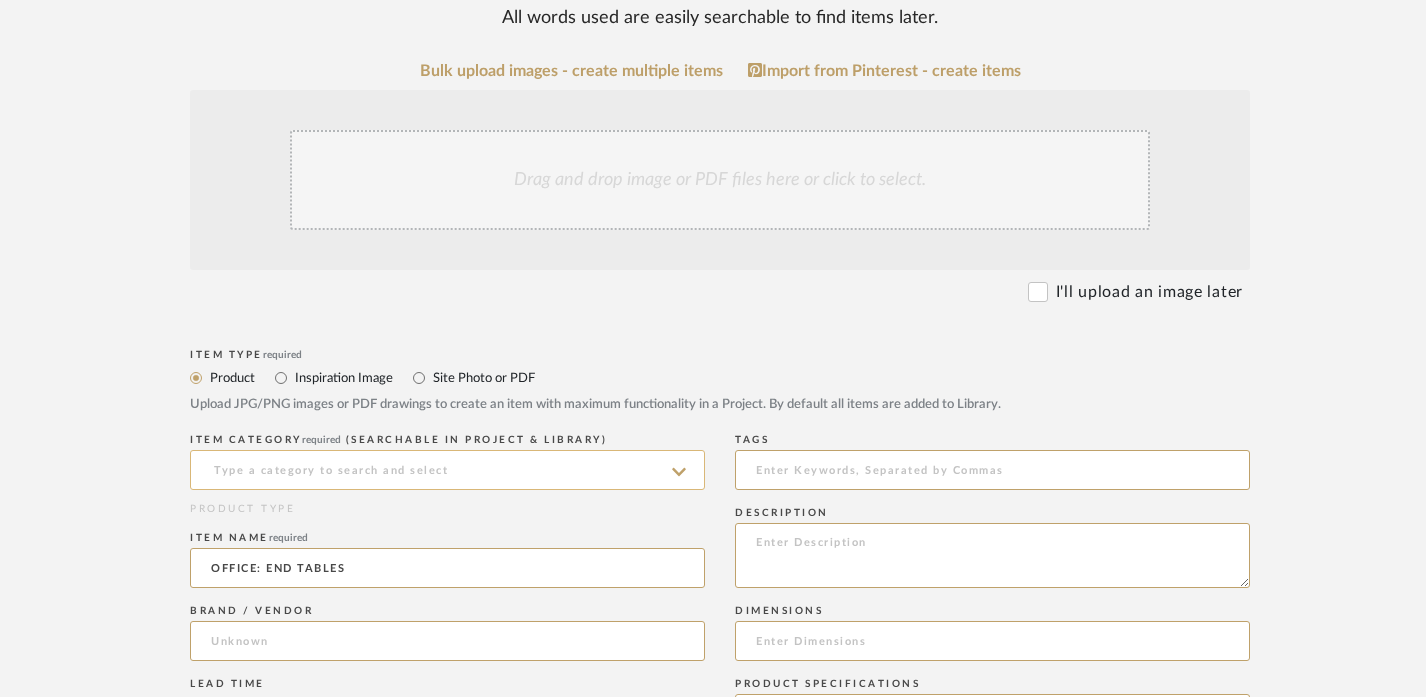 click 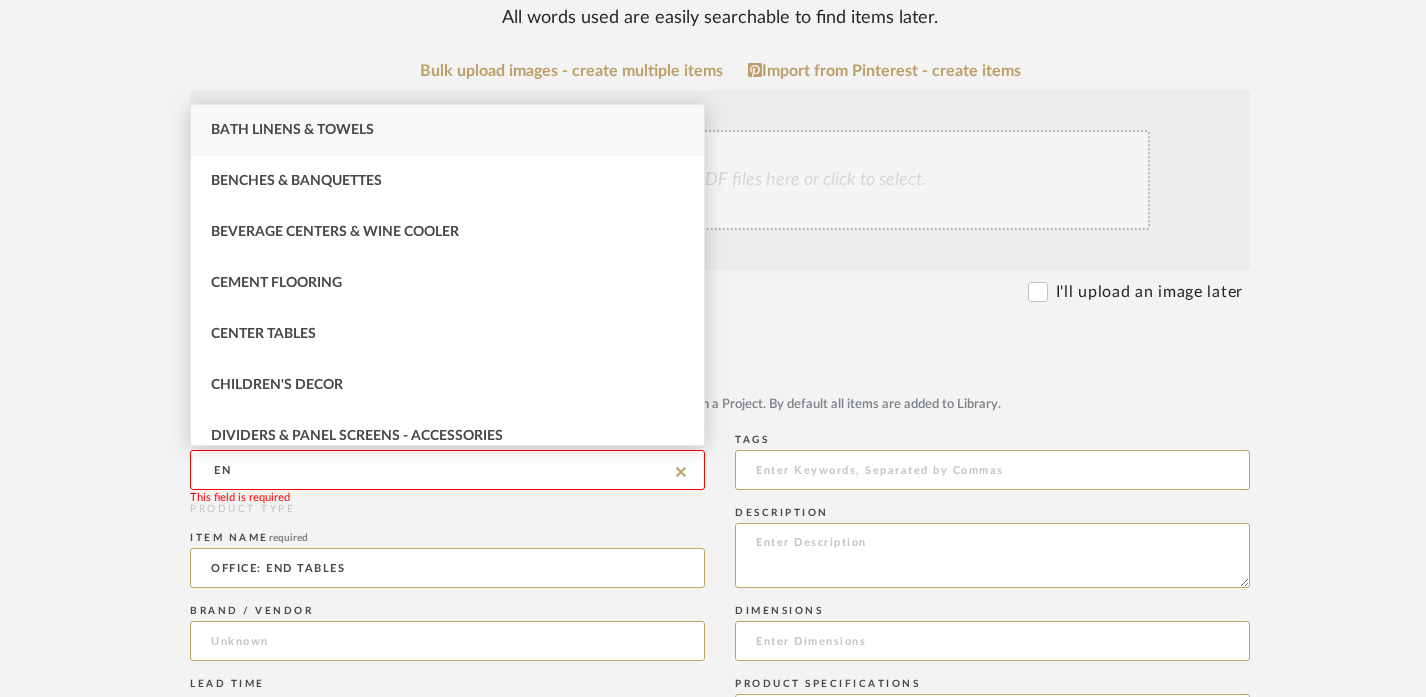 type on "E" 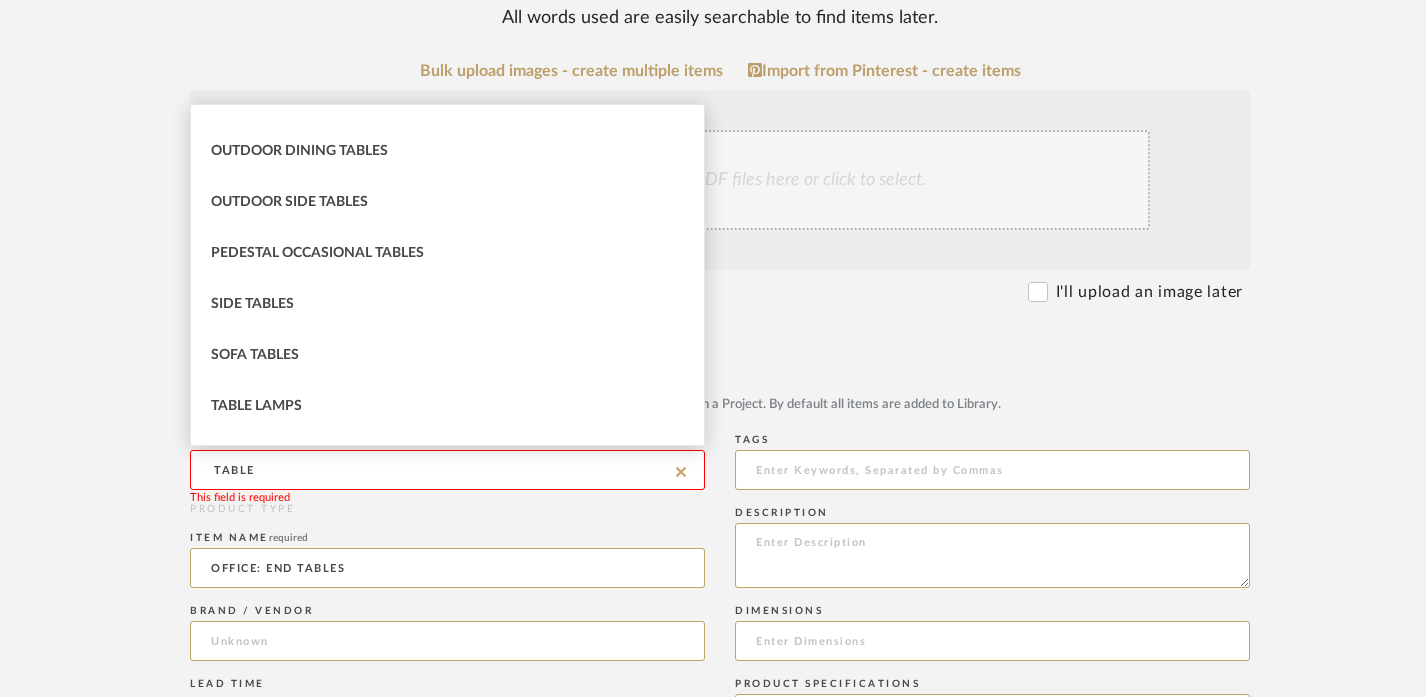 scroll, scrollTop: 645, scrollLeft: 0, axis: vertical 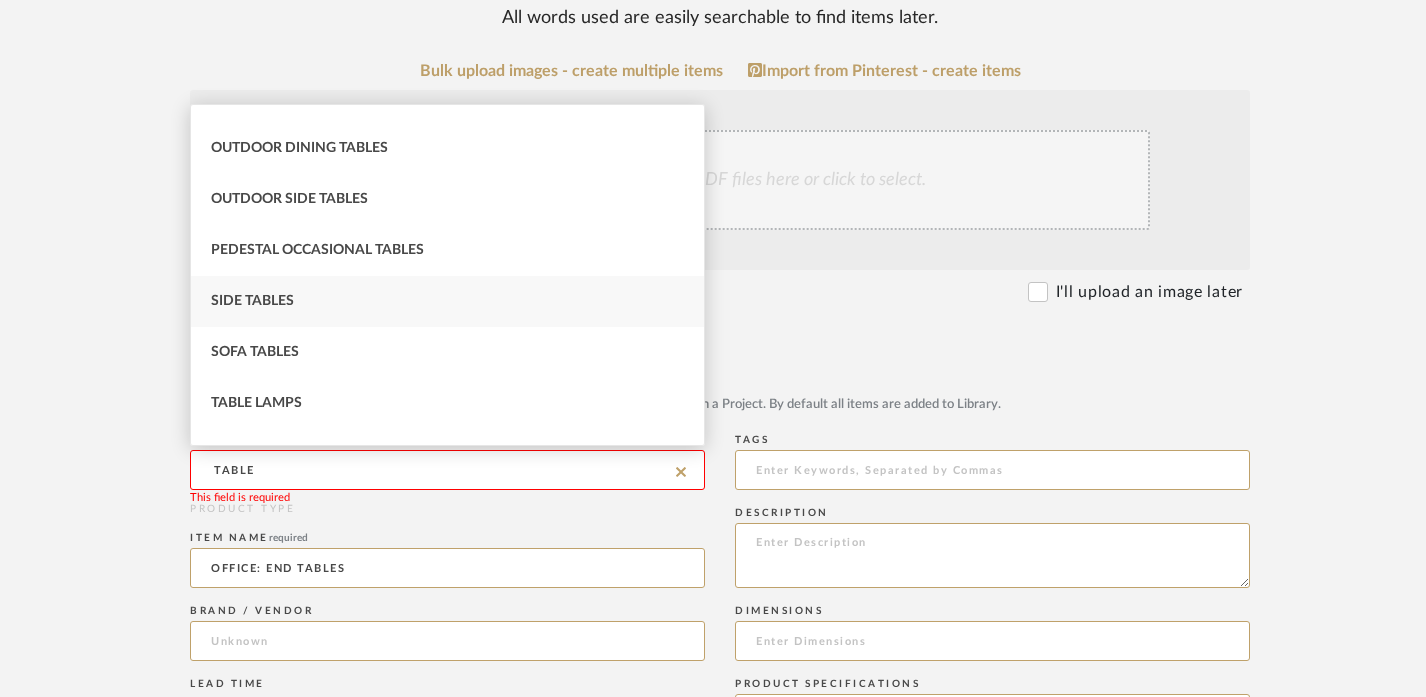 click on "Side Tables" at bounding box center (447, 301) 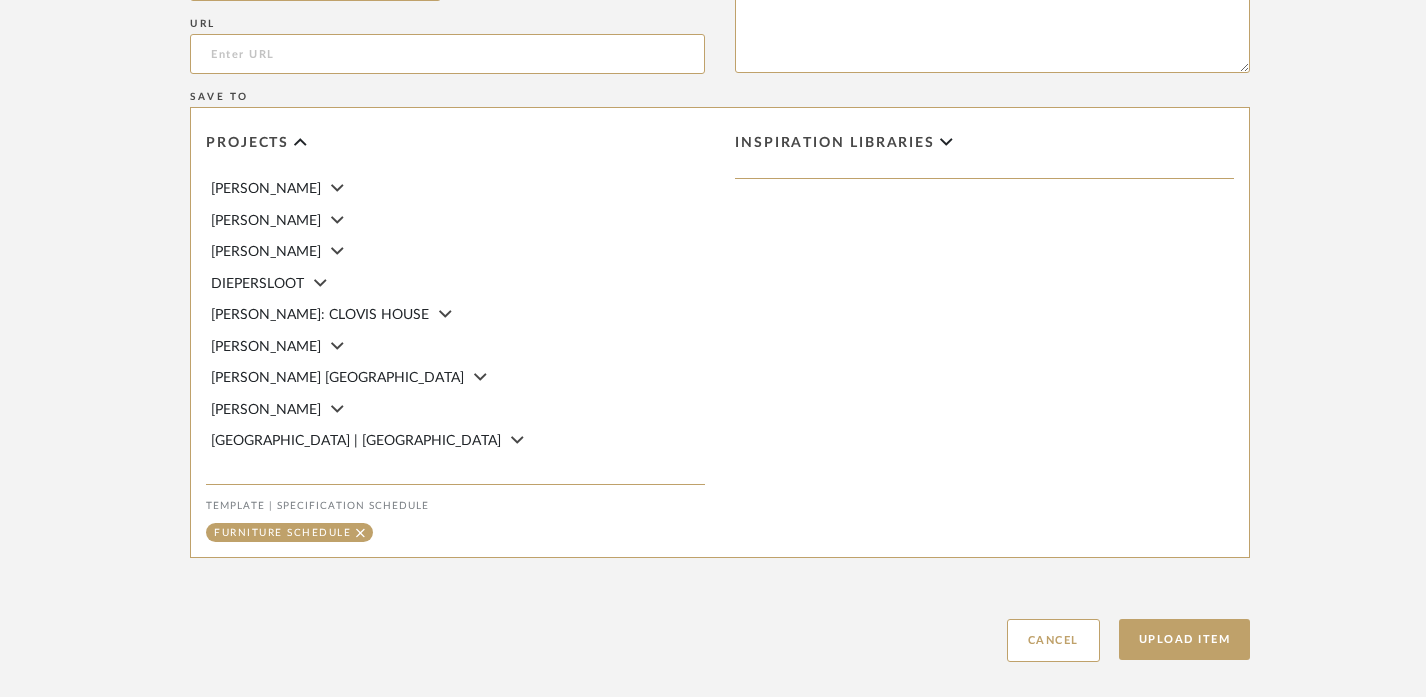 scroll, scrollTop: 1279, scrollLeft: 0, axis: vertical 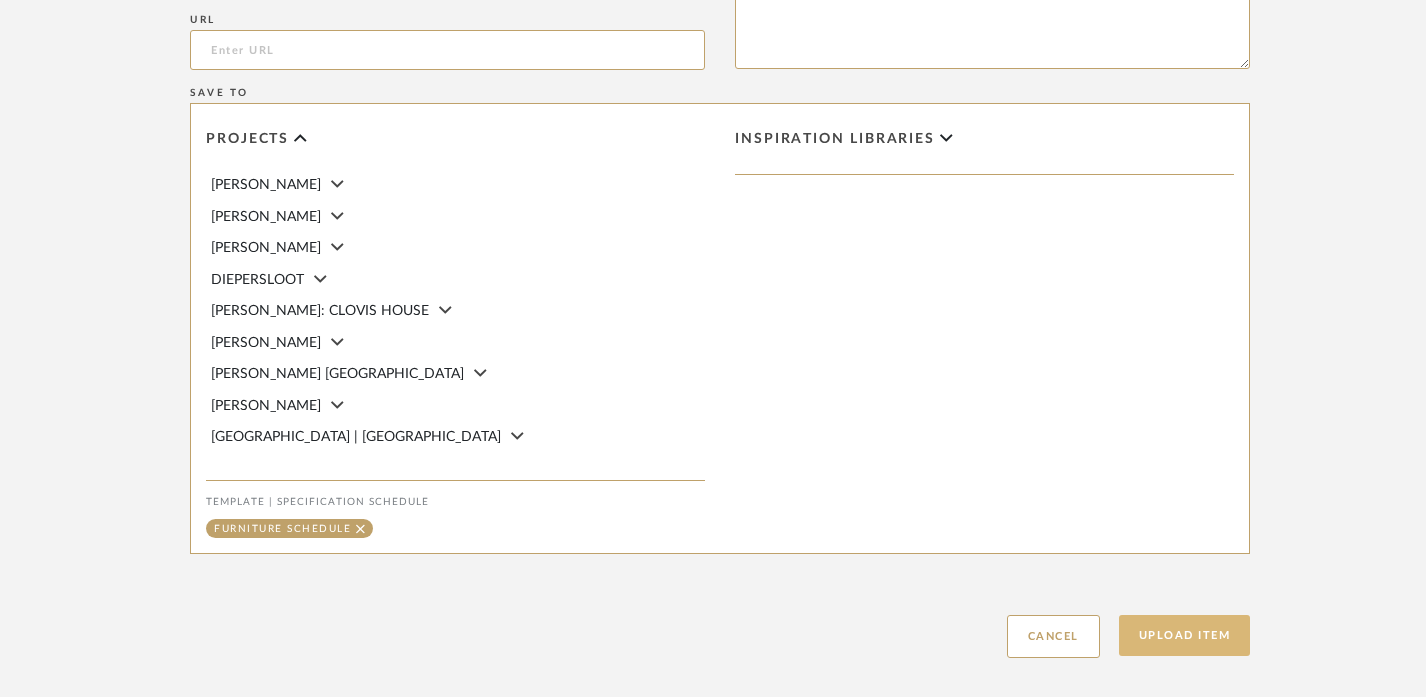 click on "Upload Item" 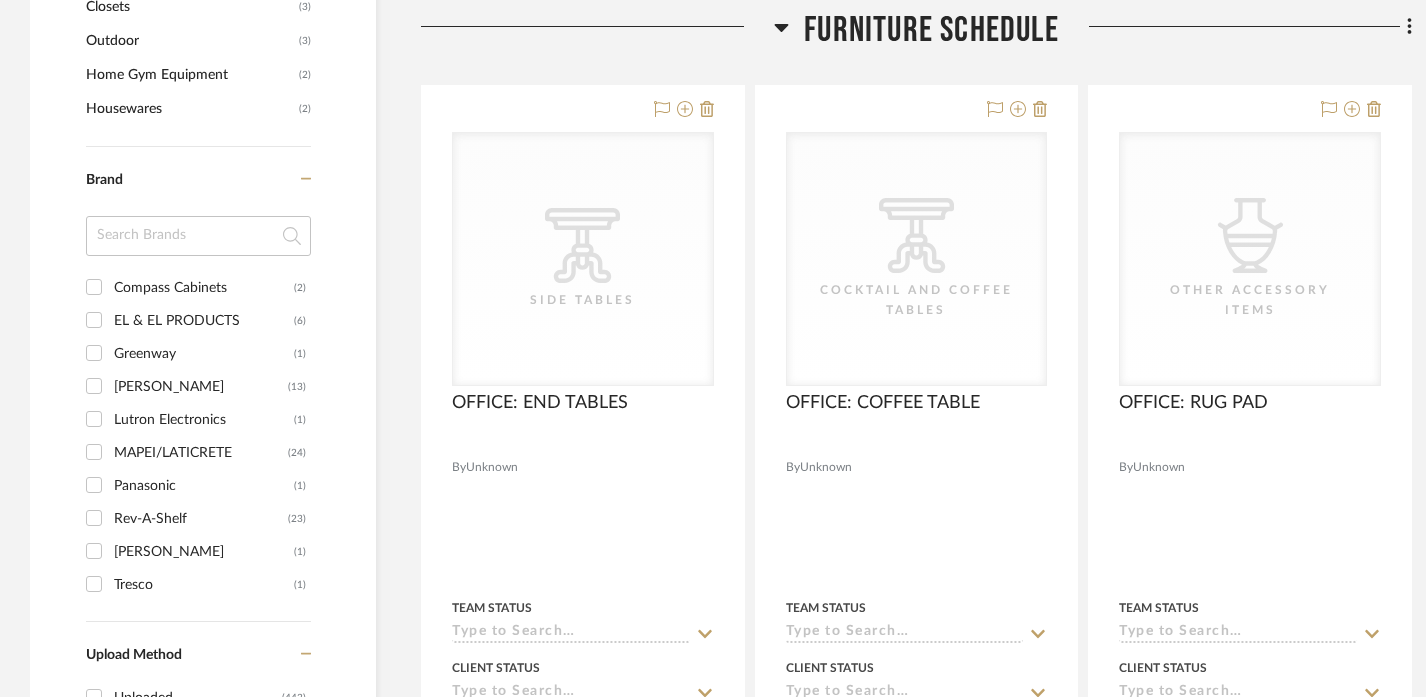 scroll, scrollTop: 2002, scrollLeft: 0, axis: vertical 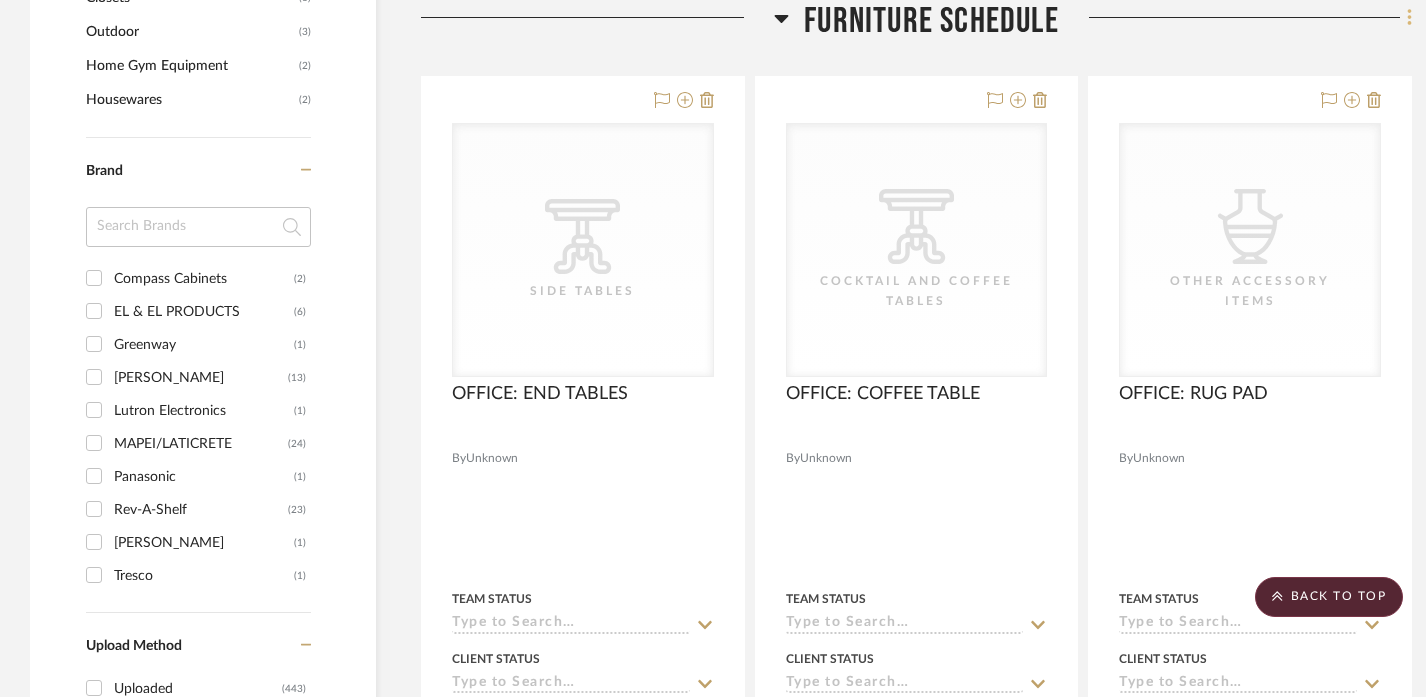click 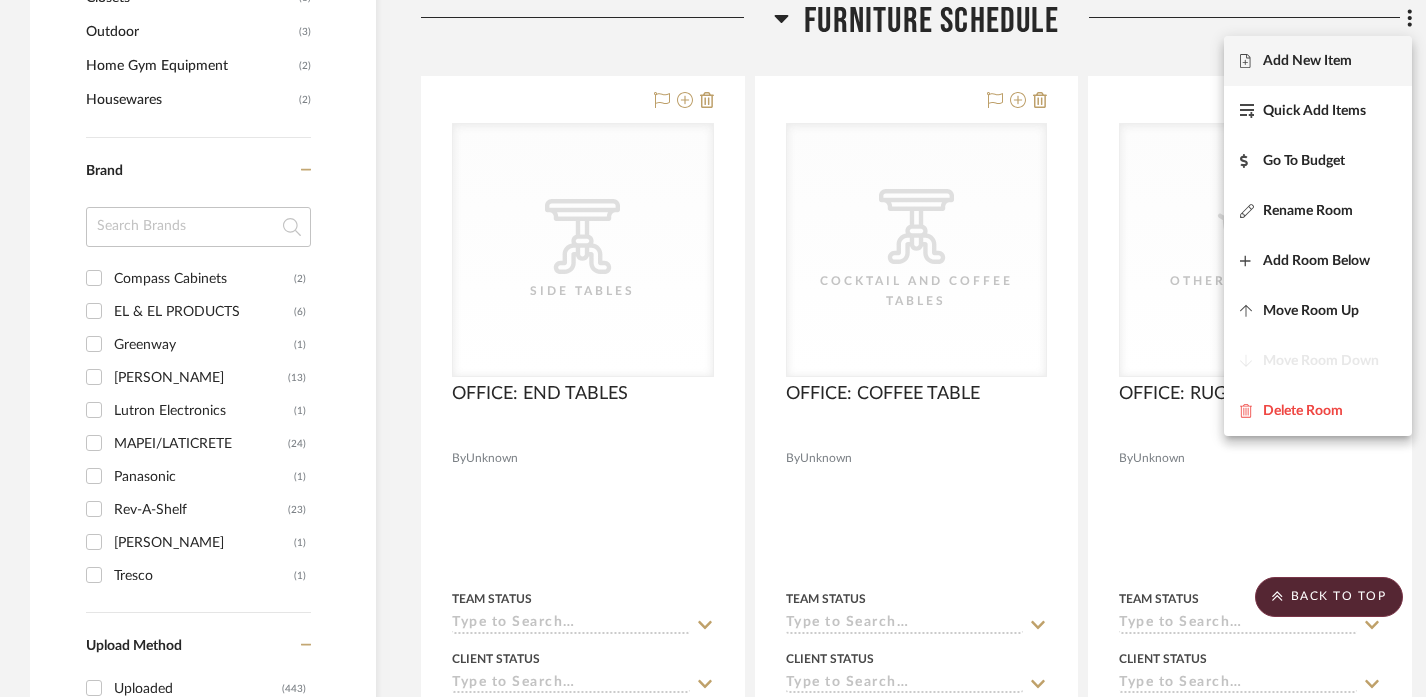 click on "Add New Item" at bounding box center [1318, 61] 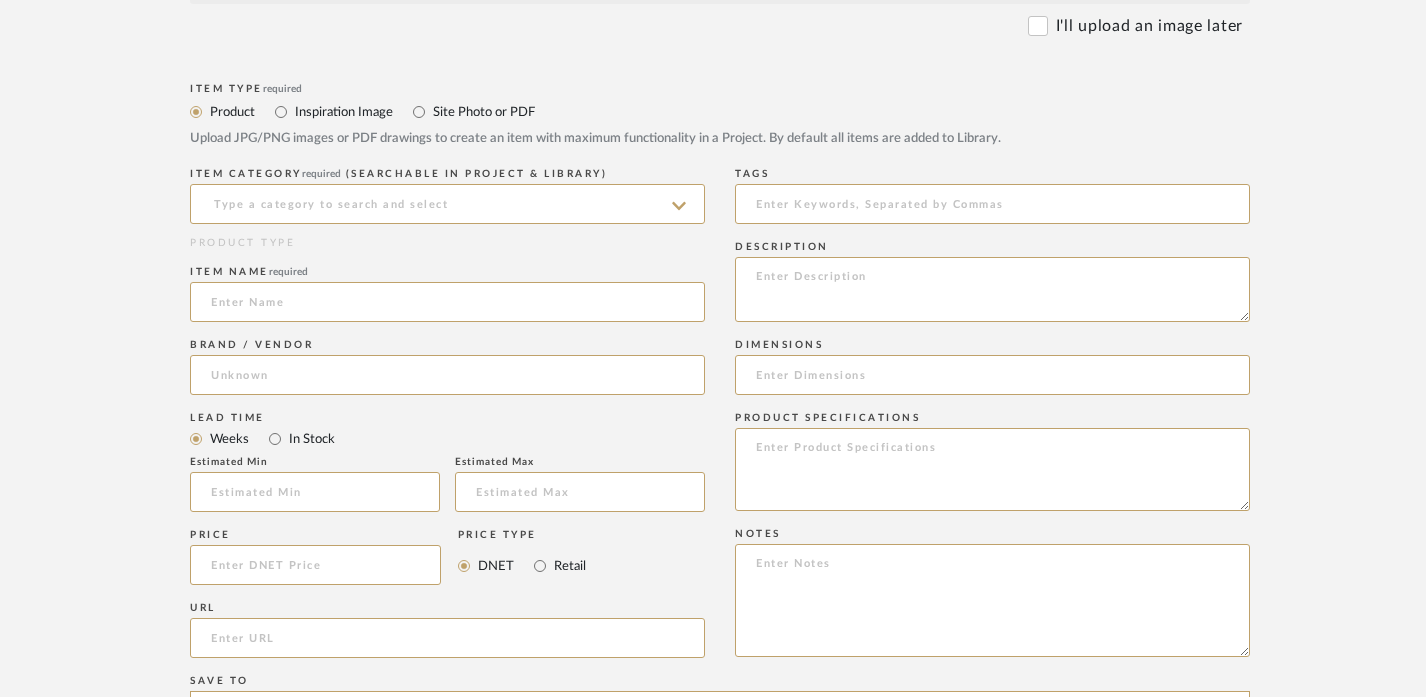scroll, scrollTop: 703, scrollLeft: 0, axis: vertical 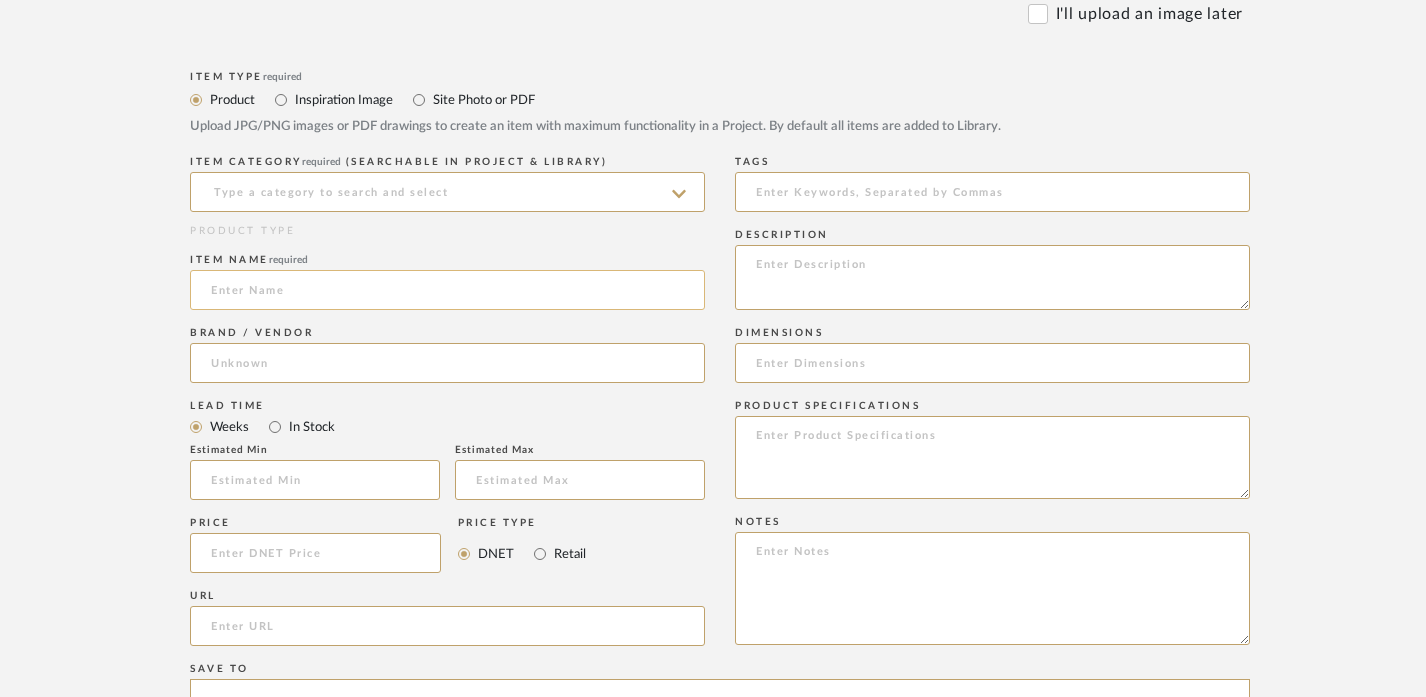 click 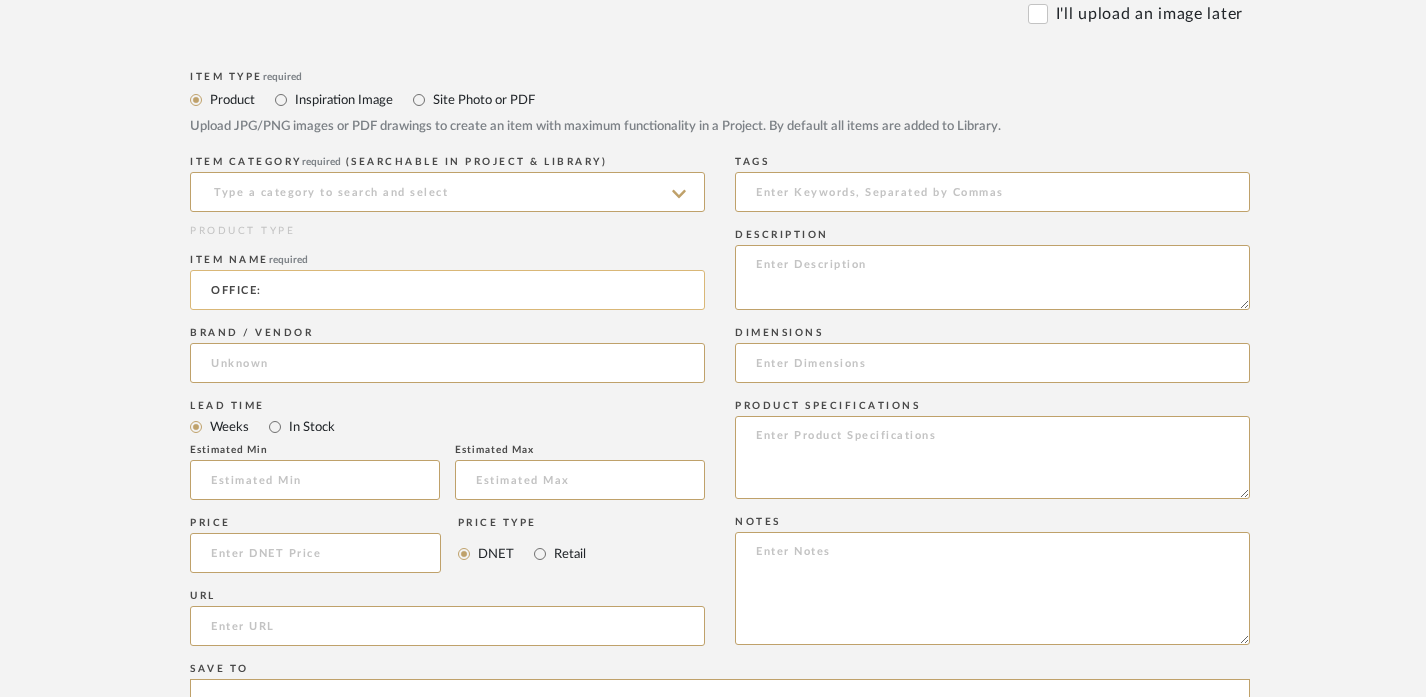 paste on "ART" 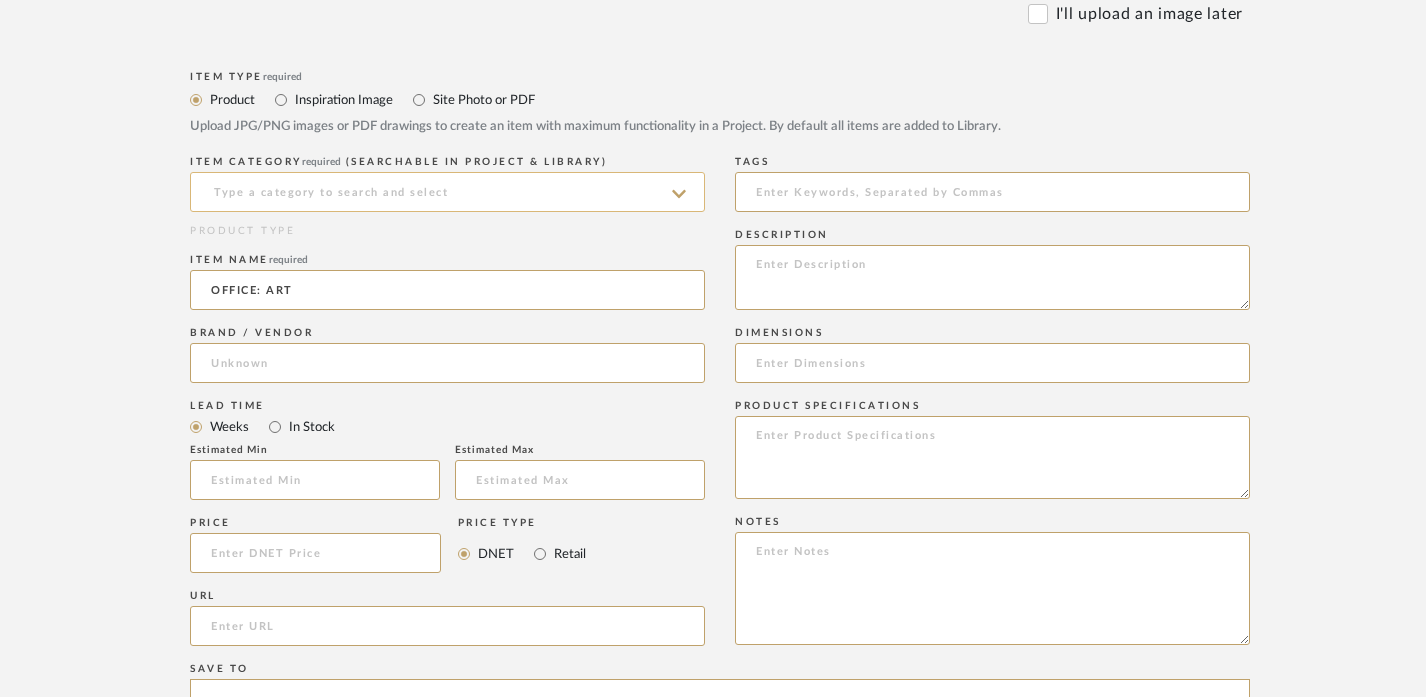 type on "OFFICE: ART" 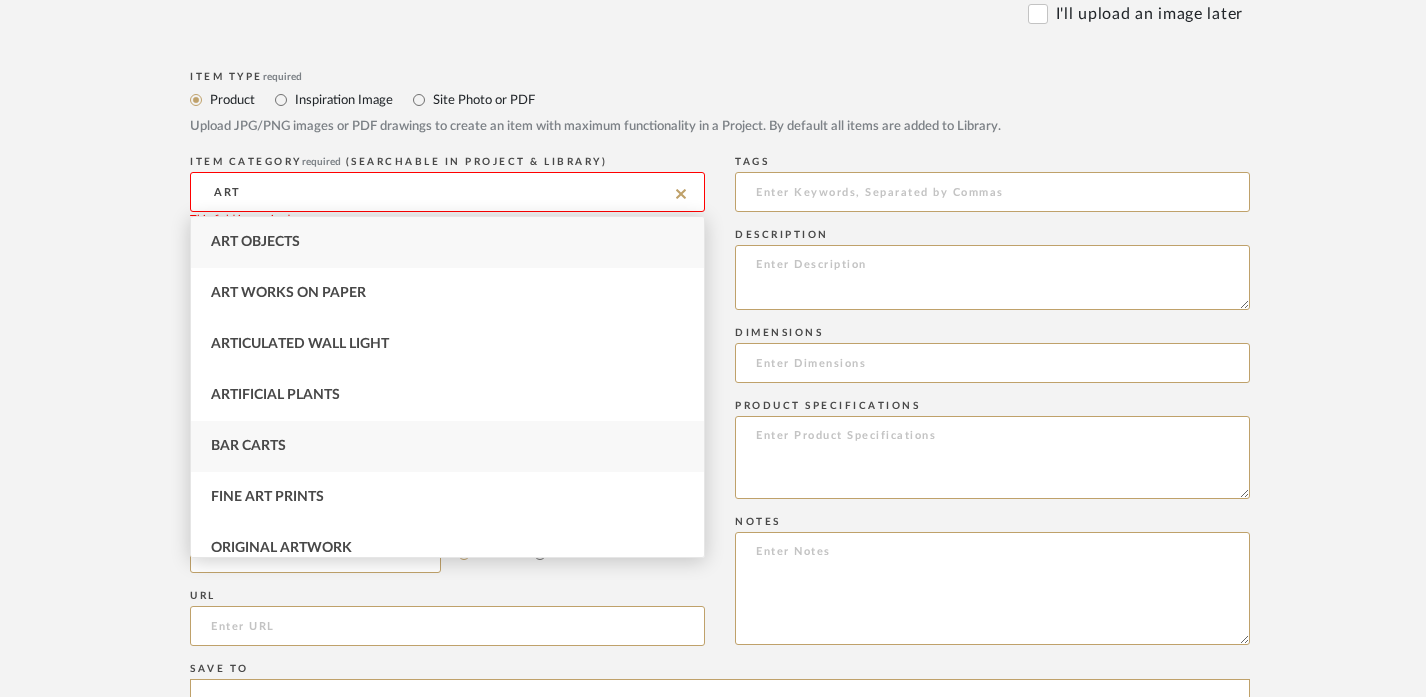 scroll, scrollTop: 119, scrollLeft: 0, axis: vertical 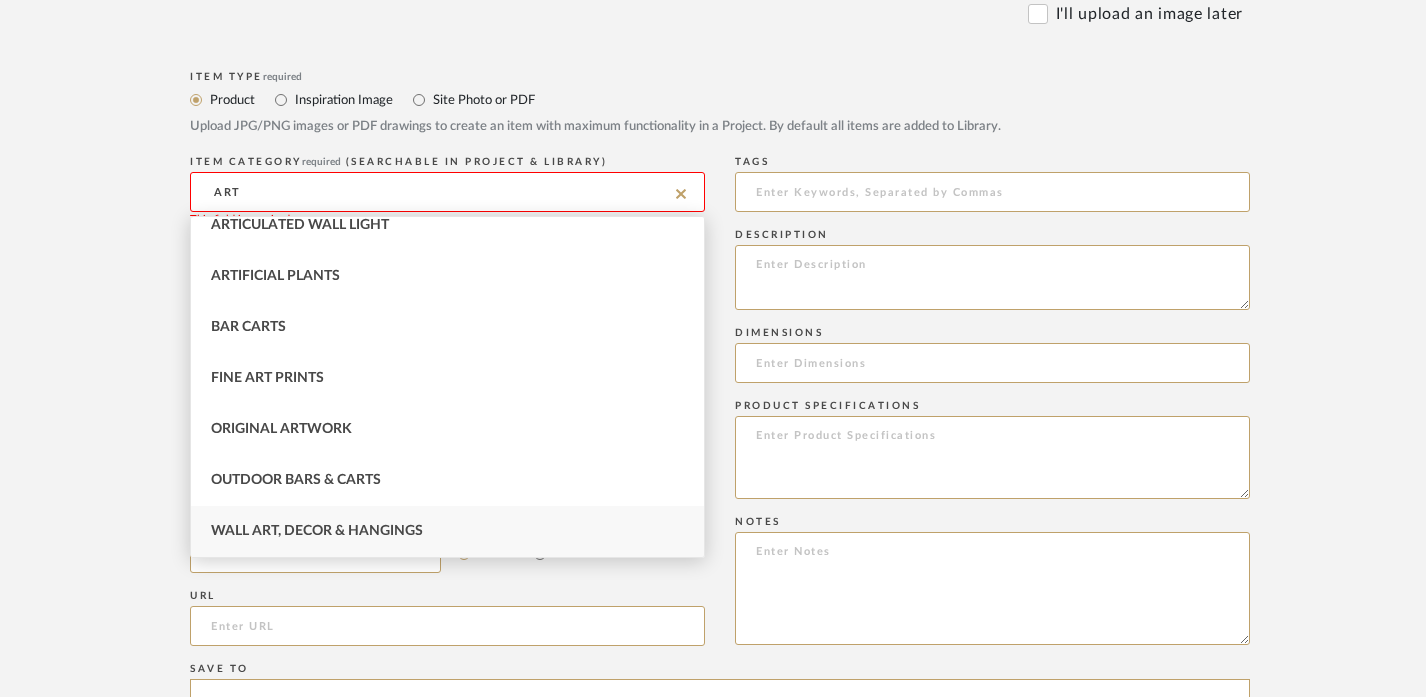 click on "Wall Art, Decor & Hangings" at bounding box center (317, 531) 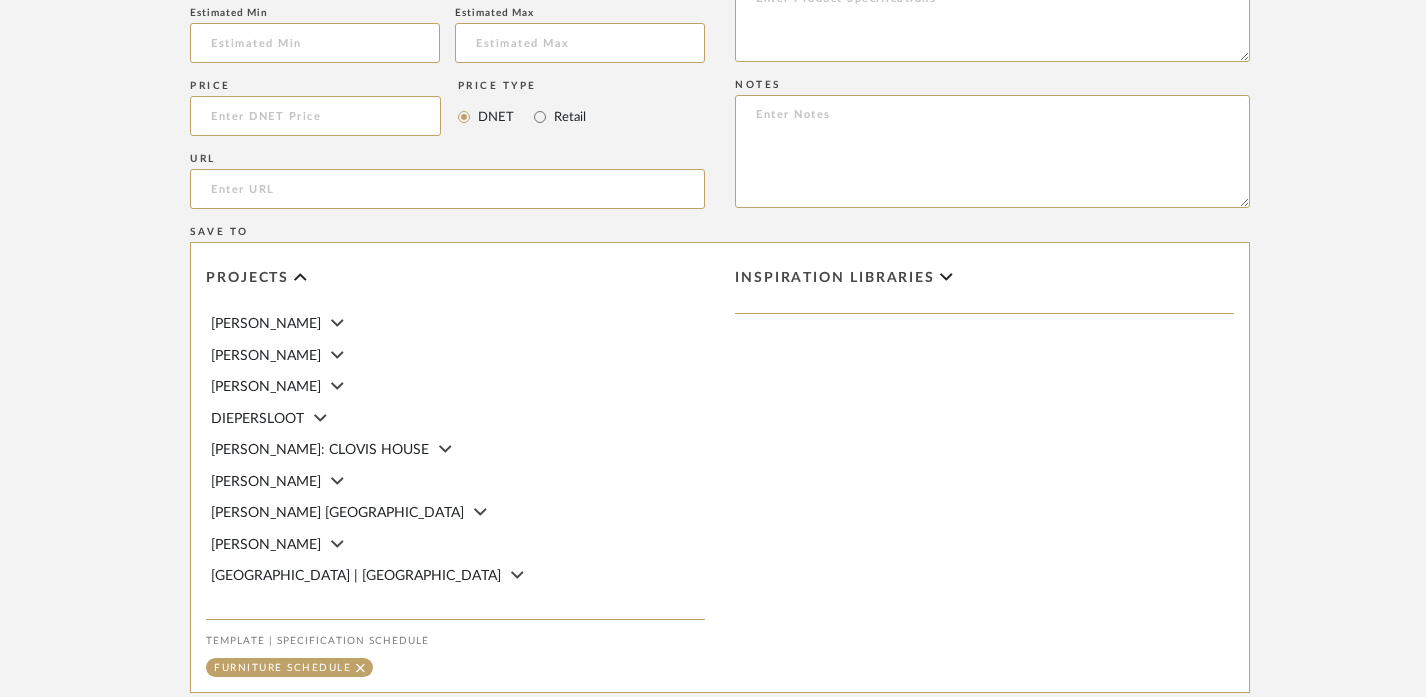 scroll, scrollTop: 1383, scrollLeft: 0, axis: vertical 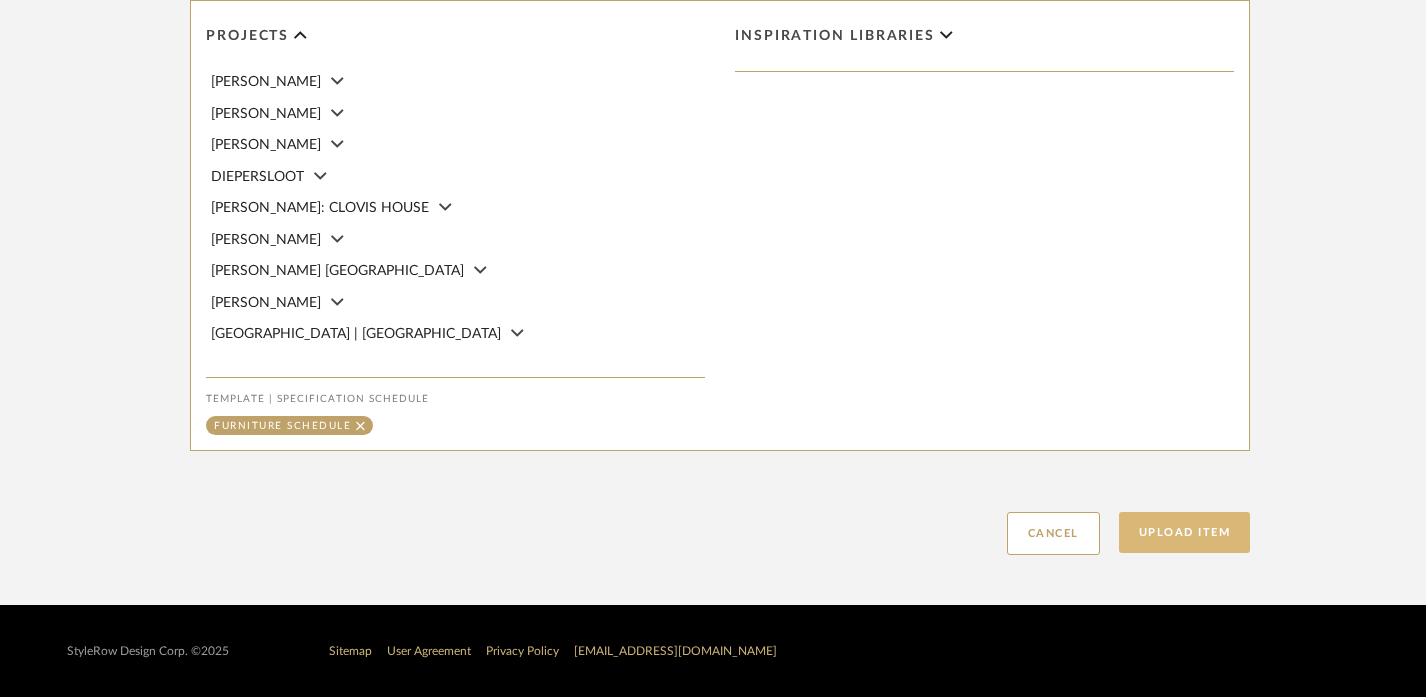 click on "Upload Item" 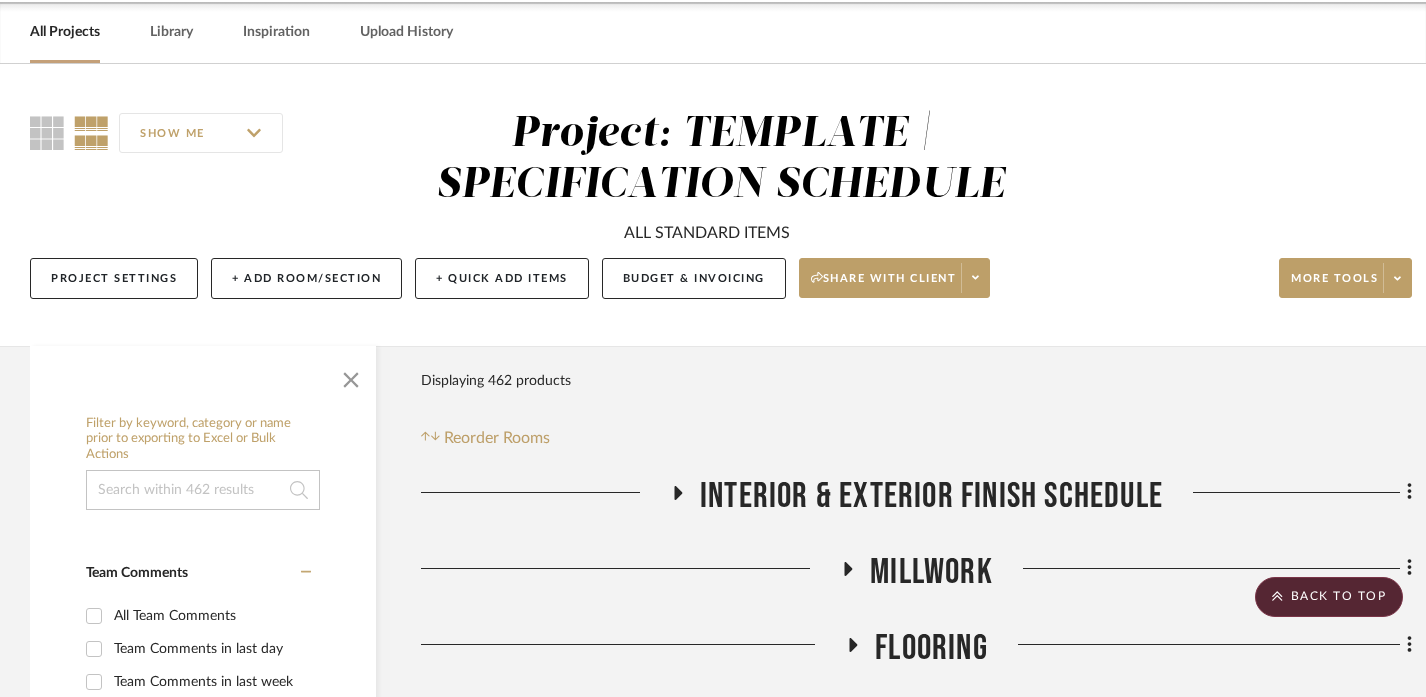 scroll, scrollTop: 2002, scrollLeft: 0, axis: vertical 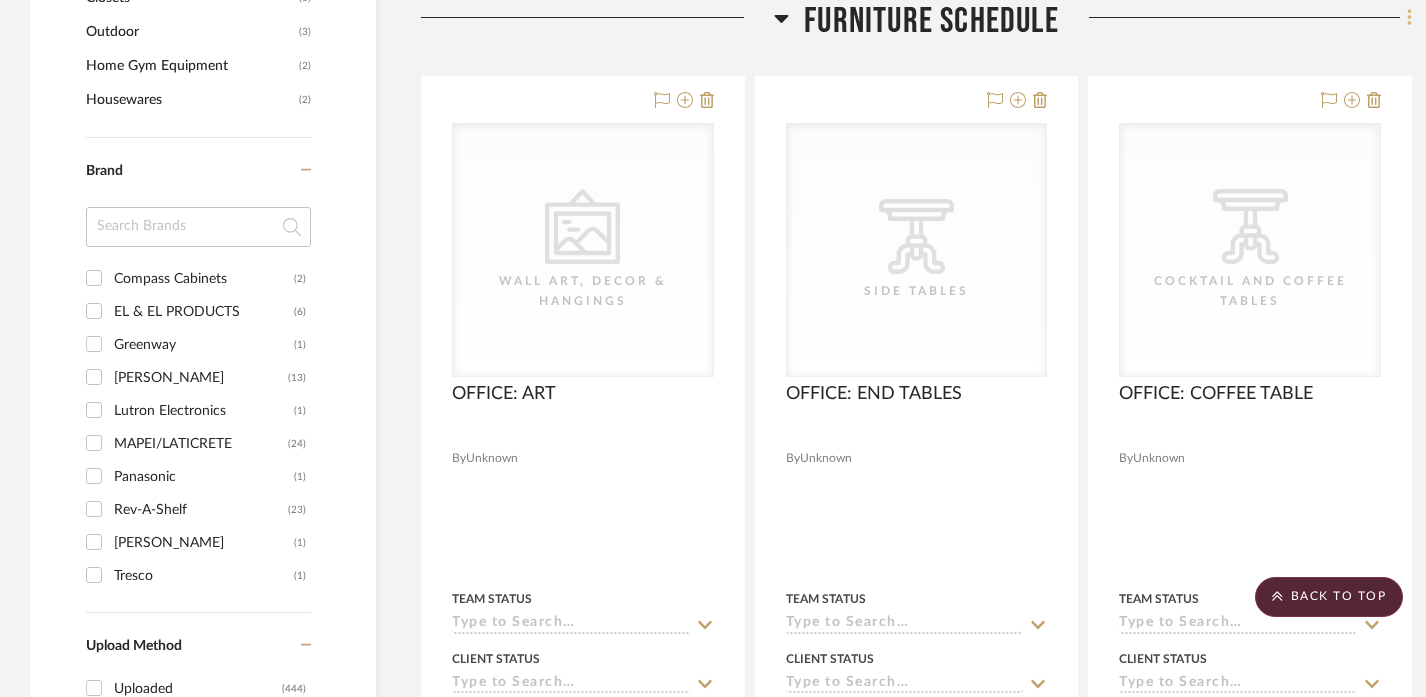 click 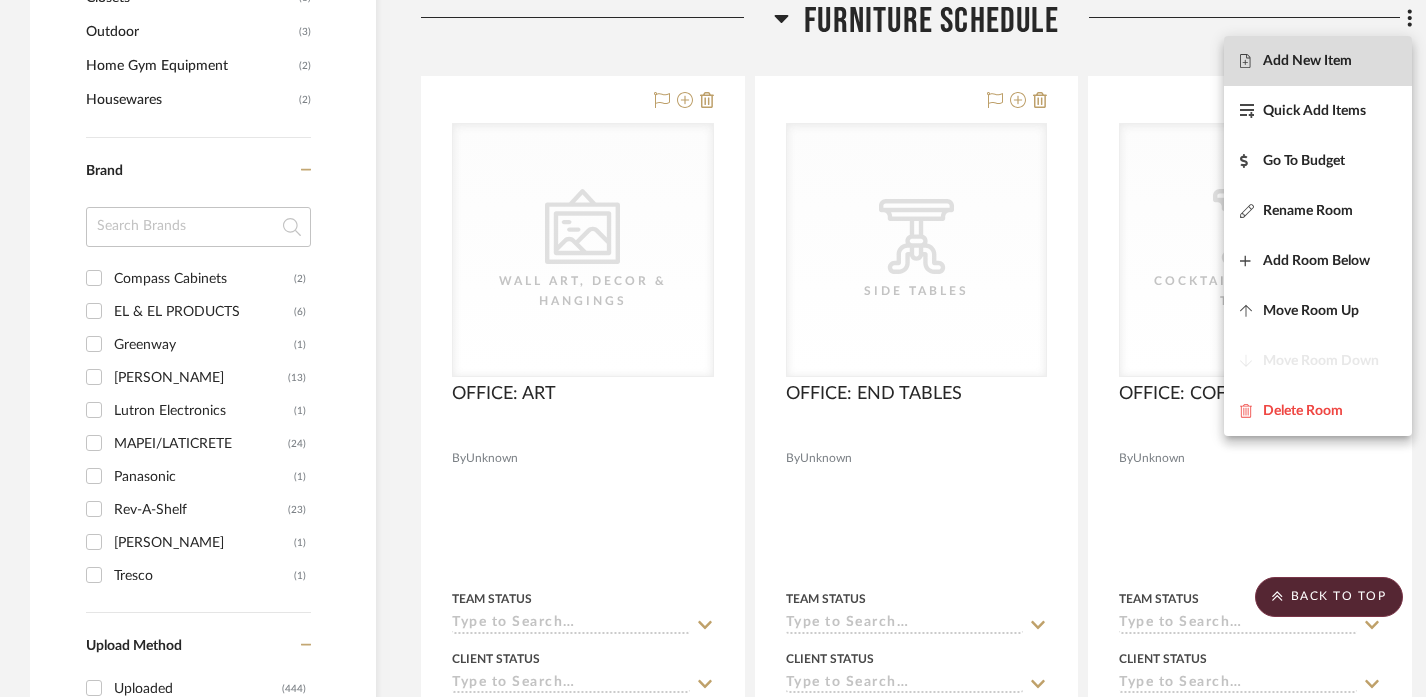 click on "Add New Item" at bounding box center (1318, 61) 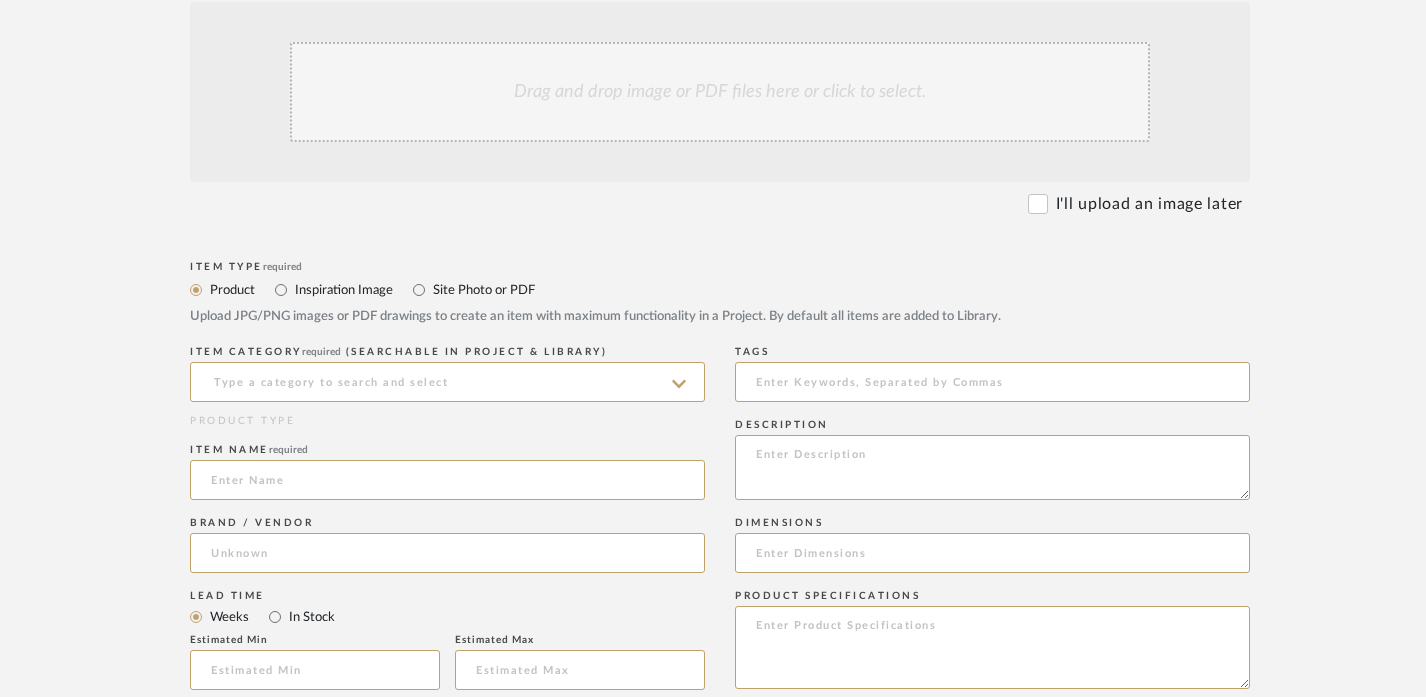 scroll, scrollTop: 519, scrollLeft: 0, axis: vertical 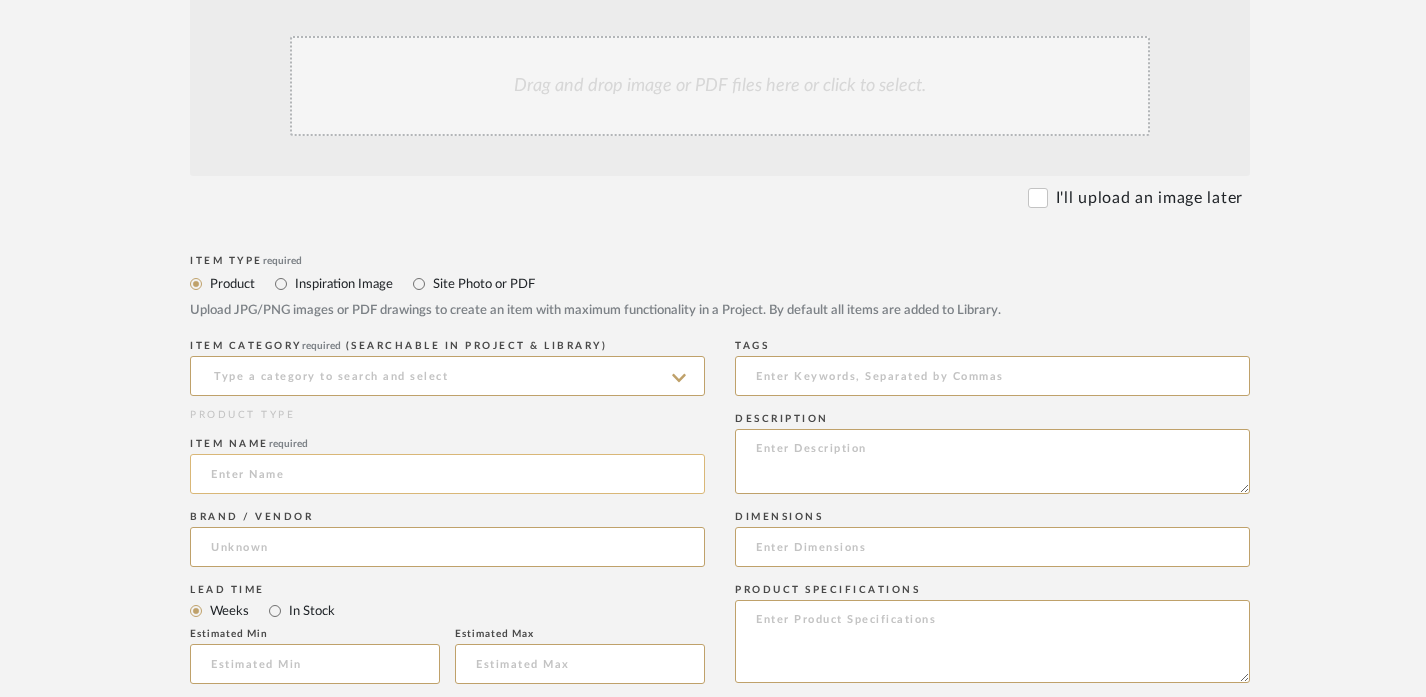 click 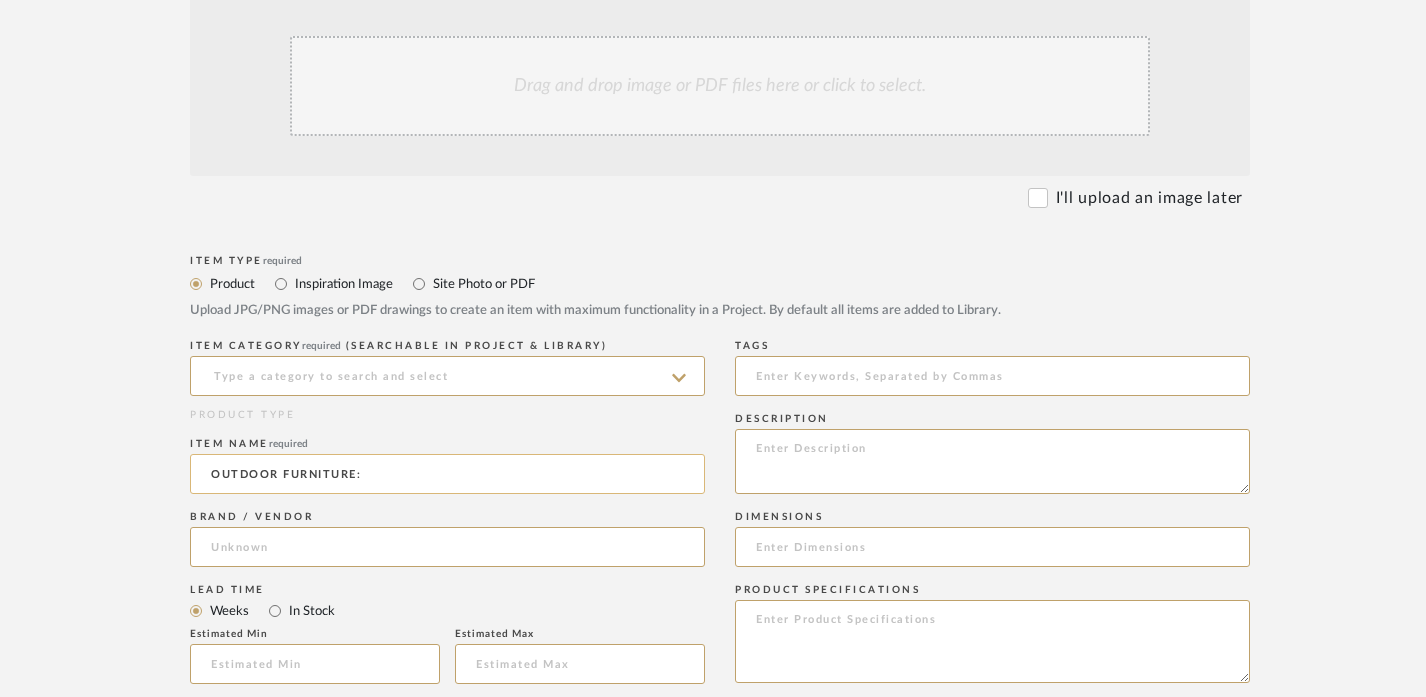 paste on "SOFA" 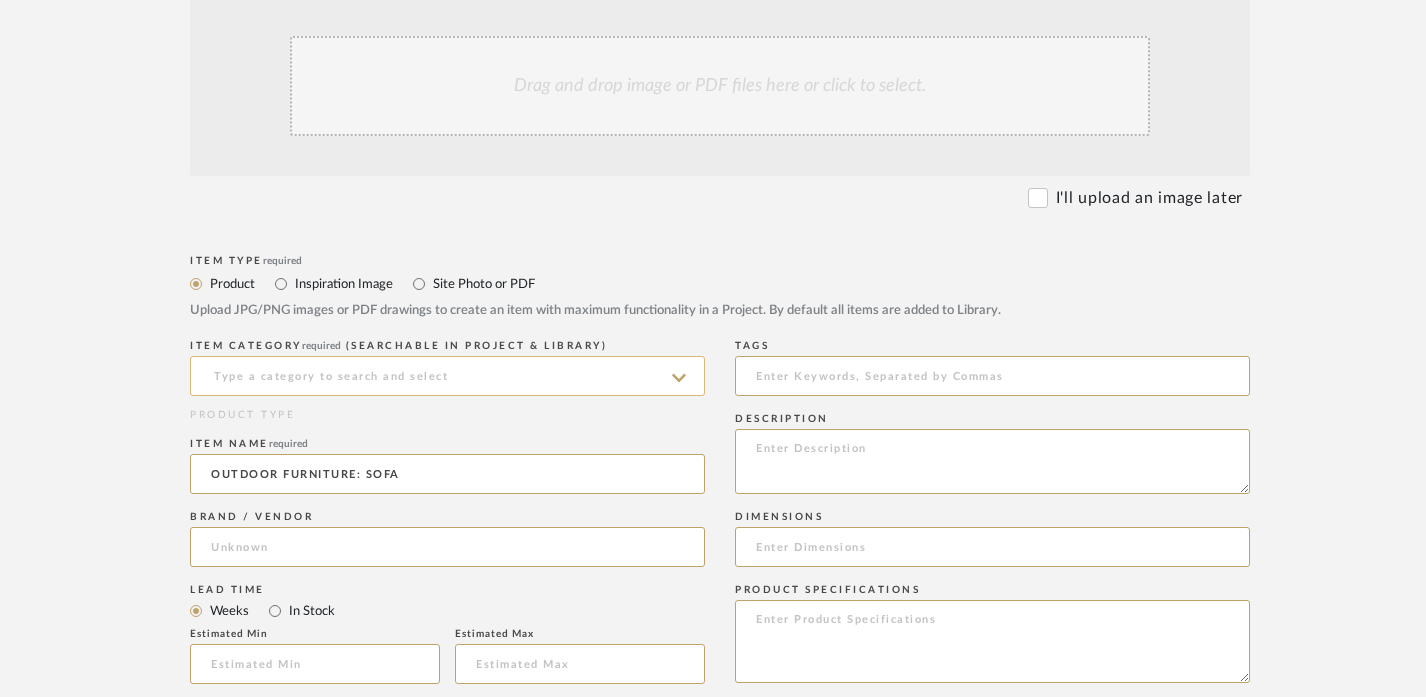 type on "OUTDOOR FURNITURE: SOFA" 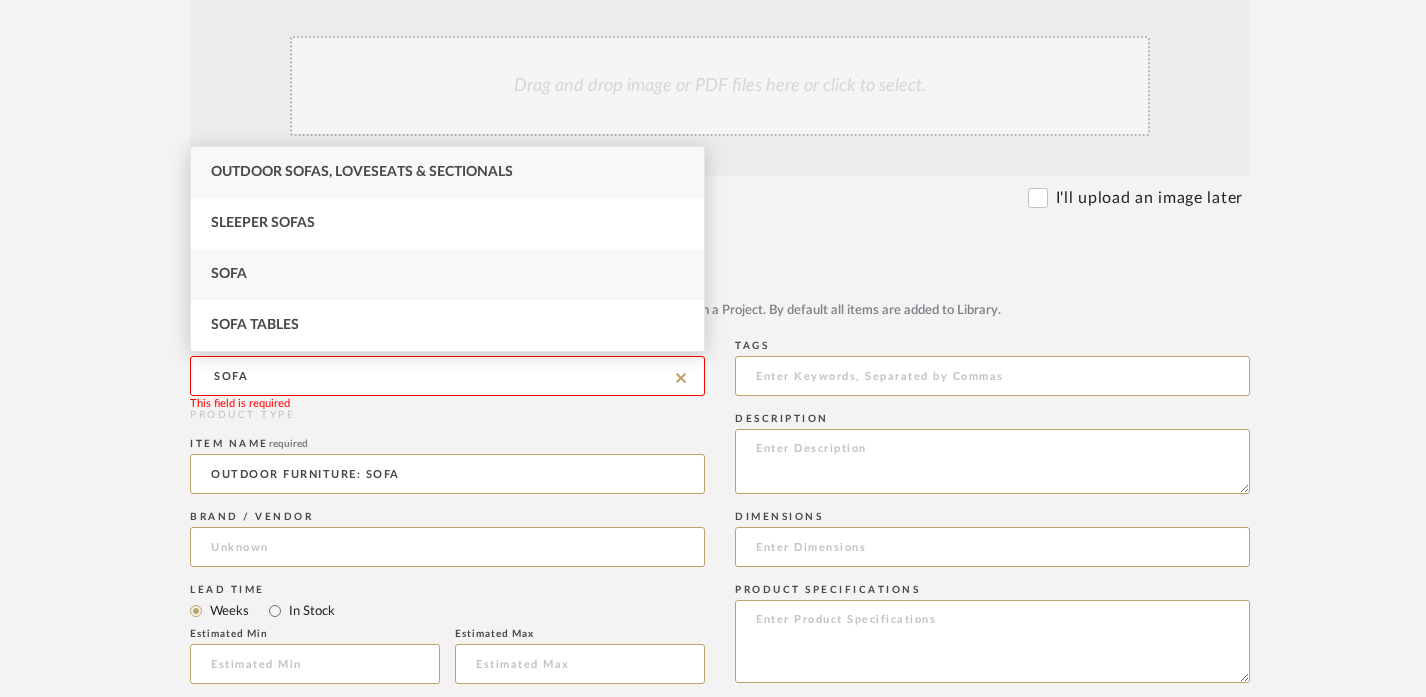 click on "Sofa" at bounding box center (447, 274) 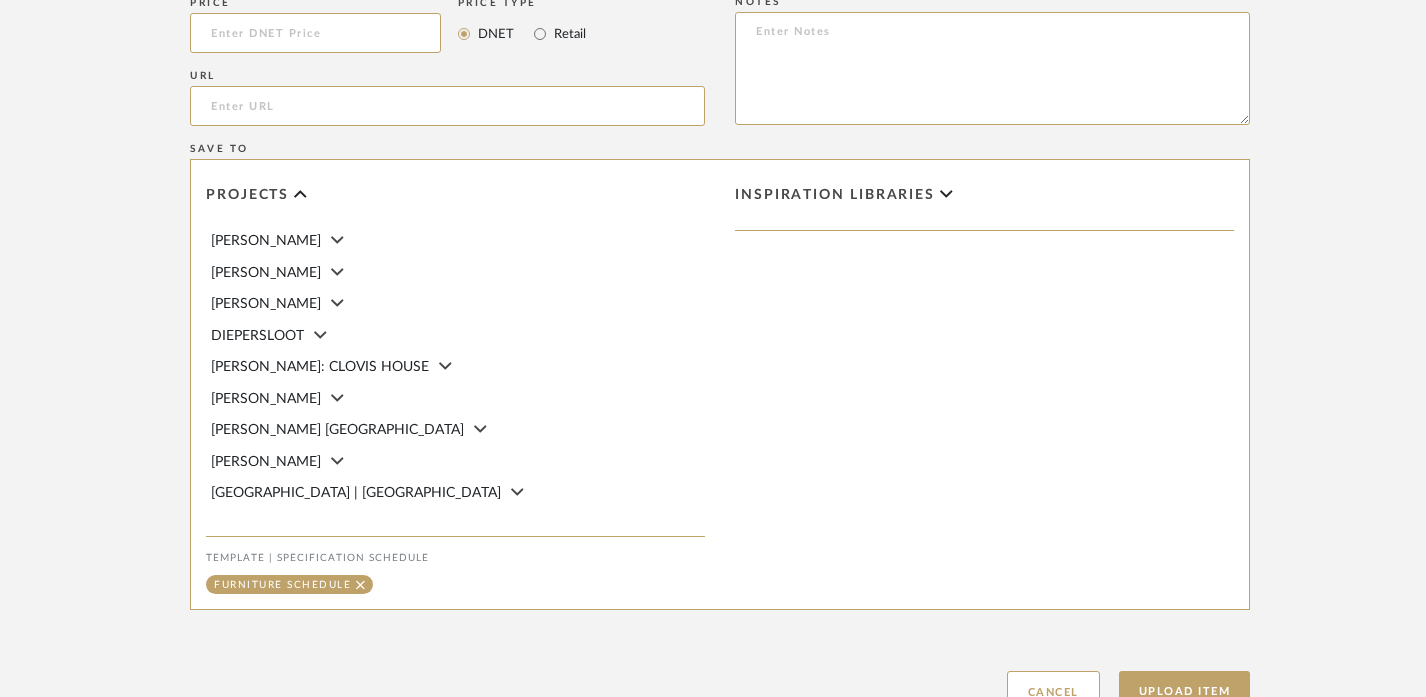 scroll, scrollTop: 1383, scrollLeft: 0, axis: vertical 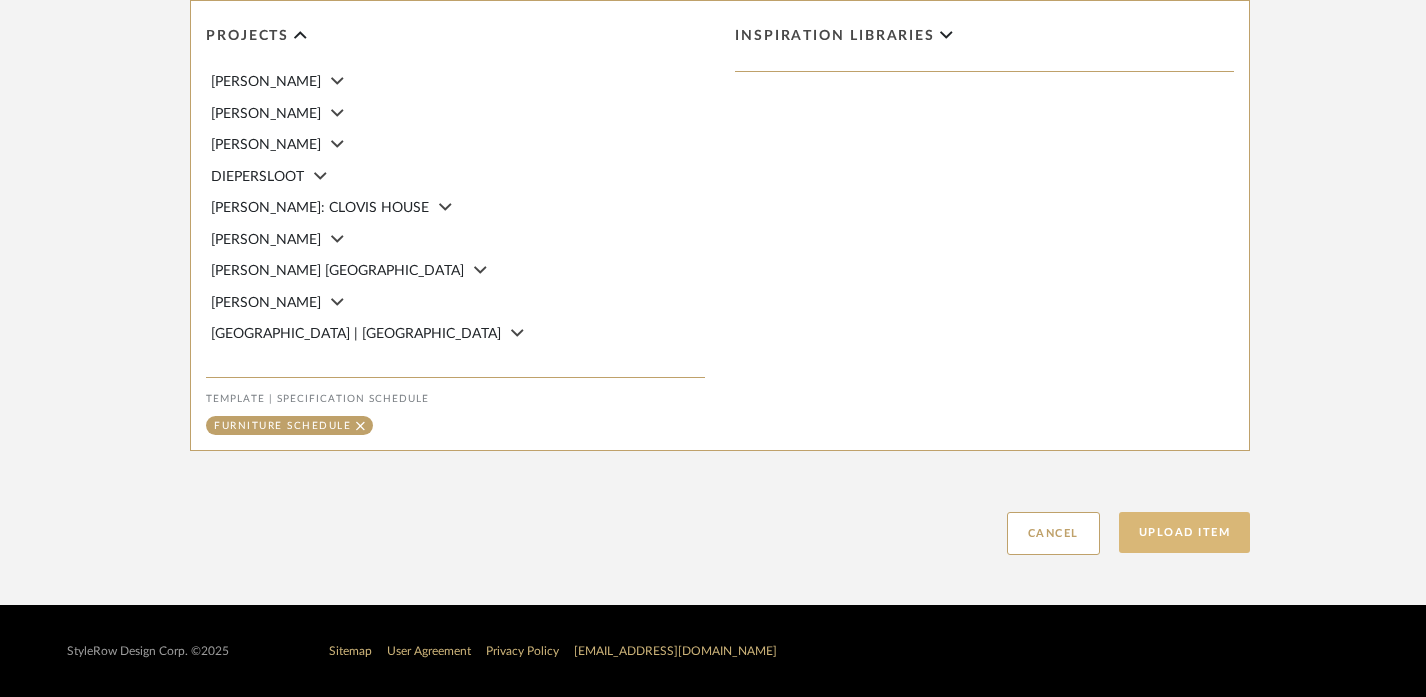 click on "Upload Item" 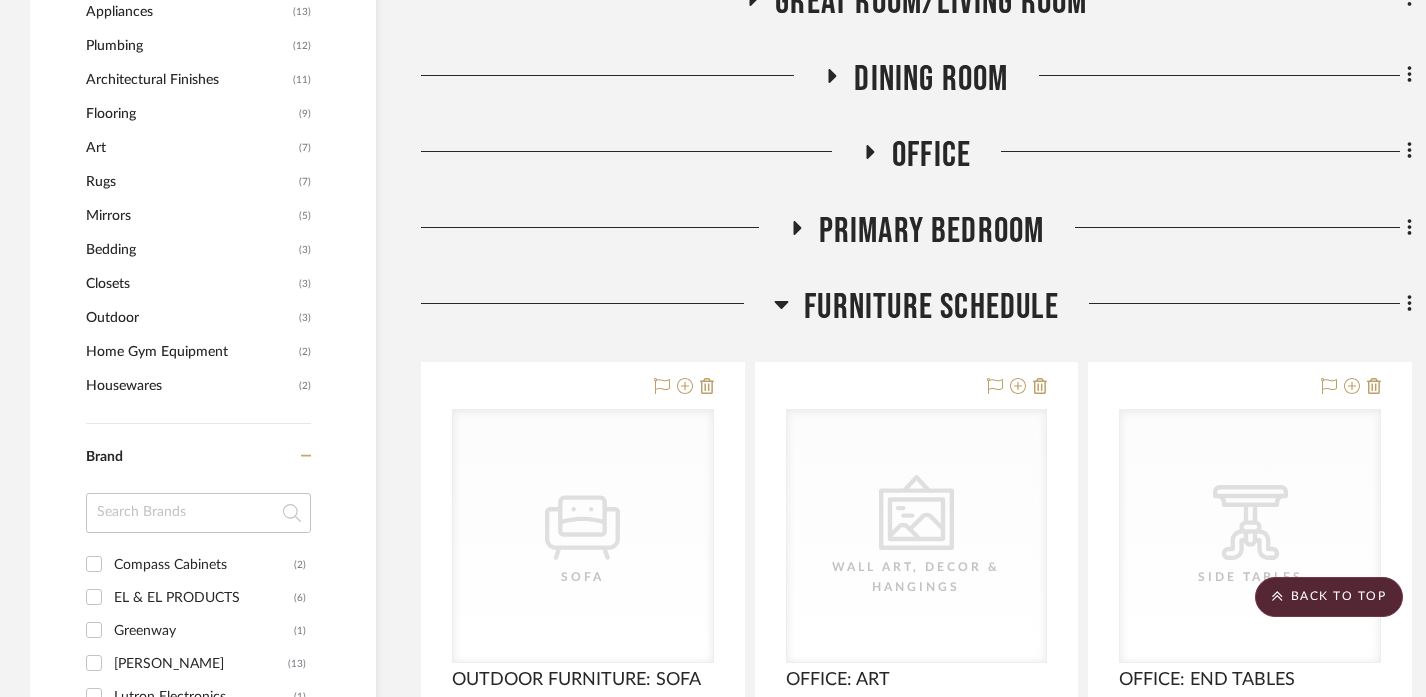 scroll, scrollTop: 2002, scrollLeft: 0, axis: vertical 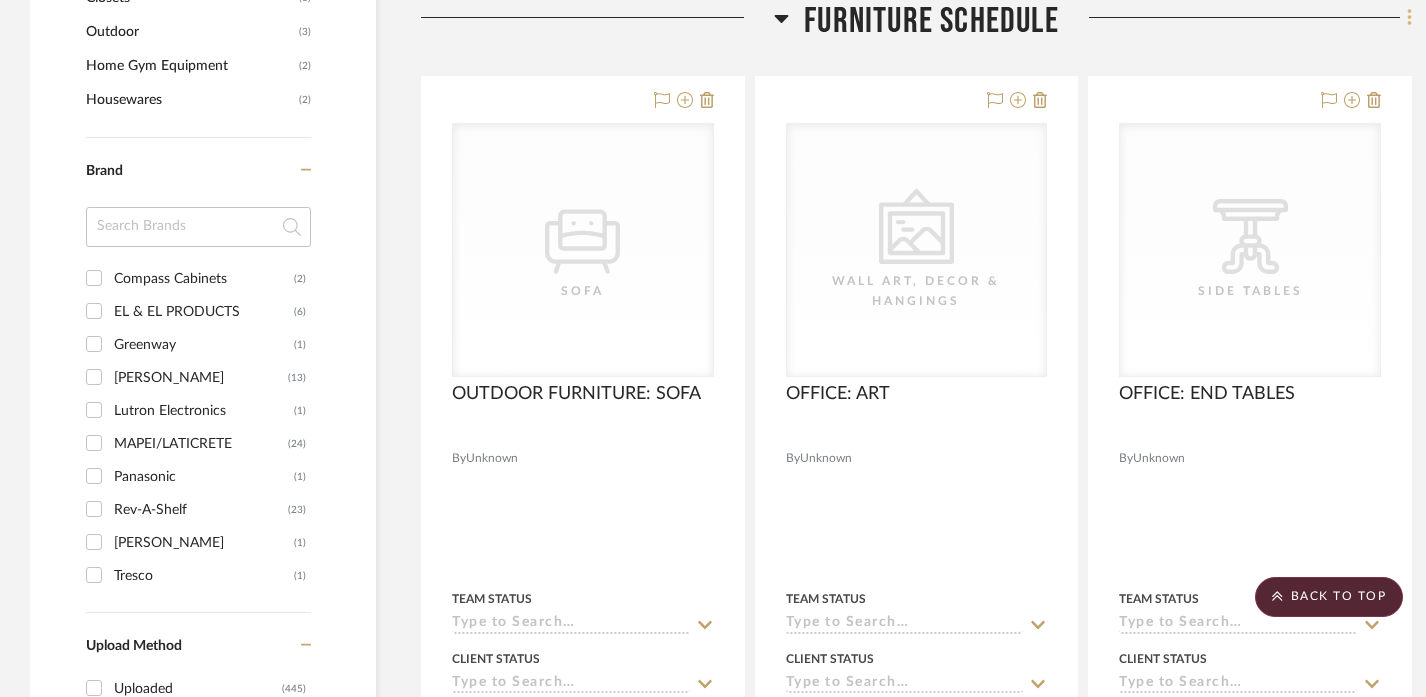 click 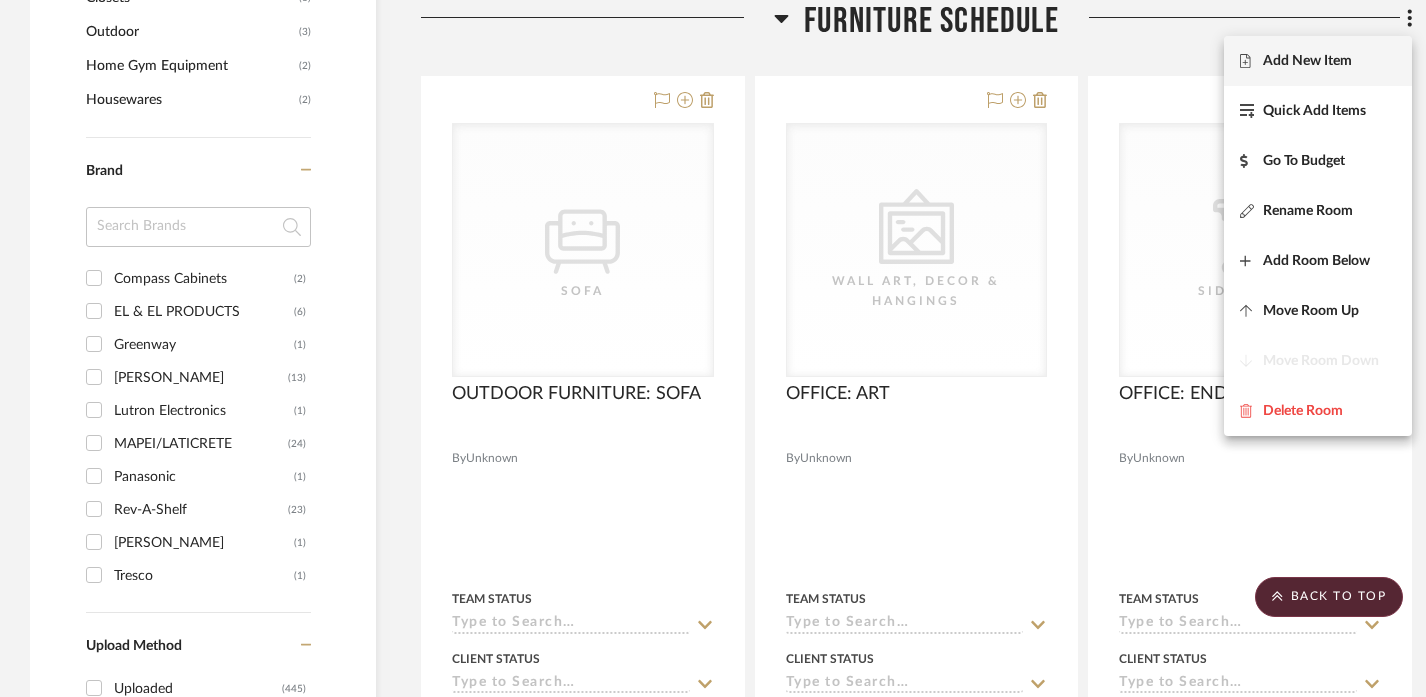 click on "Add New Item" at bounding box center [1318, 61] 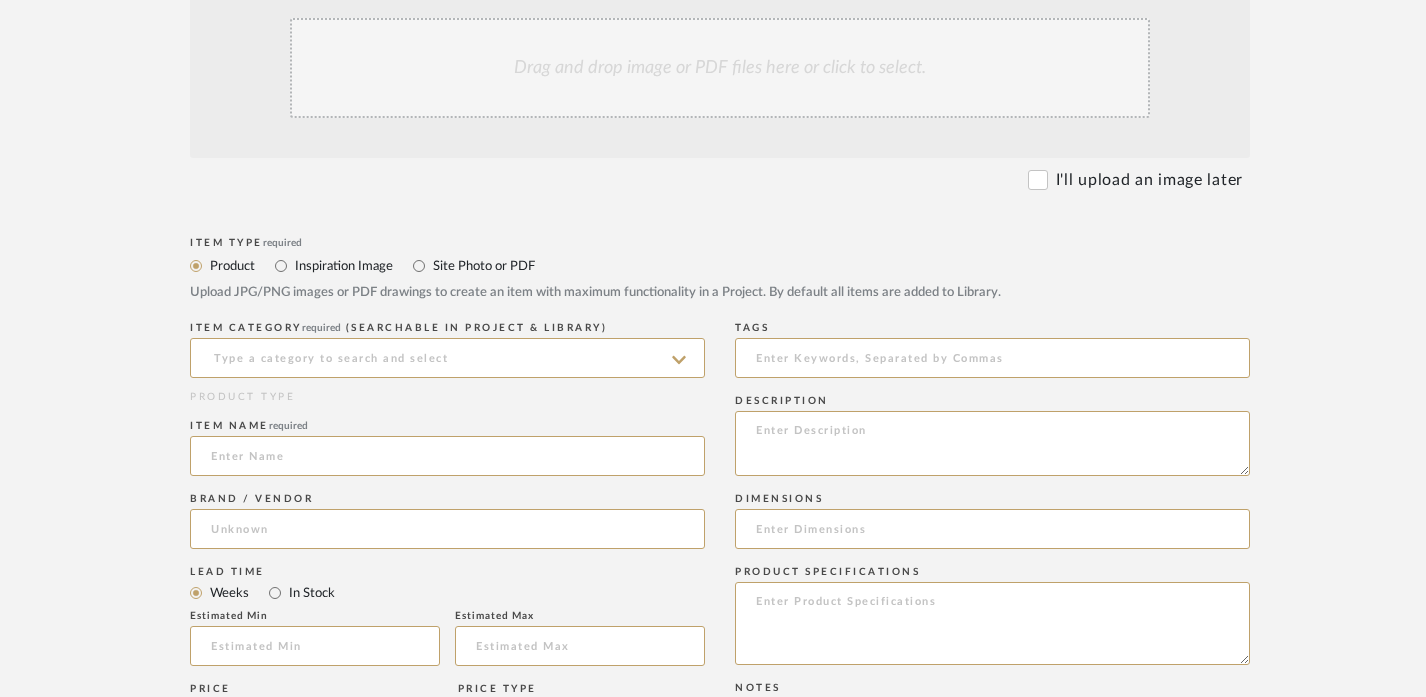 scroll, scrollTop: 627, scrollLeft: 0, axis: vertical 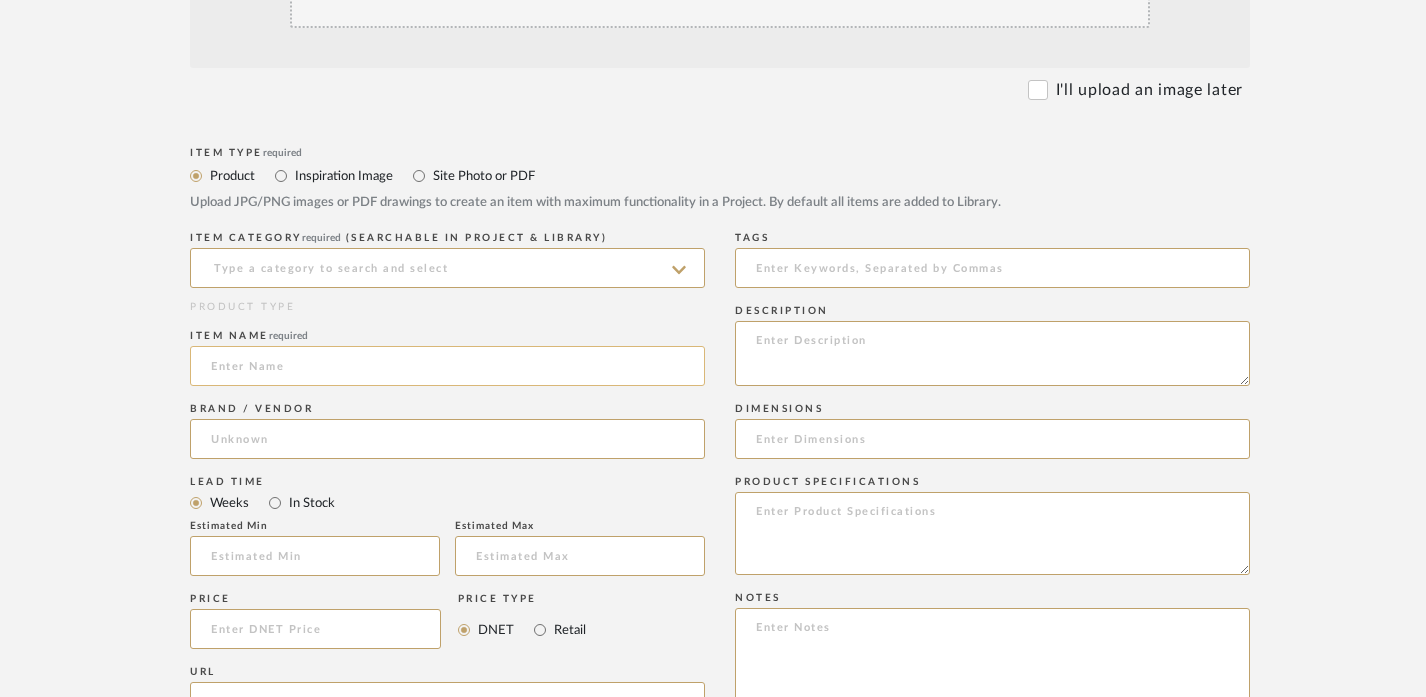 click 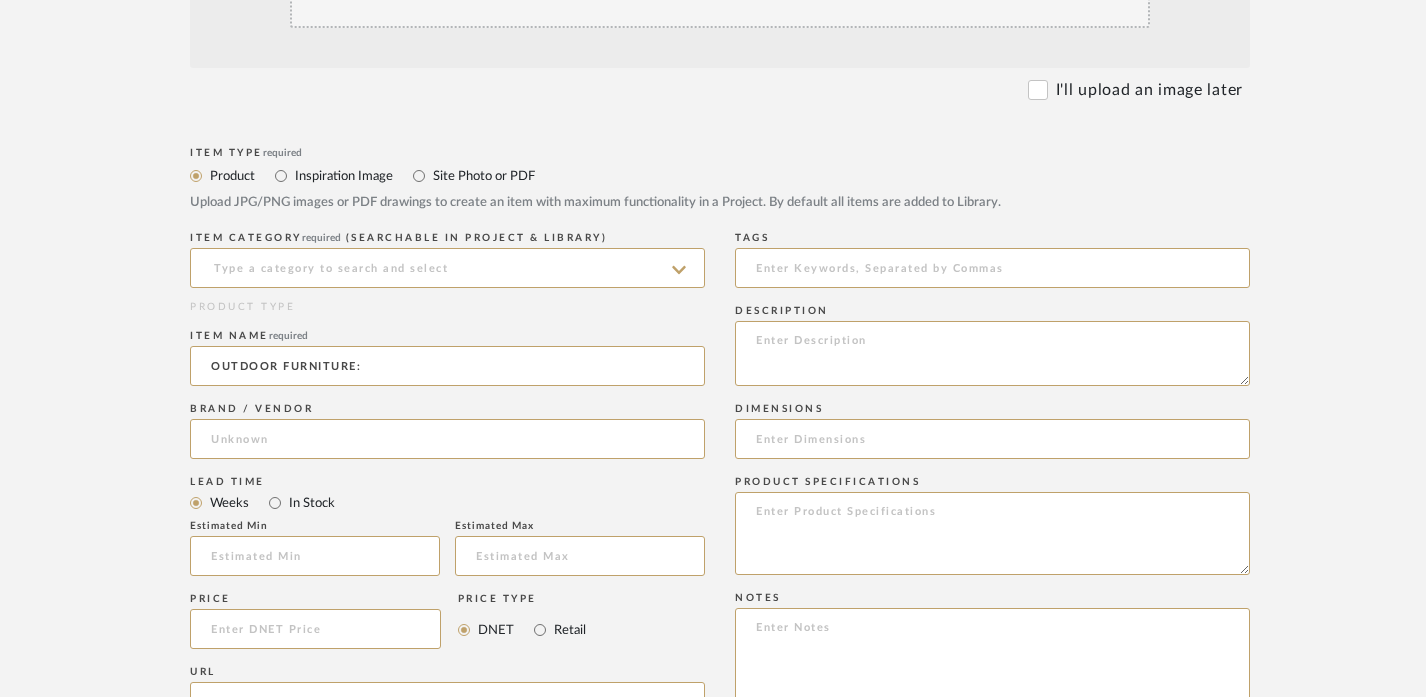 paste on "LOUNGE CHAIR" 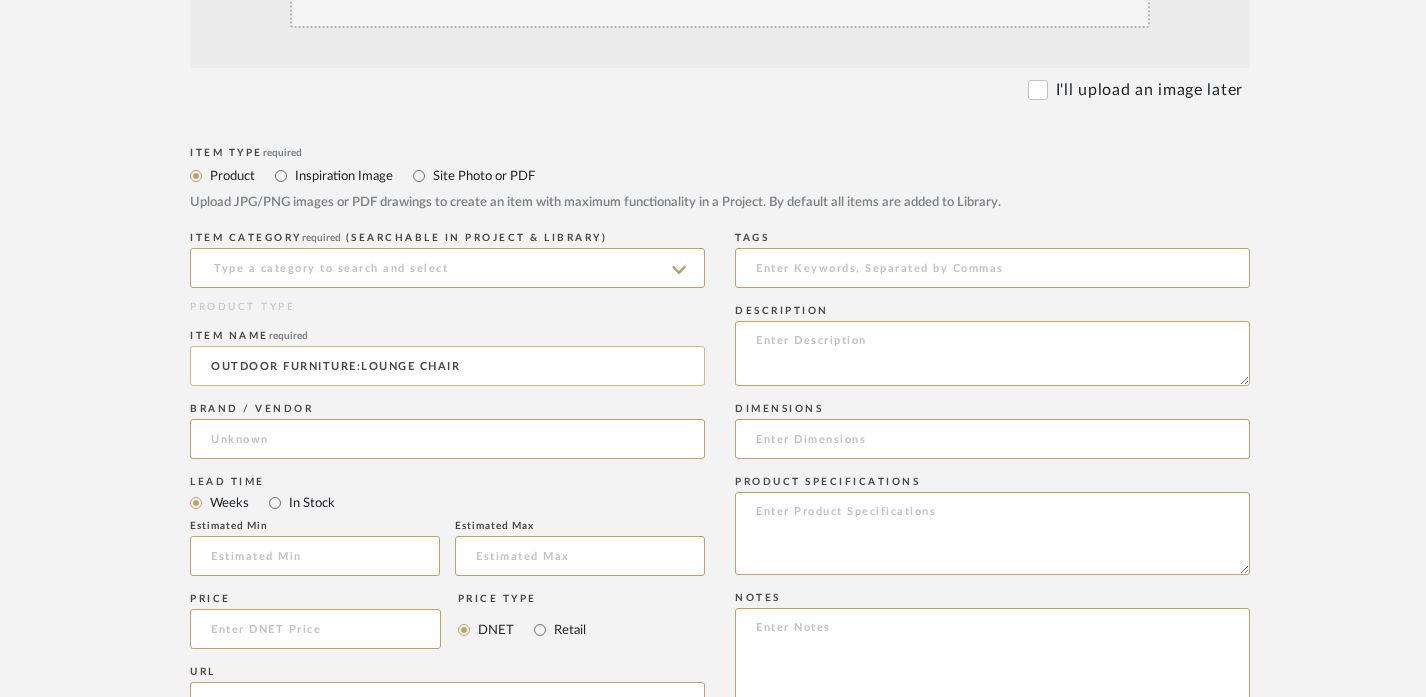 click on "OUTDOOR FURNITURE:LOUNGE CHAIR" 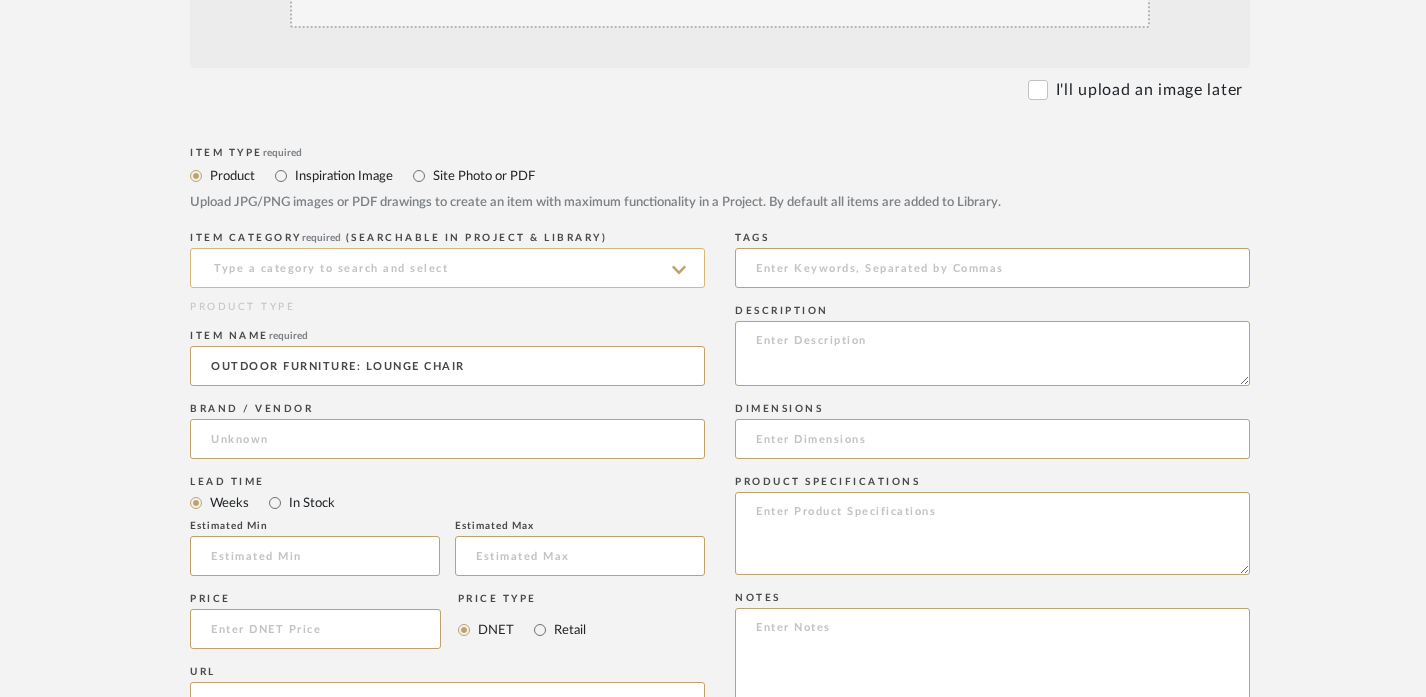 type on "OUTDOOR FURNITURE: LOUNGE CHAIR" 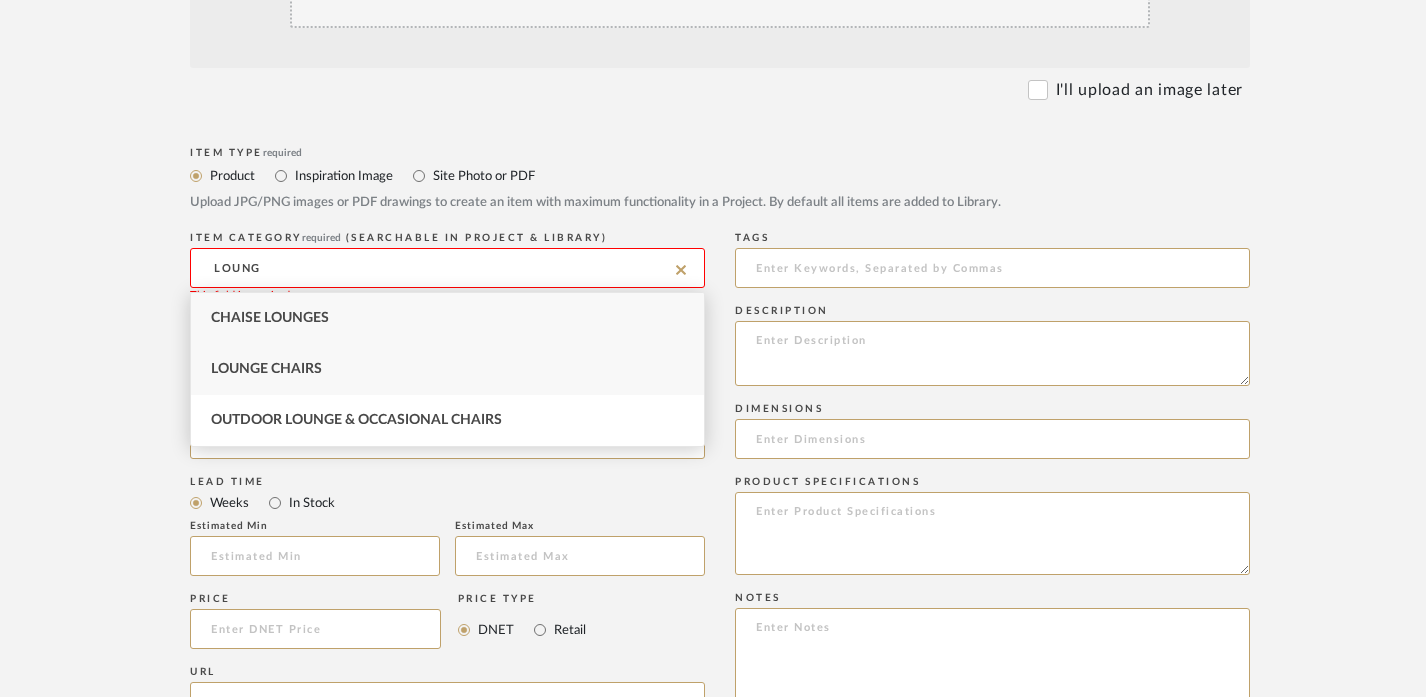 click on "Lounge Chairs" at bounding box center (447, 369) 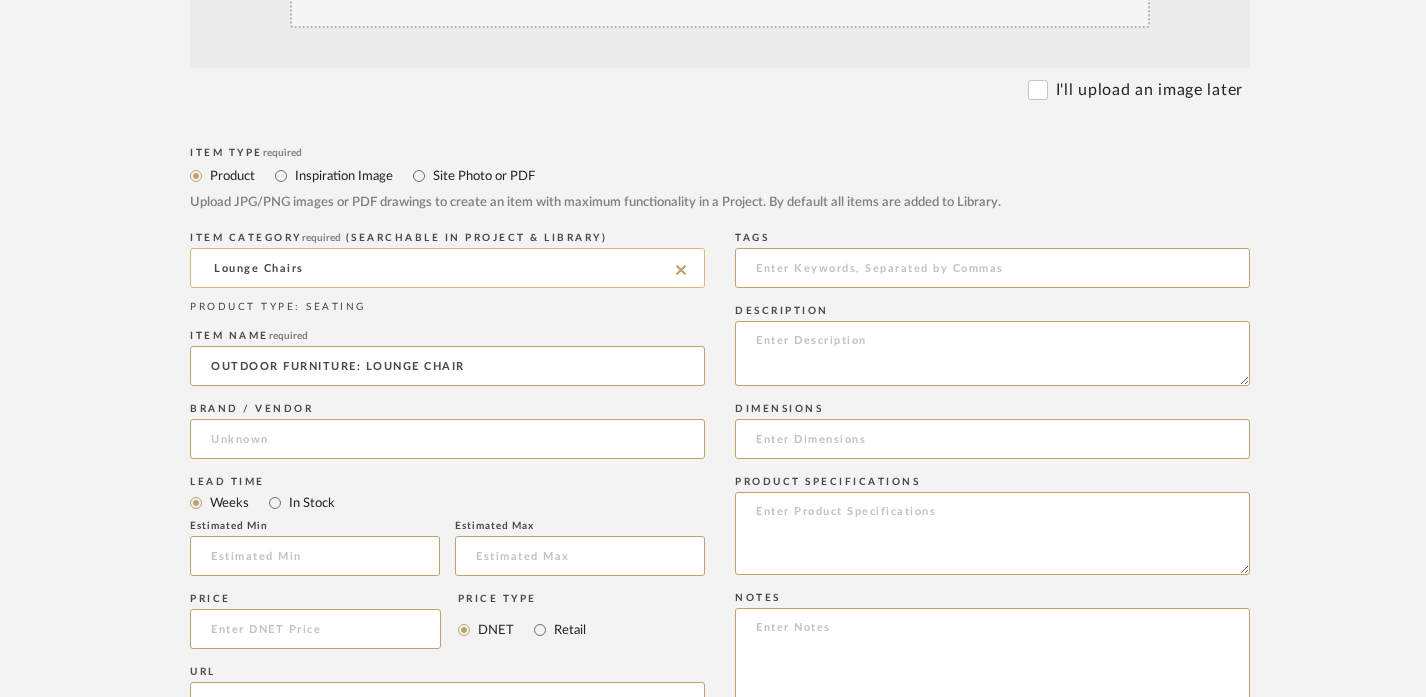click on "Lounge Chairs" 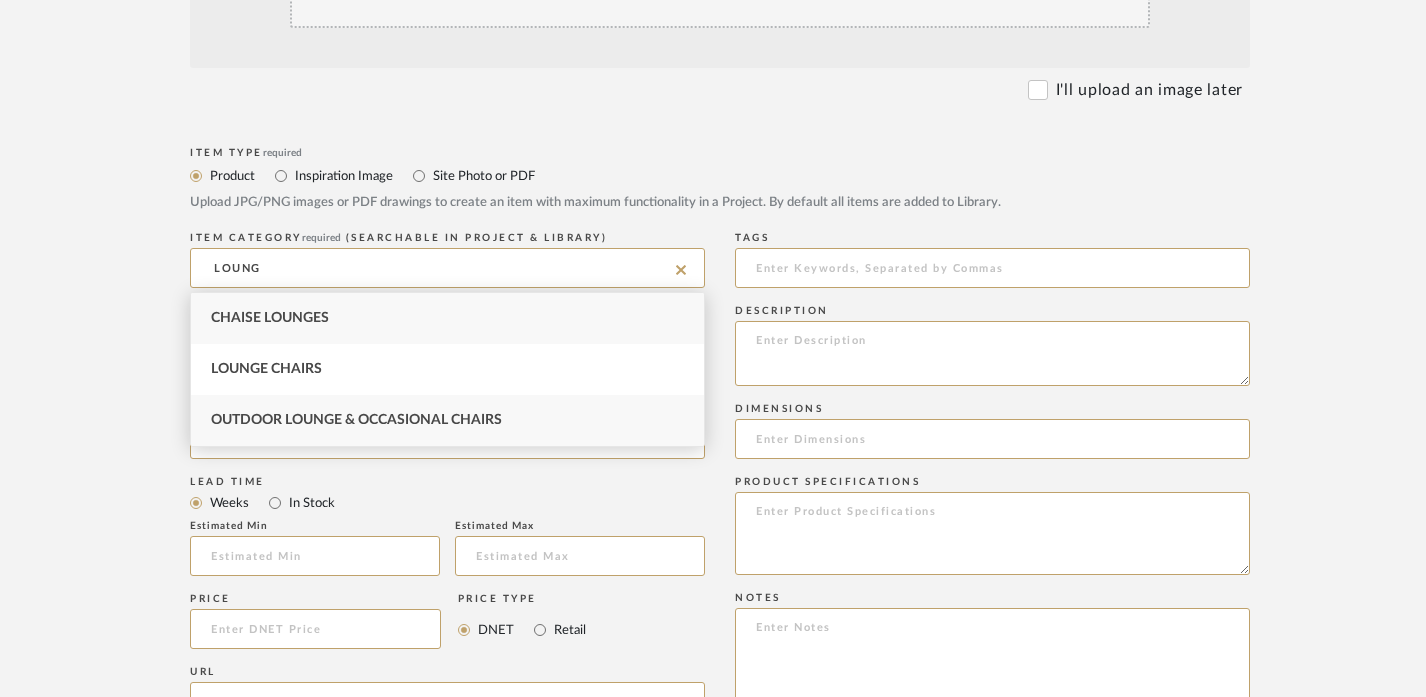 click on "Outdoor Lounge & Occasional Chairs" at bounding box center (356, 420) 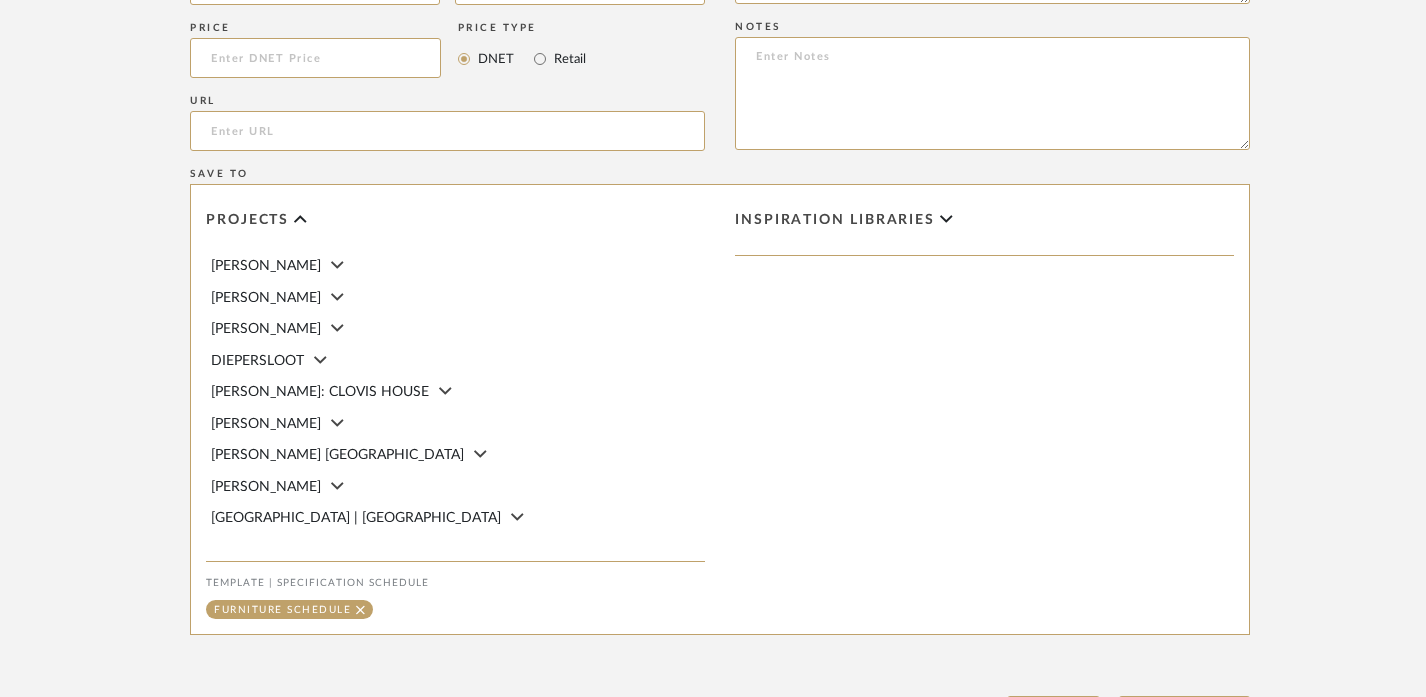 scroll, scrollTop: 1383, scrollLeft: 0, axis: vertical 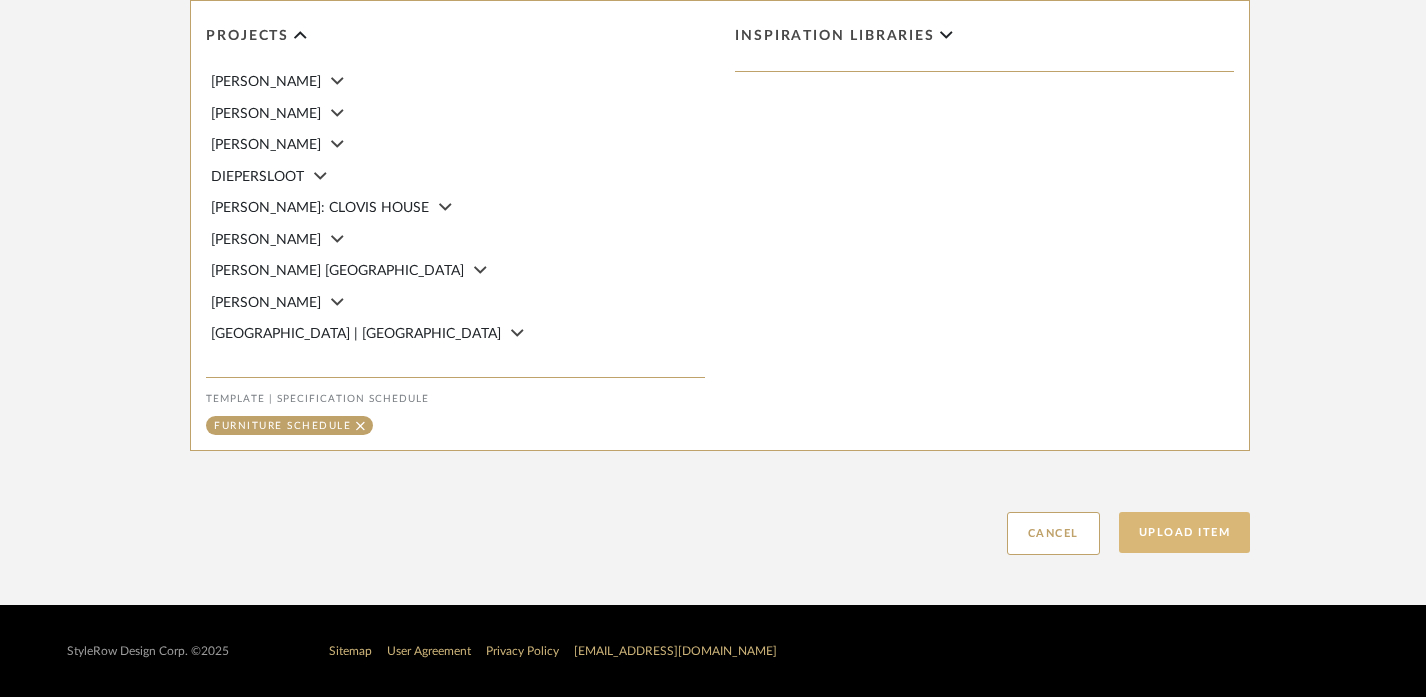 click on "Upload Item" 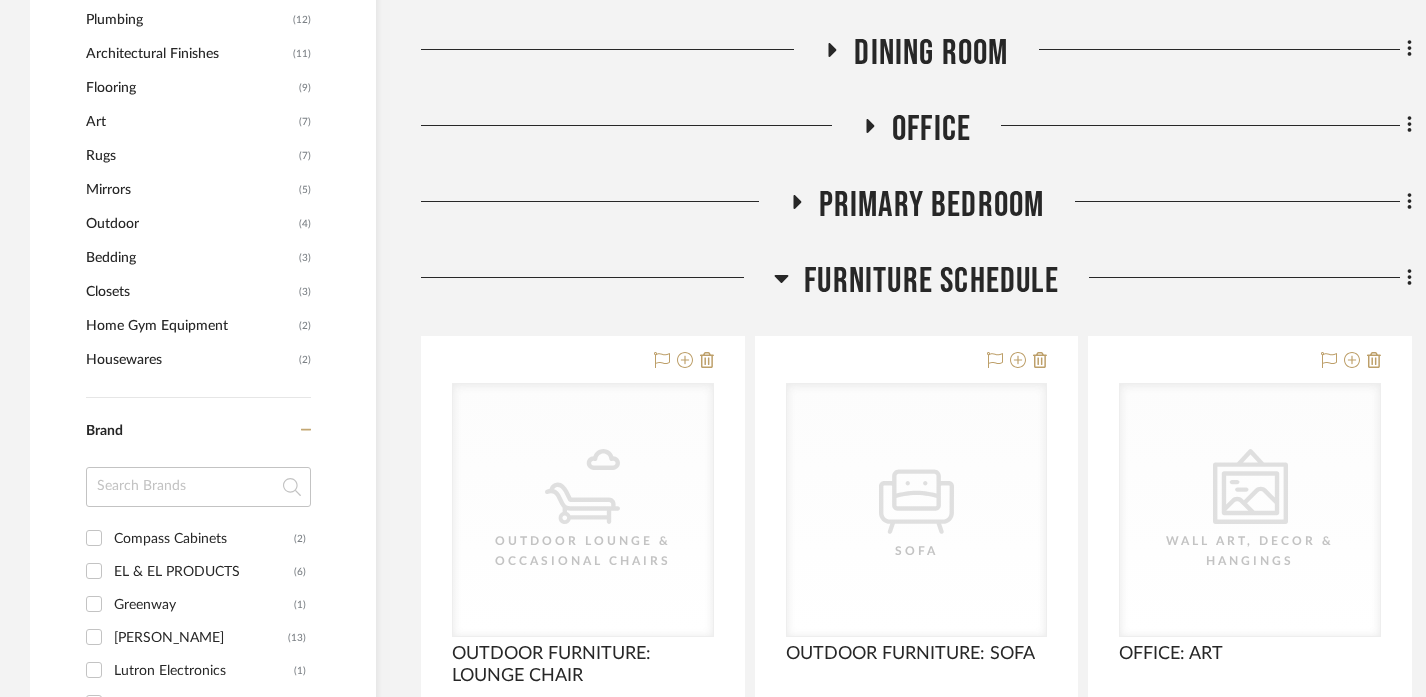 scroll, scrollTop: 2002, scrollLeft: 0, axis: vertical 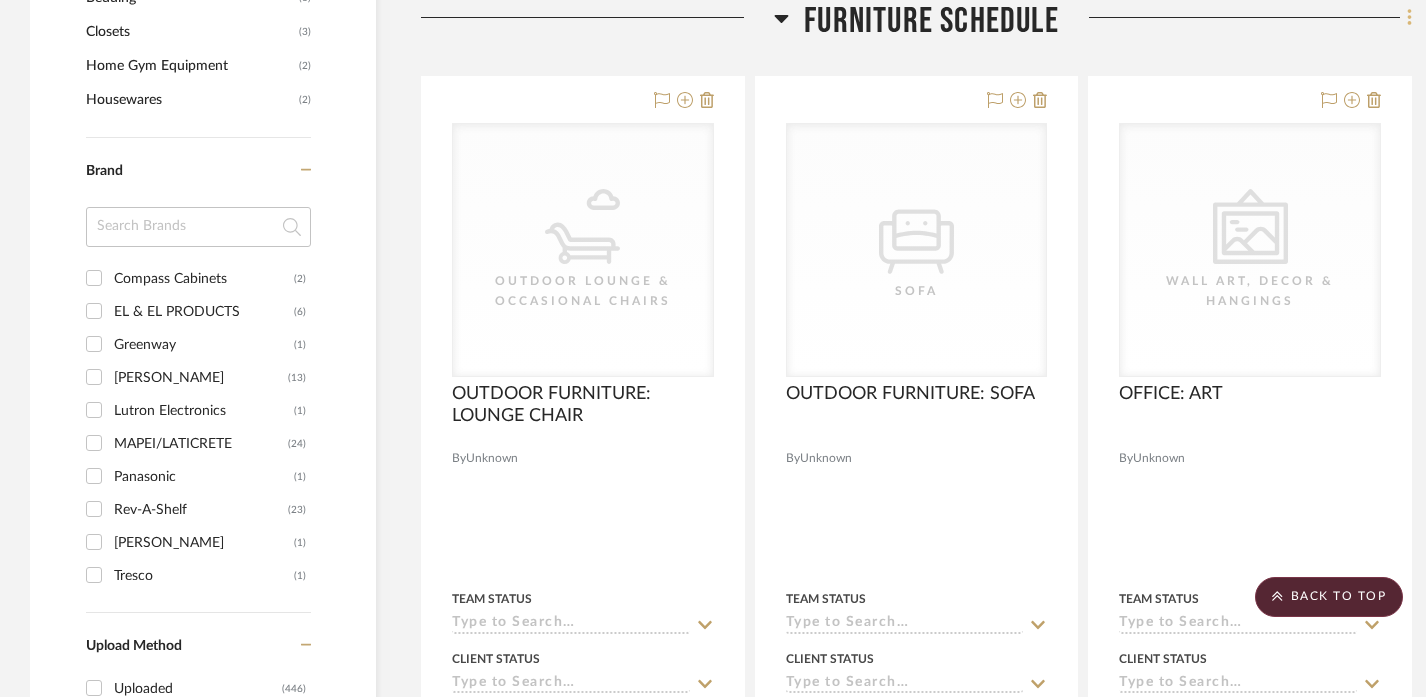 click 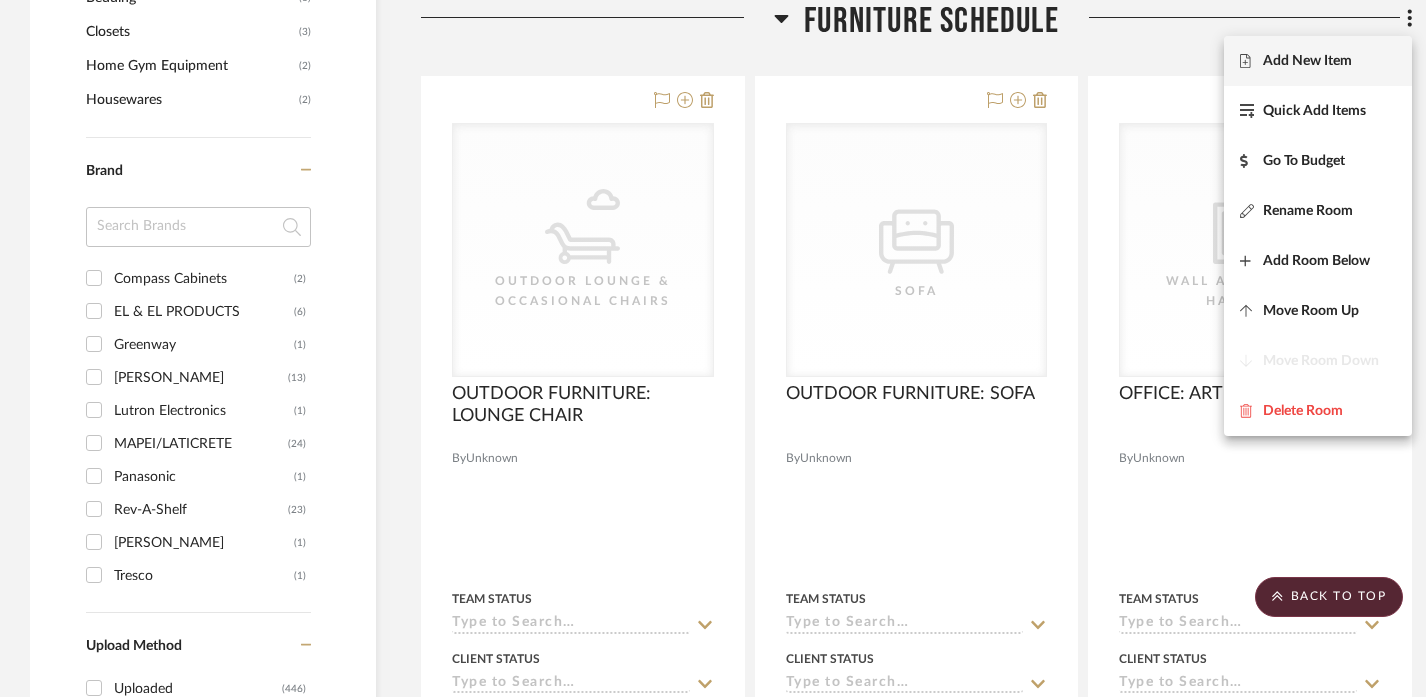 click on "Add New Item" at bounding box center (1307, 61) 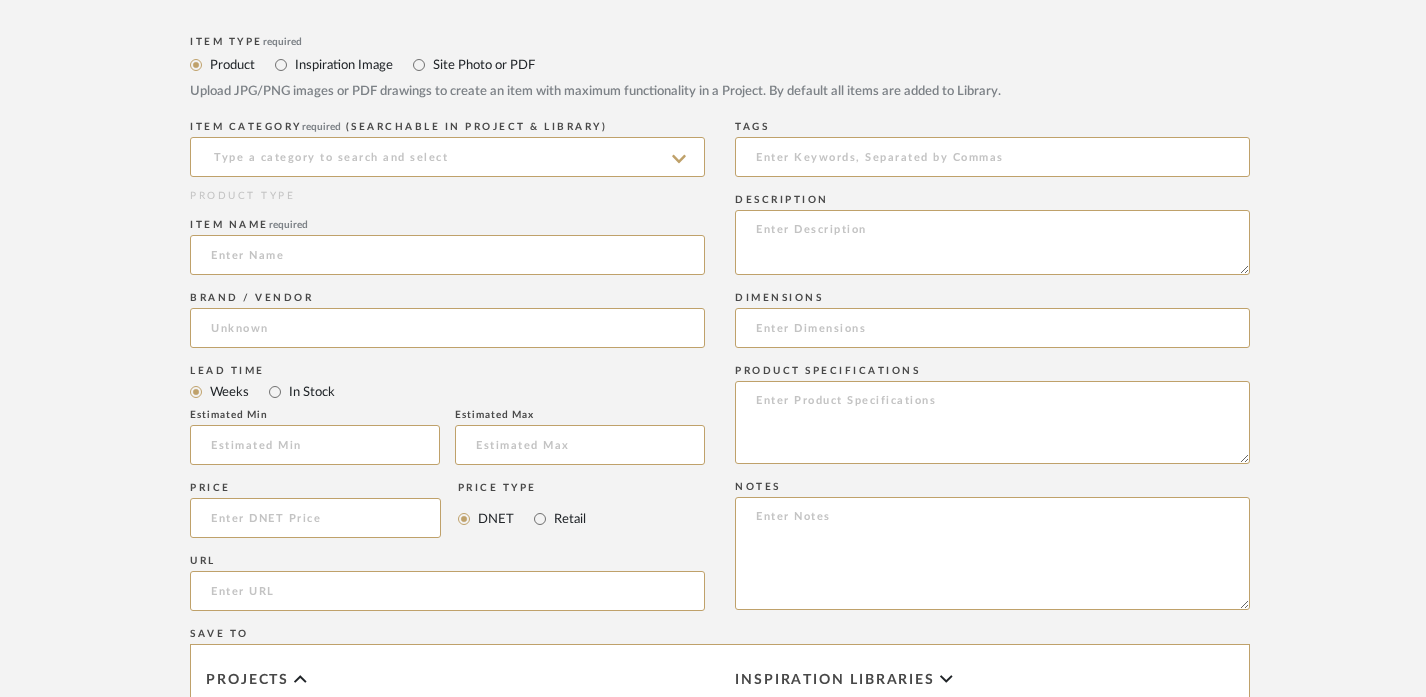 scroll, scrollTop: 736, scrollLeft: 0, axis: vertical 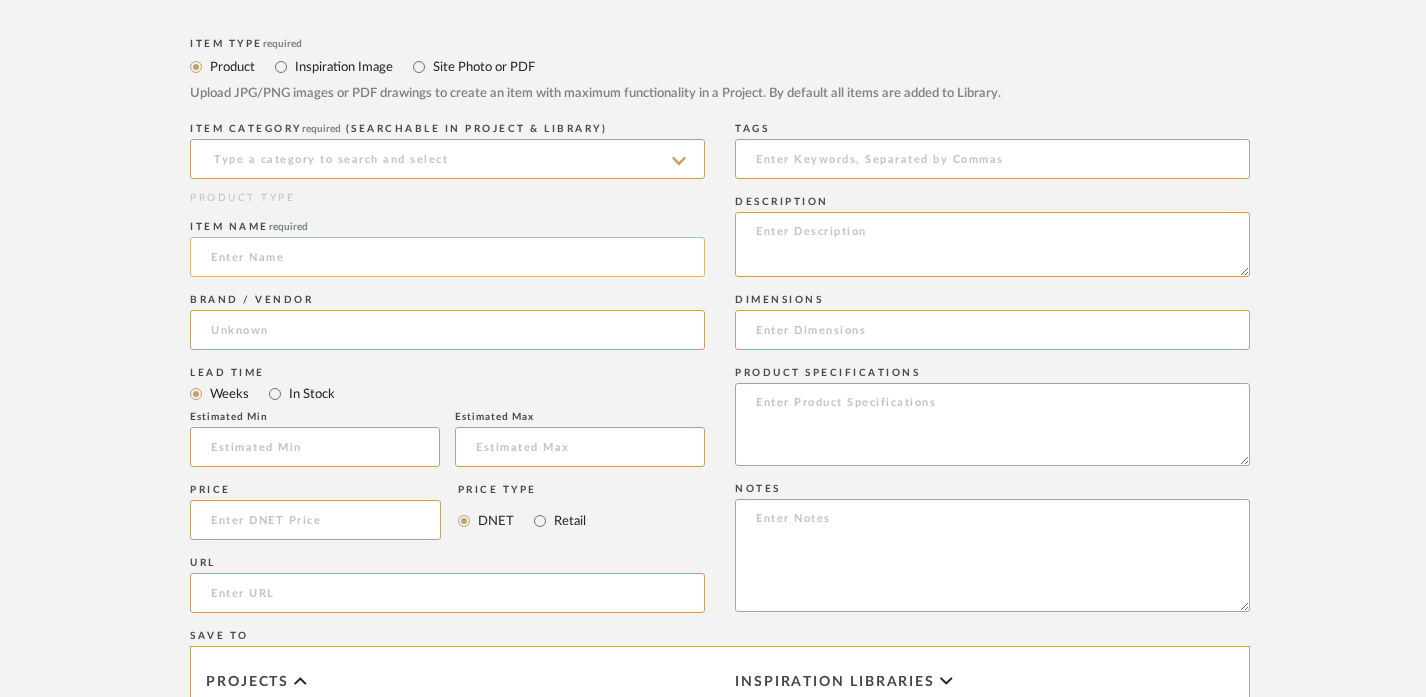 click 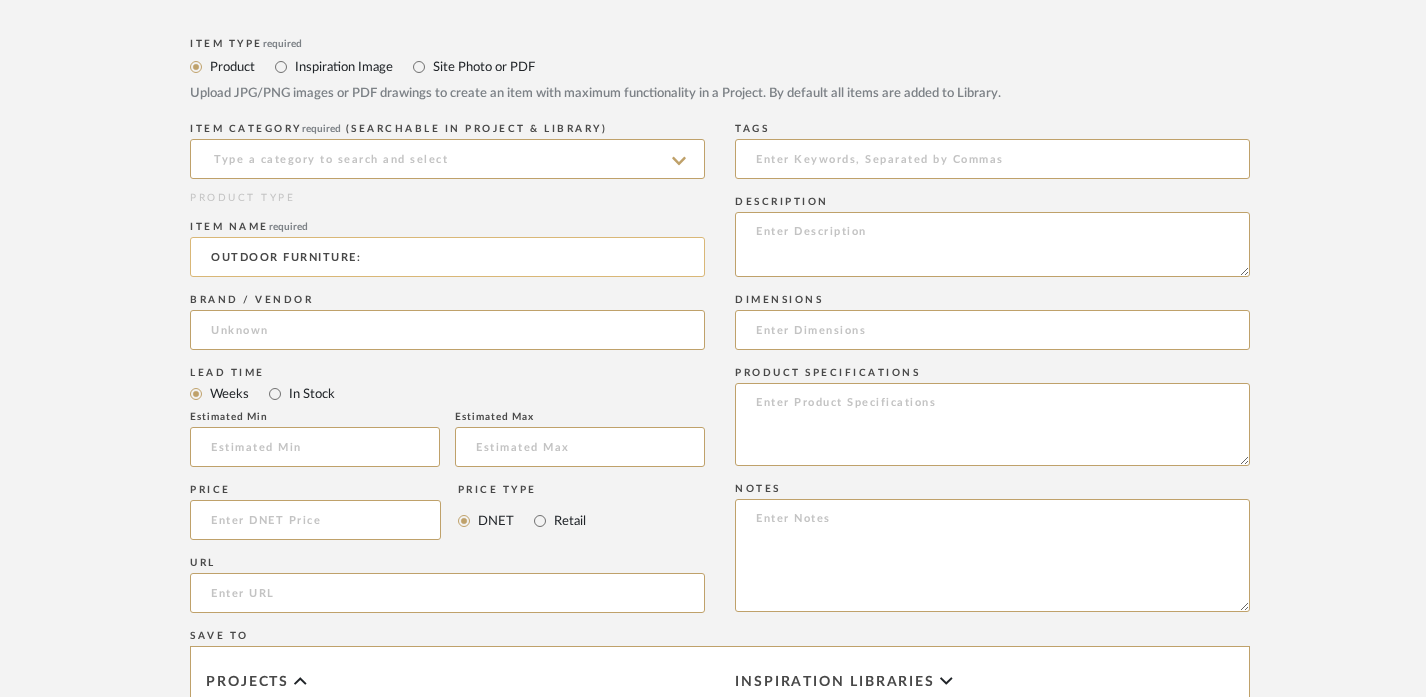 paste on "LOUNGE CHAIR" 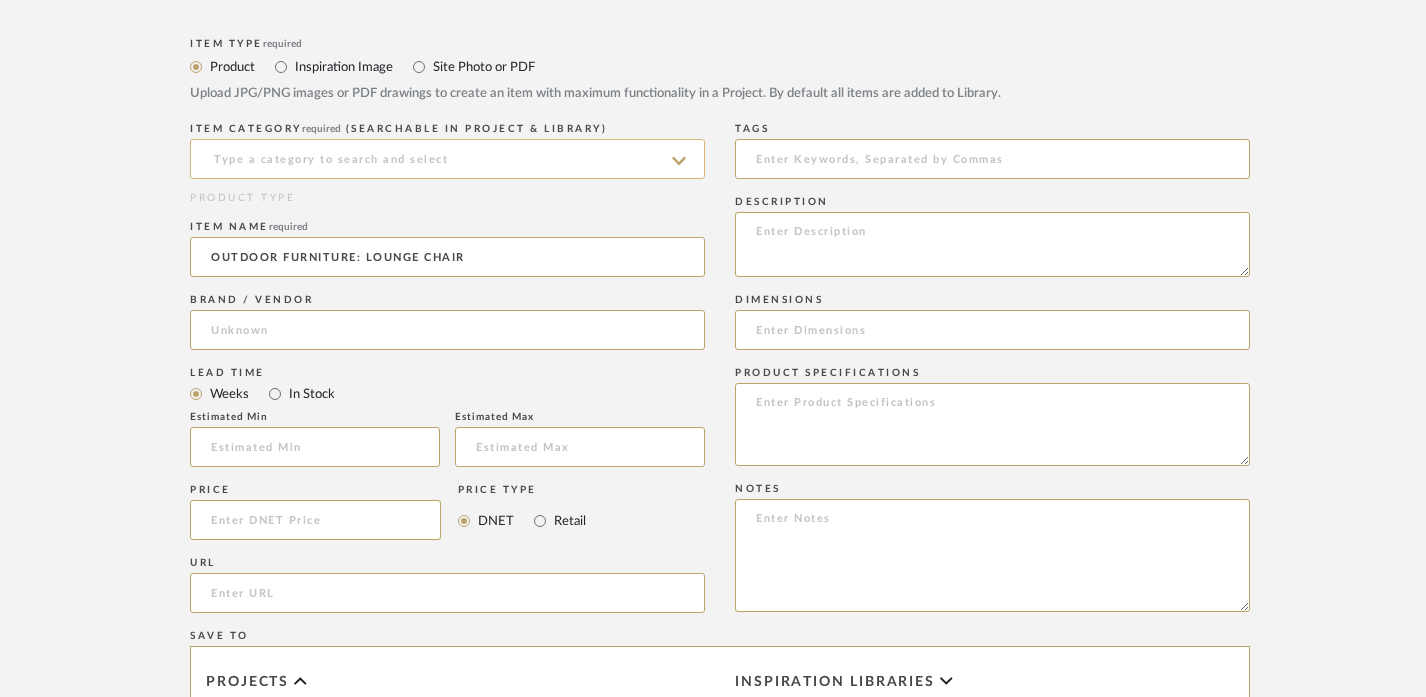click 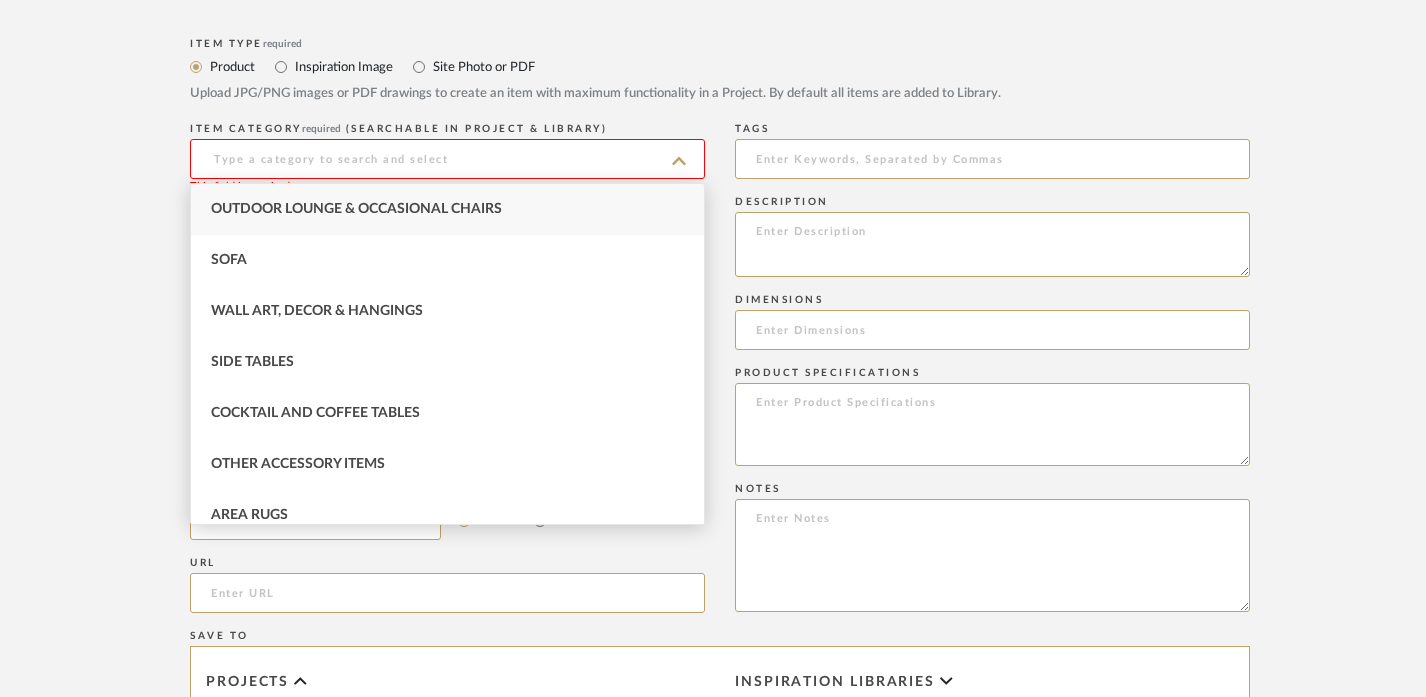 click on "Bulk upload images - create multiple items  Import from Pinterest - create items Drag and drop image or PDF files here or click to select. I'll upload an image later  Item Type  required Product Inspiration Image  Site Photo or PDF   Upload JPG/PNG images or PDF drawings to create an item with maximum functionality in a Project. By default all items are added to Library.   ITEM CATEGORY  required (Searchable in Project & Library) This field is required  PRODUCT TYPE  Item name  required OUTDOOR FURNITURE: LOUNGE CHAIR  Brand / Vendor   Lead Time  Weeks In Stock  Estimated Min   Estimated Max   Price   Price Type  DNET Retail  URL   Tags   Description   Dimensions   Product Specifications   Notes   Save To  Projects [PERSON_NAME] [PERSON_NAME]: CLOVIS HOUSE [PERSON_NAME][GEOGRAPHIC_DATA] [PERSON_NAME] [GEOGRAPHIC_DATA] | [GEOGRAPHIC_DATA] [PERSON_NAME] [PERSON_NAME] Furniture [PERSON_NAME] FURNITURE [PERSON_NAME] [PERSON_NAME] STAGE DEPOT [GEOGRAPHIC_DATA] STILLMAKER ROOM QTY  Millwork" 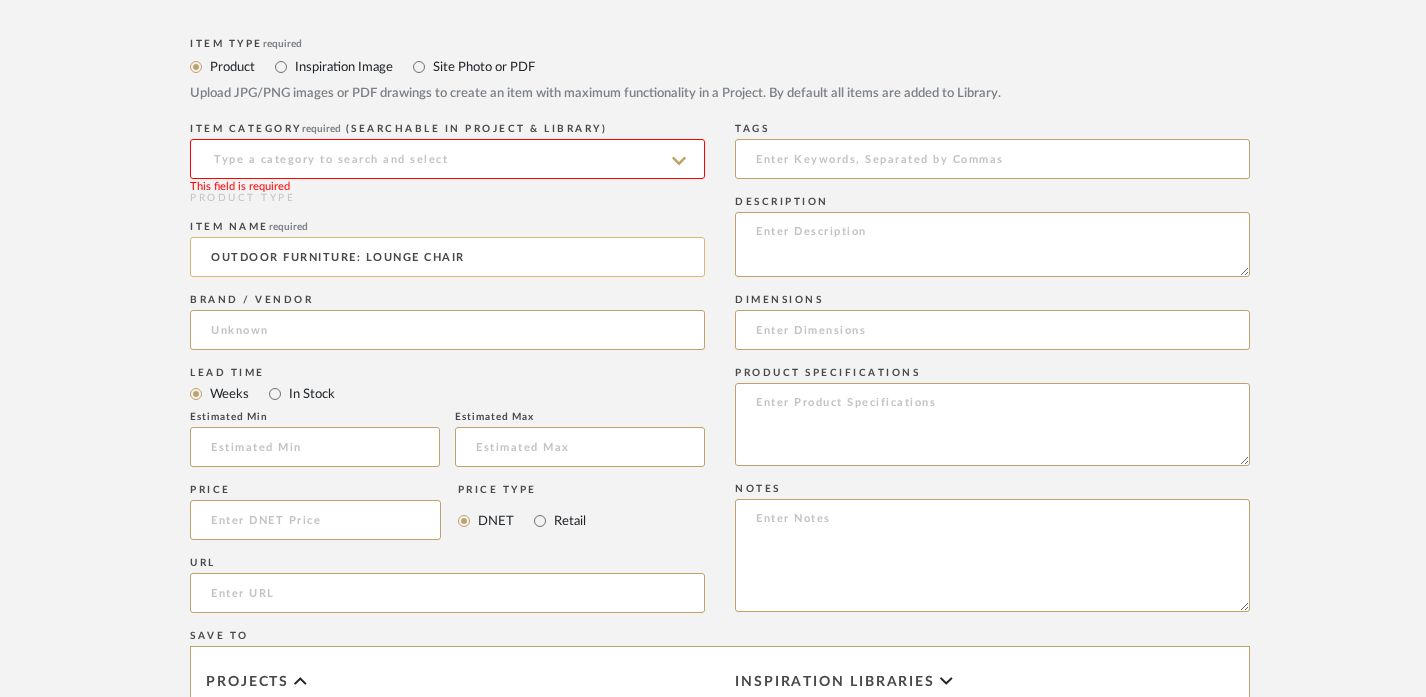 click on "OUTDOOR FURNITURE: LOUNGE CHAIR" 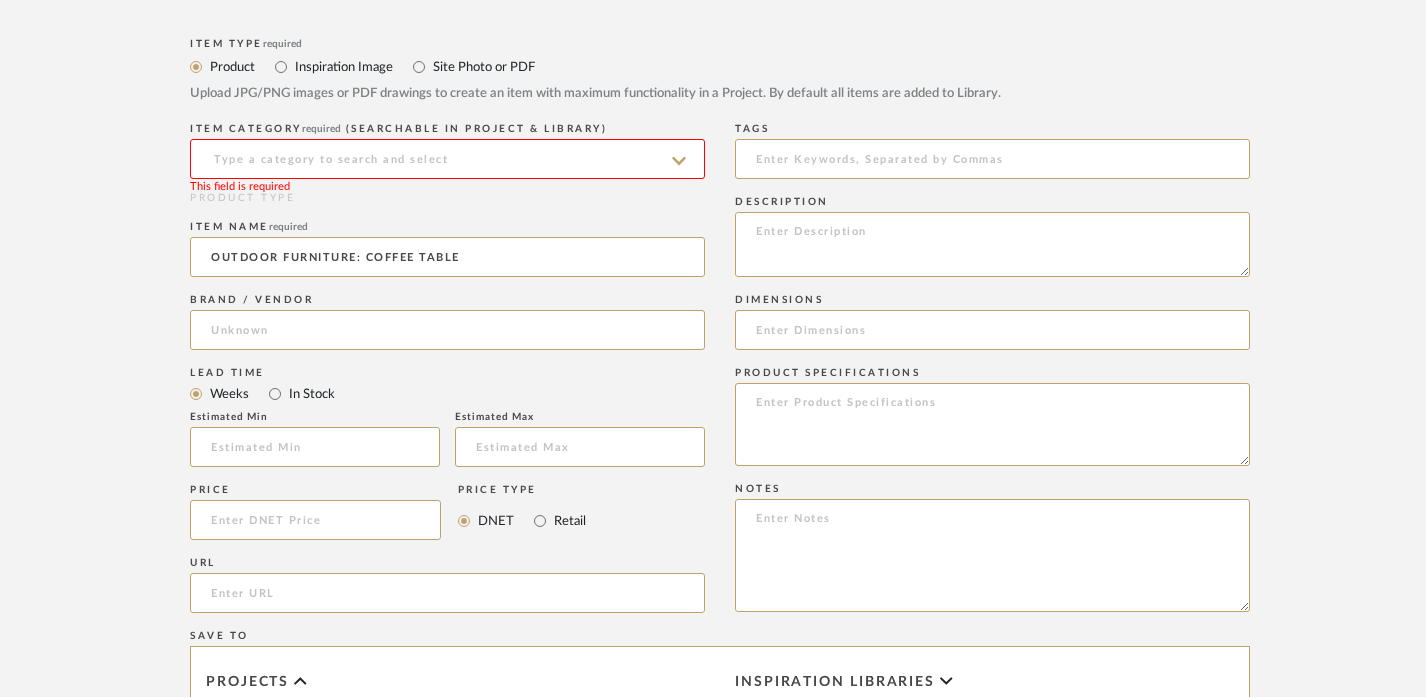 type on "OUTDOOR FURNITURE: COFFEE TABLE" 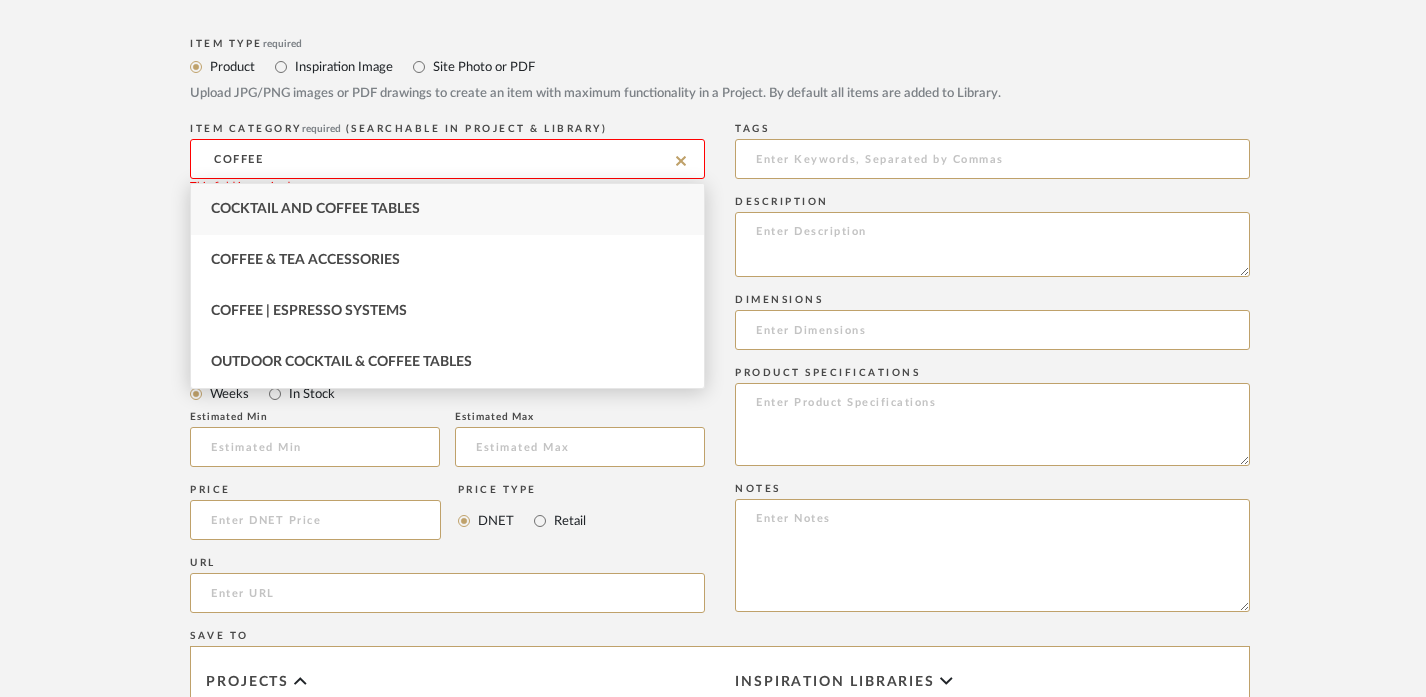 click on "Cocktail and Coffee Tables" at bounding box center [447, 209] 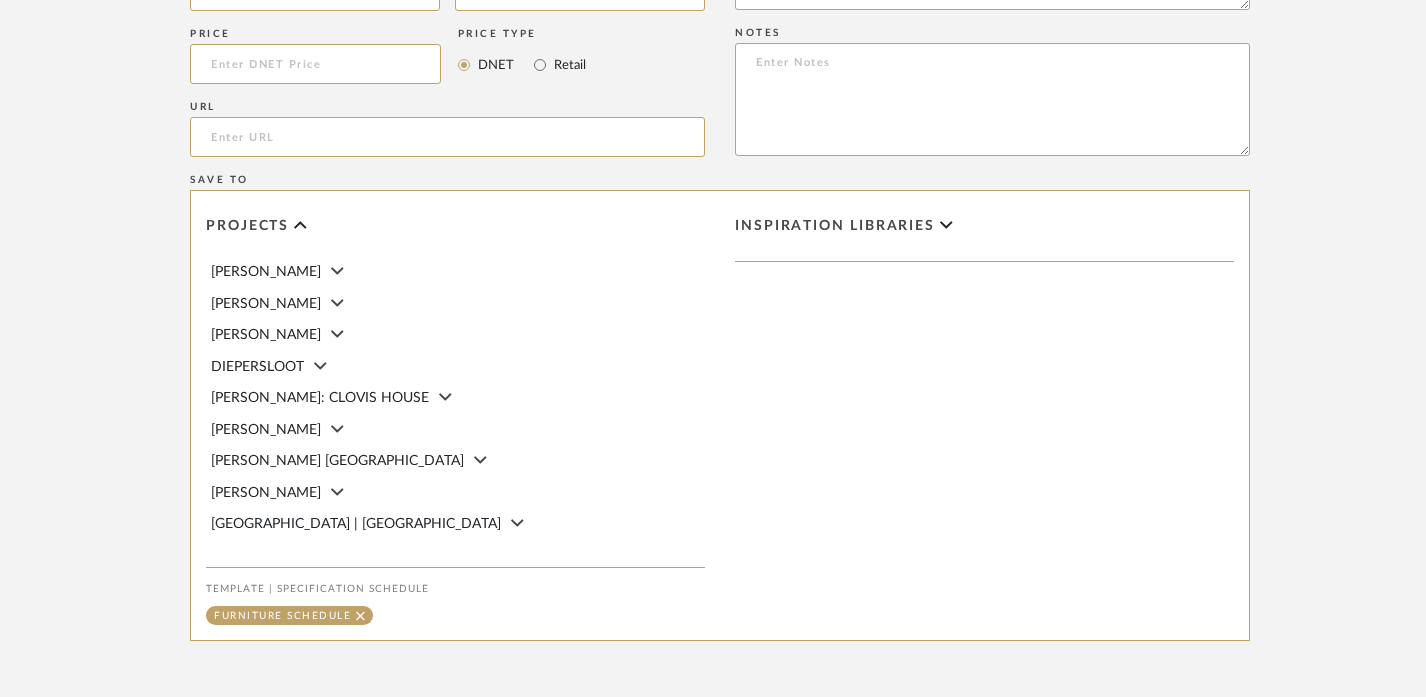 scroll, scrollTop: 1383, scrollLeft: 0, axis: vertical 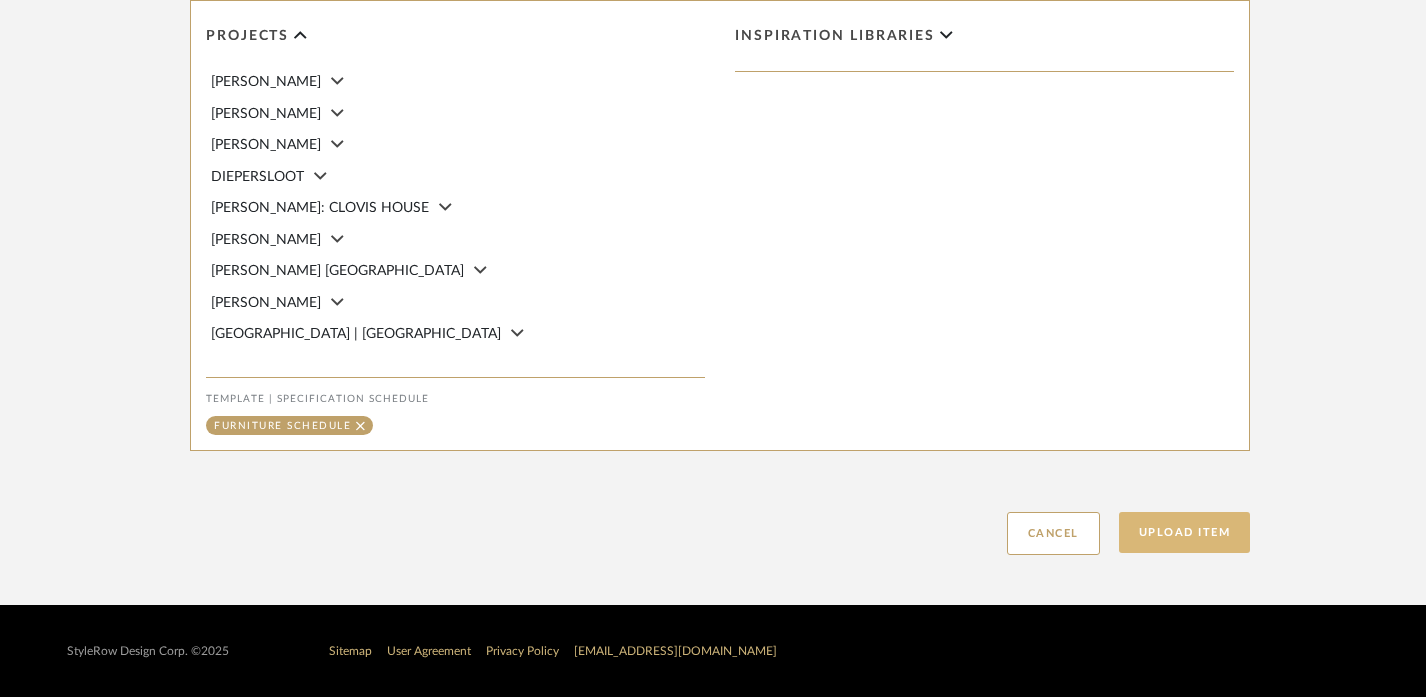 click on "Upload Item" 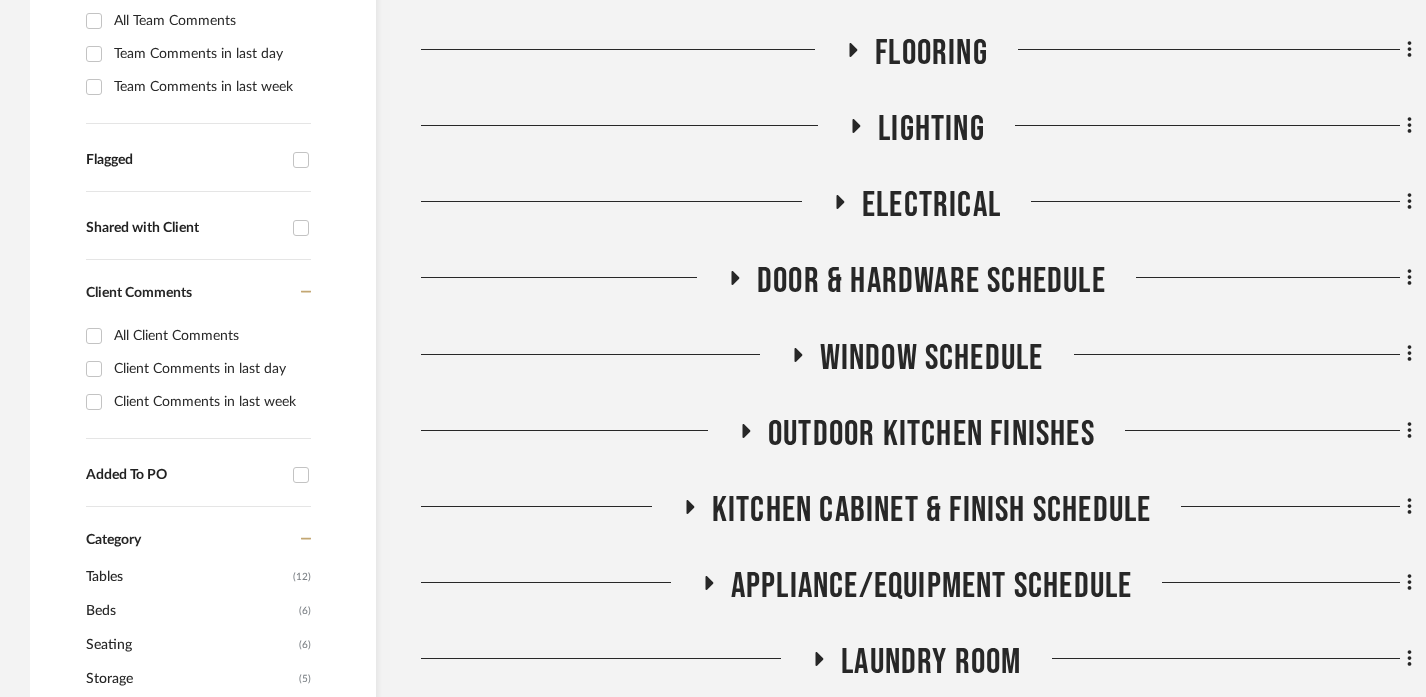 scroll, scrollTop: 2002, scrollLeft: 0, axis: vertical 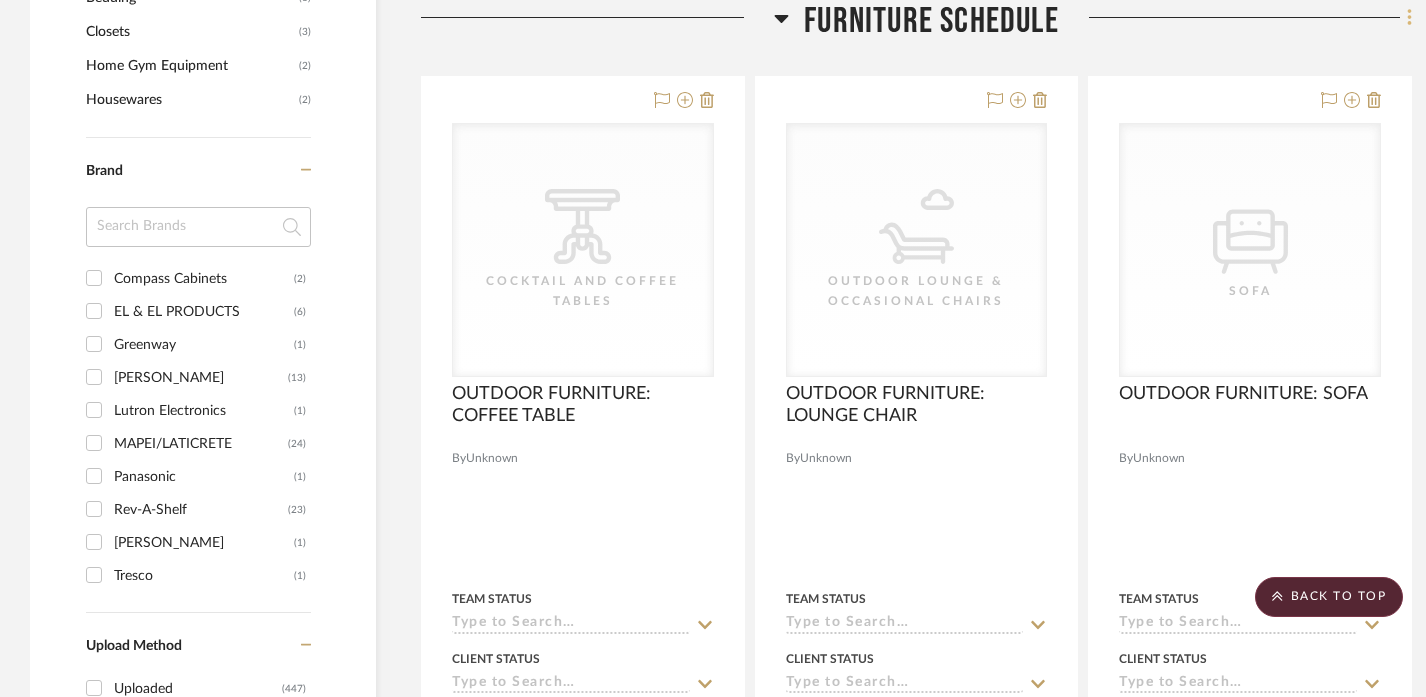 click 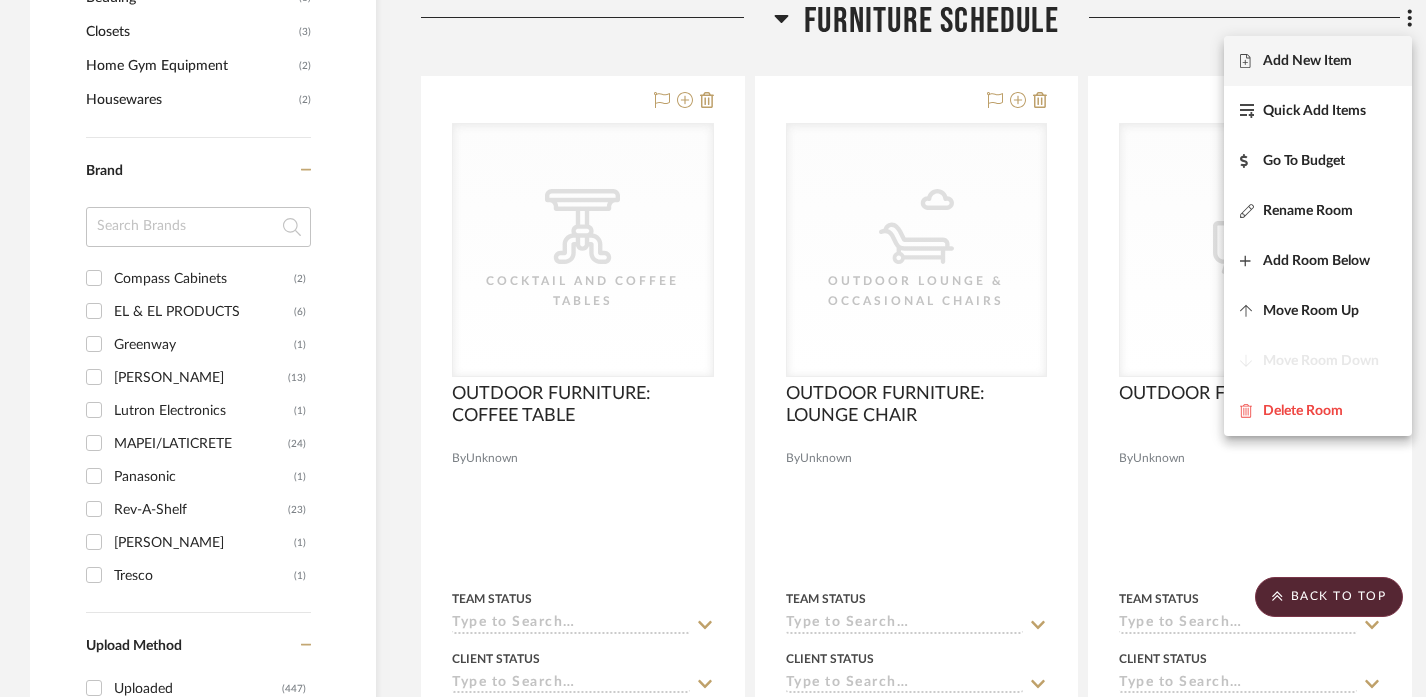 click on "Add New Item" at bounding box center [1318, 61] 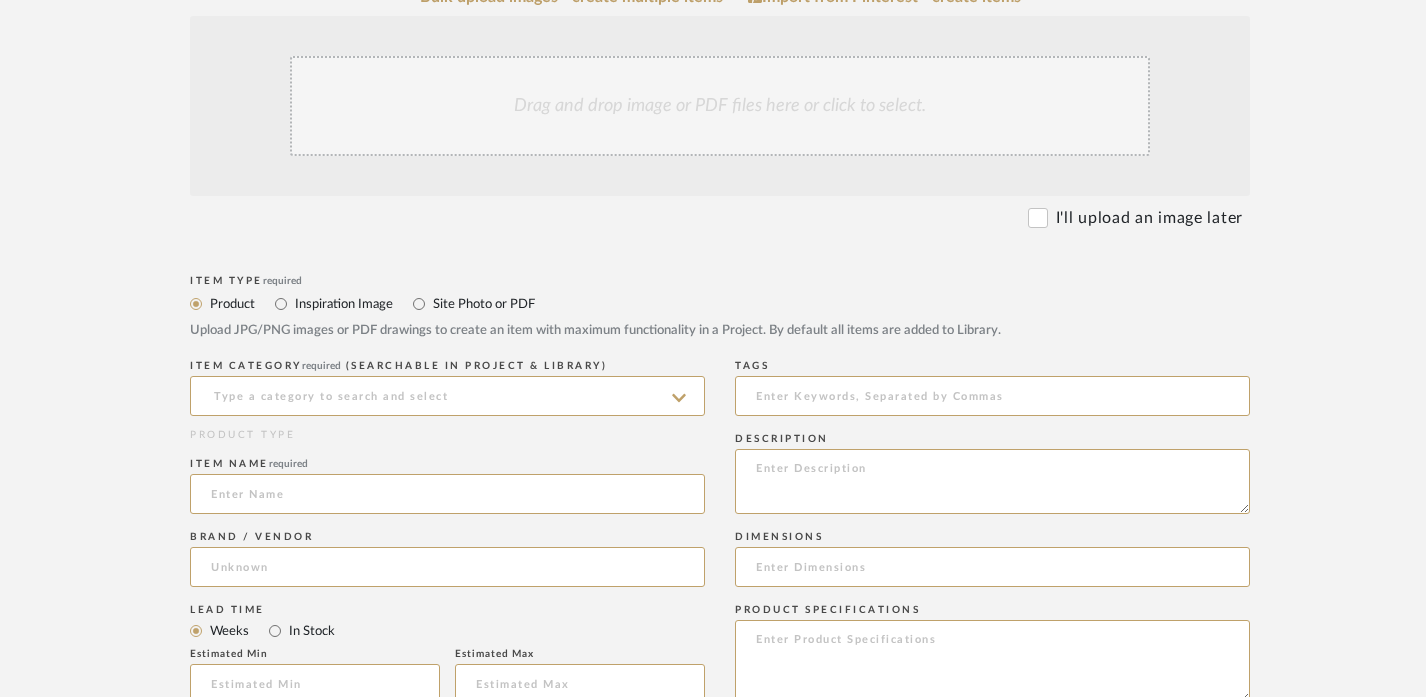 scroll, scrollTop: 633, scrollLeft: 0, axis: vertical 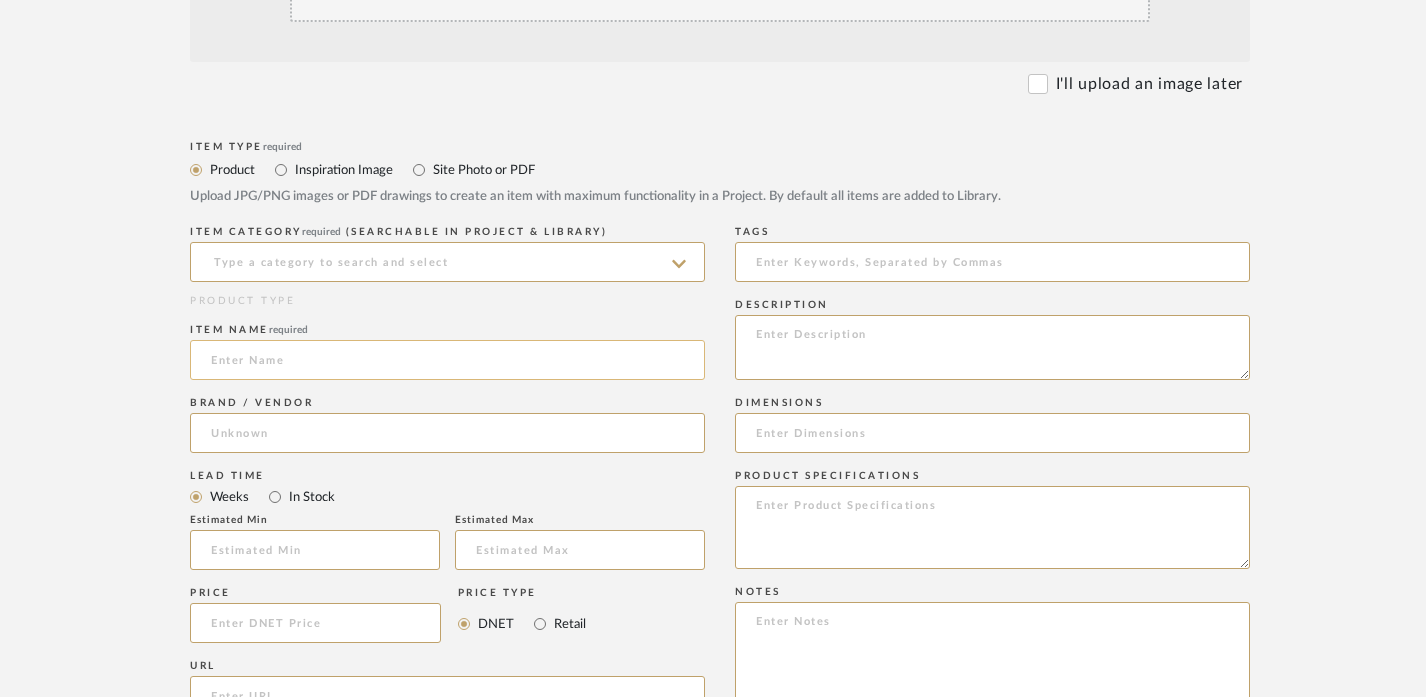 click 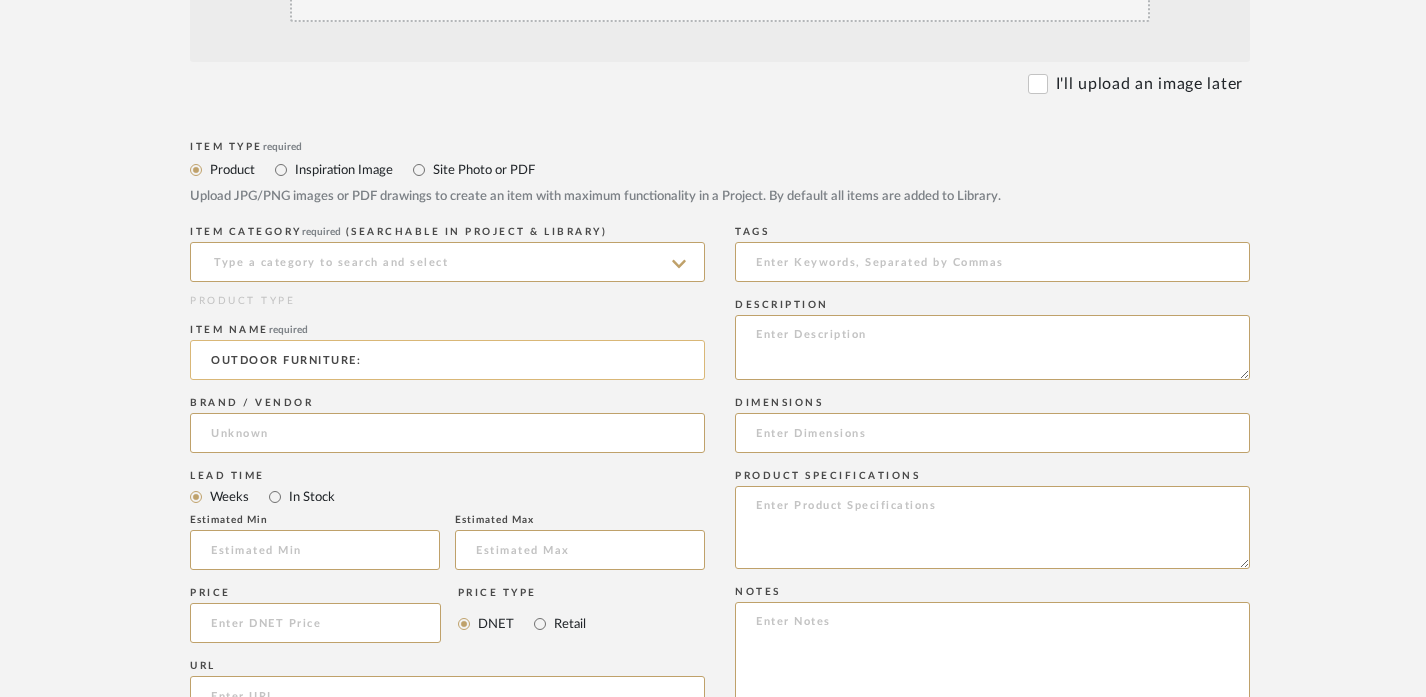 paste on "END TABLE" 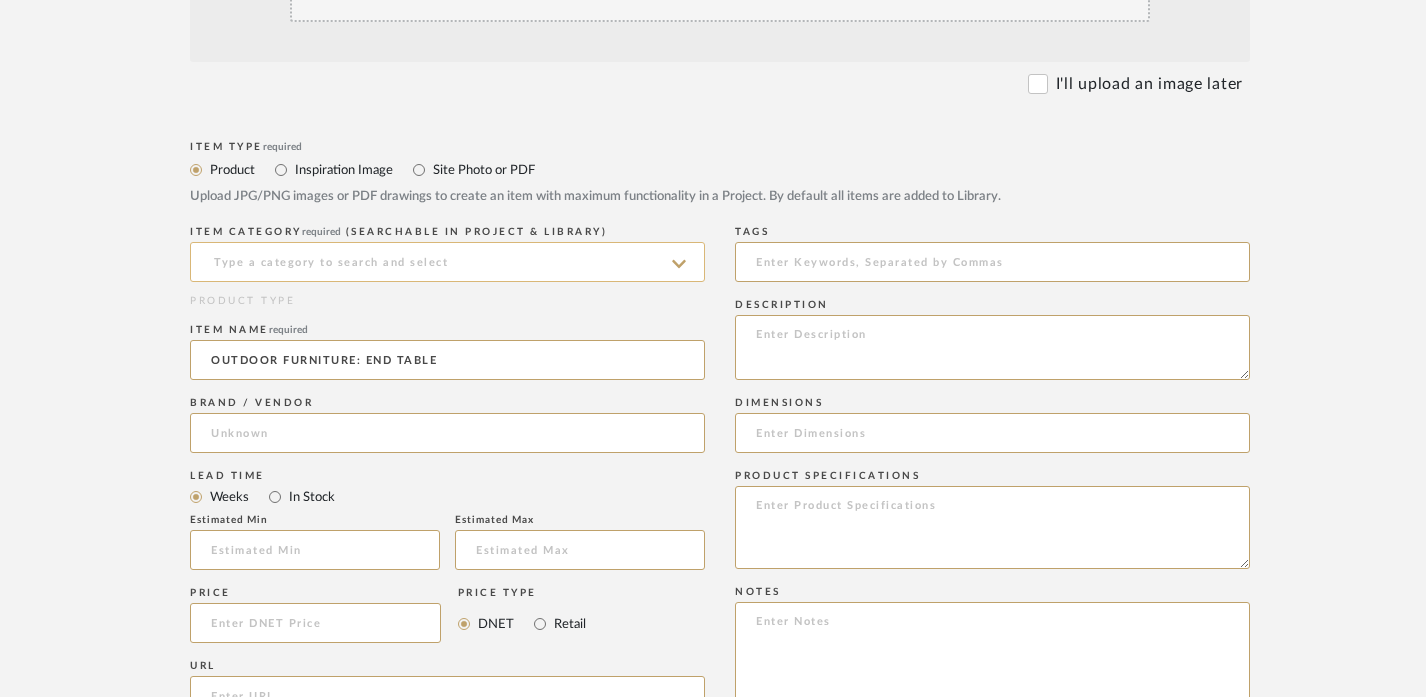 type on "OUTDOOR FURNITURE: END TABLE" 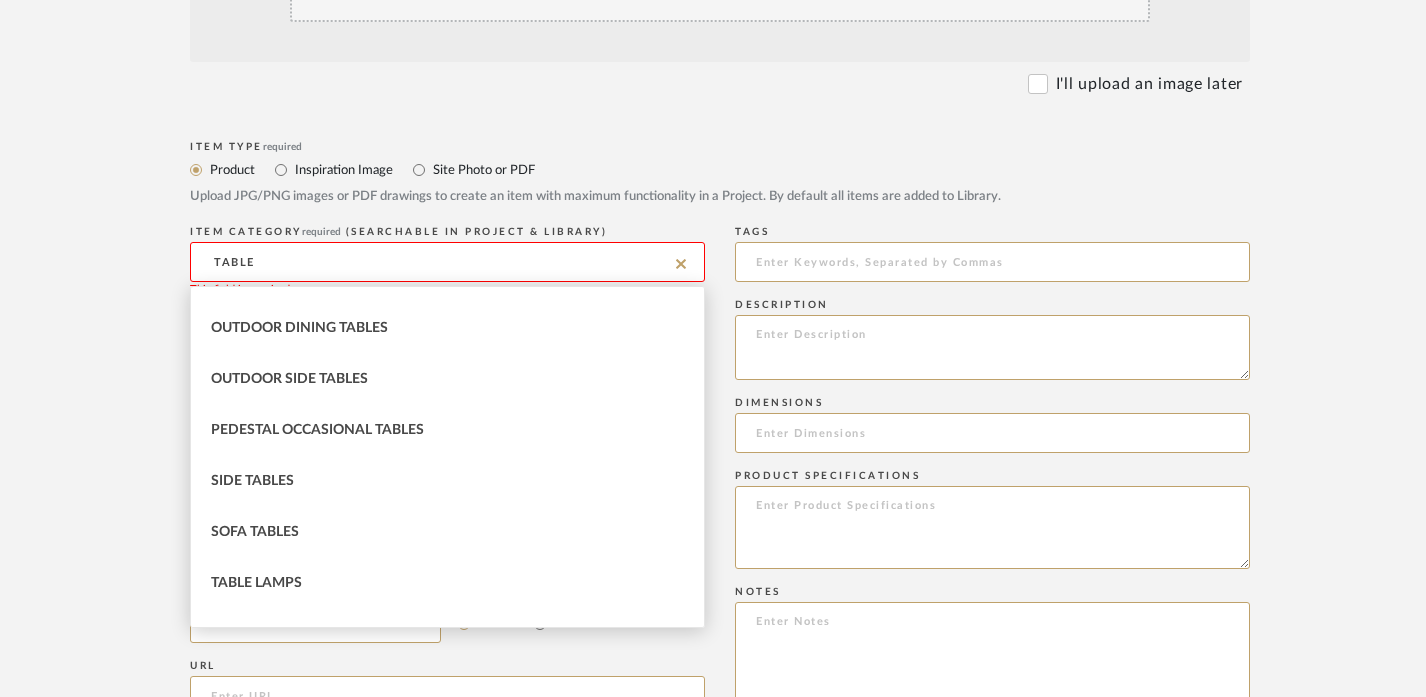 scroll, scrollTop: 648, scrollLeft: 0, axis: vertical 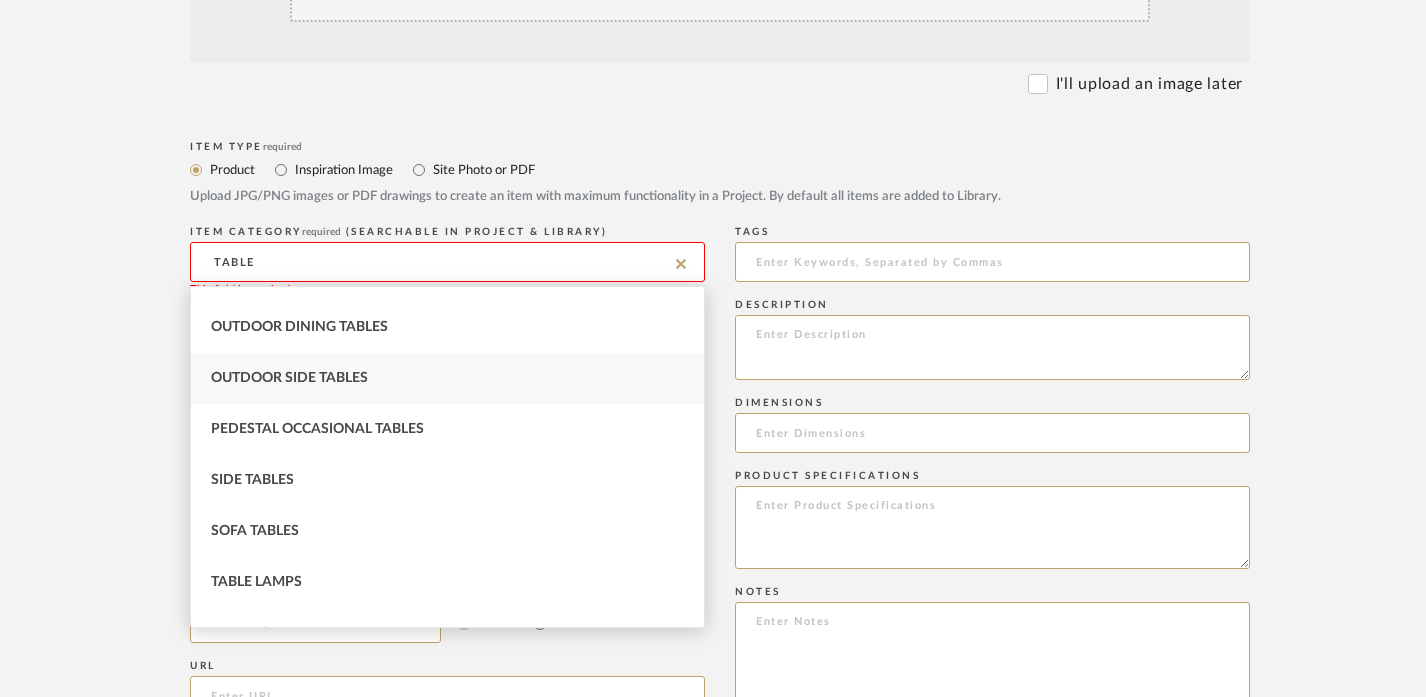 click on "Outdoor Side Tables" at bounding box center (447, 378) 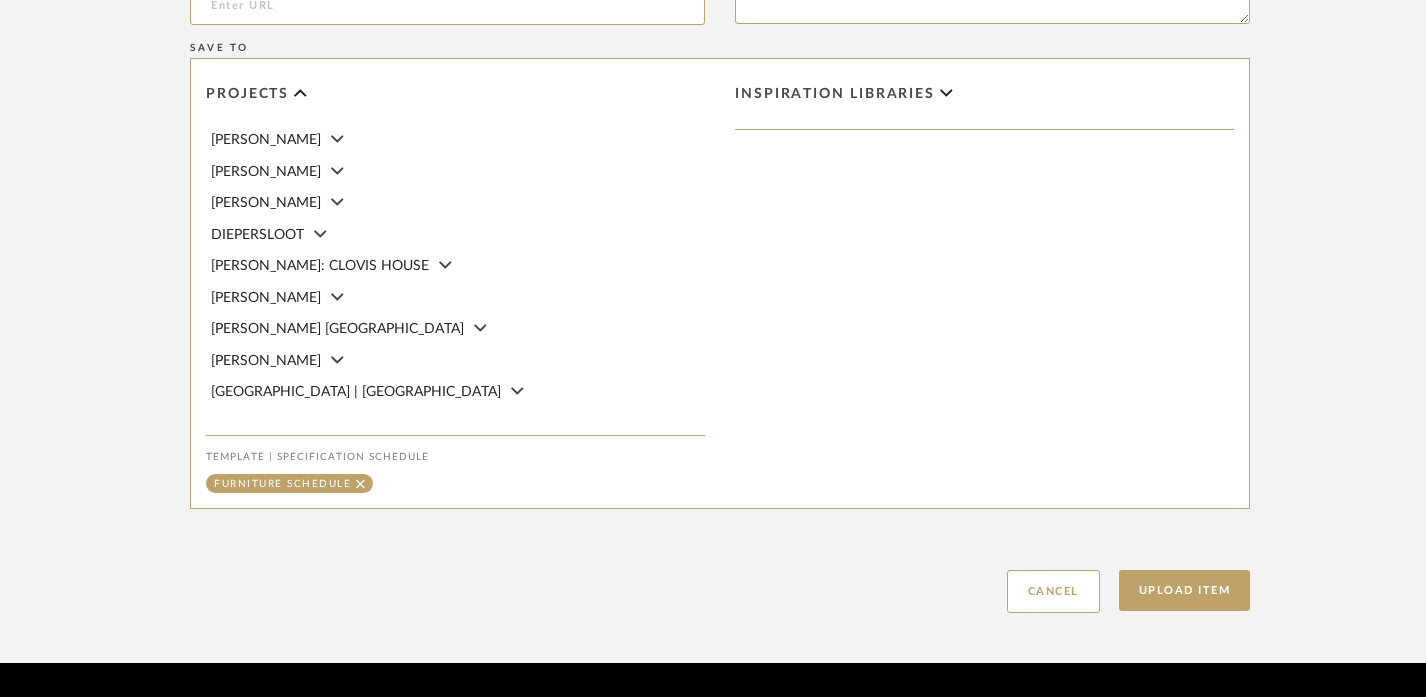scroll, scrollTop: 1383, scrollLeft: 0, axis: vertical 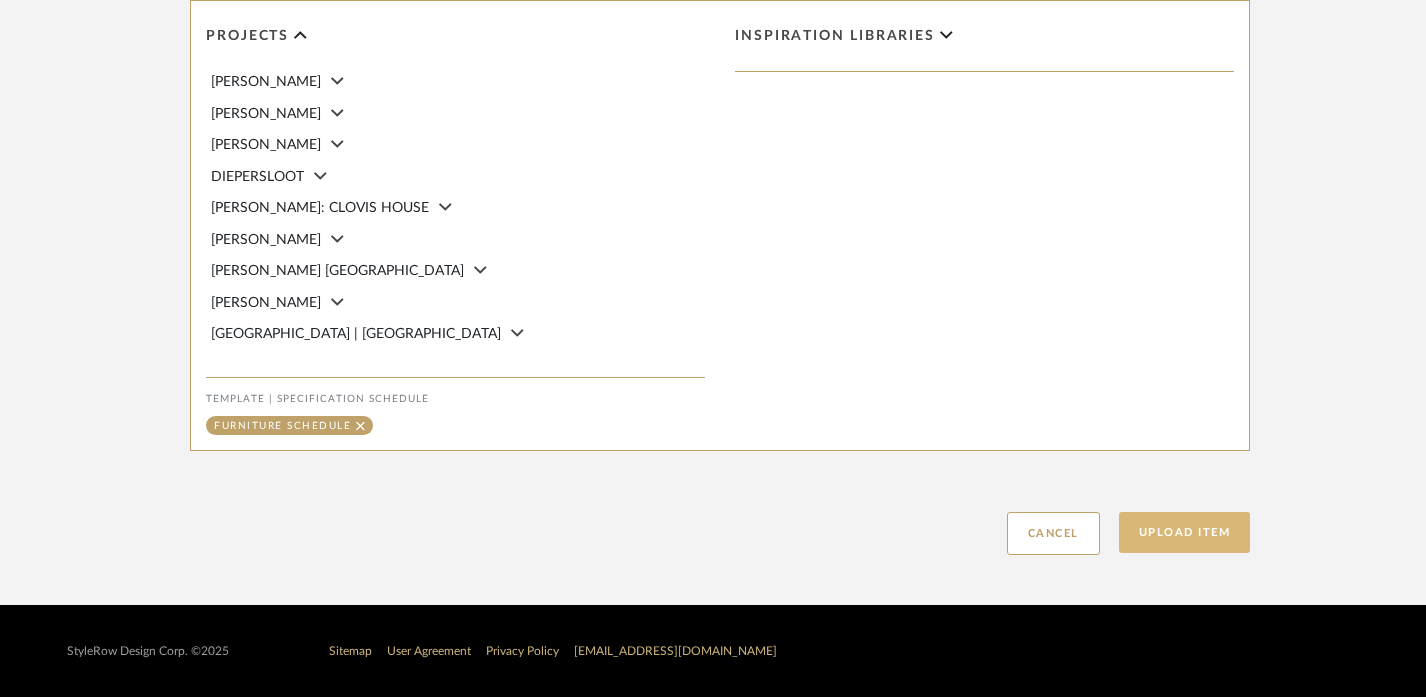 click on "Upload Item" 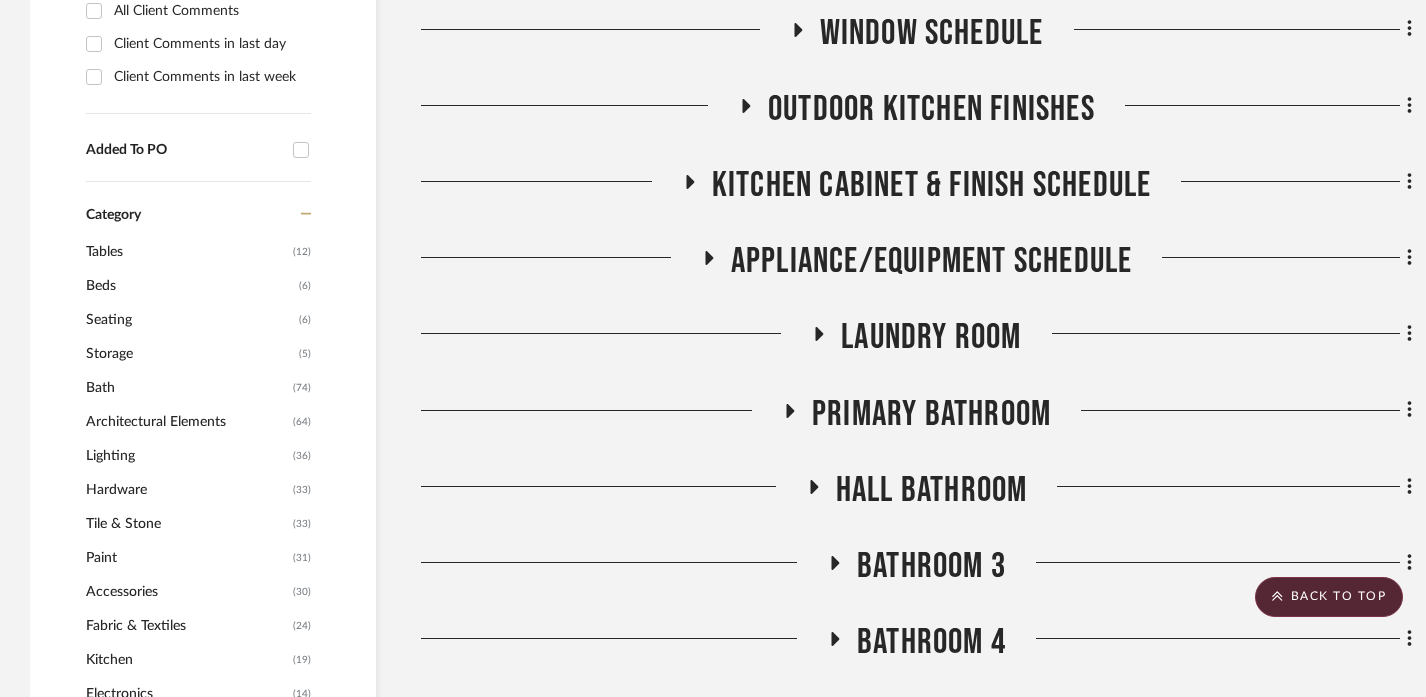 scroll, scrollTop: 2002, scrollLeft: 0, axis: vertical 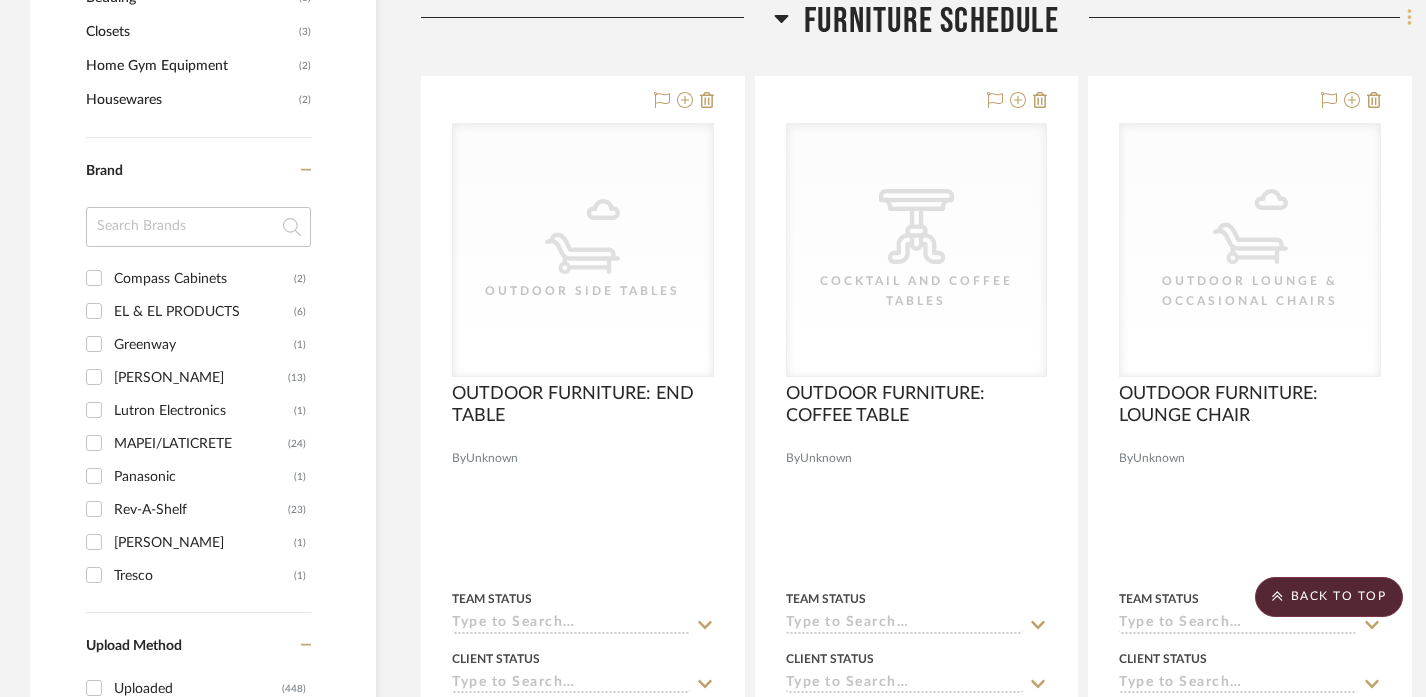 click 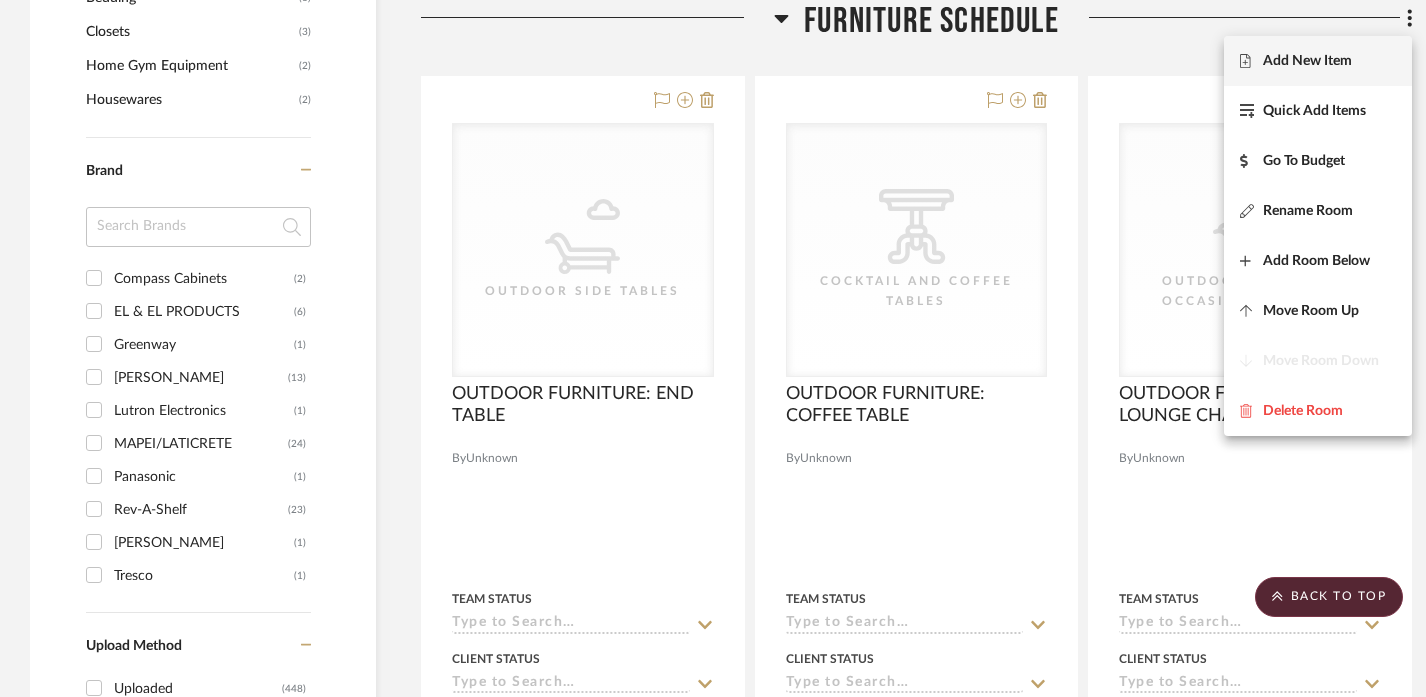 click on "Add New Item" at bounding box center [1307, 61] 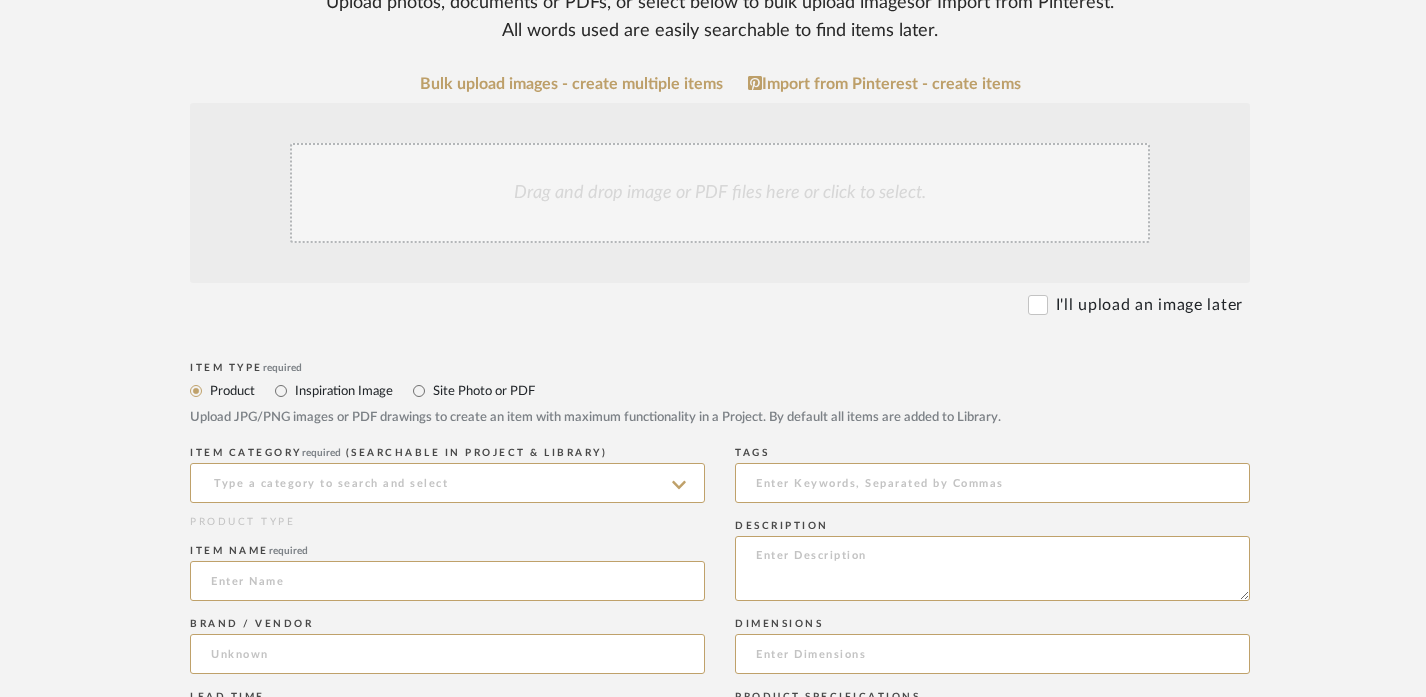 scroll, scrollTop: 439, scrollLeft: 0, axis: vertical 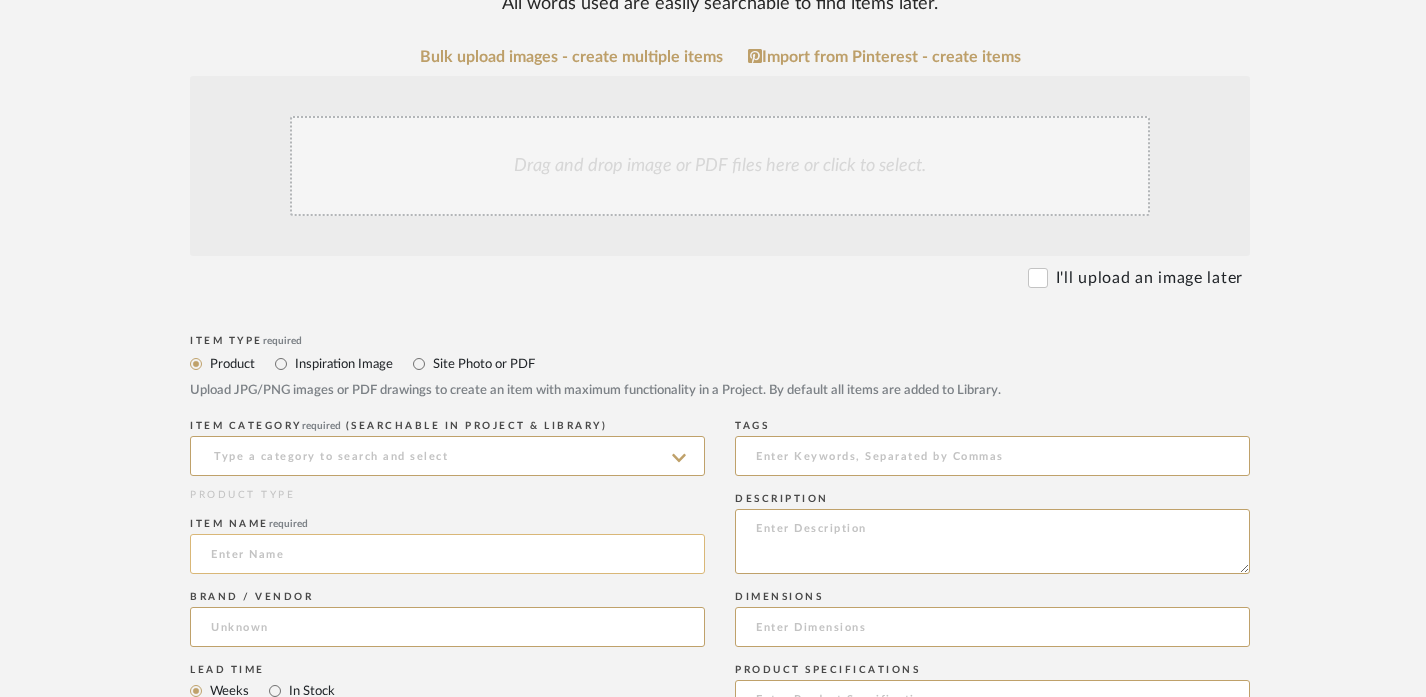 click 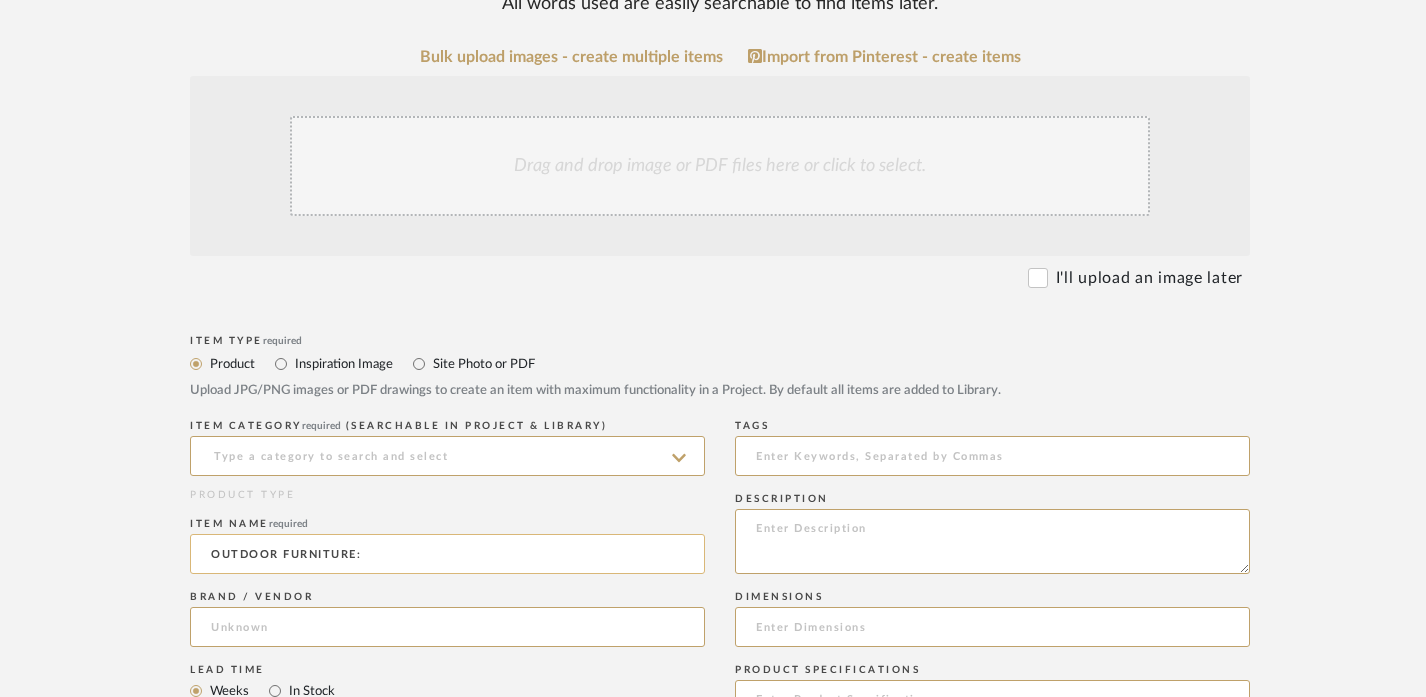 paste on "AREA RUG" 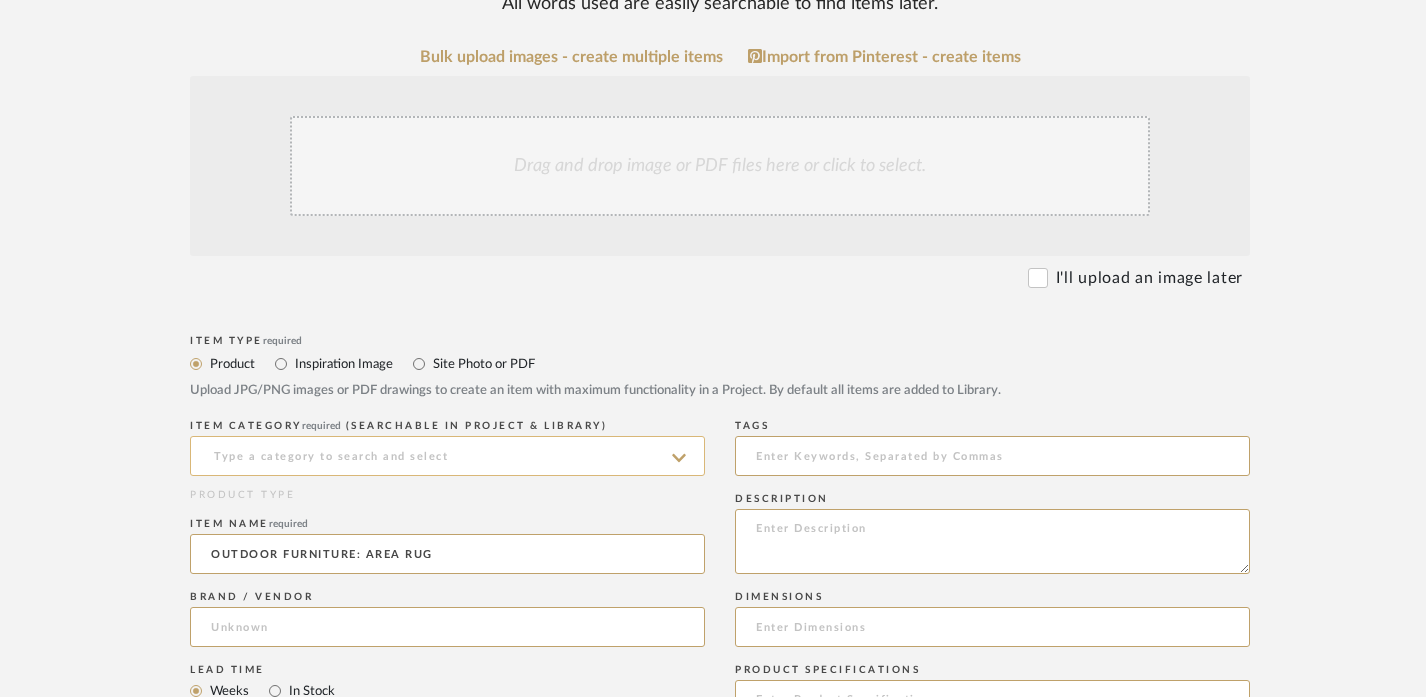 type on "OUTDOOR FURNITURE: AREA RUG" 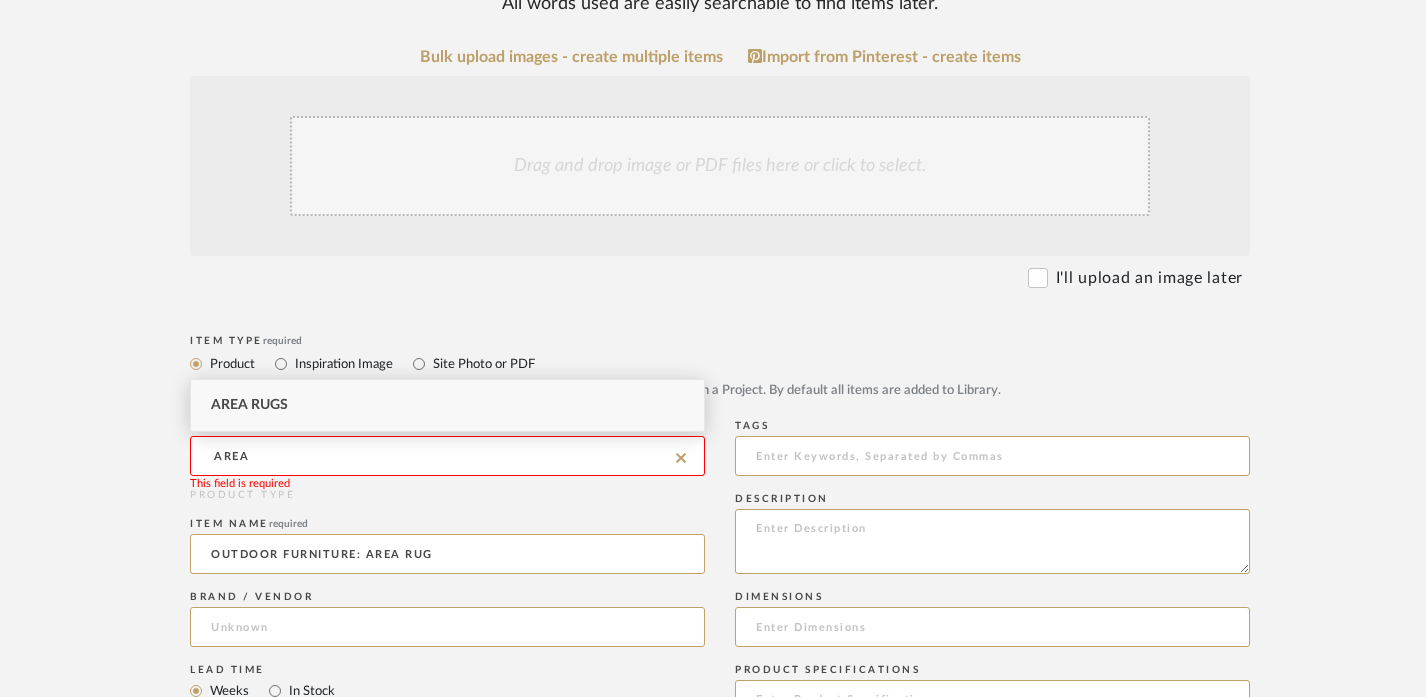 click on "Area Rugs" at bounding box center (447, 405) 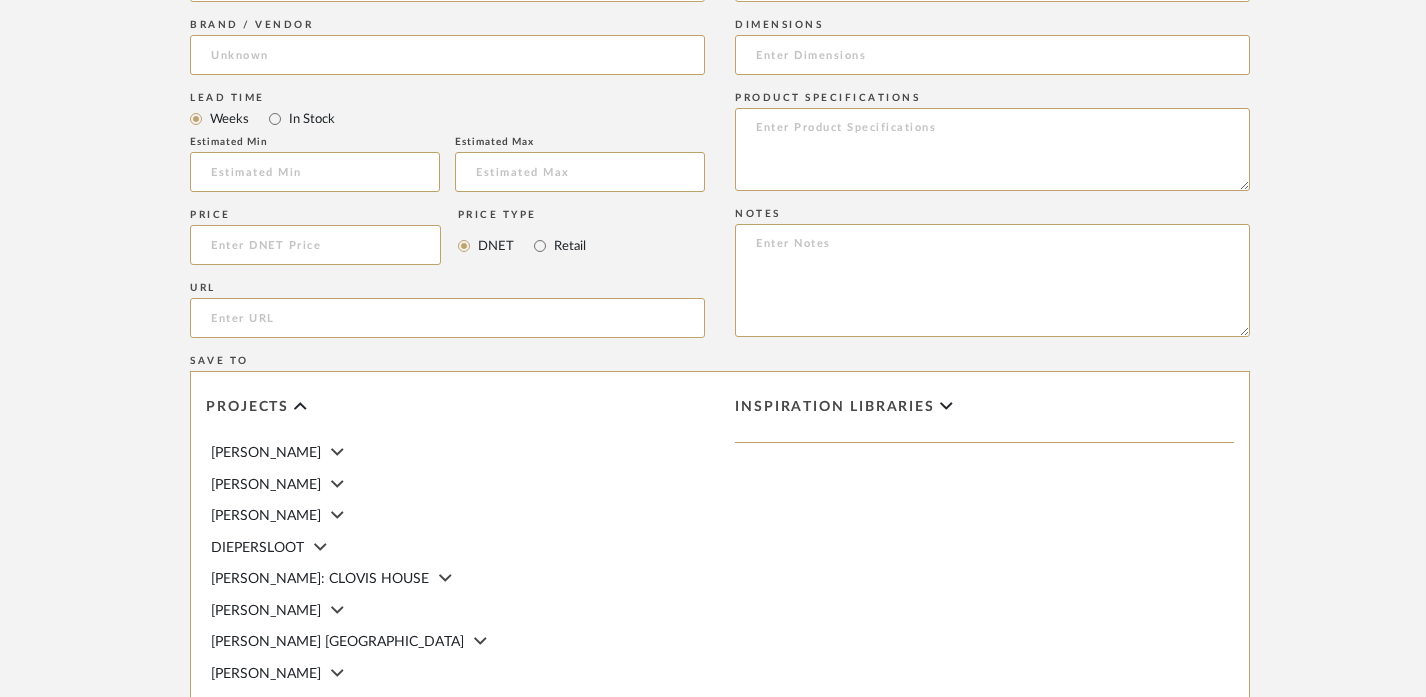 scroll, scrollTop: 1383, scrollLeft: 0, axis: vertical 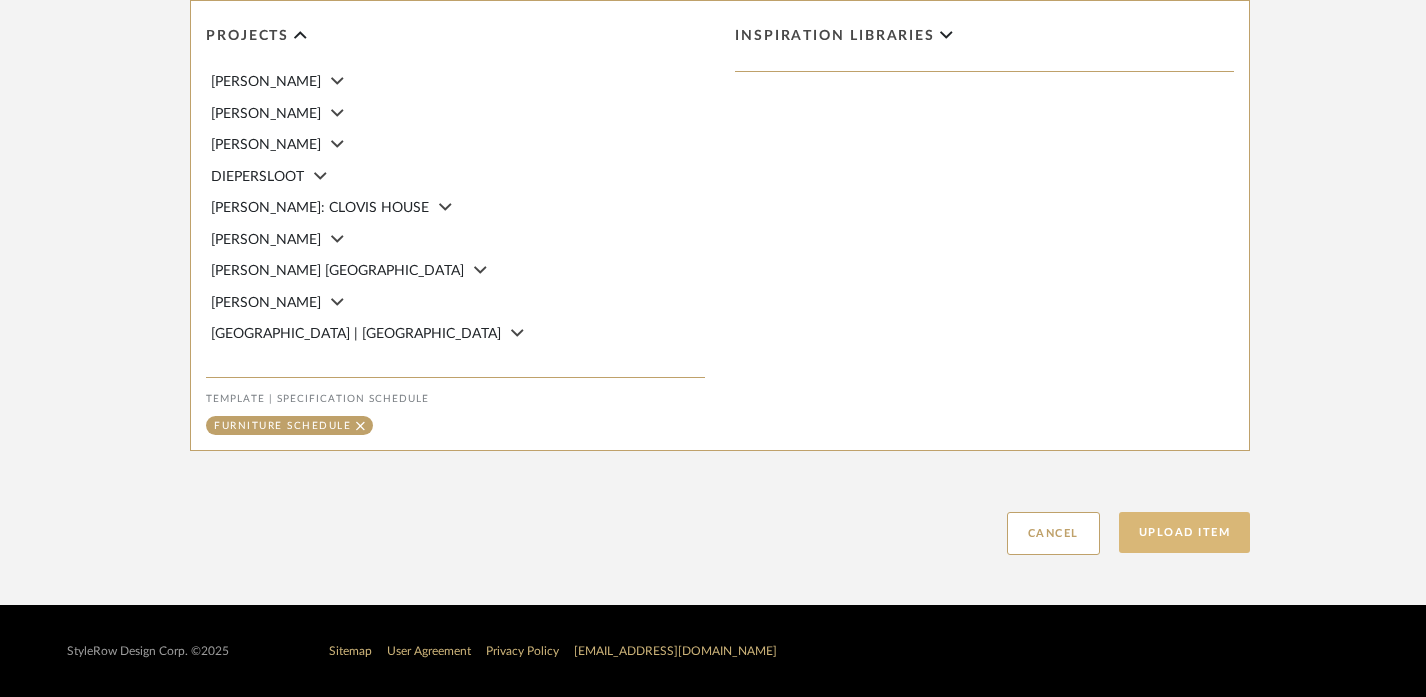 click on "Upload Item" 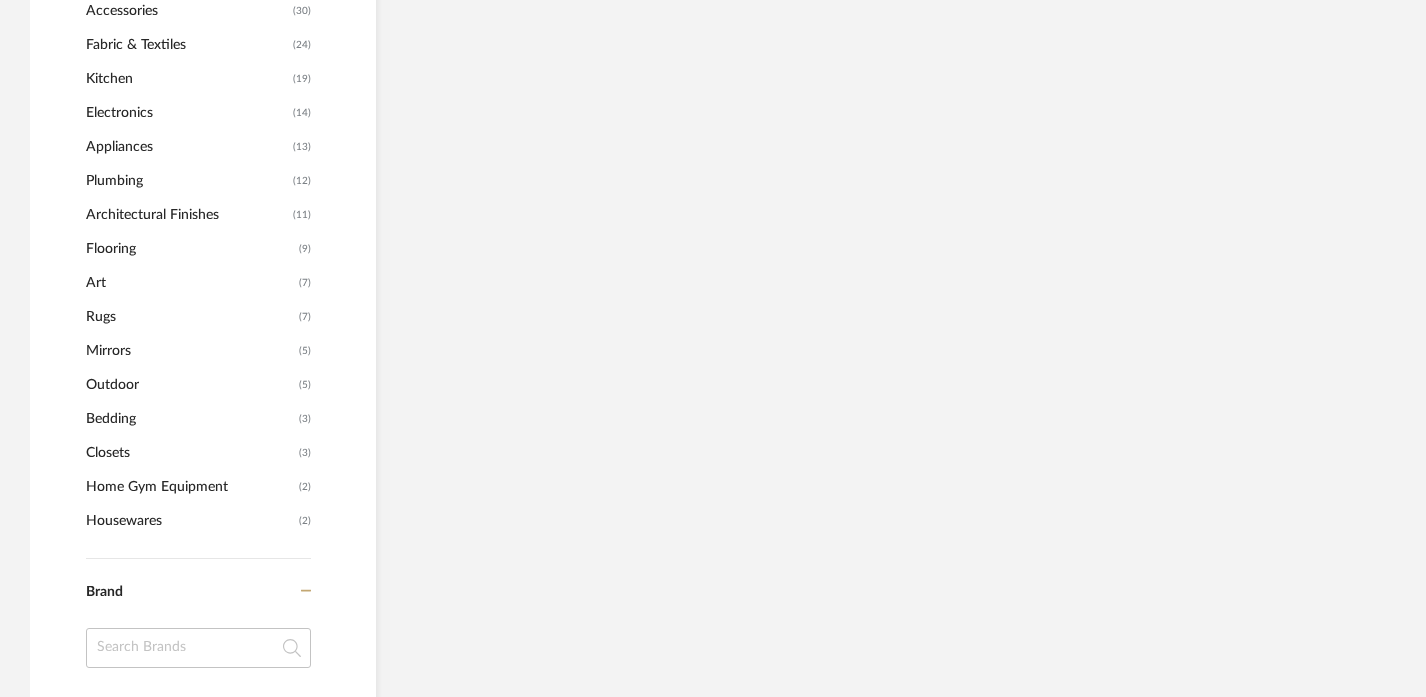 scroll, scrollTop: 1557, scrollLeft: 0, axis: vertical 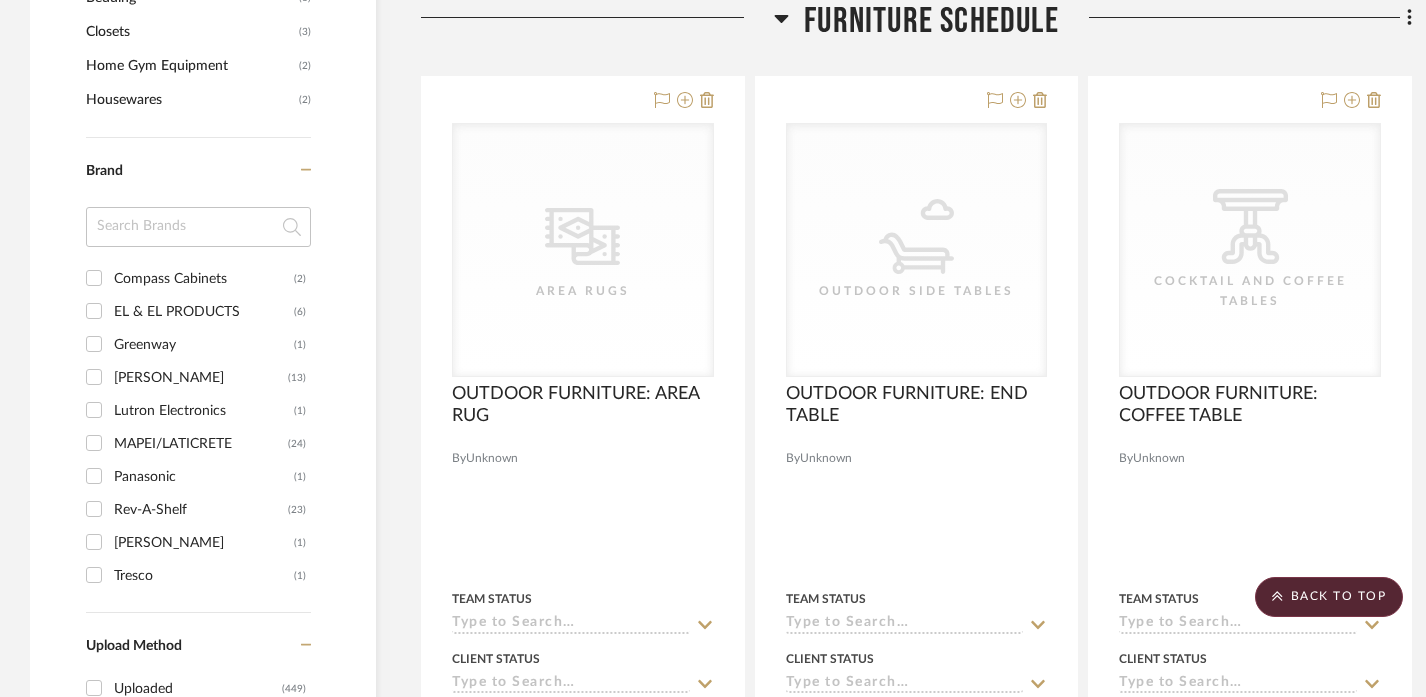 click on "Filter by keyword, category or name prior to exporting to Excel or Bulk Actions Team Comments All Team Comments Team Comments in last day Team Comments in last week Flagged Shared with Client Client Comments All Client Comments Client Comments in last day Client Comments in last week Added To PO Category  Tables   (12)   Beds    (6)   Seating   (6)   Storage   (5)   Bath   (74)   Architectural Elements   (64)   Lighting   (36)   Hardware   (33)   Tile & Stone   (33)   Paint   (31)   Accessories    (30)   Fabric & Textiles   (24)   Kitchen   (19)   Electronics   (14)   Appliances   (13)   Plumbing   (12)   Architectural Finishes   (11)   Flooring   (9)   Rugs   (8)   Art   (7)   Mirrors   (5)   Outdoor   (5)   Bedding   (3)   Closets   (3)   Home Gym Equipment   (2)   Housewares   (2)  Brand Compass Cabinets  (2)  EL & EL PRODUCTS  (6)  Greenway  (1)  [PERSON_NAME]  (13)  Lutron Electronics  (1)  MAPEI/LATICRETE  (24)  Panasonic  (1)  Rev-A-Shelf  (23)  [PERSON_NAME]  (1)  Tresco  (1)  Upload Method Uploaded  (3)" 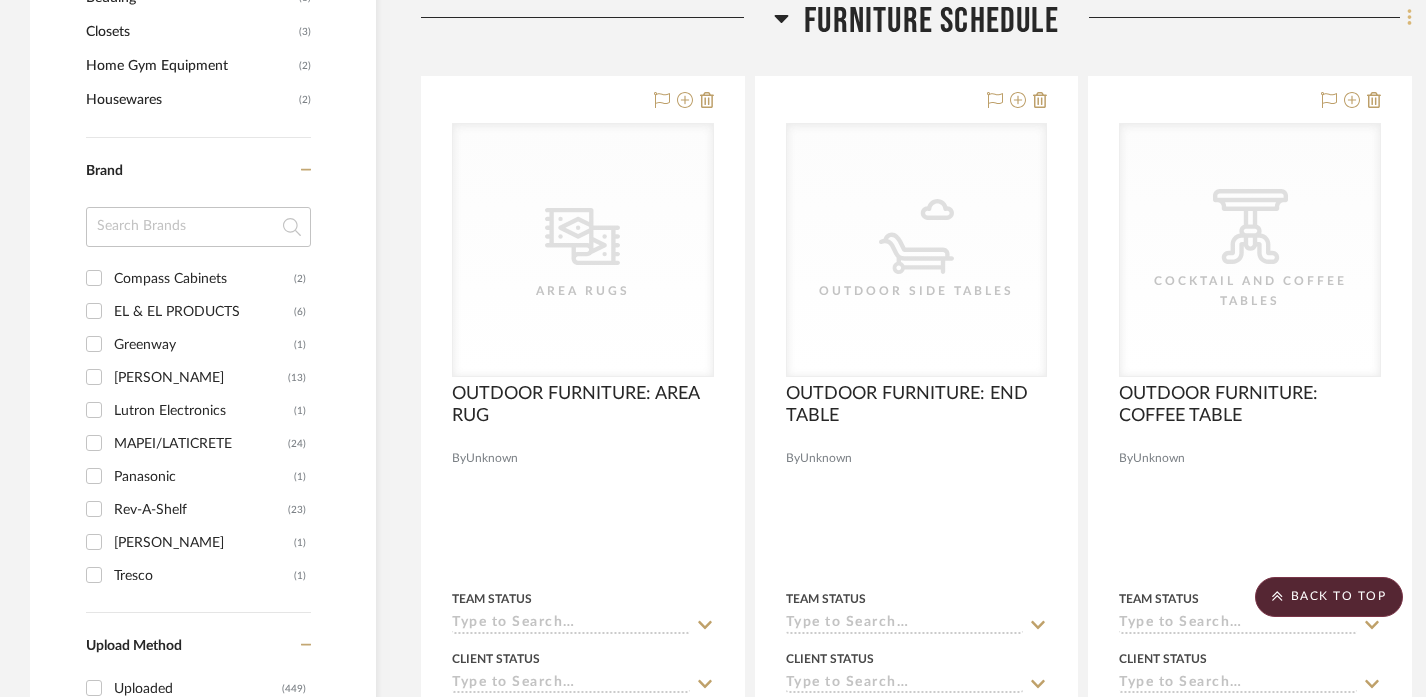 click 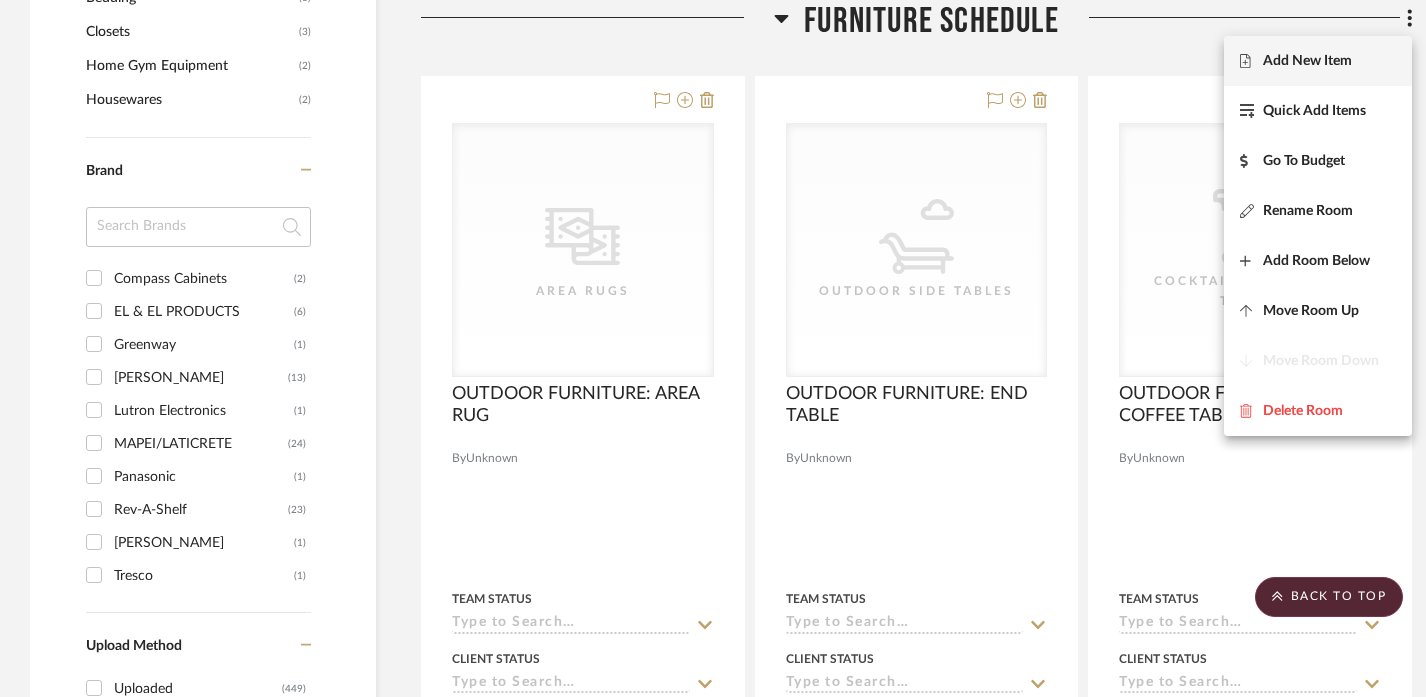 click on "Add New Item" at bounding box center [1318, 61] 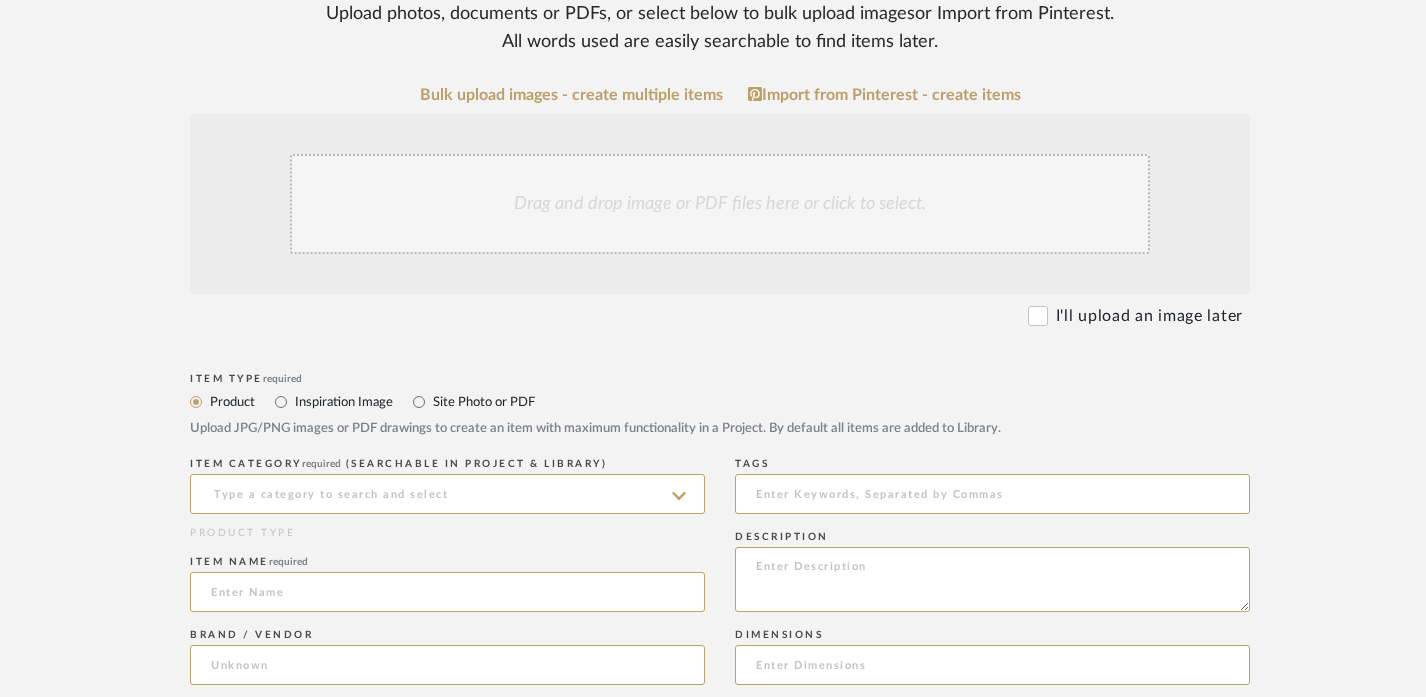 scroll, scrollTop: 411, scrollLeft: 0, axis: vertical 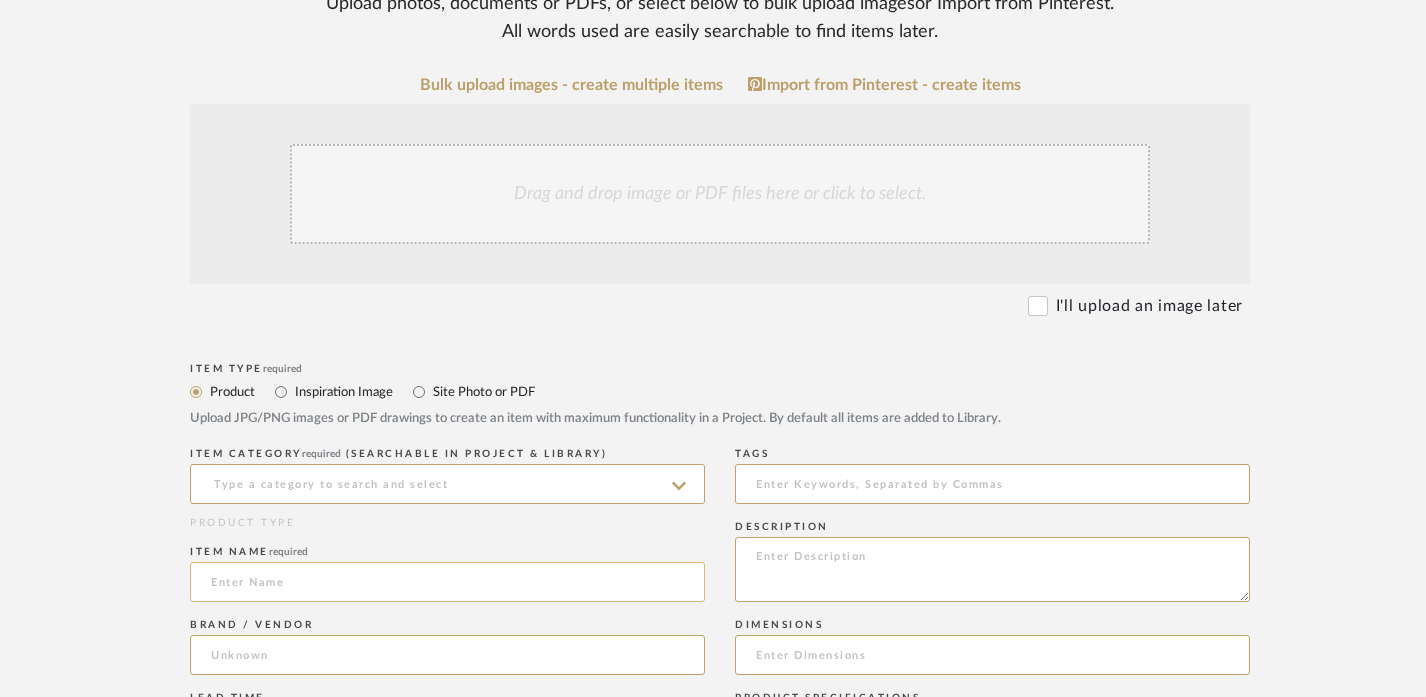 click 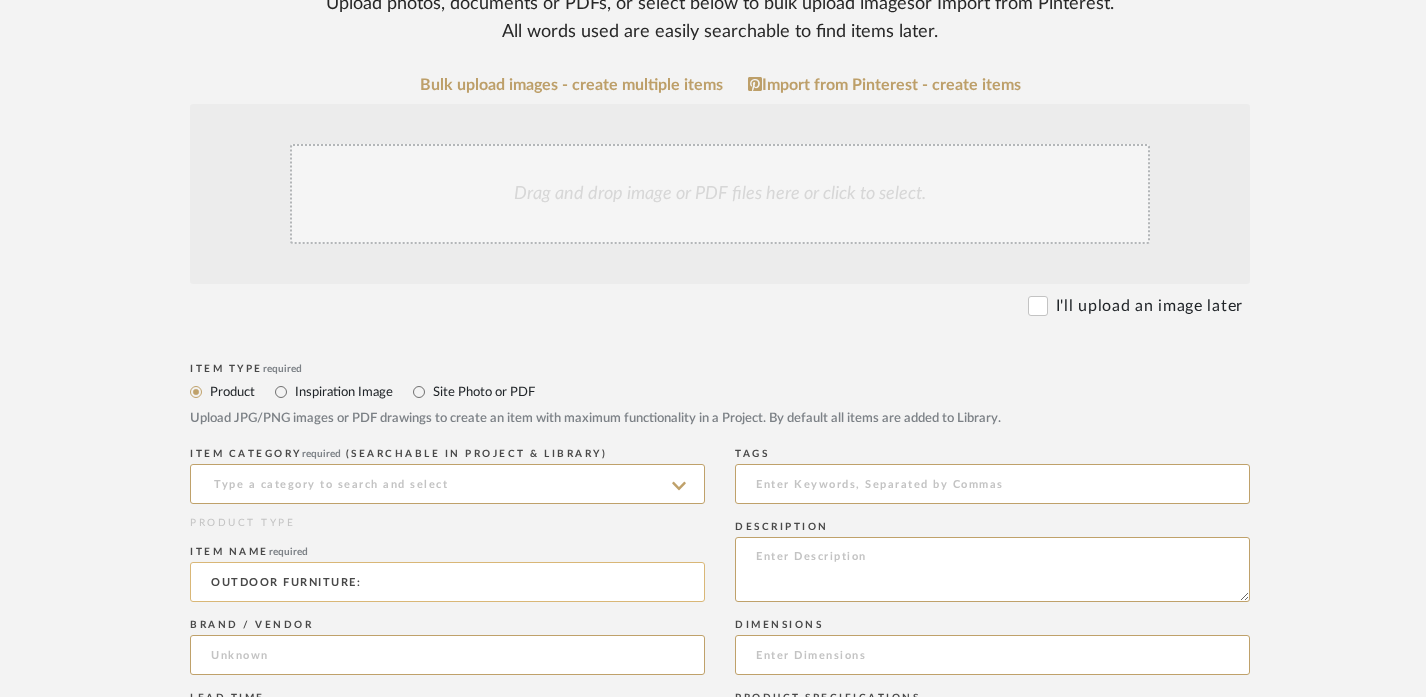 paste on "RUG PAD" 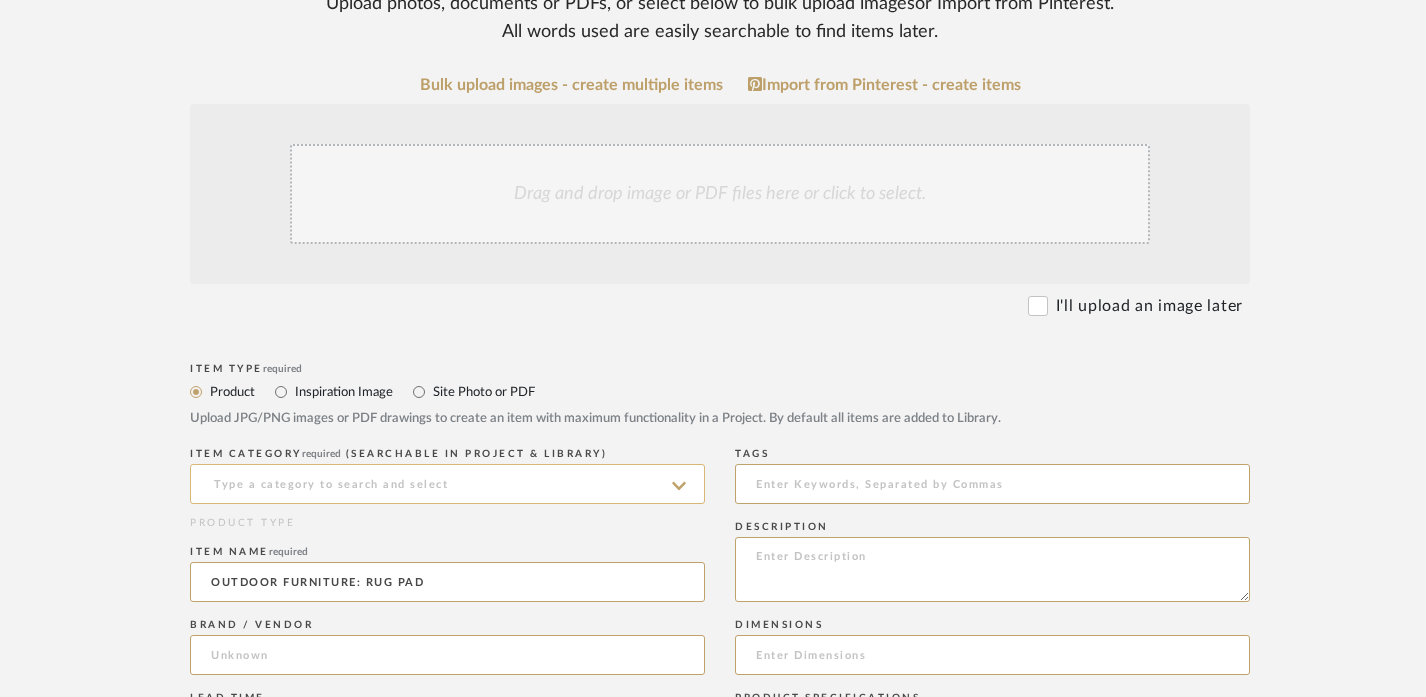 type on "OUTDOOR FURNITURE: RUG PAD" 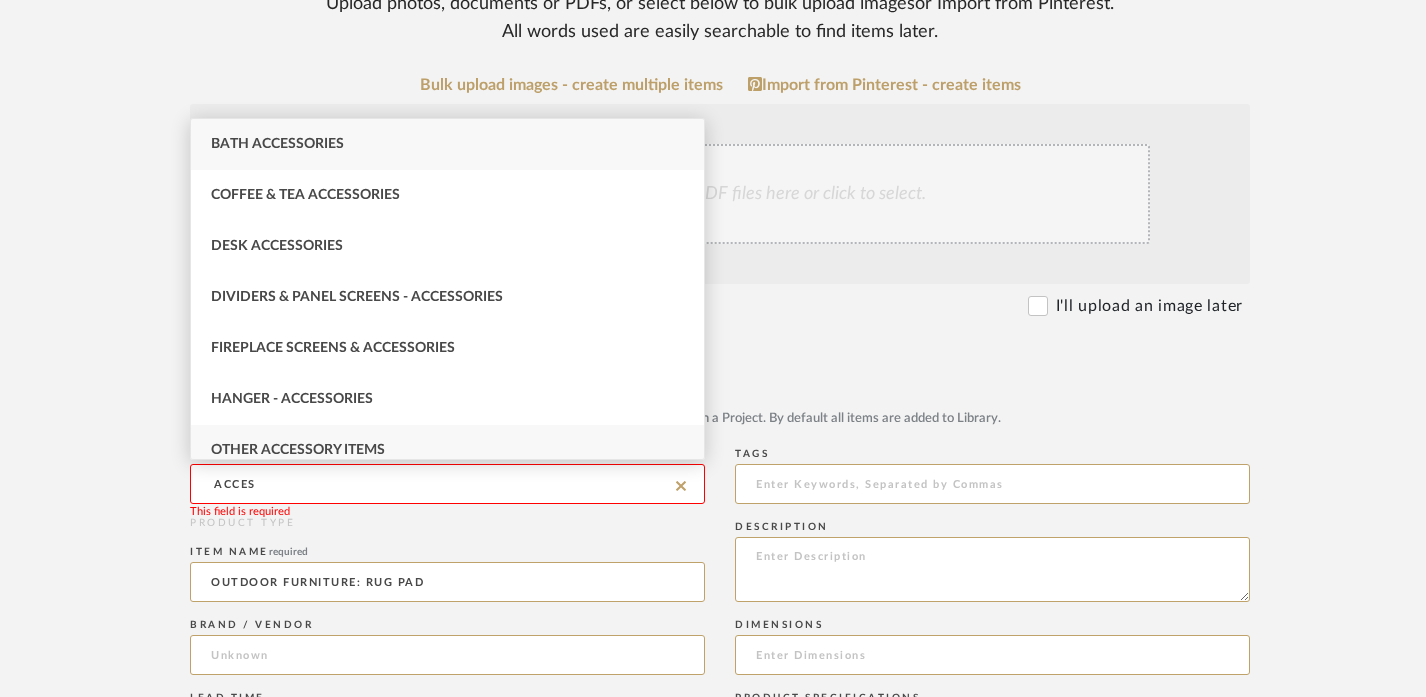 click on "Other Accessory Items" at bounding box center (298, 450) 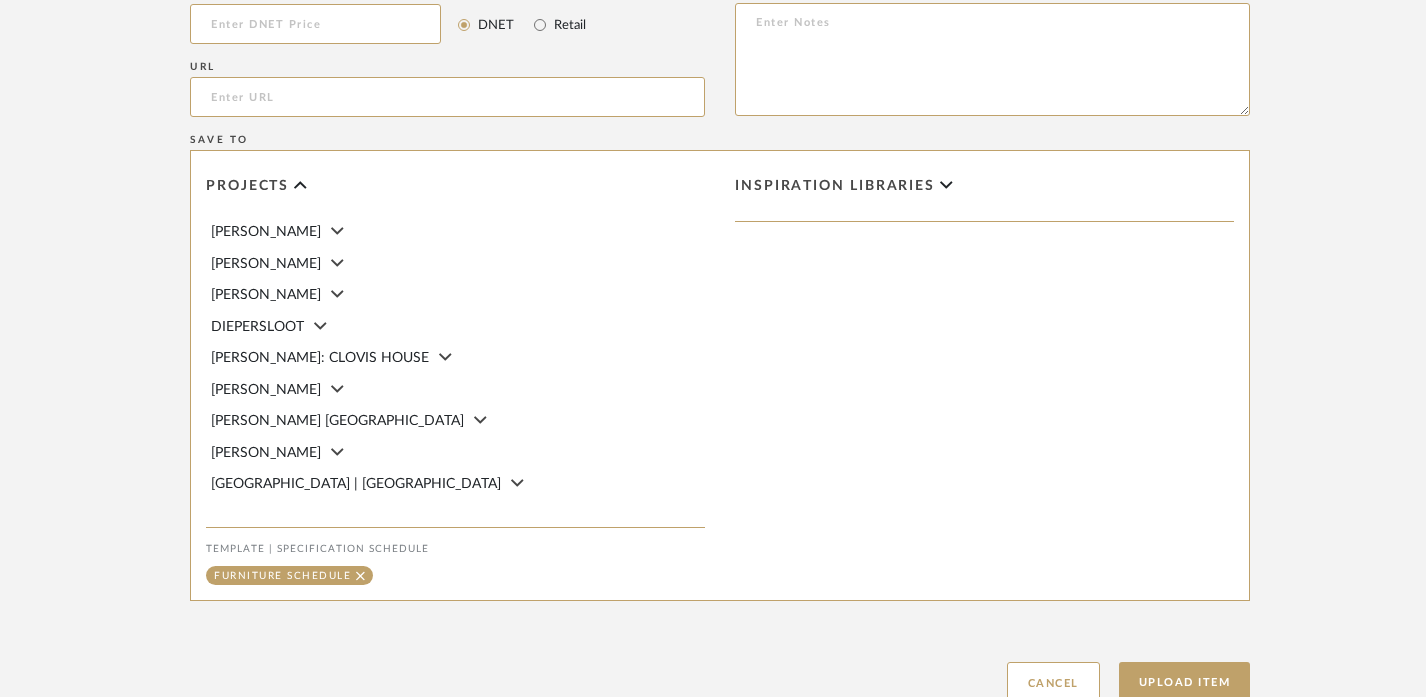 scroll, scrollTop: 1233, scrollLeft: 0, axis: vertical 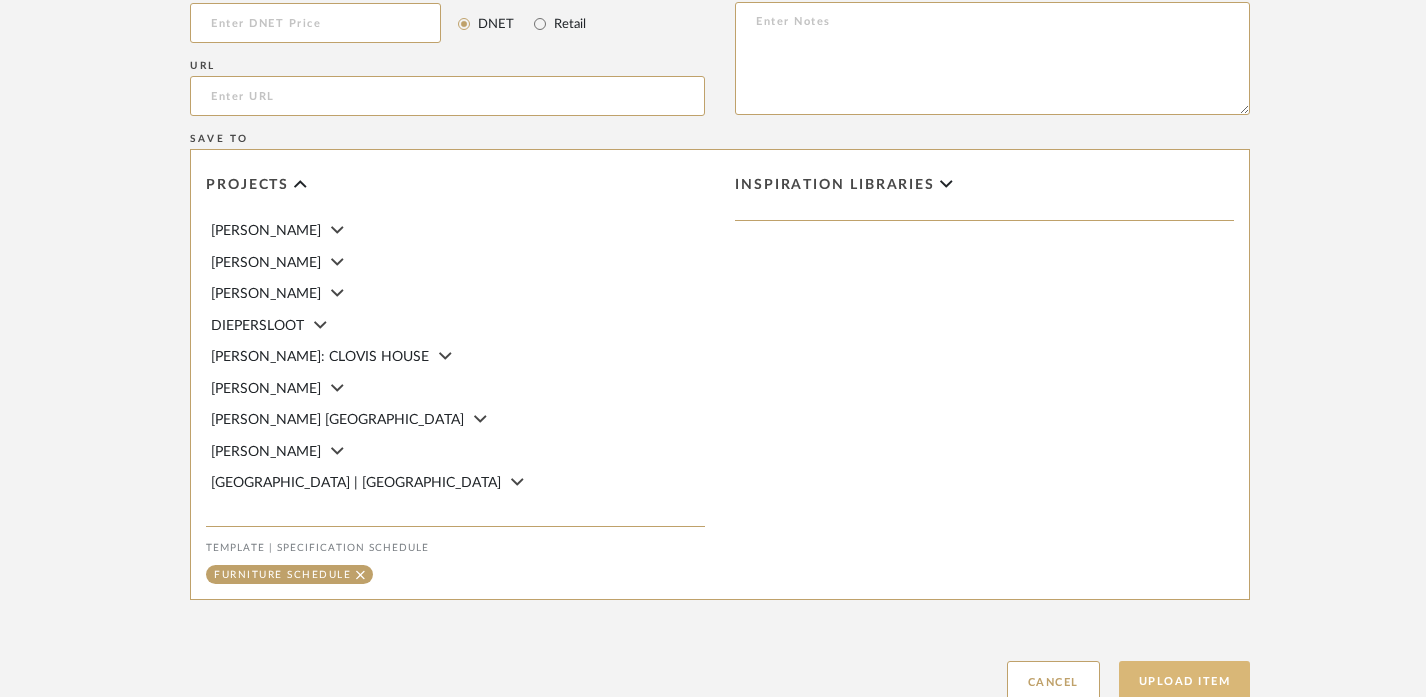click on "Upload Item" 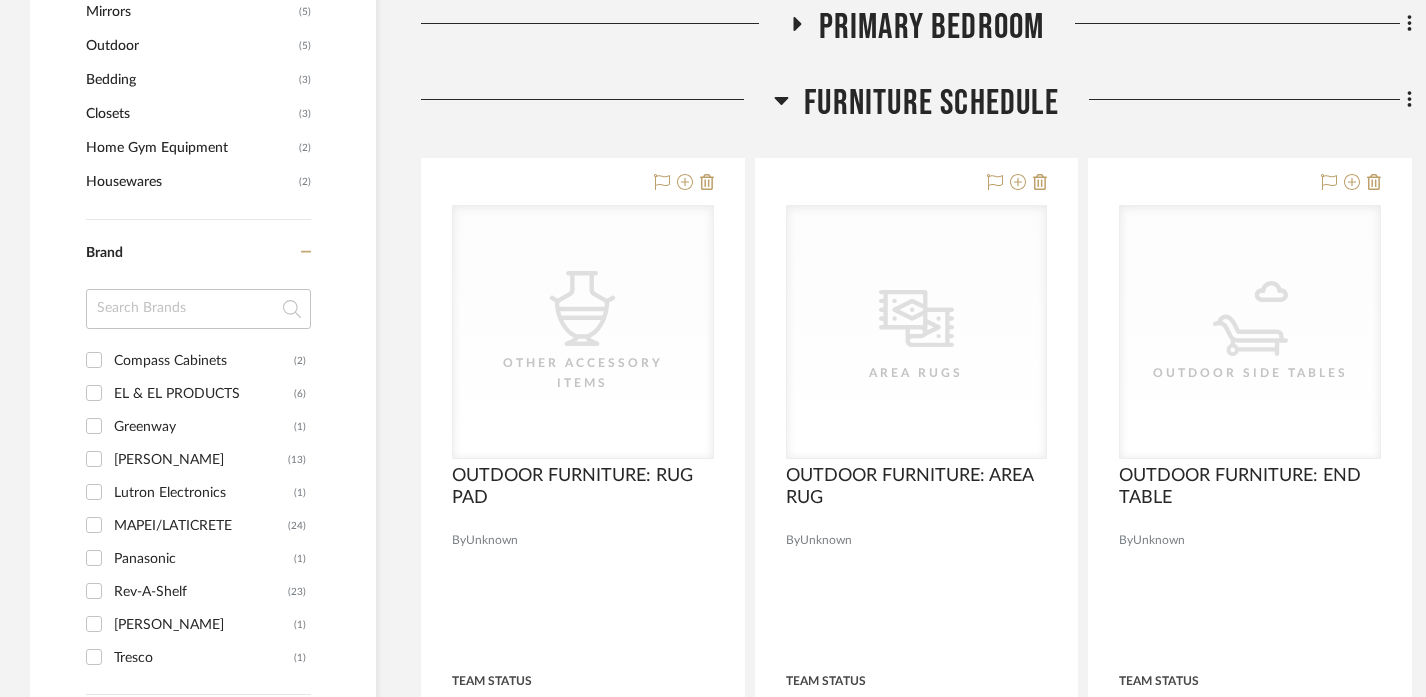 scroll, scrollTop: 2002, scrollLeft: 0, axis: vertical 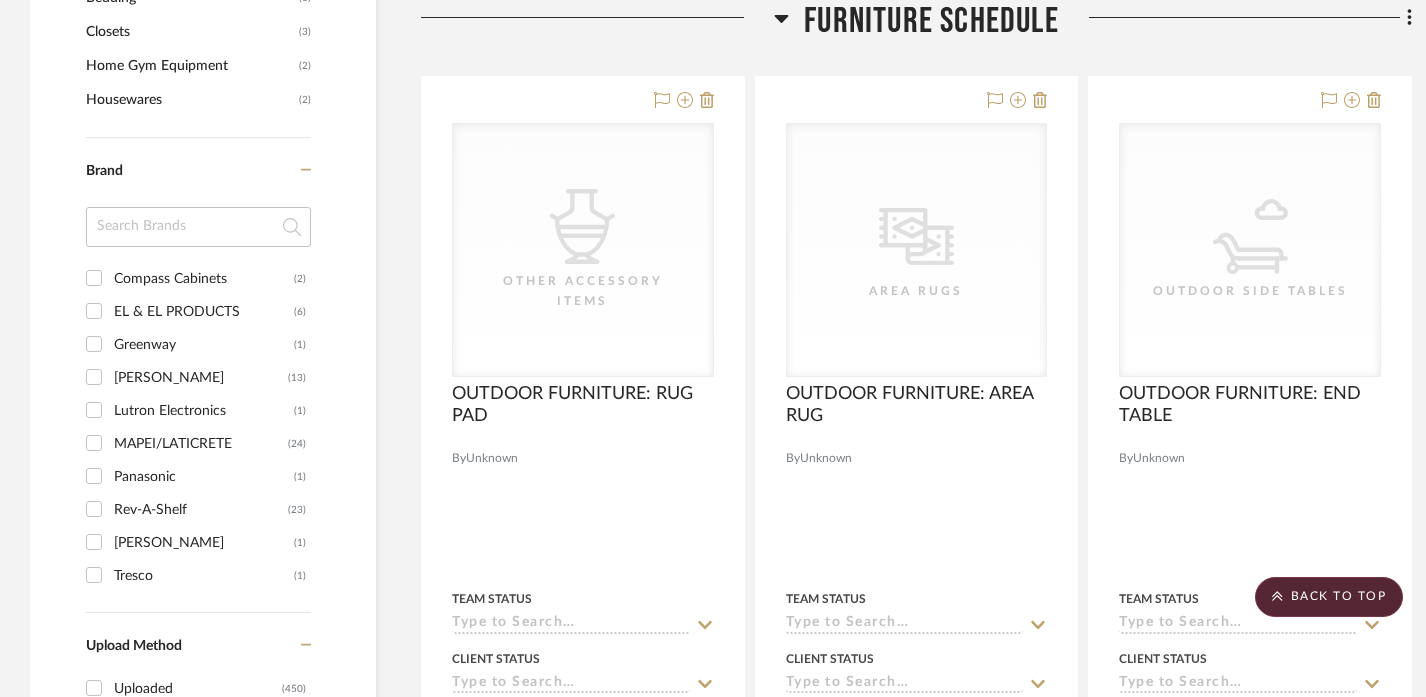 click on "Furniture Schedule" 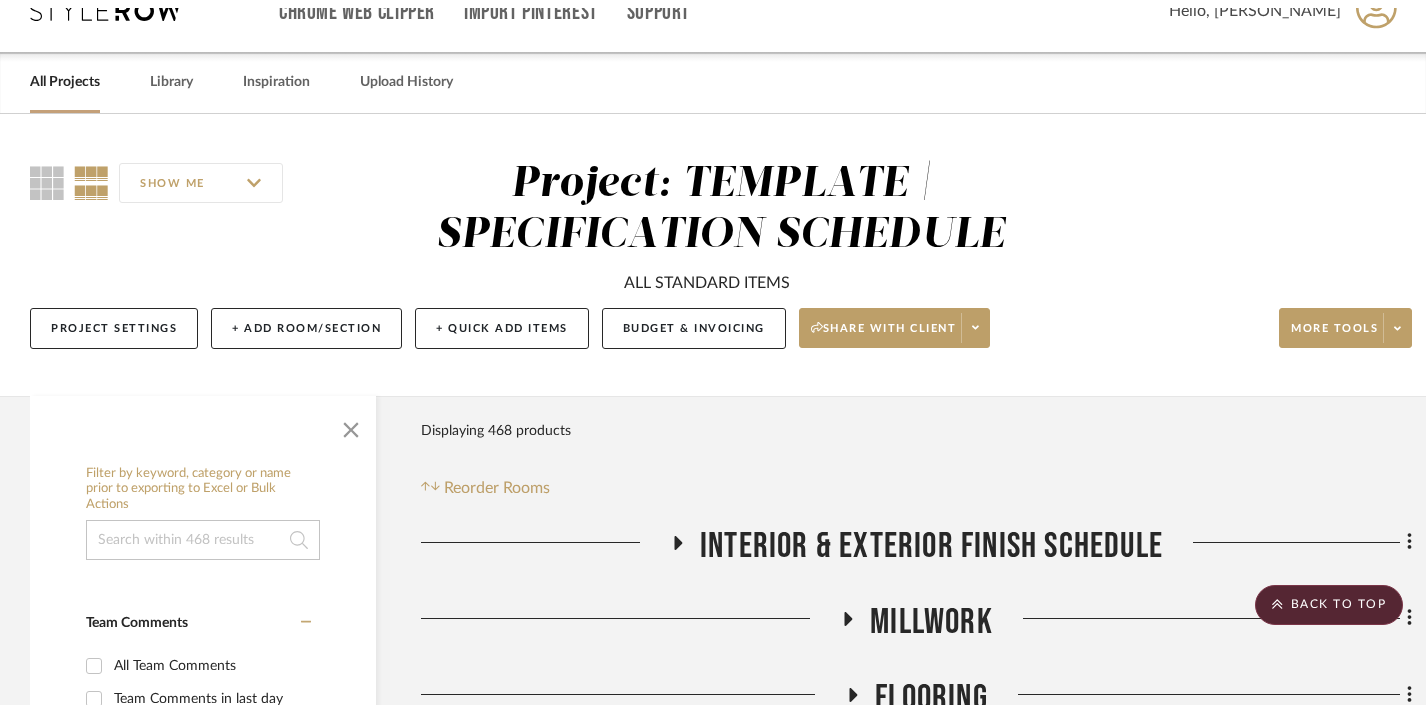 scroll, scrollTop: 0, scrollLeft: 0, axis: both 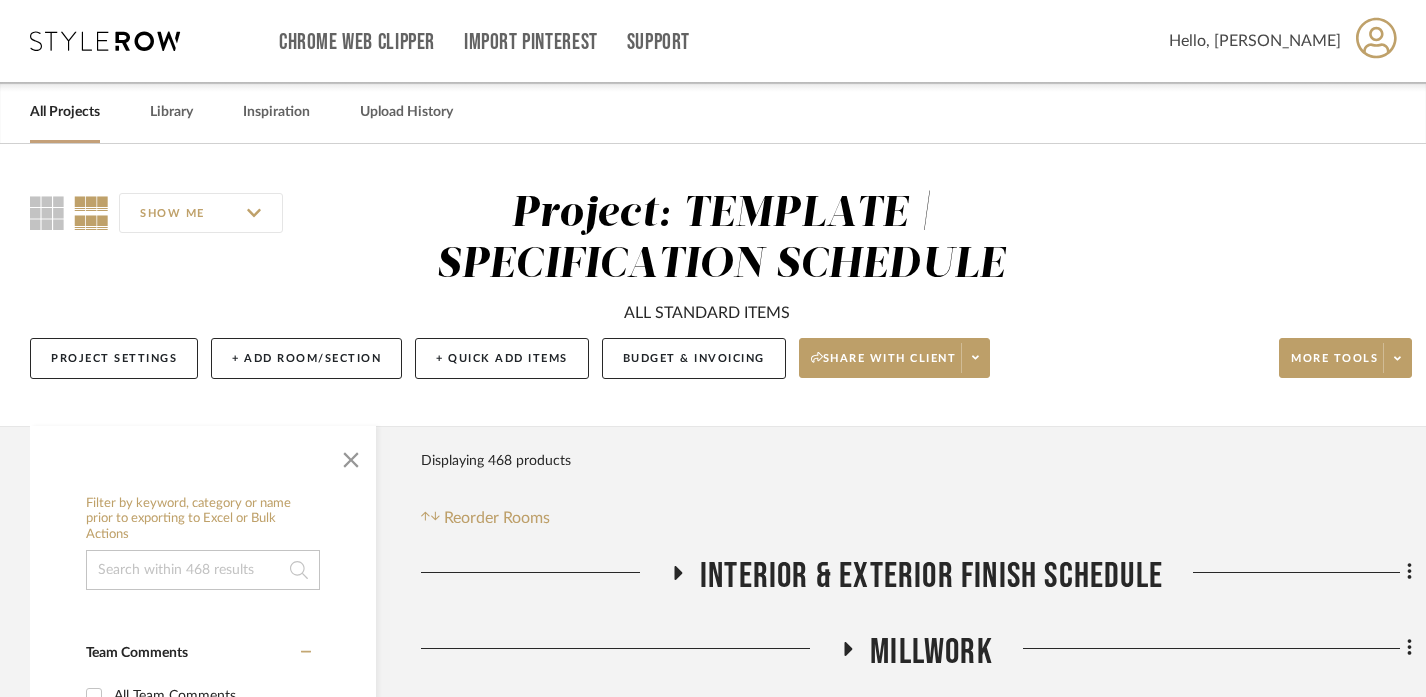 click on "All Projects" at bounding box center (65, 112) 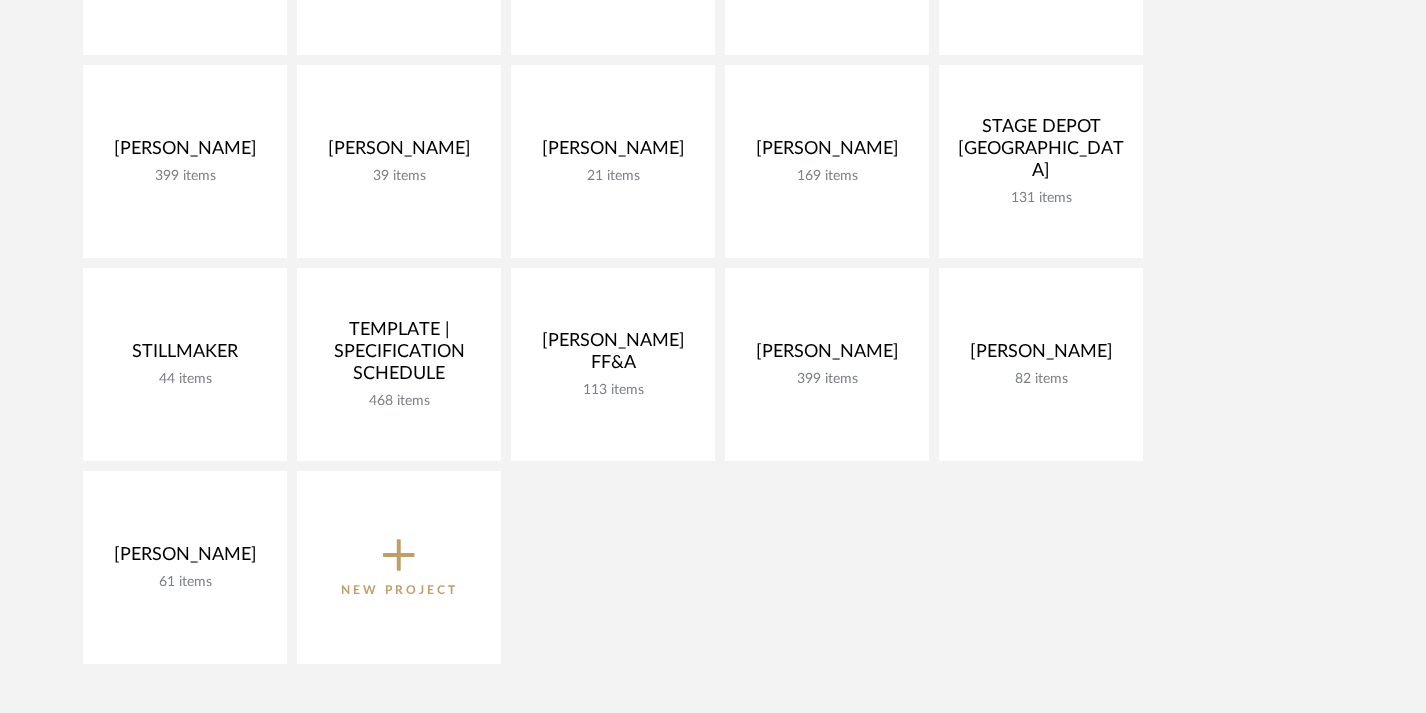 scroll, scrollTop: 1082, scrollLeft: 0, axis: vertical 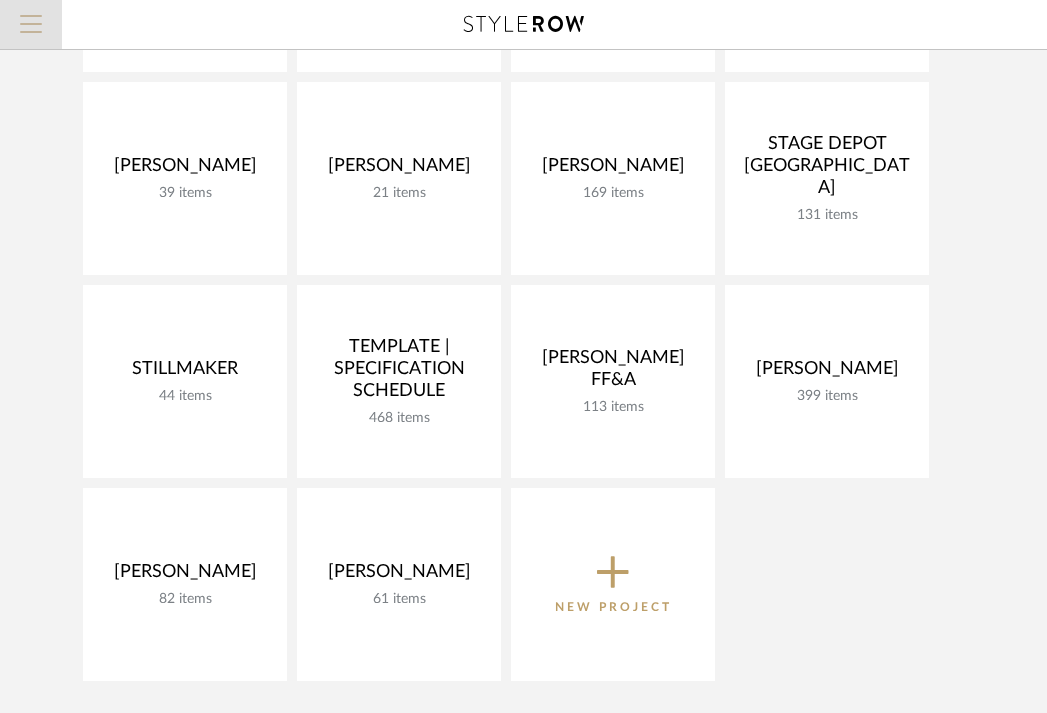 click at bounding box center [31, 24] 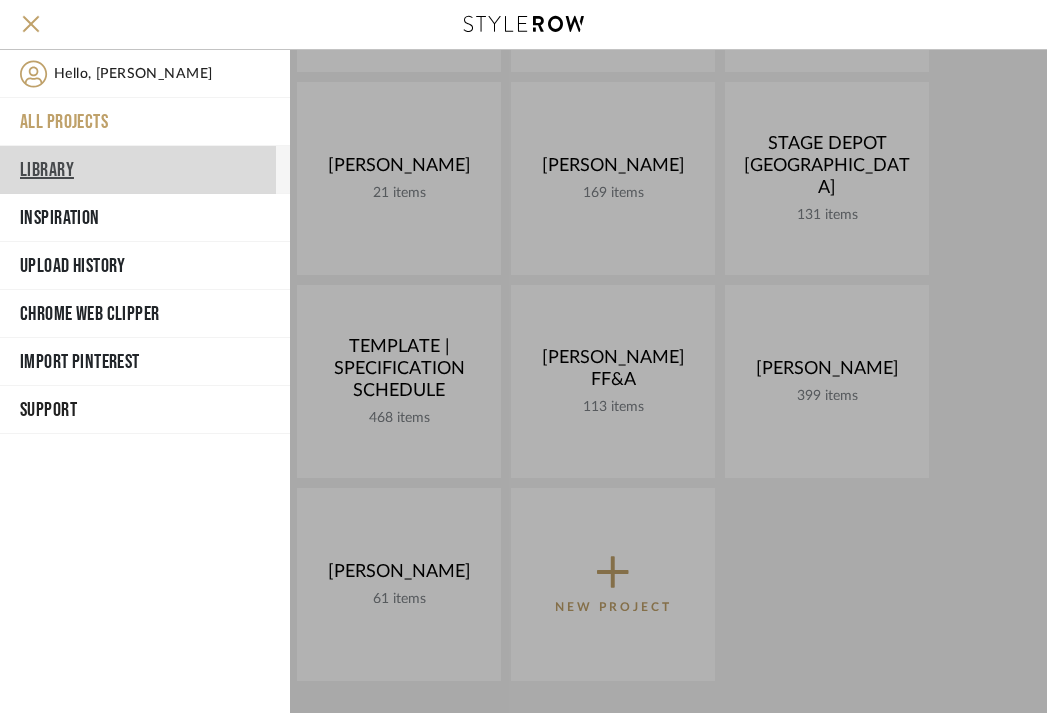 click on "Library" at bounding box center (145, 170) 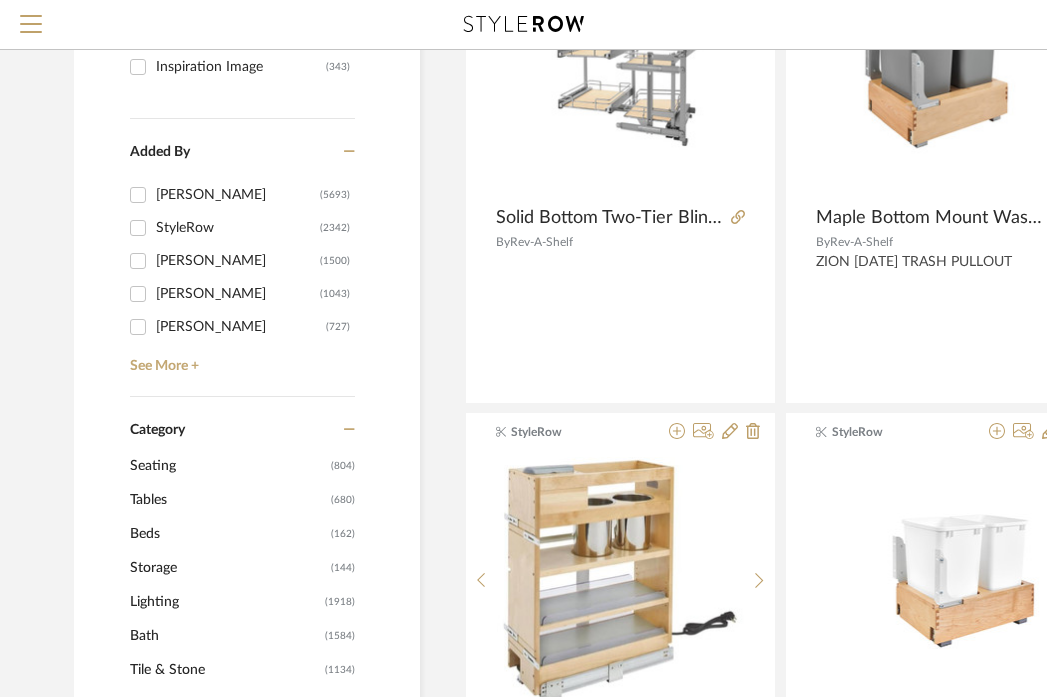 scroll, scrollTop: 0, scrollLeft: 0, axis: both 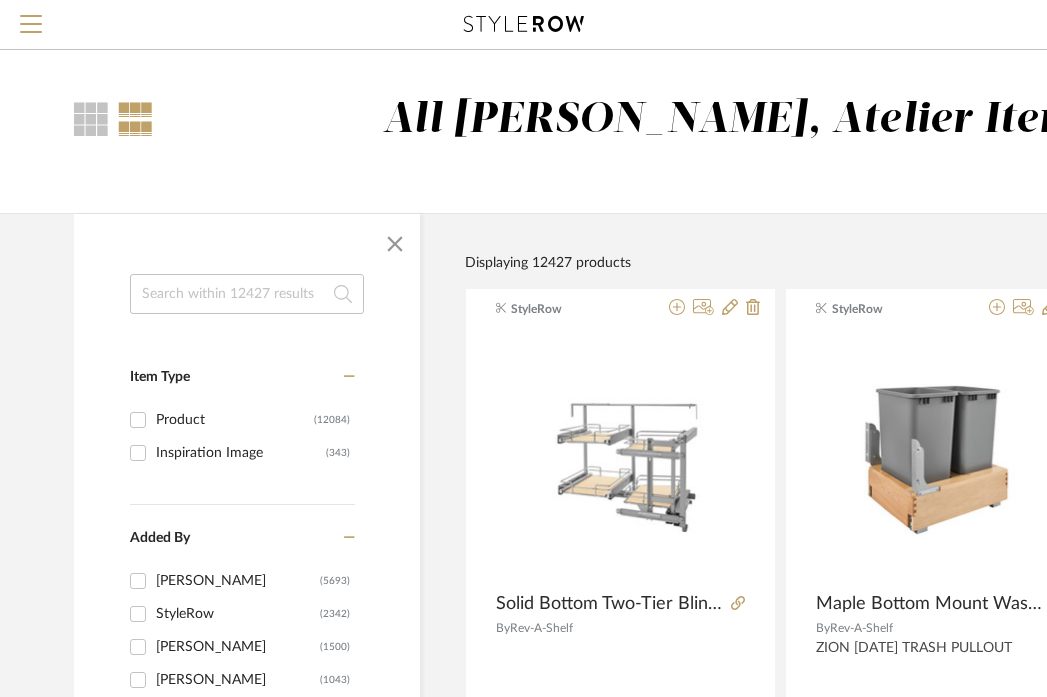 click 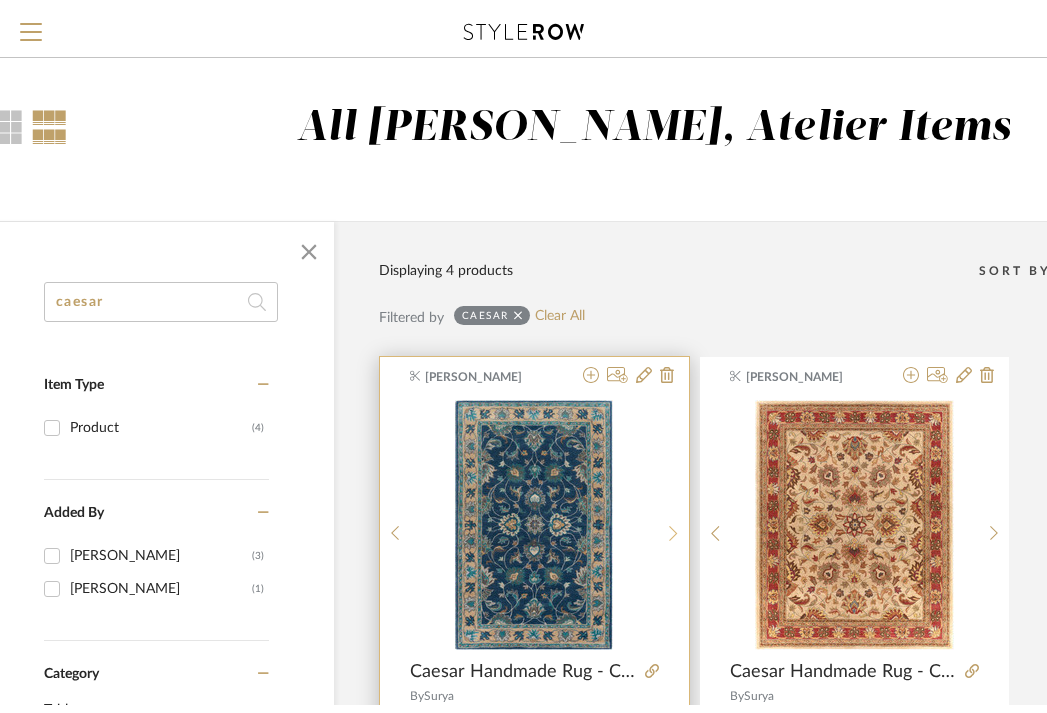 scroll, scrollTop: 0, scrollLeft: 0, axis: both 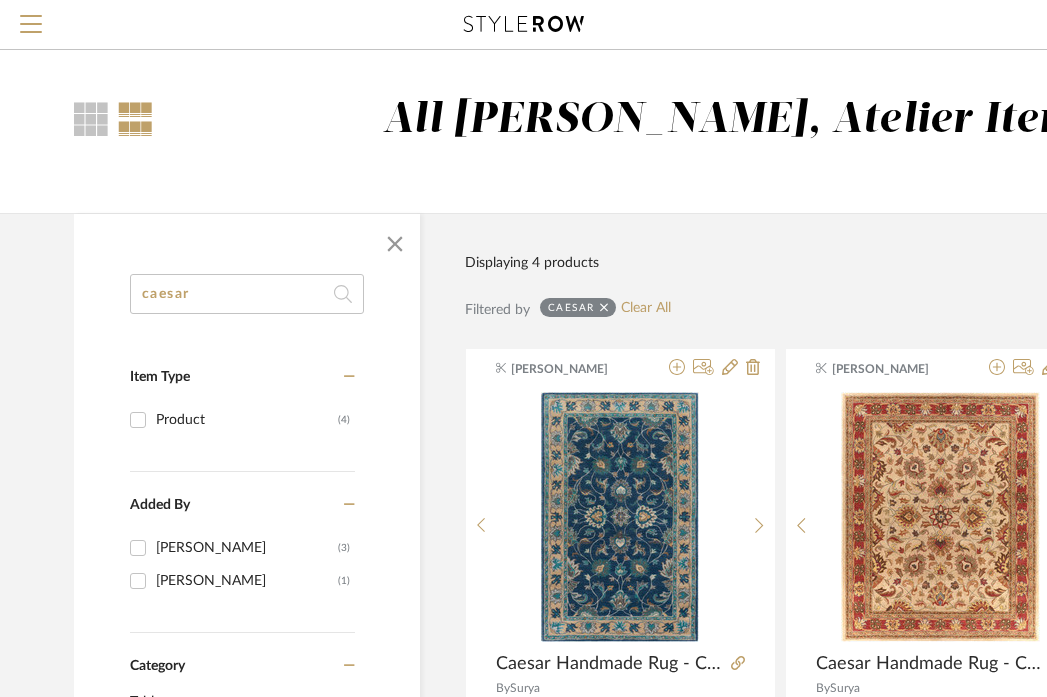 type on "caesar" 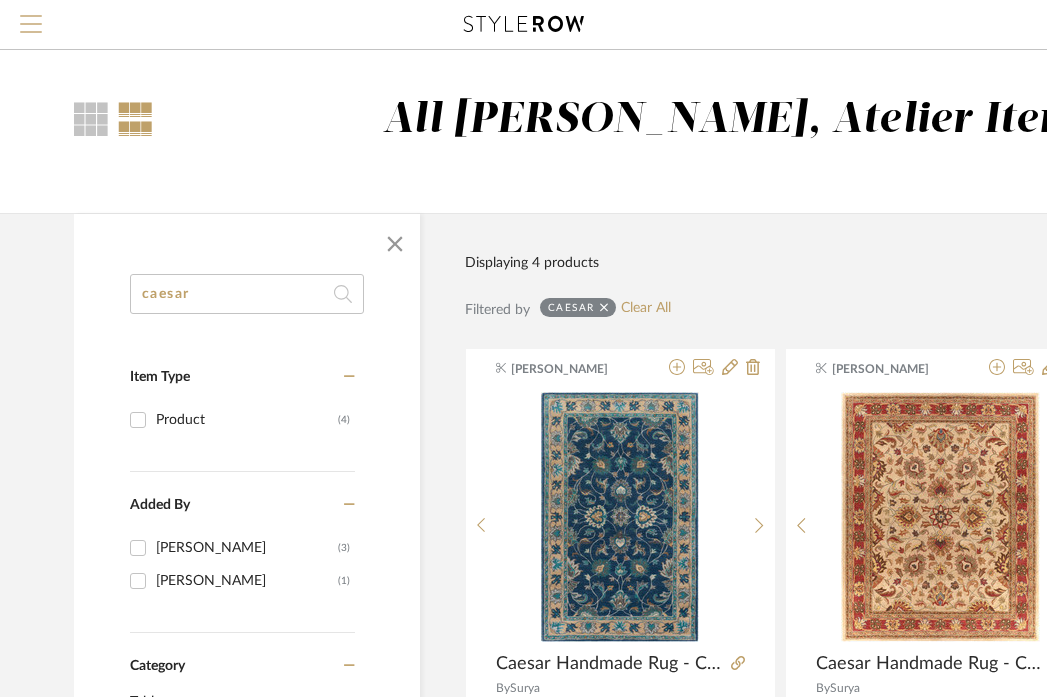 click at bounding box center [31, 30] 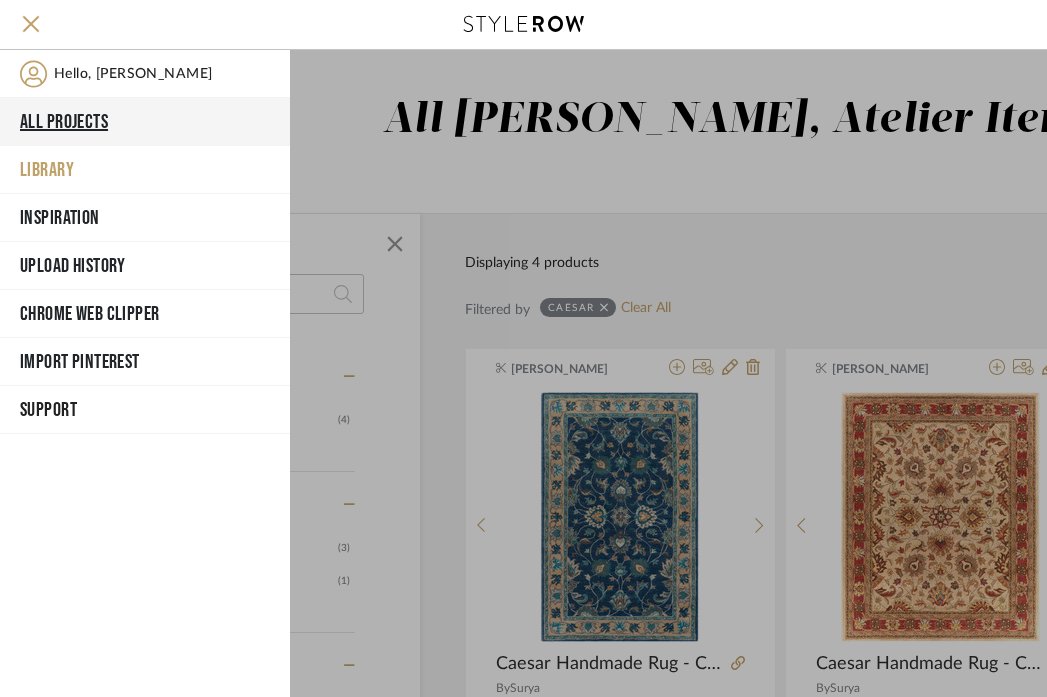 click on "All Projects" at bounding box center (145, 122) 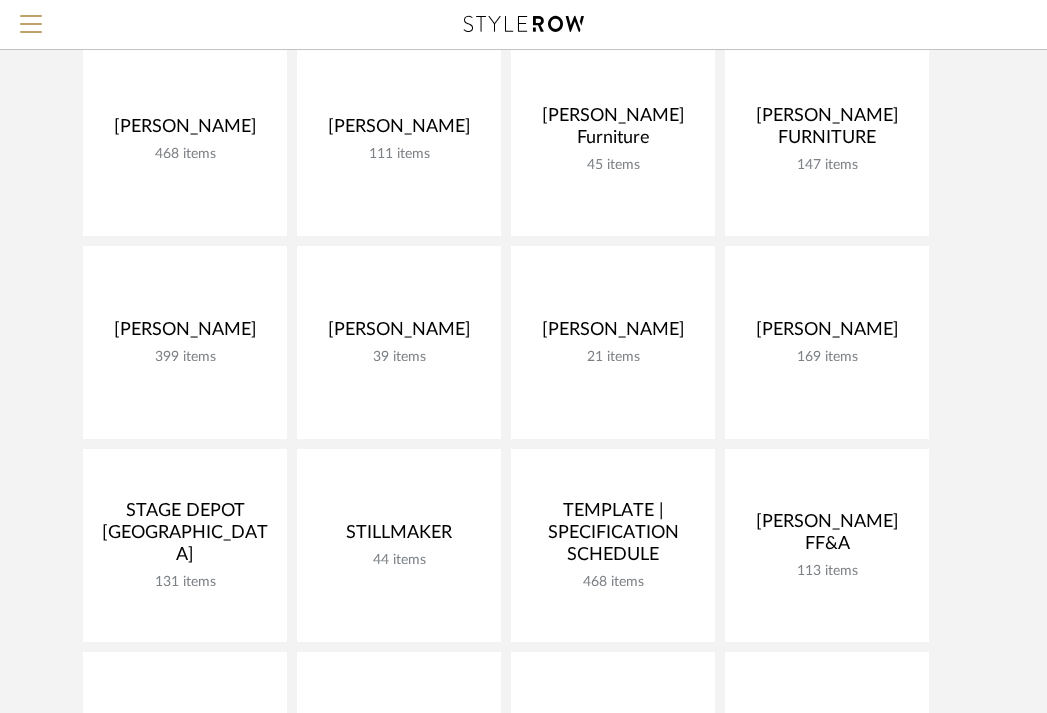 scroll, scrollTop: 882, scrollLeft: 0, axis: vertical 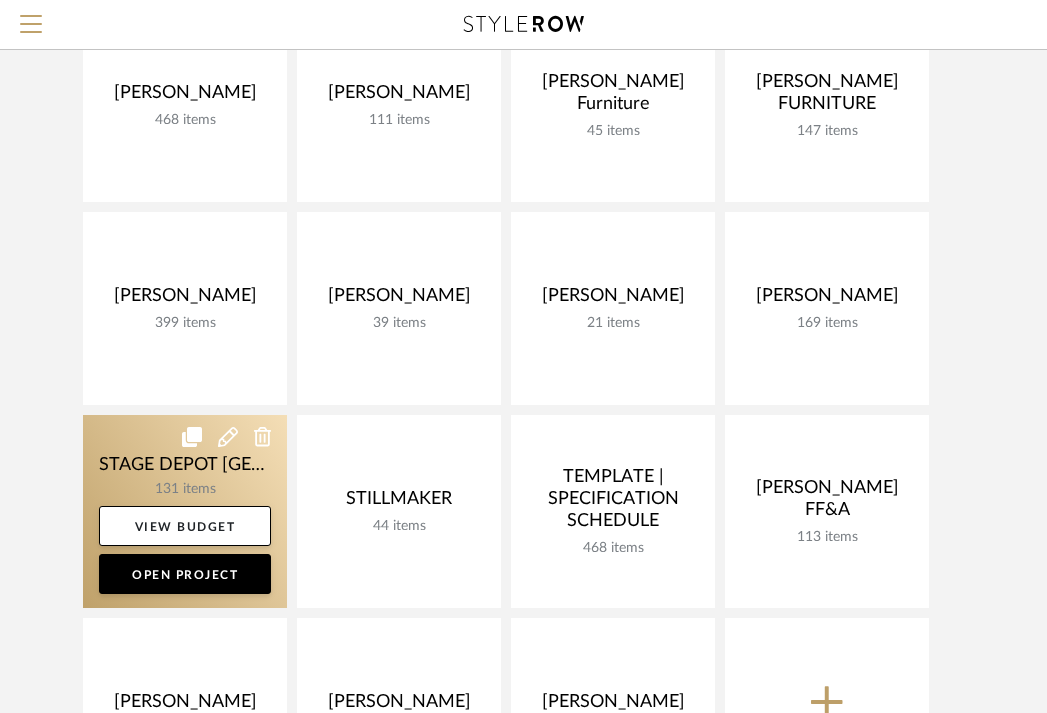 click 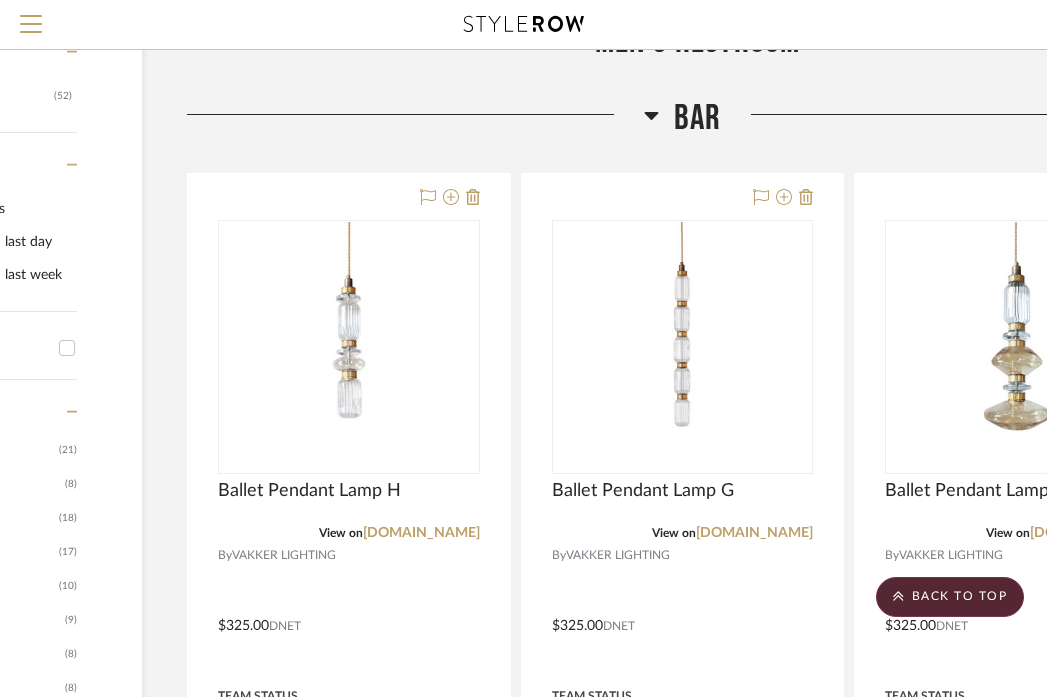scroll, scrollTop: 785, scrollLeft: 234, axis: both 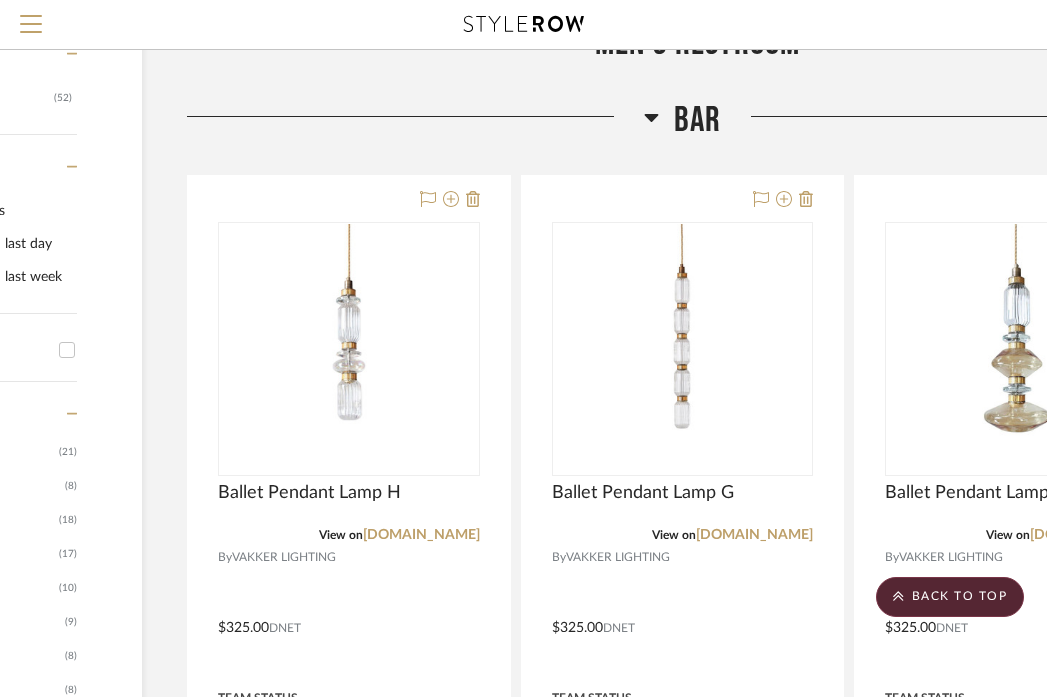 click on "BAR" 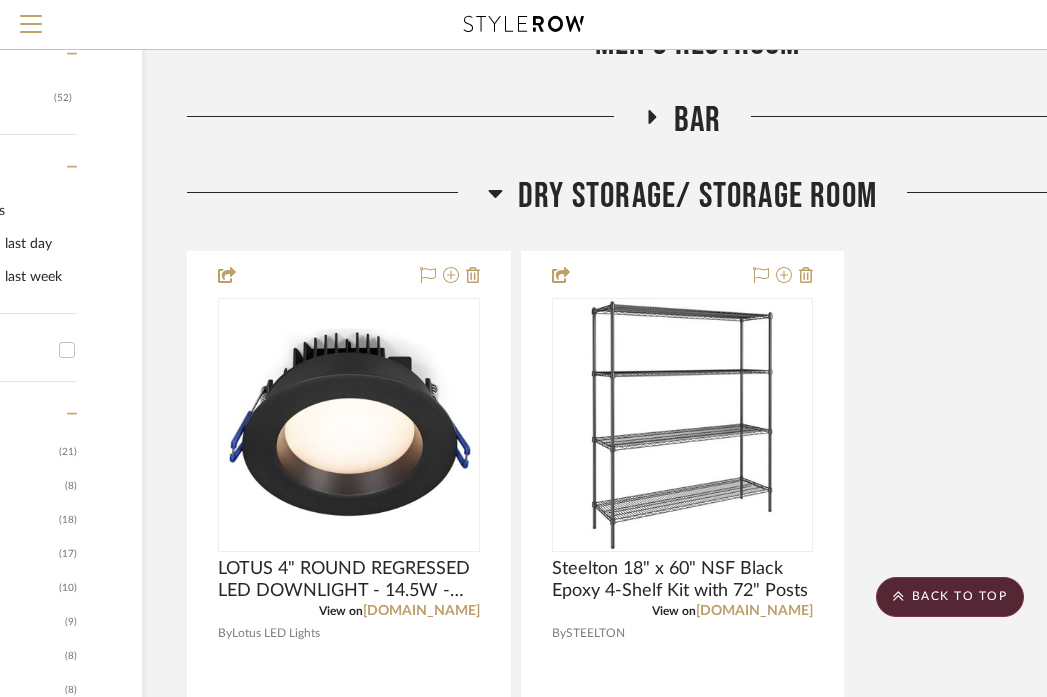 click on "DRY STORAGE/ STORAGE ROOM" 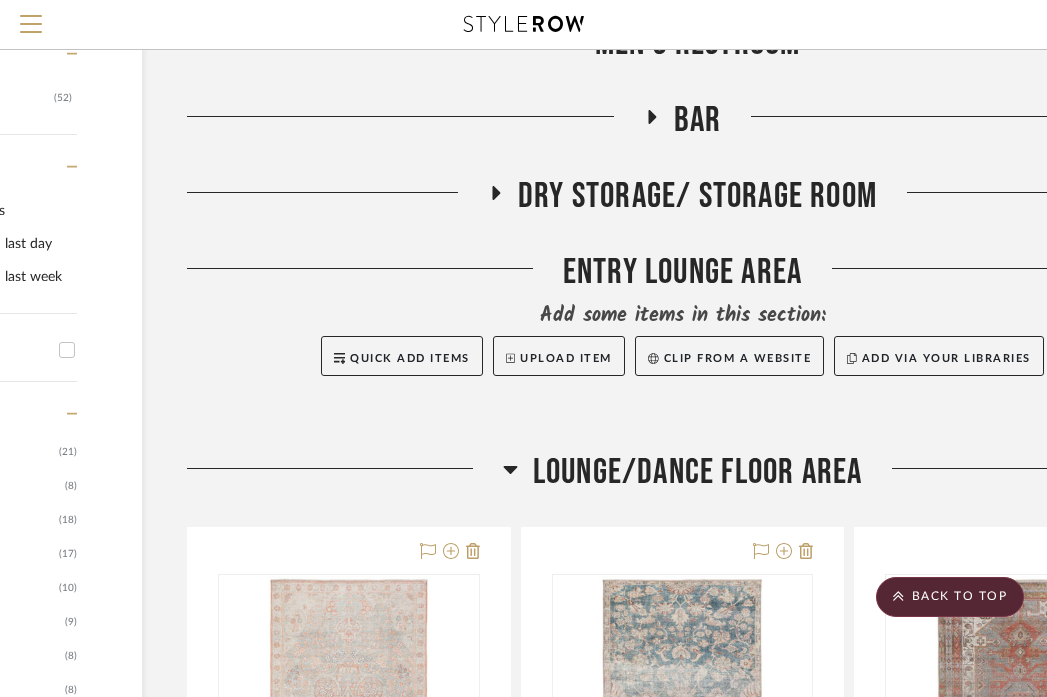 click on "LOUNGE/DANCE FLOOR AREA" 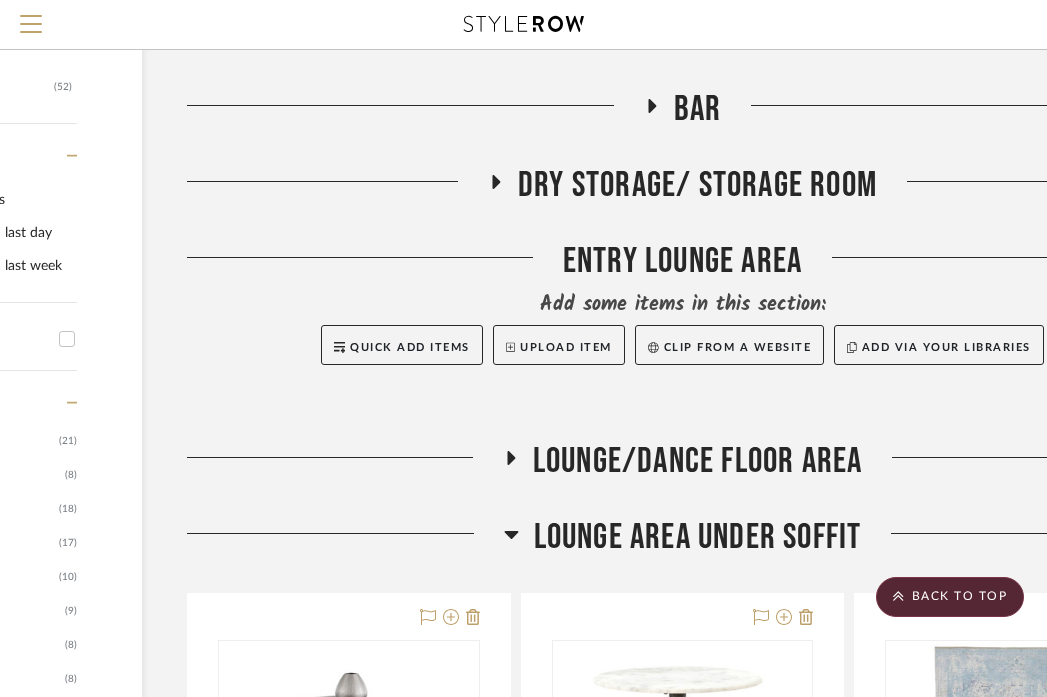 scroll, scrollTop: 1047, scrollLeft: 234, axis: both 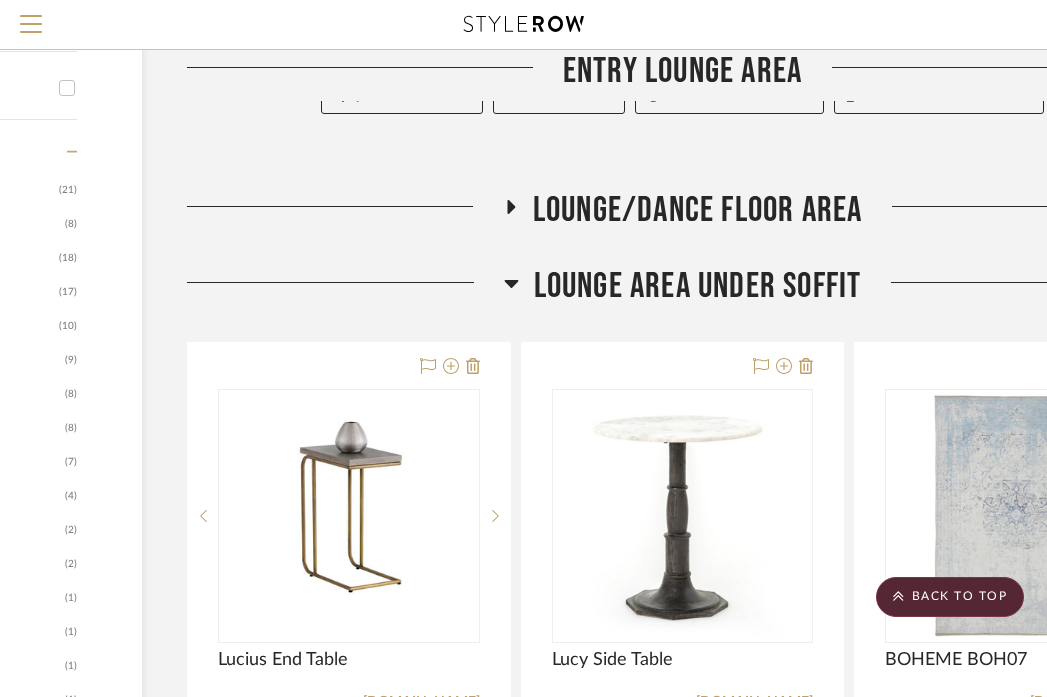click on "LOUNGE AREA UNDER SOFFIT" 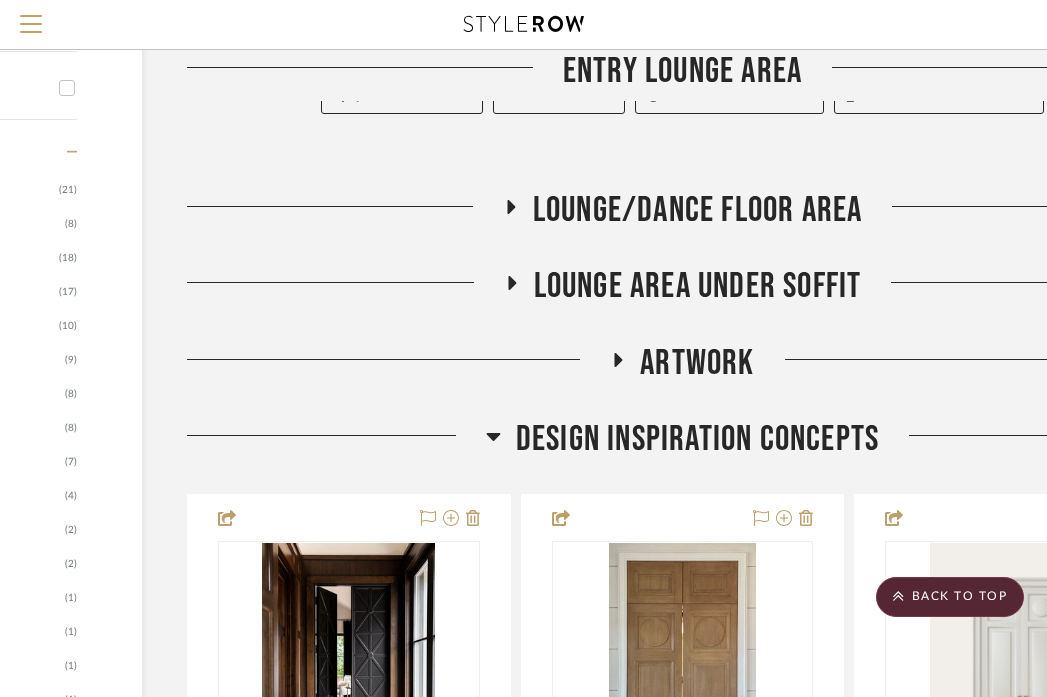 click on "Artwork" 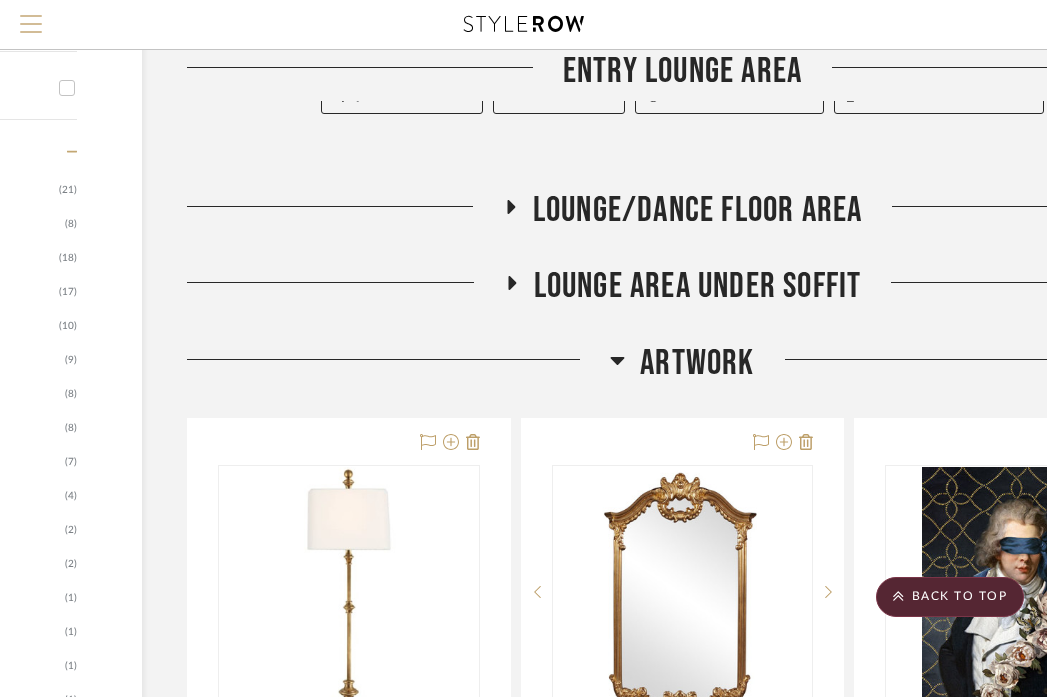 click at bounding box center [31, 24] 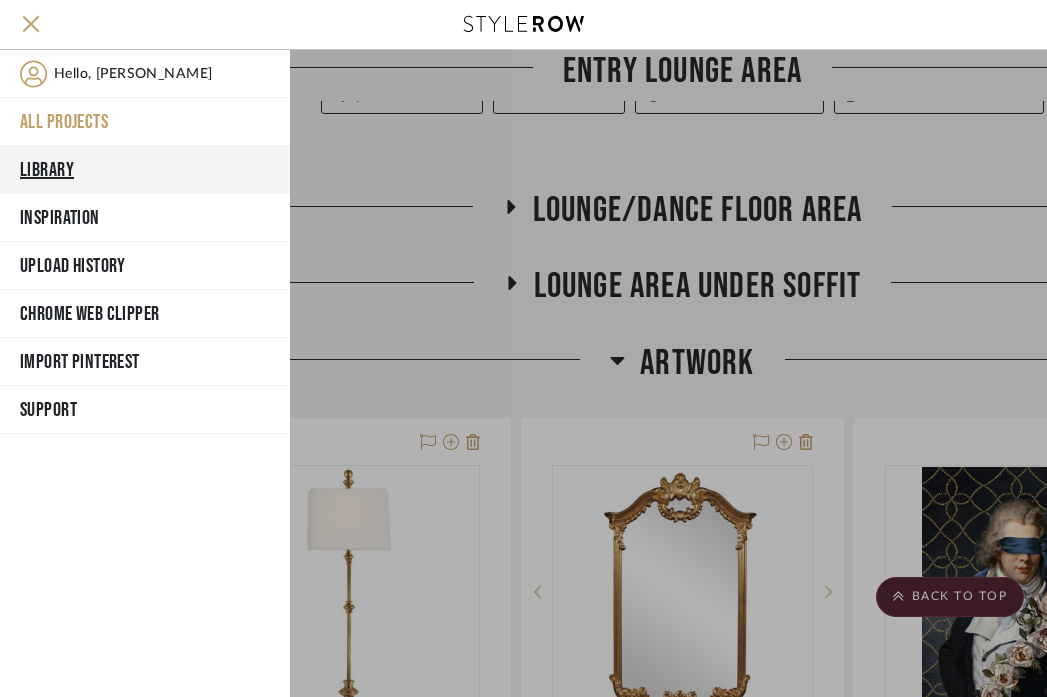 click on "Library" at bounding box center (145, 170) 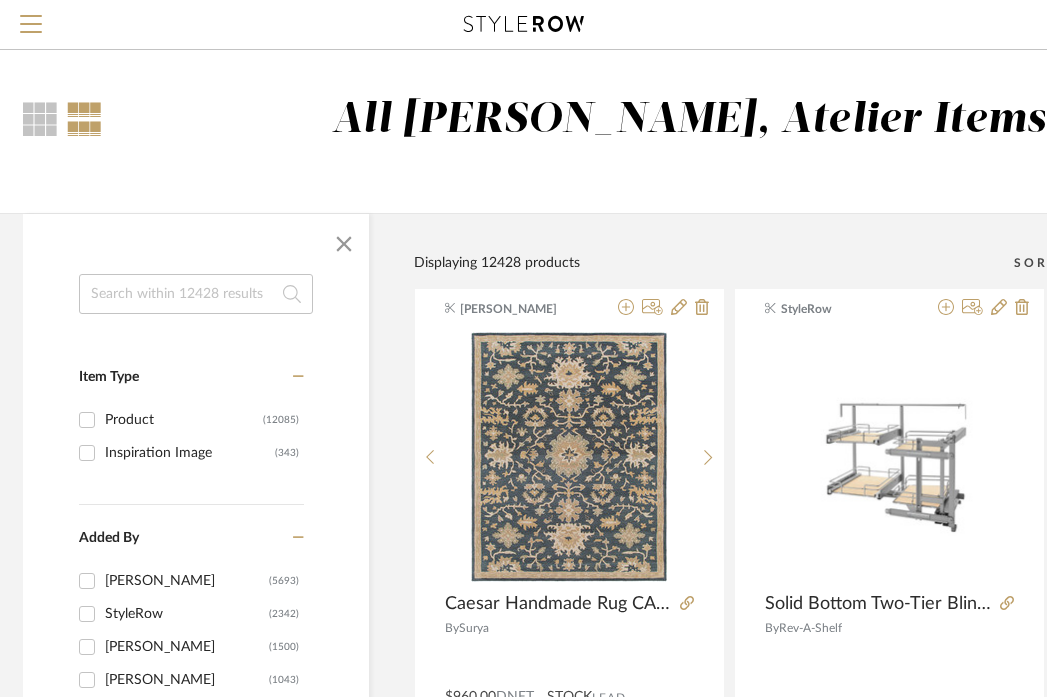 scroll, scrollTop: 0, scrollLeft: 50, axis: horizontal 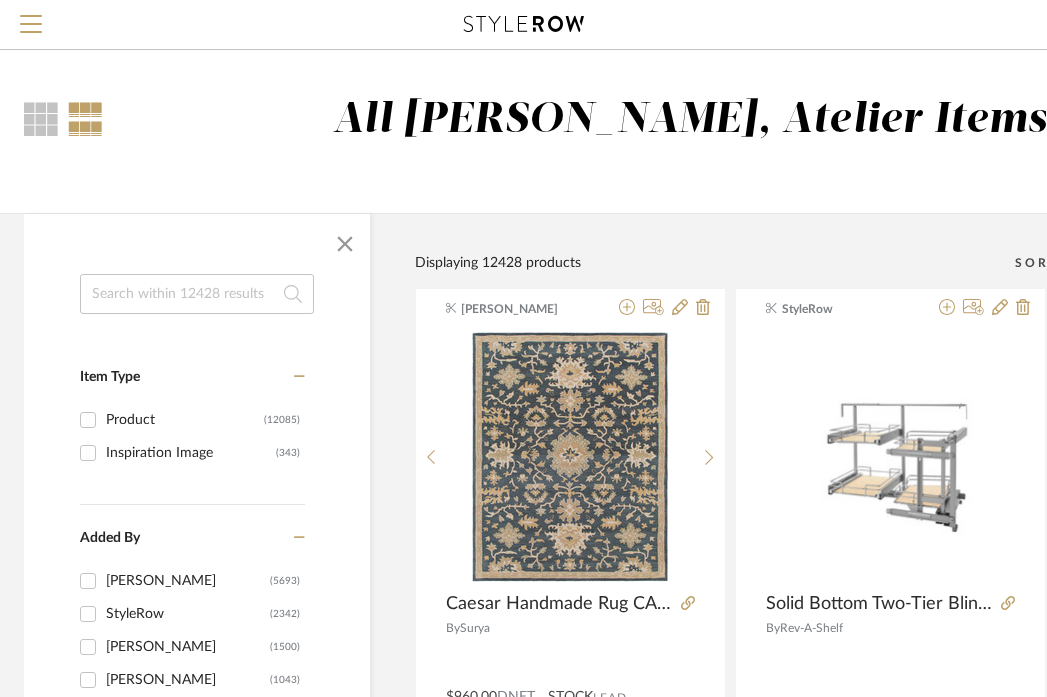 click 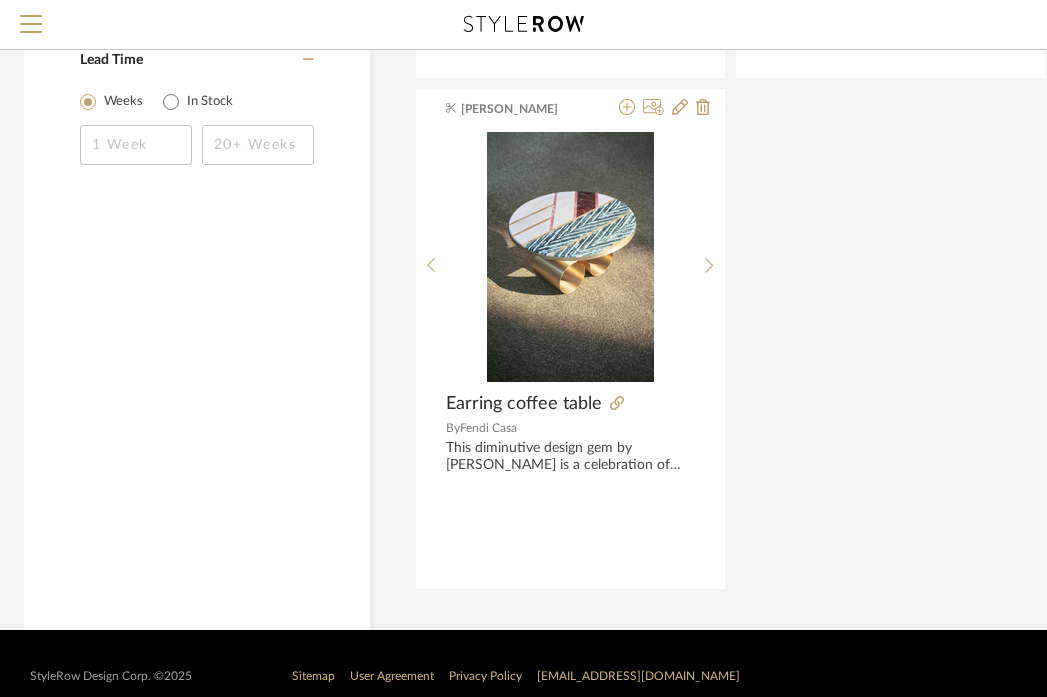 scroll, scrollTop: 0, scrollLeft: 50, axis: horizontal 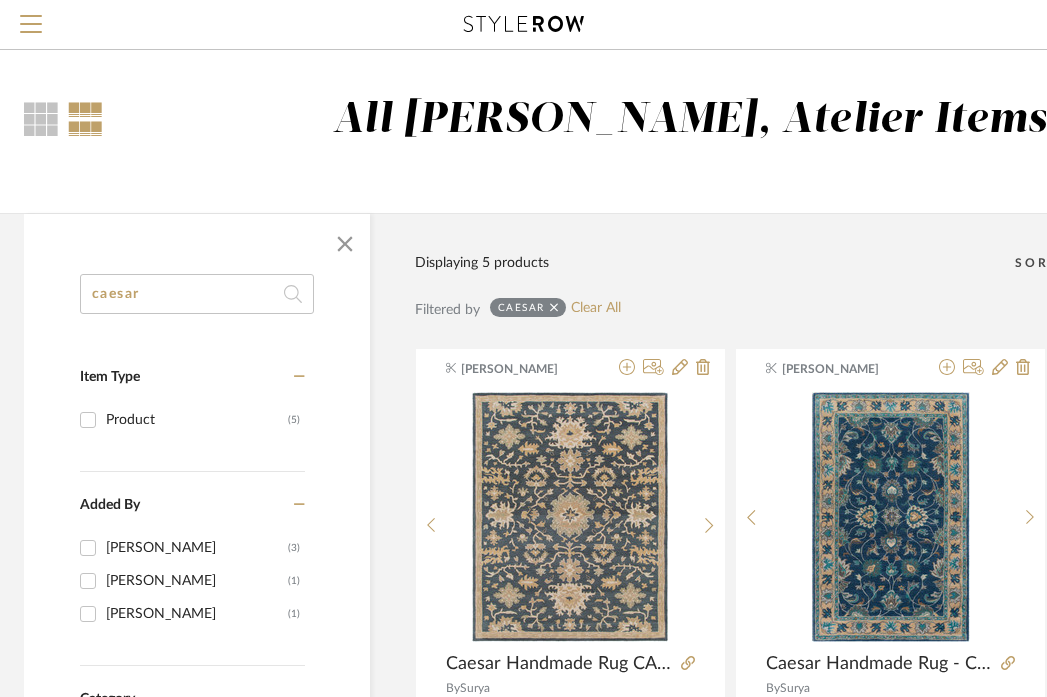 type on "caesar" 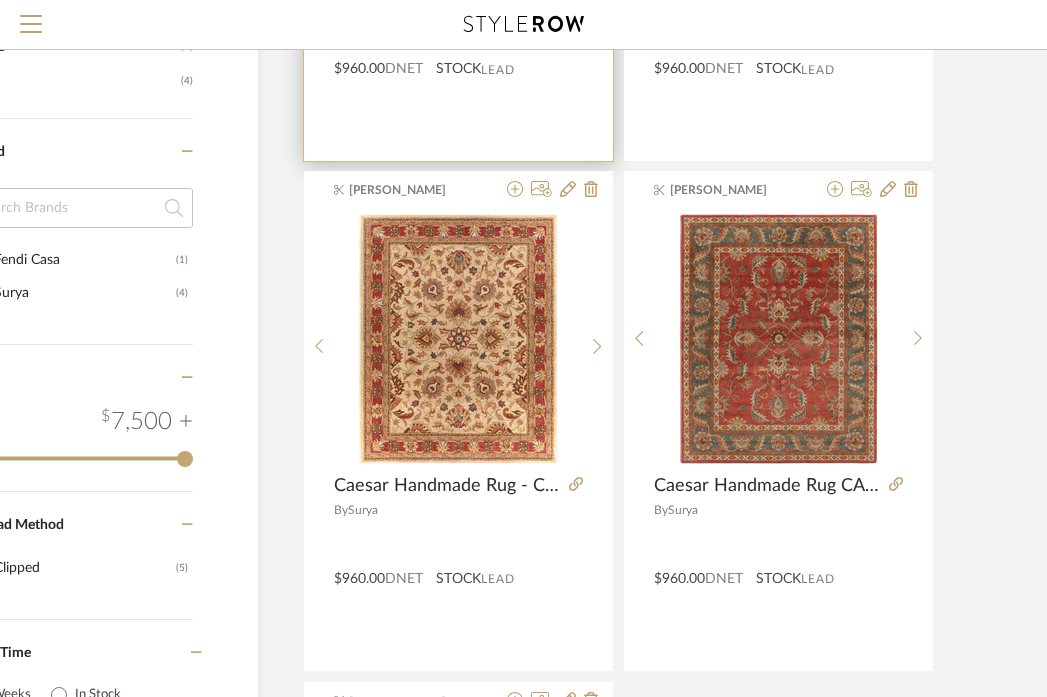 scroll, scrollTop: 688, scrollLeft: 179, axis: both 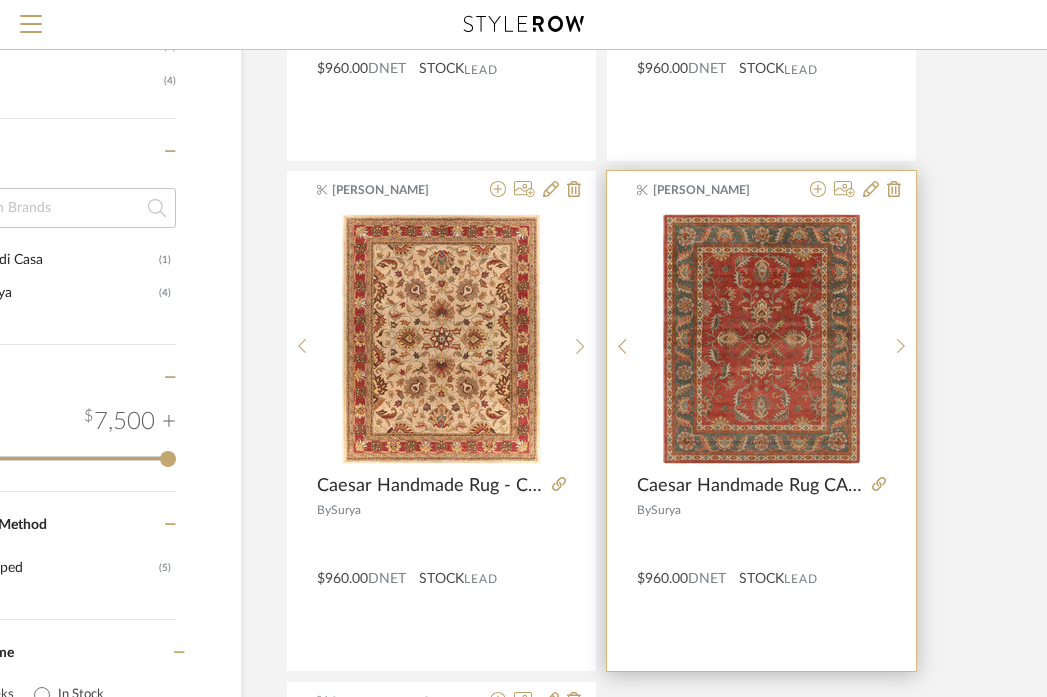 click on "By   Surya" 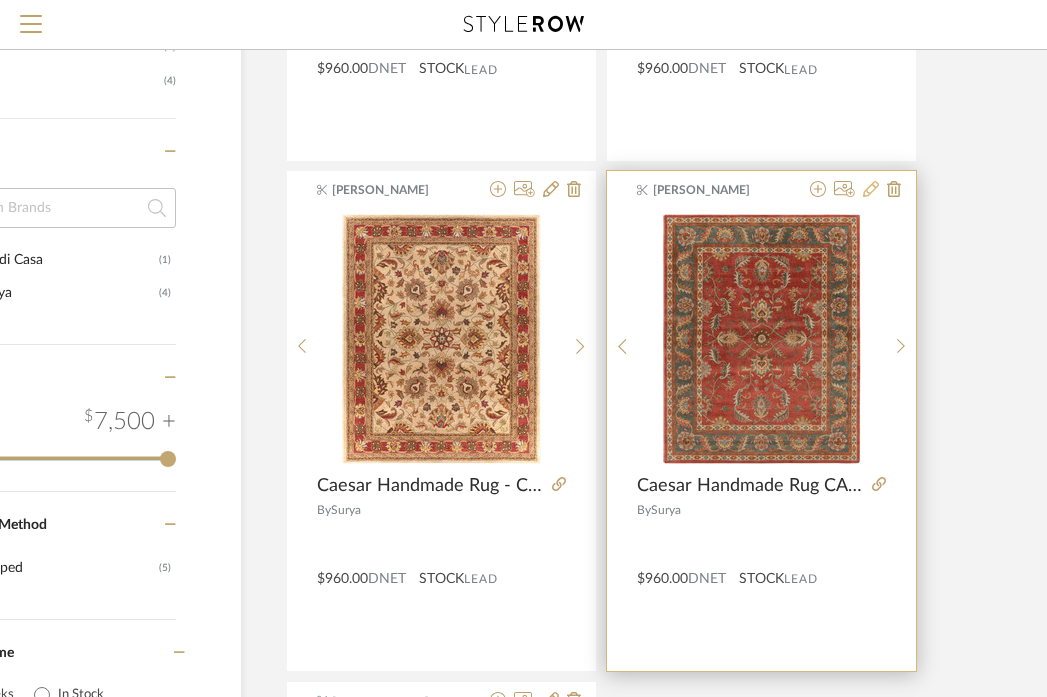 click 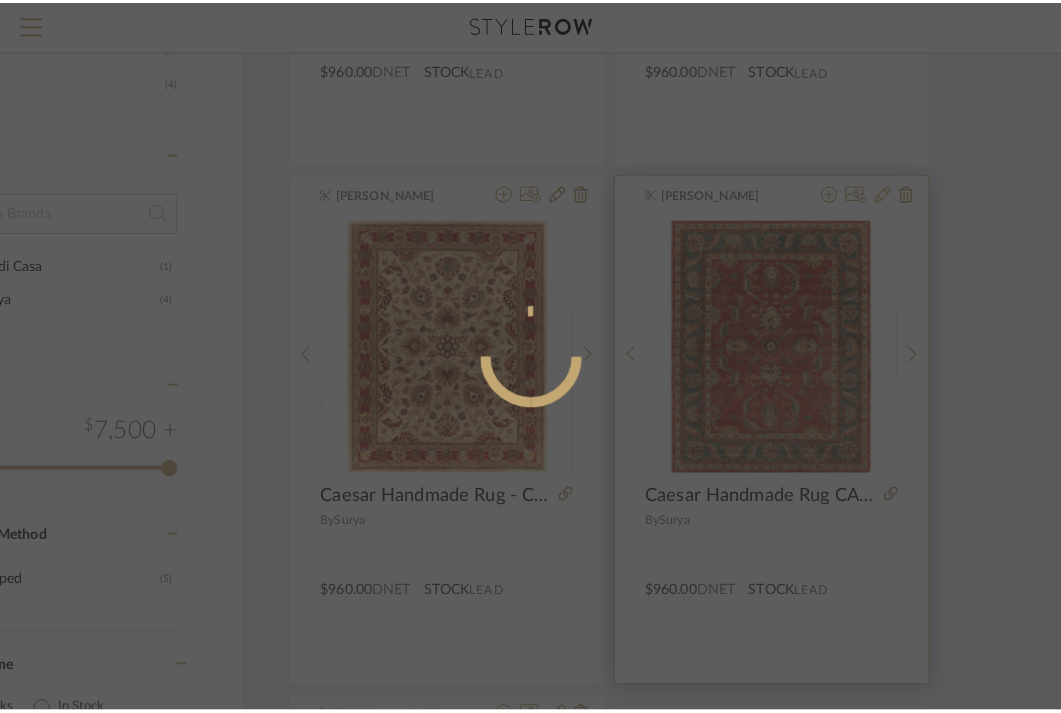 scroll, scrollTop: 0, scrollLeft: 0, axis: both 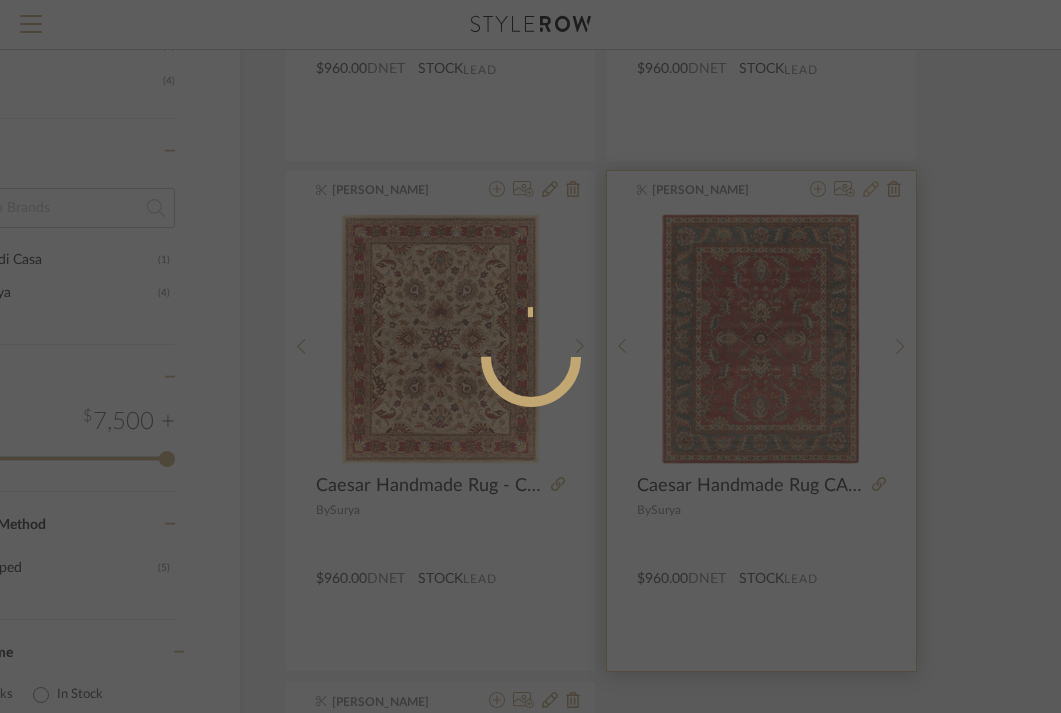radio on "true" 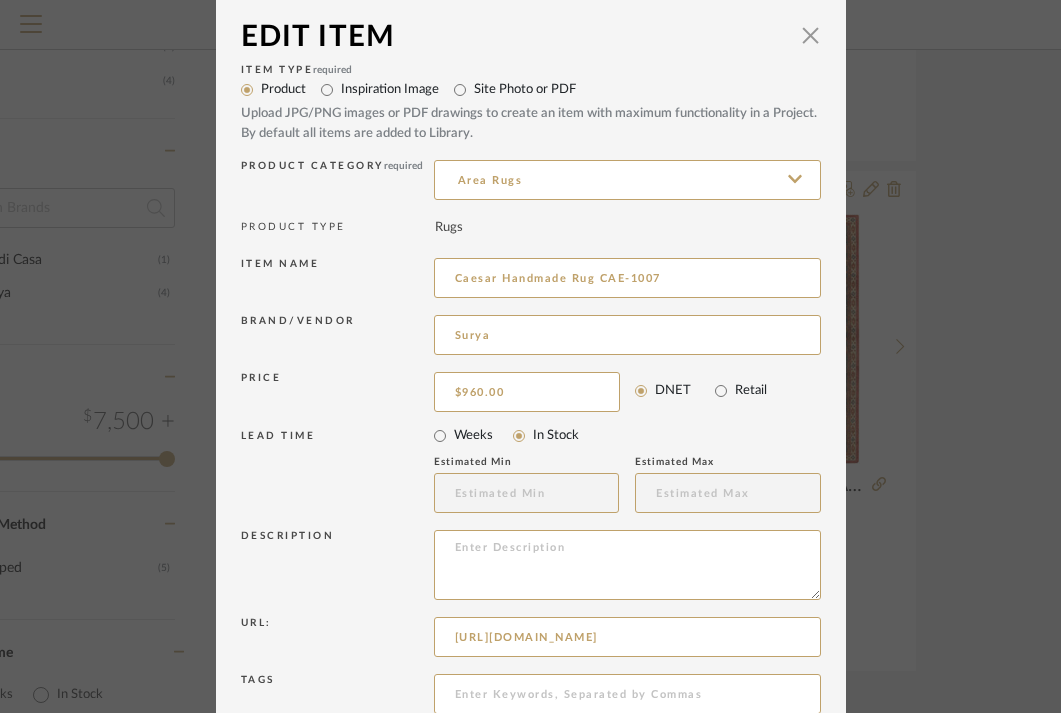 scroll, scrollTop: 8, scrollLeft: 0, axis: vertical 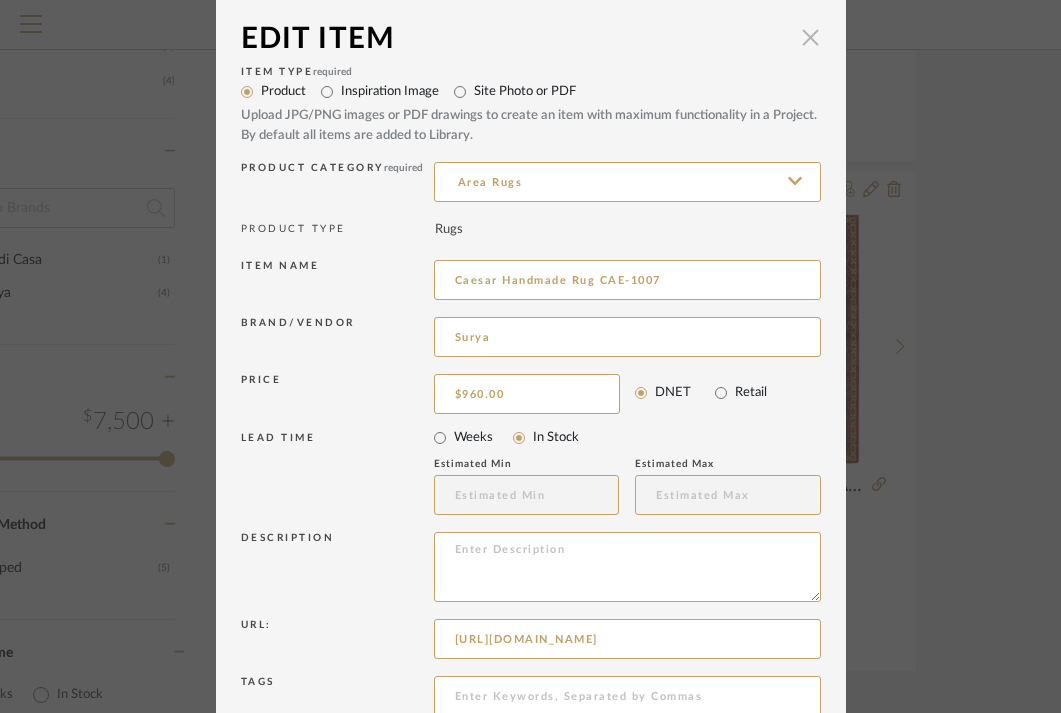 click at bounding box center [811, 37] 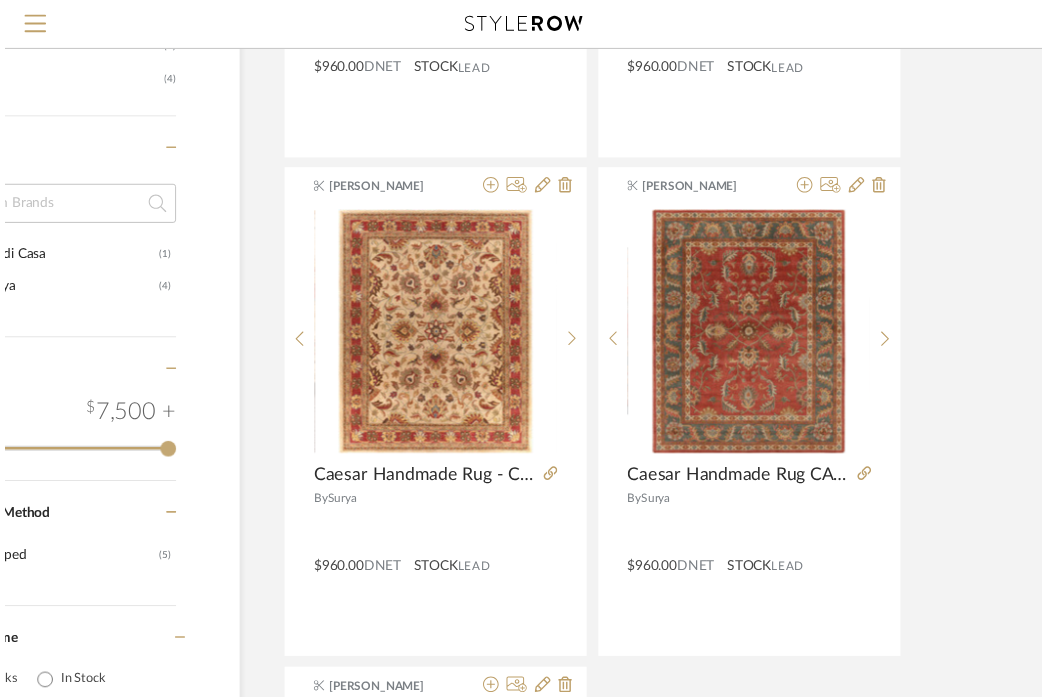 scroll, scrollTop: 688, scrollLeft: 179, axis: both 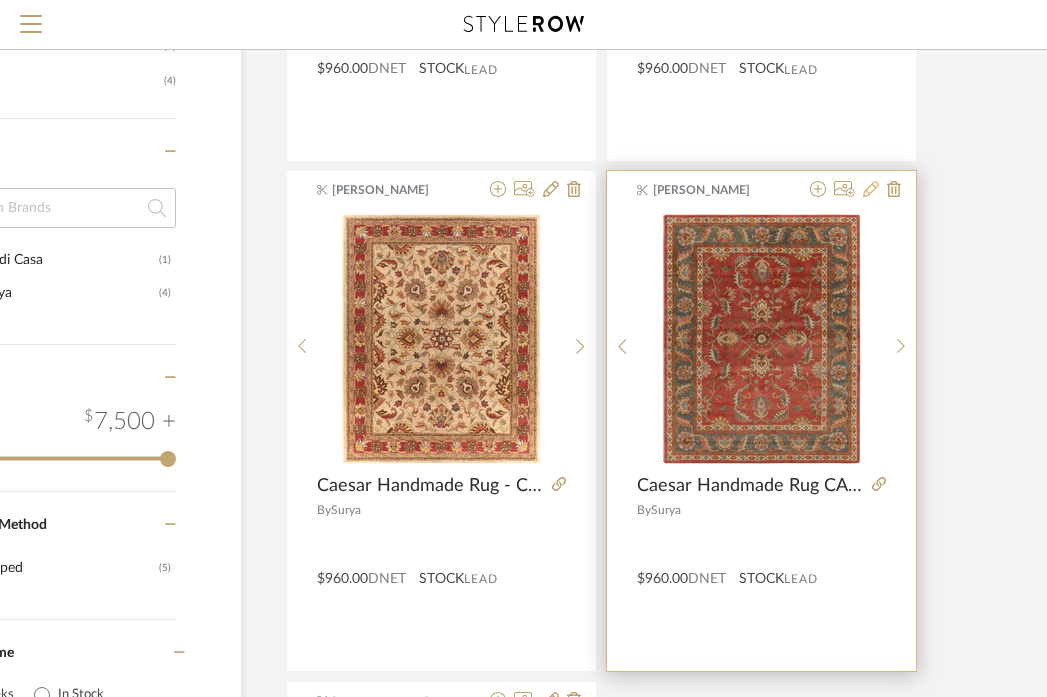 click at bounding box center [871, 190] 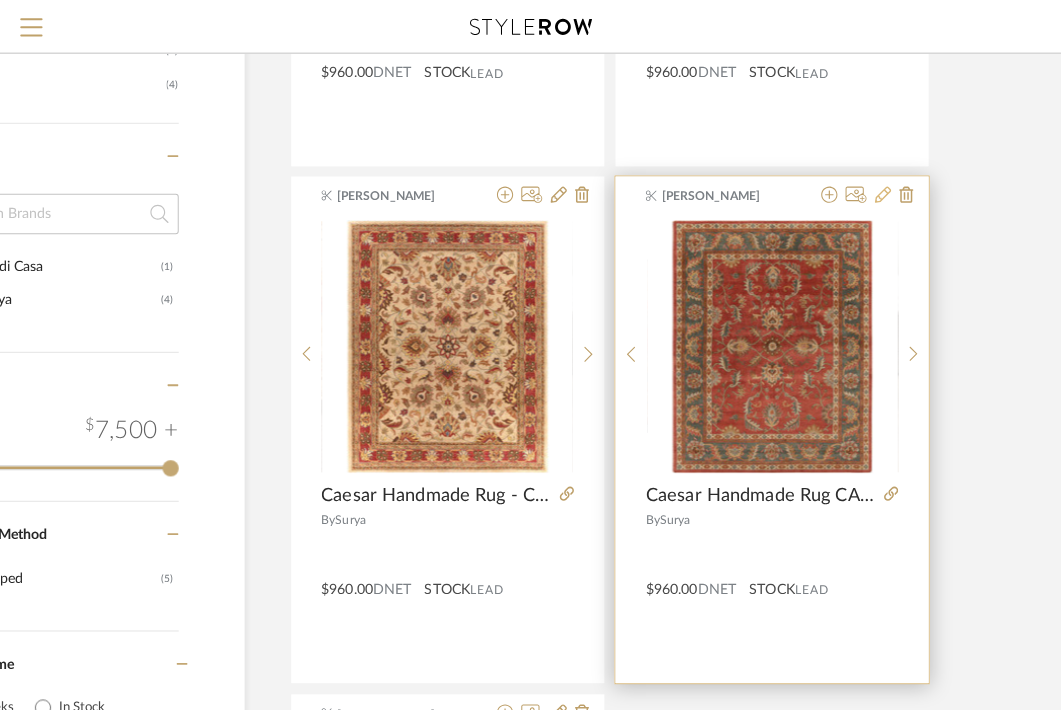 scroll, scrollTop: 0, scrollLeft: 0, axis: both 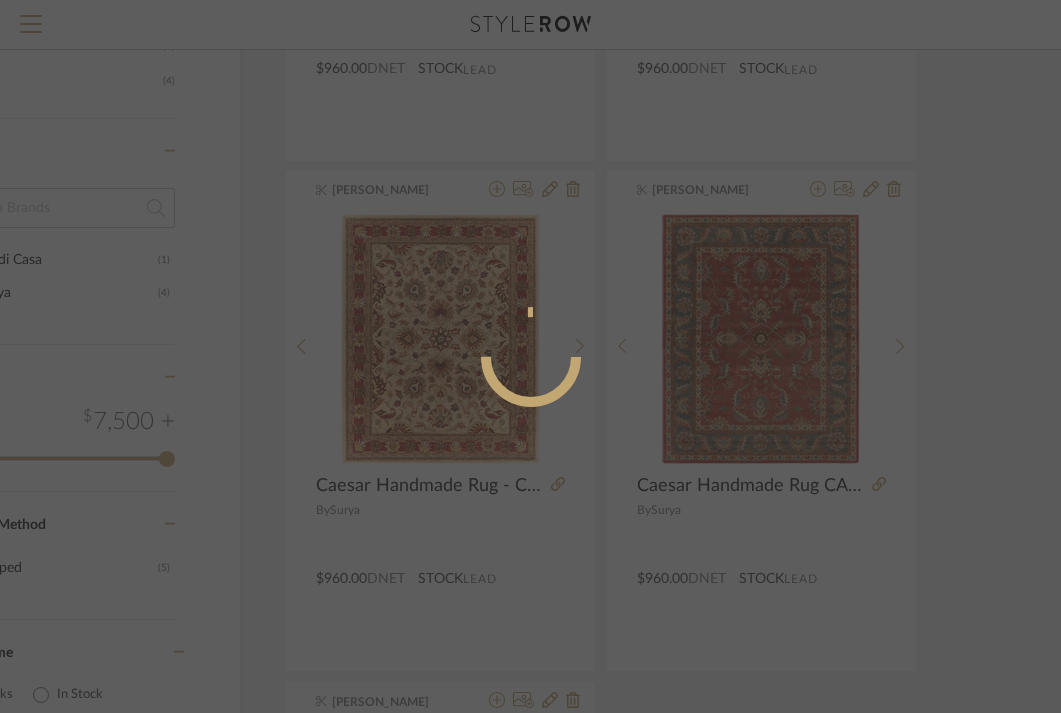 radio on "true" 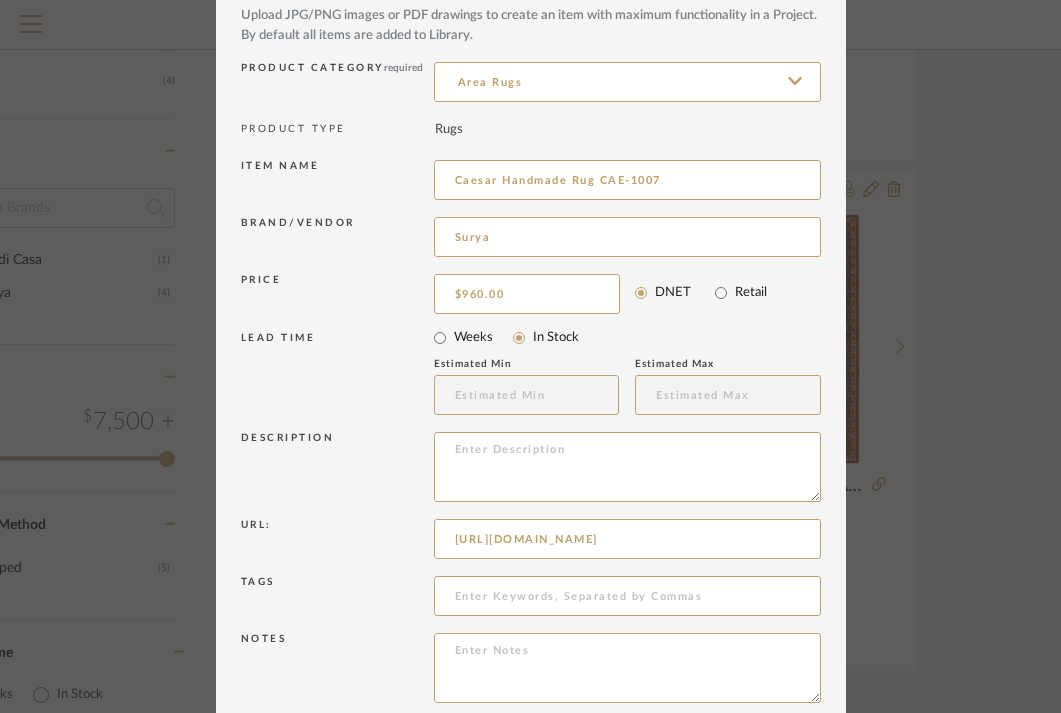 scroll, scrollTop: 102, scrollLeft: 0, axis: vertical 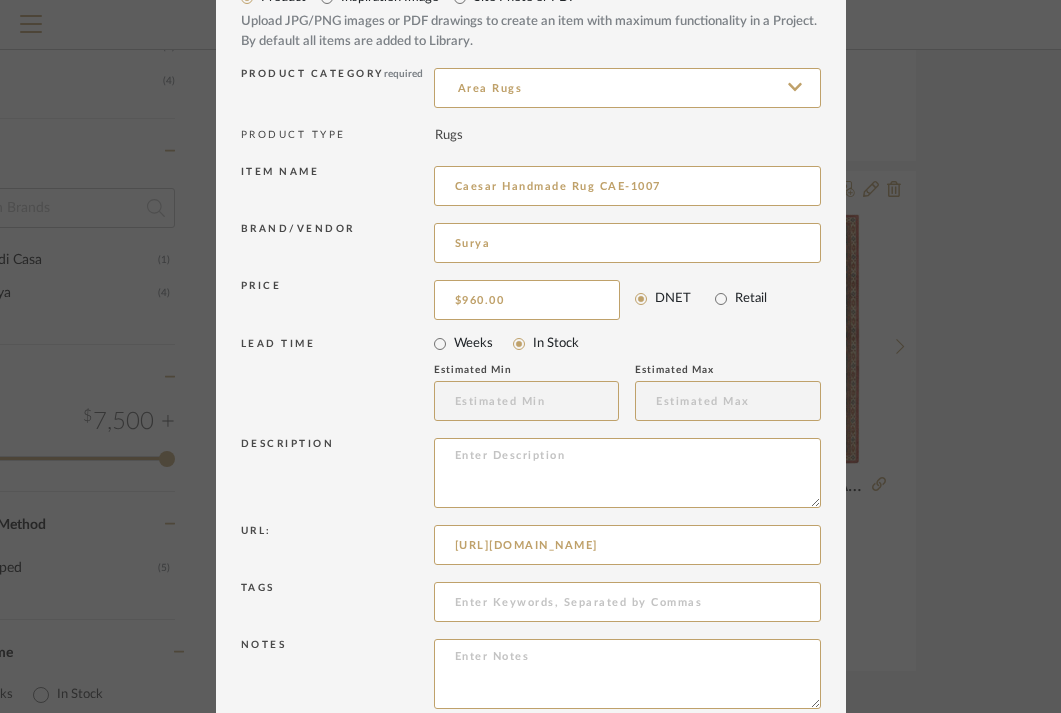 click on "Edit Item ×  Item Type  required Product Inspiration Image   Site Photo or PDF   Upload JPG/PNG images or PDF drawings to create an item with maximum functionality in a Project. By default all items are added to Library.   Product Category  required Area Rugs  PRODUCT TYPE  Rugs  Item name  Caesar Handmade Rug CAE-1007  Brand/Vendor  Surya  Price  $960.00 DNET  Retail   LEAD TIME  Weeks In Stock  Estimated Min   Estimated Max   Description   Url:  https://www.surya.com/Product/CAE-1007-P?criteria=CAE-1007&option=CAE1007-912  Tags   Notes   Update  Cancel" at bounding box center (530, 356) 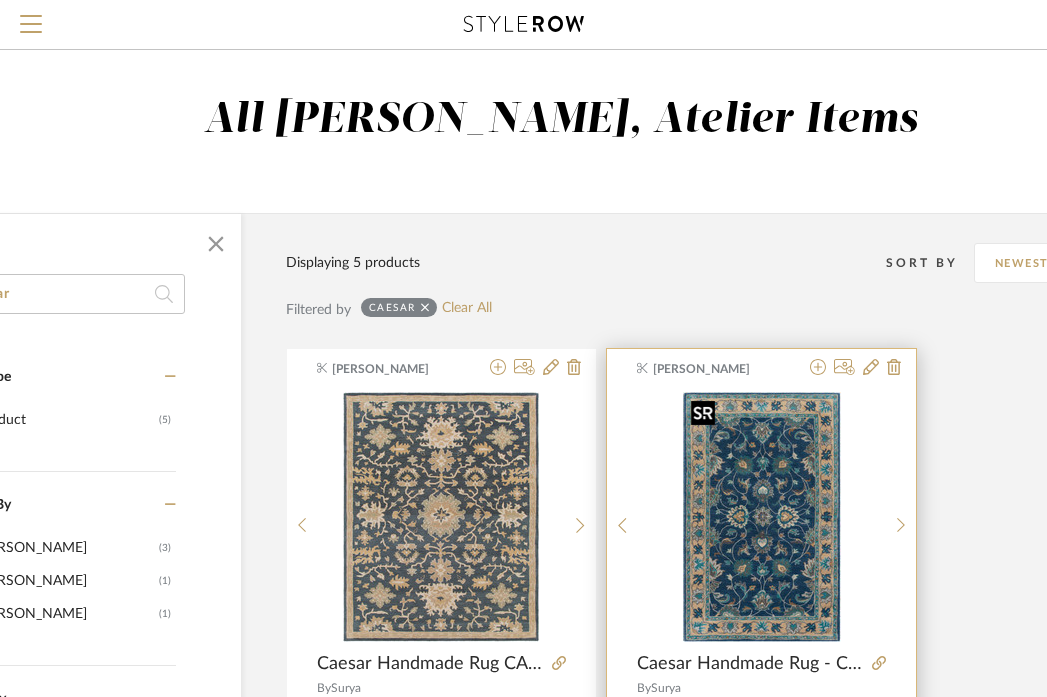 scroll, scrollTop: 111, scrollLeft: 179, axis: both 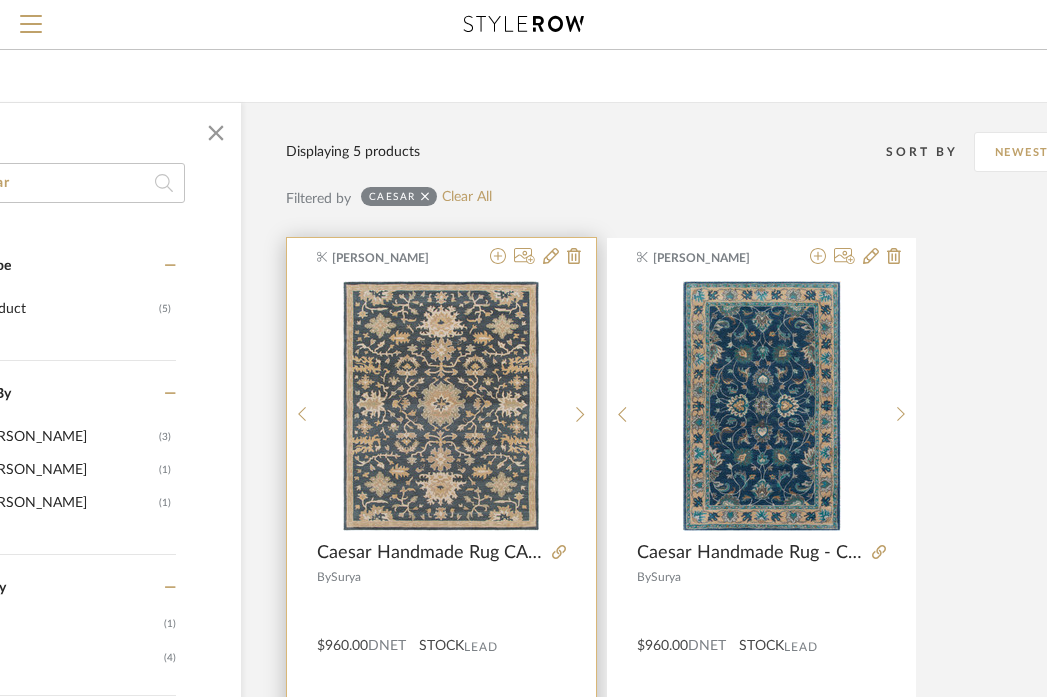click at bounding box center (441, 606) 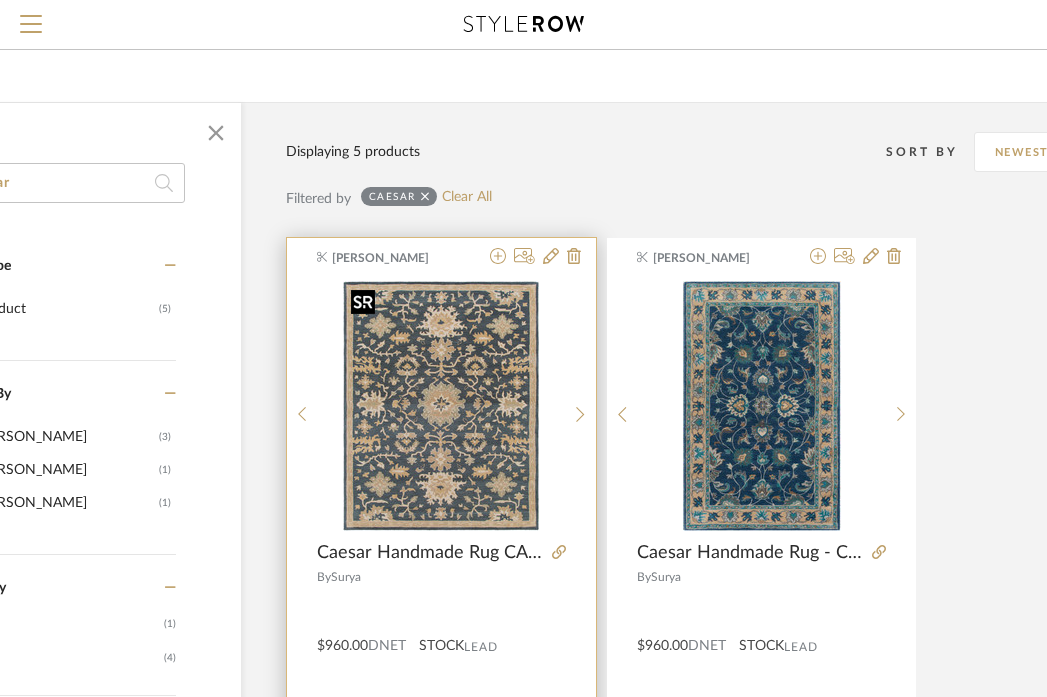 click at bounding box center [441, 406] 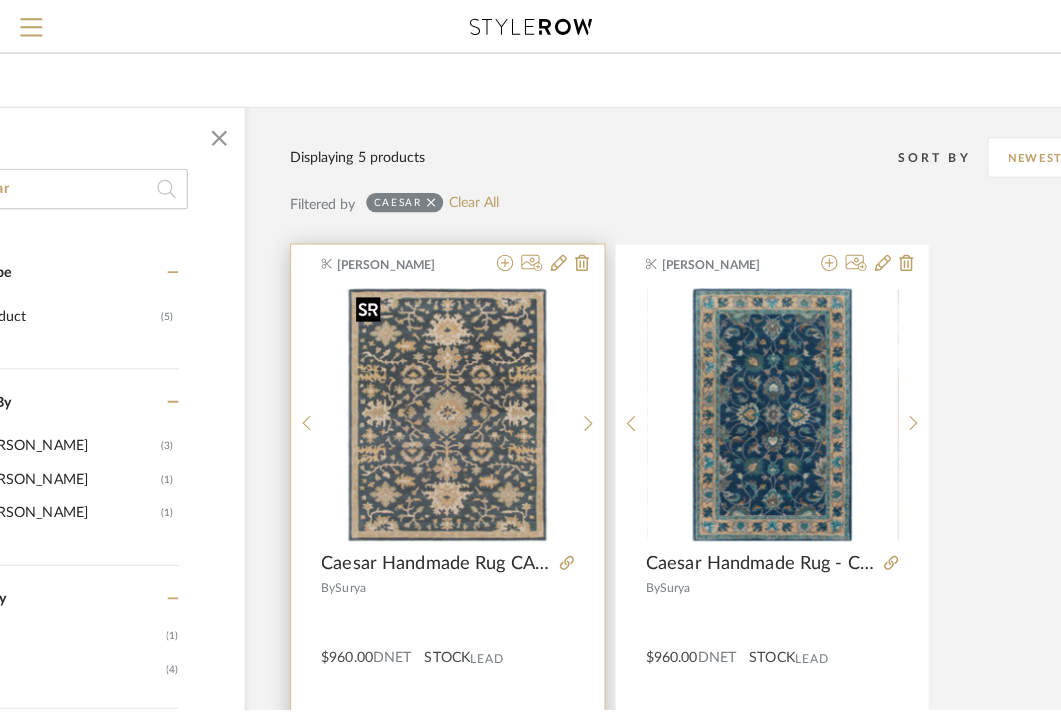 scroll, scrollTop: 0, scrollLeft: 0, axis: both 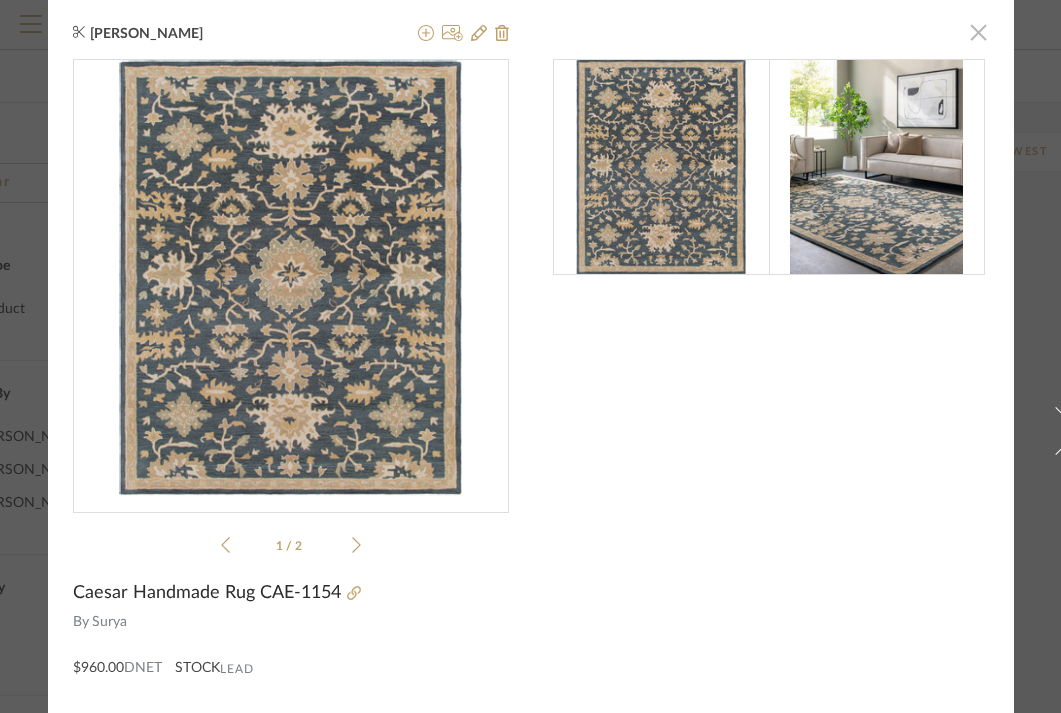 click 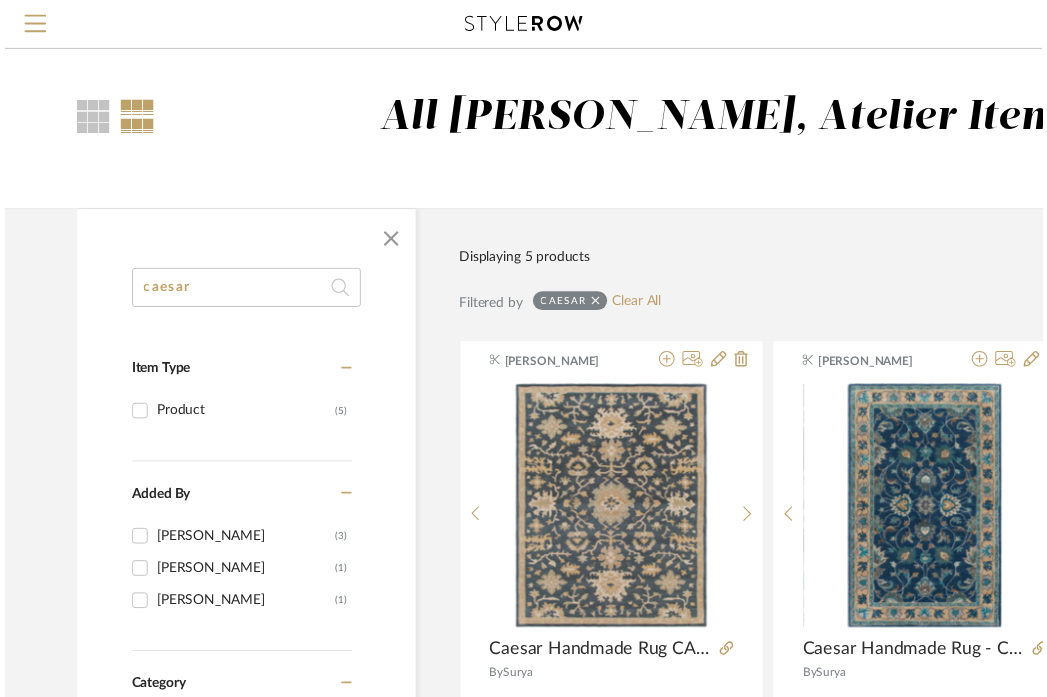 scroll, scrollTop: 111, scrollLeft: 179, axis: both 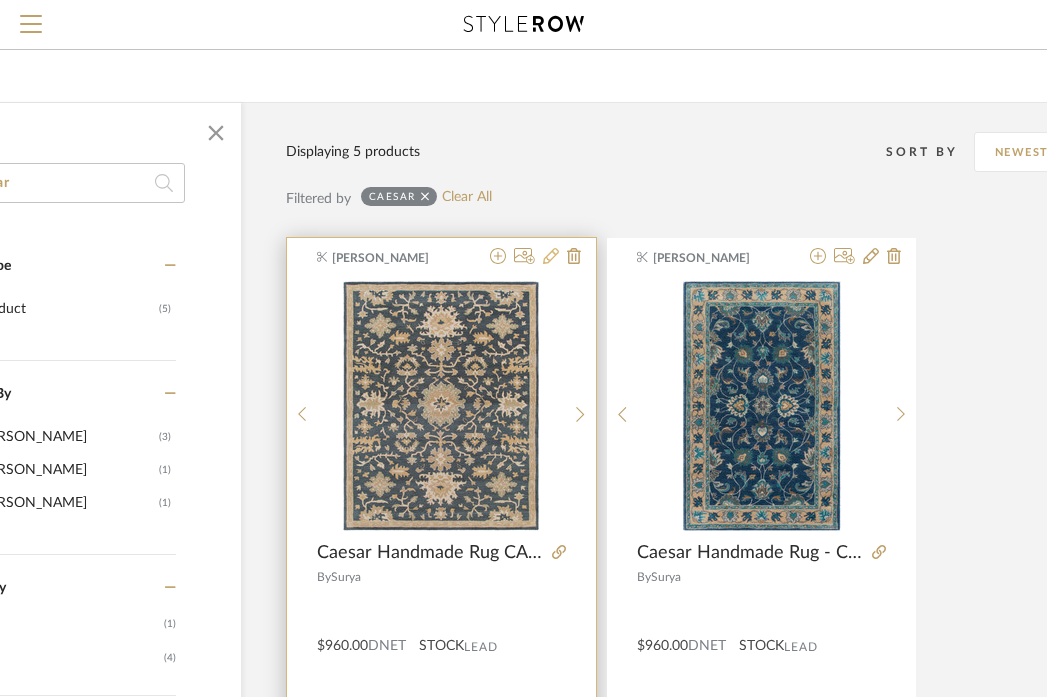 click 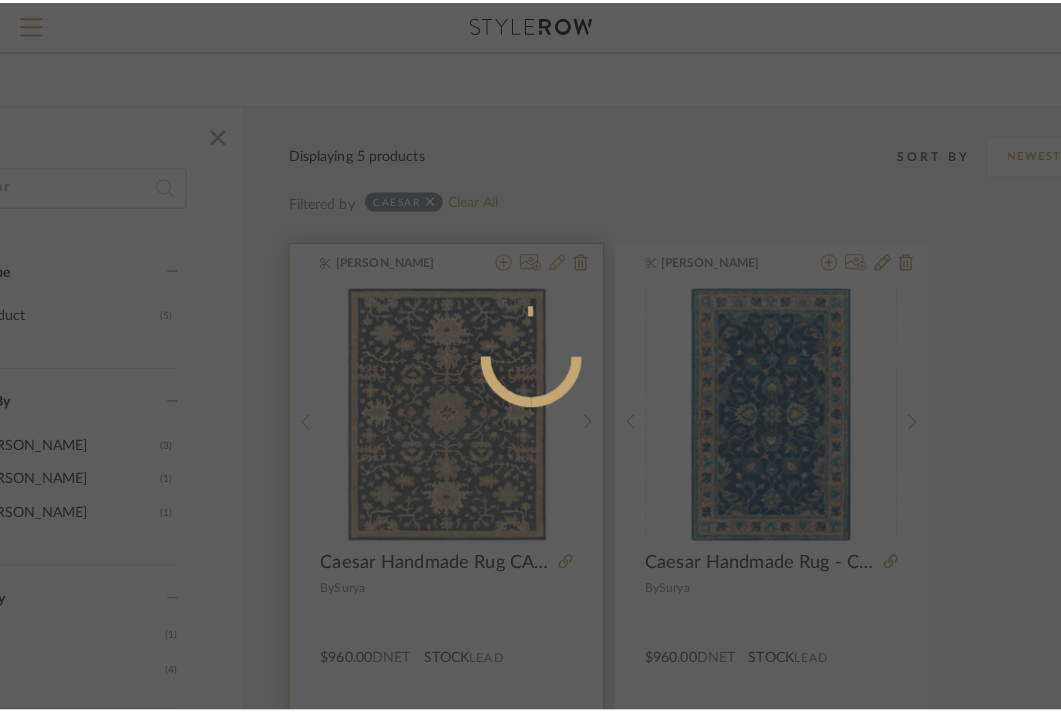 scroll, scrollTop: 0, scrollLeft: 0, axis: both 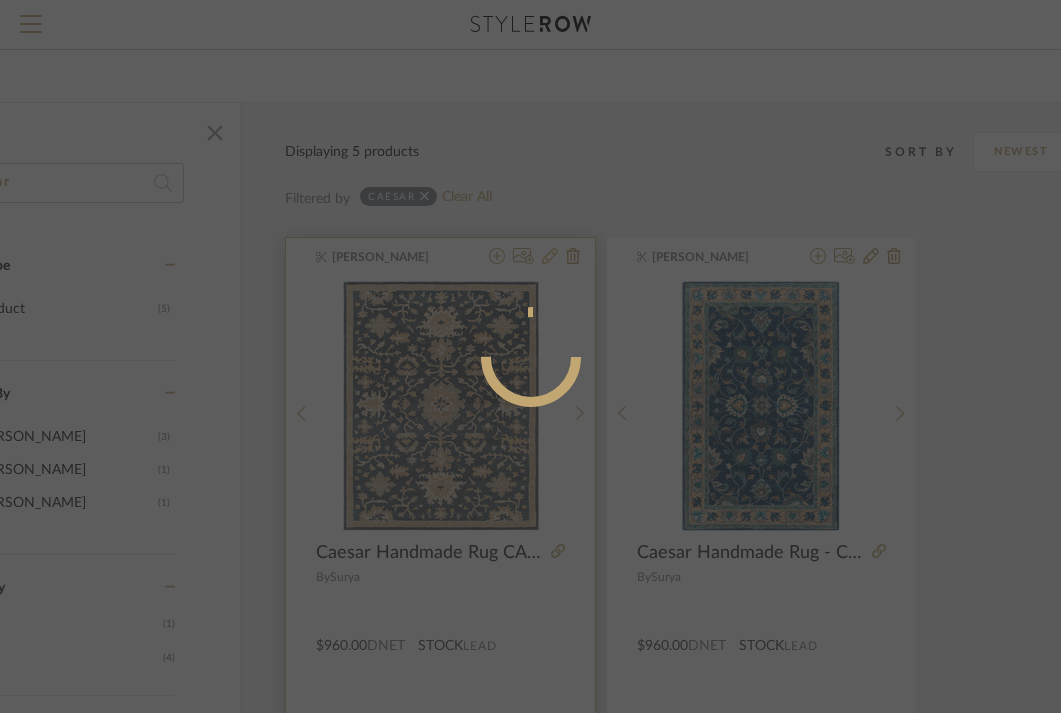 radio on "true" 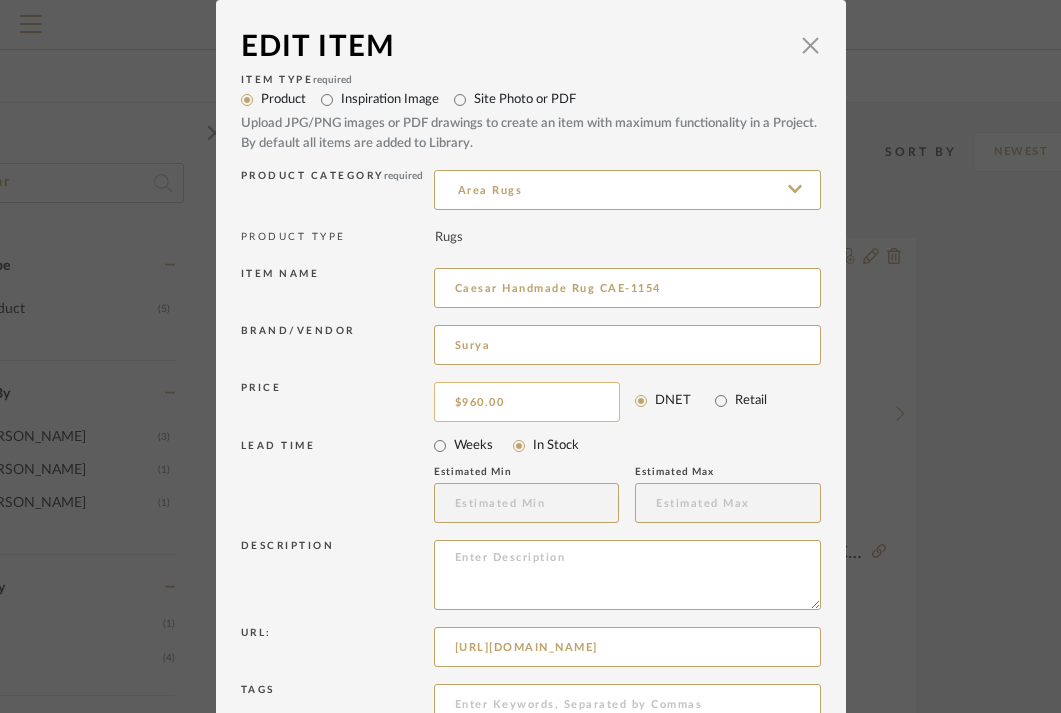 scroll, scrollTop: 198, scrollLeft: 0, axis: vertical 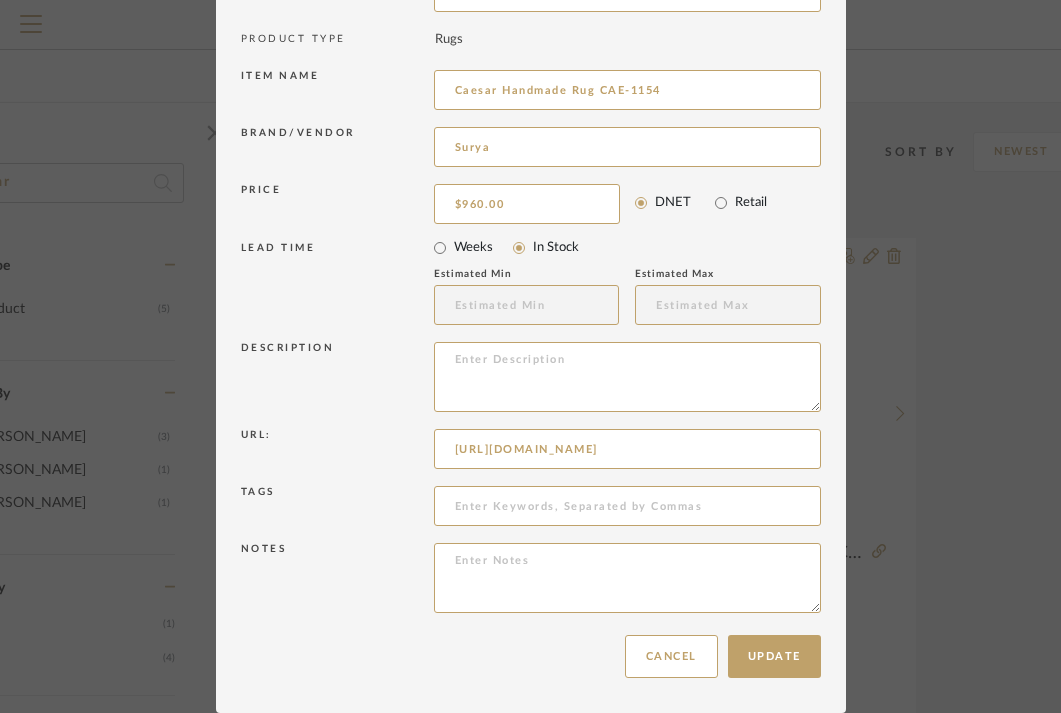 click on "Edit Item ×  Item Type  required Product Inspiration Image   Site Photo or PDF   Upload JPG/PNG images or PDF drawings to create an item with maximum functionality in a Project. By default all items are added to Library.   Product Category  required Area Rugs  PRODUCT TYPE  Rugs  Item name  Caesar Handmade Rug CAE-1154  Brand/Vendor  Surya  Price  $960.00 DNET  Retail   LEAD TIME  Weeks In Stock  Estimated Min   Estimated Max   Description   Url:  https://www.surya.com/Product/CAE-1154-P?option=CAE1154-912  Tags   Notes   Update  Cancel" at bounding box center (530, 356) 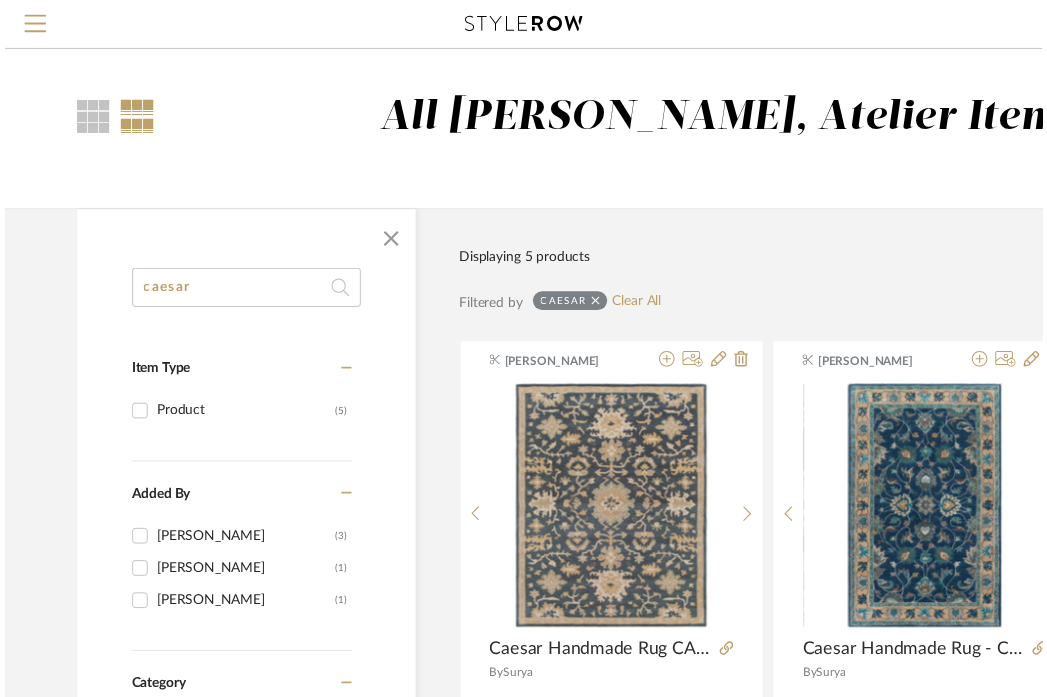 scroll, scrollTop: 111, scrollLeft: 179, axis: both 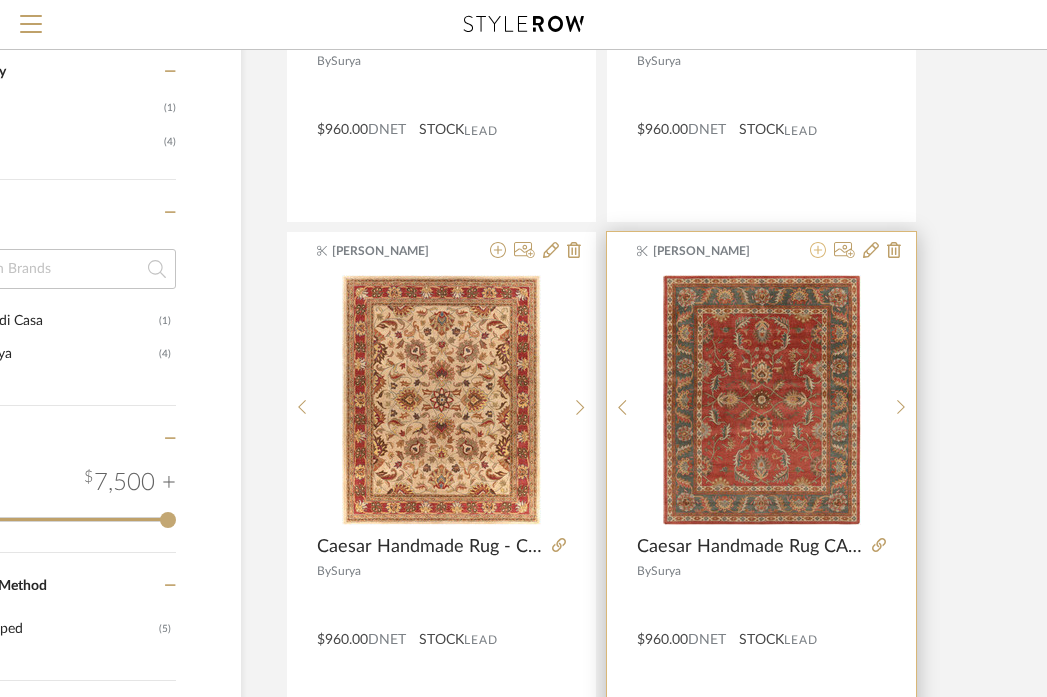 click 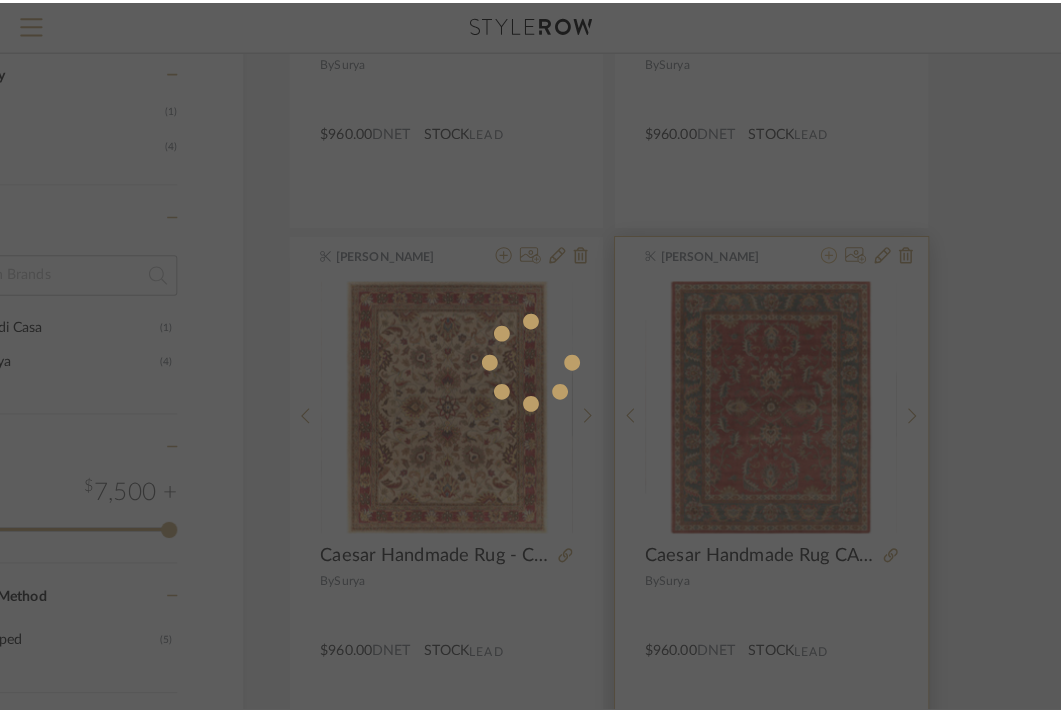 scroll, scrollTop: 0, scrollLeft: 0, axis: both 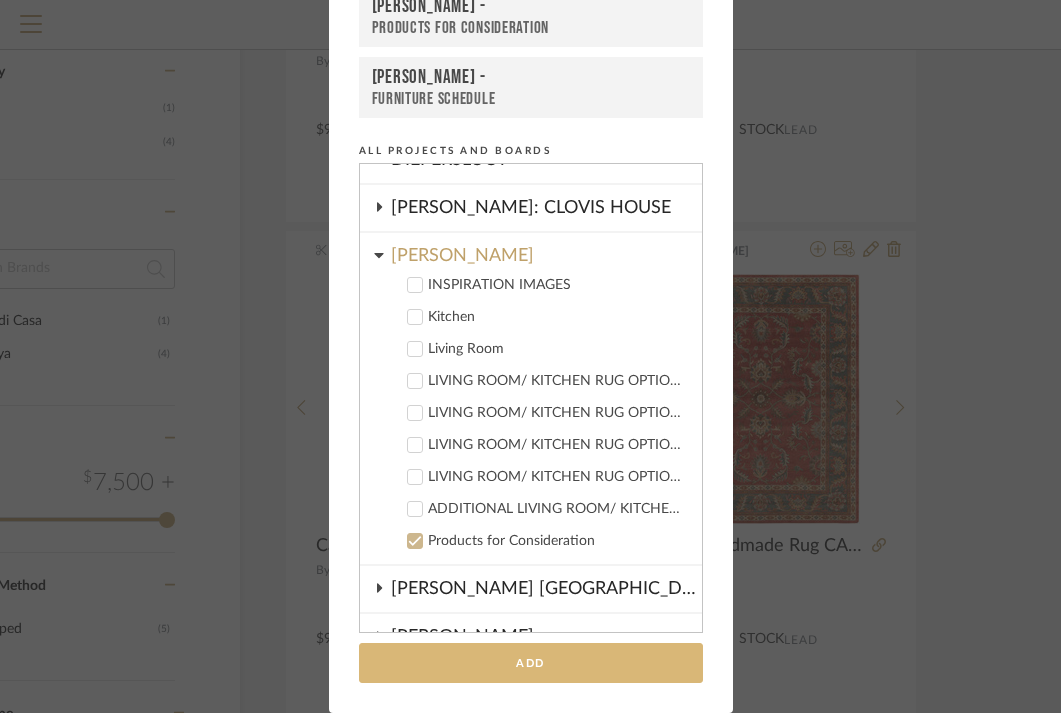 click on "Add" at bounding box center (531, 663) 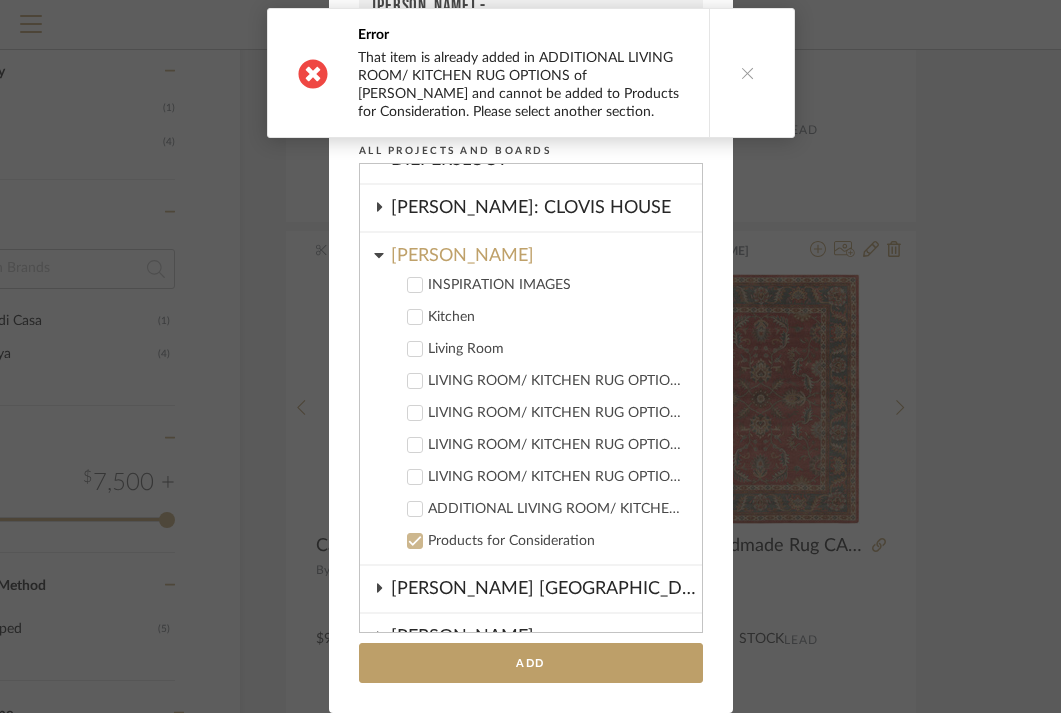 click at bounding box center (747, 73) 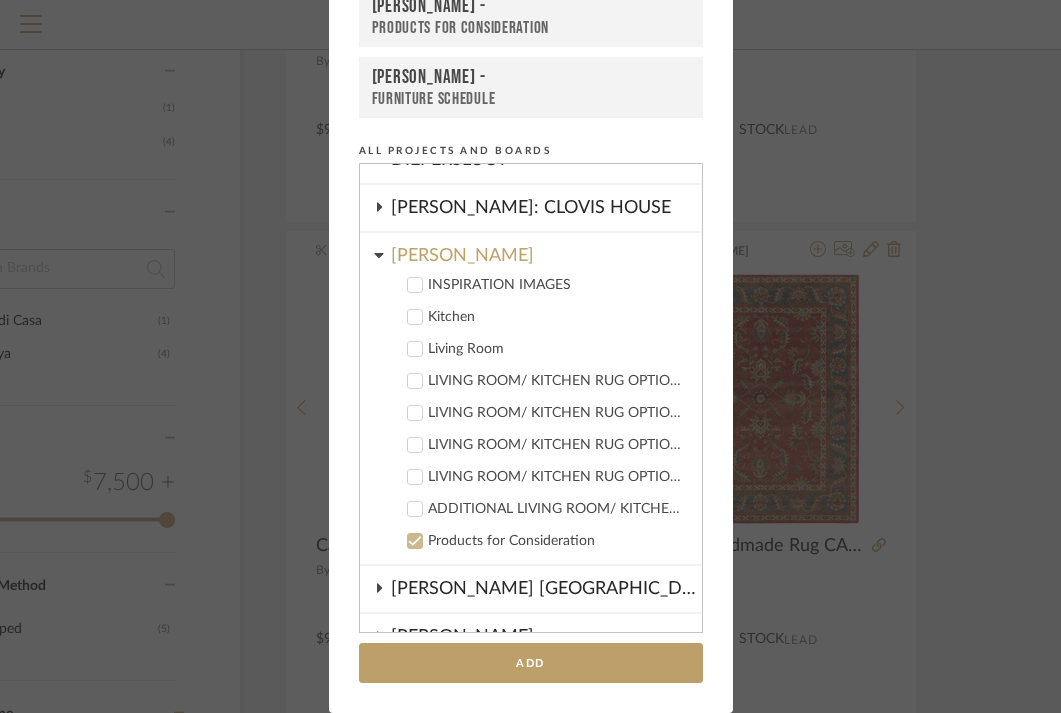 click on "Add to Projects Recent Projects, Rooms, or Boards EVERSON - Products for Consideration LOPEZ-ORTIZ - Products for Consideration LOPEZ-ORTIZ - Furniture Schedule All Projects and Boards  Projects   CHANG   CHRISTENSEN   DEHART   DIEPERSLOOT   DUEKER: CLOVIS HOUSE   EVERSON   INSPIRATION IMAGES   Kitchen   Living Room   LIVING ROOM/ KITCHEN RUG OPTION 1   LIVING ROOM/ KITCHEN RUG OPTION 2   LIVING ROOM/ KITCHEN RUG OPTION 3   LIVING ROOM/ KITCHEN RUG OPTION 4   ADDITIONAL LIVING ROOM/ KITCHEN RUG OPTIONS   Products for Consideration   FLETCHER Fresno House   HOLT   HOPKINS | WESTLAKE VILLAGE   INSCO   Kim-Reyna Blanco   LAKESTANI   LOPEZ-ORTIZ   McFADDEN   McFadden Furniture   MORRISON FURNITURE   RODRIQUEZ   Salahuddin   Schwartzman   SOMMER   STAGE DEPOT WHISKEY LOUNGE   STILLMAKER   TEMPLATE | SPECIFICATION SCHEDULE   Toprani FF&A   VENTRESCA   VINCENT   VIRAMONTES   + CREATE NEW PROJECT   Inspiration Board   Bathroom   Bedroom   CABINET ACCESSORIES   Cabinet Door Styles   Dining Room   Exterior   Add" at bounding box center [530, 356] 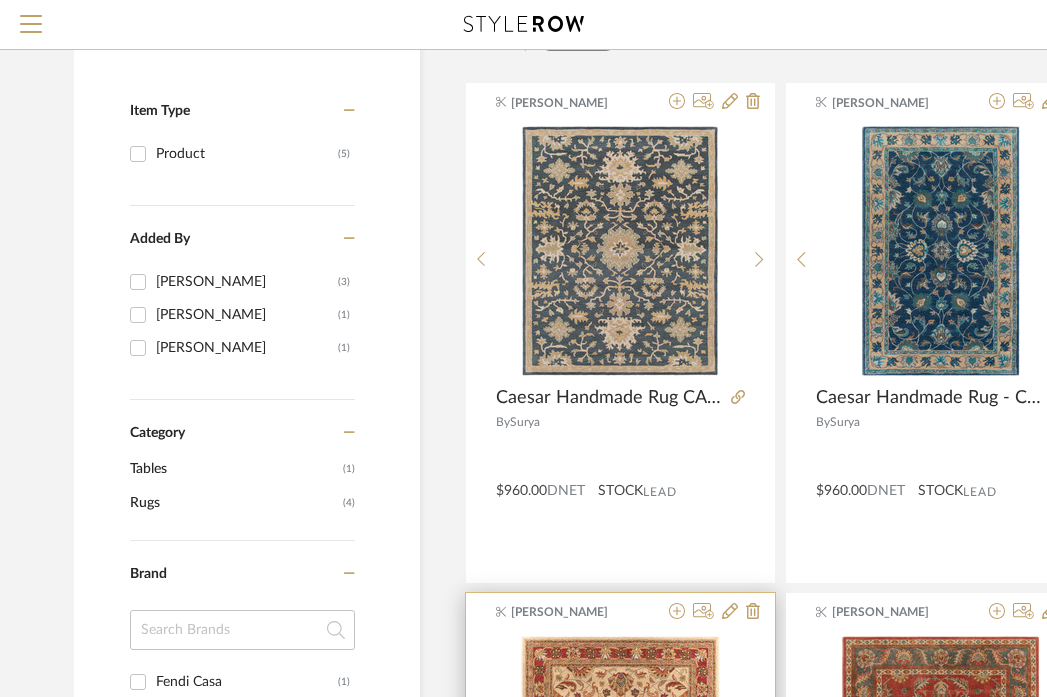 scroll, scrollTop: 0, scrollLeft: 0, axis: both 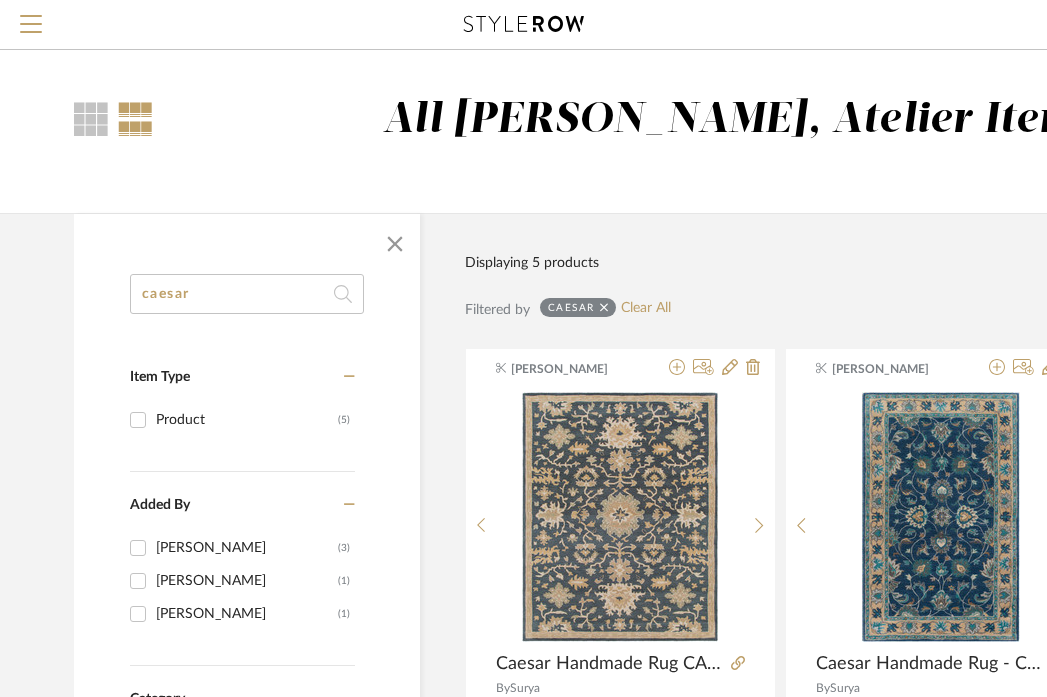 click on "caesar" 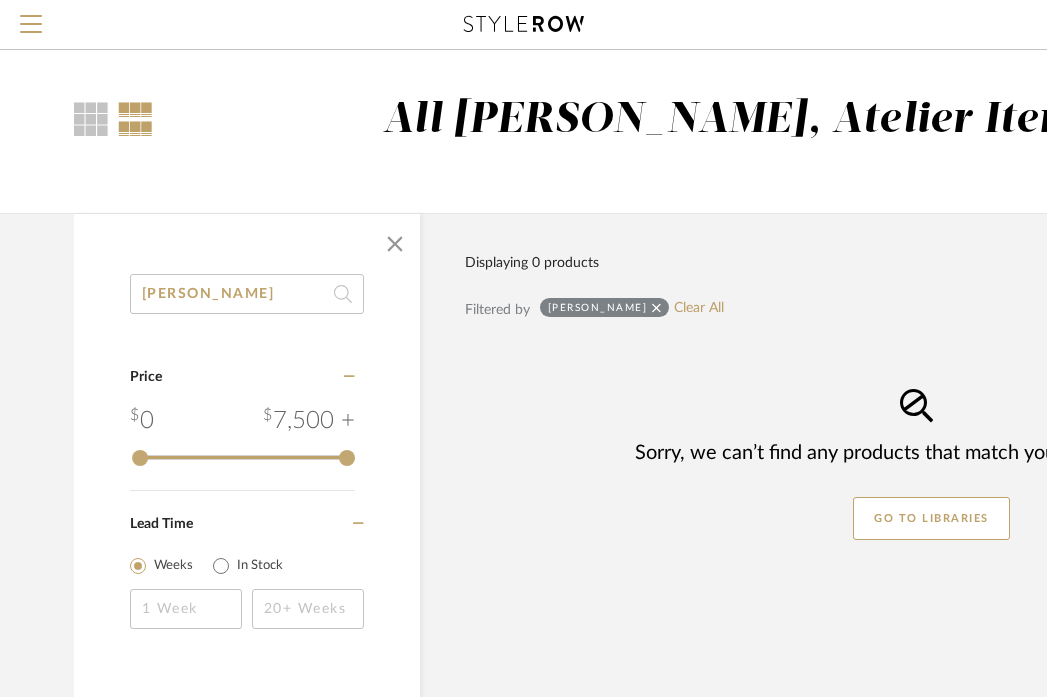 click on "georgette" 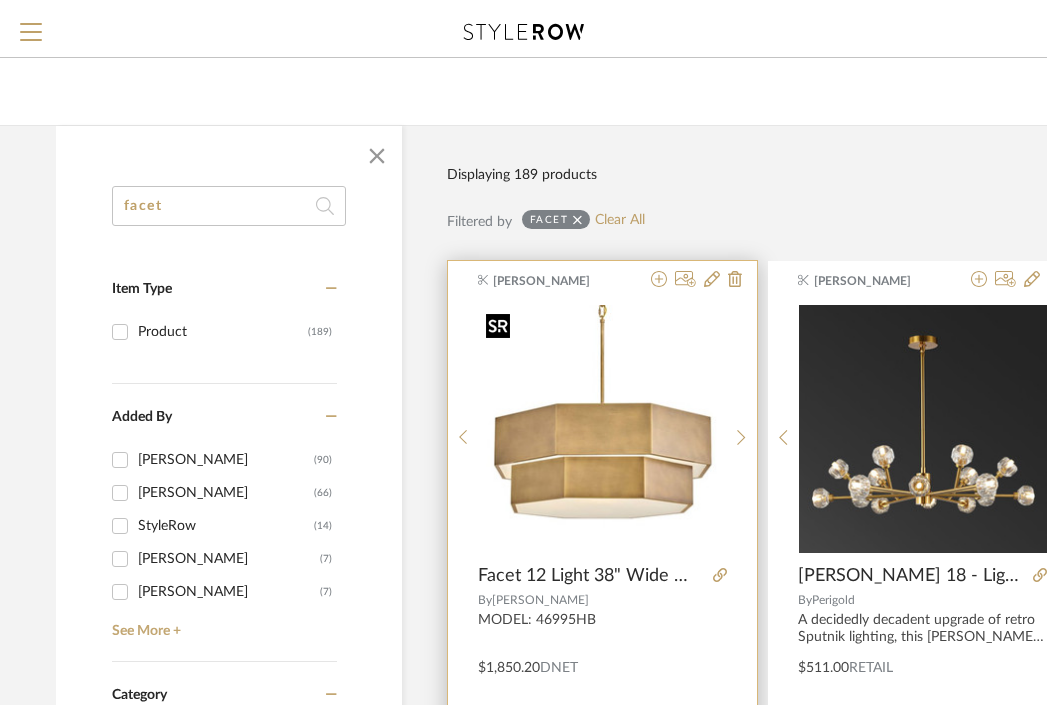 scroll, scrollTop: 96, scrollLeft: 0, axis: vertical 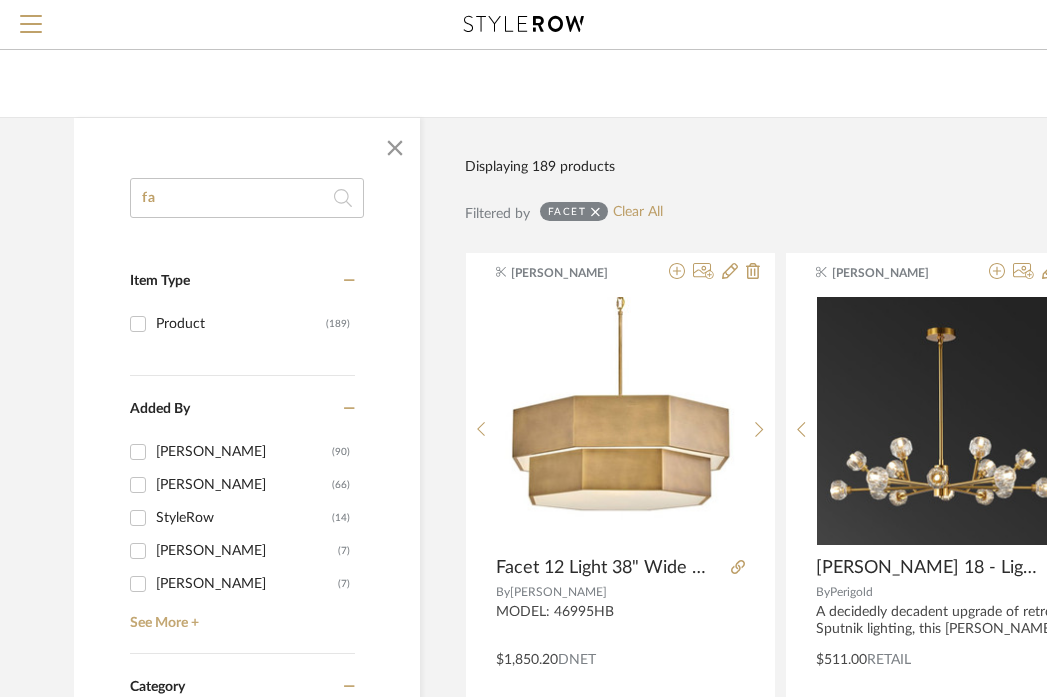 type on "f" 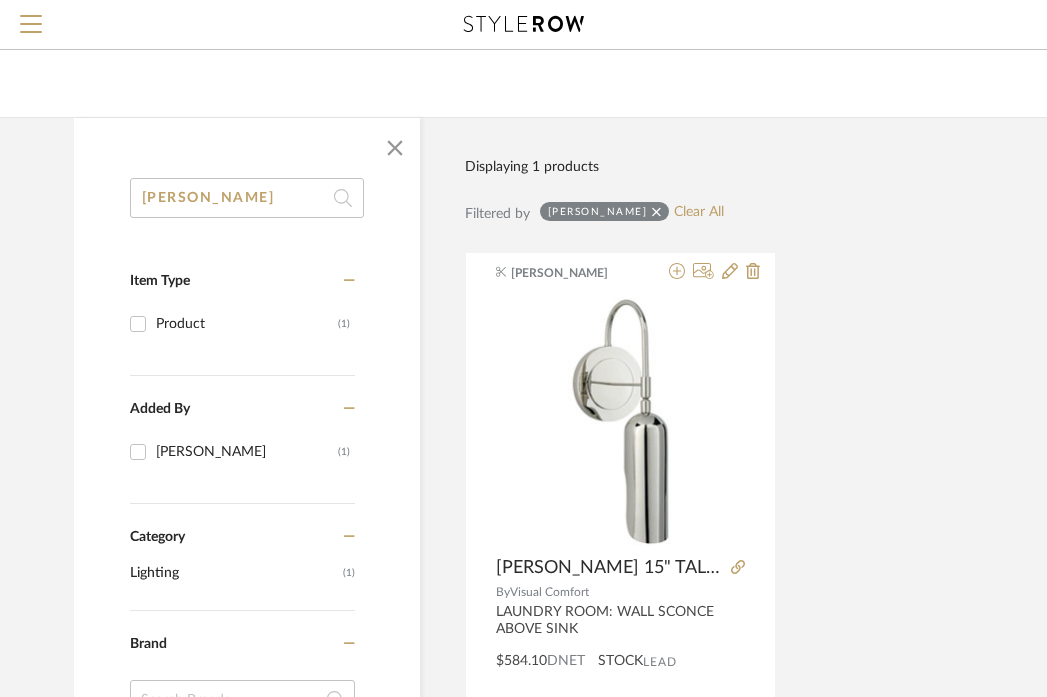 type on "lucien" 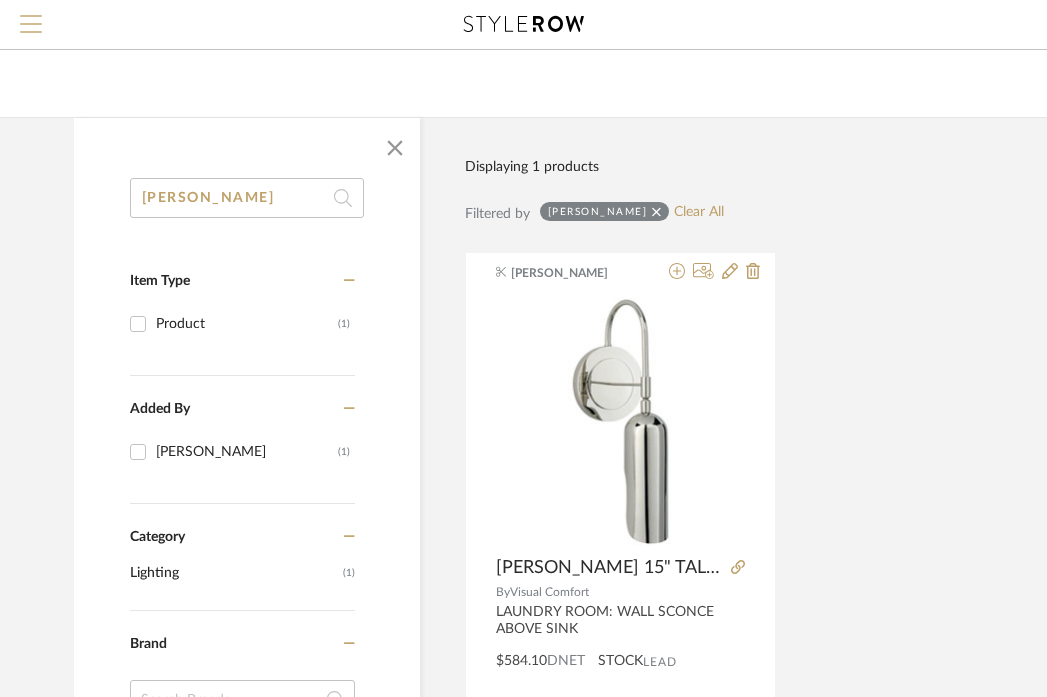 click at bounding box center (31, 30) 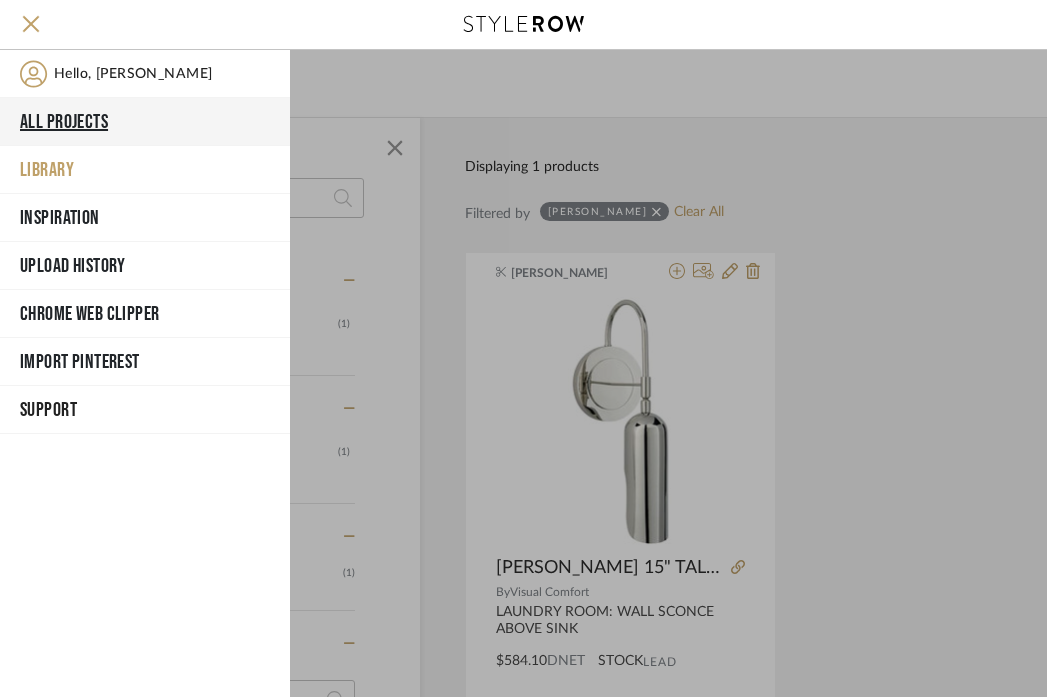 click on "All Projects" at bounding box center (145, 122) 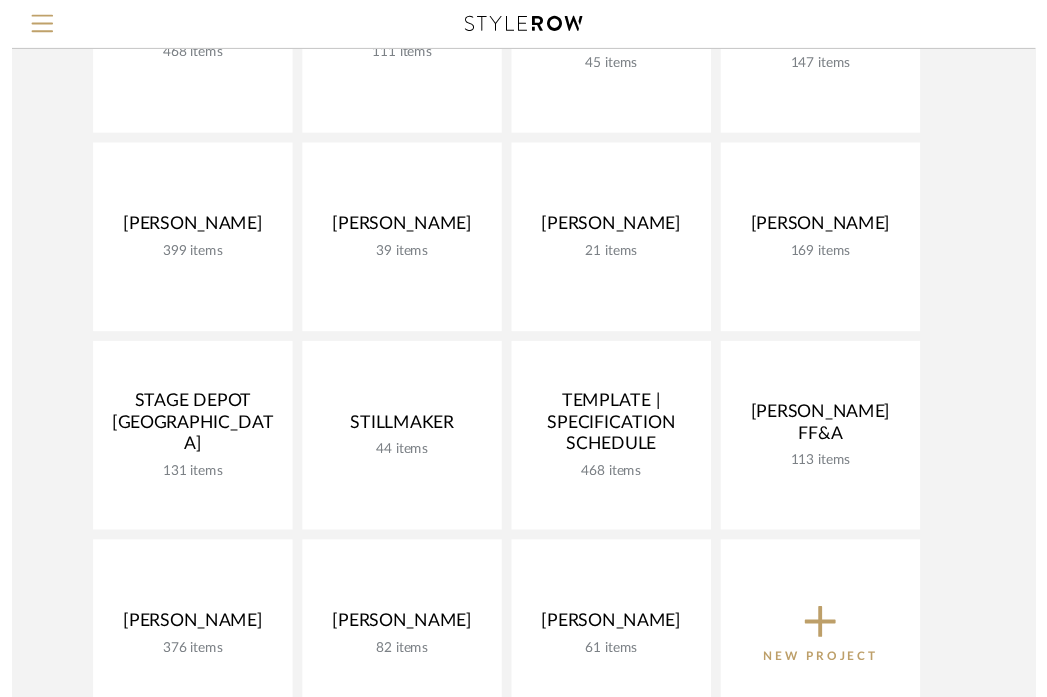 scroll, scrollTop: 965, scrollLeft: 0, axis: vertical 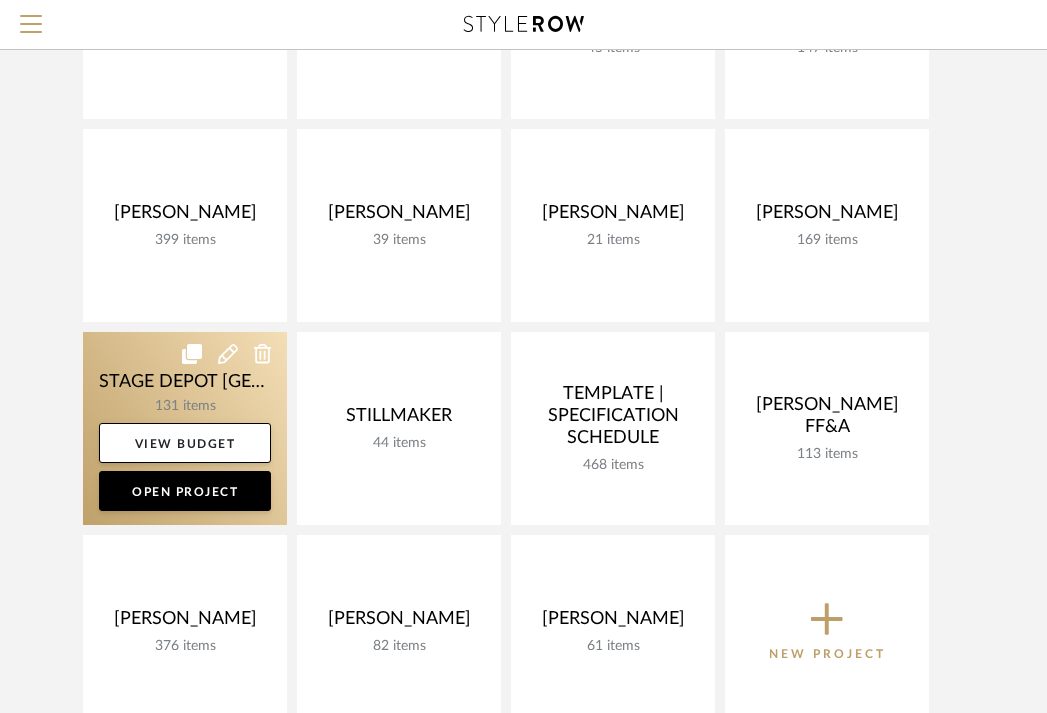 click 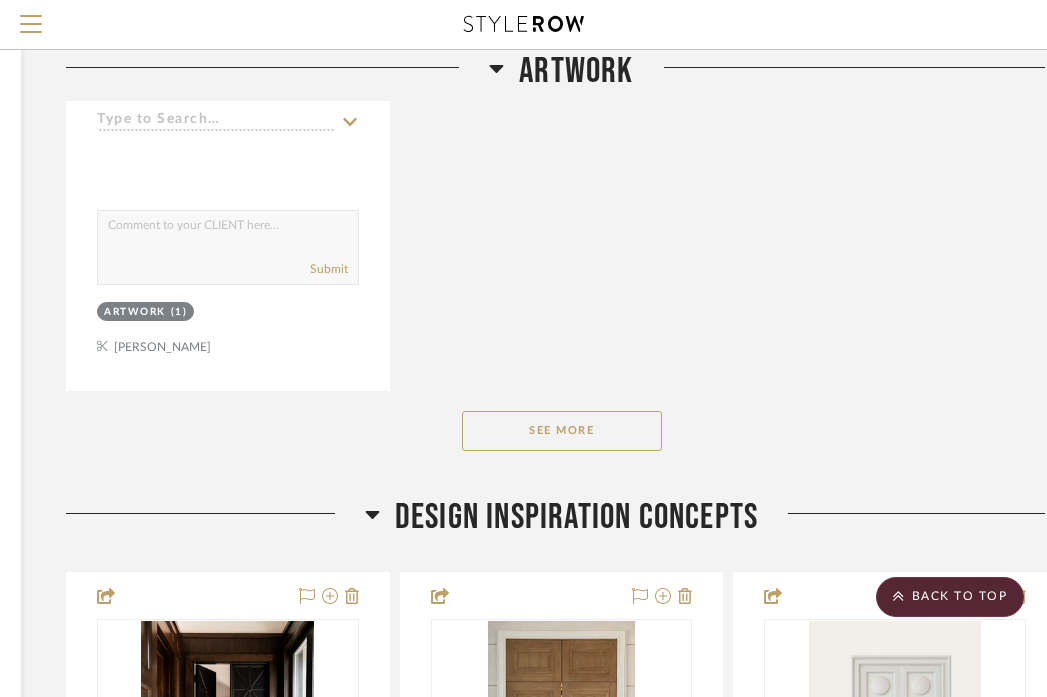 scroll, scrollTop: 3726, scrollLeft: 355, axis: both 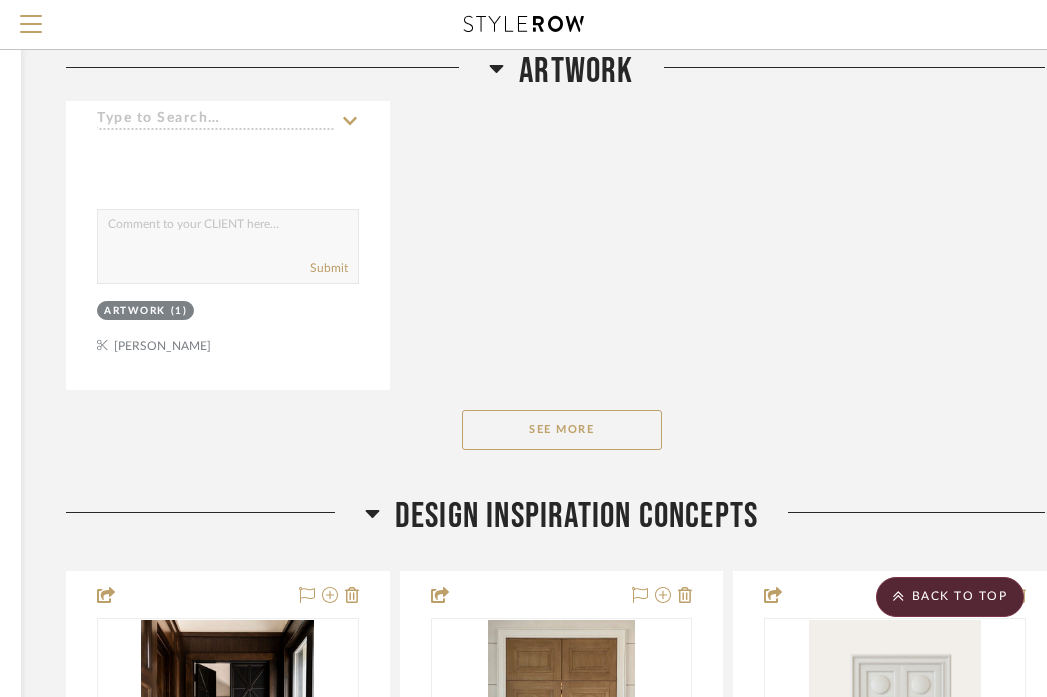 click on "See More" 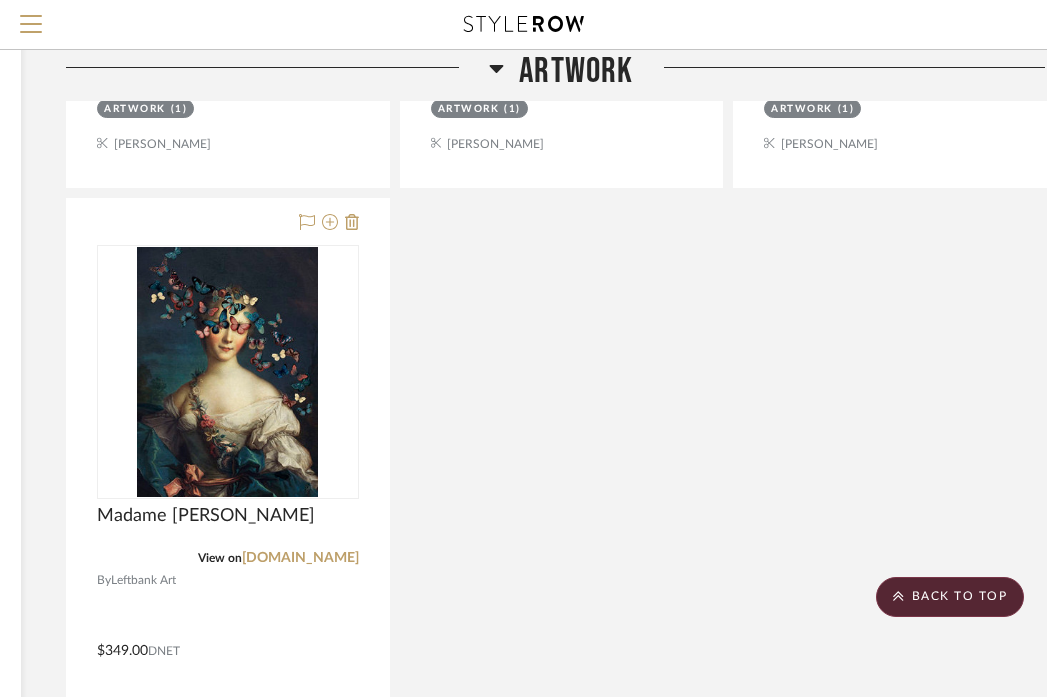 scroll, scrollTop: 3042, scrollLeft: 355, axis: both 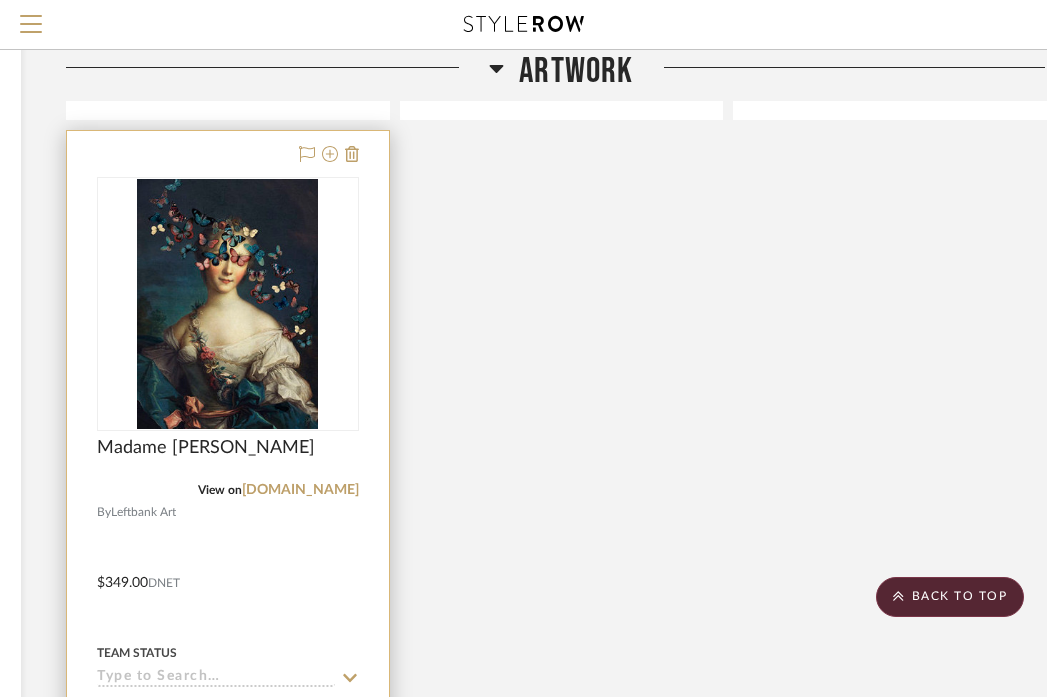 click at bounding box center (228, 568) 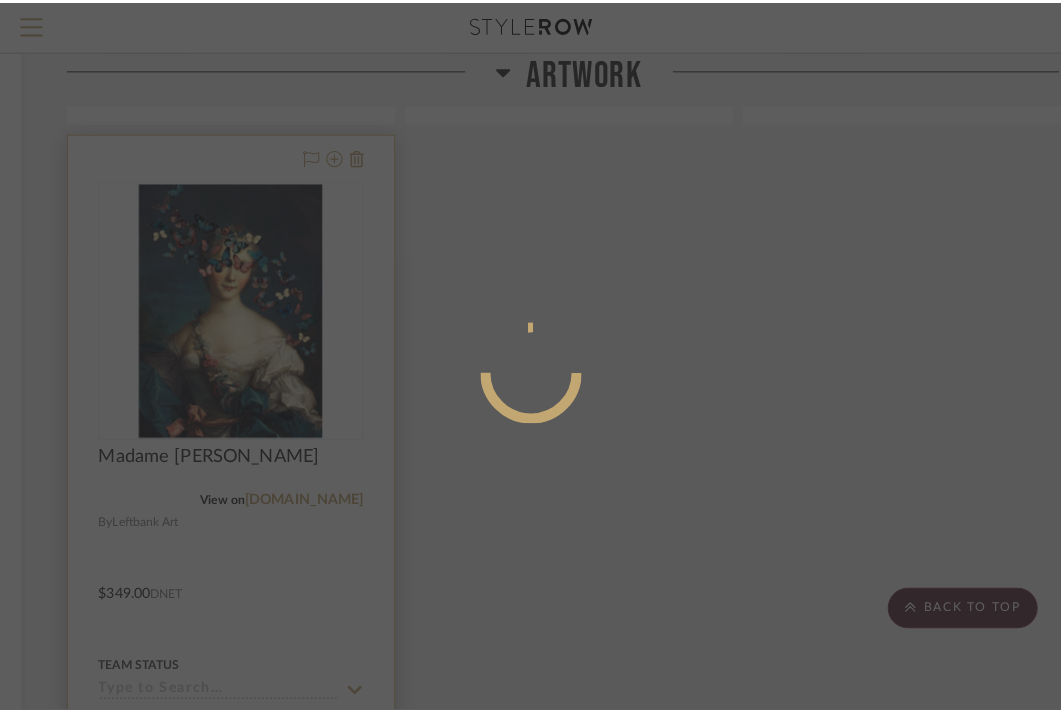 scroll, scrollTop: 0, scrollLeft: 0, axis: both 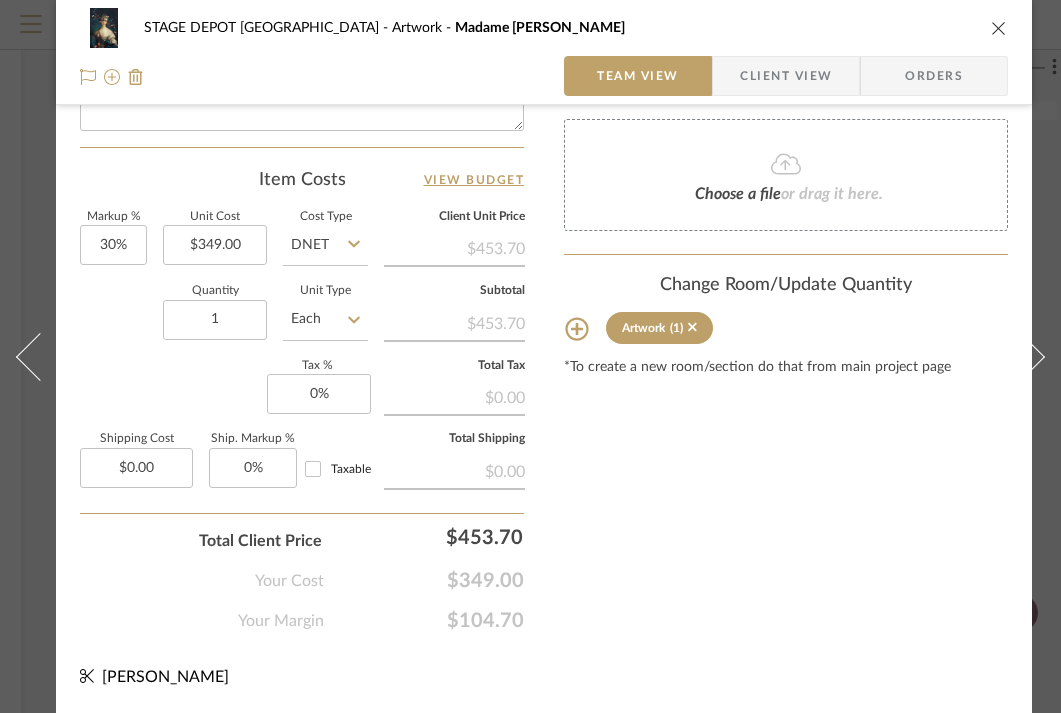 click at bounding box center (999, 28) 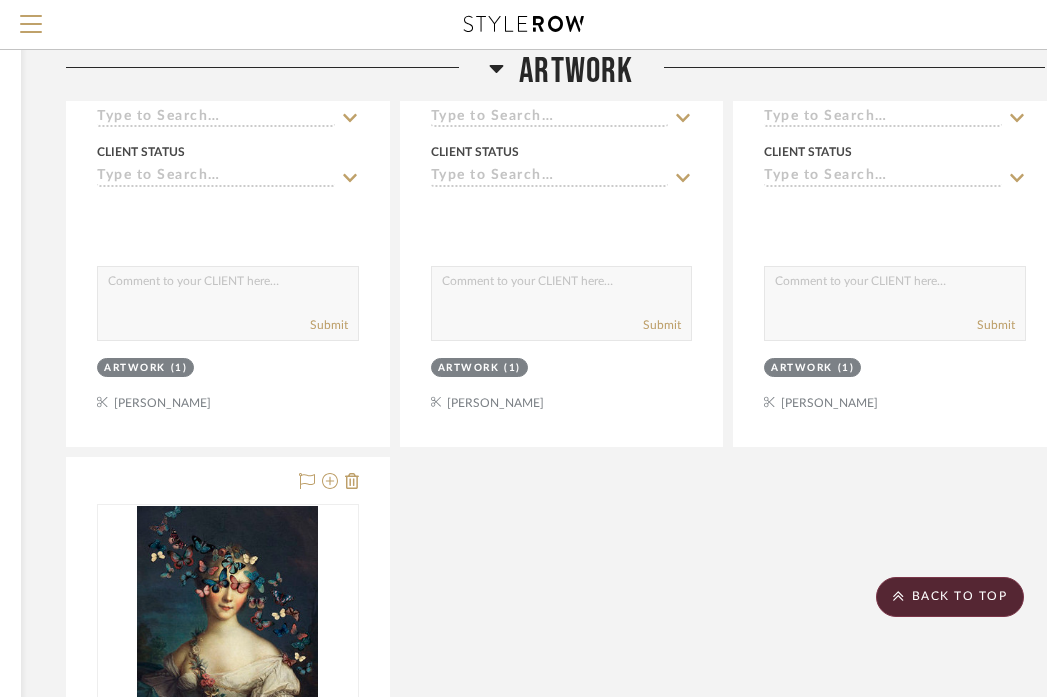 scroll, scrollTop: 2942, scrollLeft: 355, axis: both 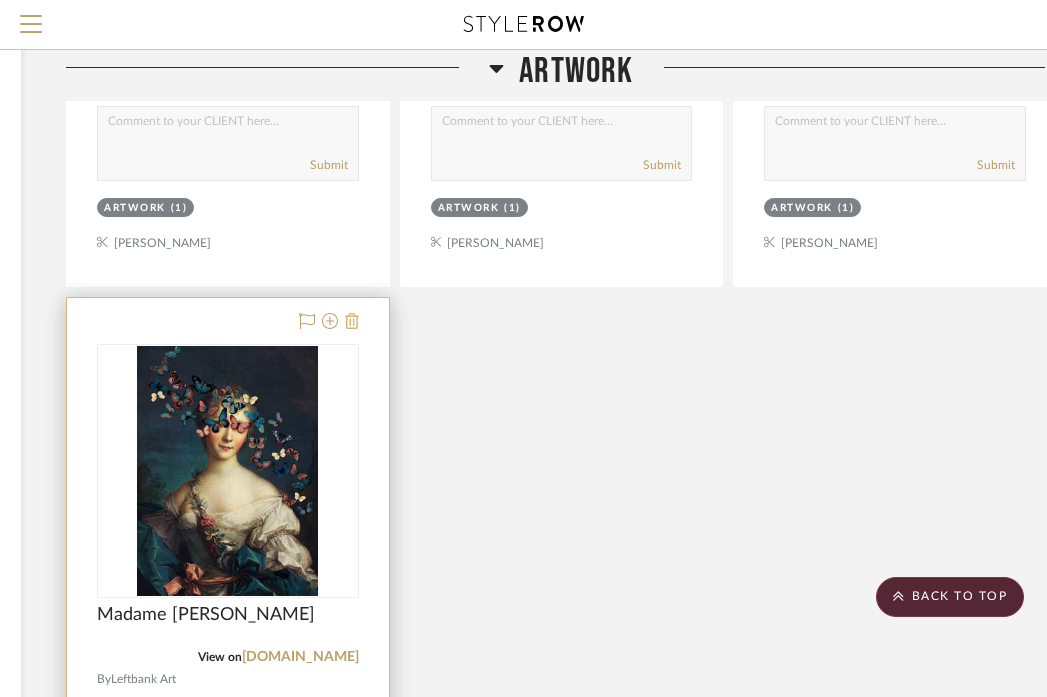 click 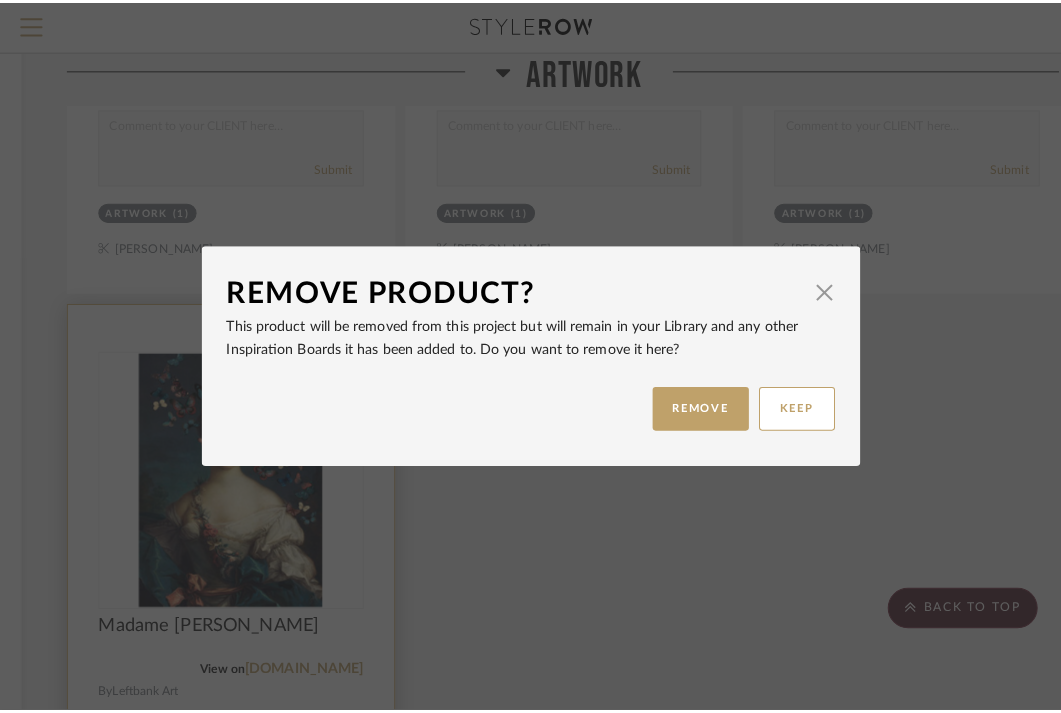 scroll, scrollTop: 0, scrollLeft: 0, axis: both 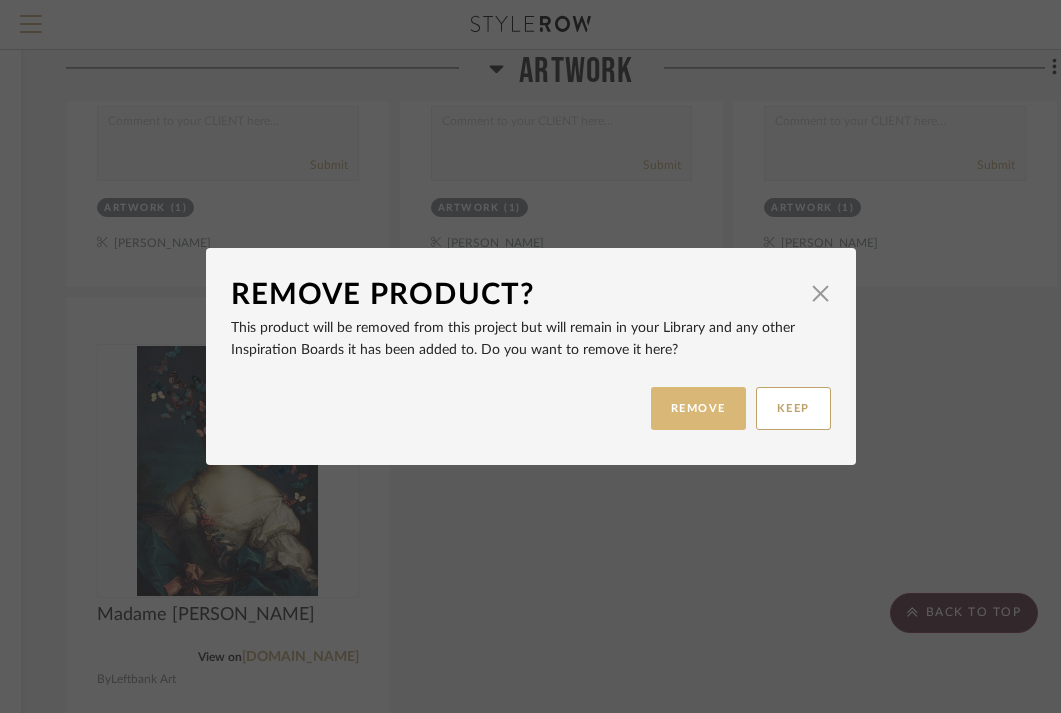 click on "REMOVE" at bounding box center [698, 408] 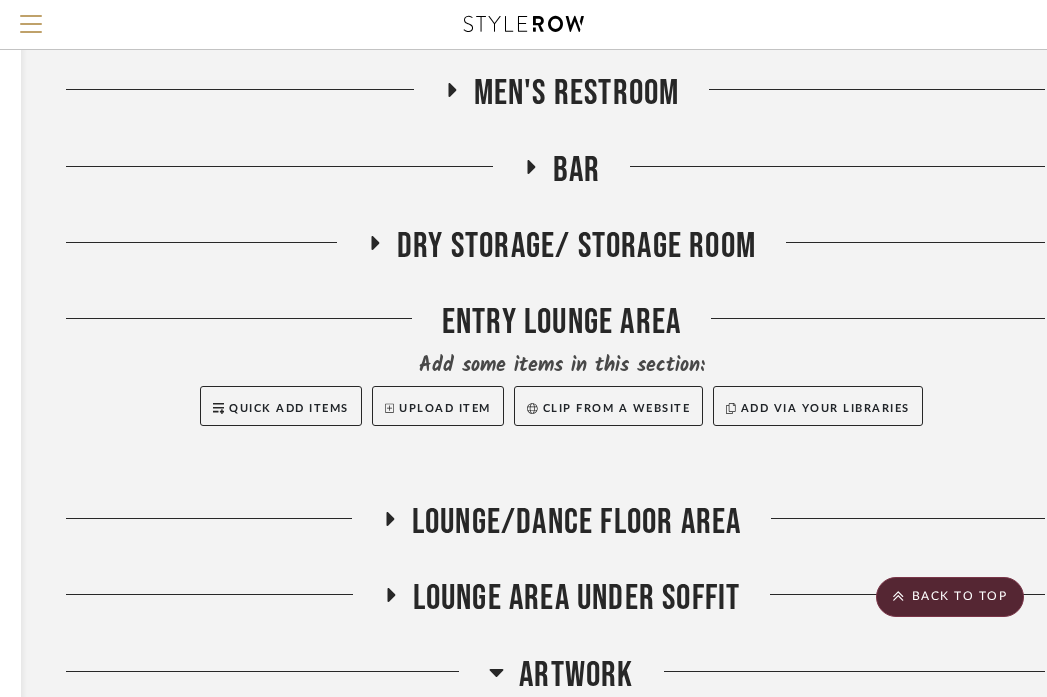 scroll, scrollTop: 1006, scrollLeft: 355, axis: both 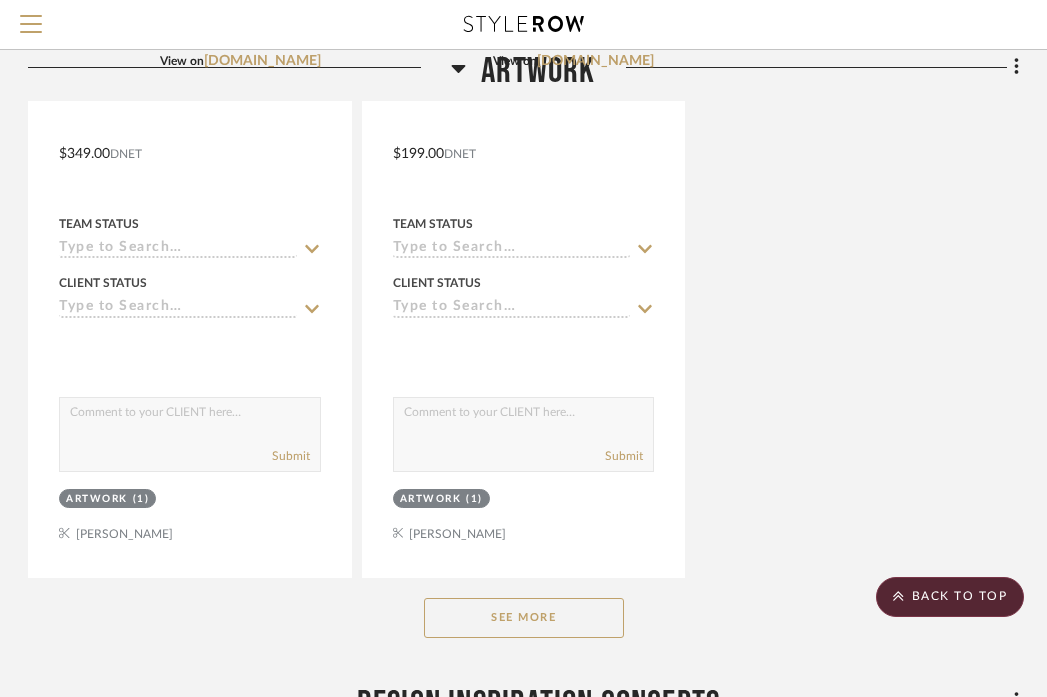 click on "See More" 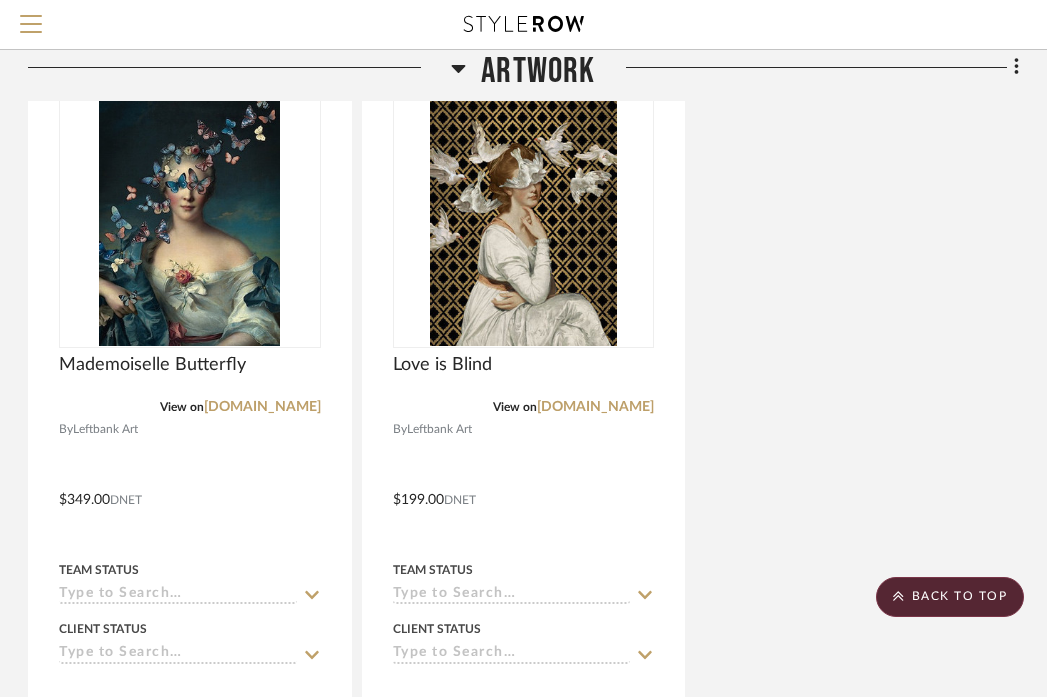 scroll, scrollTop: 3191, scrollLeft: 393, axis: both 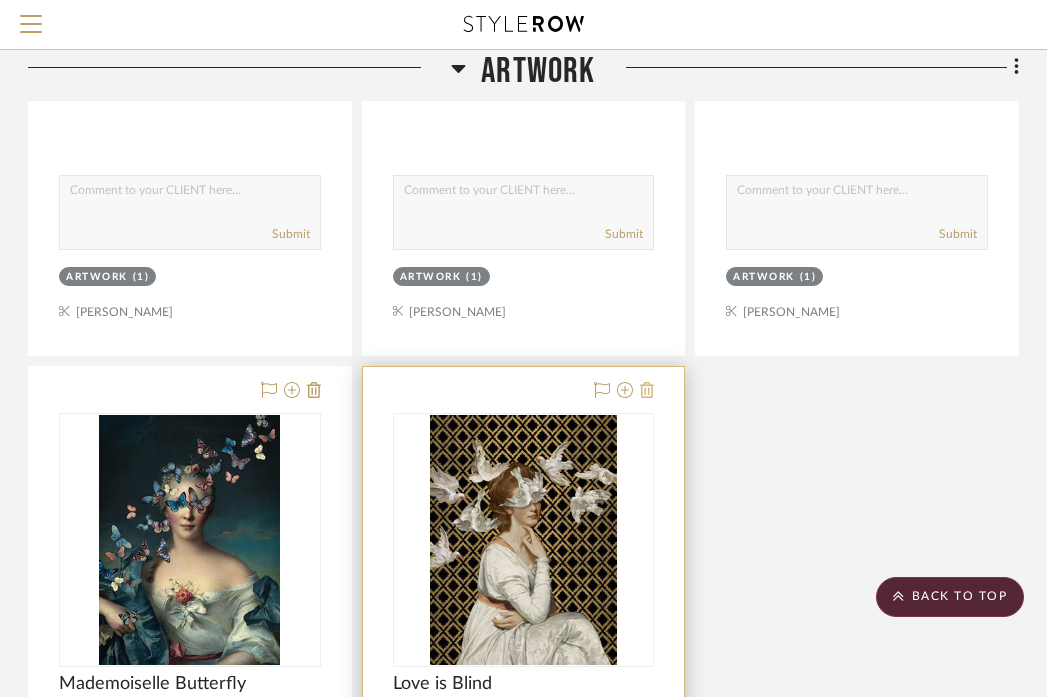 click 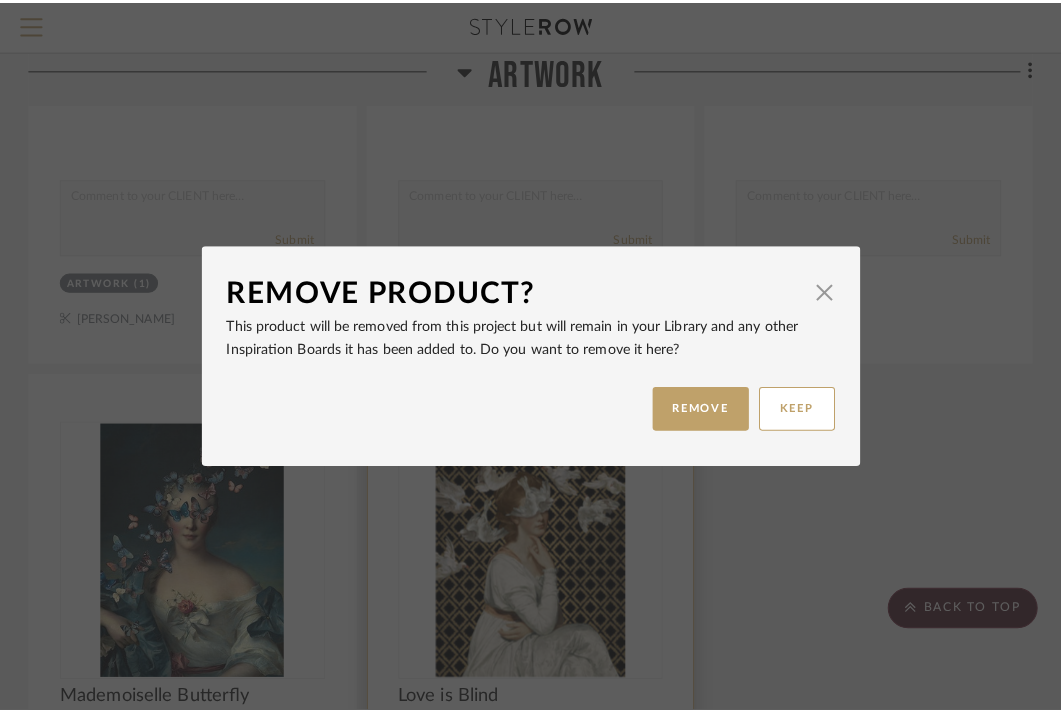 scroll, scrollTop: 0, scrollLeft: 0, axis: both 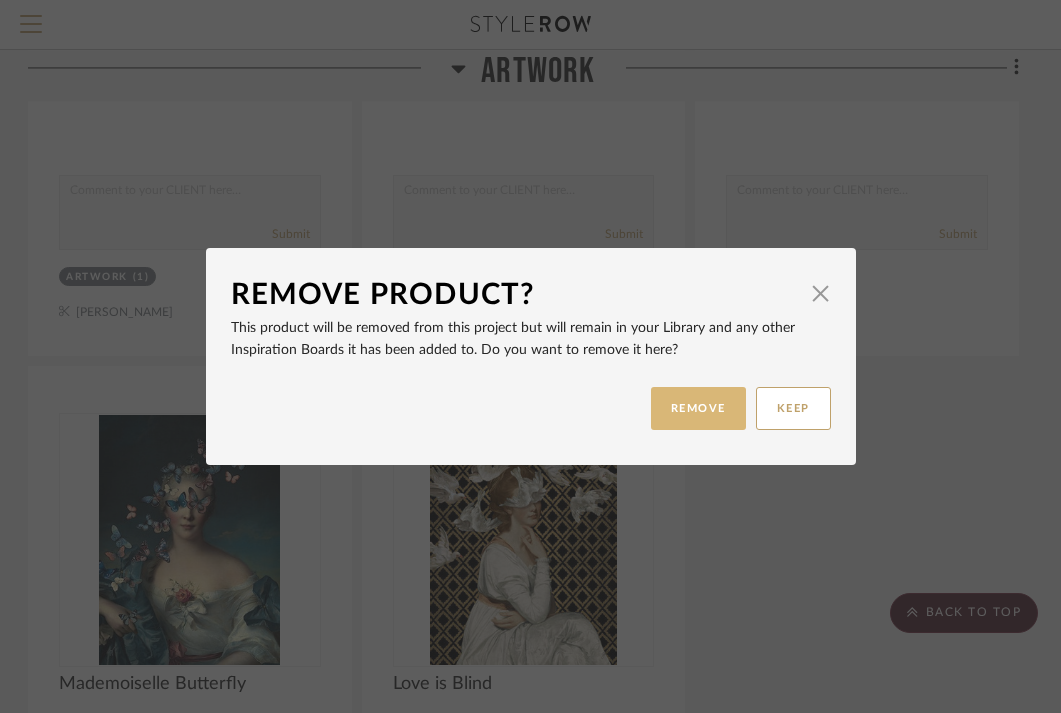 click on "REMOVE" at bounding box center [698, 408] 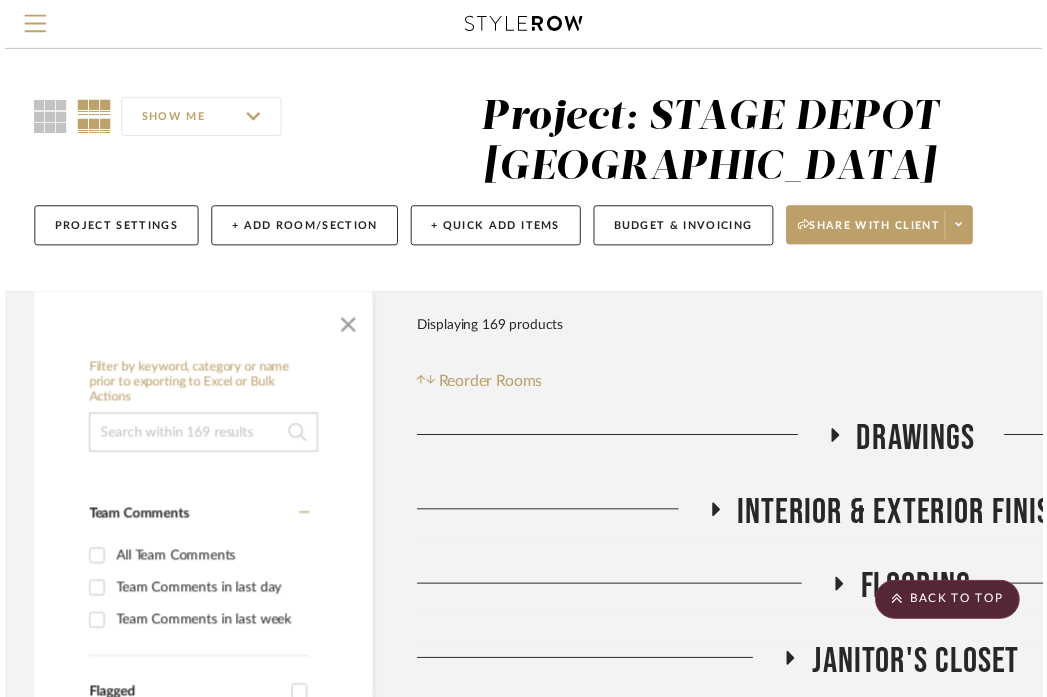 scroll, scrollTop: 2873, scrollLeft: 393, axis: both 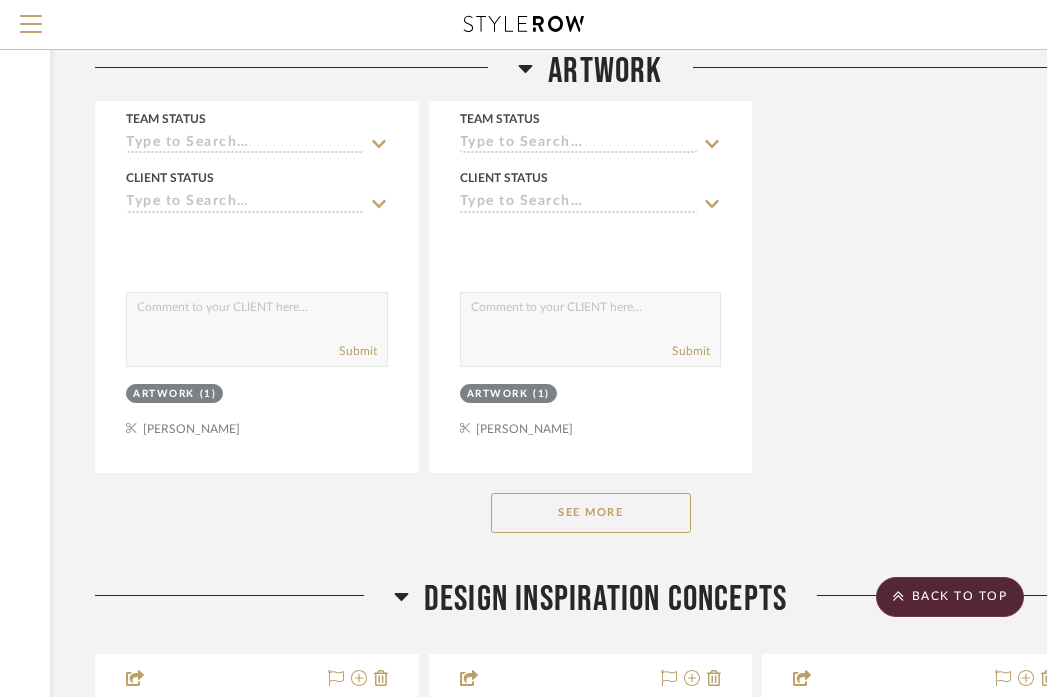 click on "See More" 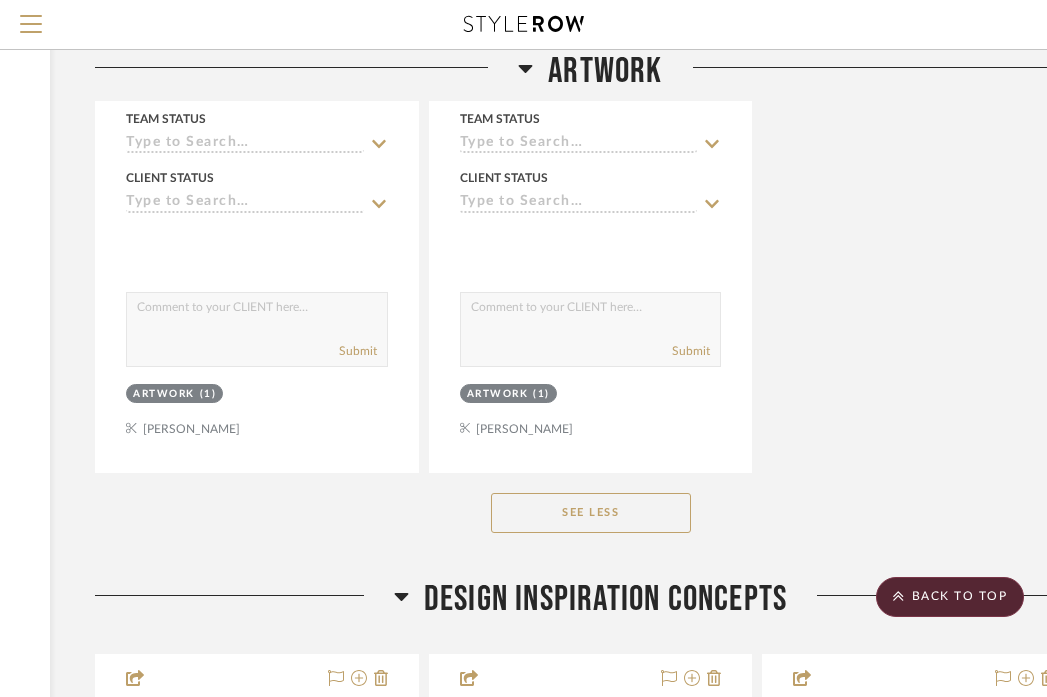 click on "See Less" 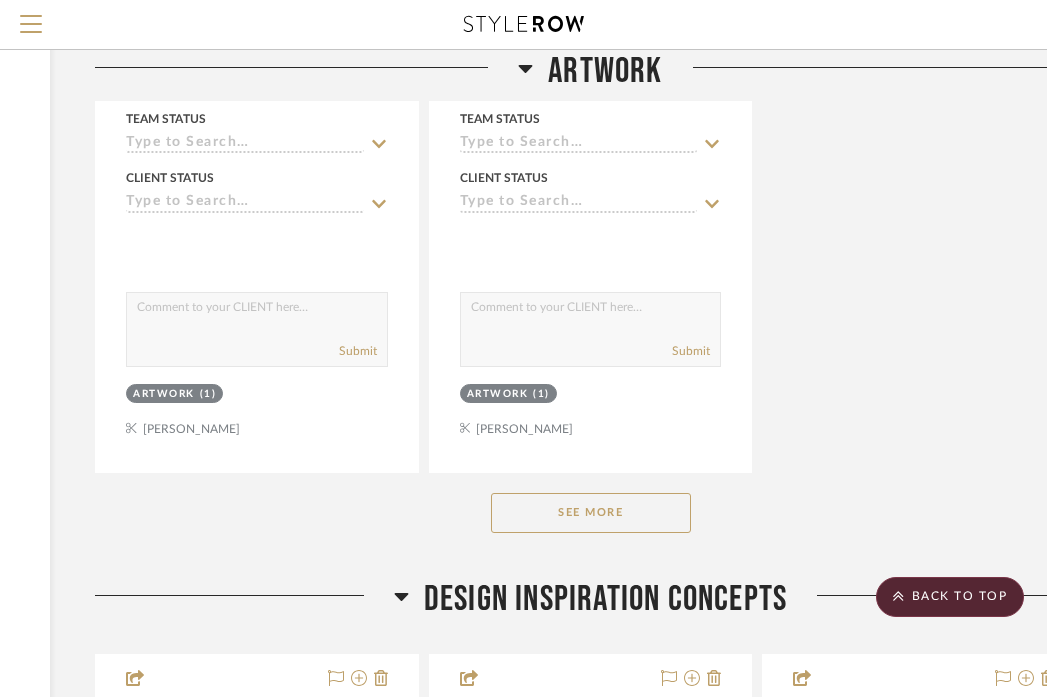 click on "See More" 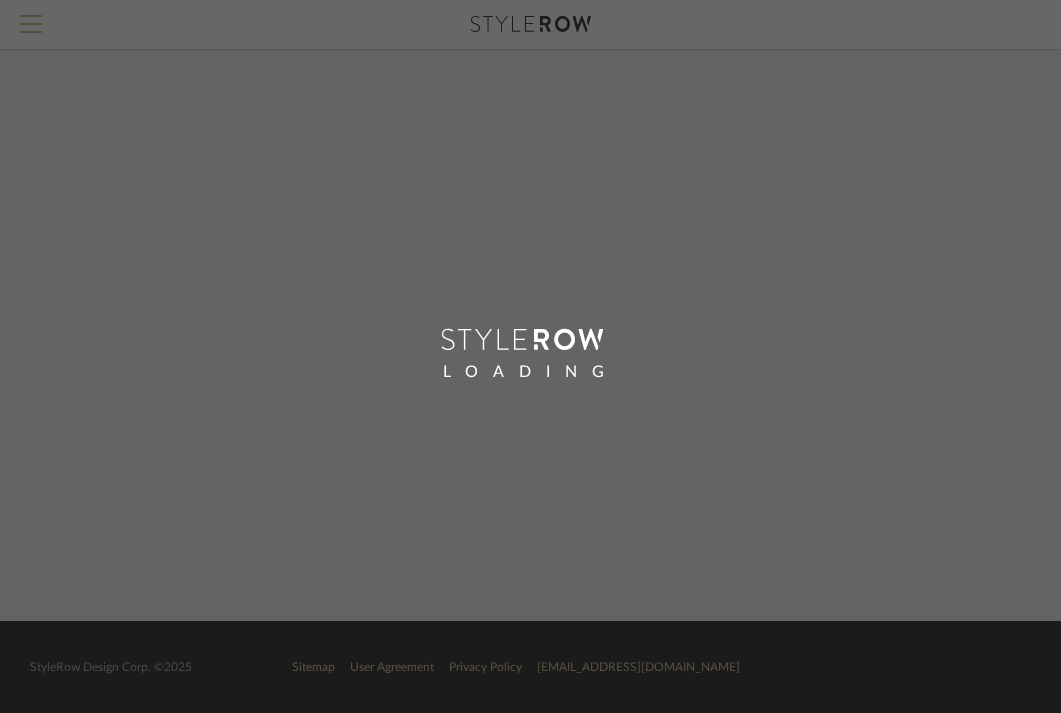 scroll, scrollTop: 0, scrollLeft: 0, axis: both 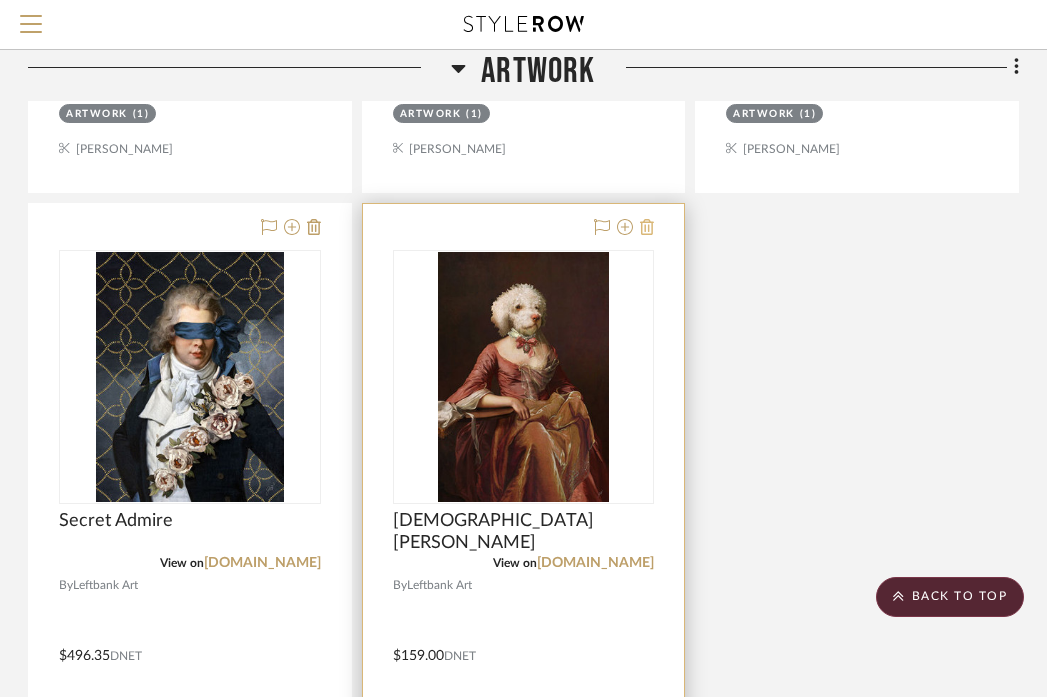 click 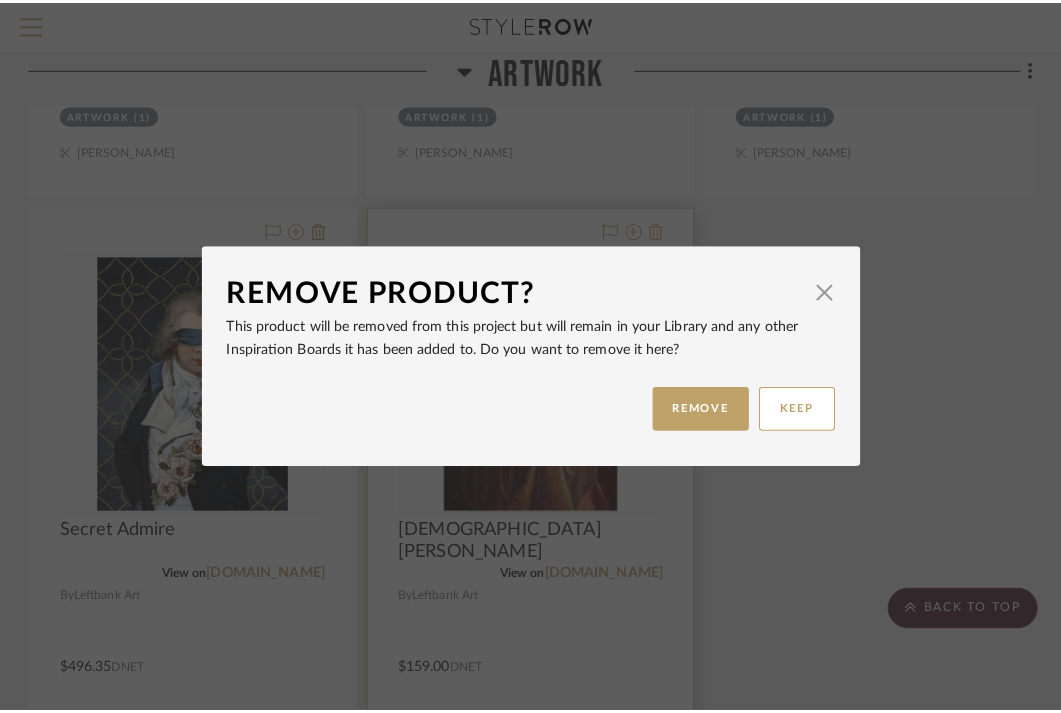 scroll, scrollTop: 0, scrollLeft: 0, axis: both 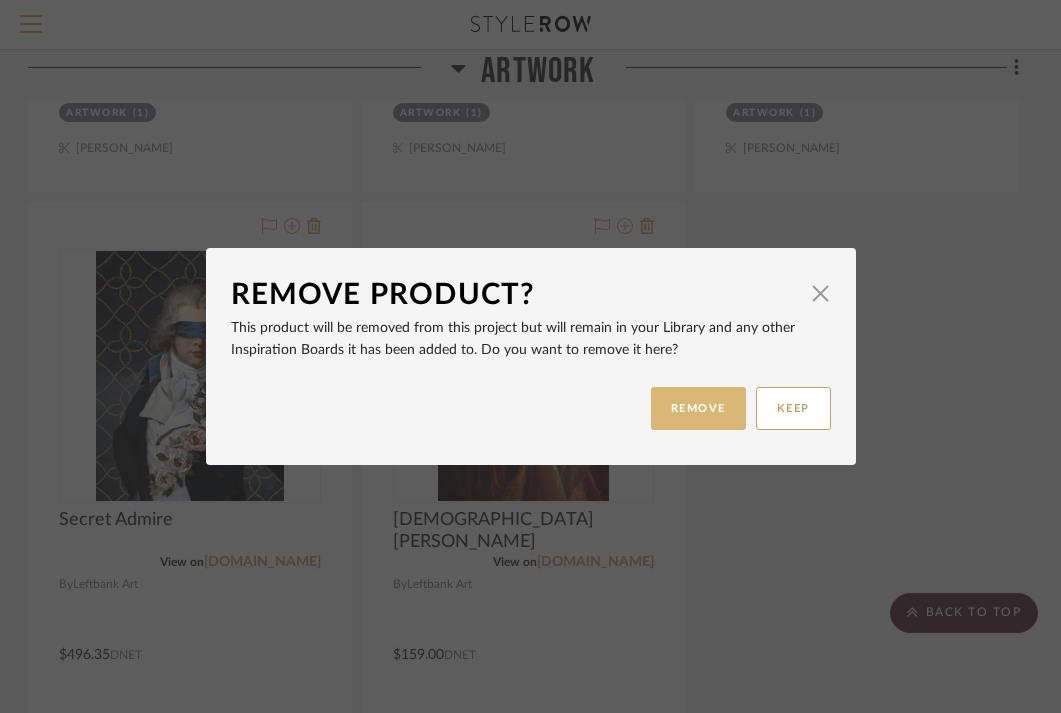 click on "REMOVE" at bounding box center (698, 408) 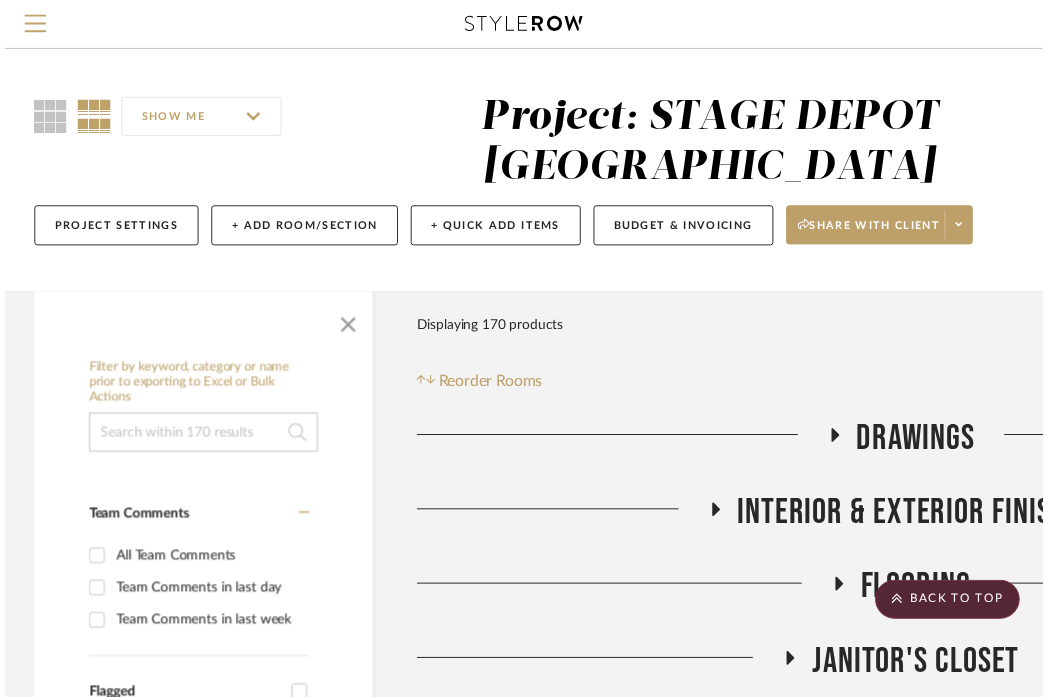 scroll, scrollTop: 3036, scrollLeft: 393, axis: both 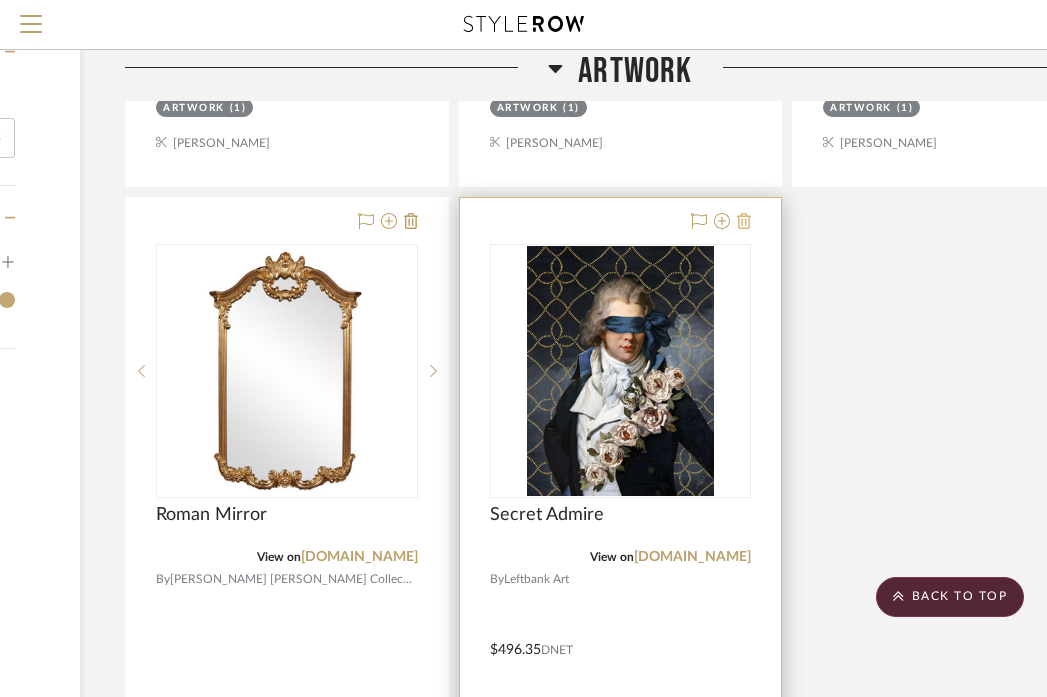 click 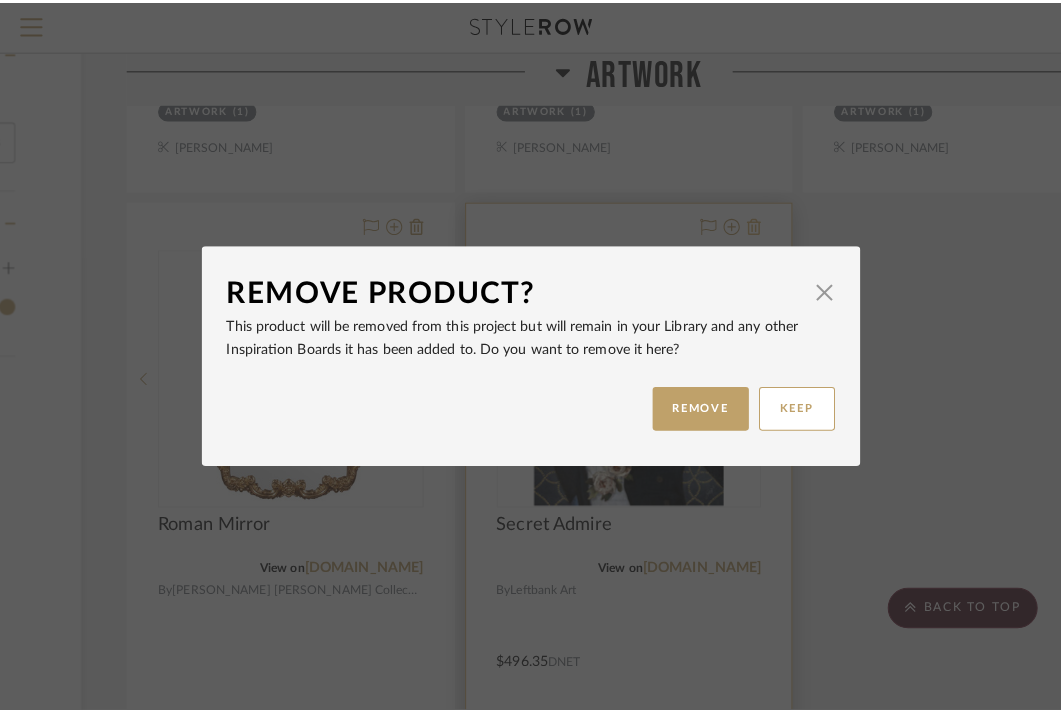 scroll, scrollTop: 0, scrollLeft: 0, axis: both 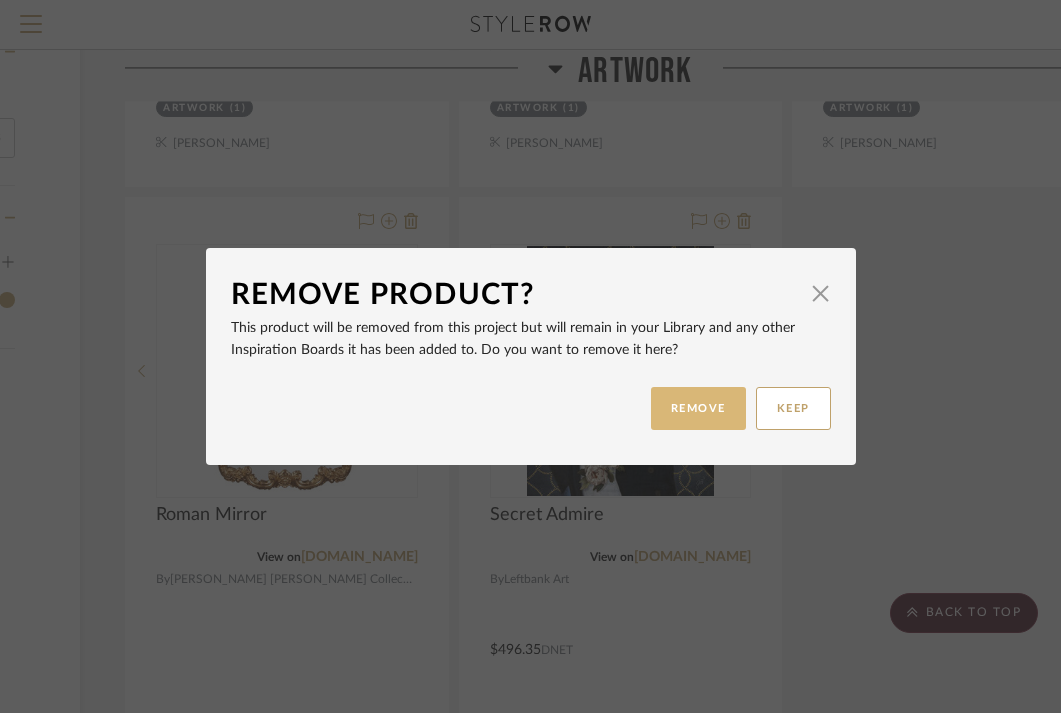 click on "REMOVE" at bounding box center (698, 408) 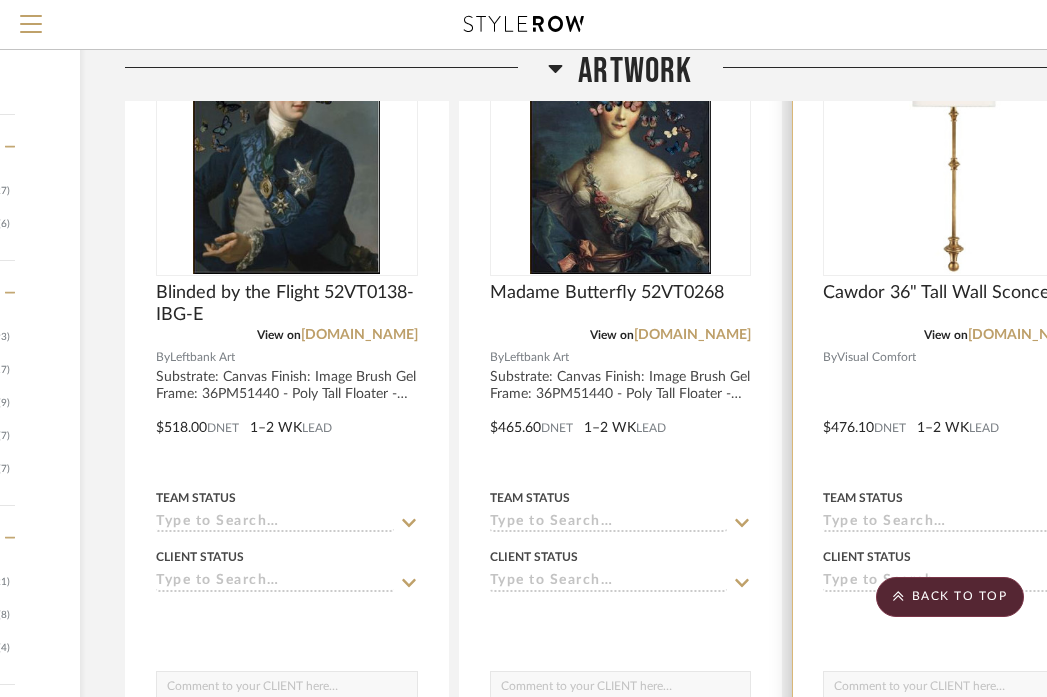 scroll, scrollTop: 2355, scrollLeft: 296, axis: both 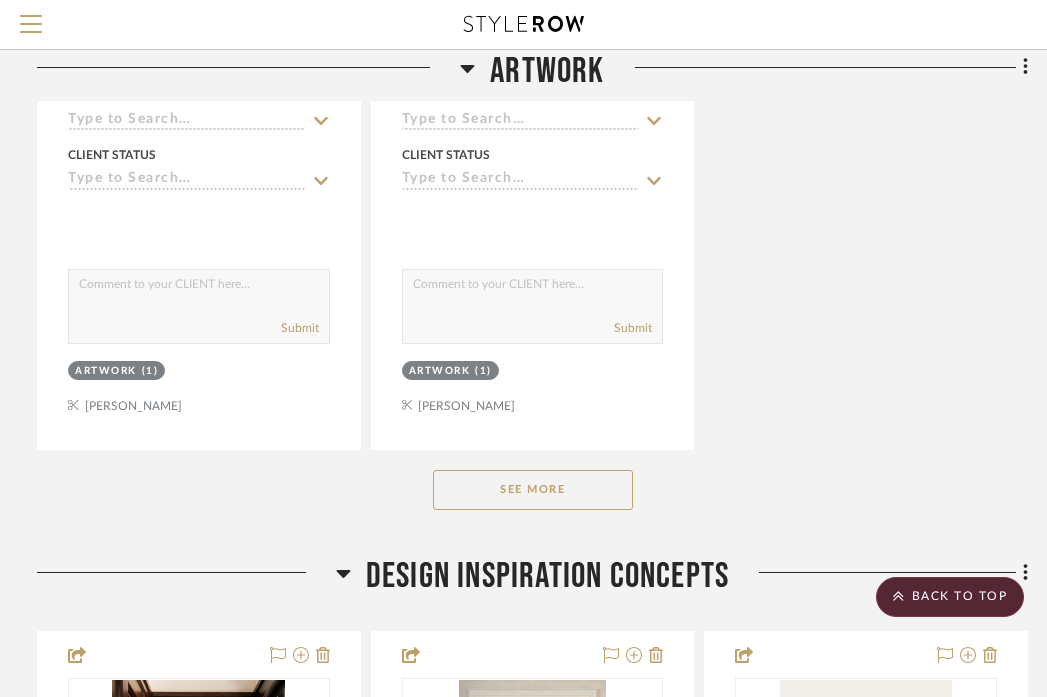 click on "See More" 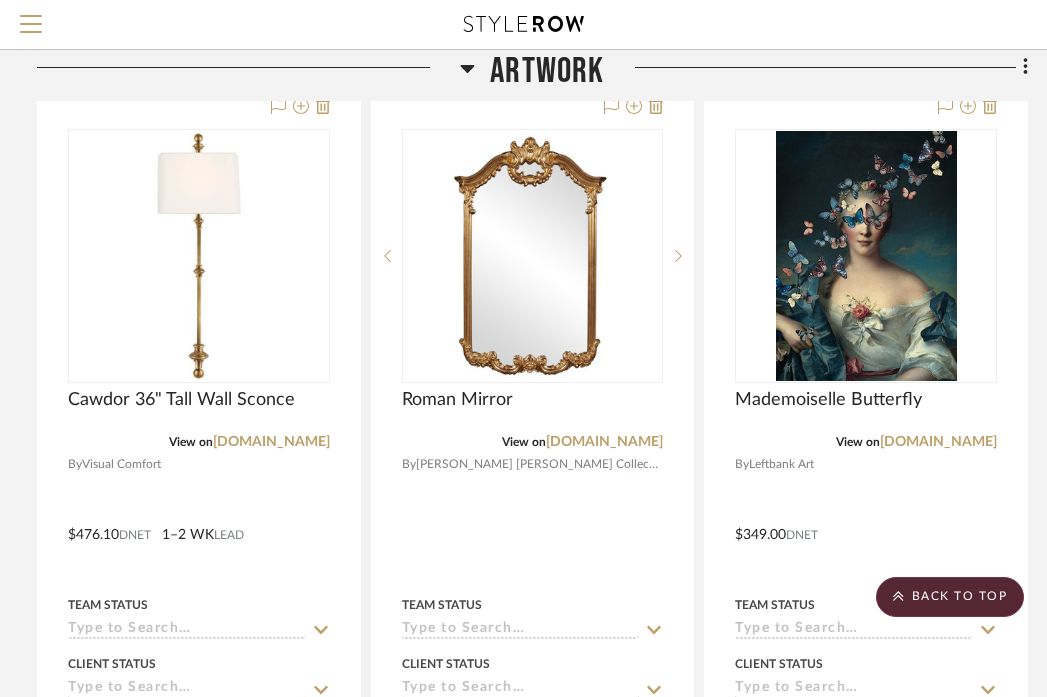 scroll, scrollTop: 3146, scrollLeft: 384, axis: both 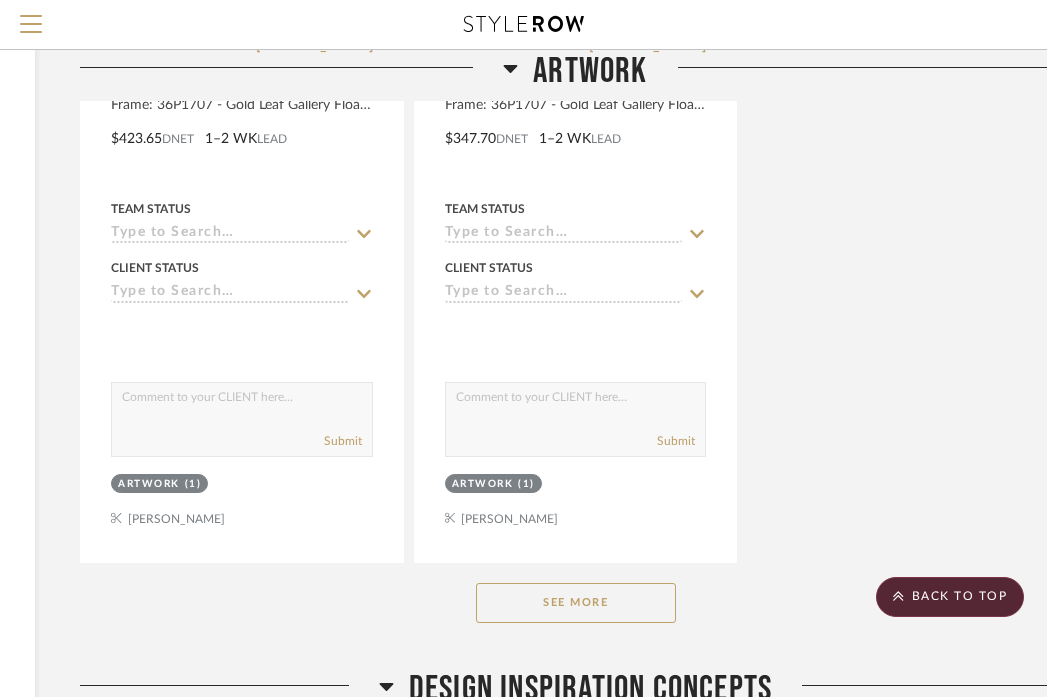 click on "See More" 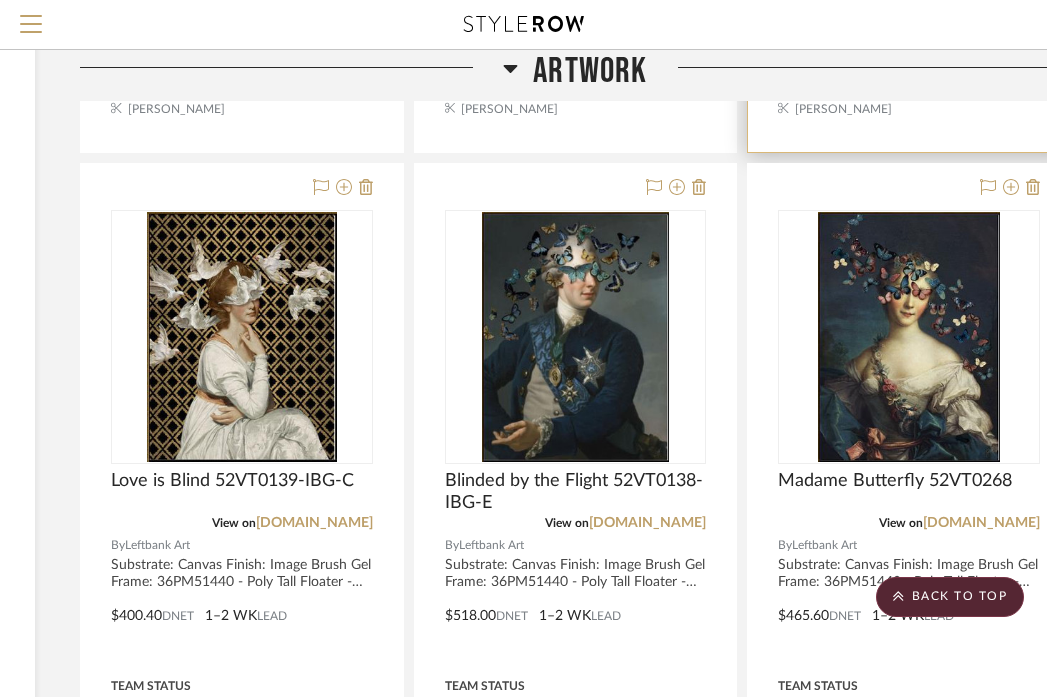 scroll, scrollTop: 3952, scrollLeft: 341, axis: both 